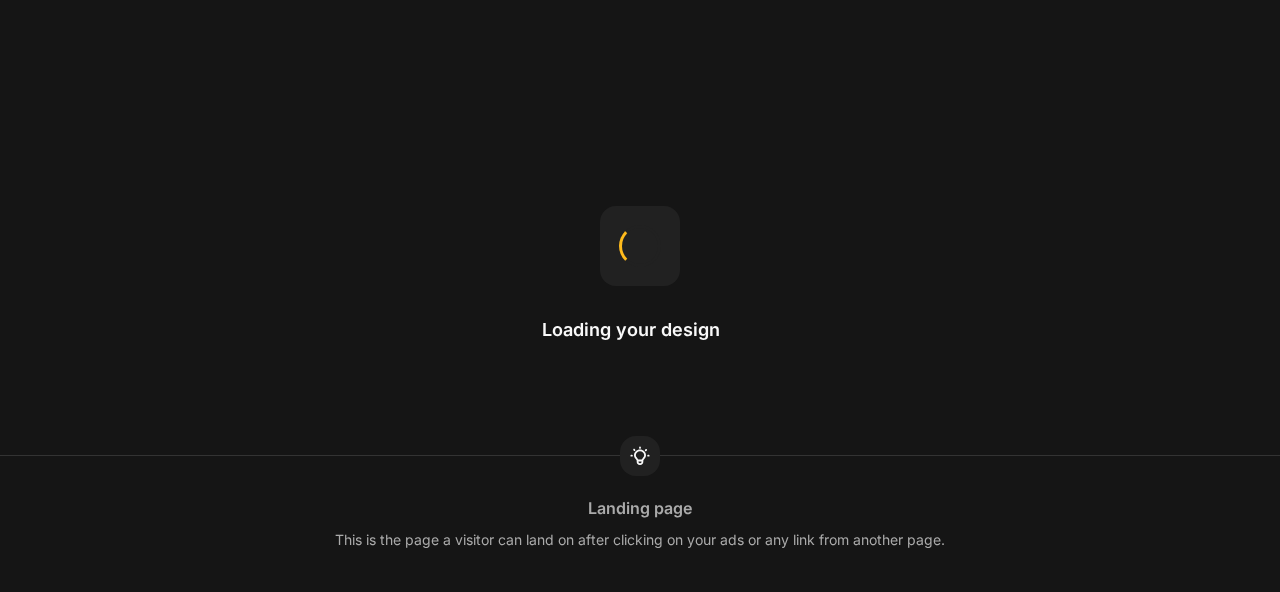 scroll, scrollTop: 0, scrollLeft: 0, axis: both 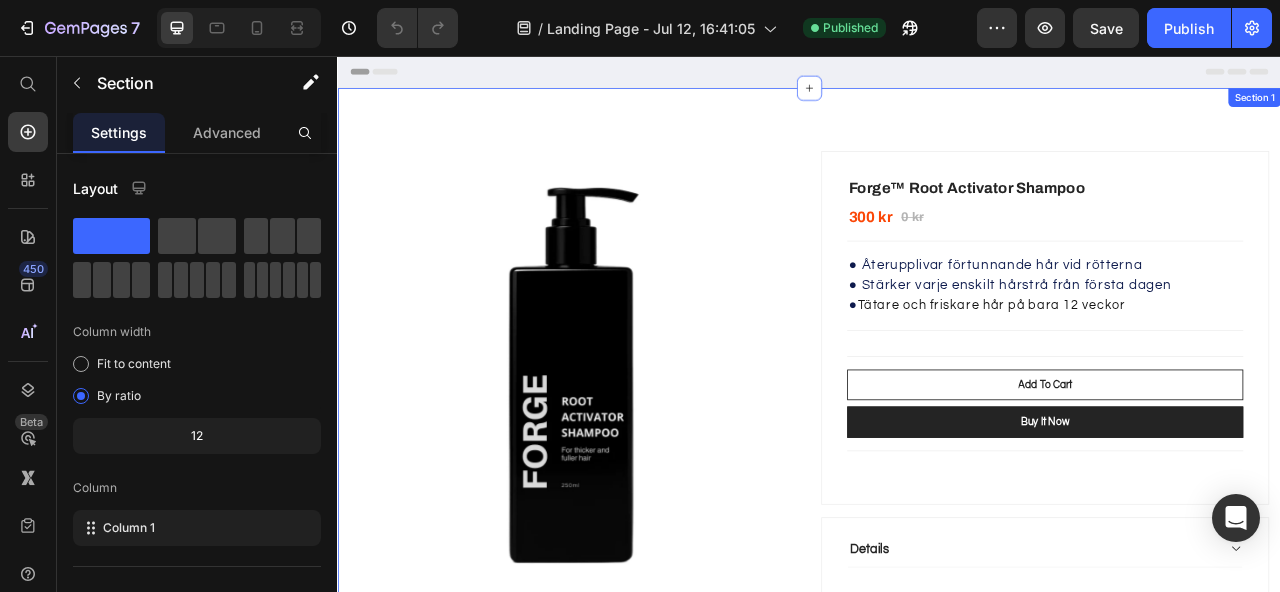 click on "Product Images & Gallery Forge™ Root Activator Shampoo (P) Title 300 kr (P) Price 0 kr (P) Price Row                Title Line ● Återupplivar förtunnande hår vid rötterna ● Stärker varje enskilt hårstrå från första dagen ●  Tätare och friskare hår på bara 12 veckor Text Block Row                Title Line                Title Line Add To Cart (P) Cart Button Buy it now (P) Dynamic                Title Line (P) Description Row
Details
Returns
Shipping Info Accordion Row Product Section 1" at bounding box center (937, 521) 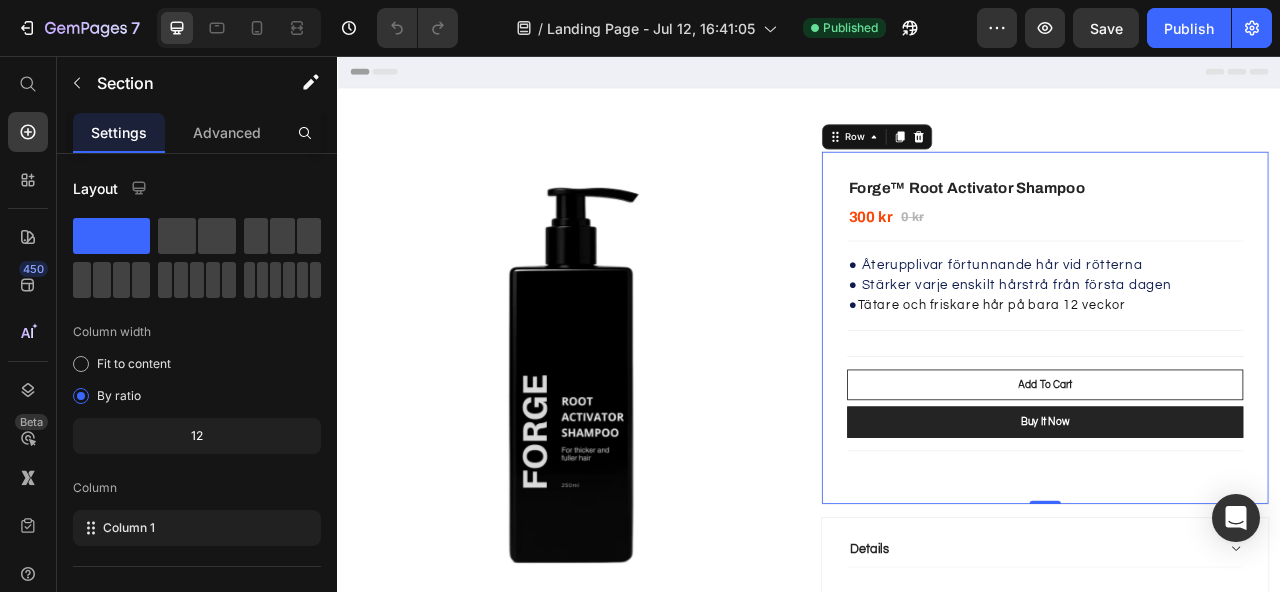 click on "Forge™ Root Activator Shampoo (P) Title 300 kr (P) Price 0 kr (P) Price Row                Title Line ● Återupplivar förtunnande hår vid rötterna ● Stärker varje enskilt hårstrå från första dagen ●  Tätare och friskare hår på bara 12 veckor Text Block Row                Title Line                Title Line Add To Cart (P) Cart Button Buy it now (P) Dynamic                Title Line (P) Description Row   0" at bounding box center [1237, 402] 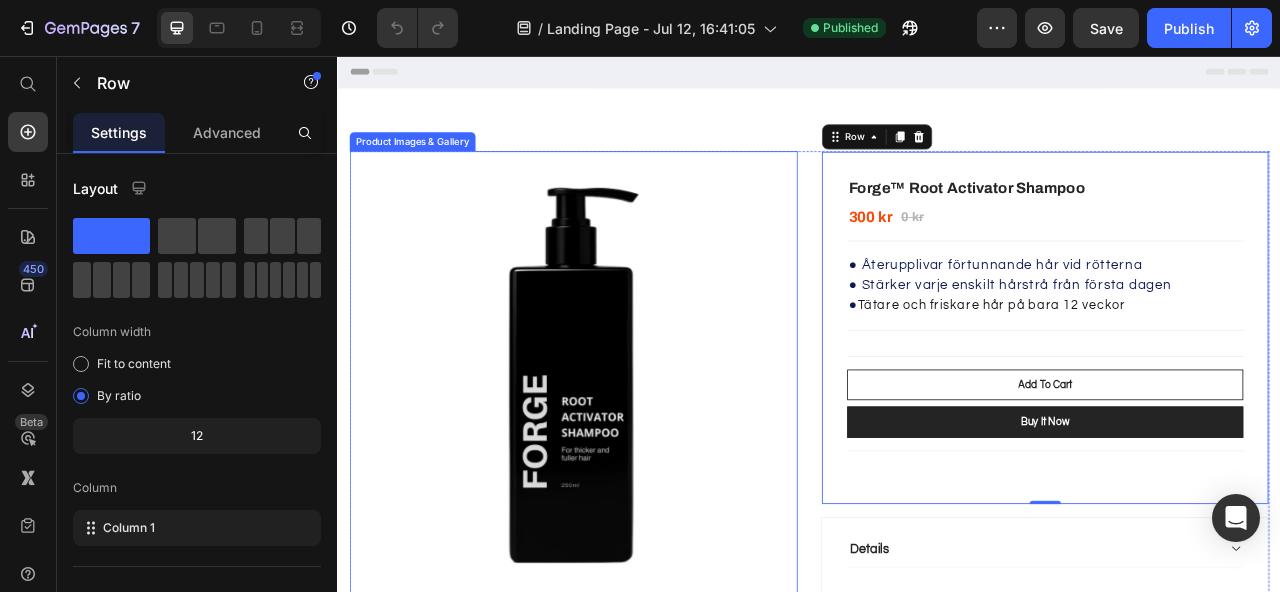 click at bounding box center (637, 462) 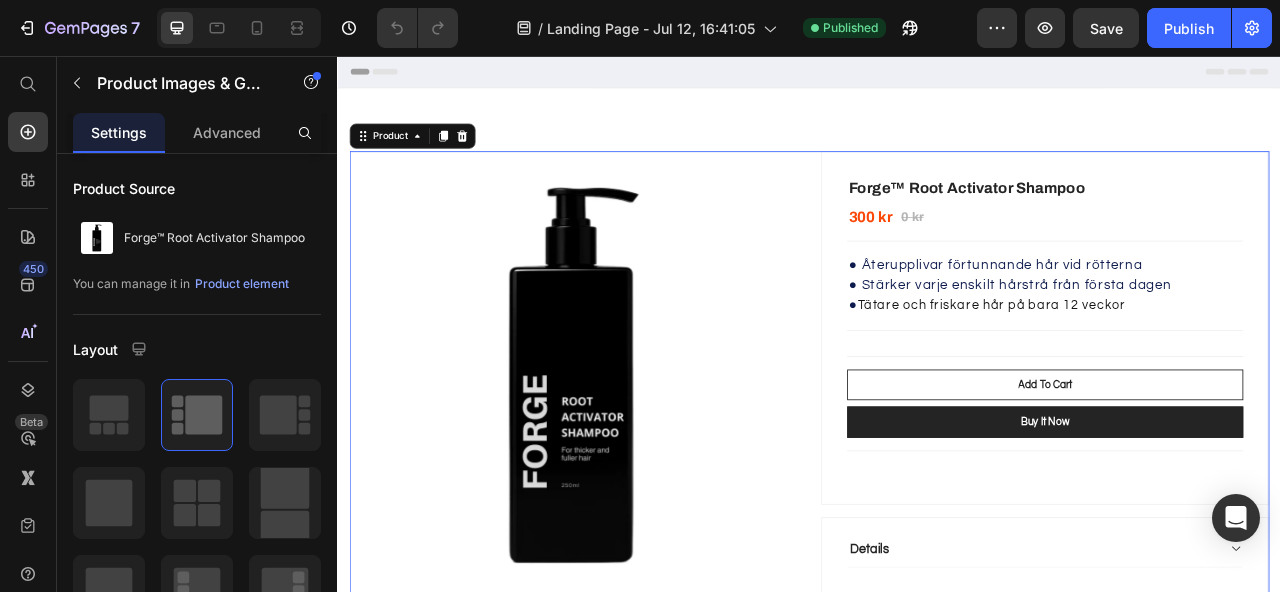 click on "Product Images & Gallery Forge™ Root Activator Shampoo (P) Title 300 kr (P) Price 0 kr (P) Price Row                Title Line ● Återupplivar förtunnande hår vid rötterna ● Stärker varje enskilt hårstrå från första dagen ●  Tätare och friskare hår på bara 12 veckor Text Block Row                Title Line                Title Line Add To Cart (P) Cart Button Buy it now (P) Dynamic                Title Line (P) Description Row
Details
Returns
Shipping Info Accordion Row Product   16" at bounding box center (937, 529) 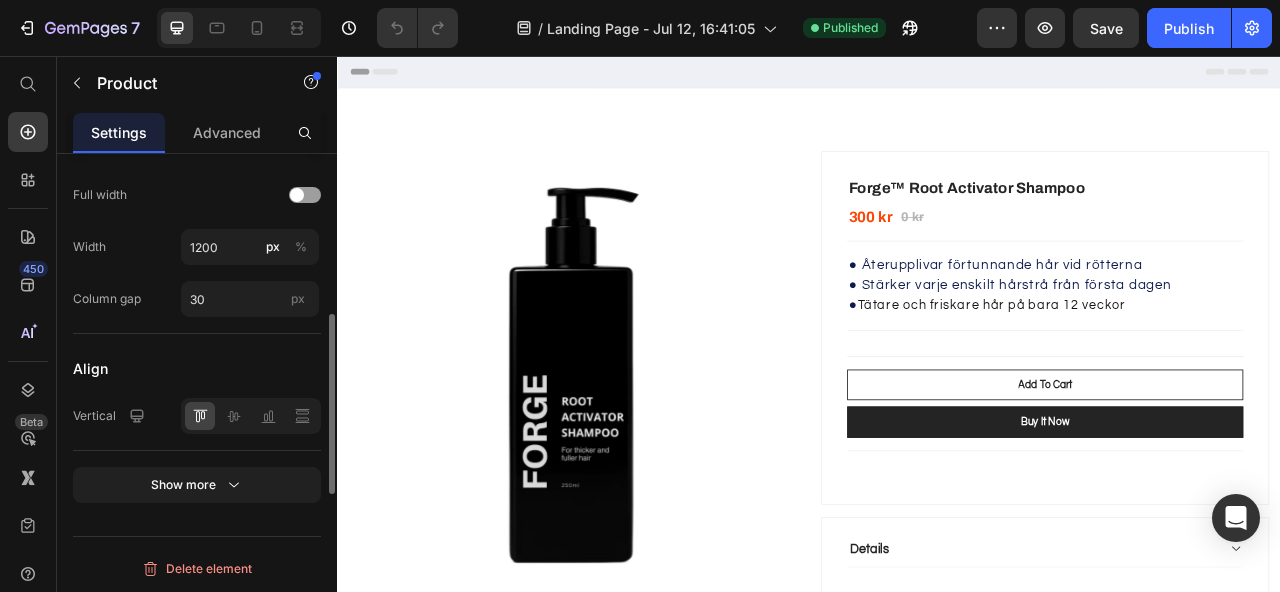 scroll, scrollTop: 668, scrollLeft: 0, axis: vertical 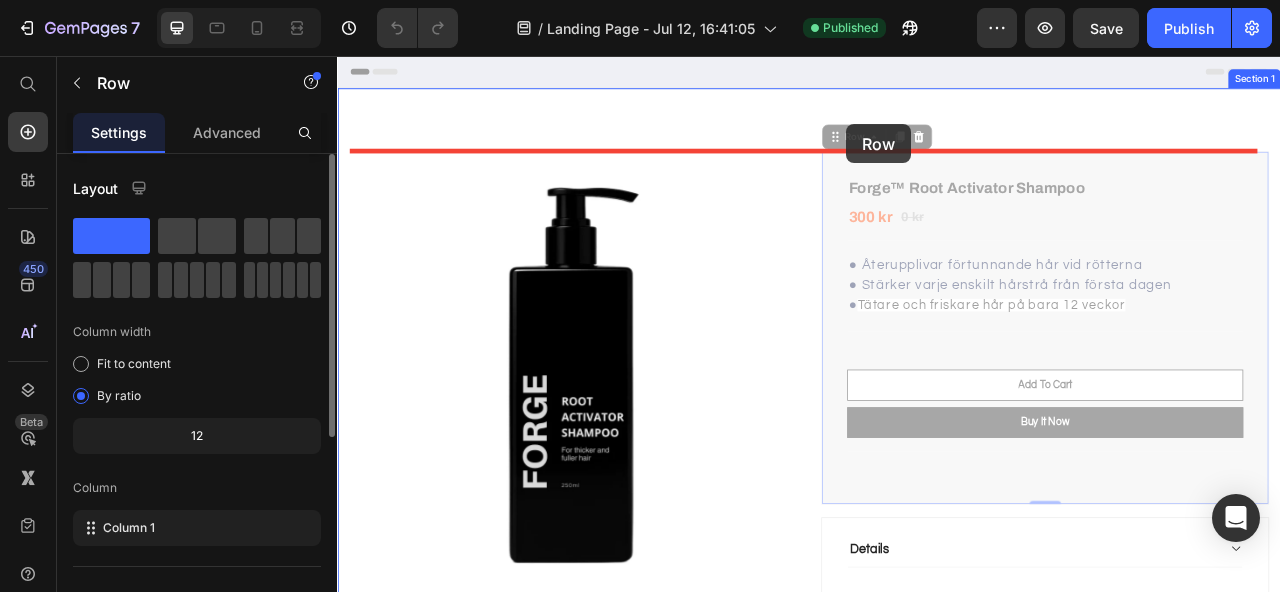 drag, startPoint x: 983, startPoint y: 181, endPoint x: 985, endPoint y: 148, distance: 33.06055 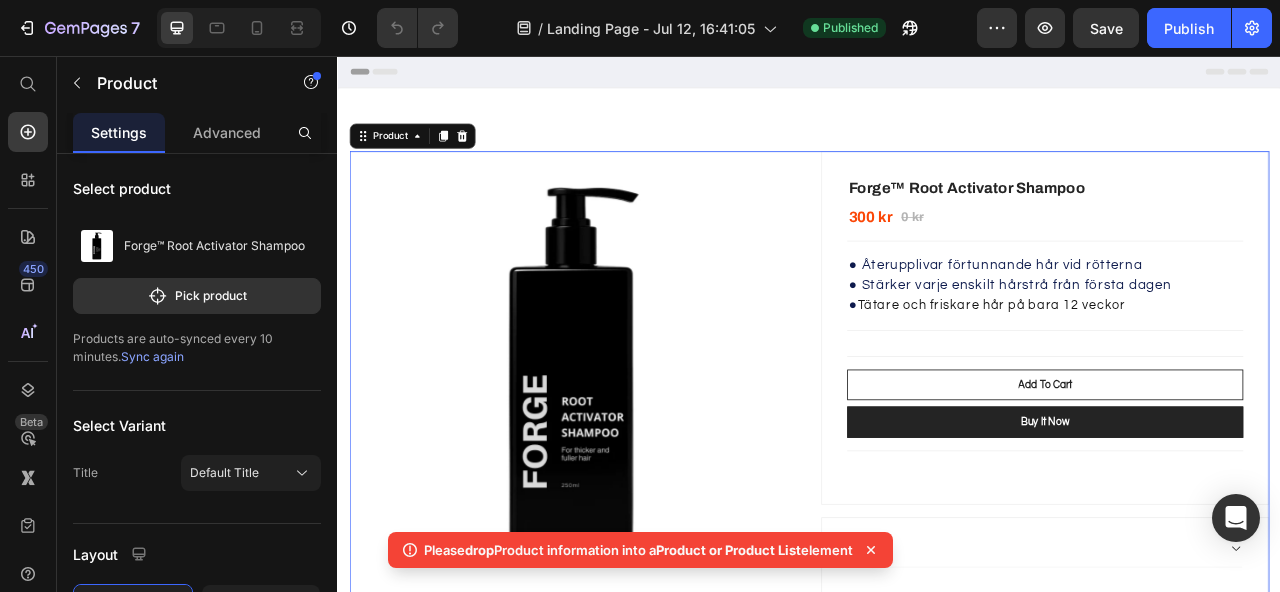 click on "Product Images & Gallery Forge™ Root Activator Shampoo (P) Title 300 kr (P) Price 0 kr (P) Price Row                Title Line ● Återupplivar förtunnande hår vid rötterna ● Stärker varje enskilt hårstrå från första dagen ●  Tätare och friskare hår på bara 12 veckor Text Block Row                Title Line                Title Line Add To Cart (P) Cart Button Buy it now (P) Dynamic                Title Line (P) Description Row
Details
Returns
Shipping Info Accordion Row Product   16" at bounding box center (937, 529) 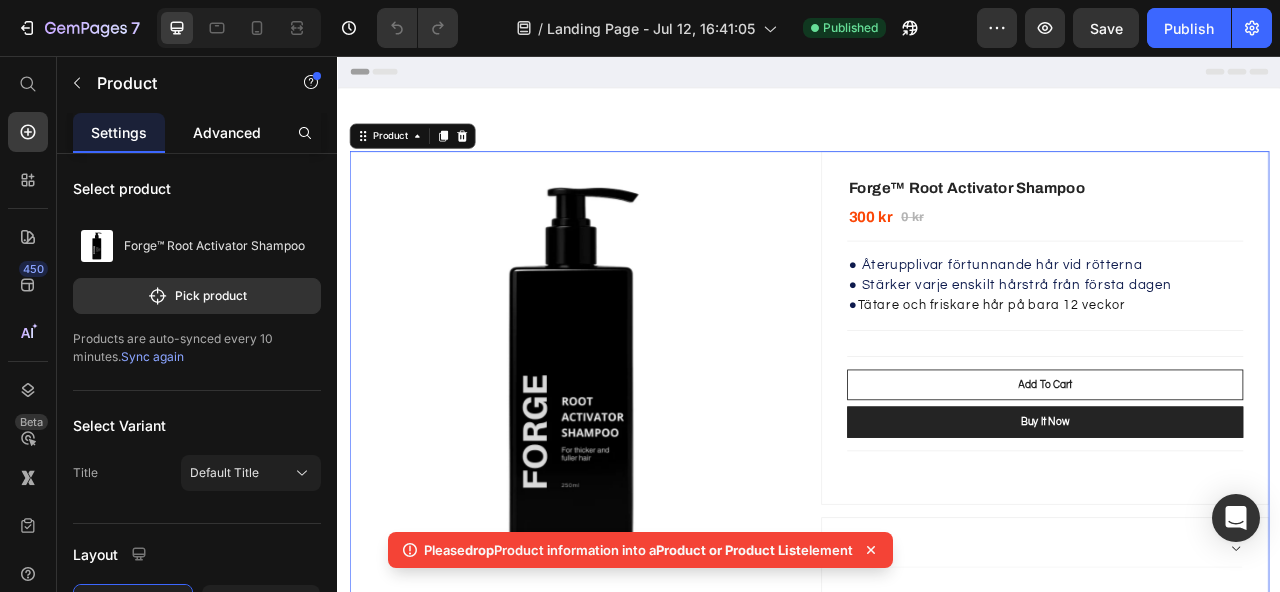 click on "Advanced" 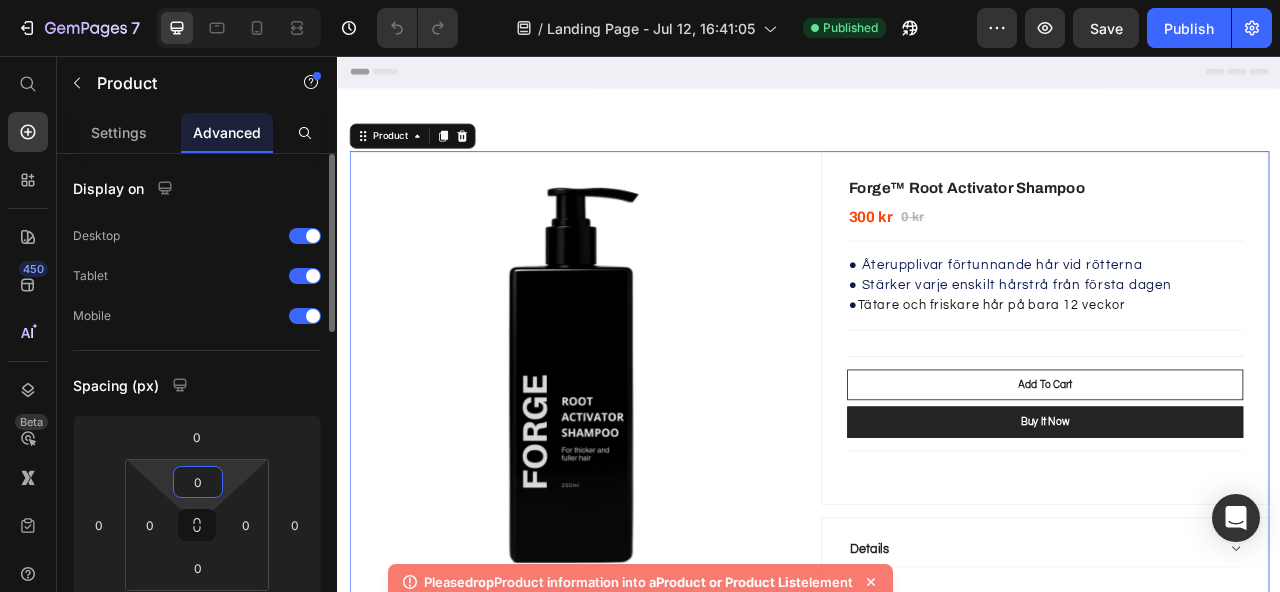 drag, startPoint x: 190, startPoint y: 487, endPoint x: 213, endPoint y: 395, distance: 94.83143 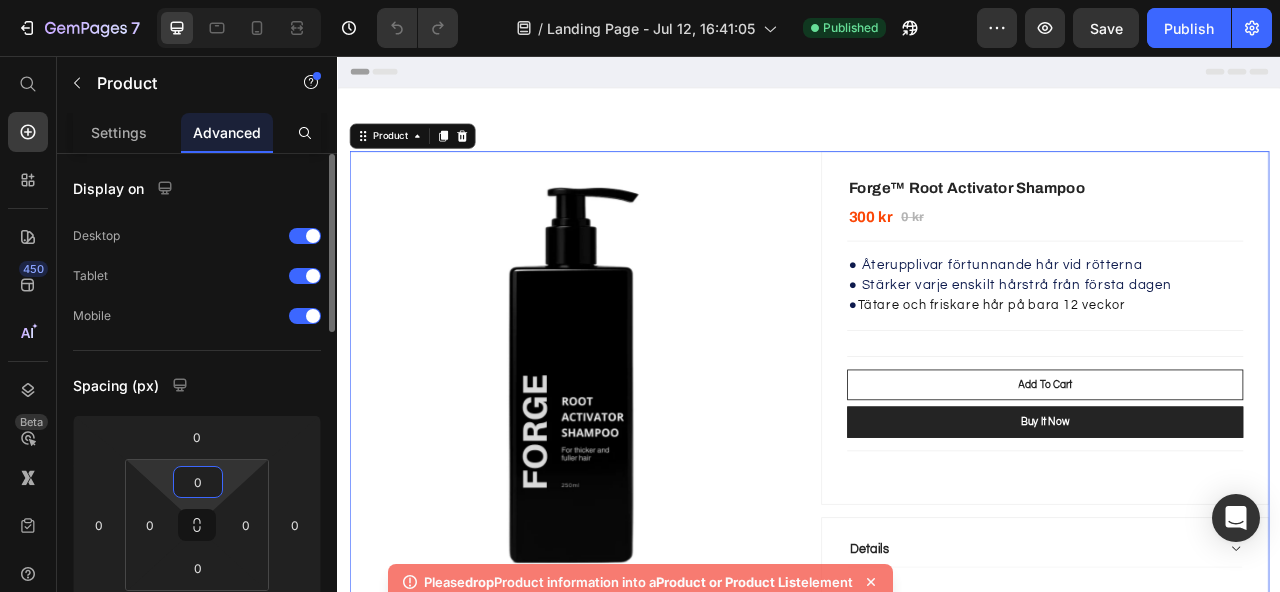click on "Spacing (px) 0 0 16 0 0 0 0 0" 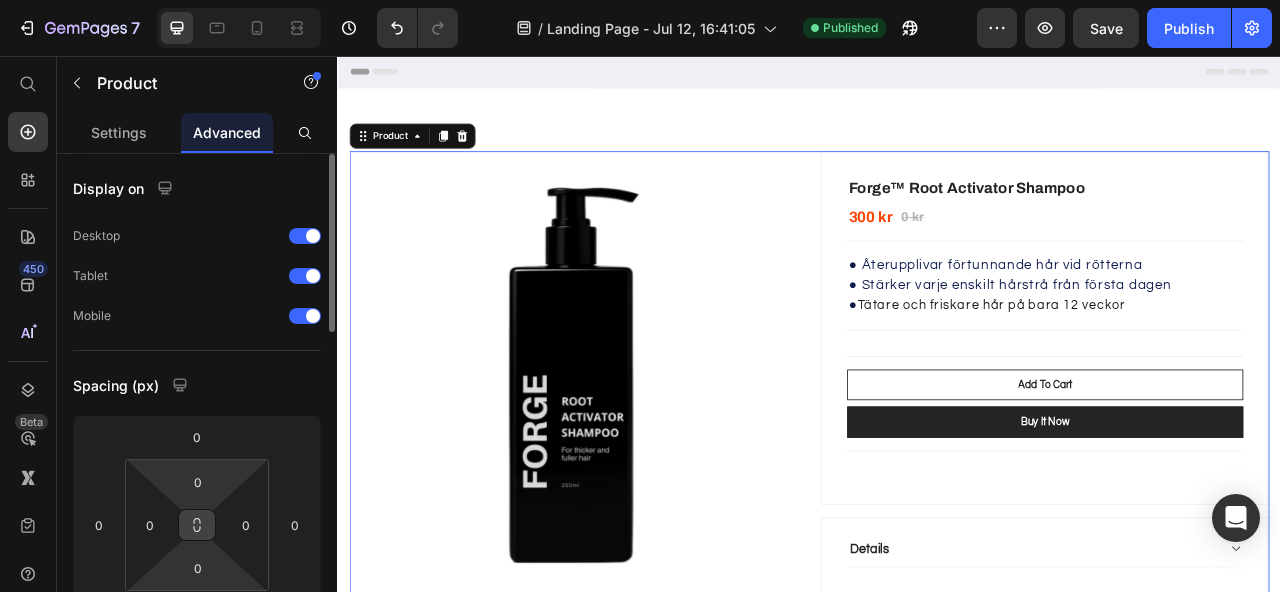 drag, startPoint x: 204, startPoint y: 522, endPoint x: 196, endPoint y: 529, distance: 10.630146 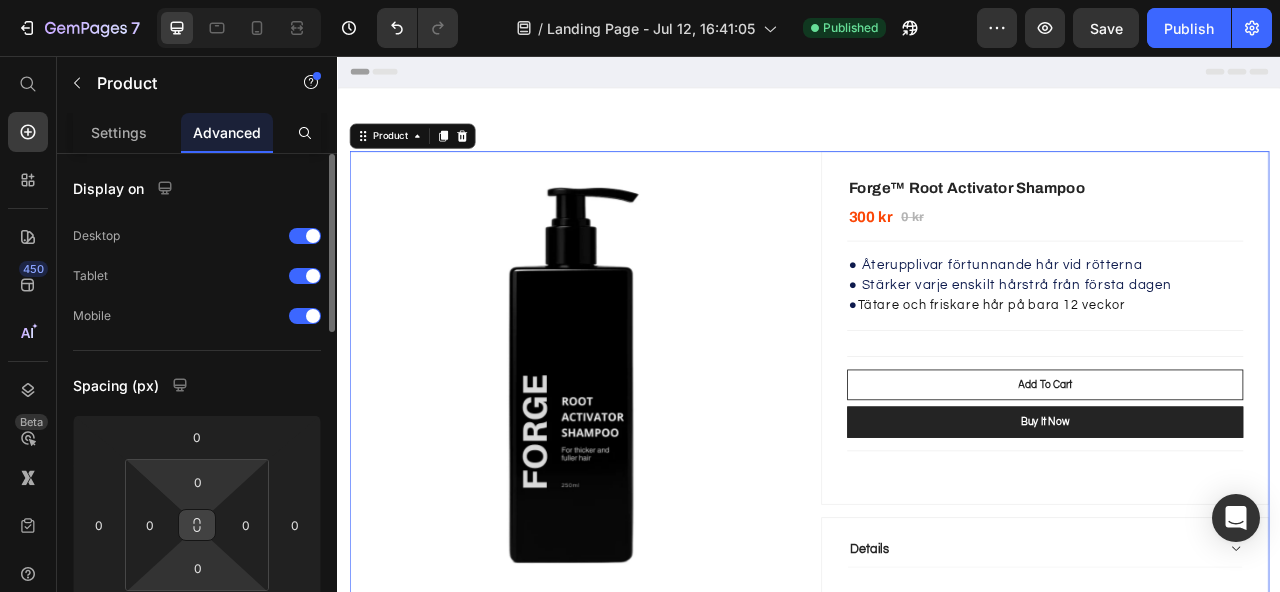 click 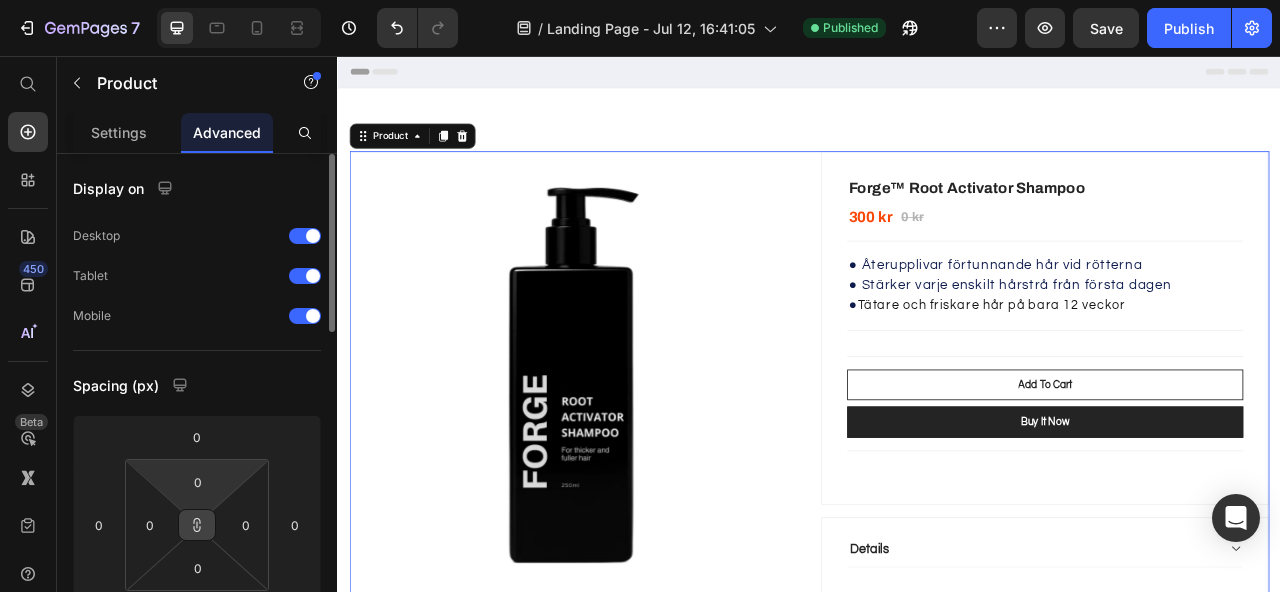 drag, startPoint x: 196, startPoint y: 529, endPoint x: 204, endPoint y: 501, distance: 29.12044 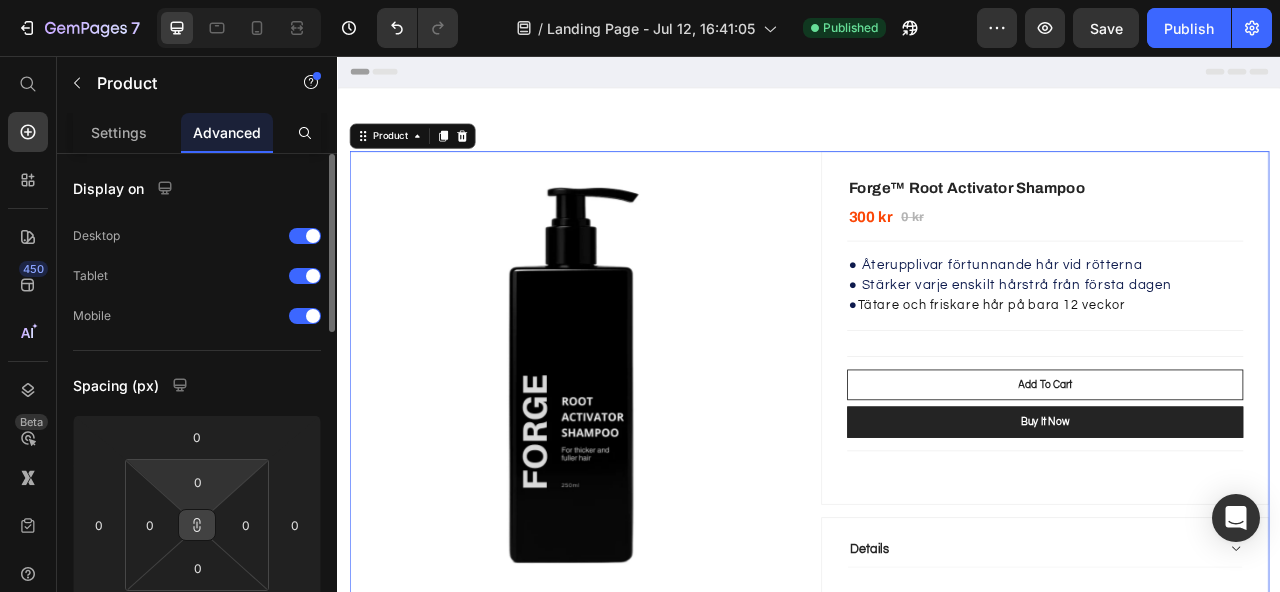 click on "0 0 0 0" at bounding box center [197, 525] 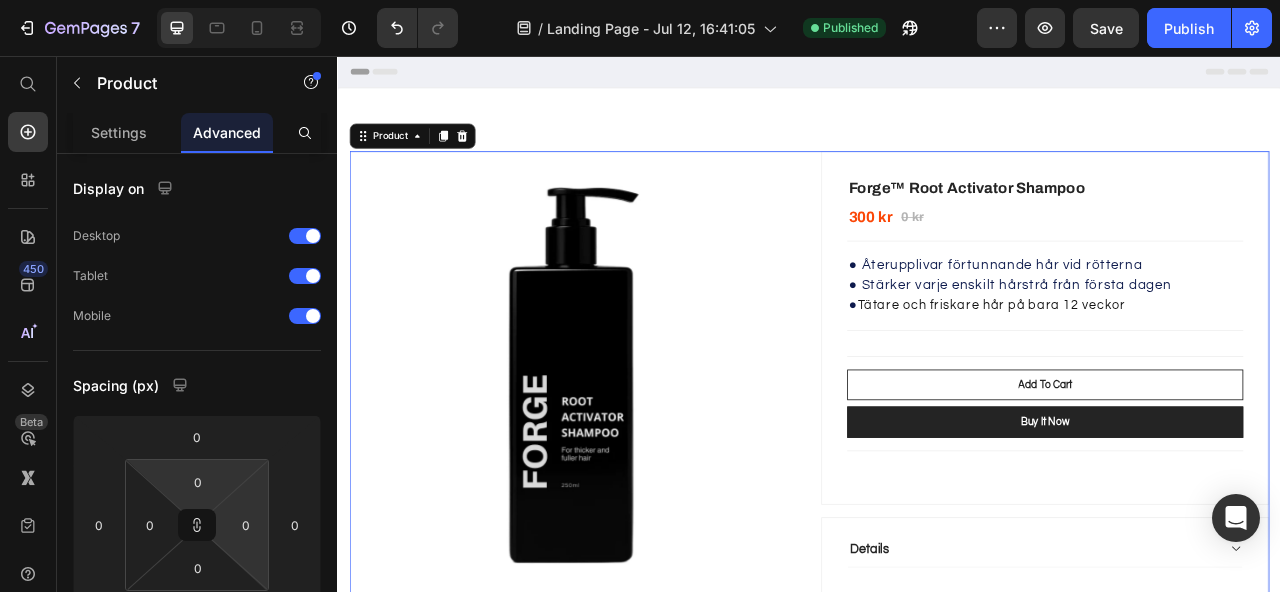 drag, startPoint x: 203, startPoint y: 518, endPoint x: 221, endPoint y: 503, distance: 23.43075 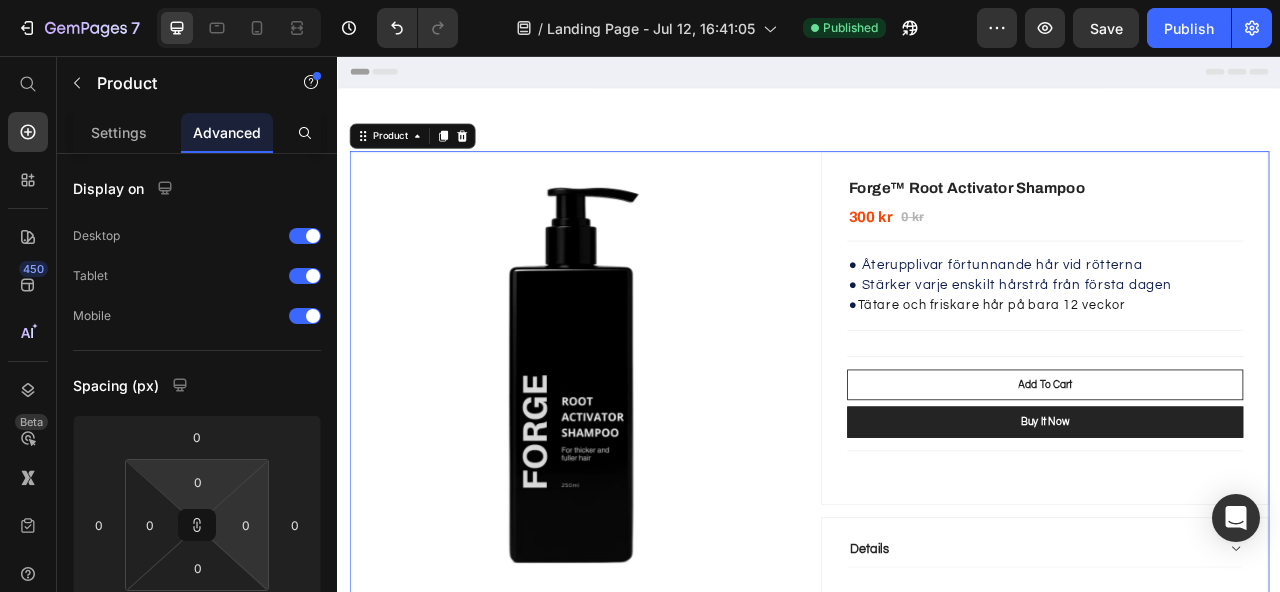 click on "0 0 0 0" at bounding box center (197, 525) 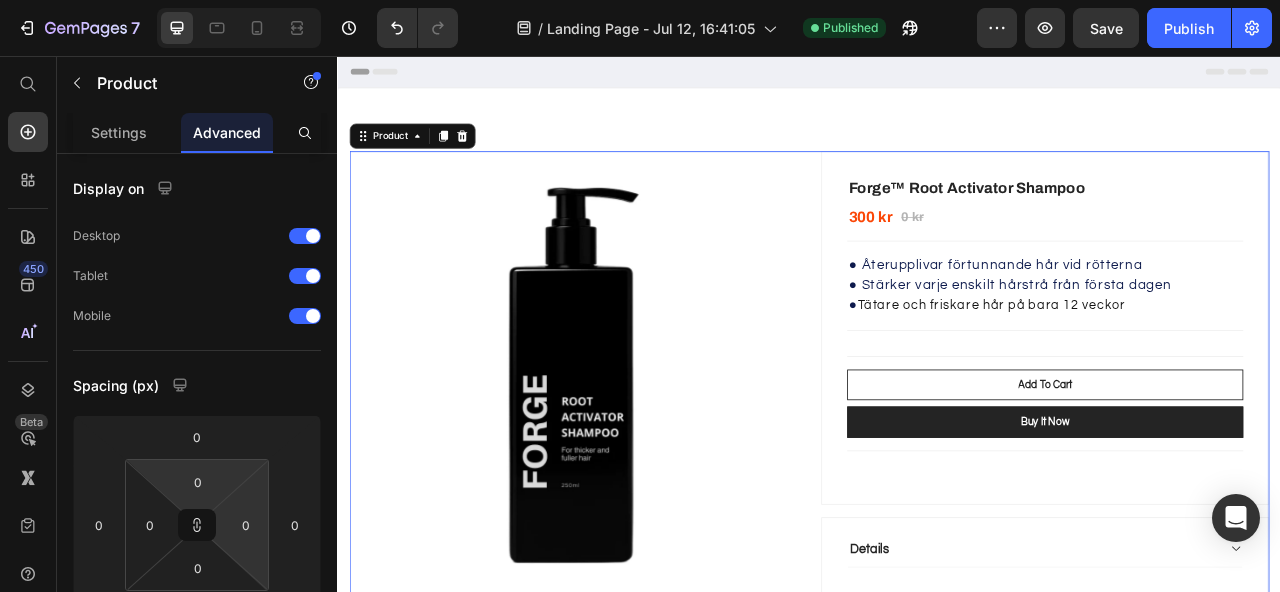 type on "4" 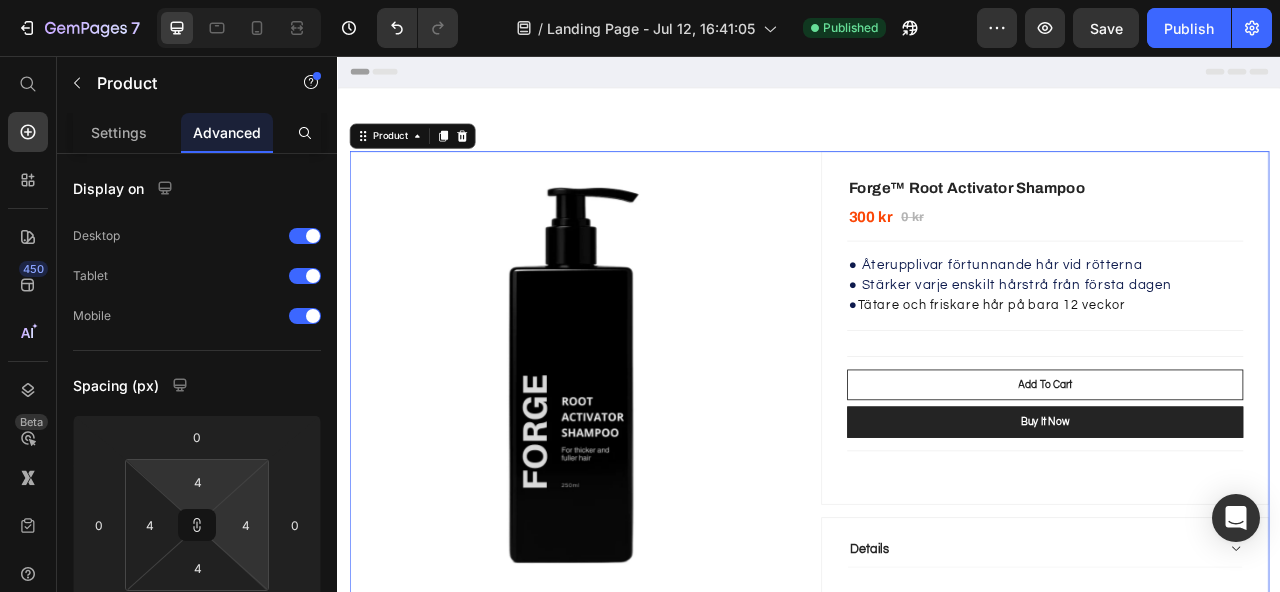 type on "34" 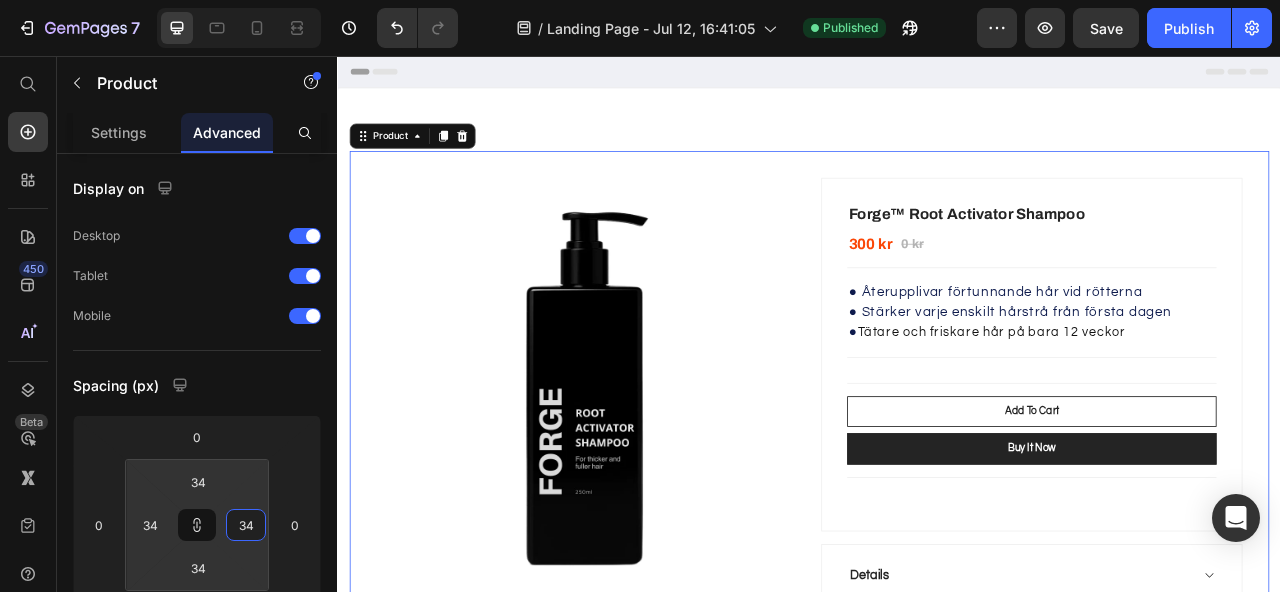 type on "38" 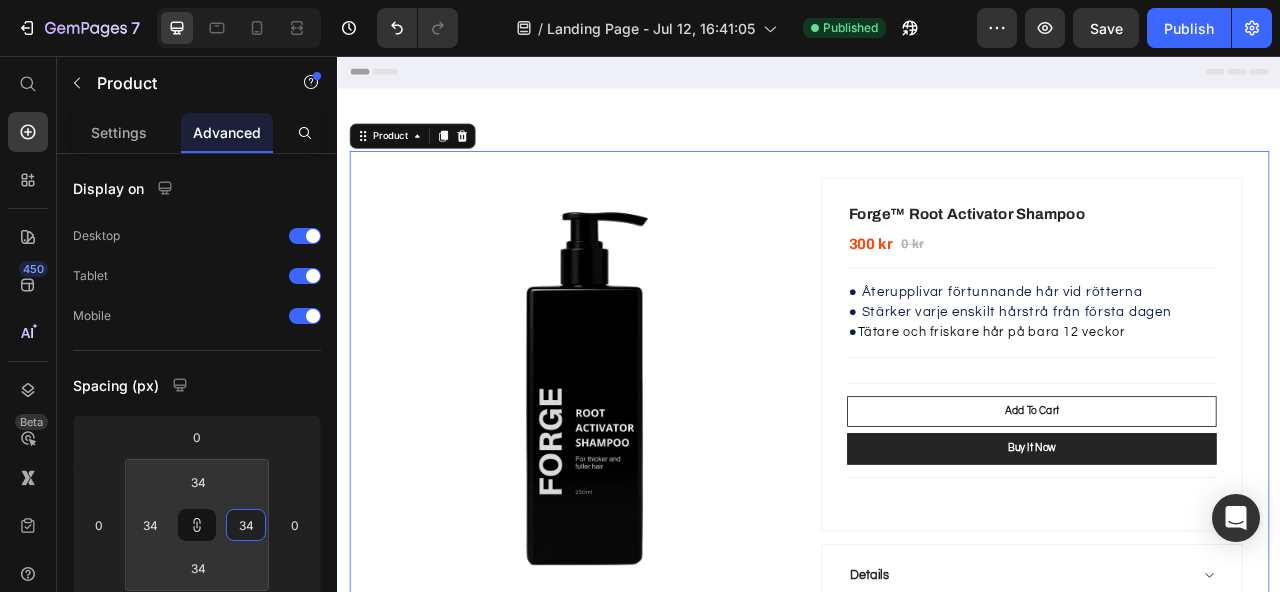 type on "38" 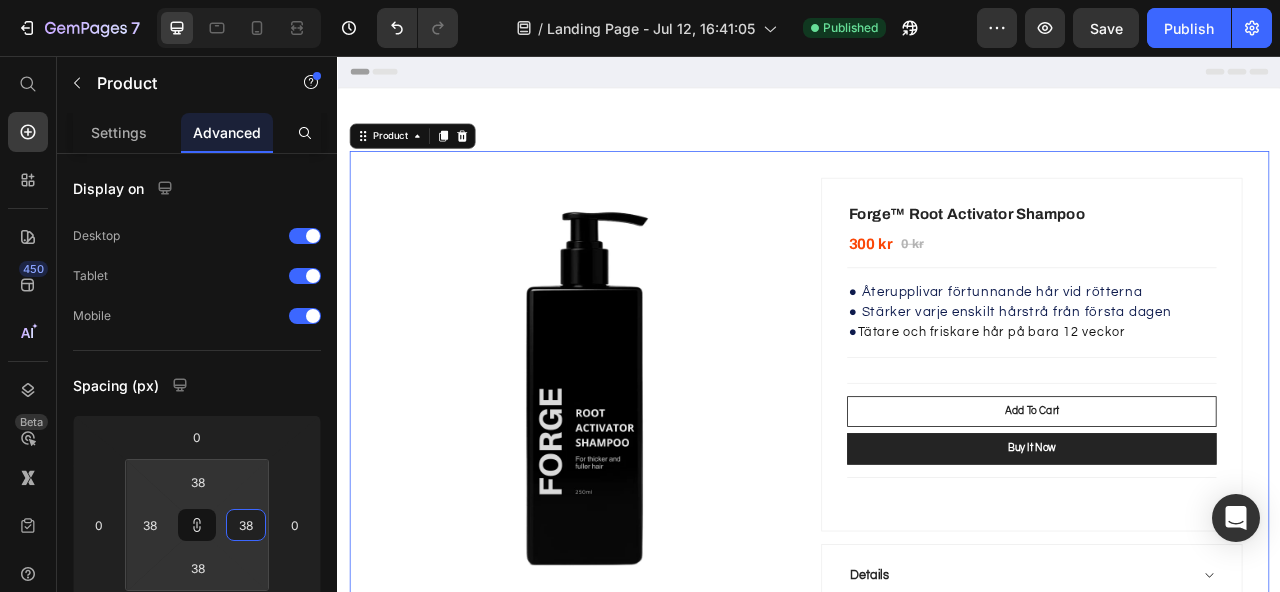 type on "42" 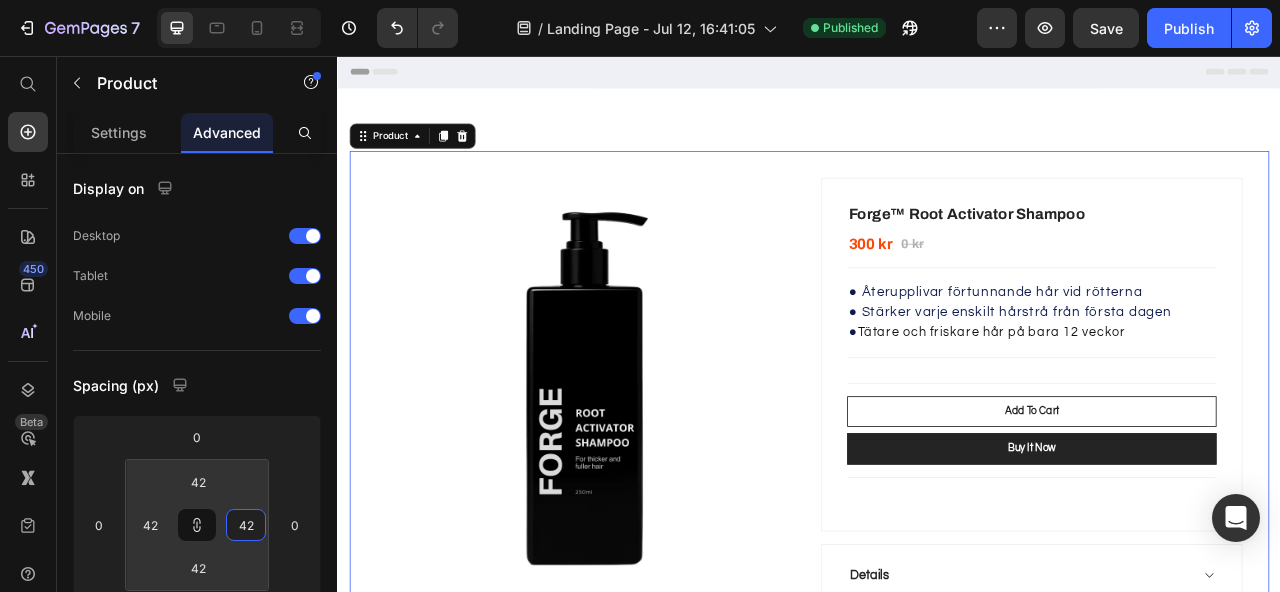 type on "46" 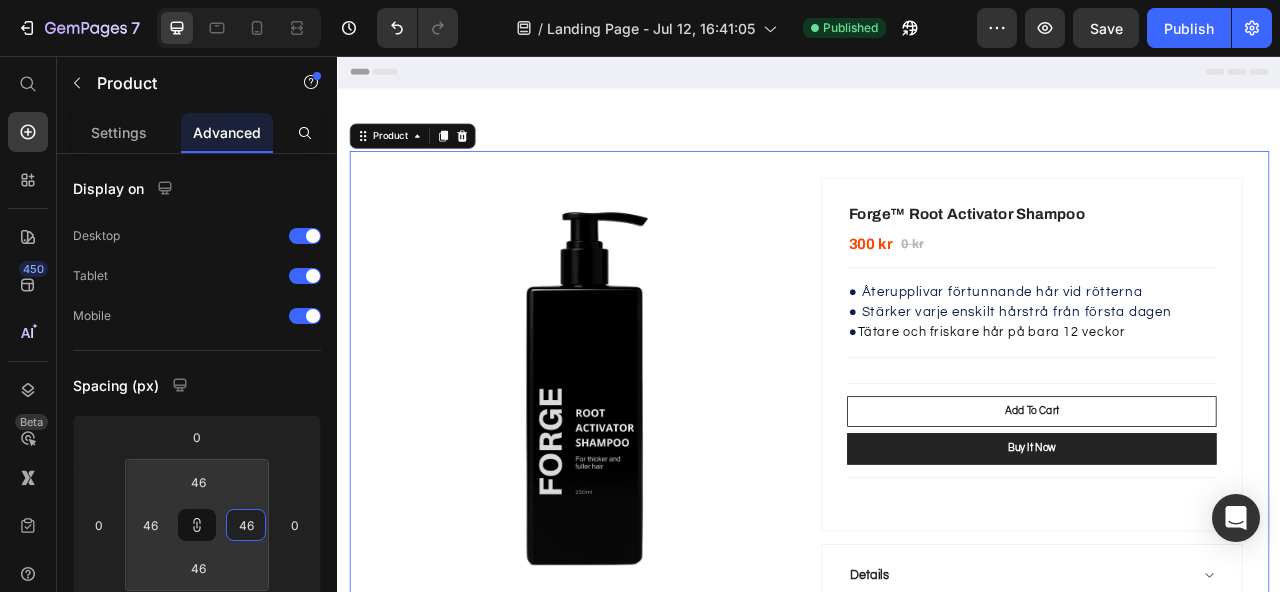 type on "50" 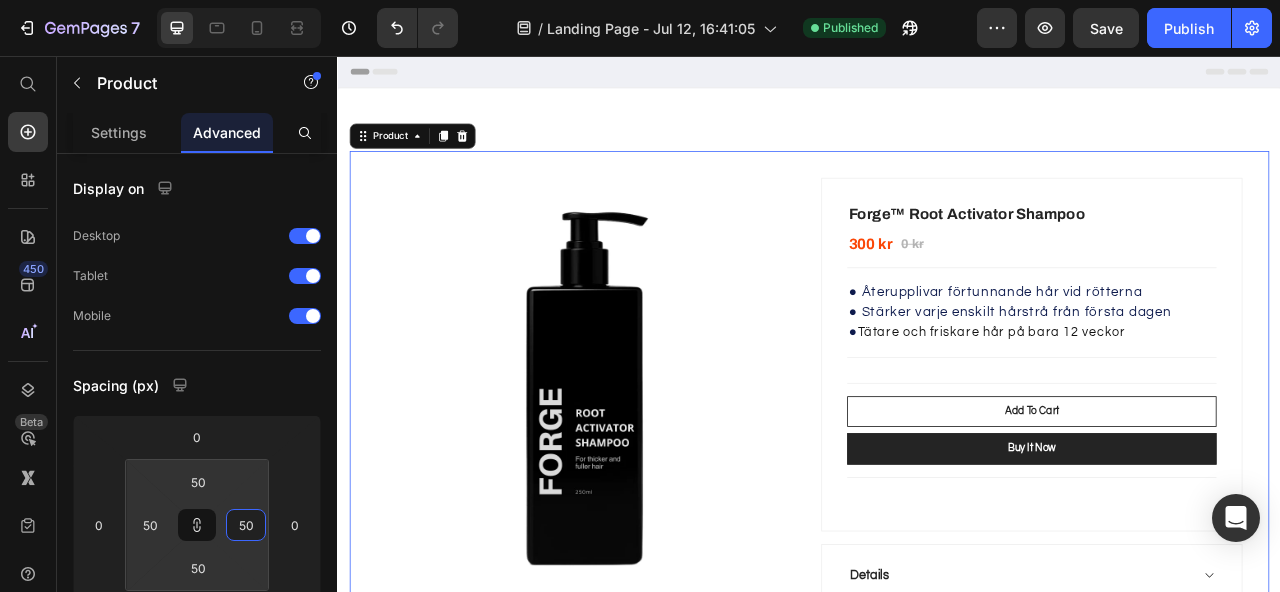 type on "52" 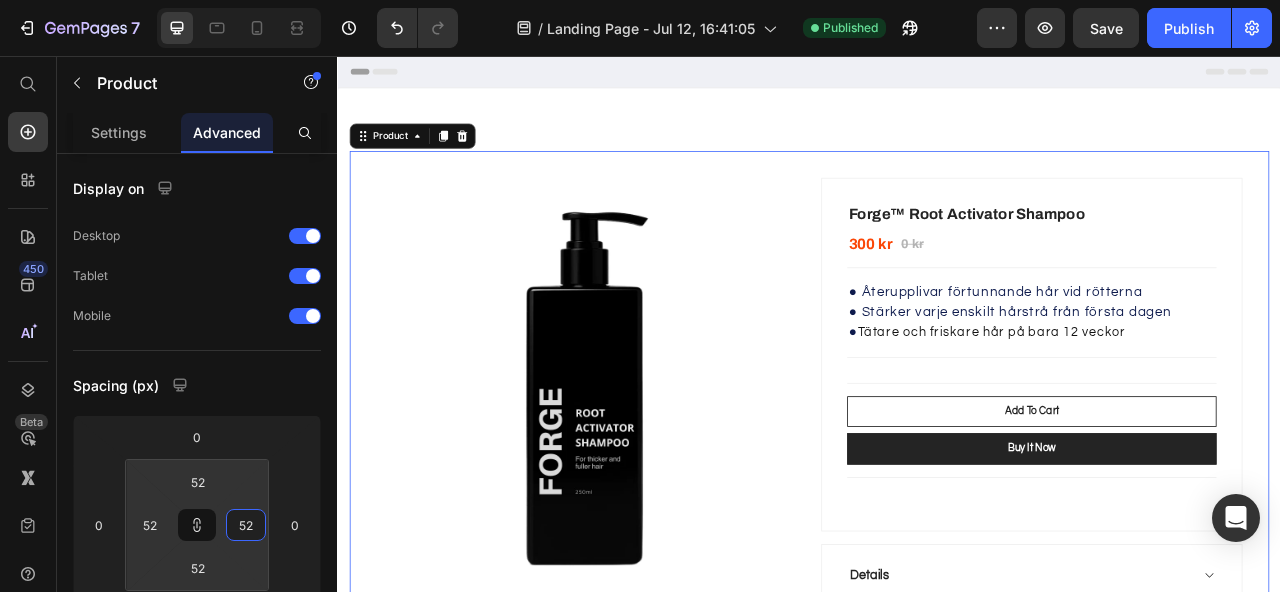 type on "54" 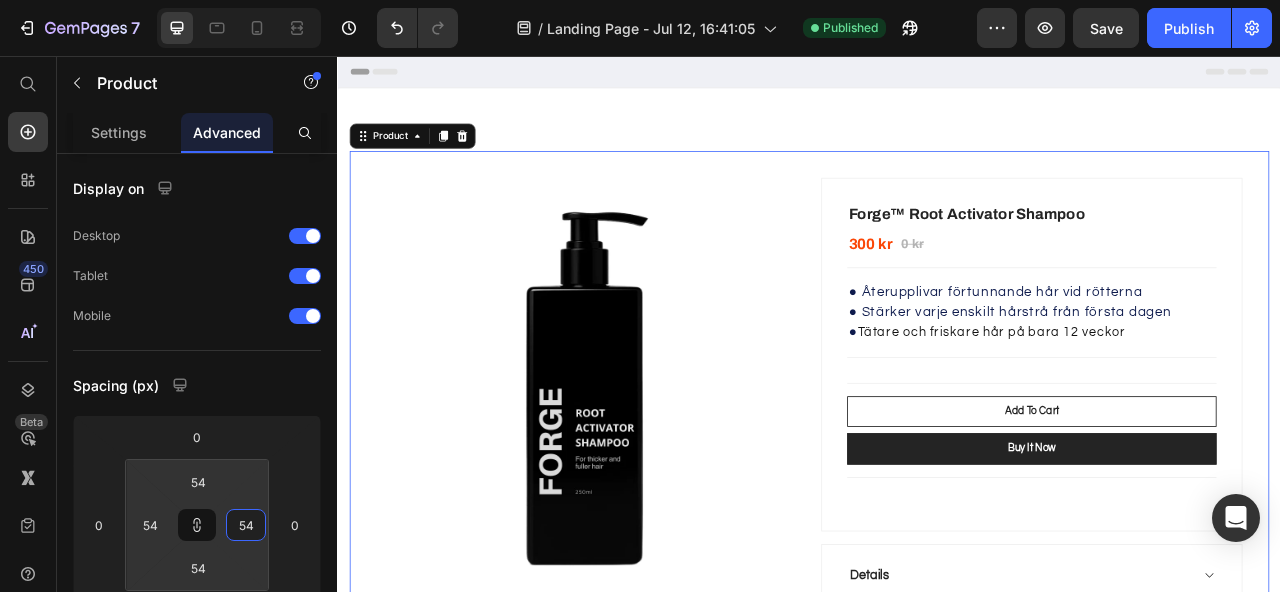 type on "58" 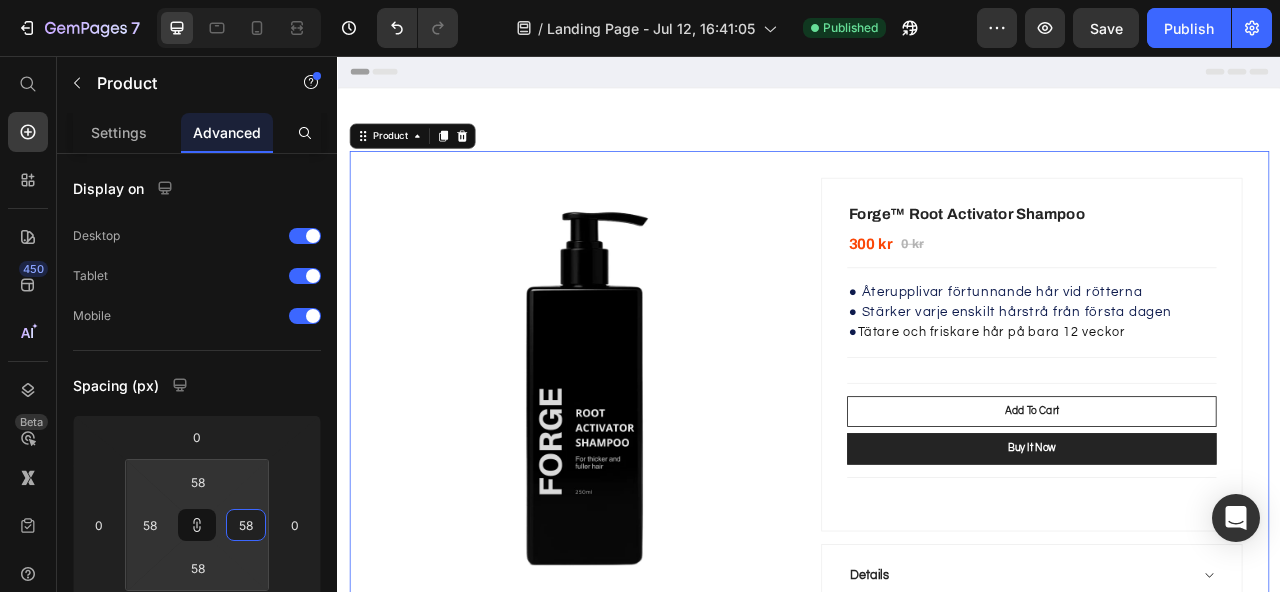 type on "62" 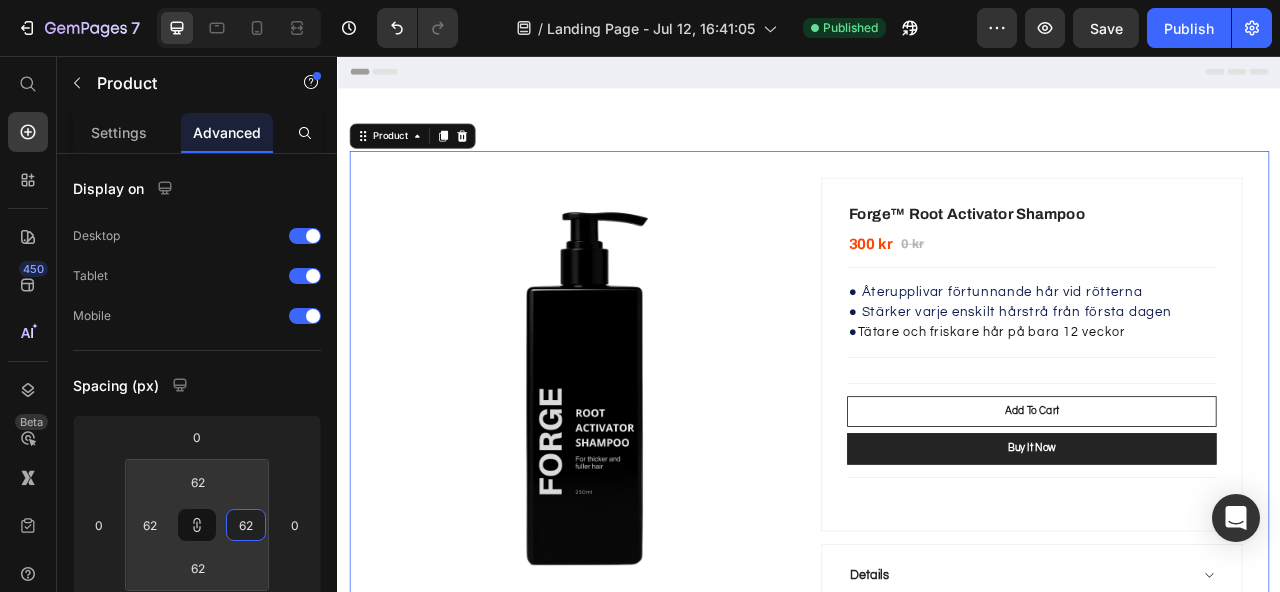 type on "64" 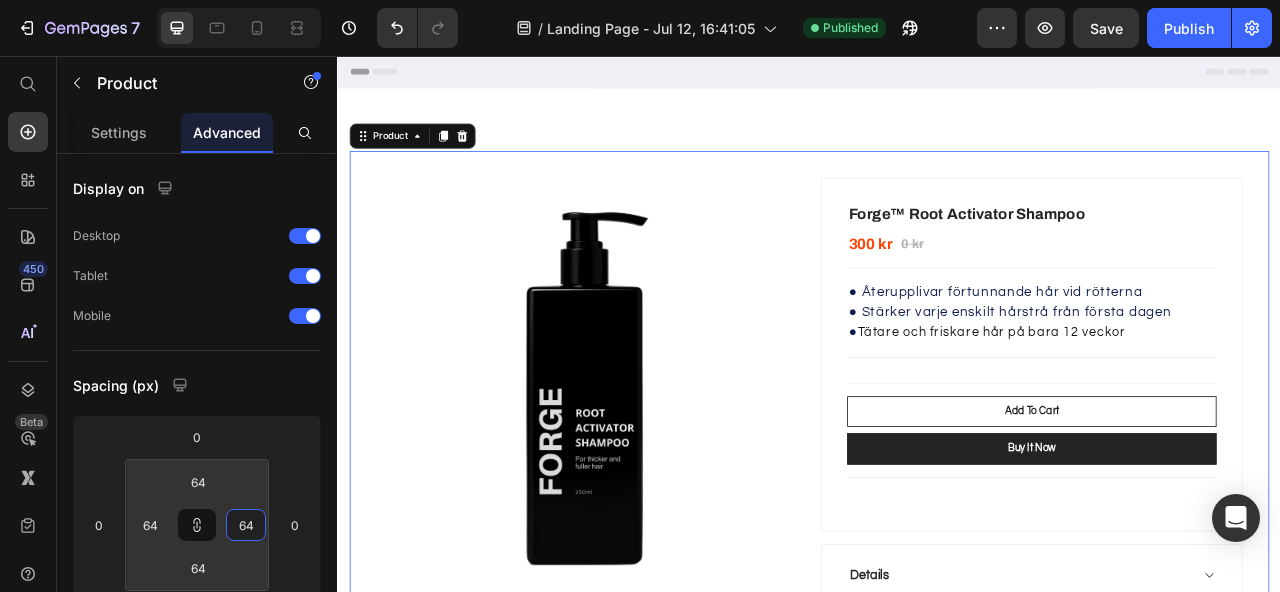 type on "68" 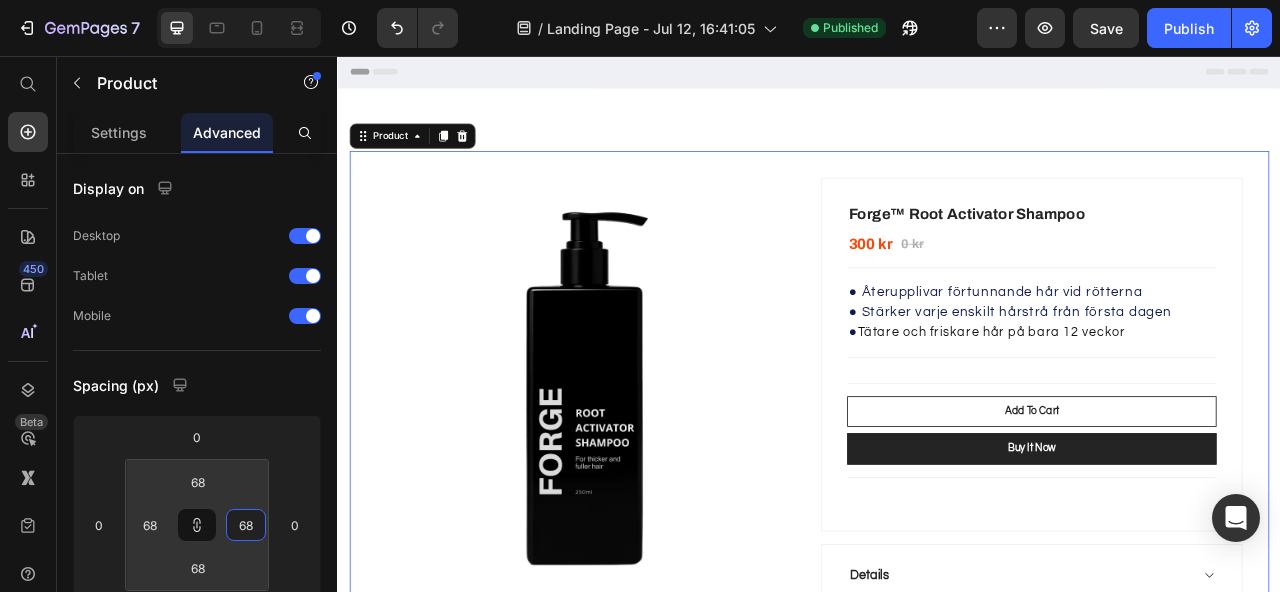 type on "72" 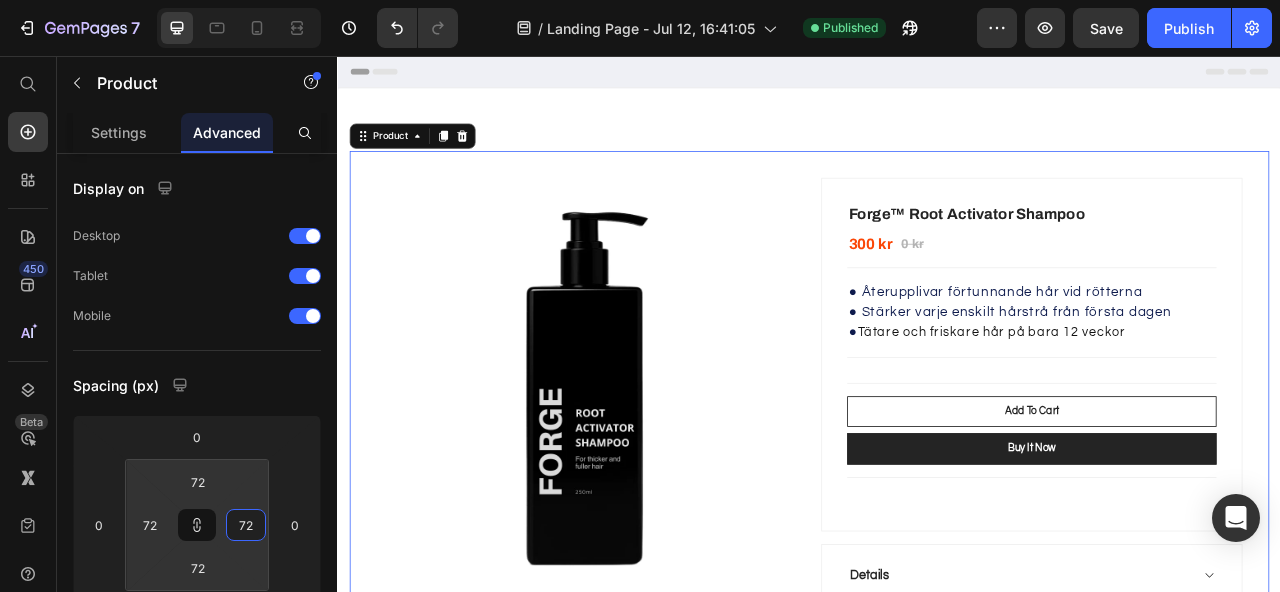 type on "74" 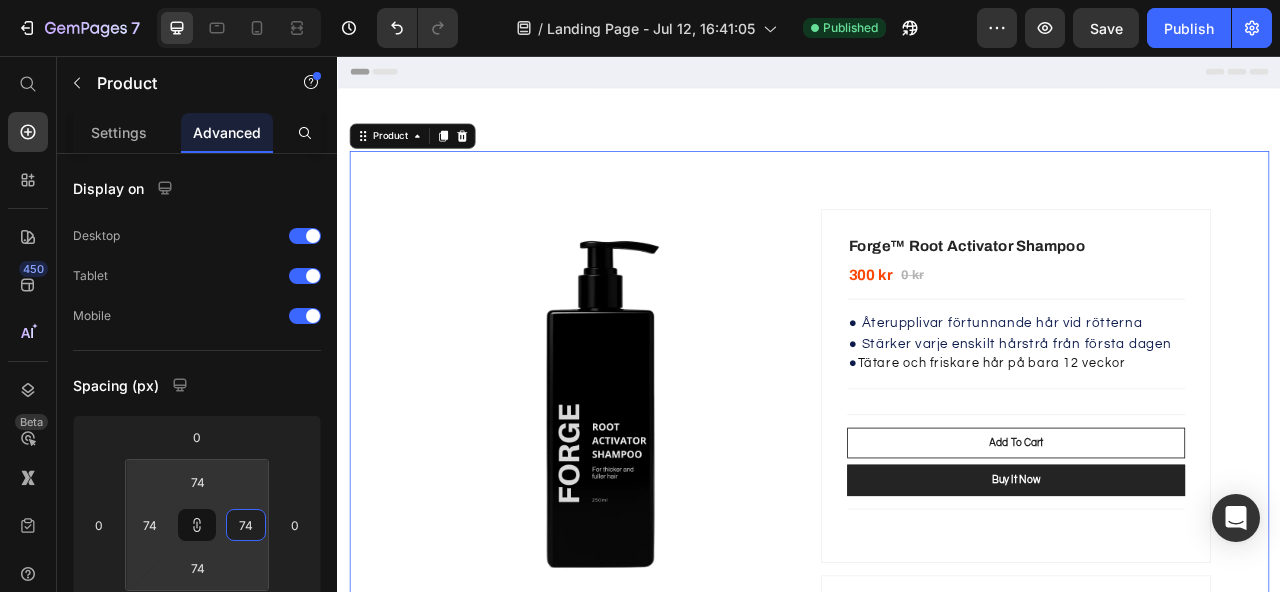 type on "76" 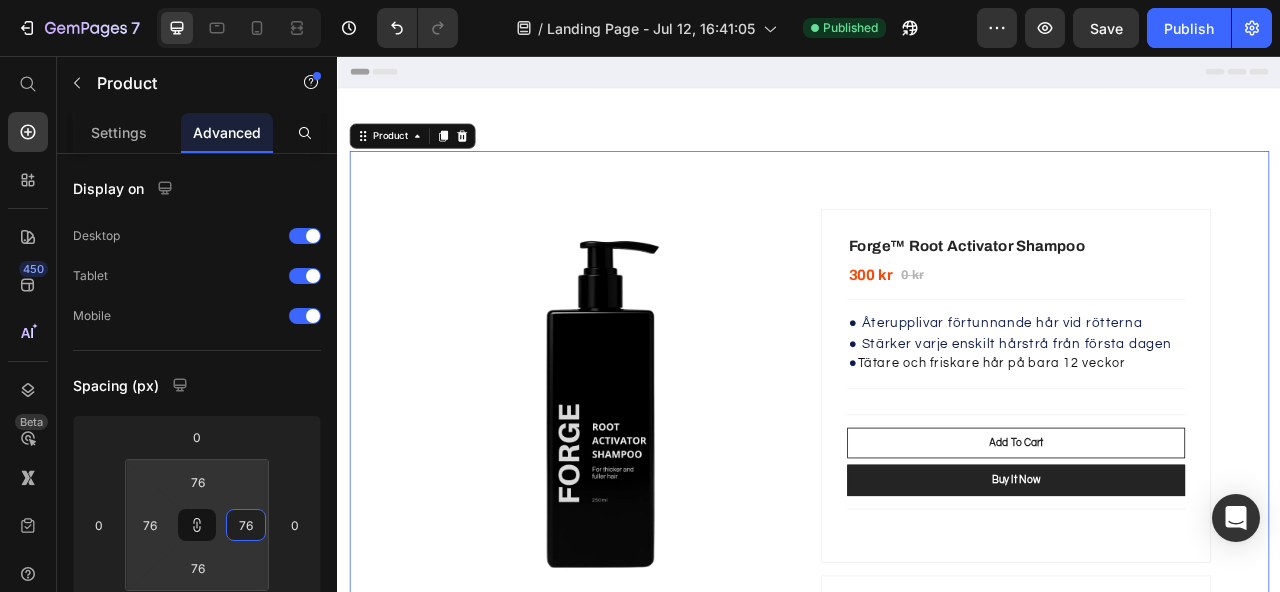 type on "78" 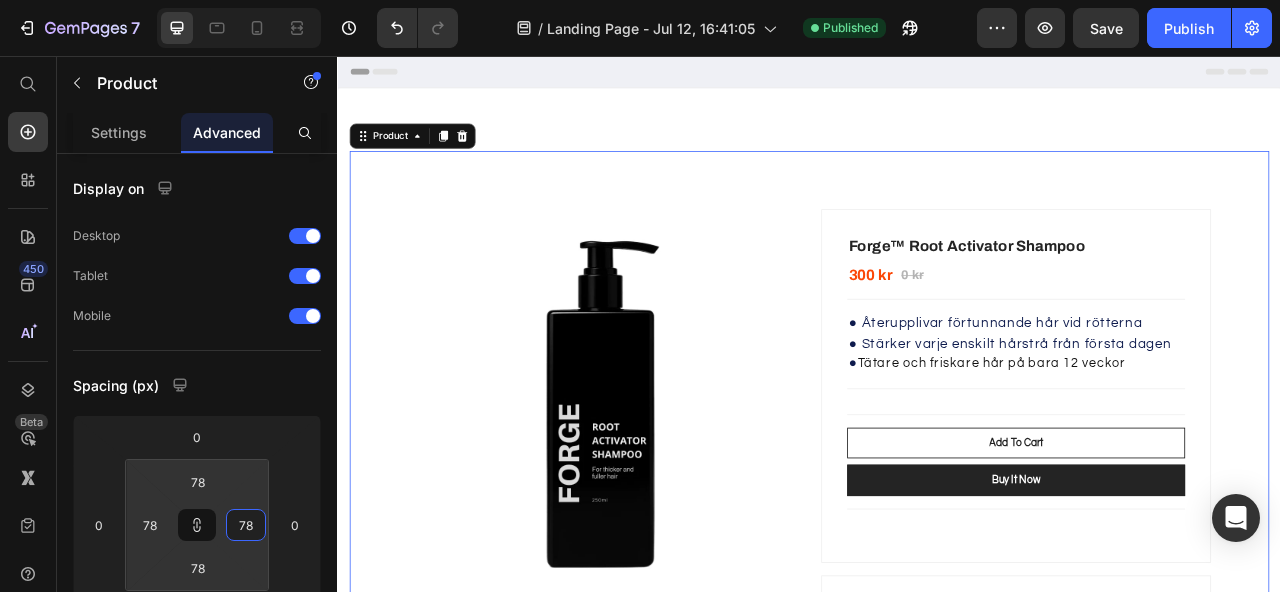 type on "80" 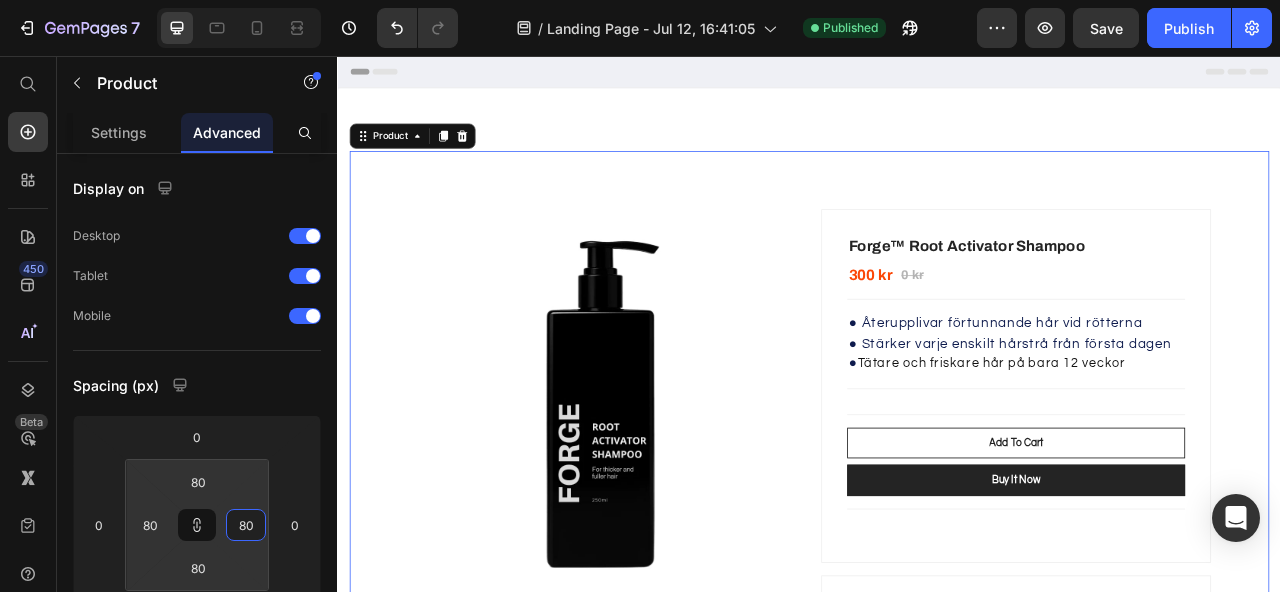 type on "82" 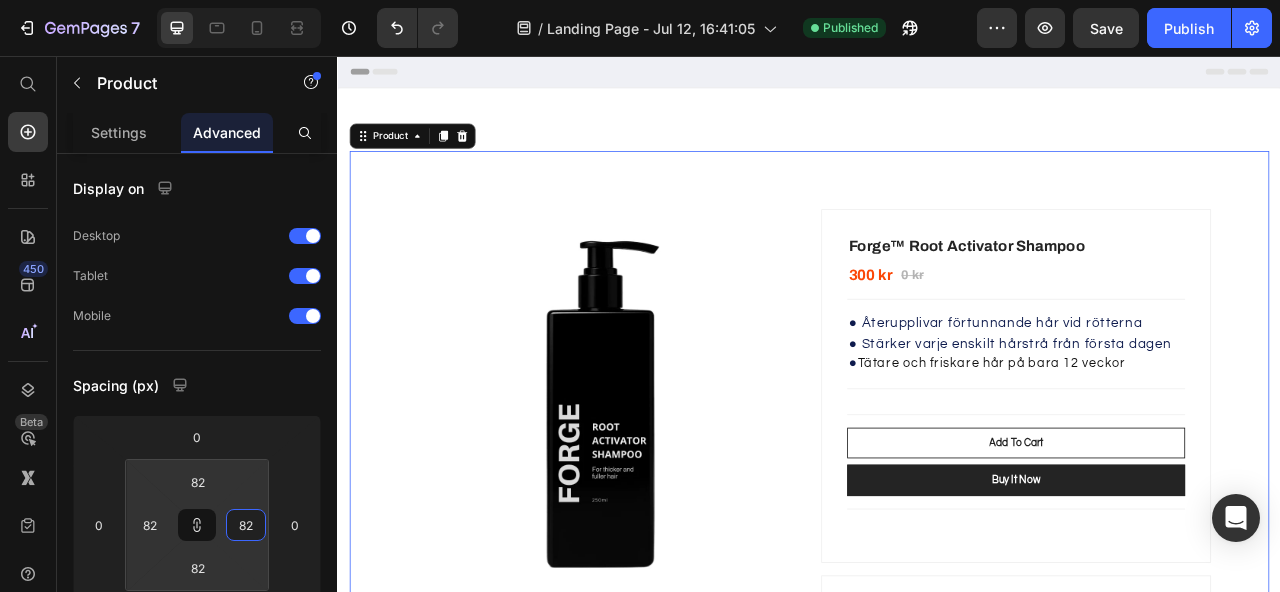type on "84" 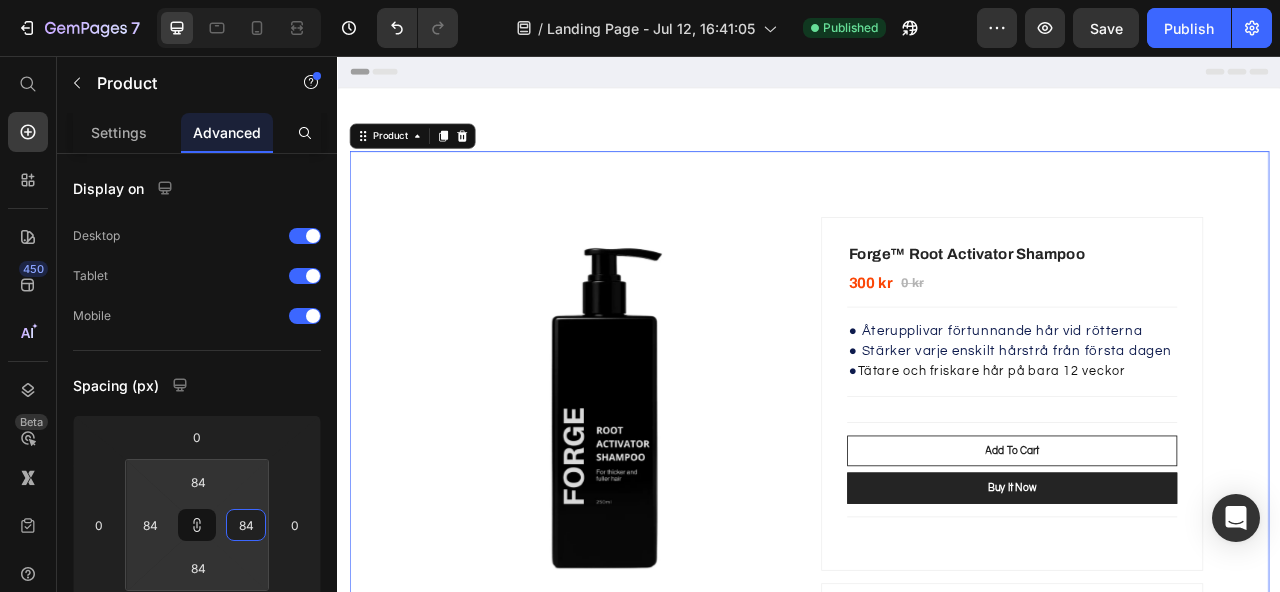 type on "78" 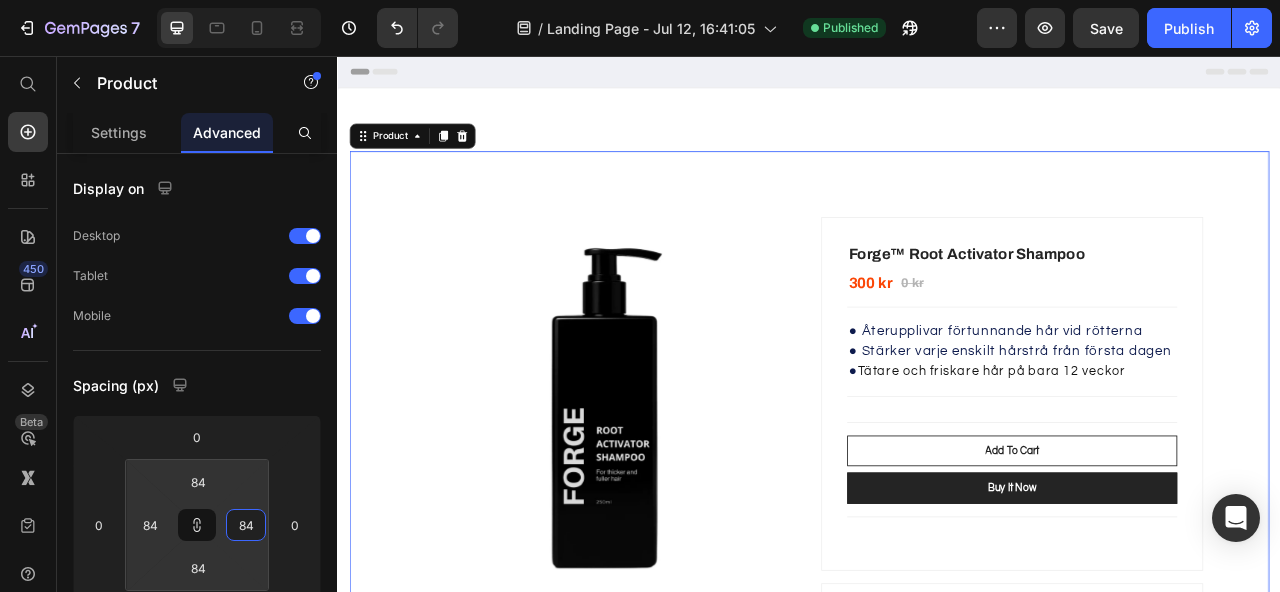 type on "78" 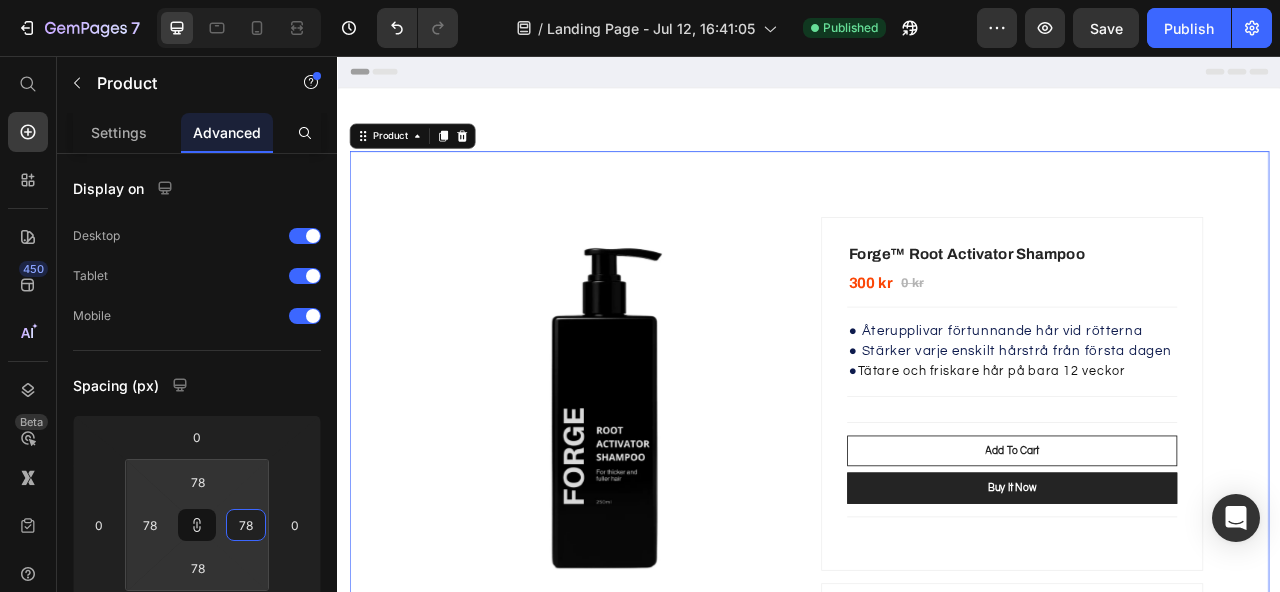 type on "68" 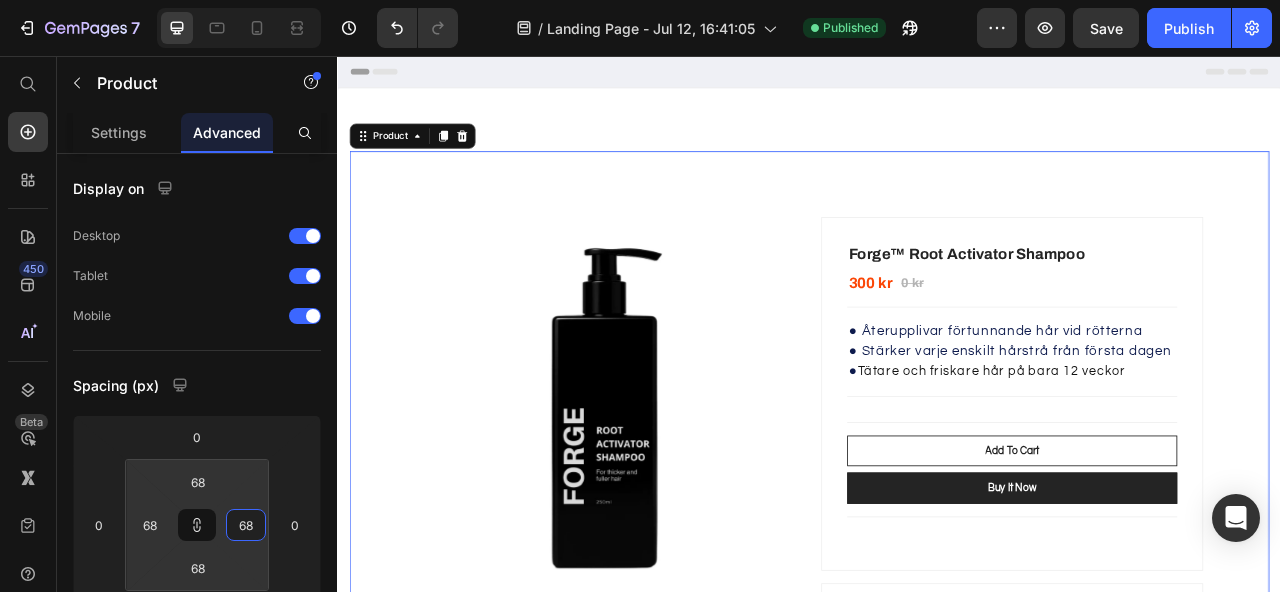 type on "56" 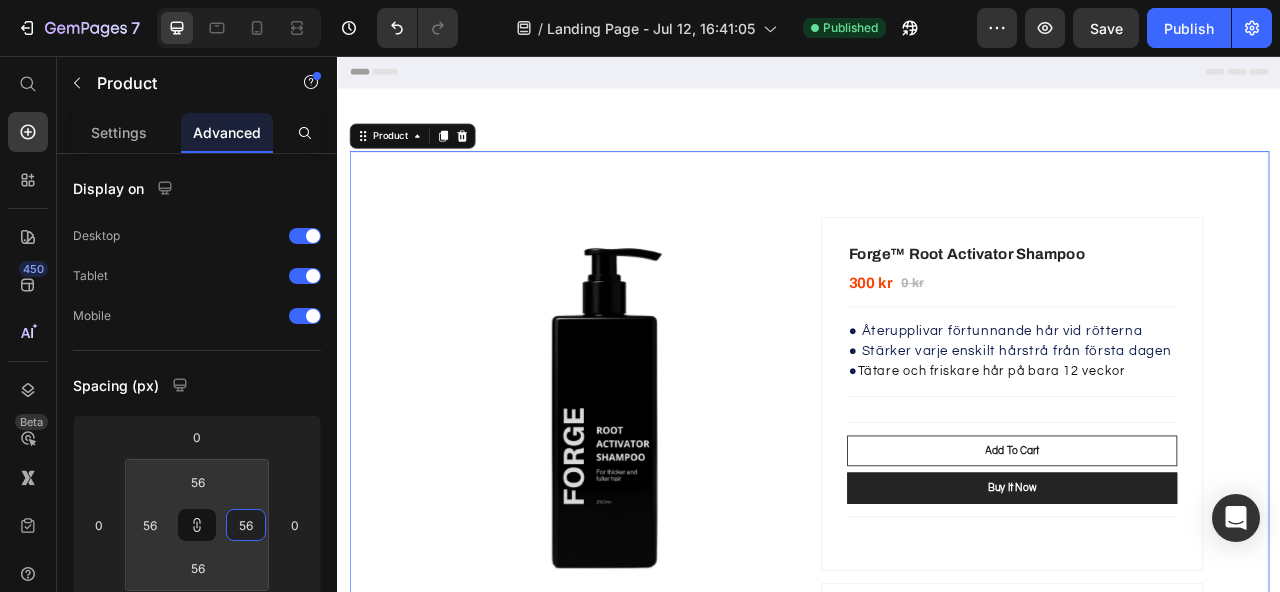 type on "44" 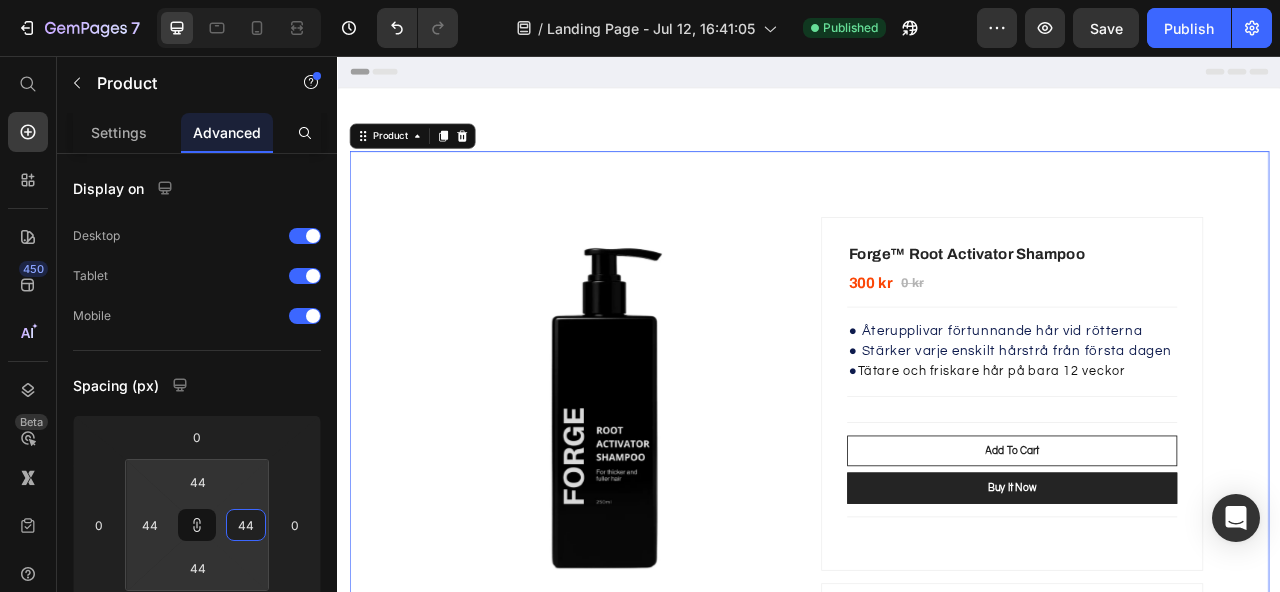 type on "32" 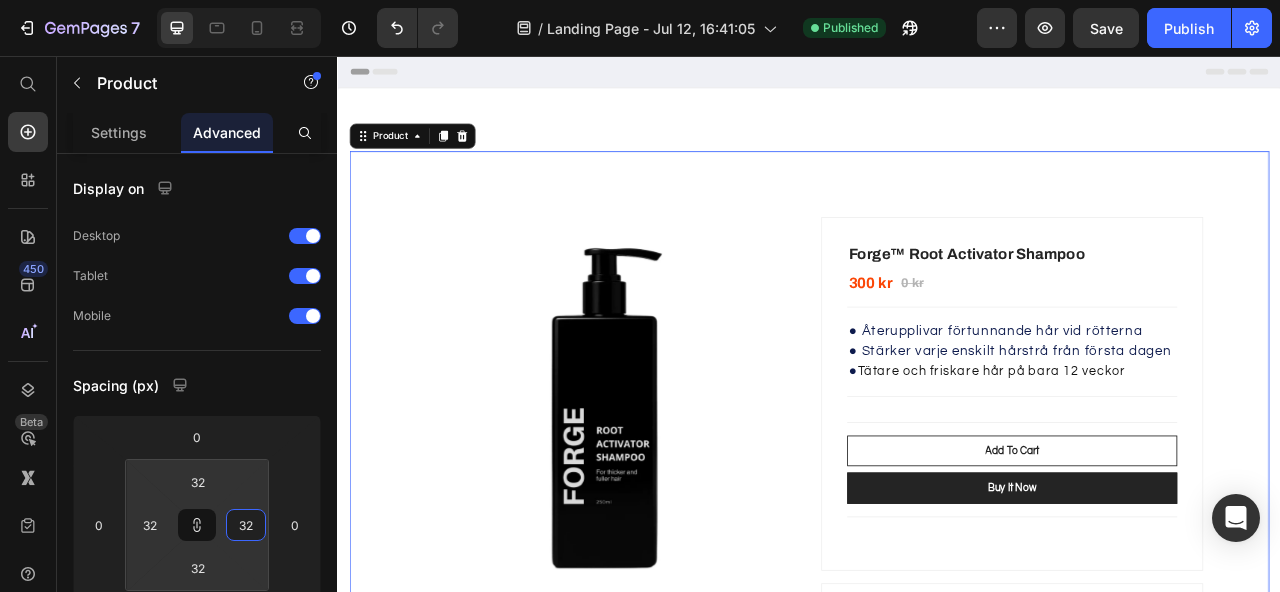 type on "16" 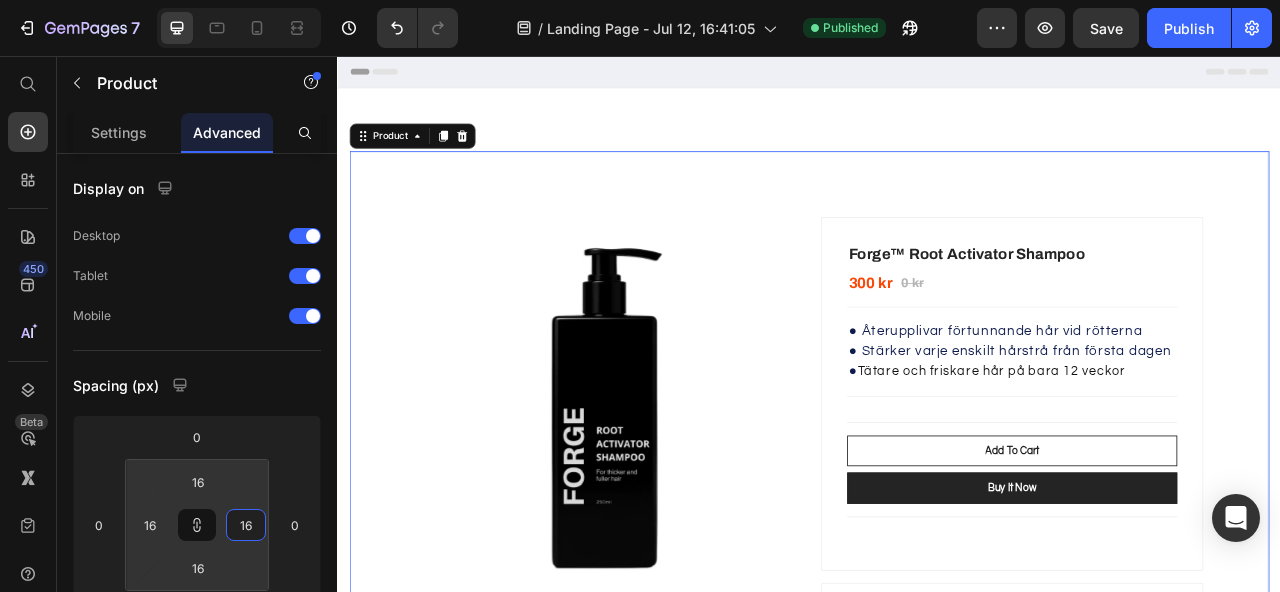 type on "2" 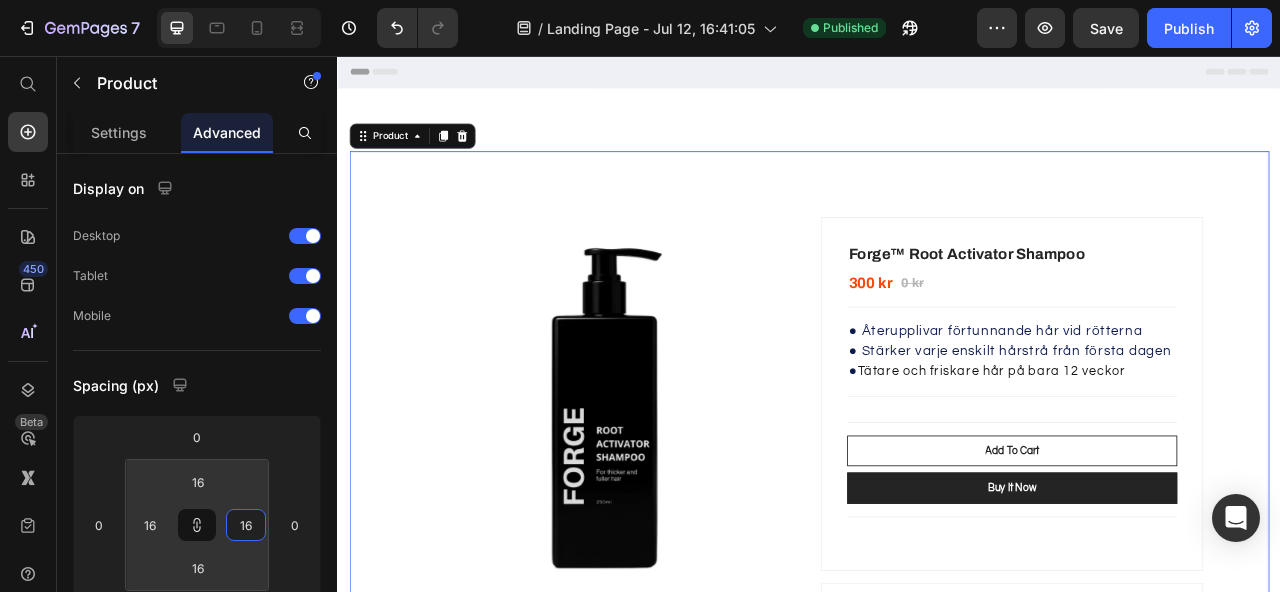 type on "2" 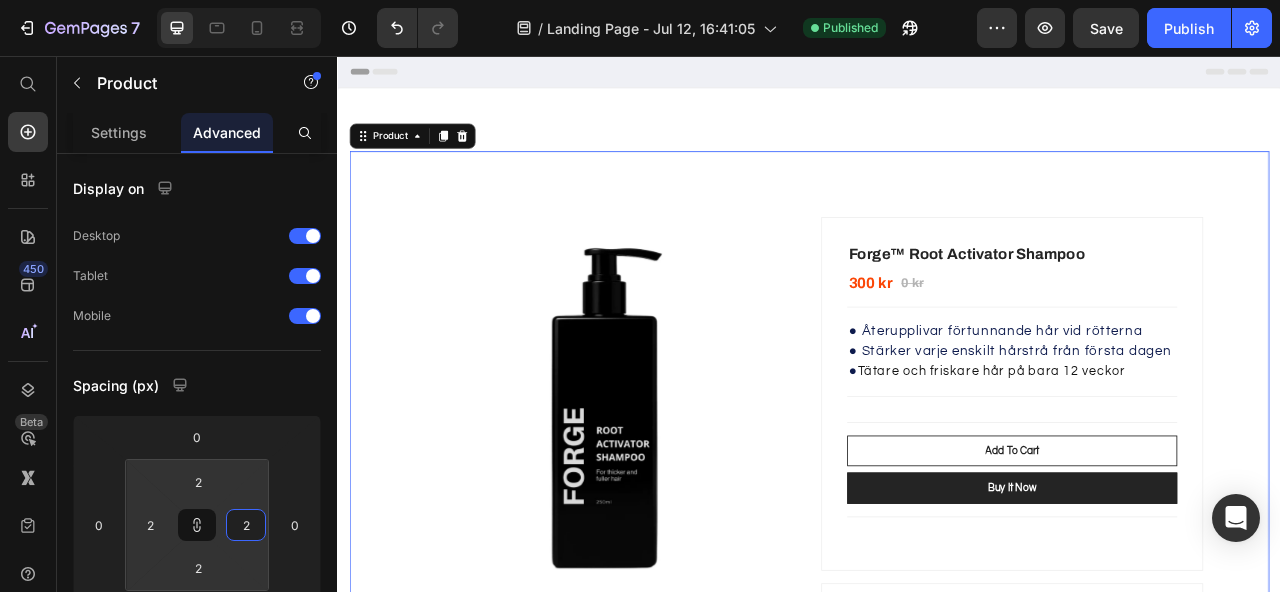 type on "0" 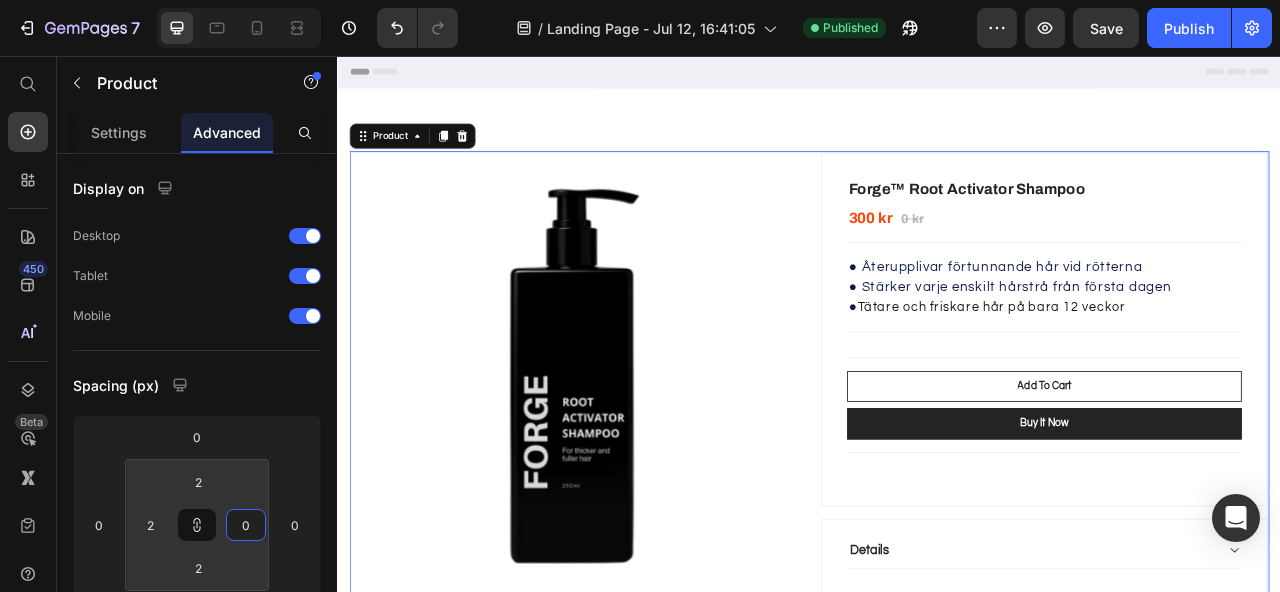 drag, startPoint x: 221, startPoint y: 503, endPoint x: 168, endPoint y: 526, distance: 57.77543 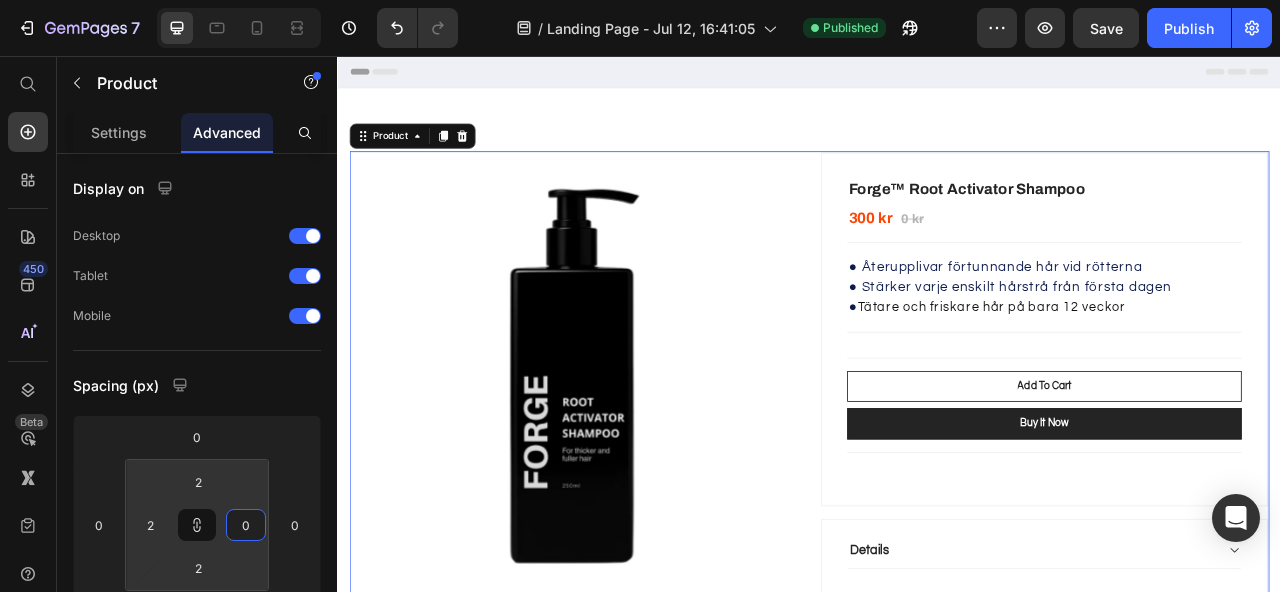 click on "7  Version history  /  Landing Page - Jul 12, 16:41:05 Published Preview  Save   Publish  450 Beta Start with Sections Elements Hero Section Product Detail Brands Trusted Badges Guarantee Product Breakdown How to use Testimonials Compare Bundle FAQs Social Proof Brand Story Product List Collection Blog List Contact Sticky Add to Cart Custom Footer Browse Library 450 Layout
Row
Row
Row
Row Text
Heading
Text Block Button
Button
Button
Sticky Back to top Media
Image" at bounding box center [640, 0] 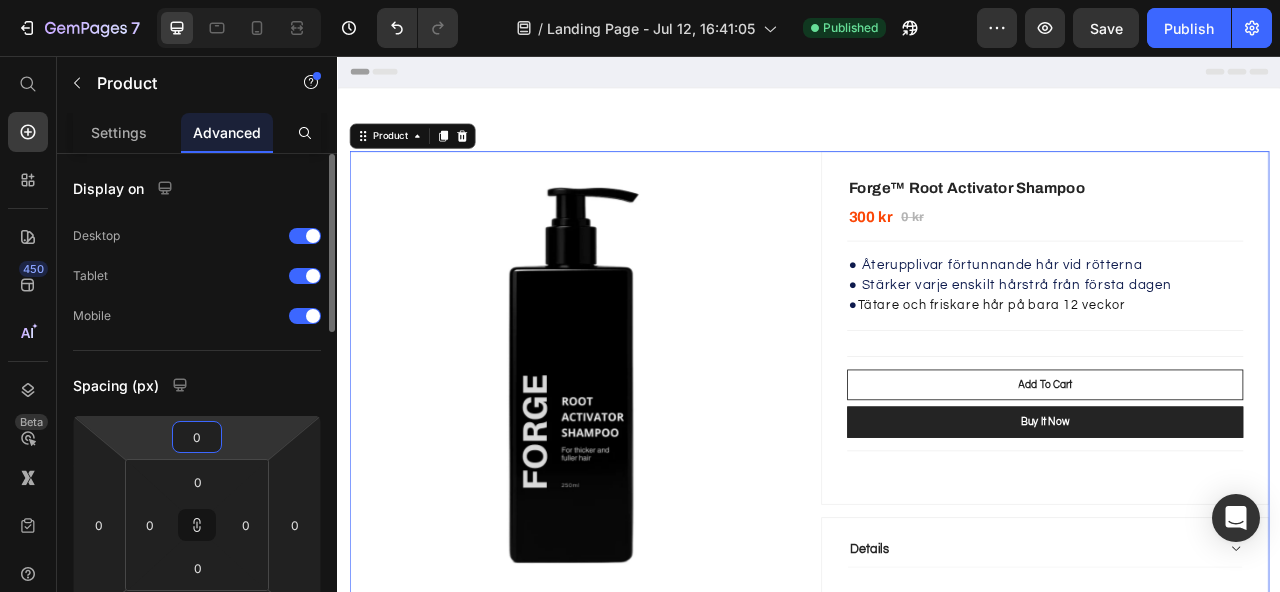drag, startPoint x: 207, startPoint y: 430, endPoint x: 213, endPoint y: 393, distance: 37.48333 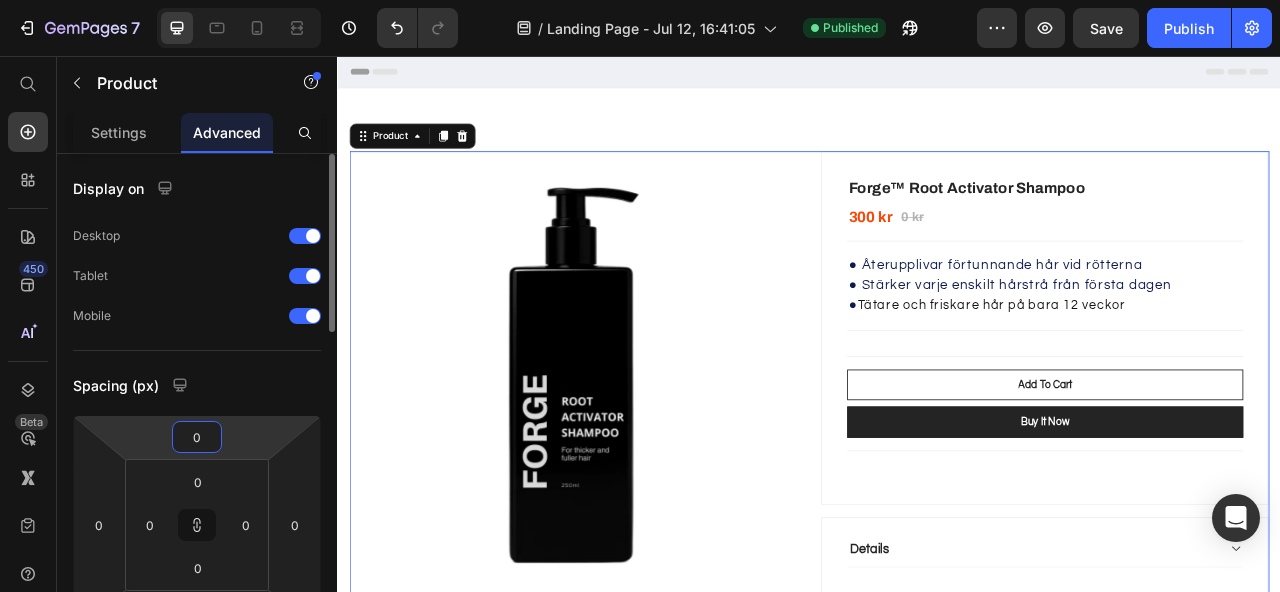 click on "Spacing (px) 0 0 16 0 0 0 0 0" 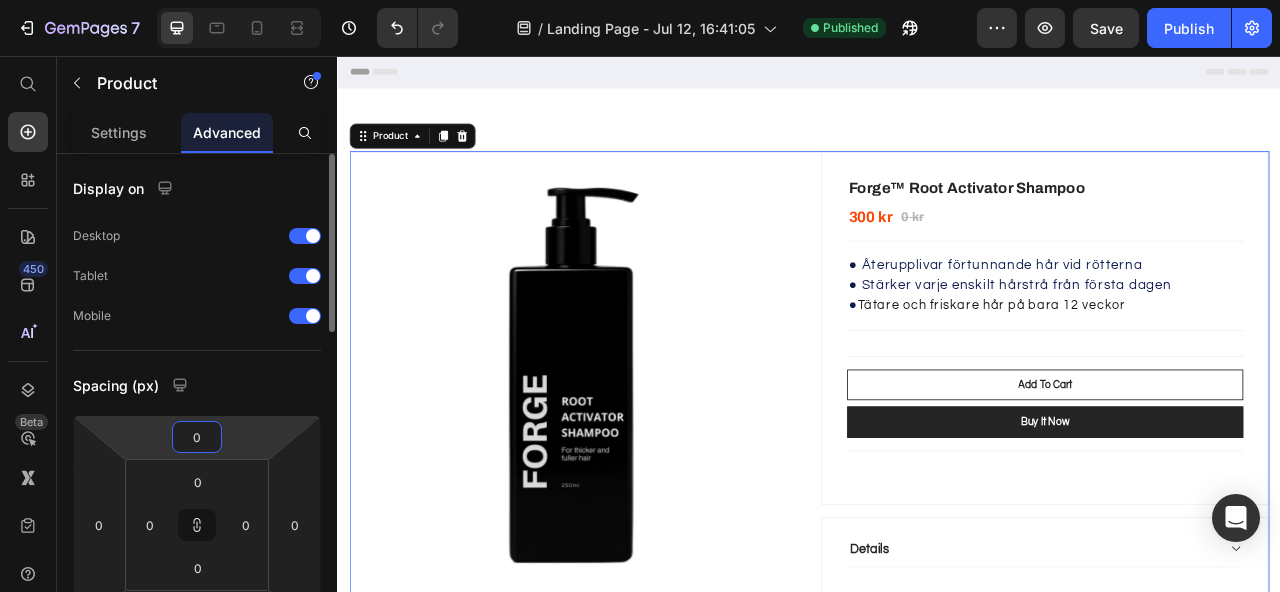 type on "0" 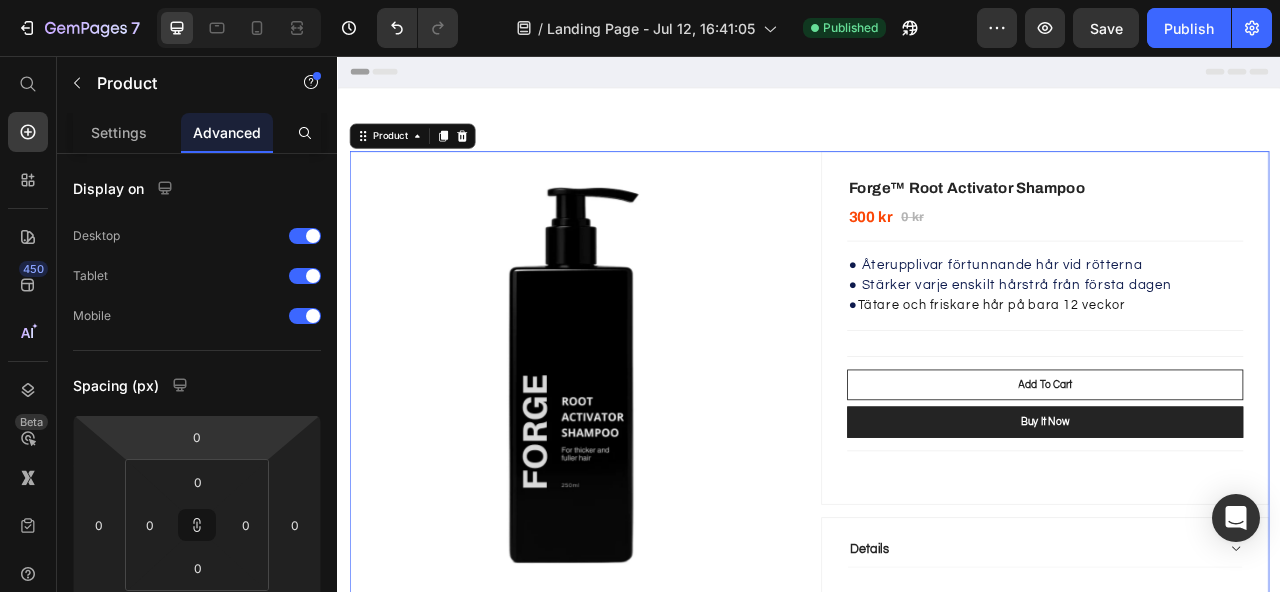 type on "12" 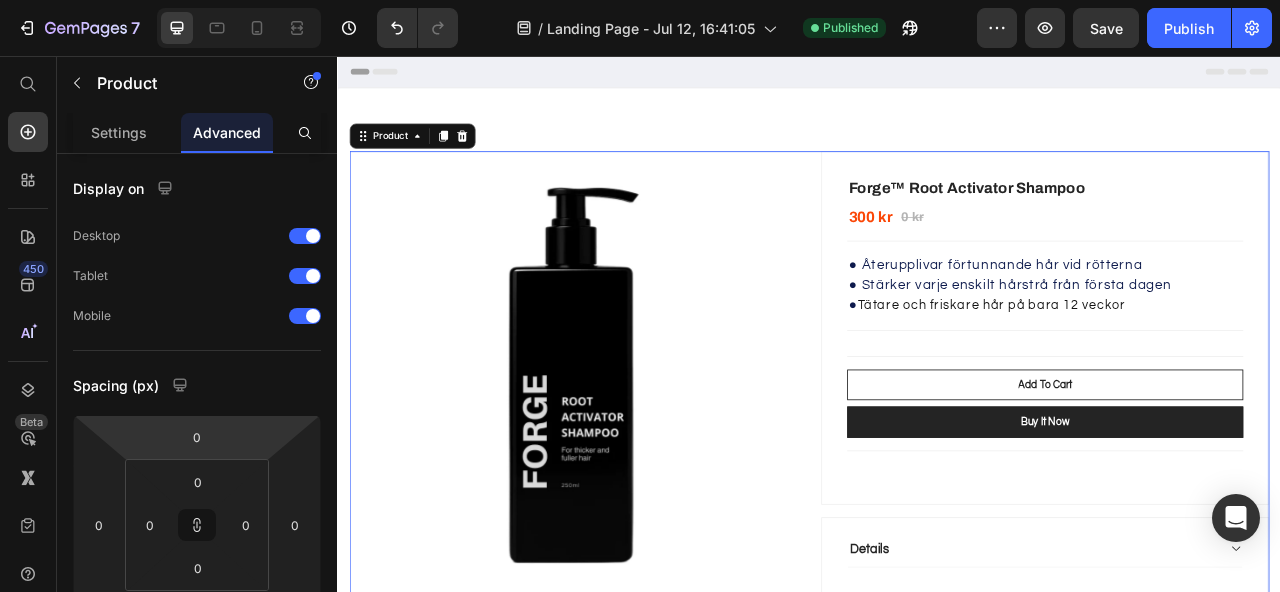 type on "12" 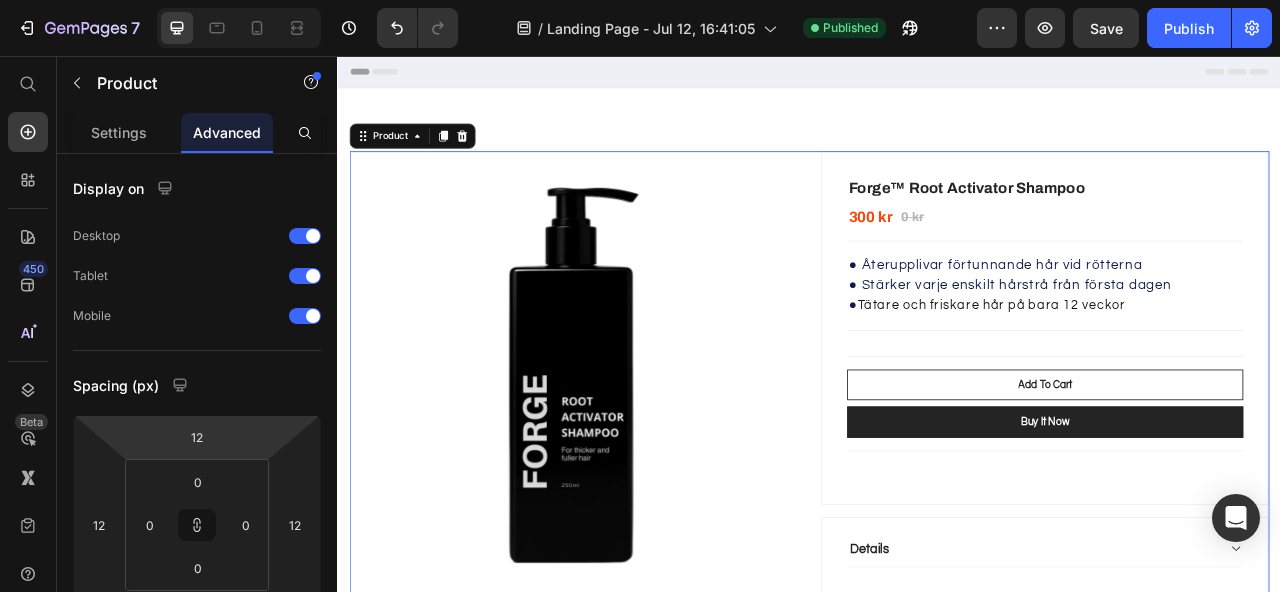 type on "22" 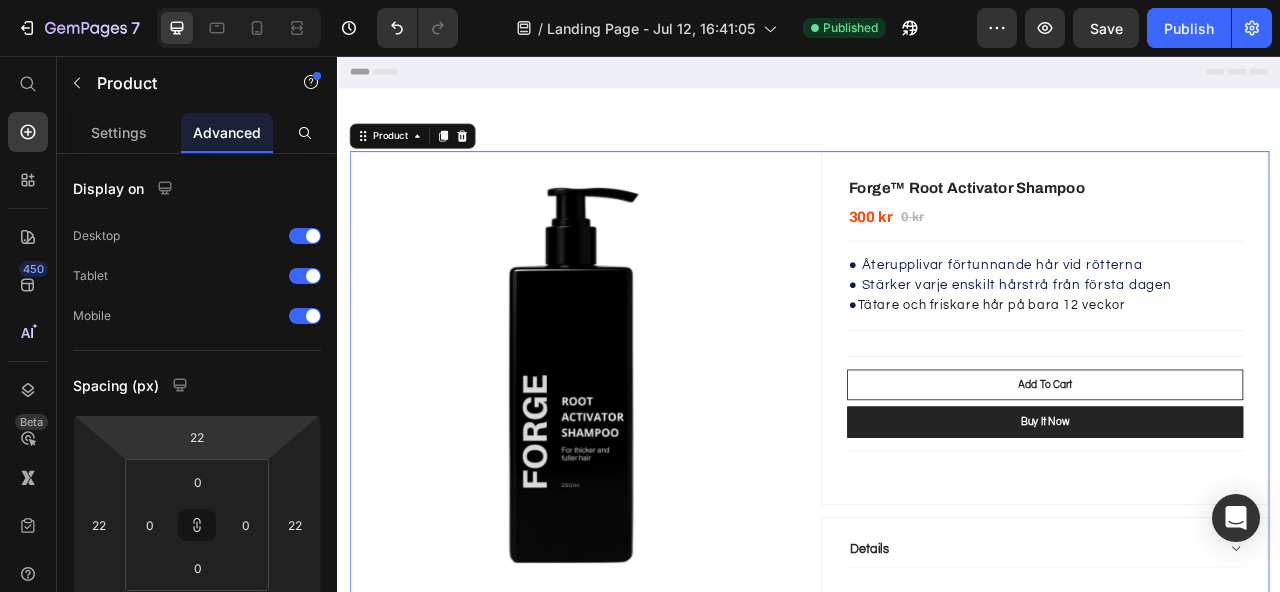 type on "34" 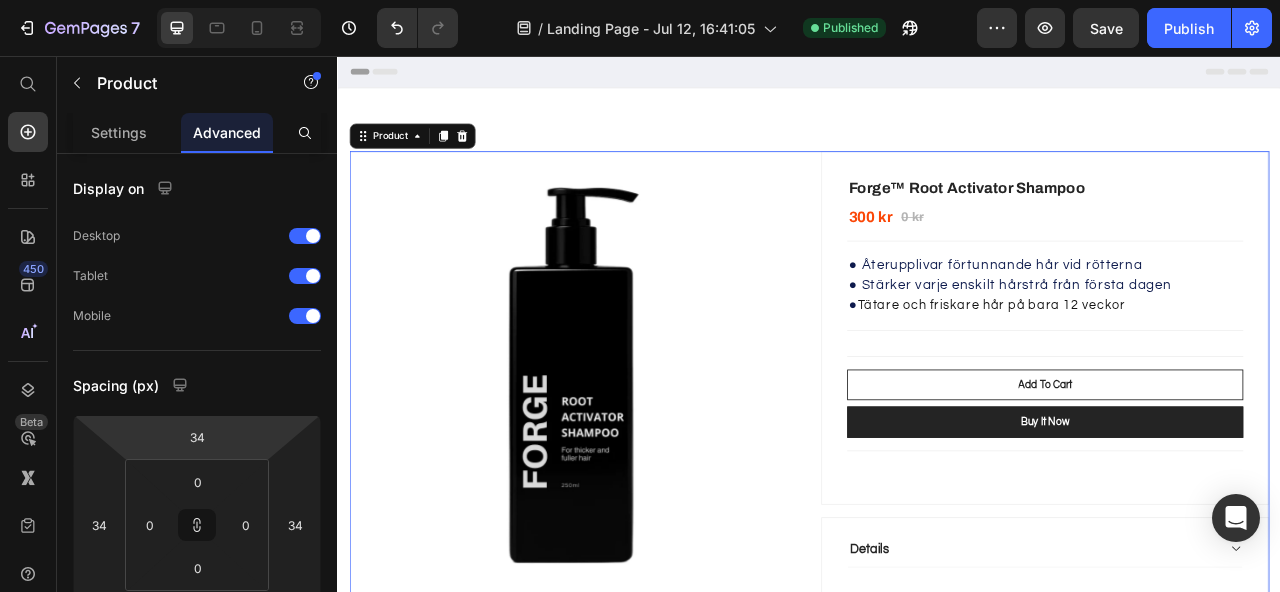 type on "60" 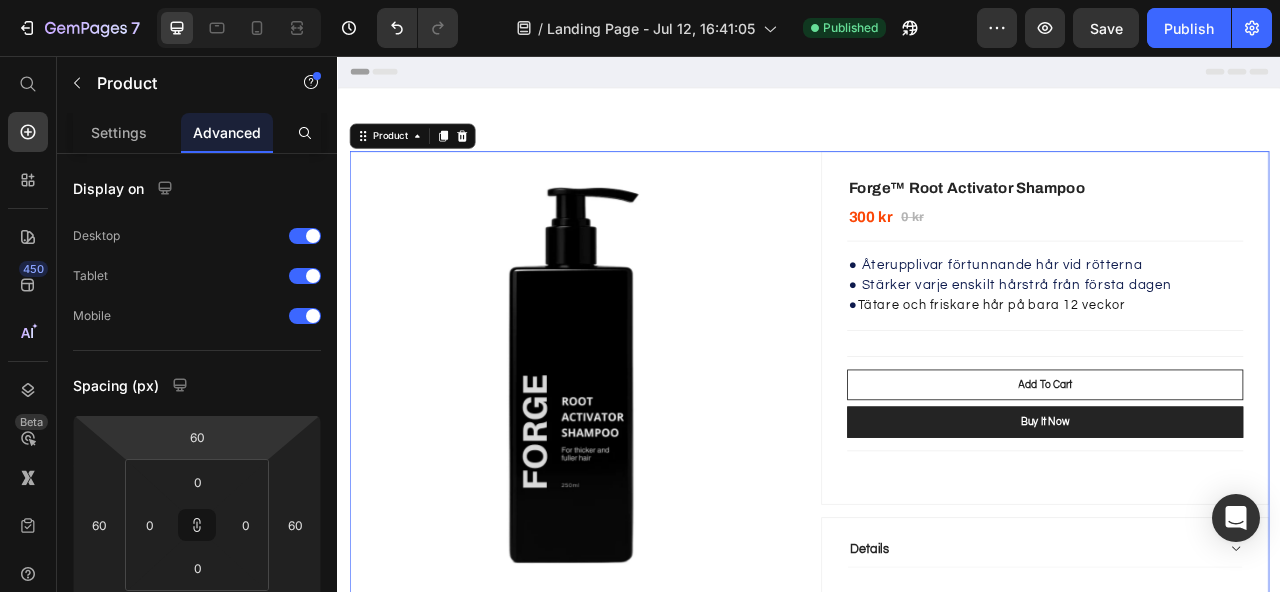 type on "82" 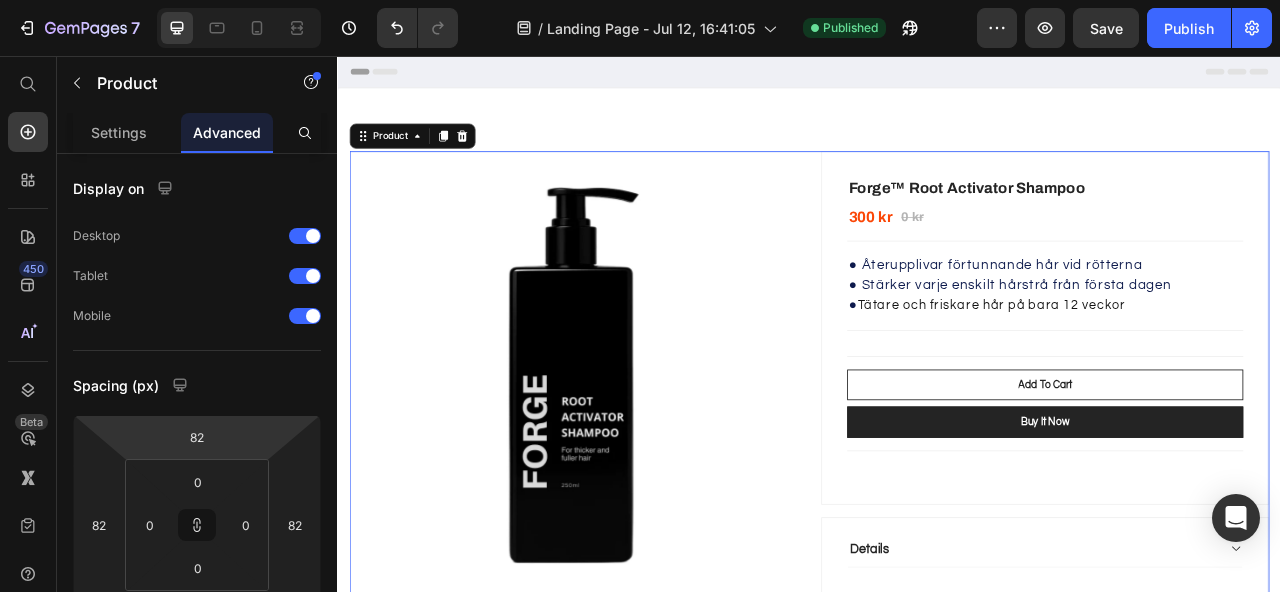 type on "98" 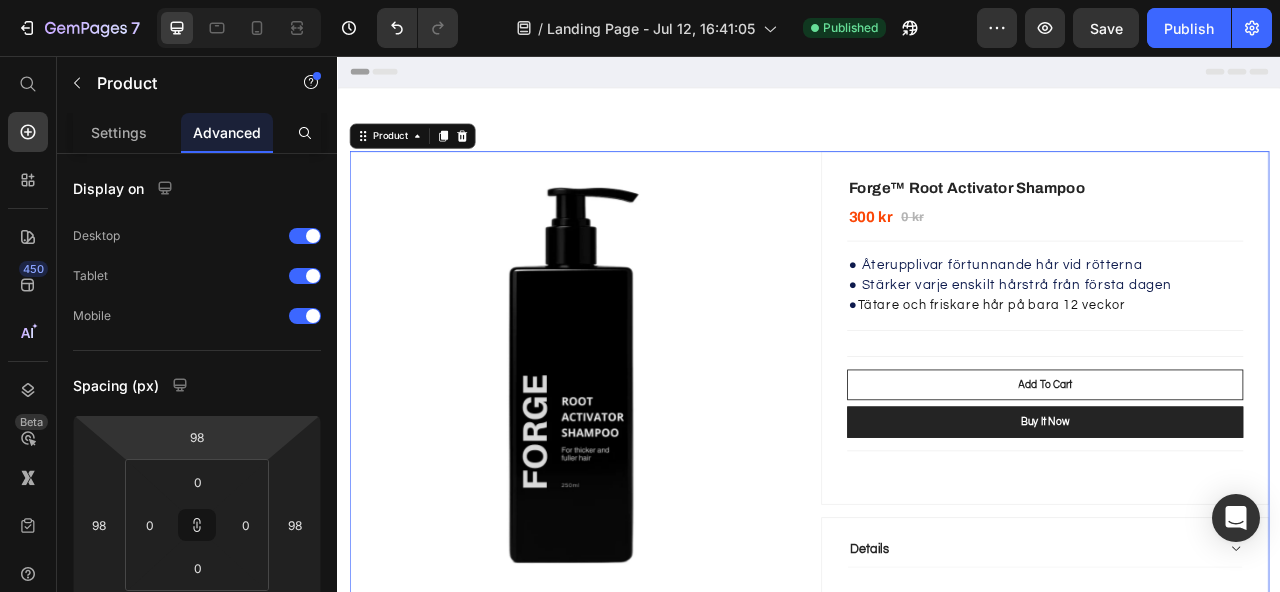 type on "114" 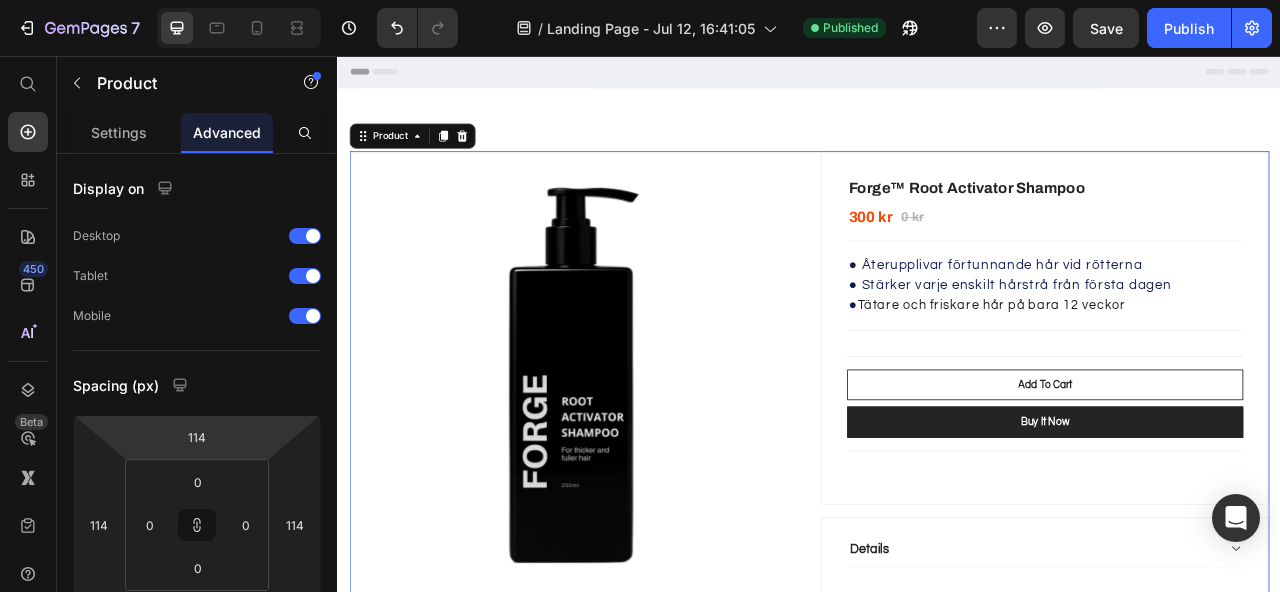 type on "128" 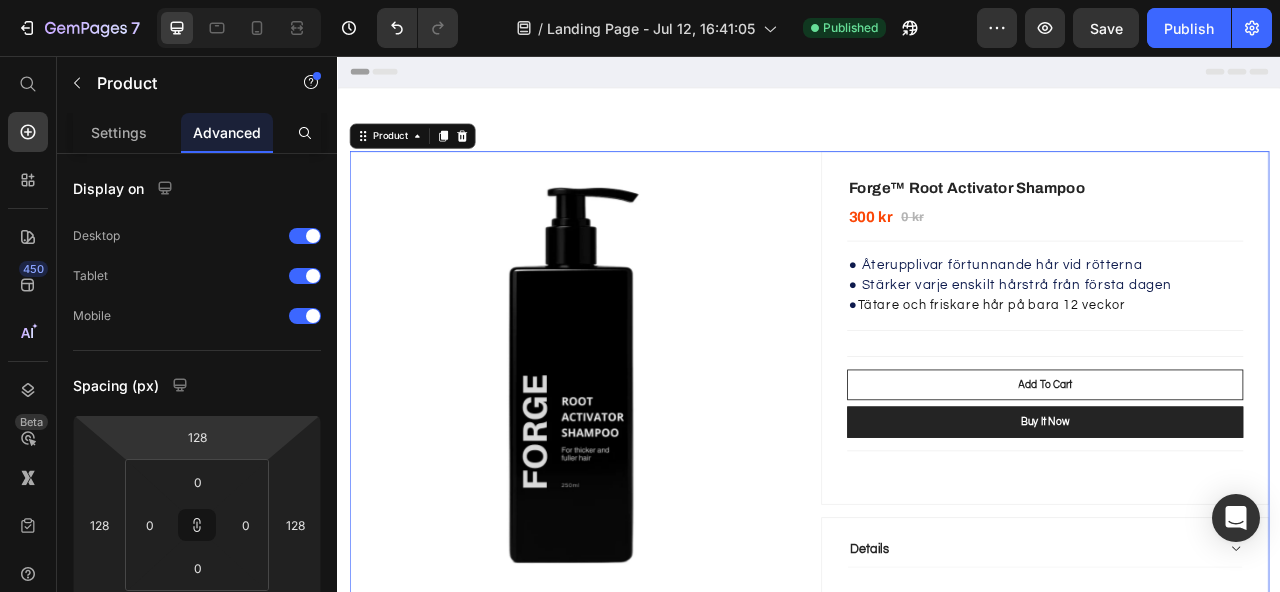 type on "144" 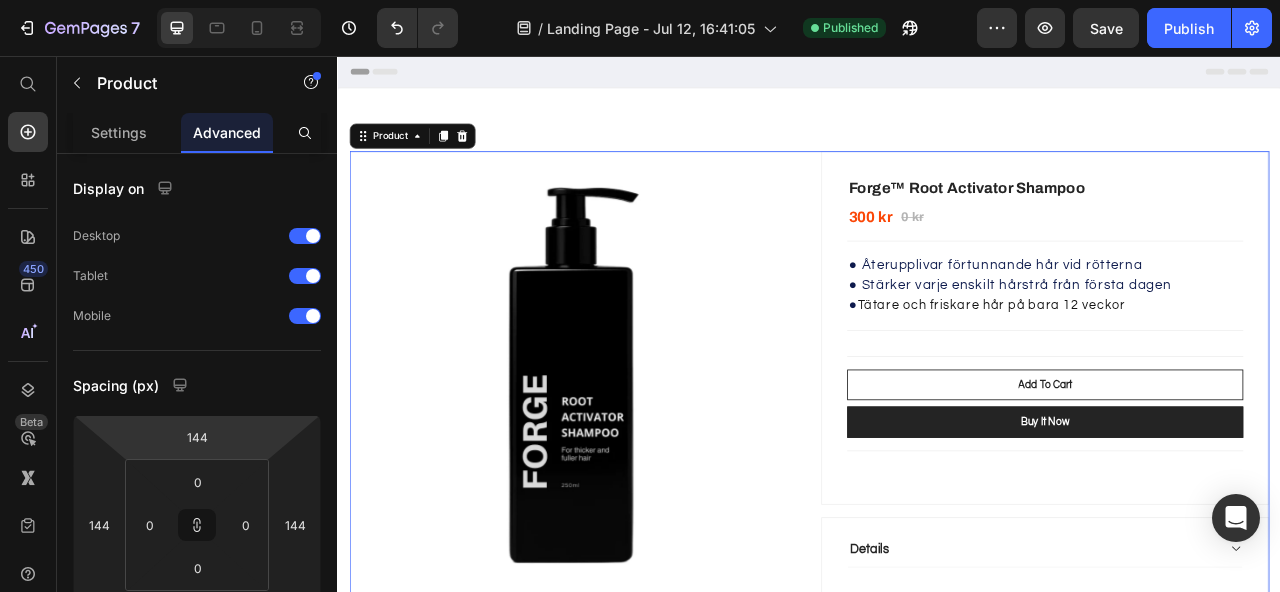 type on "150" 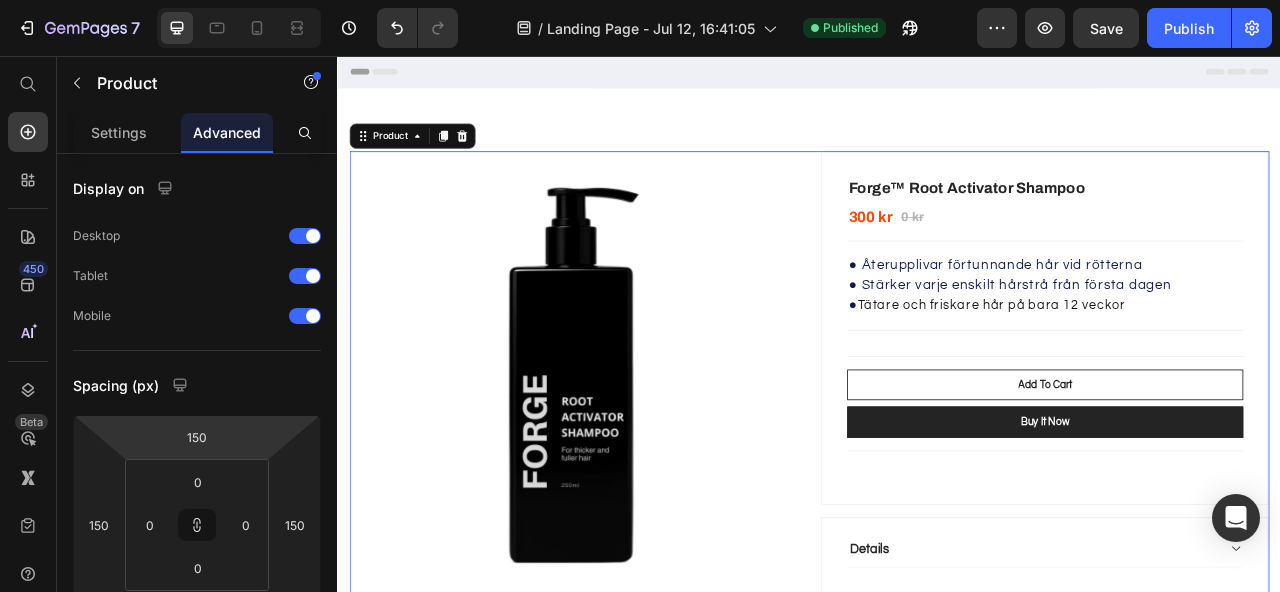 type on "154" 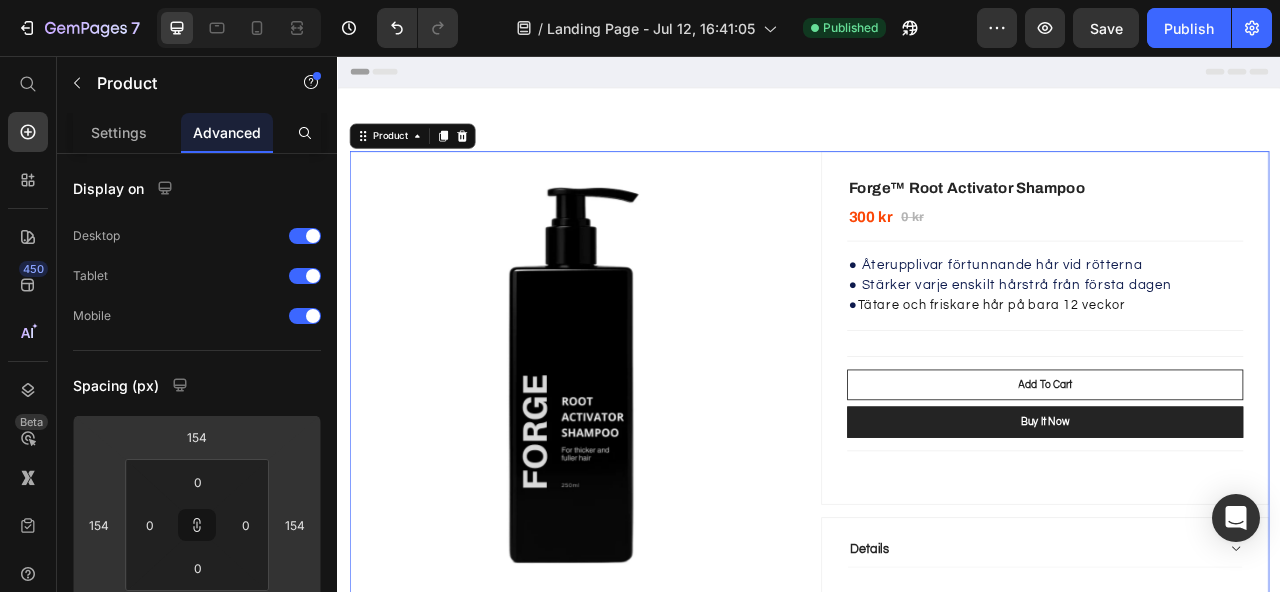 type on "156" 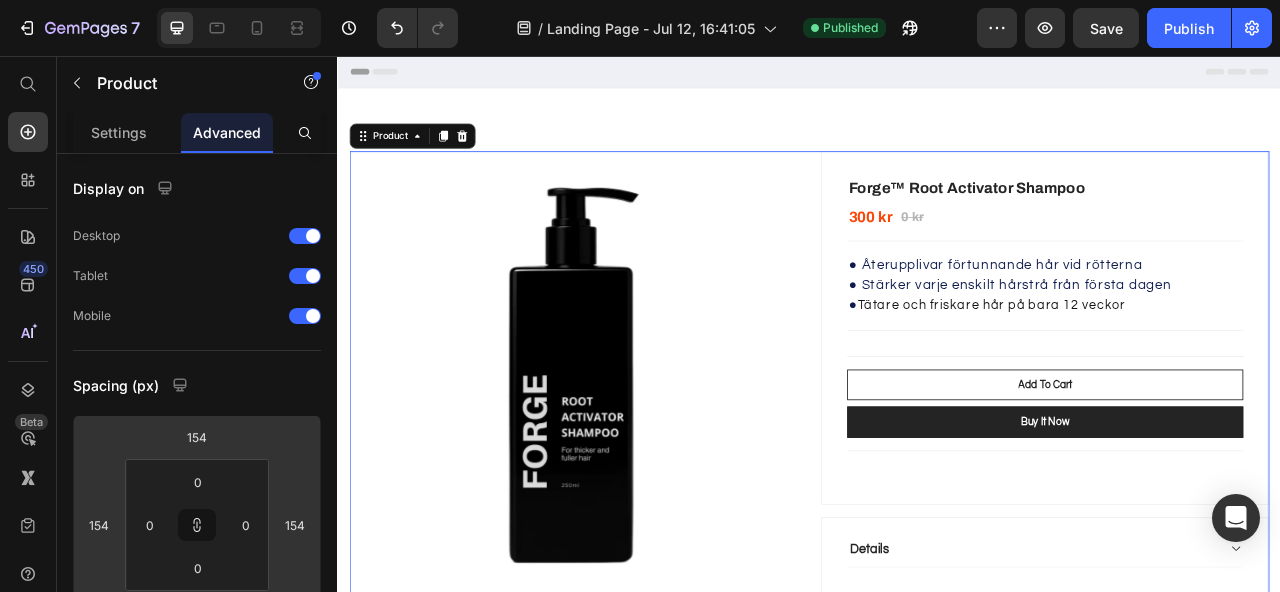 type on "156" 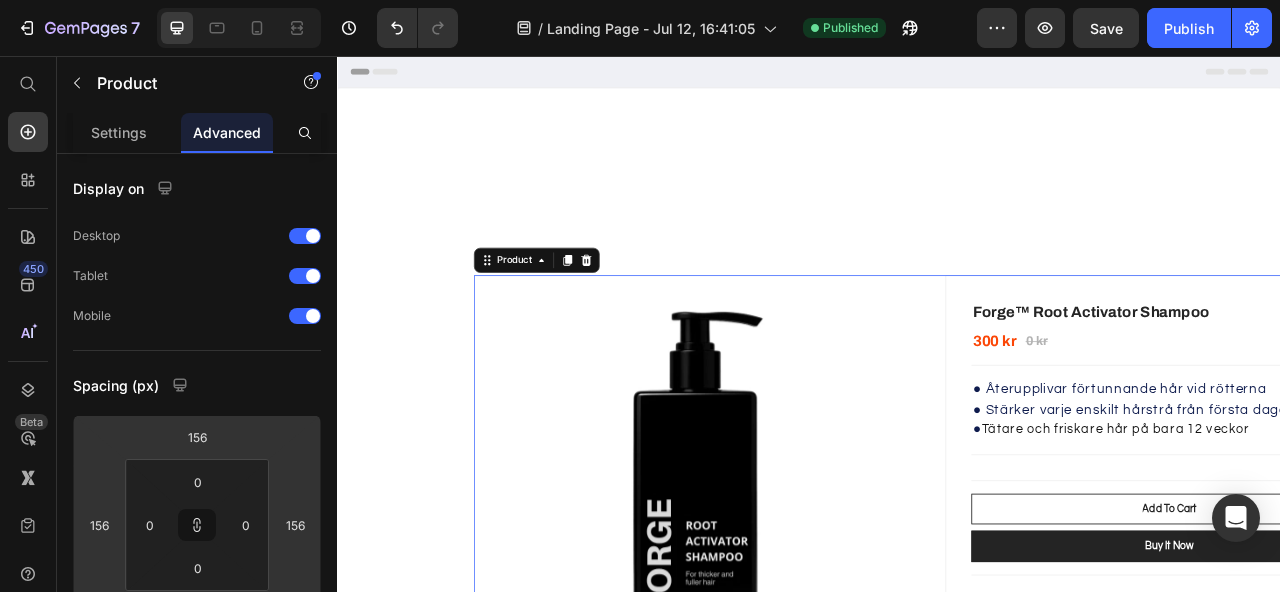 type on "158" 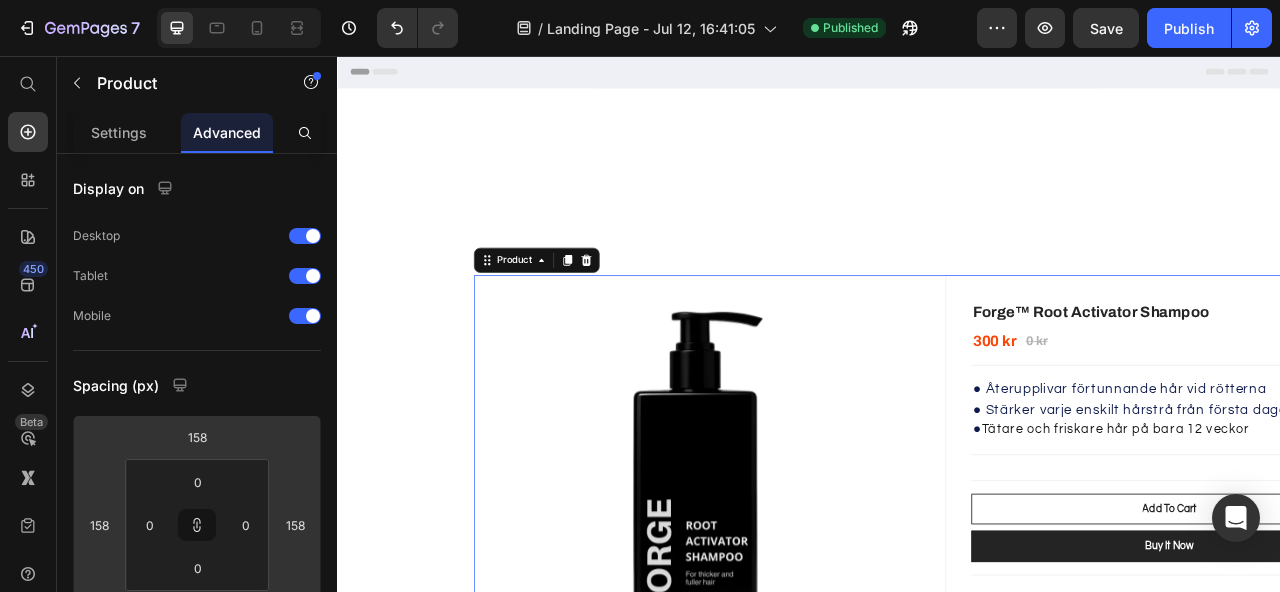 type on "160" 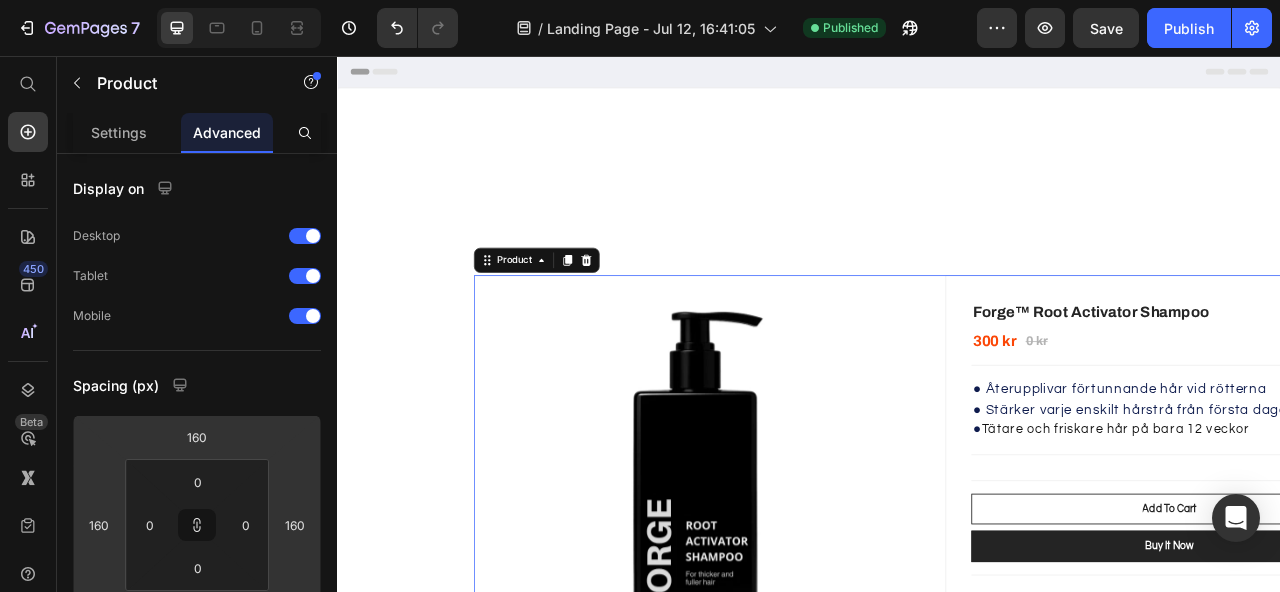 type on "162" 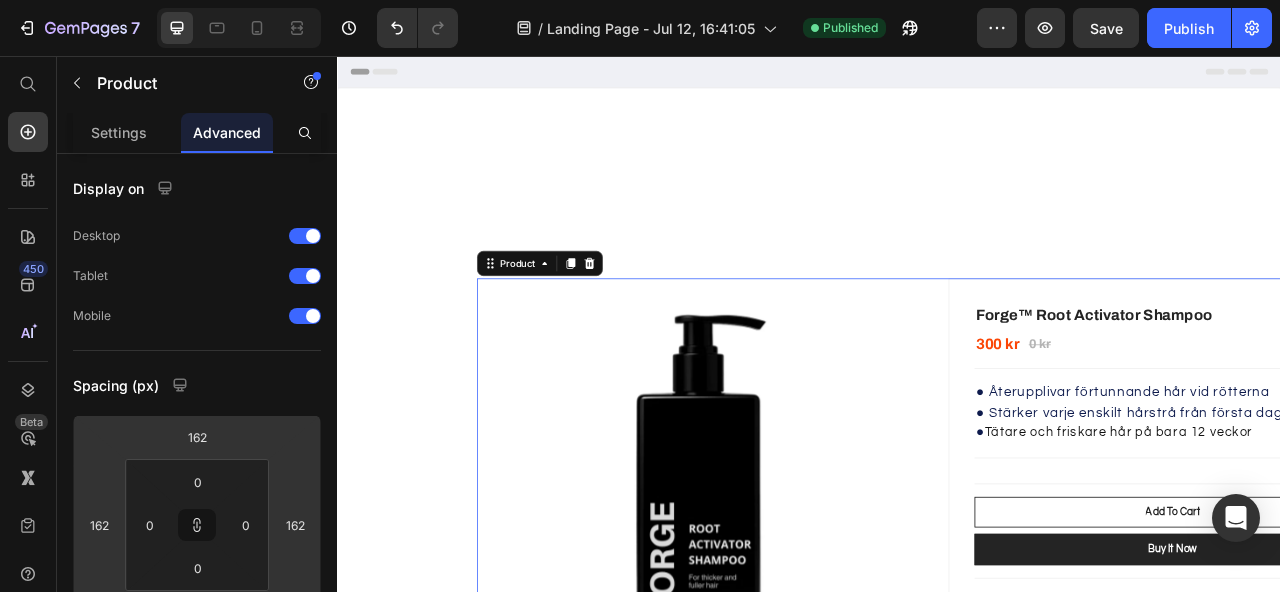 type on "160" 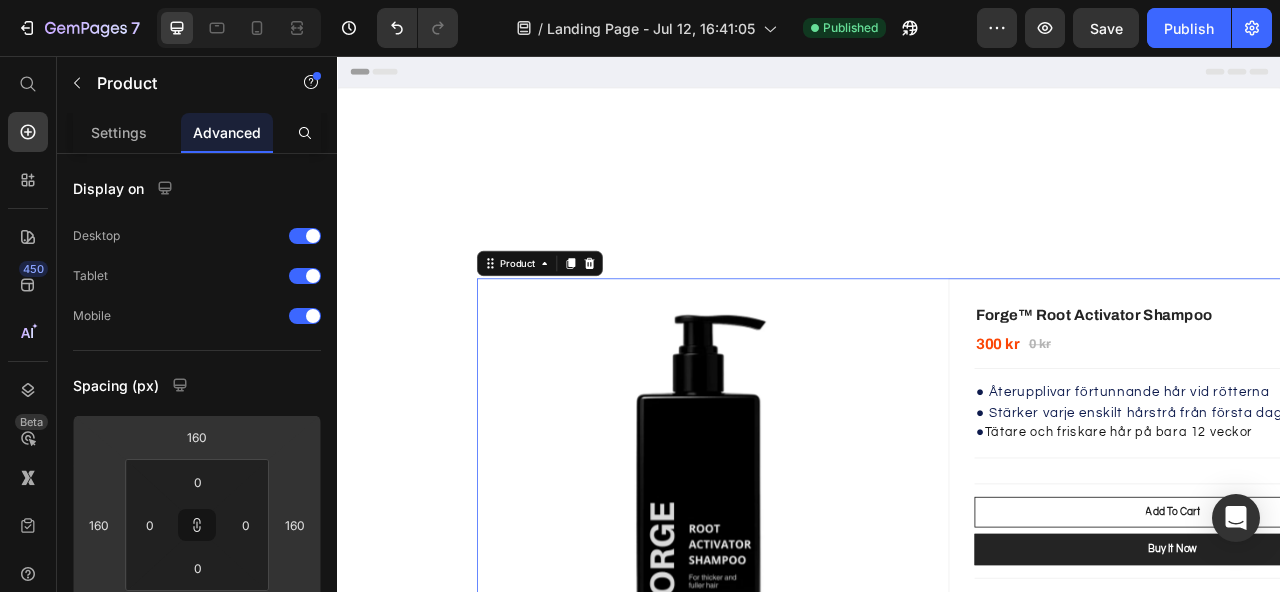 type on "140" 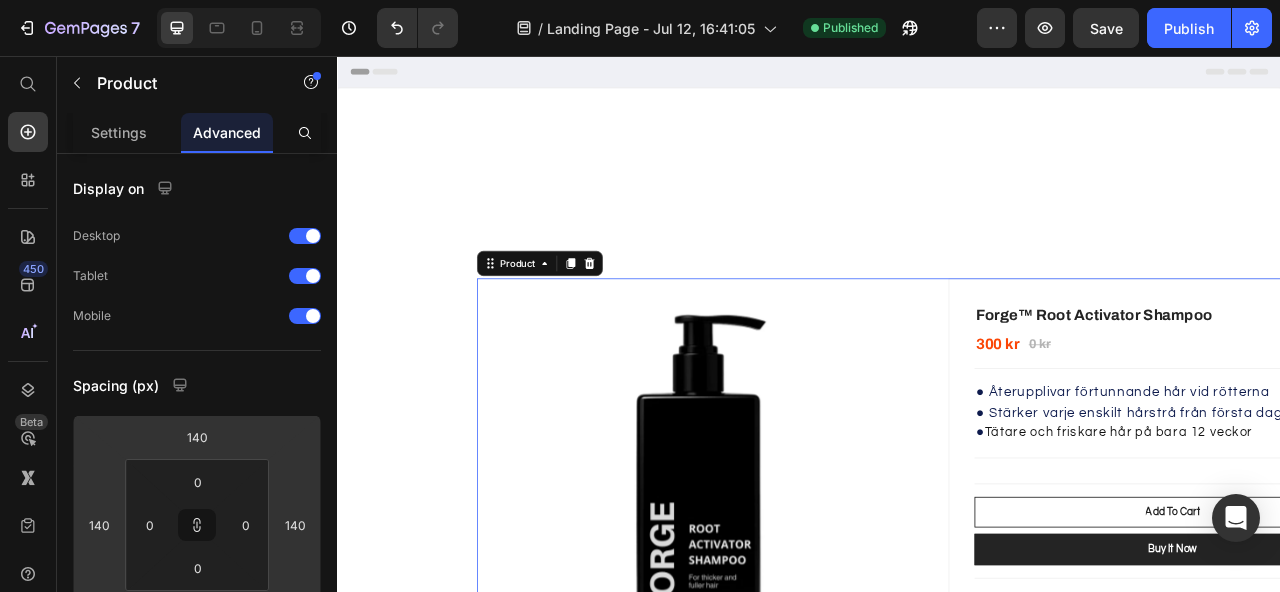 type on "114" 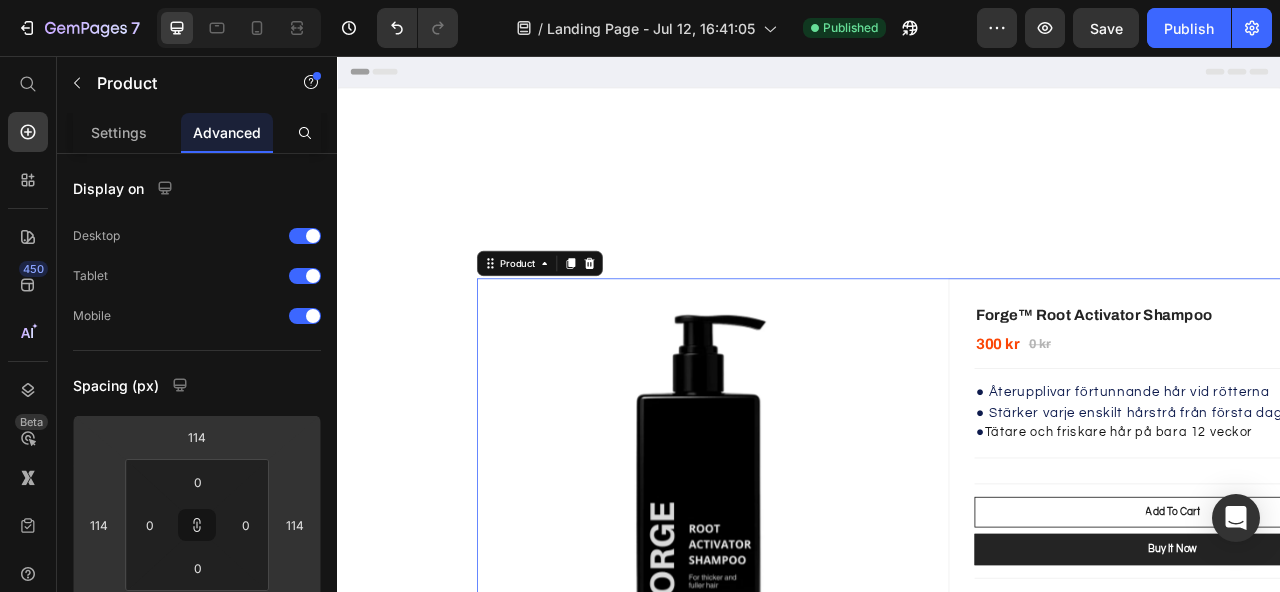 type on "60" 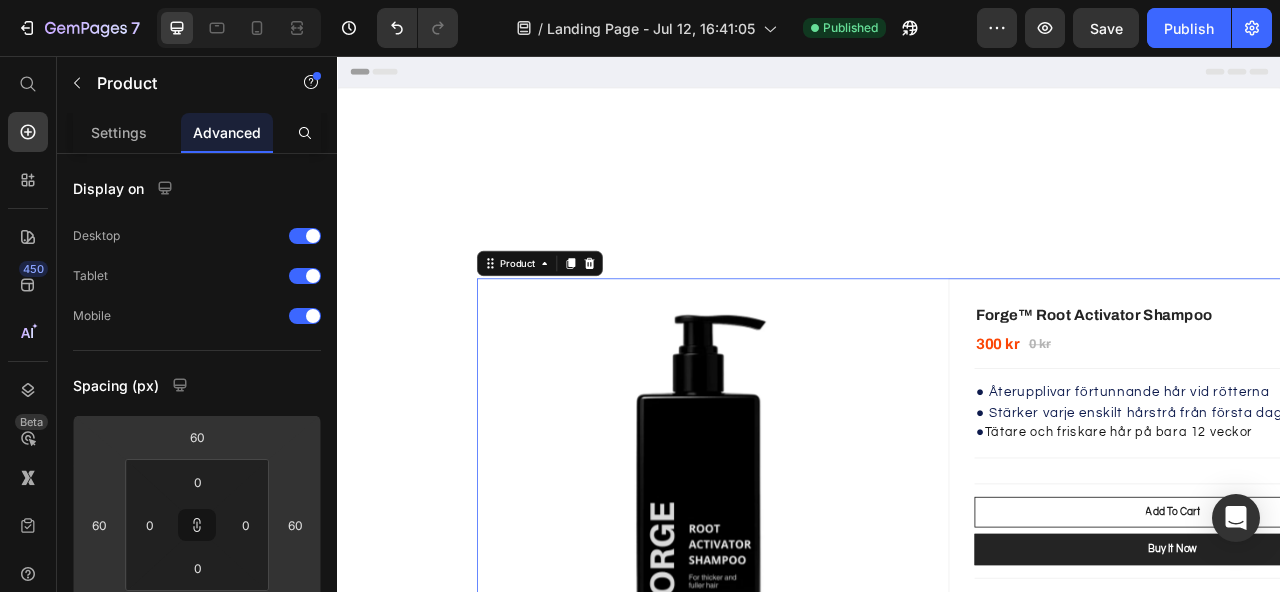 type on "10" 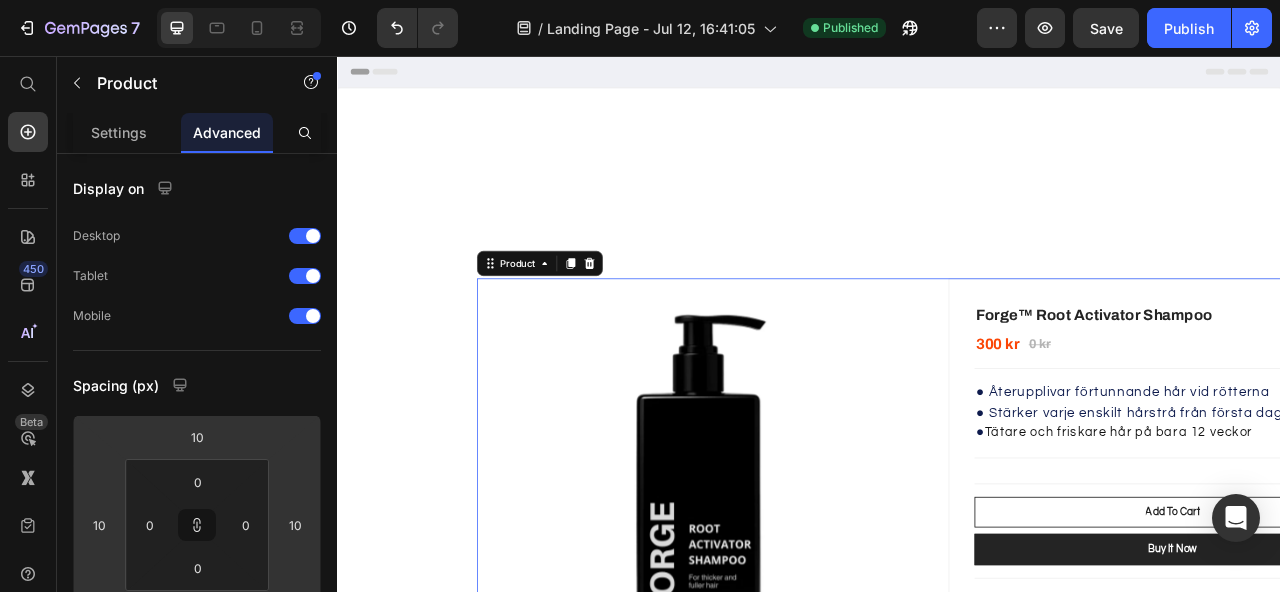 type on "-22" 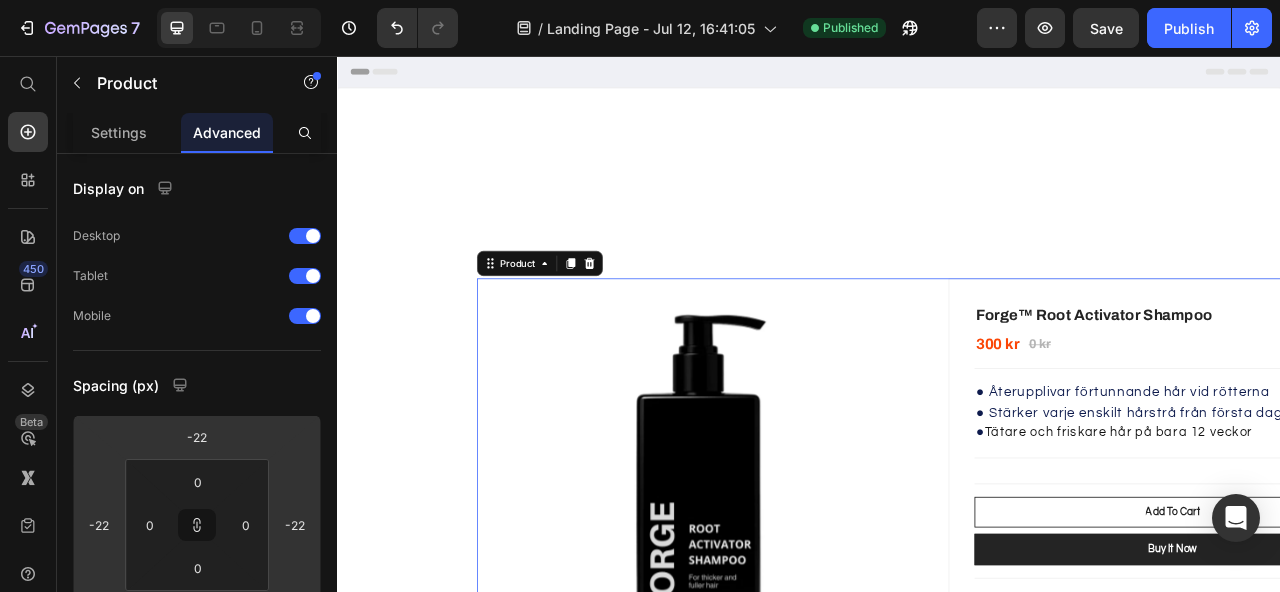 type on "-36" 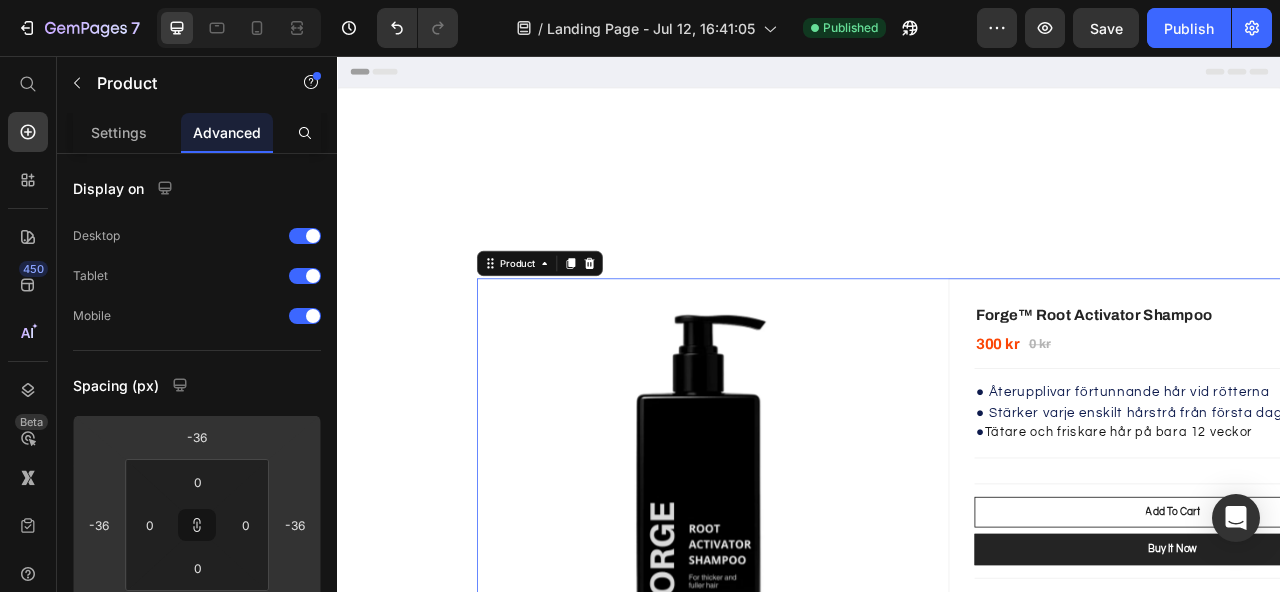 type on "-56" 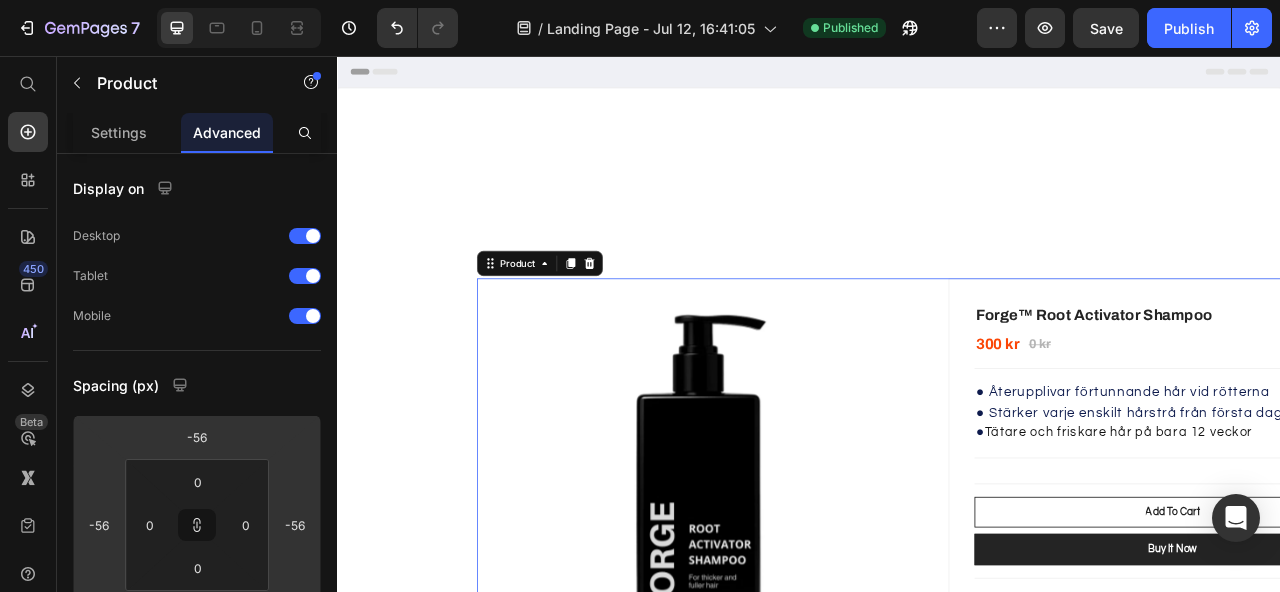 type 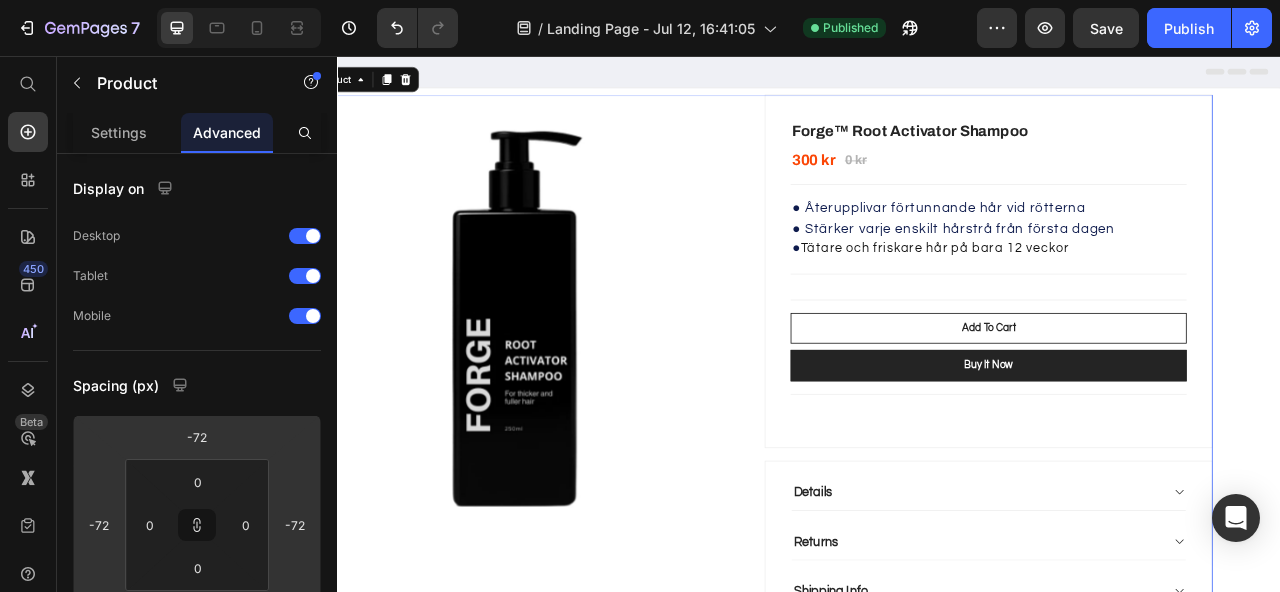 drag, startPoint x: 215, startPoint y: 456, endPoint x: 127, endPoint y: 492, distance: 95.07891 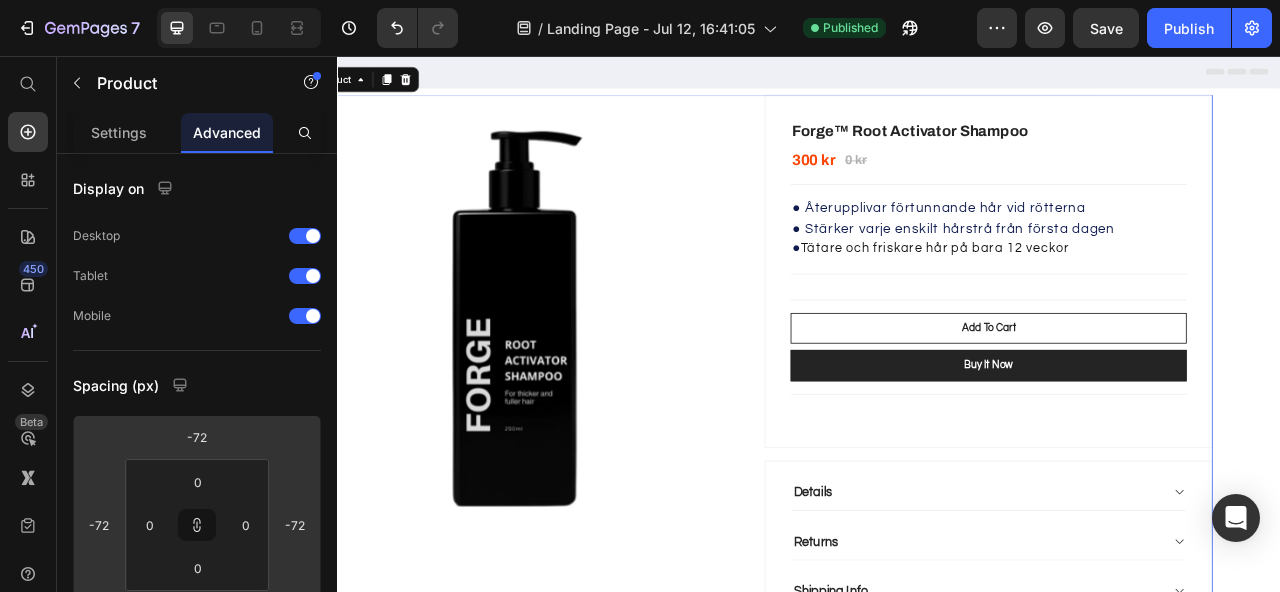click on "7  Version history  /  Landing Page - Jul 12, 16:41:05 Published Preview  Save   Publish  450 Beta Start with Sections Elements Hero Section Product Detail Brands Trusted Badges Guarantee Product Breakdown How to use Testimonials Compare Bundle FAQs Social Proof Brand Story Product List Collection Blog List Contact Sticky Add to Cart Custom Footer Browse Library 450 Layout
Row
Row
Row
Row Text
Heading
Text Block Button
Button
Button
Sticky Back to top Media
Image" at bounding box center [640, 0] 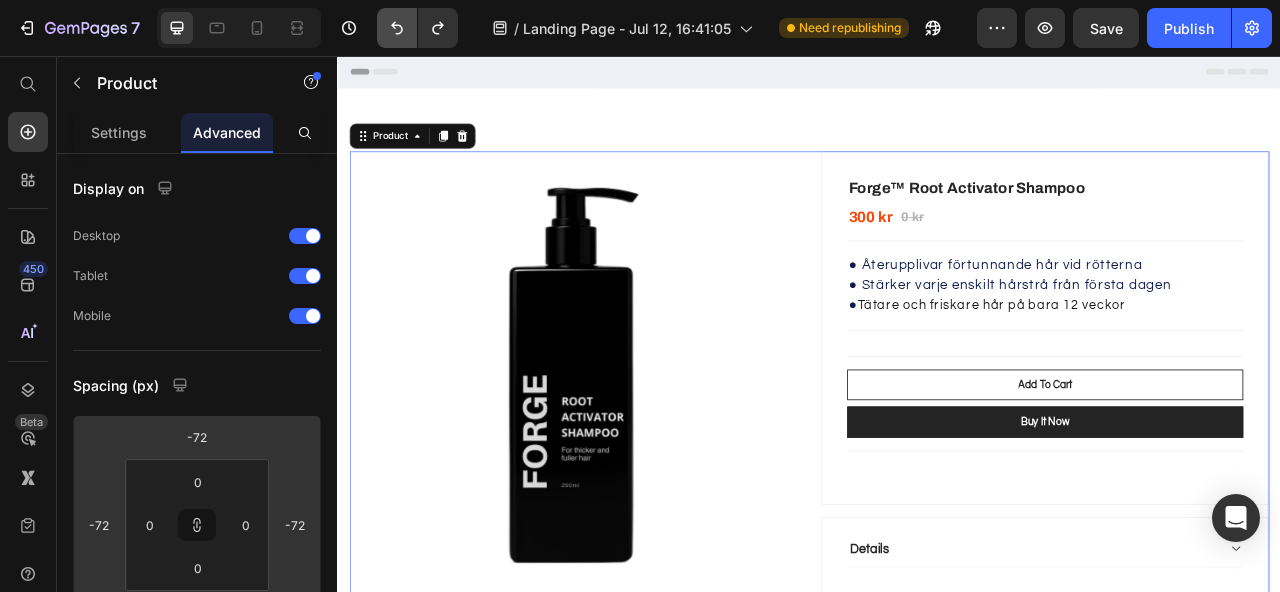 click 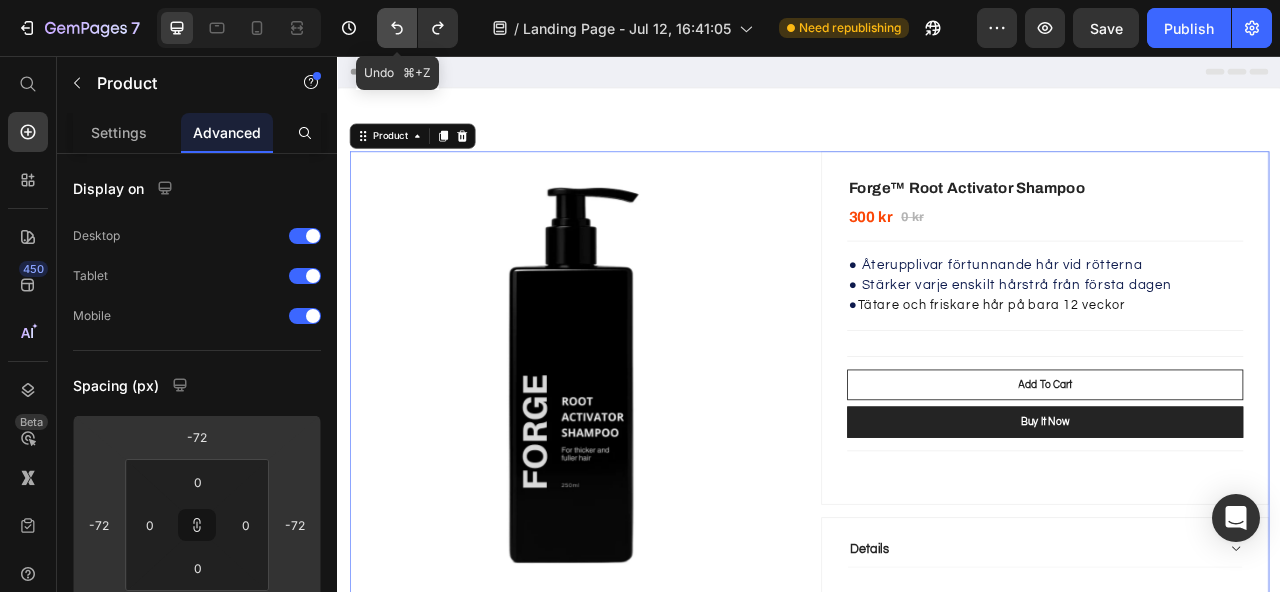 click 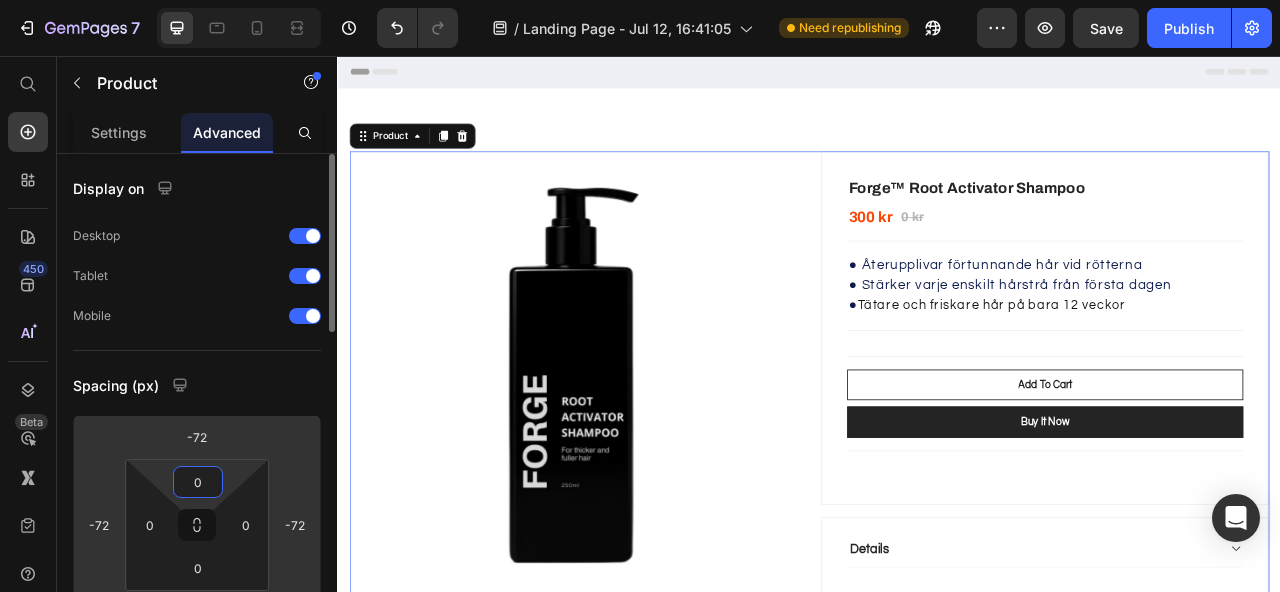 click on "7  Version history  /  Landing Page - Jul 12, 16:41:05 Need republishing Preview  Save   Publish  450 Beta Start with Sections Elements Hero Section Product Detail Brands Trusted Badges Guarantee Product Breakdown How to use Testimonials Compare Bundle FAQs Social Proof Brand Story Product List Collection Blog List Contact Sticky Add to Cart Custom Footer Browse Library 450 Layout
Row
Row
Row
Row Text
Heading
Text Block Button
Button
Button
Sticky Back to top Media" at bounding box center [640, 0] 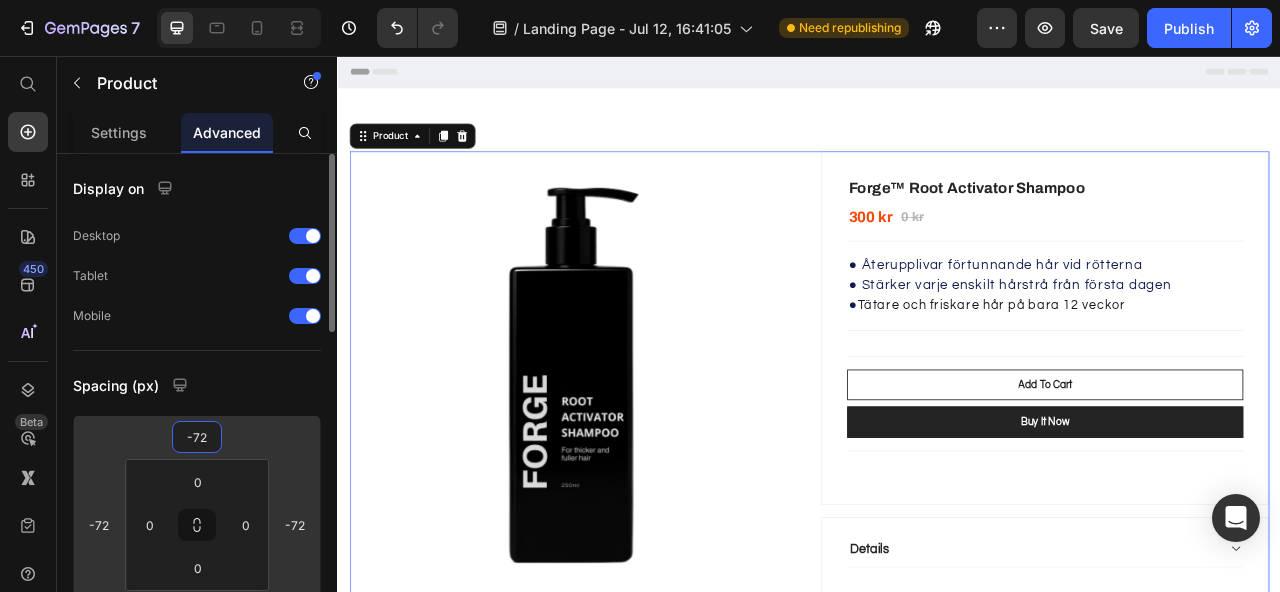 click on "-72" at bounding box center (197, 437) 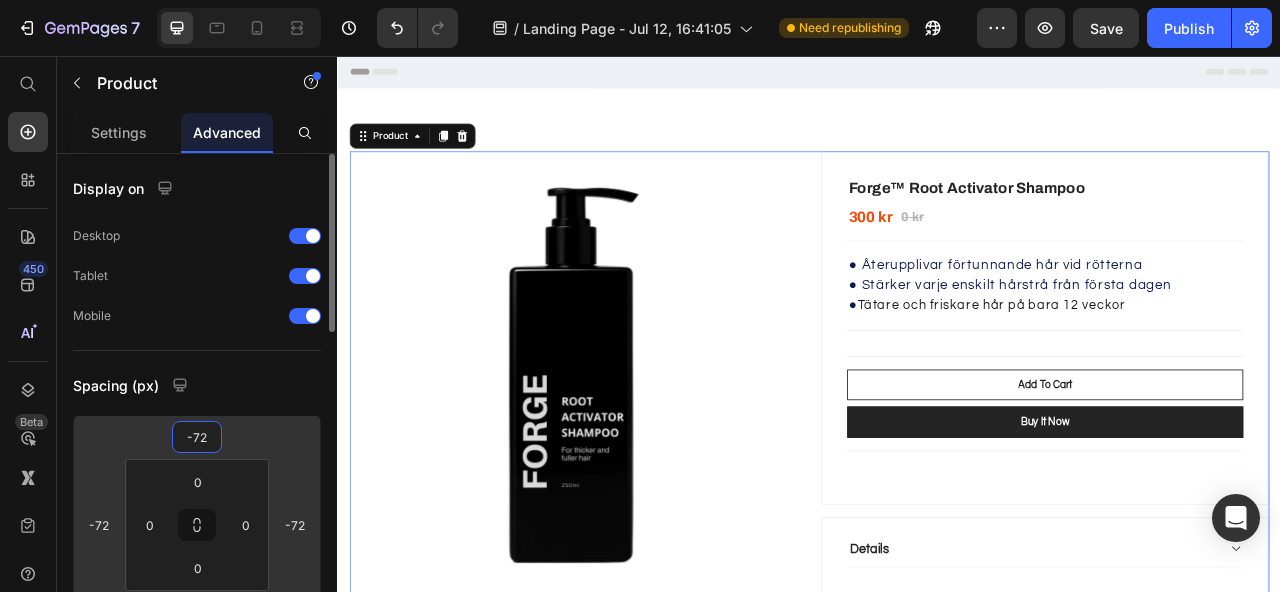 click on "-72" at bounding box center [197, 437] 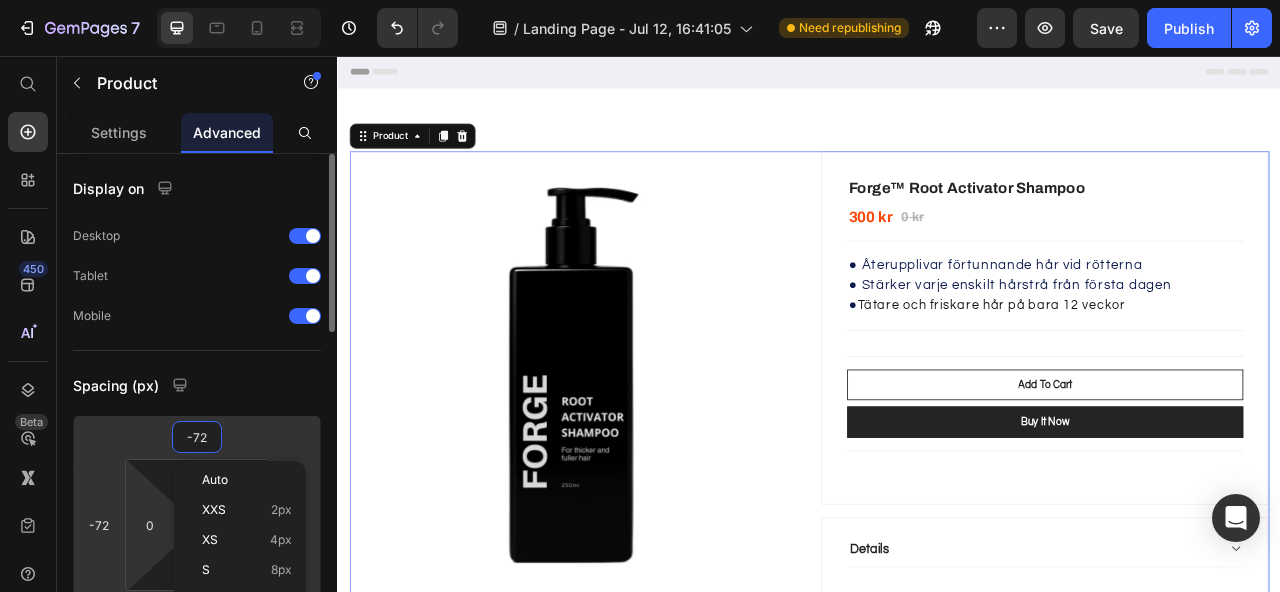 click on "7  Version history  /  Landing Page - Jul 12, 16:41:05 Need republishing Preview  Save   Publish  450 Beta Start with Sections Elements Hero Section Product Detail Brands Trusted Badges Guarantee Product Breakdown How to use Testimonials Compare Bundle FAQs Social Proof Brand Story Product List Collection Blog List Contact Sticky Add to Cart Custom Footer Browse Library 450 Layout
Row
Row
Row
Row Text
Heading
Text Block Button
Button
Button
Sticky Back to top Media" at bounding box center [640, 0] 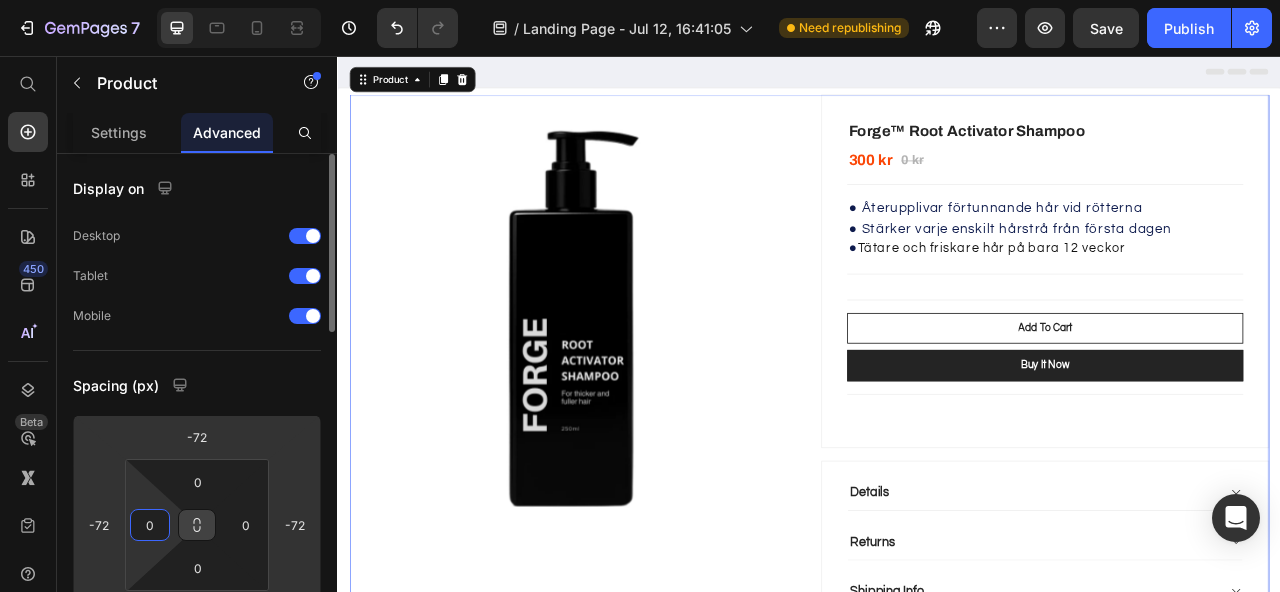 click at bounding box center [197, 525] 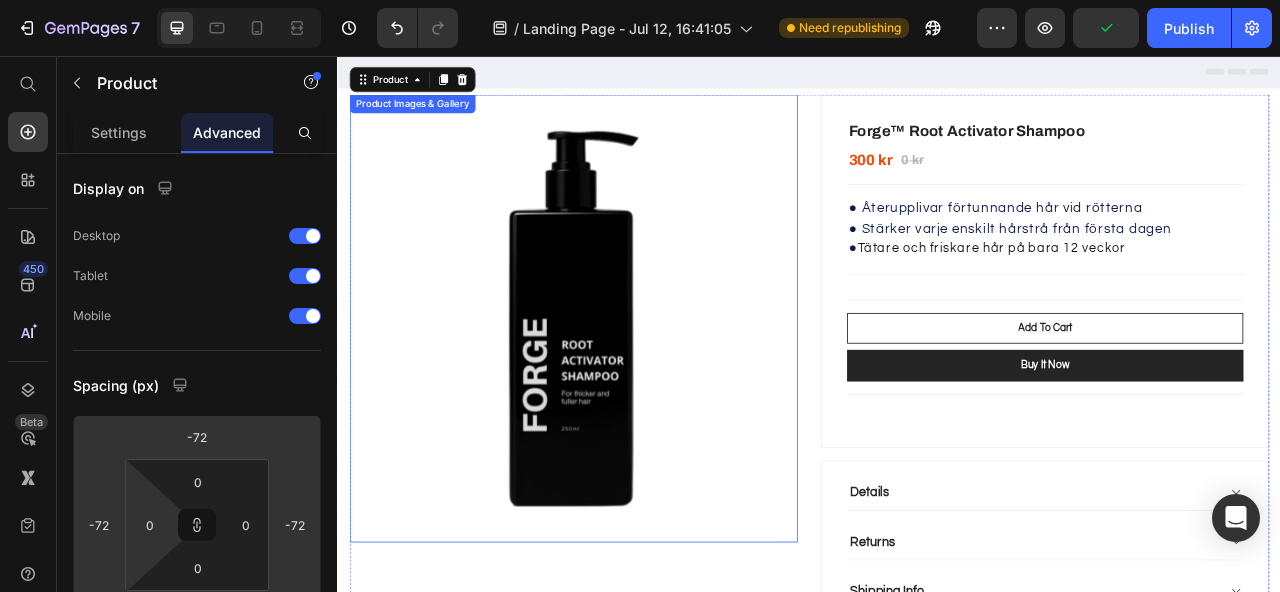 click on "Product Images & Gallery Forge™ Root Activator Shampoo (P) Title 300 kr (P) Price 0 kr (P) Price Row                Title Line ● Återupplivar förtunnande hår vid rötterna ● Stärker varje enskilt hårstrå från första dagen ●  Tätare och friskare hår på bara 12 veckor Text Block Row                Title Line                Title Line Add To Cart (P) Cart Button Buy it now (P) Dynamic                Title Line (P) Description Row
Details
Returns
Shipping Info Accordion Row Product   16" at bounding box center [937, 457] 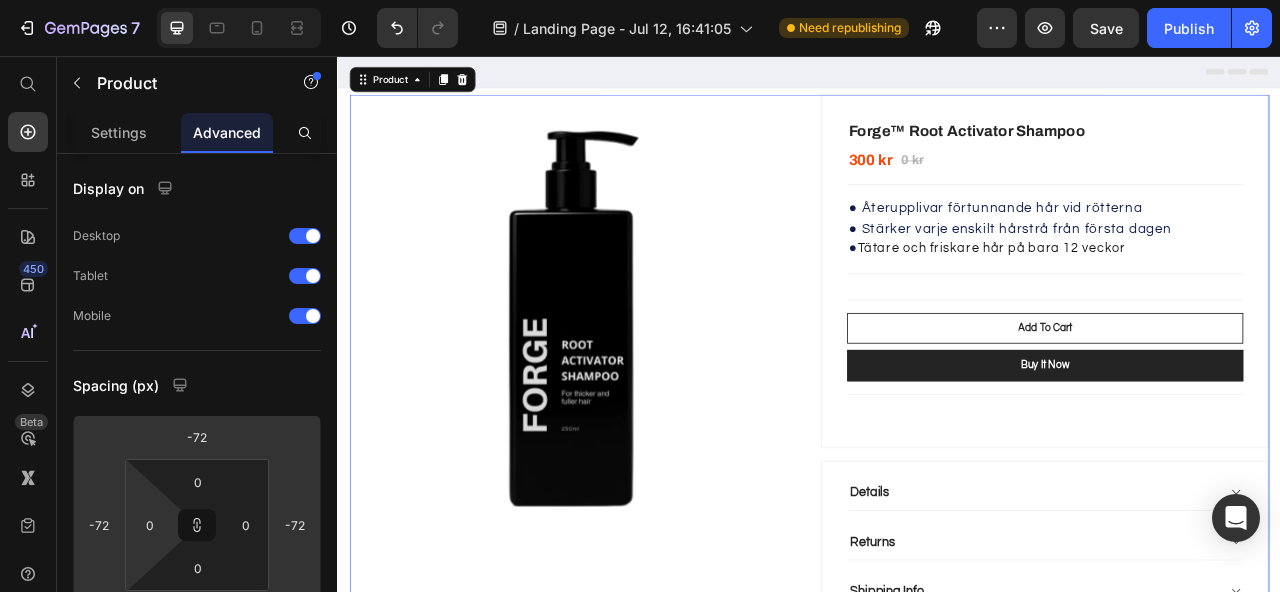 click on "Header" at bounding box center [937, 76] 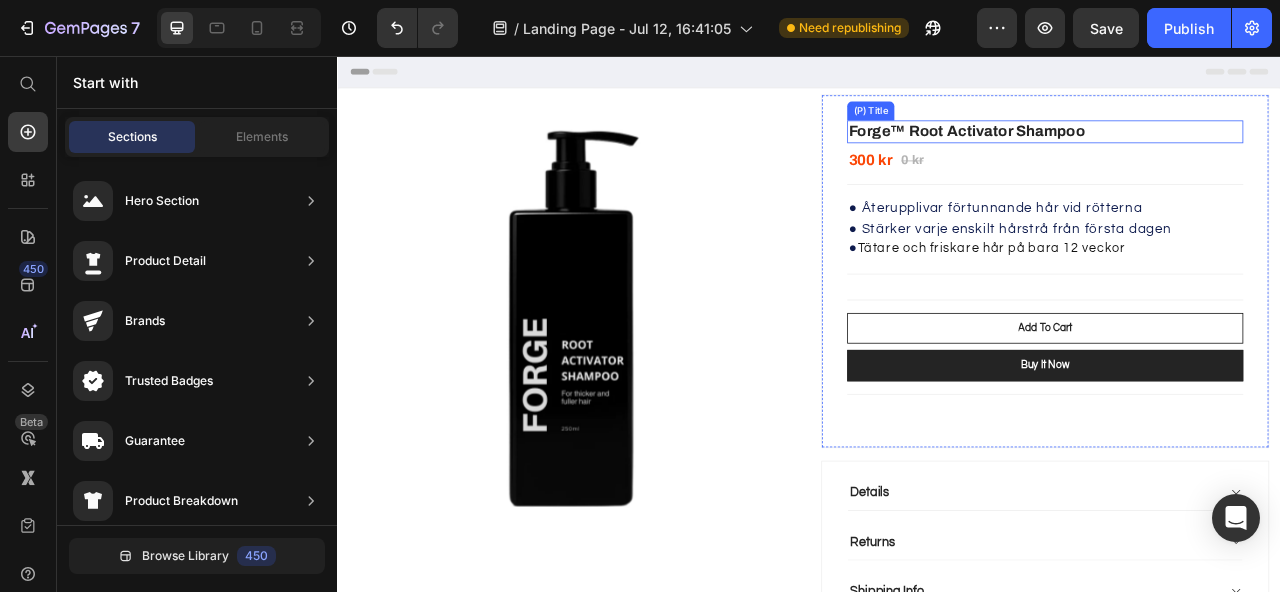 click on "Forge™ Root Activator Shampoo" at bounding box center (1237, 152) 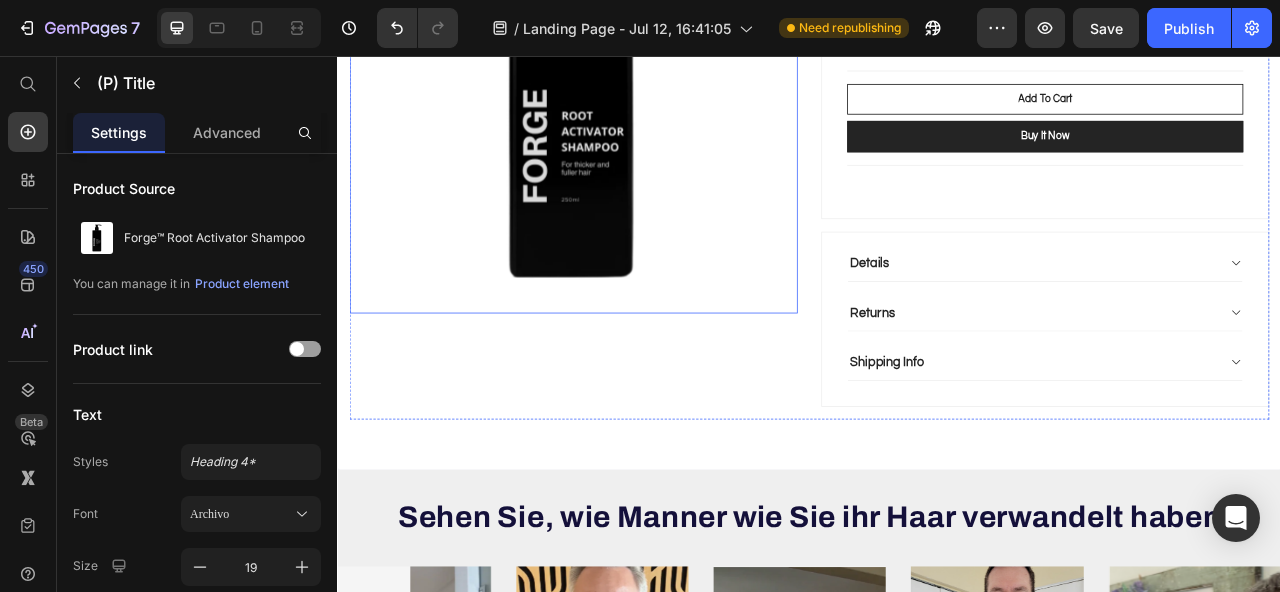 scroll, scrollTop: 0, scrollLeft: 0, axis: both 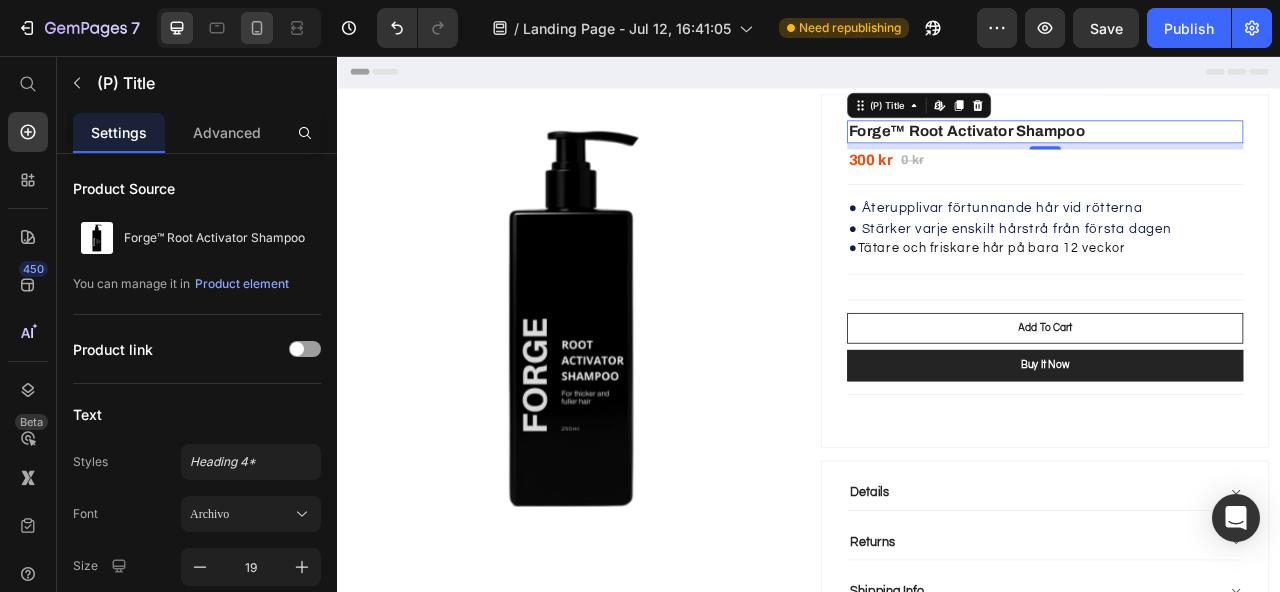 click 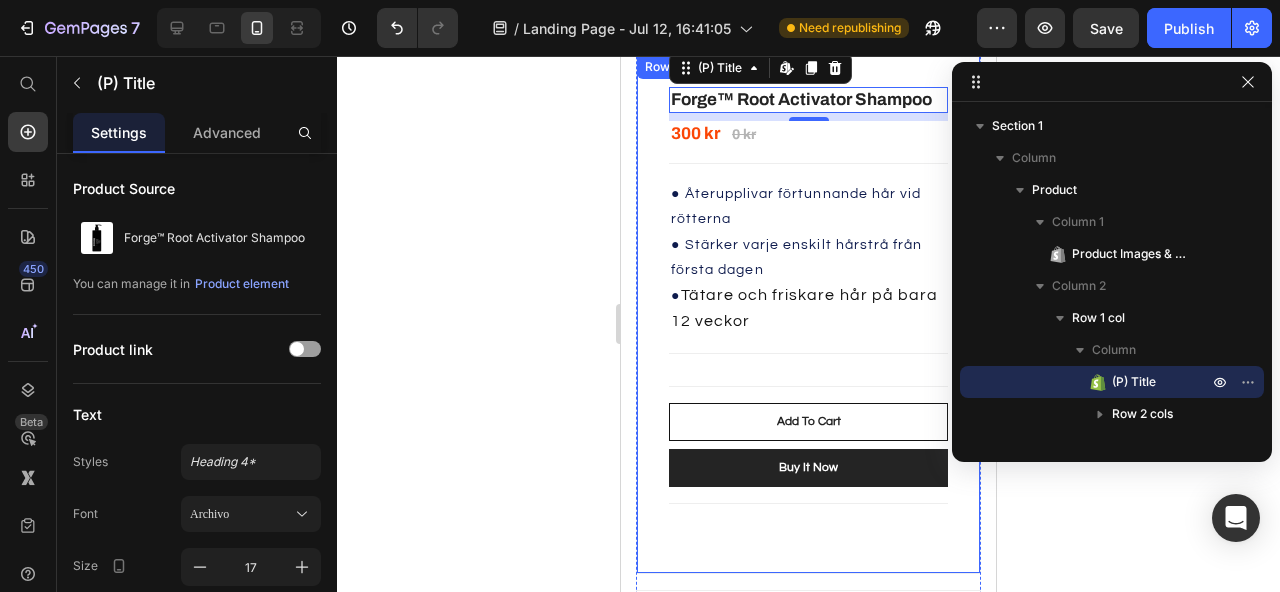 scroll, scrollTop: 912, scrollLeft: 0, axis: vertical 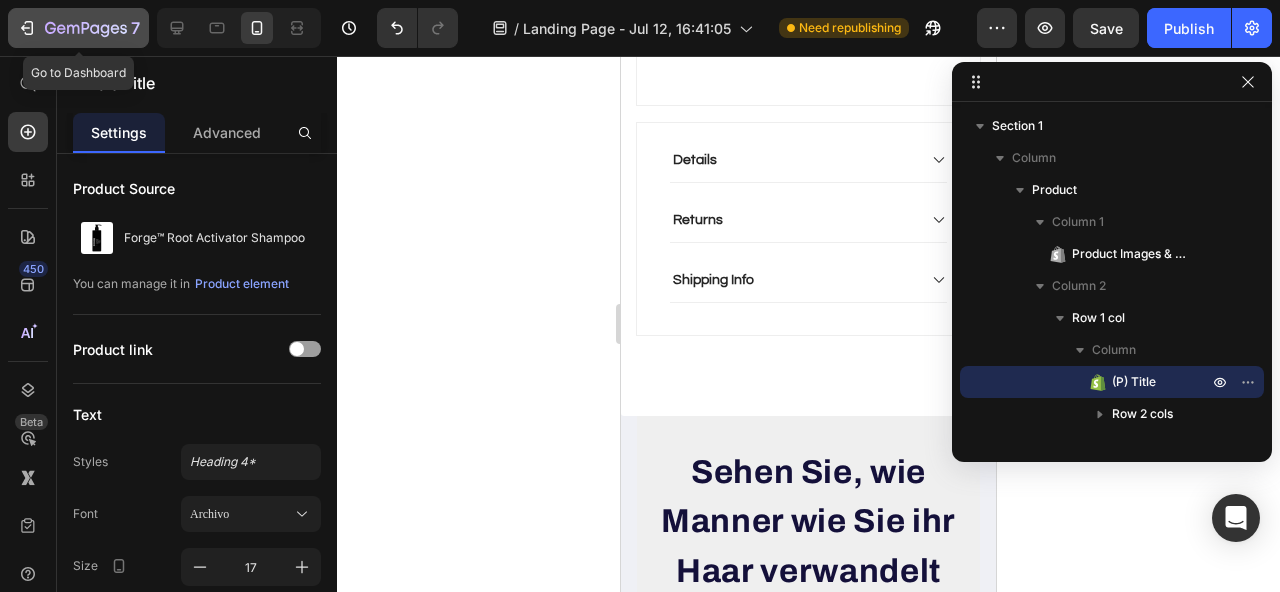 click 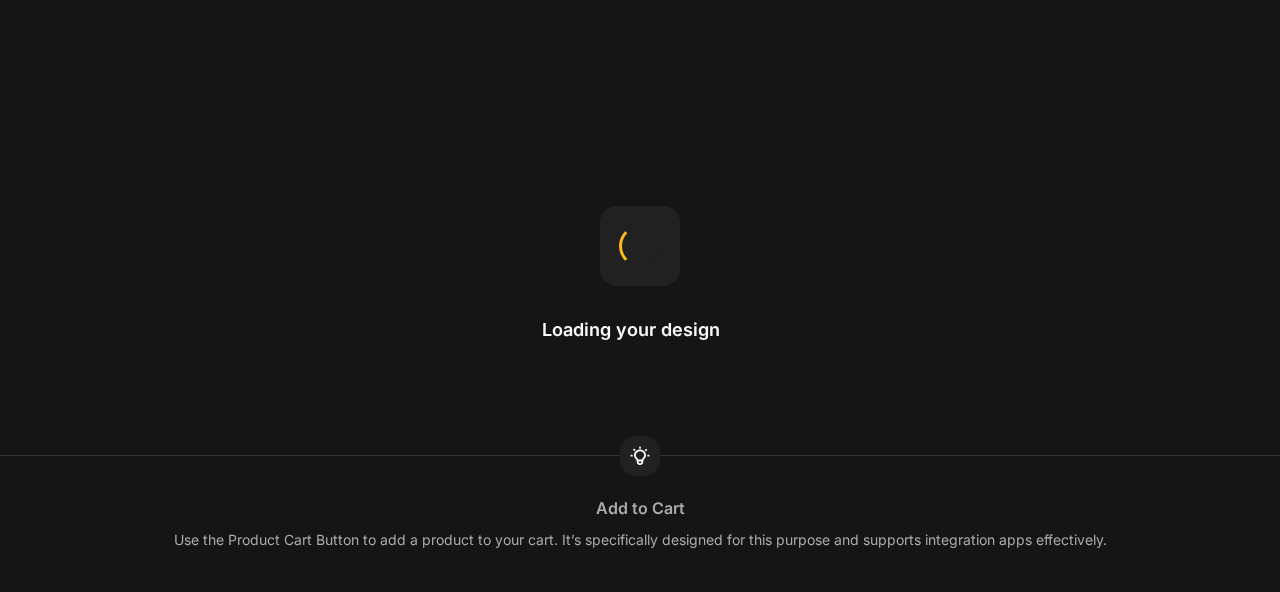 scroll, scrollTop: 0, scrollLeft: 0, axis: both 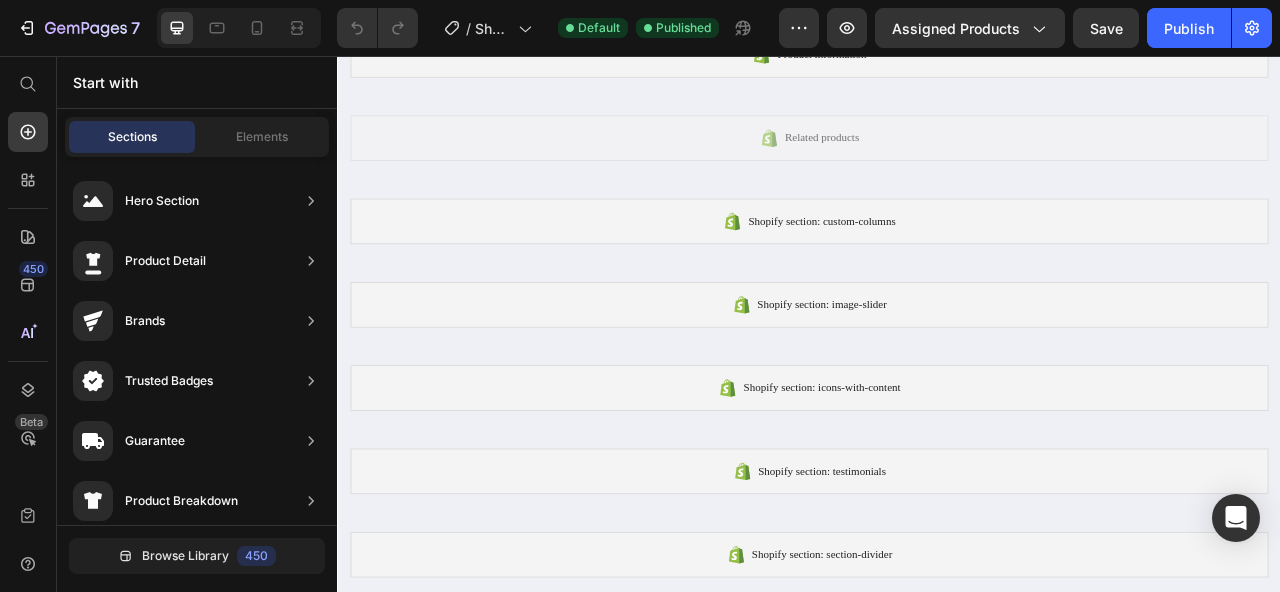 click on "Start with" at bounding box center [197, 82] 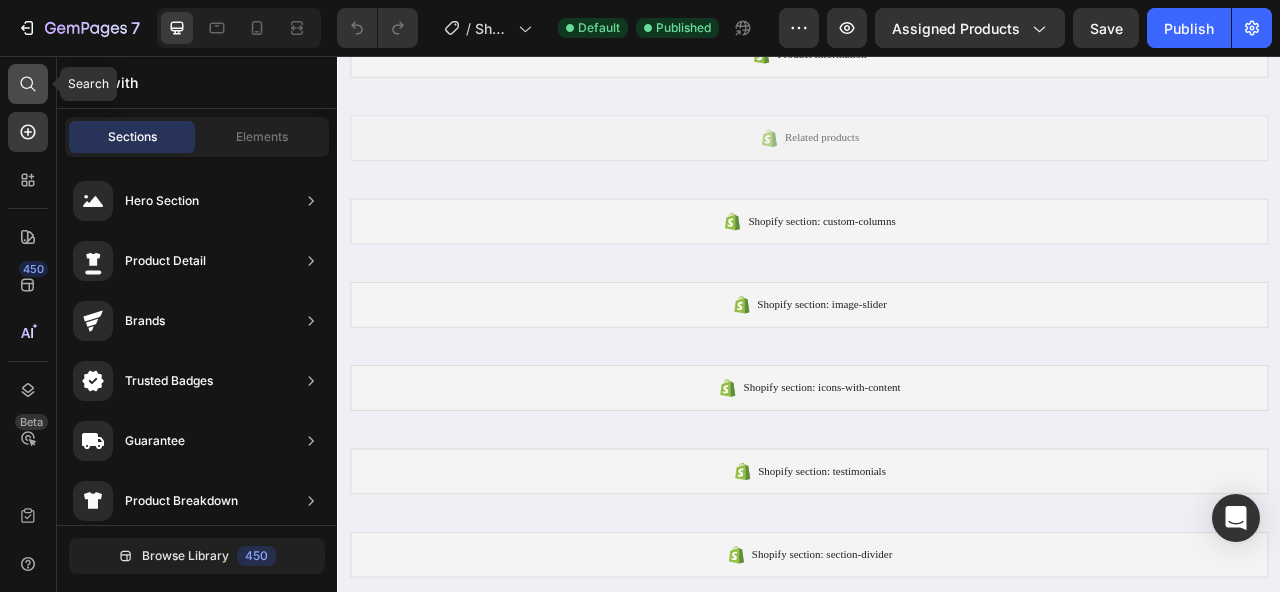 click 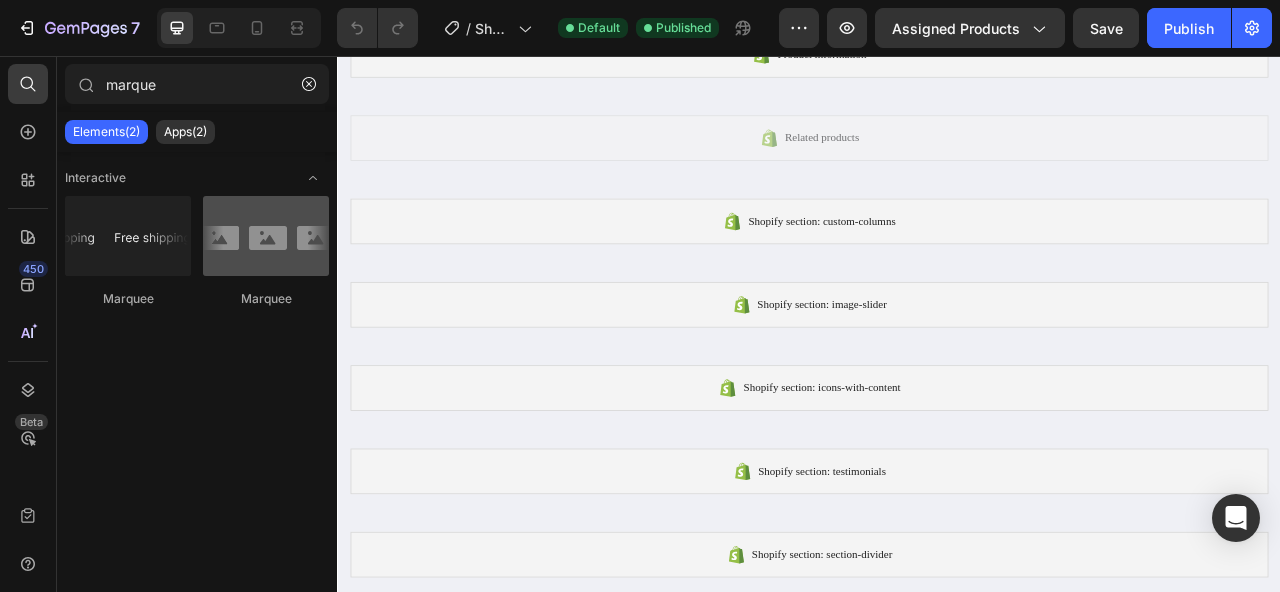 type on "marque" 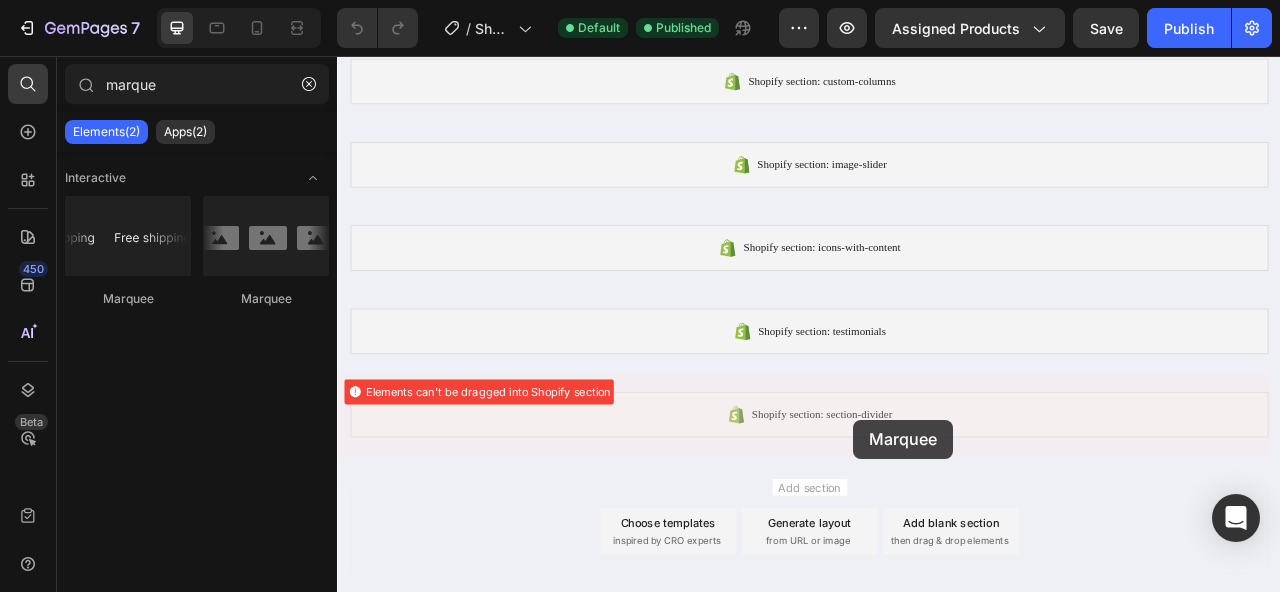 scroll, scrollTop: 280, scrollLeft: 0, axis: vertical 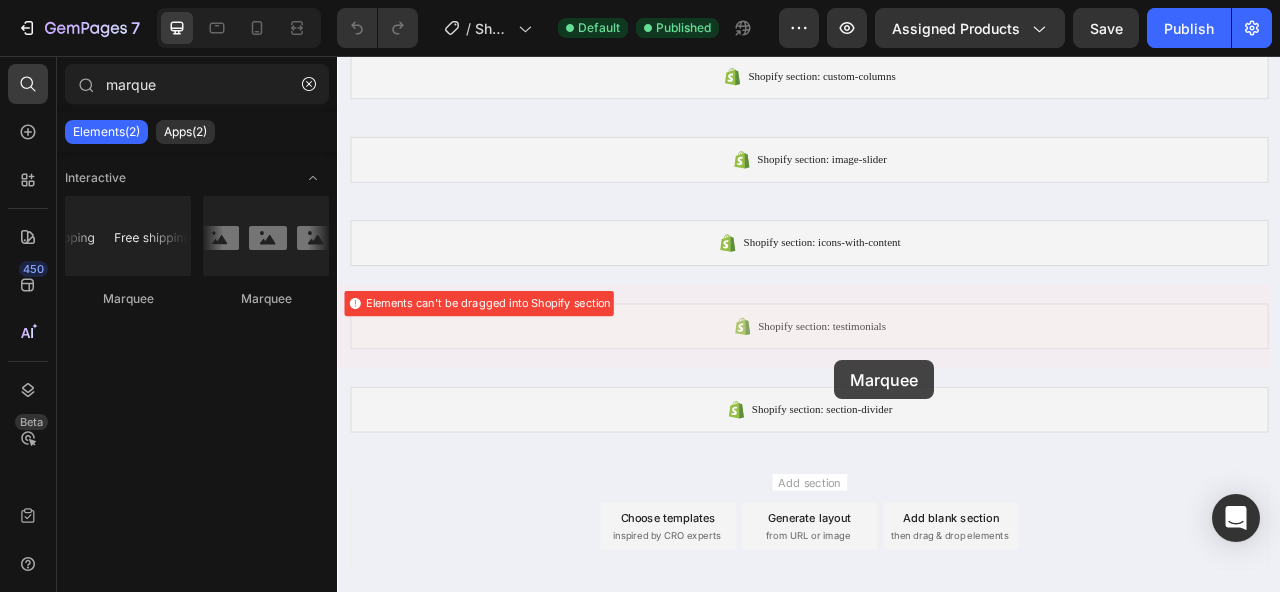 drag, startPoint x: 570, startPoint y: 315, endPoint x: 969, endPoint y: 444, distance: 419.33517 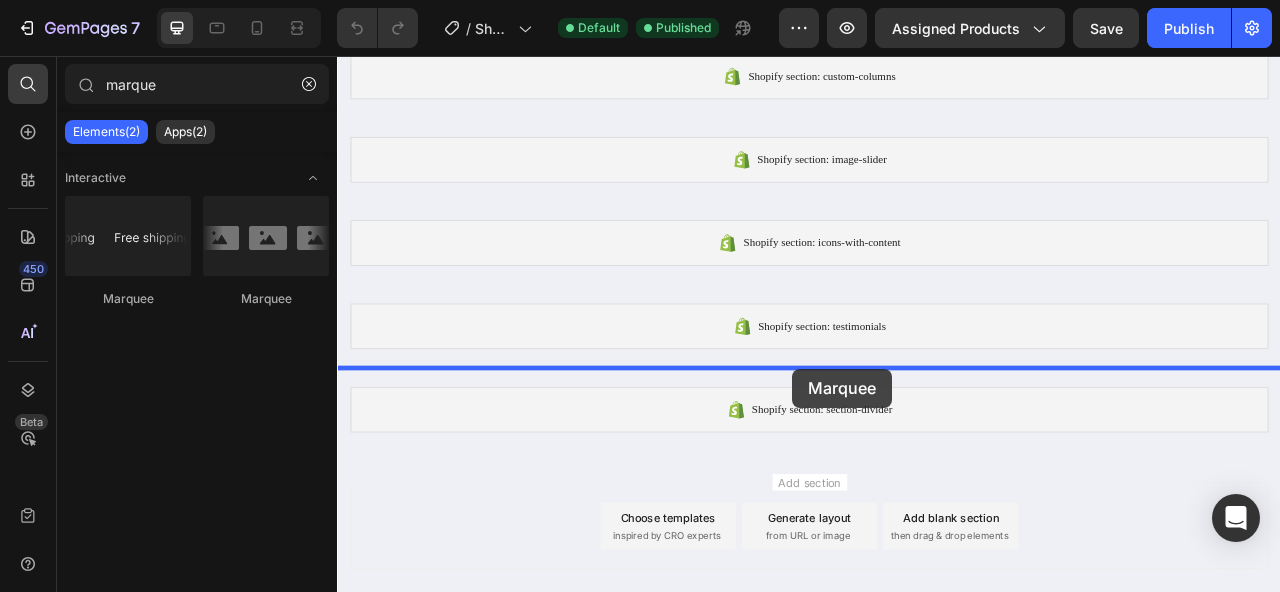 drag, startPoint x: 616, startPoint y: 301, endPoint x: 915, endPoint y: 456, distance: 336.78778 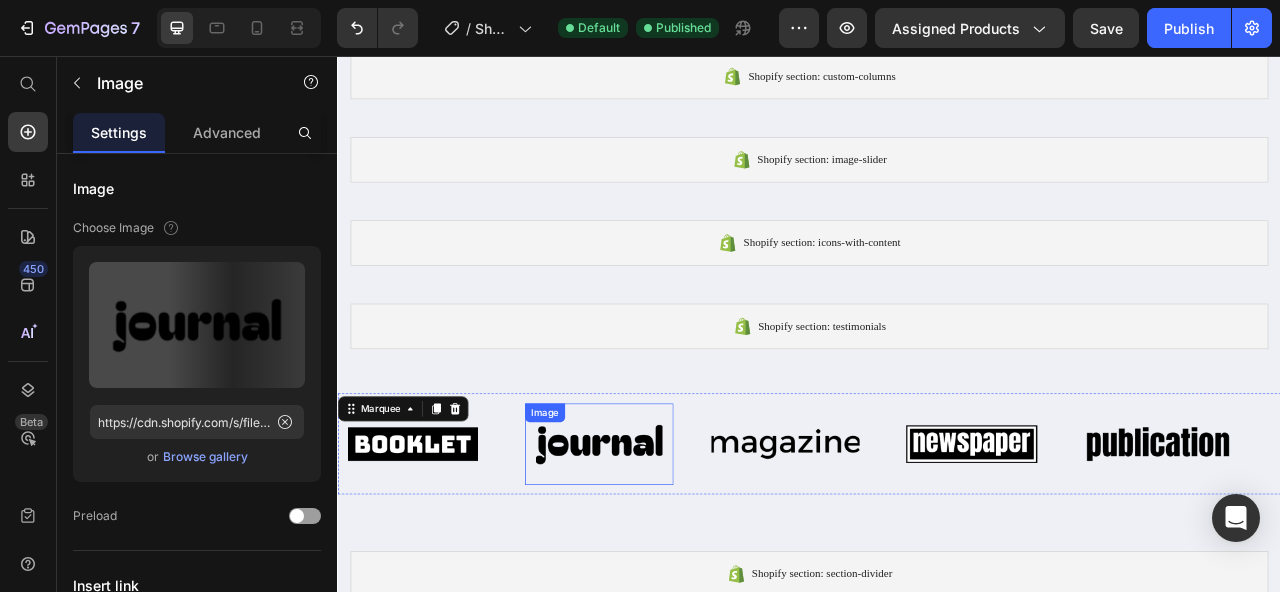 click at bounding box center (669, 550) 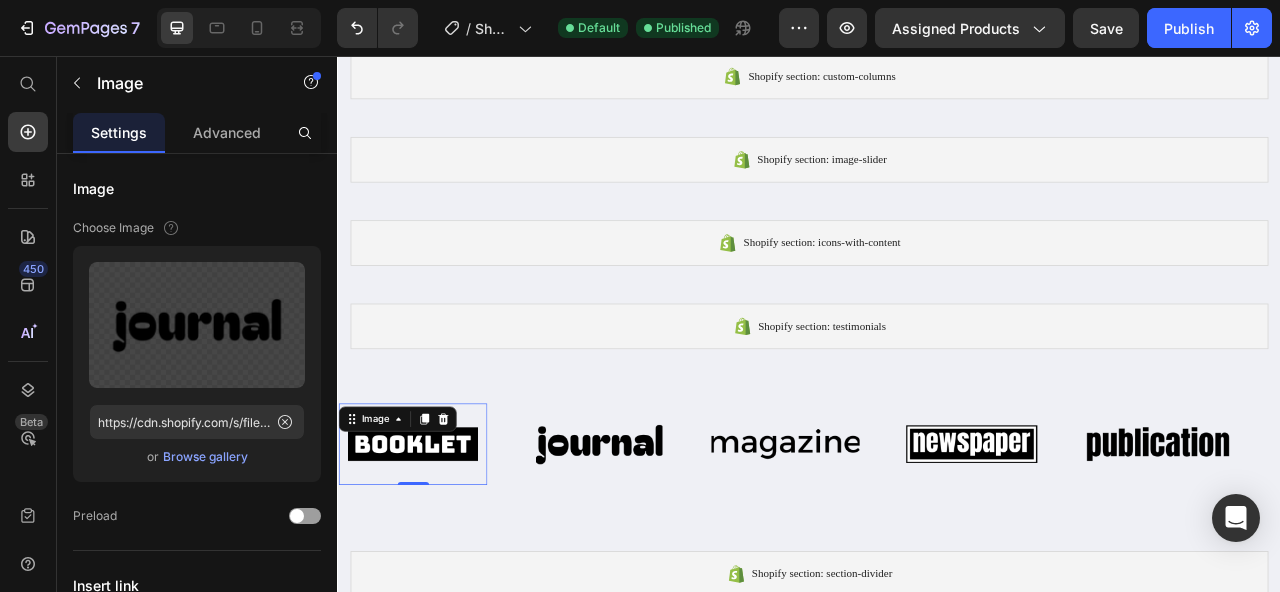 click at bounding box center (432, 550) 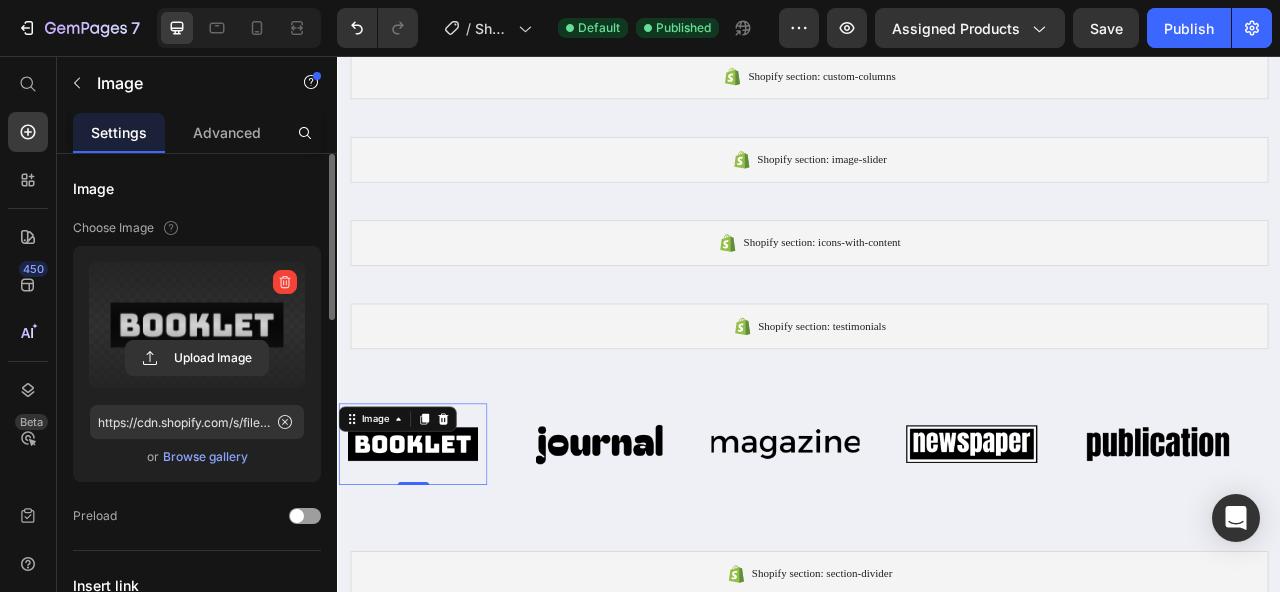 click at bounding box center [197, 325] 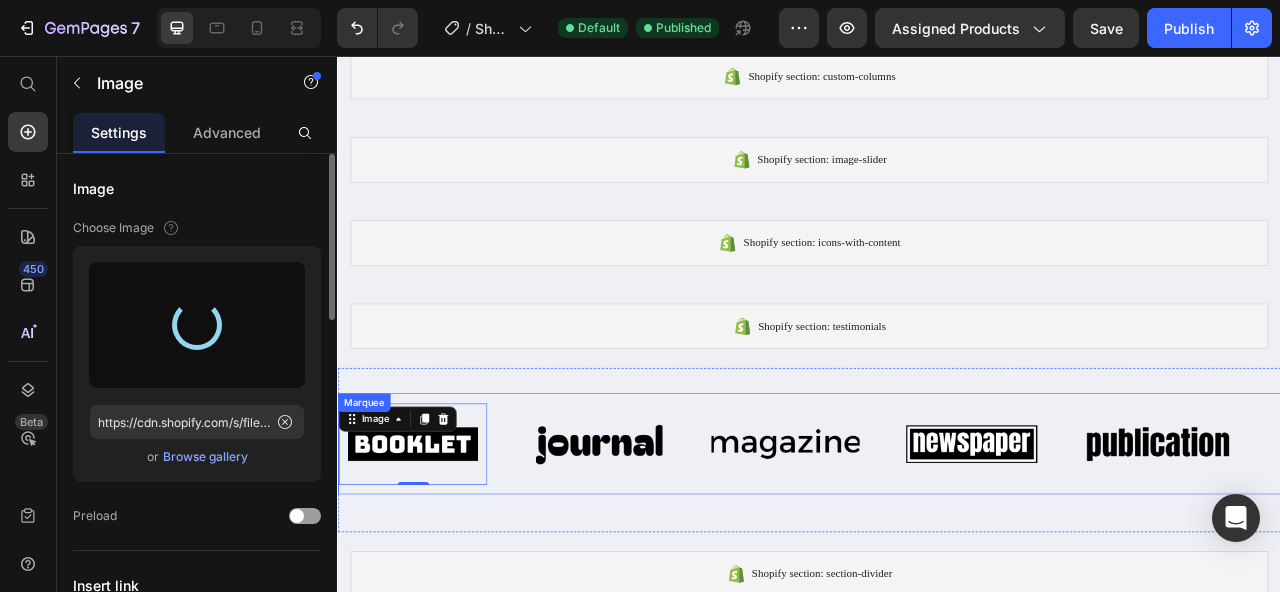 click on "Image" at bounding box center (669, 550) 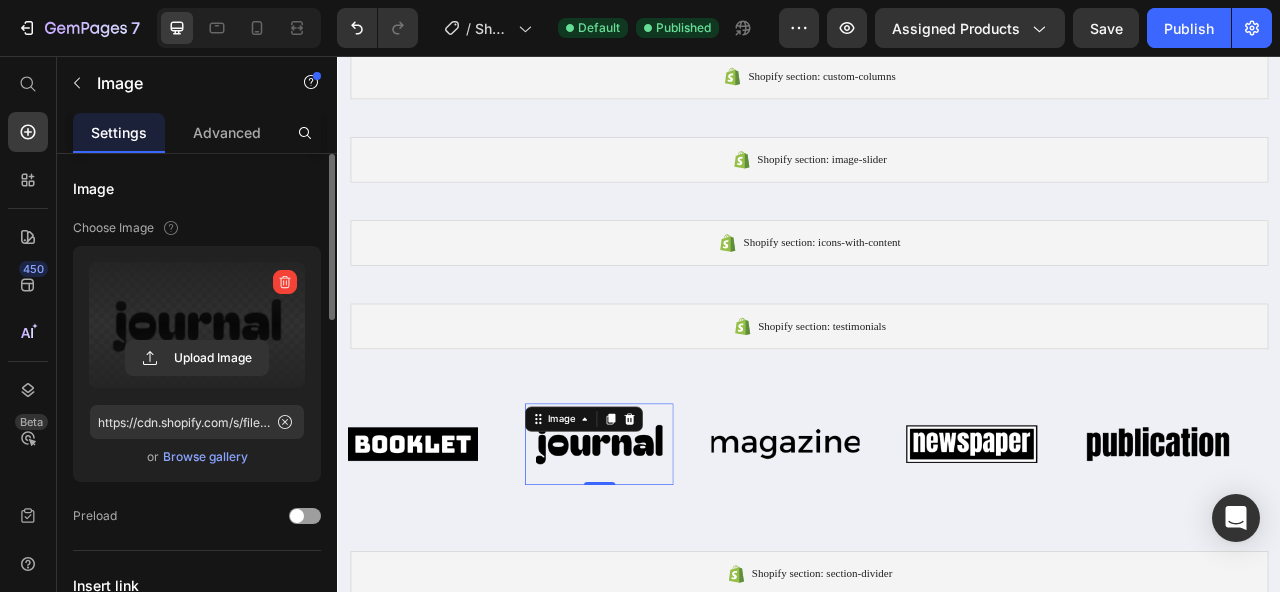 click at bounding box center (197, 325) 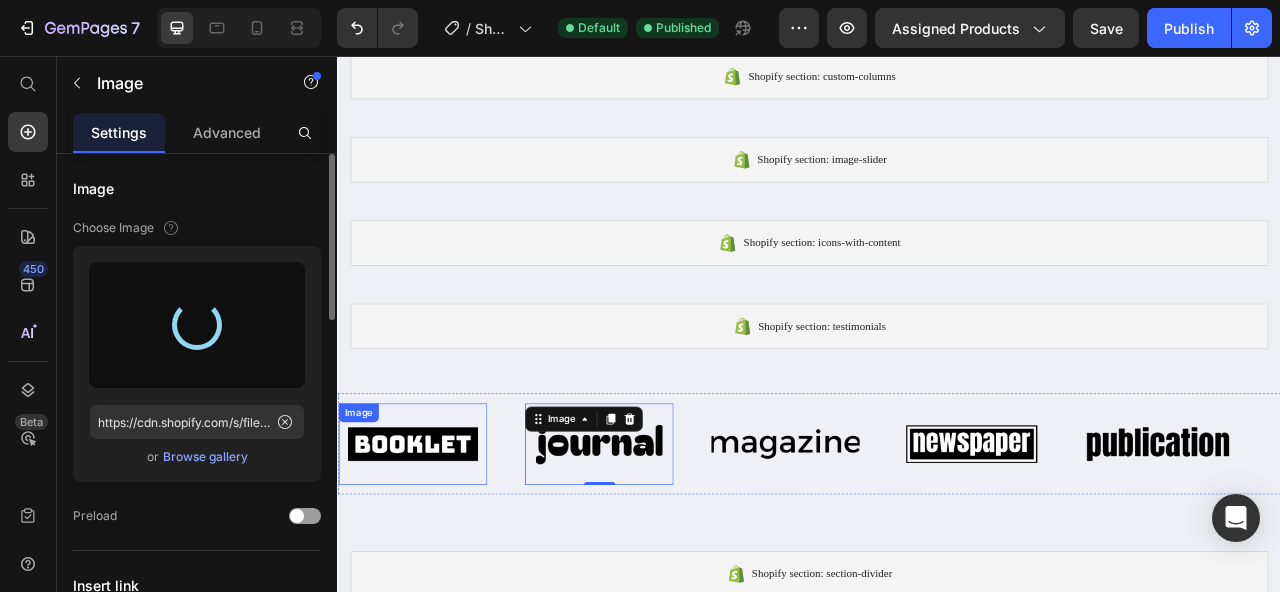 click at bounding box center (432, 550) 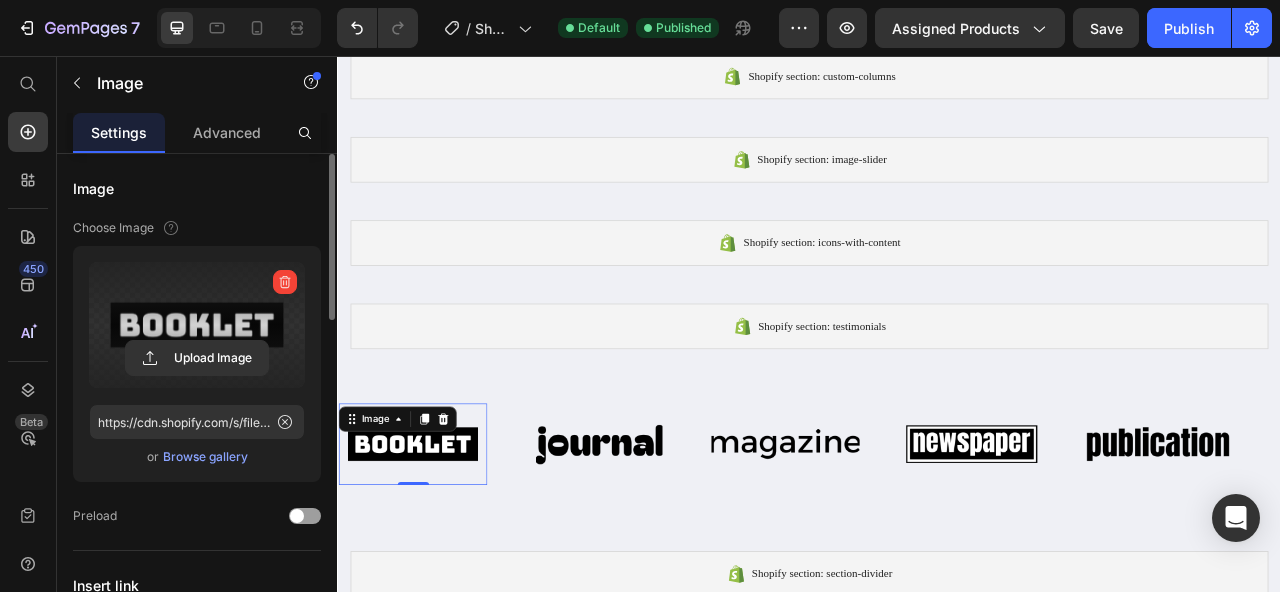 click at bounding box center (197, 325) 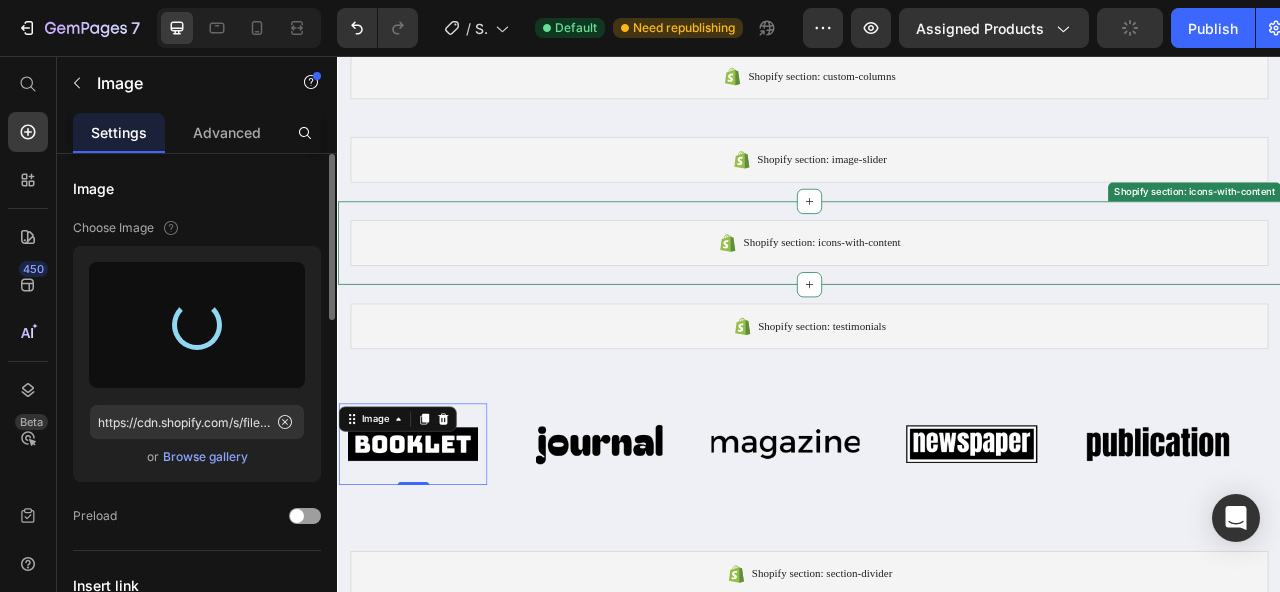 type on "https://cdn.shopify.com/s/files/1/0649/7517/5878/files/gempages_575117985555940464-30a33efd-5424-46dc-9f23-df23e786224e.webp" 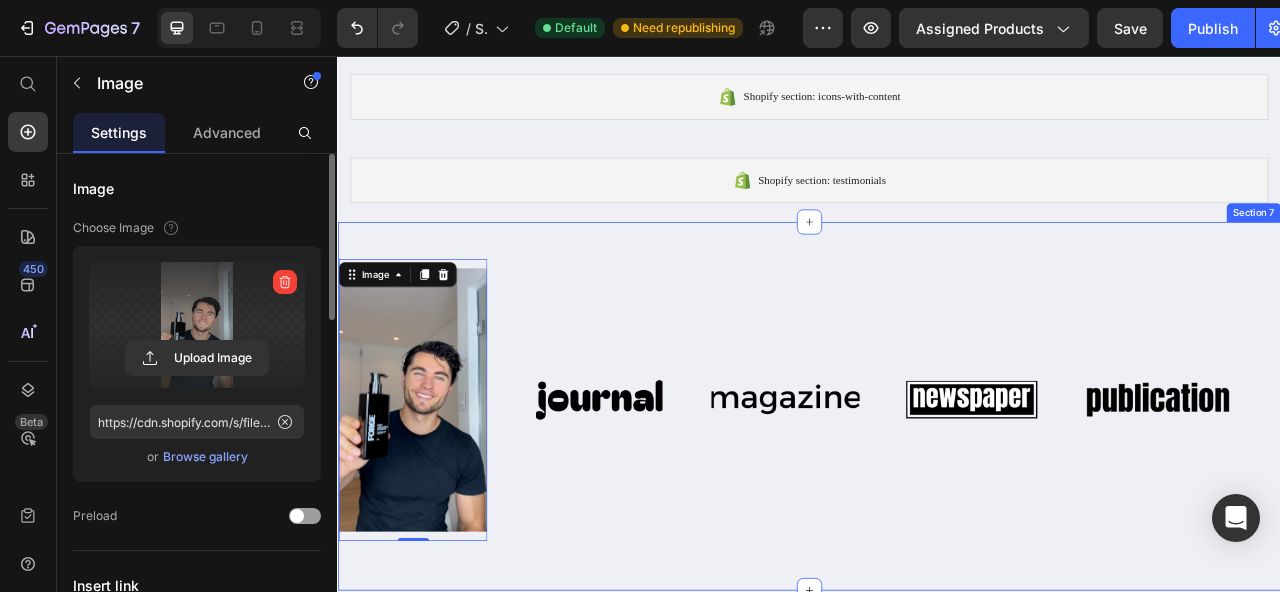 scroll, scrollTop: 484, scrollLeft: 0, axis: vertical 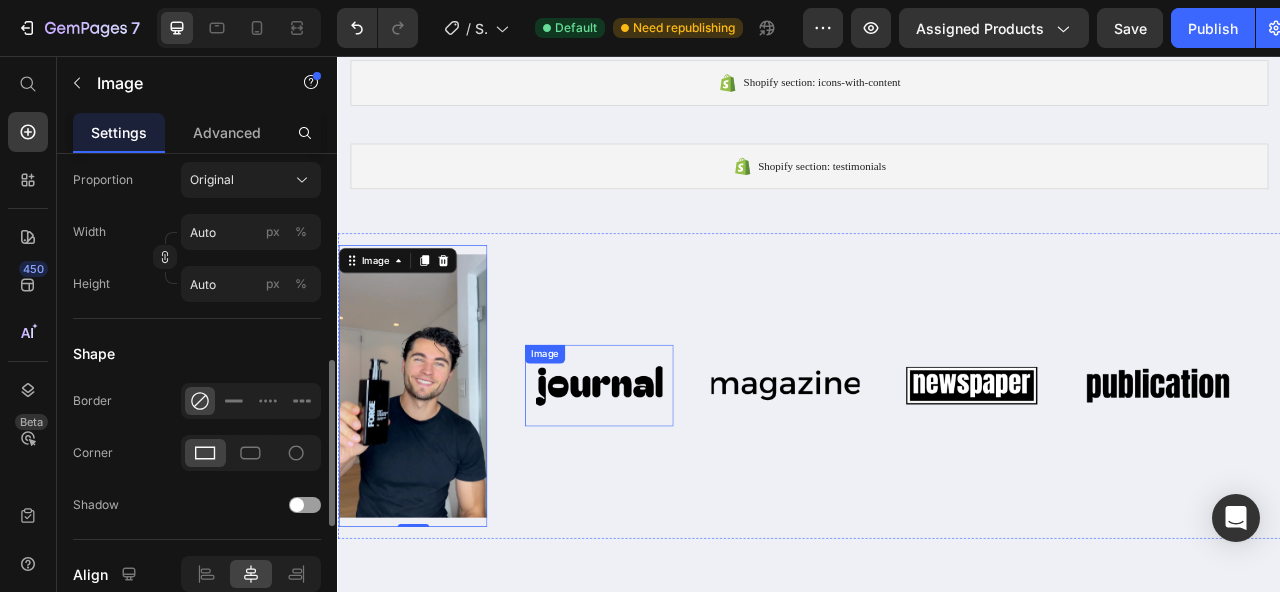 click on "Image" at bounding box center [669, 475] 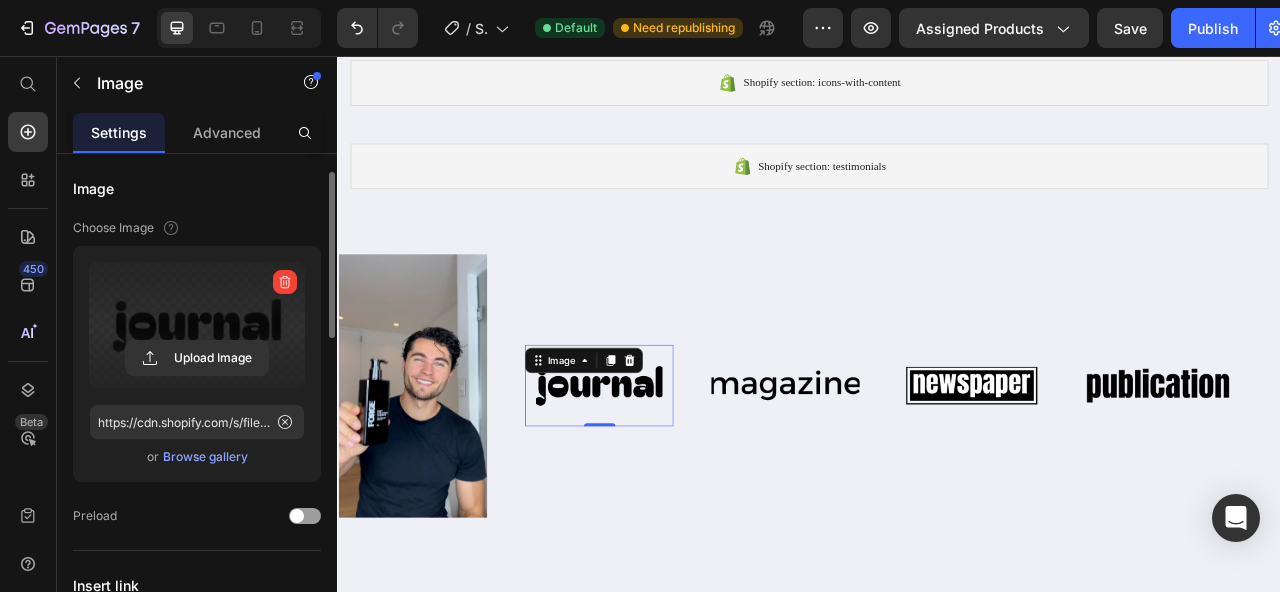 scroll, scrollTop: 14, scrollLeft: 0, axis: vertical 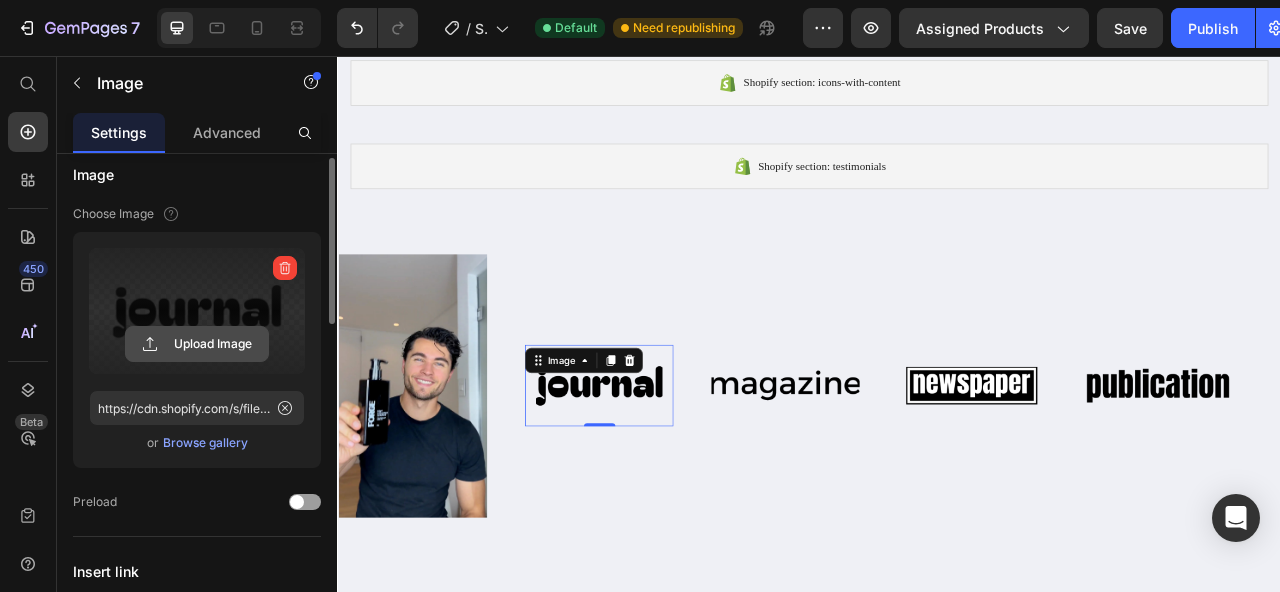 click 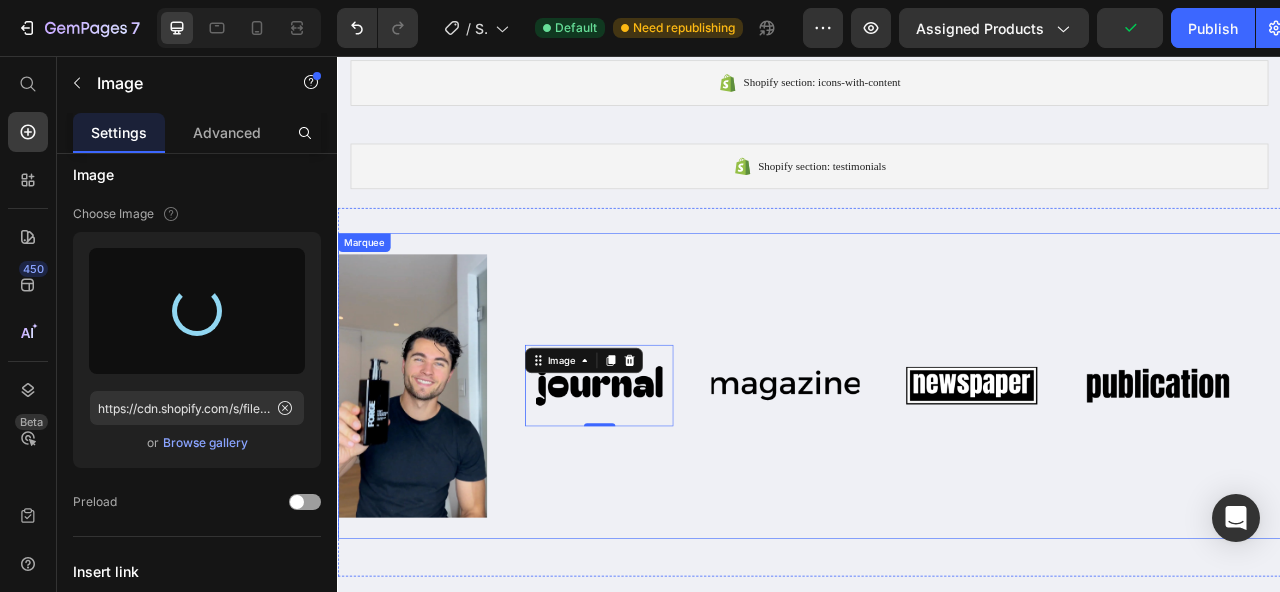 type on "https://cdn.shopify.com/s/files/1/0649/7517/5878/files/gempages_575117985555940464-fcc1f4dd-8eae-4852-b946-c4f29e700329.webp" 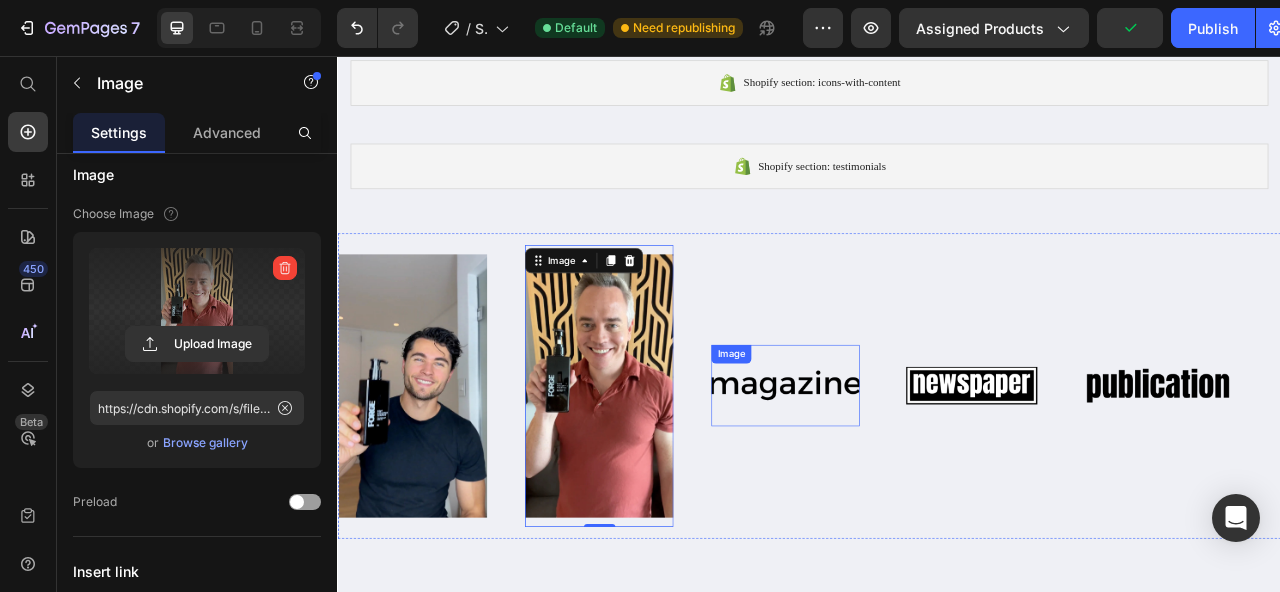 click at bounding box center [906, 475] 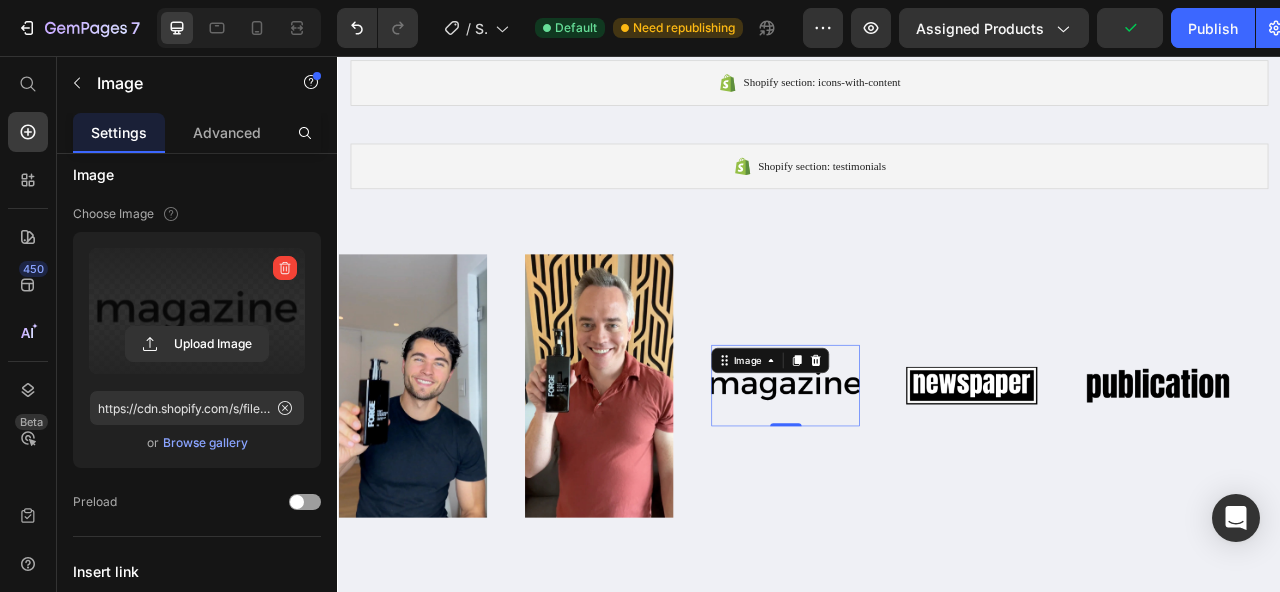 click at bounding box center [197, 311] 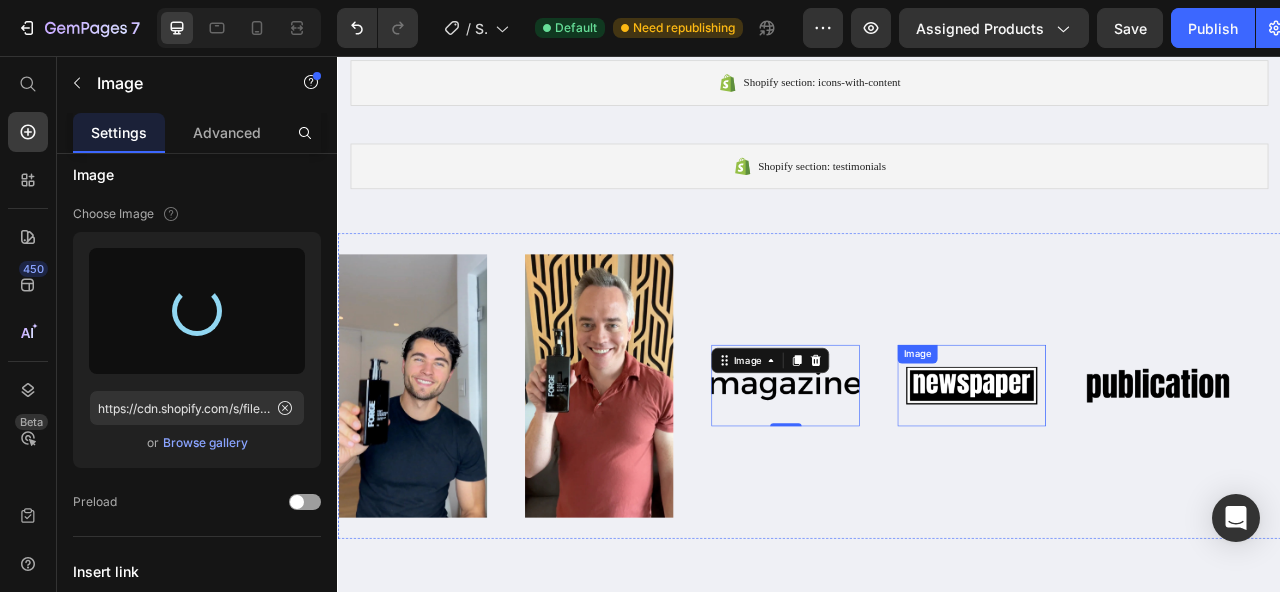 type on "https://cdn.shopify.com/s/files/1/0649/7517/5878/files/gempages_575117985555940464-8b78fc4a-d327-4eda-9365-4a7a362e7f9f.webp" 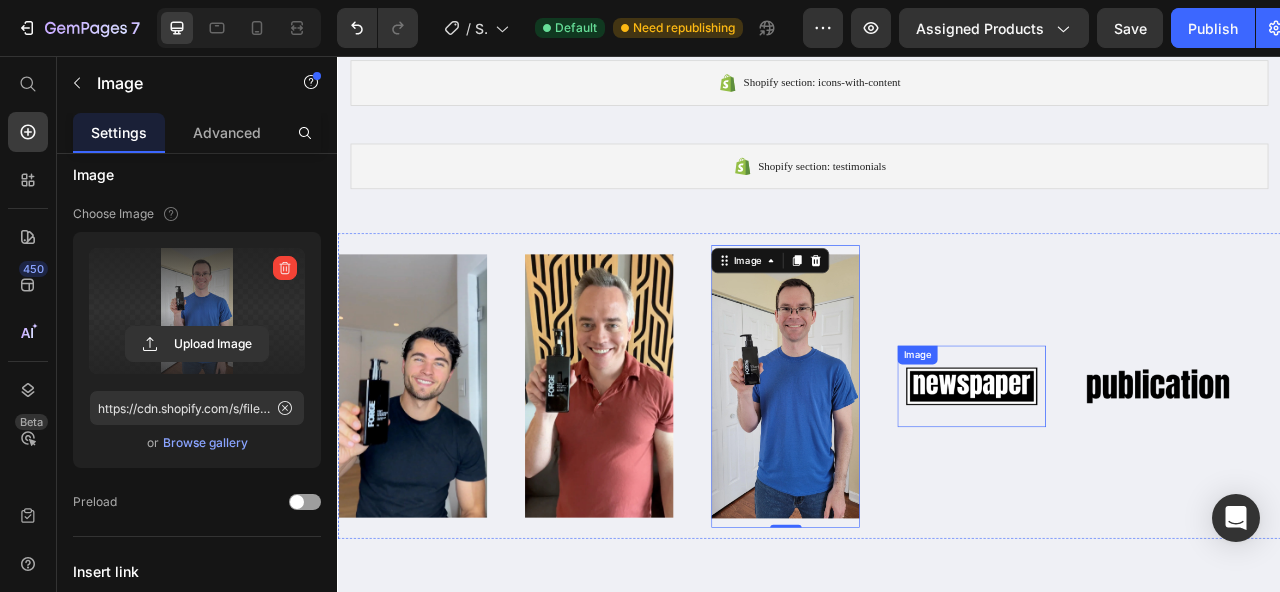 click at bounding box center [1143, 476] 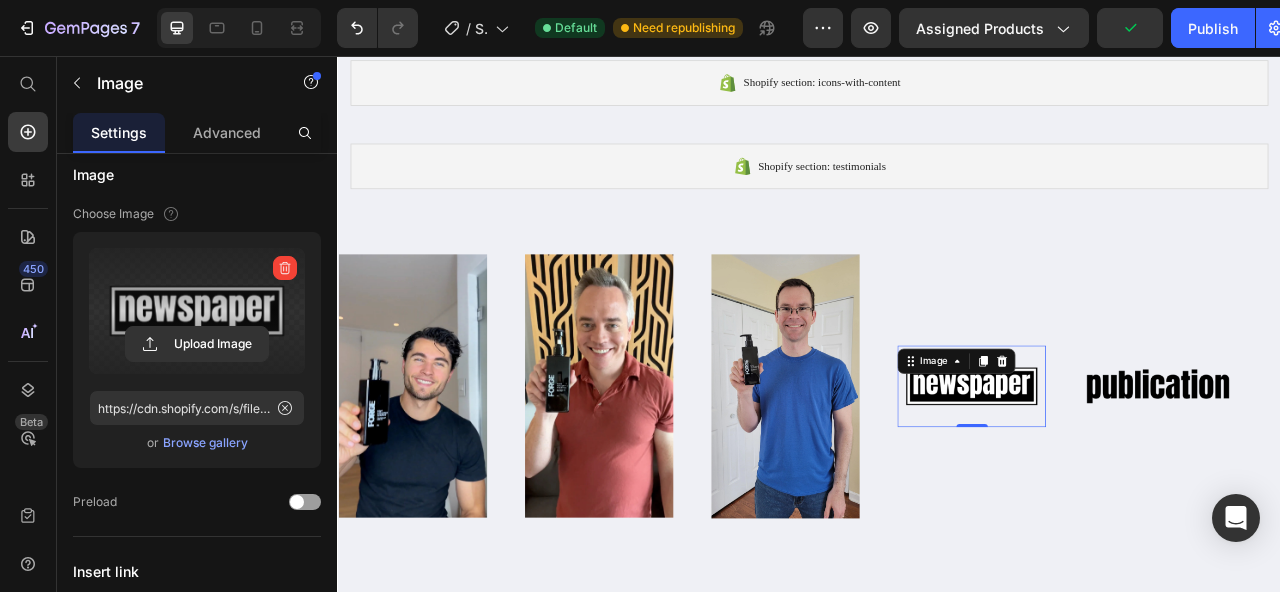 click at bounding box center [197, 311] 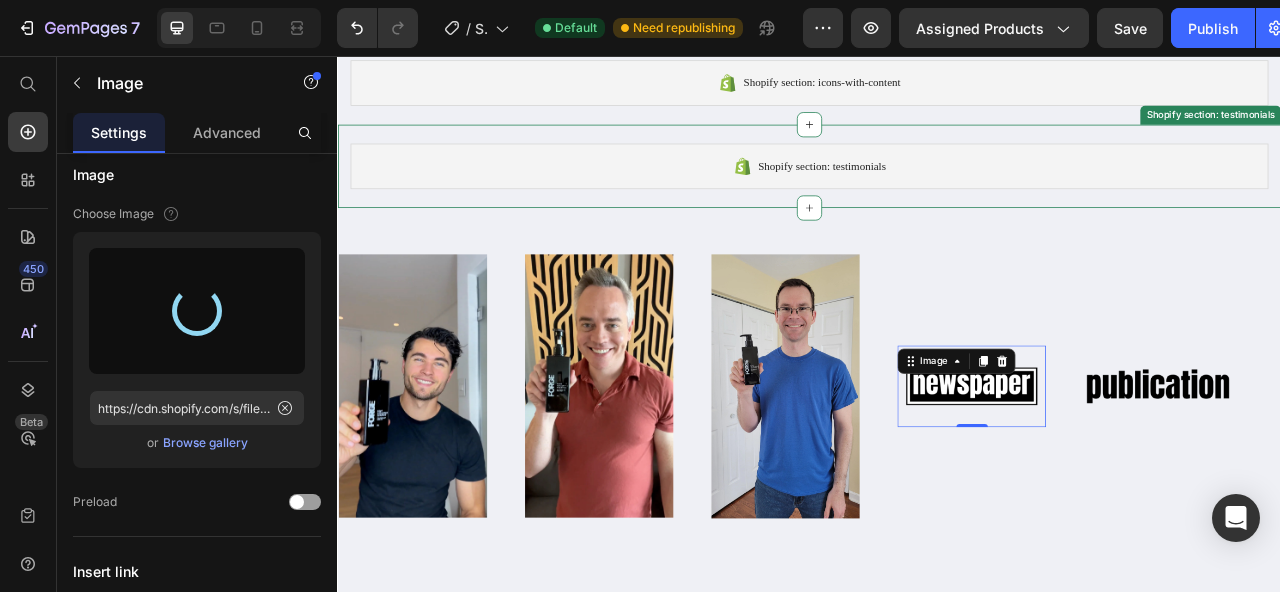type on "https://cdn.shopify.com/s/files/1/0649/7517/5878/files/gempages_575117985555940464-5408a53e-7f7c-4439-b1df-7196a8ed9fac.webp" 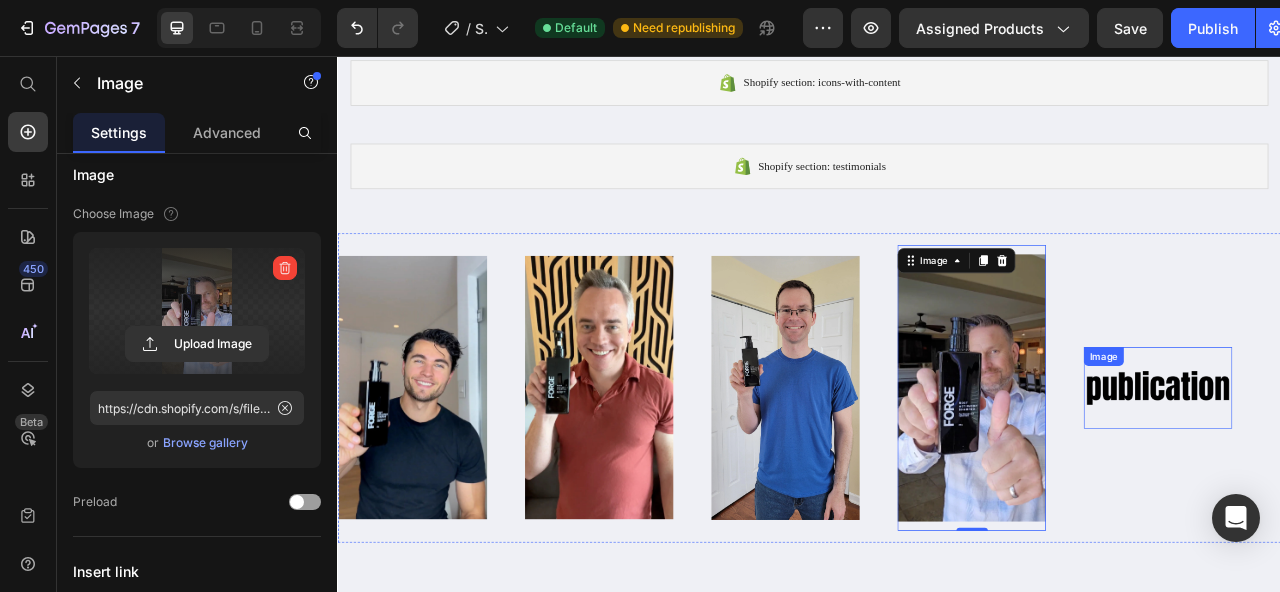 click at bounding box center (1380, 478) 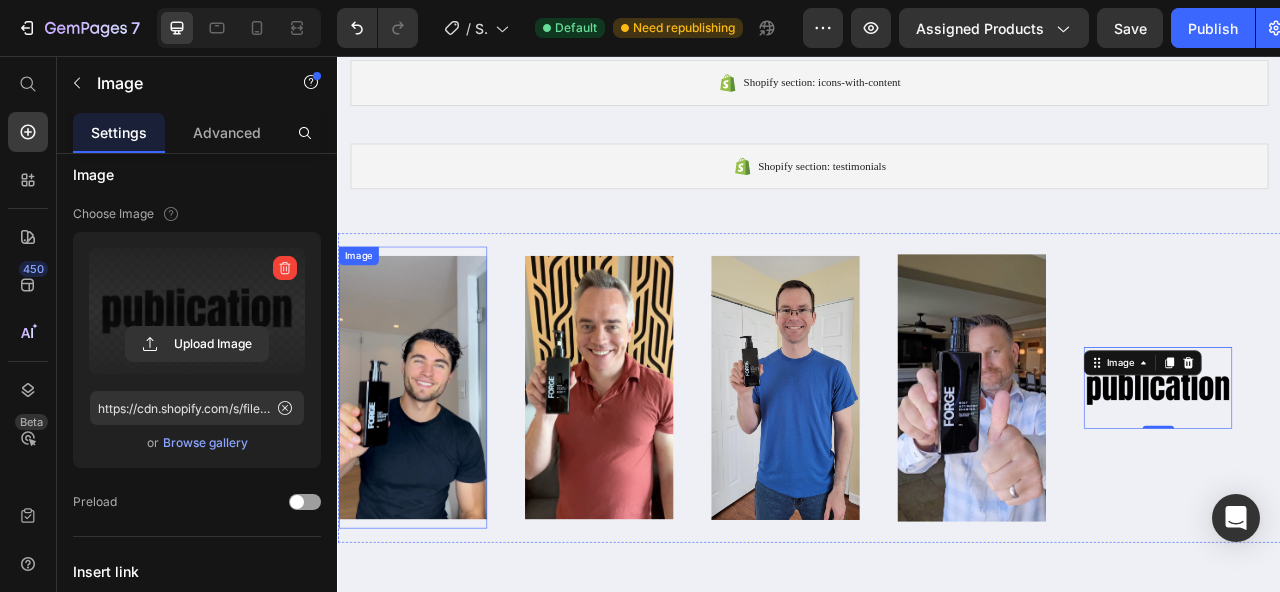 click at bounding box center (197, 311) 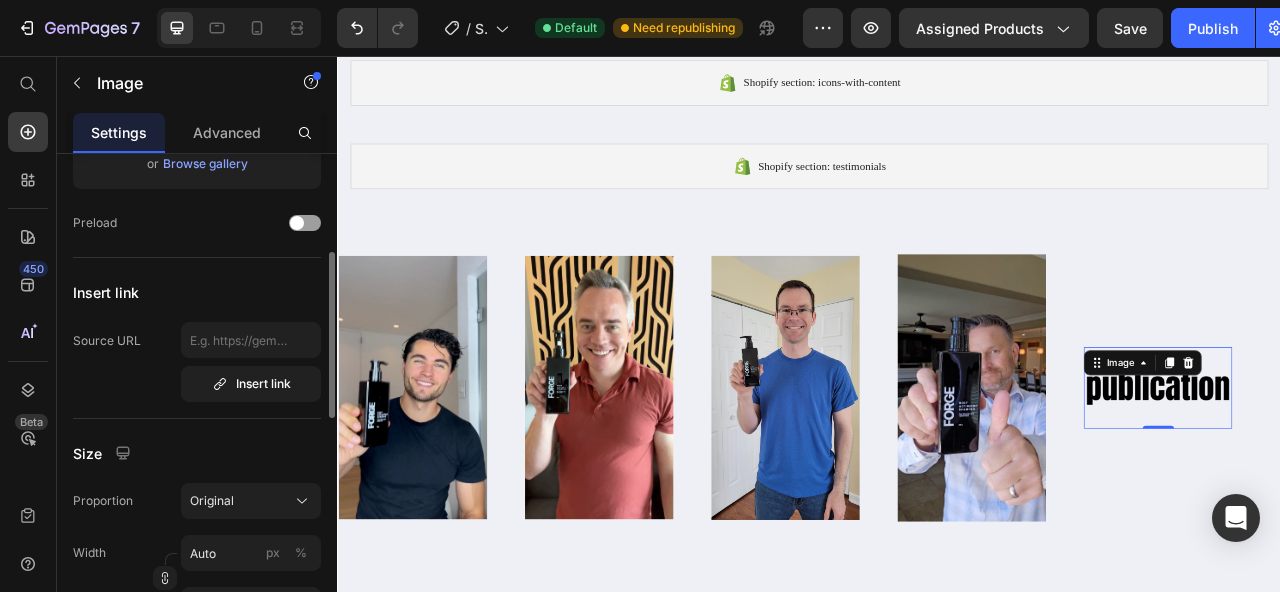 type on "https://cdn.shopify.com/s/files/1/0649/7517/5878/files/gempages_575117985555940464-f47d0d98-a0b4-4ee3-a972-d596df0f1442.webp" 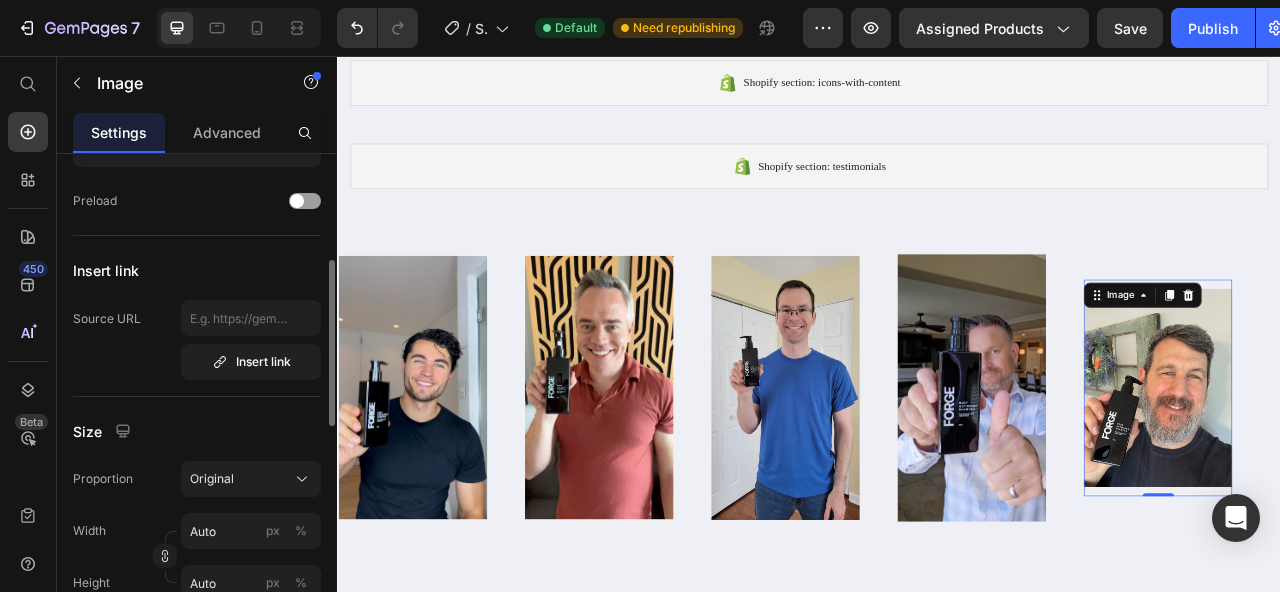 scroll, scrollTop: 453, scrollLeft: 0, axis: vertical 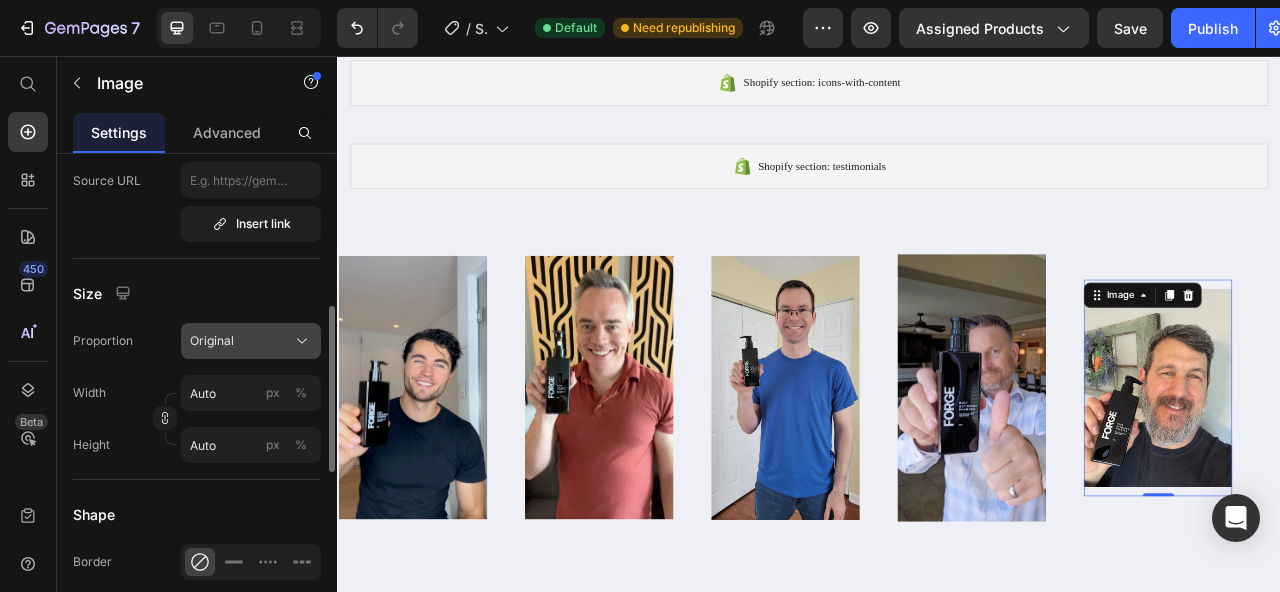 click on "Original" 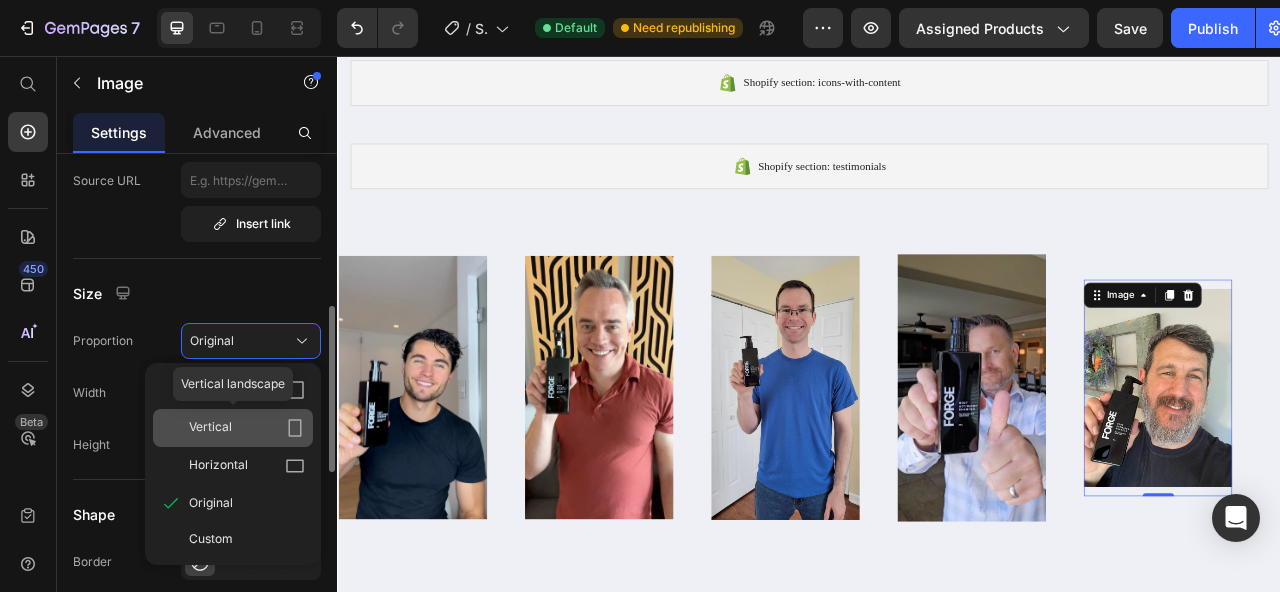 click on "Vertical" at bounding box center [247, 428] 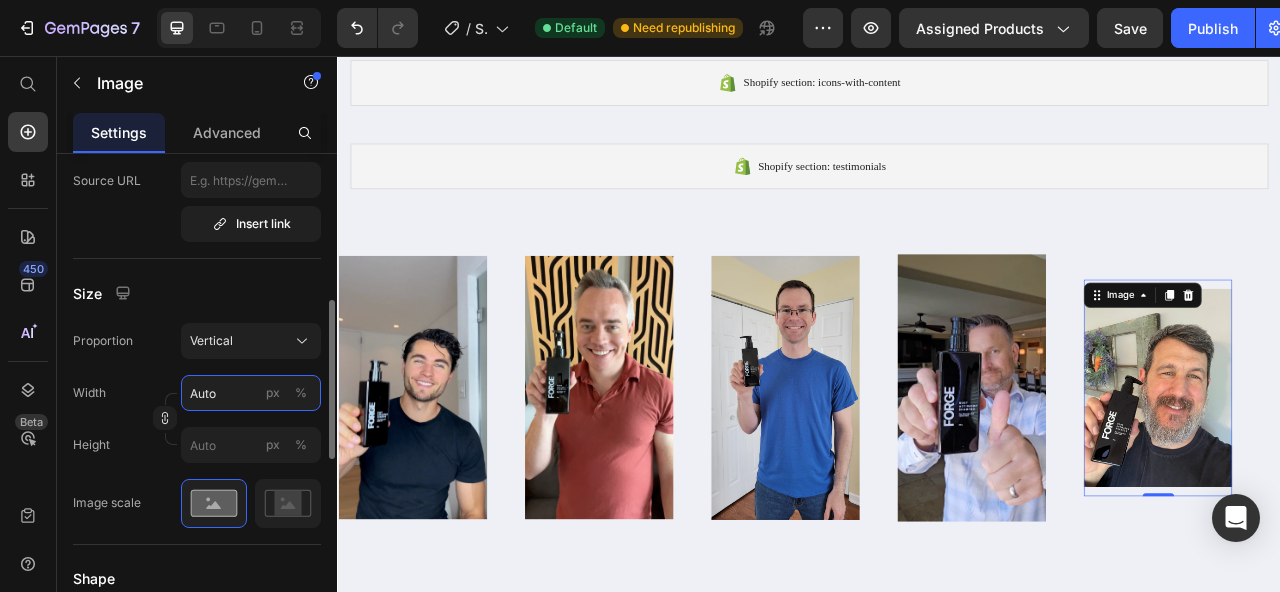 click on "Auto" at bounding box center [251, 393] 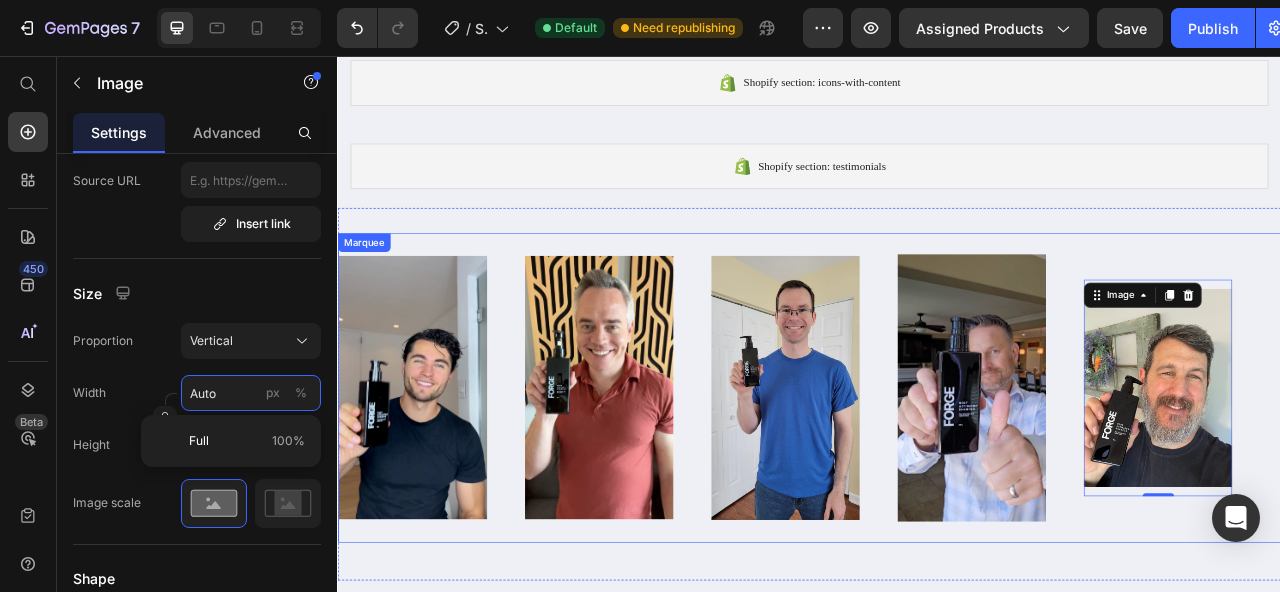 type on "1" 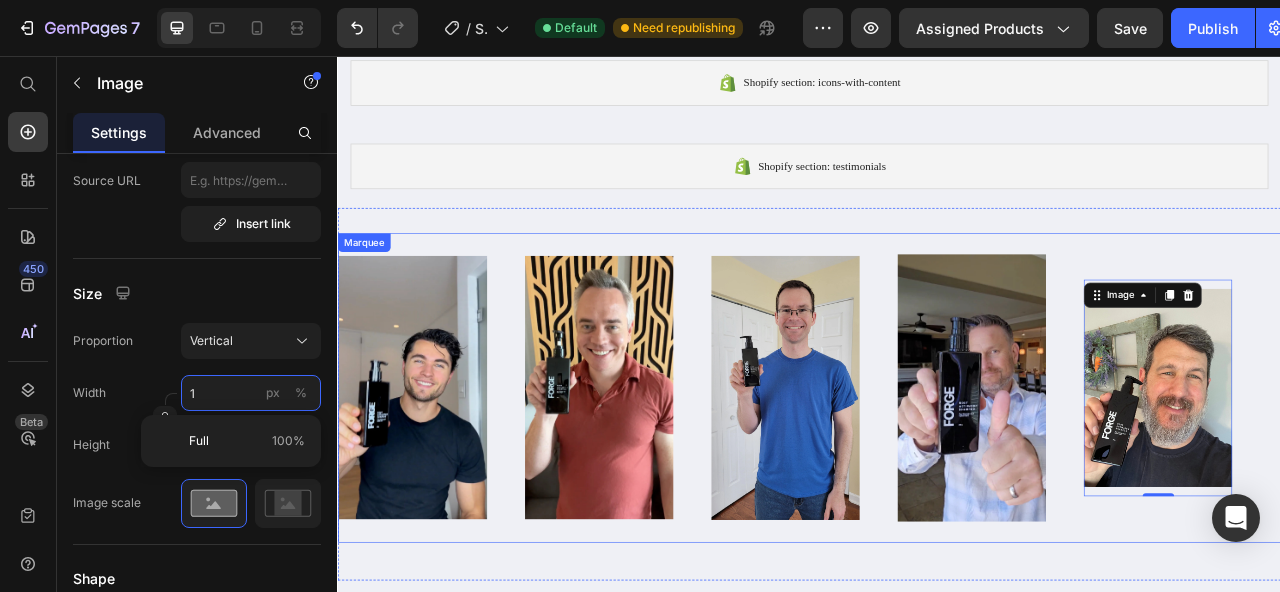 type on "10" 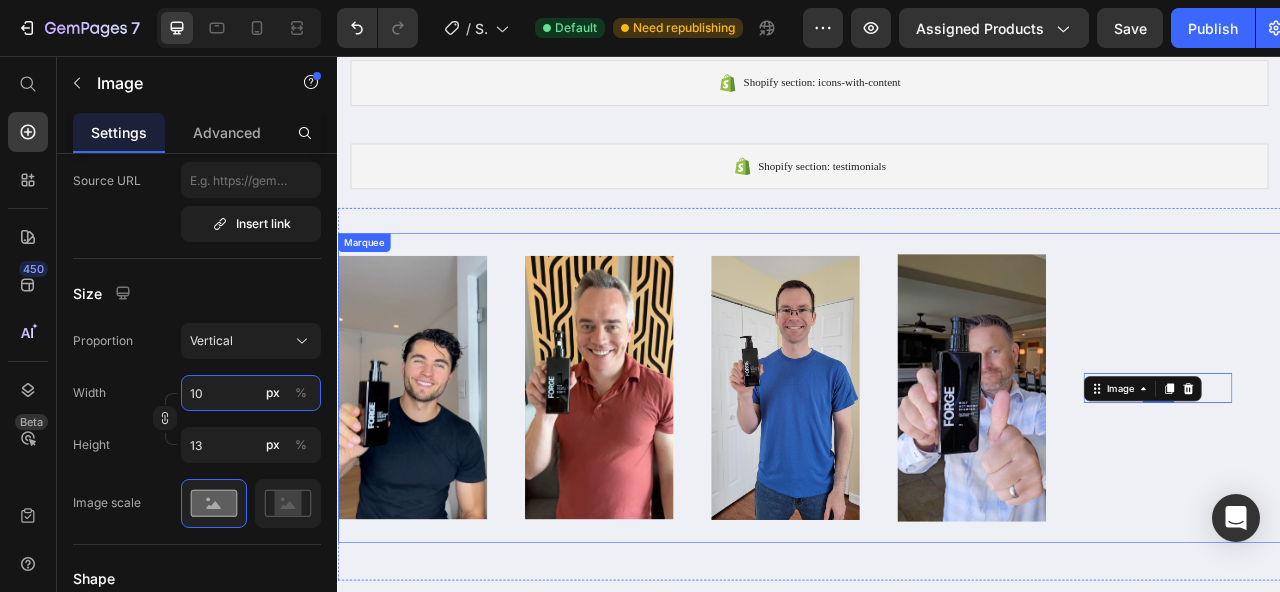 type on "108" 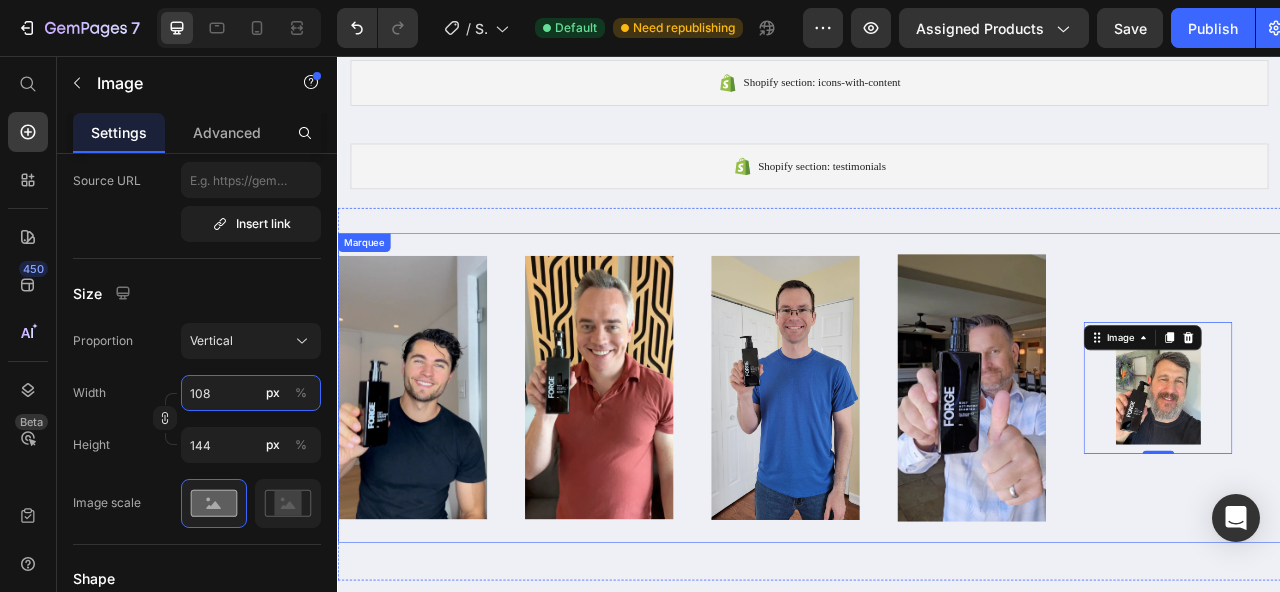 type on "1080" 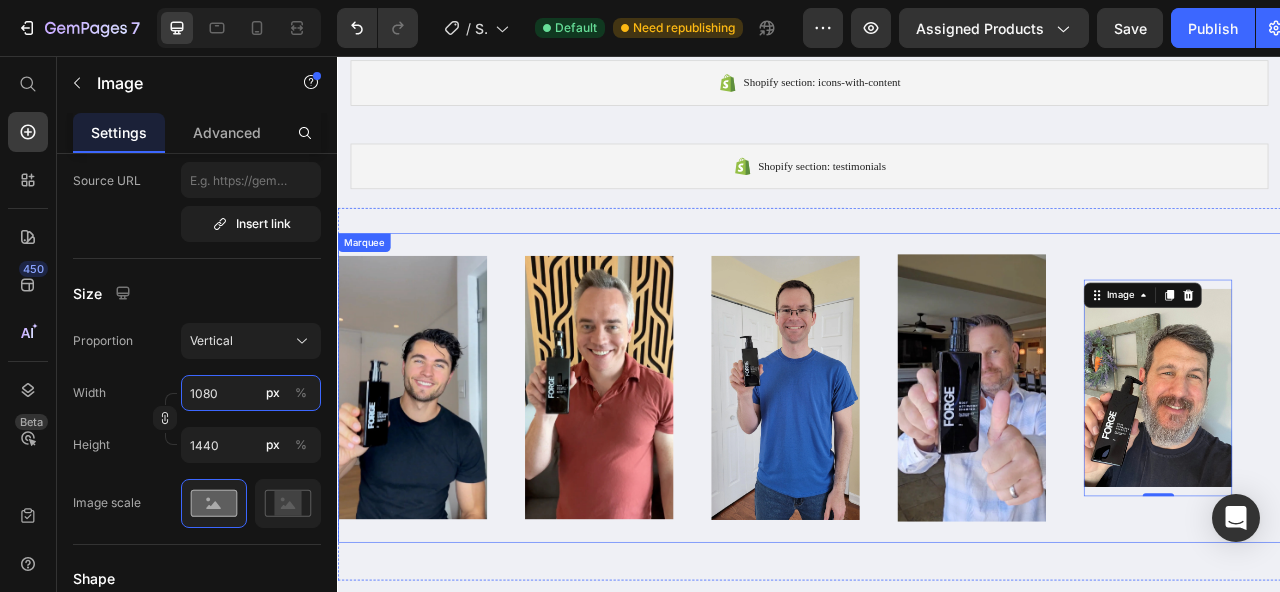 type on "1080" 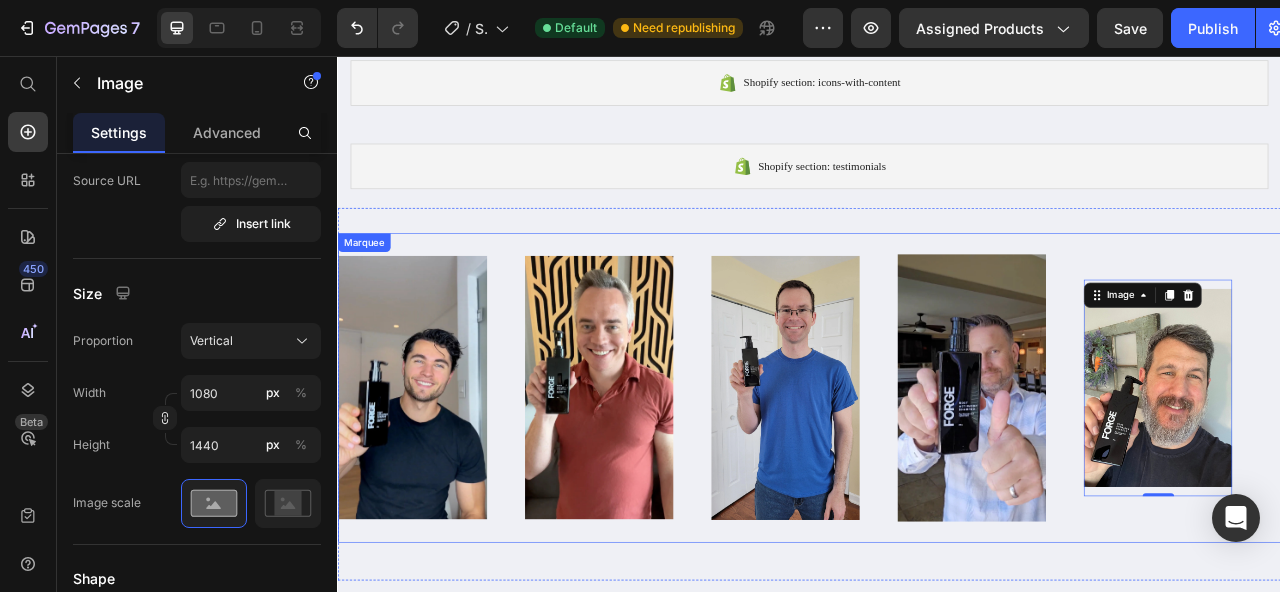 type 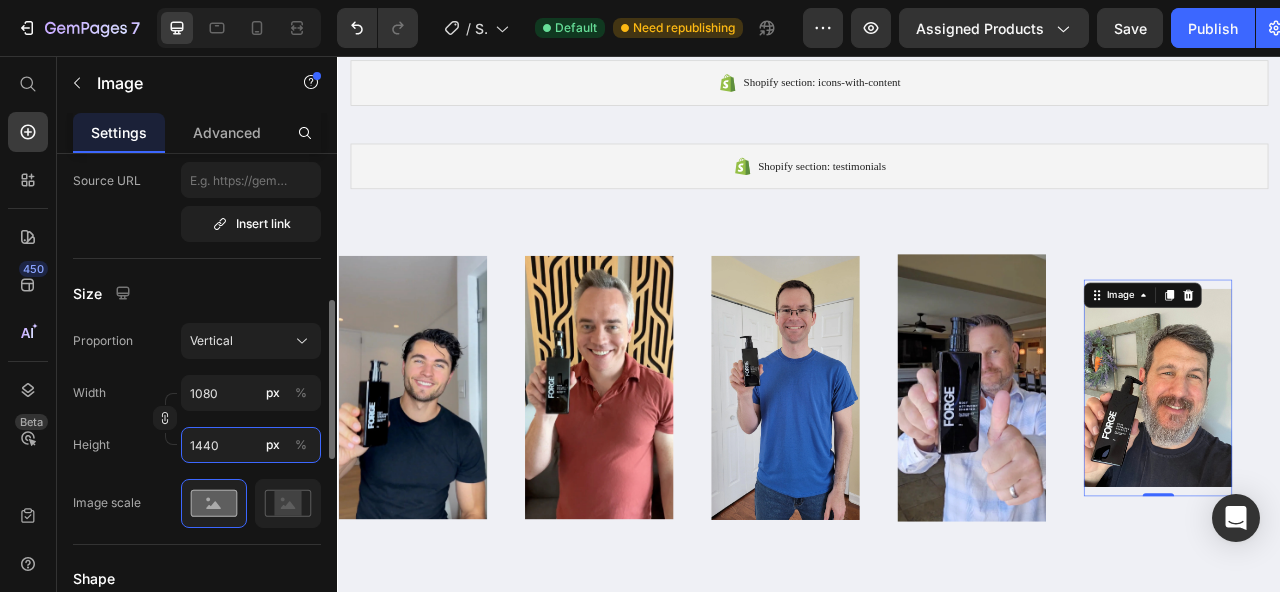 click on "1440" at bounding box center (251, 445) 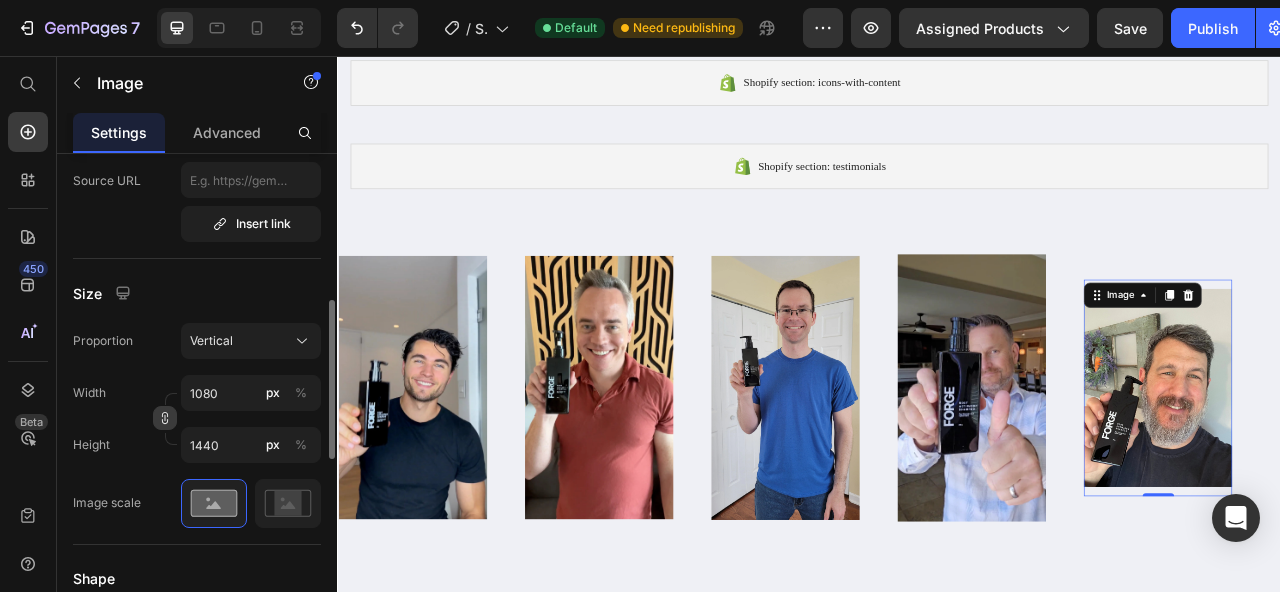 click 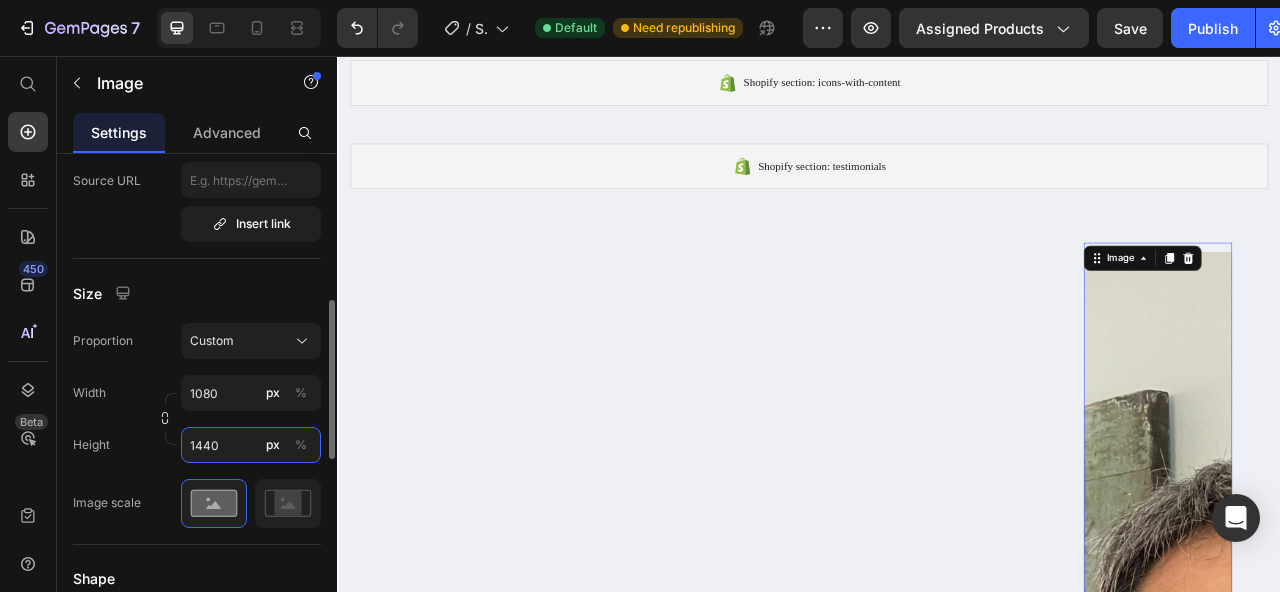click on "1440" at bounding box center [251, 445] 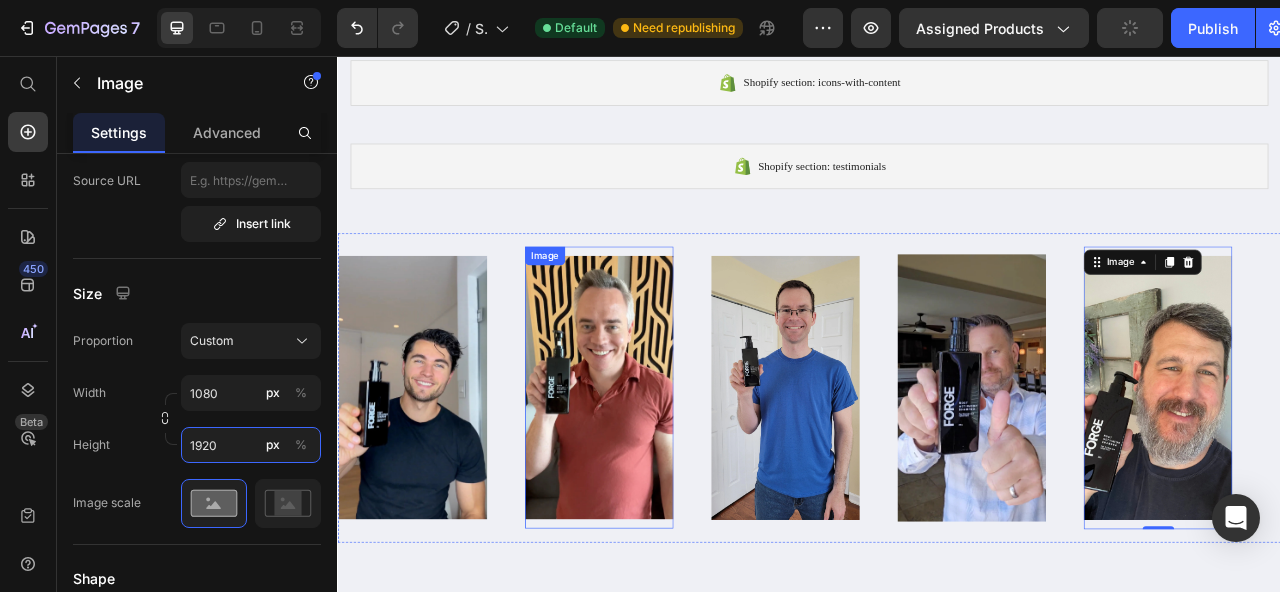 type on "1440" 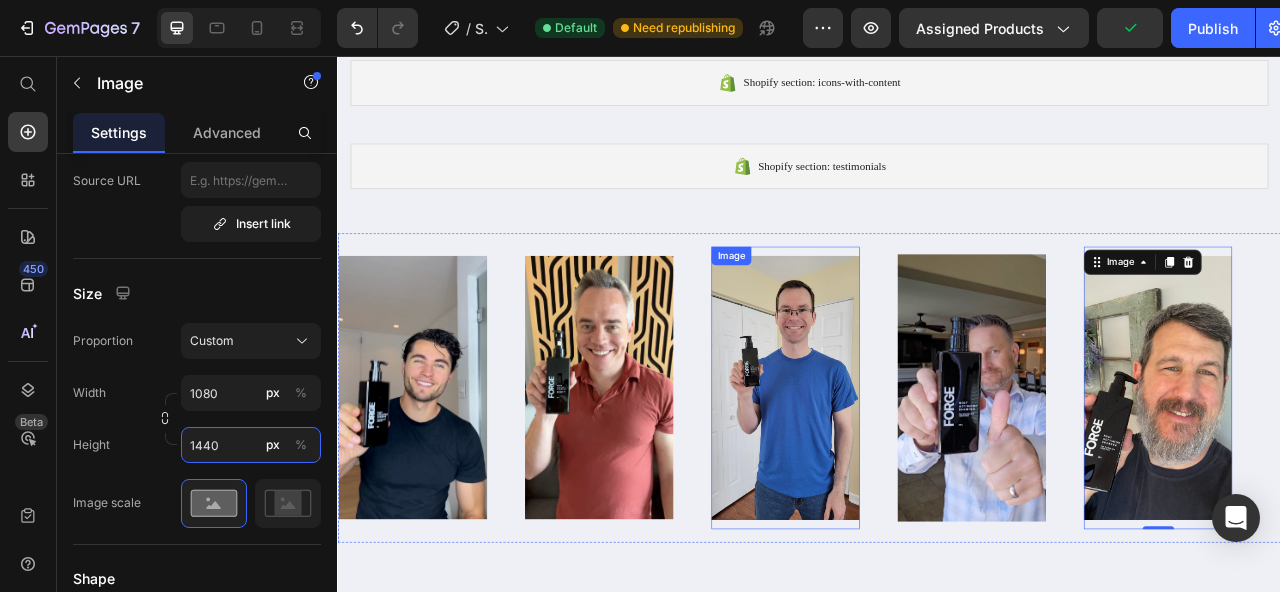 scroll, scrollTop: 485, scrollLeft: 0, axis: vertical 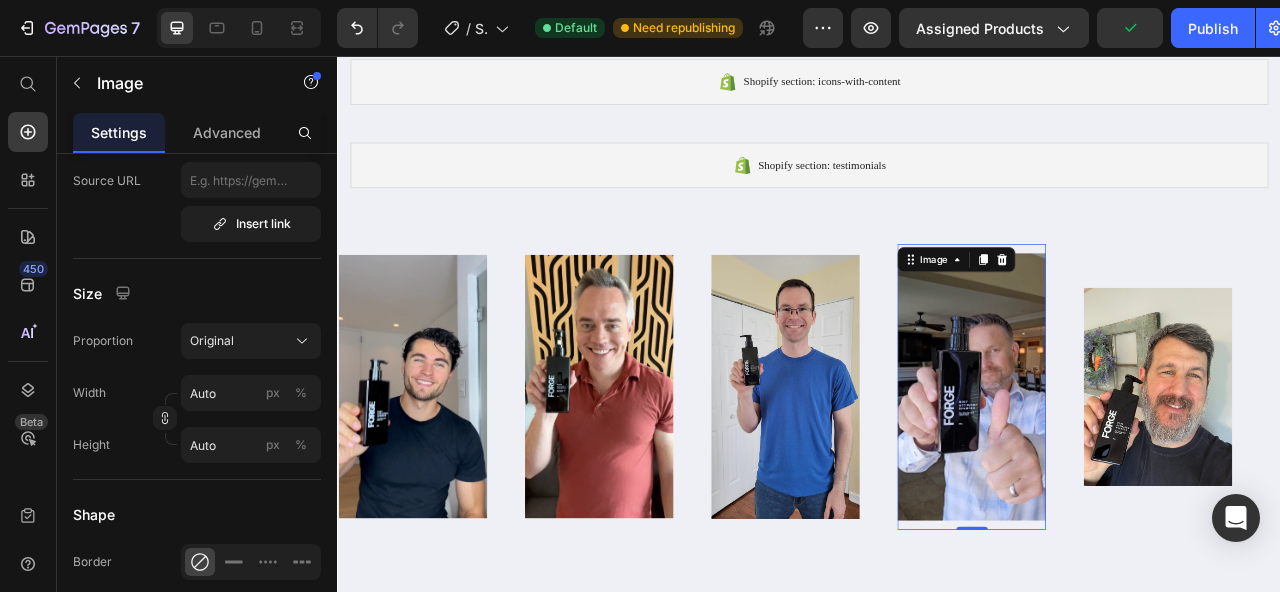 click at bounding box center (1143, 477) 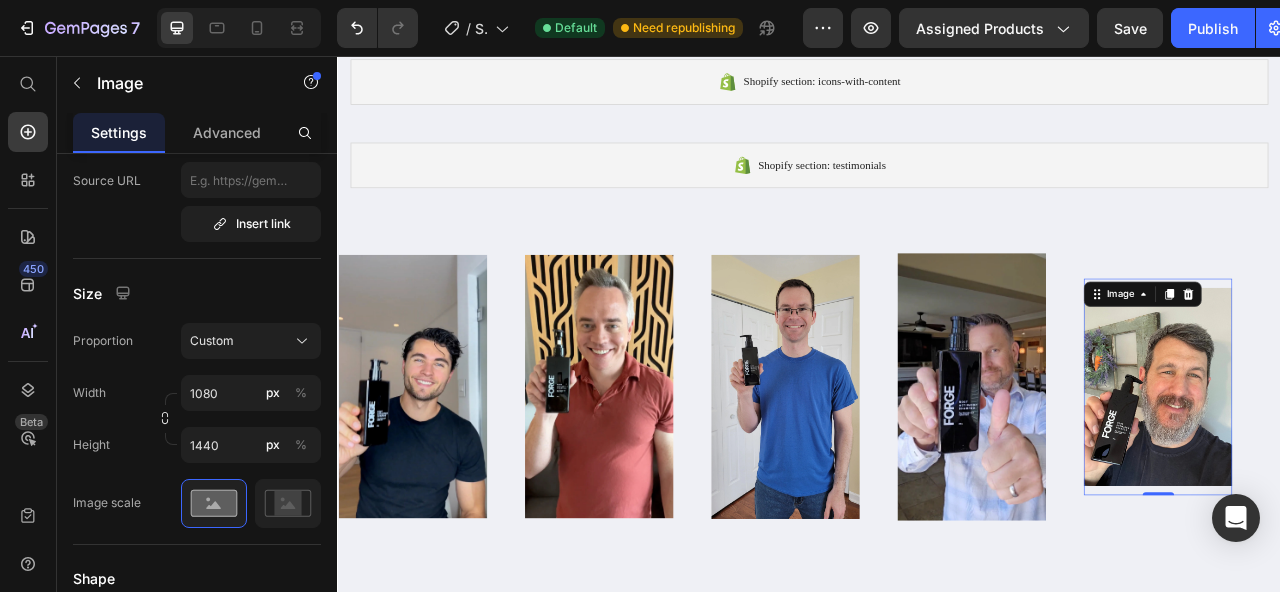 click at bounding box center [1380, 477] 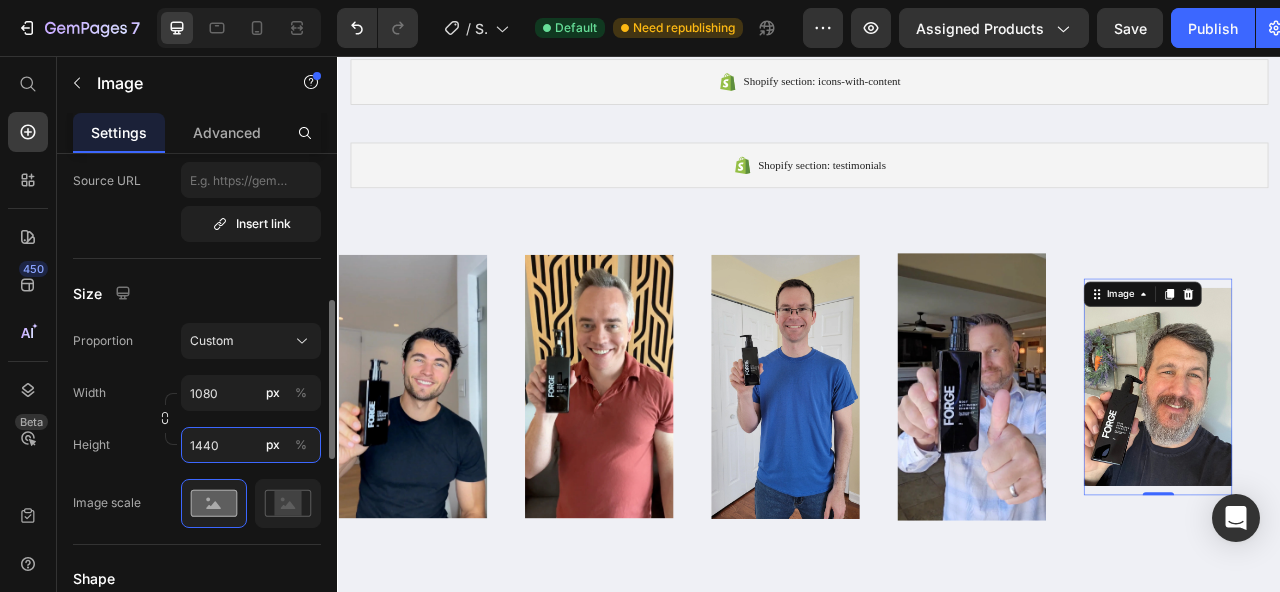 click on "1440" at bounding box center (251, 445) 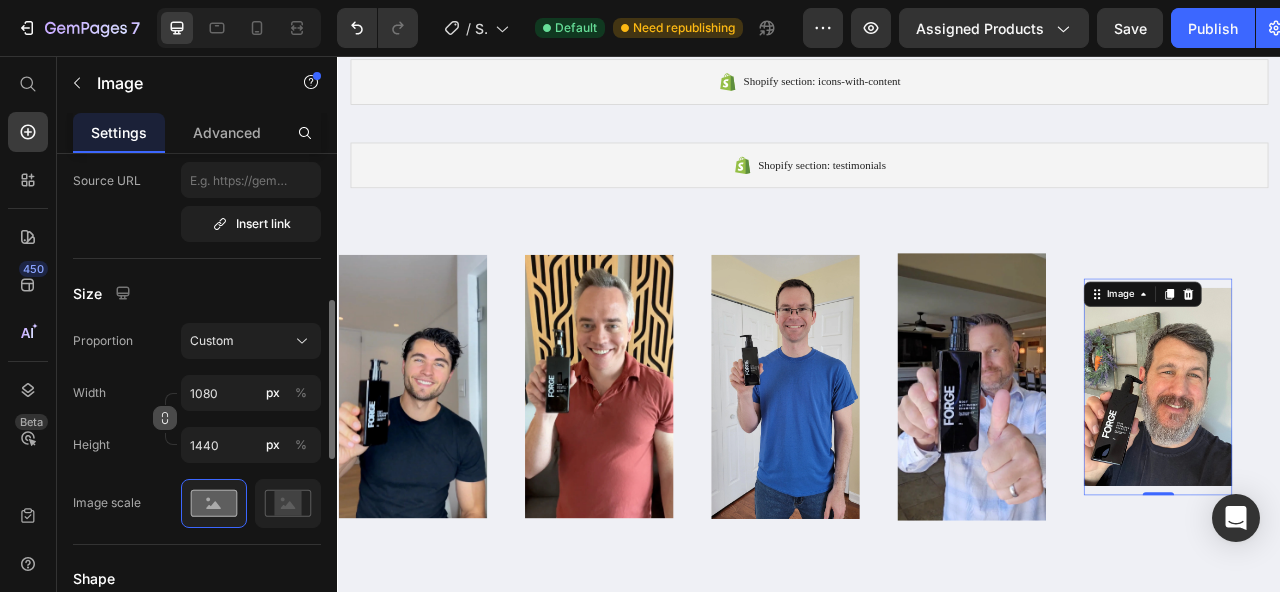 click 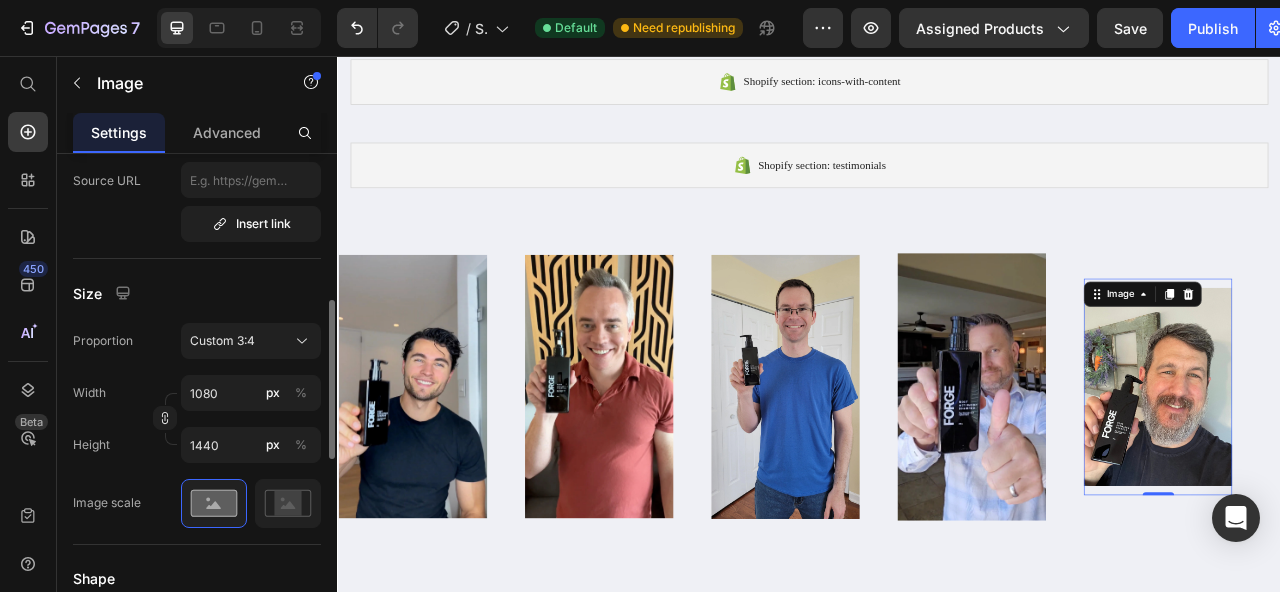 click 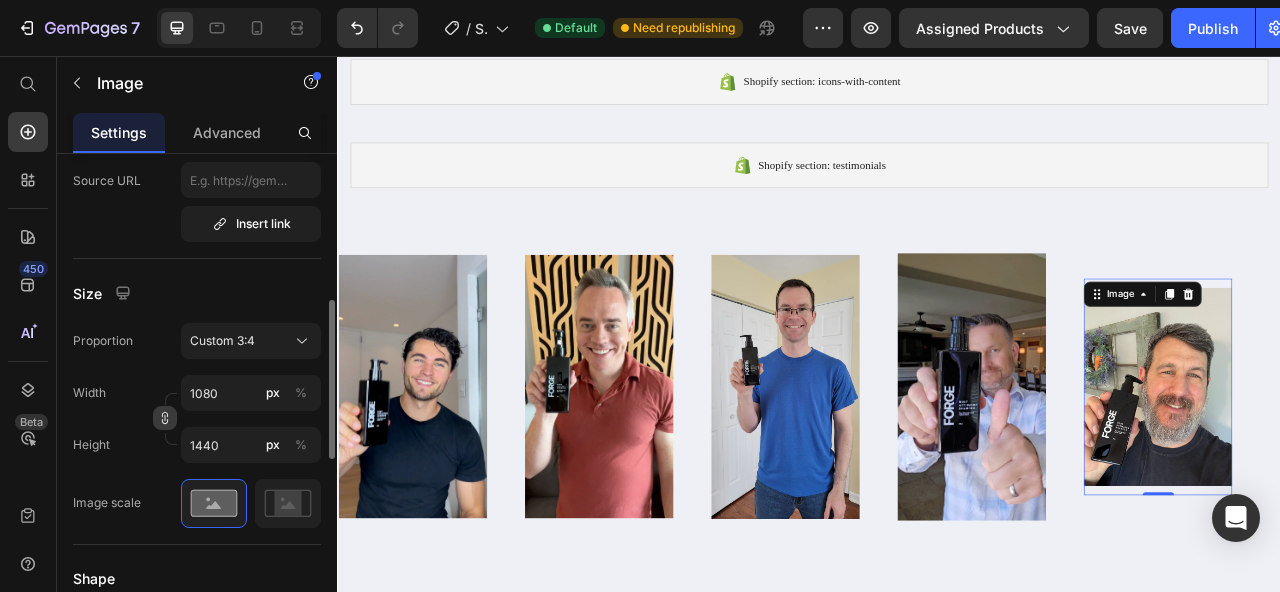 click 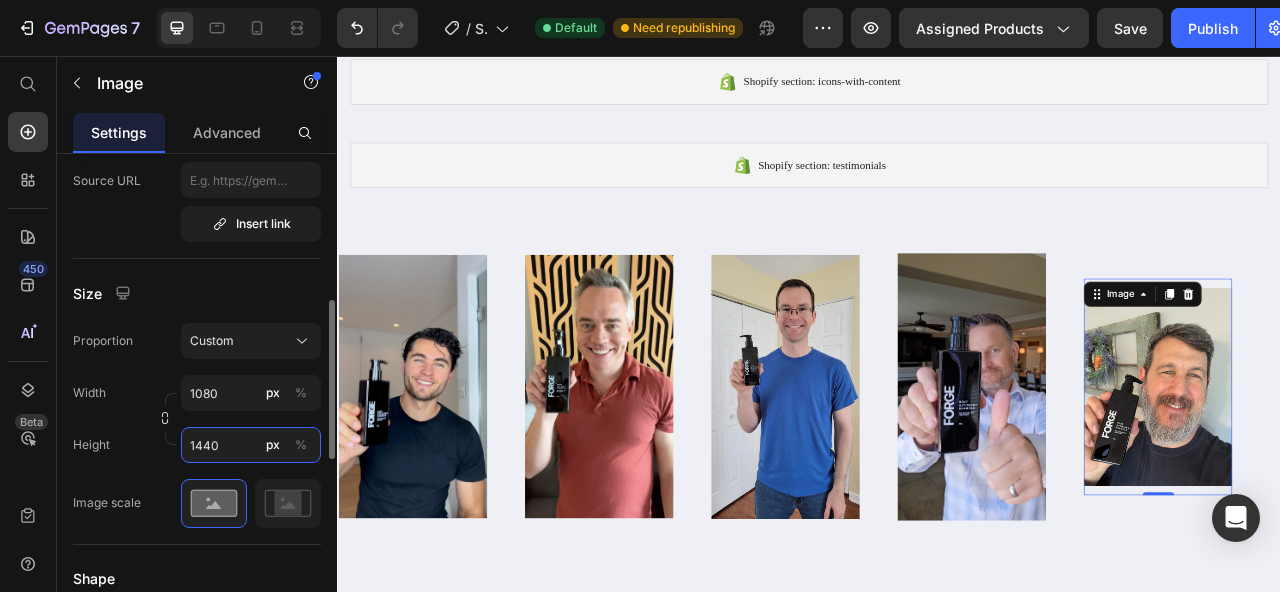 click on "1440" at bounding box center (251, 445) 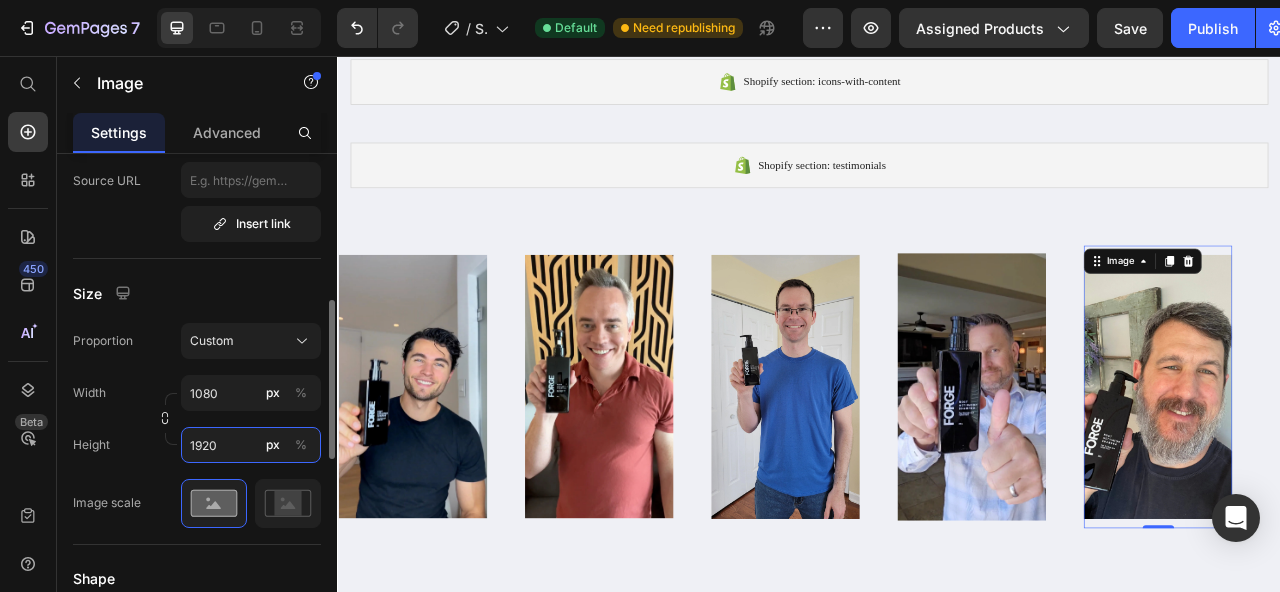 type on "1920" 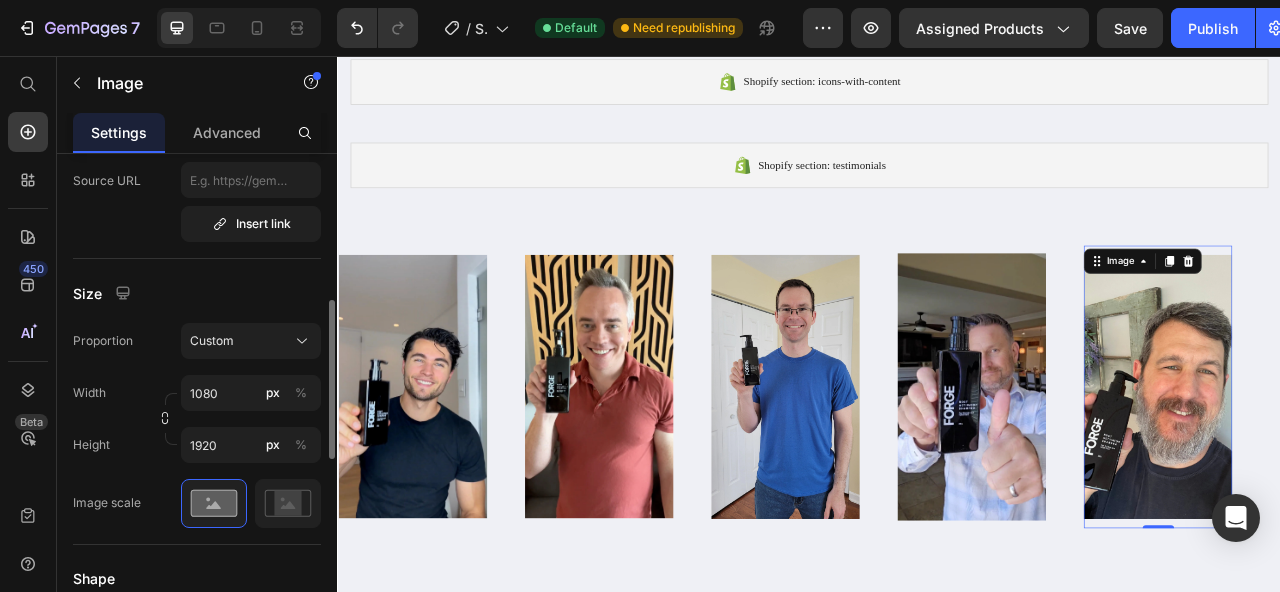 click on "Image scale" at bounding box center (107, 503) 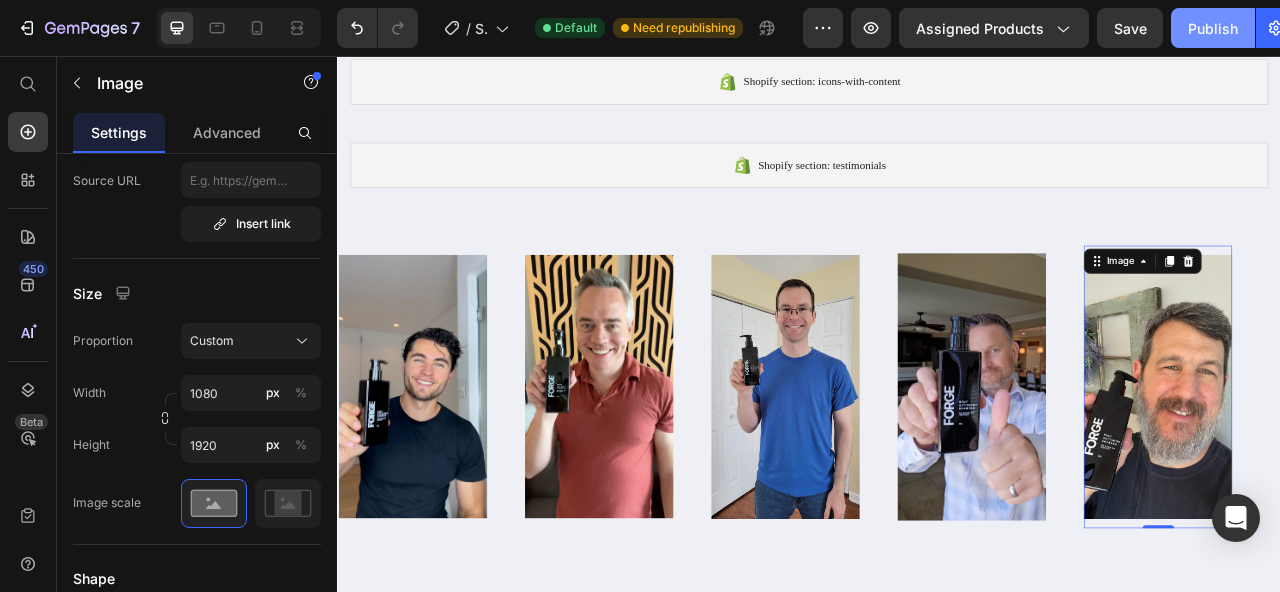 click on "Publish" 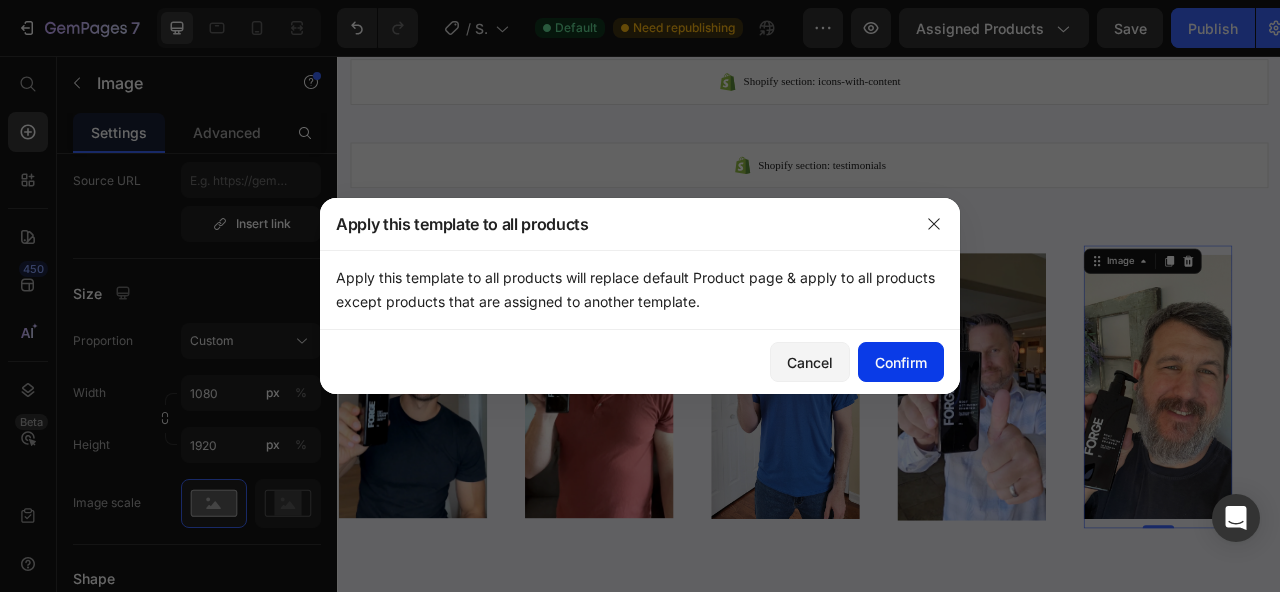click on "Confirm" at bounding box center (901, 362) 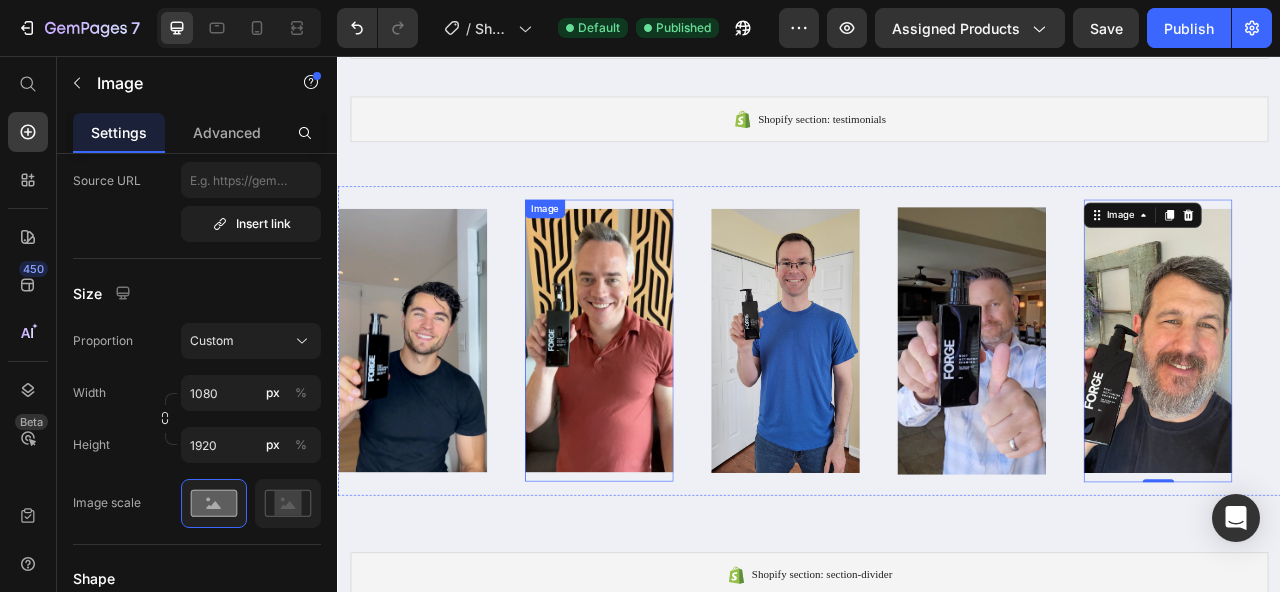 scroll, scrollTop: 0, scrollLeft: 0, axis: both 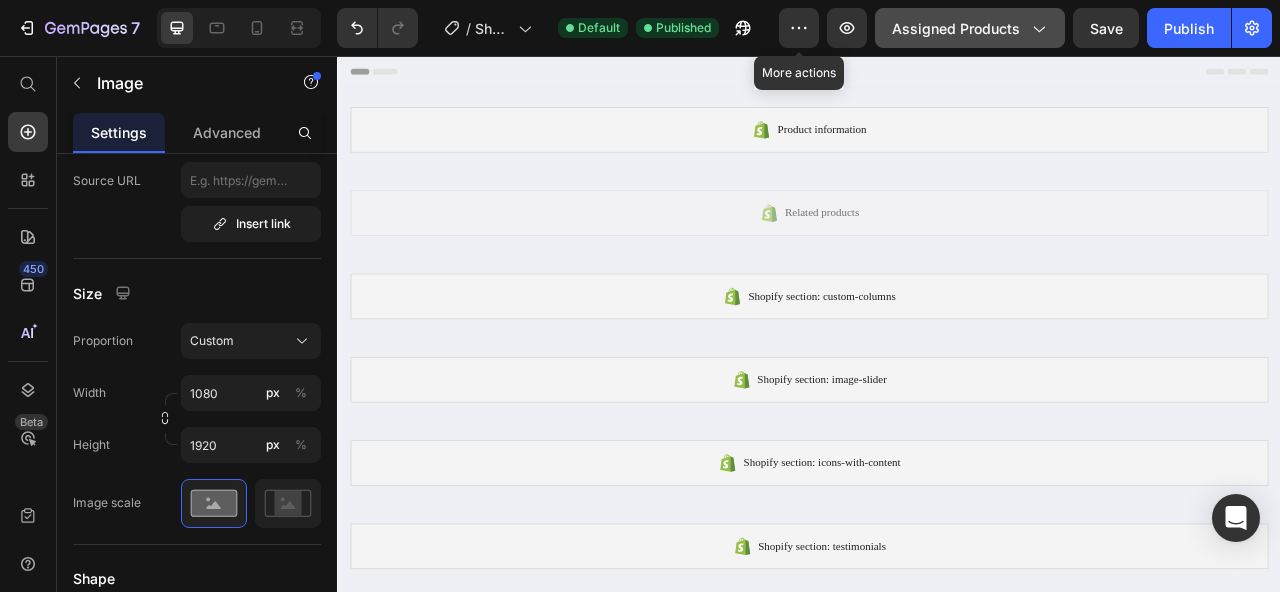 click on "Assigned Products" 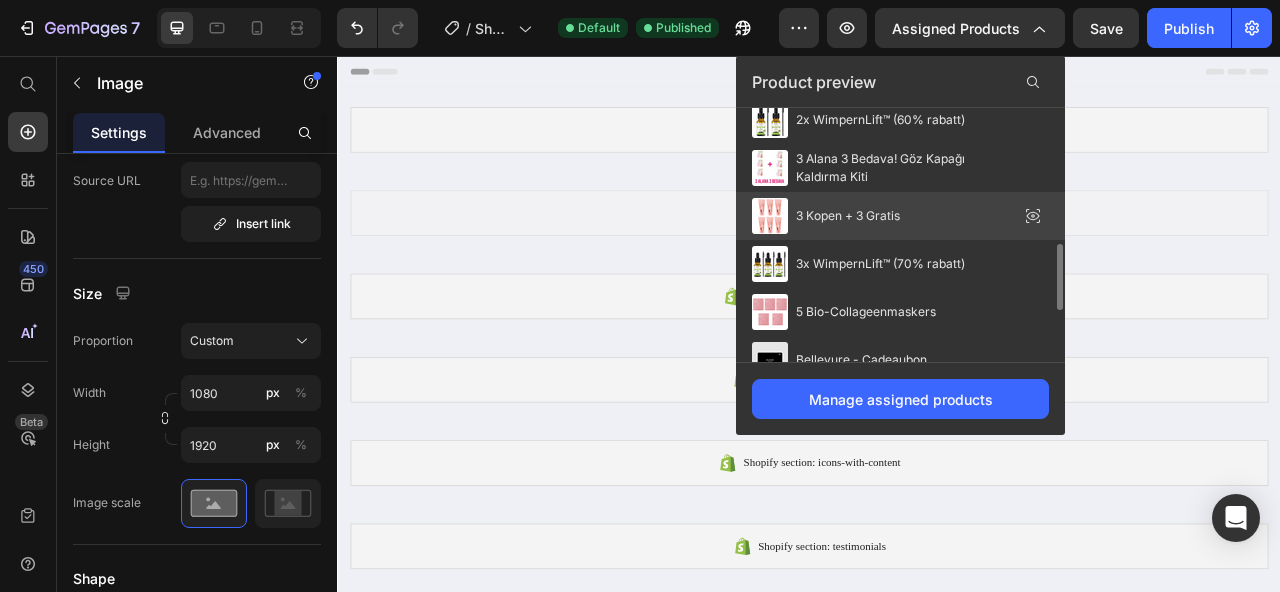 scroll, scrollTop: 770, scrollLeft: 0, axis: vertical 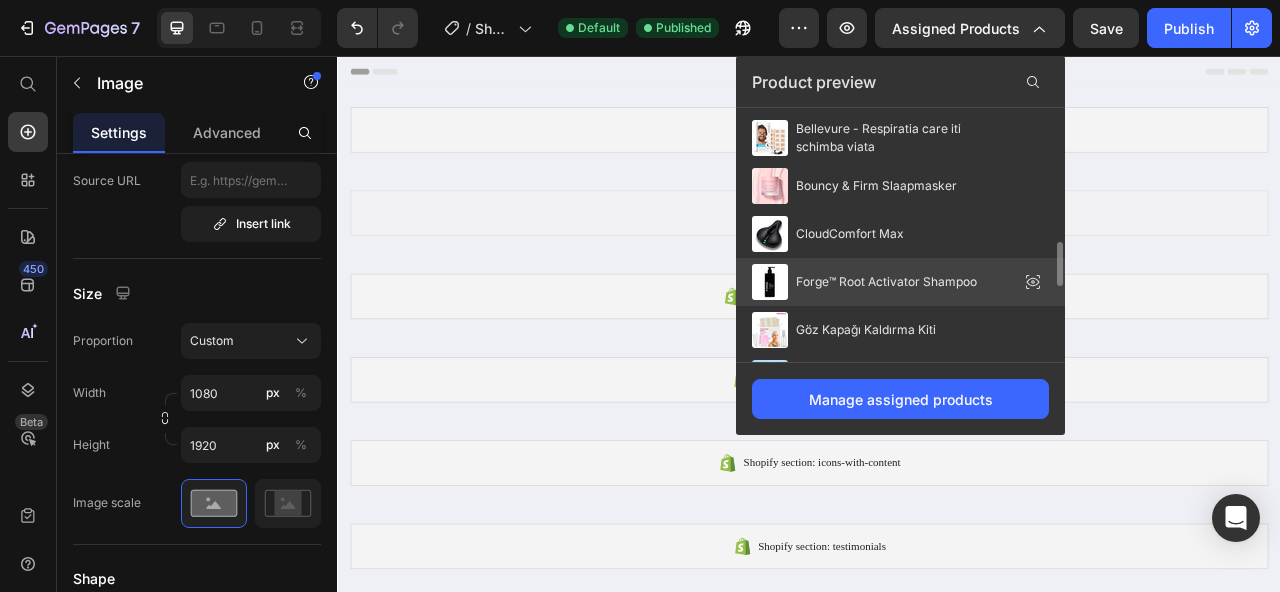 click on "Forge™ Root Activator Shampoo" at bounding box center [886, 282] 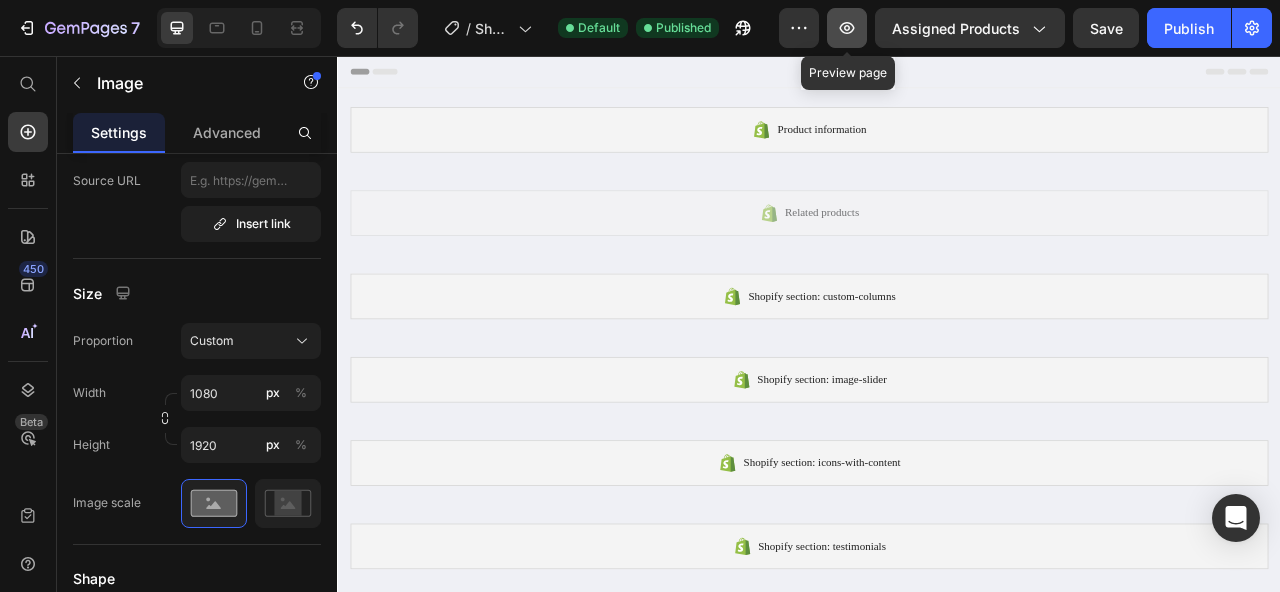 click 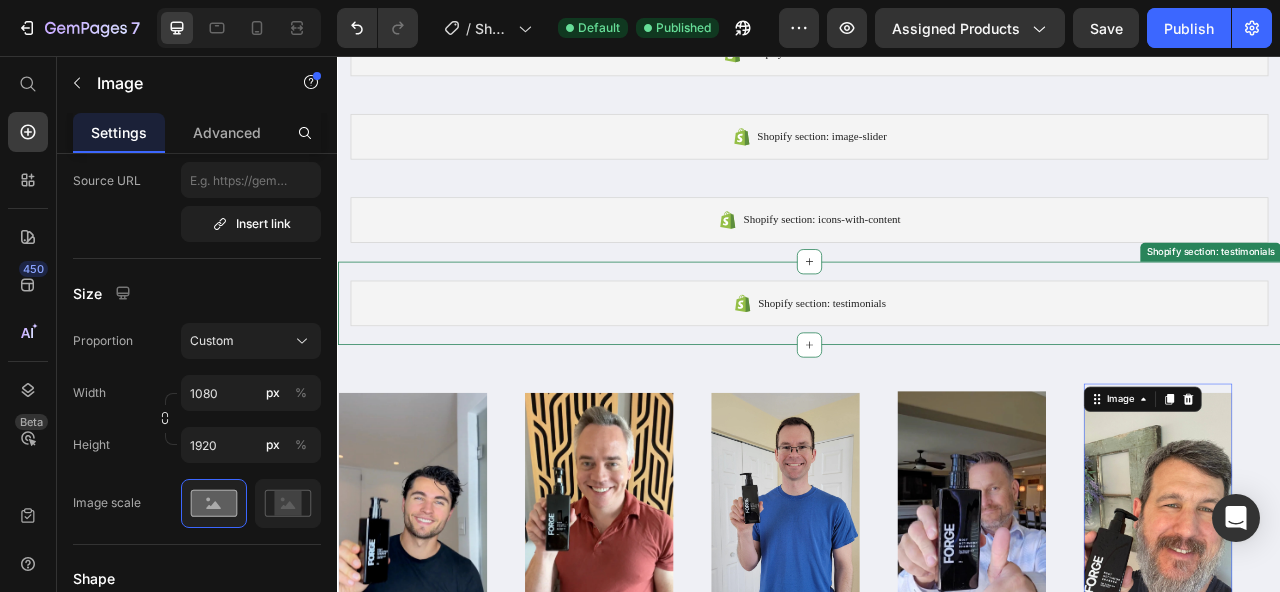 scroll, scrollTop: 305, scrollLeft: 0, axis: vertical 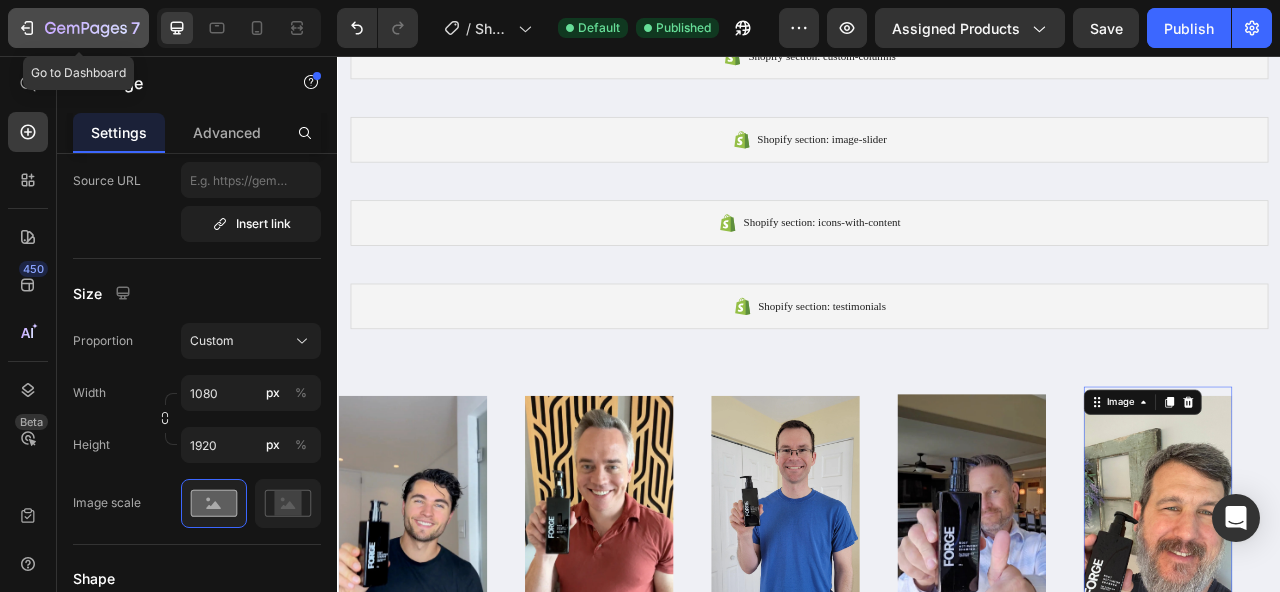 click 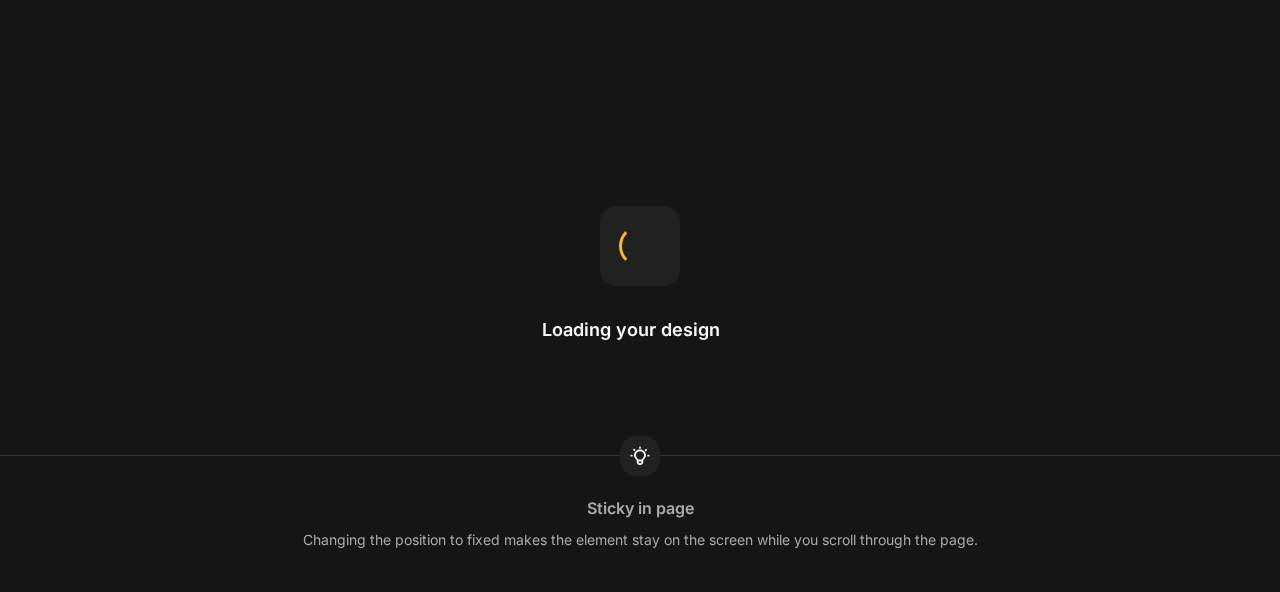 scroll, scrollTop: 0, scrollLeft: 0, axis: both 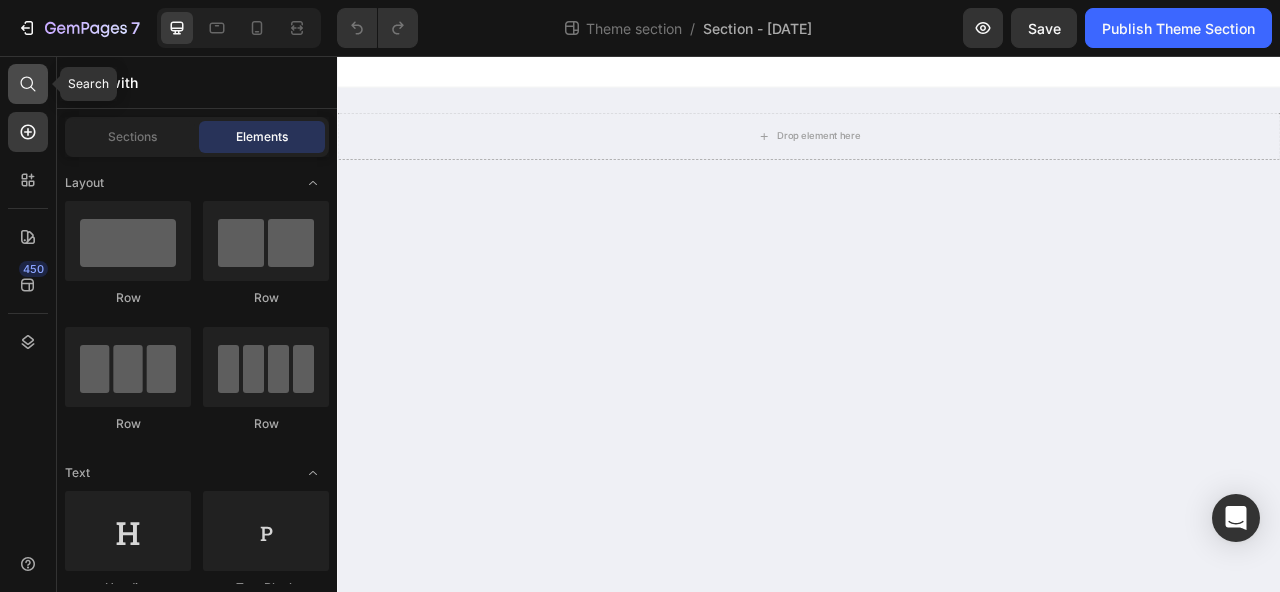 click 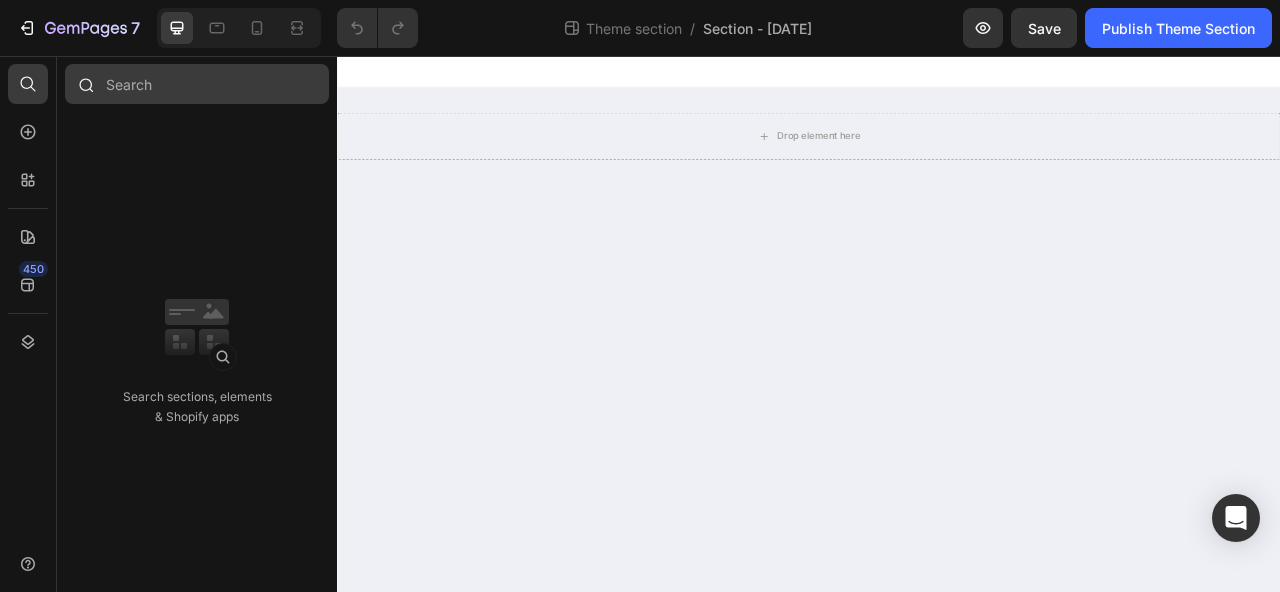 type on "a" 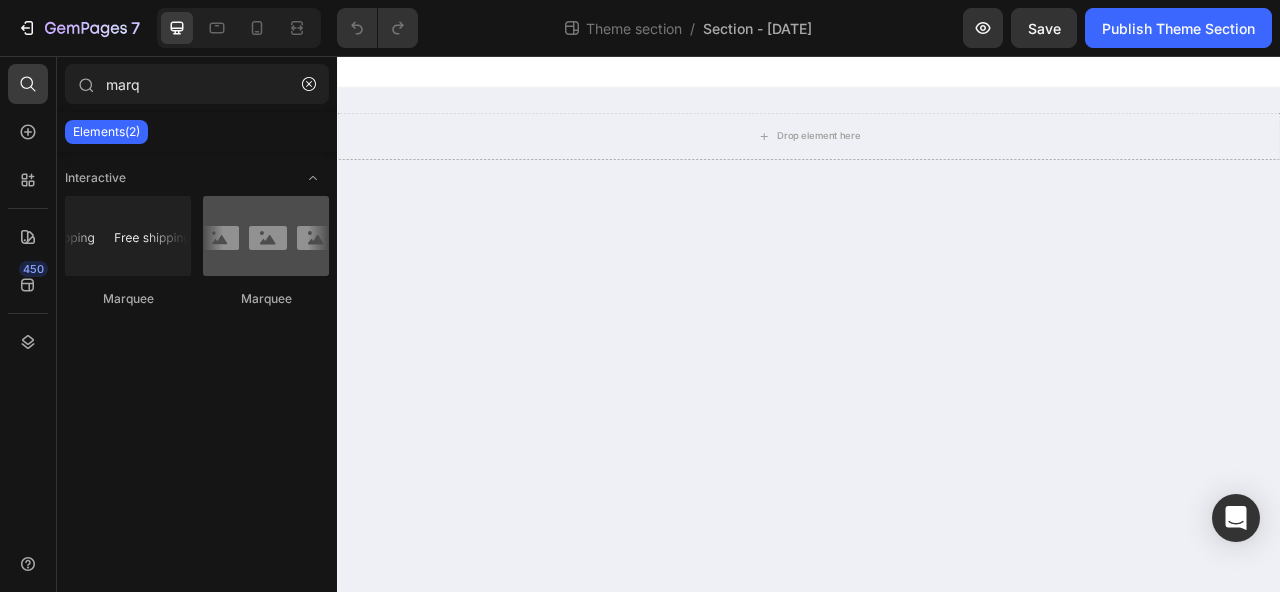 type on "marq" 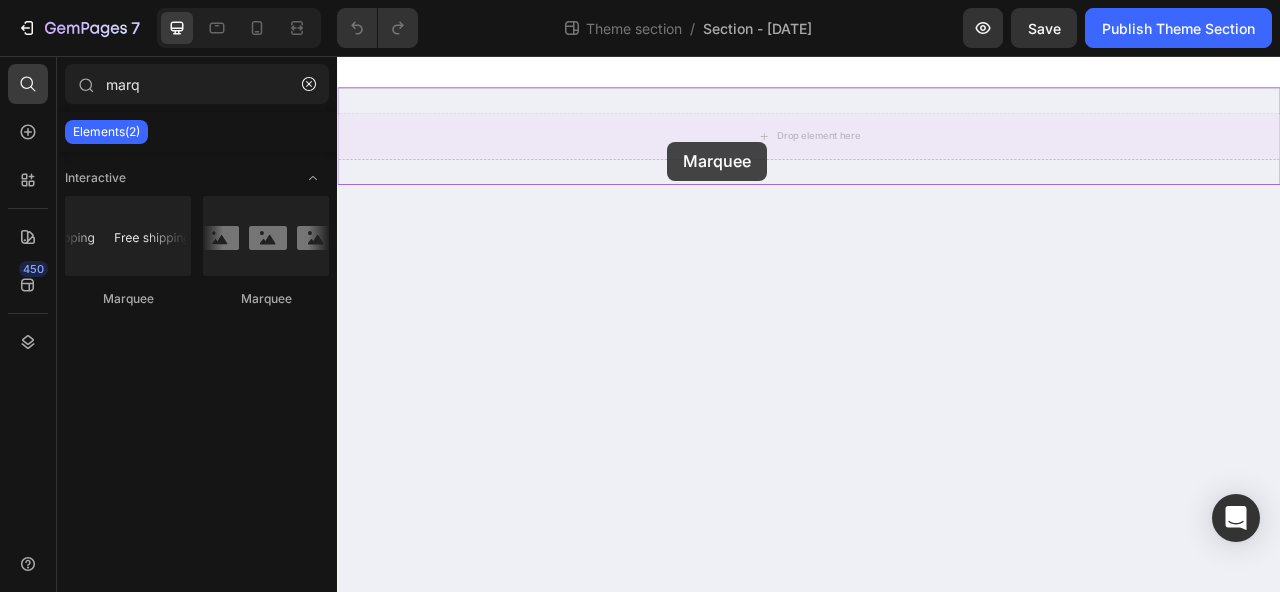 drag, startPoint x: 644, startPoint y: 310, endPoint x: 723, endPoint y: 188, distance: 145.34442 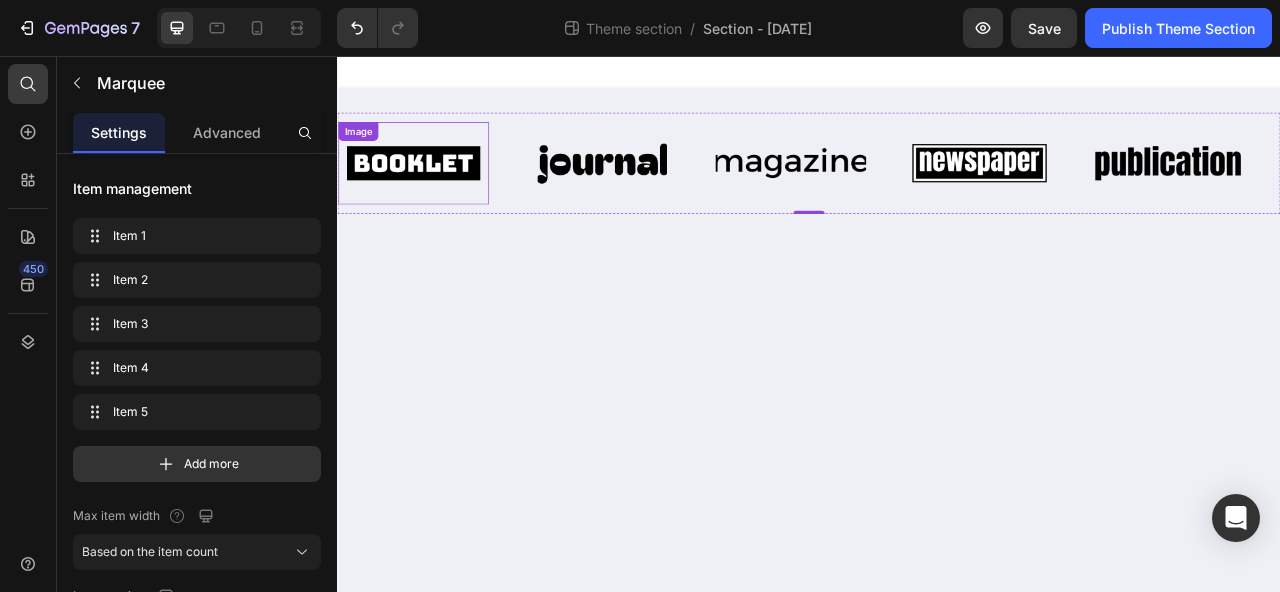 click at bounding box center [434, 192] 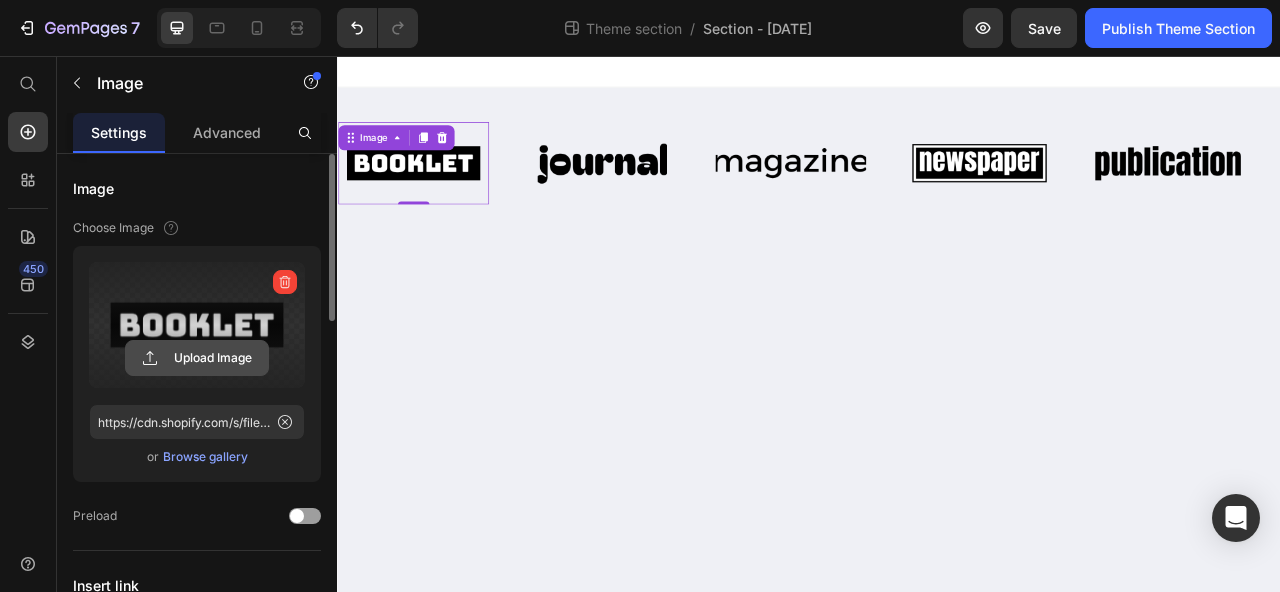 click 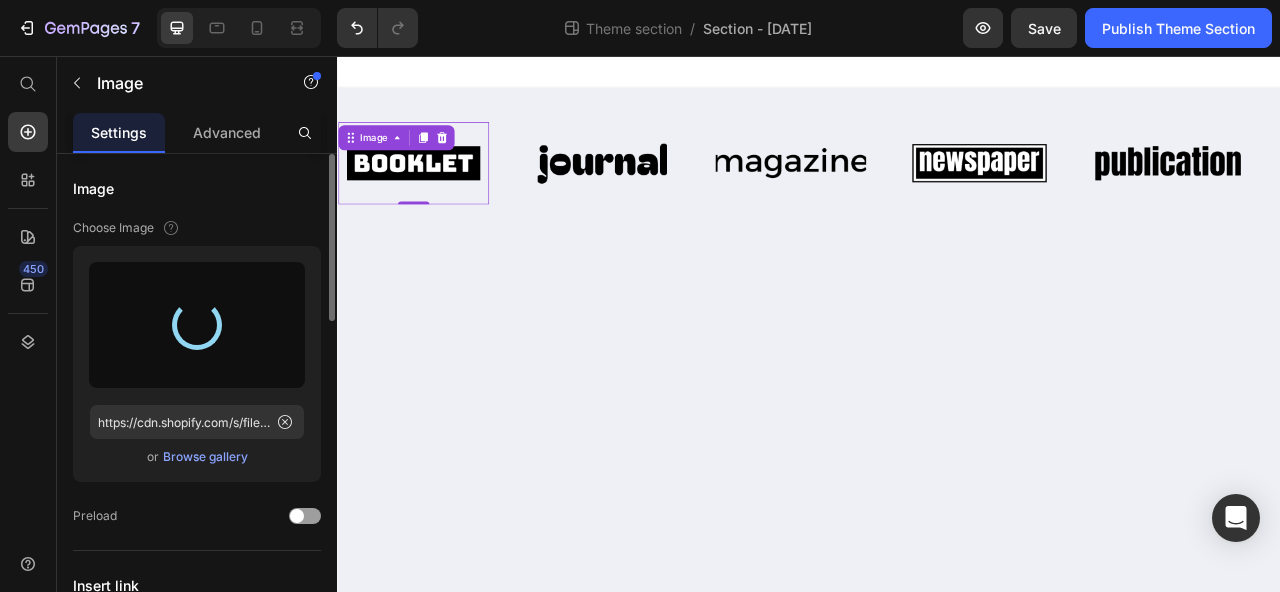 type on "https://cdn.shopify.com/s/files/1/0649/7517/5878/files/gempages_575117985555940464-30a33efd-5424-46dc-9f23-df23e786224e.webp" 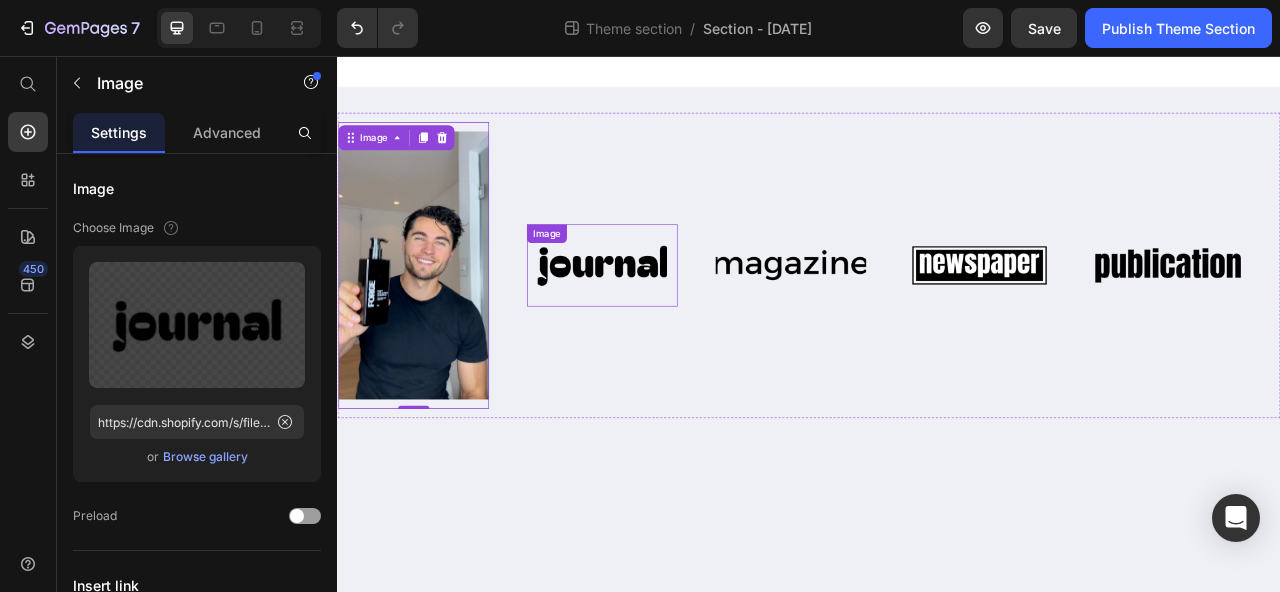 click at bounding box center [674, 322] 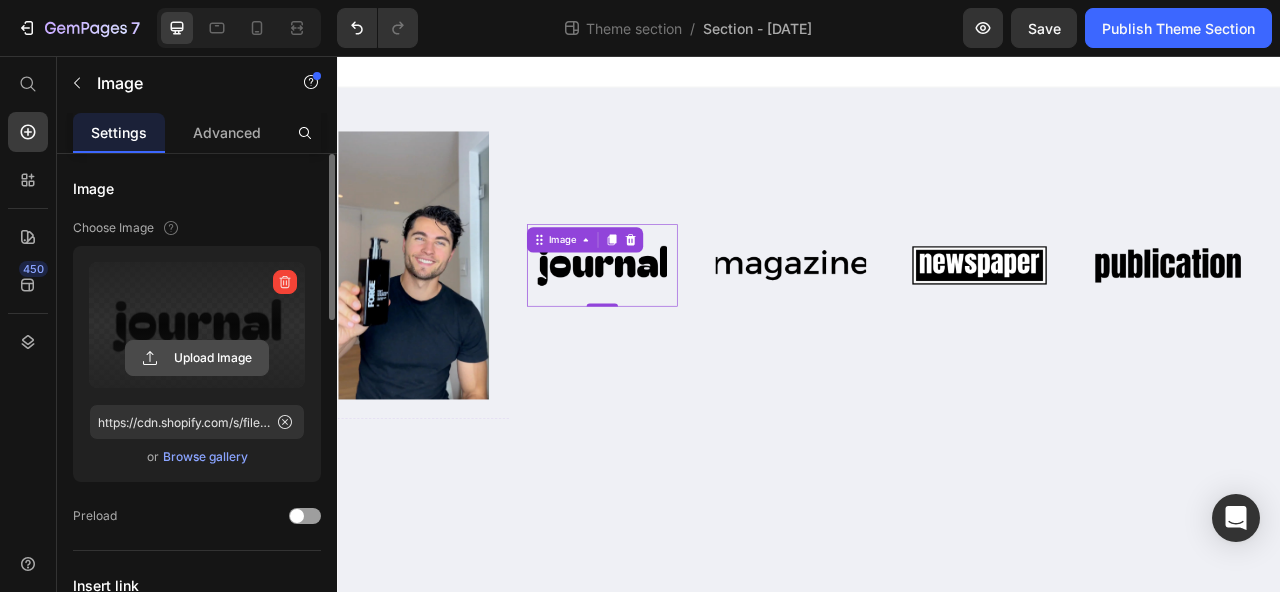 click 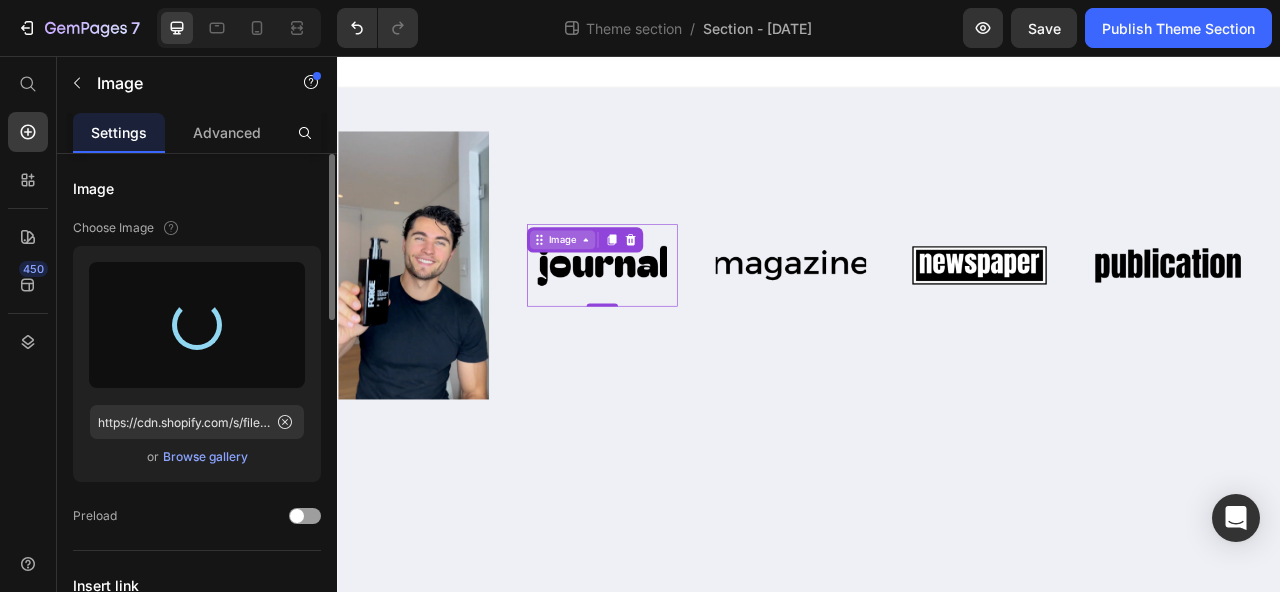type on "https://cdn.shopify.com/s/files/1/0649/7517/5878/files/gempages_575117985555940464-fcc1f4dd-8eae-4852-b946-c4f29e700329.webp" 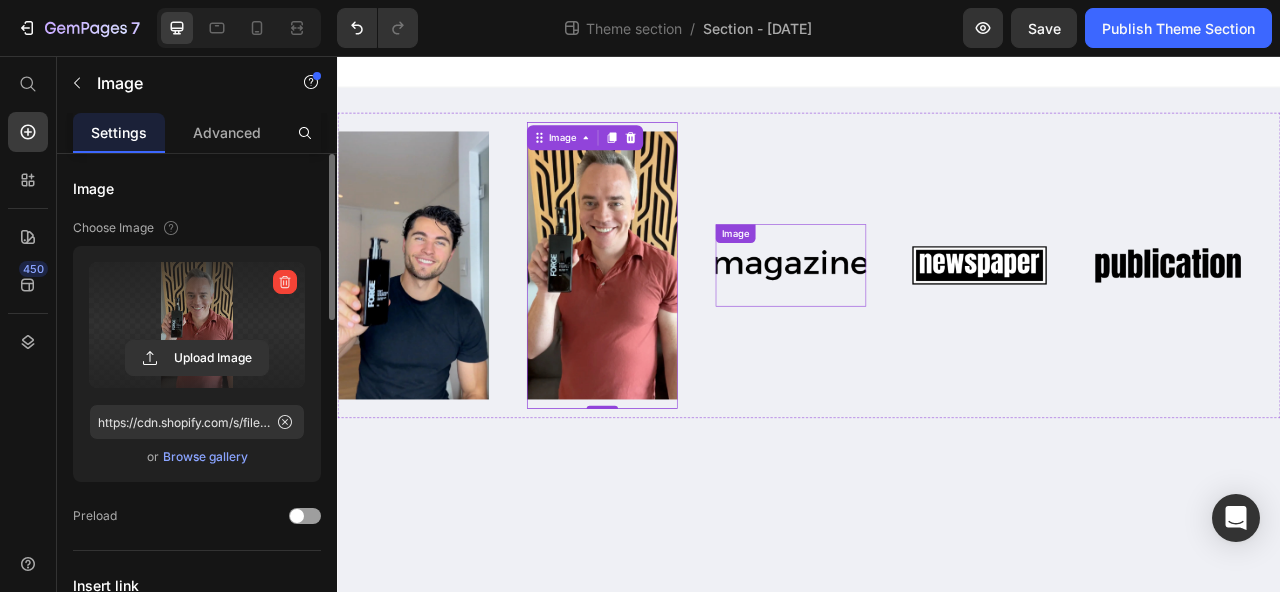 click at bounding box center (914, 322) 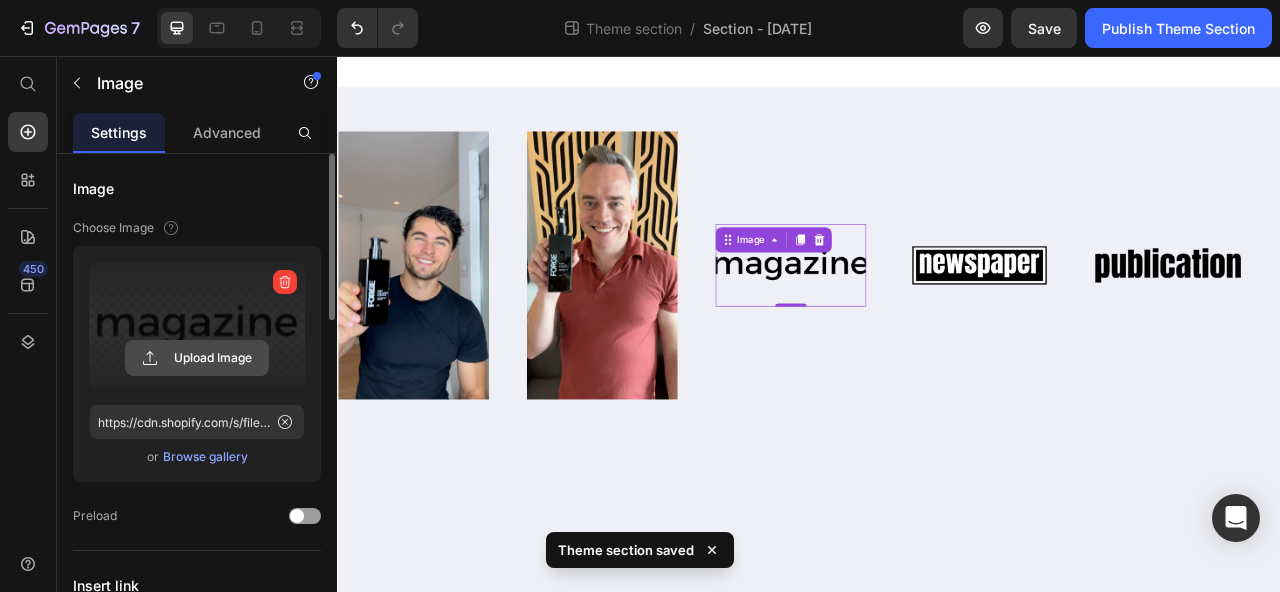 click 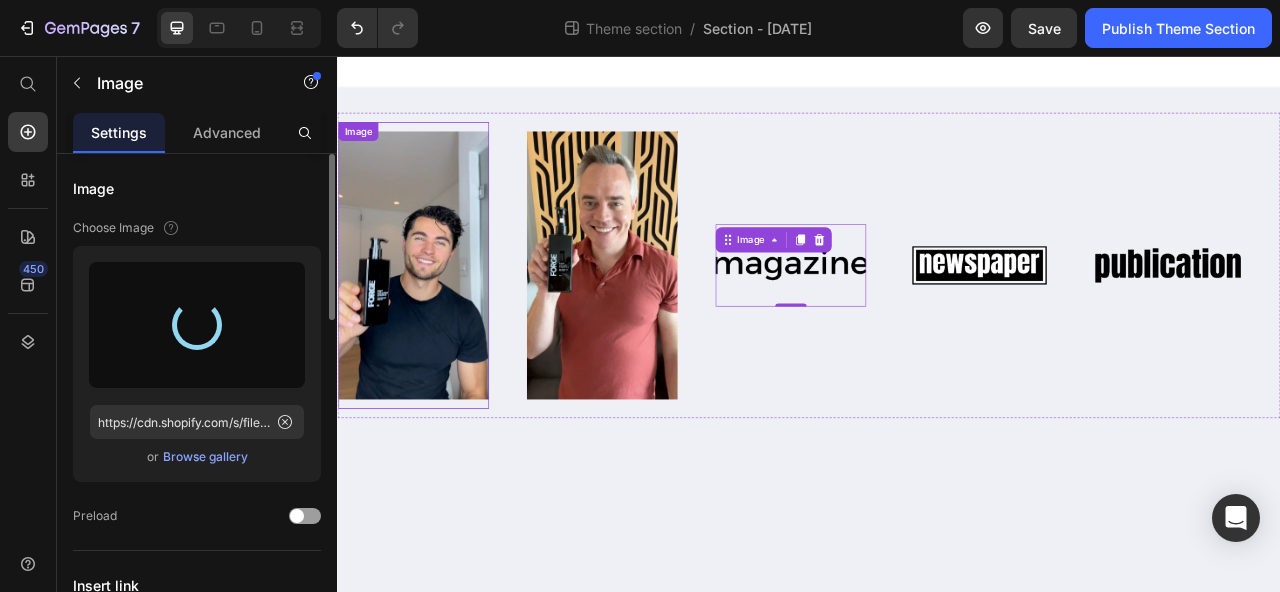type on "https://cdn.shopify.com/s/files/1/0649/7517/5878/files/gempages_575117985555940464-8b78fc4a-d327-4eda-9365-4a7a362e7f9f.webp" 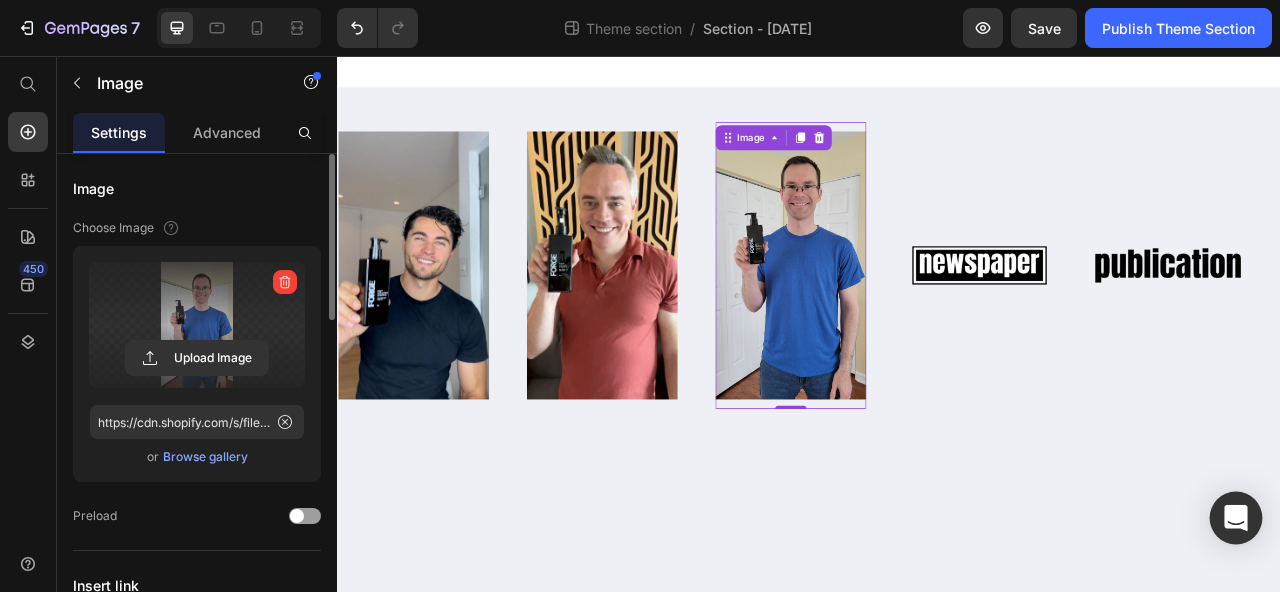 click 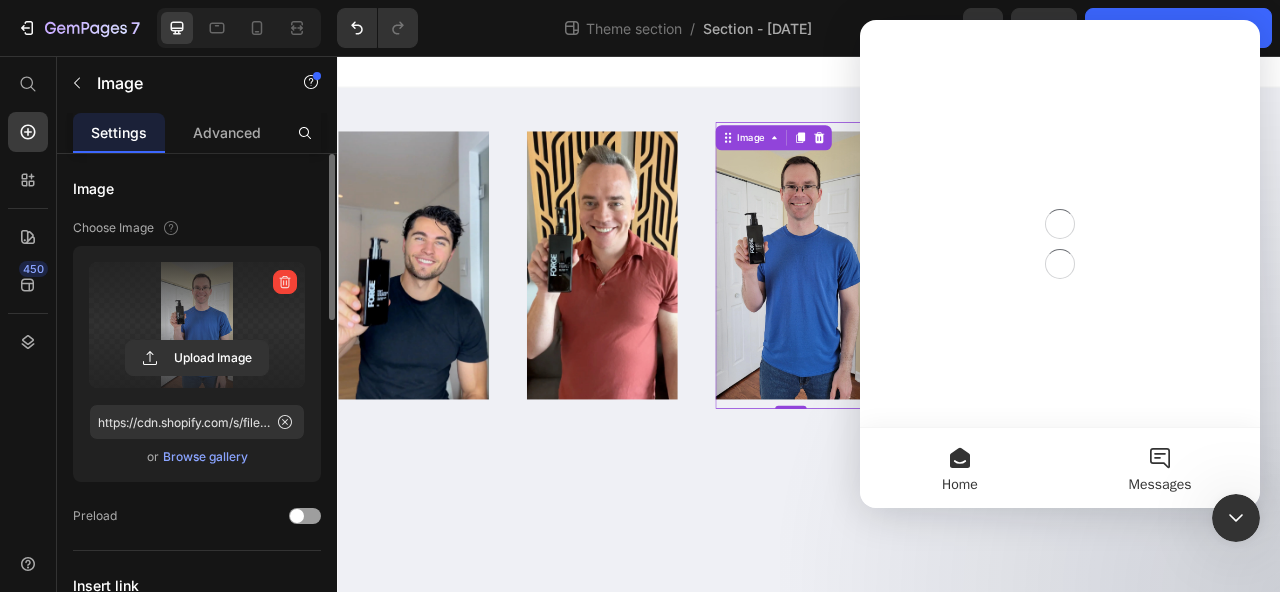 scroll, scrollTop: 0, scrollLeft: 0, axis: both 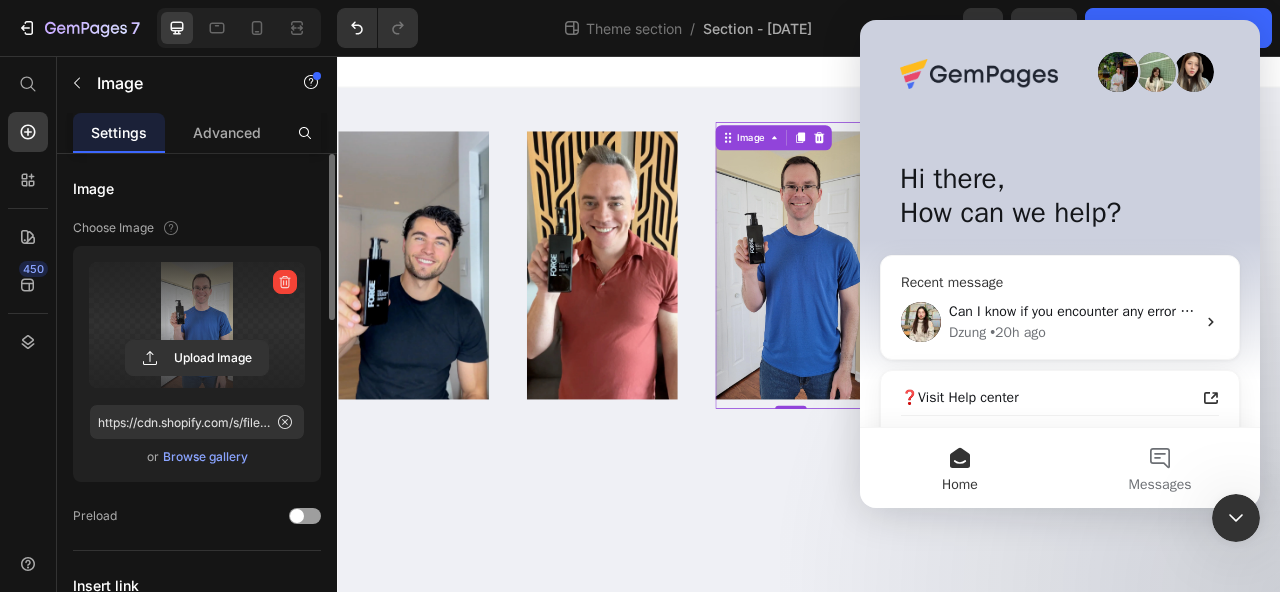 click on "Can I know if you encounter any error when using the image to layout?" at bounding box center [1072, 311] 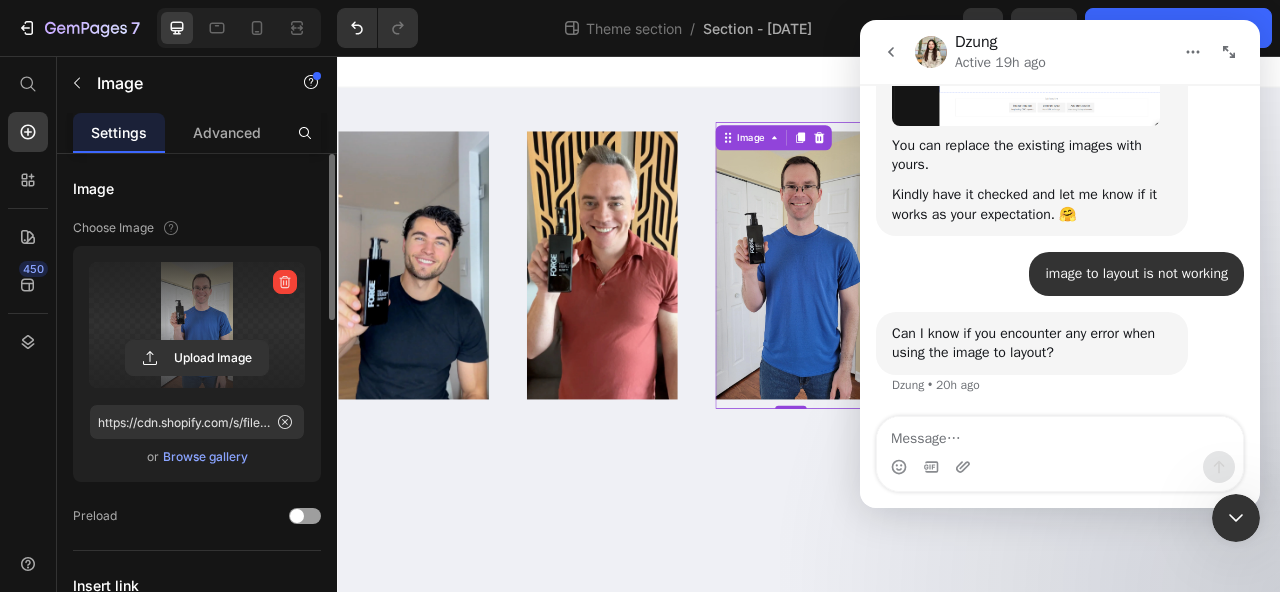 scroll, scrollTop: 1398, scrollLeft: 0, axis: vertical 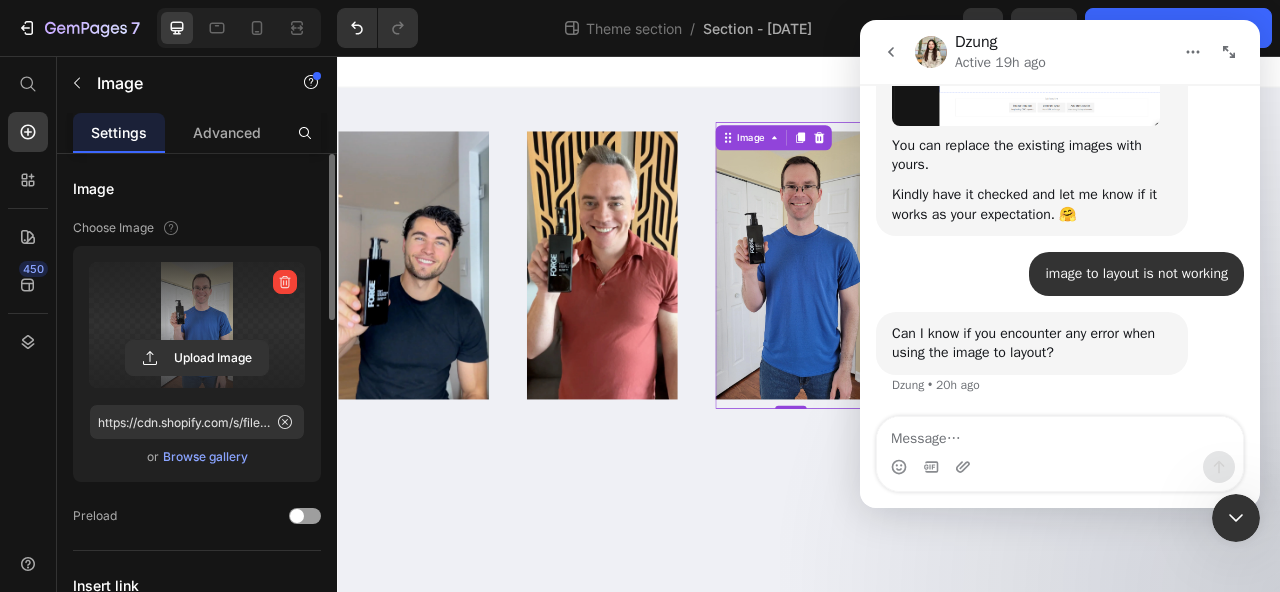 click at bounding box center (1060, 434) 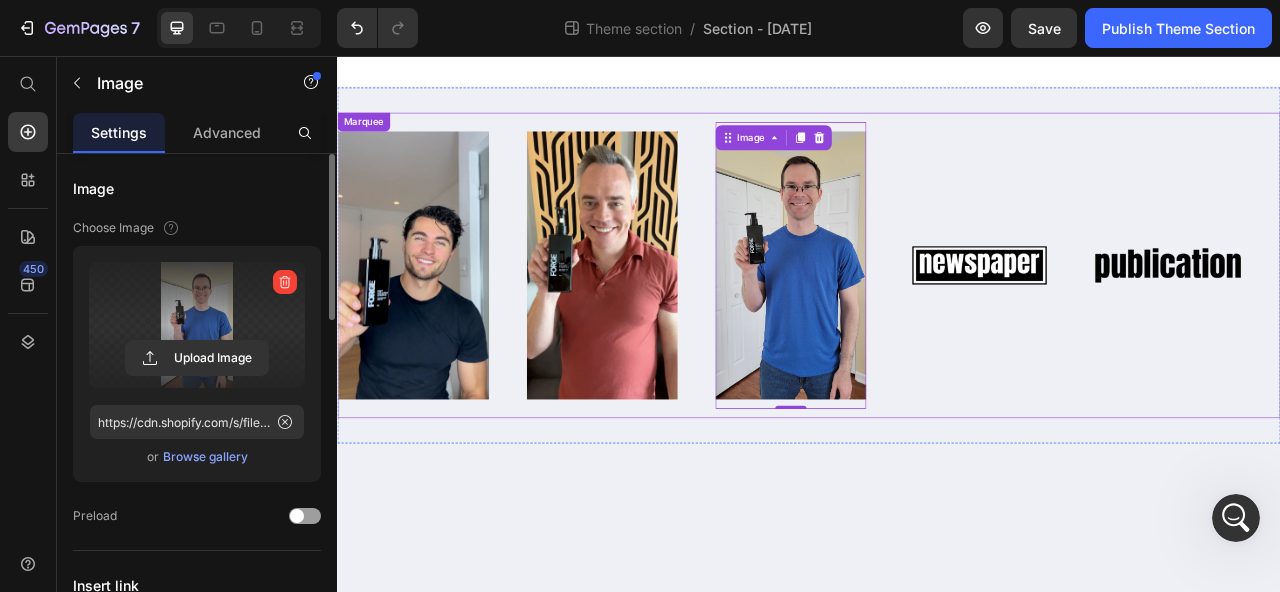 scroll, scrollTop: 0, scrollLeft: 0, axis: both 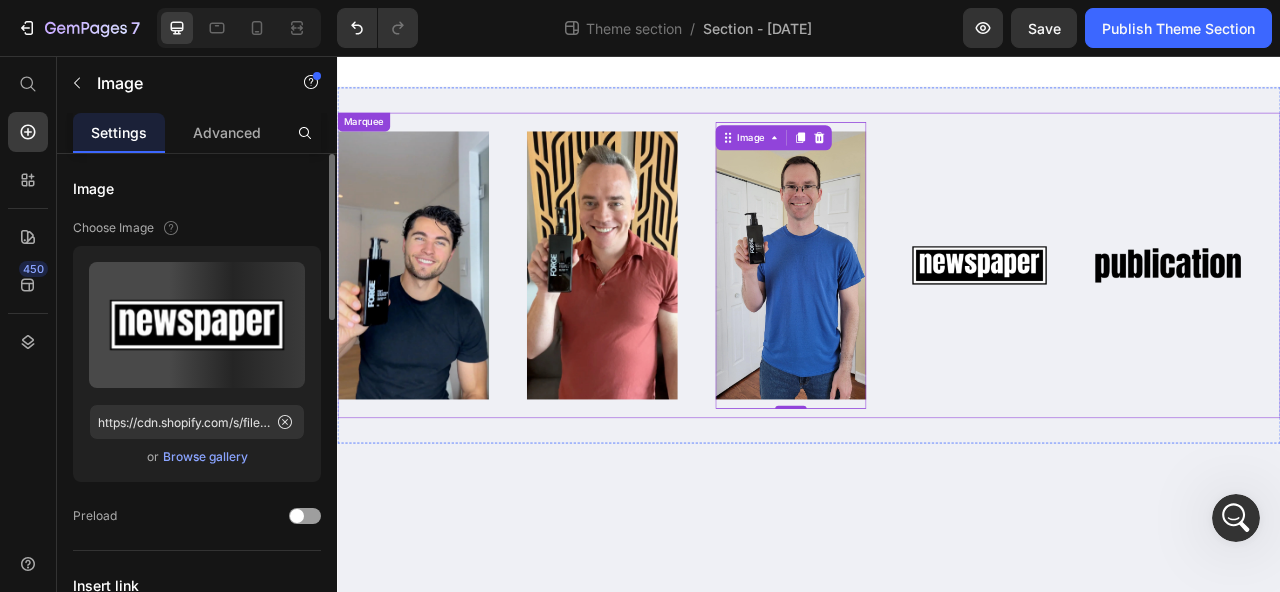 click at bounding box center (1154, 322) 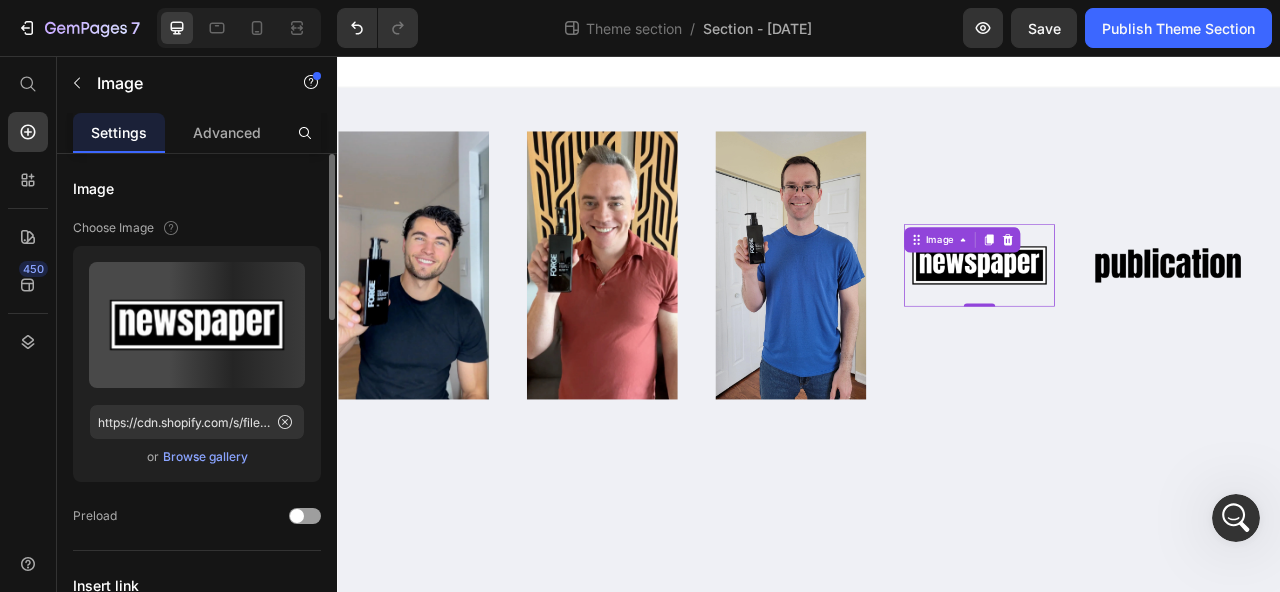 scroll, scrollTop: 1398, scrollLeft: 0, axis: vertical 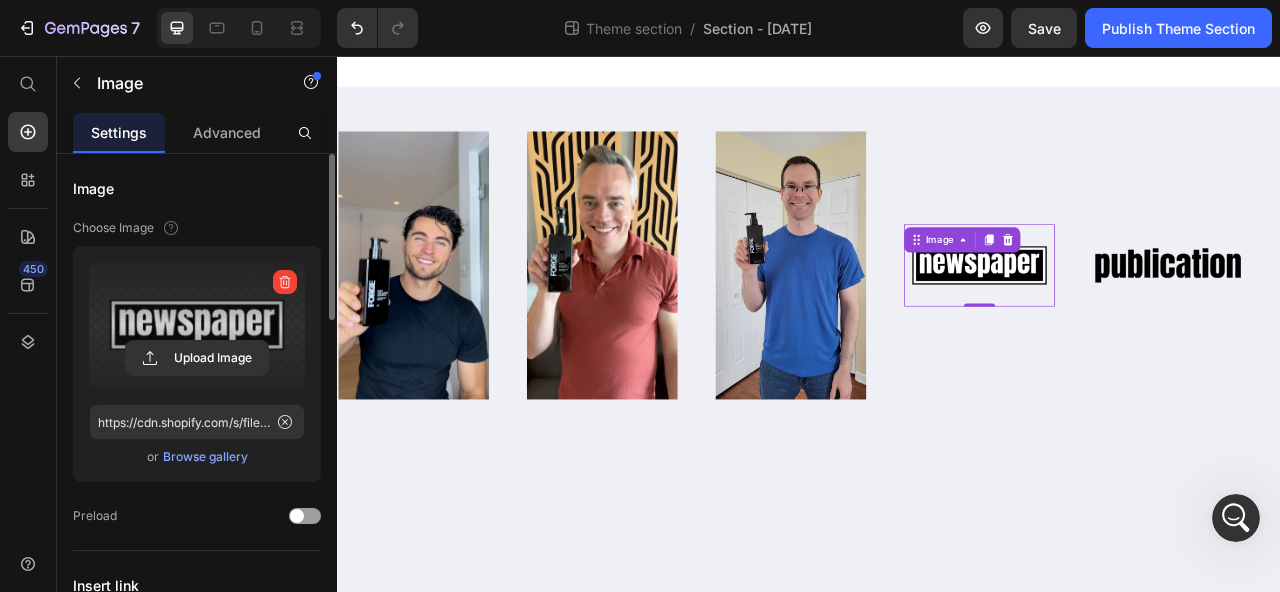 click at bounding box center (197, 325) 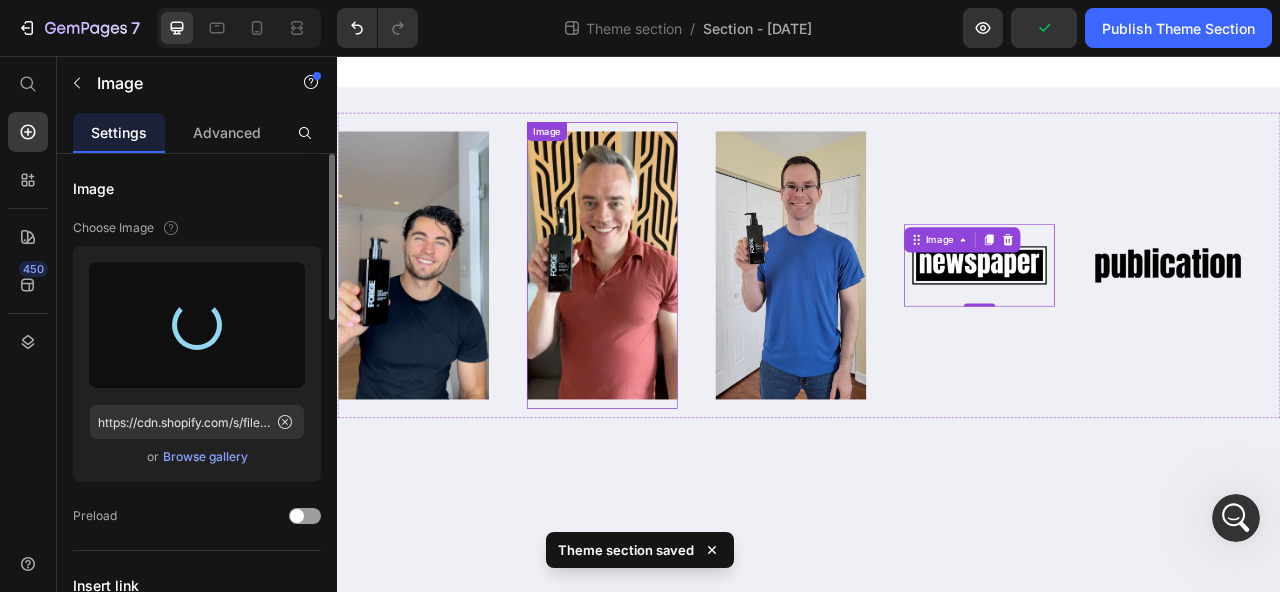 type on "https://cdn.shopify.com/s/files/1/0649/7517/5878/files/gempages_575117985555940464-5408a53e-7f7c-4439-b1df-7196a8ed9fac.webp" 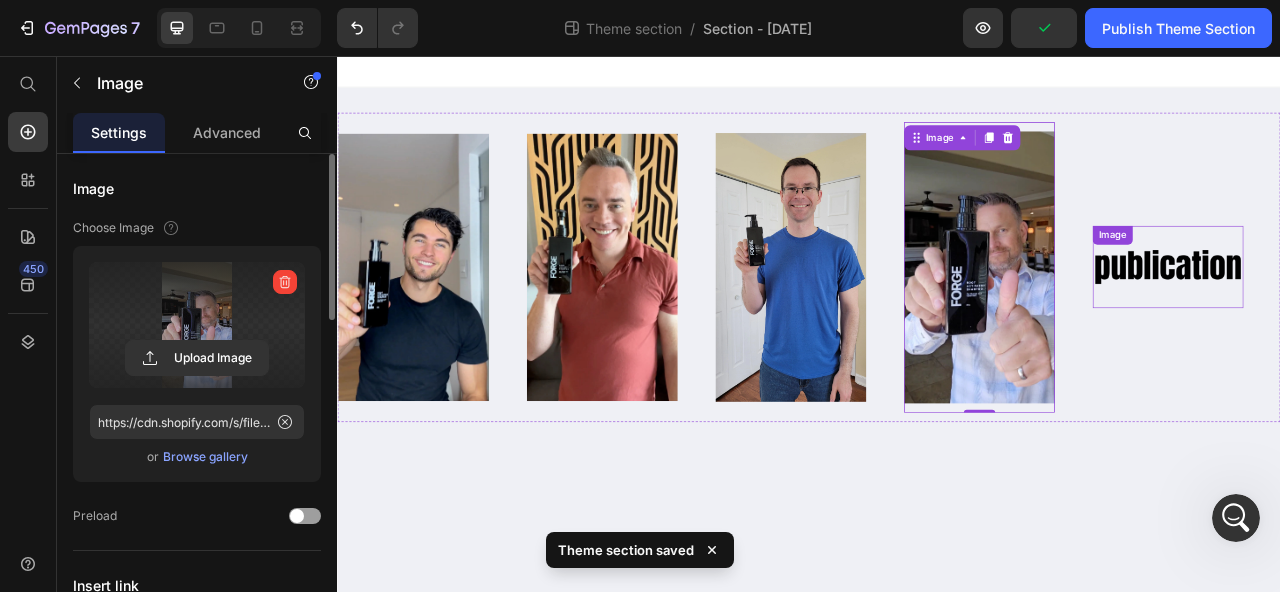 click at bounding box center (1394, 324) 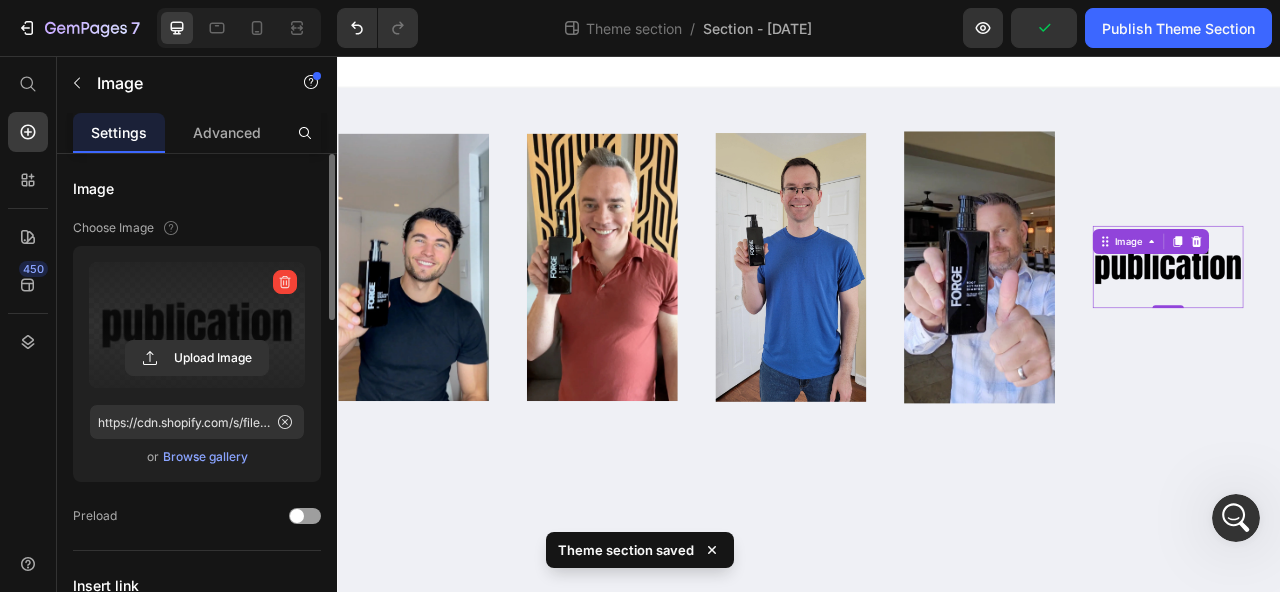 click at bounding box center (197, 325) 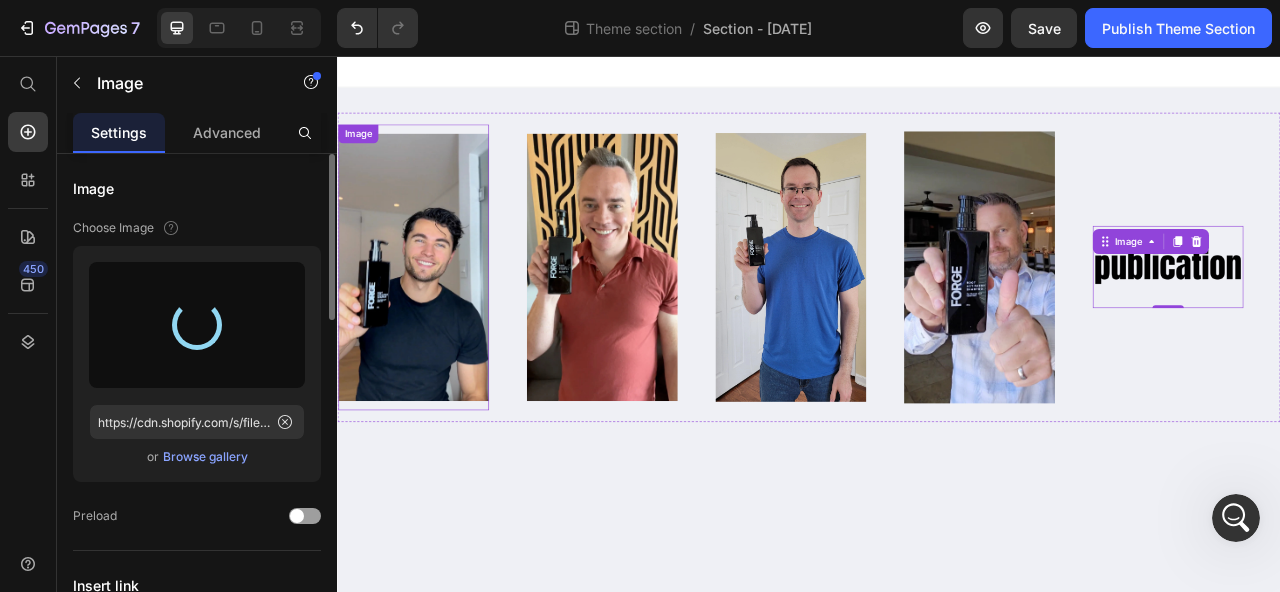 type on "https://cdn.shopify.com/s/files/1/0649/7517/5878/files/gempages_575117985555940464-f47d0d98-a0b4-4ee3-a972-d596df0f1442.webp" 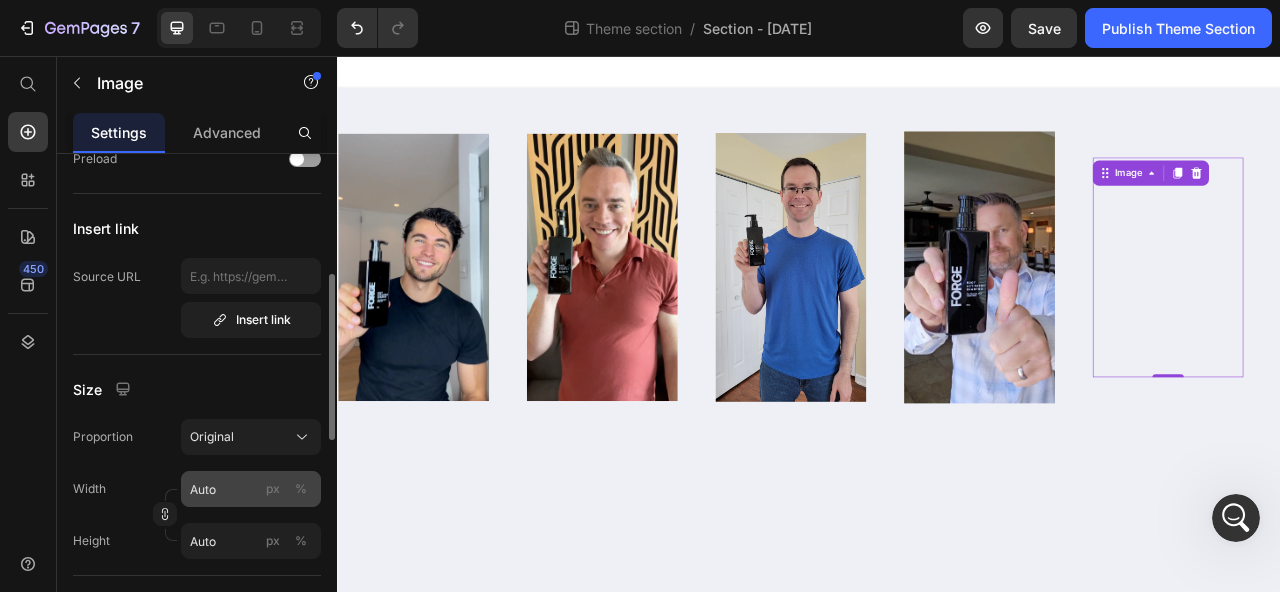 scroll, scrollTop: 384, scrollLeft: 0, axis: vertical 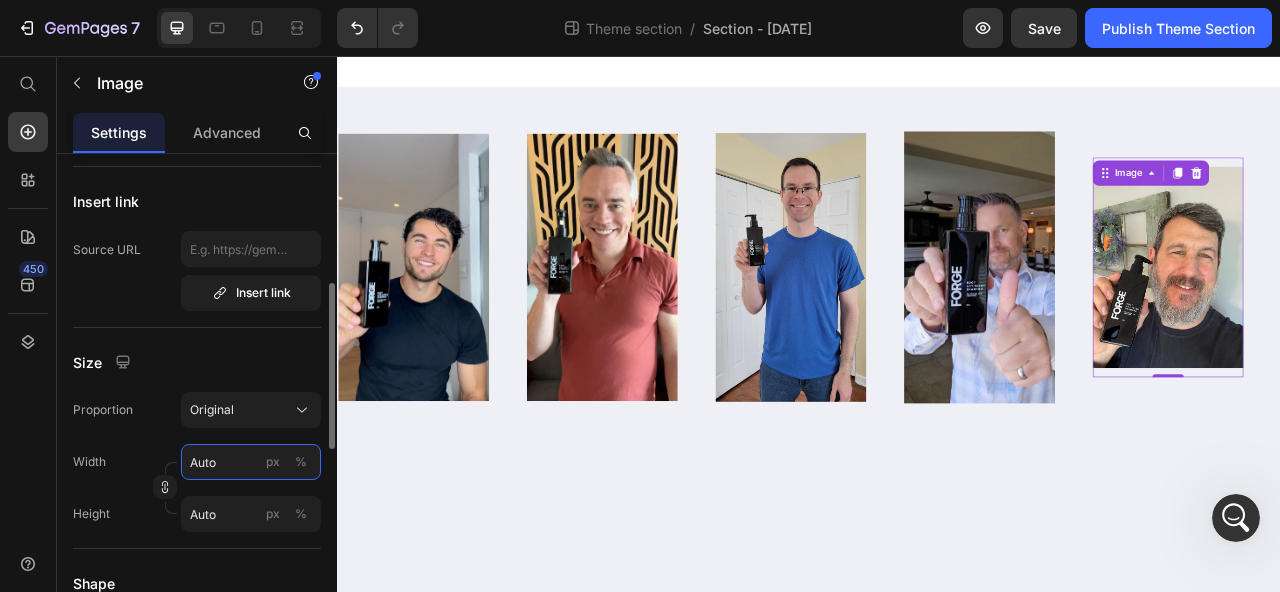 drag, startPoint x: 220, startPoint y: 474, endPoint x: 219, endPoint y: 464, distance: 10.049875 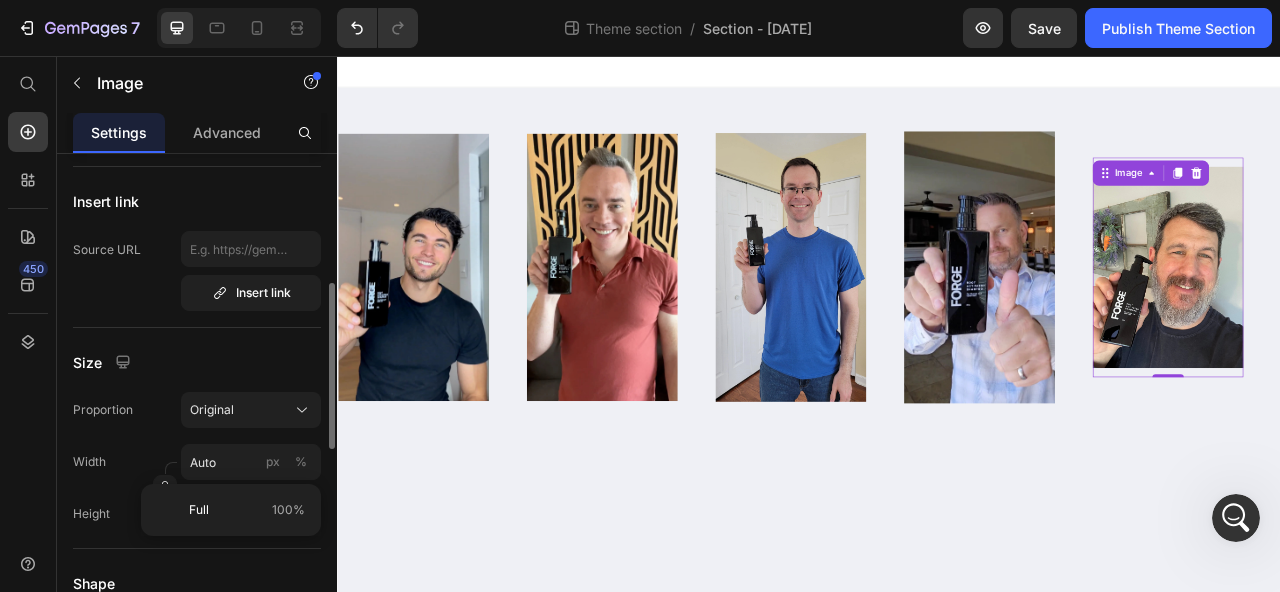 click on "Width Auto px %" at bounding box center (197, 462) 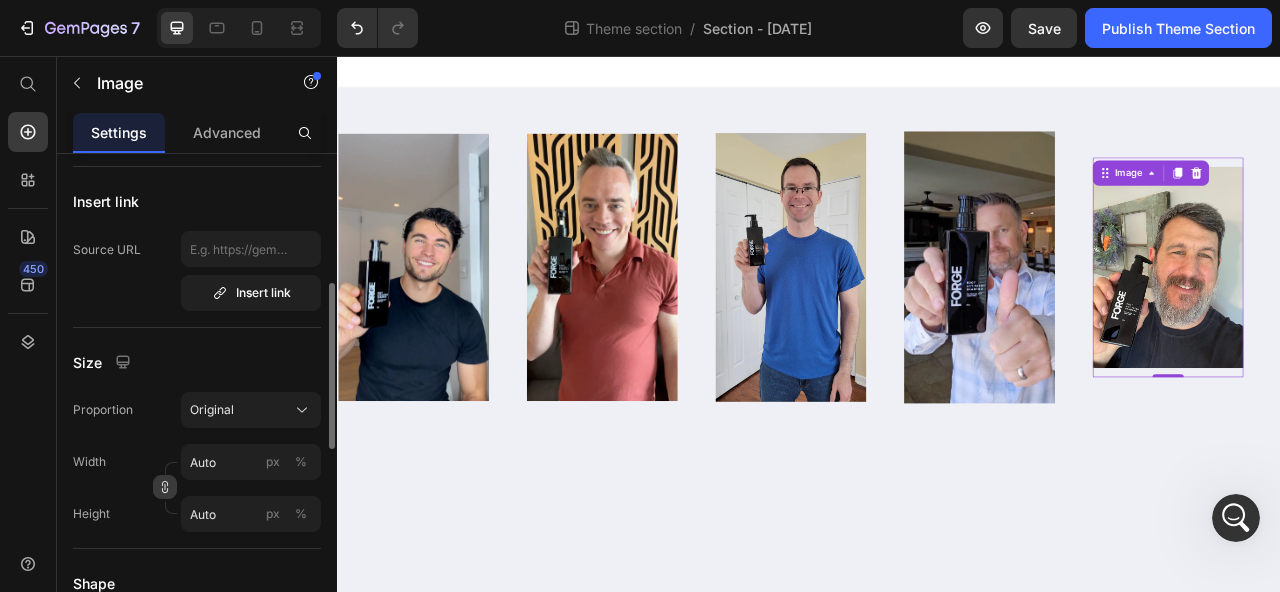 click 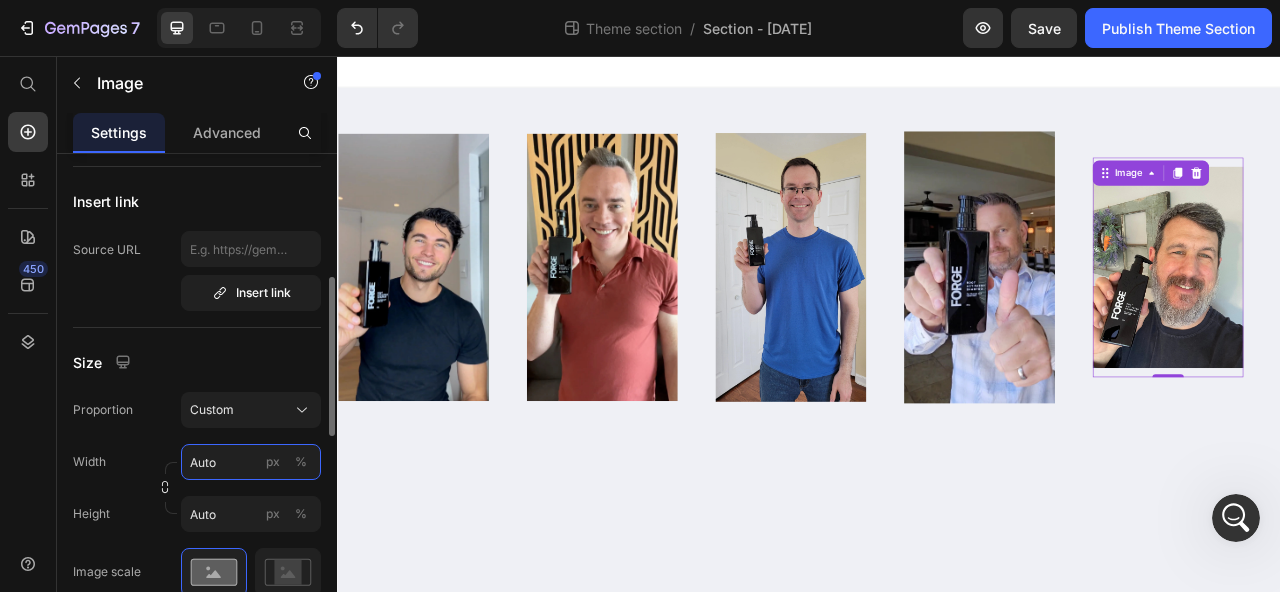 click on "Auto" at bounding box center (251, 462) 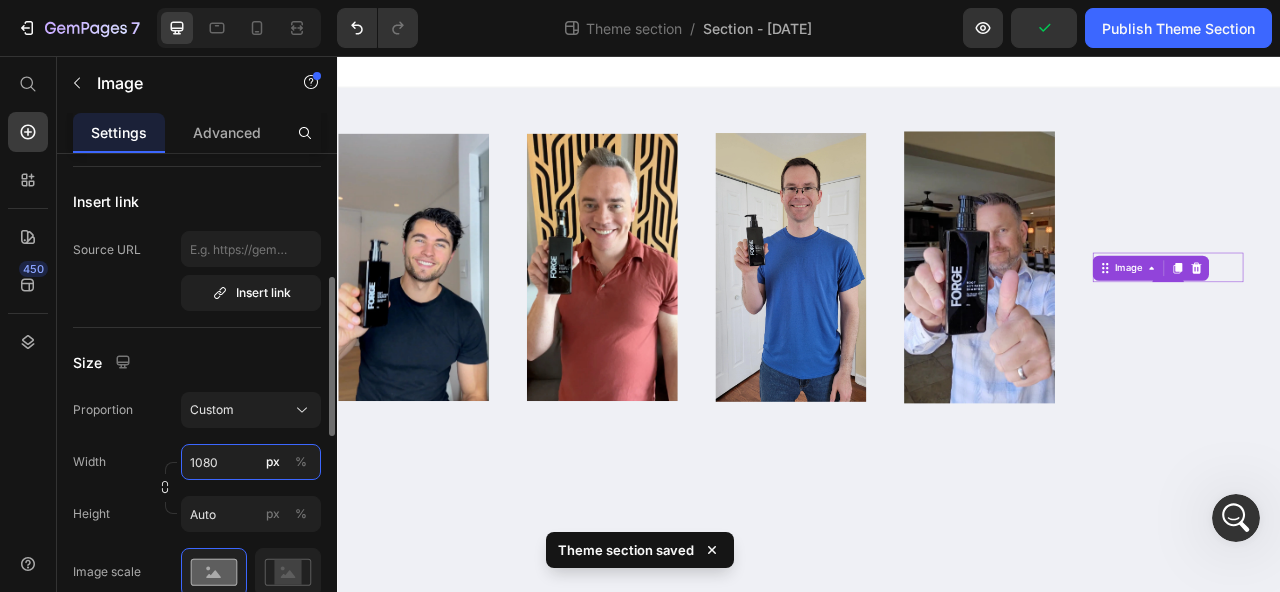 type on "1080" 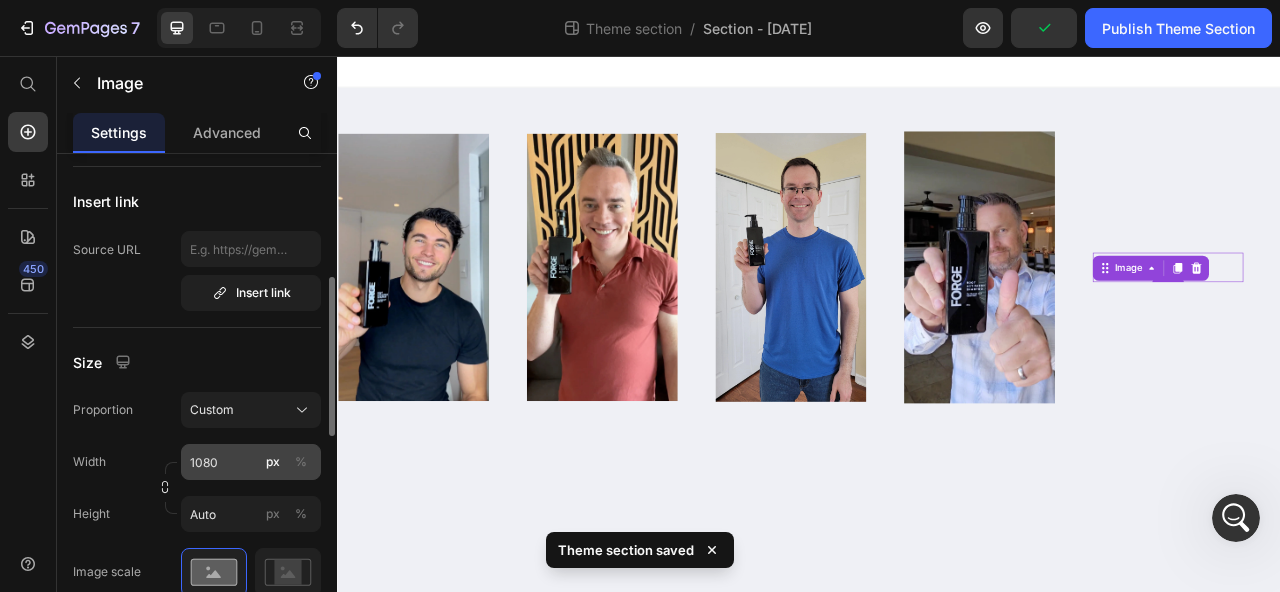 type 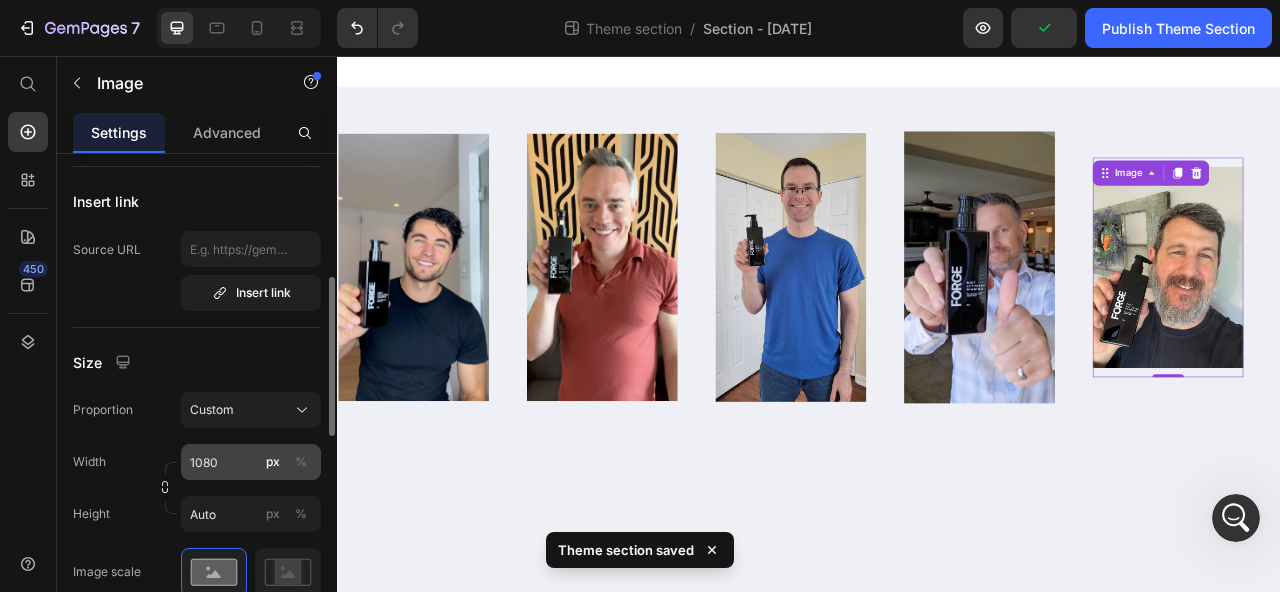 type 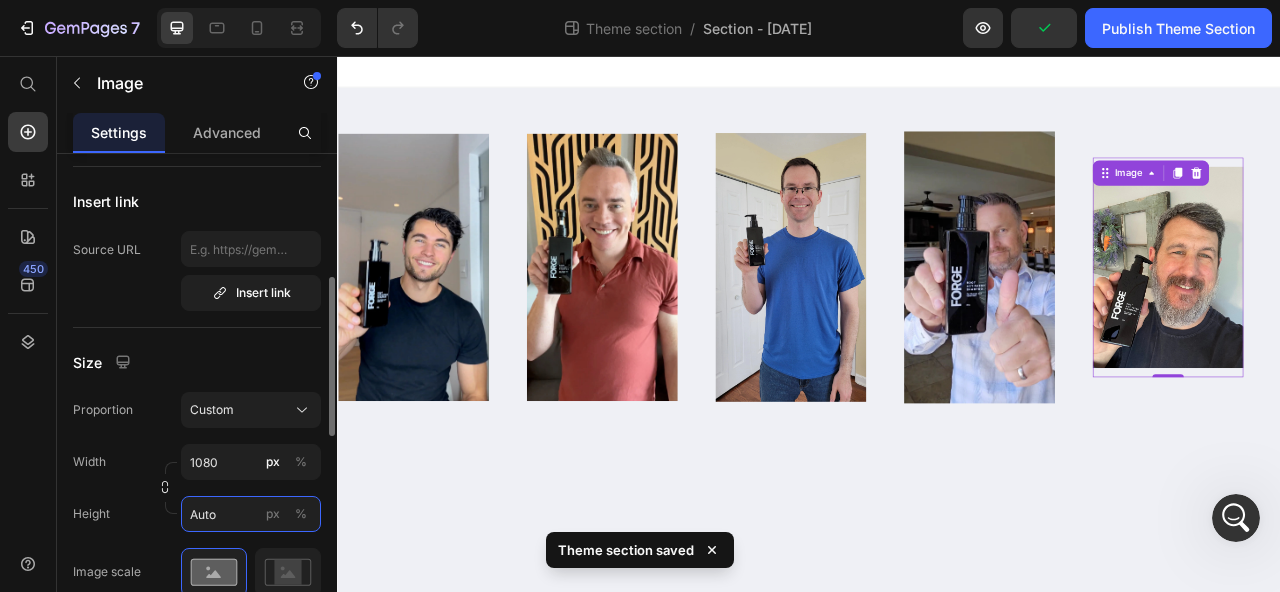 click on "Auto" at bounding box center (251, 514) 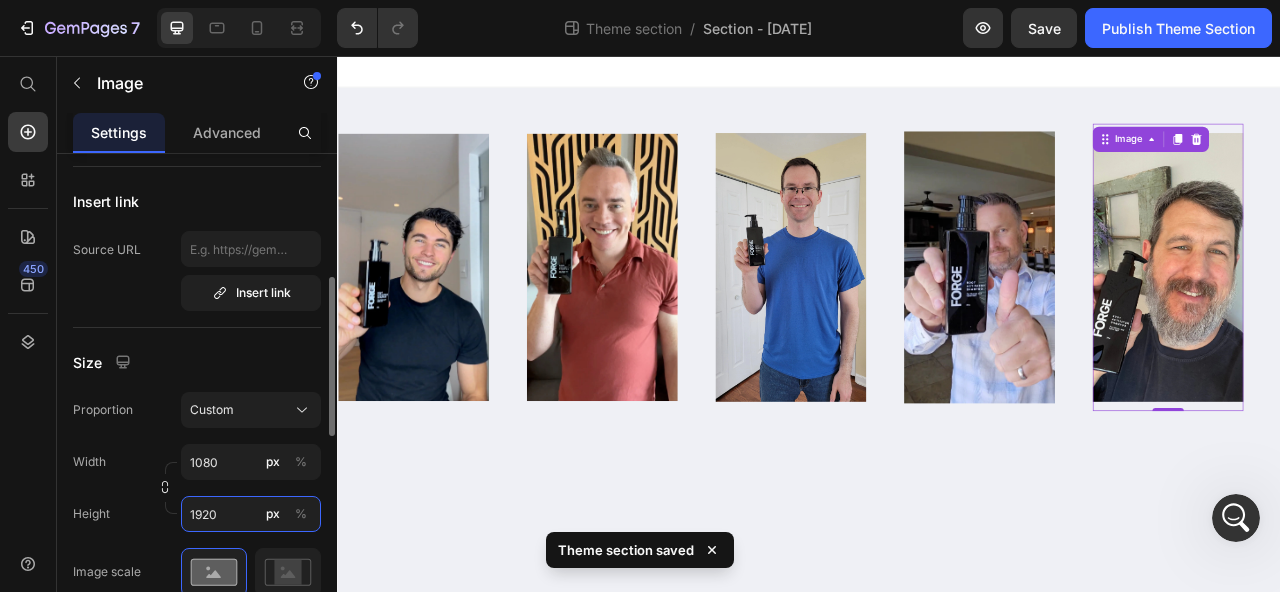 type on "1920" 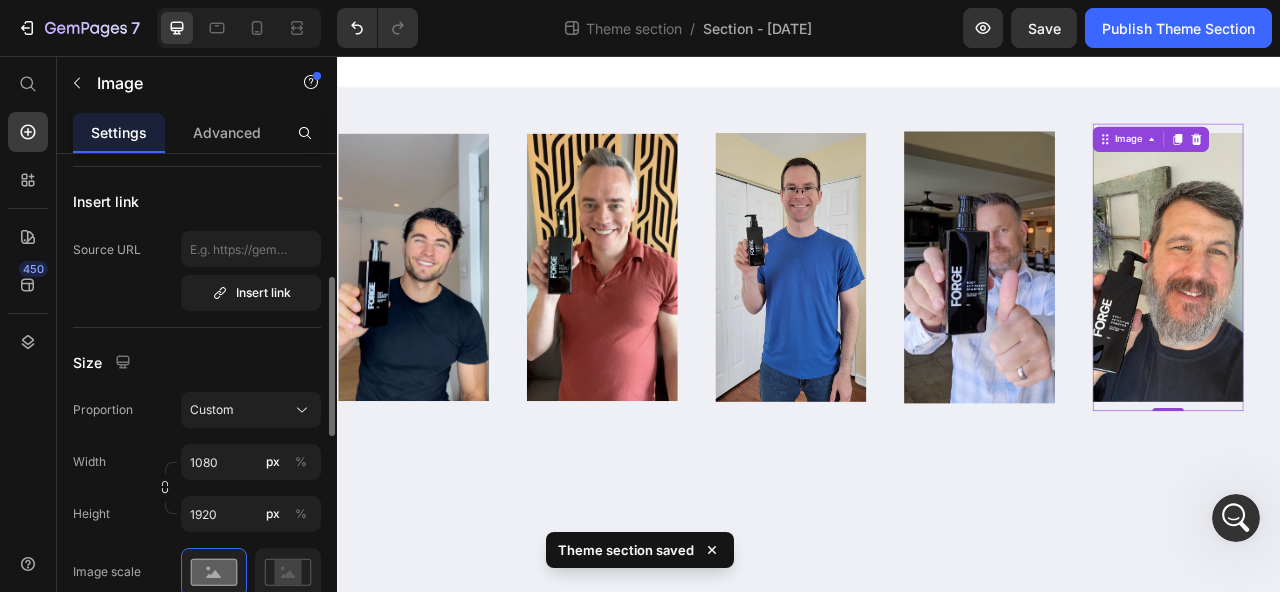 click on "Height" at bounding box center (91, 514) 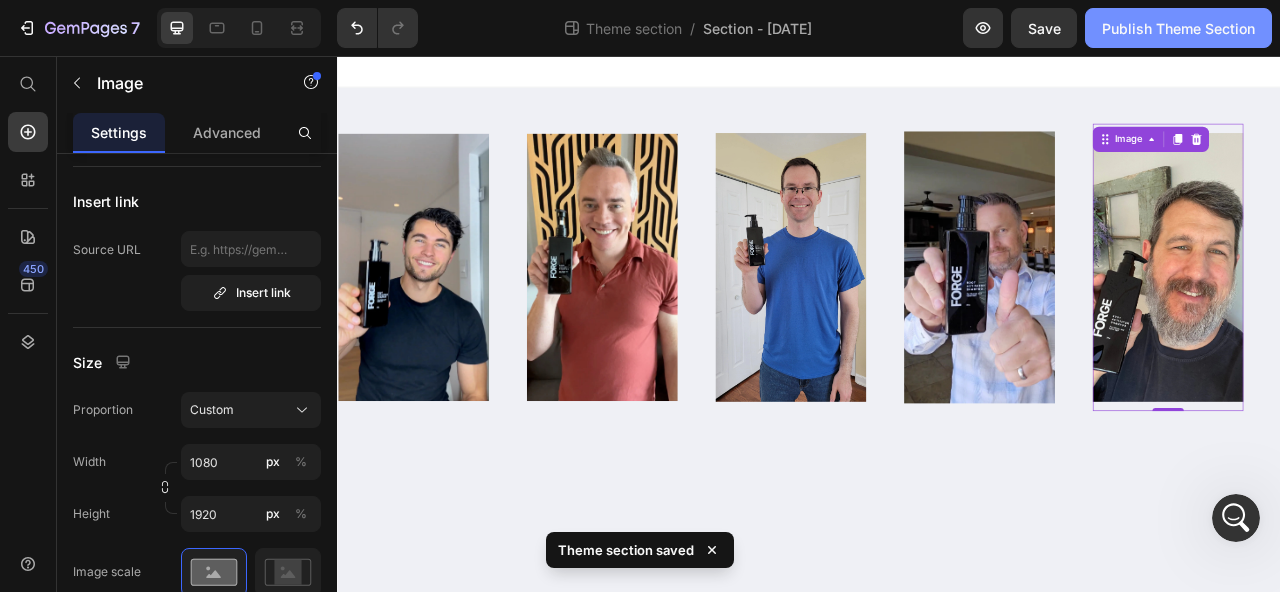 click on "Publish Theme Section" at bounding box center [1178, 28] 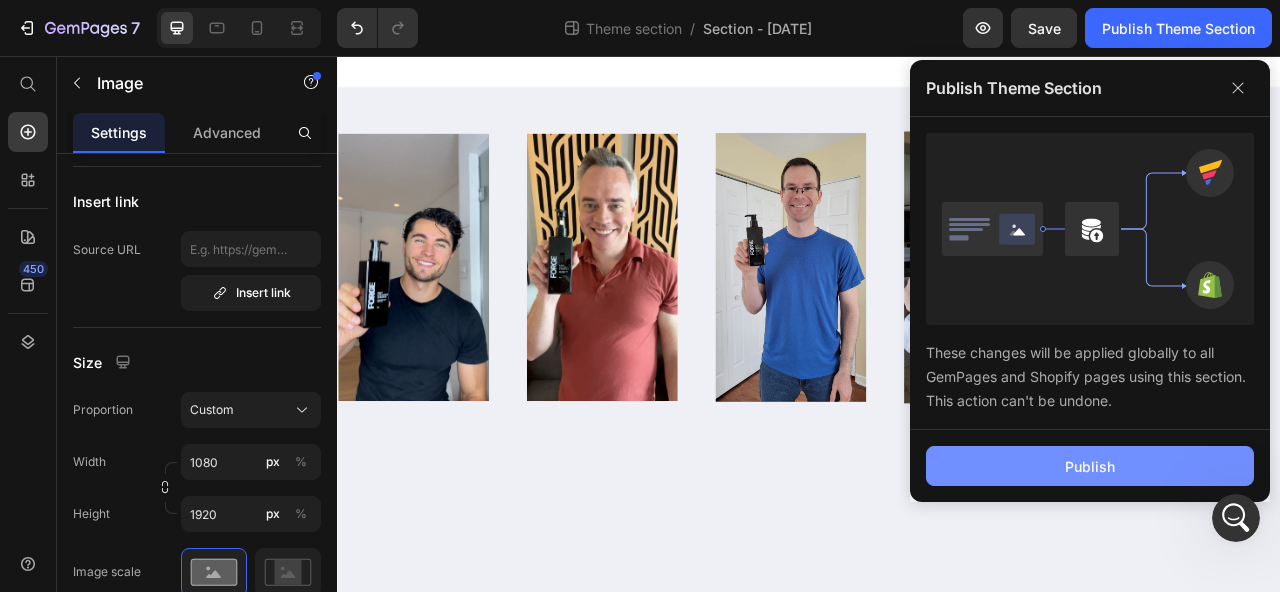 click on "Publish" at bounding box center (1090, 466) 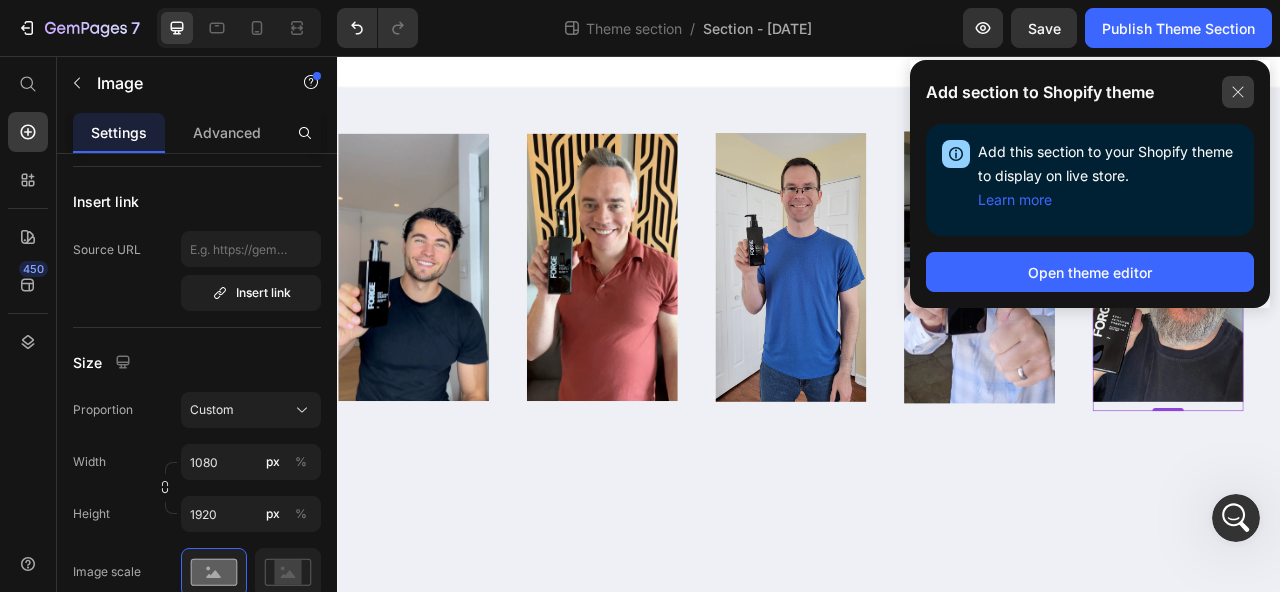 click 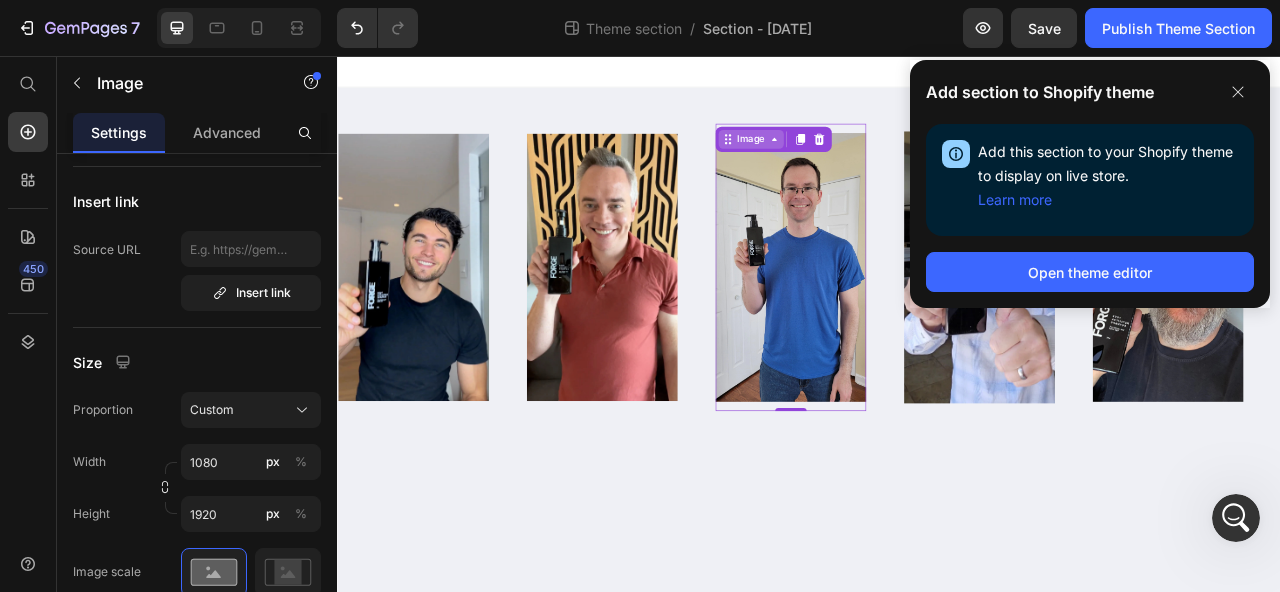 click on "Image" at bounding box center [863, 162] 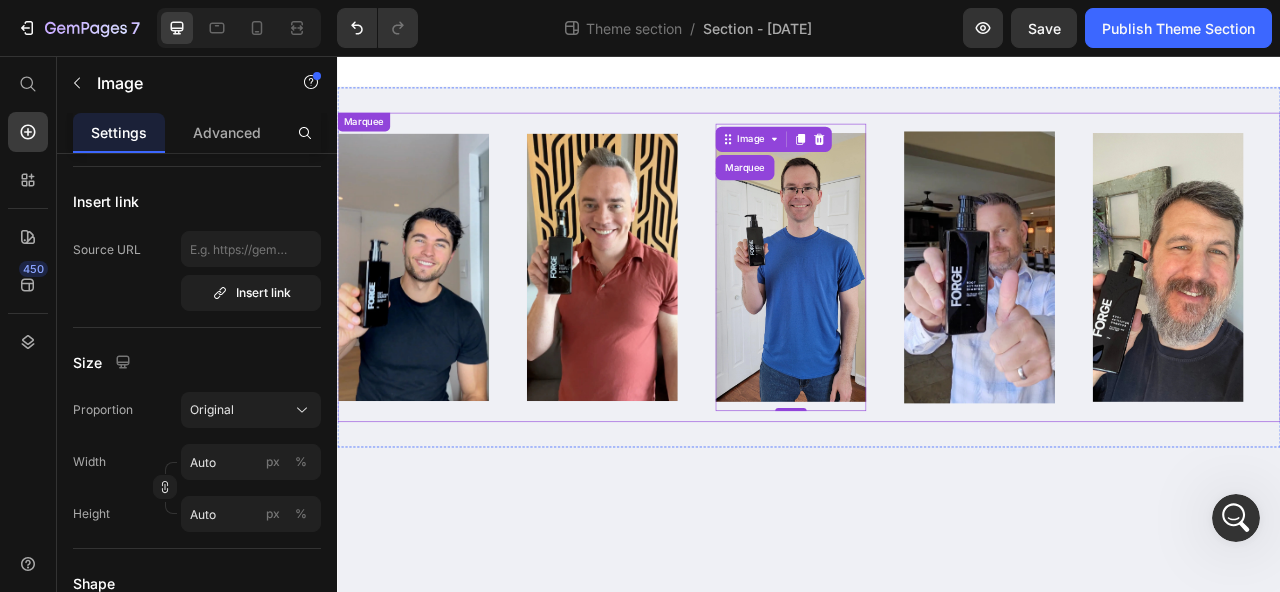 click on "Image" at bounding box center [458, 325] 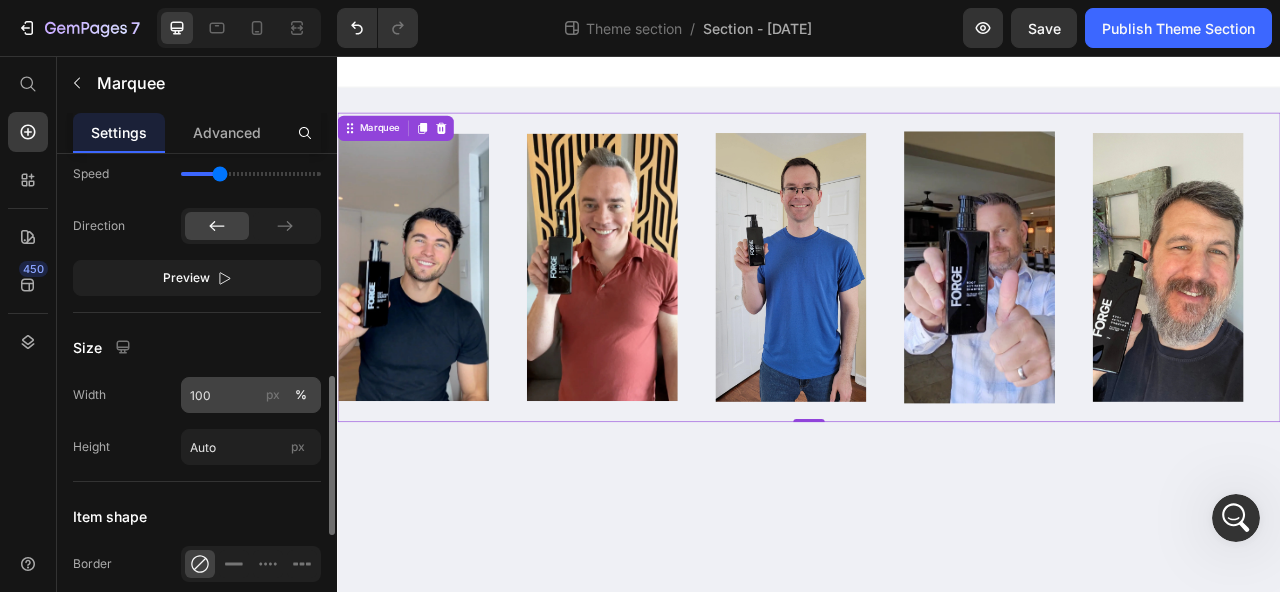scroll, scrollTop: 691, scrollLeft: 0, axis: vertical 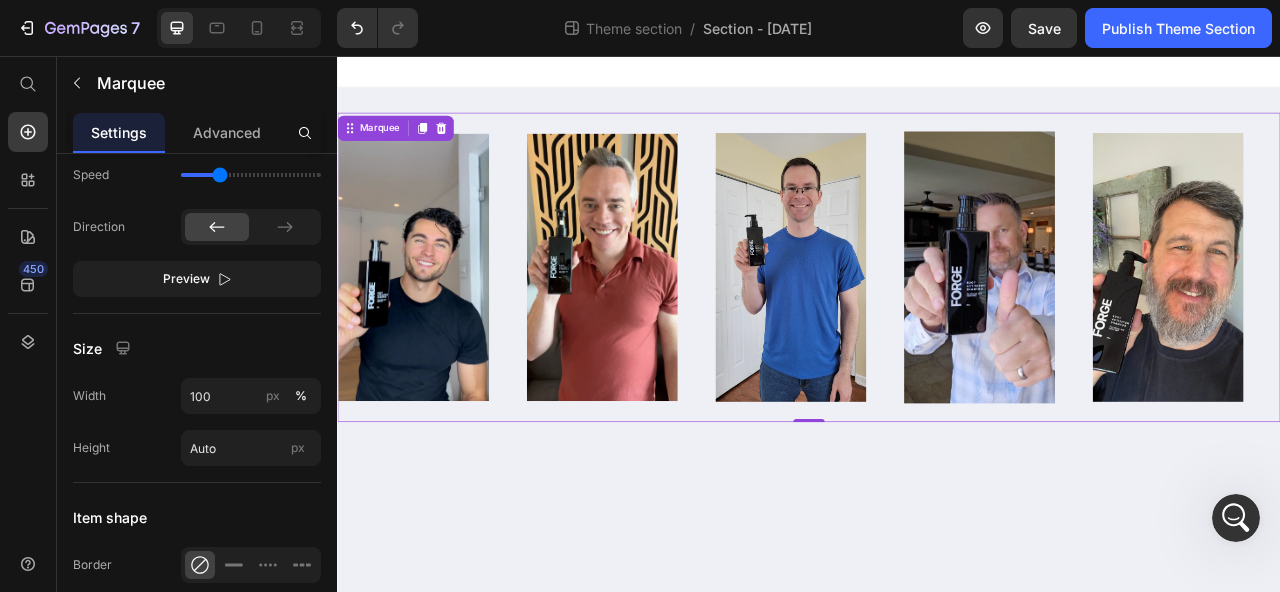 click on "Image Image Image Image Image" at bounding box center (938, 325) 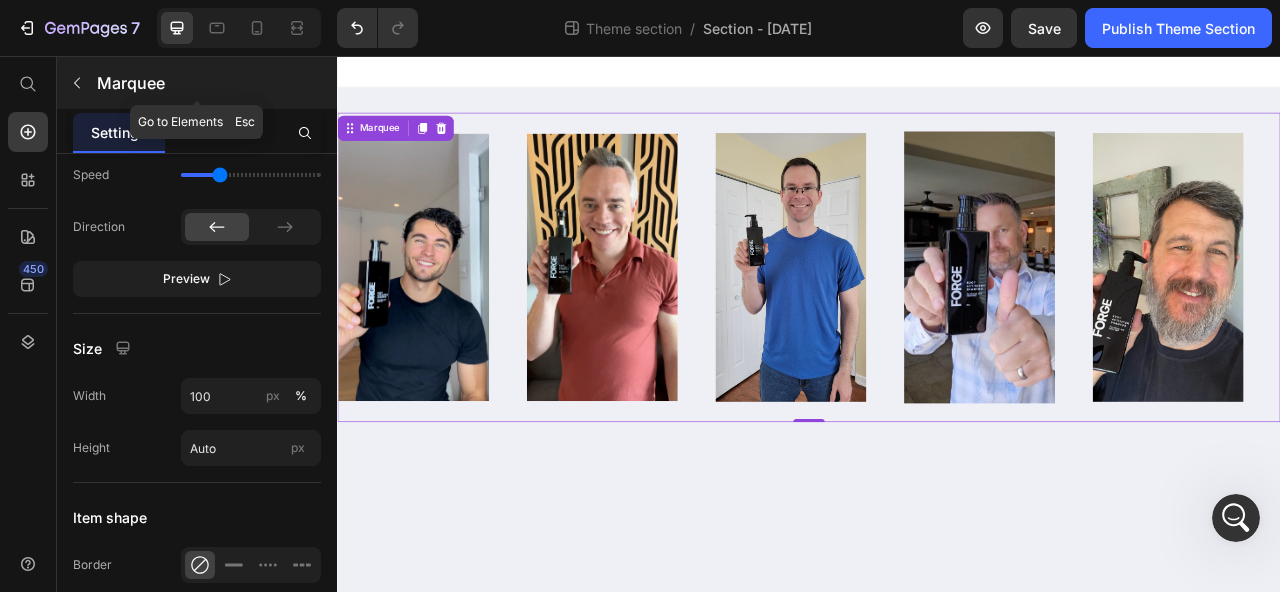 click 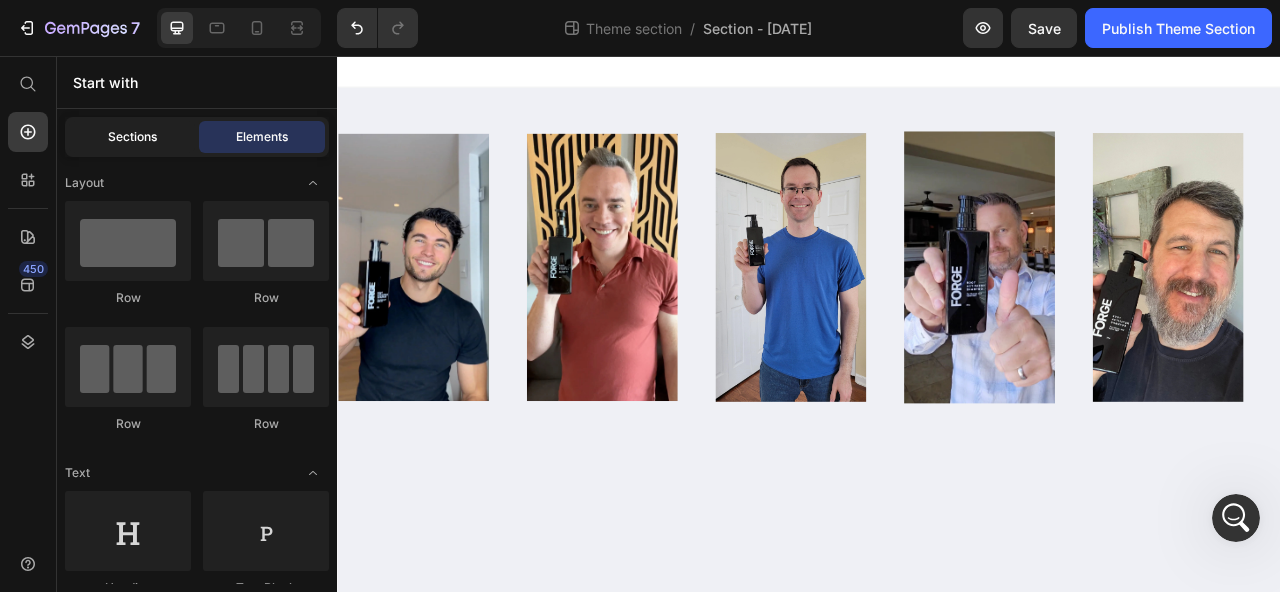 click on "Sections" 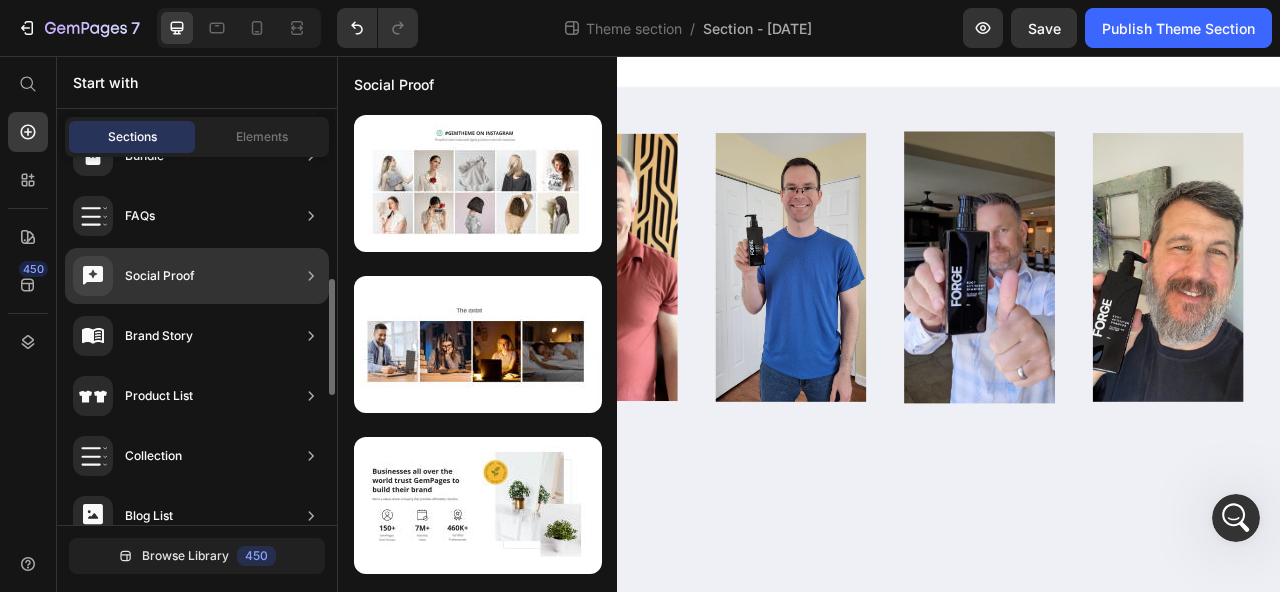 scroll, scrollTop: 450, scrollLeft: 0, axis: vertical 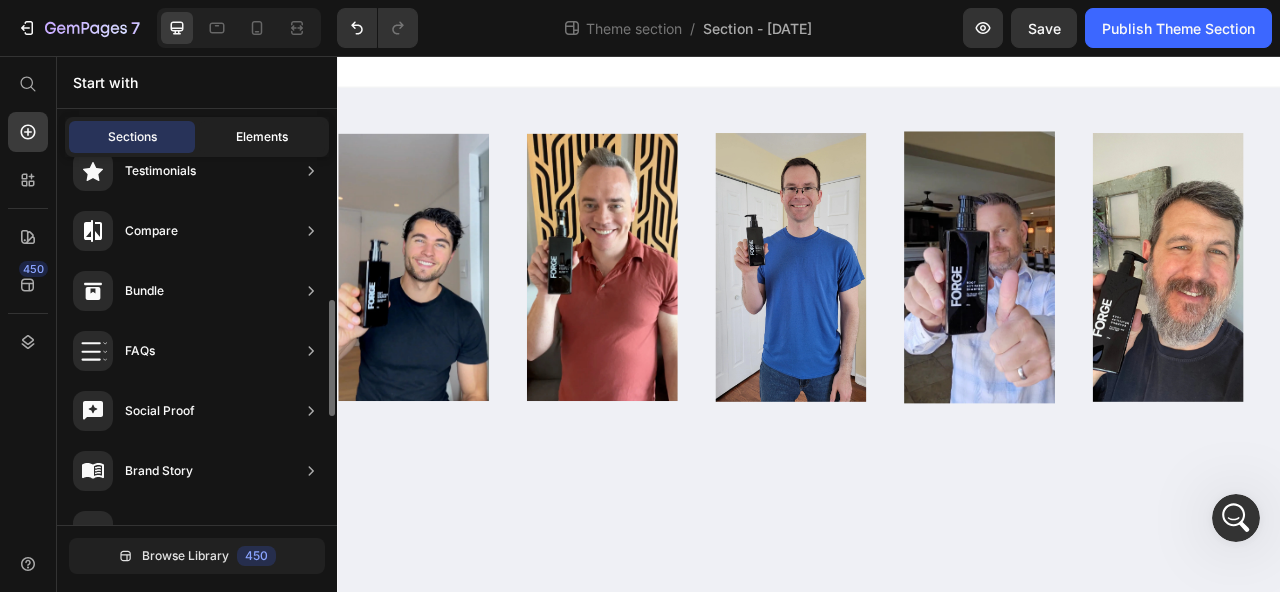 click on "Elements" at bounding box center (262, 137) 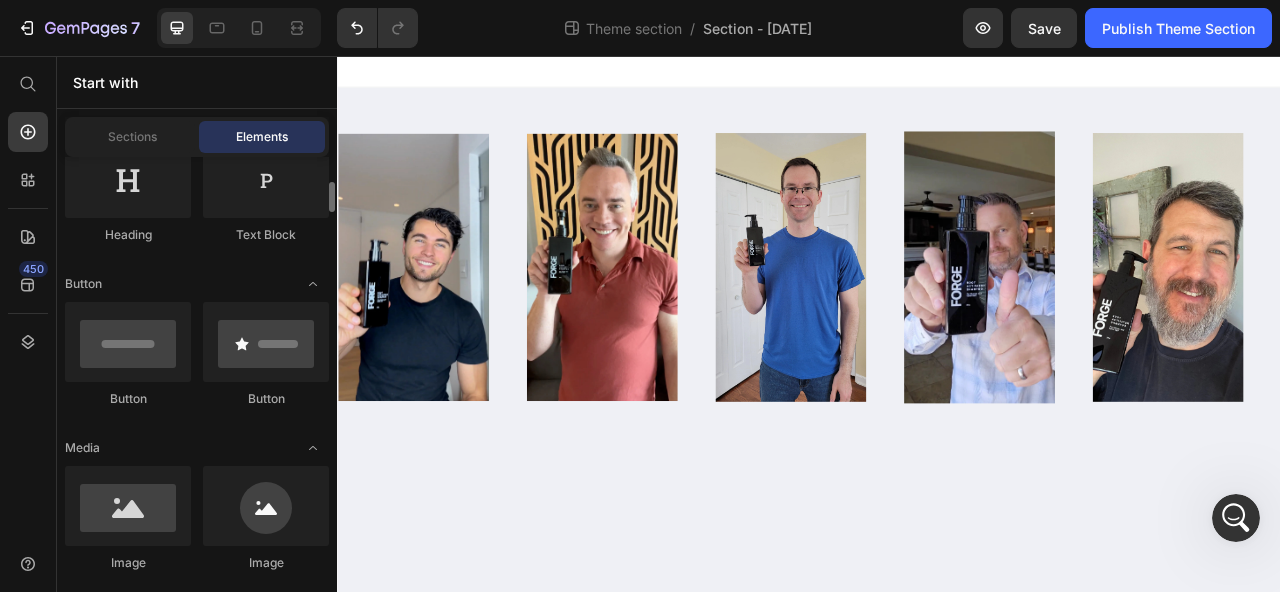 scroll, scrollTop: 351, scrollLeft: 0, axis: vertical 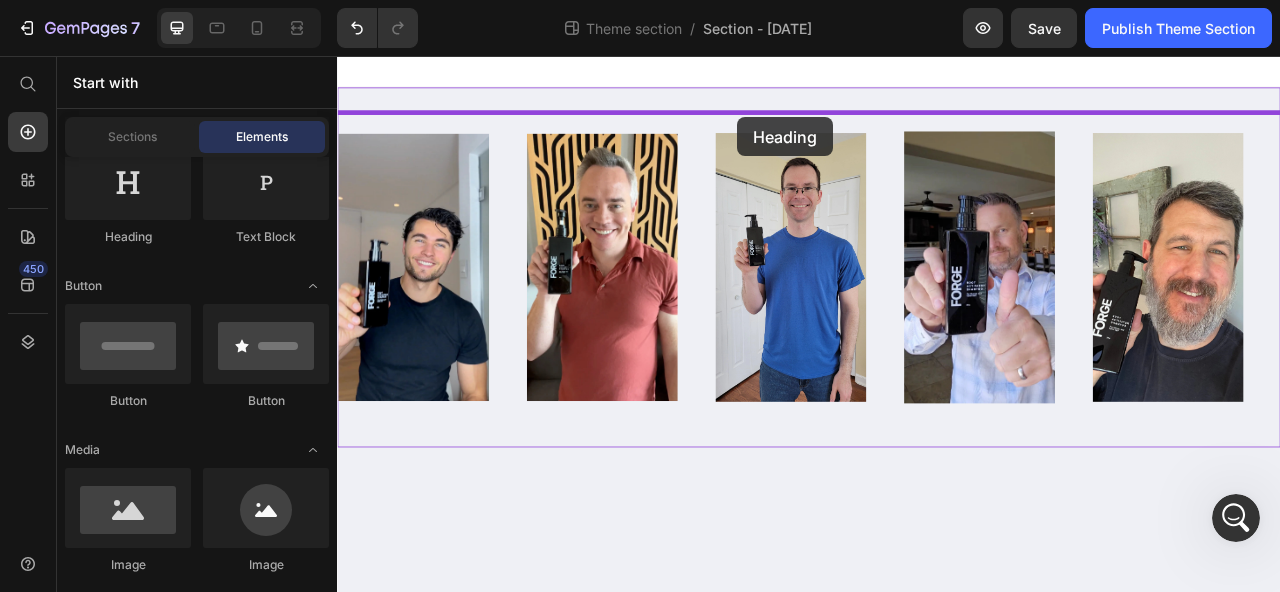 drag, startPoint x: 473, startPoint y: 256, endPoint x: 846, endPoint y: 134, distance: 392.44492 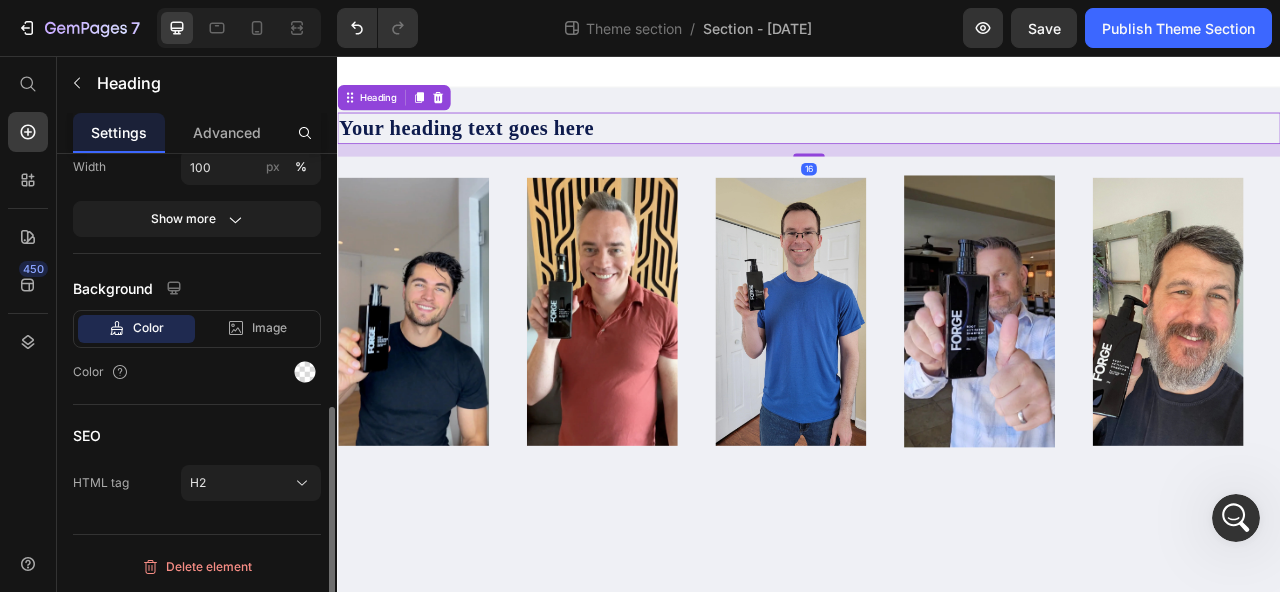 scroll, scrollTop: 0, scrollLeft: 0, axis: both 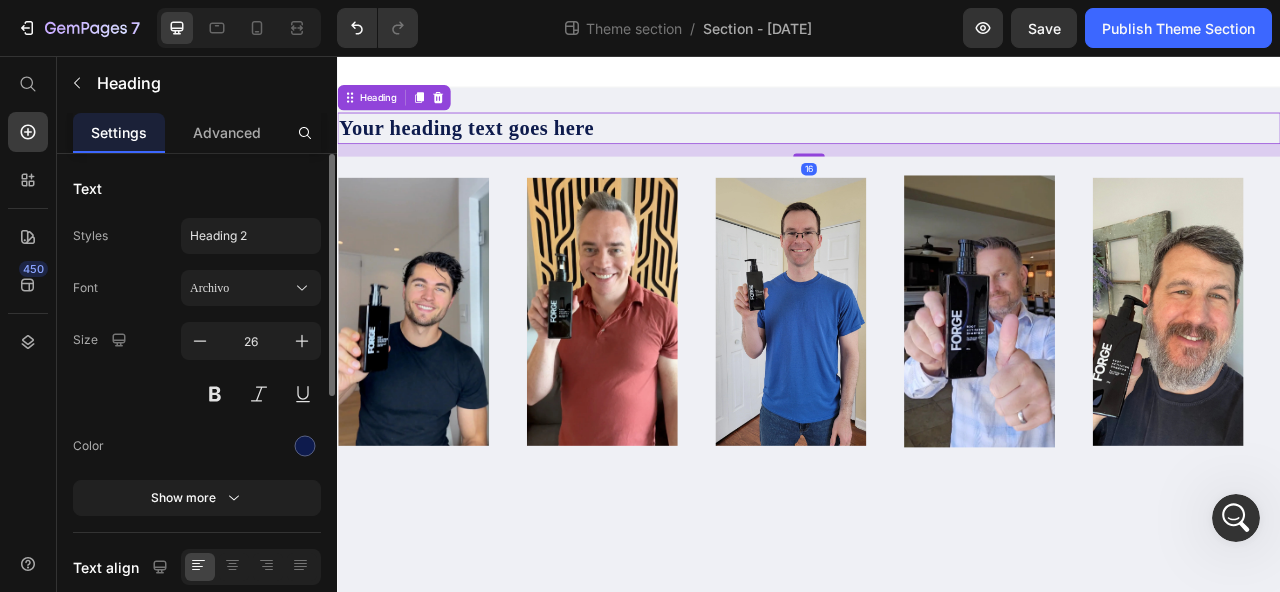 click on "Your heading text goes here" at bounding box center [937, 148] 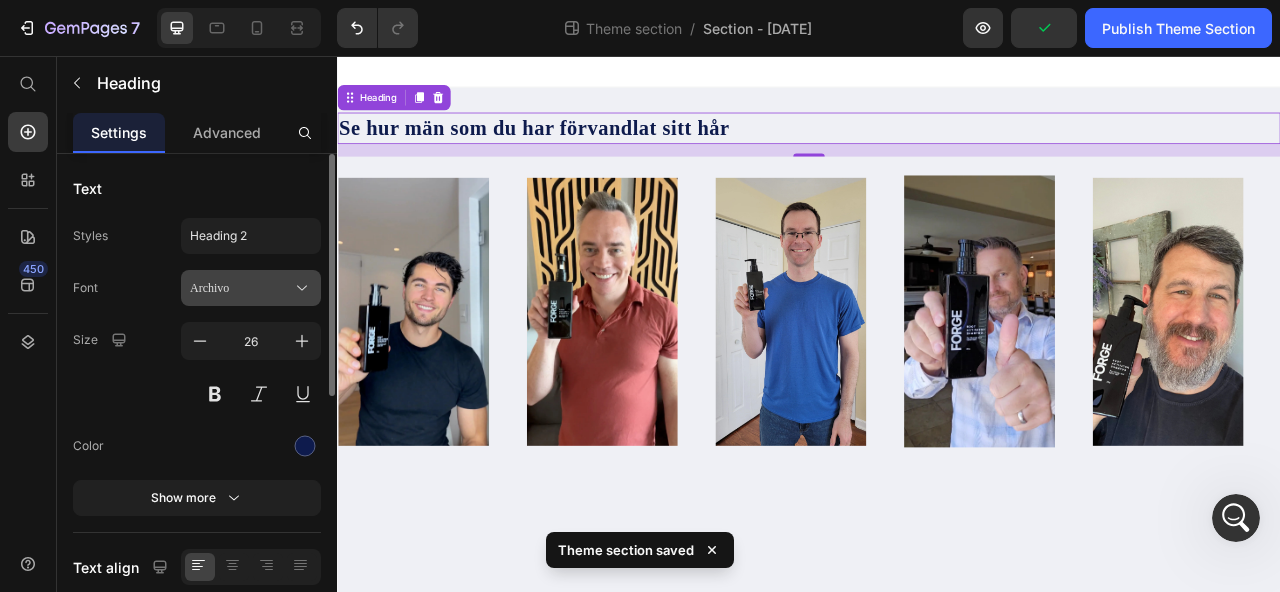 click on "Archivo" at bounding box center (241, 288) 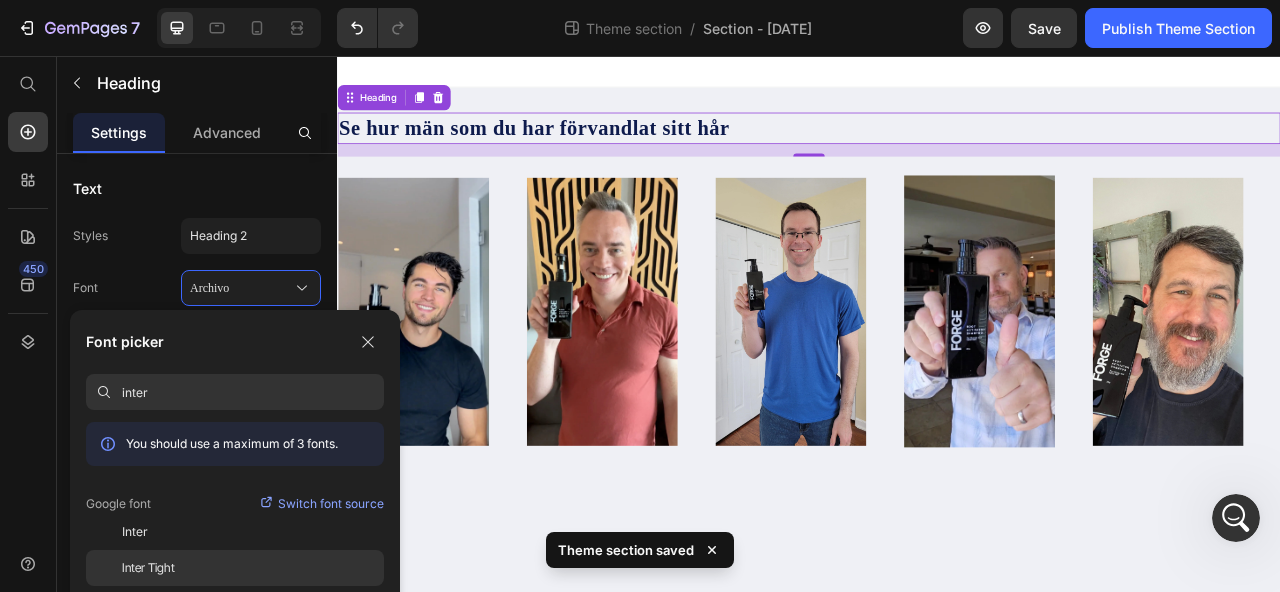 click on "Inter Tight" 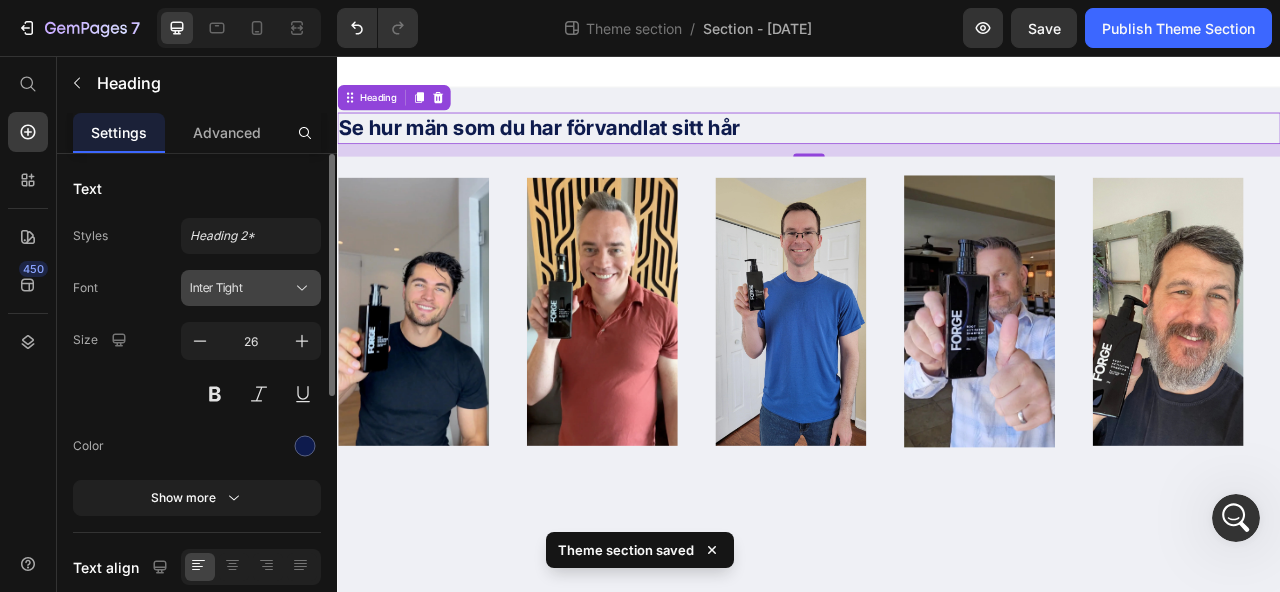 click on "Inter Tight" at bounding box center (241, 288) 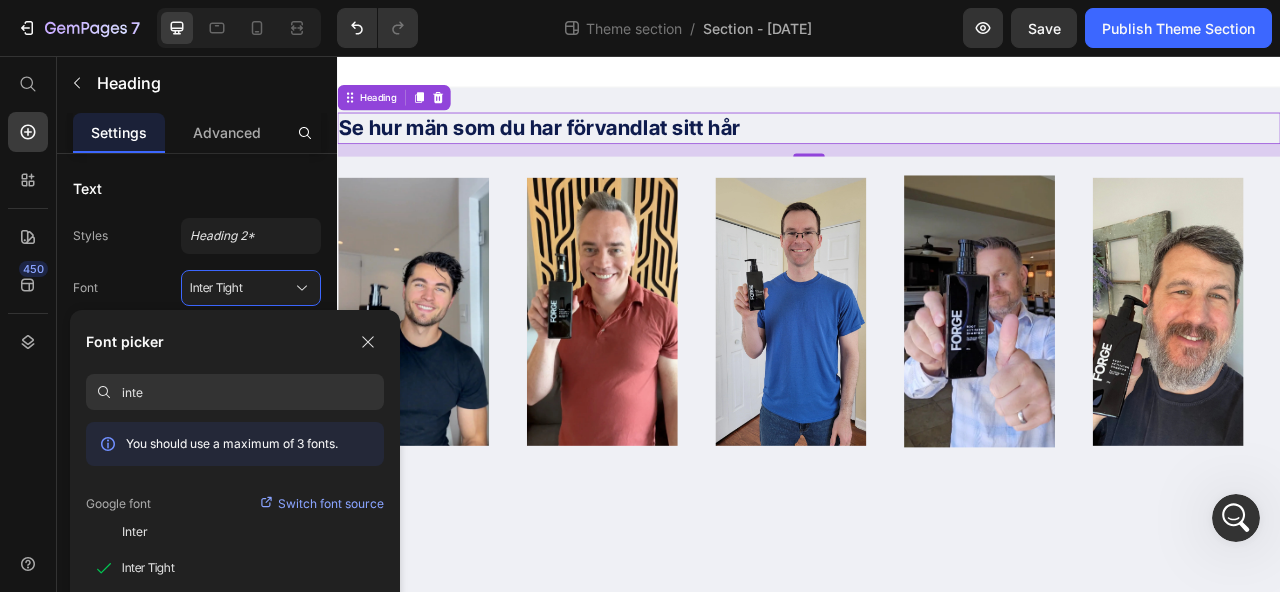type on "inter" 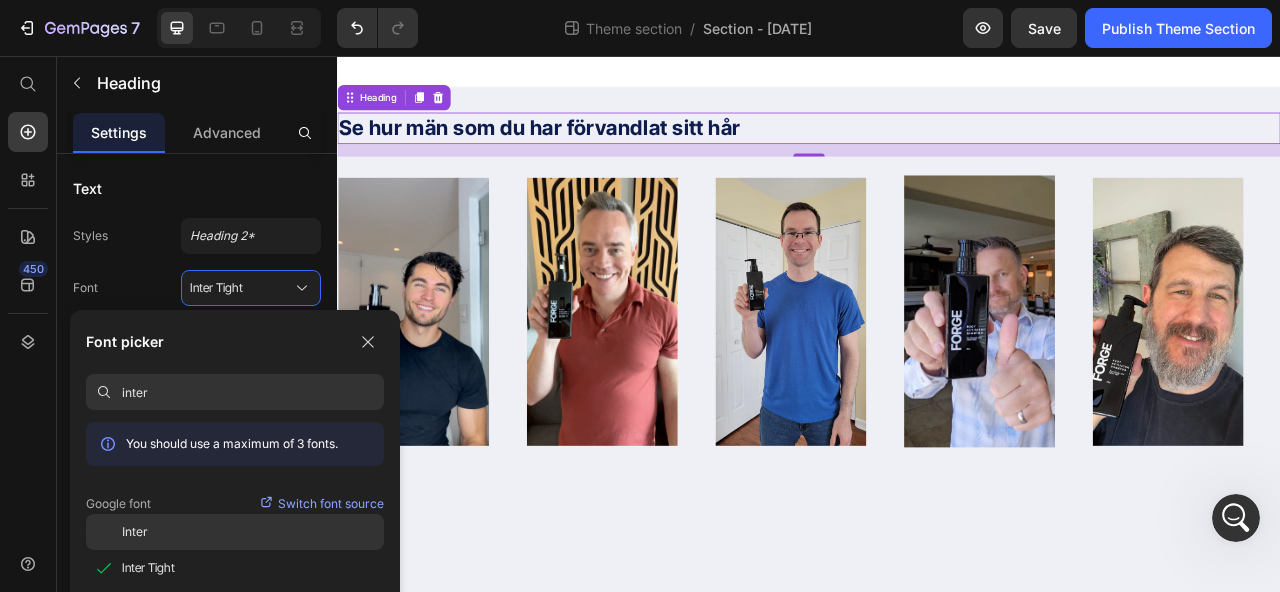 click on "Inter" at bounding box center [135, 532] 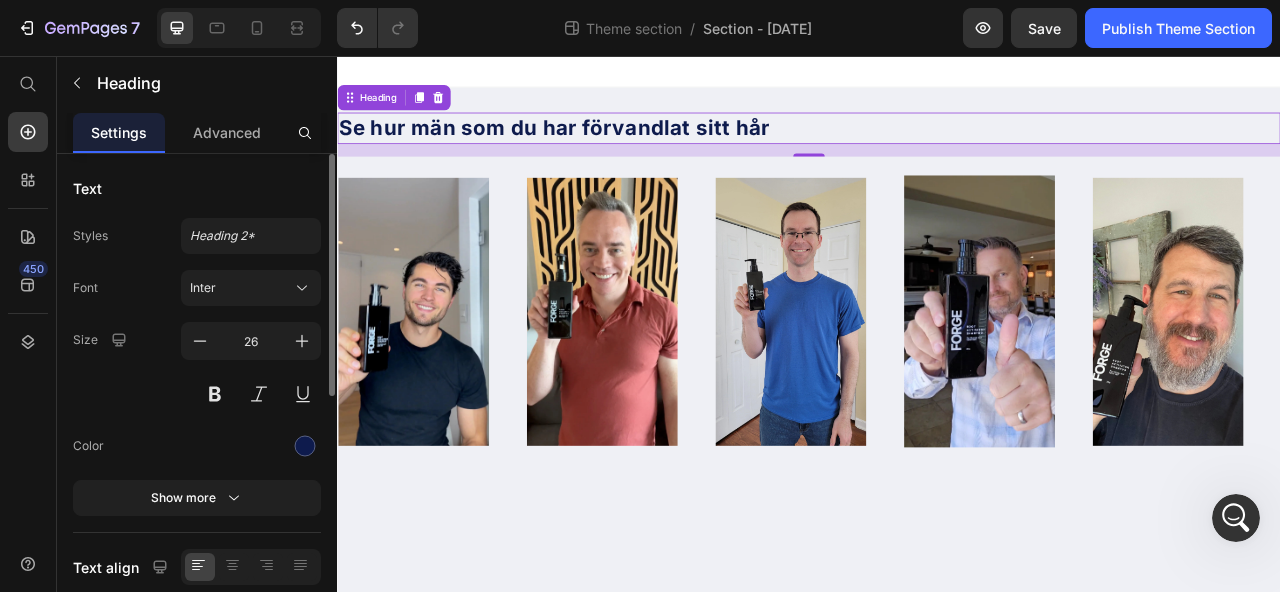 scroll, scrollTop: 176, scrollLeft: 0, axis: vertical 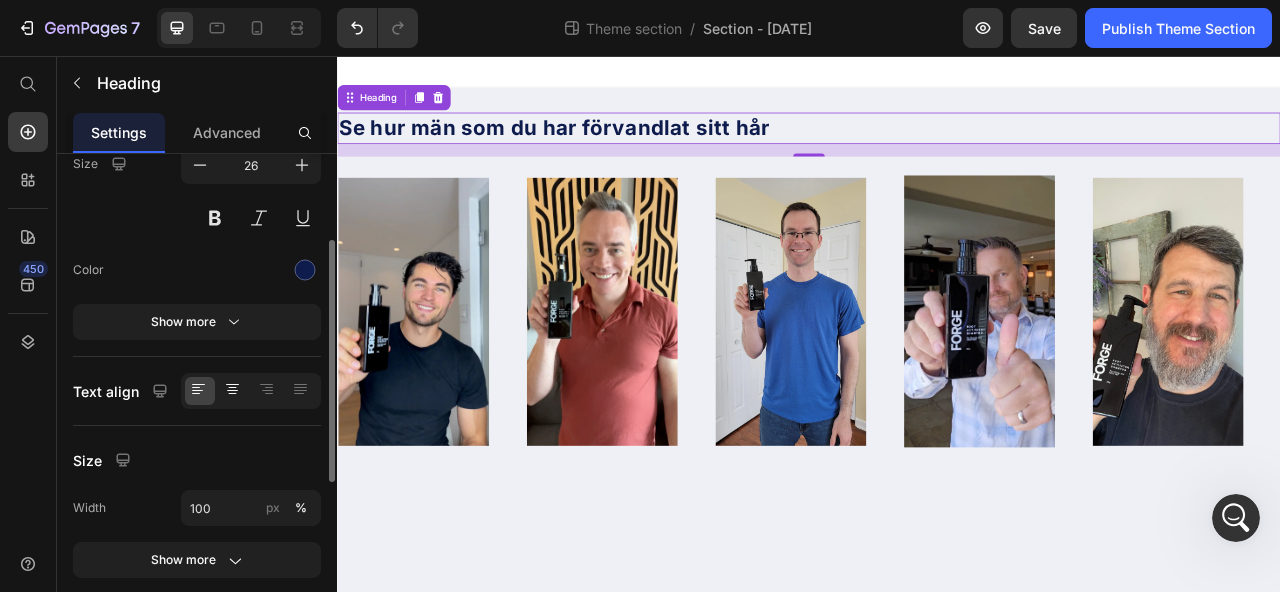 click 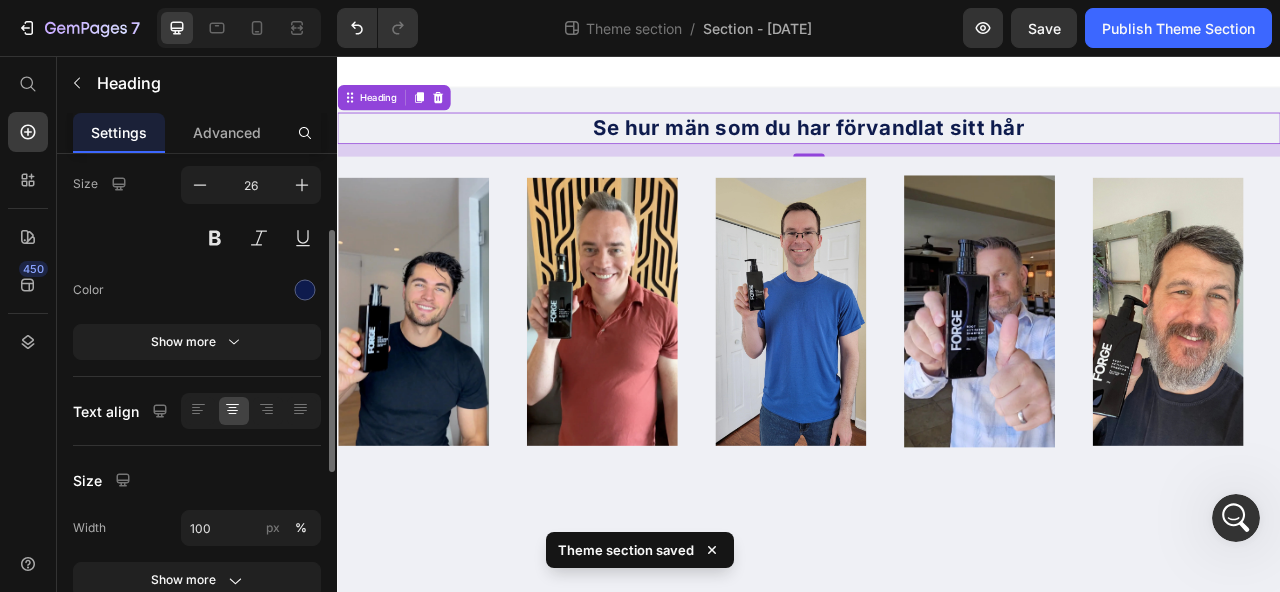 scroll, scrollTop: 152, scrollLeft: 0, axis: vertical 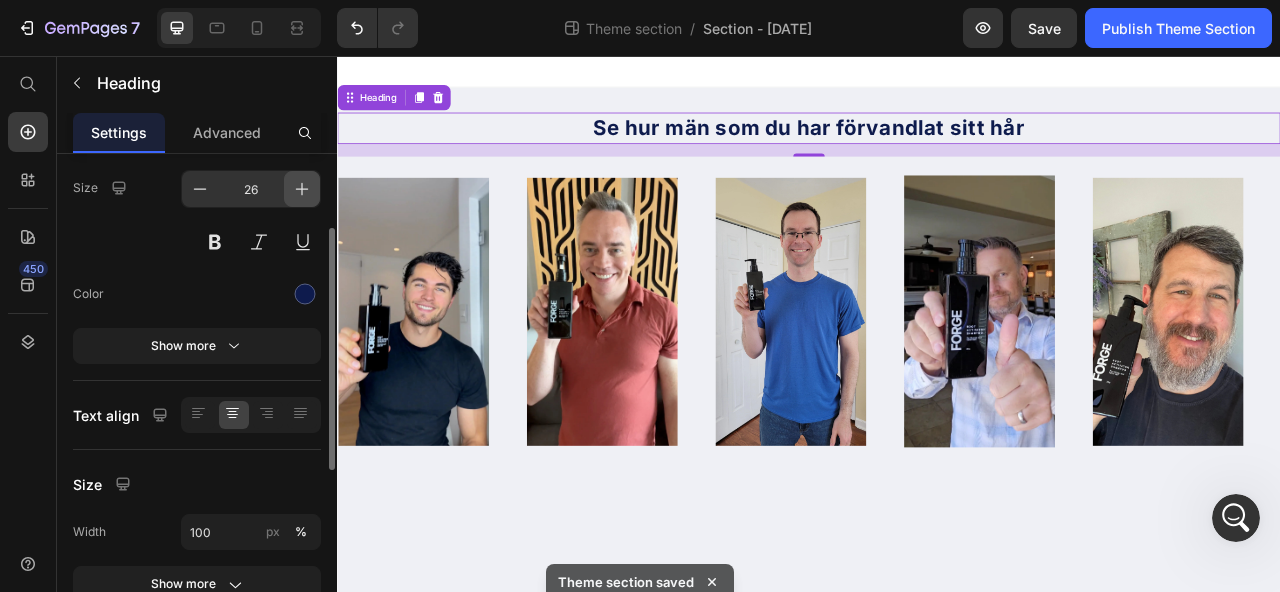 click 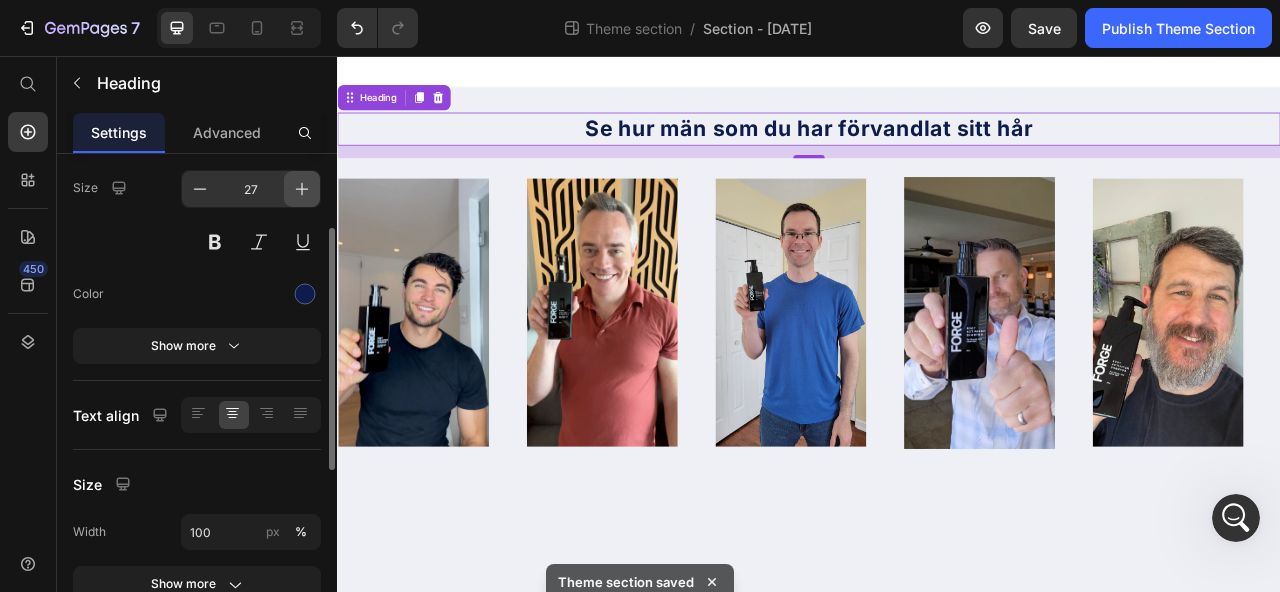 click 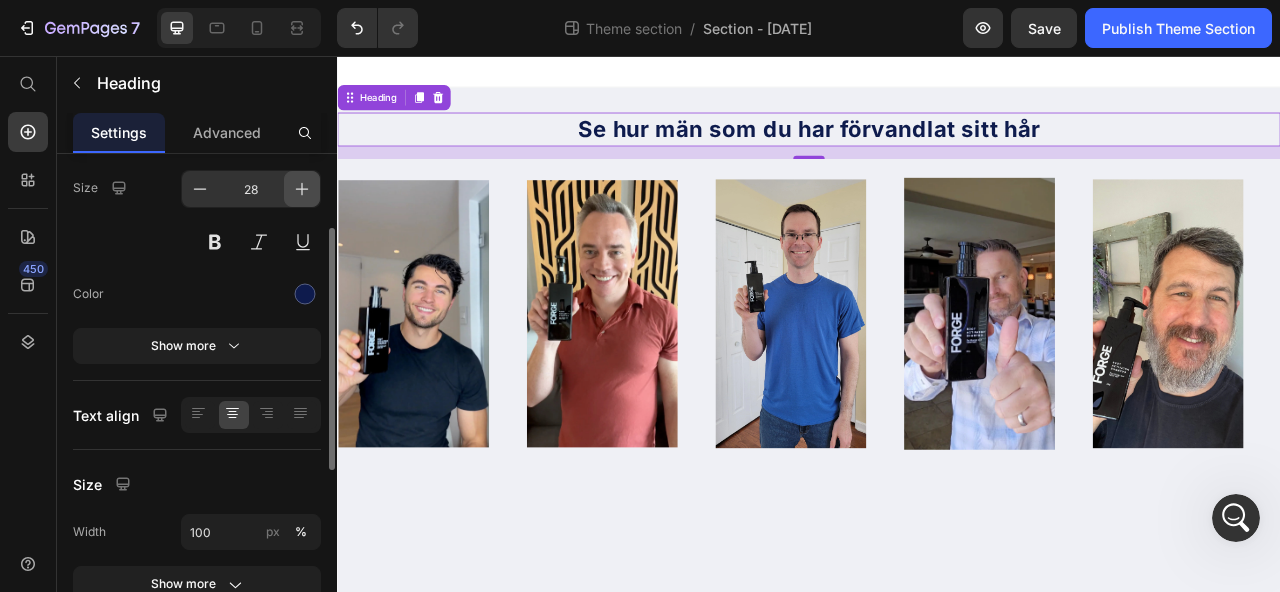 click 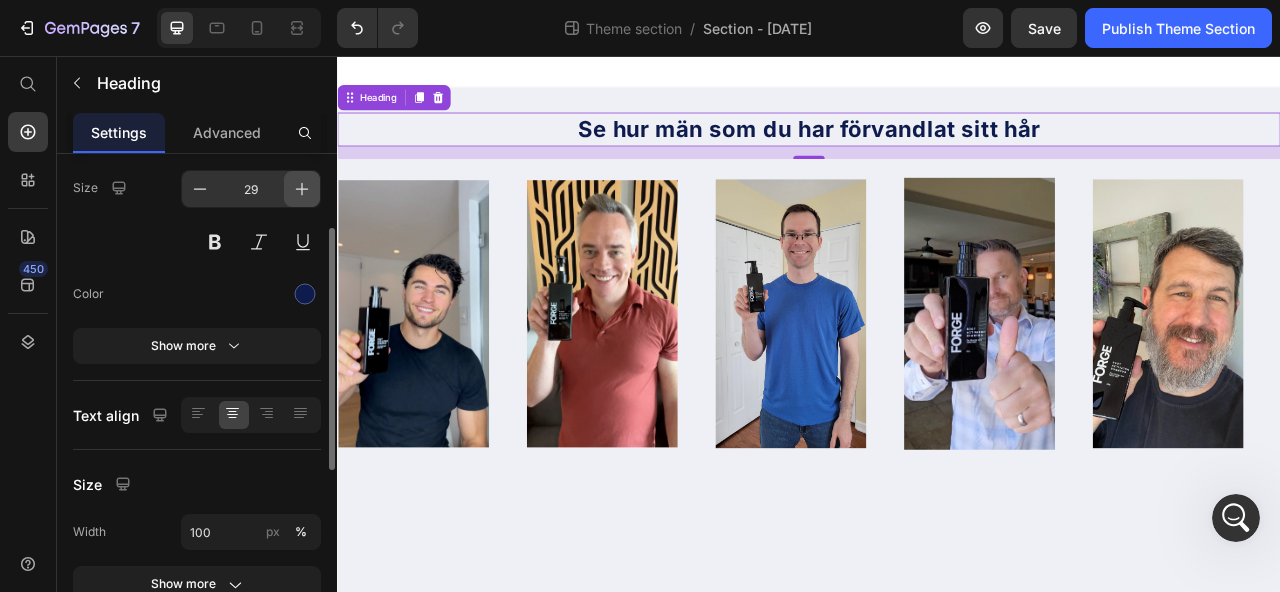 click 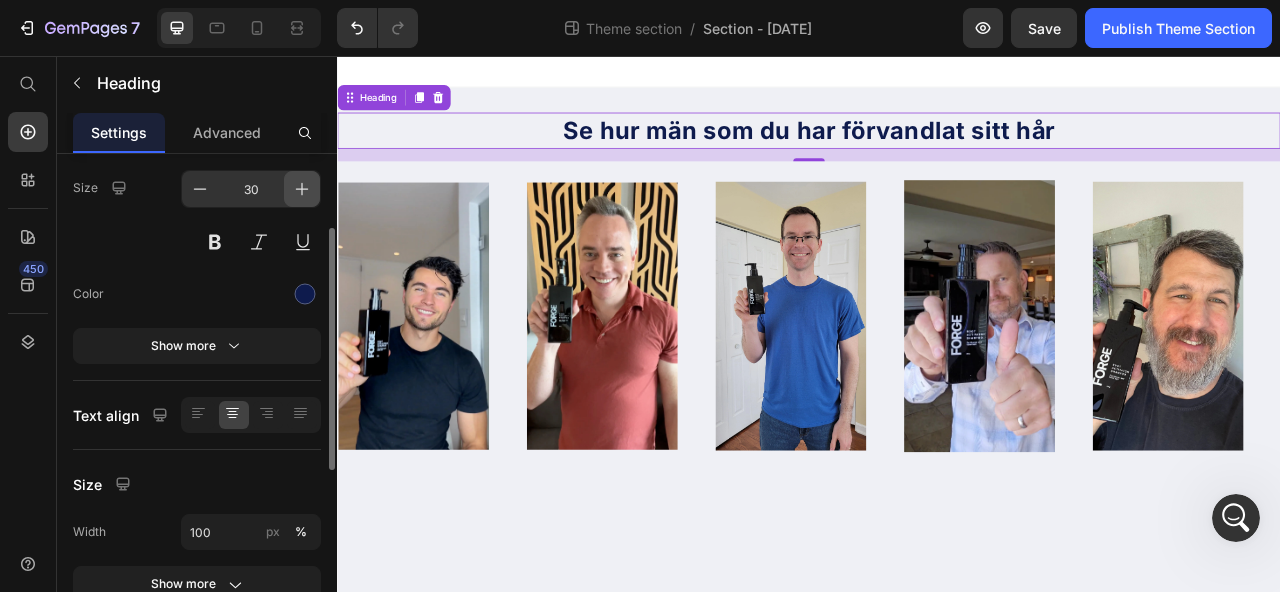 click 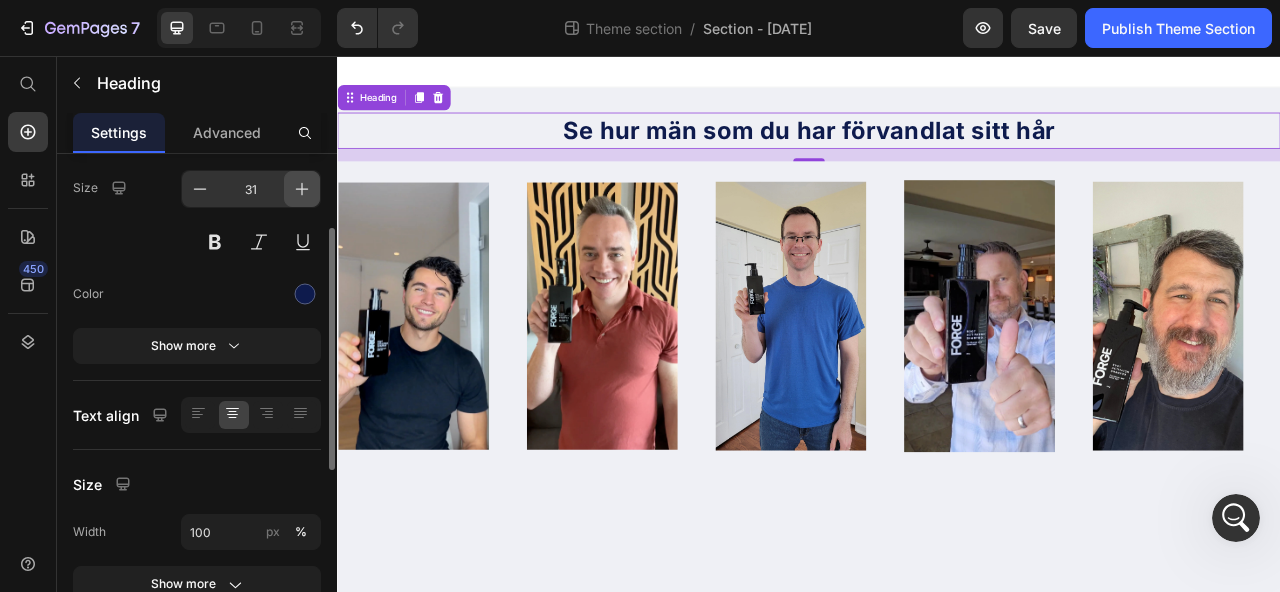 click 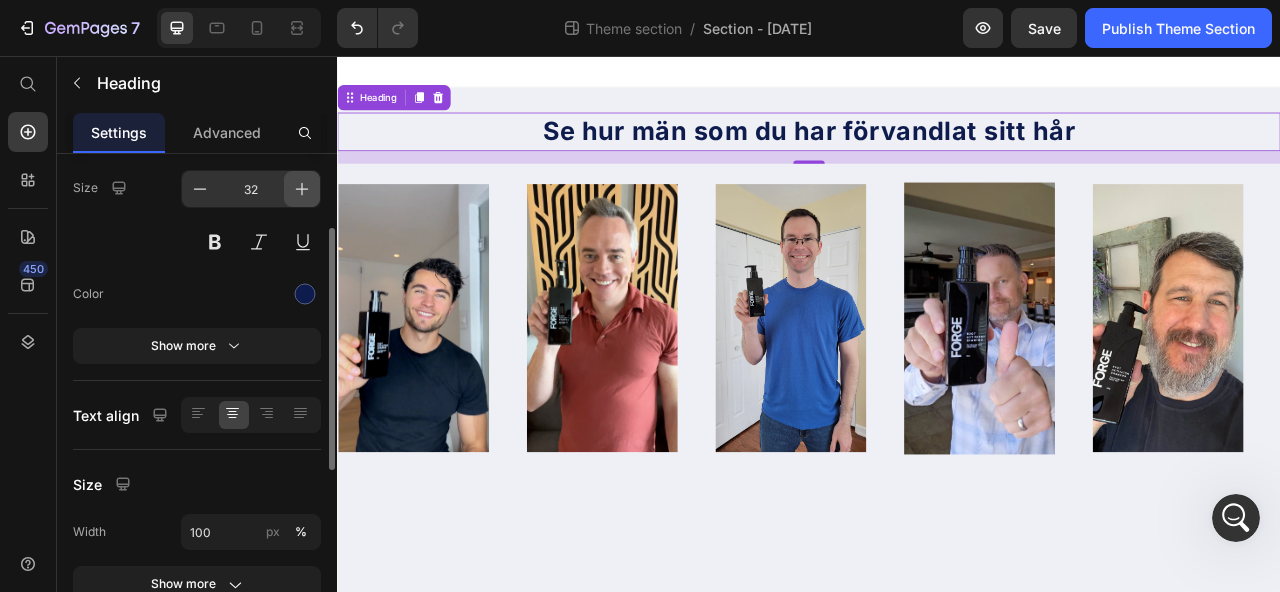click 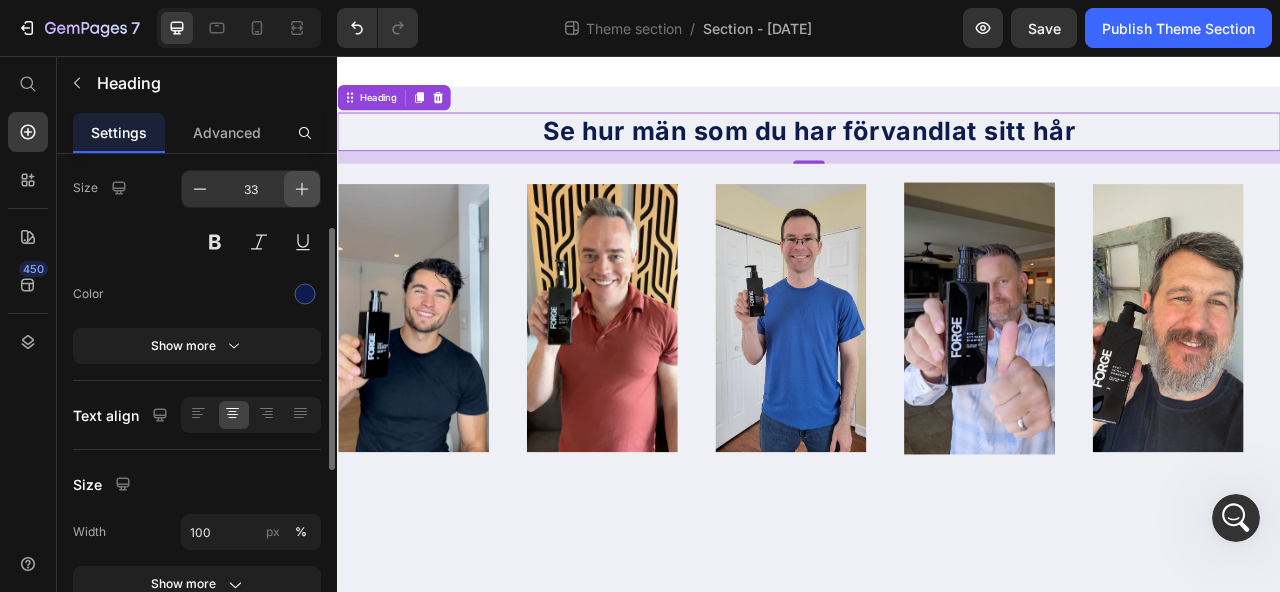 click 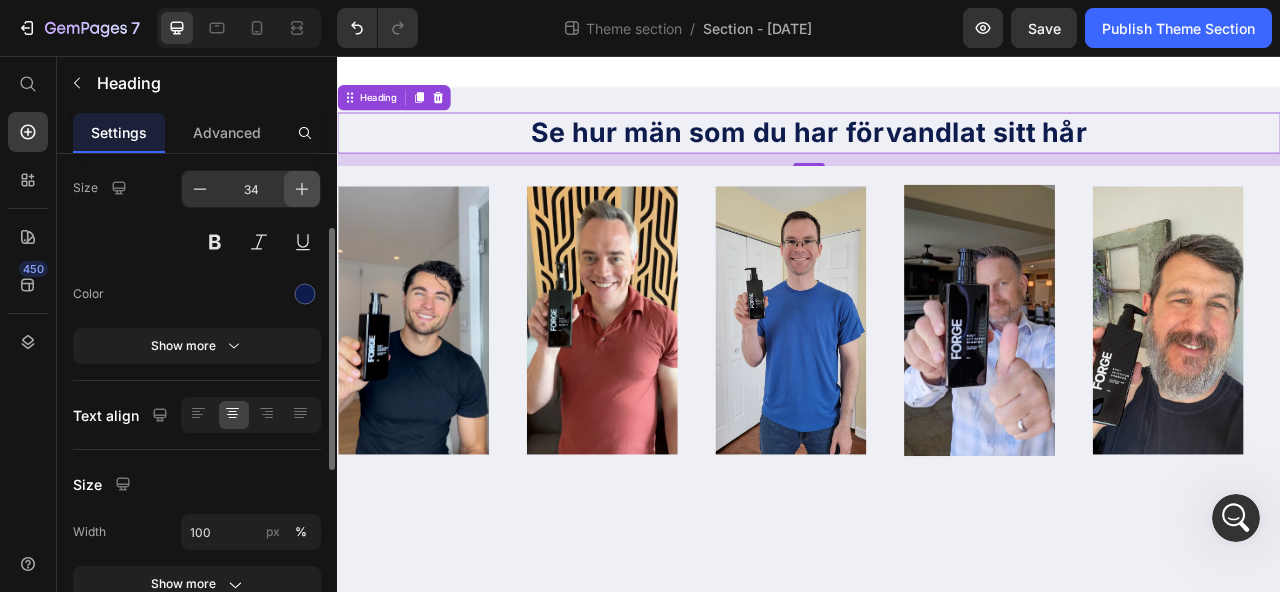 click 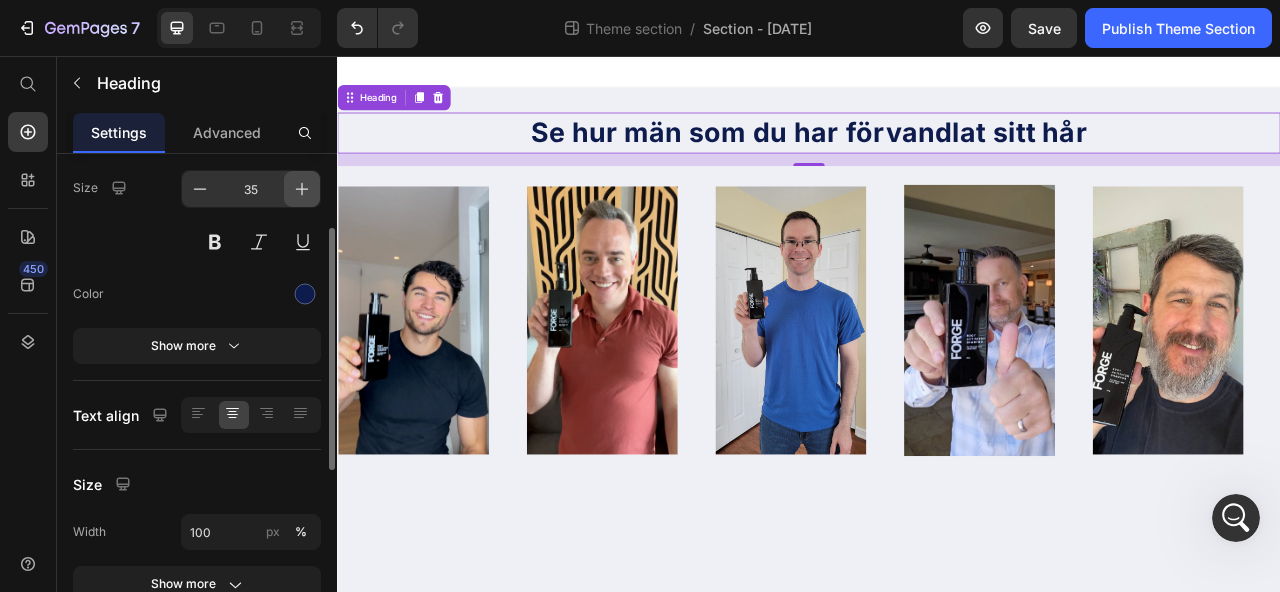 click 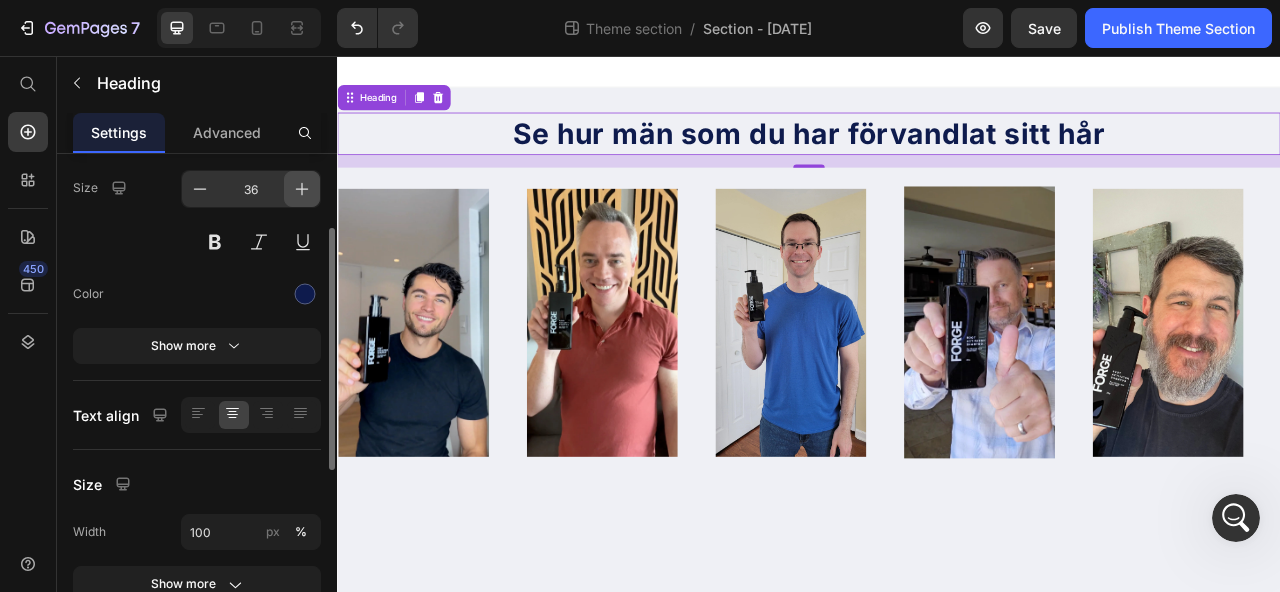 click 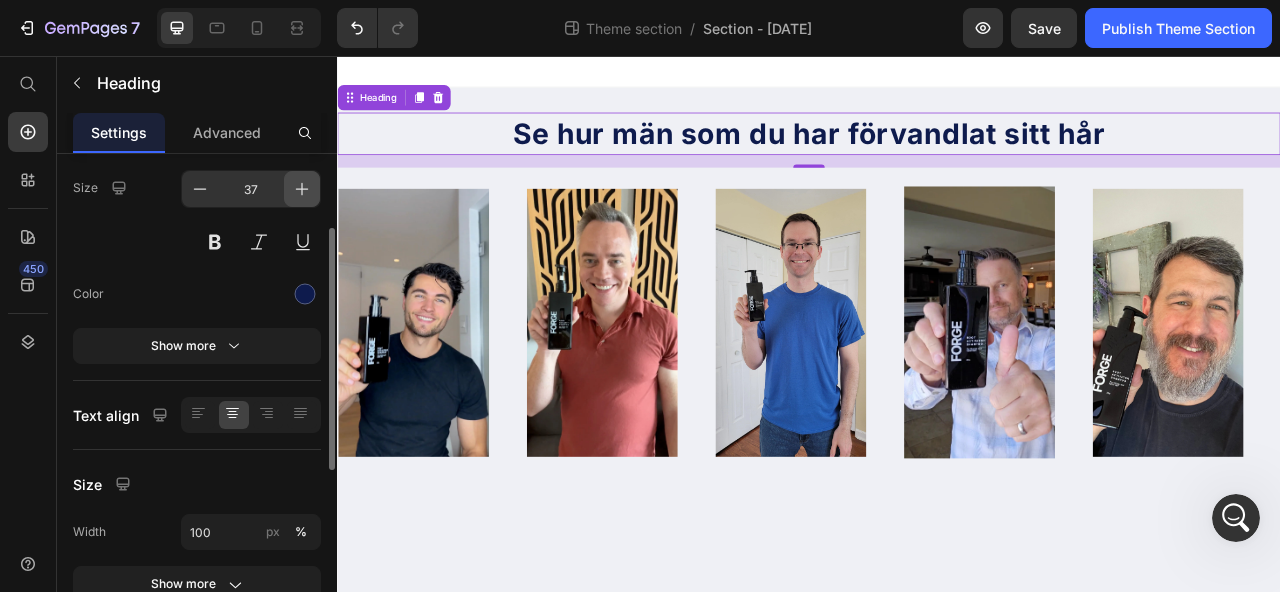 click 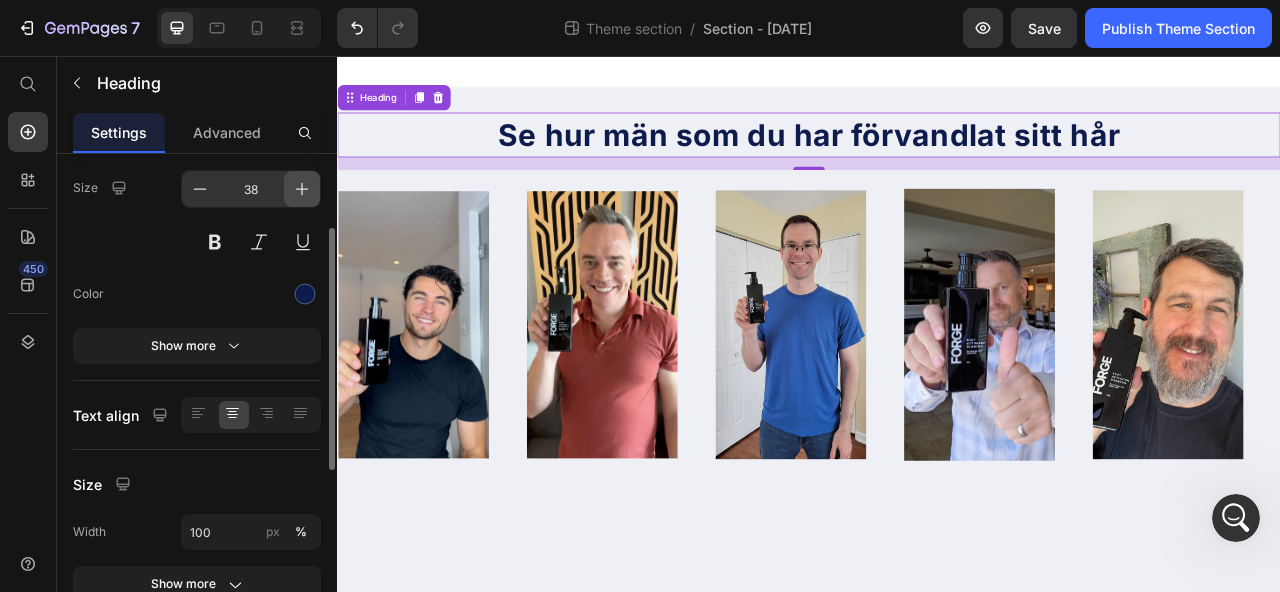 click 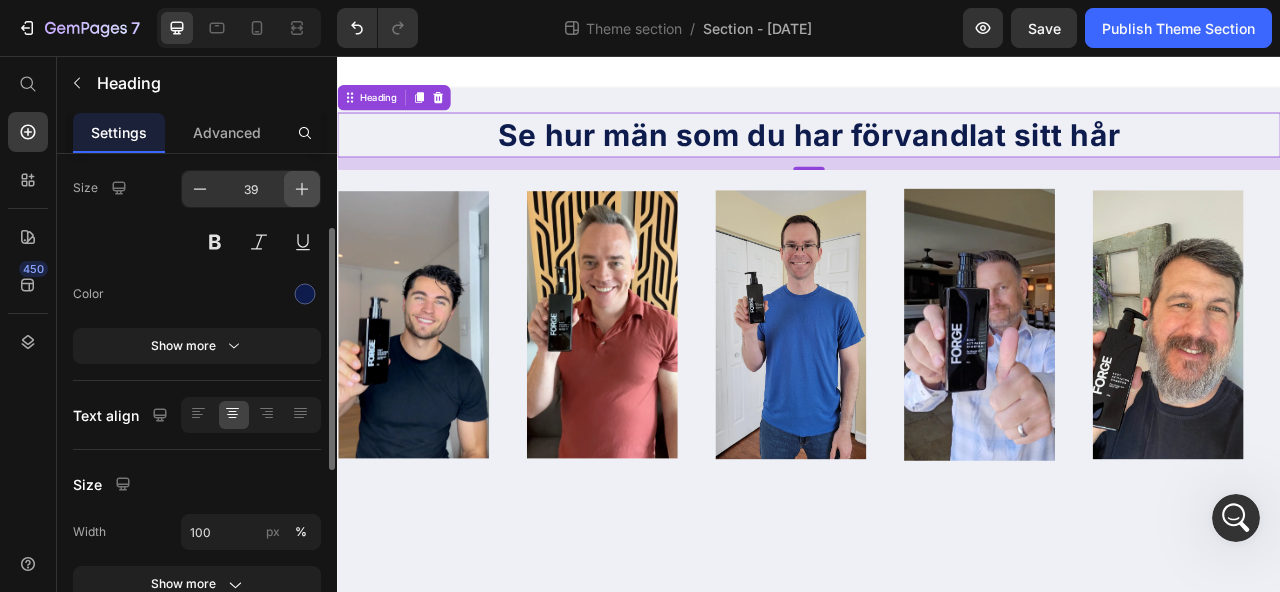 click 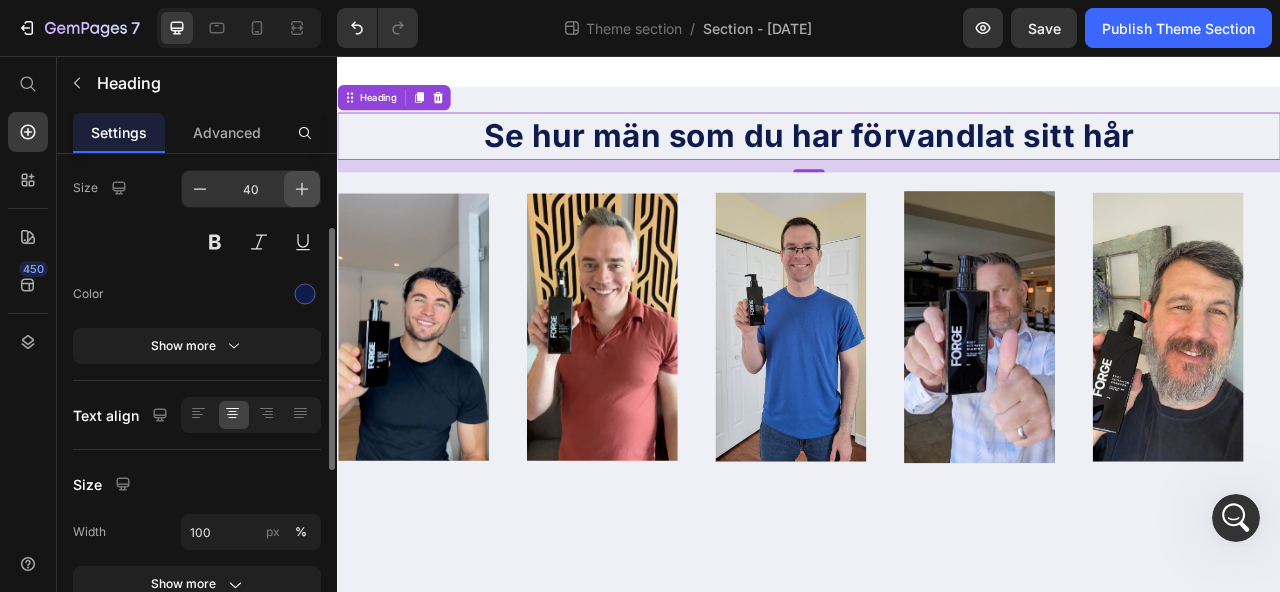 click 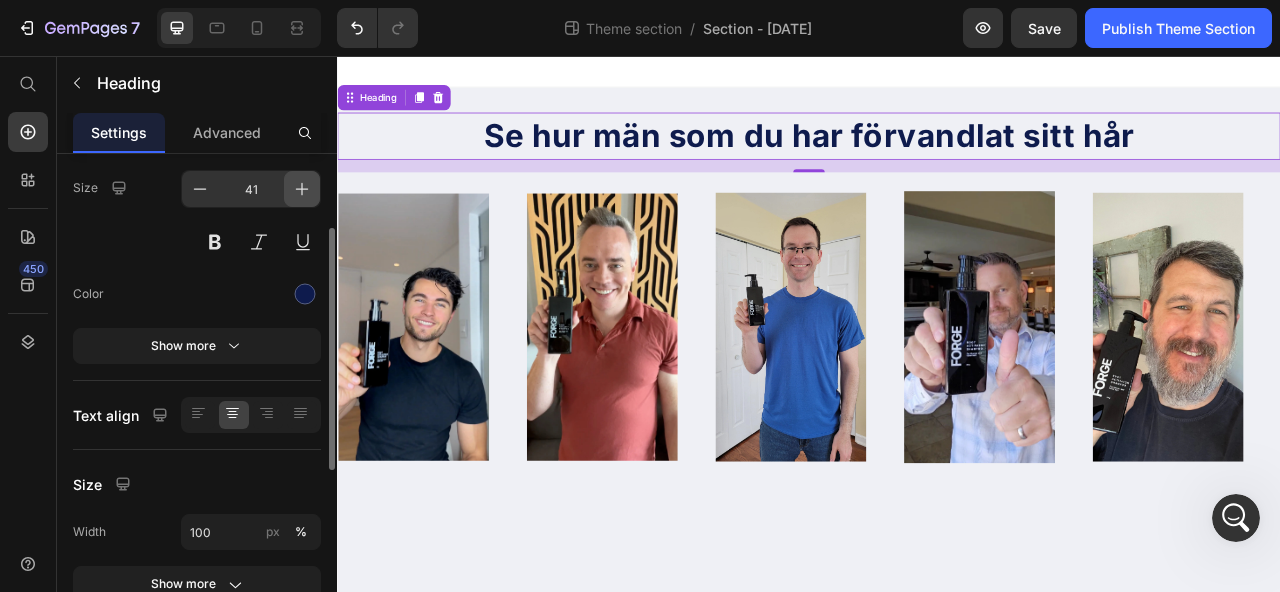 click 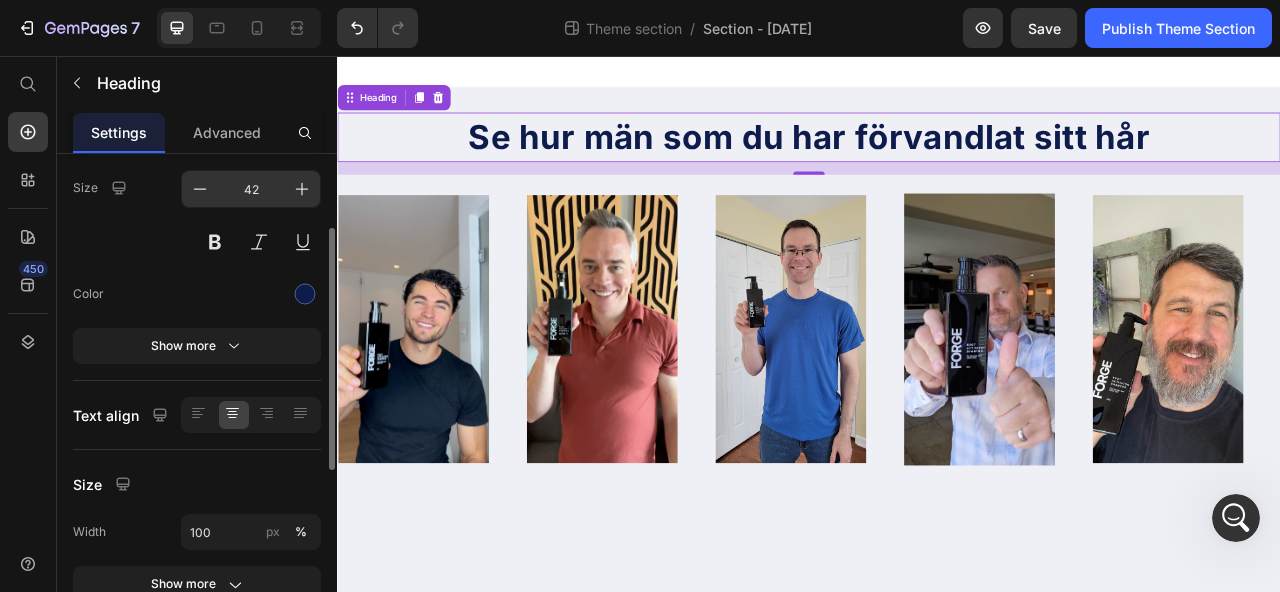 click on "42" at bounding box center (251, 189) 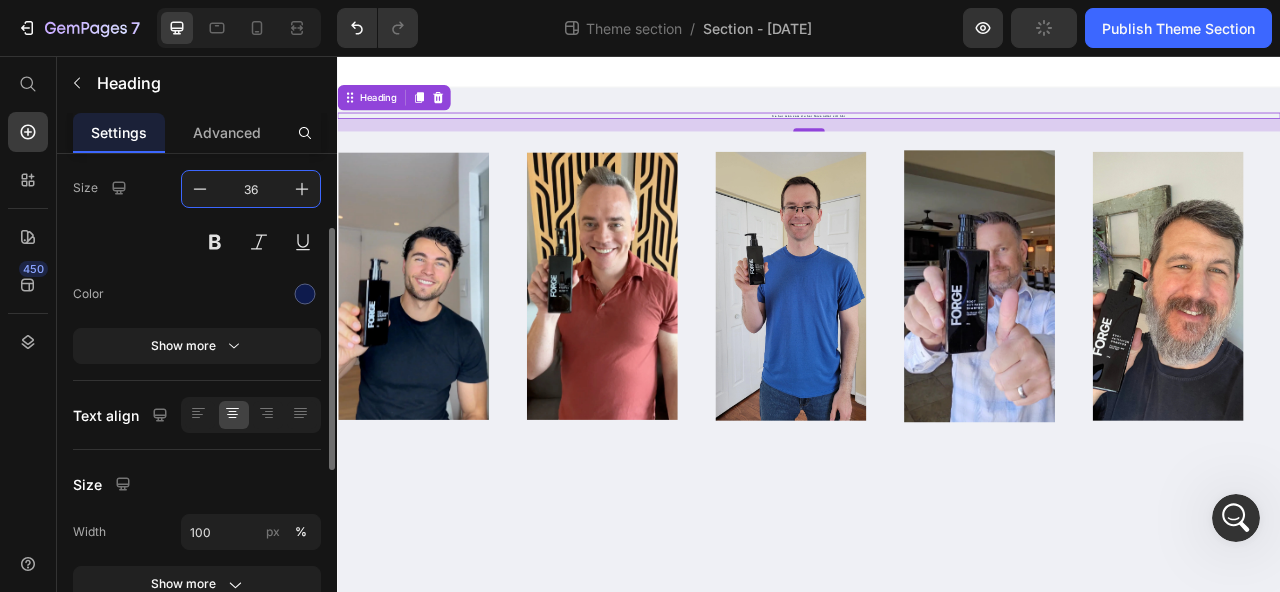 type on "36" 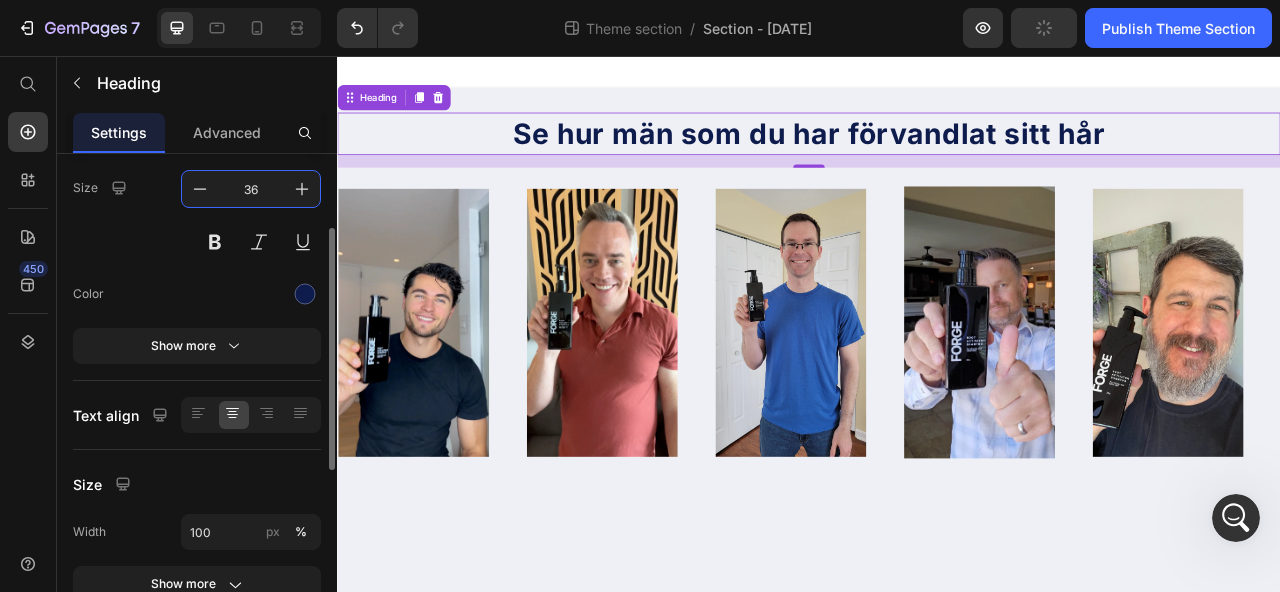 click on "Size 36" at bounding box center (197, 215) 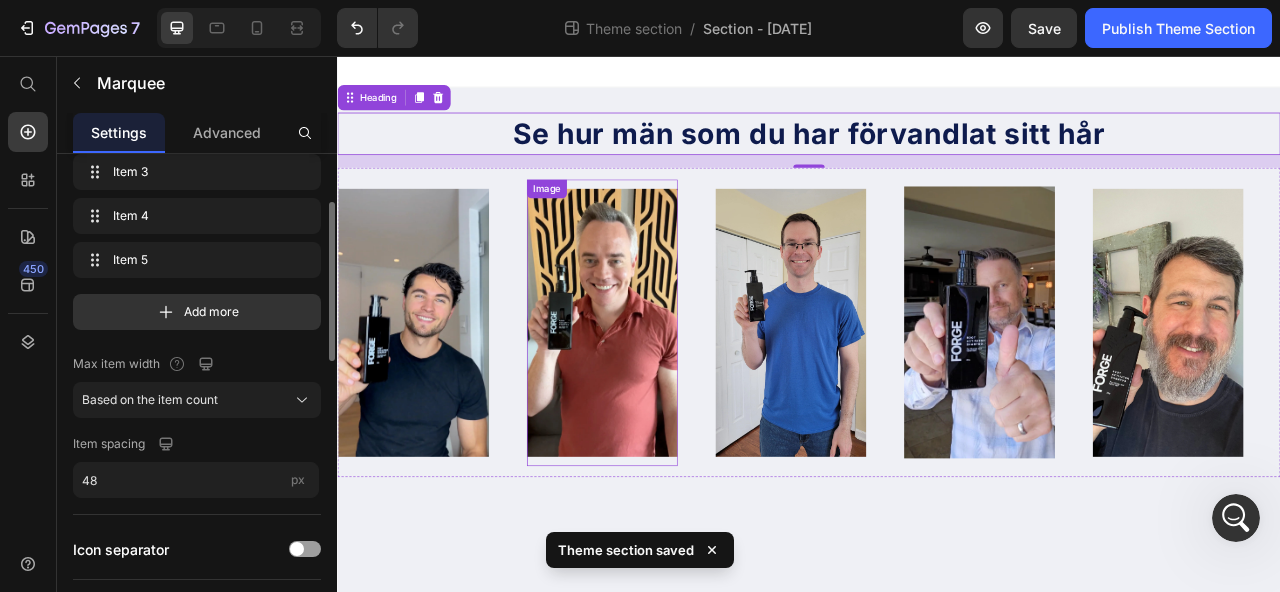click on "Image Image Image Image Image Image Image Image Image Image Marquee" at bounding box center [937, 395] 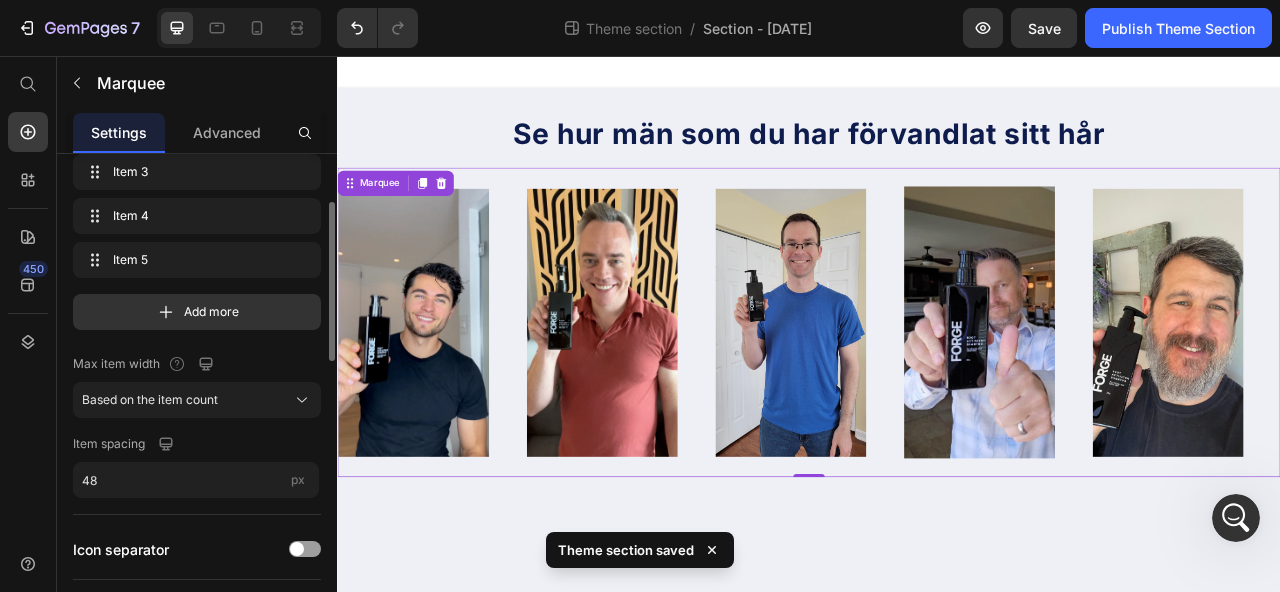 scroll, scrollTop: 0, scrollLeft: 0, axis: both 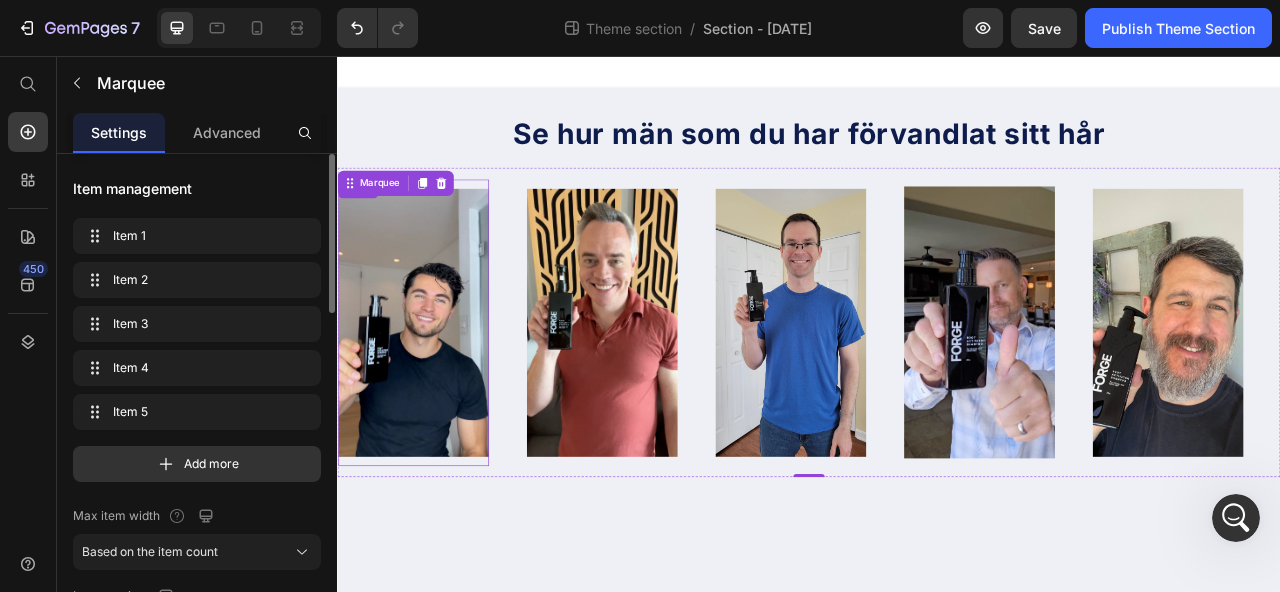 click at bounding box center [434, 395] 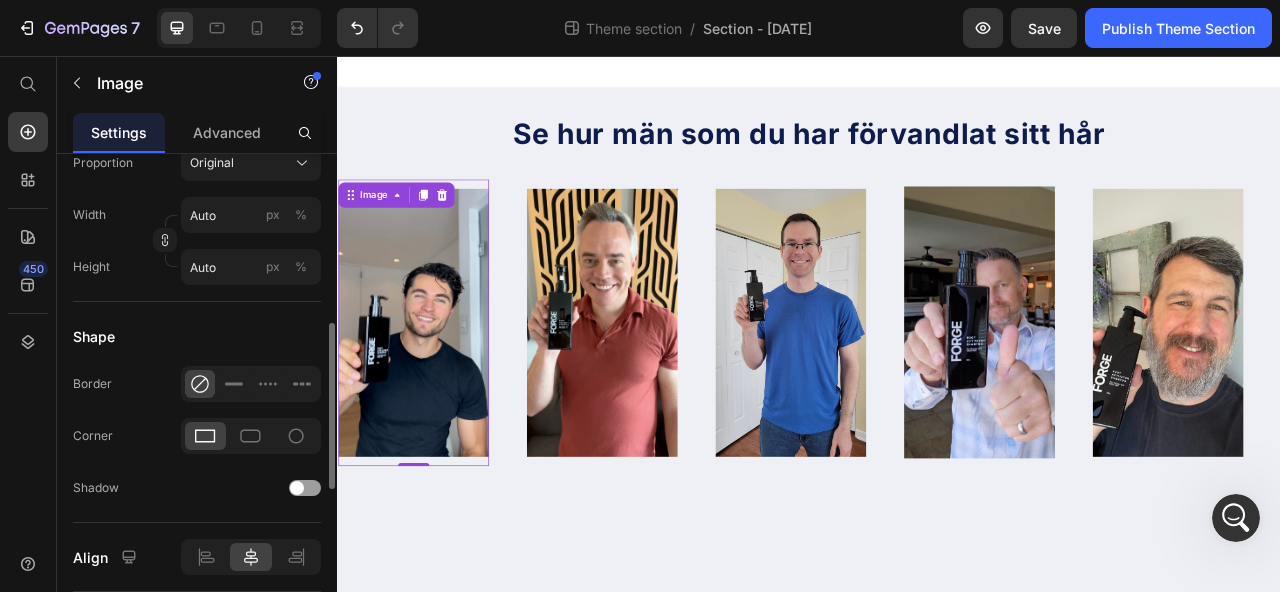 scroll, scrollTop: 599, scrollLeft: 0, axis: vertical 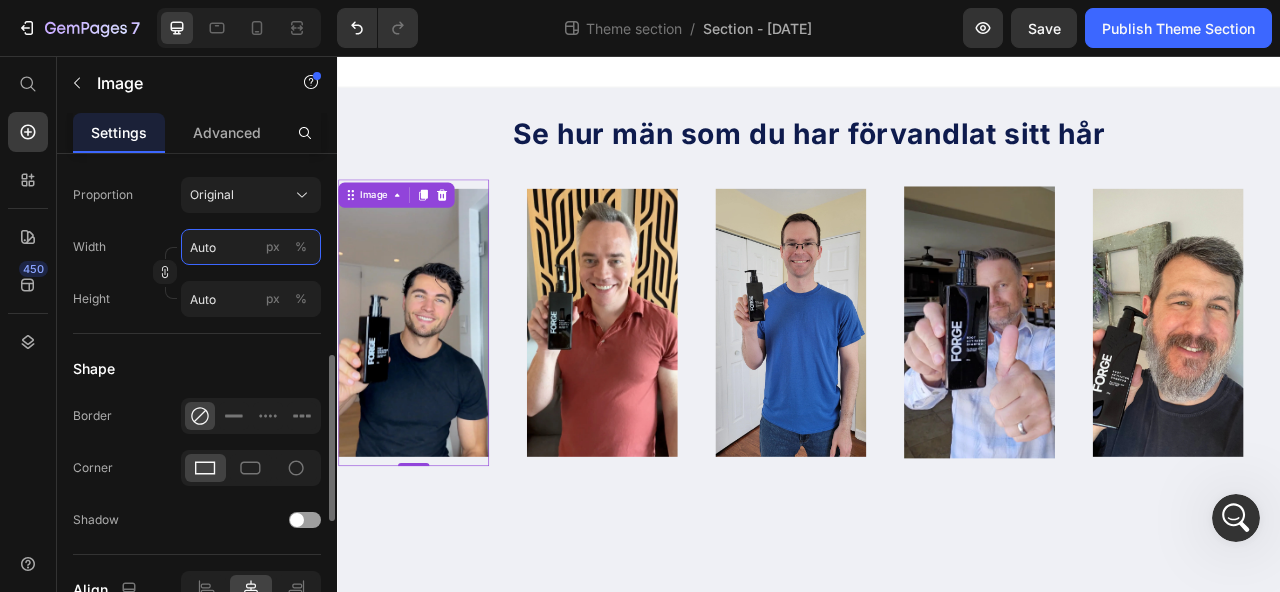 click on "Auto" at bounding box center [251, 247] 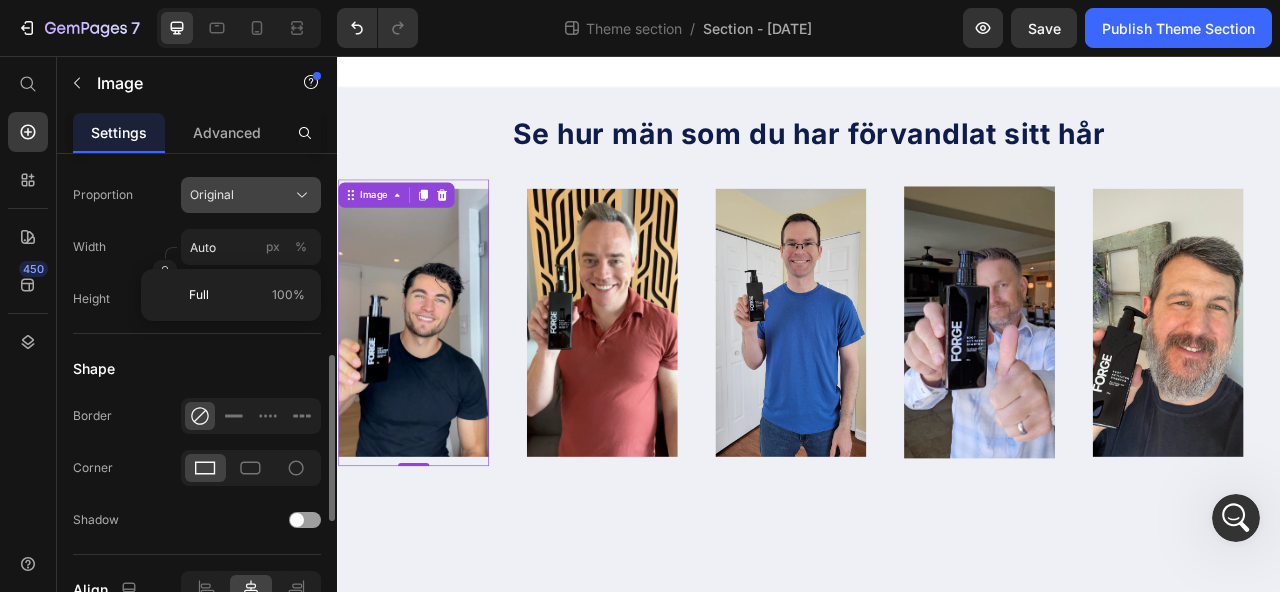 click on "Original" 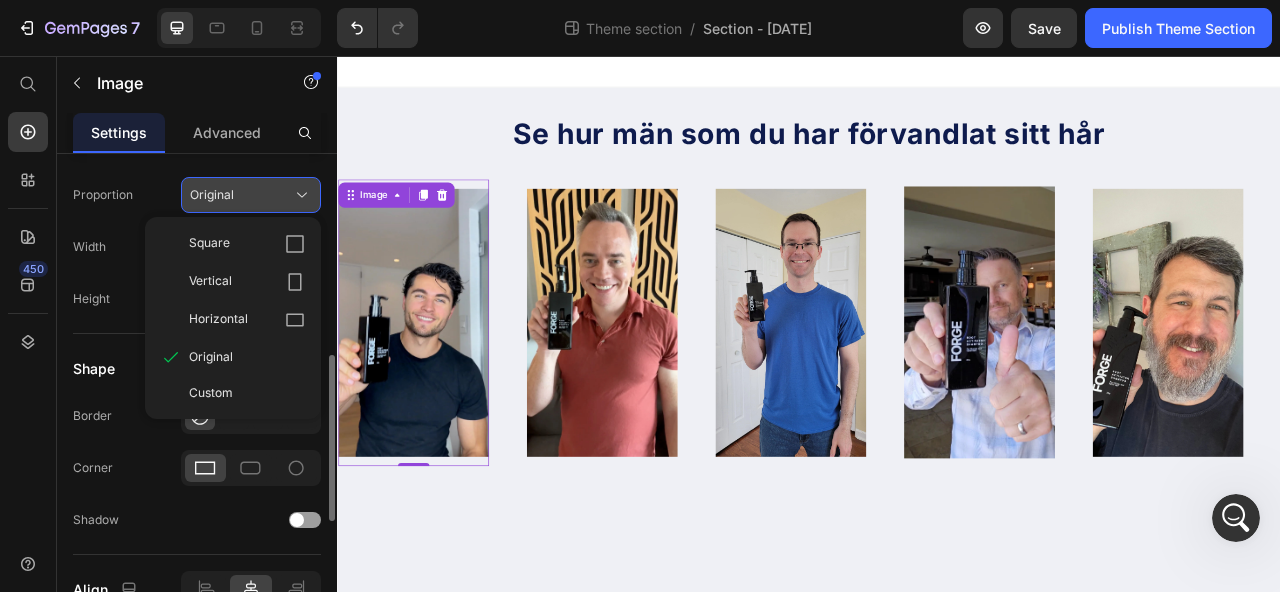 click on "Original" 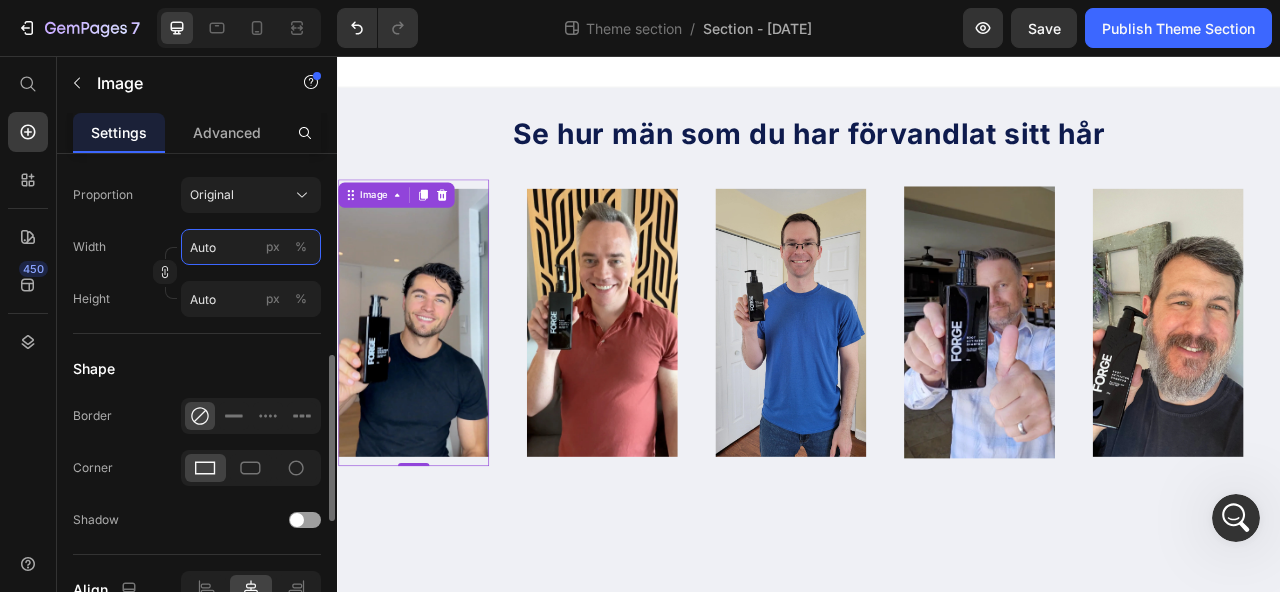 click on "Auto" at bounding box center [251, 247] 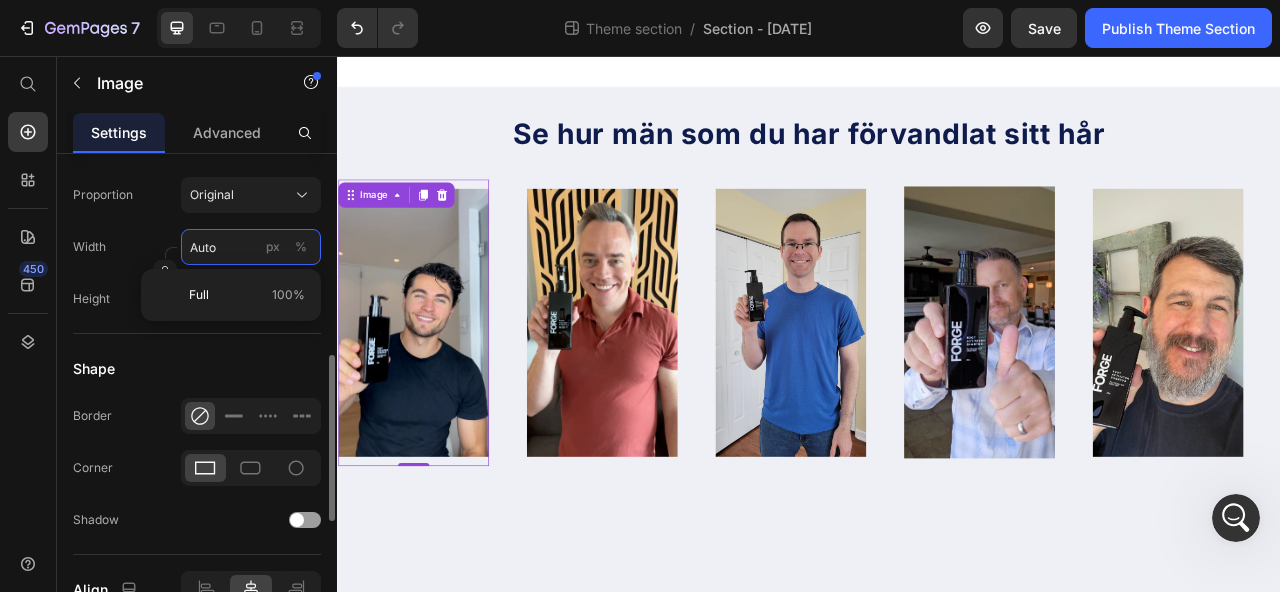 type on "2" 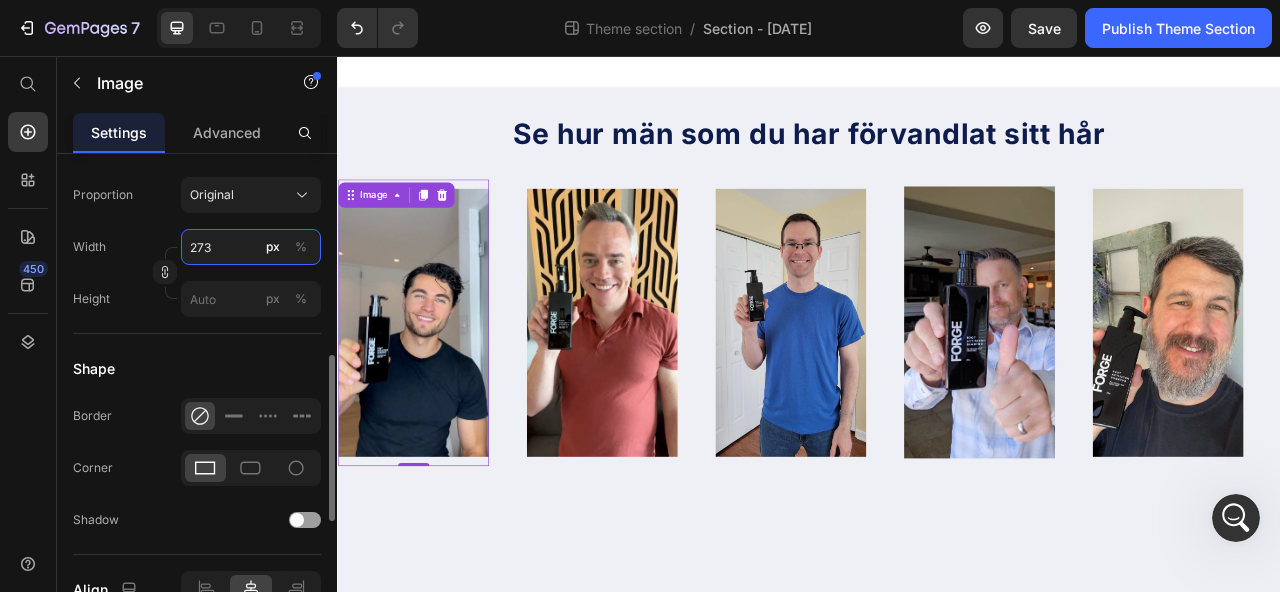 type on "273" 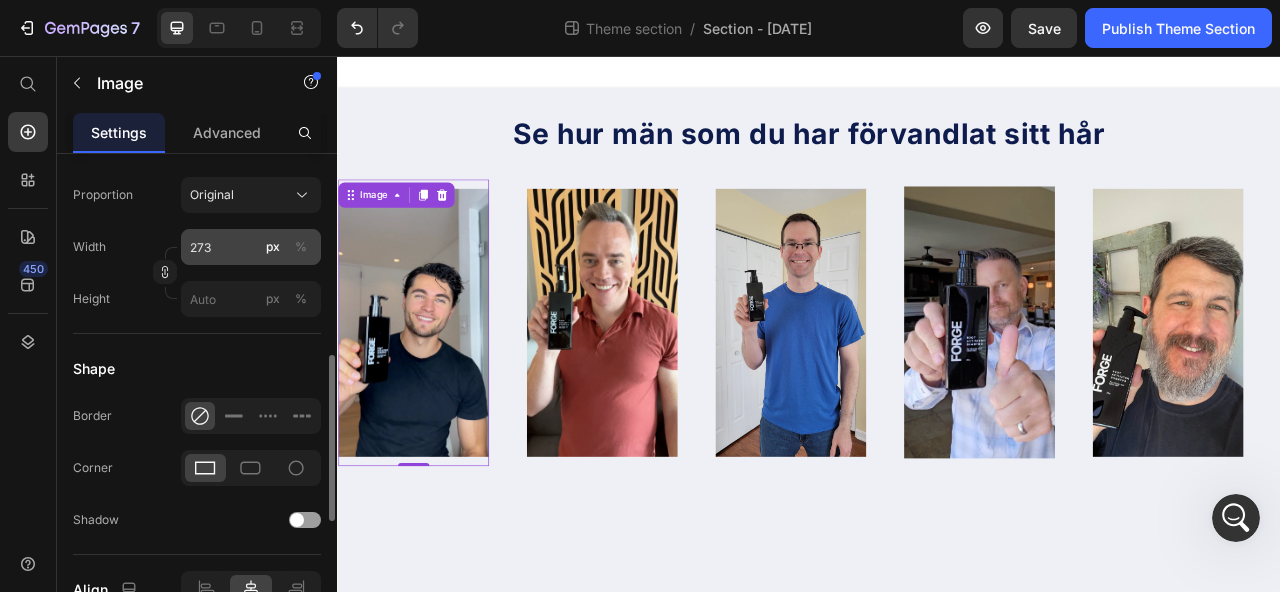 type 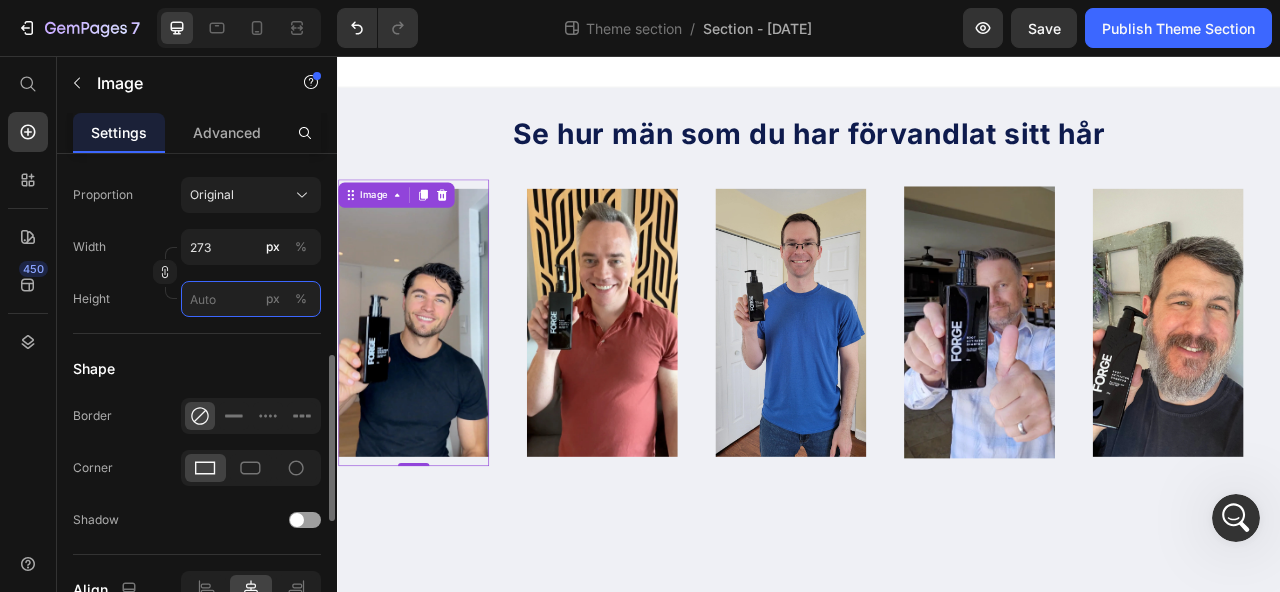 click on "px %" at bounding box center [251, 299] 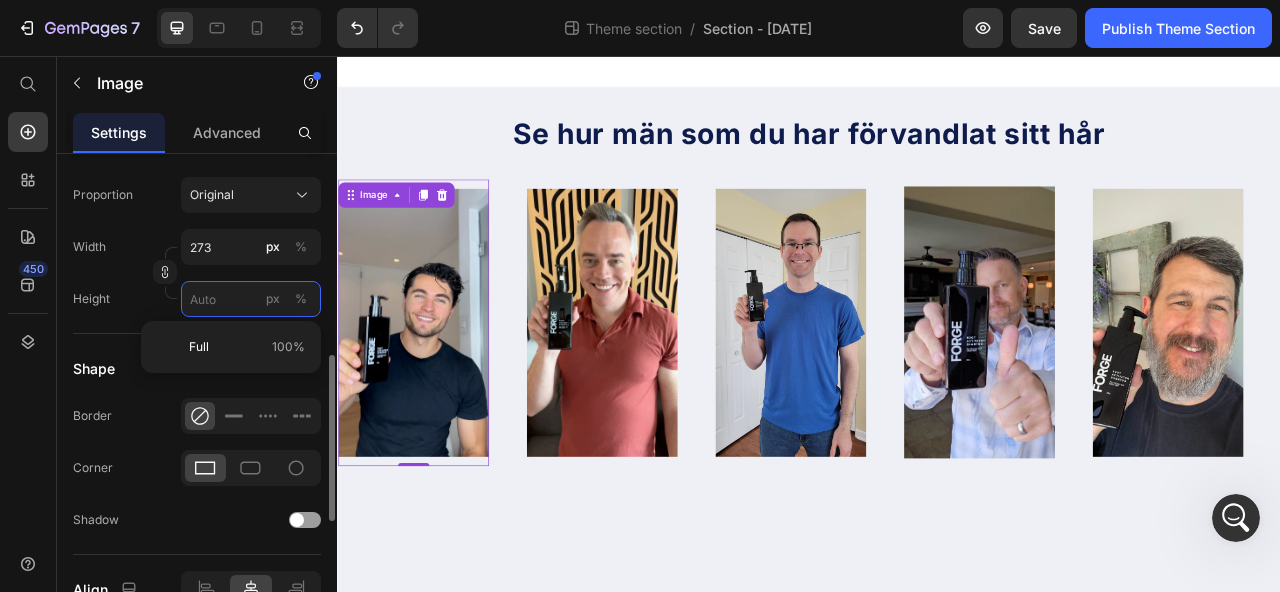type 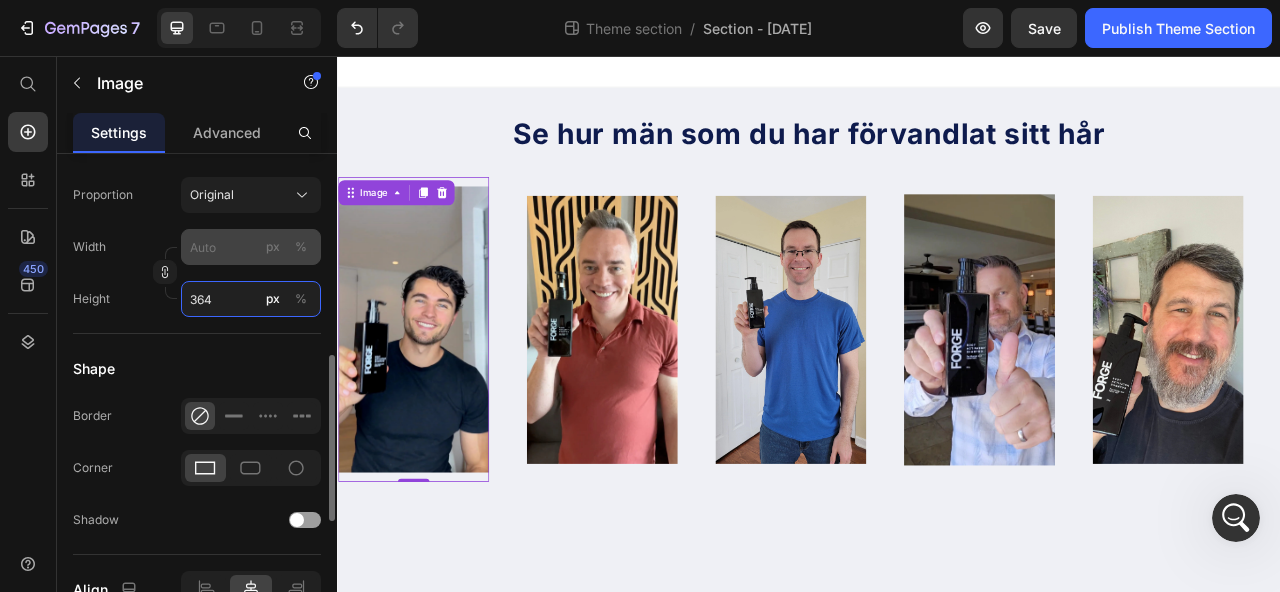 type on "364" 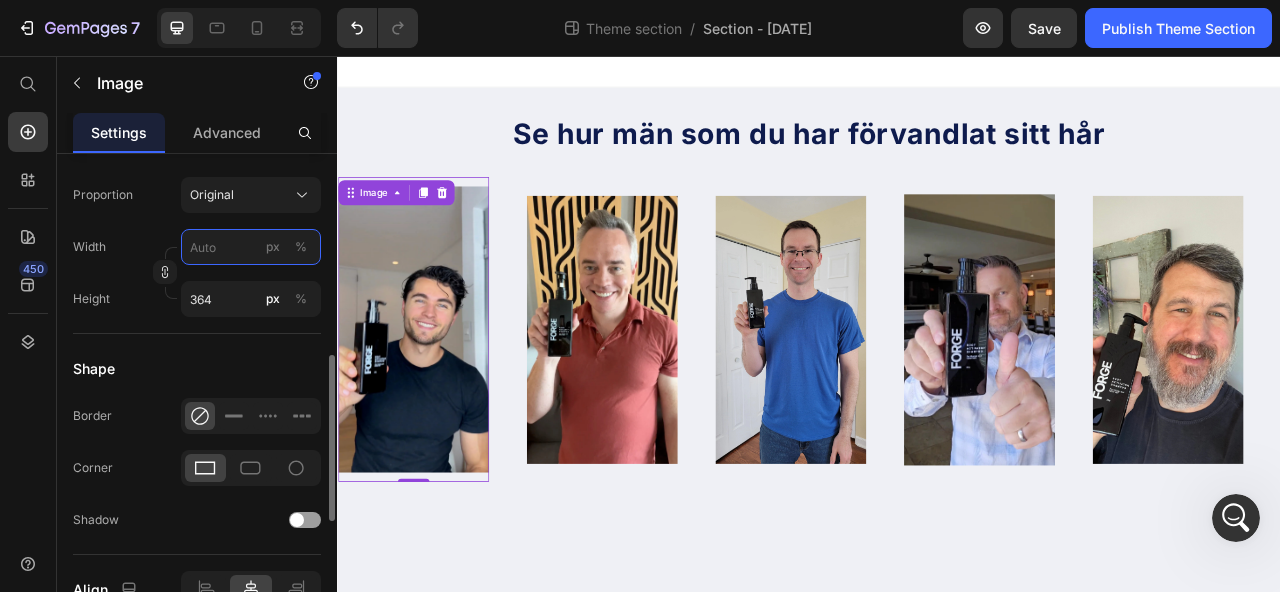 click on "px %" at bounding box center [251, 247] 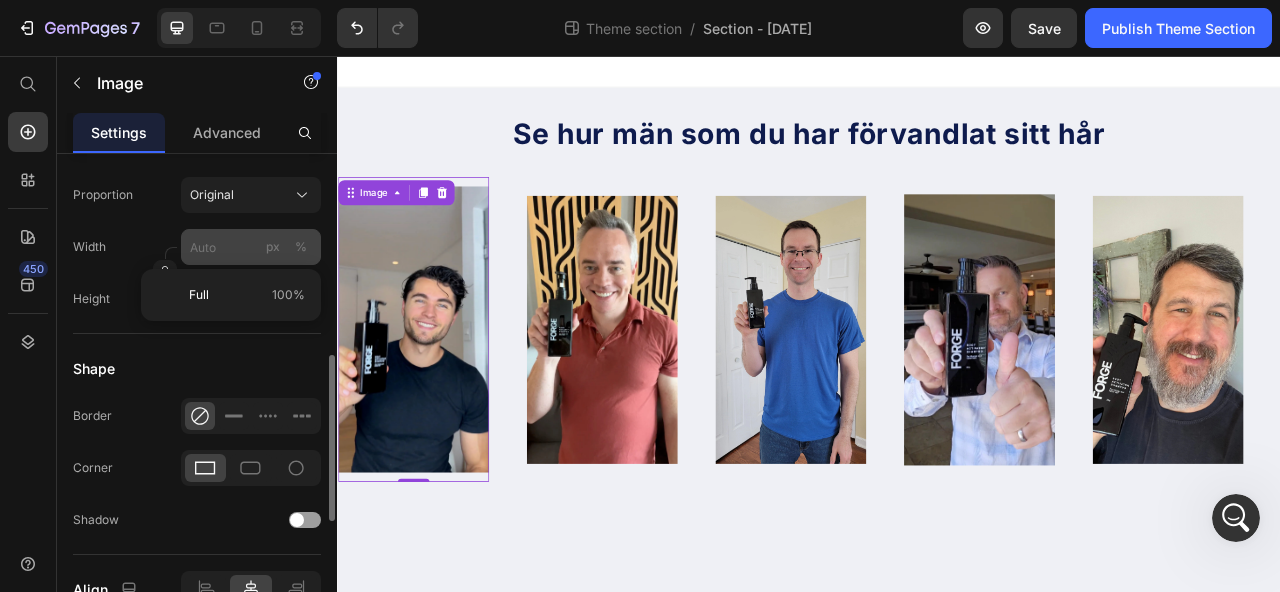 drag, startPoint x: 158, startPoint y: 277, endPoint x: 184, endPoint y: 260, distance: 31.06445 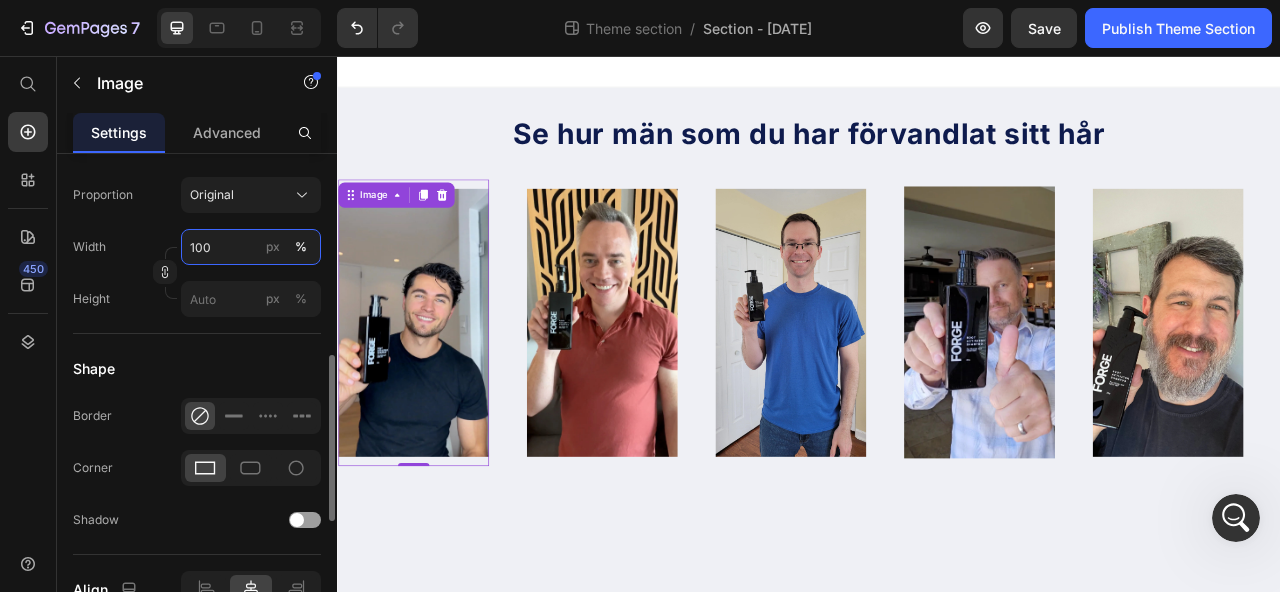 click on "100" at bounding box center (251, 247) 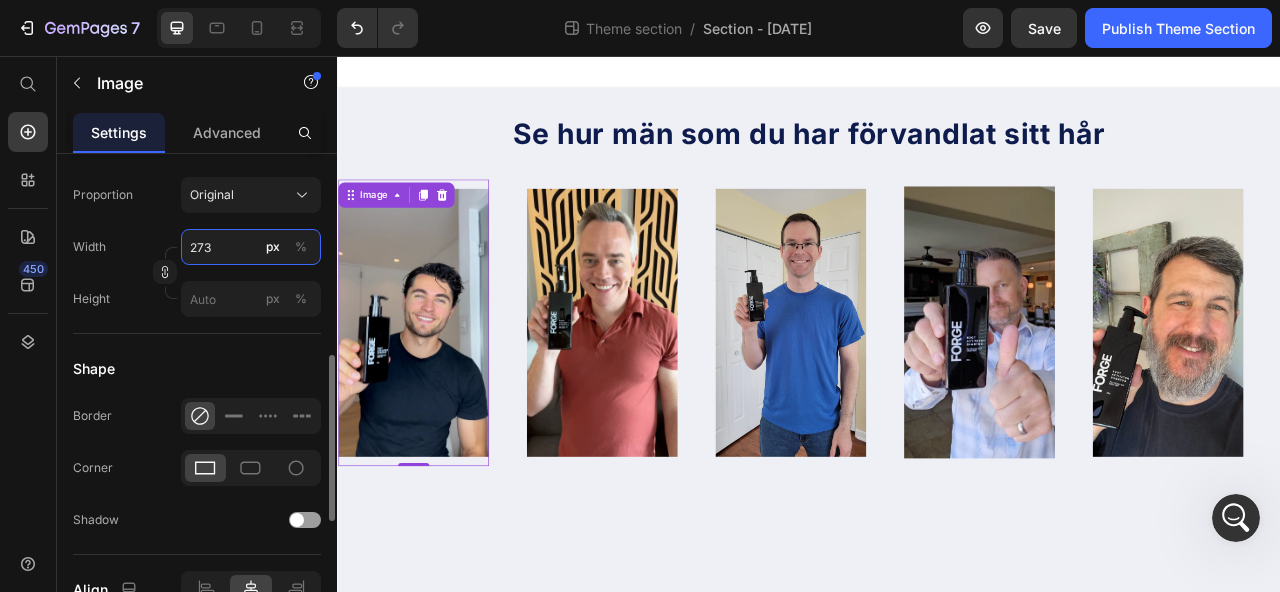 type on "273" 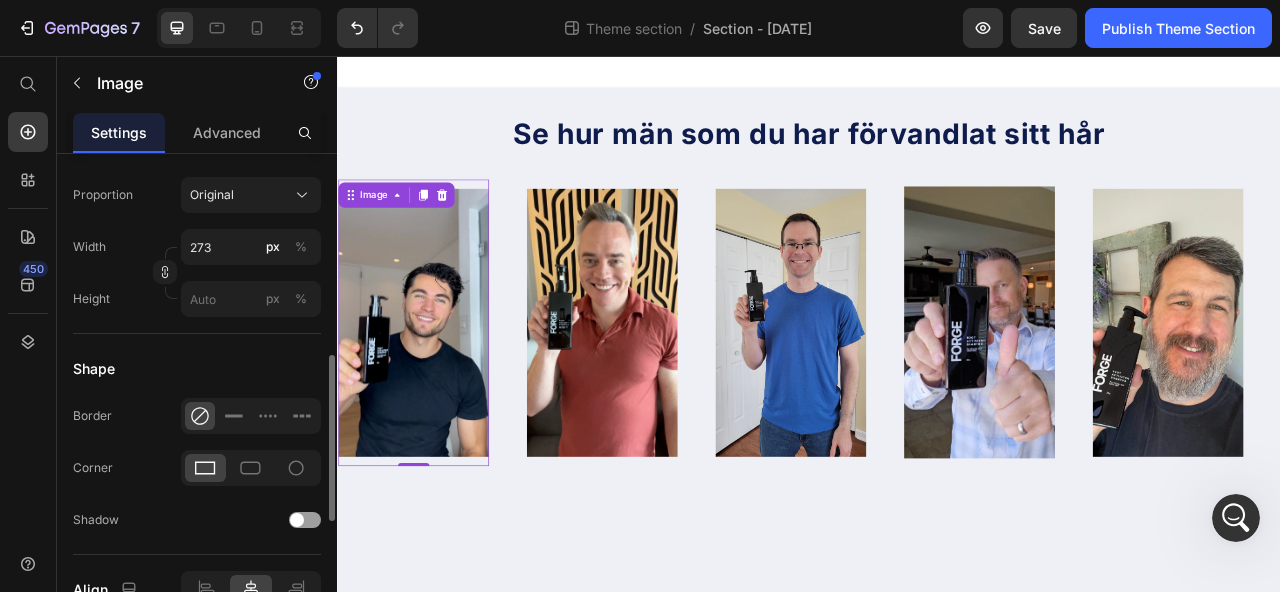 click on "Width 273 px % Height px %" 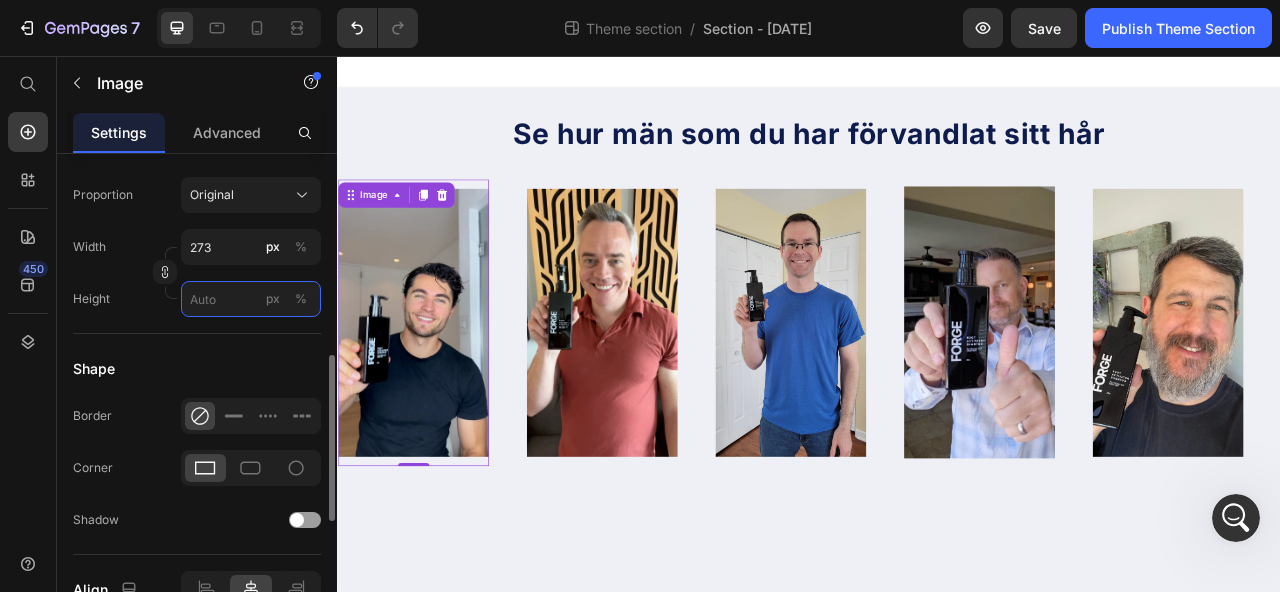 click on "px %" at bounding box center [251, 299] 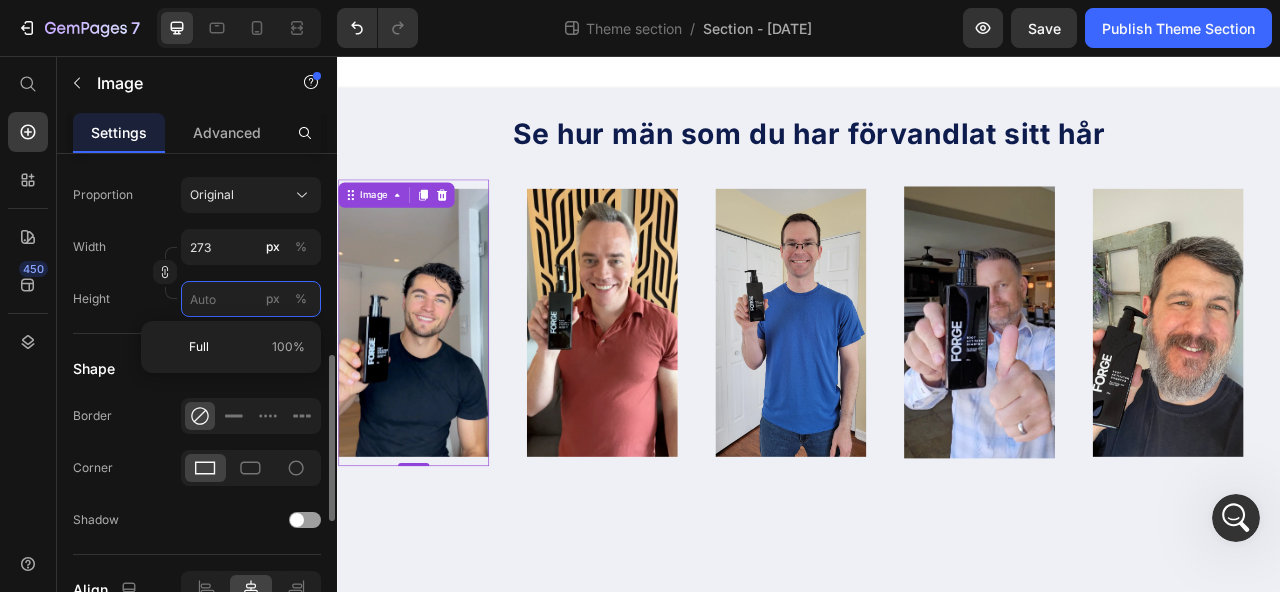 type 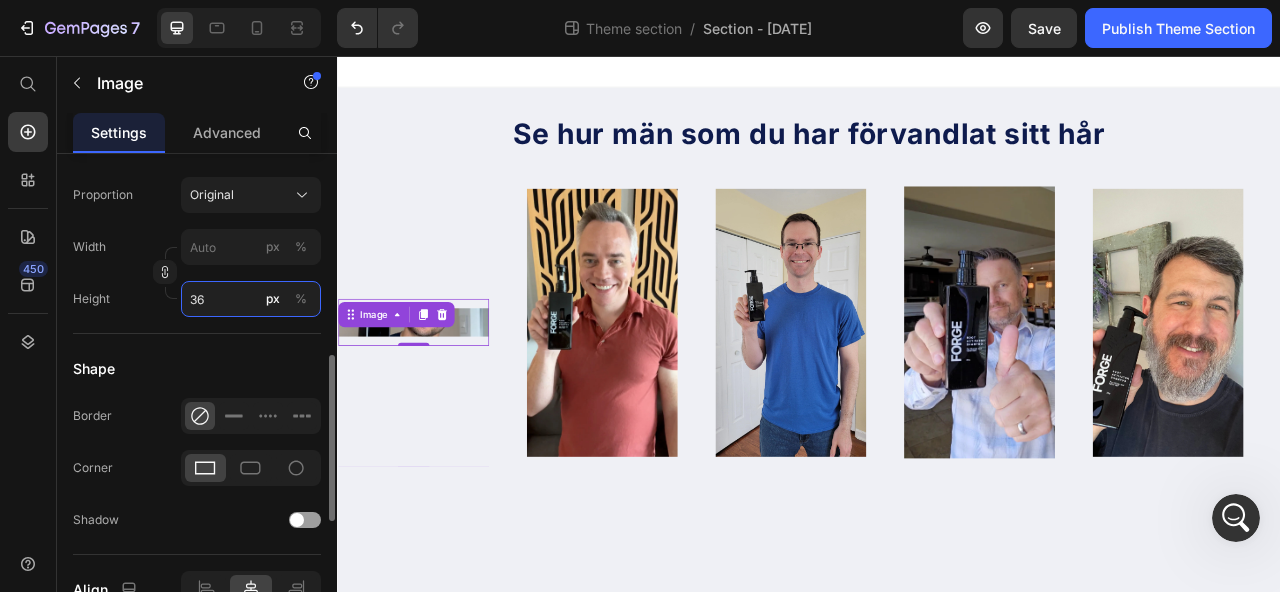 type on "364" 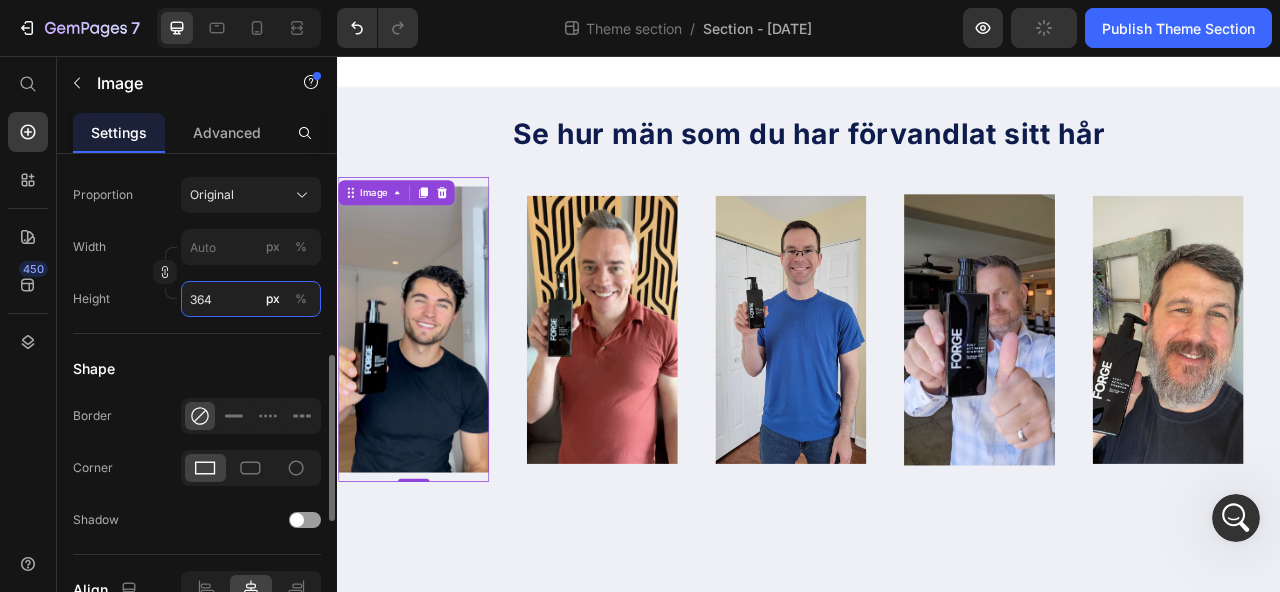 type on "273" 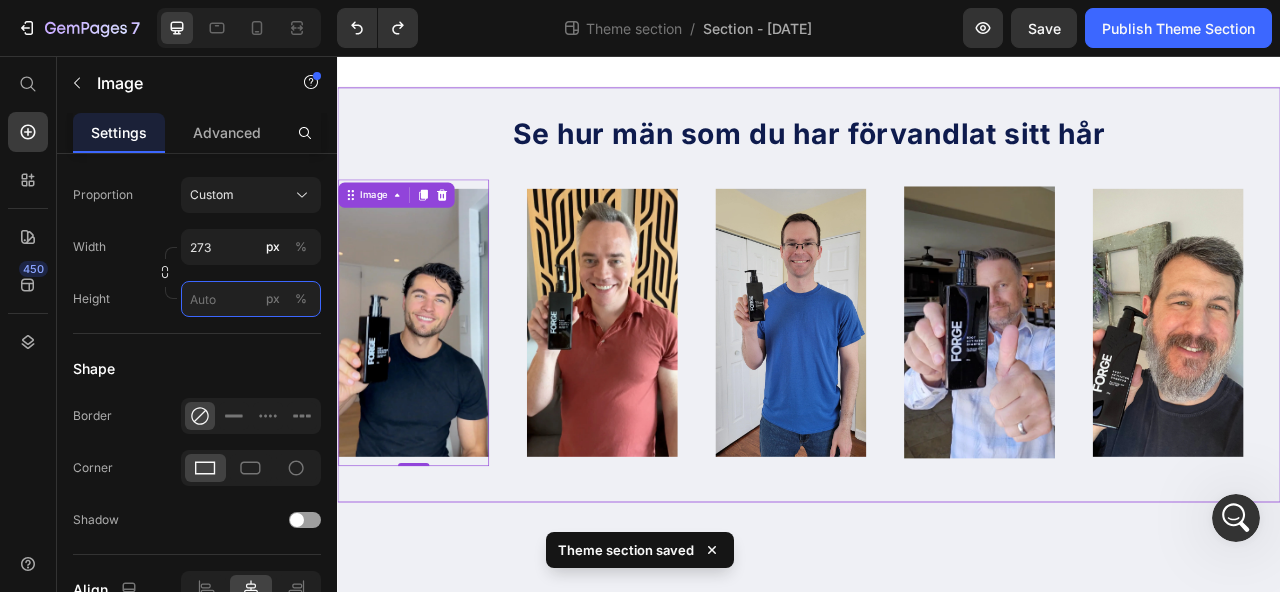 type on "100" 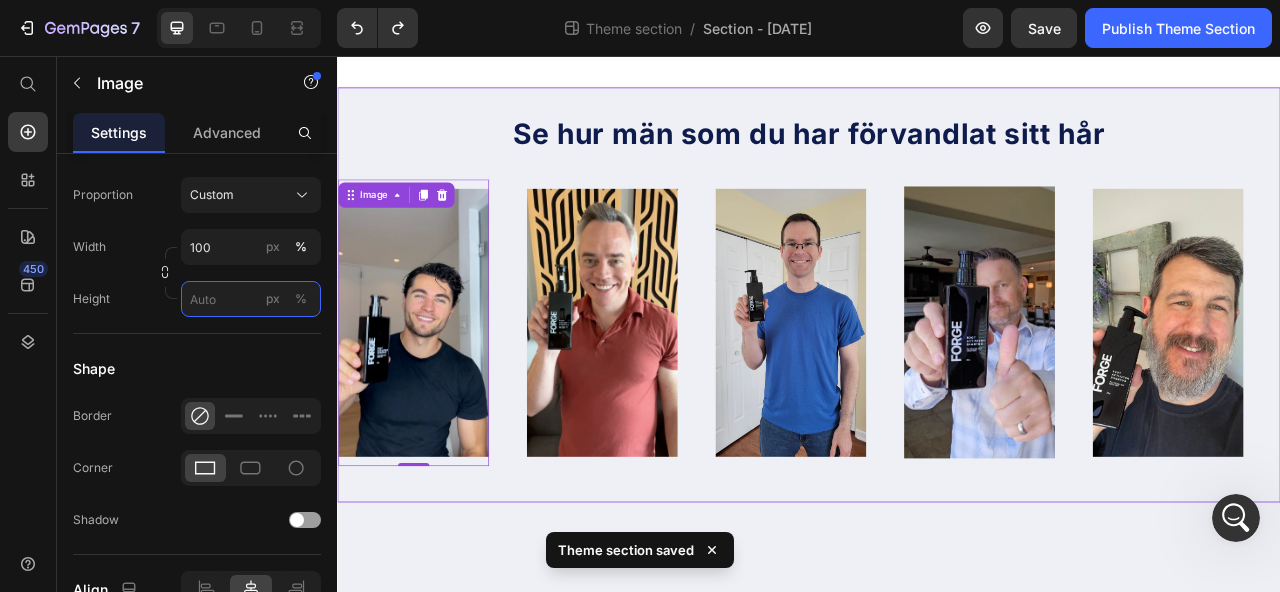type 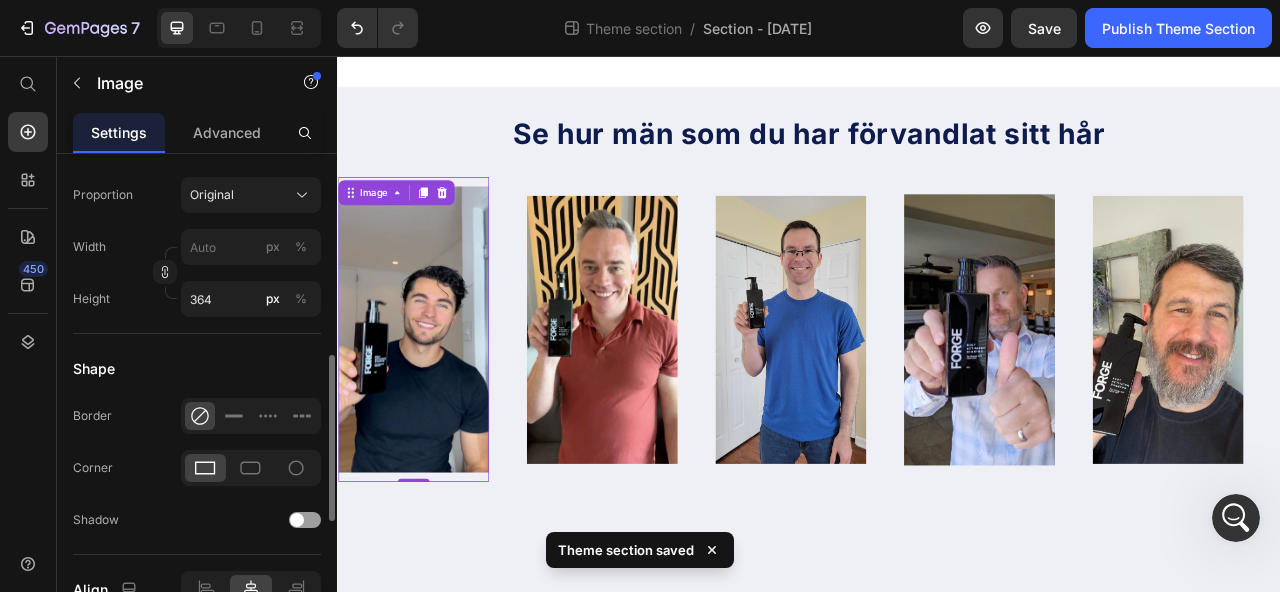 click on "Proportion" at bounding box center (103, 195) 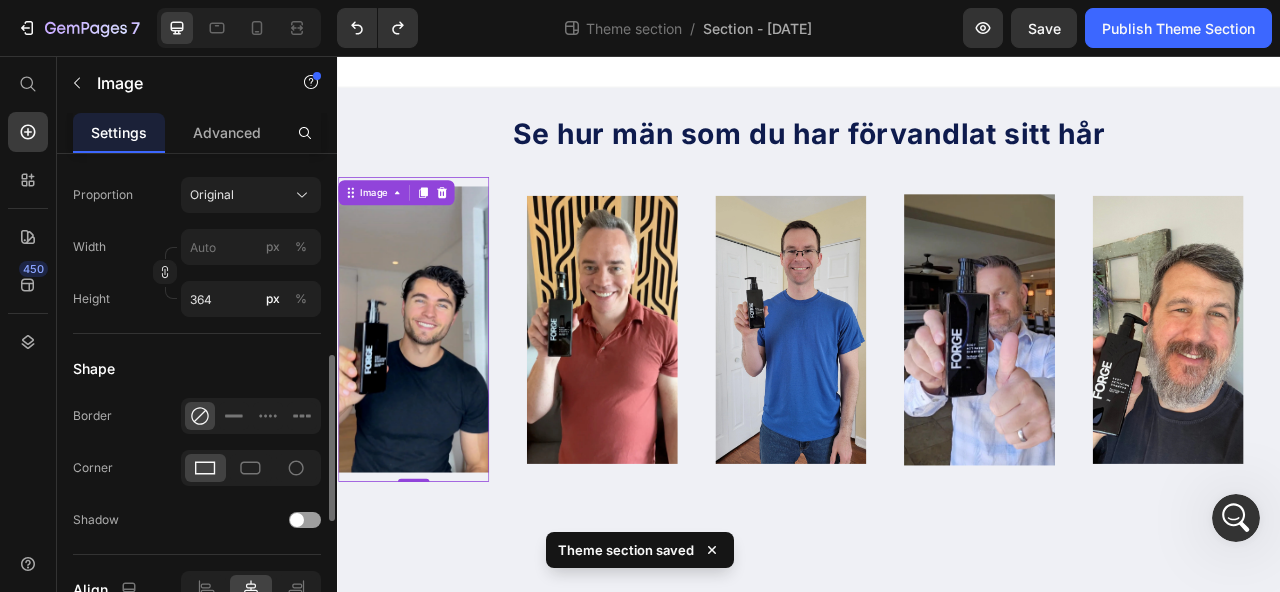 type on "273" 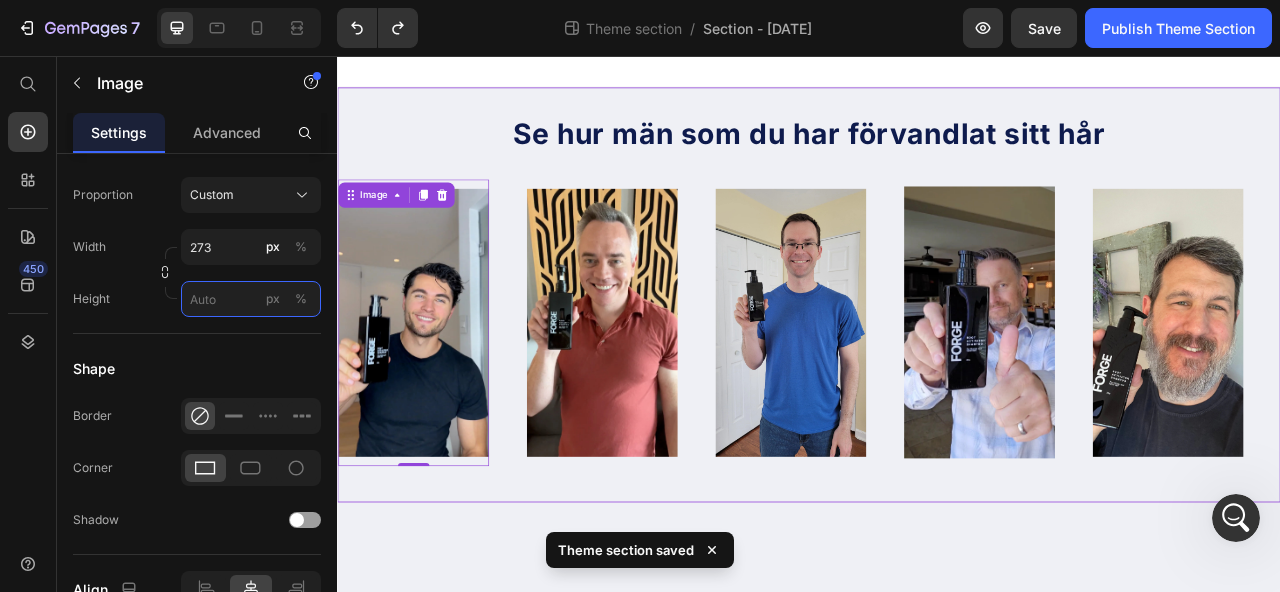 type on "Auto" 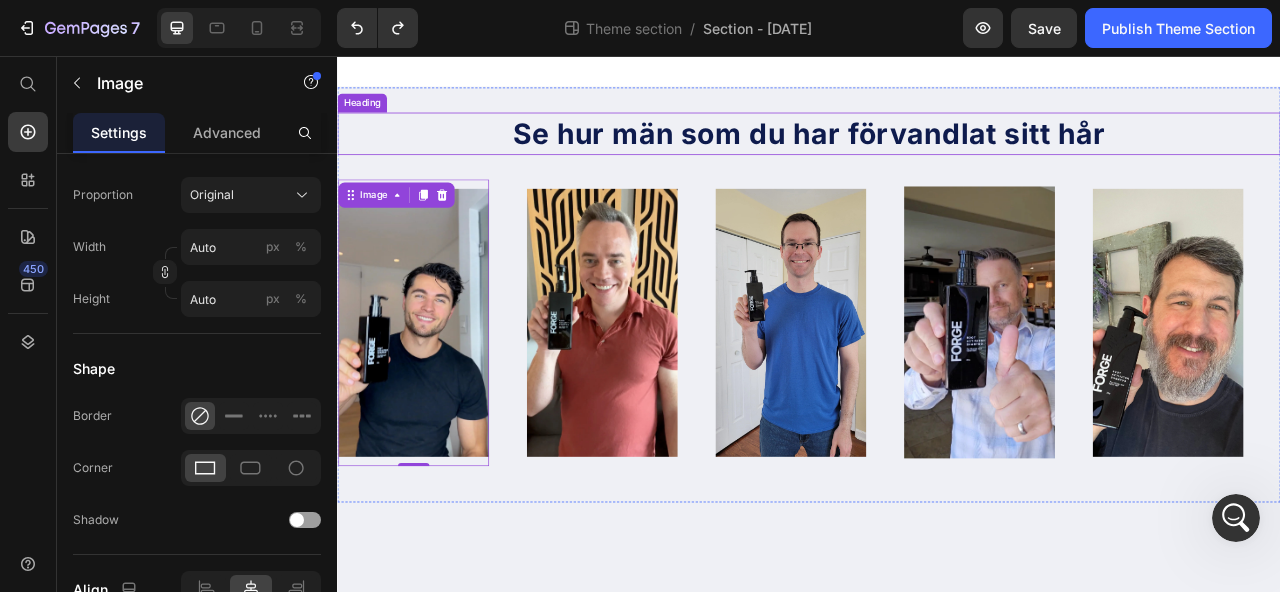 click on "Se hur män som du har förvandlat sitt hår" at bounding box center (937, 155) 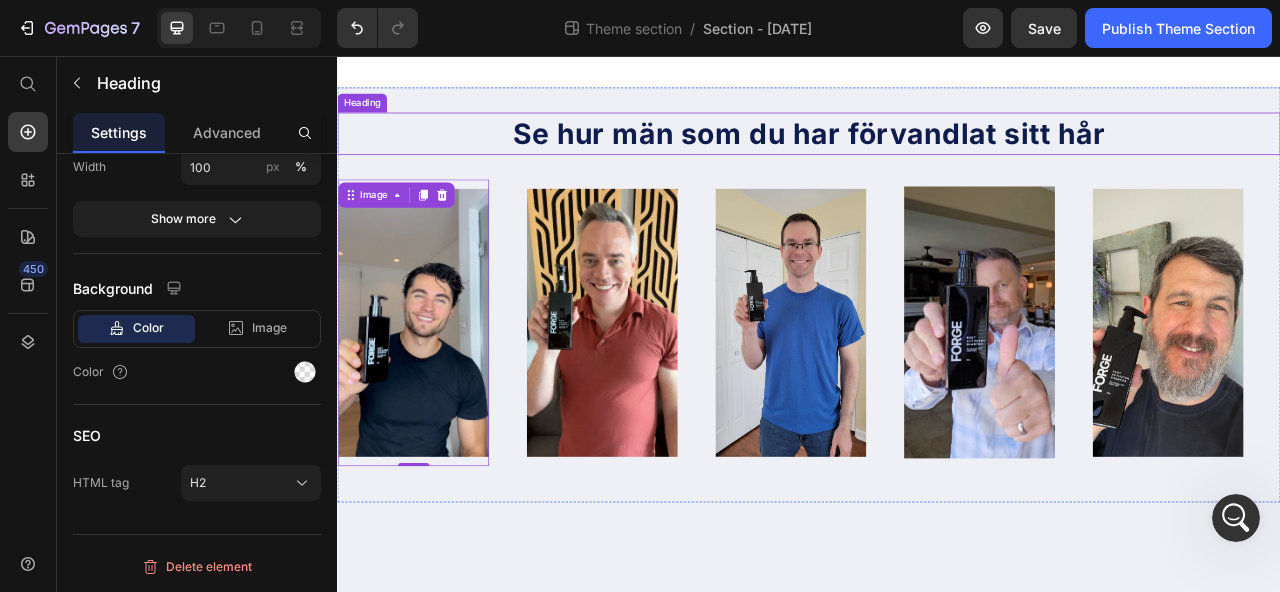 scroll, scrollTop: 0, scrollLeft: 0, axis: both 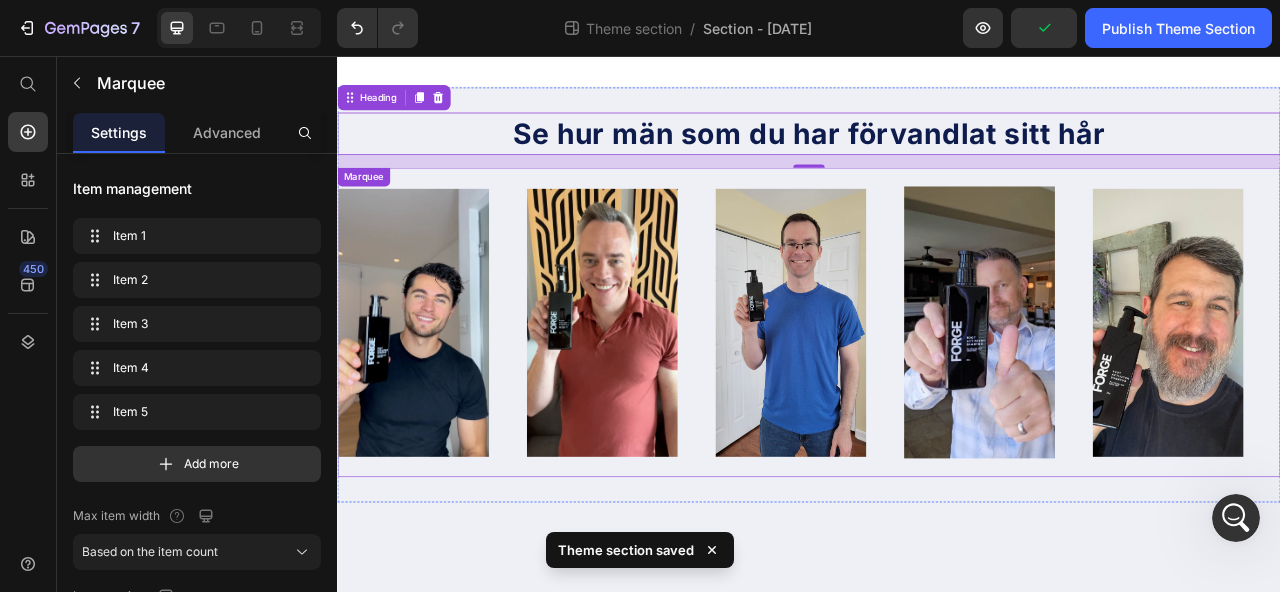 click on "Image Image Image Image Image Image Image Image Image Image Marquee" at bounding box center [937, 395] 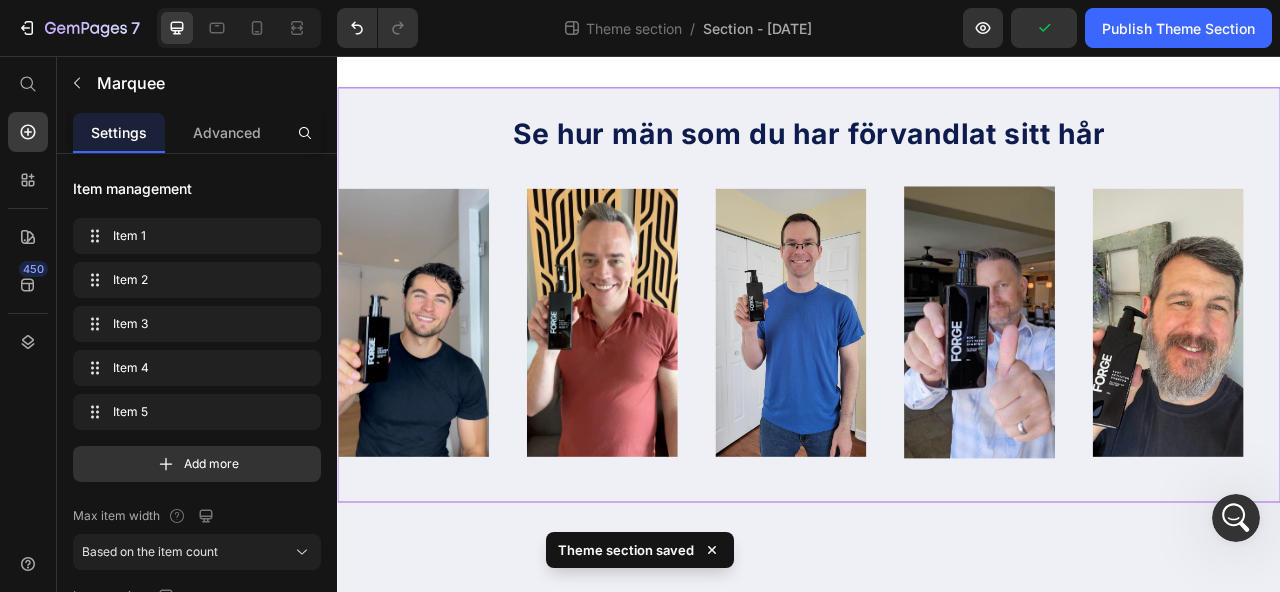 click on "Se hur män som du har förvandlat sitt hår Heading Image Image Image Image Image Image Image Image Image Image Marquee" at bounding box center (937, 360) 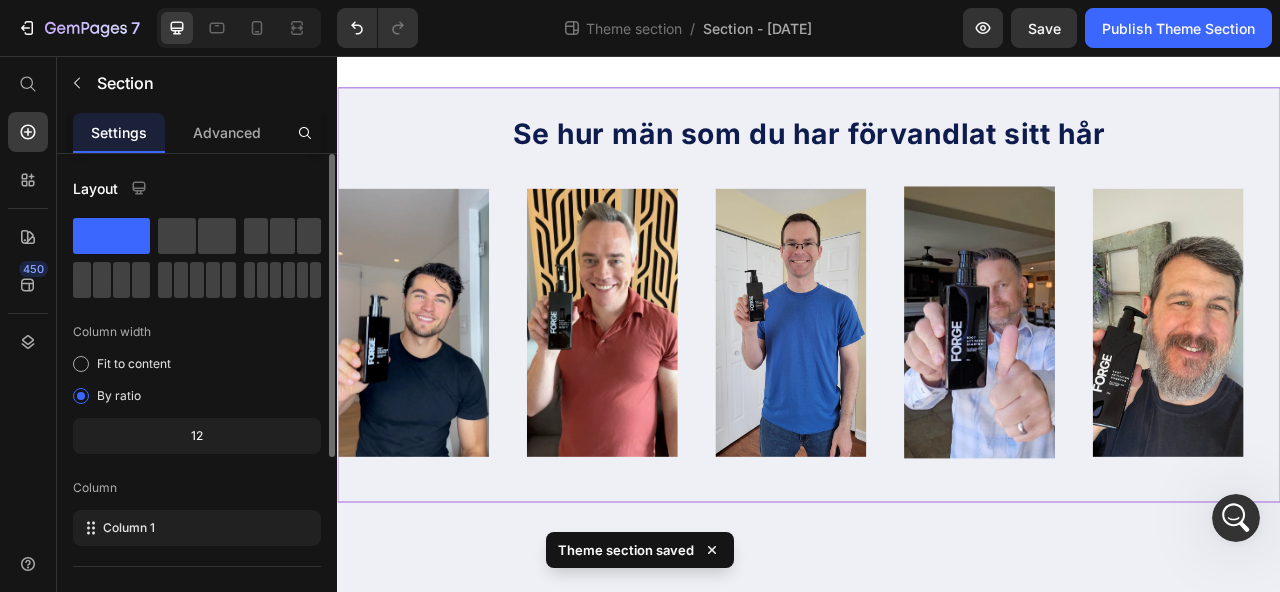 scroll, scrollTop: 53, scrollLeft: 0, axis: vertical 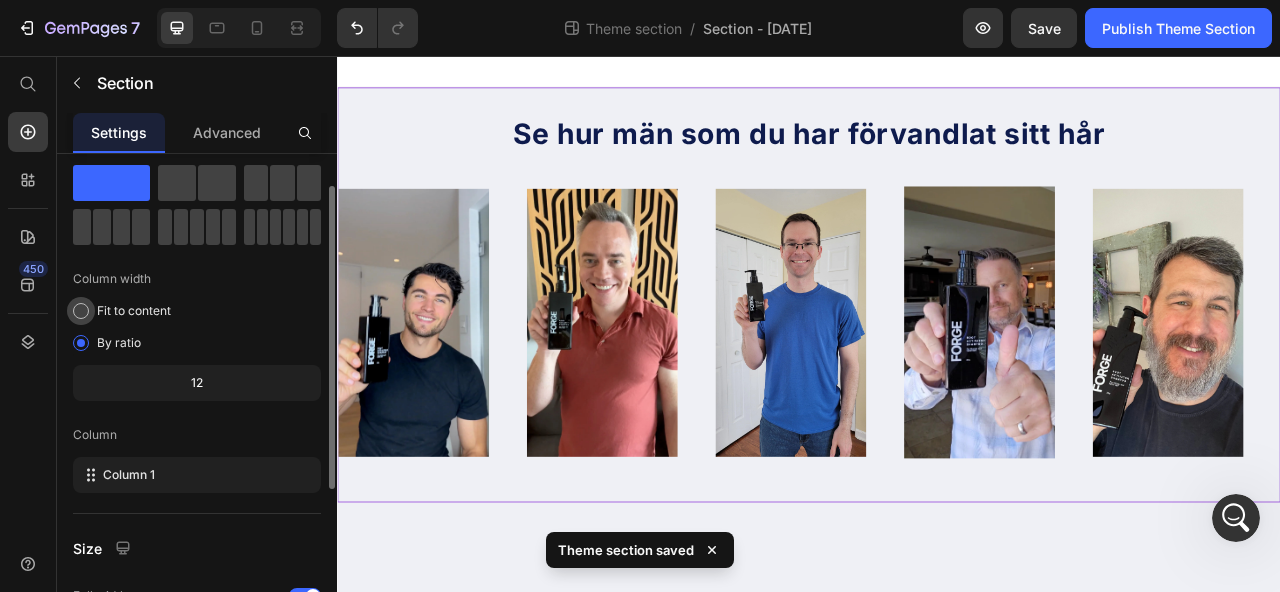 click on "Fit to content" at bounding box center (134, 311) 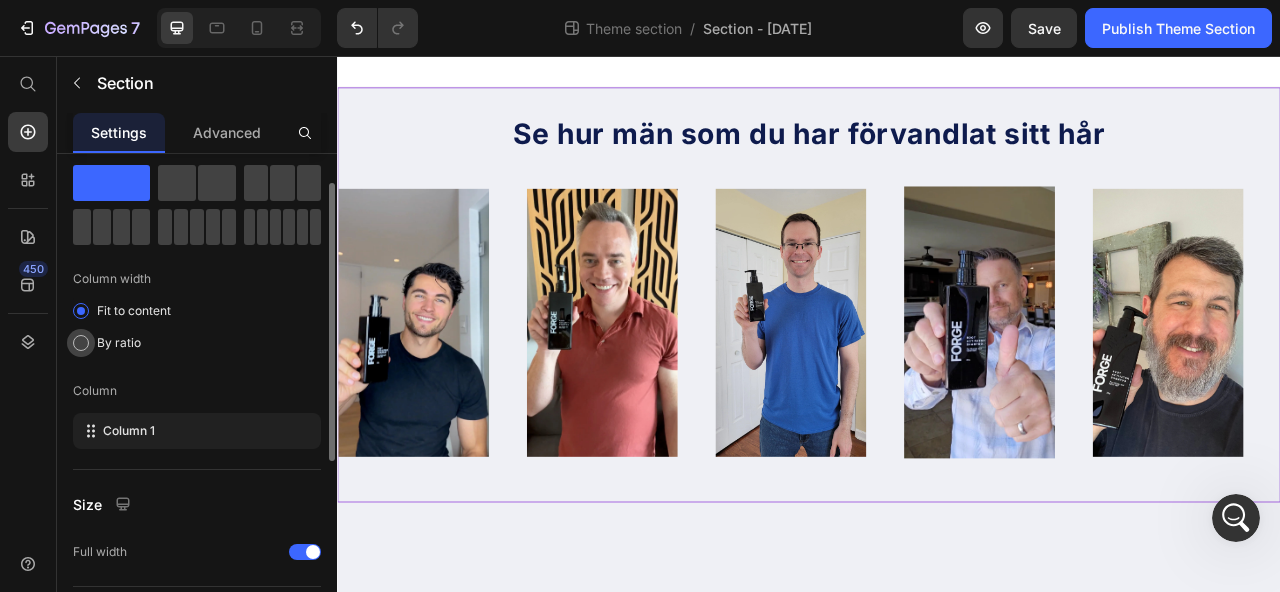 click on "By ratio" at bounding box center (119, 343) 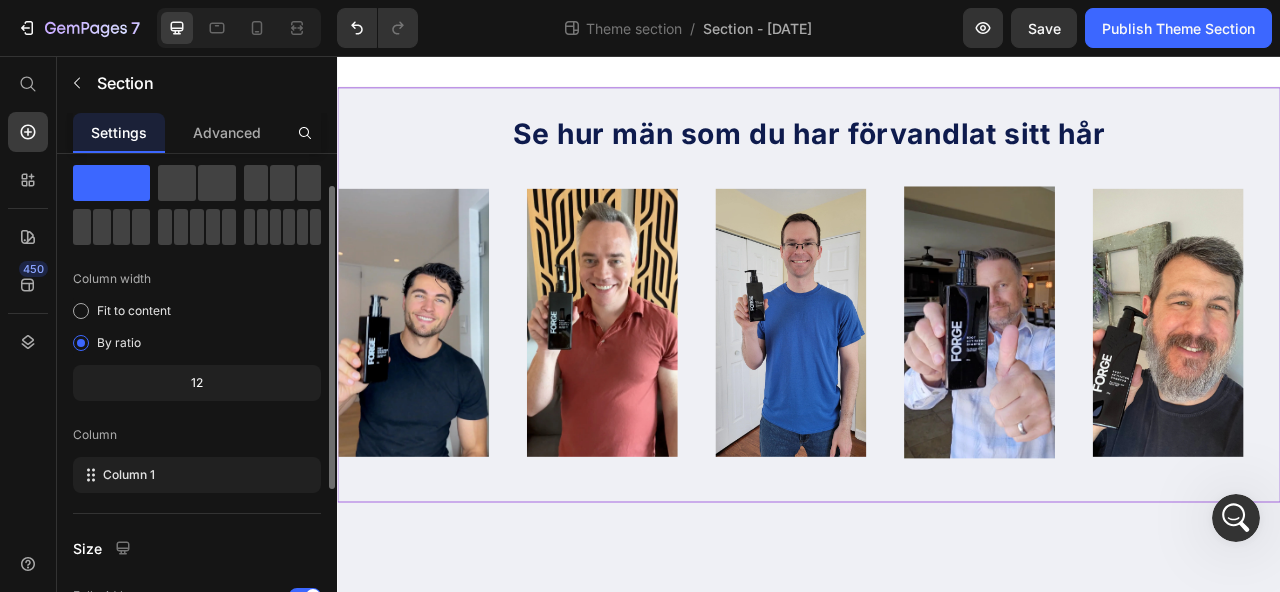 click on "Column width Fit to content By ratio 12 Column Column 1" 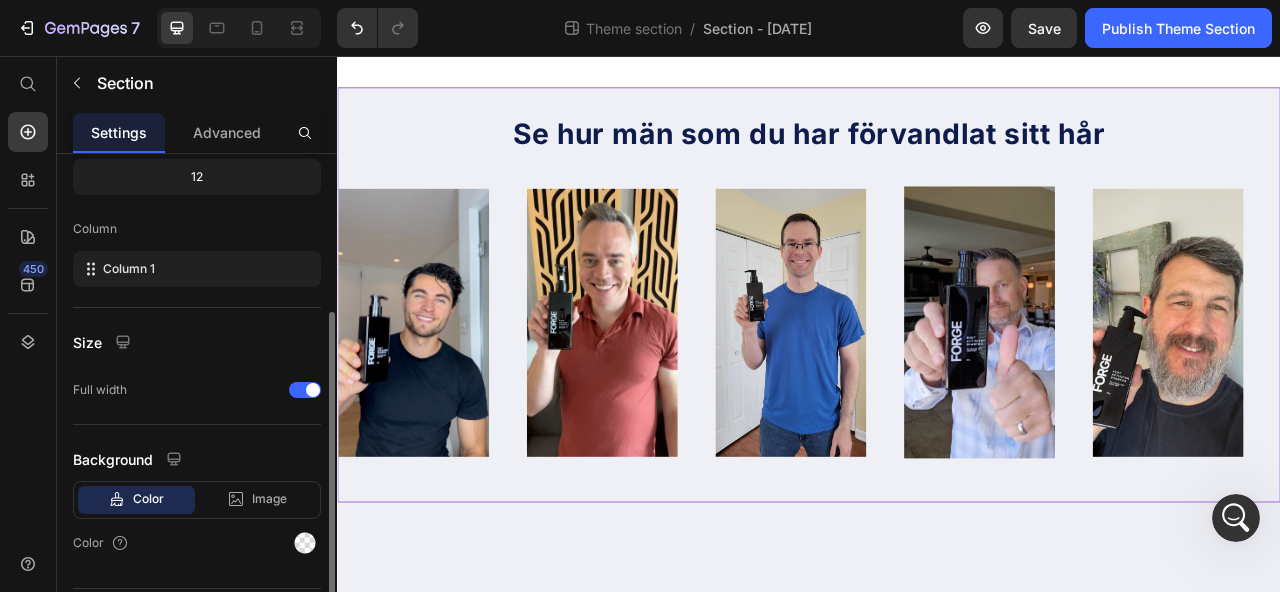scroll, scrollTop: 313, scrollLeft: 0, axis: vertical 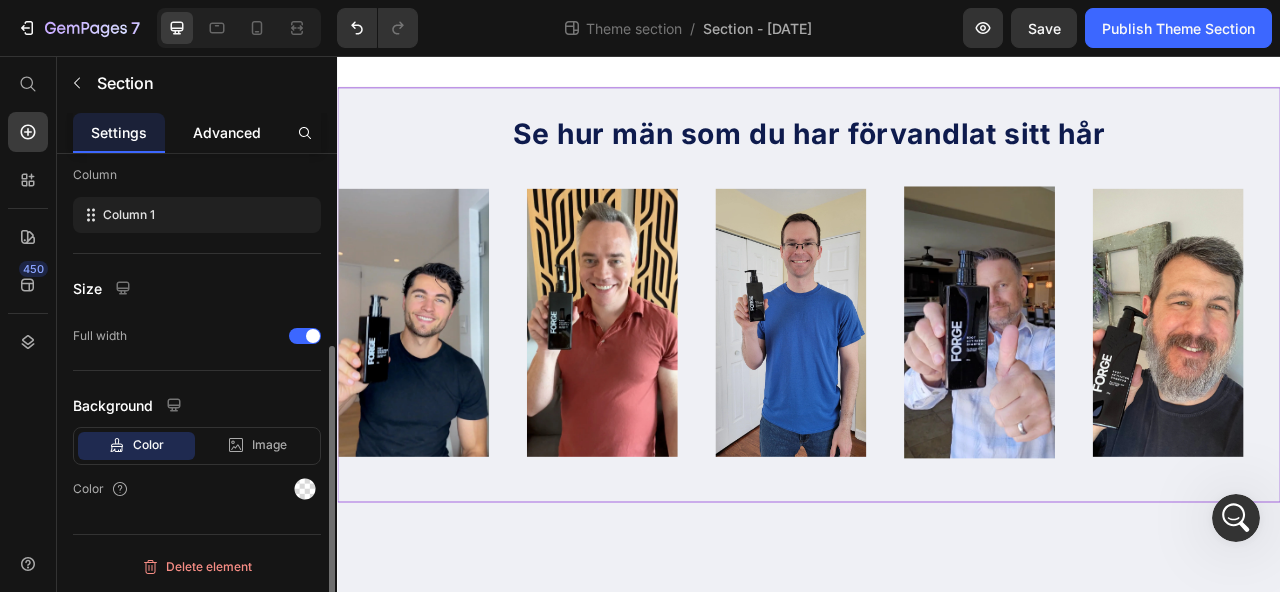 click on "Advanced" 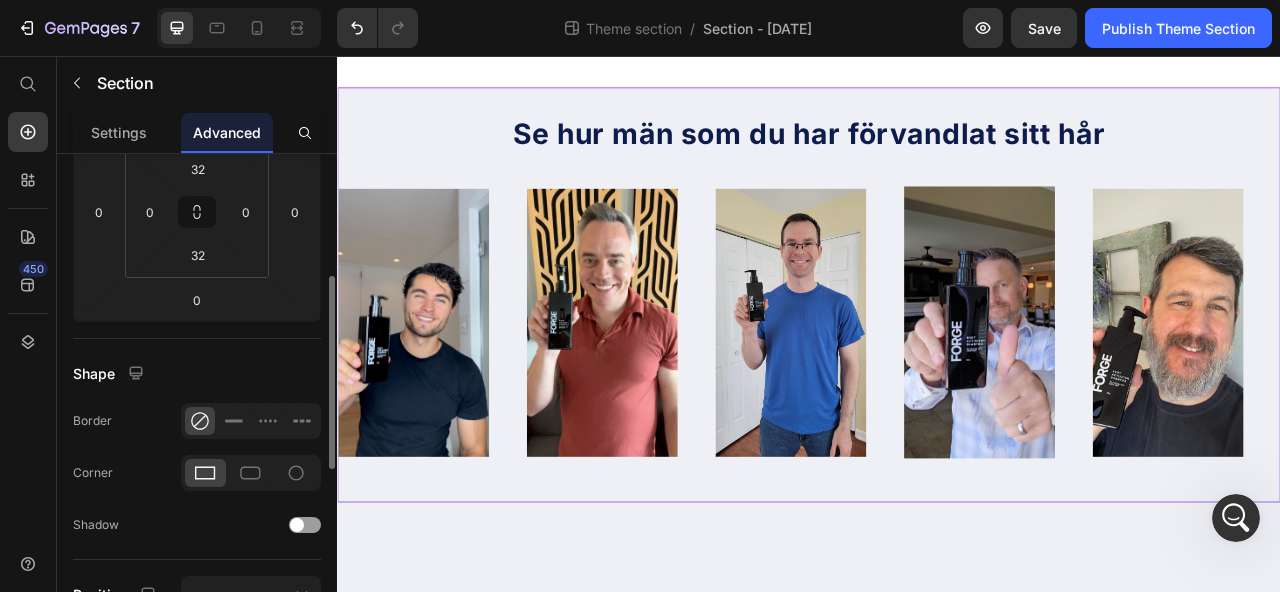 scroll, scrollTop: 0, scrollLeft: 0, axis: both 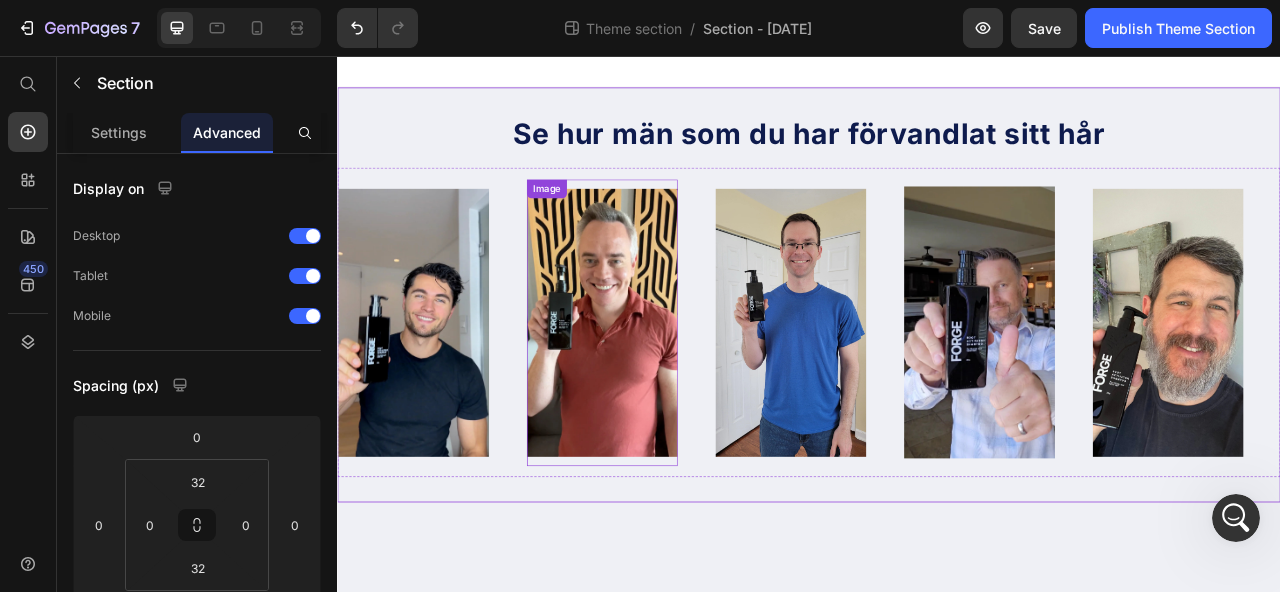 click on "Se hur män som du har förvandlat sitt hår Heading Image Image Image Image Image Image Image Image Image Image Marquee" at bounding box center (937, 360) 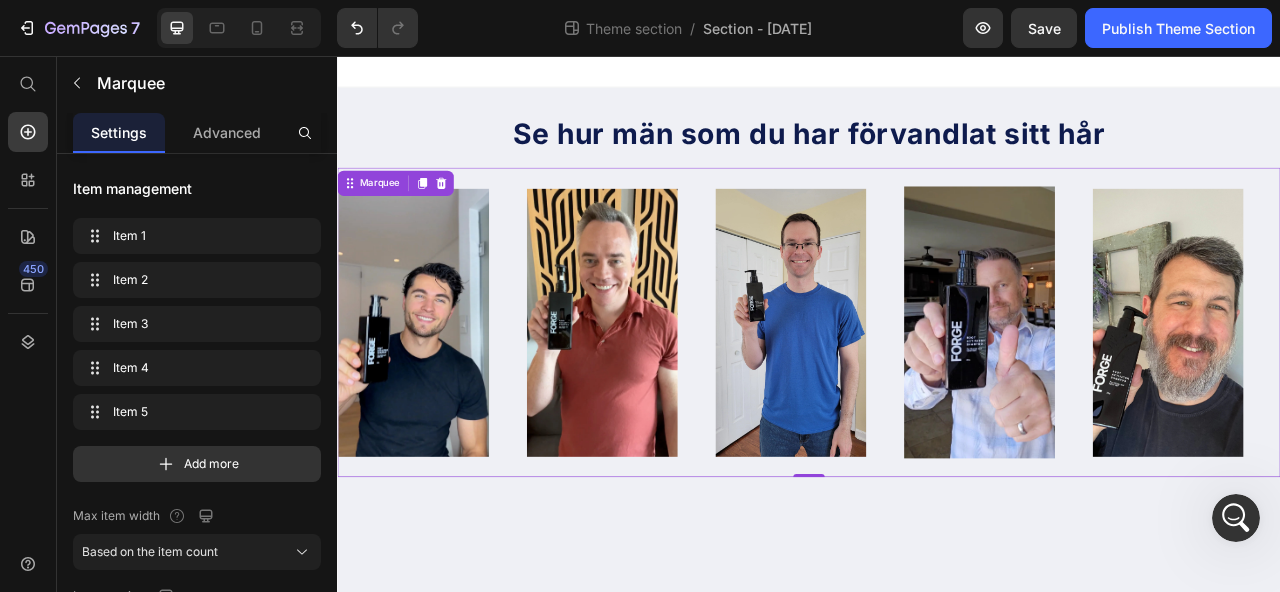 click on "Image Image Image Image Image Image Image Image Image Image Marquee   0" at bounding box center (937, 395) 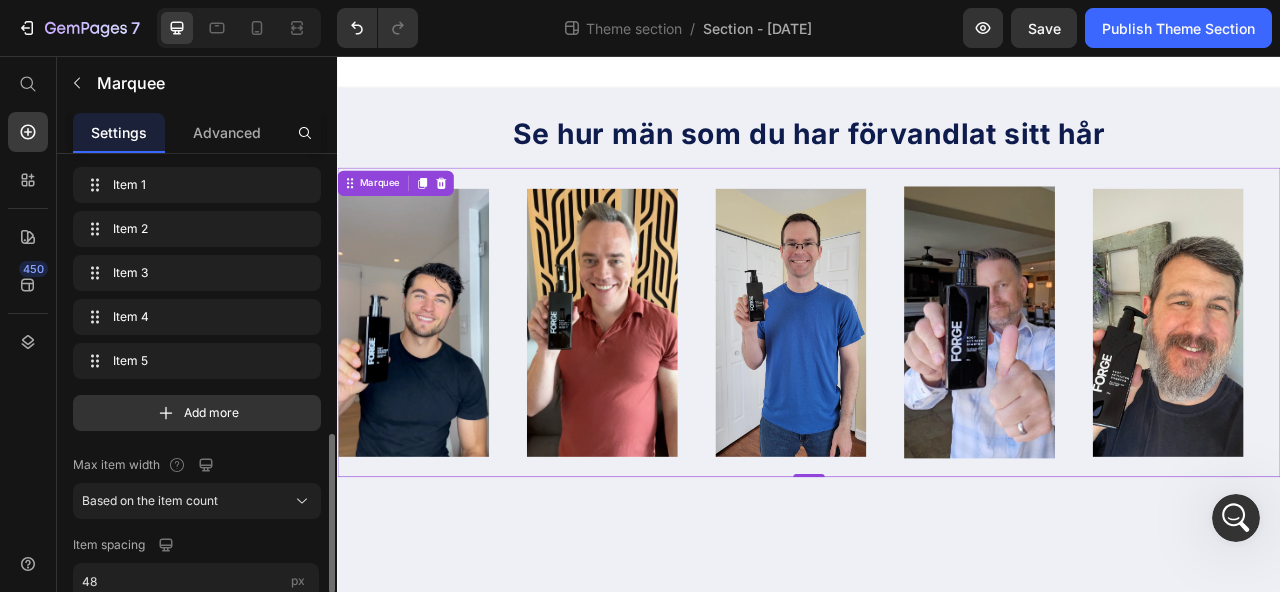 scroll, scrollTop: 269, scrollLeft: 0, axis: vertical 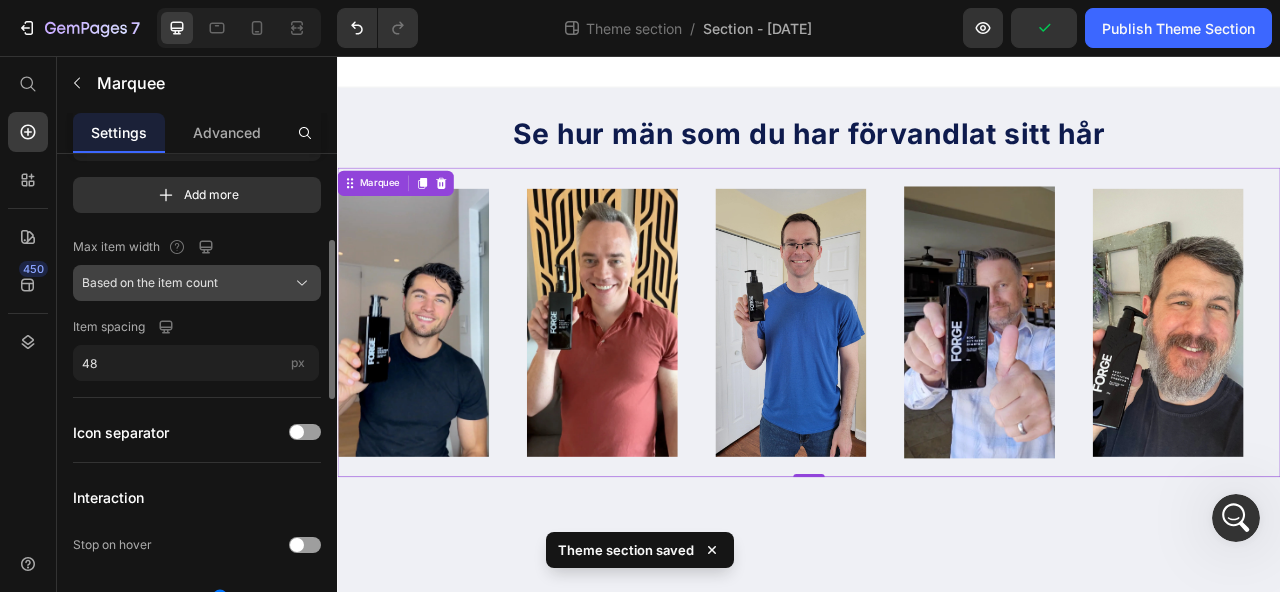 click on "Based on the item count" 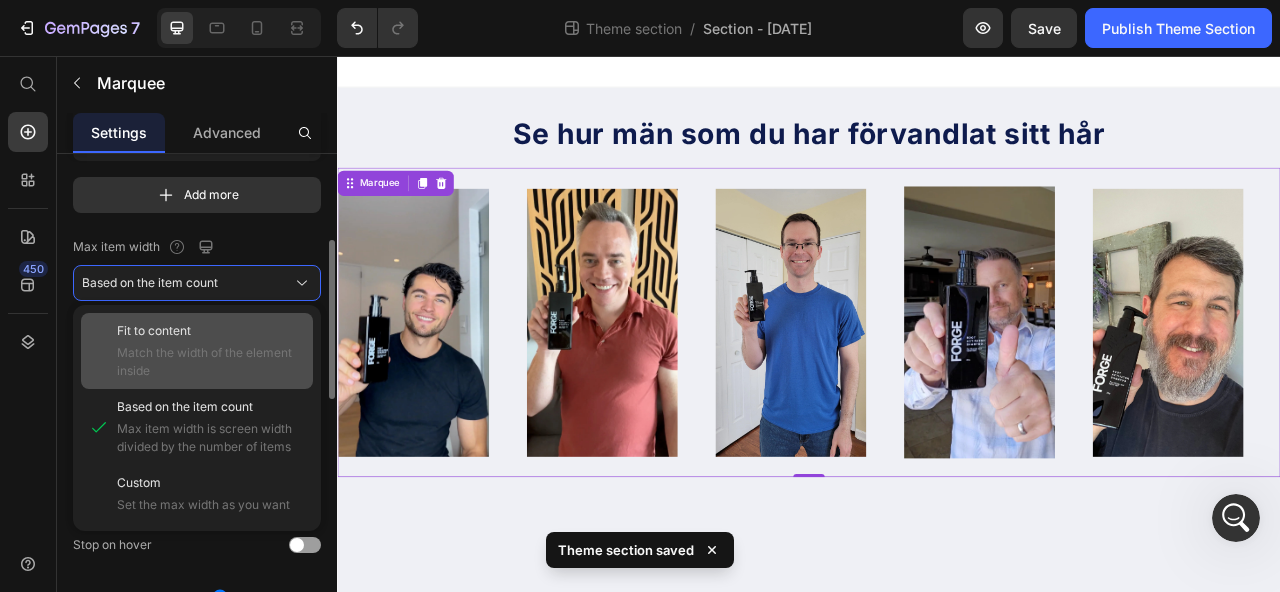 click on "Fit to content Match the width of the element inside" 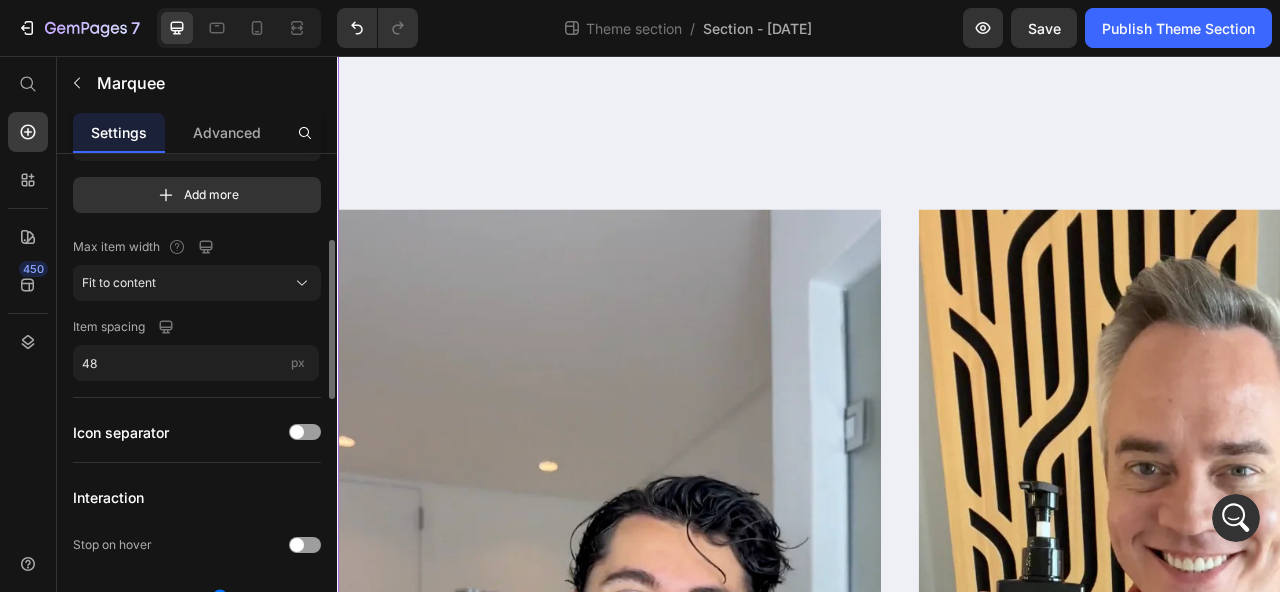 scroll, scrollTop: 1447, scrollLeft: 0, axis: vertical 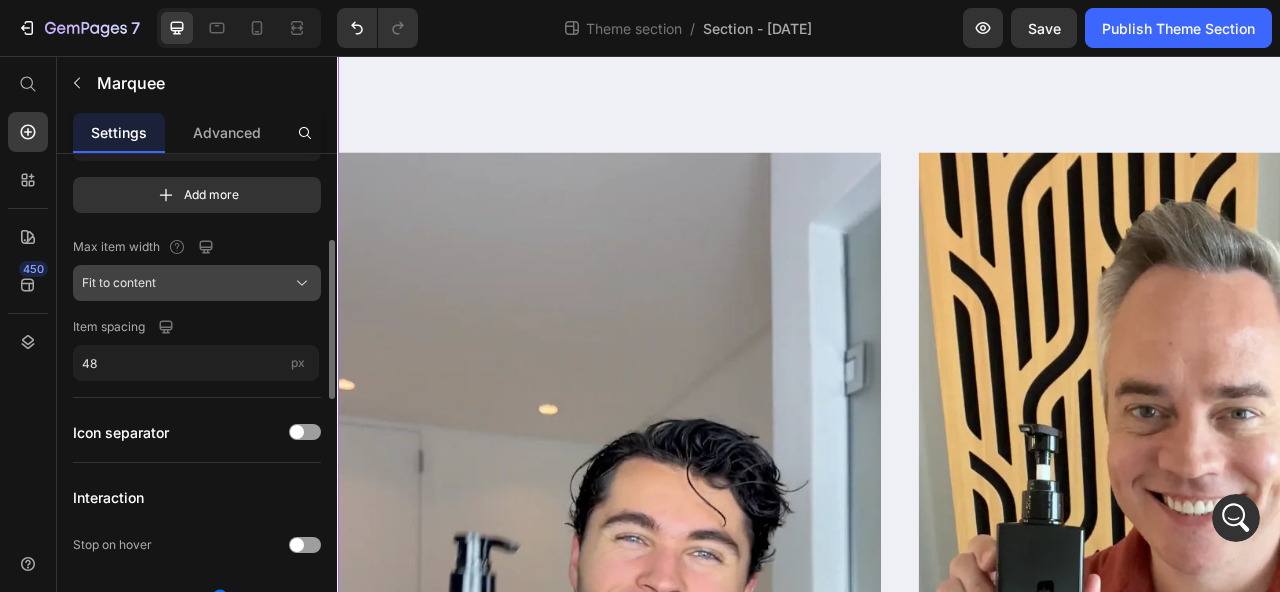 click on "Fit to content" 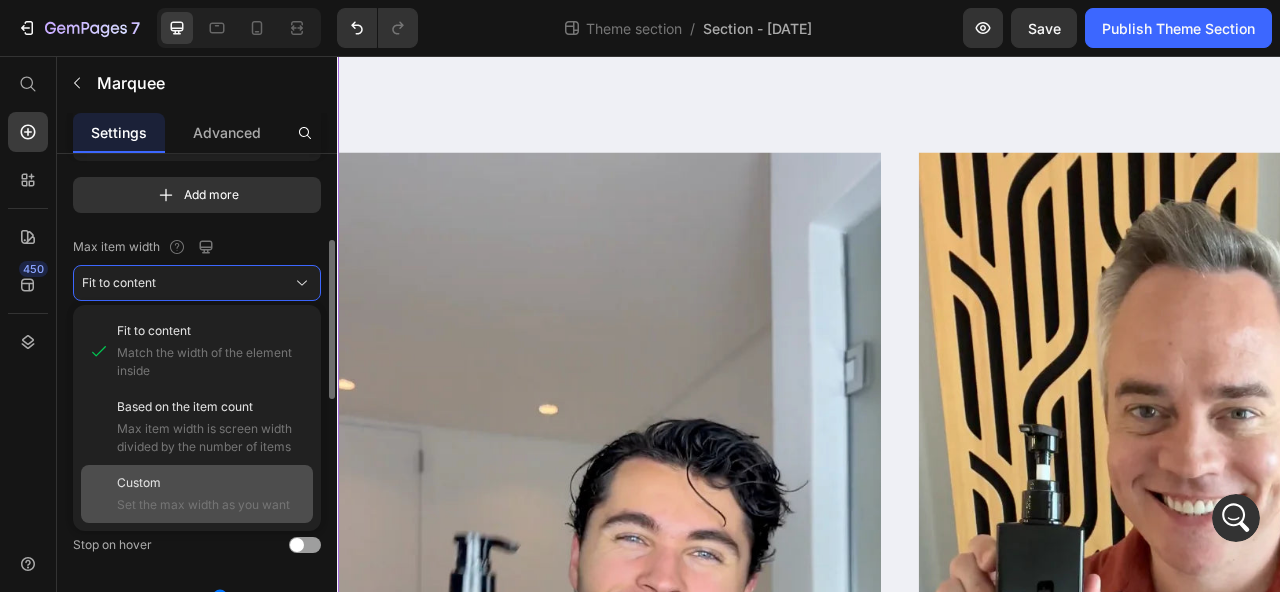 click on "Custom Set the max width as you want" 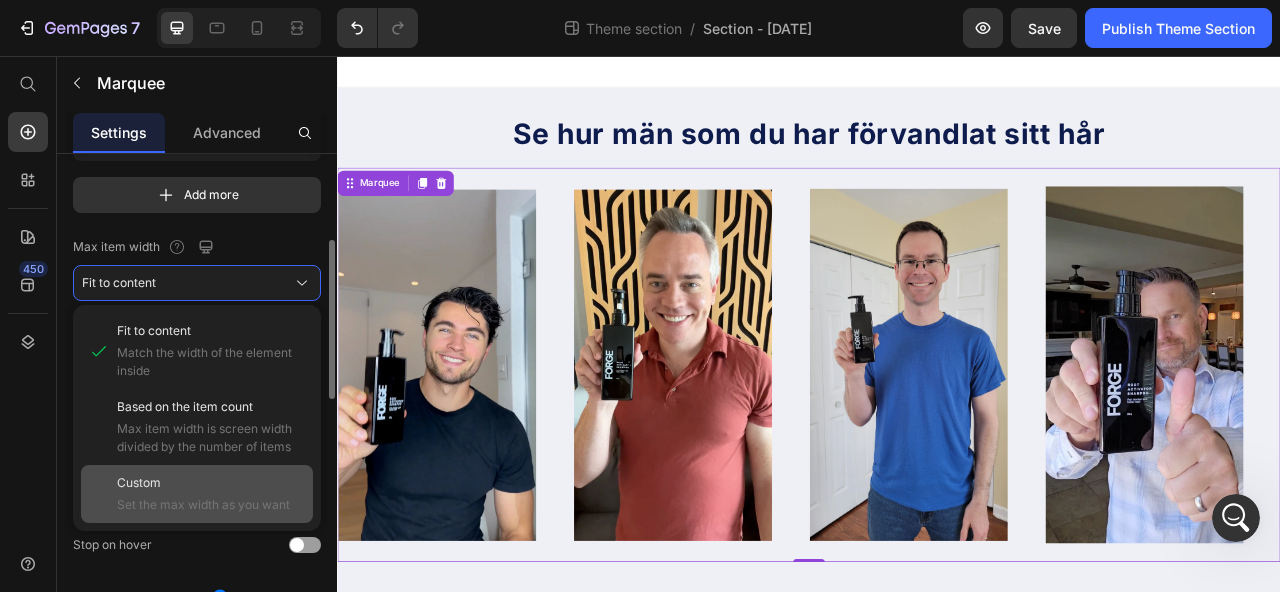 scroll, scrollTop: 0, scrollLeft: 0, axis: both 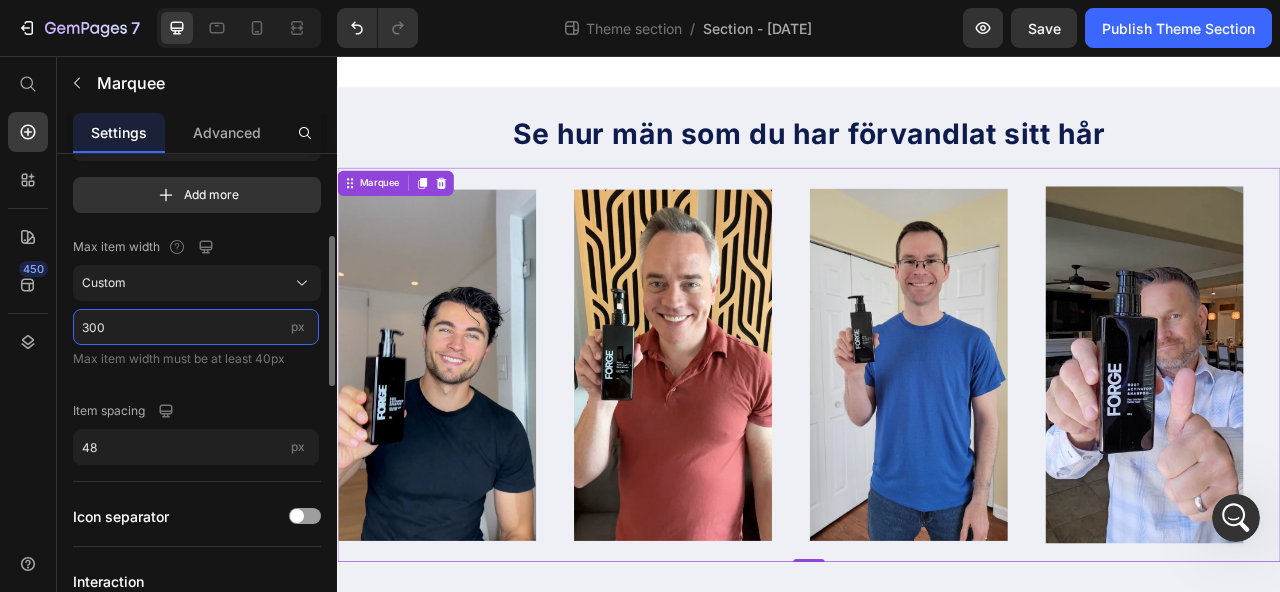click on "300" at bounding box center (196, 327) 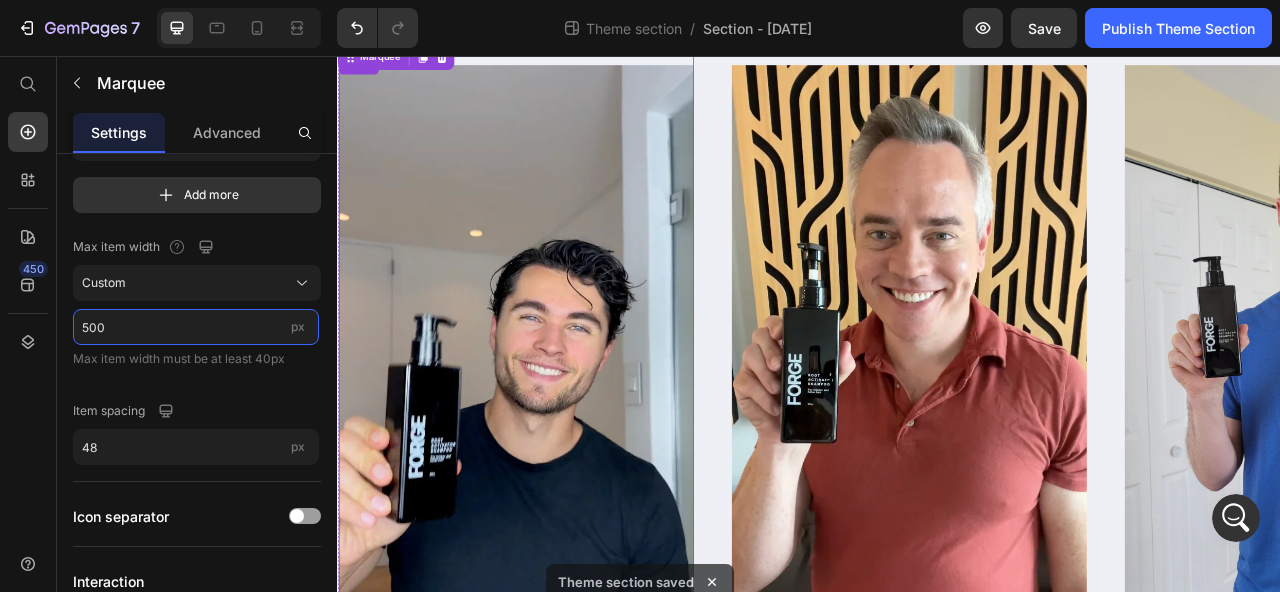 scroll, scrollTop: 0, scrollLeft: 0, axis: both 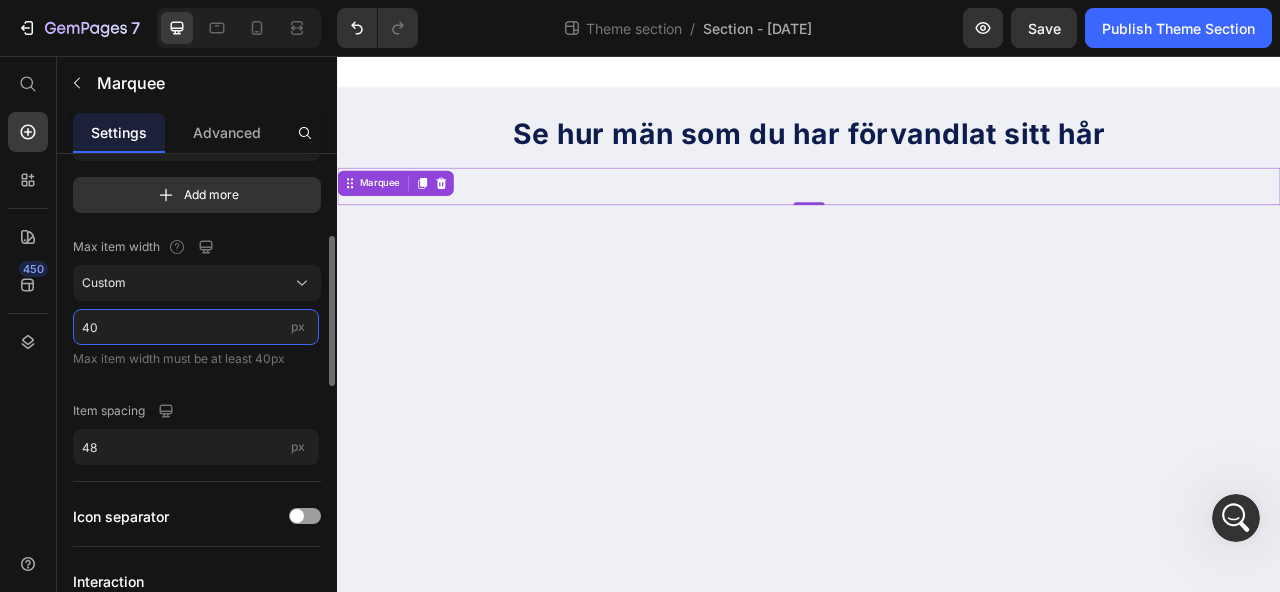 type on "400" 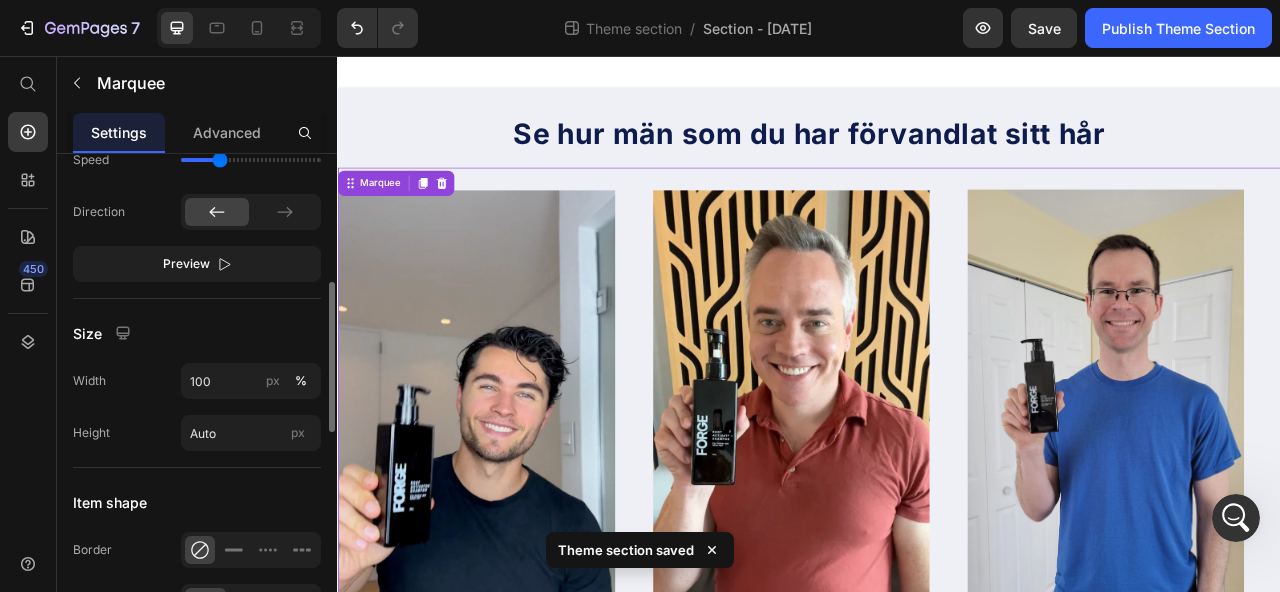 scroll, scrollTop: 704, scrollLeft: 0, axis: vertical 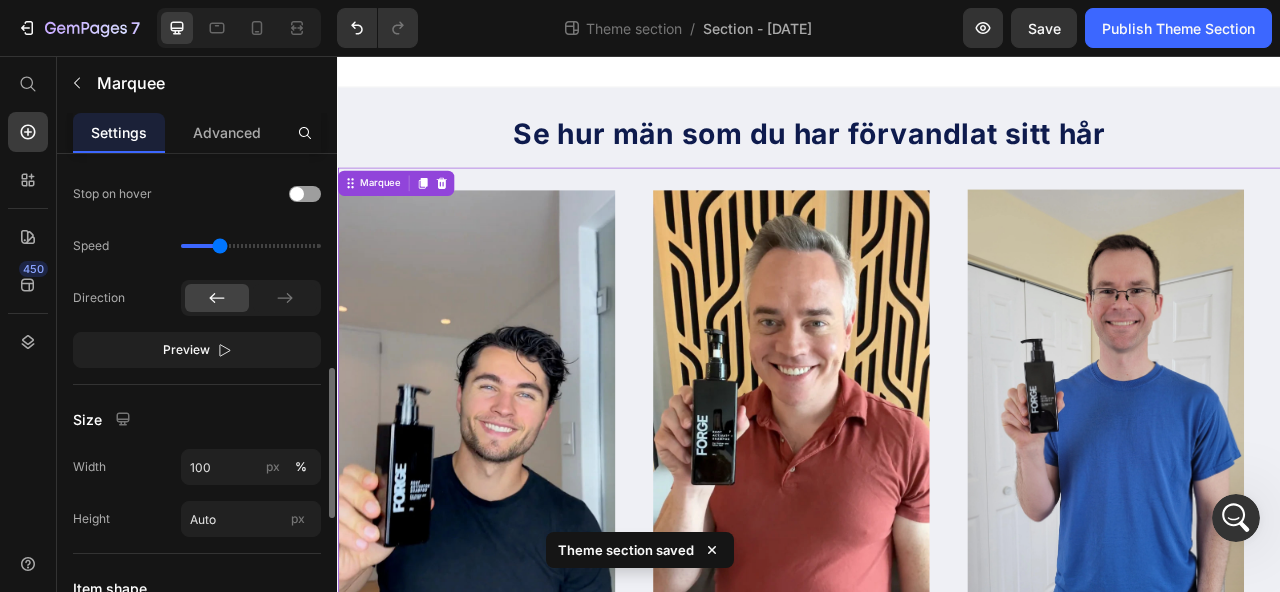 type on "400" 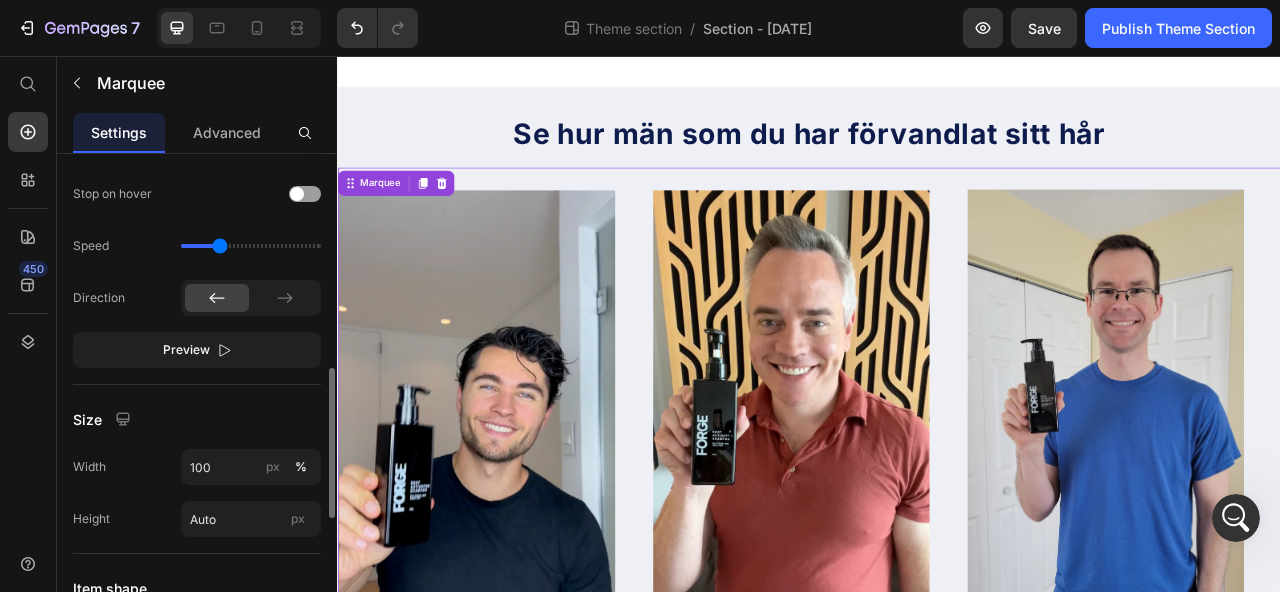 click on "Speed" 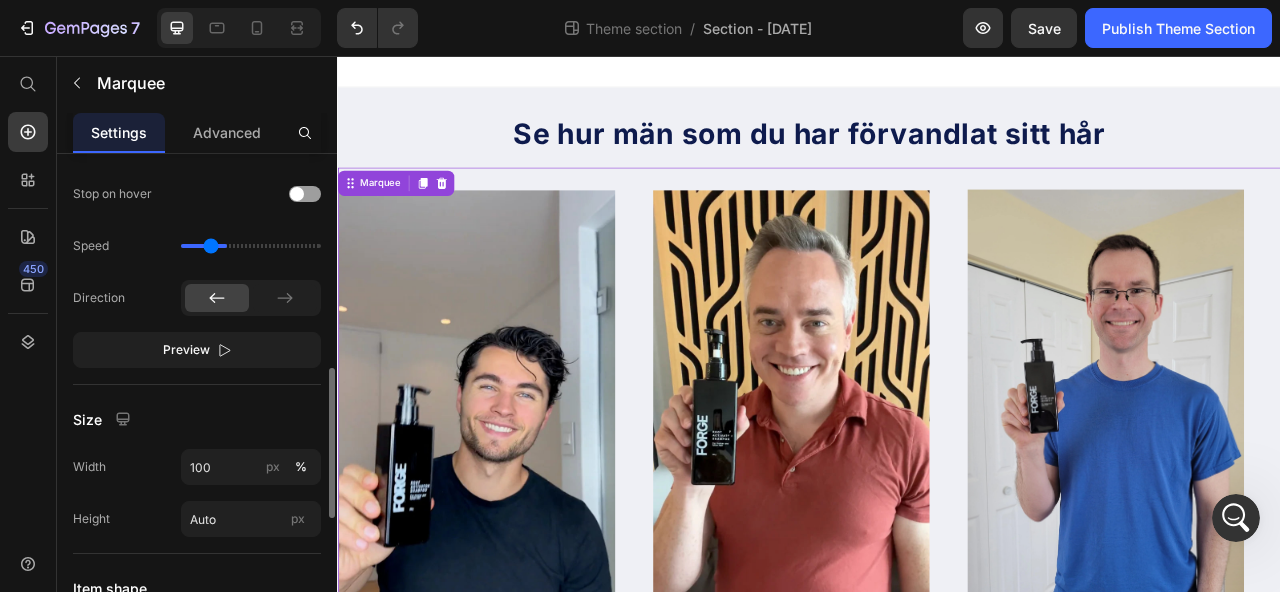 click at bounding box center [251, 246] 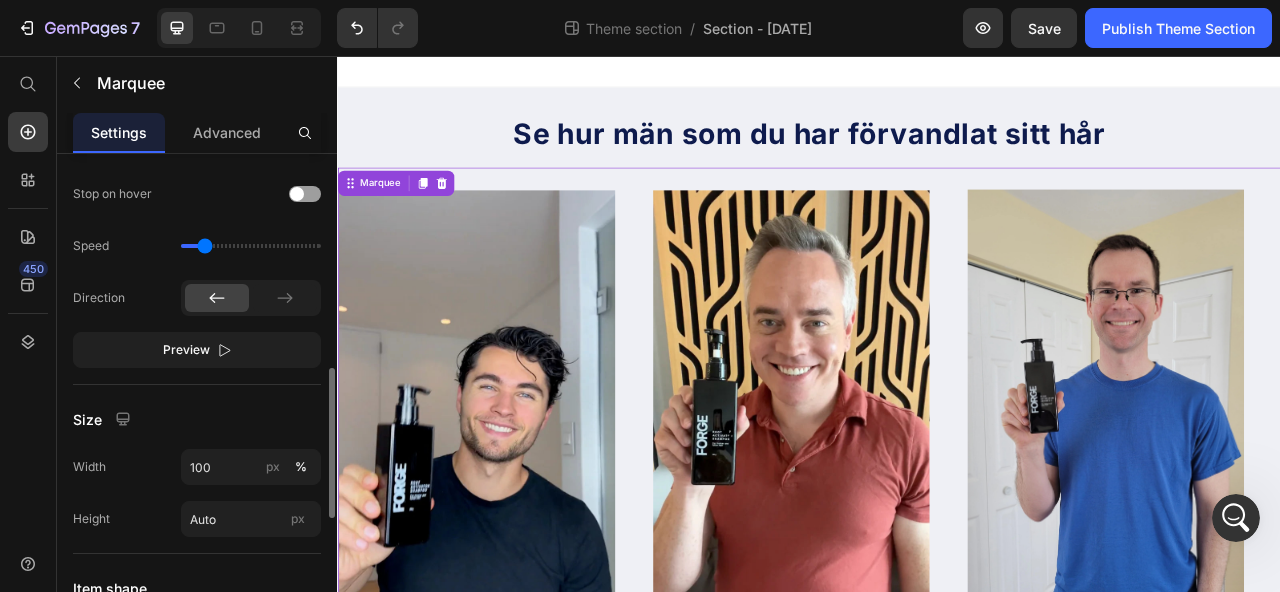 type on "0.5" 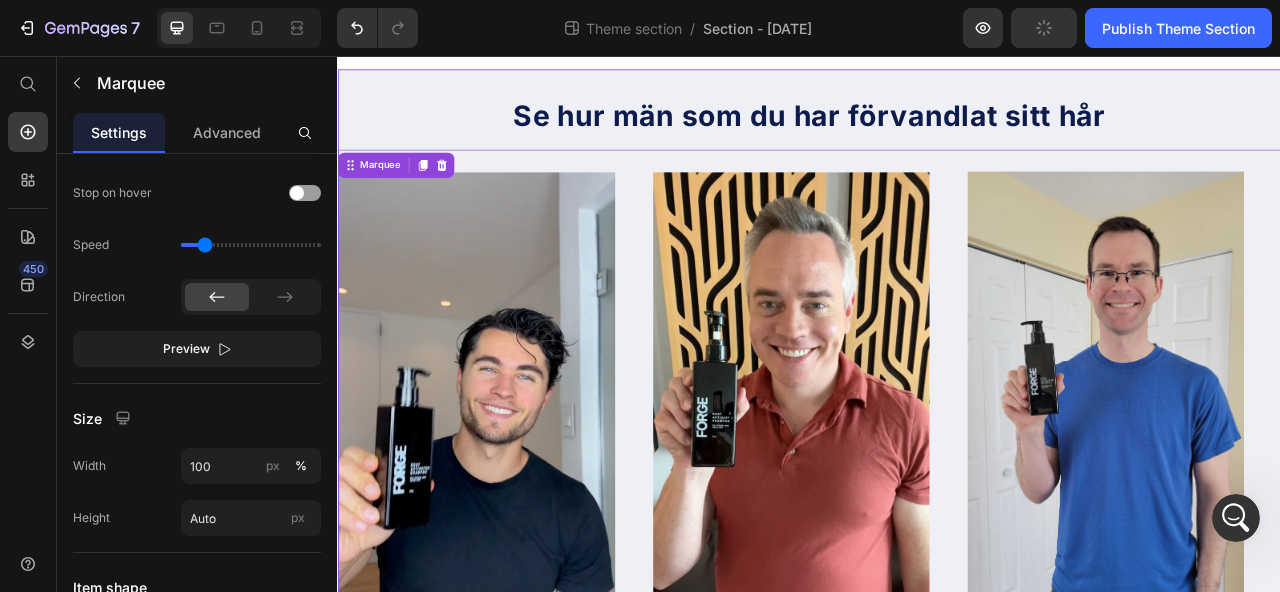 scroll, scrollTop: 174, scrollLeft: 0, axis: vertical 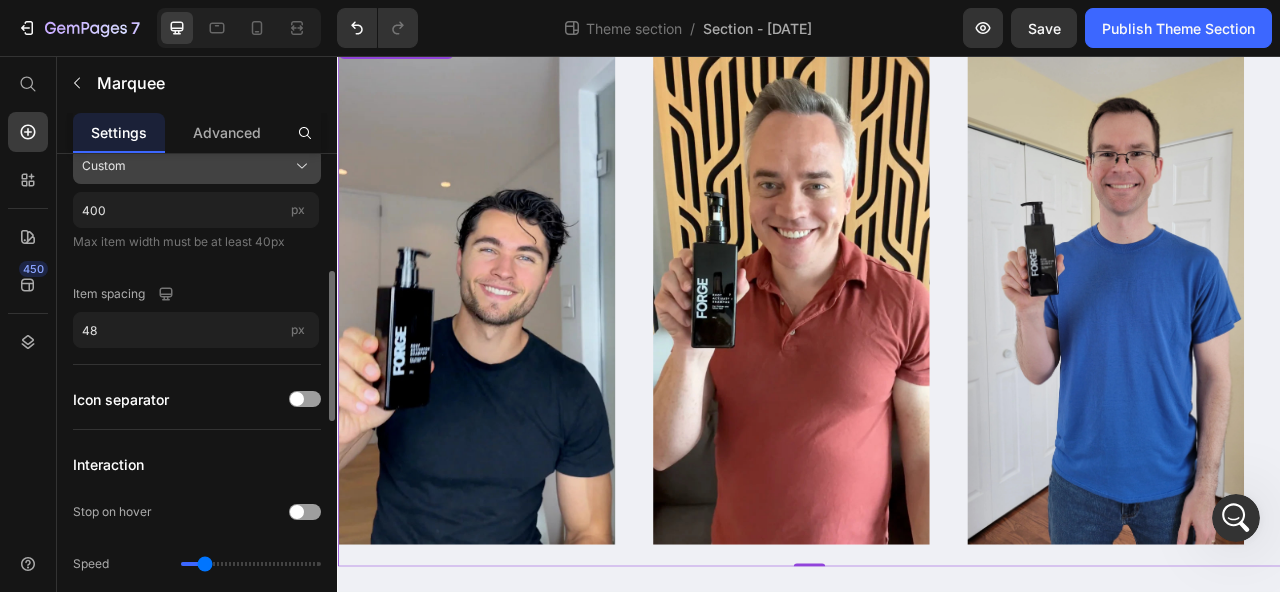 click on "Custom" at bounding box center (197, 166) 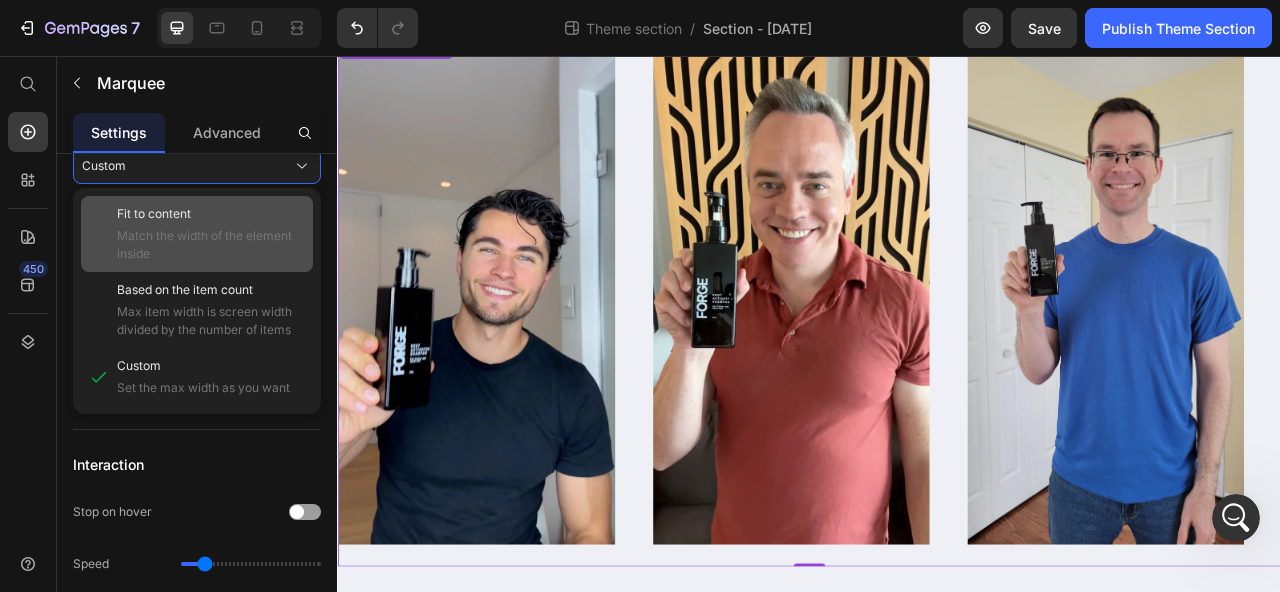 click on "Match the width of the element inside" at bounding box center [211, 245] 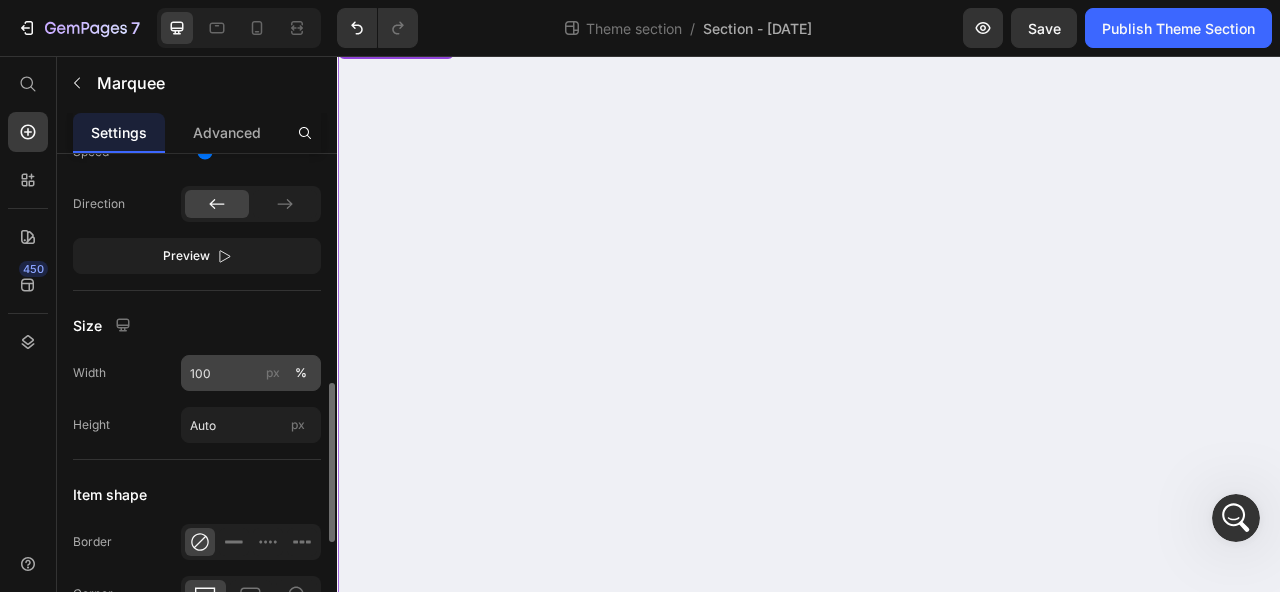 scroll, scrollTop: 716, scrollLeft: 0, axis: vertical 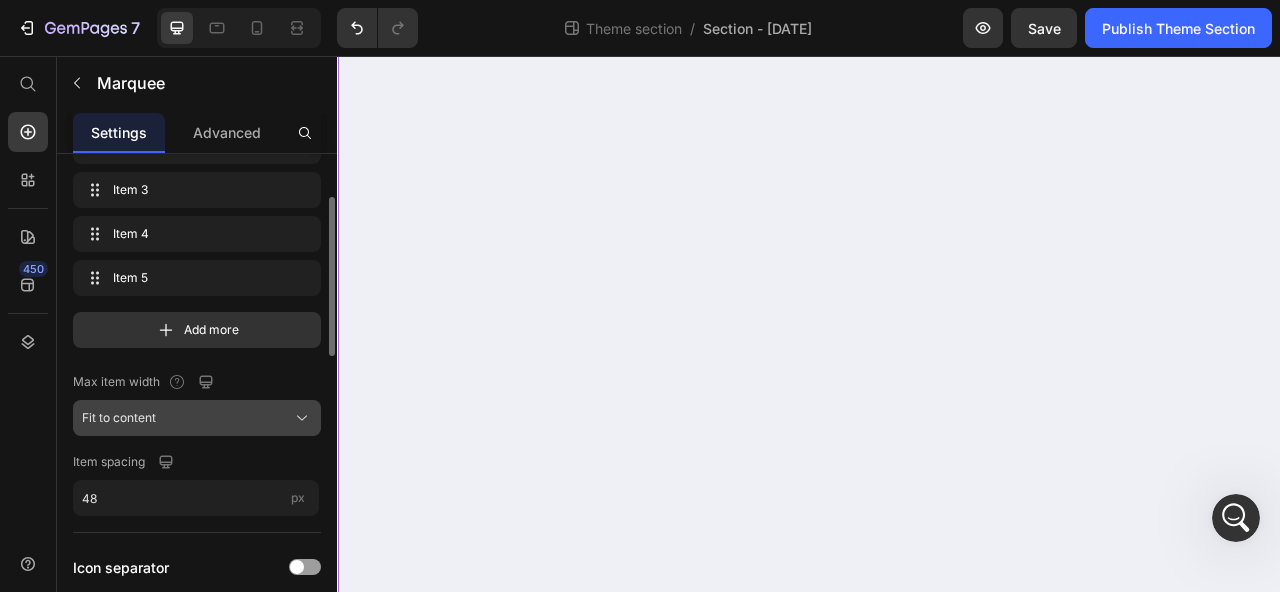 click on "Fit to content" 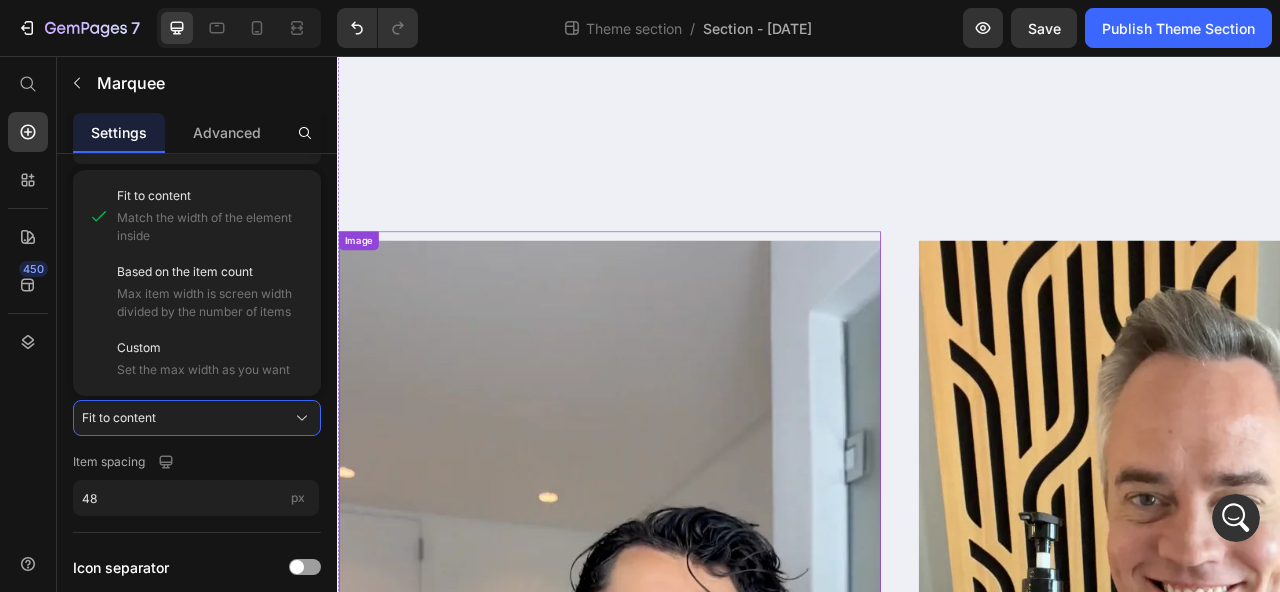 scroll, scrollTop: 1529, scrollLeft: 0, axis: vertical 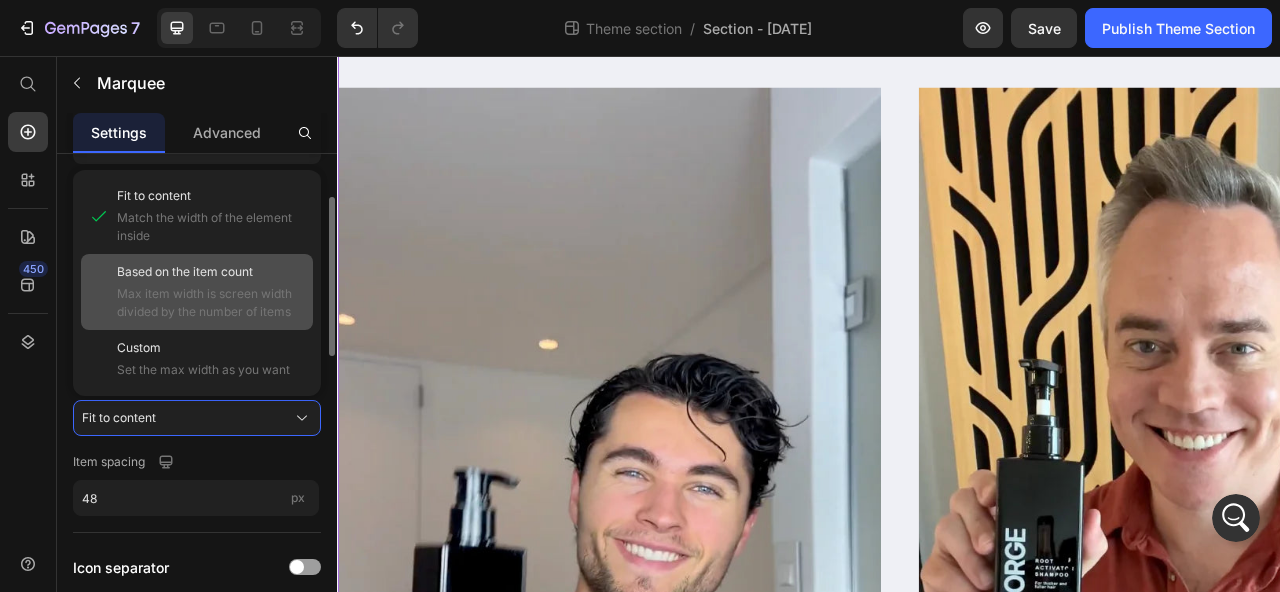 click on "Max item width is screen width divided by the number of items" at bounding box center (211, 303) 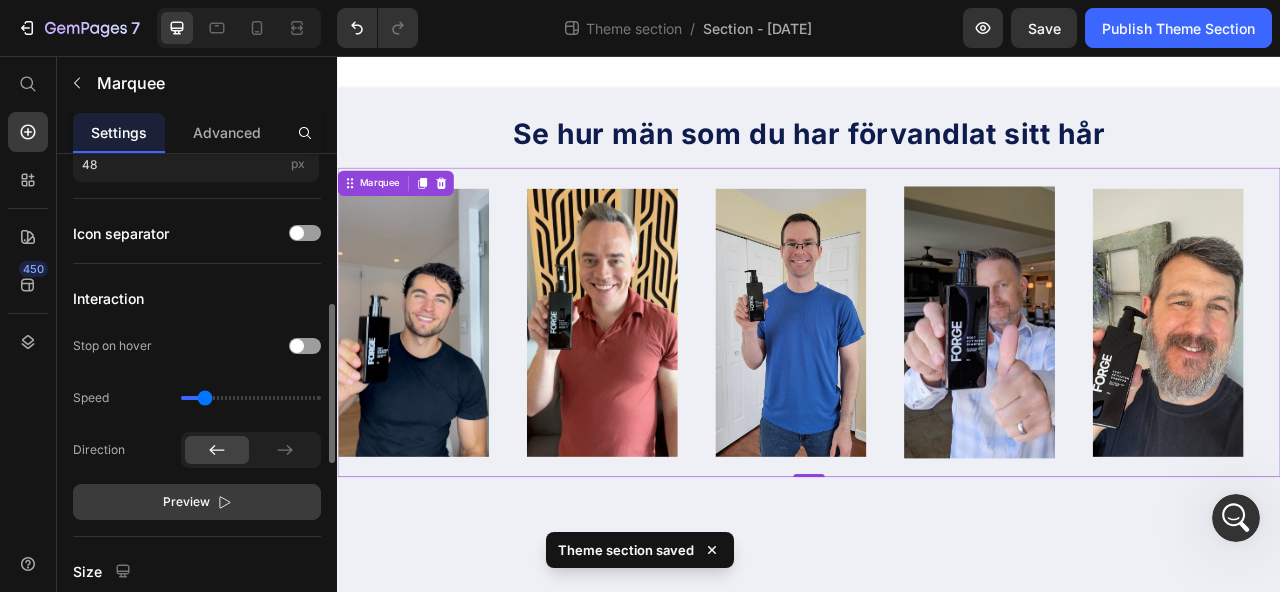 scroll, scrollTop: 669, scrollLeft: 0, axis: vertical 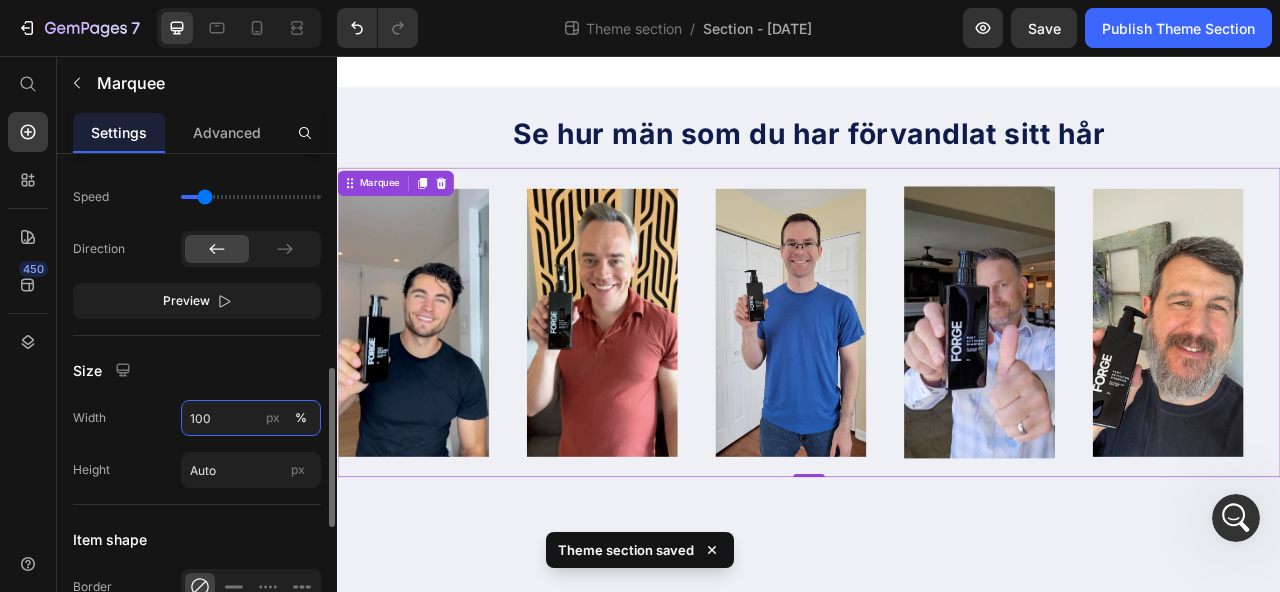 click on "100" at bounding box center (251, 418) 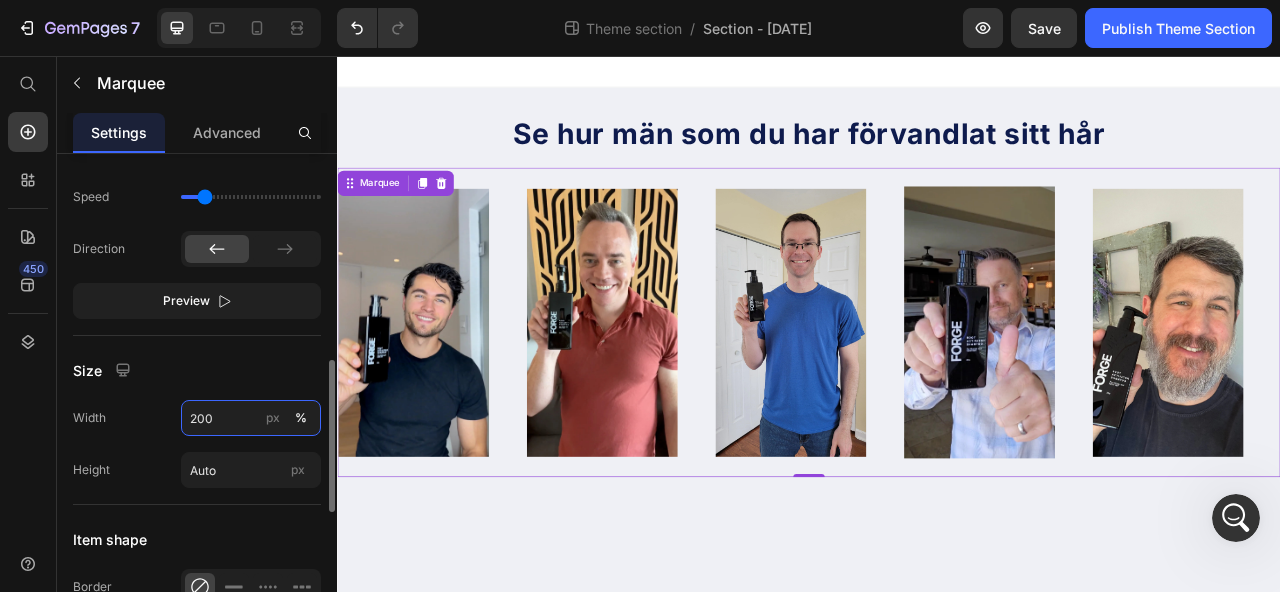 type on "100" 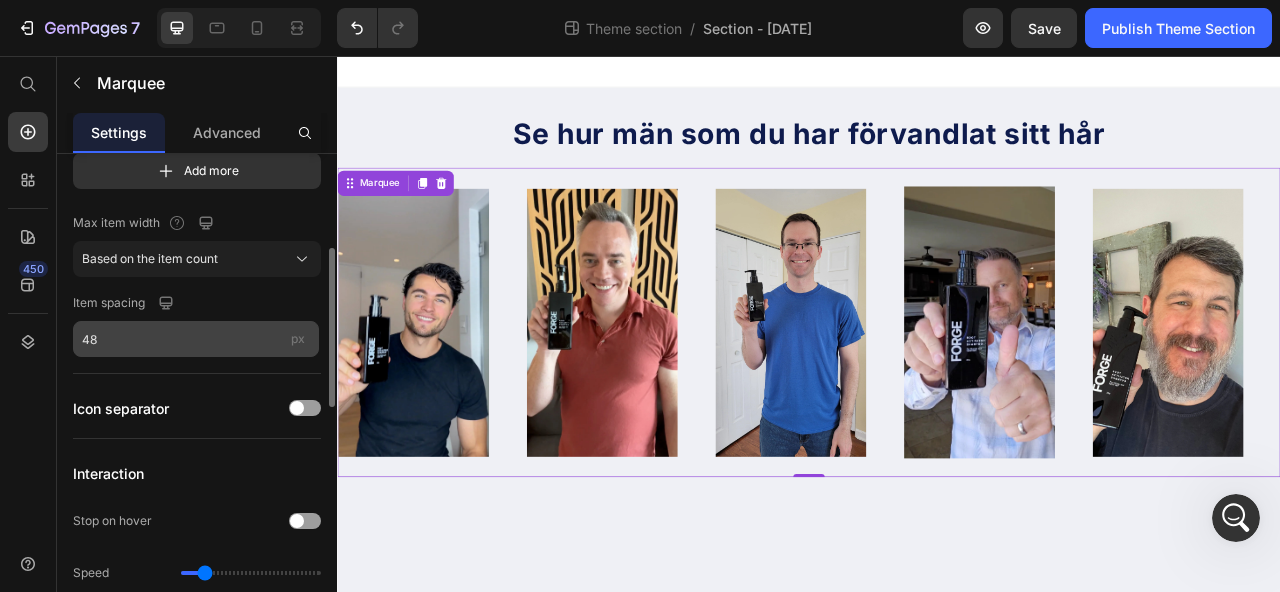 scroll, scrollTop: 295, scrollLeft: 0, axis: vertical 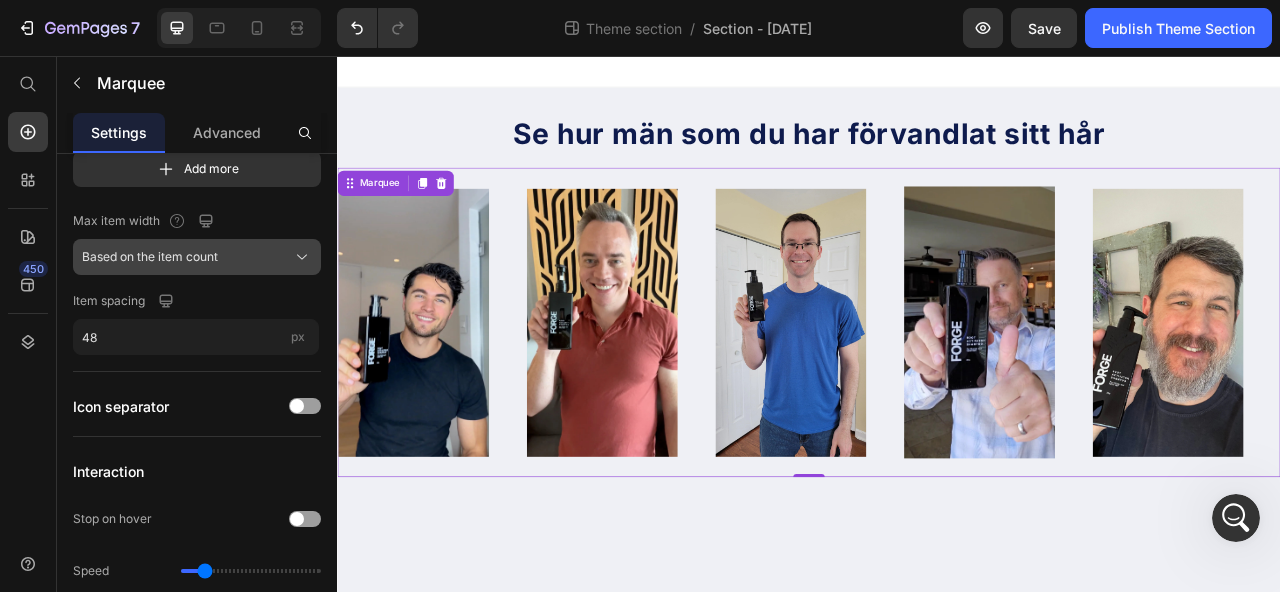 click on "Based on the item count" at bounding box center [150, 257] 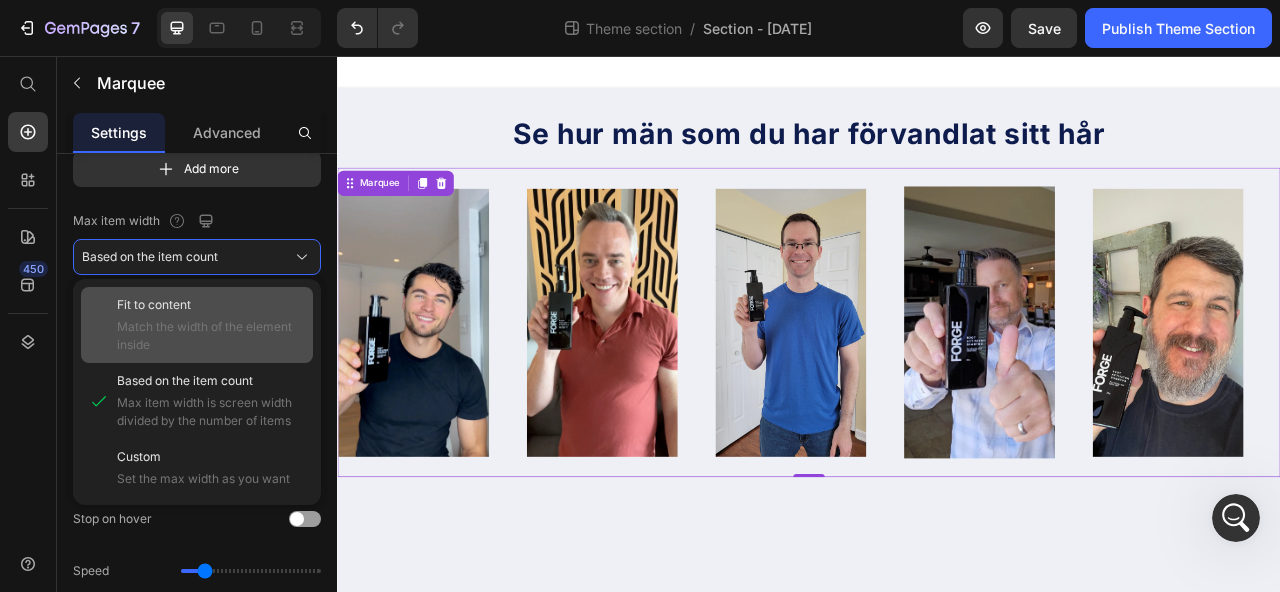click on "Fit to content Match the width of the element inside" 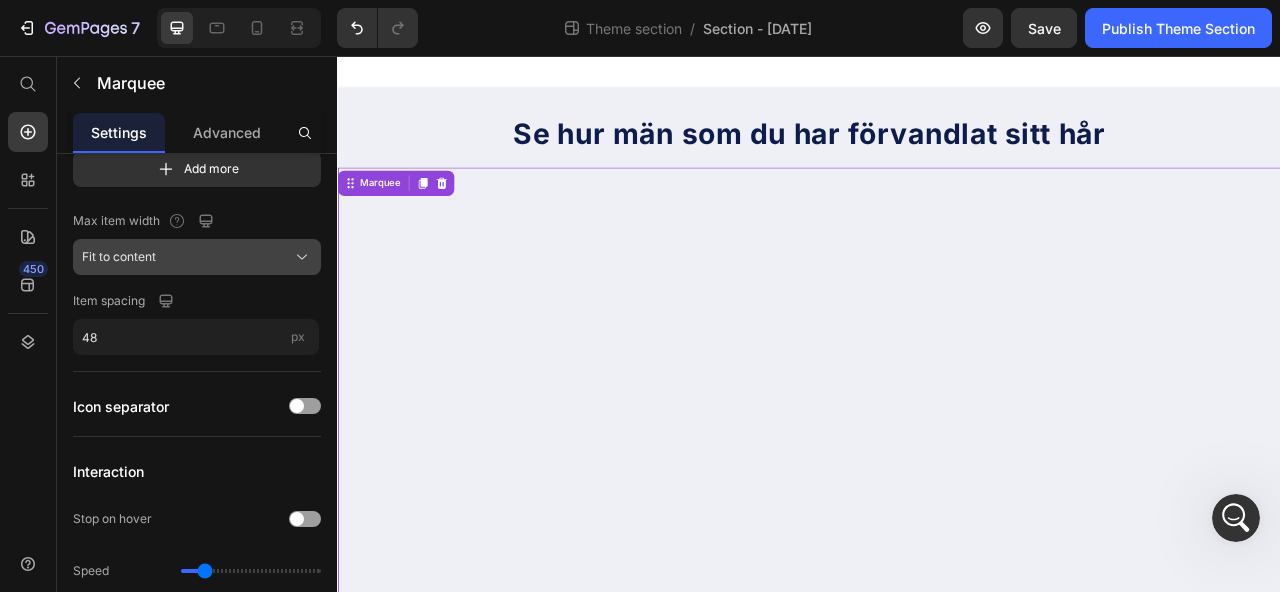 click on "Fit to content" 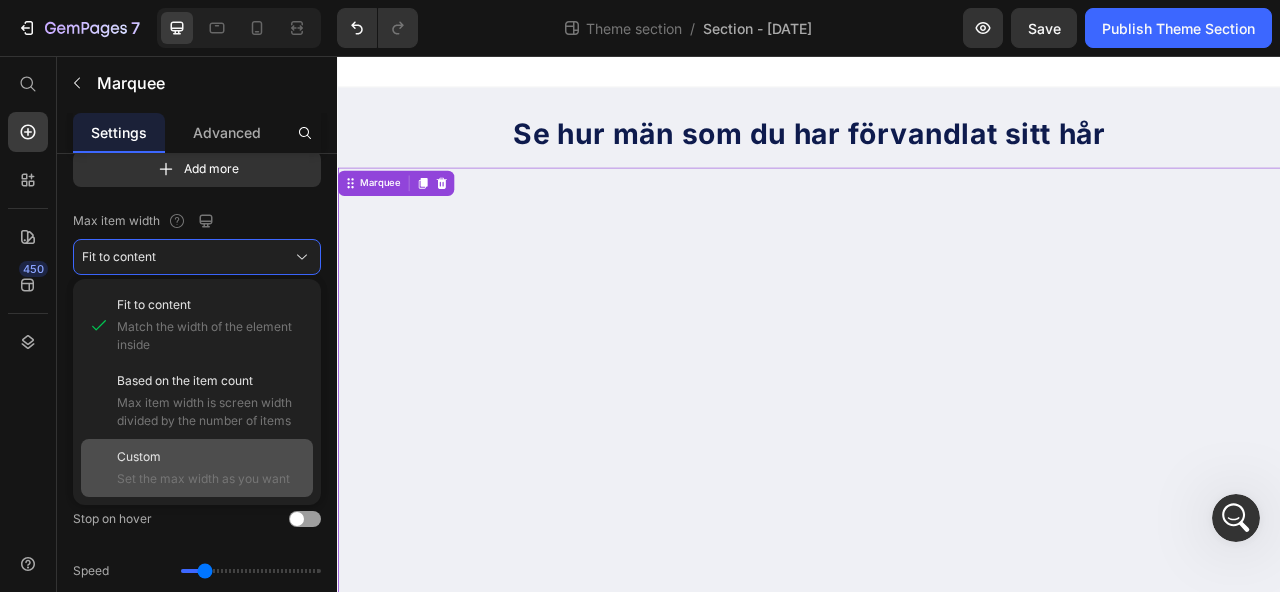 click on "Custom" at bounding box center [211, 457] 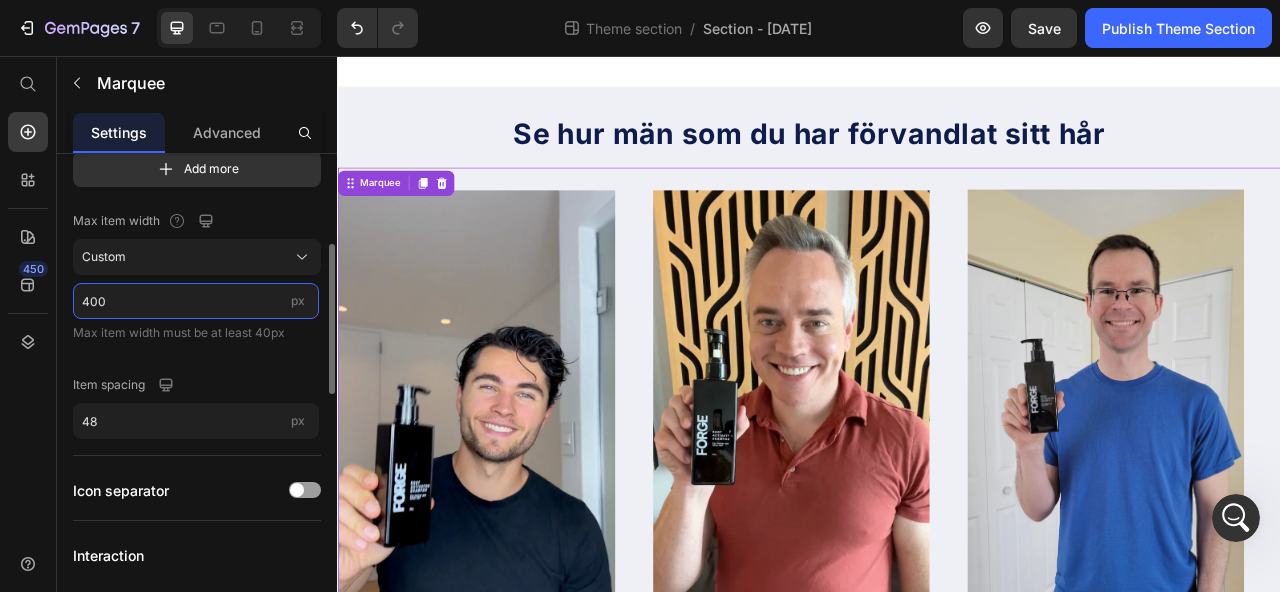 click on "400" at bounding box center [196, 301] 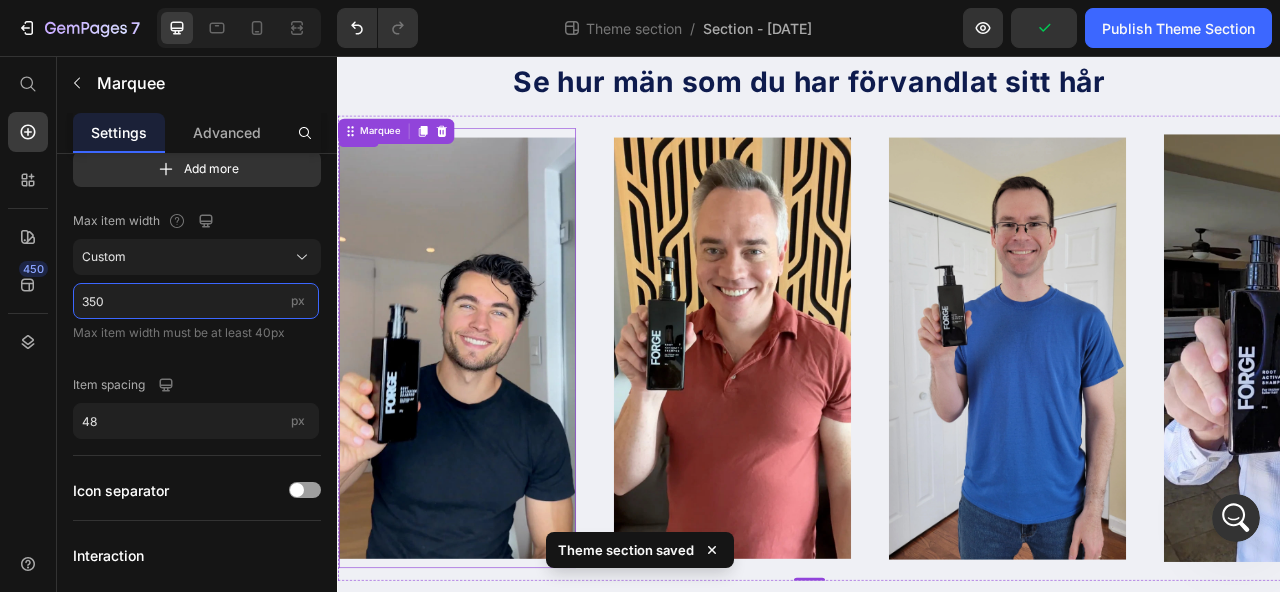 scroll, scrollTop: 65, scrollLeft: 0, axis: vertical 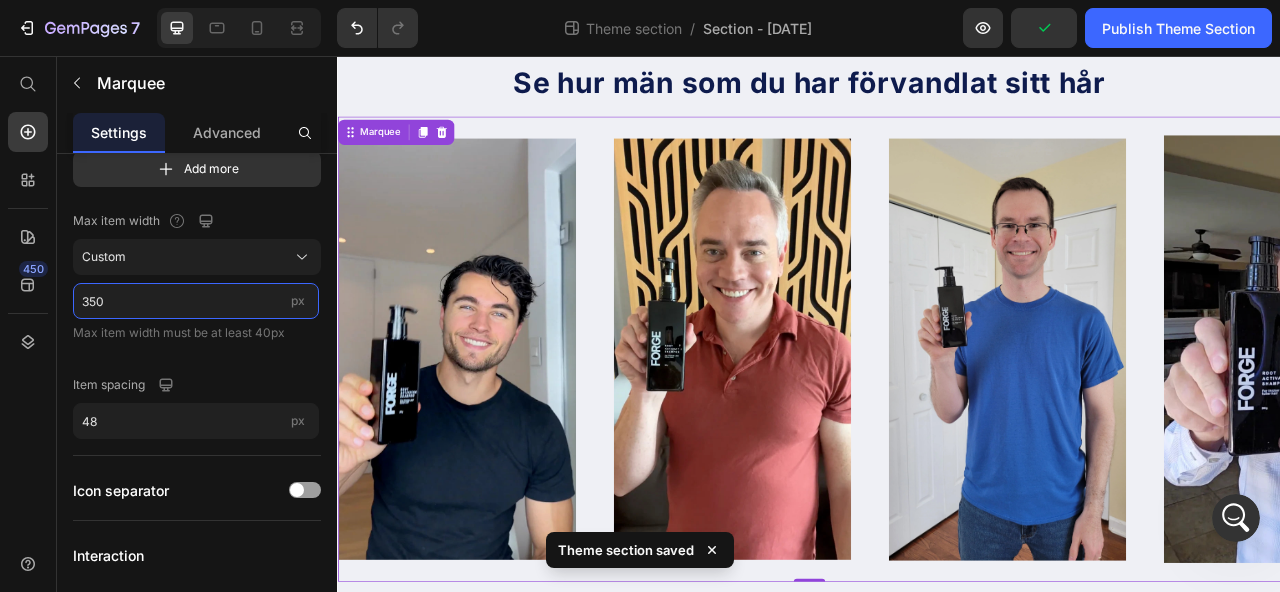 type on "350" 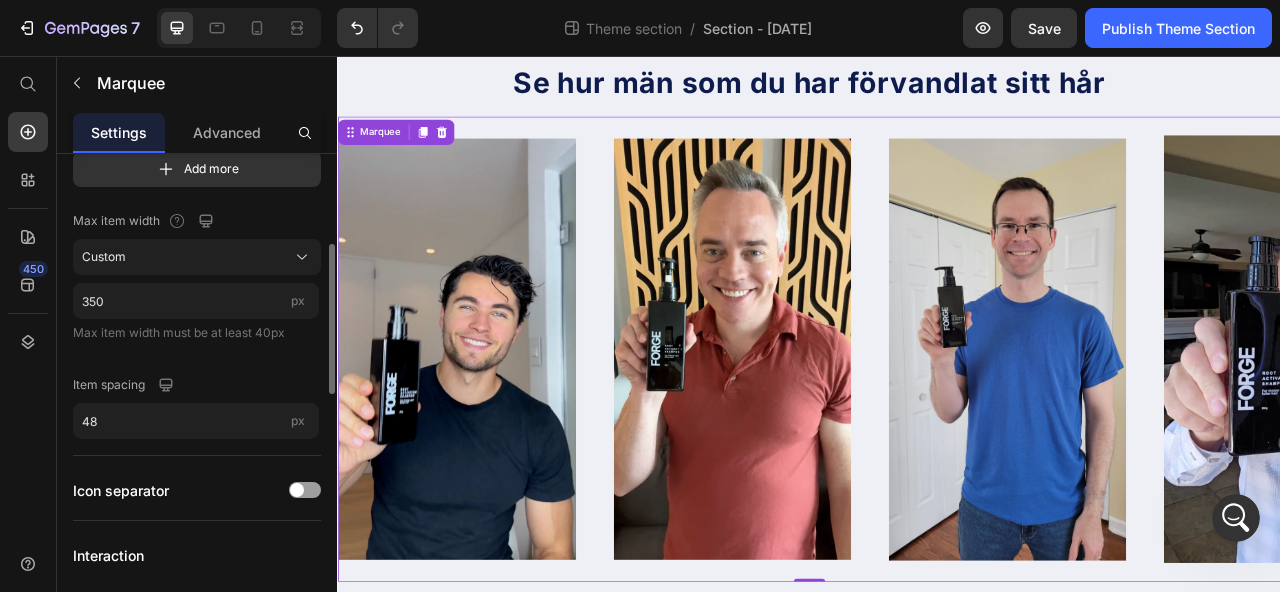 click on "Max item width must be at least 40px" at bounding box center [179, 332] 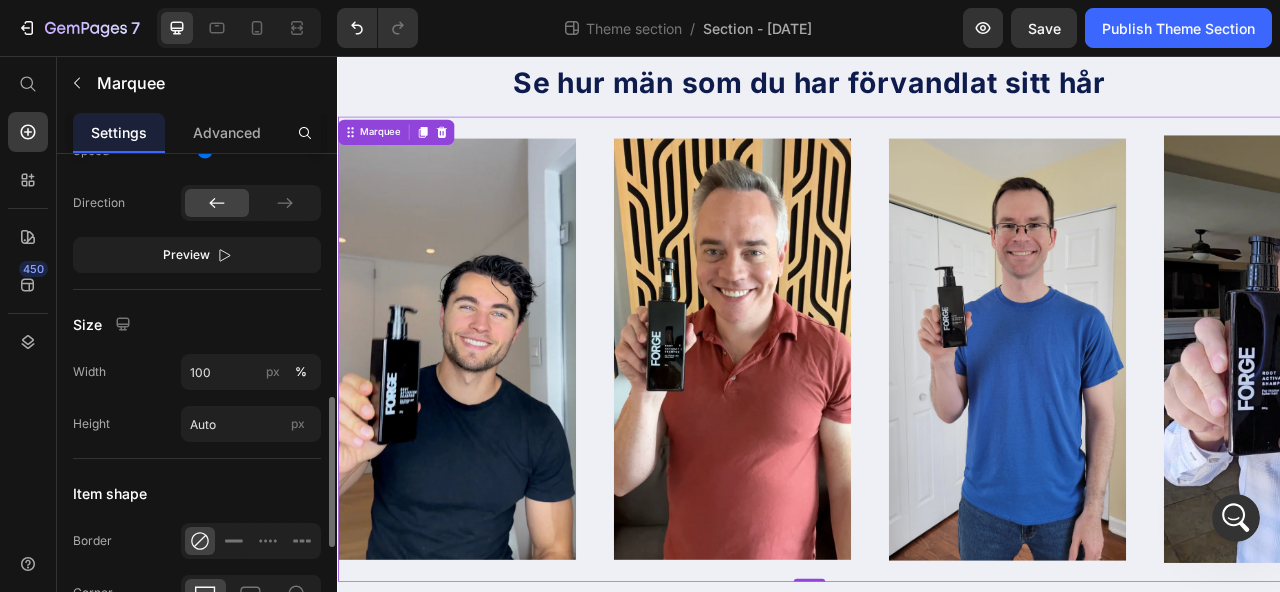 scroll, scrollTop: 797, scrollLeft: 0, axis: vertical 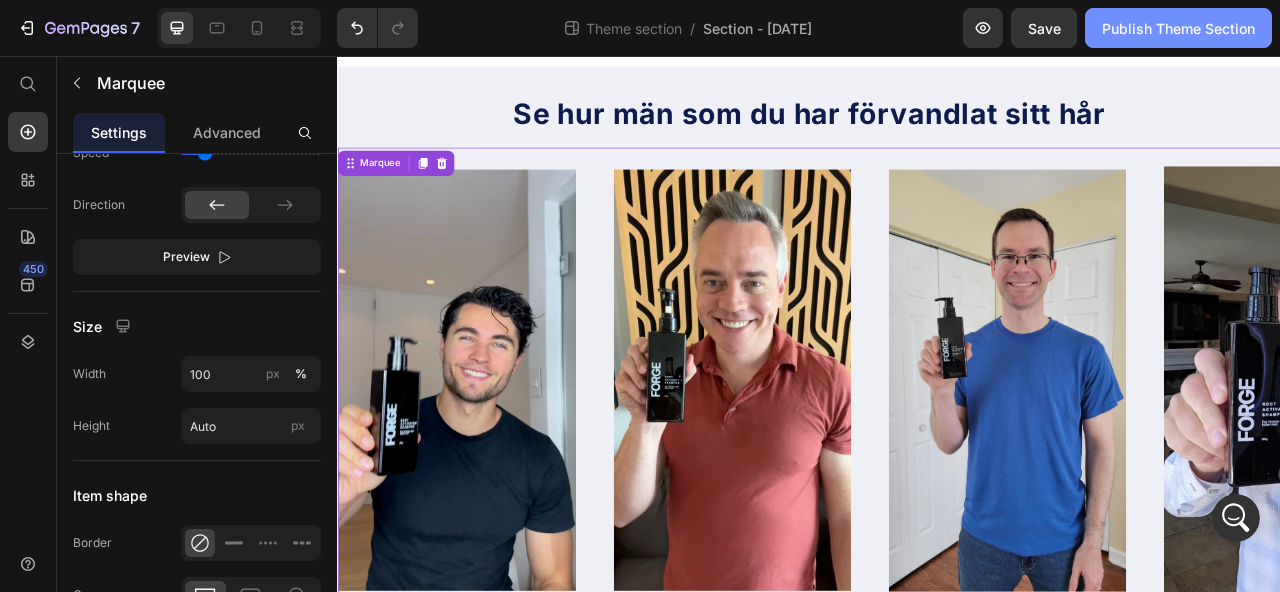 click on "Publish Theme Section" 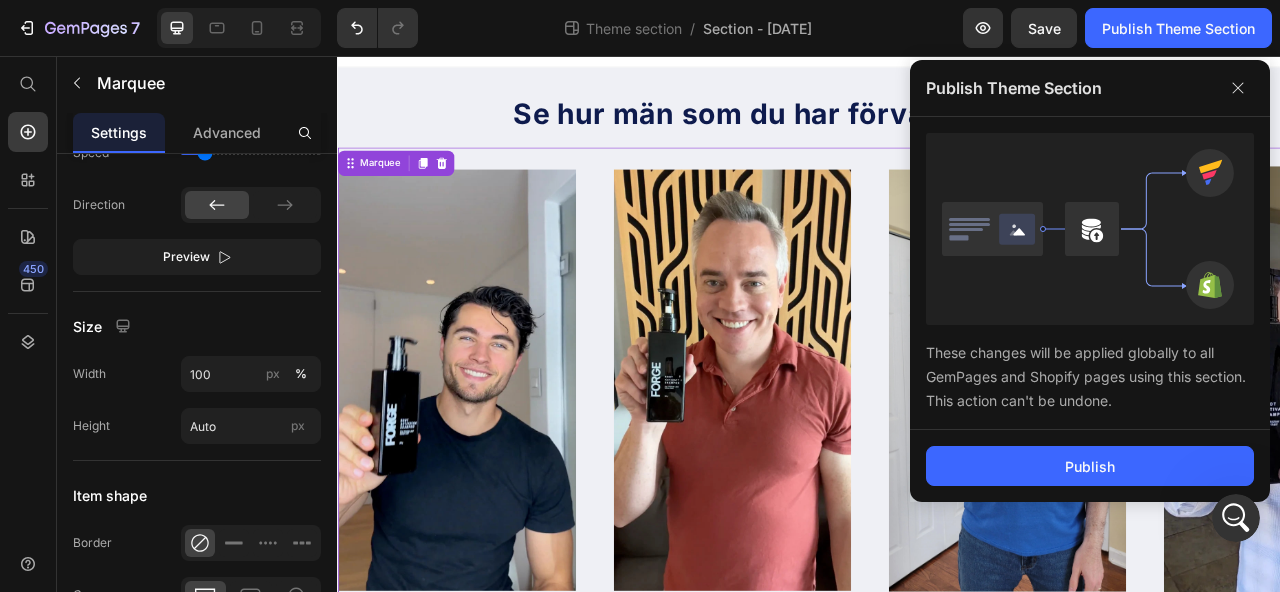 click on "Publish" 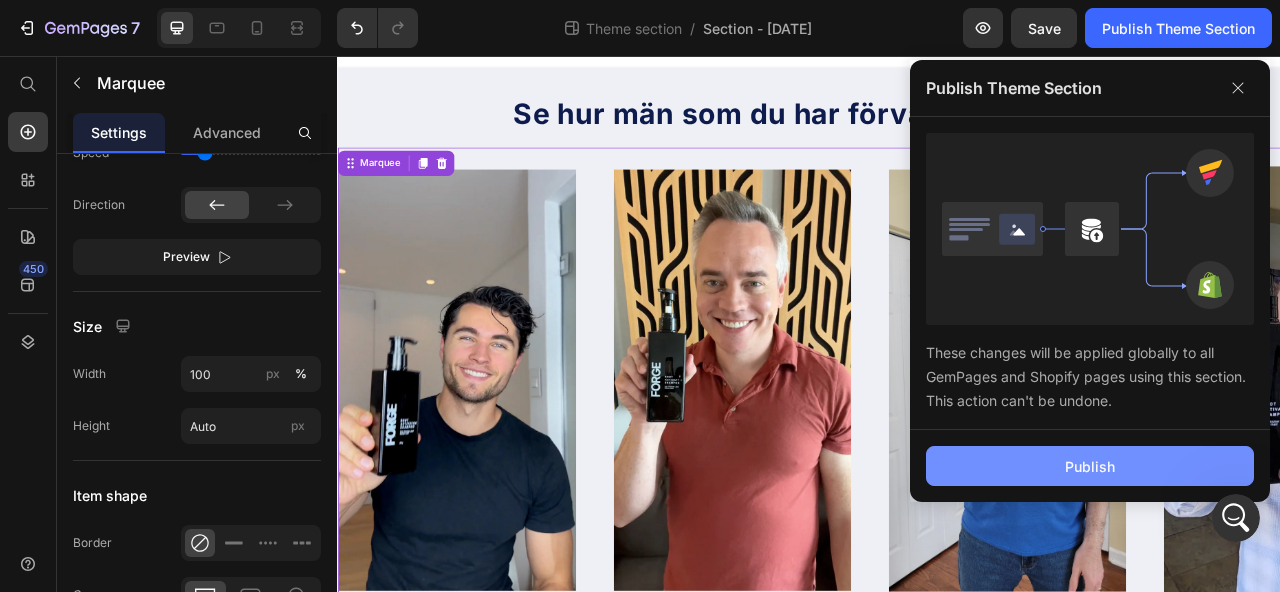 click on "Publish" 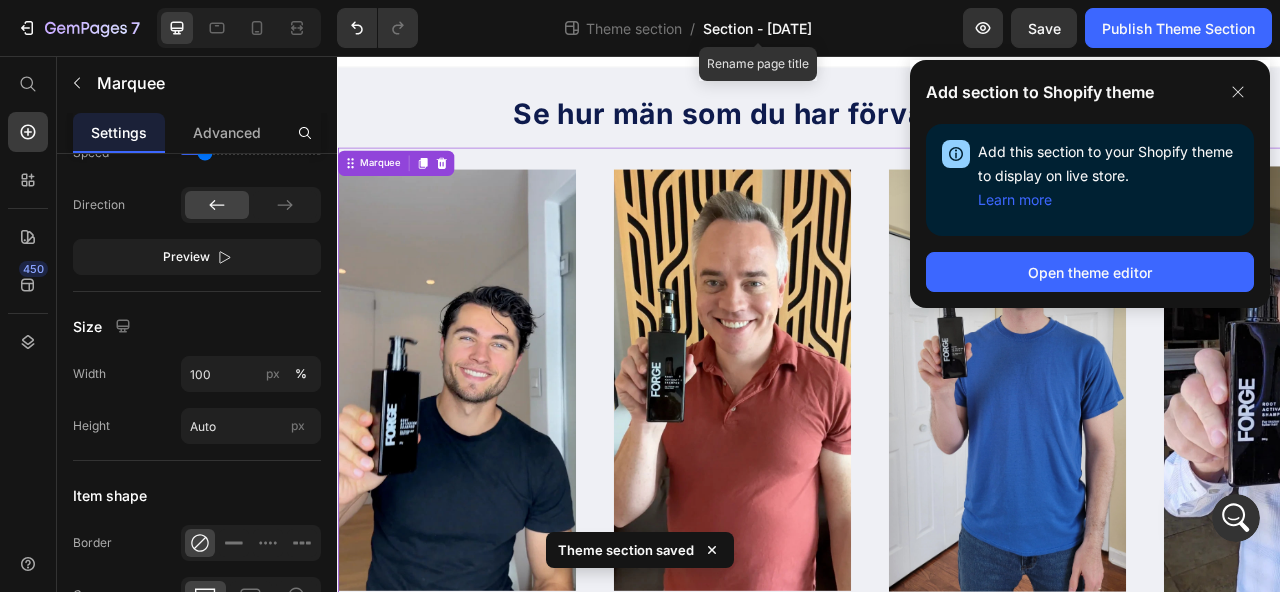 click on "Section - Jul 13 13:11:24" 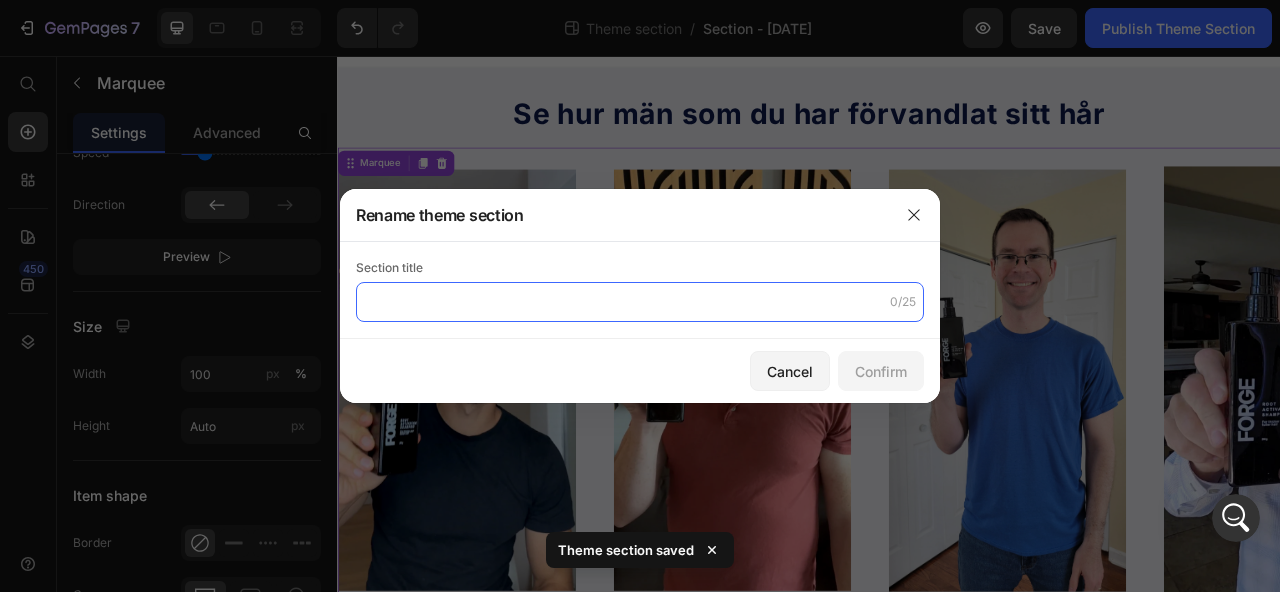 click 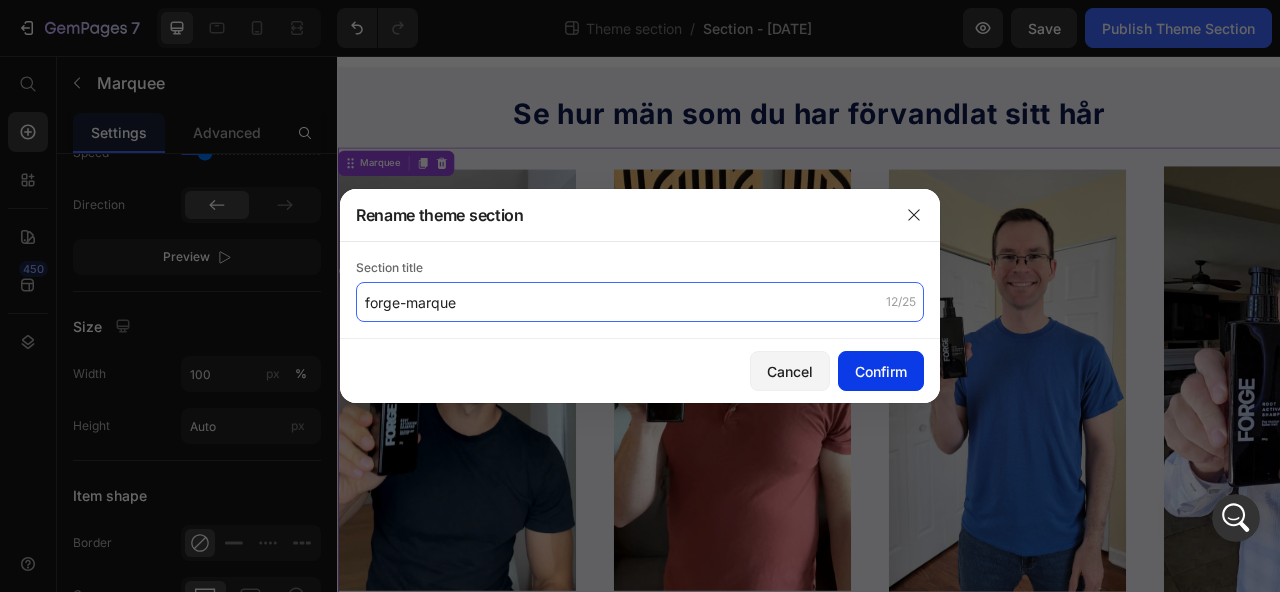 type on "forge-marque" 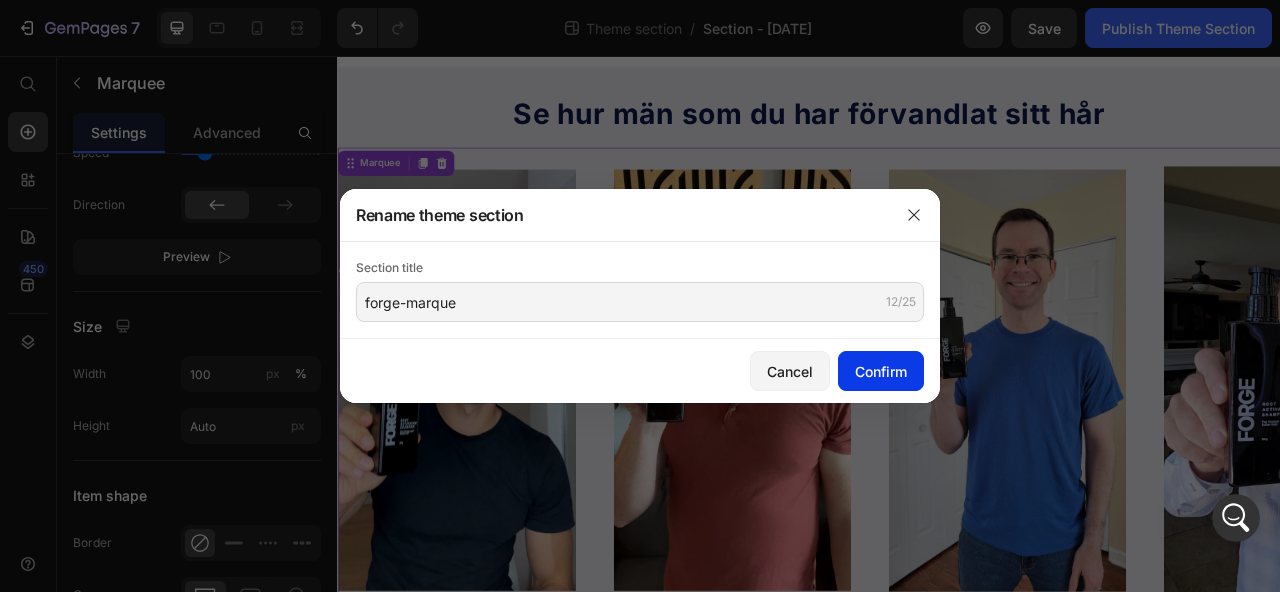 click on "Confirm" at bounding box center [881, 371] 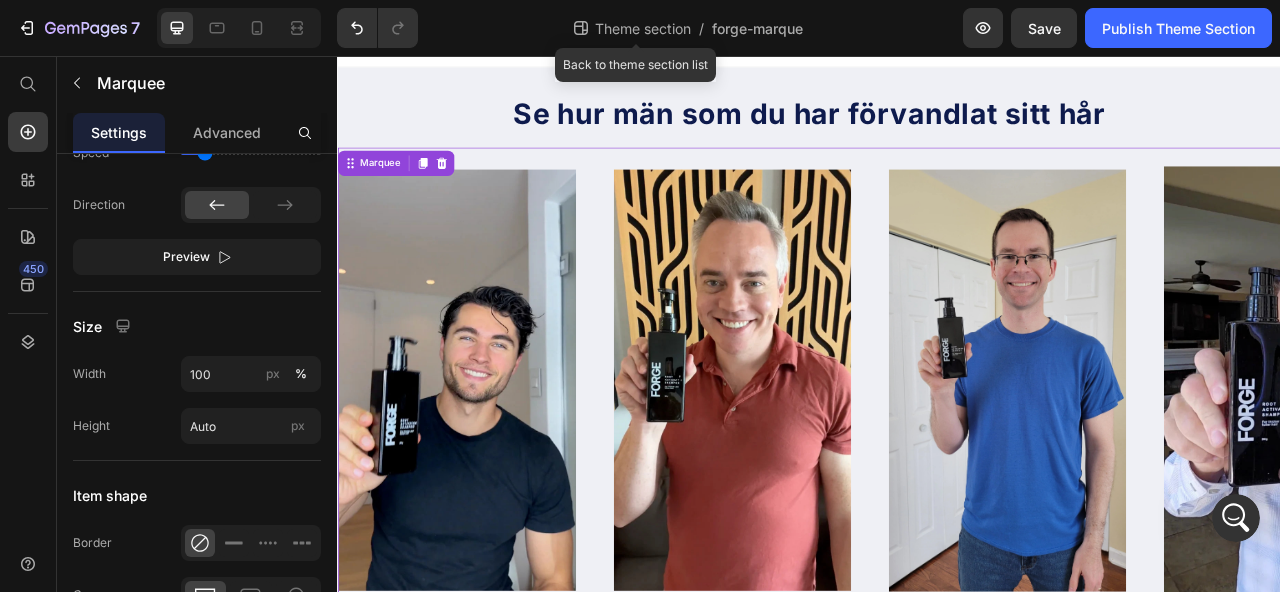 click on "Theme section  /" 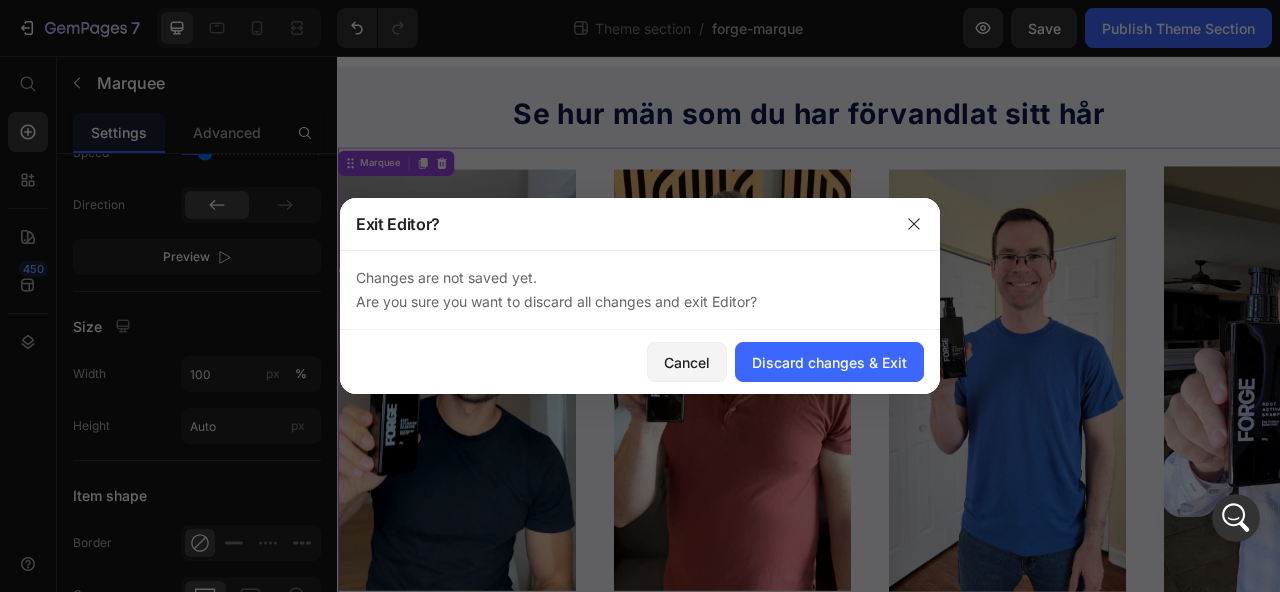 click 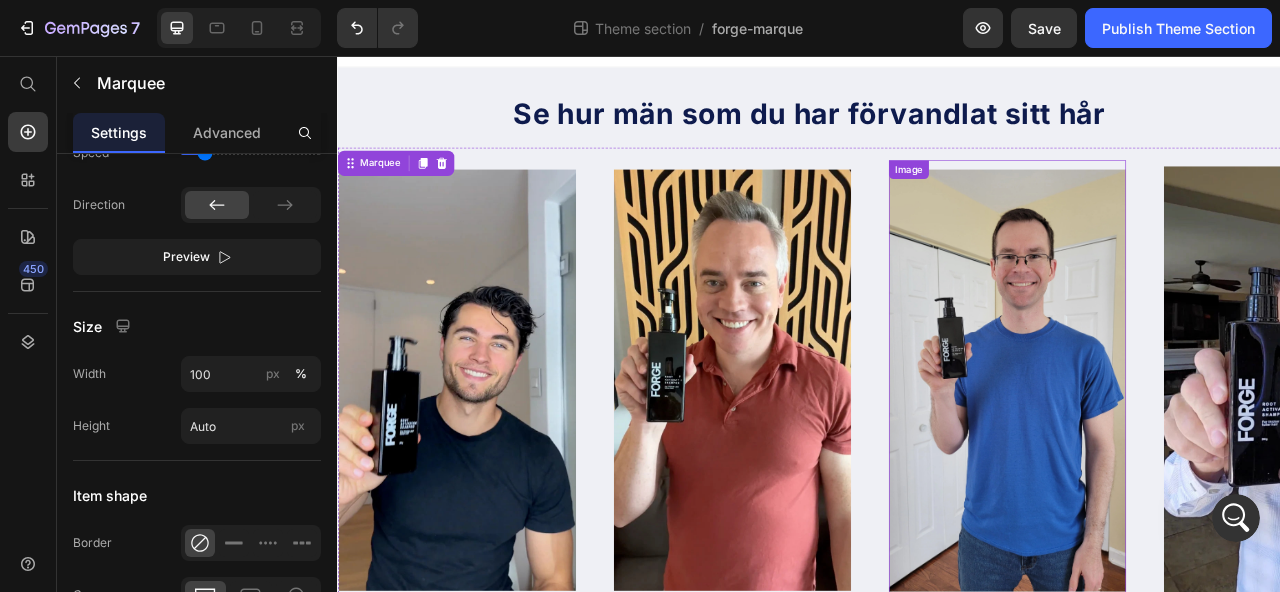 click at bounding box center [1150, 468] 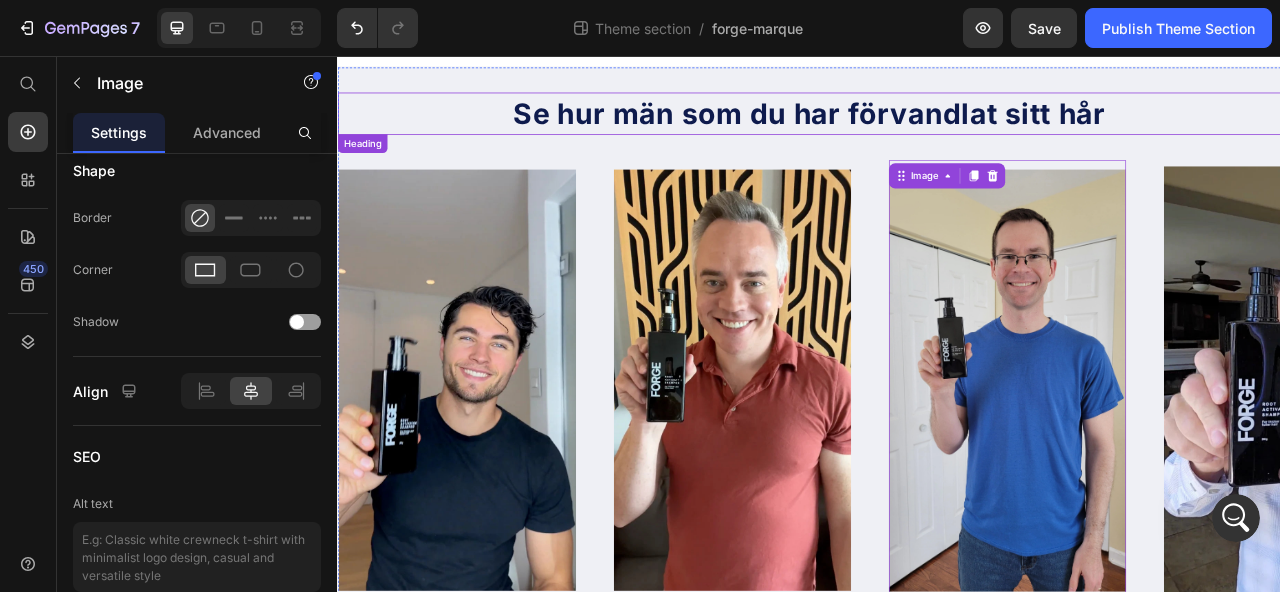 scroll, scrollTop: 0, scrollLeft: 0, axis: both 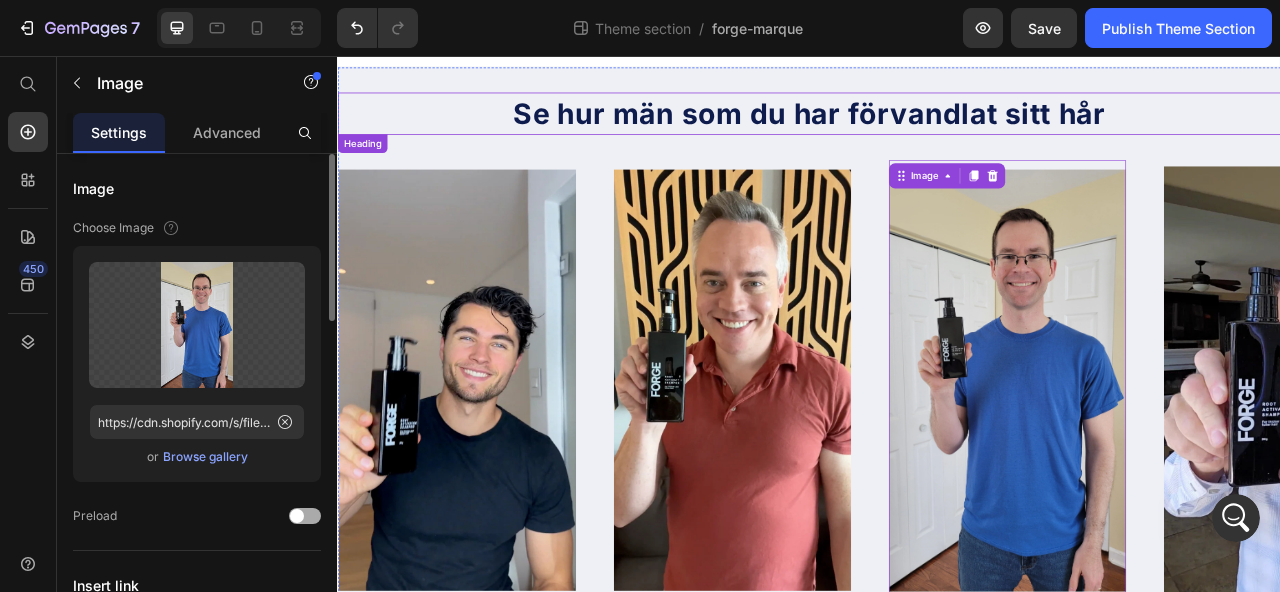 click on "7  Theme section  /  forge-marque Preview  Save   Publish Theme Section" 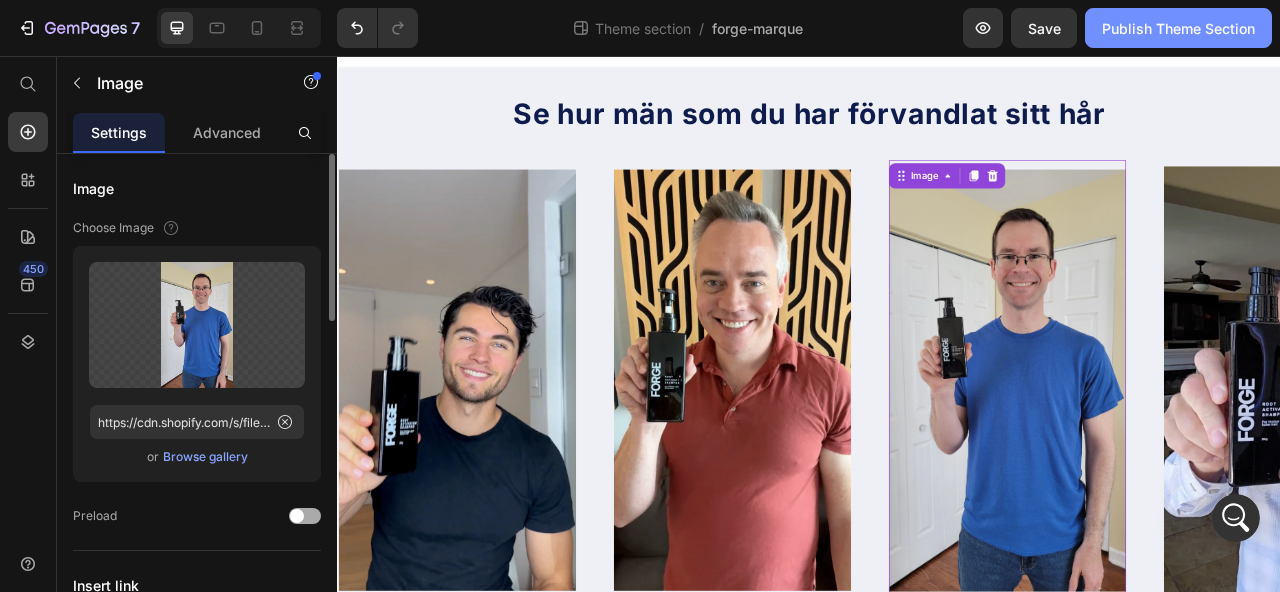 click on "Publish Theme Section" 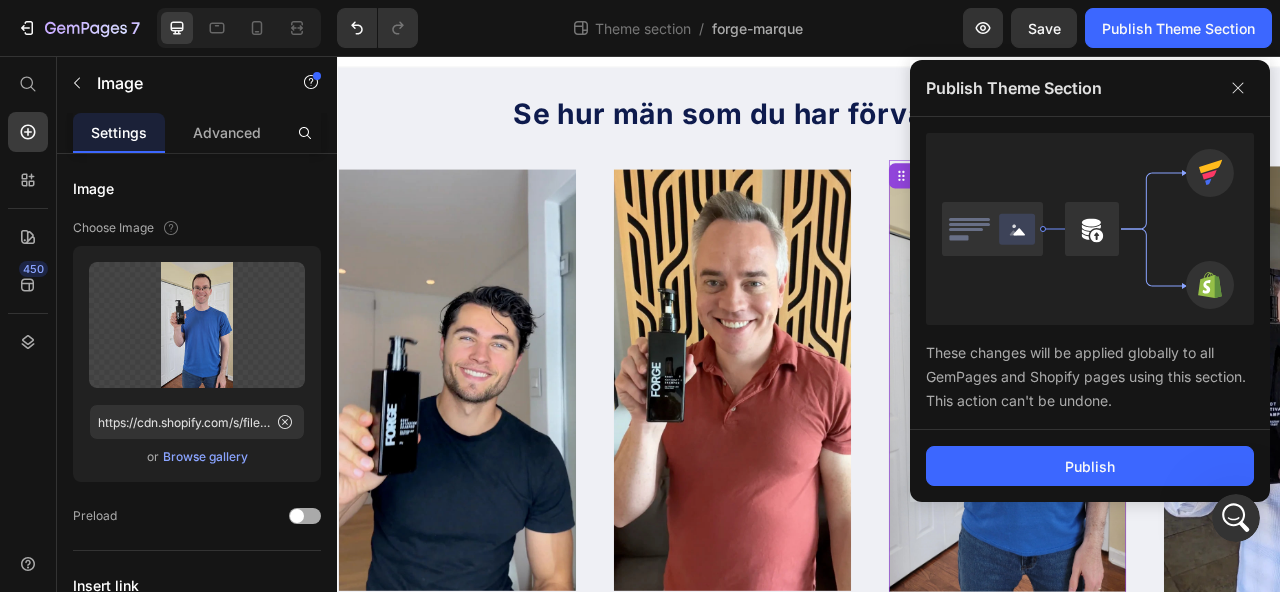 click on "Publish" 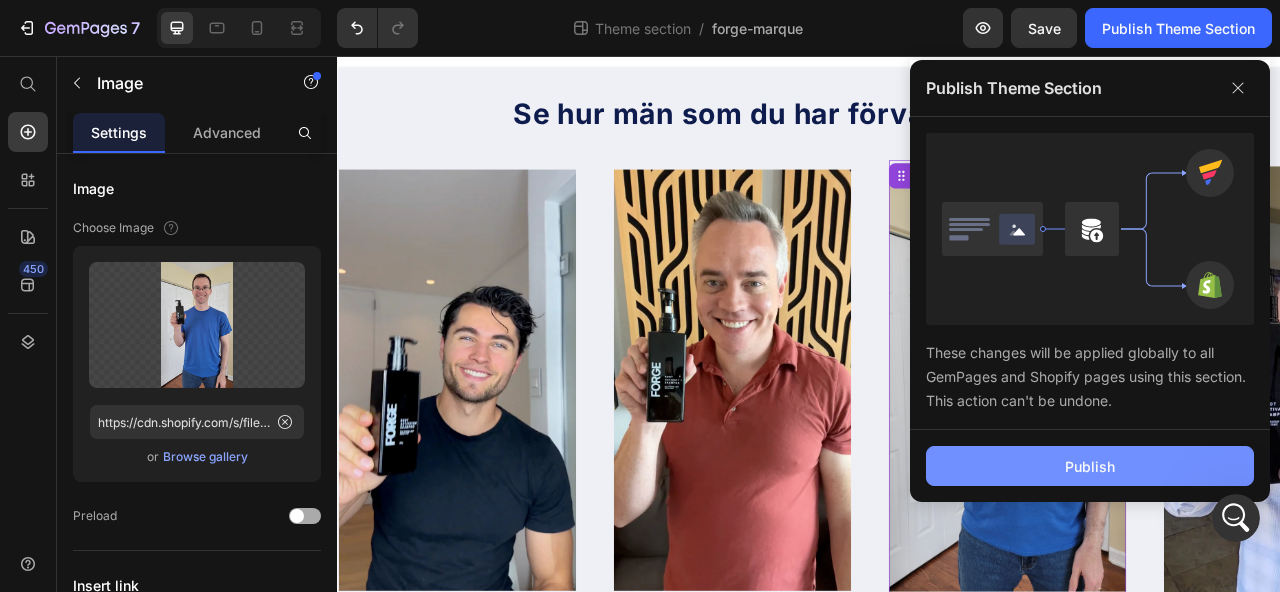 click on "Publish" 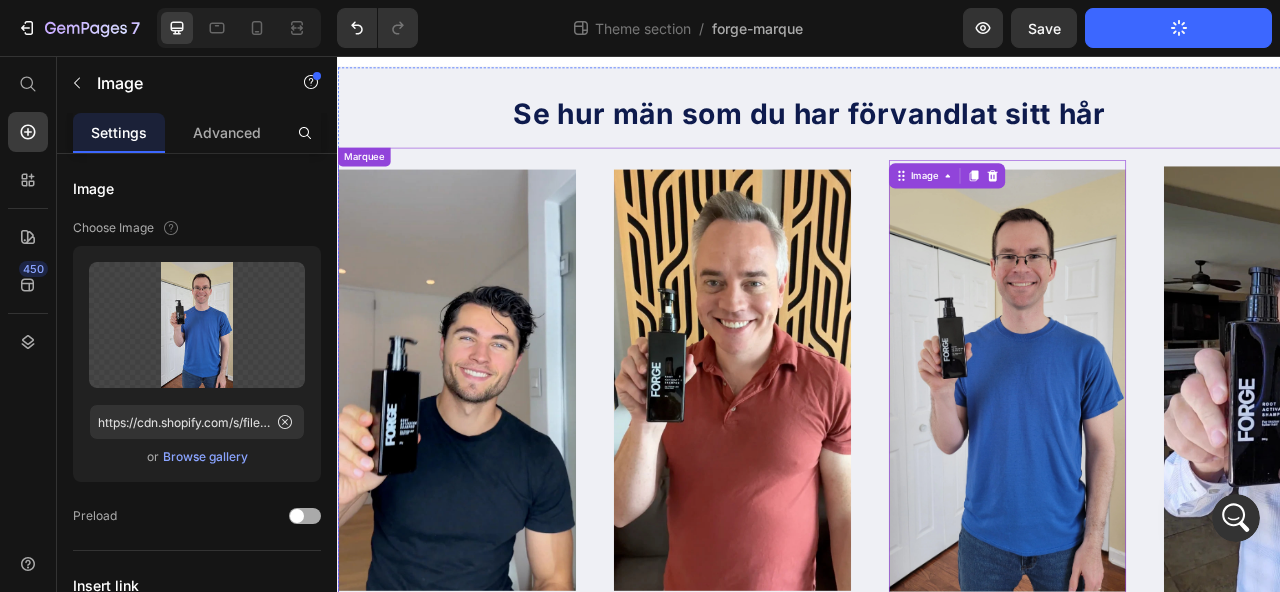scroll, scrollTop: 84, scrollLeft: 0, axis: vertical 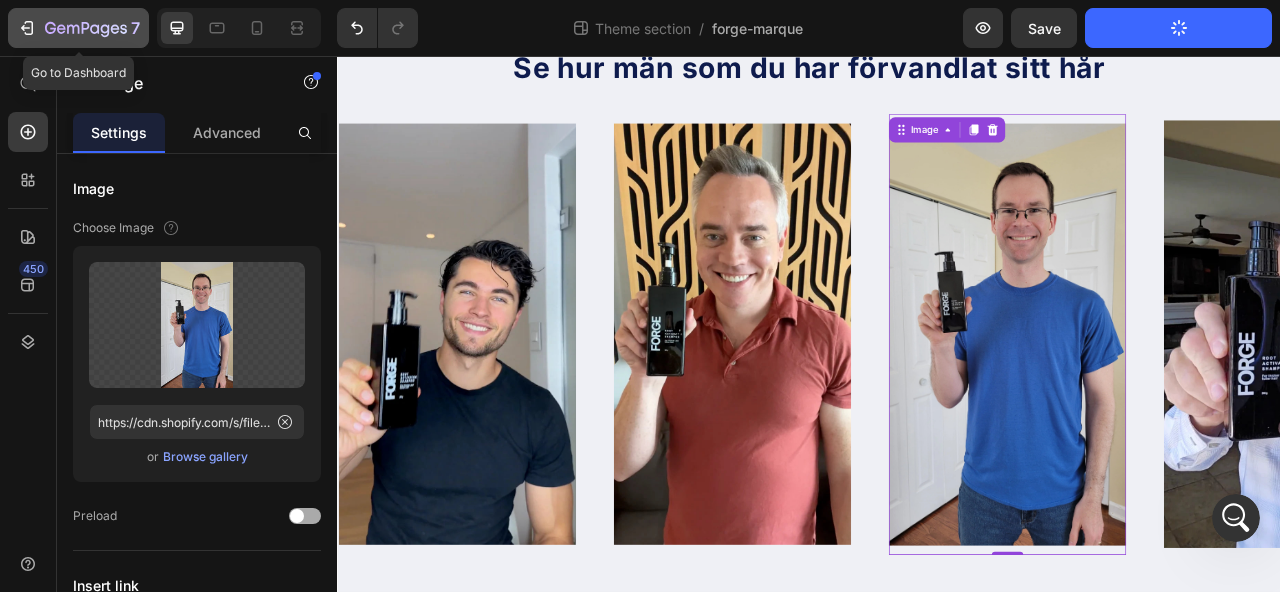 click 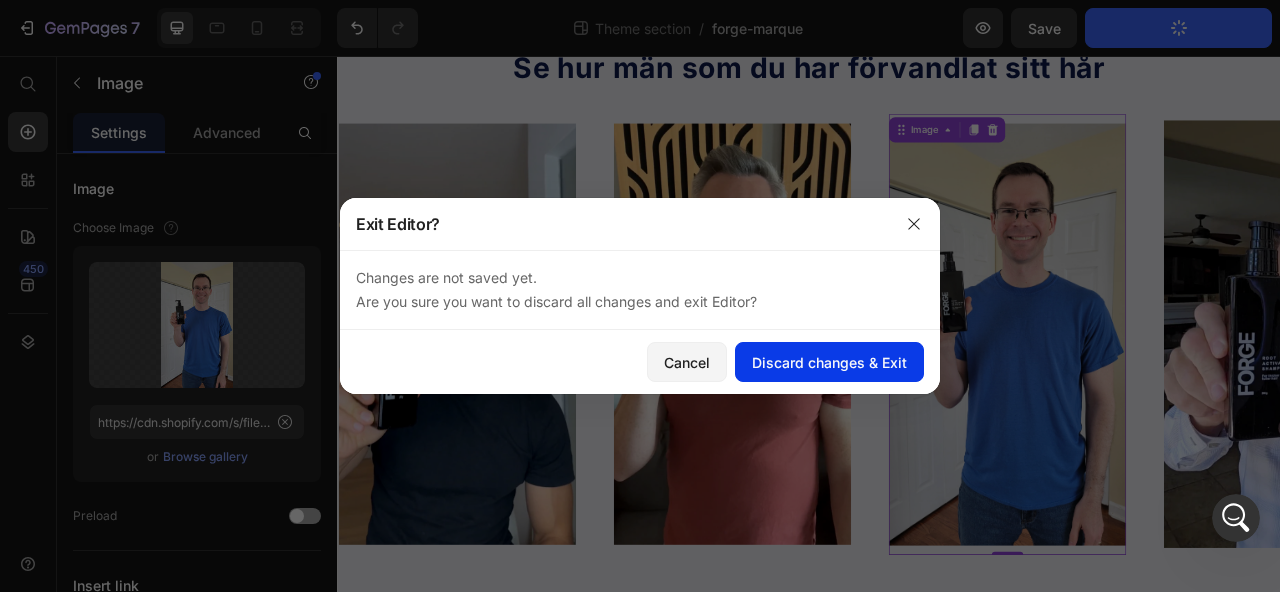 click on "Discard changes & Exit" at bounding box center (829, 362) 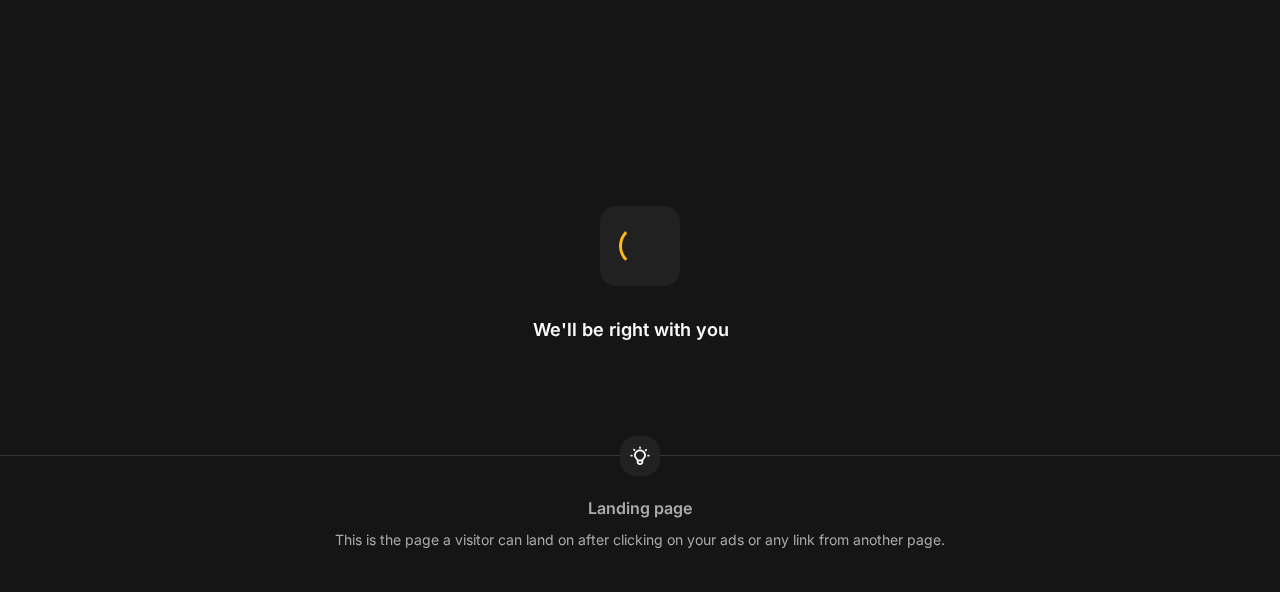 scroll, scrollTop: 0, scrollLeft: 0, axis: both 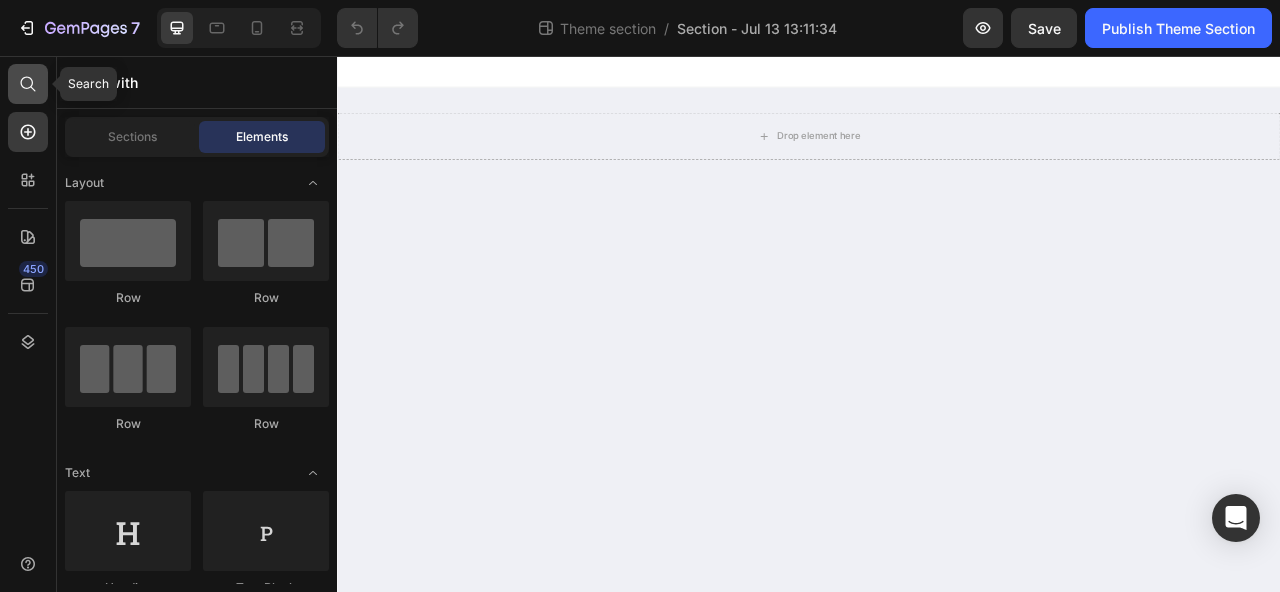 click 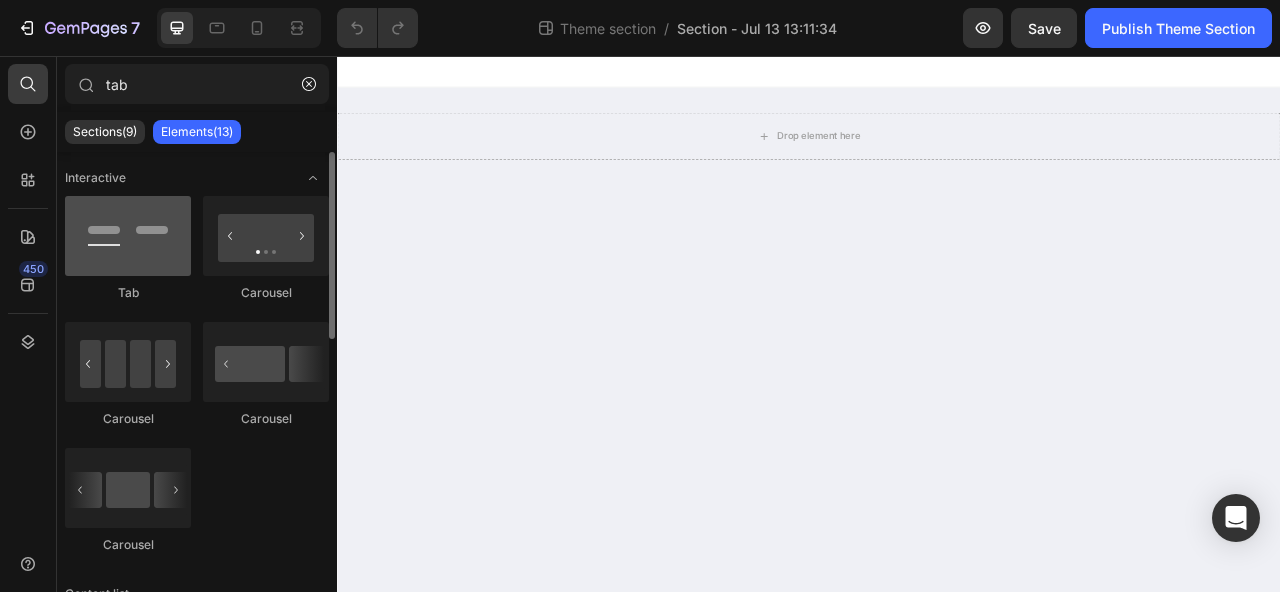 click at bounding box center (128, 236) 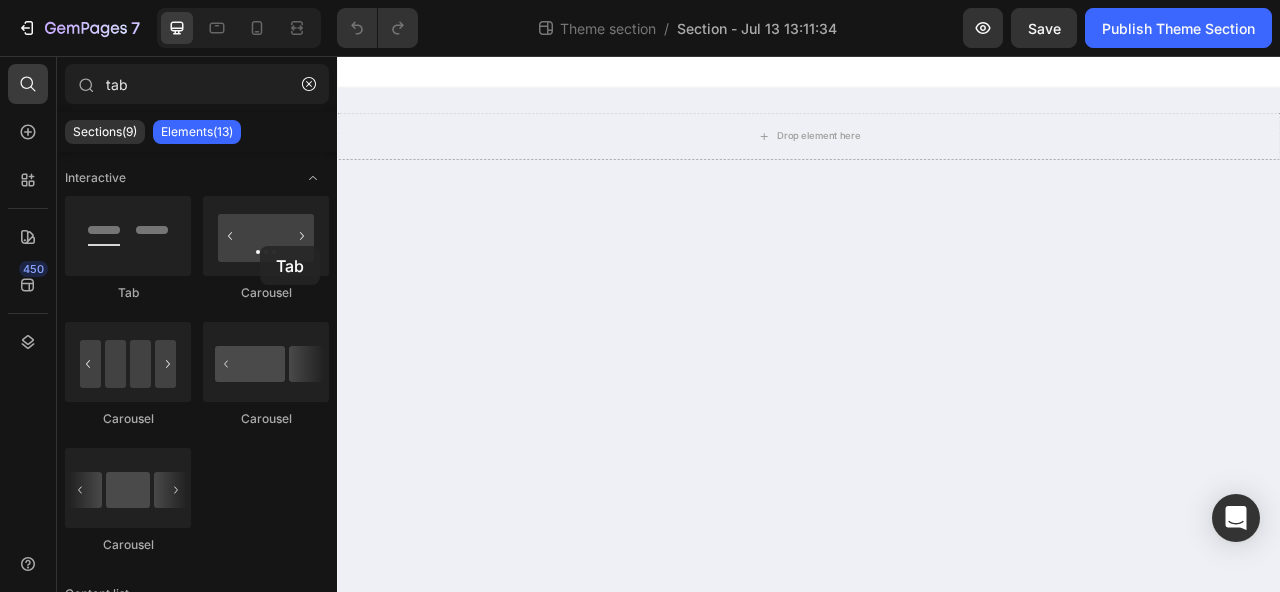 drag, startPoint x: 490, startPoint y: 318, endPoint x: 712, endPoint y: 222, distance: 241.86774 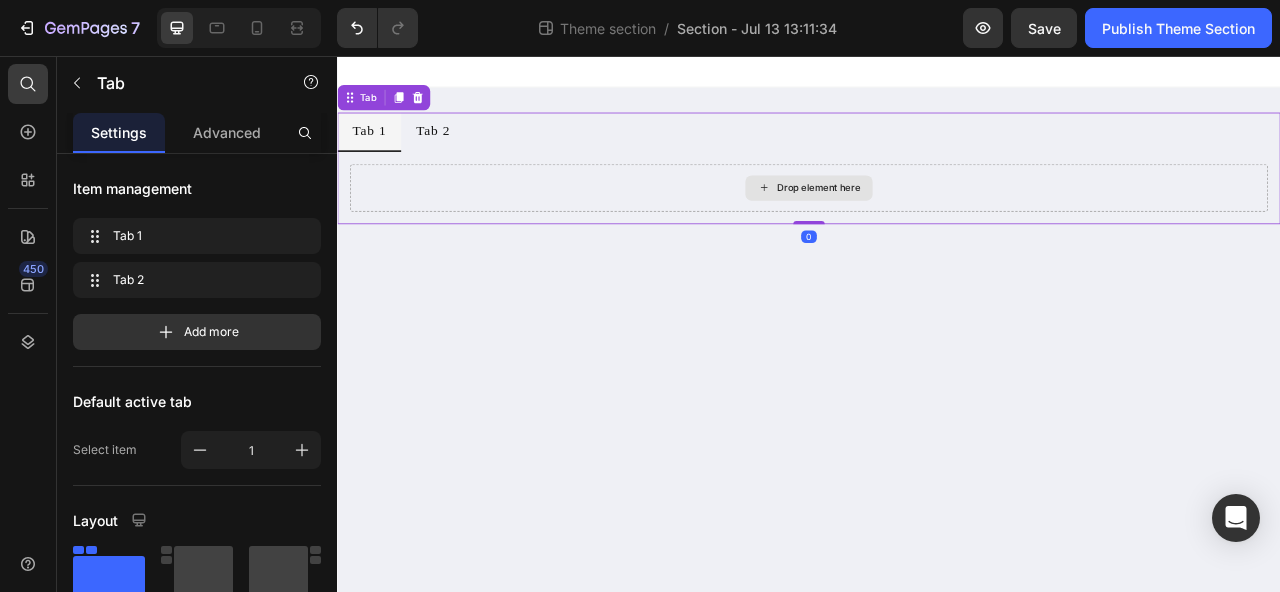 type on "ta" 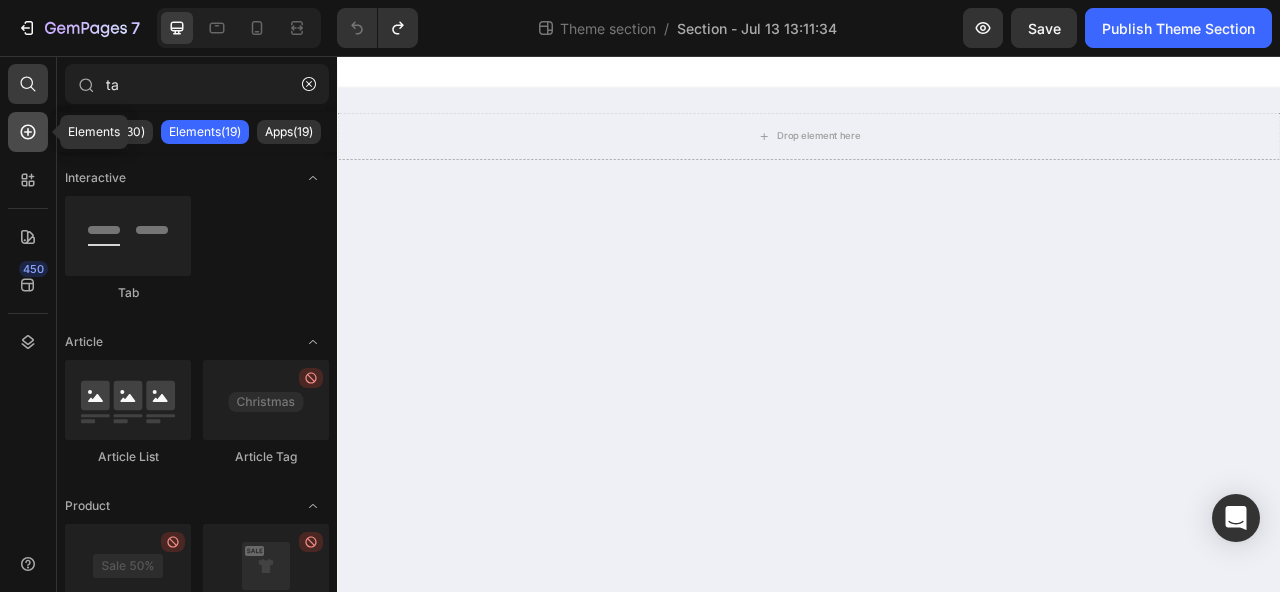 click 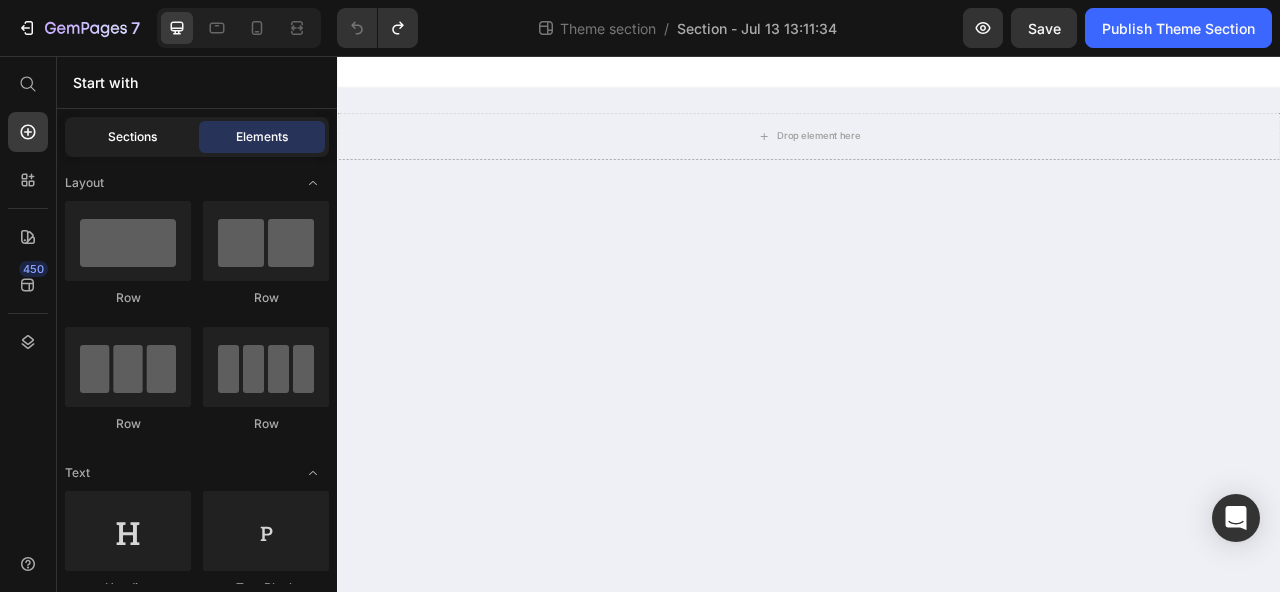 click on "Sections" 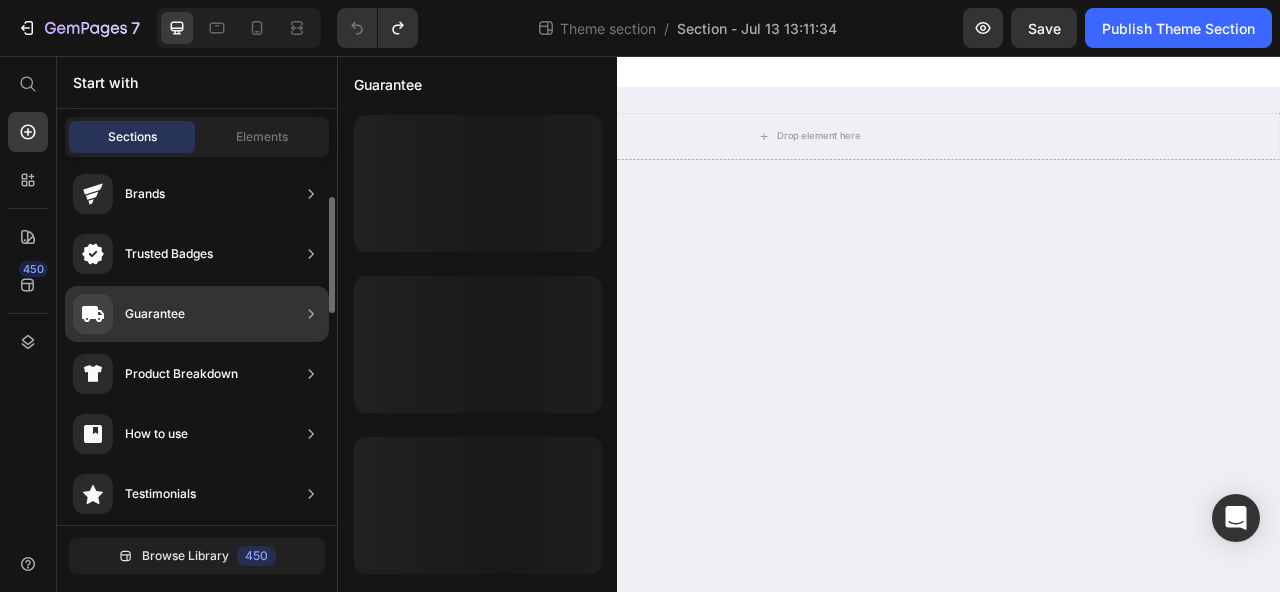 scroll, scrollTop: 0, scrollLeft: 0, axis: both 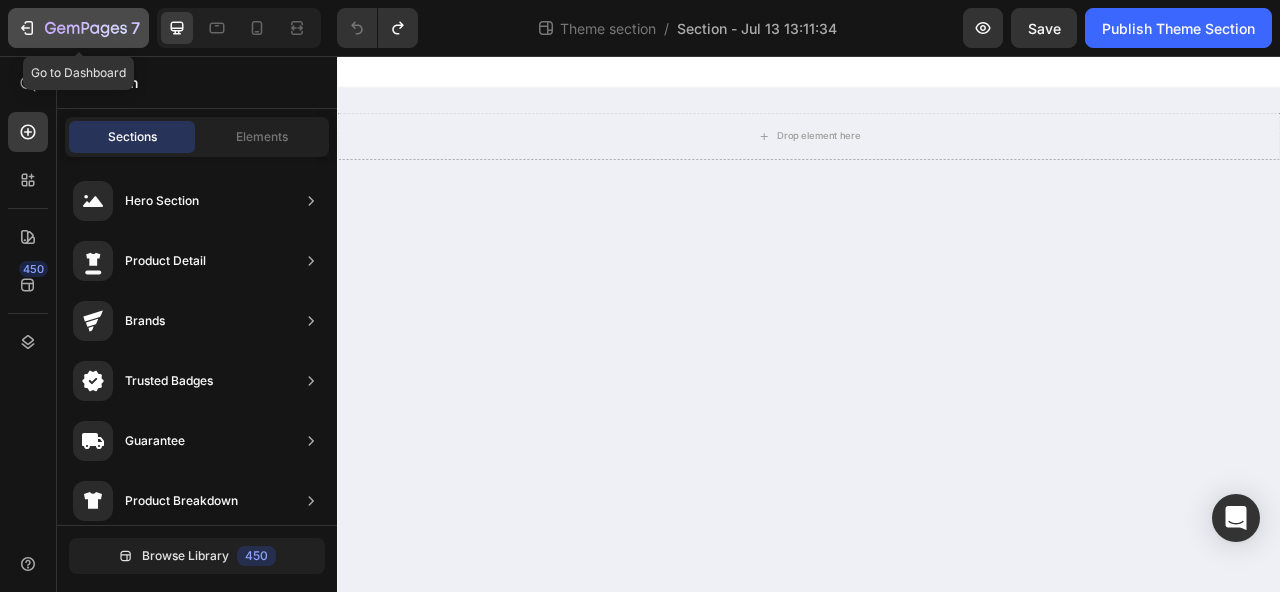 click 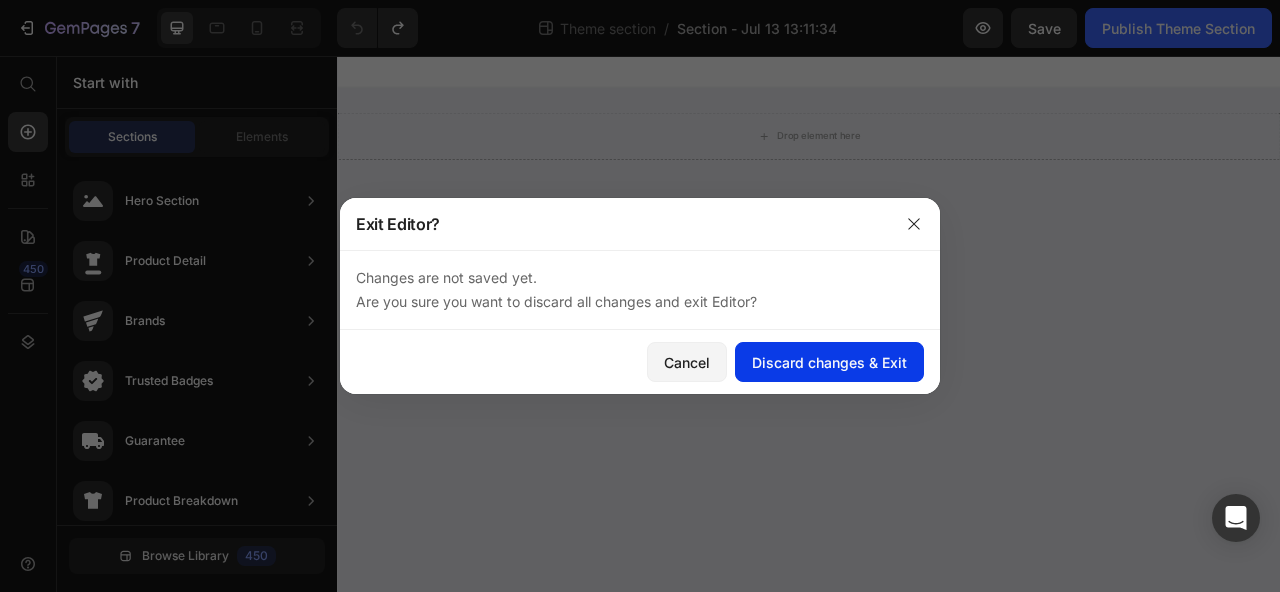click on "Discard changes & Exit" at bounding box center [829, 362] 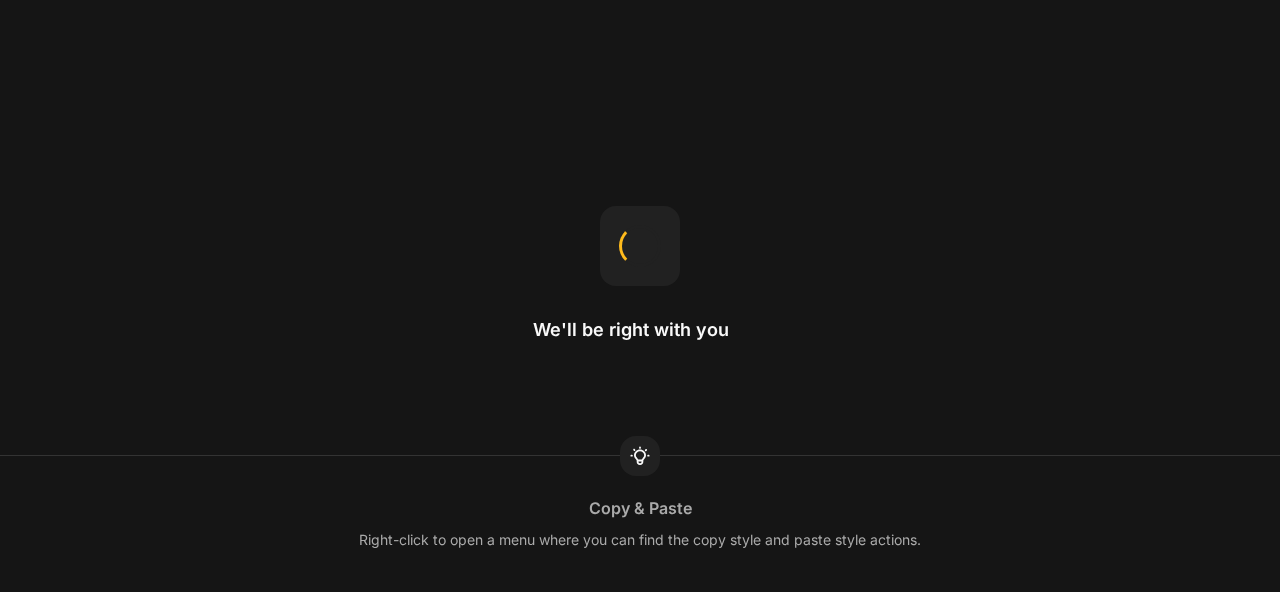 scroll, scrollTop: 0, scrollLeft: 0, axis: both 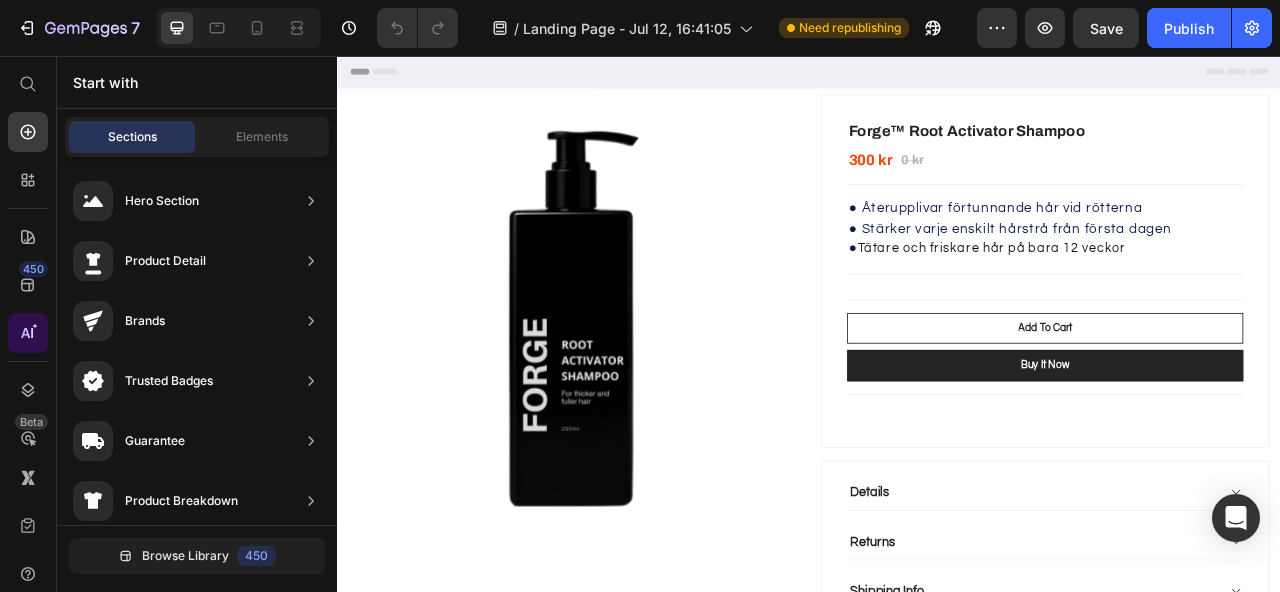 click 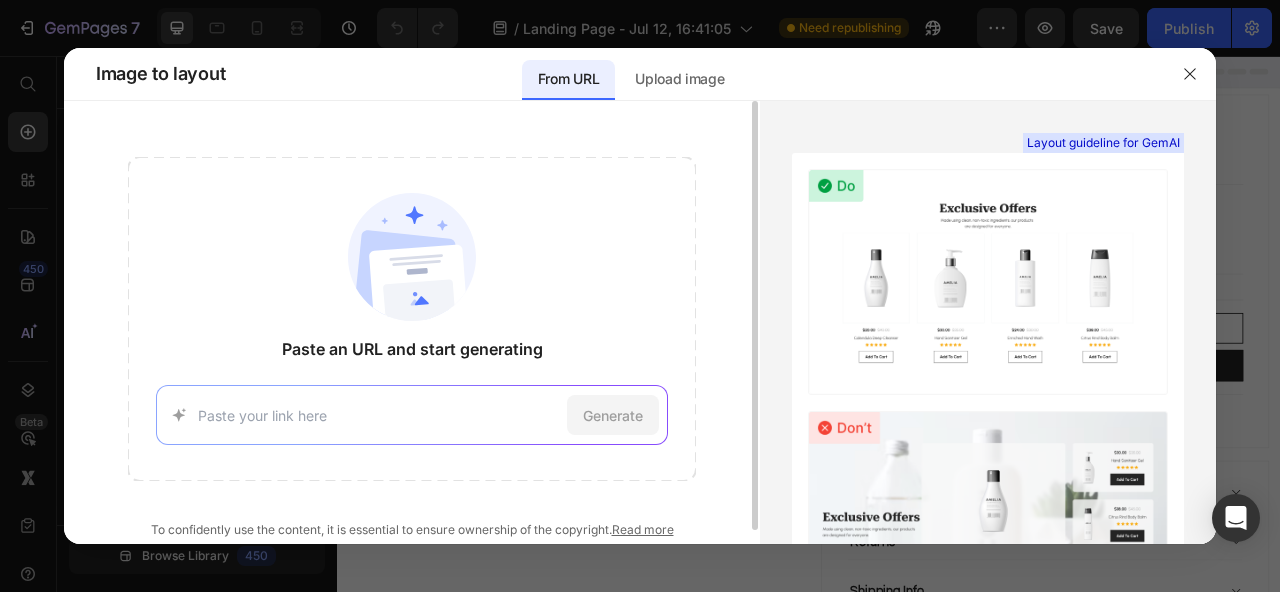 type on "https://tryforge.de/products/ras-v3#" 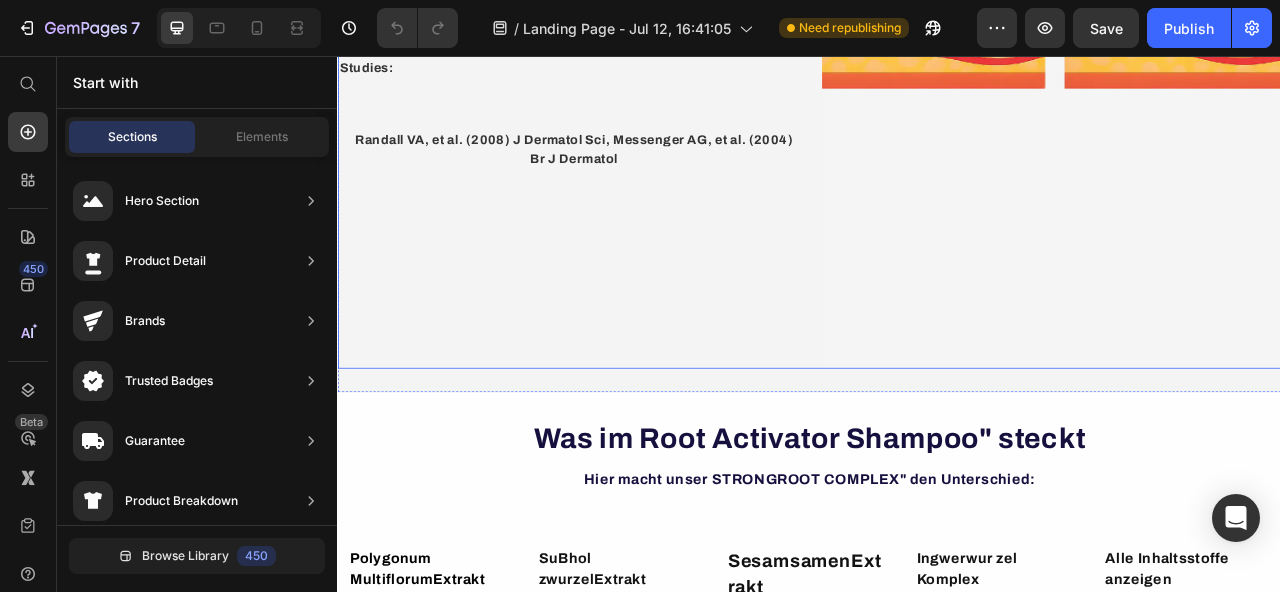 scroll, scrollTop: 3128, scrollLeft: 0, axis: vertical 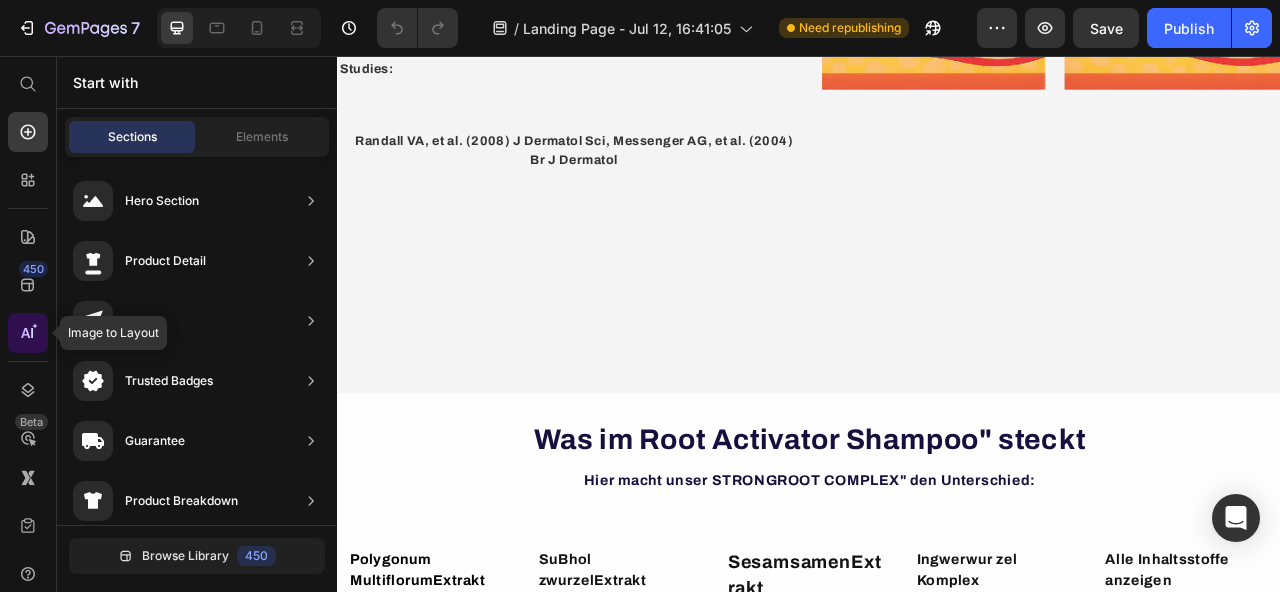 click 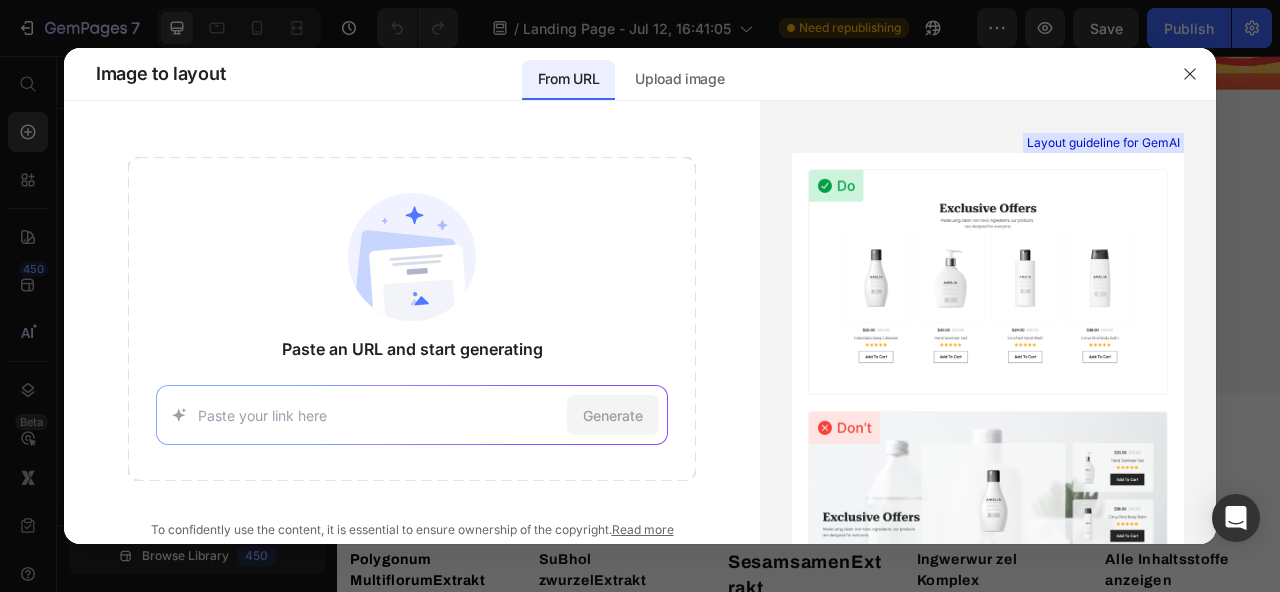 click at bounding box center [640, 296] 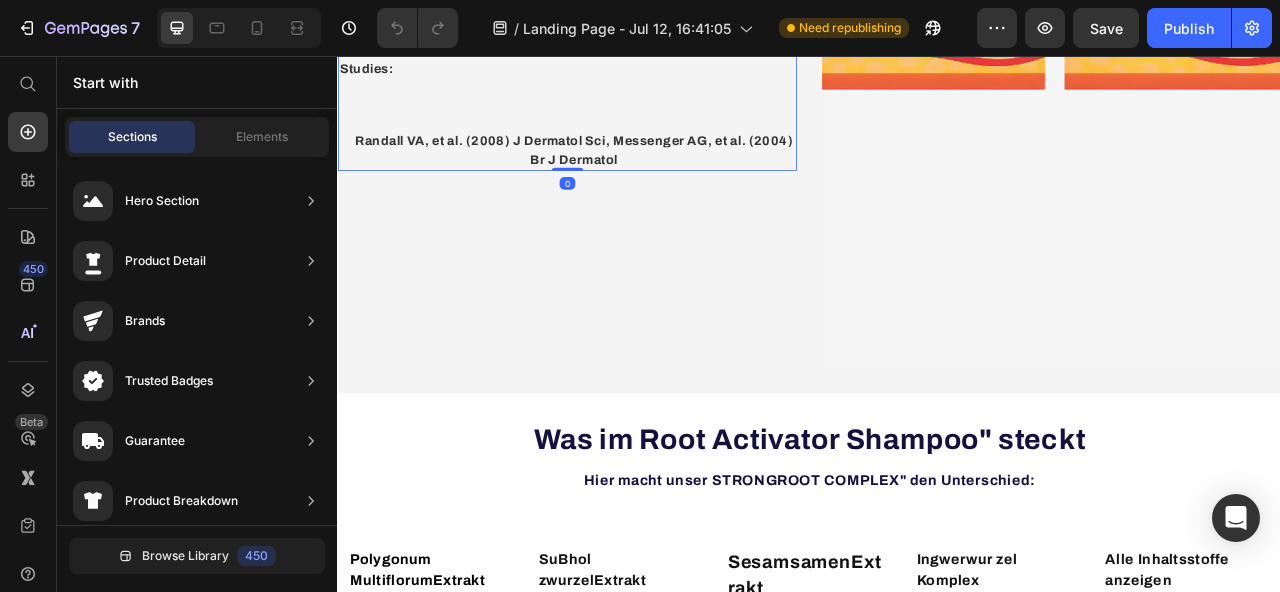 click on "Sind diese Bedingungen erfullt, konnen inaktive Follikel wieder anspringen und naturlicher, dichter Haarwuchs entsteht. Text Block Studies: Text Block Row Icon [NAME], et al. (2008) J Dermatol Sci, [NAME], et al. (2004) Br J Dermatol Text Block Advanced list" at bounding box center [629, 86] 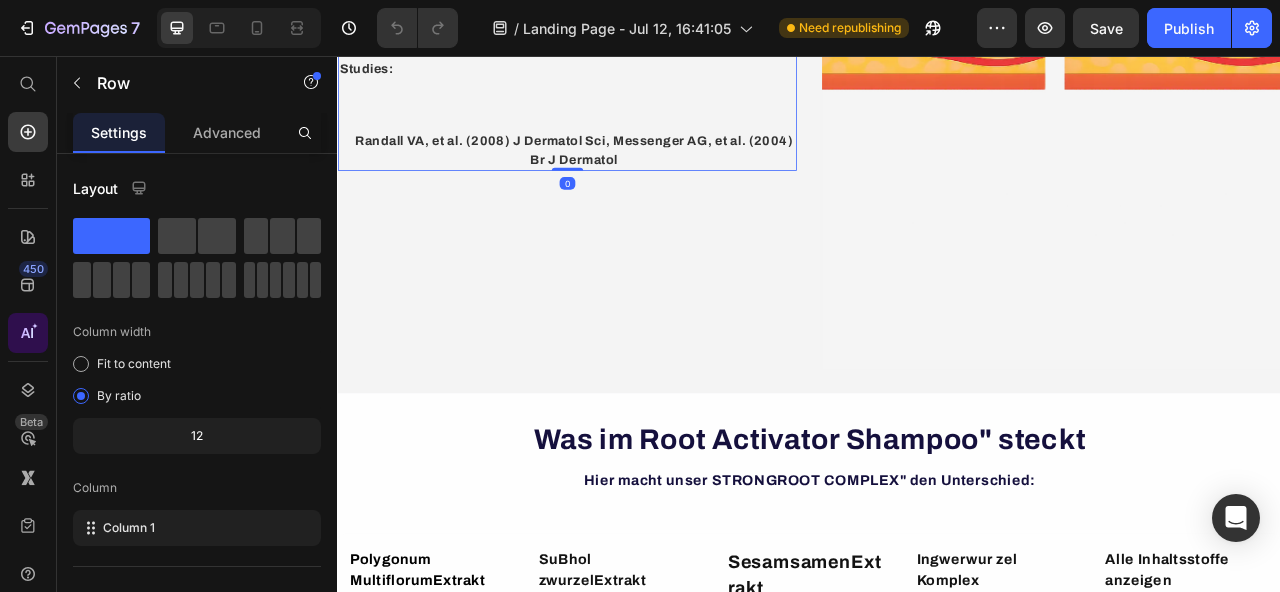 click 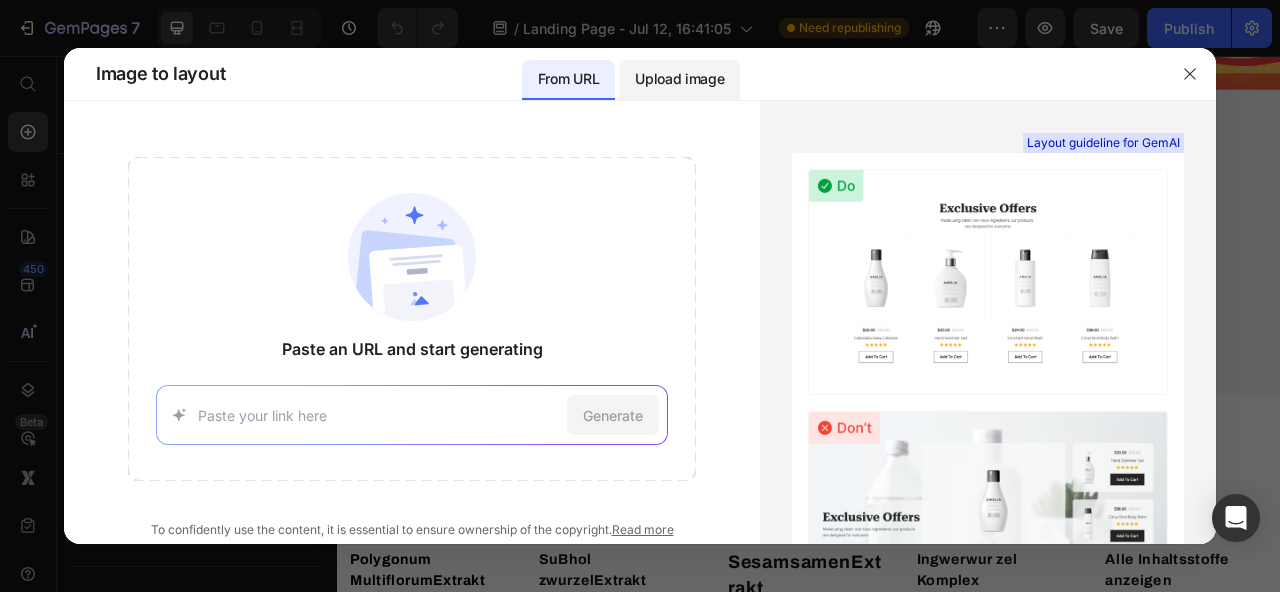 click on "Upload image" at bounding box center (679, 79) 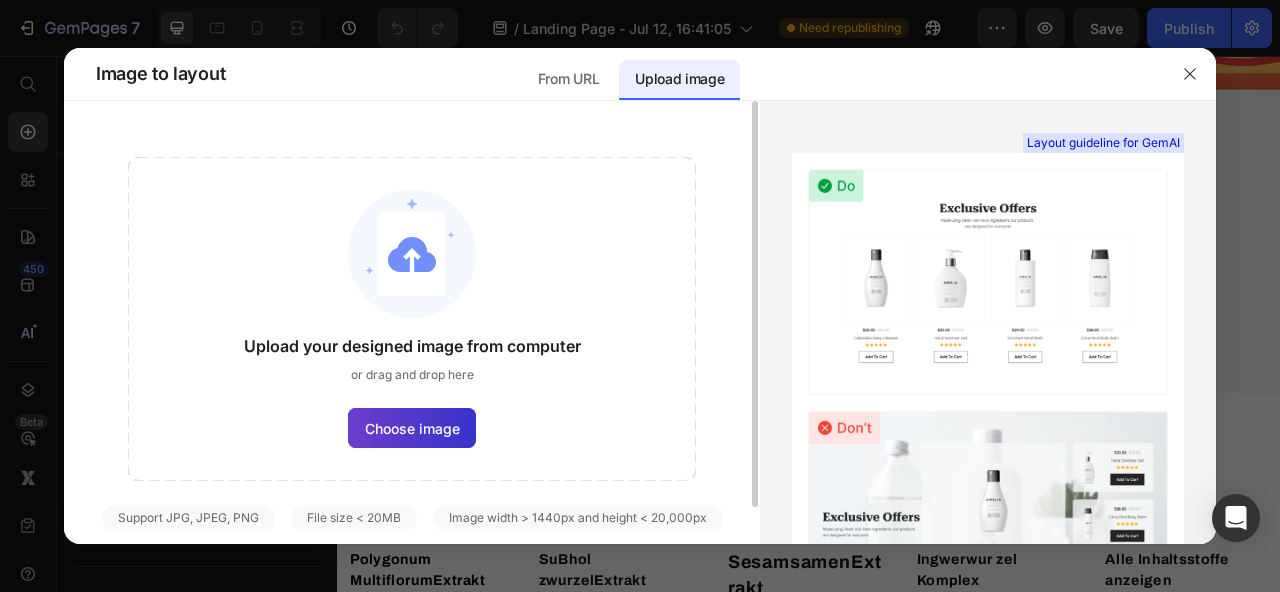 click on "Choose image" 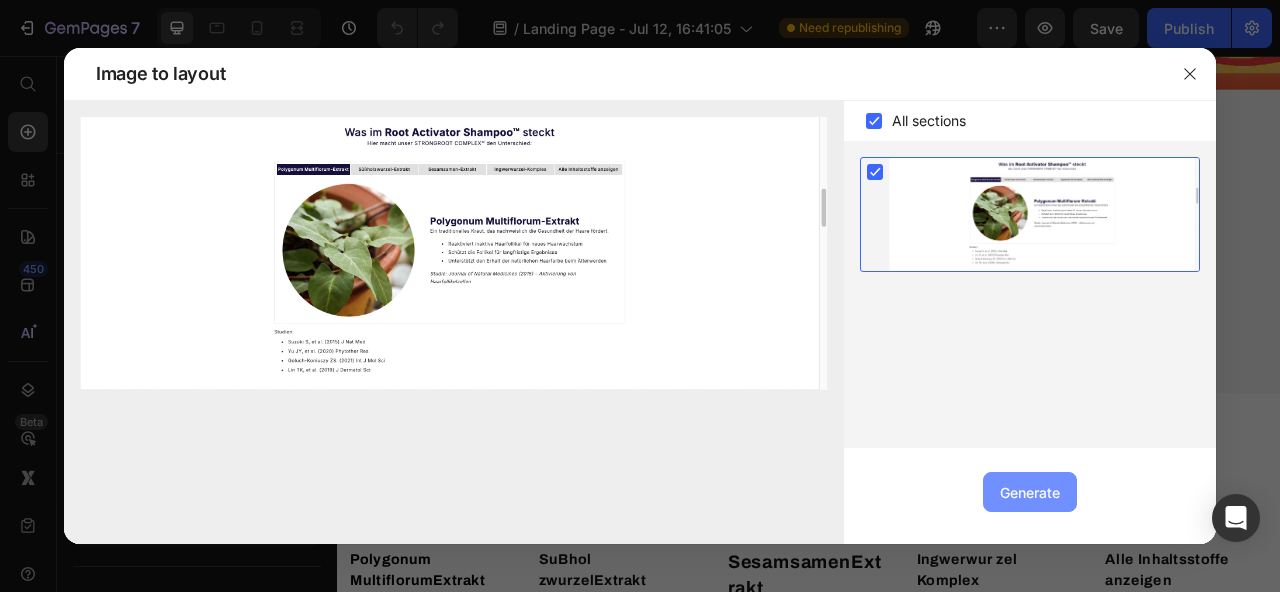 click on "Generate" at bounding box center [1030, 492] 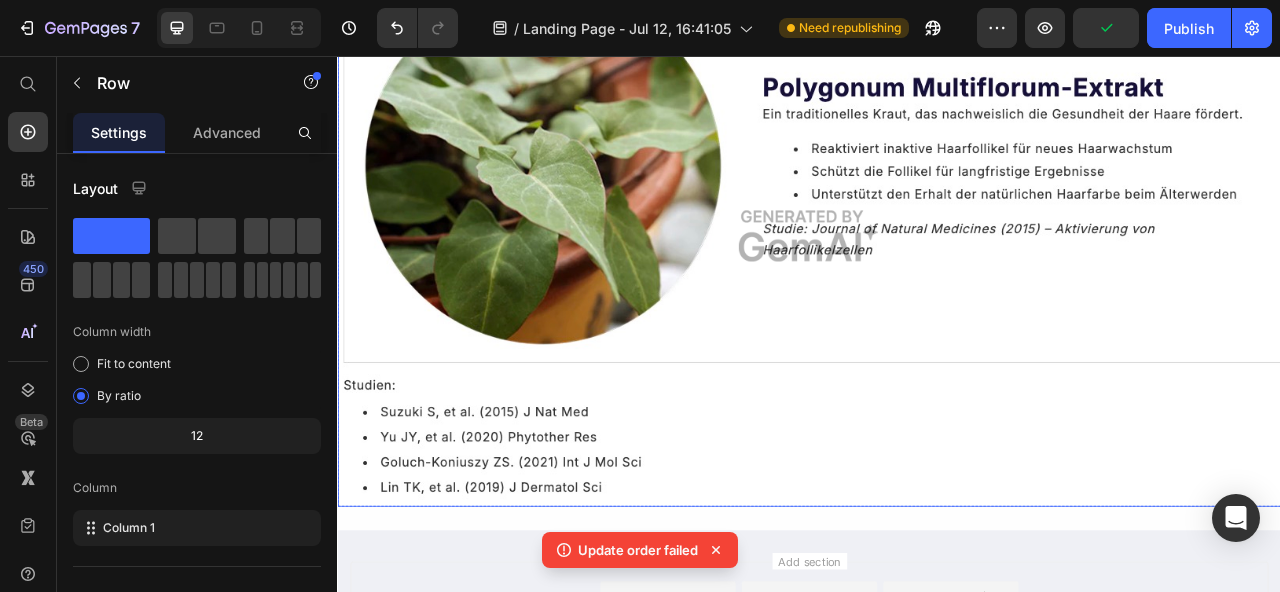 scroll, scrollTop: 10323, scrollLeft: 0, axis: vertical 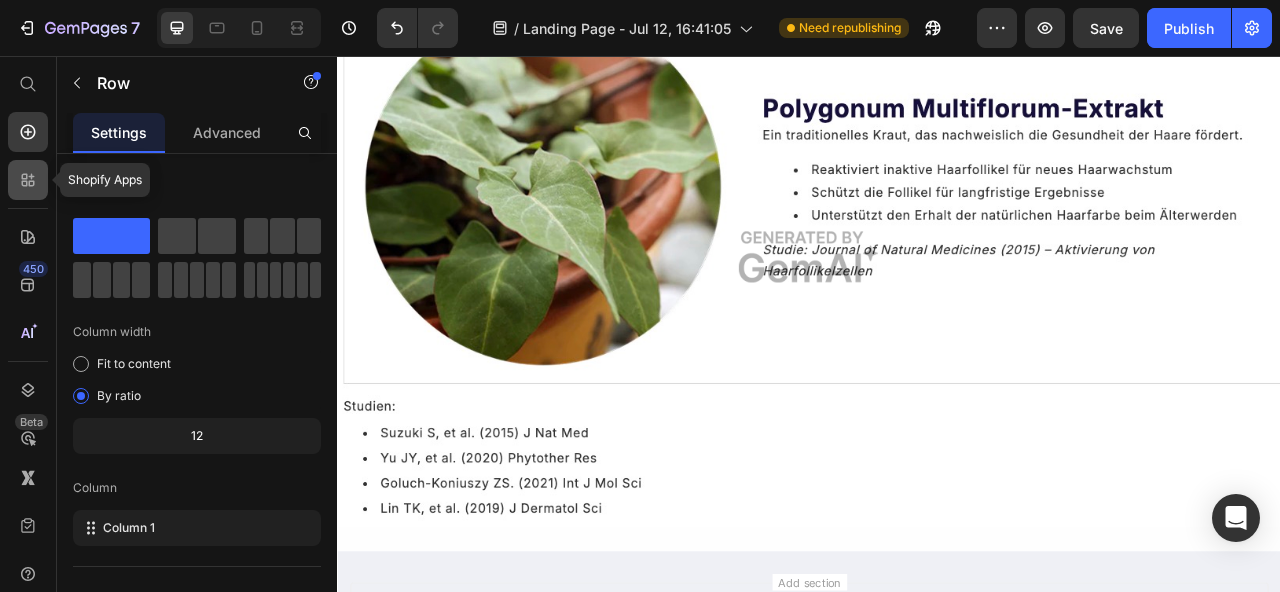 click 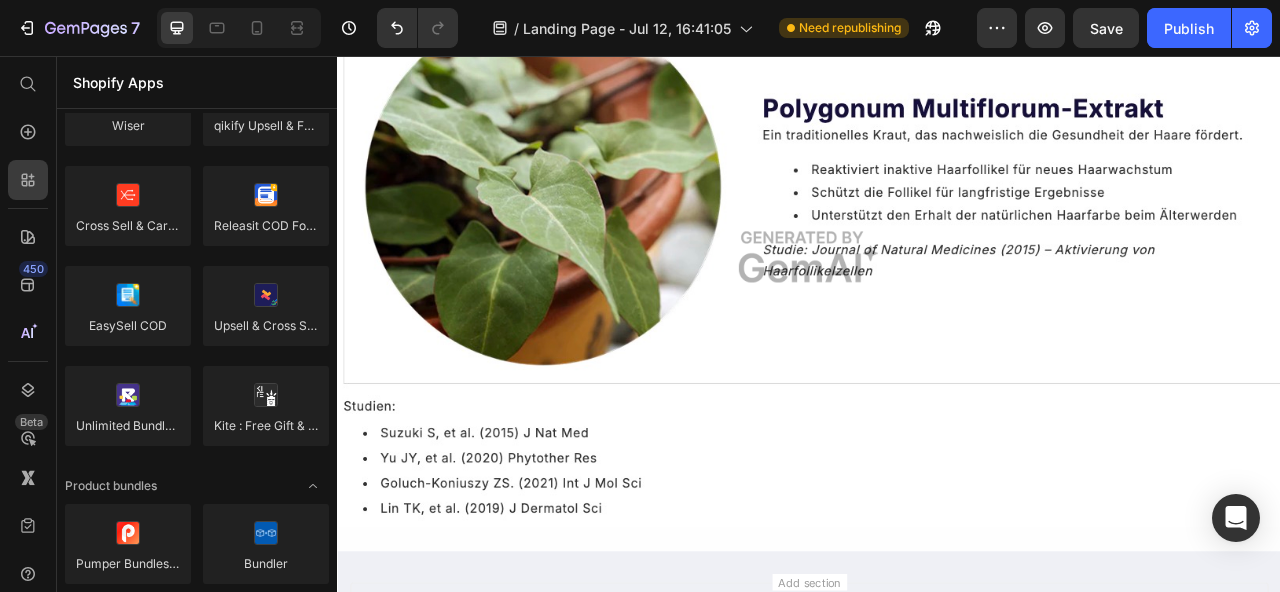scroll, scrollTop: 1832, scrollLeft: 0, axis: vertical 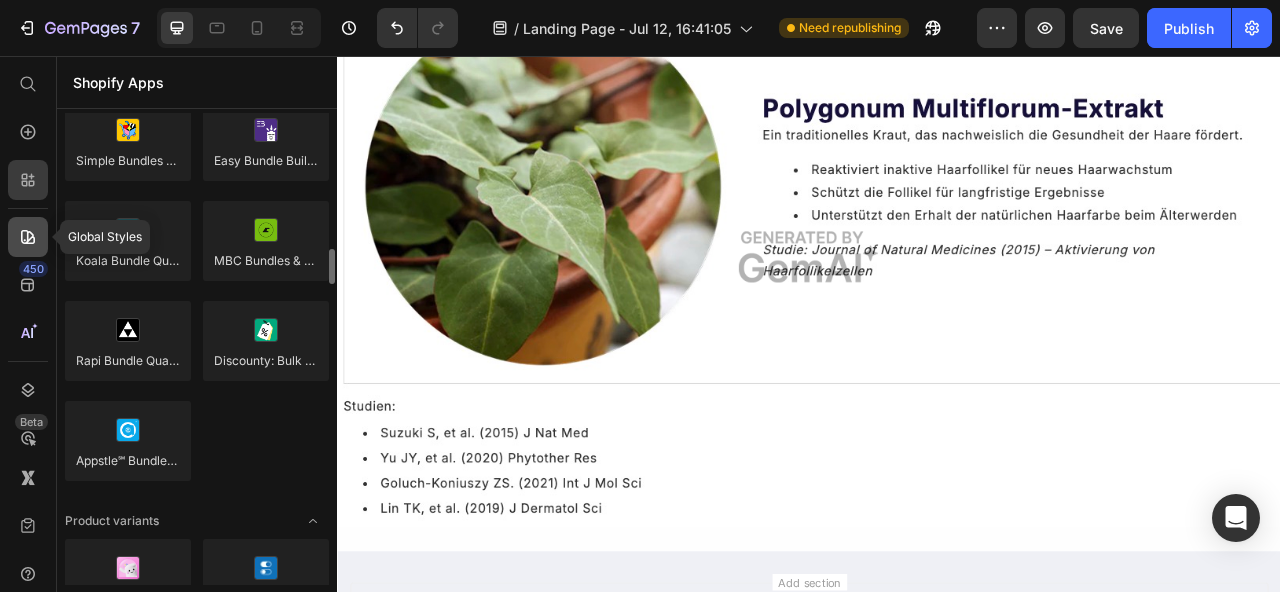 click 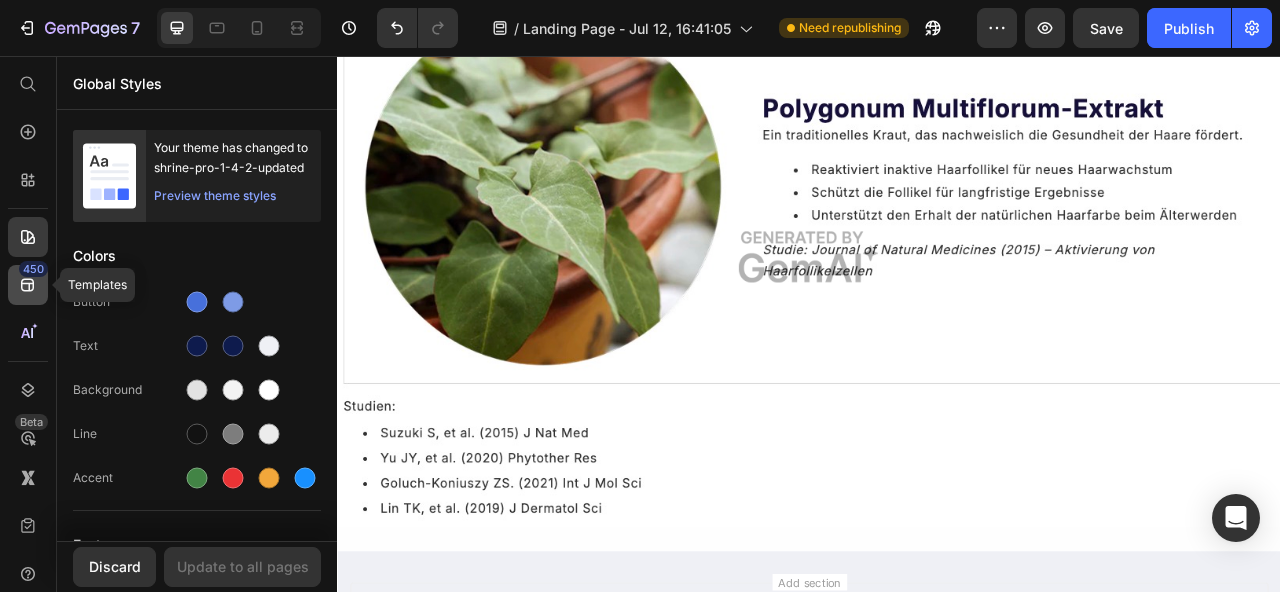 click on "450" at bounding box center [33, 269] 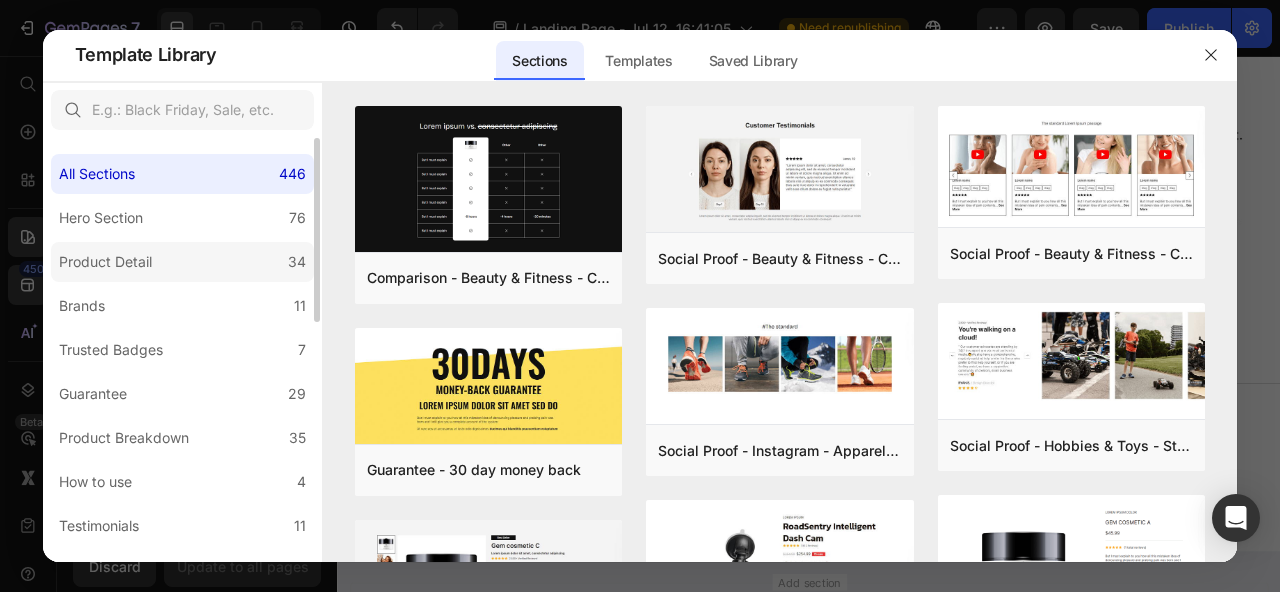 scroll, scrollTop: 1, scrollLeft: 0, axis: vertical 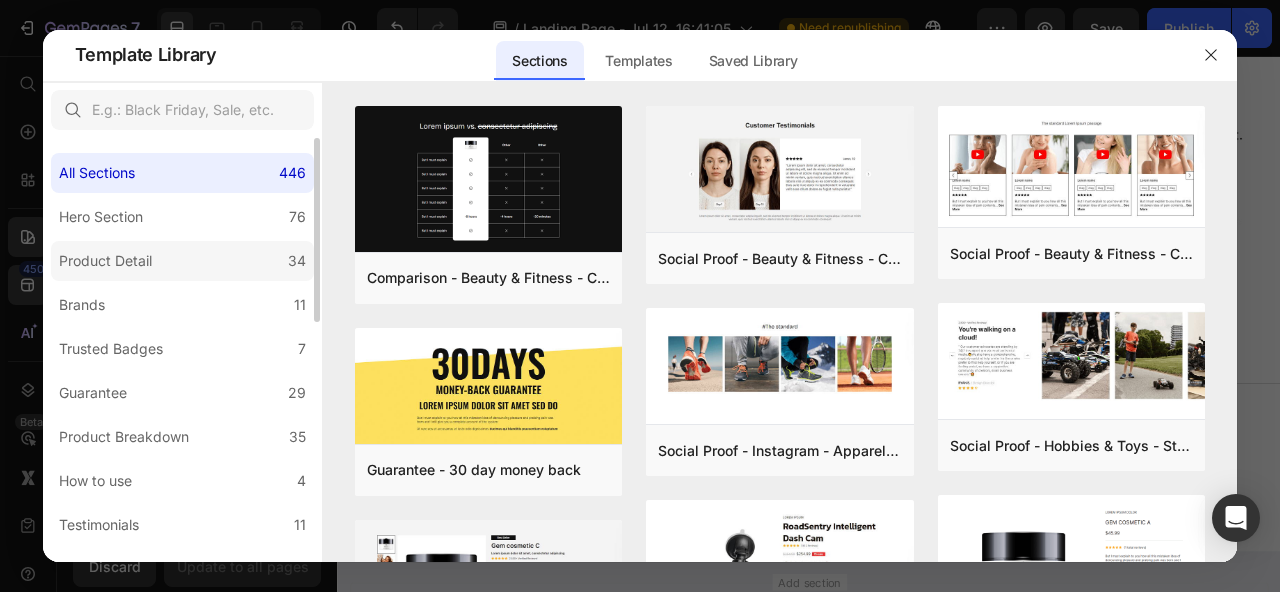 click on "Product Detail" at bounding box center (105, 261) 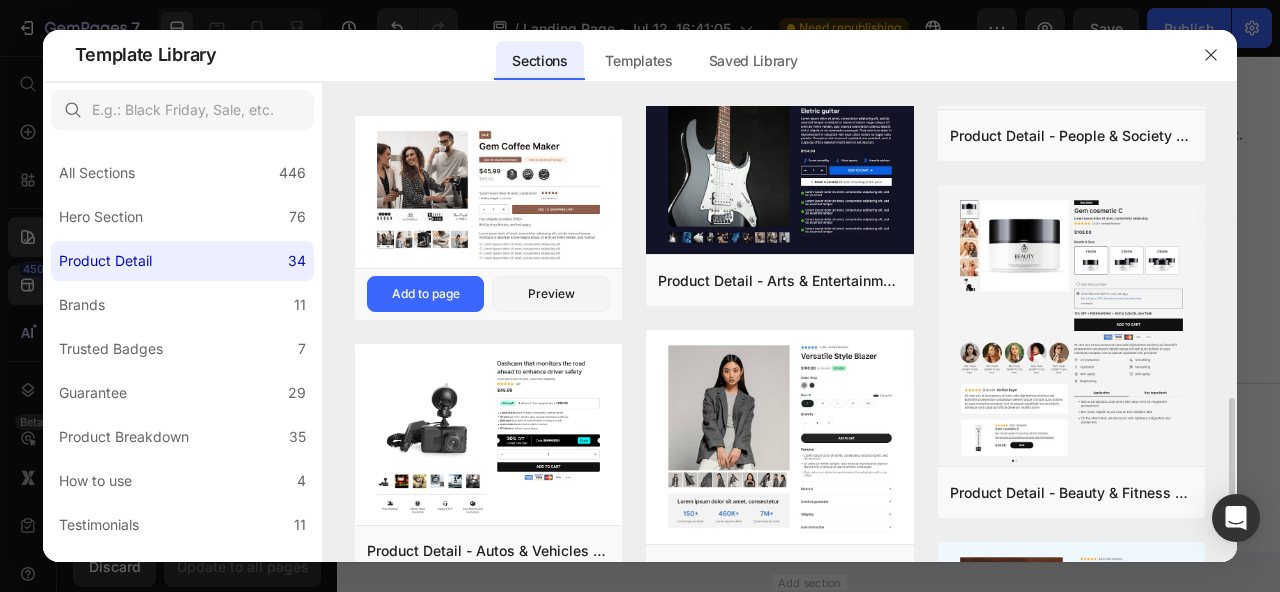 scroll, scrollTop: 1110, scrollLeft: 0, axis: vertical 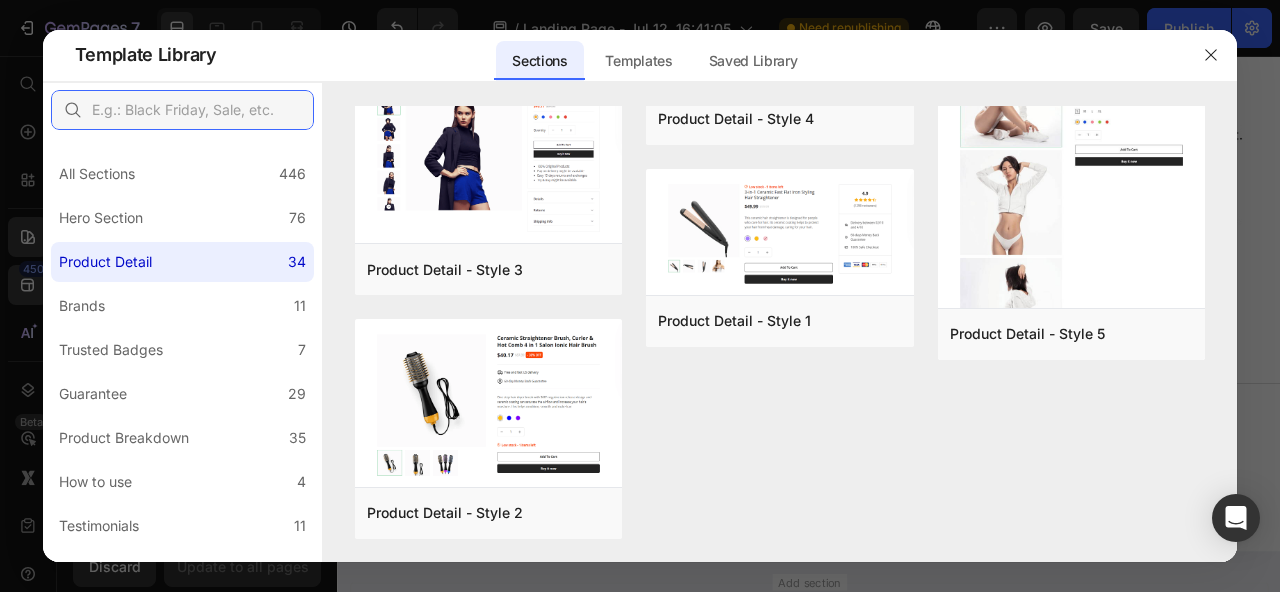 click at bounding box center (182, 110) 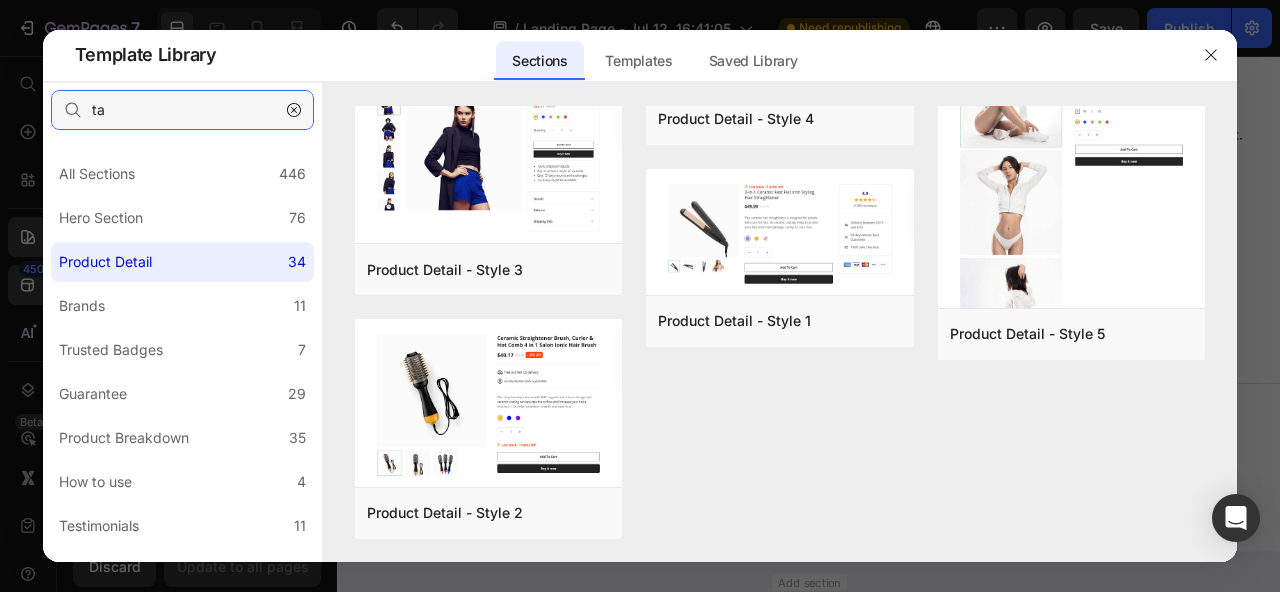 type on "tab" 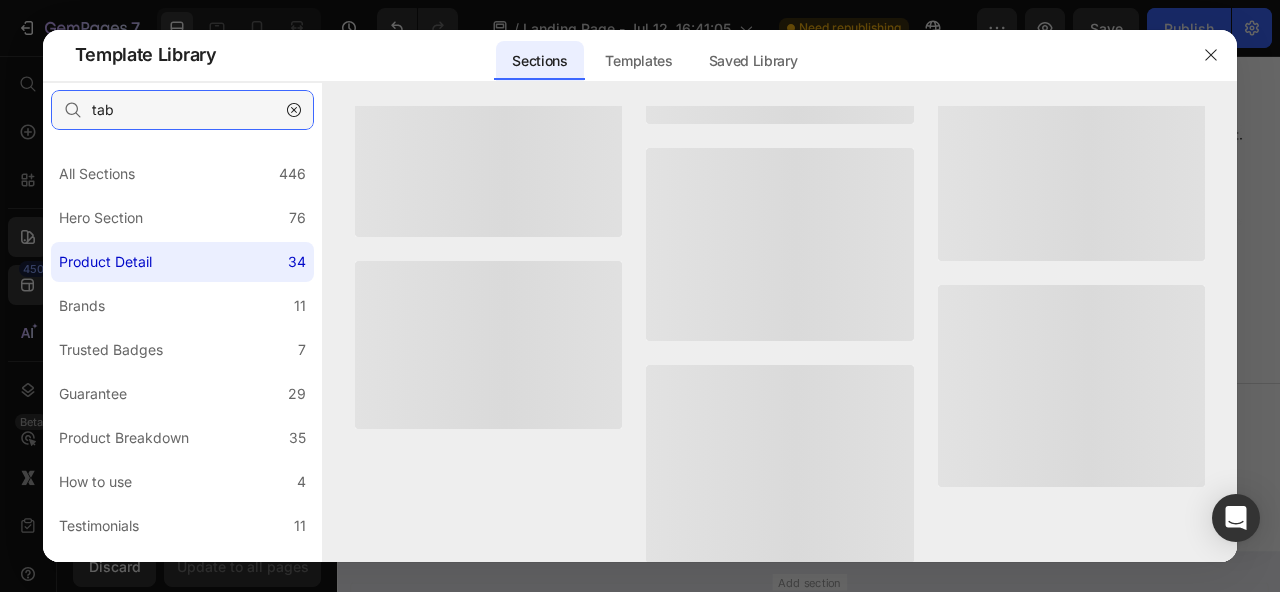 scroll, scrollTop: 0, scrollLeft: 0, axis: both 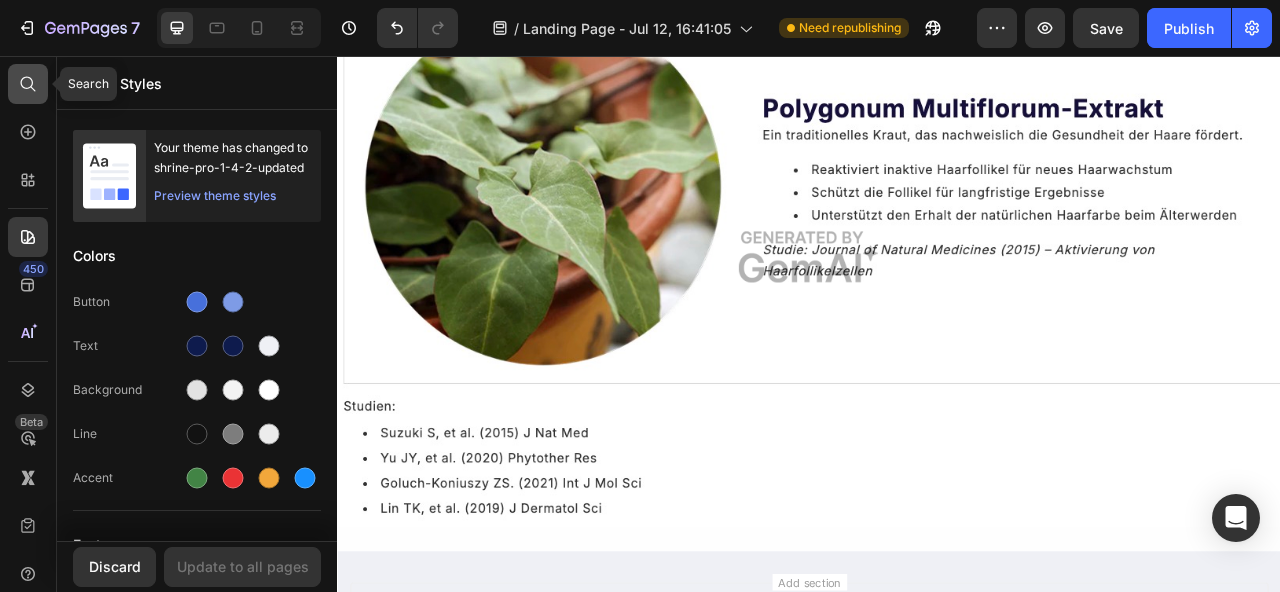 click 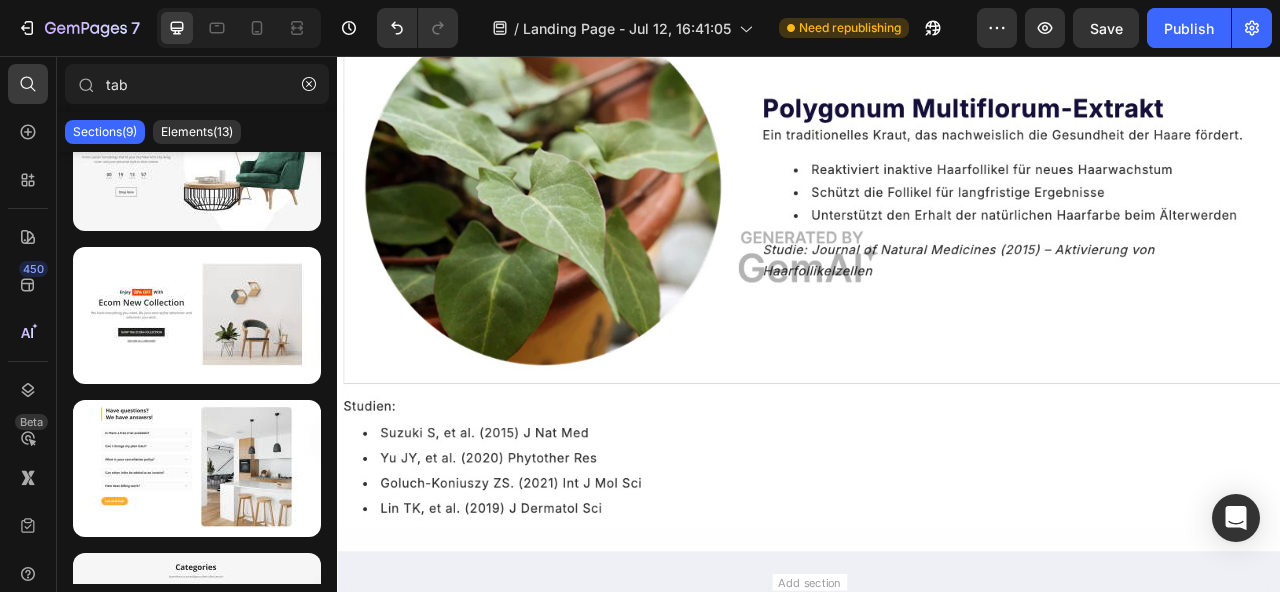 scroll, scrollTop: 528, scrollLeft: 0, axis: vertical 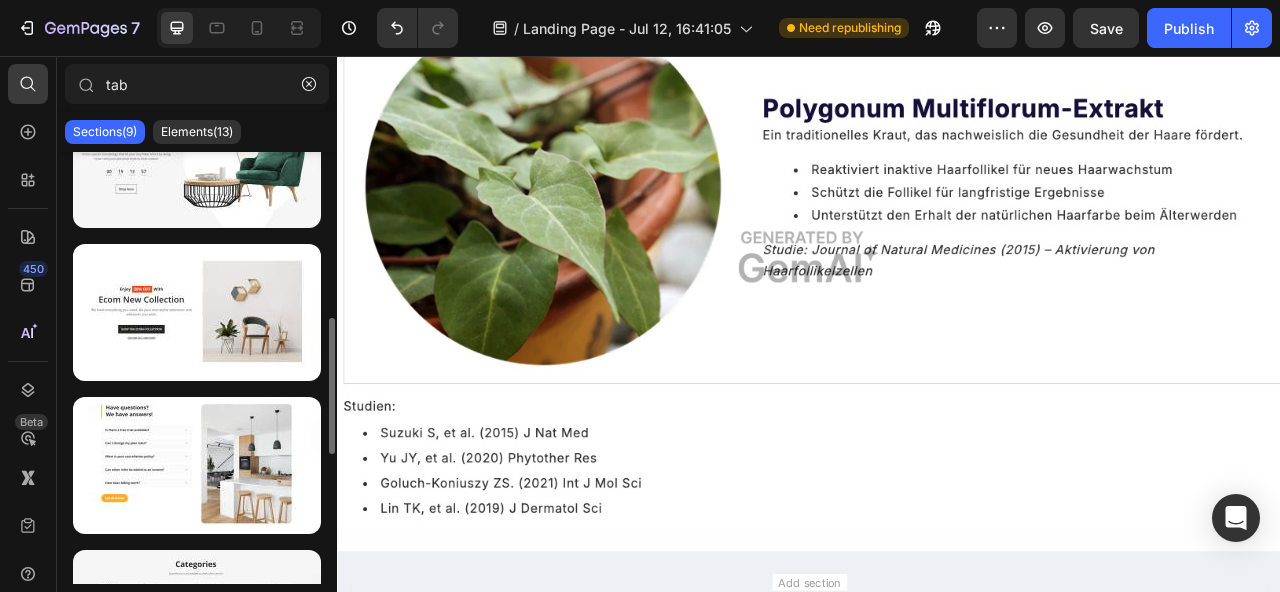 type on "tab" 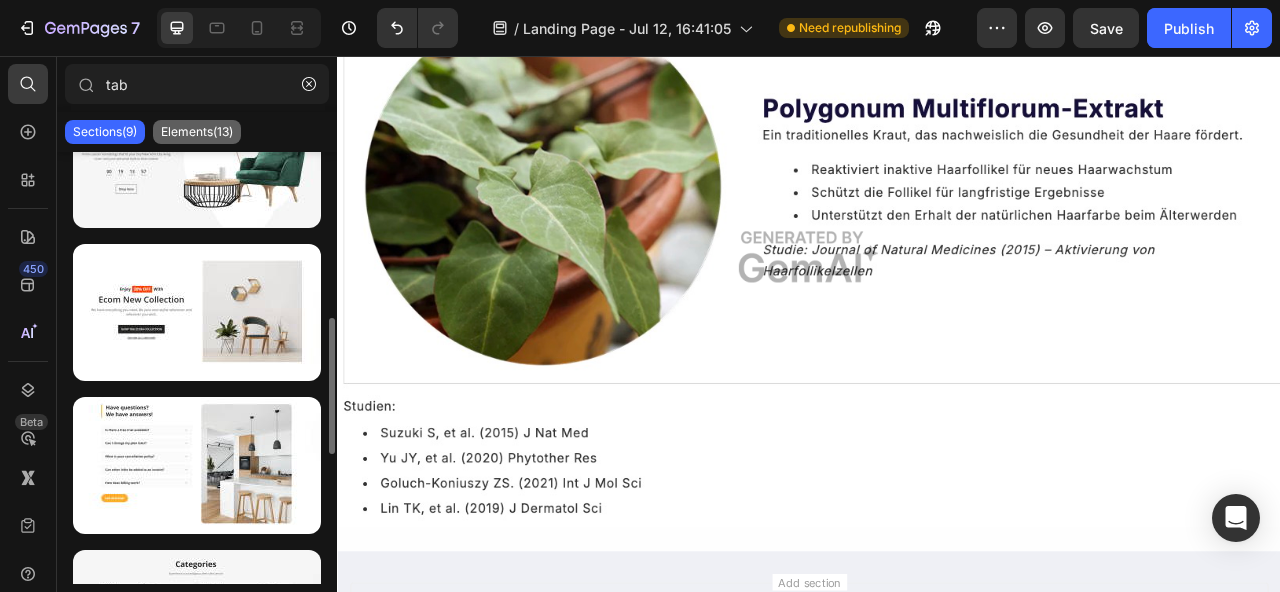 click on "Elements(13)" 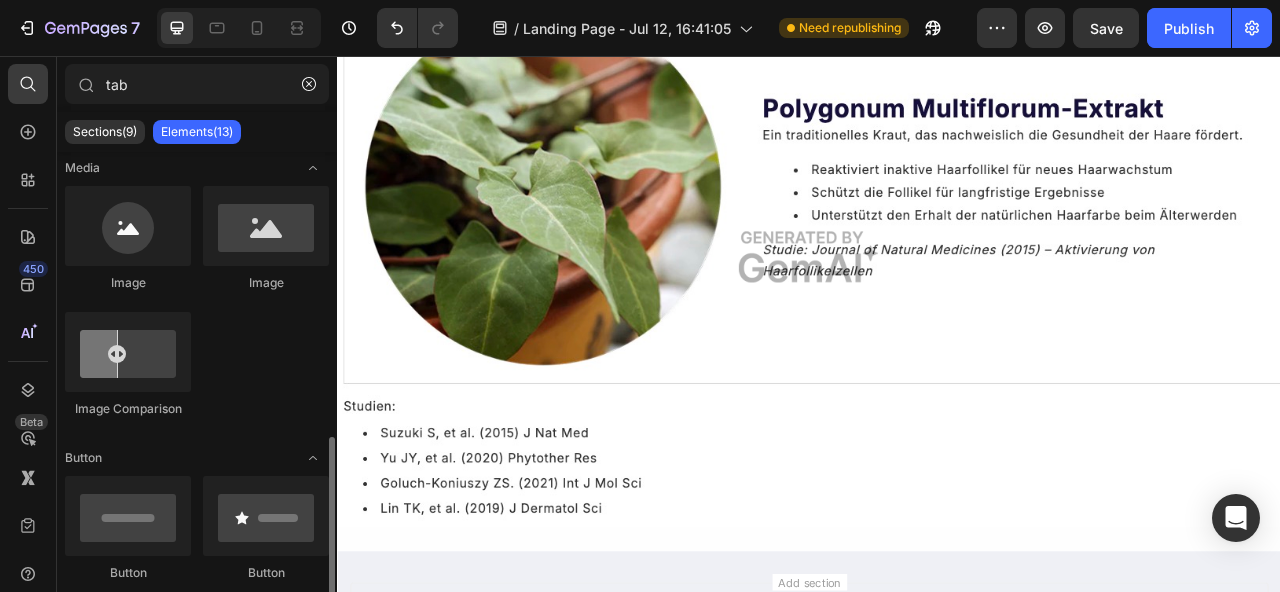 scroll, scrollTop: 708, scrollLeft: 0, axis: vertical 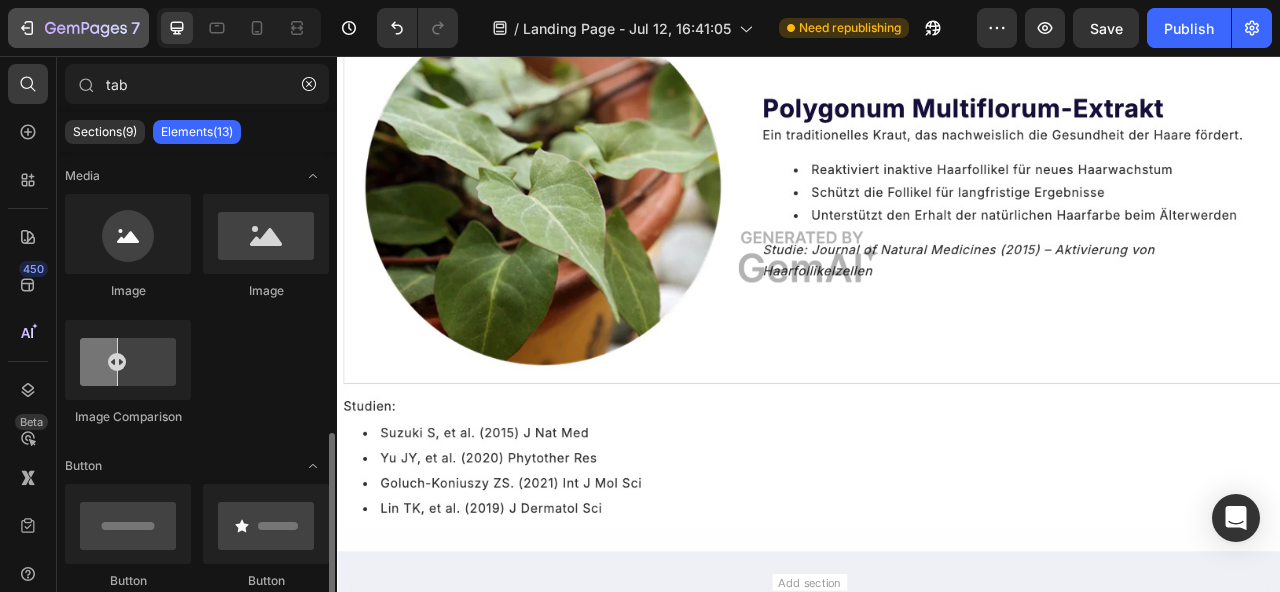 click on "7" 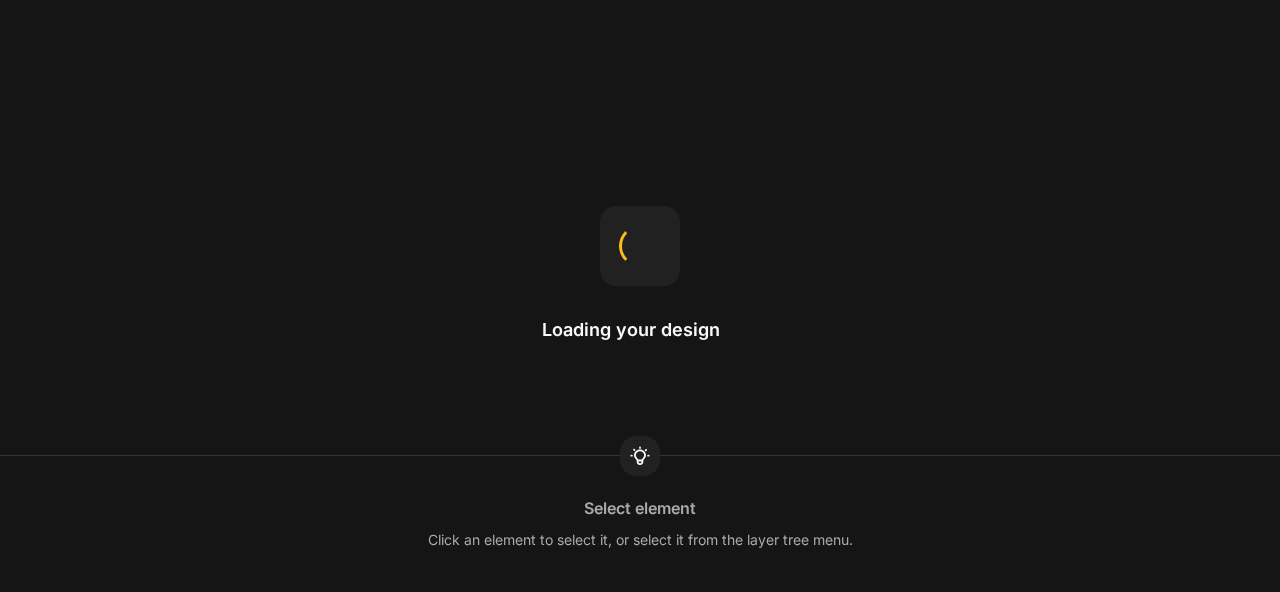 scroll, scrollTop: 0, scrollLeft: 0, axis: both 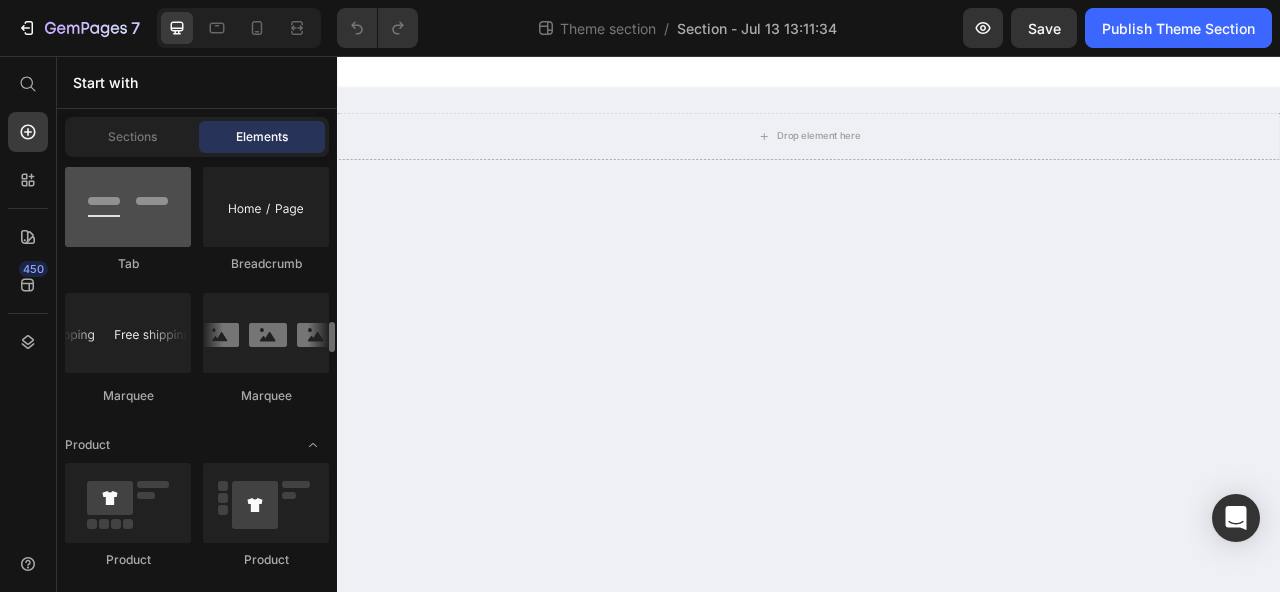 click at bounding box center [128, 207] 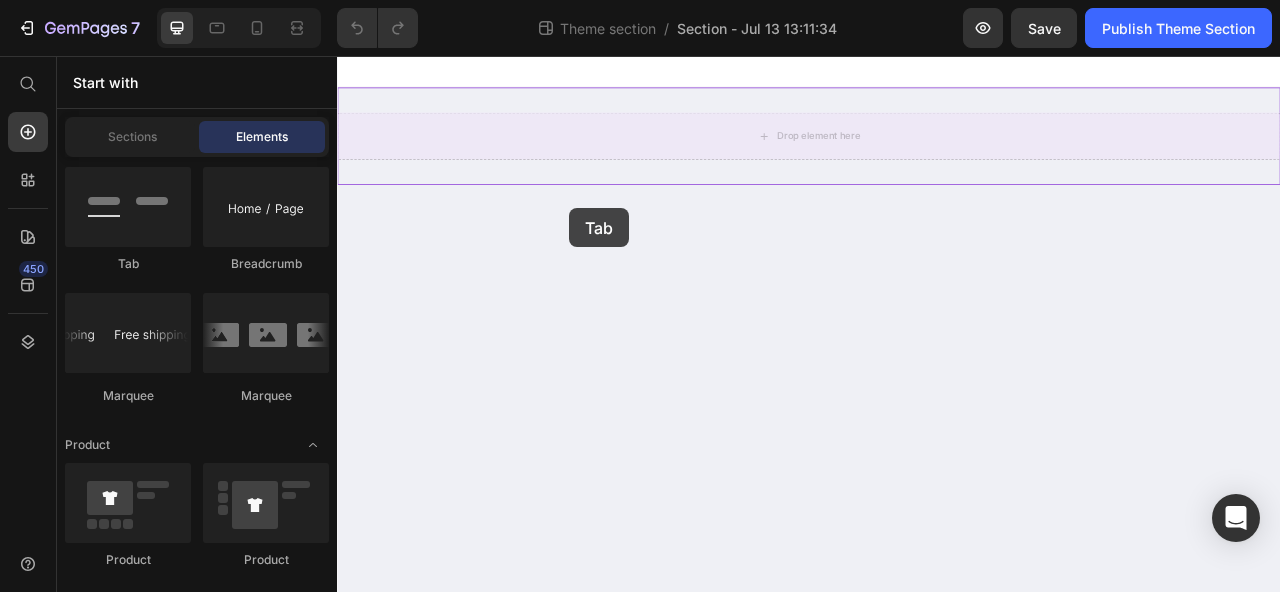 drag, startPoint x: 516, startPoint y: 279, endPoint x: 670, endPoint y: 192, distance: 176.87566 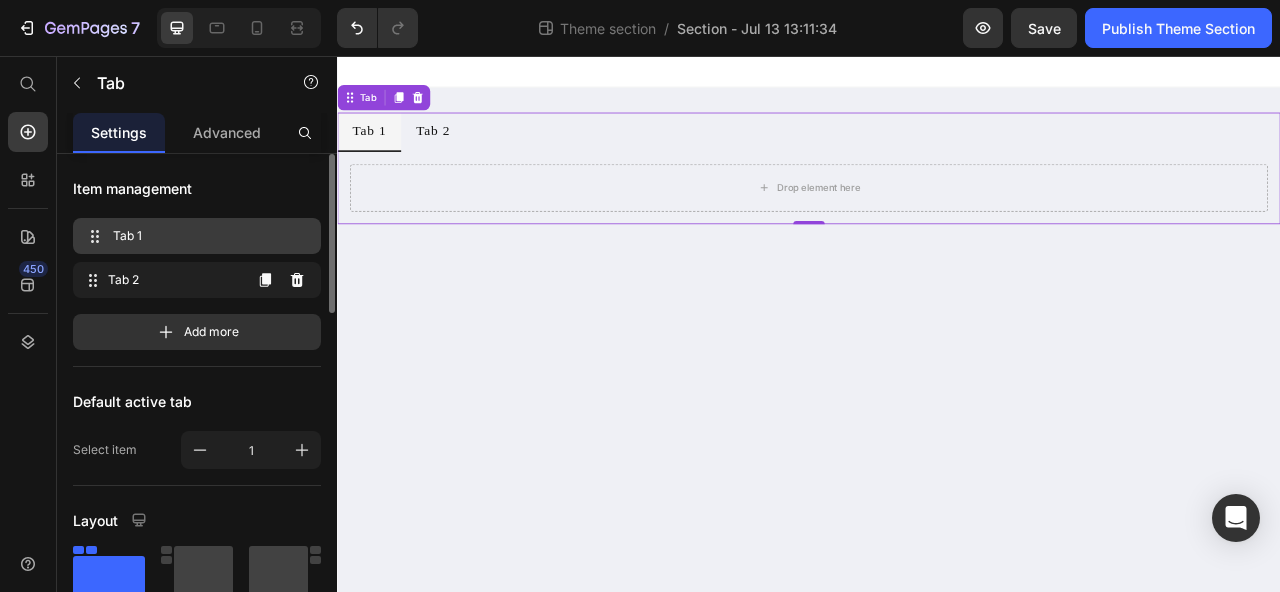 click on "Tab 1" at bounding box center (193, 236) 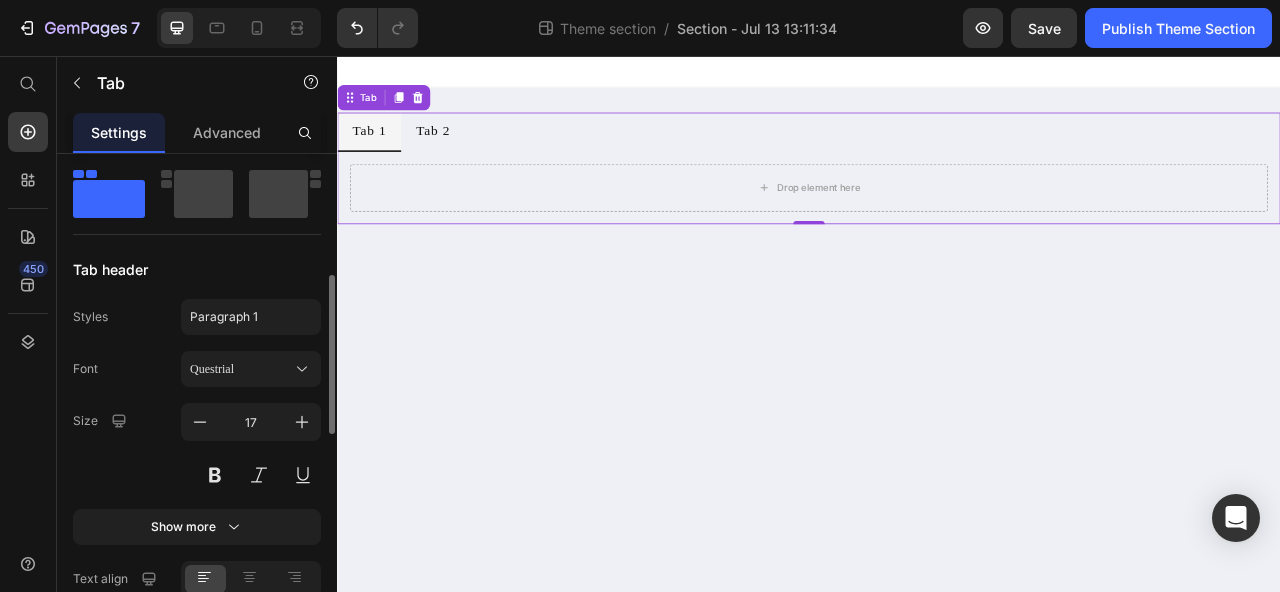 scroll, scrollTop: 384, scrollLeft: 0, axis: vertical 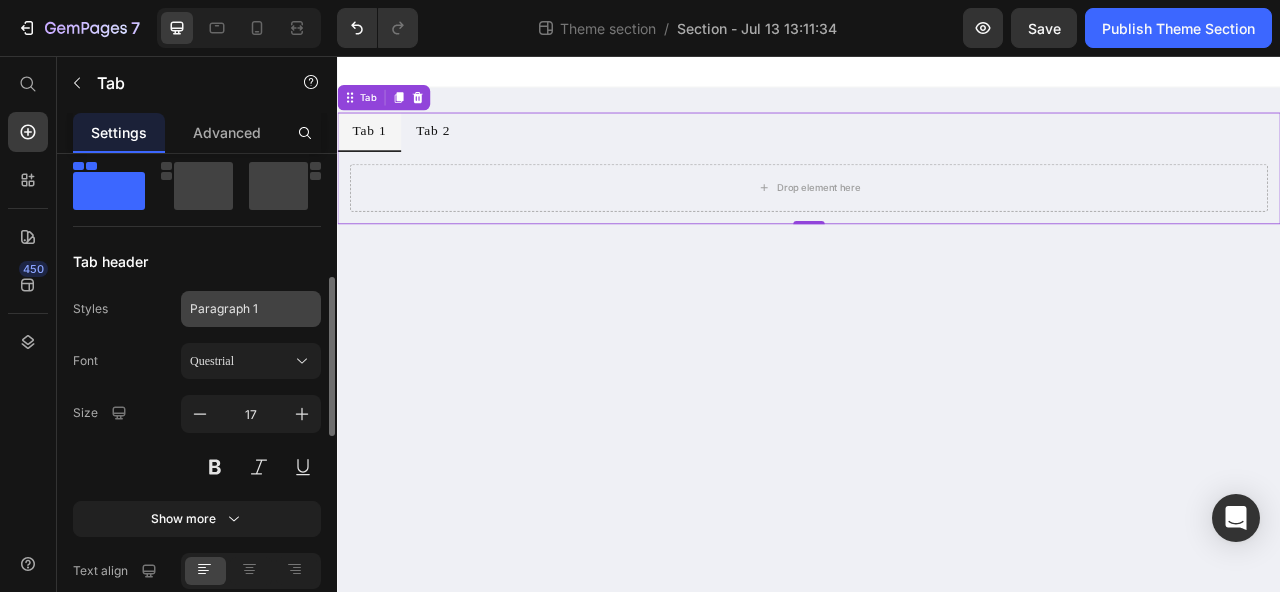 click on "Paragraph 1" at bounding box center [251, 309] 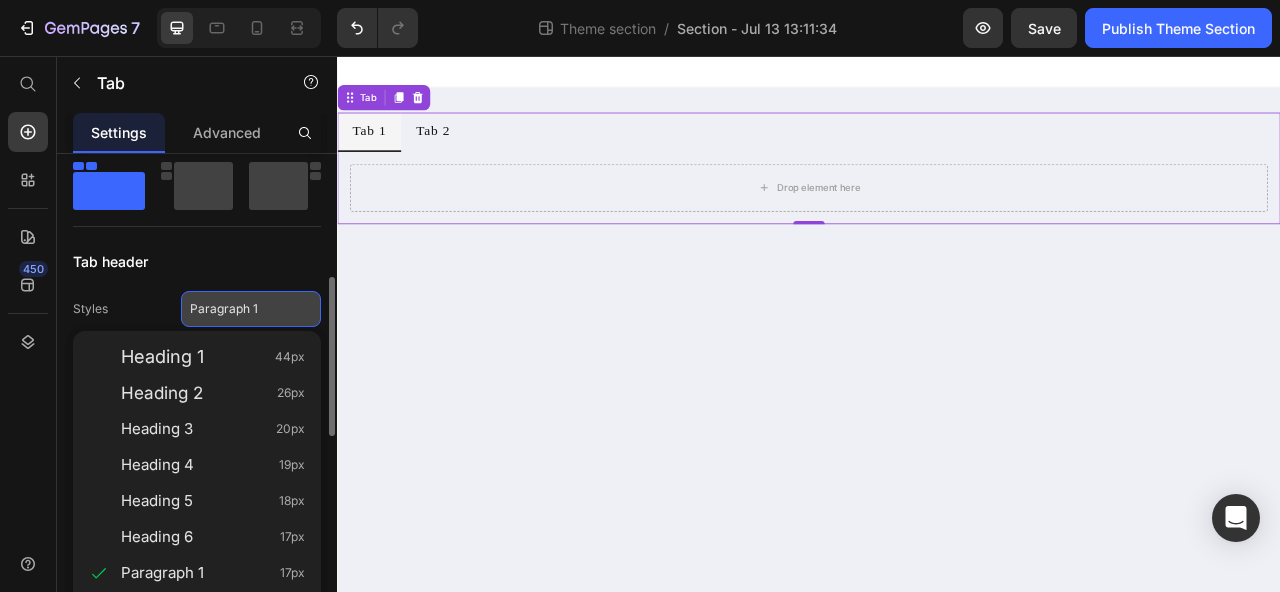 type 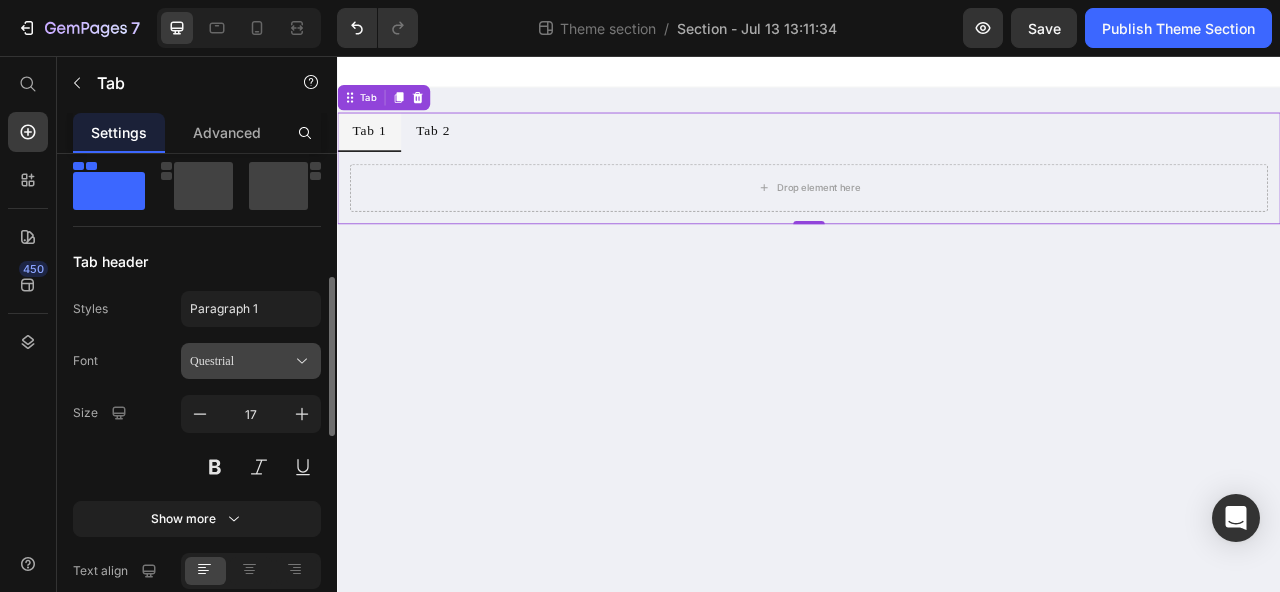 click on "Questrial" at bounding box center (241, 361) 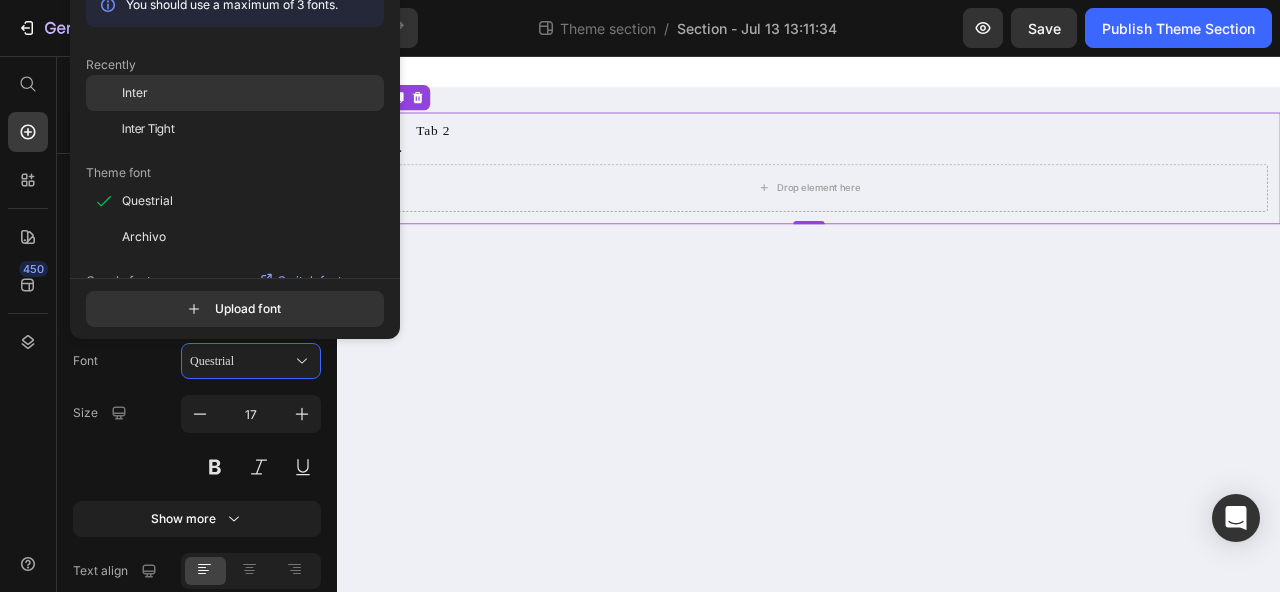 click on "Inter" 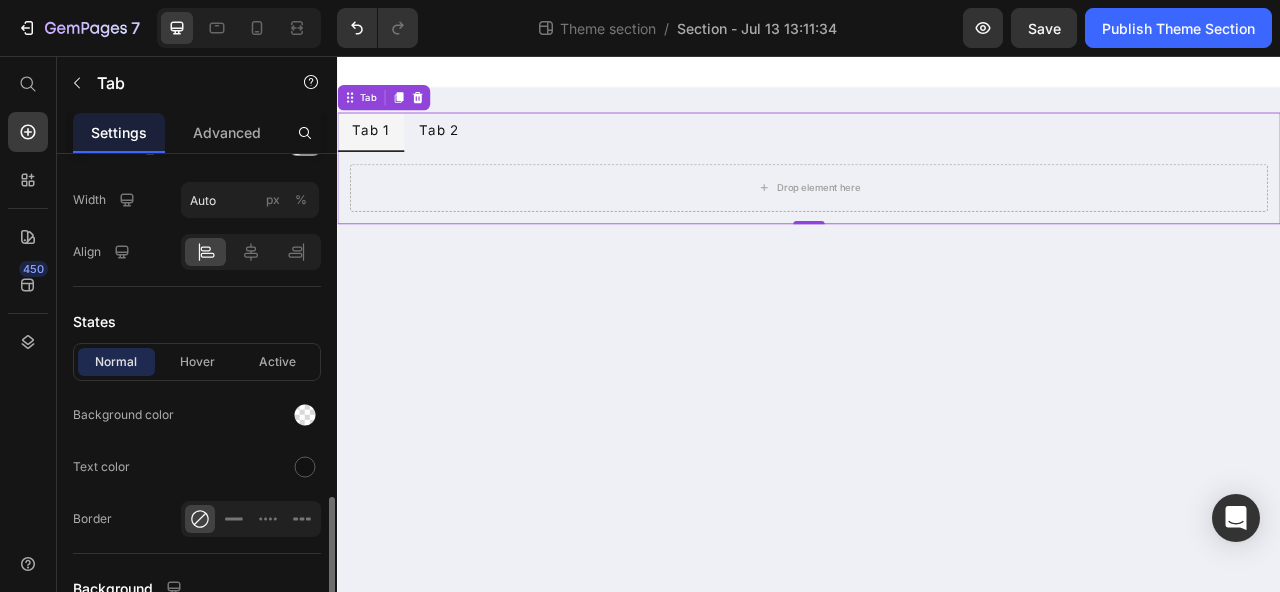 scroll, scrollTop: 903, scrollLeft: 0, axis: vertical 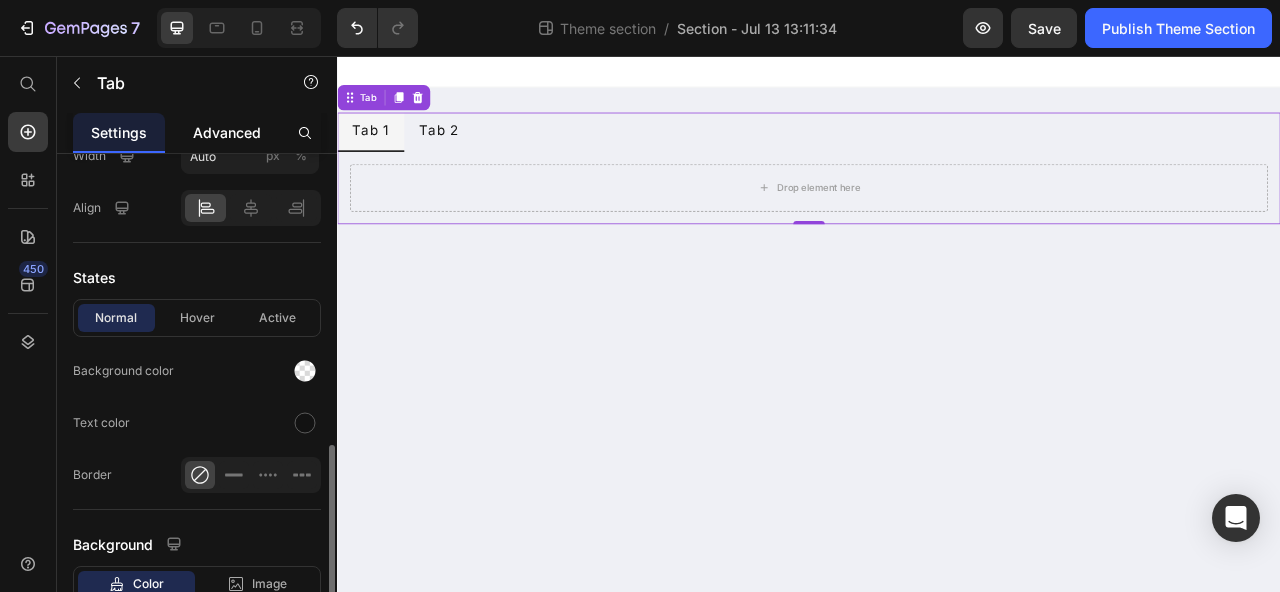 click on "Advanced" at bounding box center (227, 132) 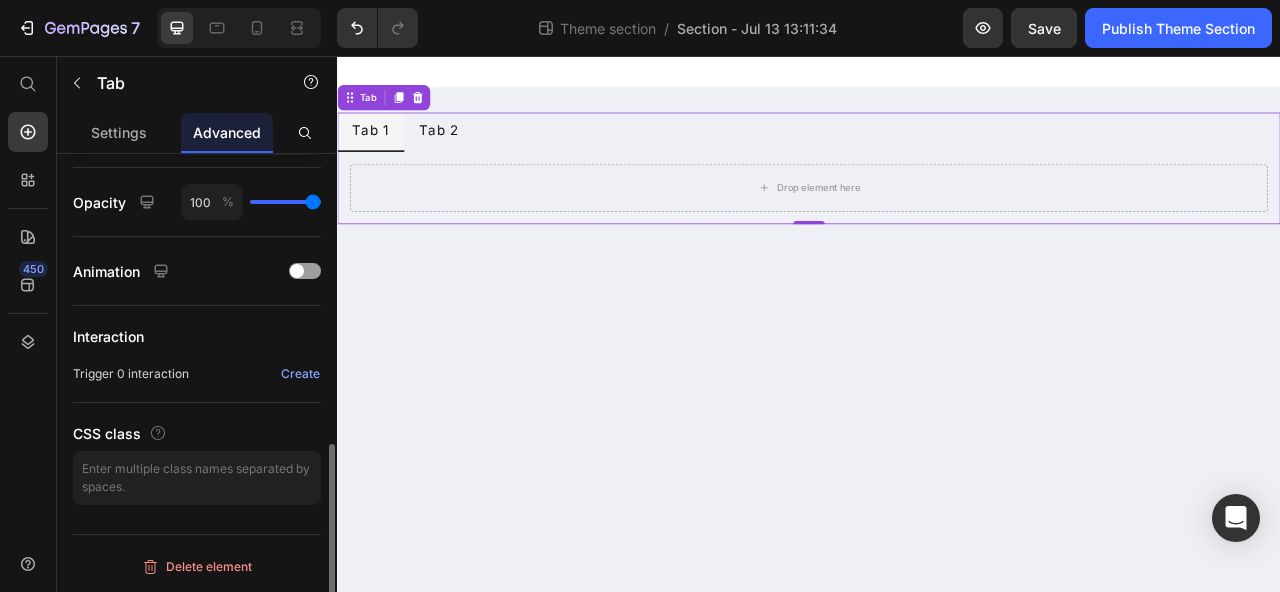scroll, scrollTop: 762, scrollLeft: 0, axis: vertical 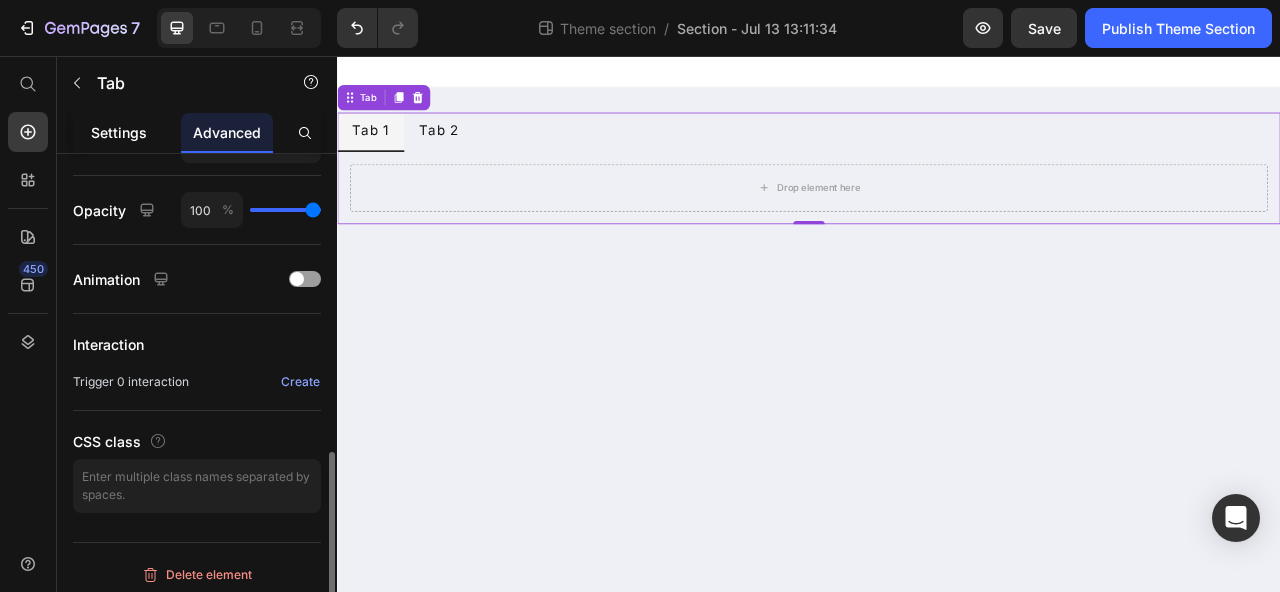 click on "Settings" at bounding box center (119, 132) 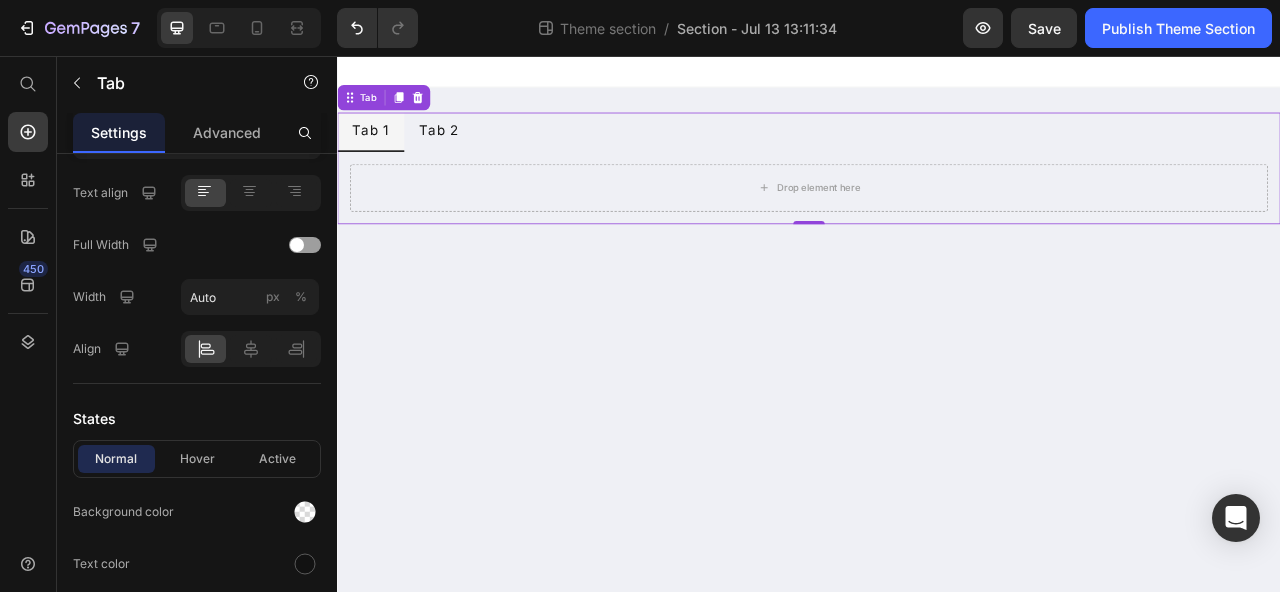 scroll, scrollTop: 0, scrollLeft: 0, axis: both 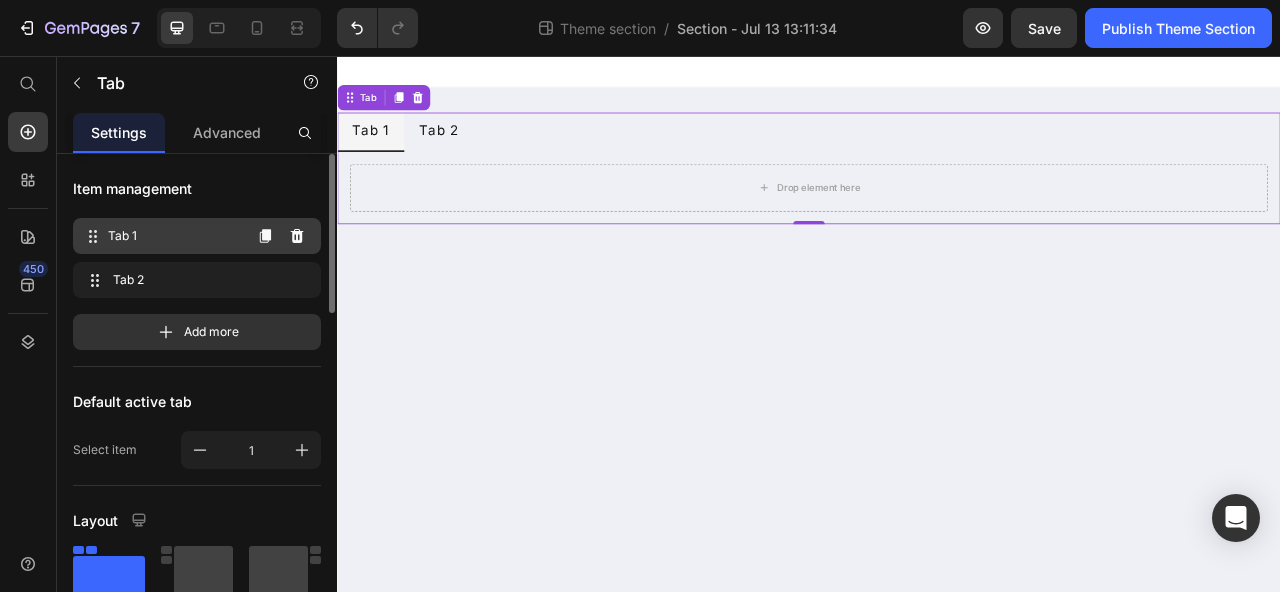 click on "Tab 1 Tab 1" at bounding box center [161, 236] 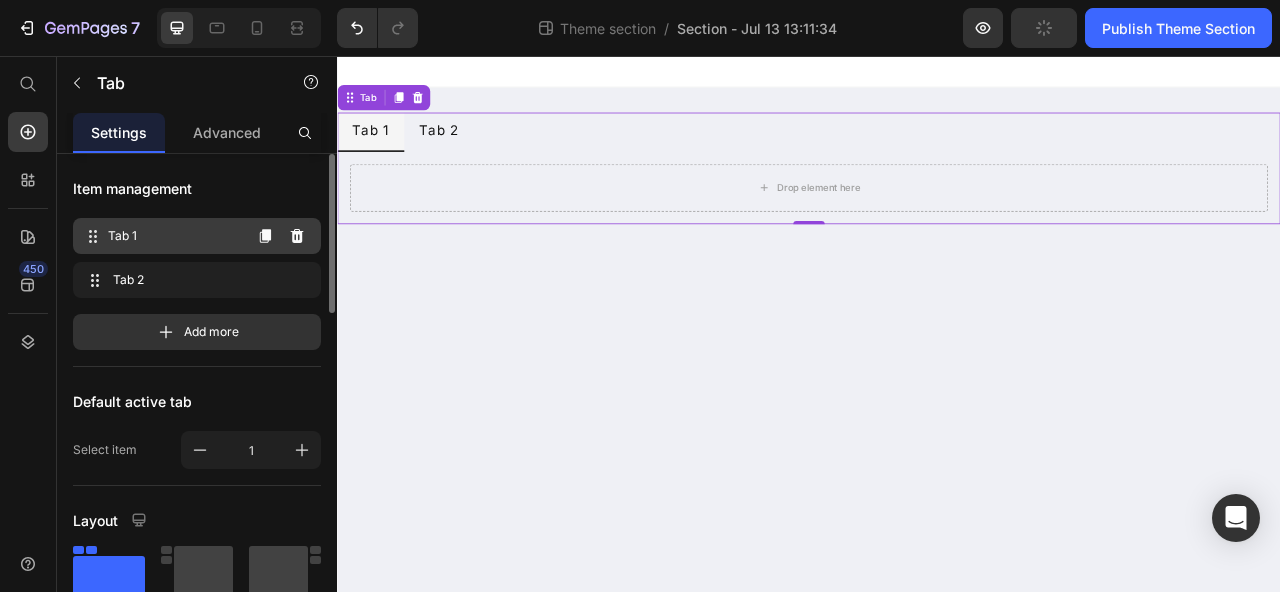 click on "Tab 1" at bounding box center (174, 236) 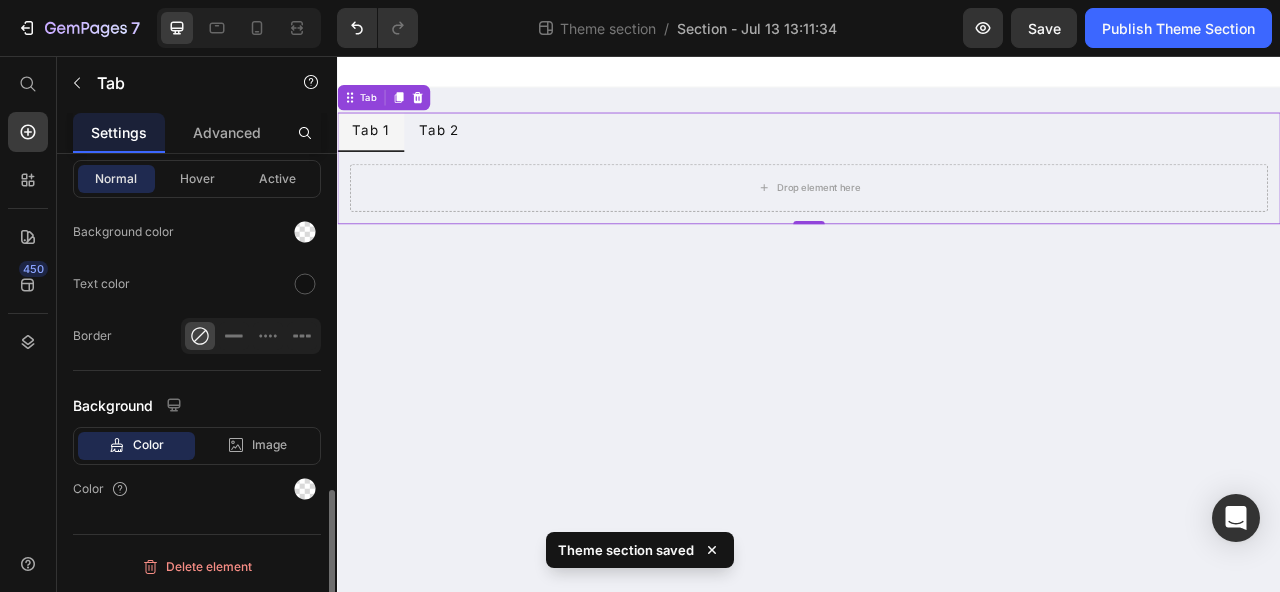 scroll, scrollTop: 0, scrollLeft: 0, axis: both 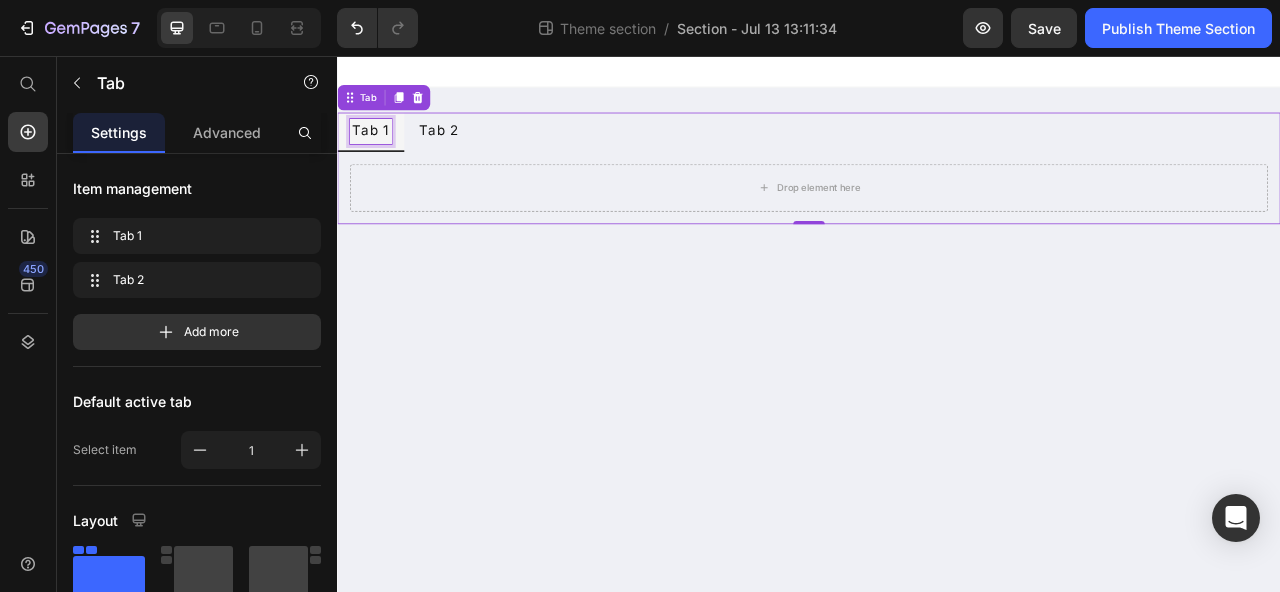 click on "Tab 1" at bounding box center [379, 152] 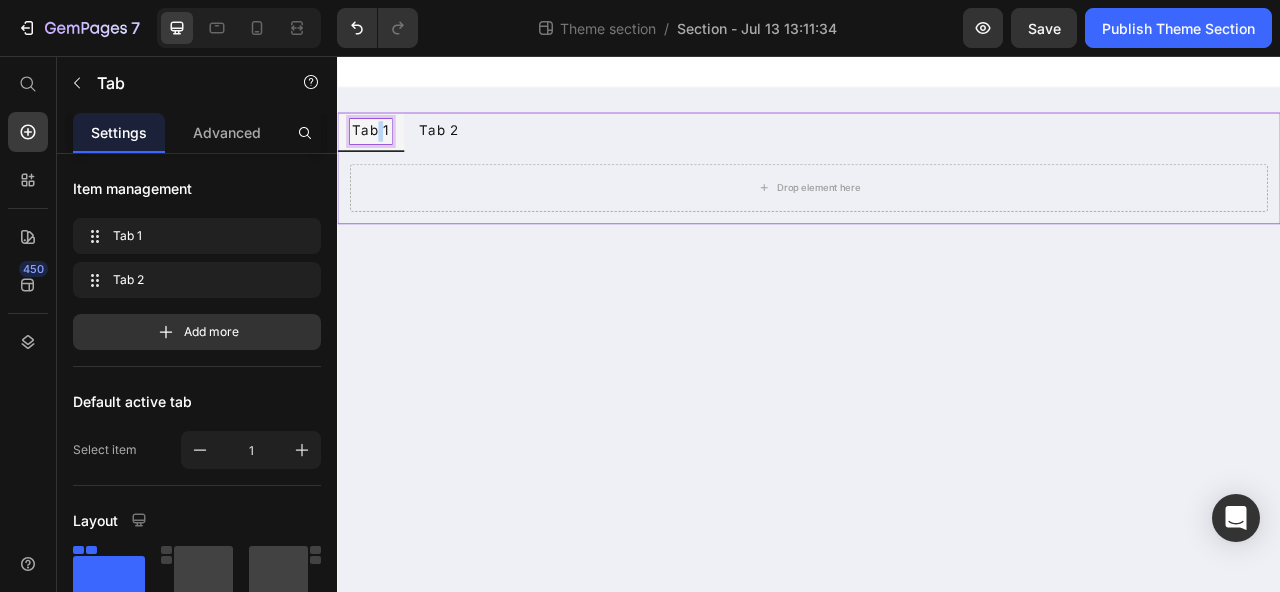 click on "Tab 1" at bounding box center [379, 152] 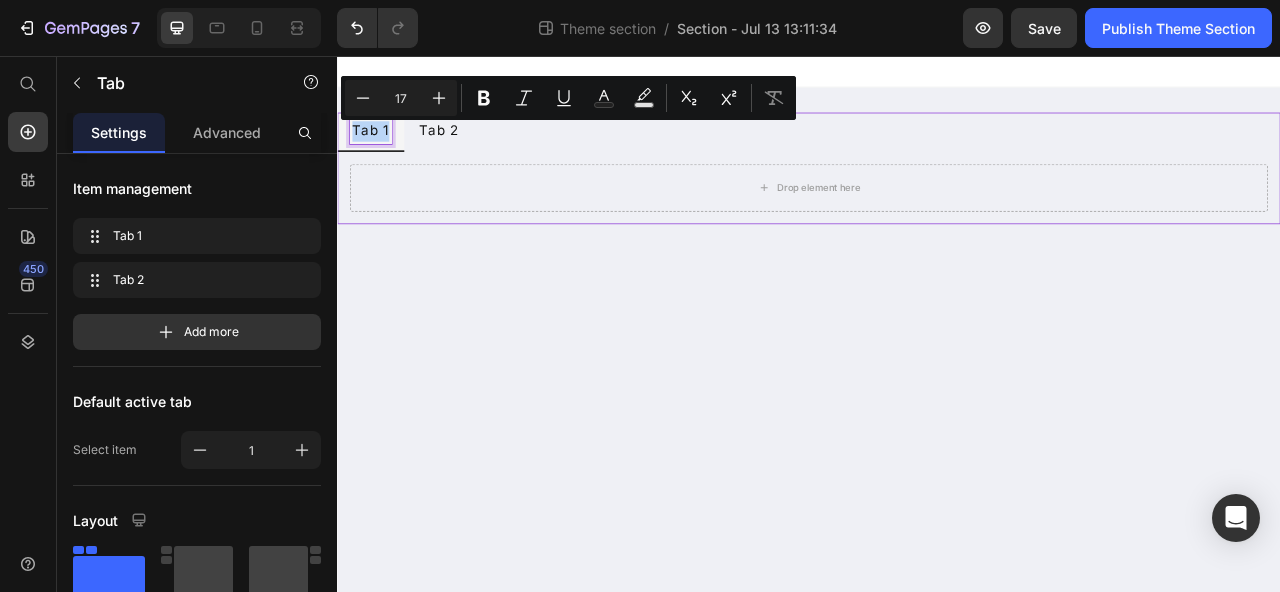 click on "Tab 1" at bounding box center (379, 152) 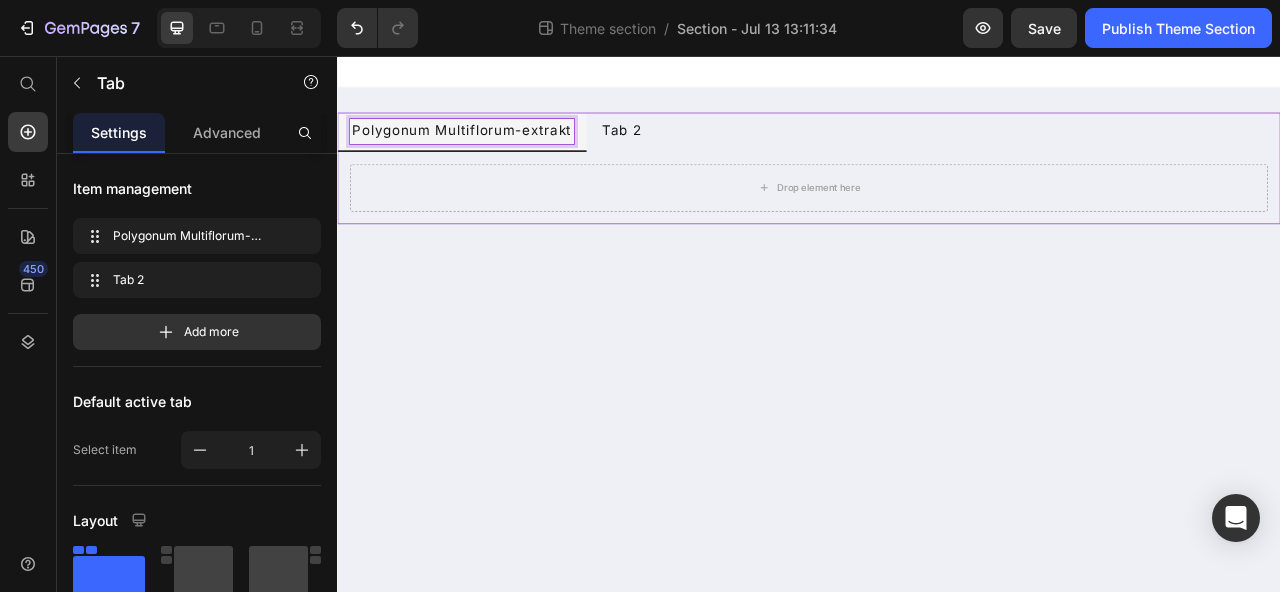 click at bounding box center [937, 76] 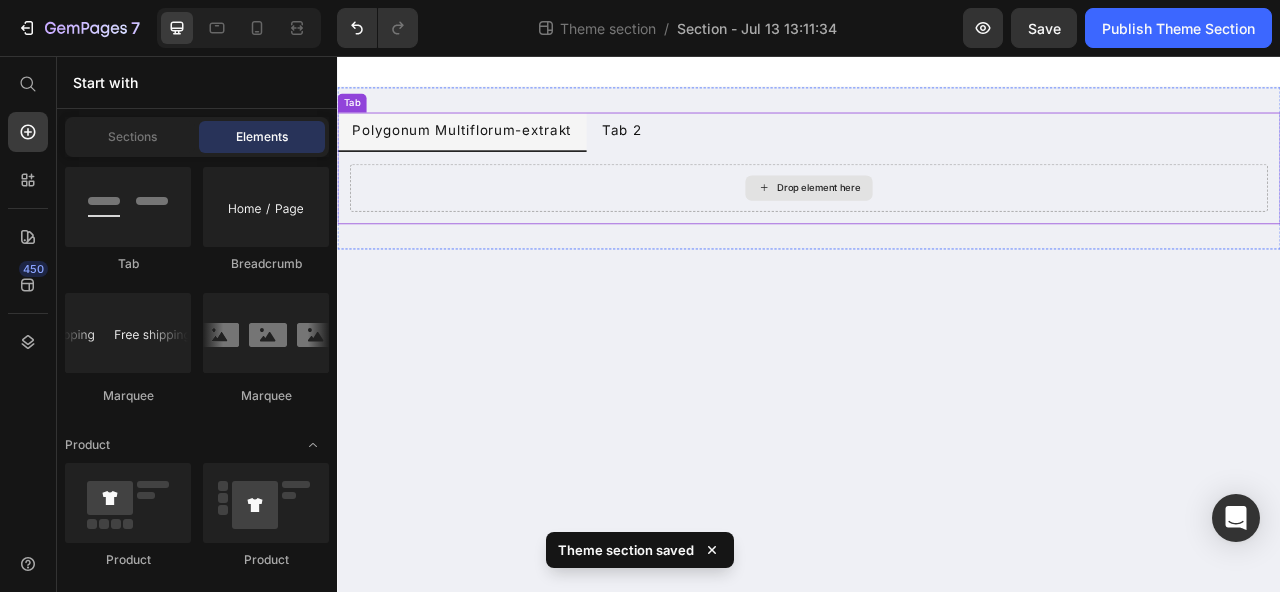 click on "Drop element here" at bounding box center (937, 224) 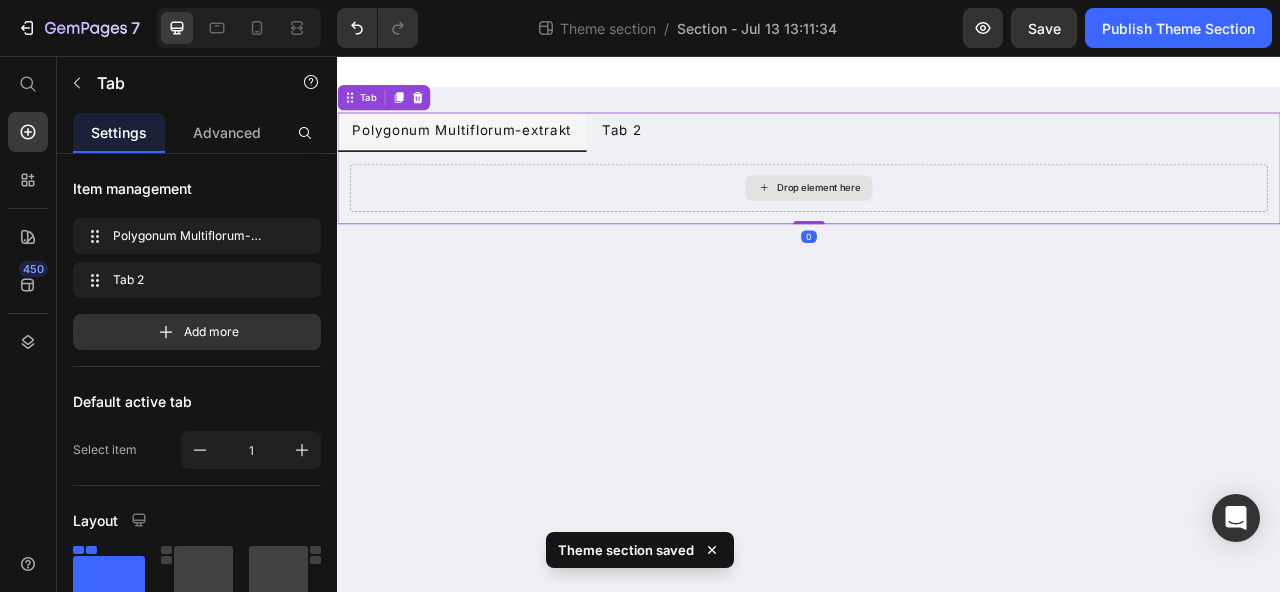 click on "Drop element here" at bounding box center [949, 224] 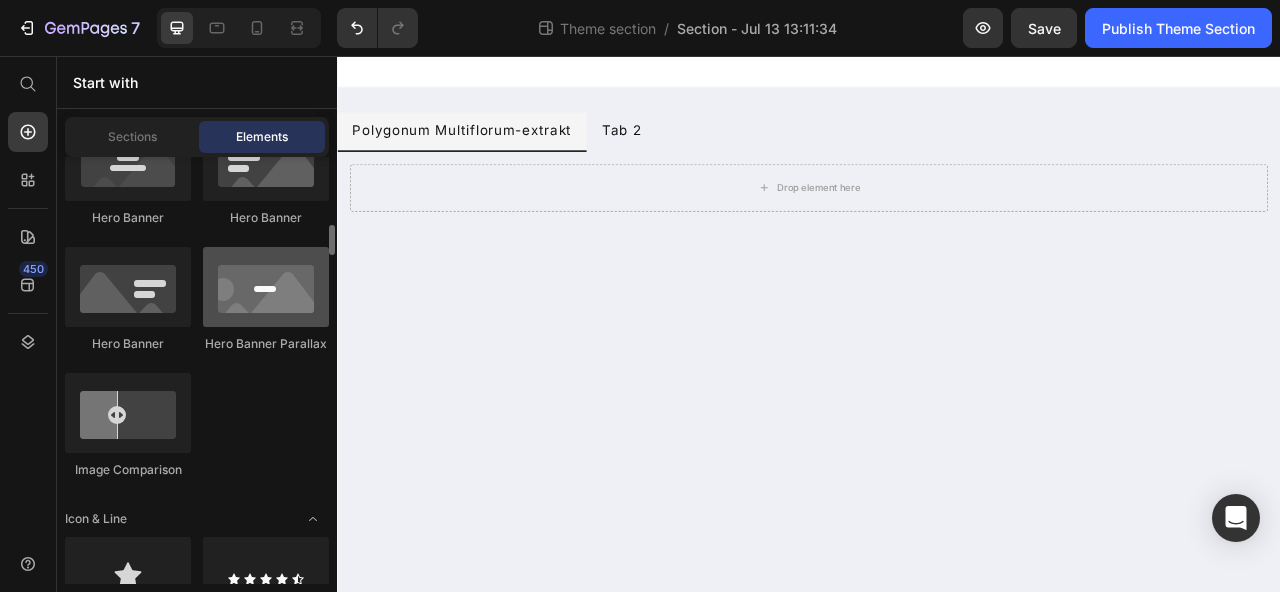 scroll, scrollTop: 0, scrollLeft: 0, axis: both 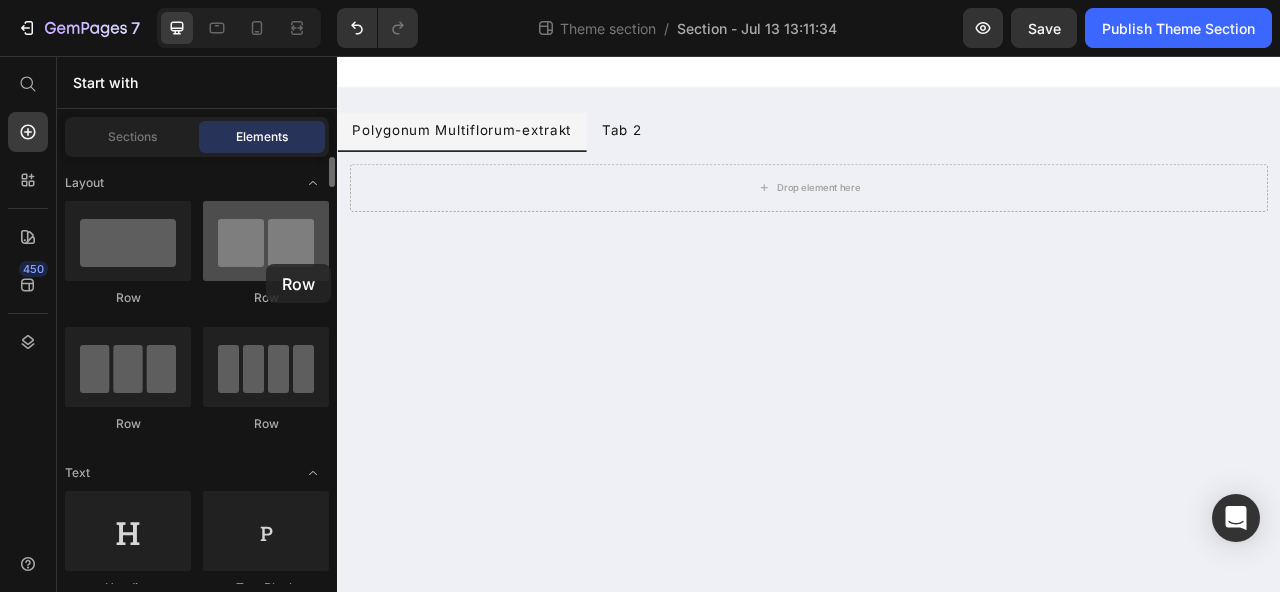 click at bounding box center (266, 241) 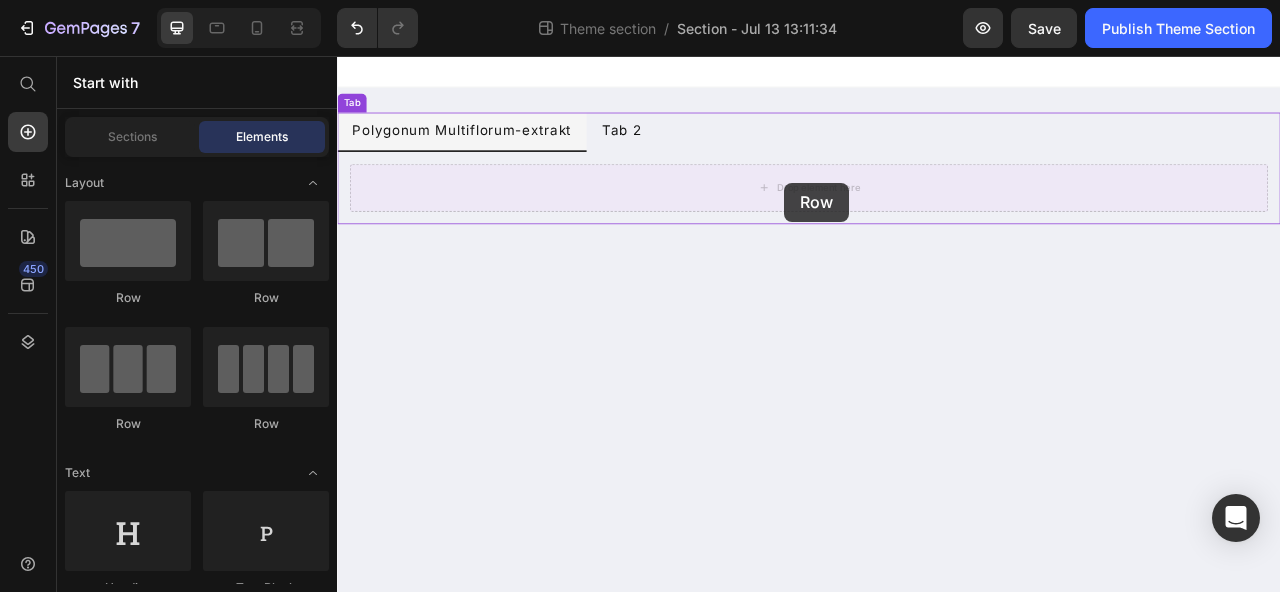 drag, startPoint x: 609, startPoint y: 314, endPoint x: 906, endPoint y: 218, distance: 312.1298 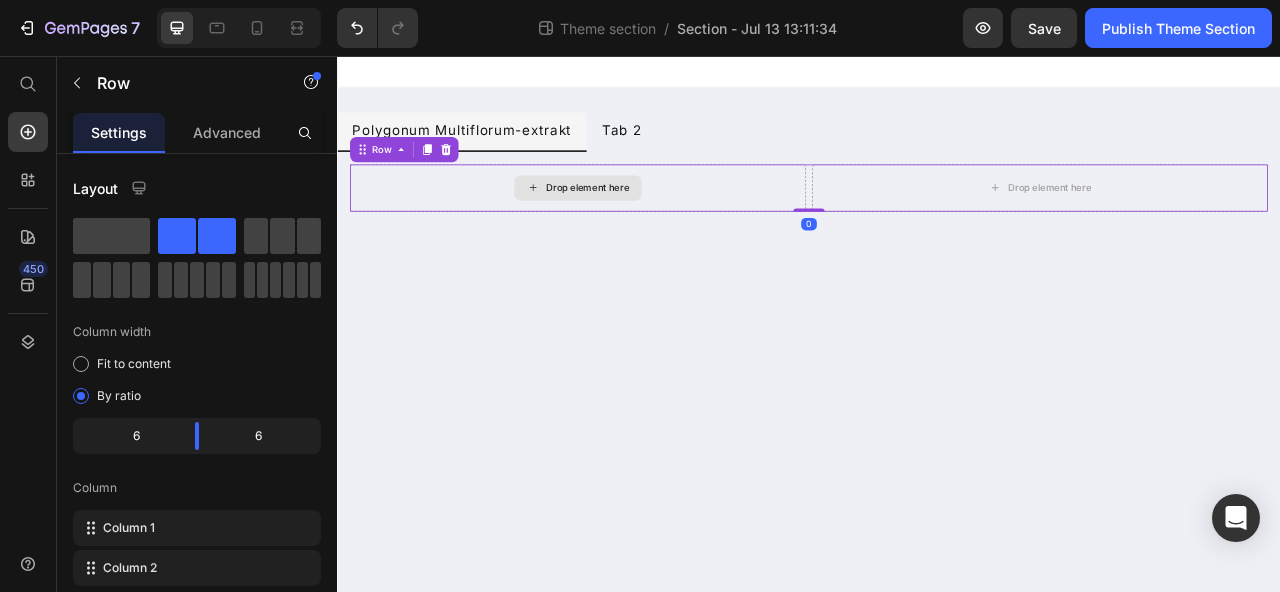 click on "Drop element here" at bounding box center (655, 224) 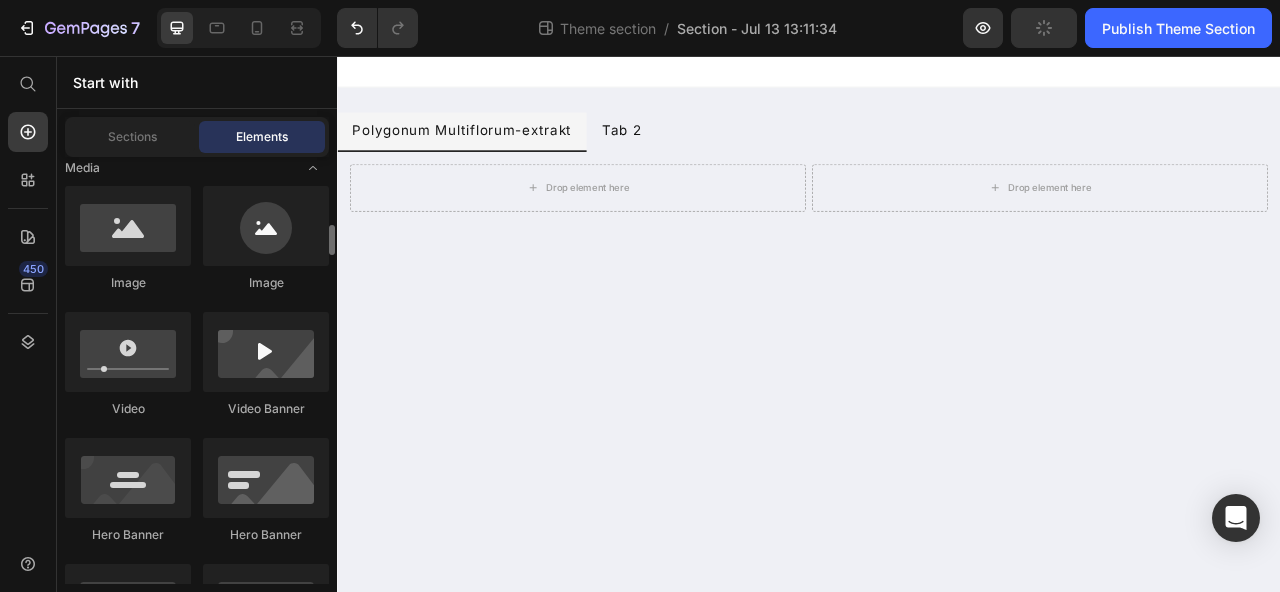 scroll, scrollTop: 623, scrollLeft: 0, axis: vertical 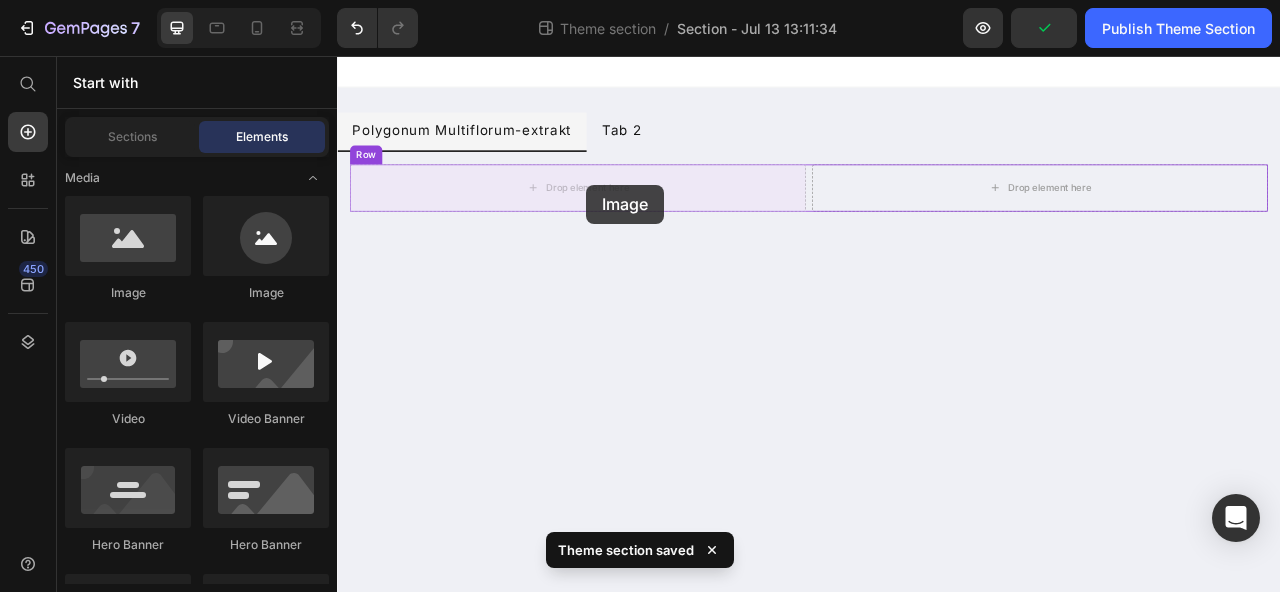 drag, startPoint x: 502, startPoint y: 287, endPoint x: 556, endPoint y: 238, distance: 72.91776 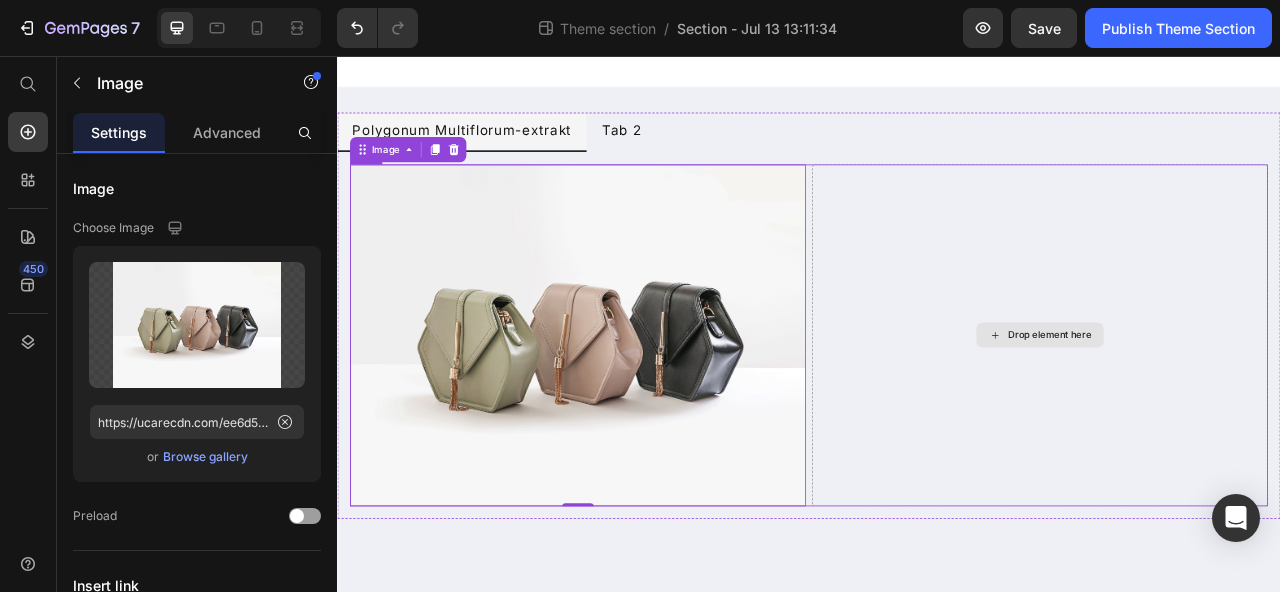 click on "Drop element here" at bounding box center (1231, 411) 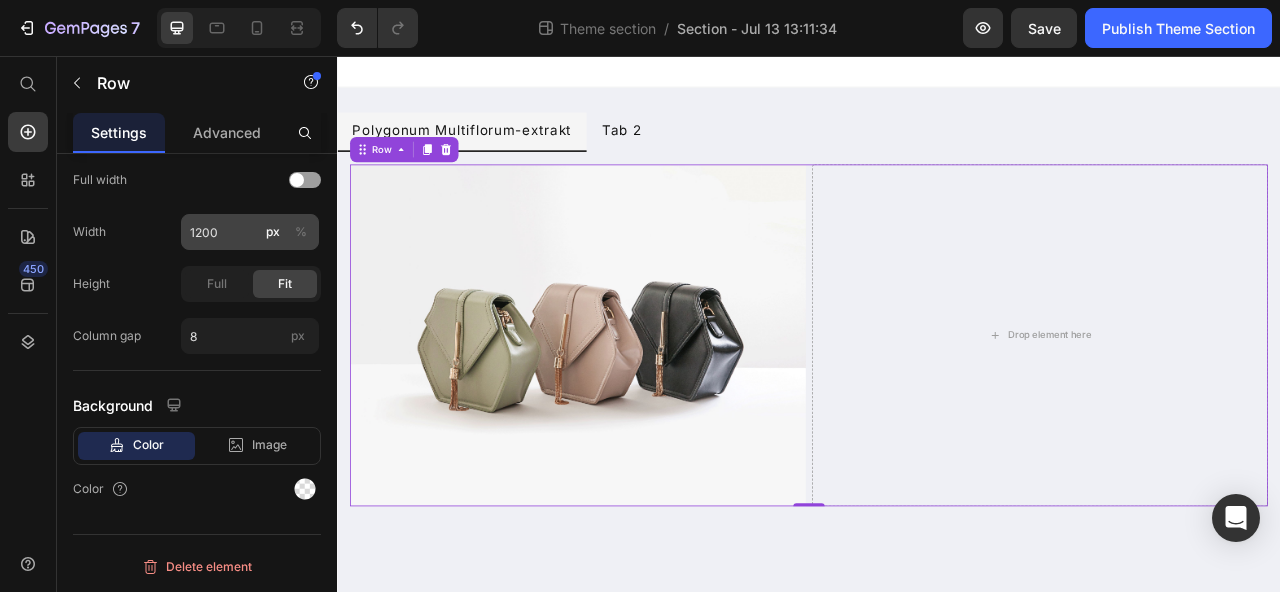 scroll, scrollTop: 0, scrollLeft: 0, axis: both 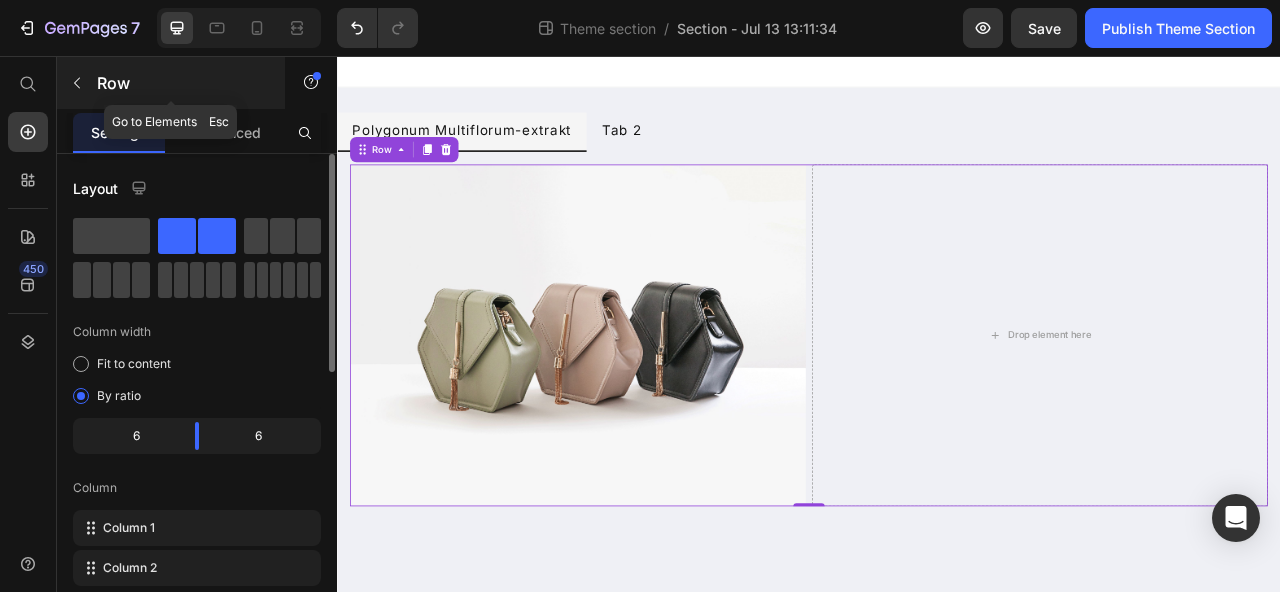 click 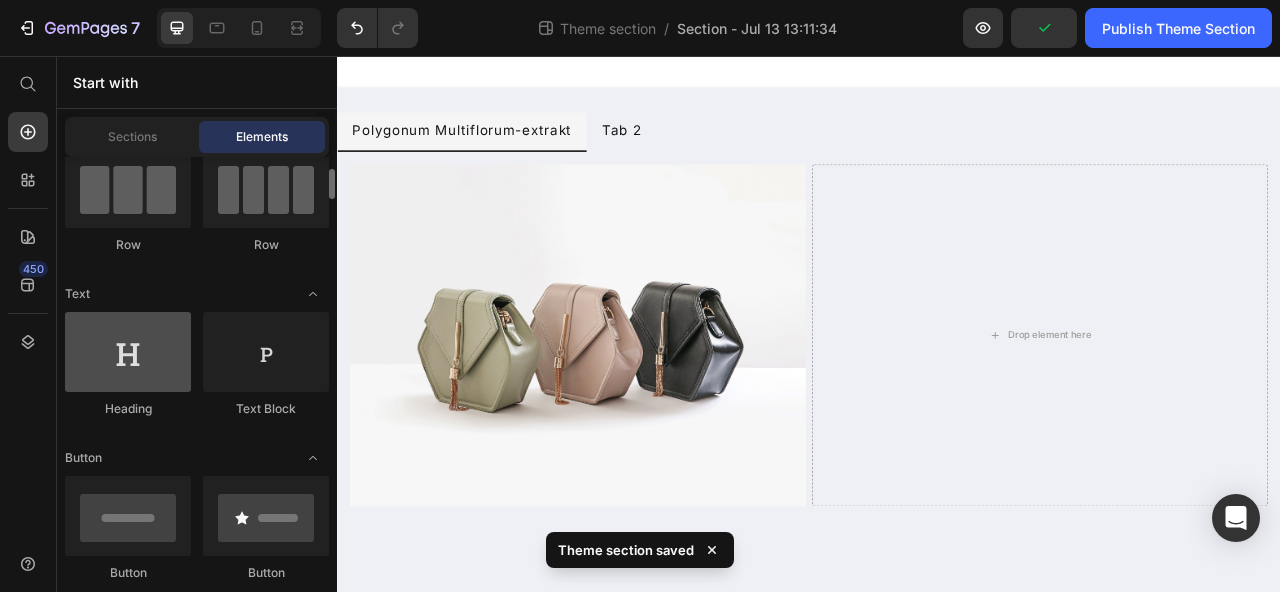 scroll, scrollTop: 177, scrollLeft: 0, axis: vertical 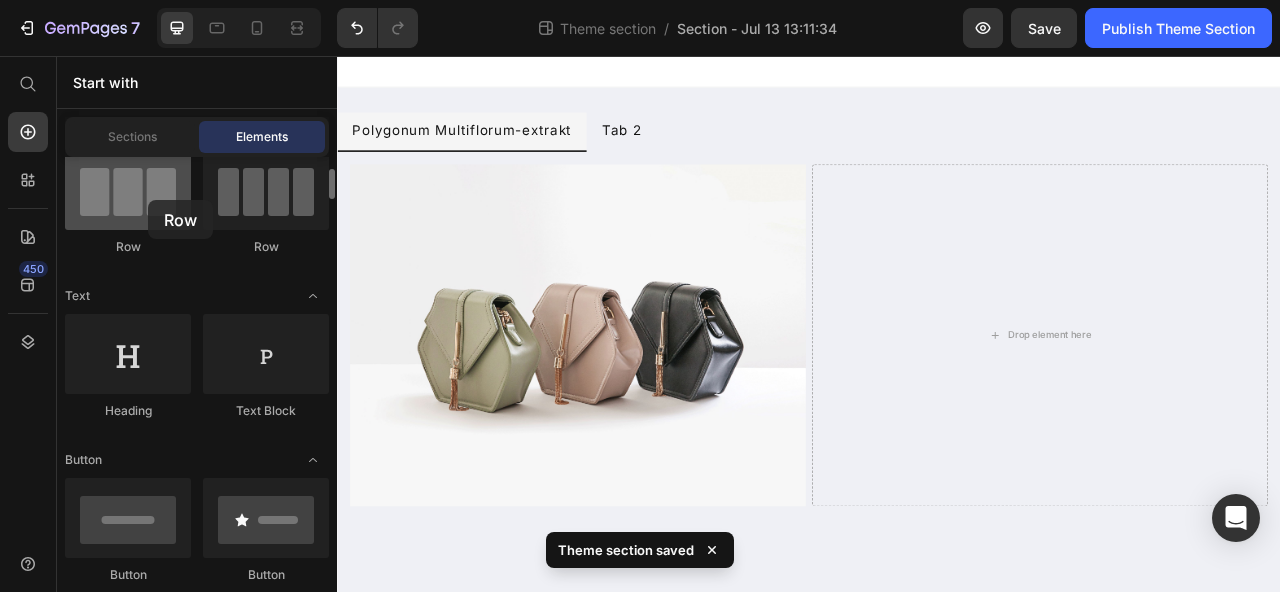 click at bounding box center (128, 190) 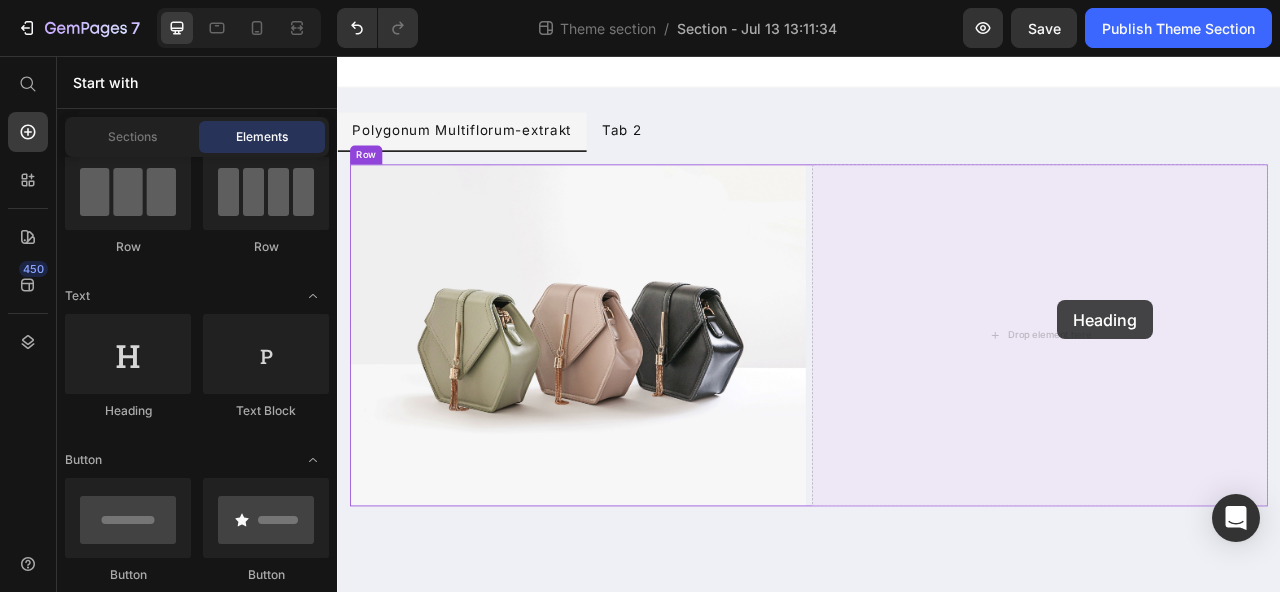 drag, startPoint x: 546, startPoint y: 410, endPoint x: 1253, endPoint y: 367, distance: 708.30646 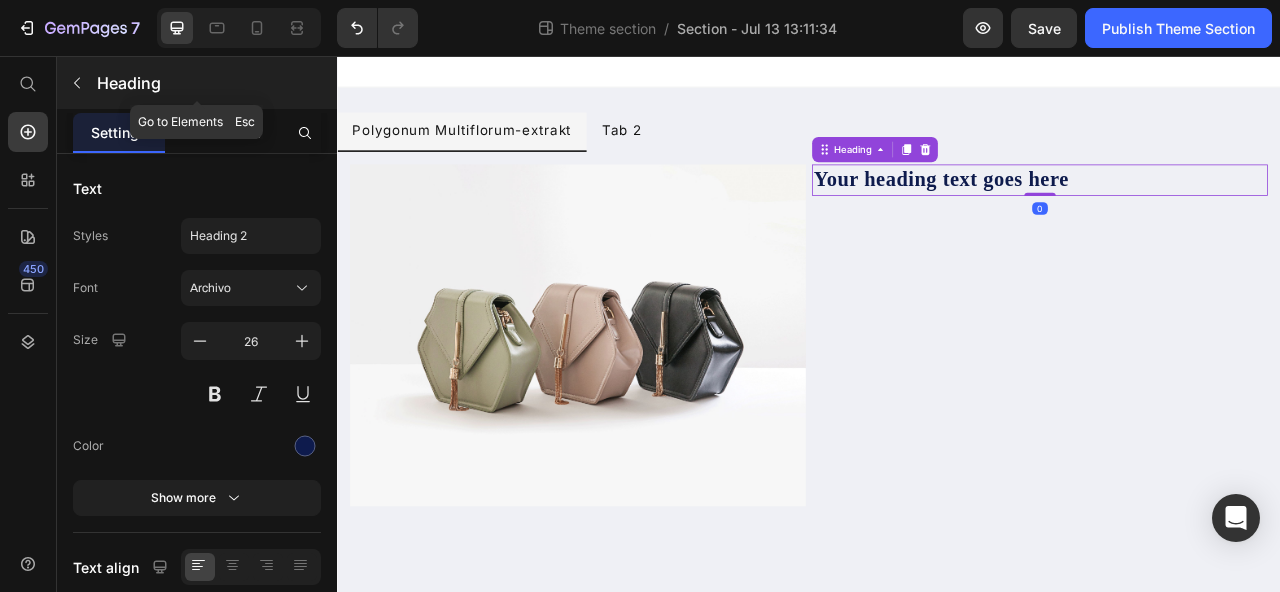 click 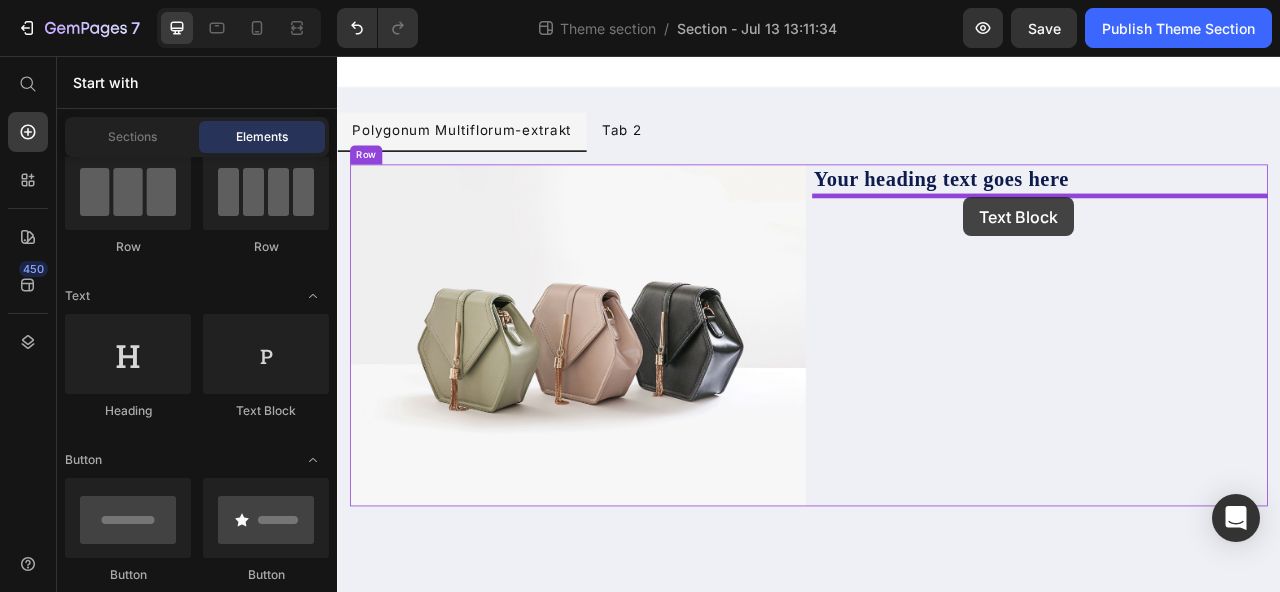 drag, startPoint x: 581, startPoint y: 430, endPoint x: 1142, endPoint y: 237, distance: 593.27057 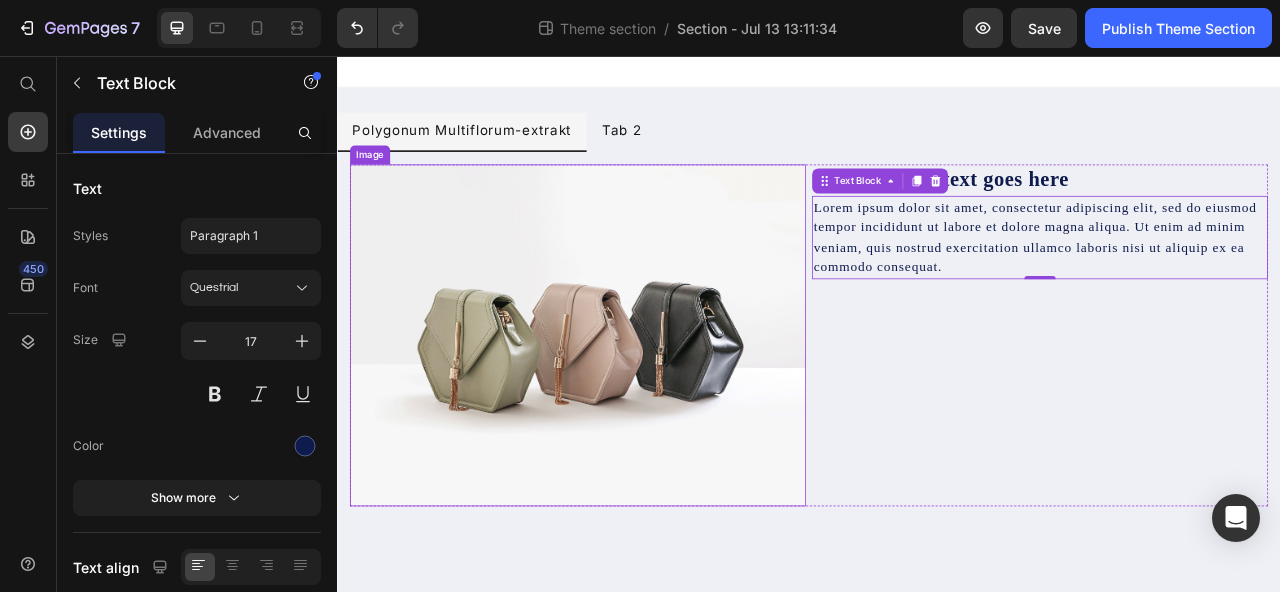 click at bounding box center (643, 411) 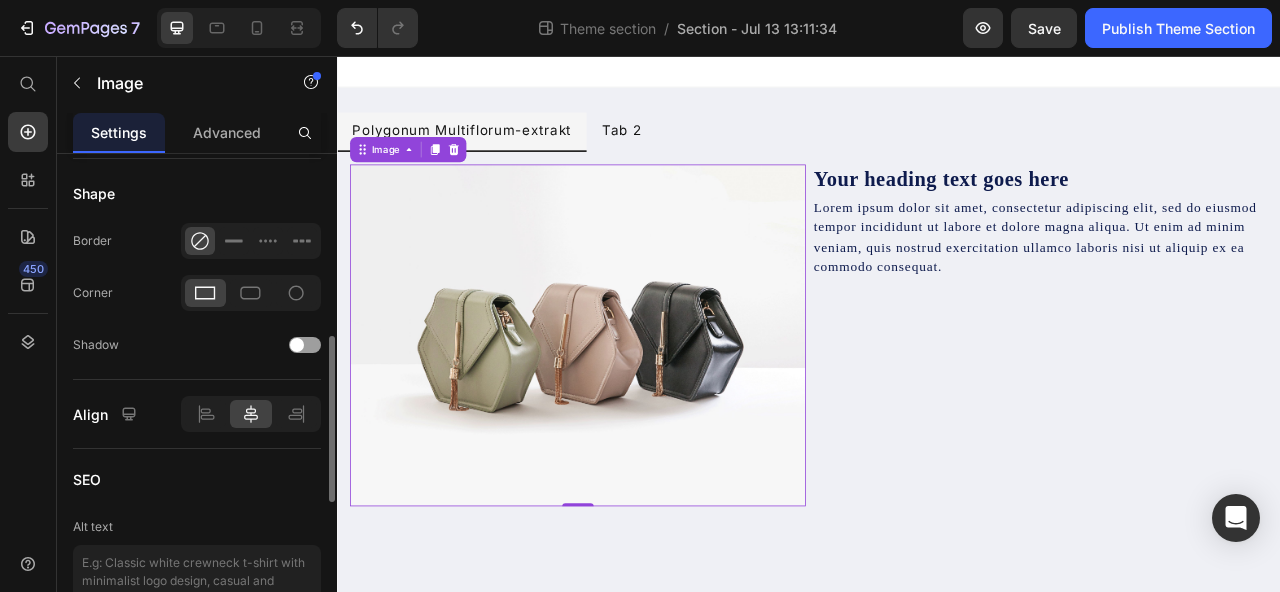 scroll, scrollTop: 715, scrollLeft: 0, axis: vertical 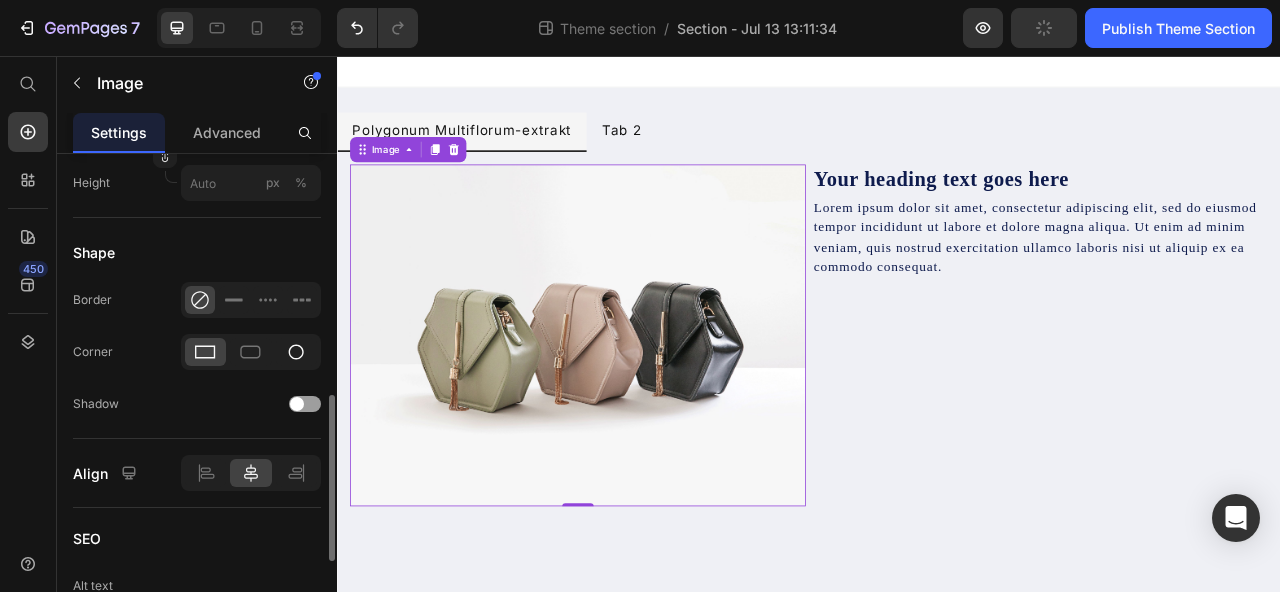 click 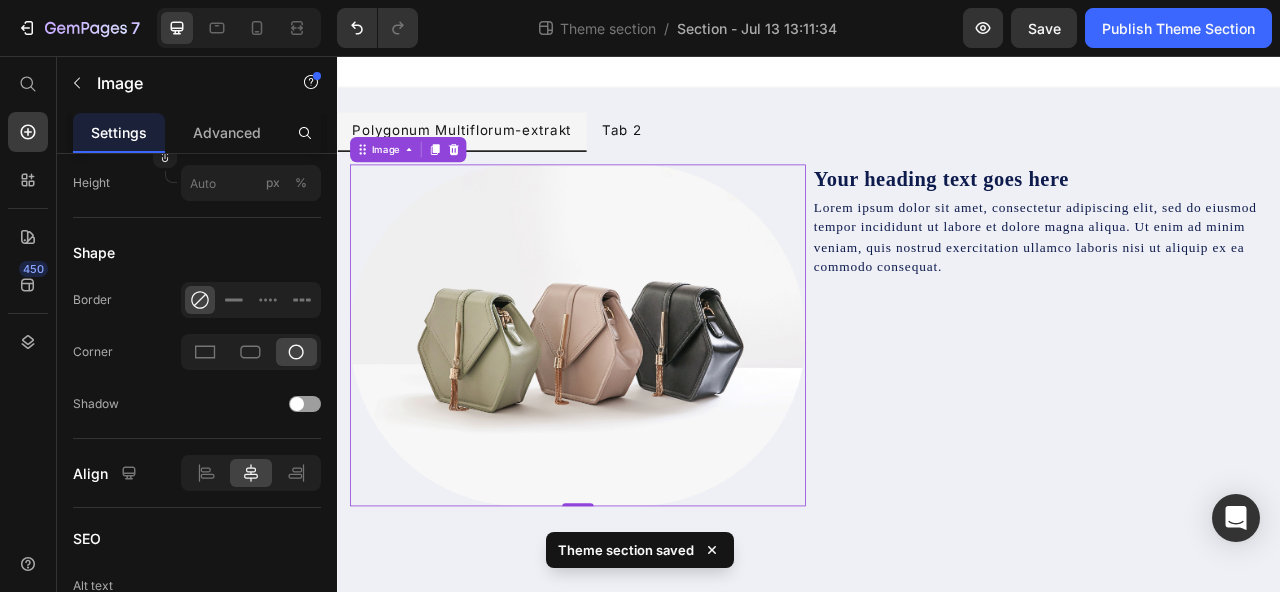 click at bounding box center [643, 411] 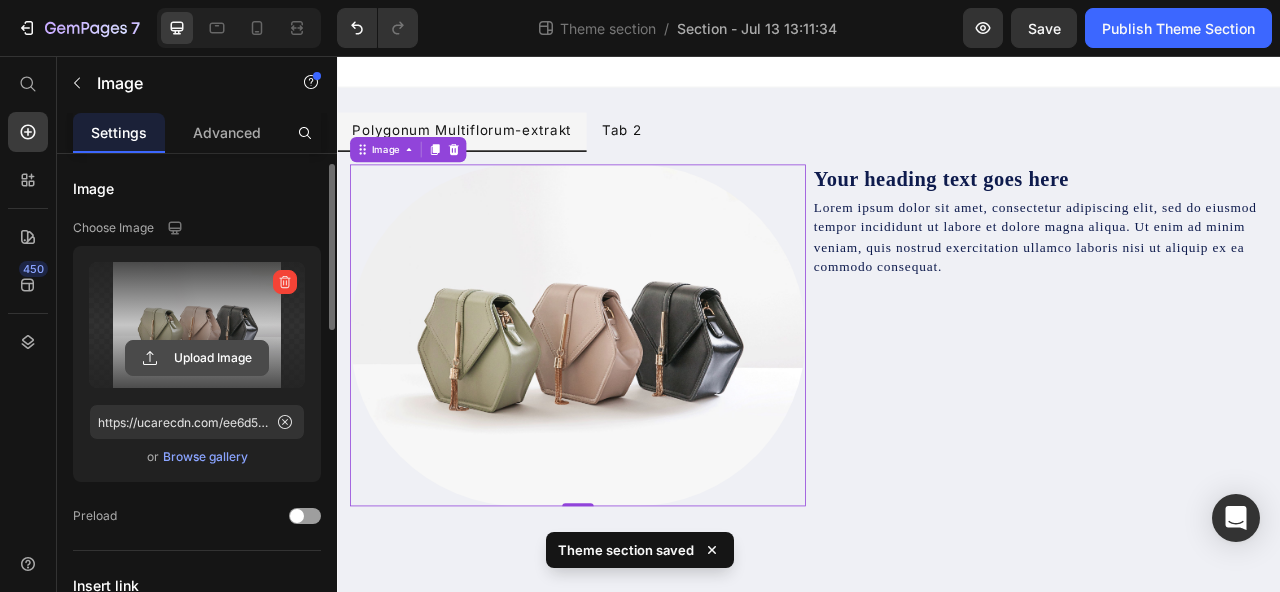 scroll, scrollTop: 8, scrollLeft: 0, axis: vertical 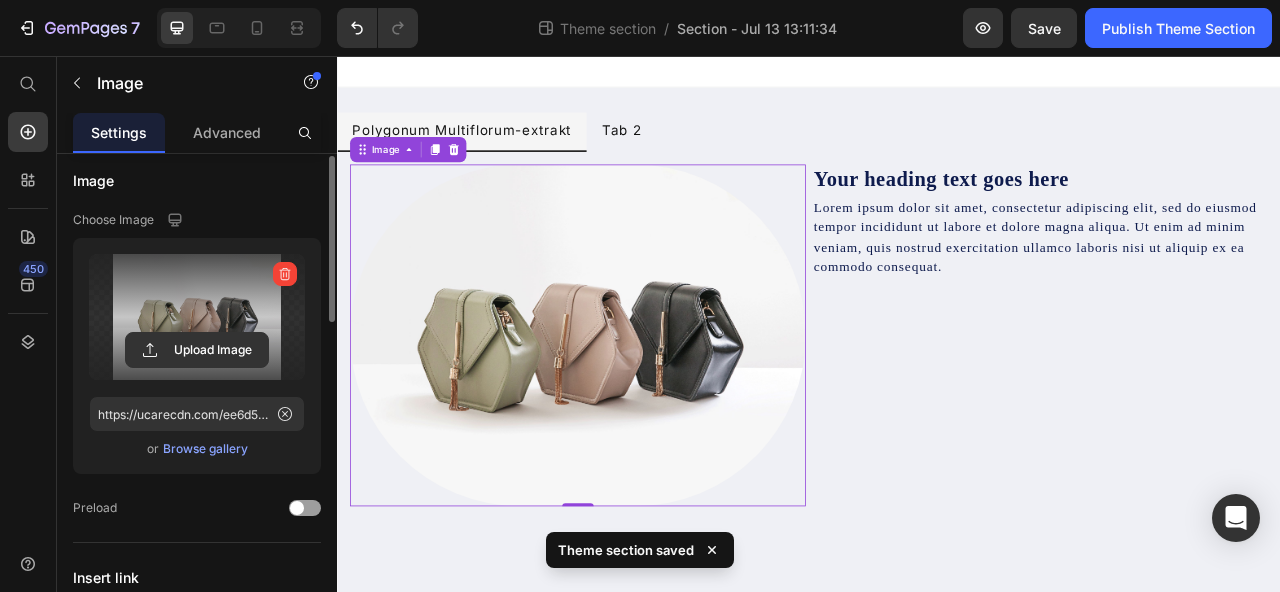 click at bounding box center [197, 317] 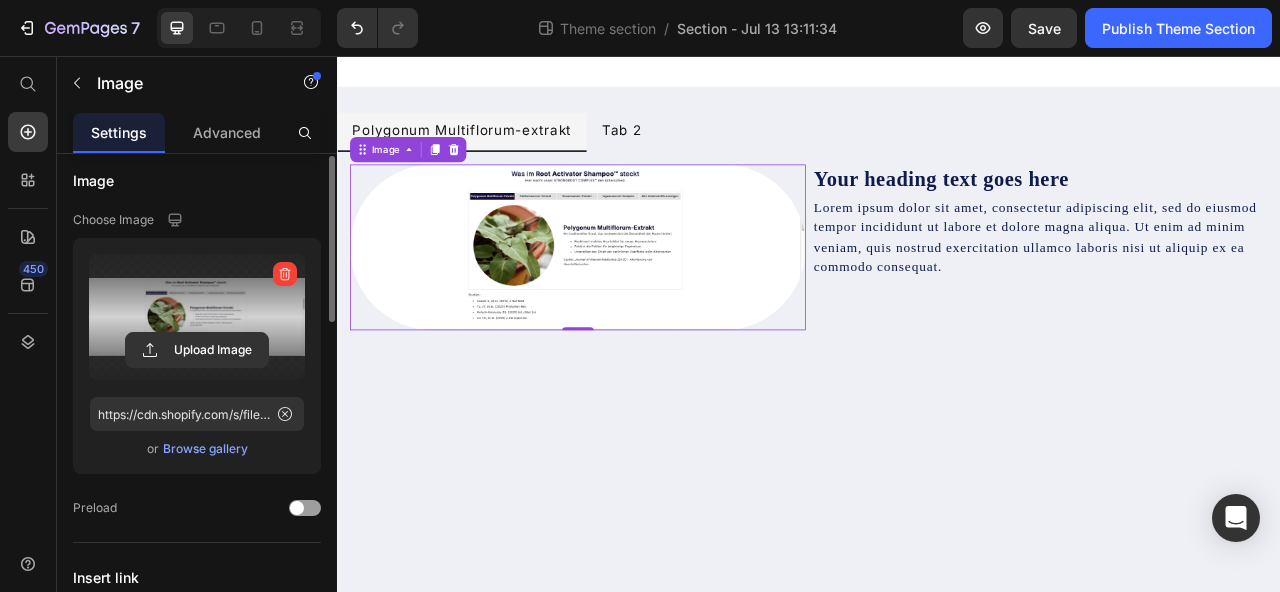 click at bounding box center (197, 317) 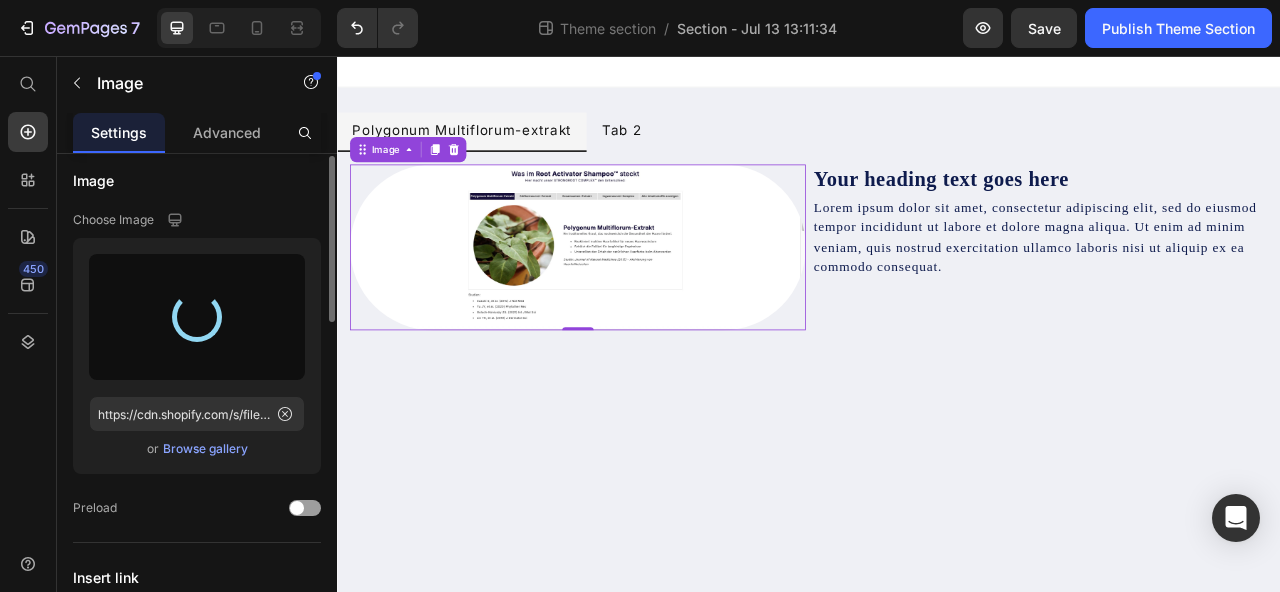 type on "https://cdn.shopify.com/s/files/1/0649/7517/5878/files/gempages_575117985555940464-ed0cecb1-36e4-4a25-93ac-906069d6be65.webp" 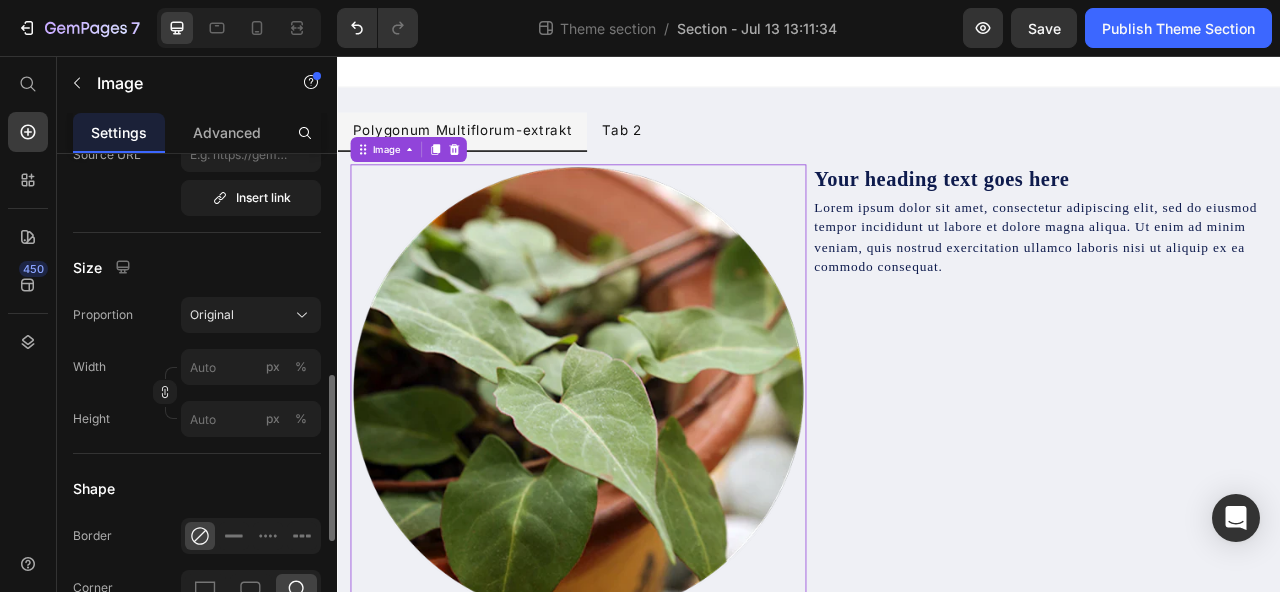 scroll, scrollTop: 569, scrollLeft: 0, axis: vertical 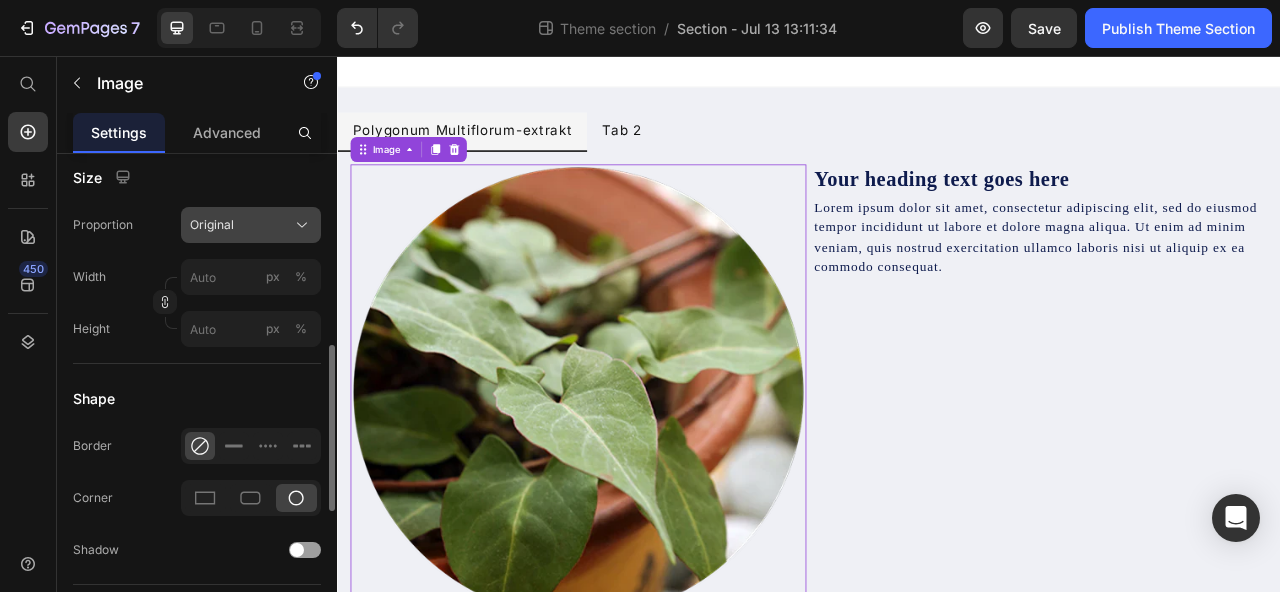 click on "Original" at bounding box center [251, 225] 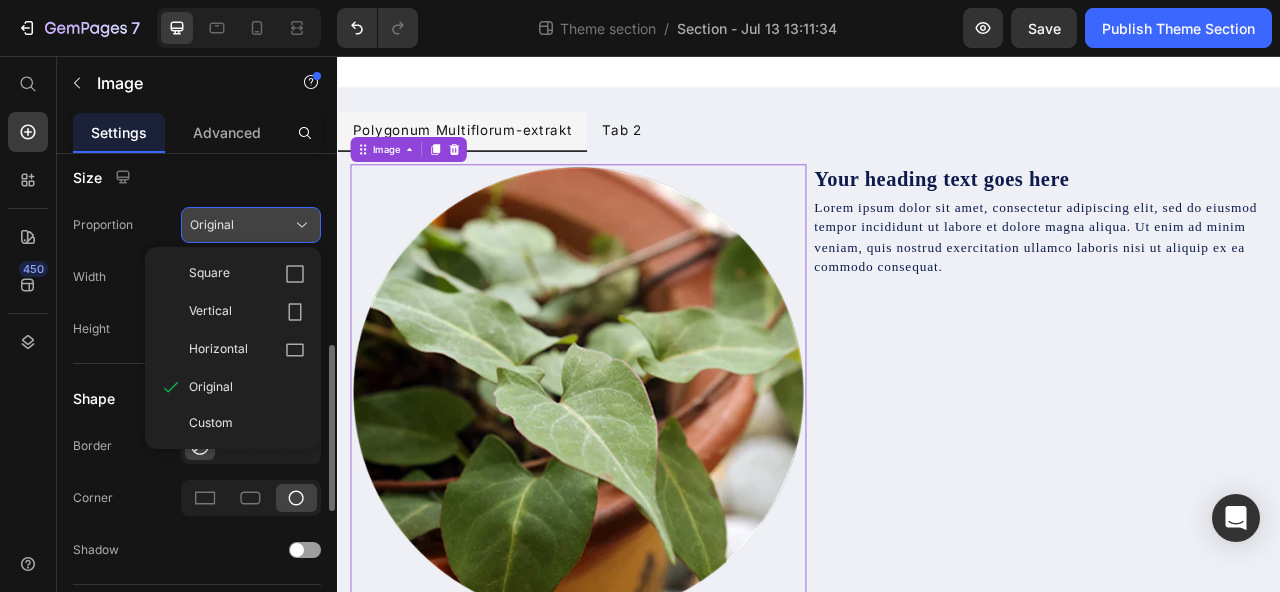click on "Original" 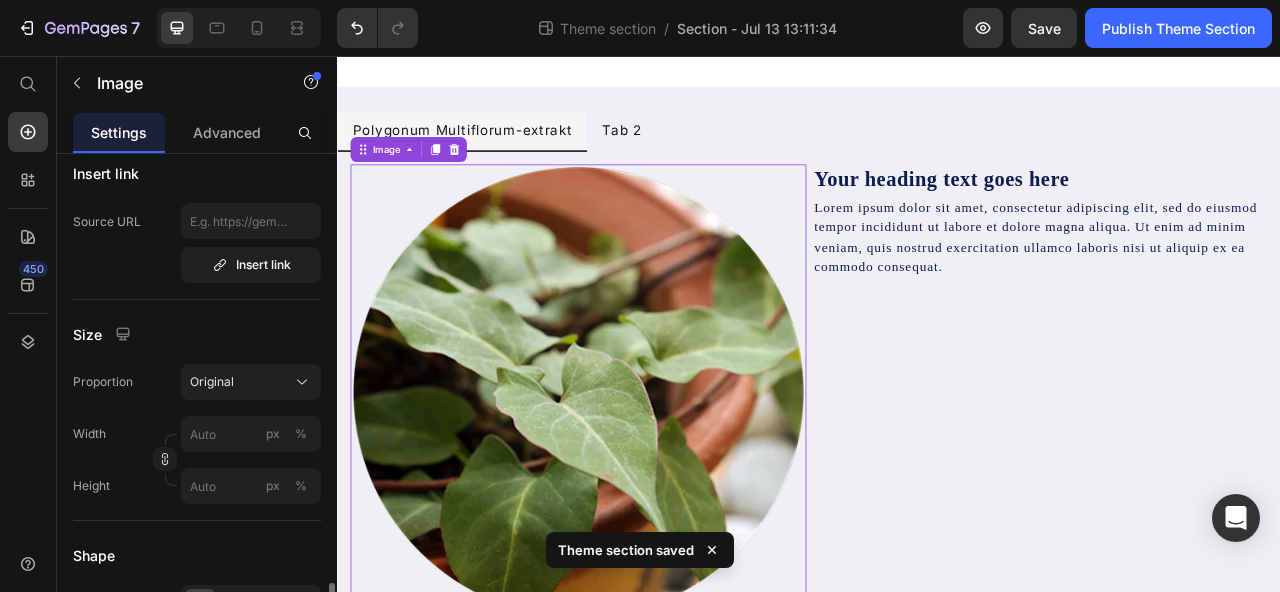 scroll, scrollTop: 602, scrollLeft: 0, axis: vertical 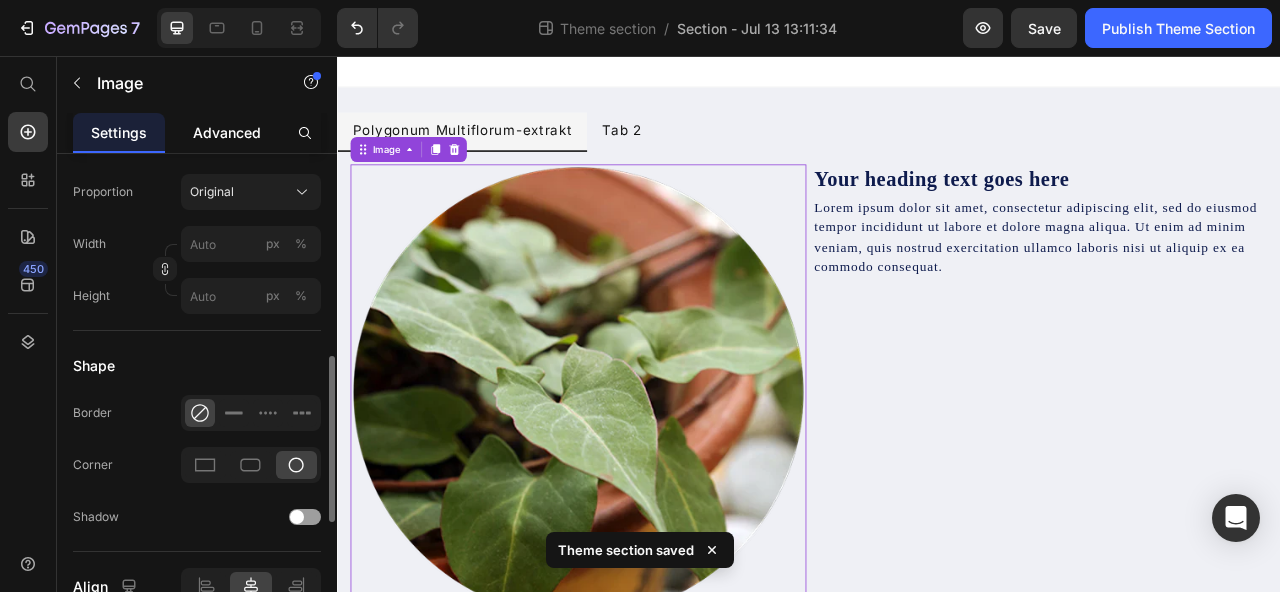 drag, startPoint x: 237, startPoint y: 154, endPoint x: 236, endPoint y: 137, distance: 17.029387 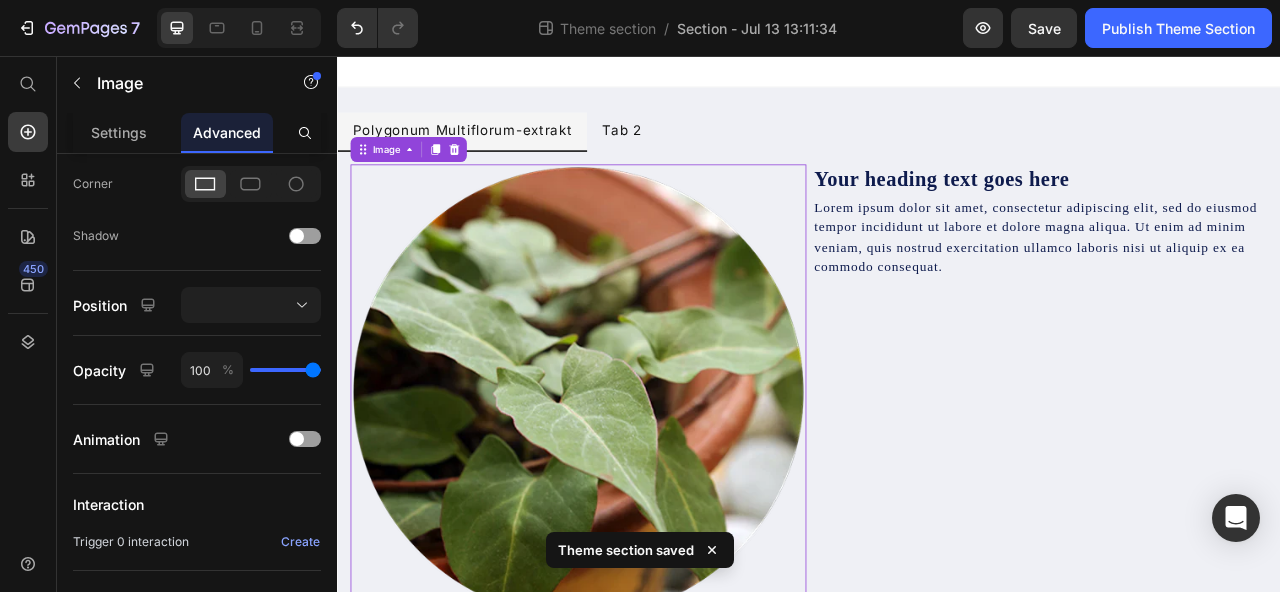 scroll, scrollTop: 0, scrollLeft: 0, axis: both 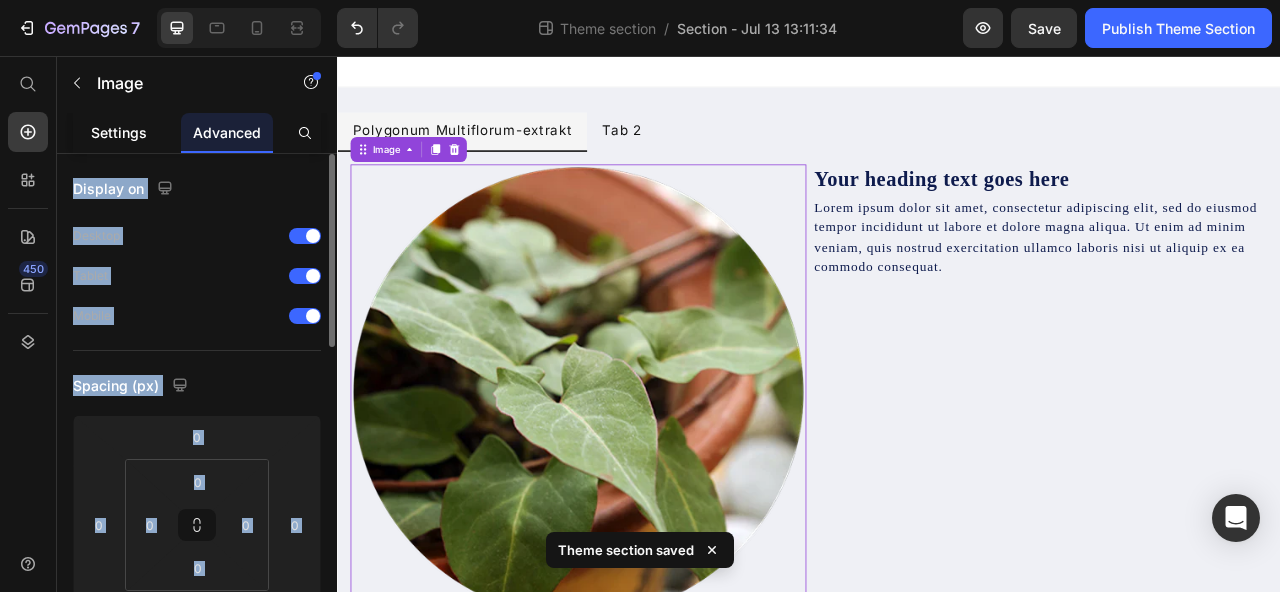 click on "Settings" 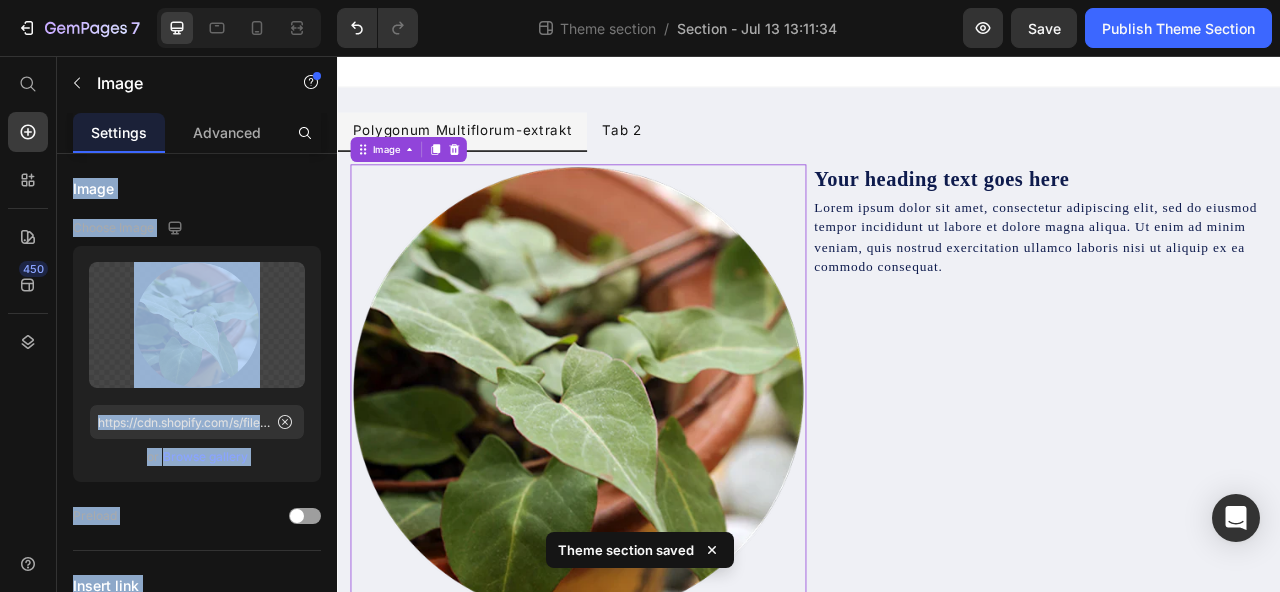 click on "Choose Image" at bounding box center (197, 228) 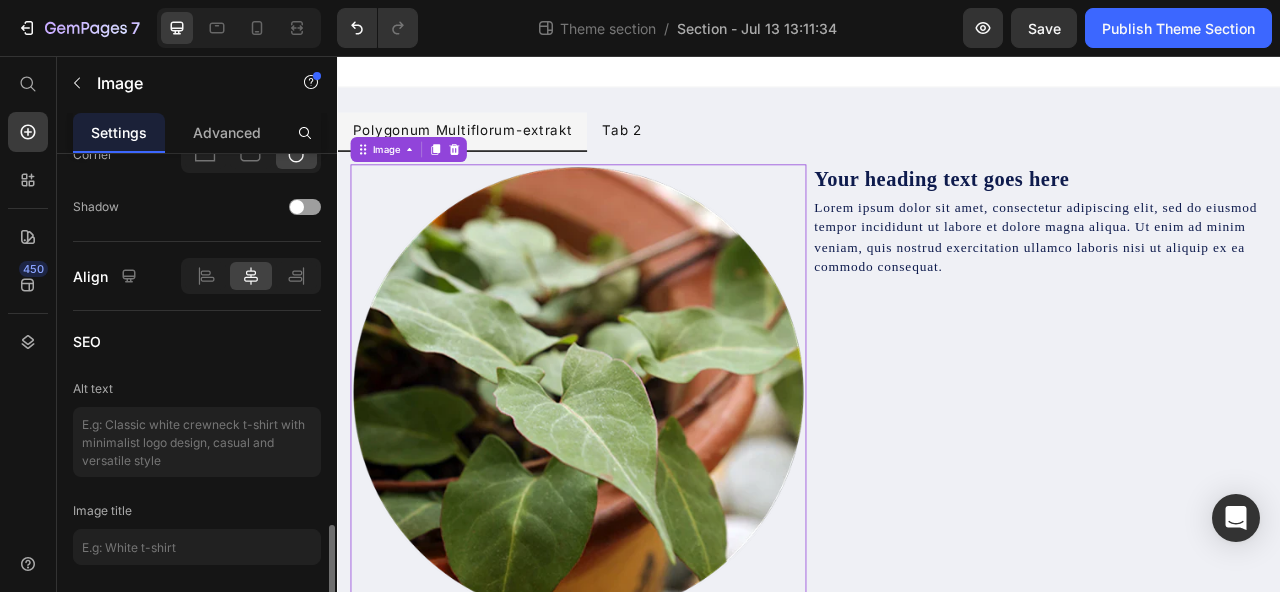 scroll, scrollTop: 976, scrollLeft: 0, axis: vertical 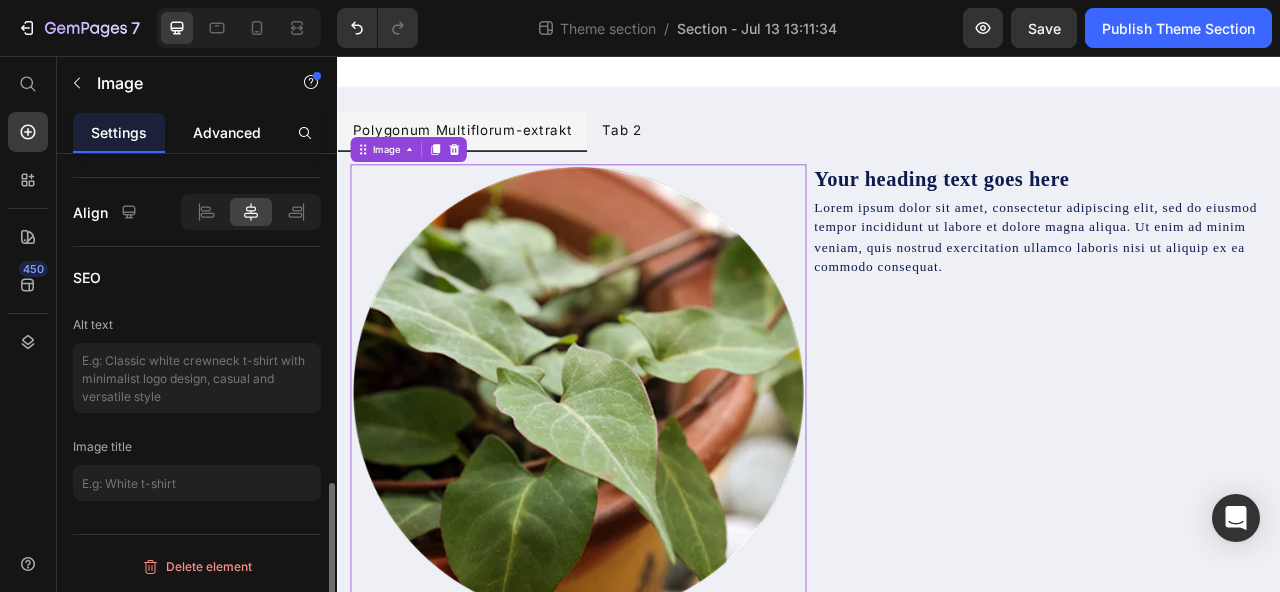 click on "Advanced" at bounding box center [227, 132] 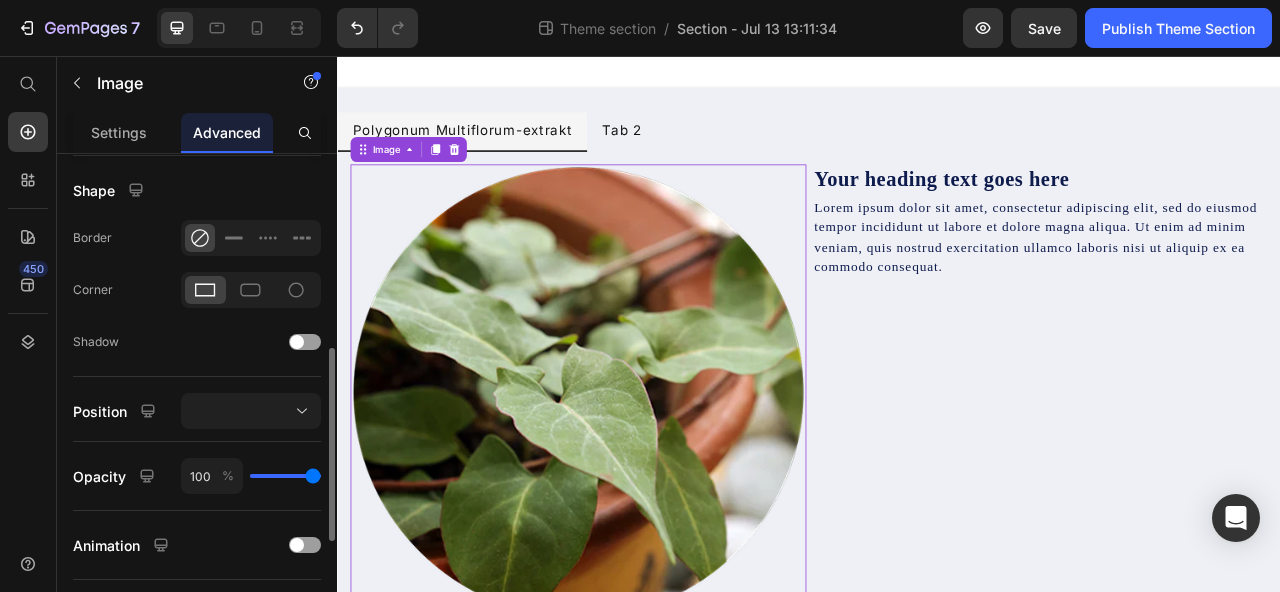 scroll, scrollTop: 560, scrollLeft: 0, axis: vertical 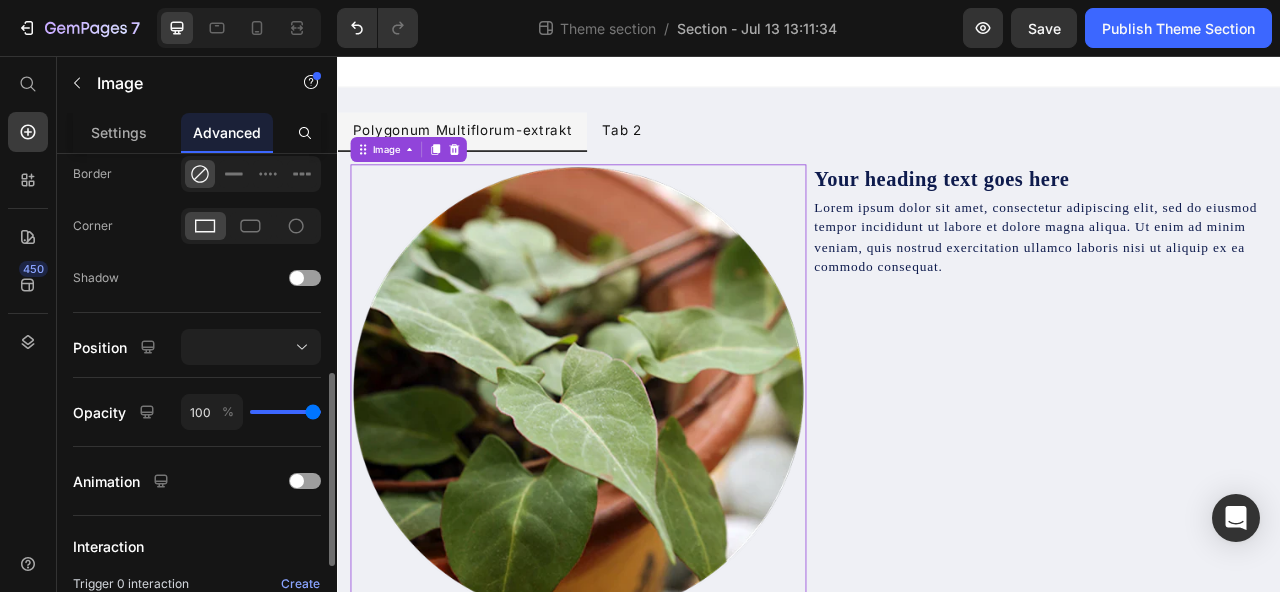 type on "60" 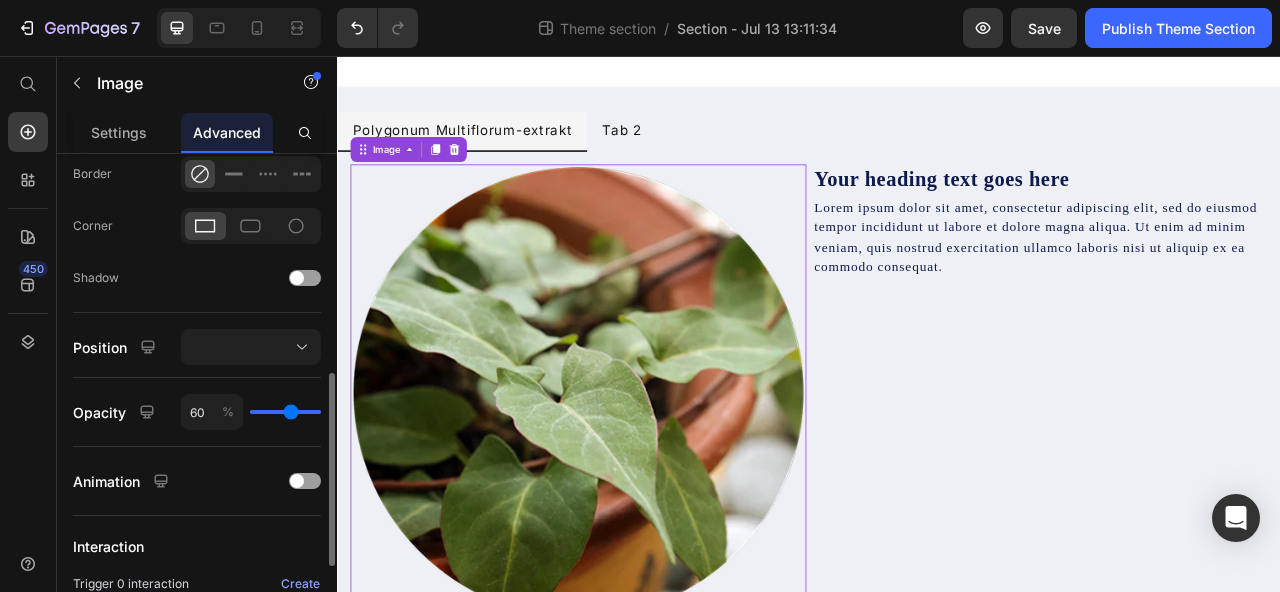 type on "58" 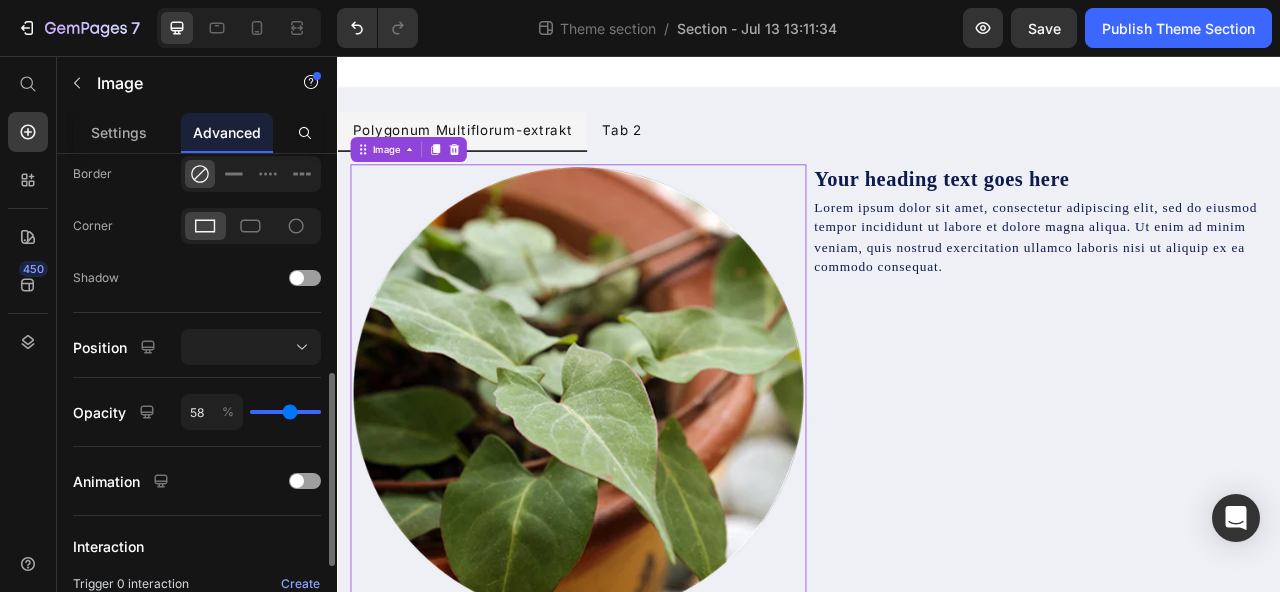 type on "57" 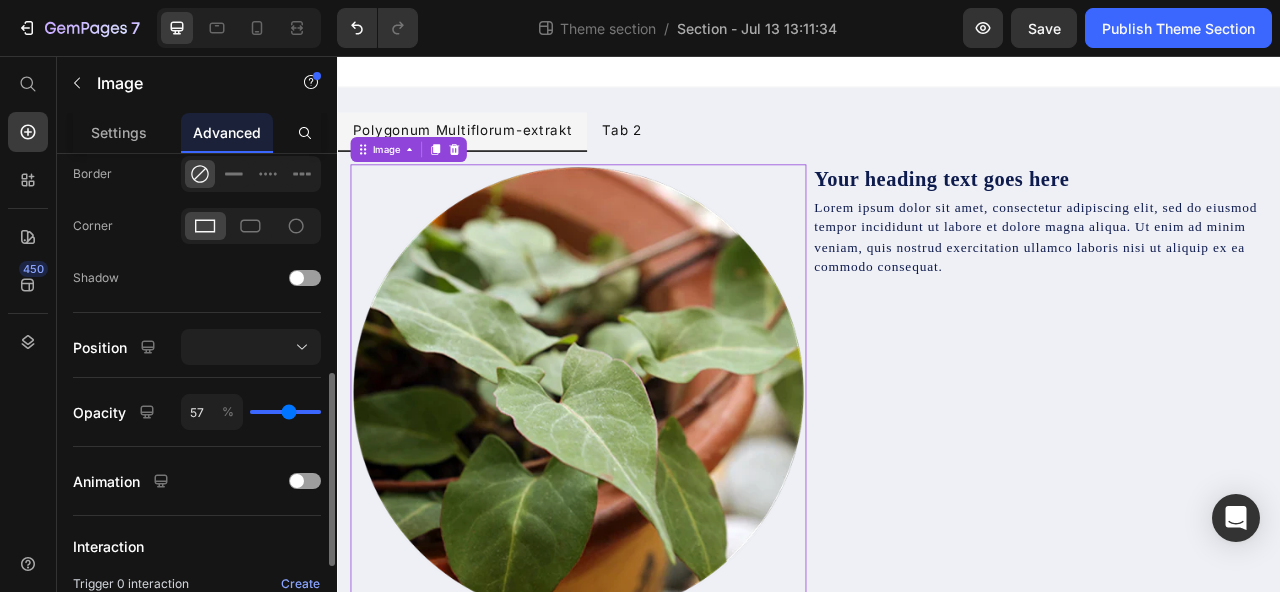 type on "55" 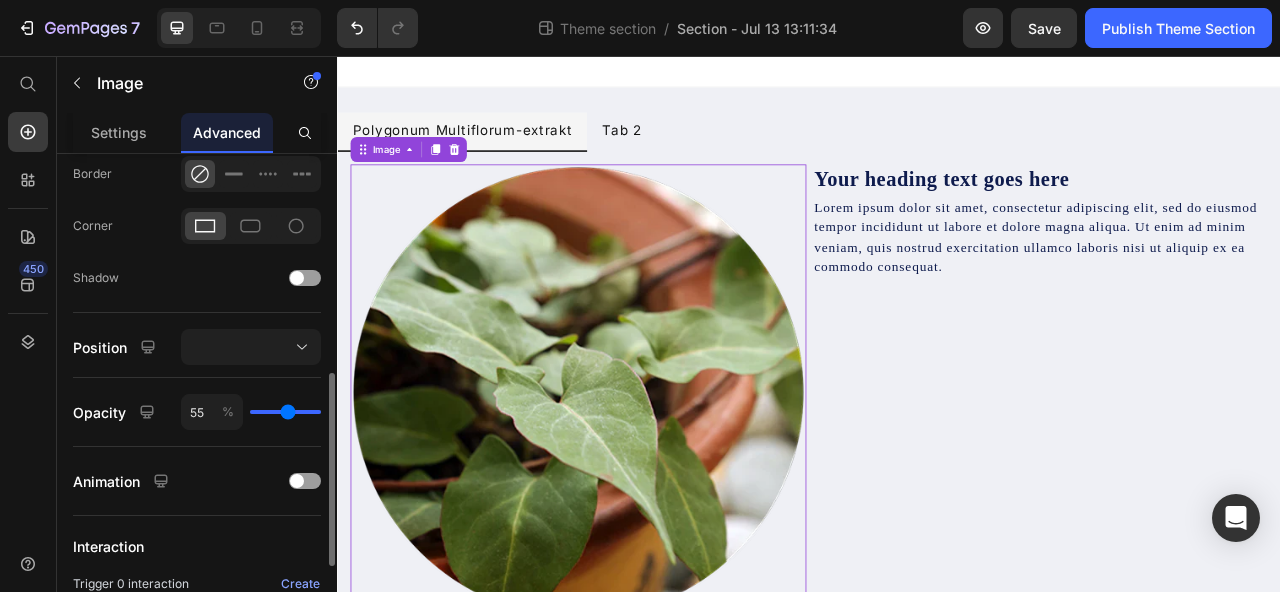 type on "53" 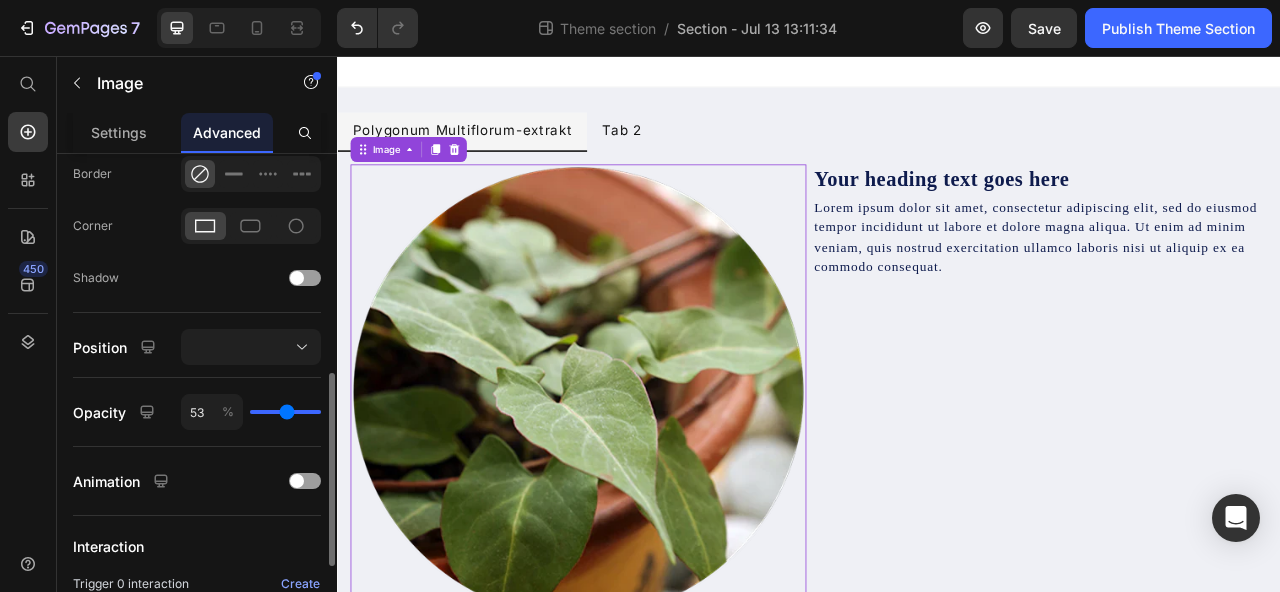 type on "52" 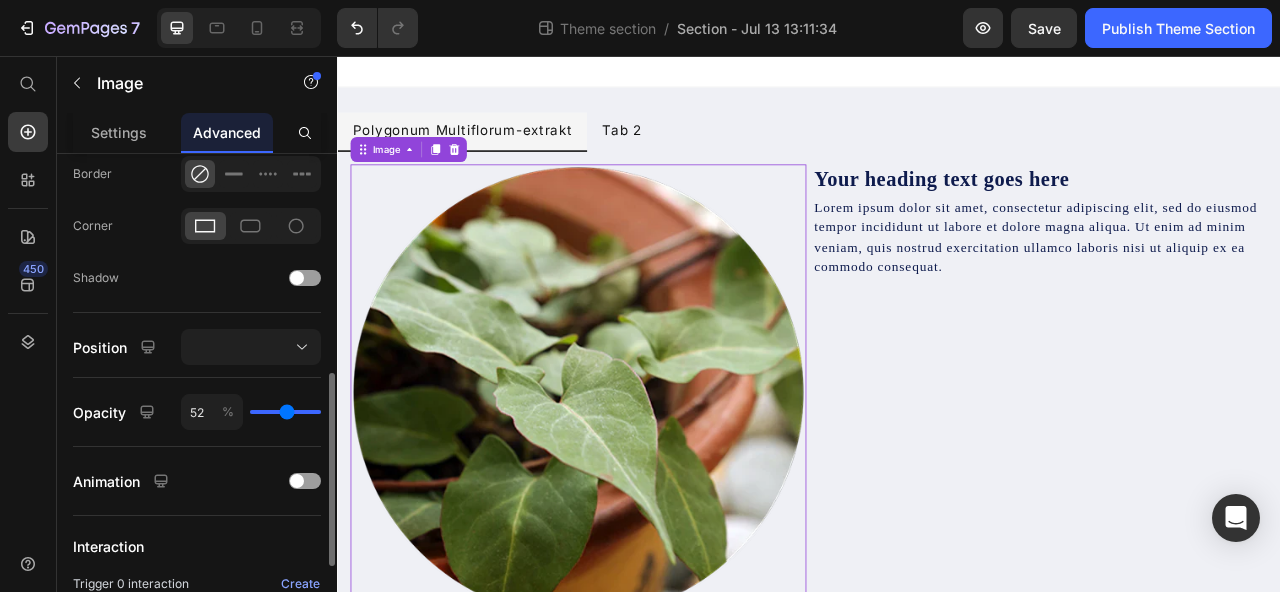 type on "51" 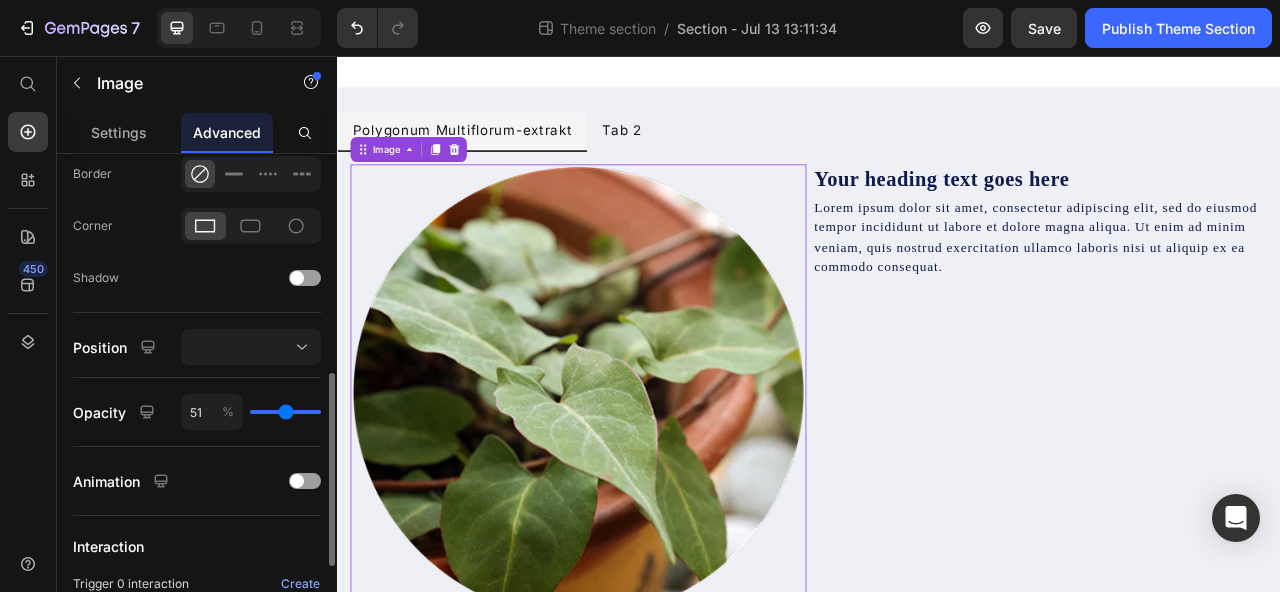 type on "50" 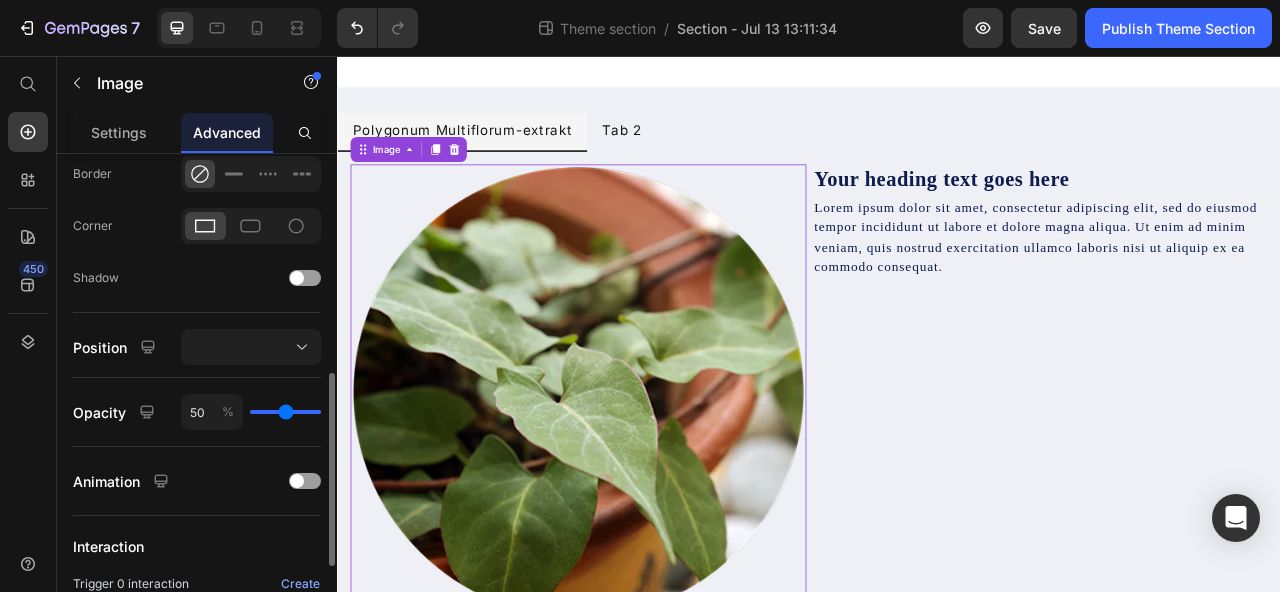 type on "48" 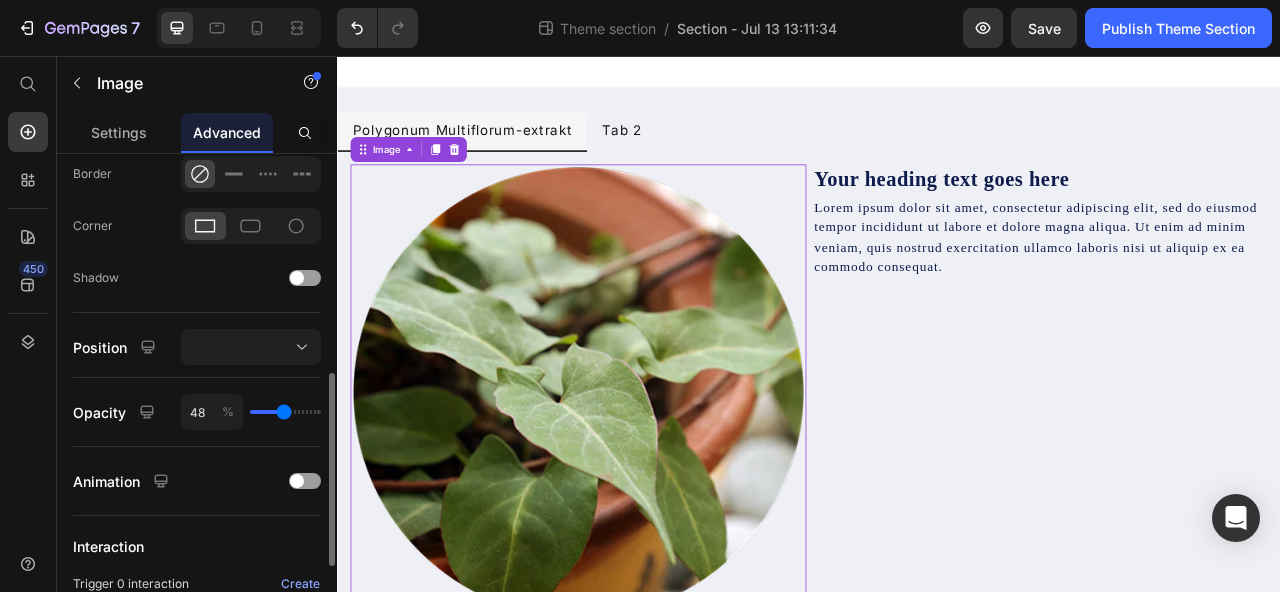 type on "50" 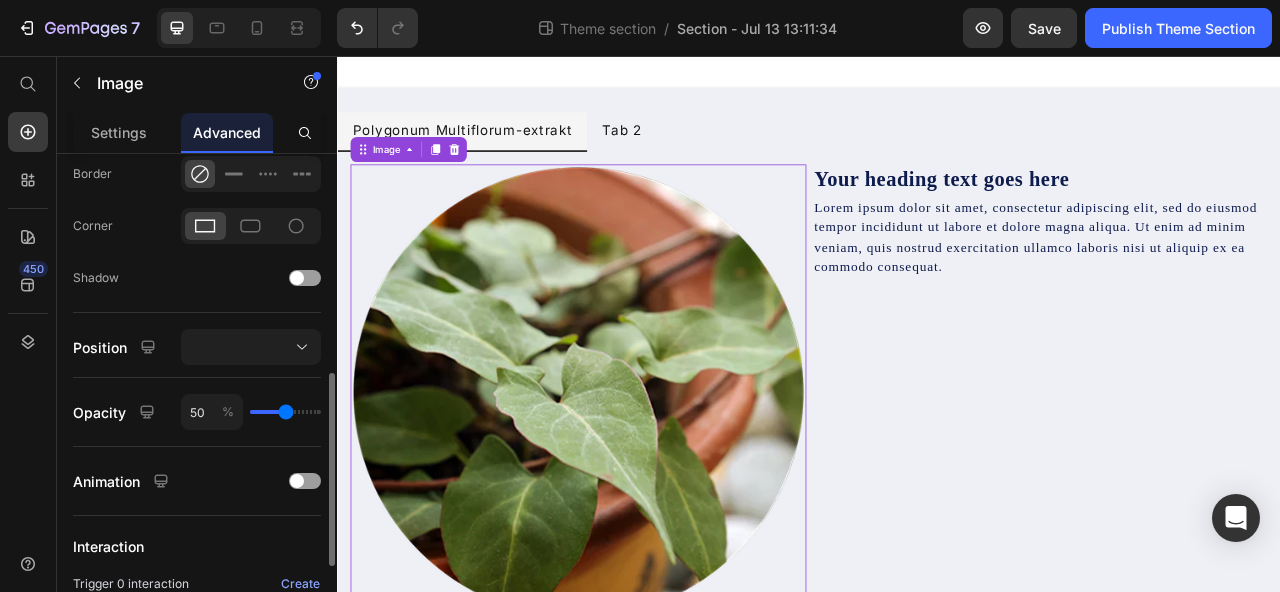 type on "52" 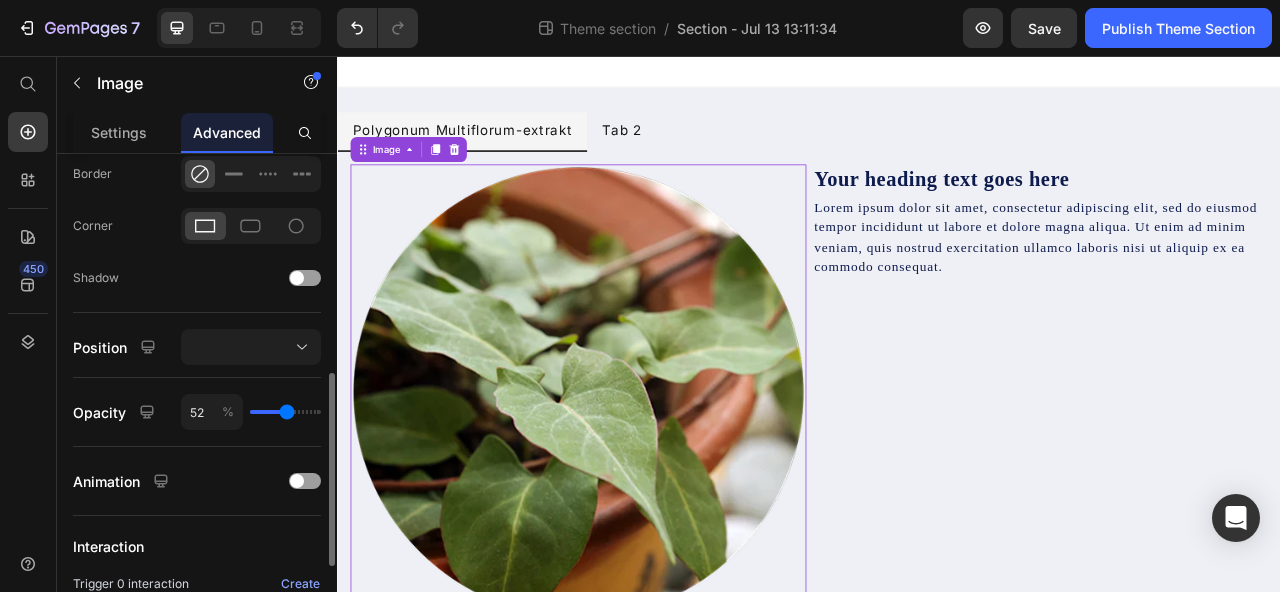 type on "55" 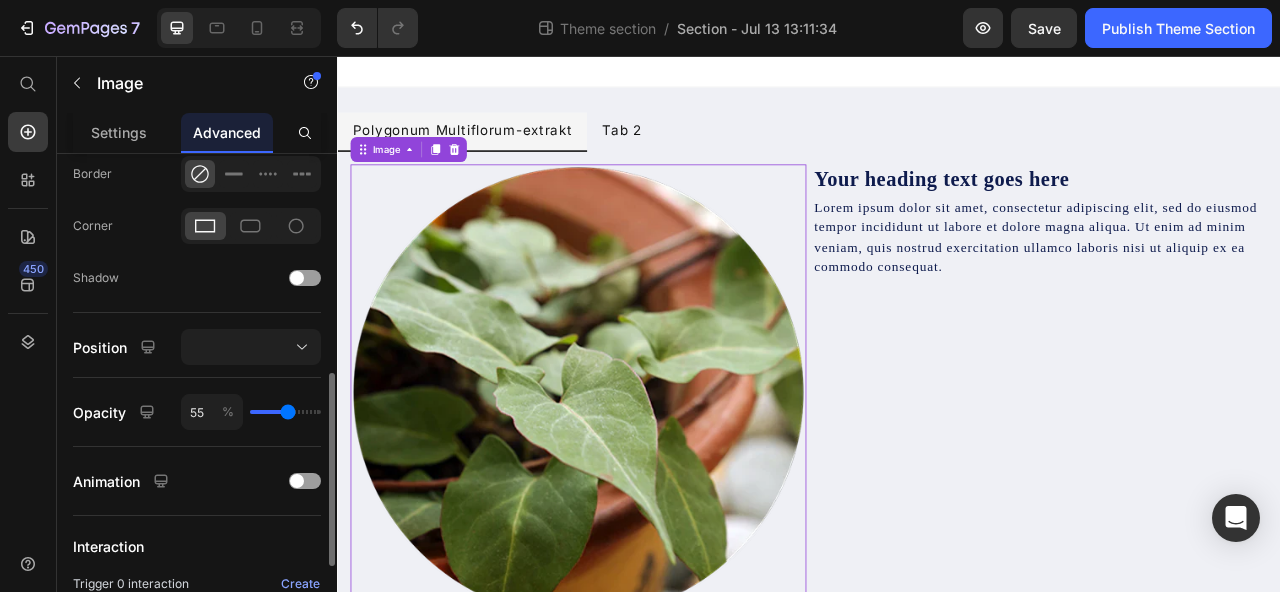 type on "62" 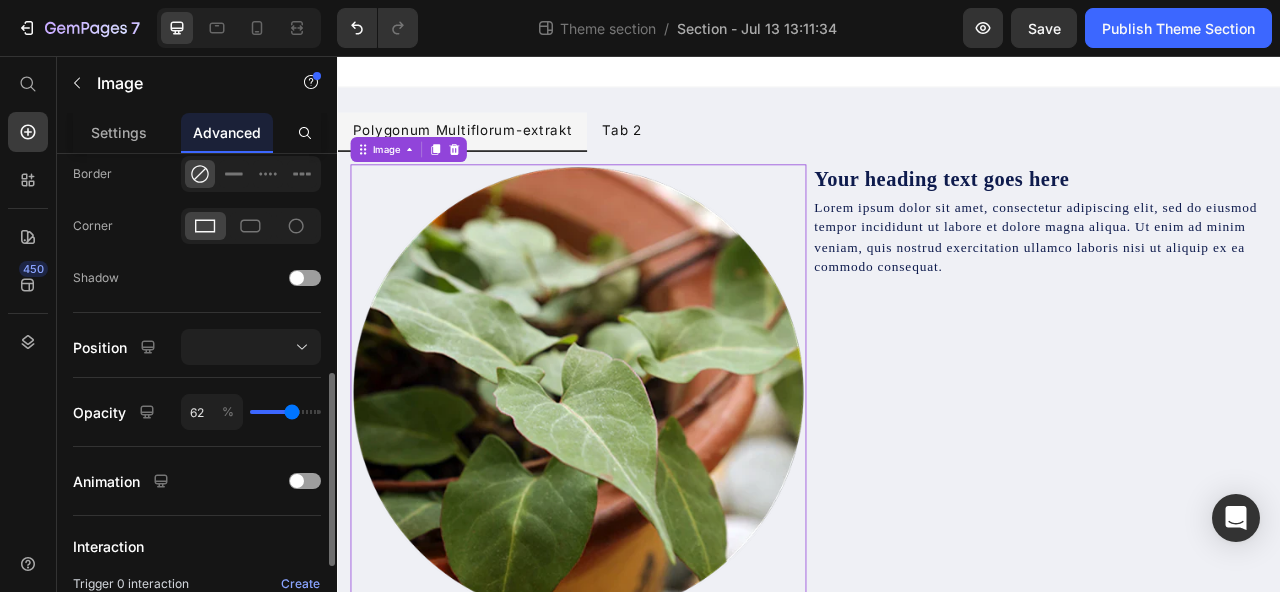 type on "65" 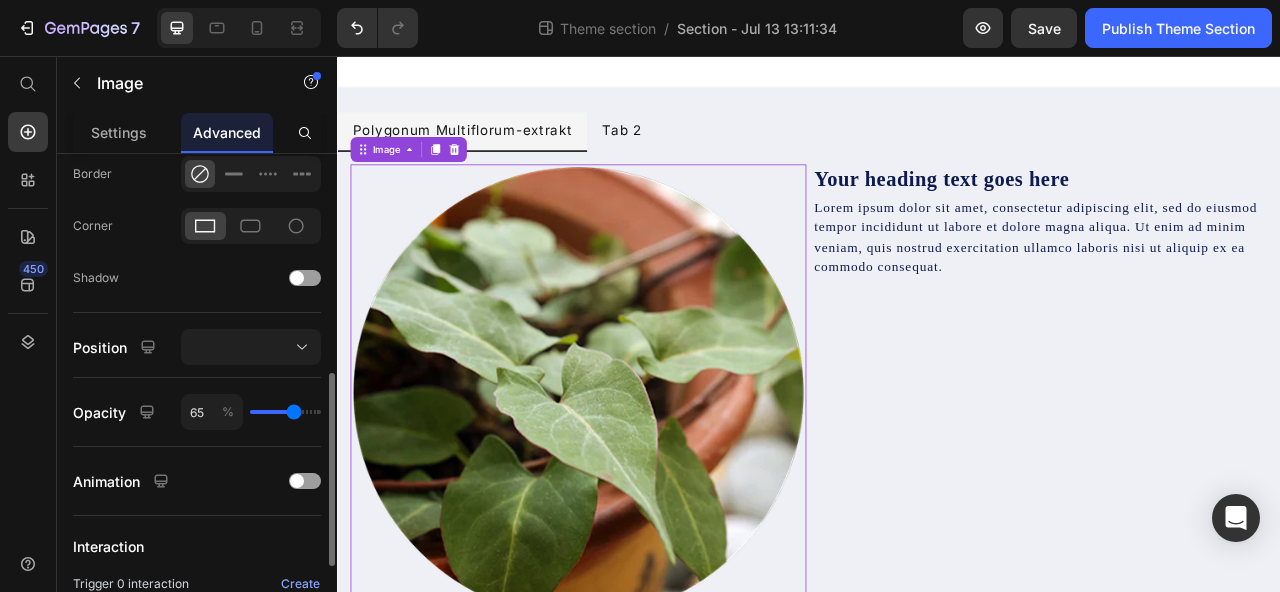 type on "72" 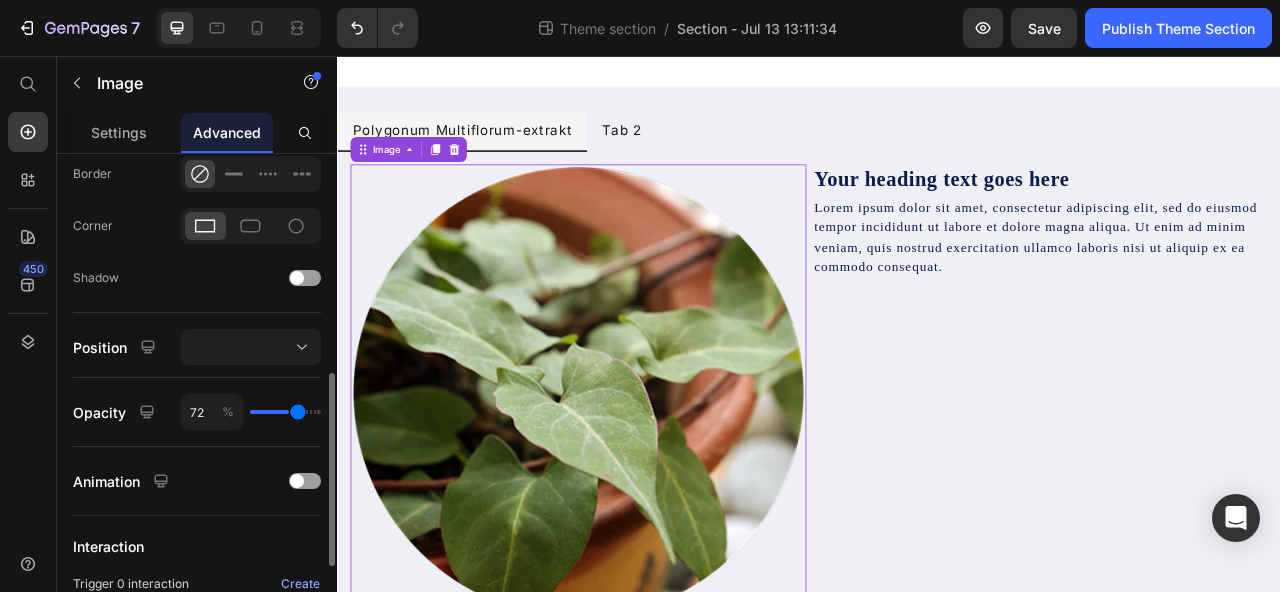 type on "77" 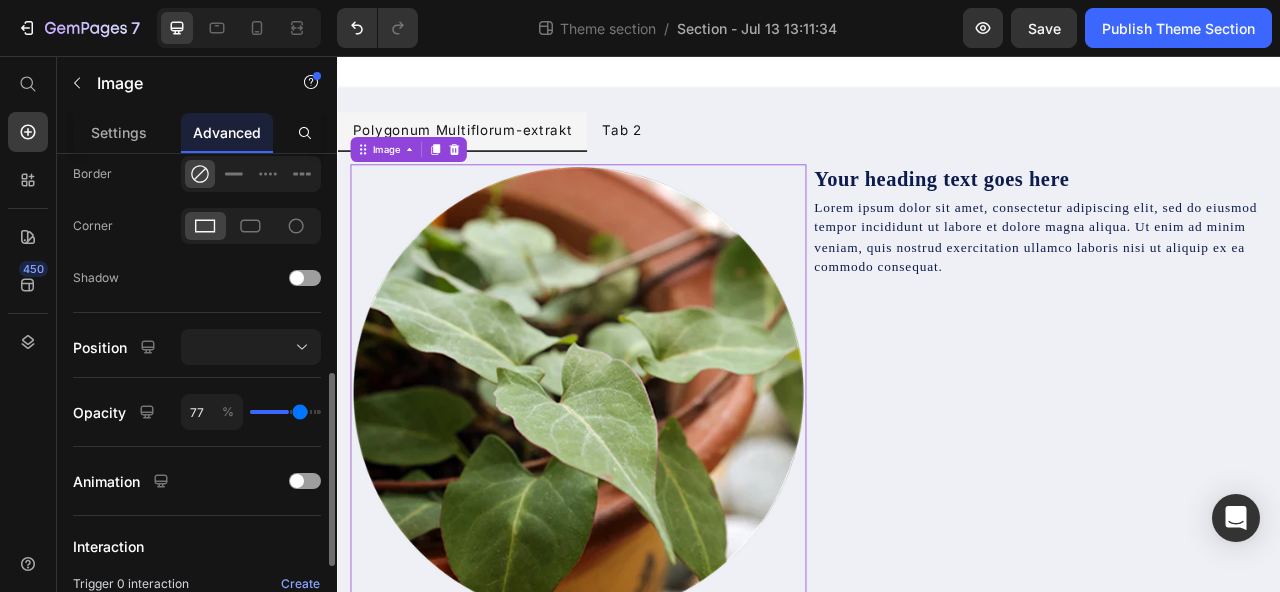 type on "81" 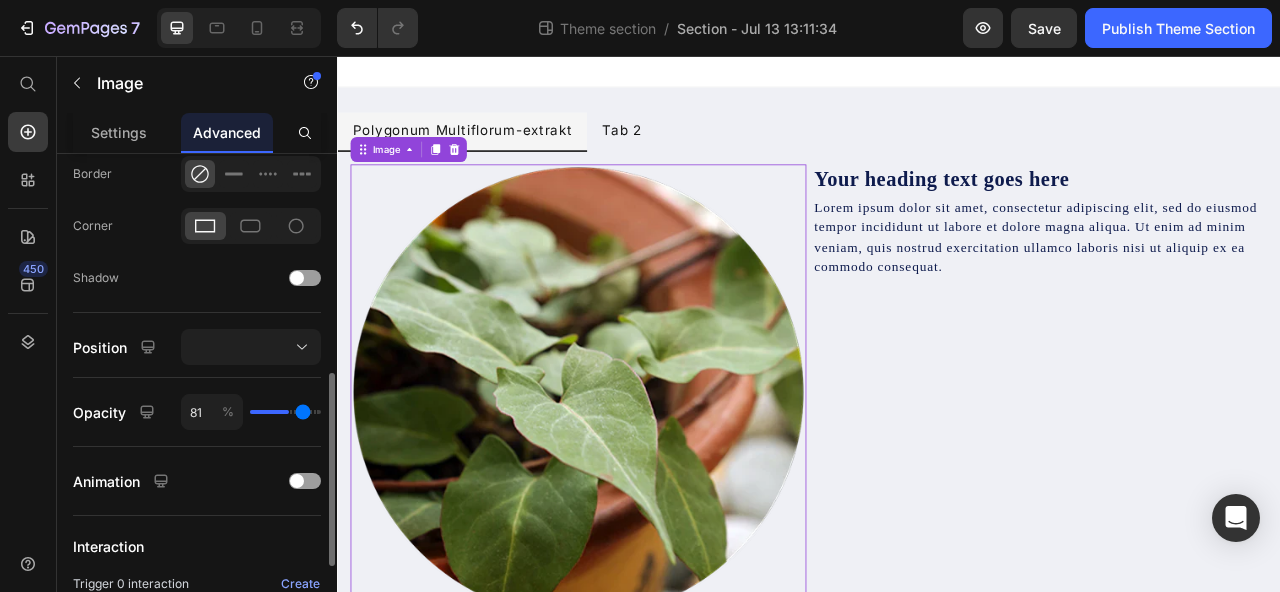 type on "88" 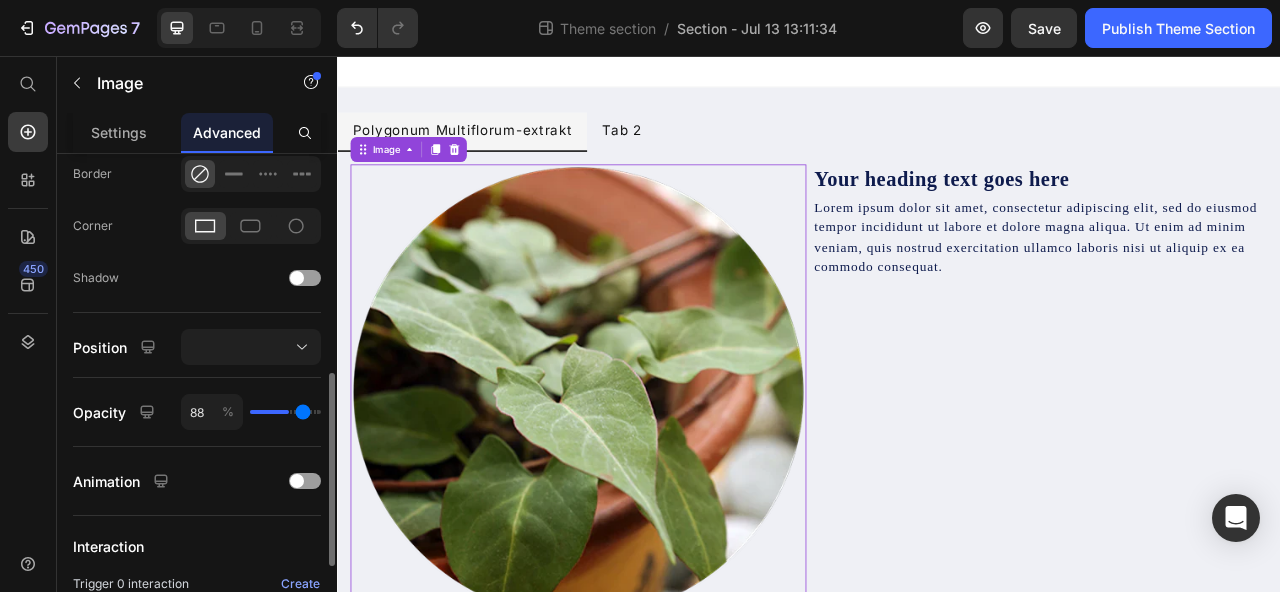 type on "88" 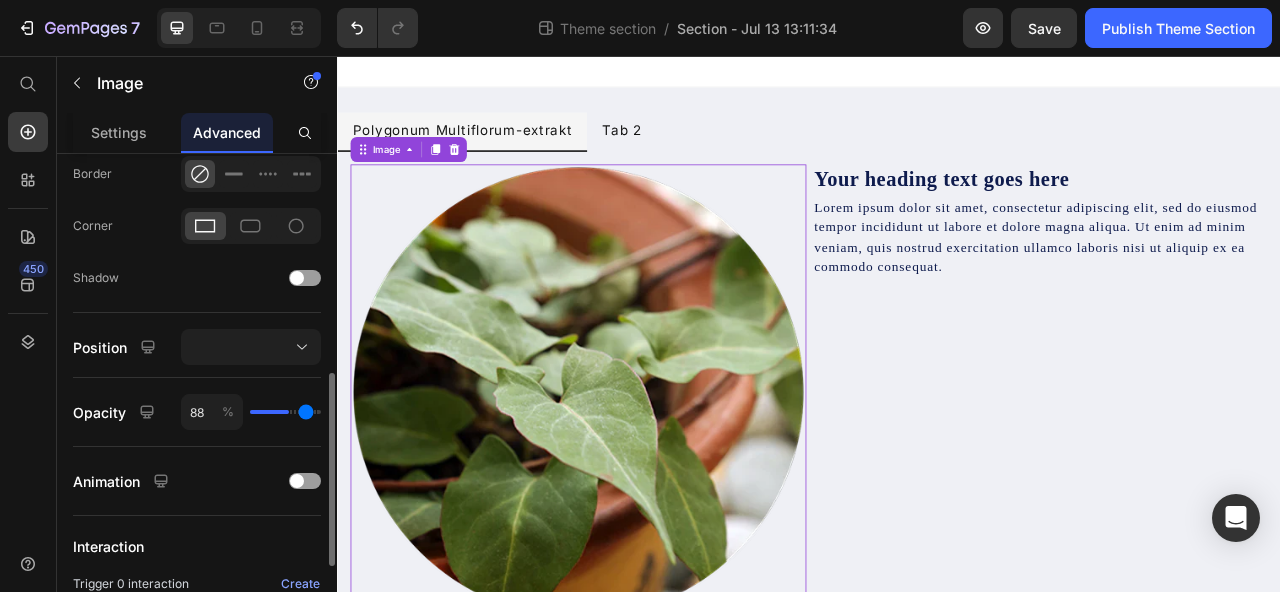 type on "100" 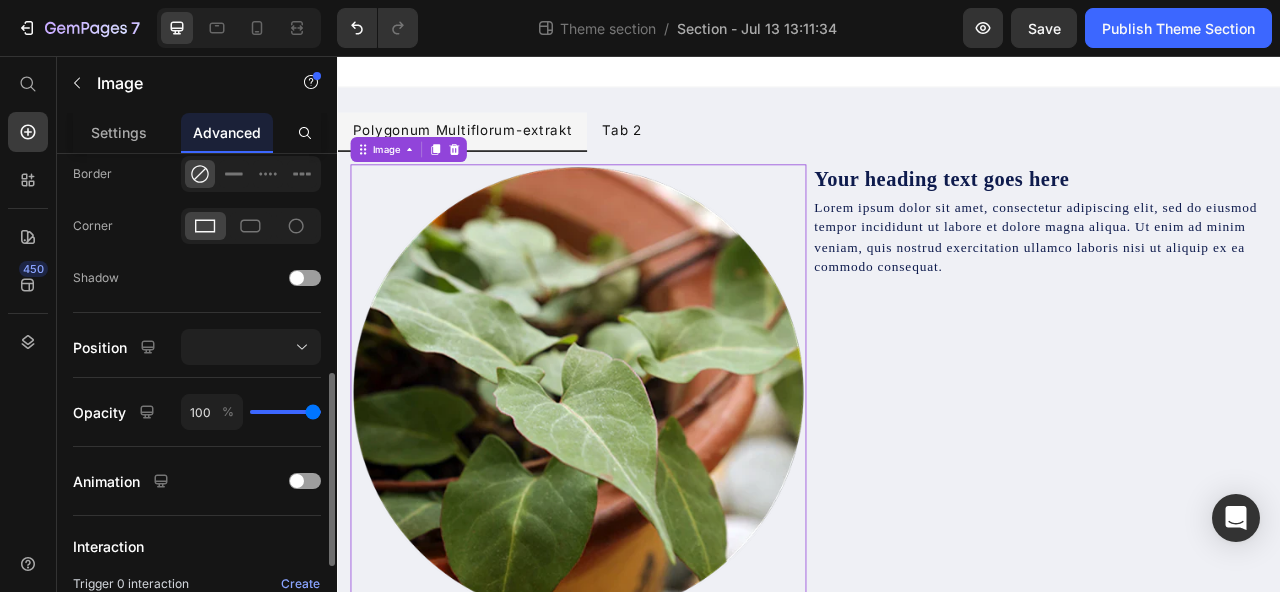 drag, startPoint x: 290, startPoint y: 411, endPoint x: 12, endPoint y: 456, distance: 281.61853 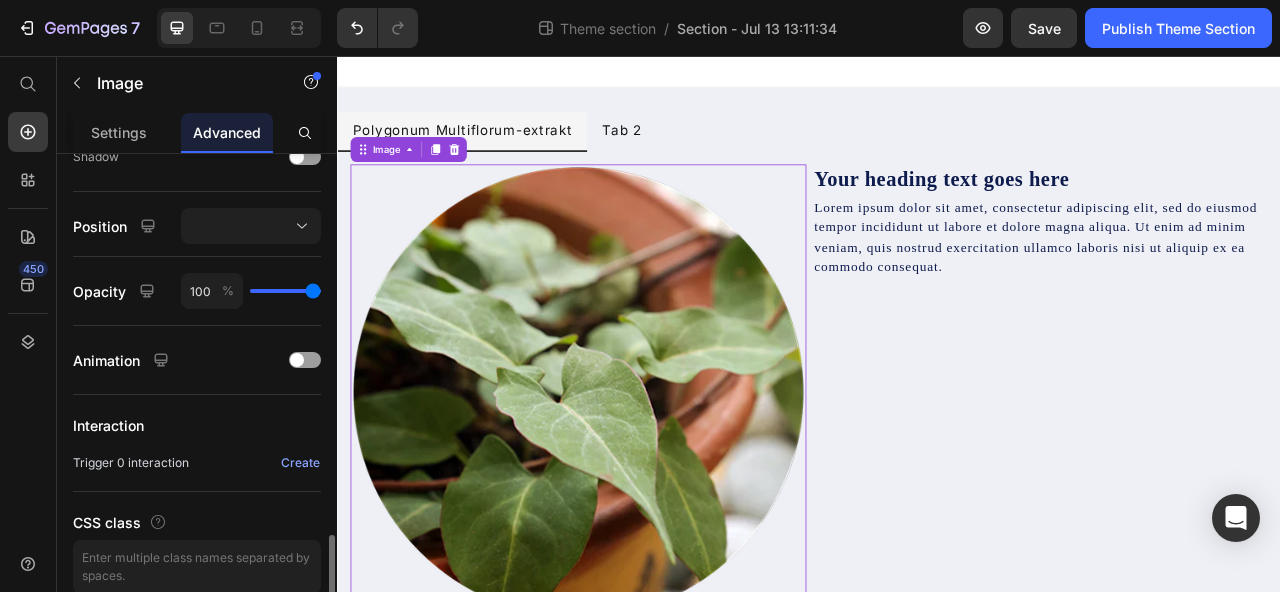scroll, scrollTop: 763, scrollLeft: 0, axis: vertical 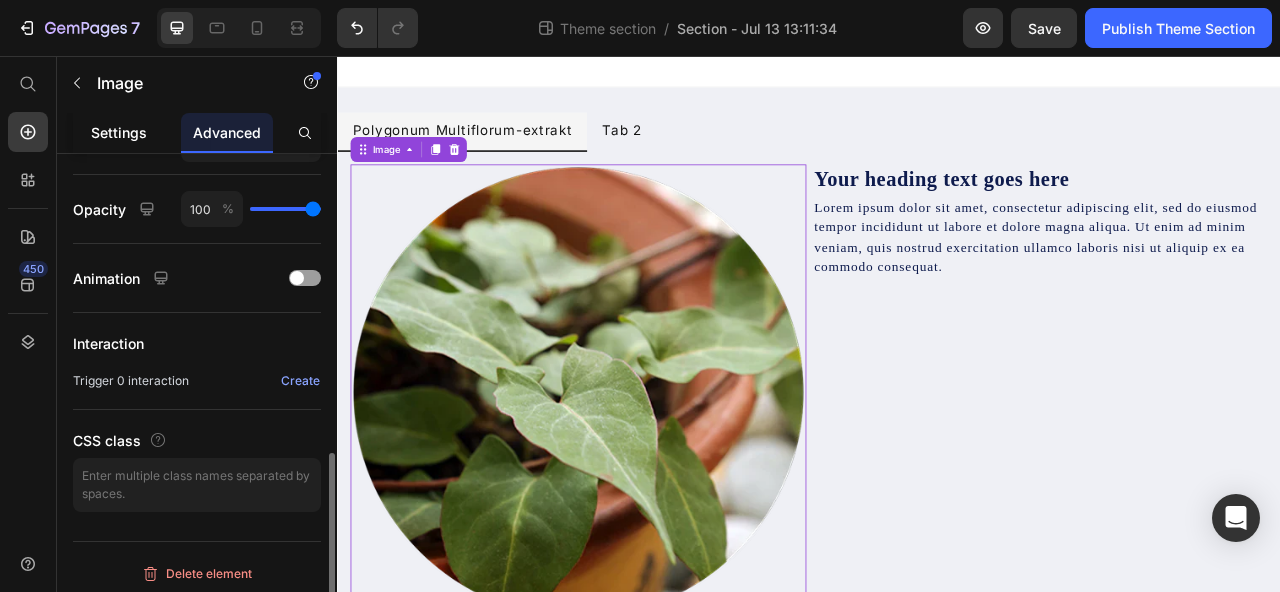 click on "Settings" 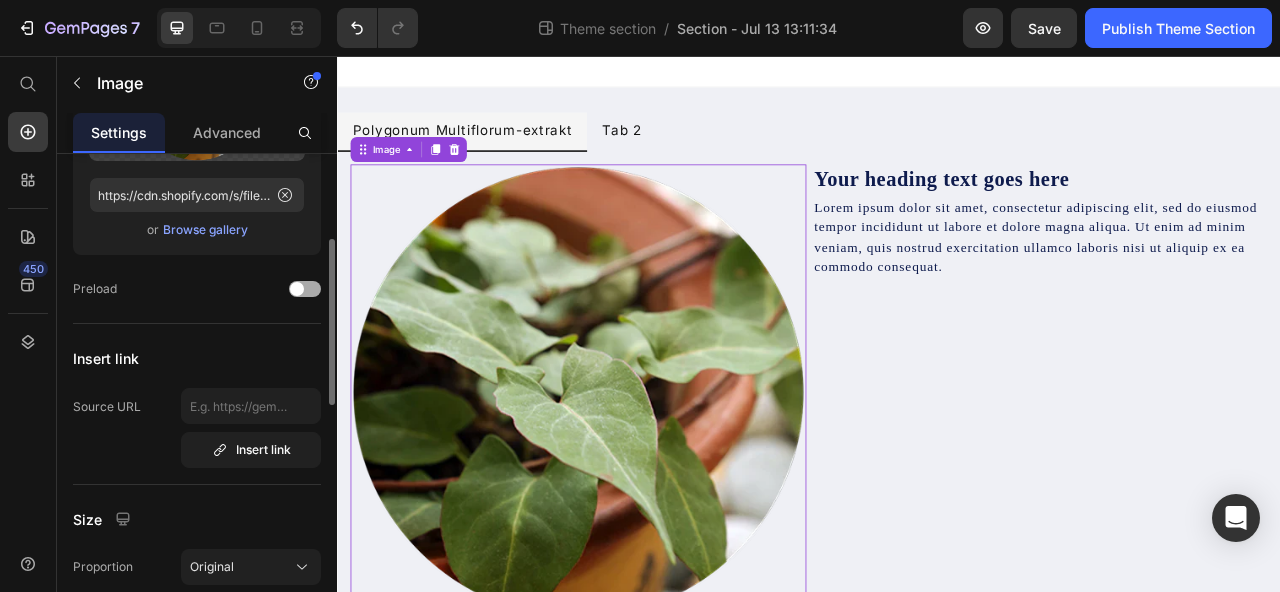 scroll, scrollTop: 402, scrollLeft: 0, axis: vertical 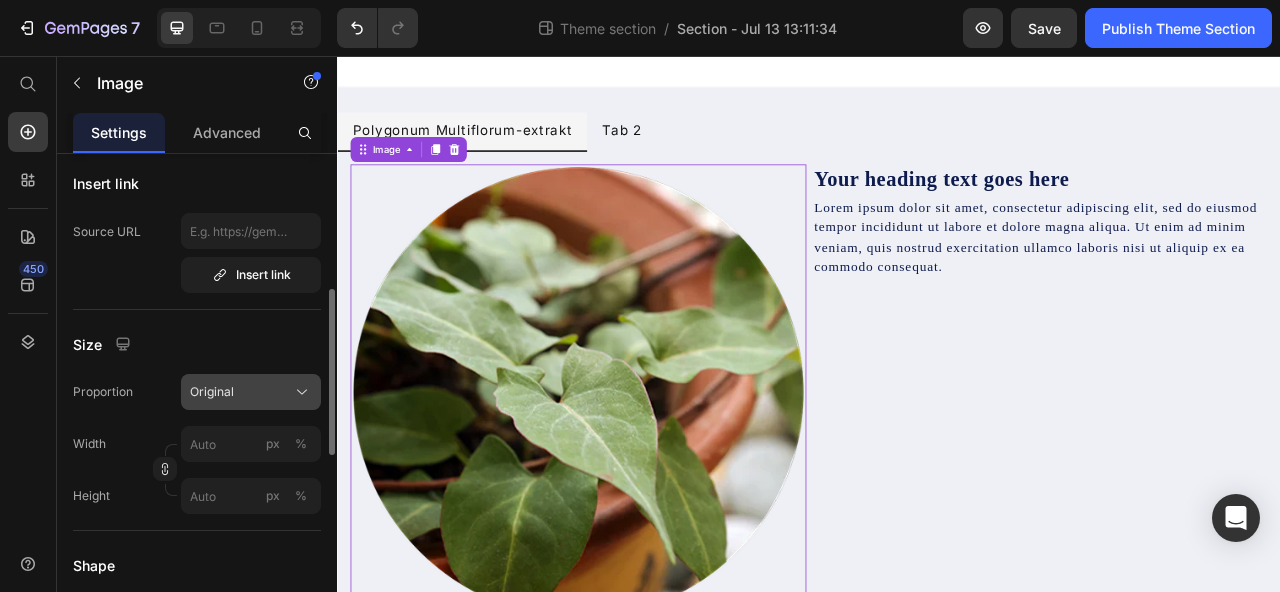click on "Original" at bounding box center (212, 392) 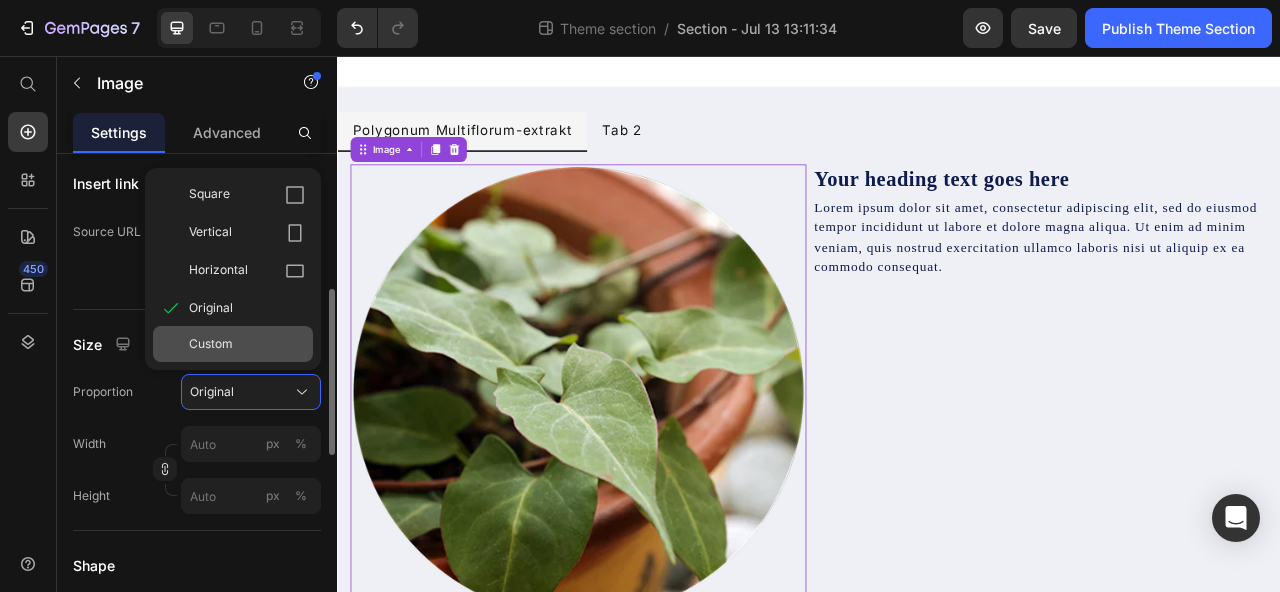click on "Custom" at bounding box center [211, 344] 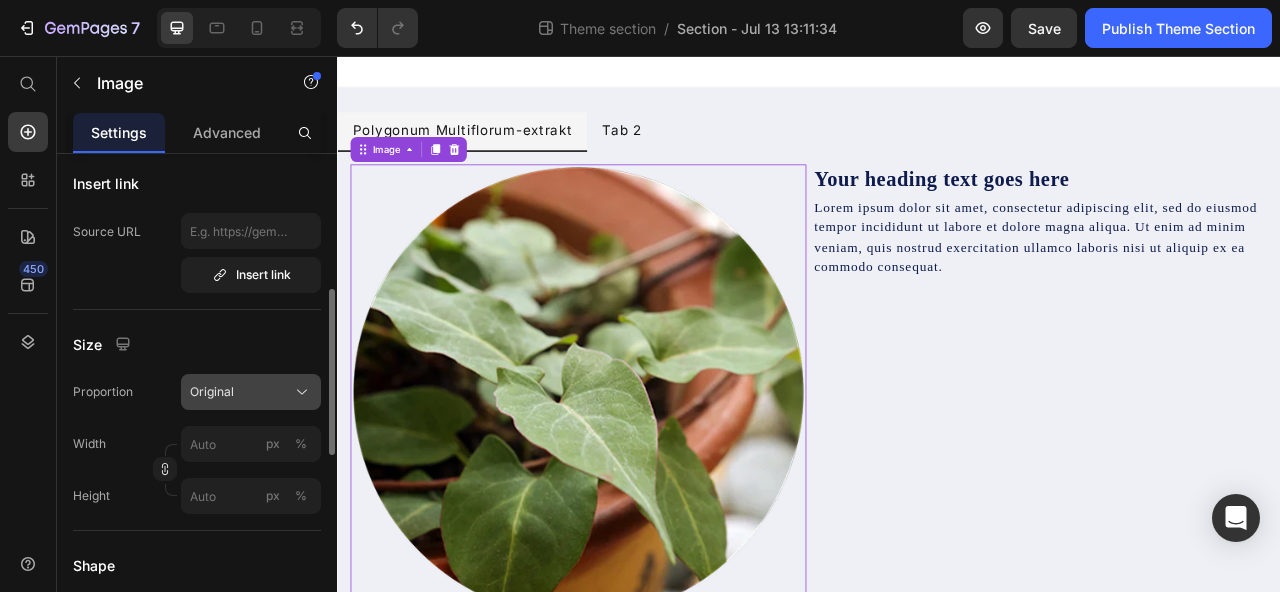click on "Original" at bounding box center (212, 392) 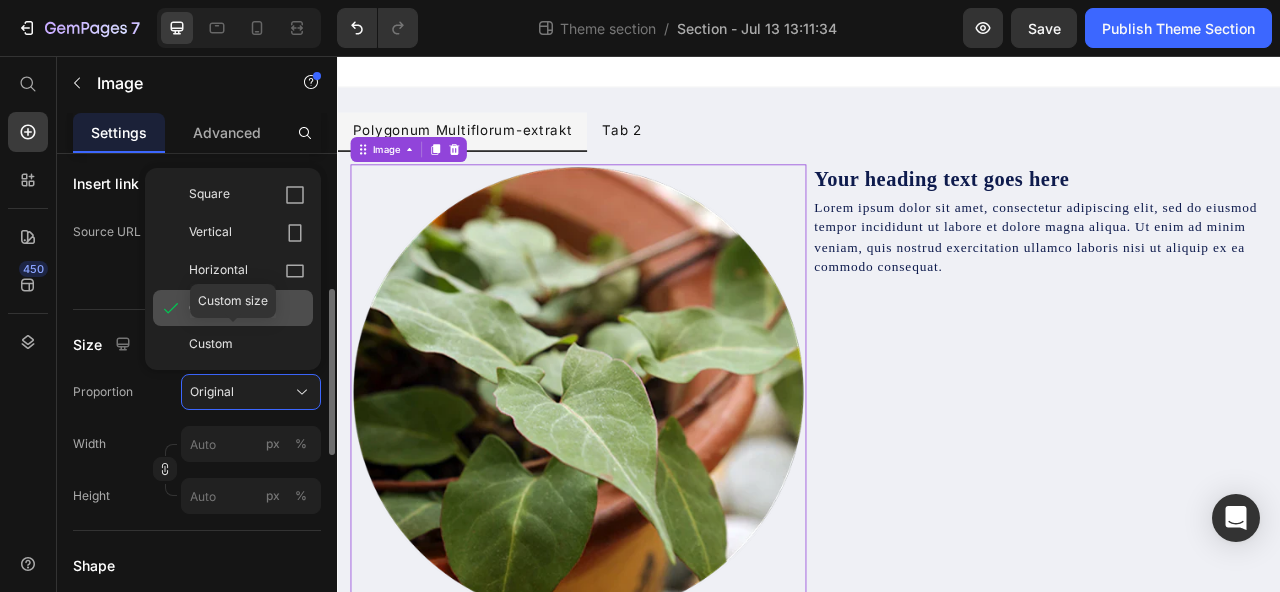 drag, startPoint x: 222, startPoint y: 339, endPoint x: 224, endPoint y: 301, distance: 38.052597 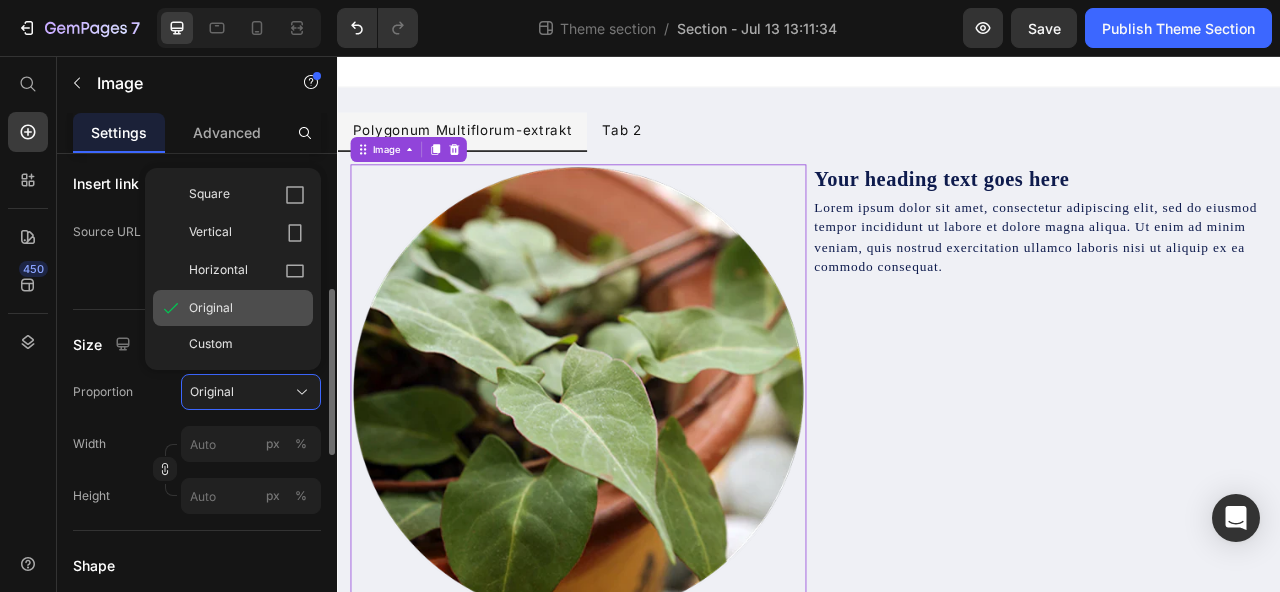 click on "Original" at bounding box center [211, 308] 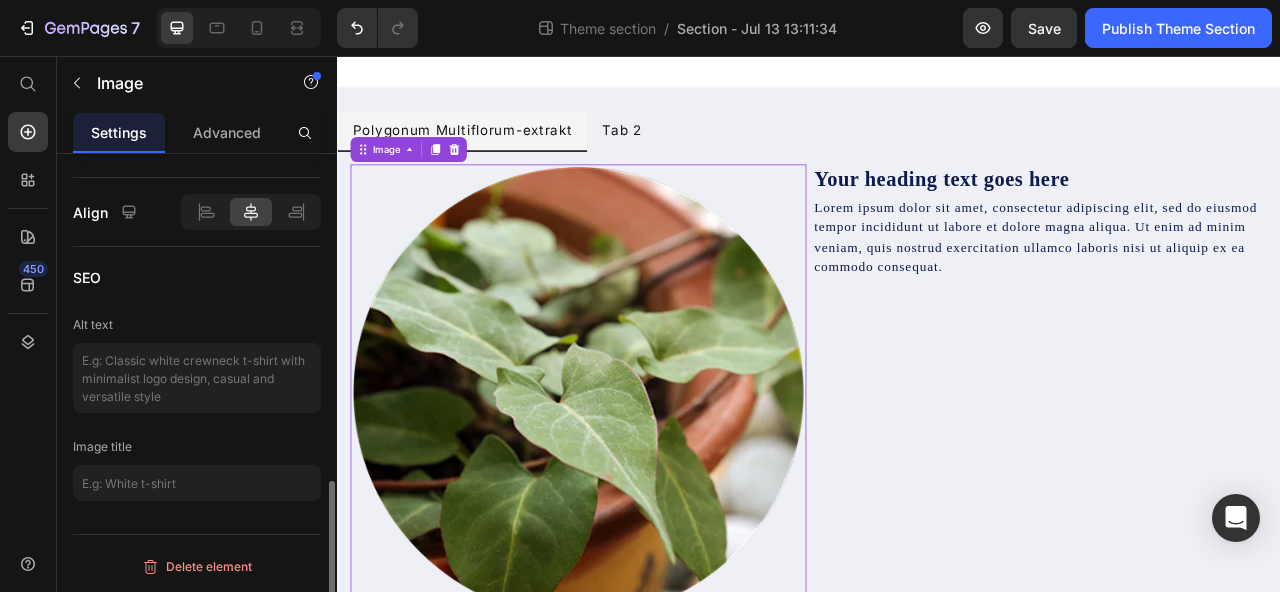 scroll, scrollTop: 975, scrollLeft: 0, axis: vertical 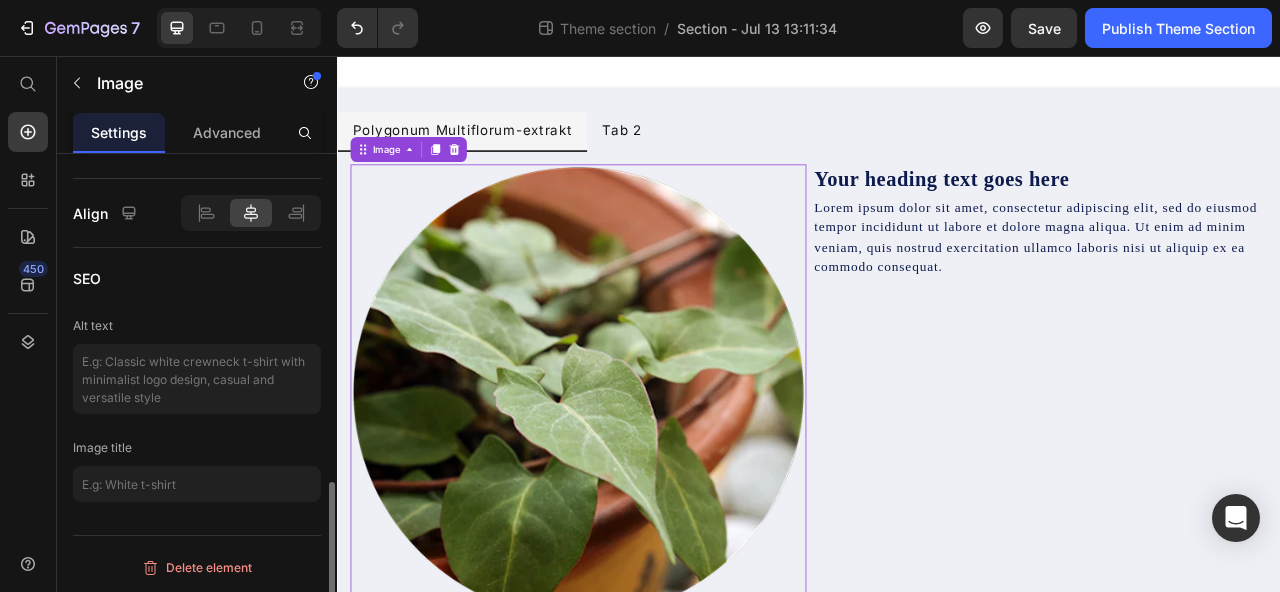 click at bounding box center (643, 484) 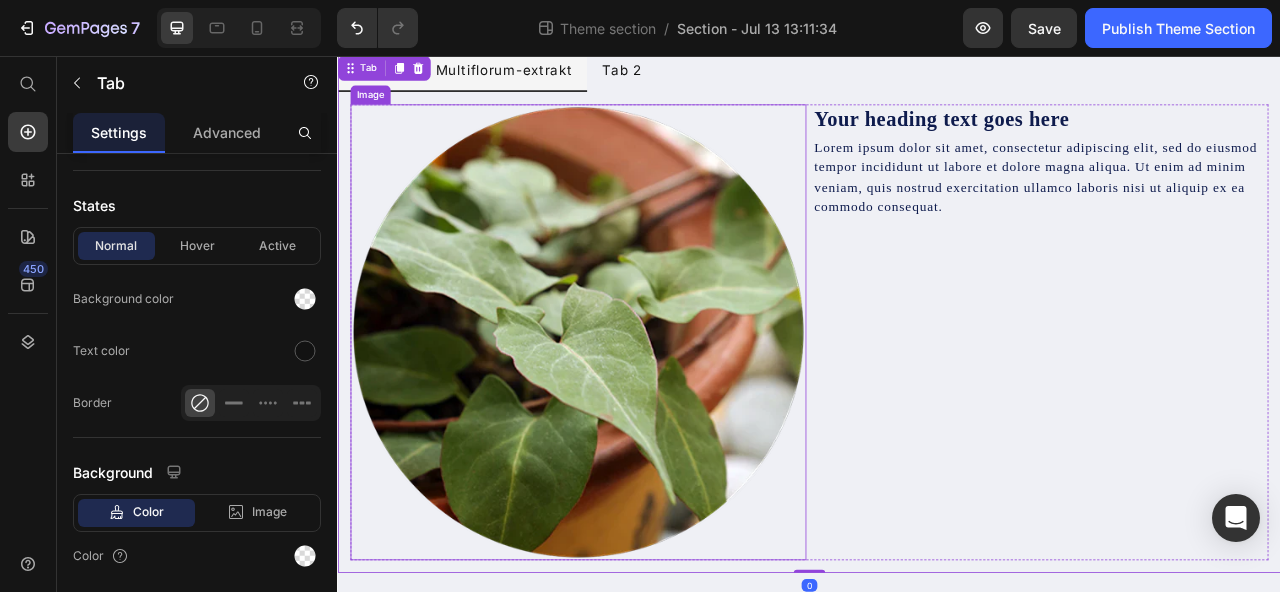 scroll, scrollTop: 0, scrollLeft: 0, axis: both 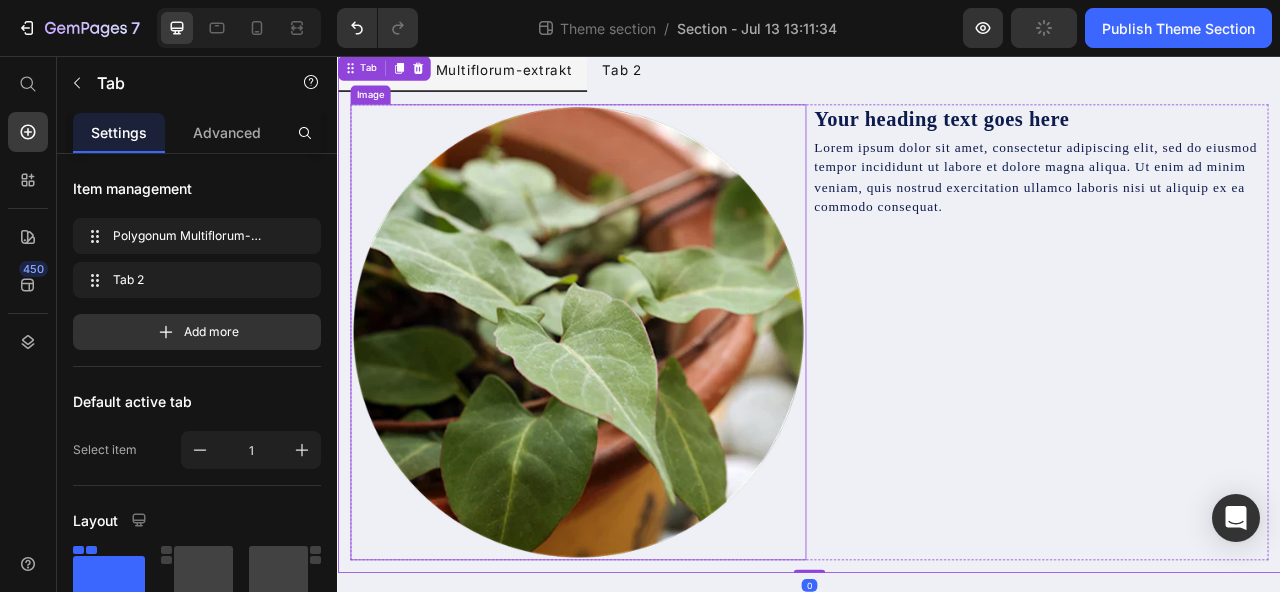 click at bounding box center (643, 408) 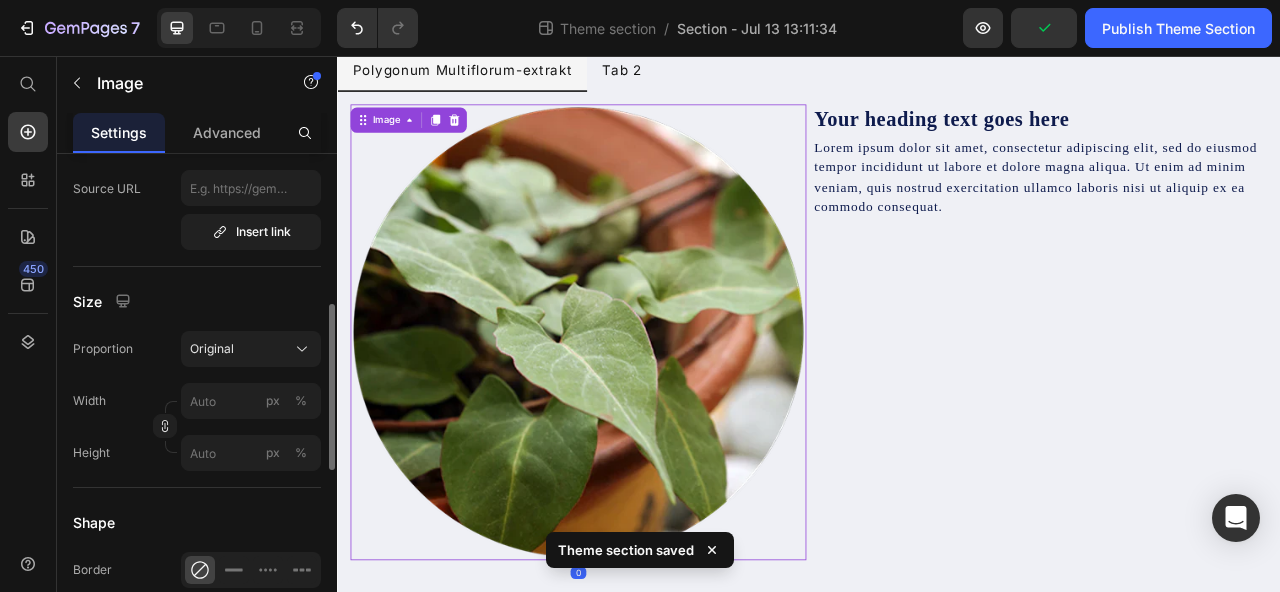 scroll, scrollTop: 447, scrollLeft: 0, axis: vertical 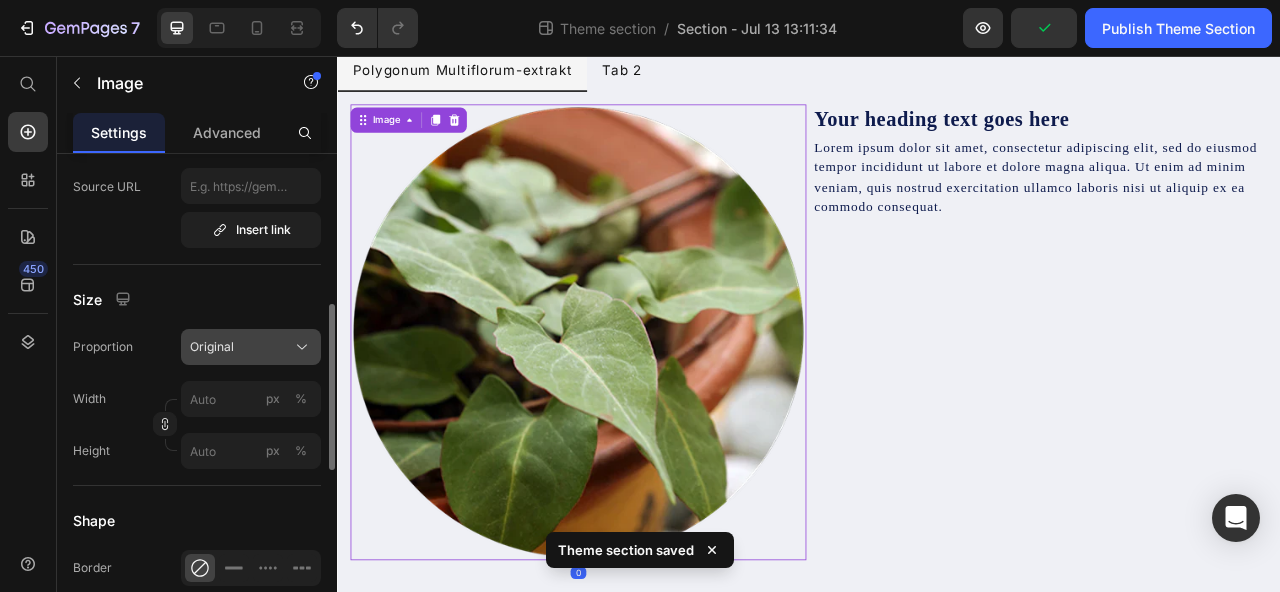 click on "Original" 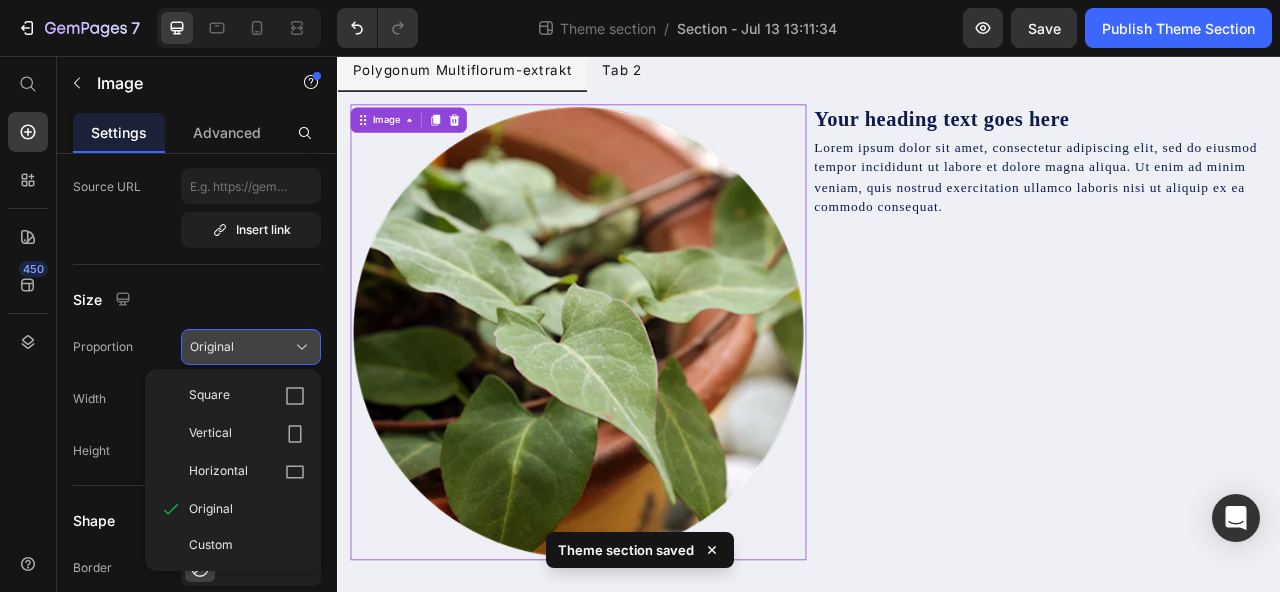 click on "Original" 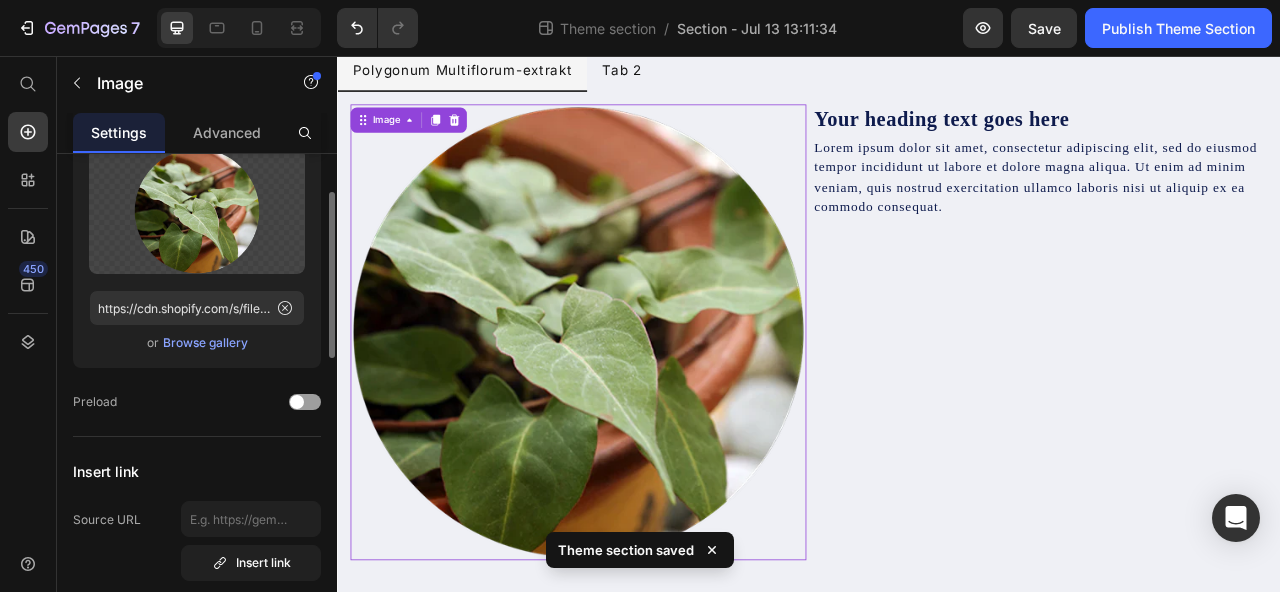 scroll, scrollTop: 976, scrollLeft: 0, axis: vertical 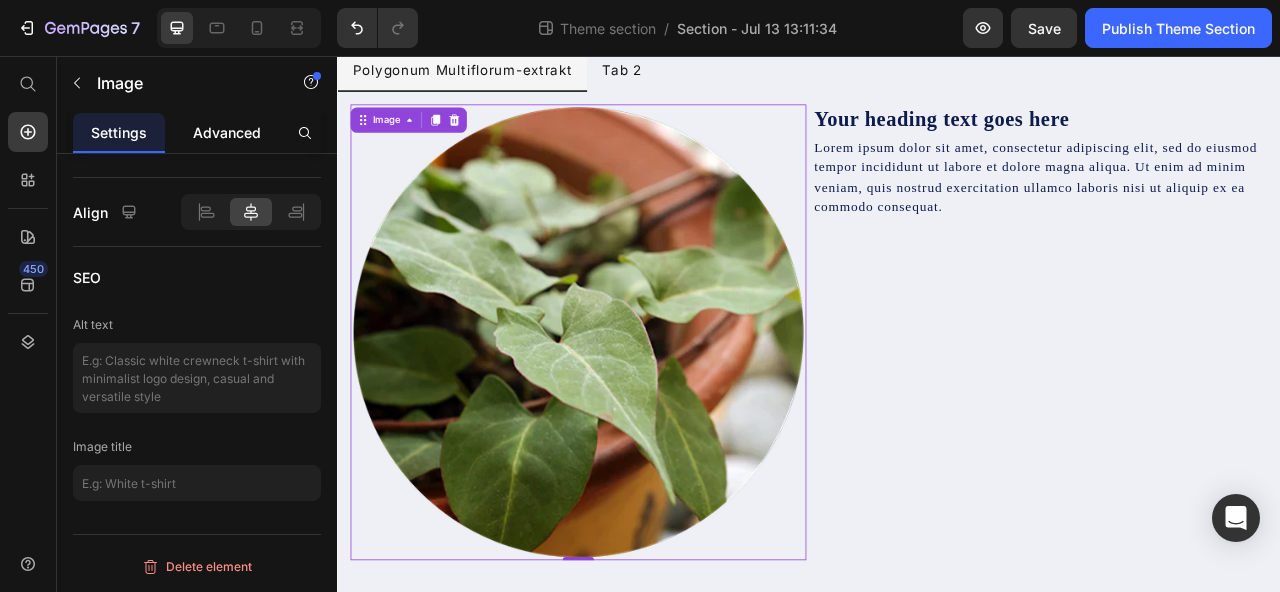 click on "Advanced" 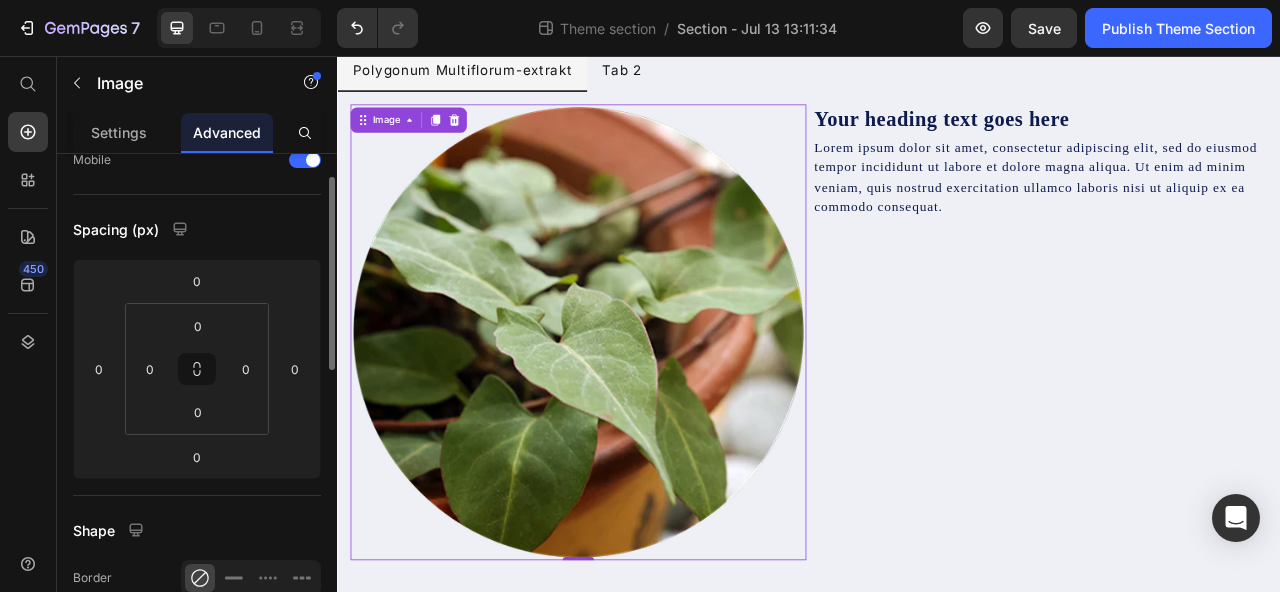 scroll, scrollTop: 2, scrollLeft: 0, axis: vertical 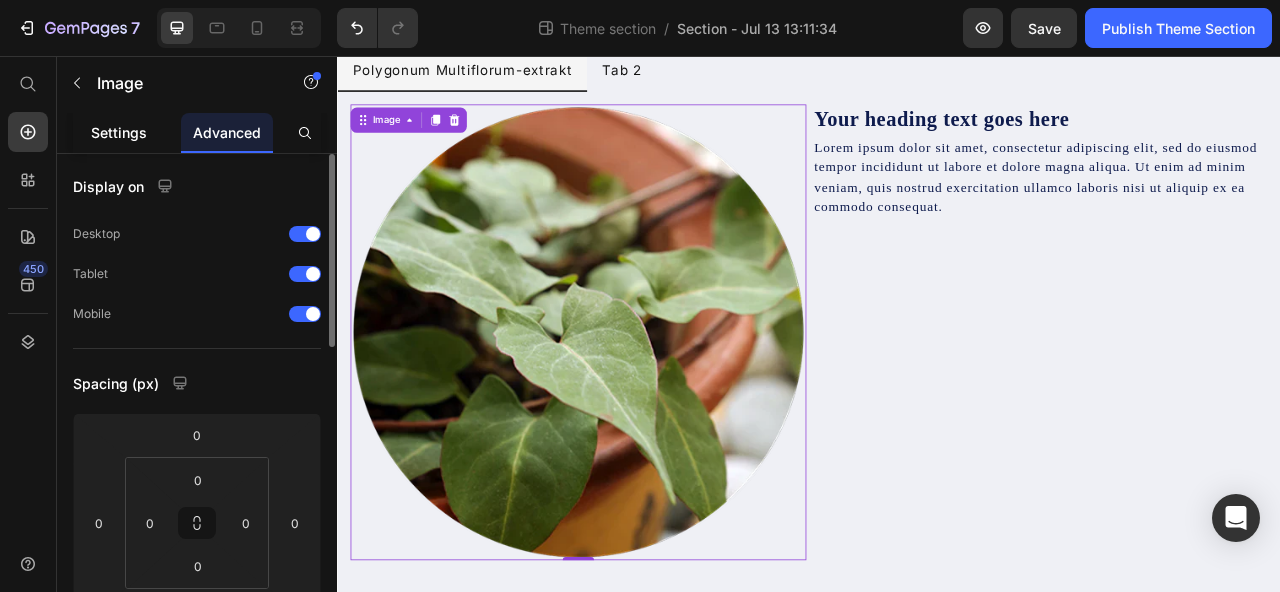 click on "Settings" 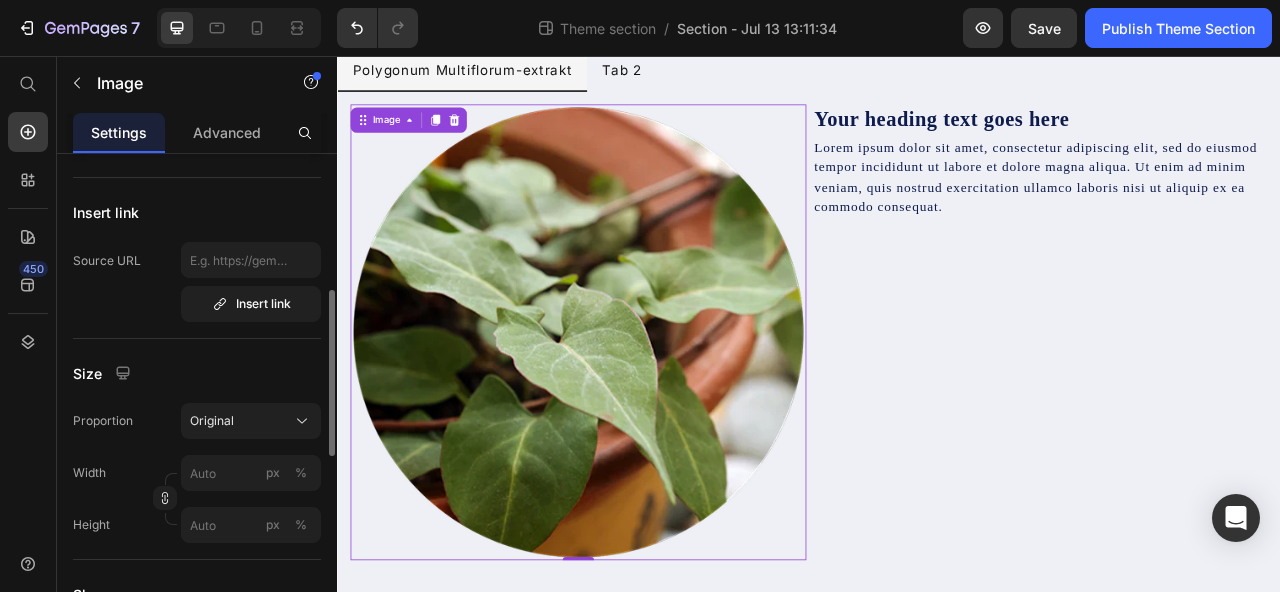 scroll, scrollTop: 547, scrollLeft: 0, axis: vertical 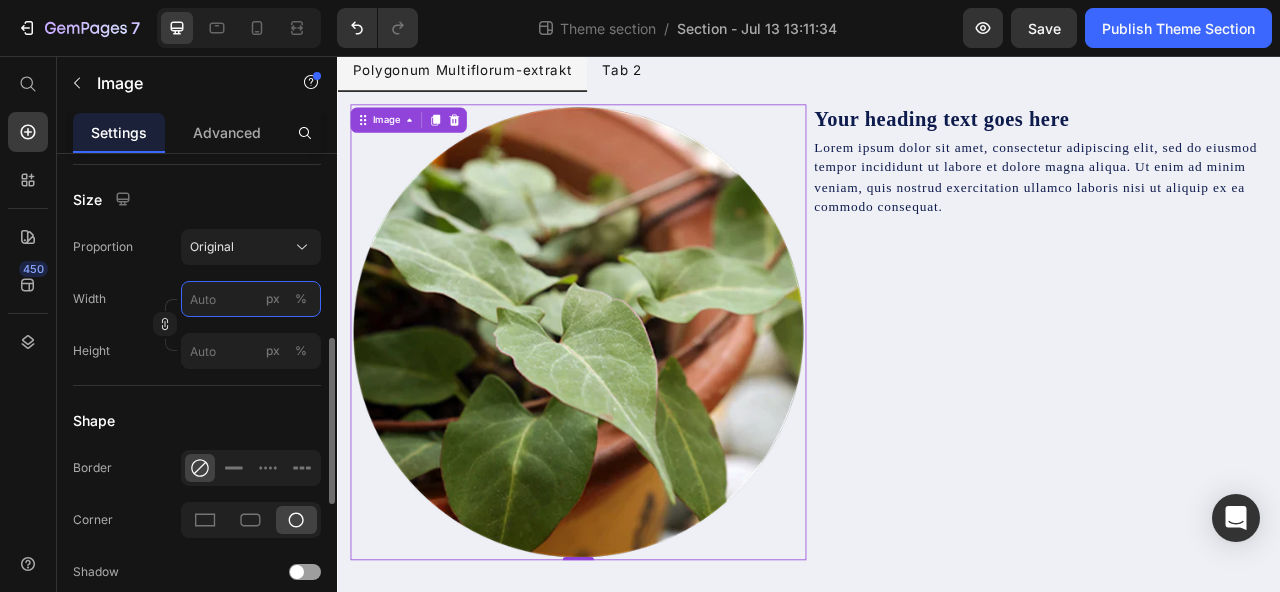 click on "px %" at bounding box center [251, 299] 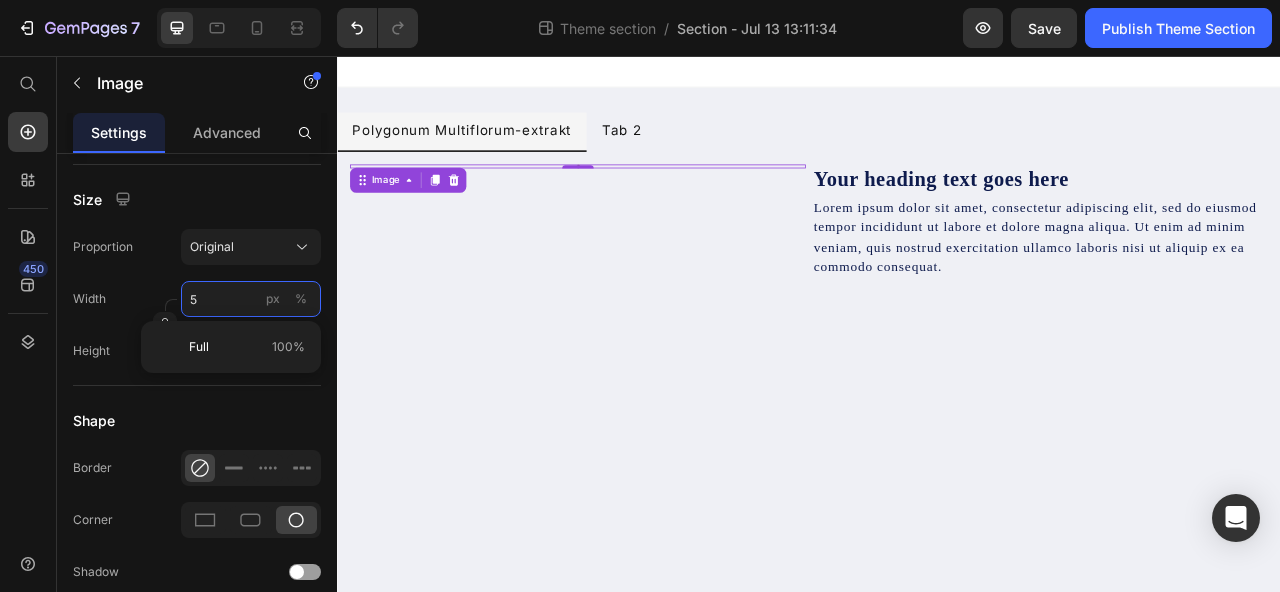 scroll, scrollTop: 0, scrollLeft: 0, axis: both 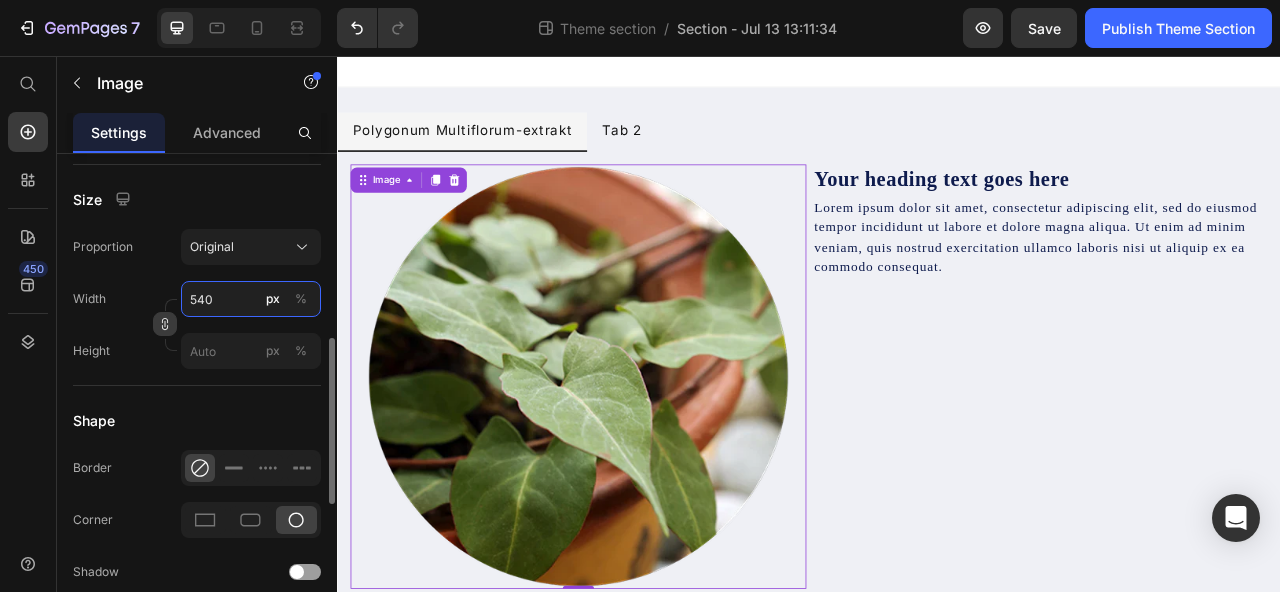 type on "540" 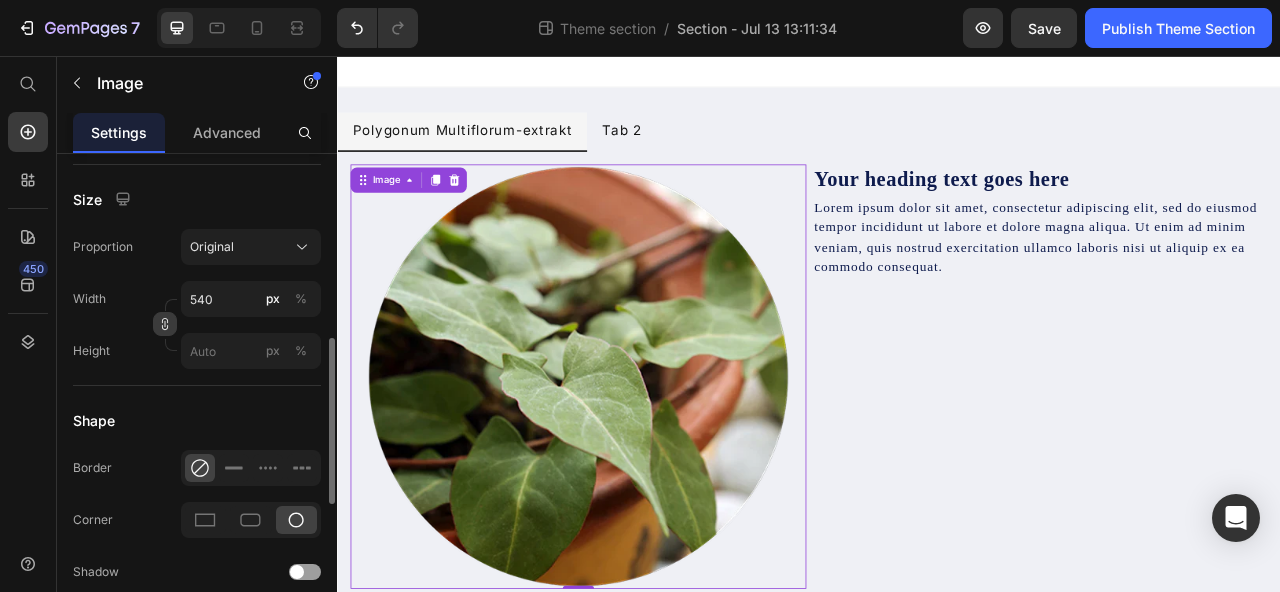 click 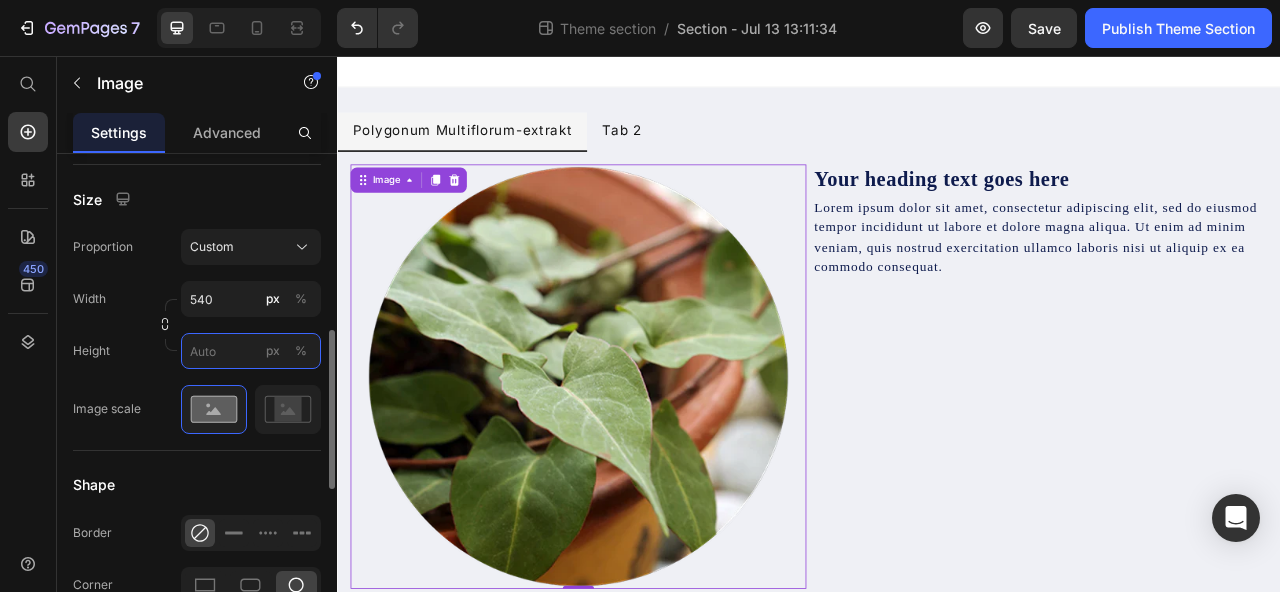 click on "px %" at bounding box center (251, 351) 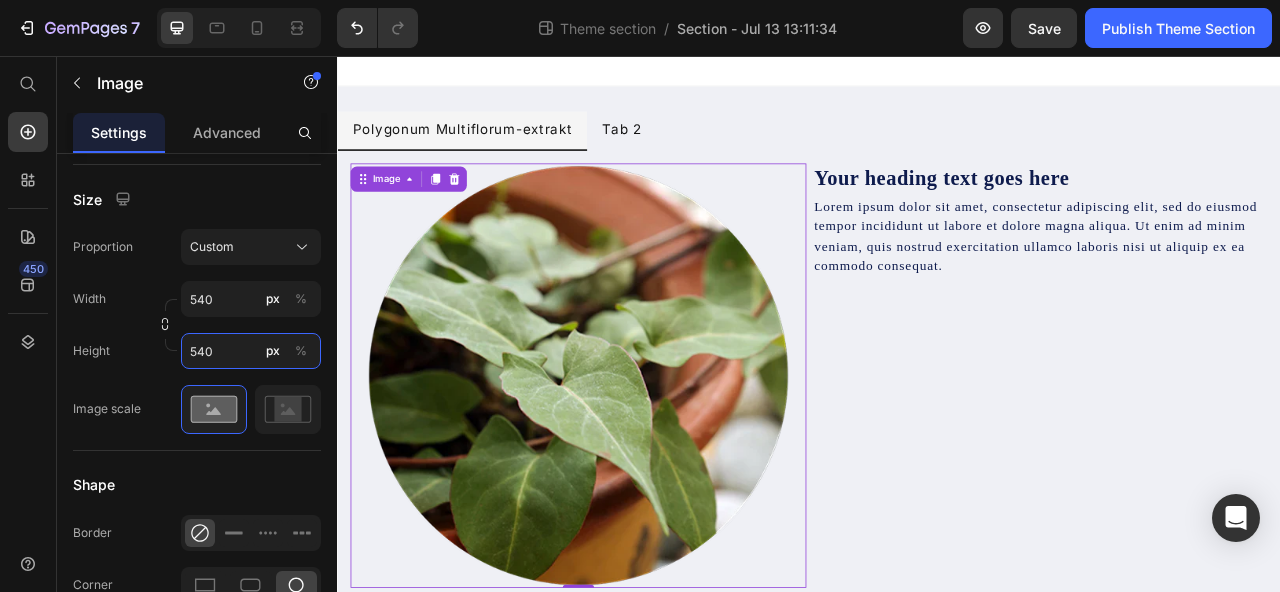 scroll, scrollTop: 30, scrollLeft: 0, axis: vertical 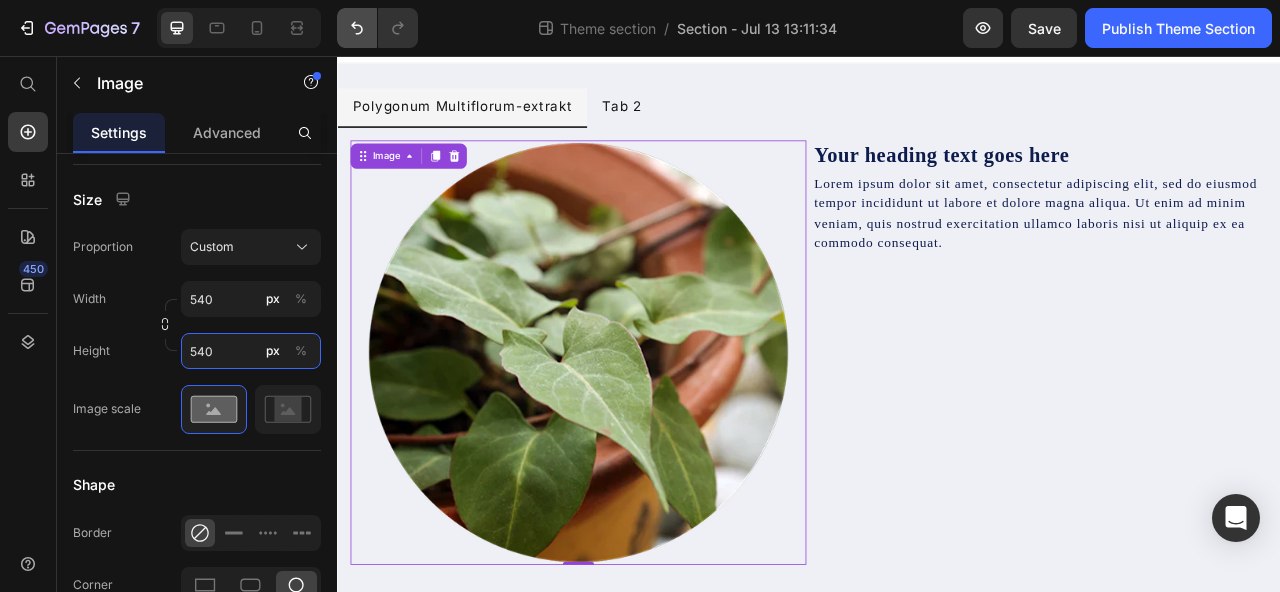 type on "540" 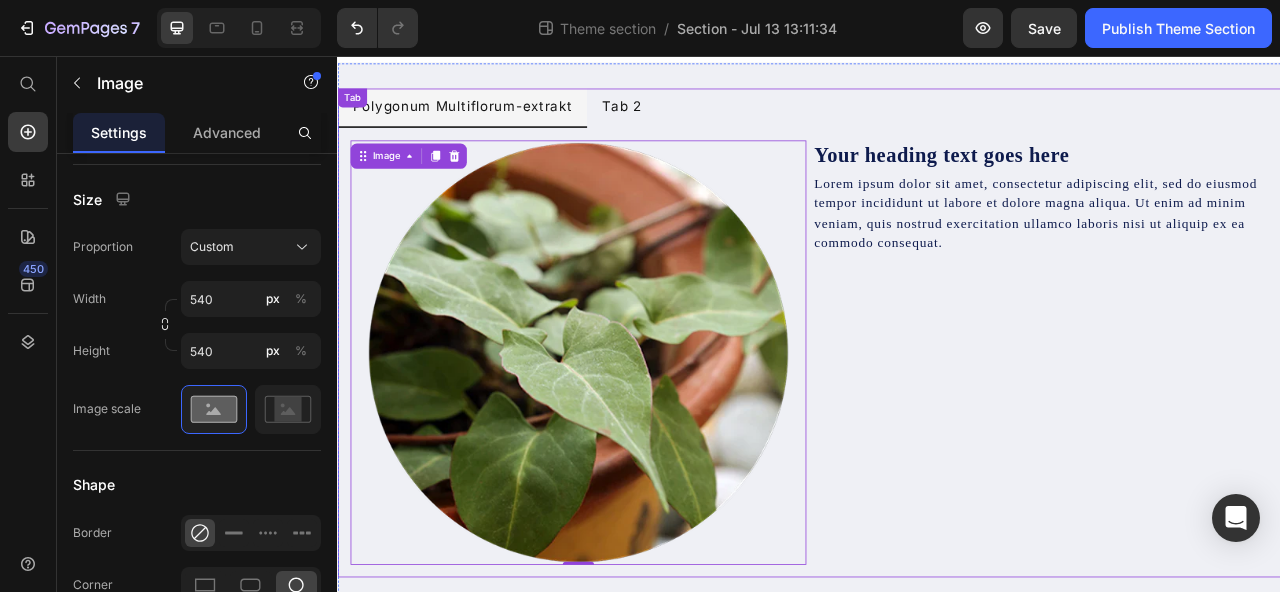 click on "Your heading text goes here" at bounding box center [1231, 184] 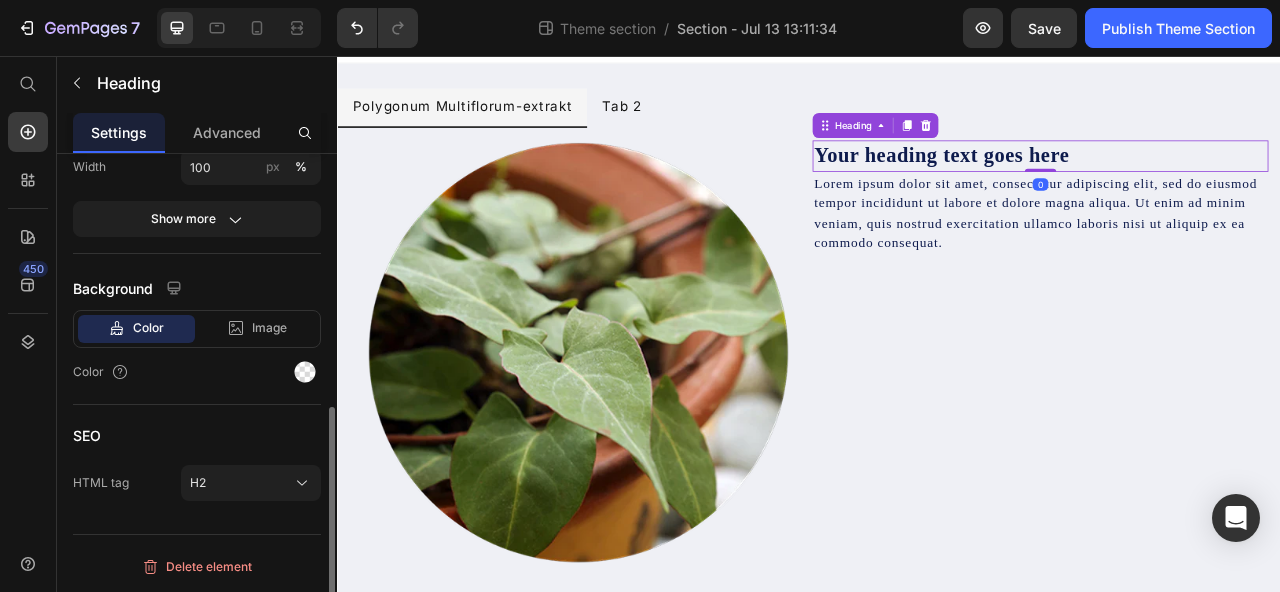 scroll, scrollTop: 0, scrollLeft: 0, axis: both 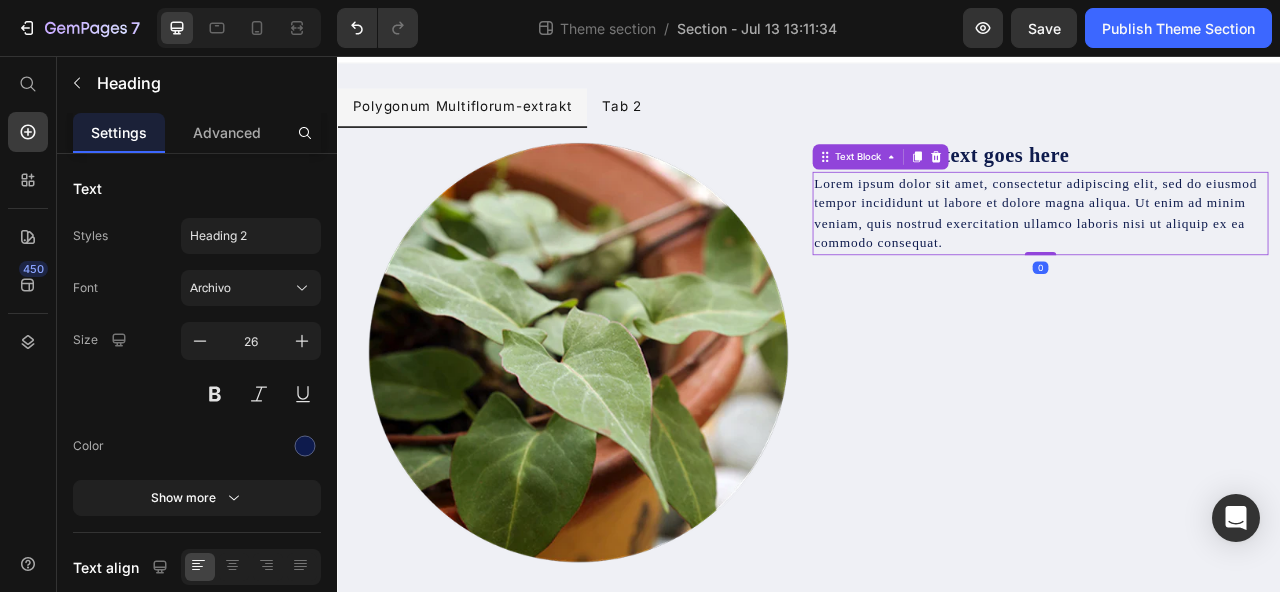 click on "Lorem ipsum dolor sit amet, consectetur adipiscing elit, sed do eiusmod tempor incididunt ut labore et dolore magna aliqua. Ut enim ad minim veniam, quis nostrud exercitation ullamco laboris nisi ut aliquip ex ea commodo consequat." at bounding box center (1231, 257) 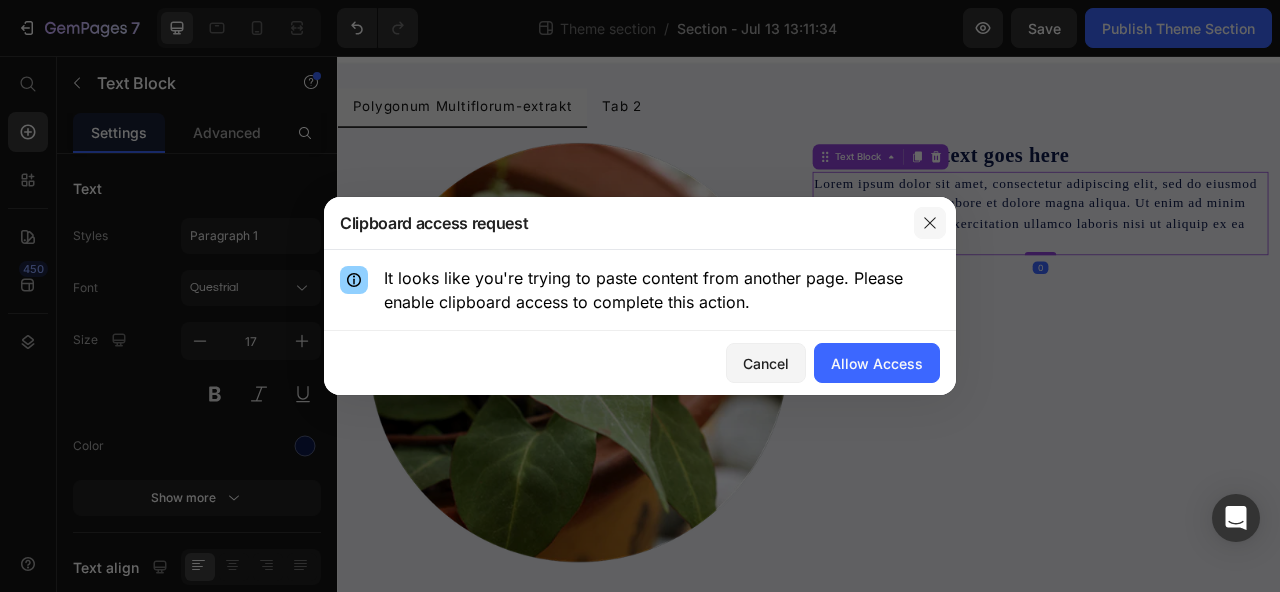 click 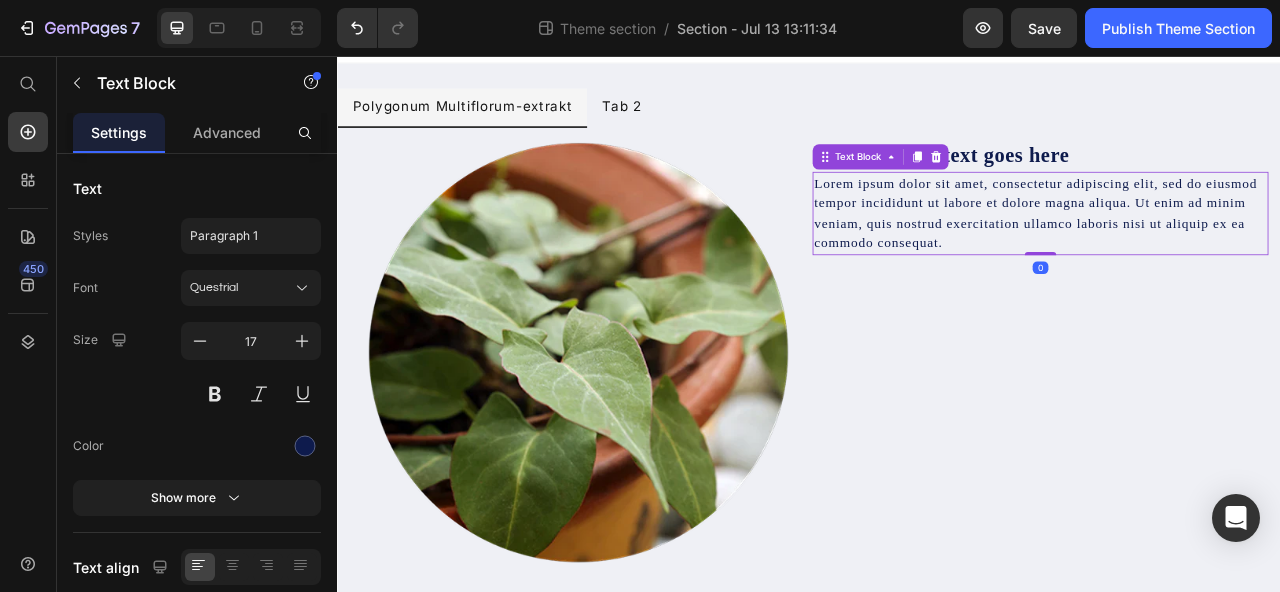 click on "Lorem ipsum dolor sit amet, consectetur adipiscing elit, sed do eiusmod tempor incididunt ut labore et dolore magna aliqua. Ut enim ad minim veniam, quis nostrud exercitation ullamco laboris nisi ut aliquip ex ea commodo consequat." at bounding box center [1231, 257] 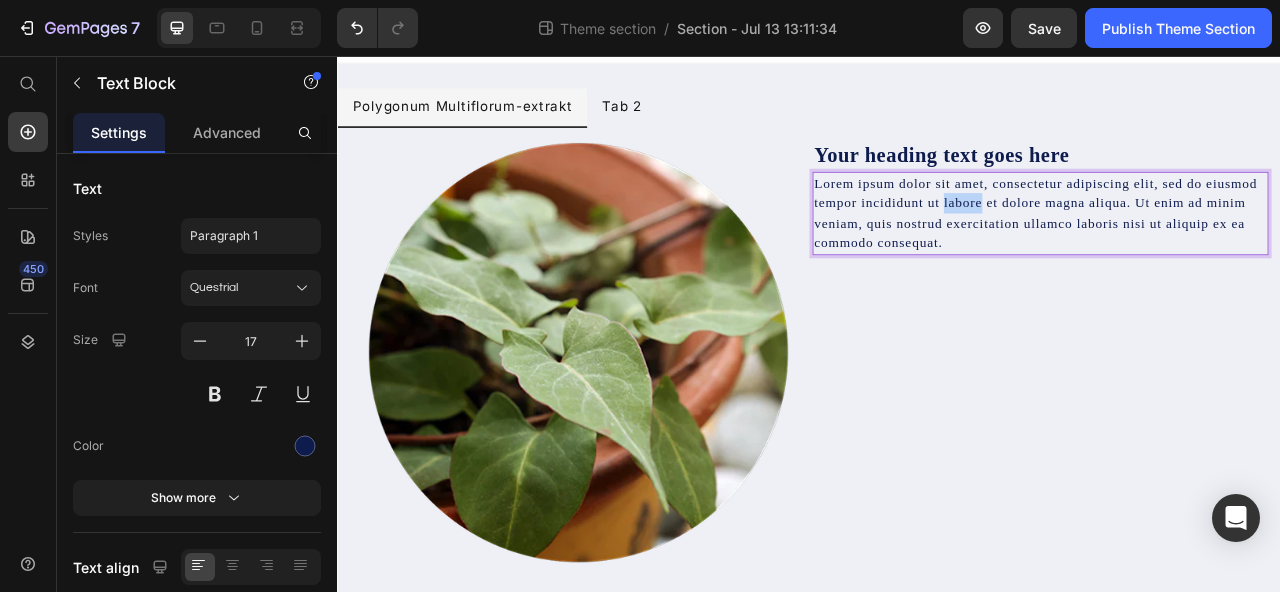 click on "Lorem ipsum dolor sit amet, consectetur adipiscing elit, sed do eiusmod tempor incididunt ut labore et dolore magna aliqua. Ut enim ad minim veniam, quis nostrud exercitation ullamco laboris nisi ut aliquip ex ea commodo consequat." at bounding box center [1231, 257] 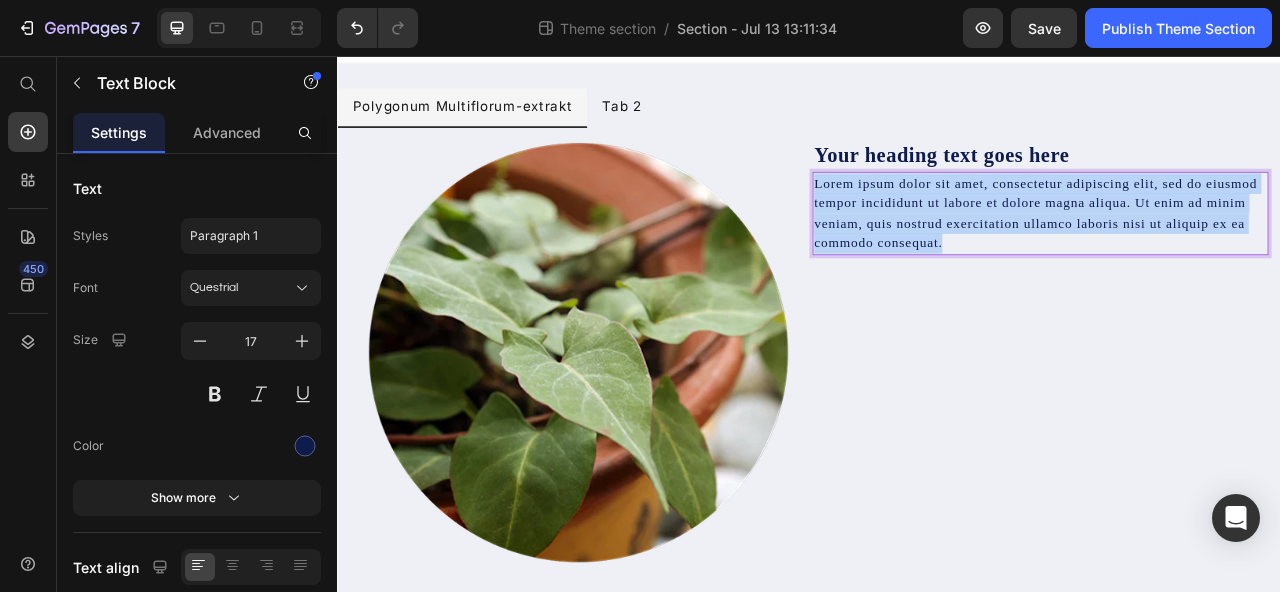 click on "Lorem ipsum dolor sit amet, consectetur adipiscing elit, sed do eiusmod tempor incididunt ut labore et dolore magna aliqua. Ut enim ad minim veniam, quis nostrud exercitation ullamco laboris nisi ut aliquip ex ea commodo consequat." at bounding box center (1231, 257) 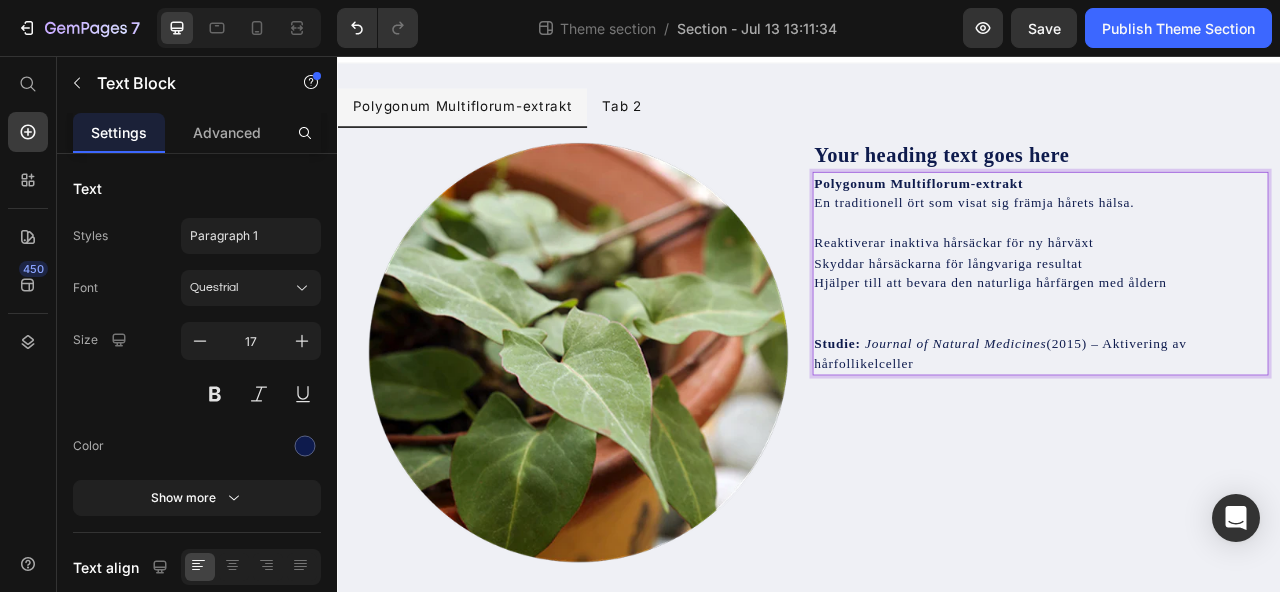 click on "Polygonum Multiflorum-extrakt" at bounding box center (1076, 218) 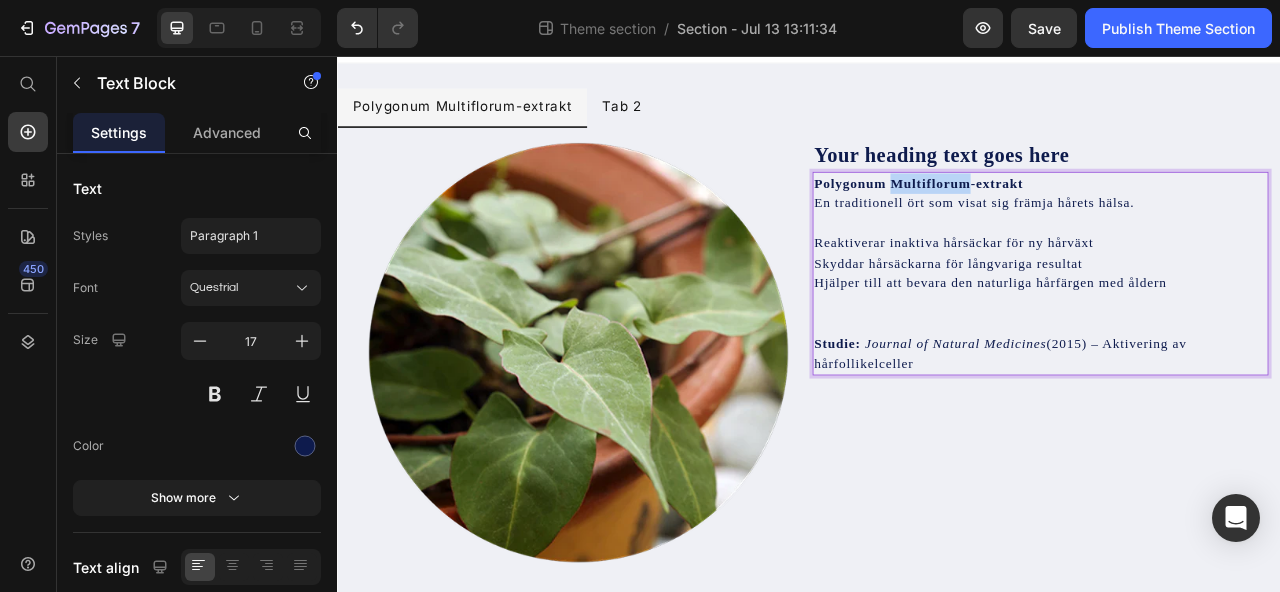 click on "Polygonum Multiflorum-extrakt" at bounding box center (1076, 218) 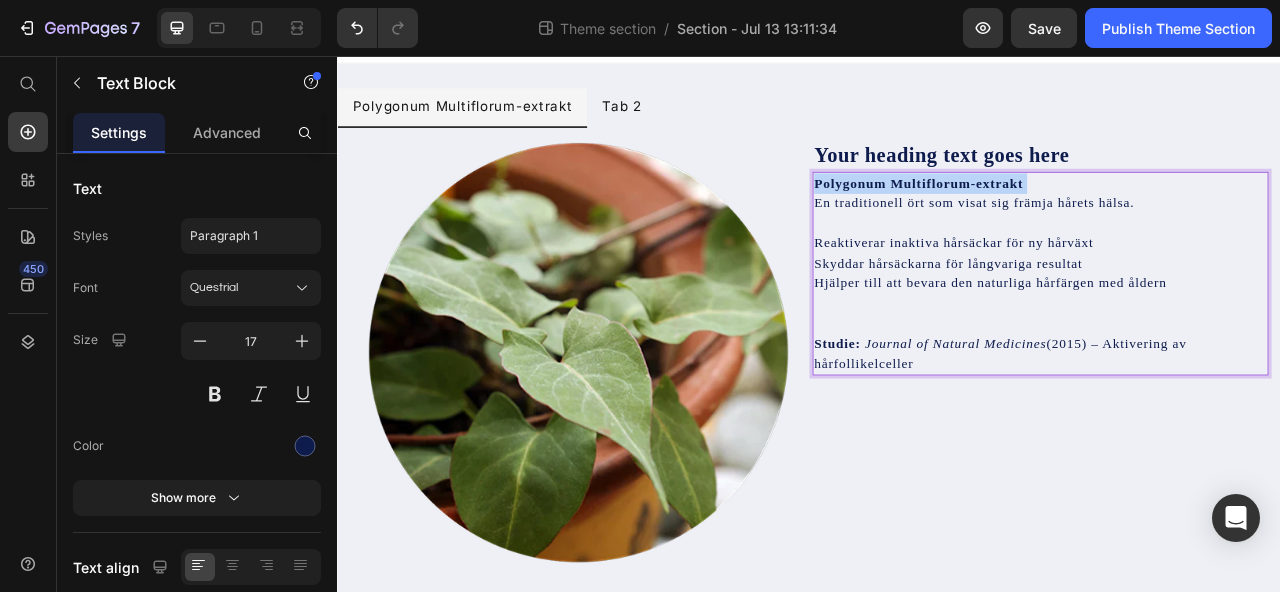 click on "Polygonum Multiflorum-extrakt" at bounding box center [1076, 218] 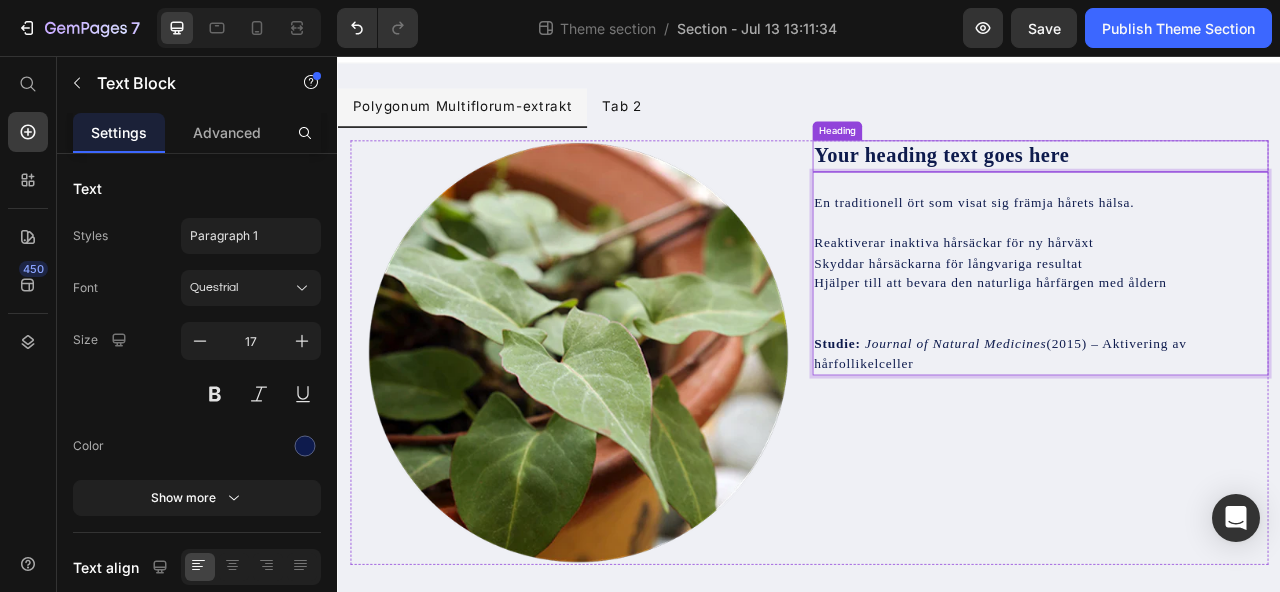 click on "Your heading text goes here" at bounding box center [1231, 184] 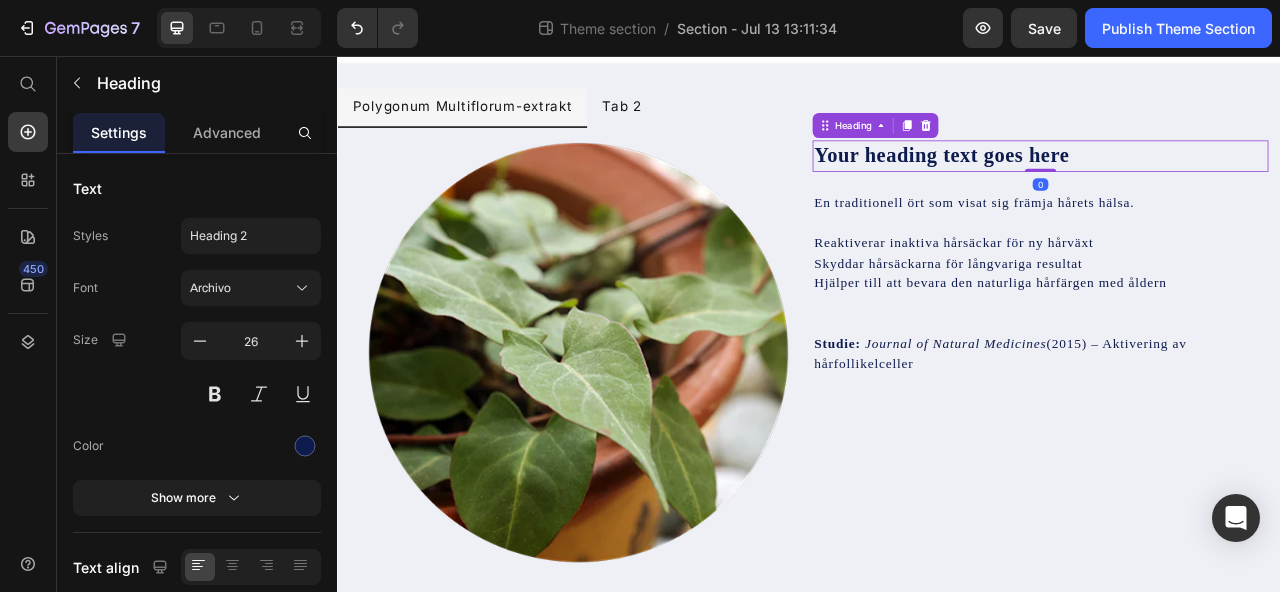 click on "Your heading text goes here" at bounding box center [1231, 184] 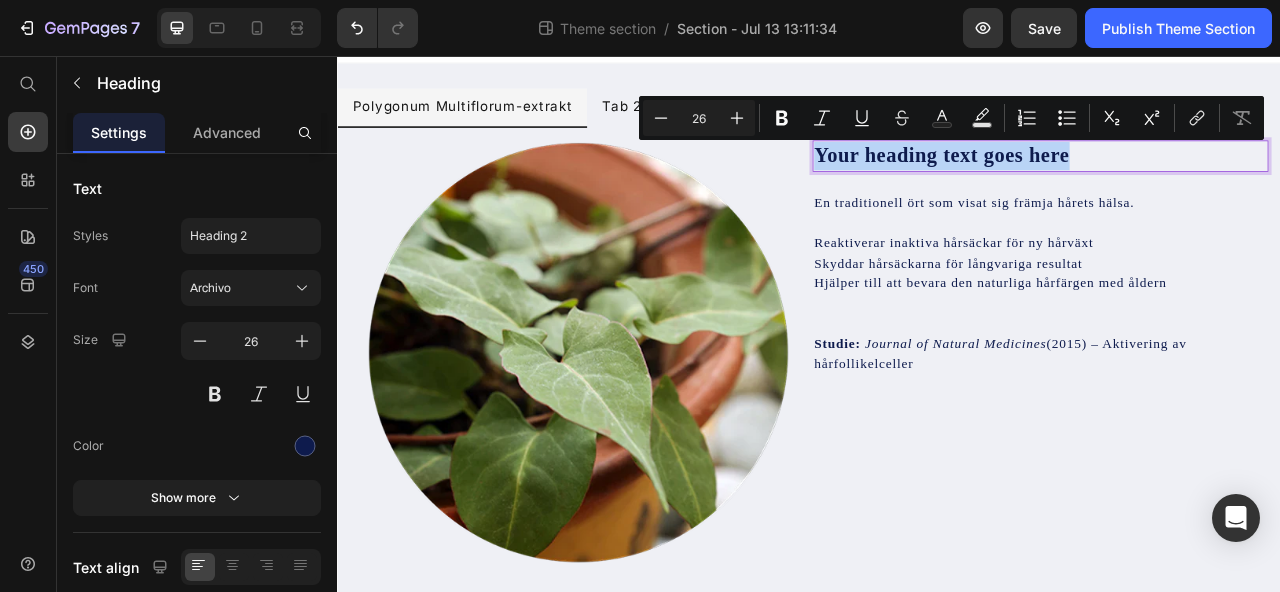 click on "Your heading text goes here" at bounding box center (1231, 184) 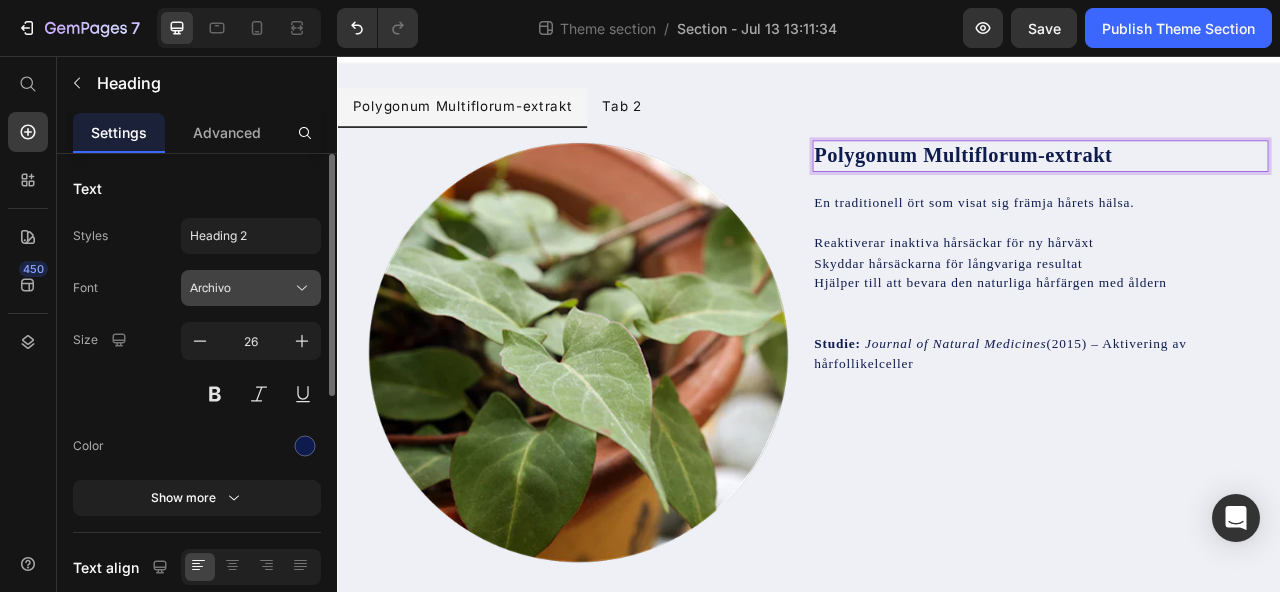 click on "Archivo" at bounding box center (241, 288) 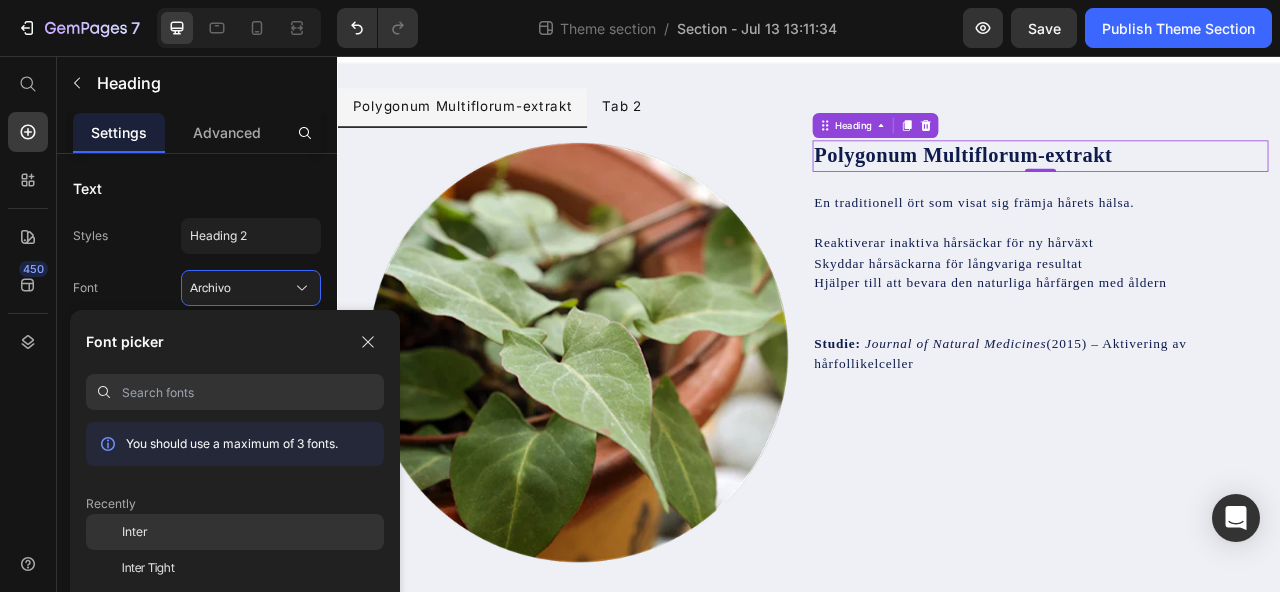 click on "Inter" 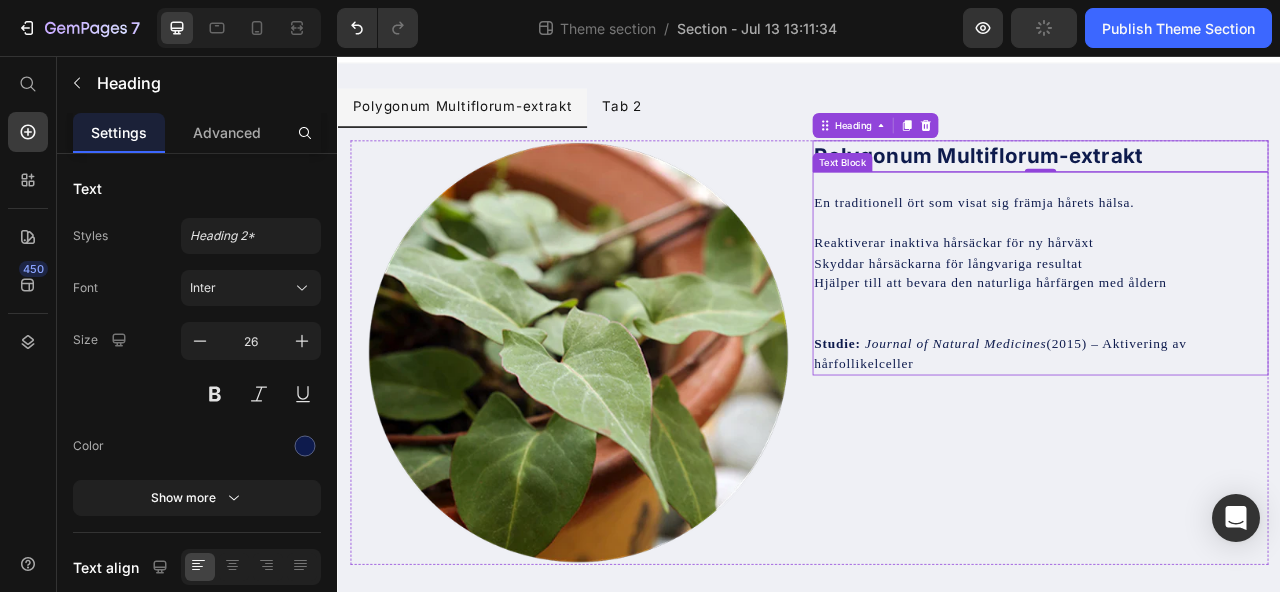 click at bounding box center [1231, 270] 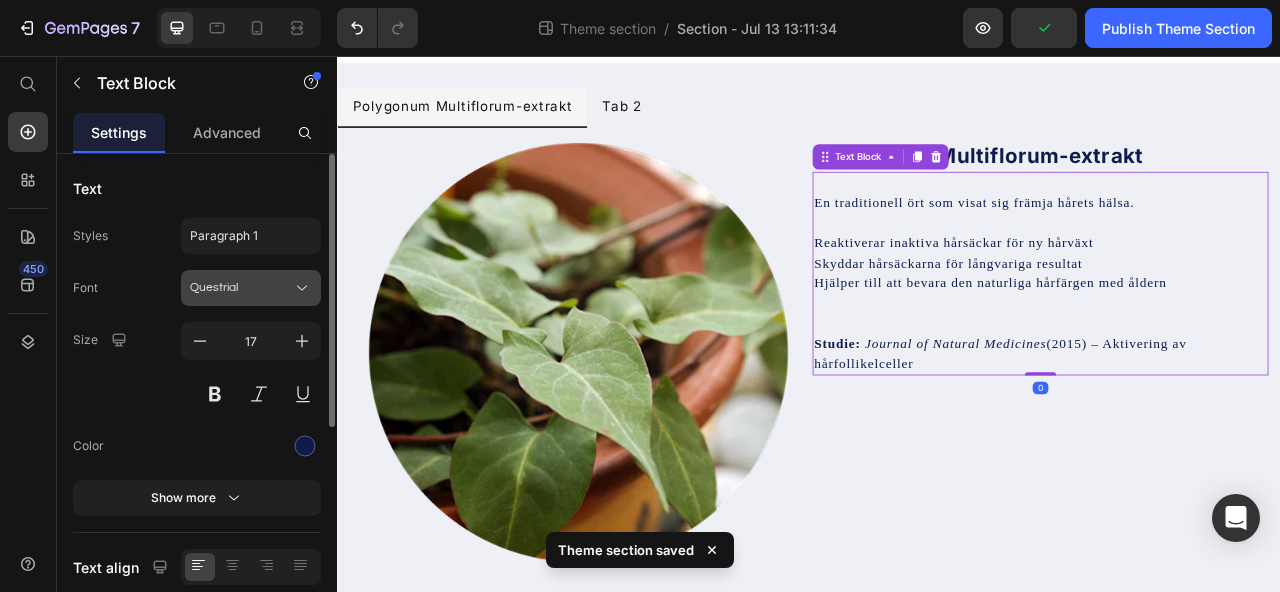 click on "Questrial" at bounding box center (251, 288) 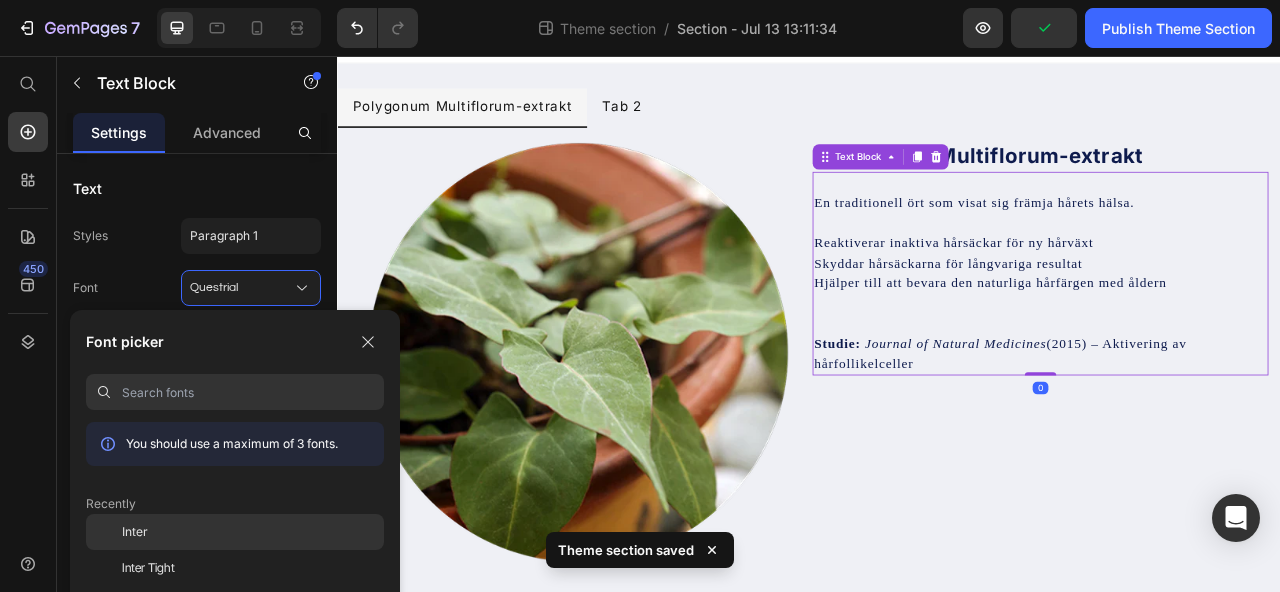 click on "Inter" 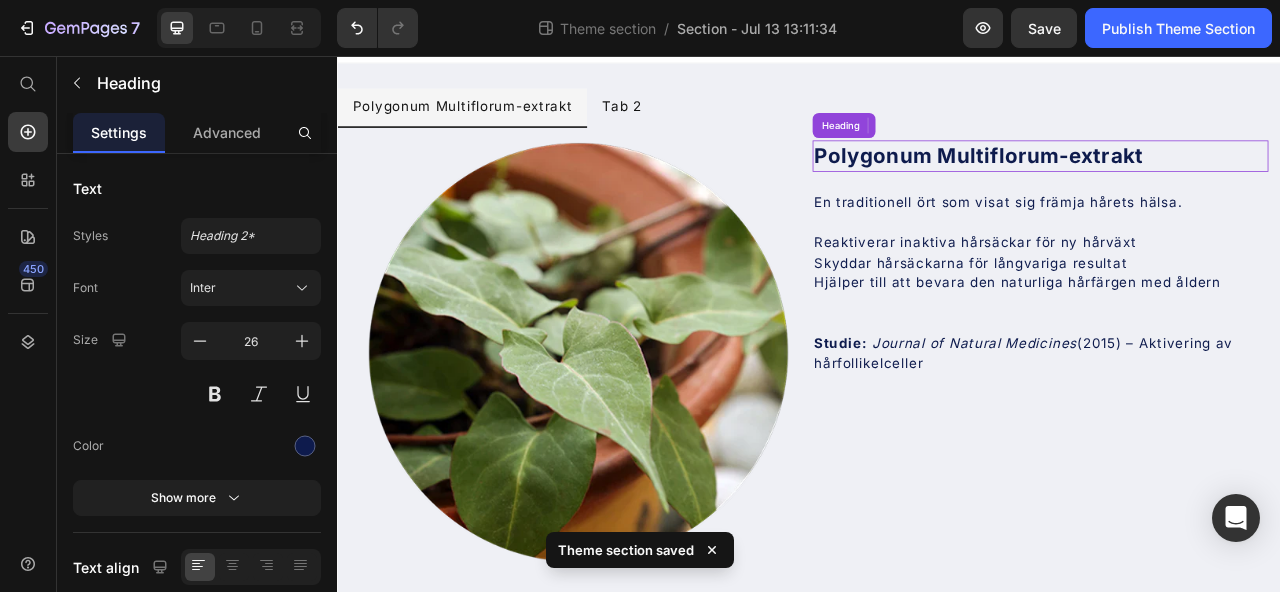 click on "Polygonum Multiflorum-extrakt" at bounding box center (1152, 183) 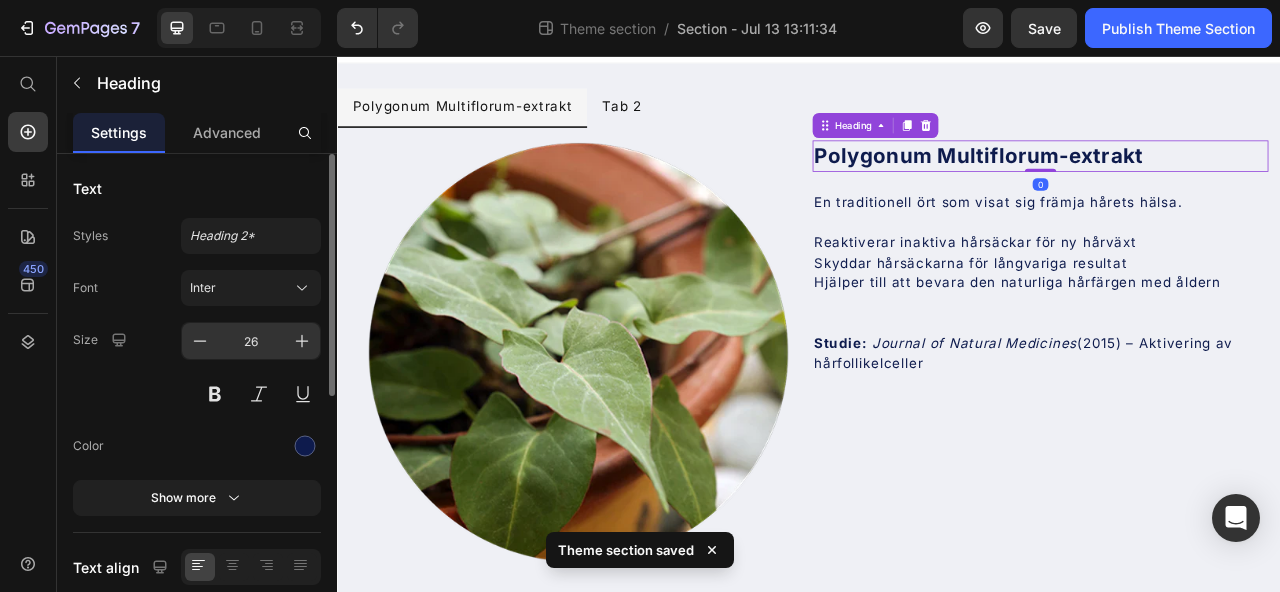 click on "26" at bounding box center [251, 341] 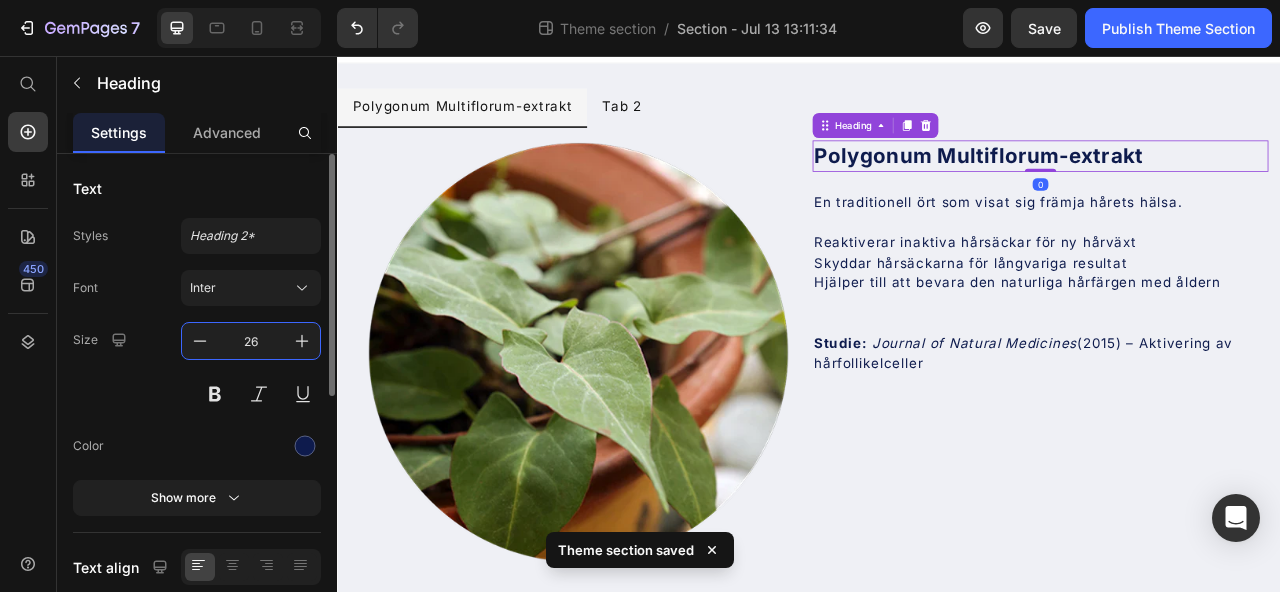 click on "26" at bounding box center (251, 341) 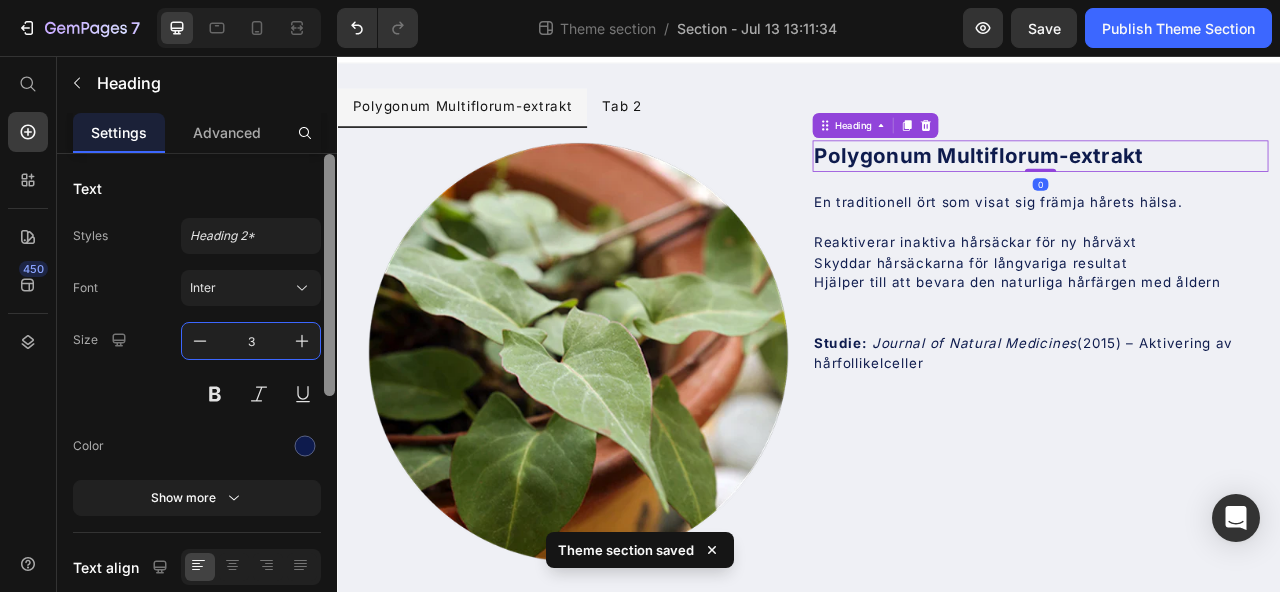 type on "32" 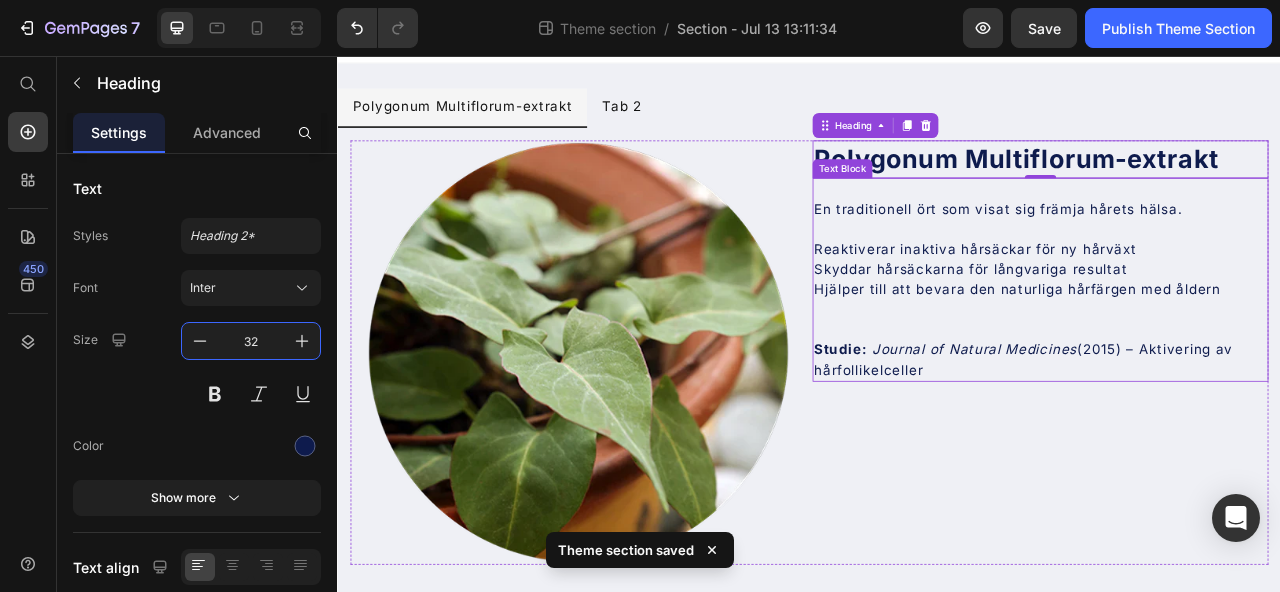 click on "En traditionell ört som visat sig främja hårets hälsa." at bounding box center [1231, 253] 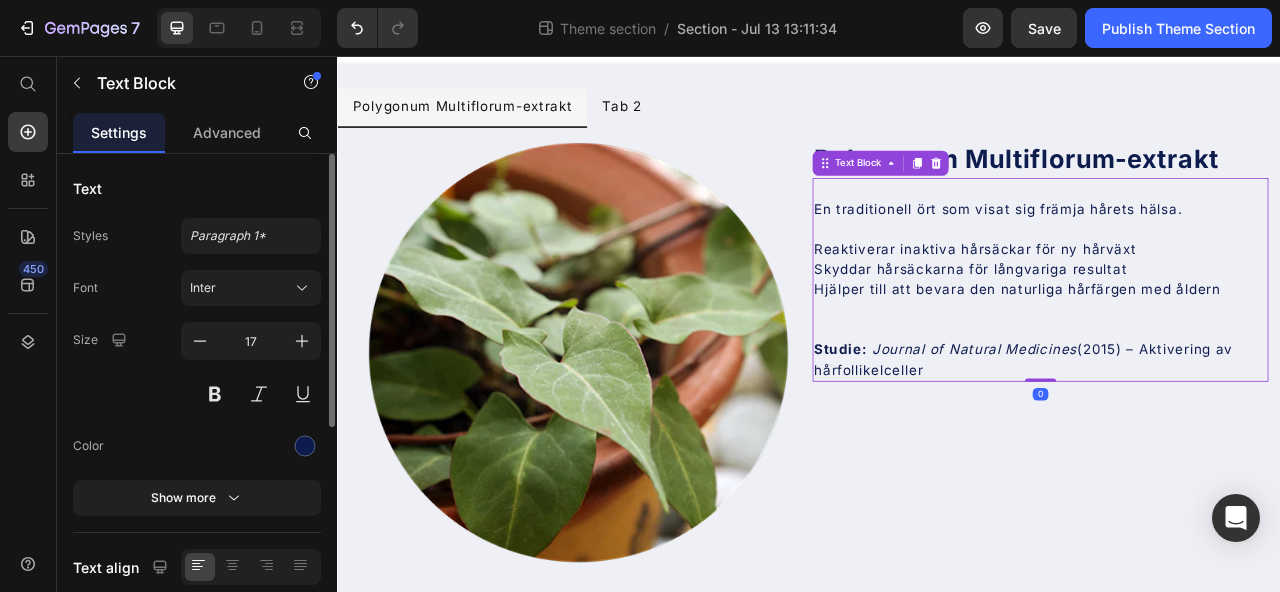 click on "Font Inter Size 17 Color Show more" at bounding box center [197, 393] 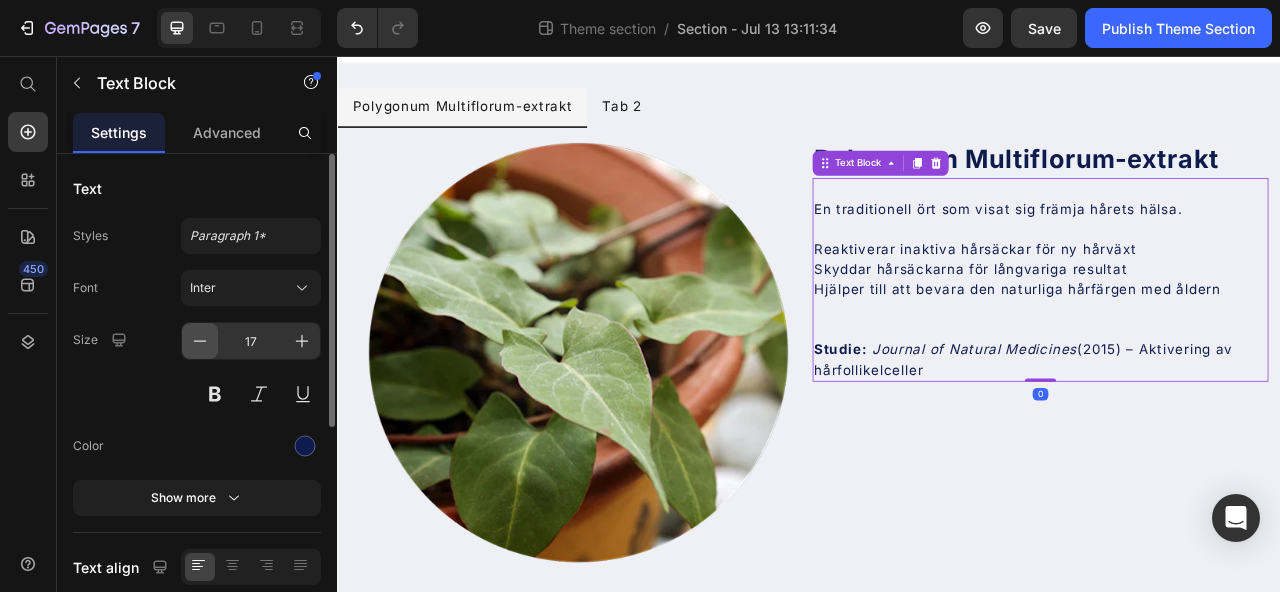 click at bounding box center [200, 341] 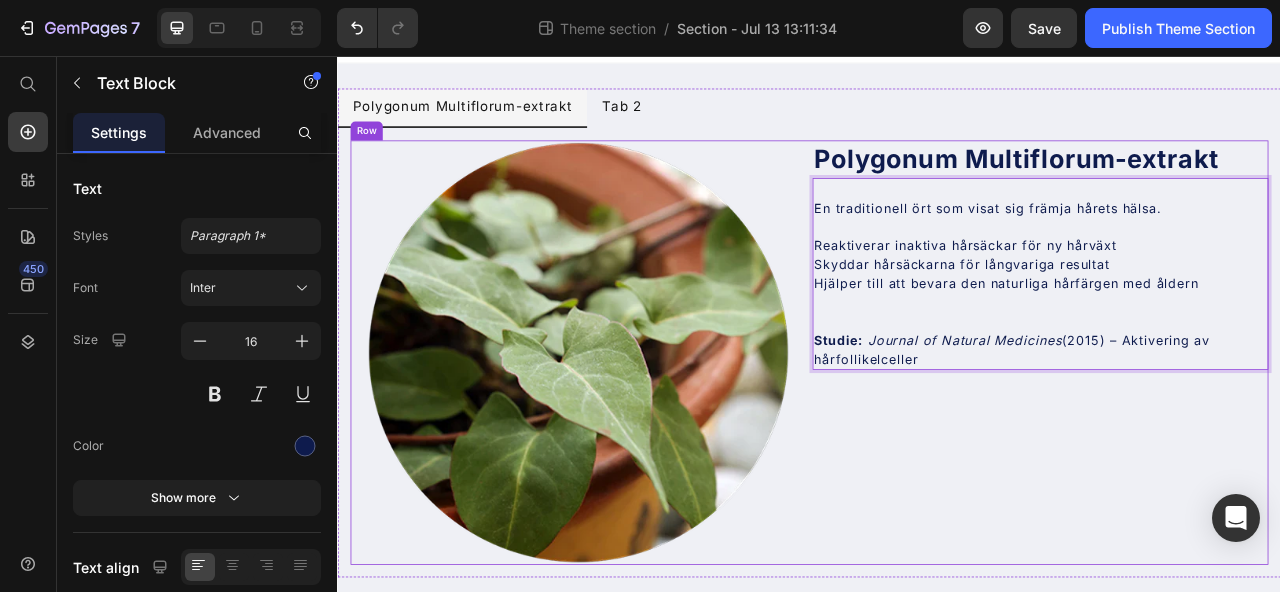 click on "Image ⁠⁠⁠⁠⁠⁠⁠ Polygonum Multiflorum-extrakt Heading En traditionell ört som visat sig främja hårets hälsa. Reaktiverar inaktiva hårsäckar för ny hårväxt Skyddar hårsäckarna för långvariga resultat Hjälper till att bevara den naturliga hårfärgen med åldern Studie:   Journal of Natural Medicines  (2015) – Aktivering av hårfollikelceller Text Block   0 Row" at bounding box center [937, 434] 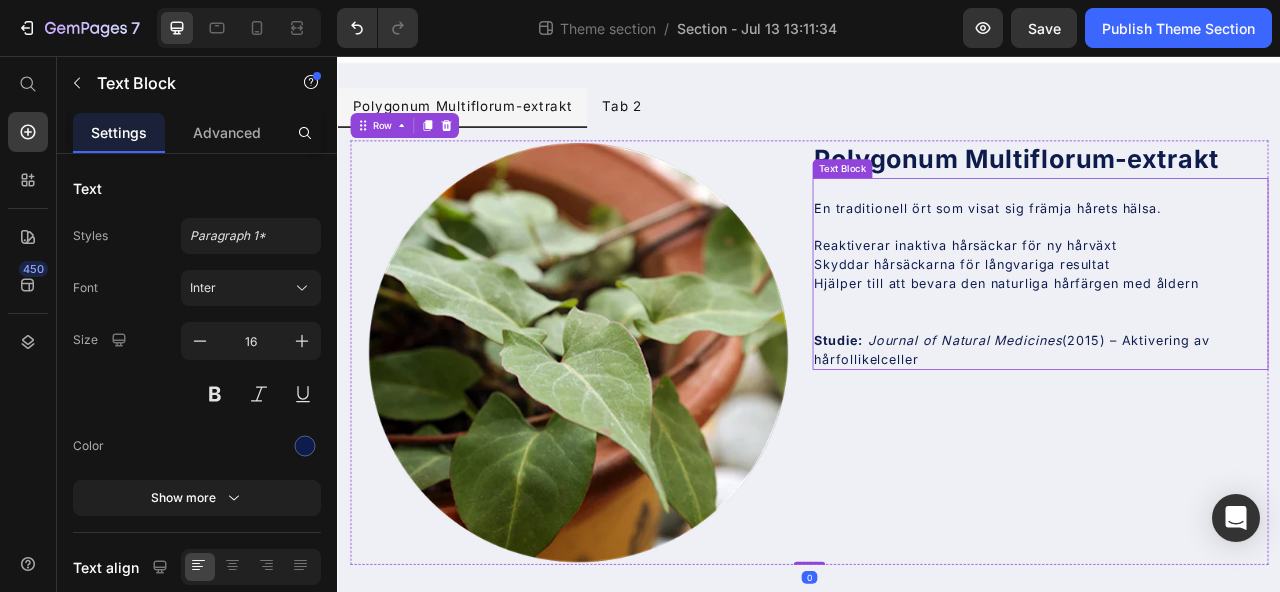 click on "En traditionell ört som visat sig främja hårets hälsa." at bounding box center [1231, 250] 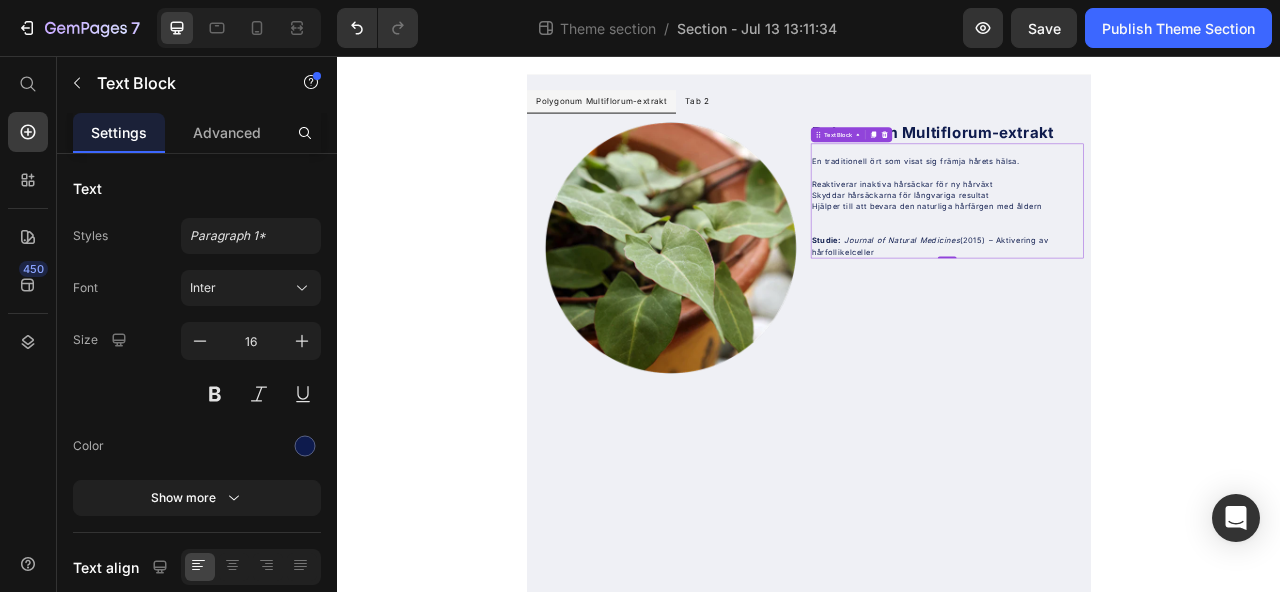 scroll, scrollTop: 0, scrollLeft: 0, axis: both 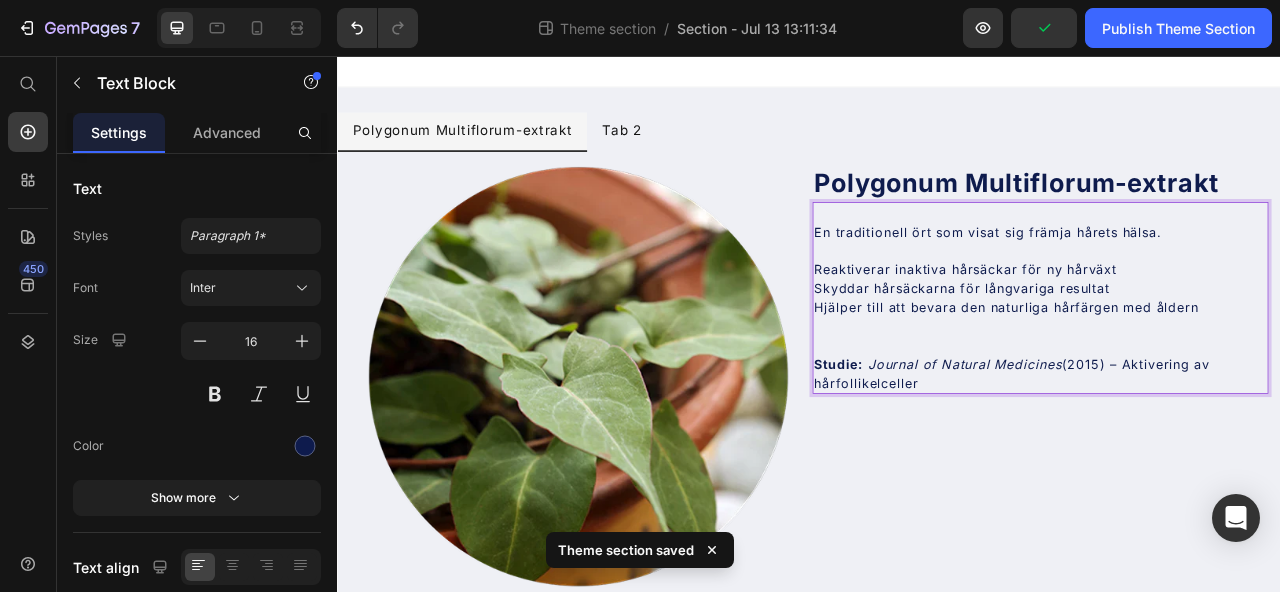 click on "Reaktiverar inaktiva hårsäckar för ny hårväxt" at bounding box center (1231, 328) 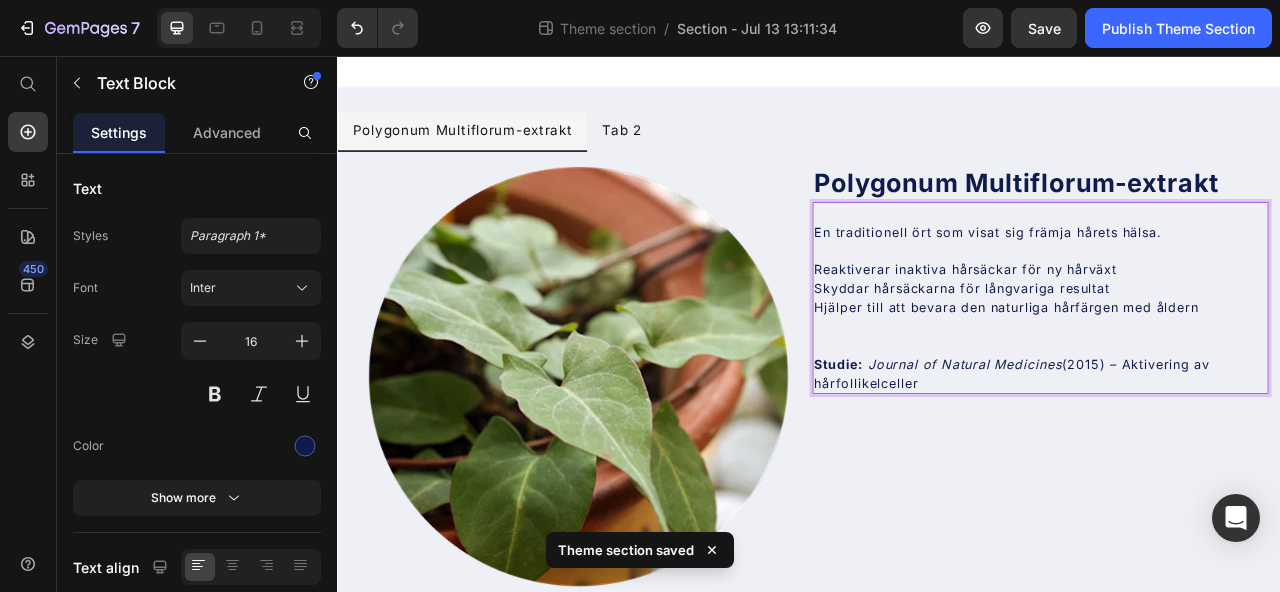 click on "Reaktiverar inaktiva hårsäckar för ny hårväxt" at bounding box center [1231, 328] 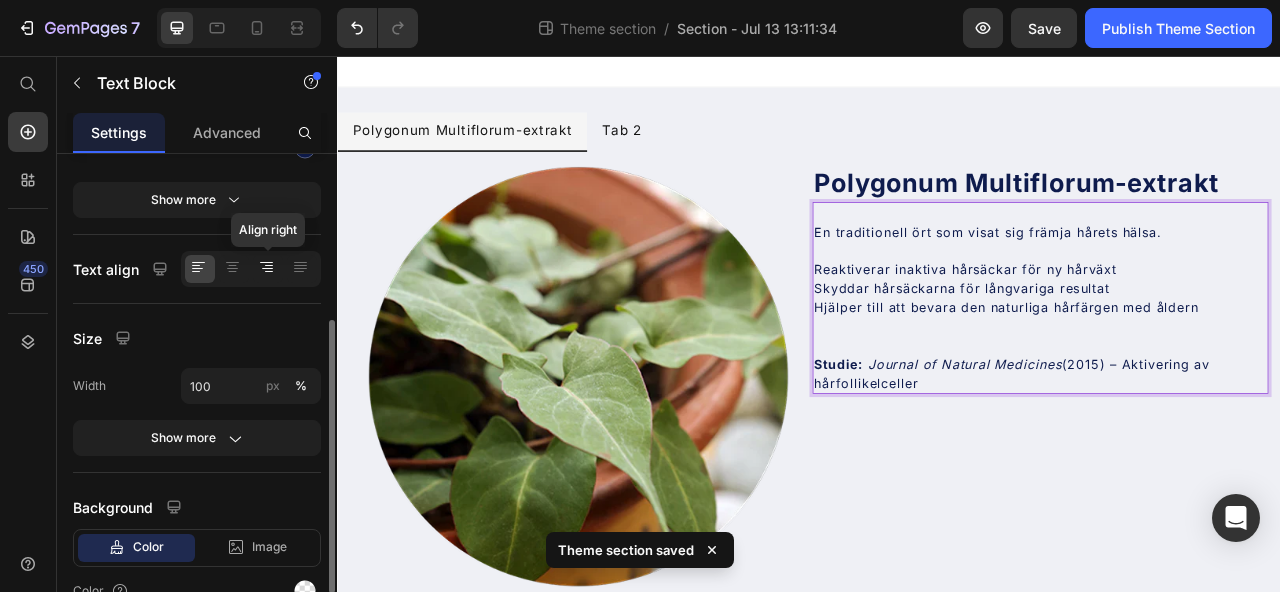 scroll, scrollTop: 400, scrollLeft: 0, axis: vertical 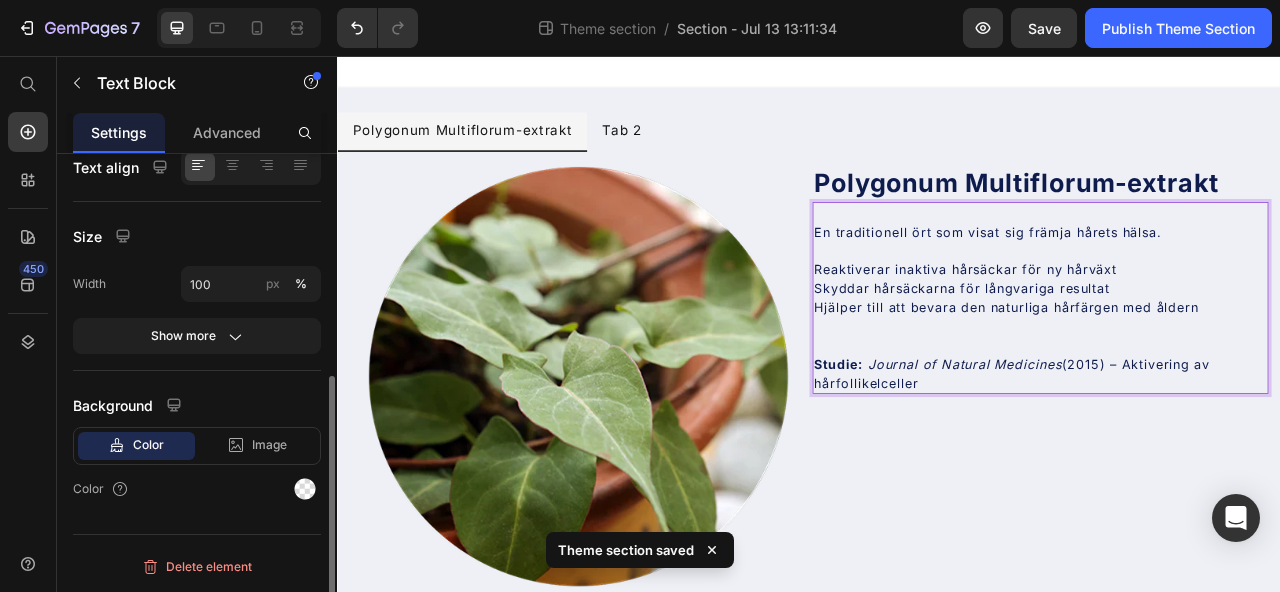 click on "Reaktiverar inaktiva hårsäckar för ny hårväxt" at bounding box center (1231, 328) 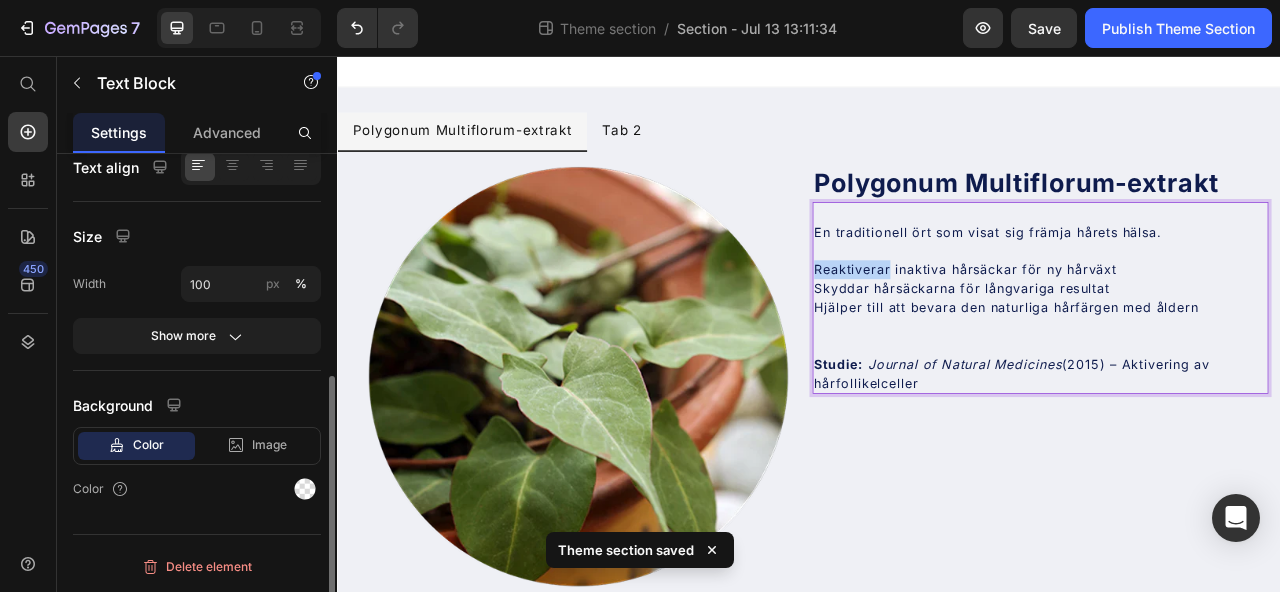 click on "Reaktiverar inaktiva hårsäckar för ny hårväxt" at bounding box center [1231, 328] 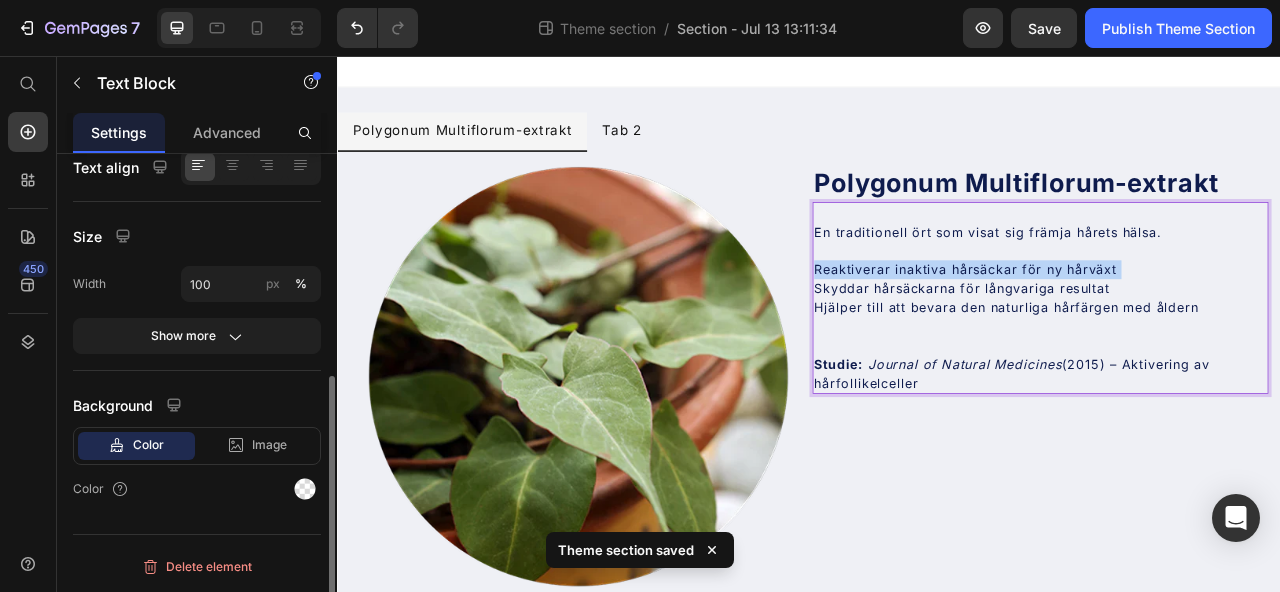 click on "Reaktiverar inaktiva hårsäckar för ny hårväxt" at bounding box center (1231, 328) 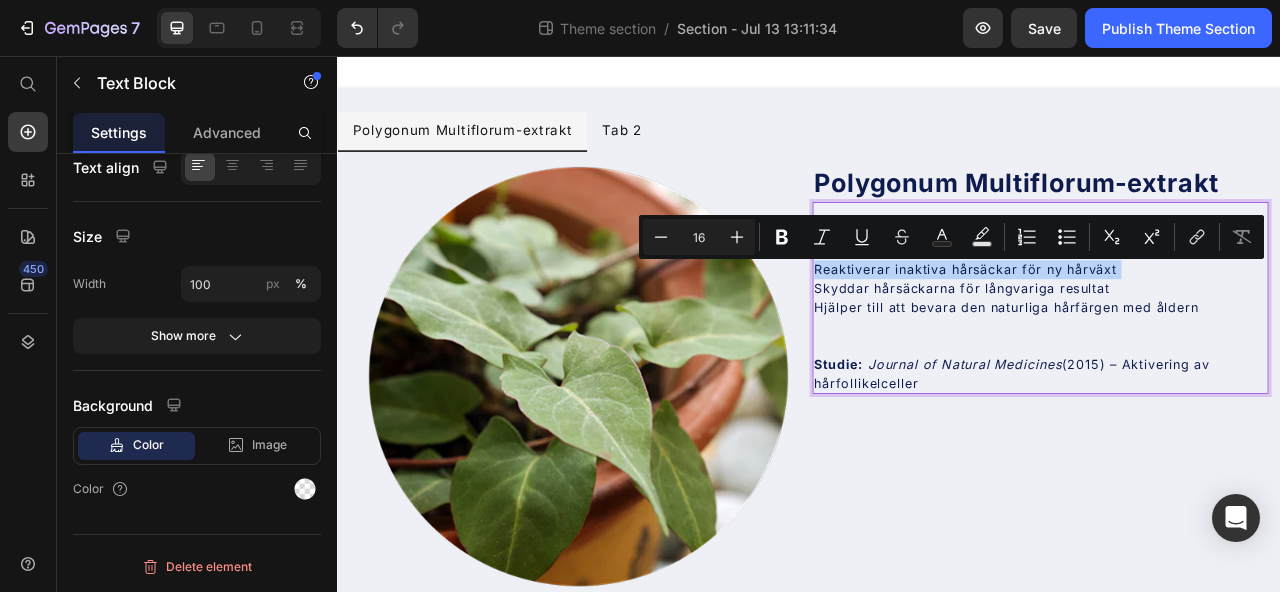 click on "Reaktiverar inaktiva hårsäckar för ny hårväxt" at bounding box center (1231, 328) 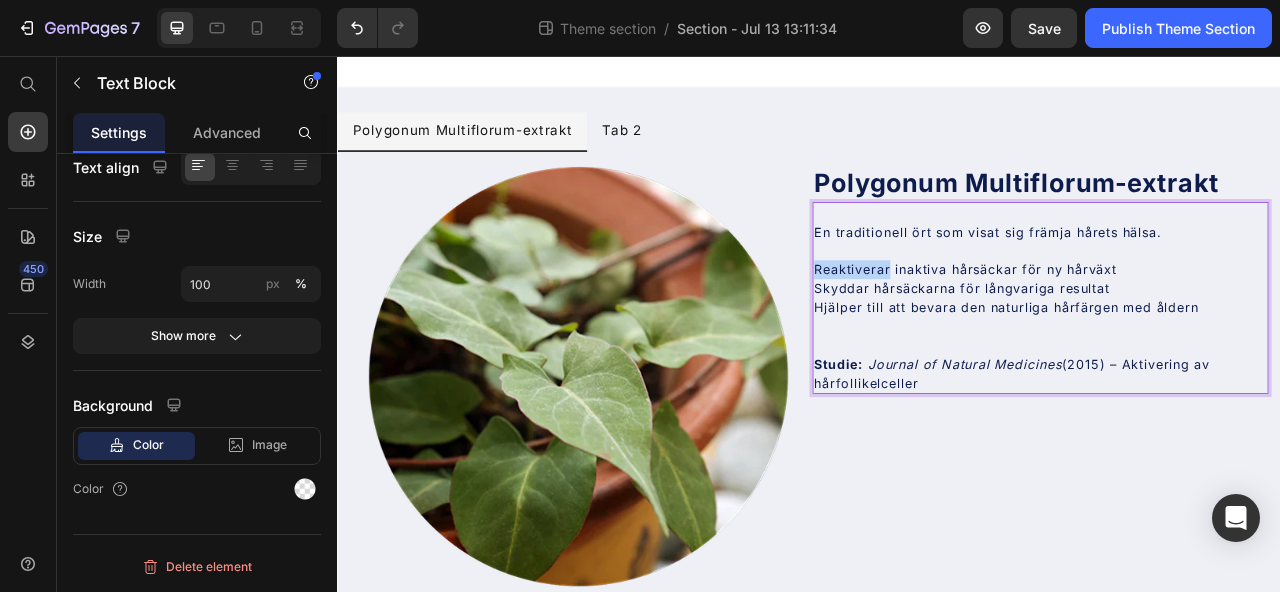 click on "Reaktiverar inaktiva hårsäckar för ny hårväxt" at bounding box center (1231, 328) 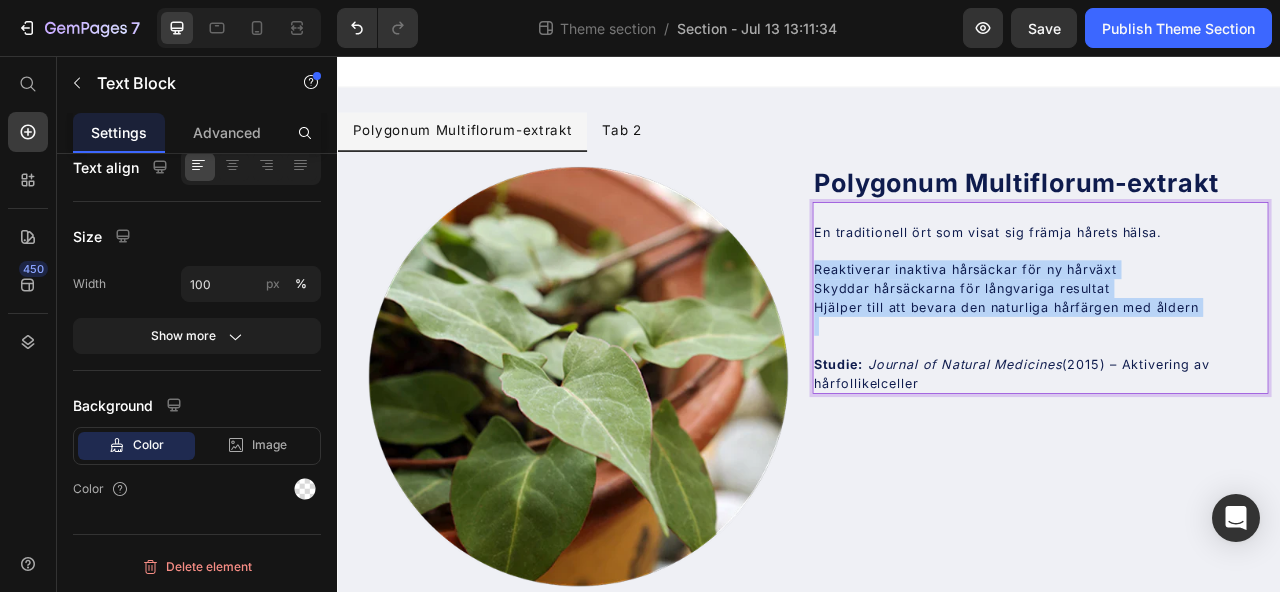 drag, startPoint x: 953, startPoint y: 327, endPoint x: 1426, endPoint y: 386, distance: 476.6655 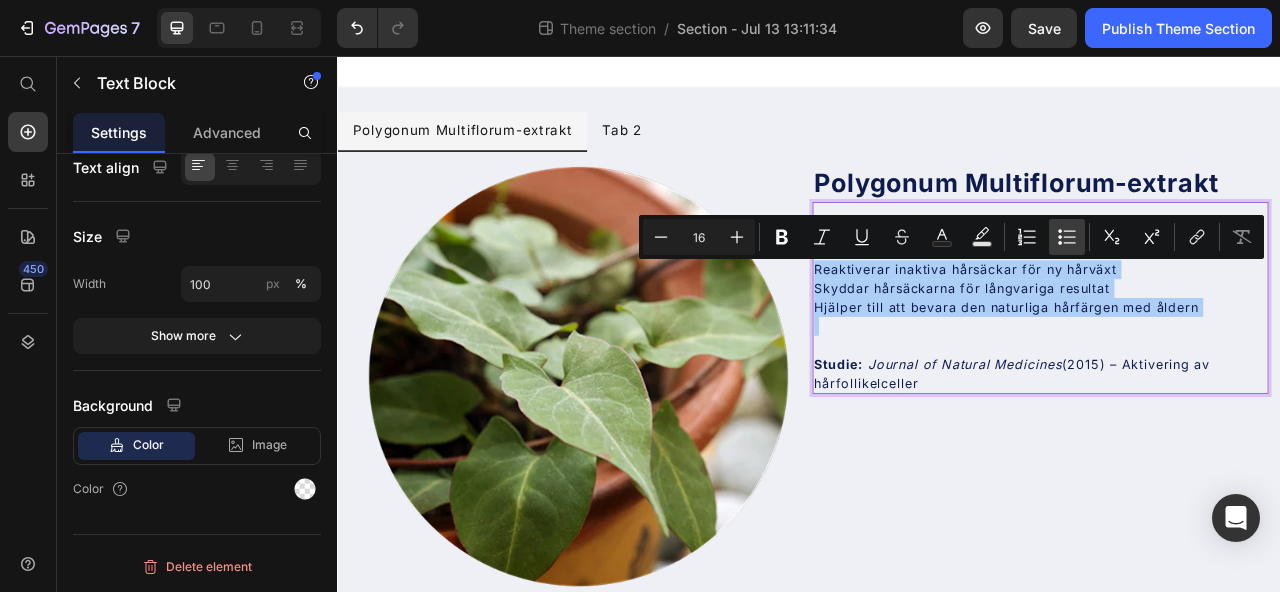 click 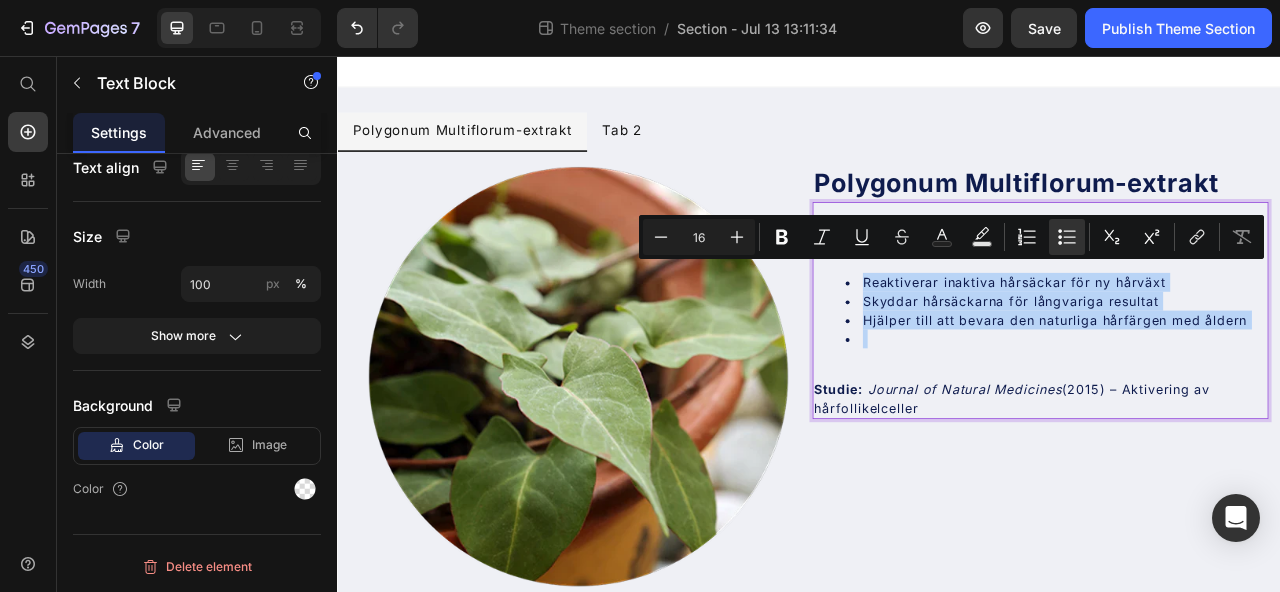 click at bounding box center [1251, 416] 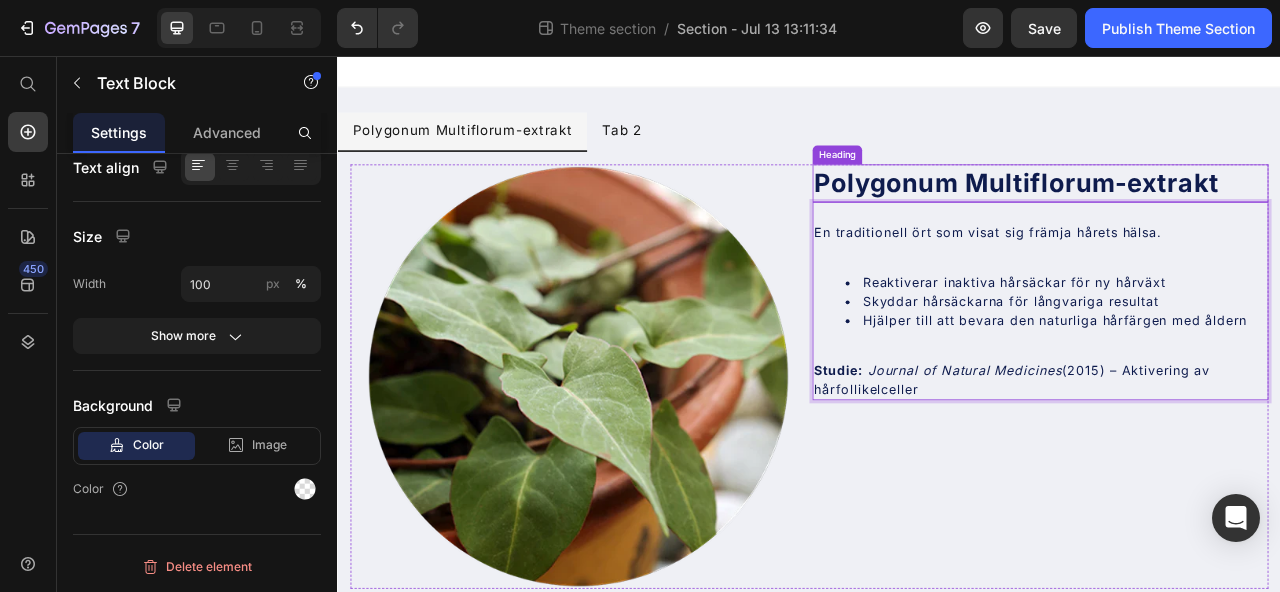 click on "⁠⁠⁠⁠⁠⁠⁠ Polygonum Multiflorum-extrakt" at bounding box center (1231, 218) 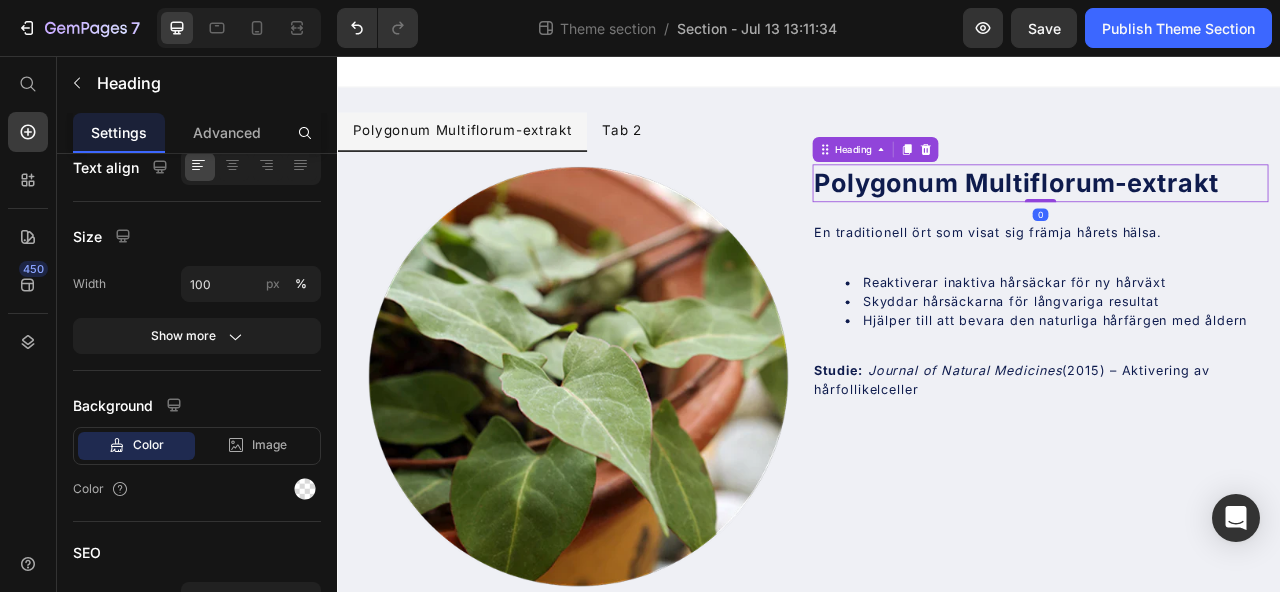 scroll, scrollTop: 0, scrollLeft: 0, axis: both 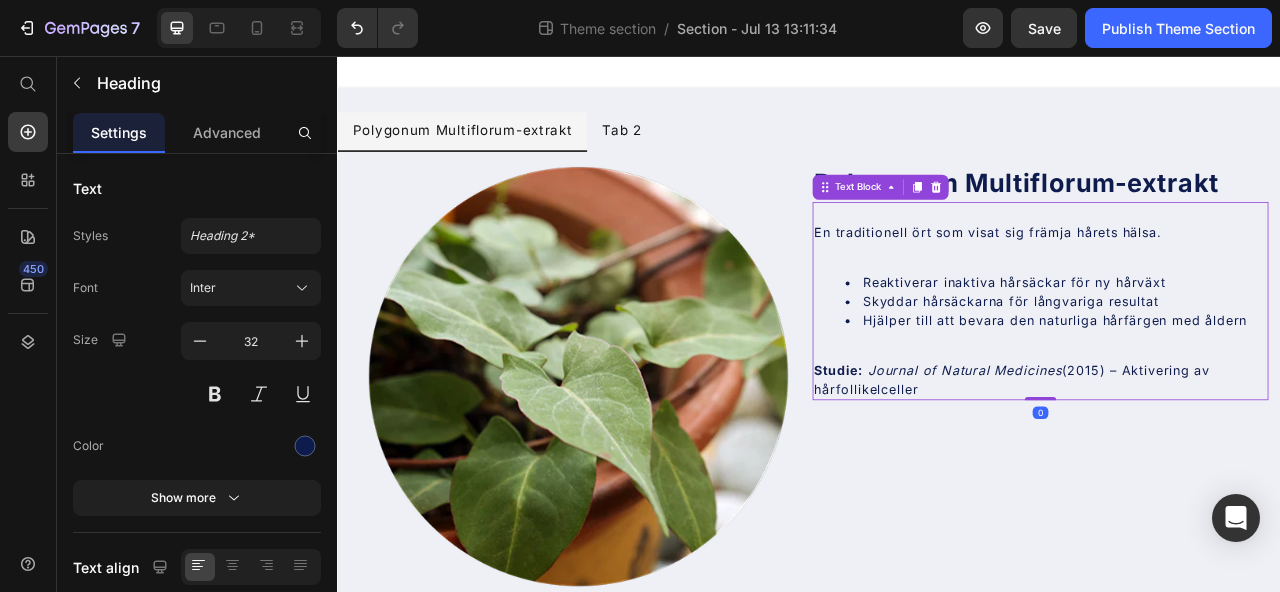 click at bounding box center [1231, 256] 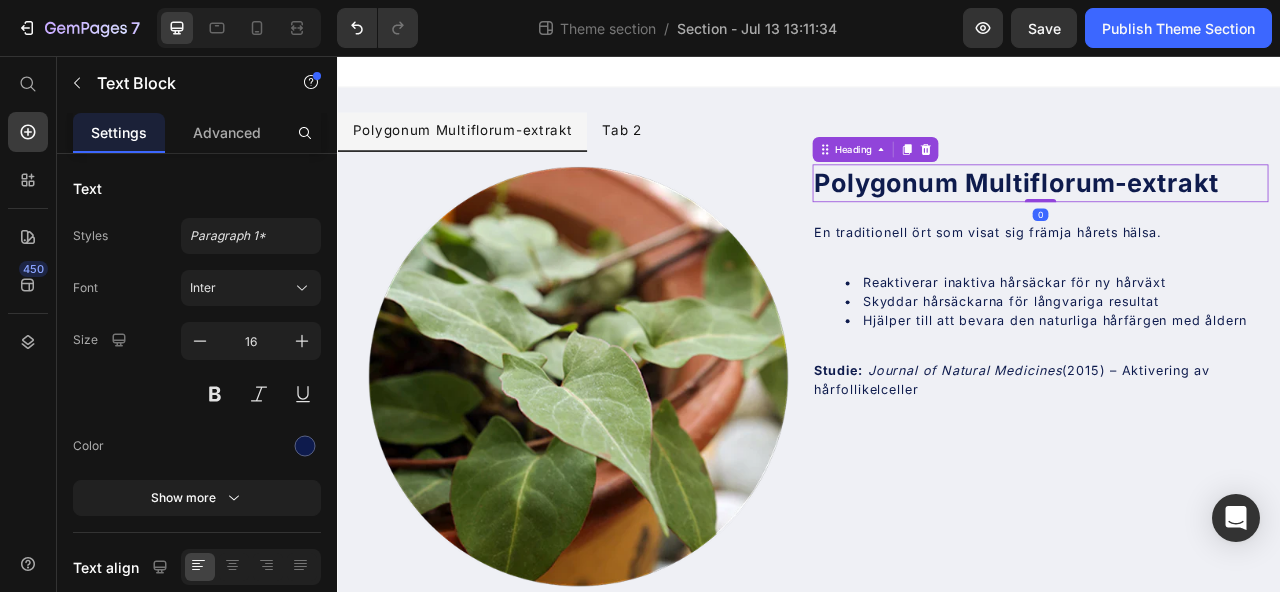 click on "Polygonum Multiflorum-extrakt" at bounding box center [1200, 217] 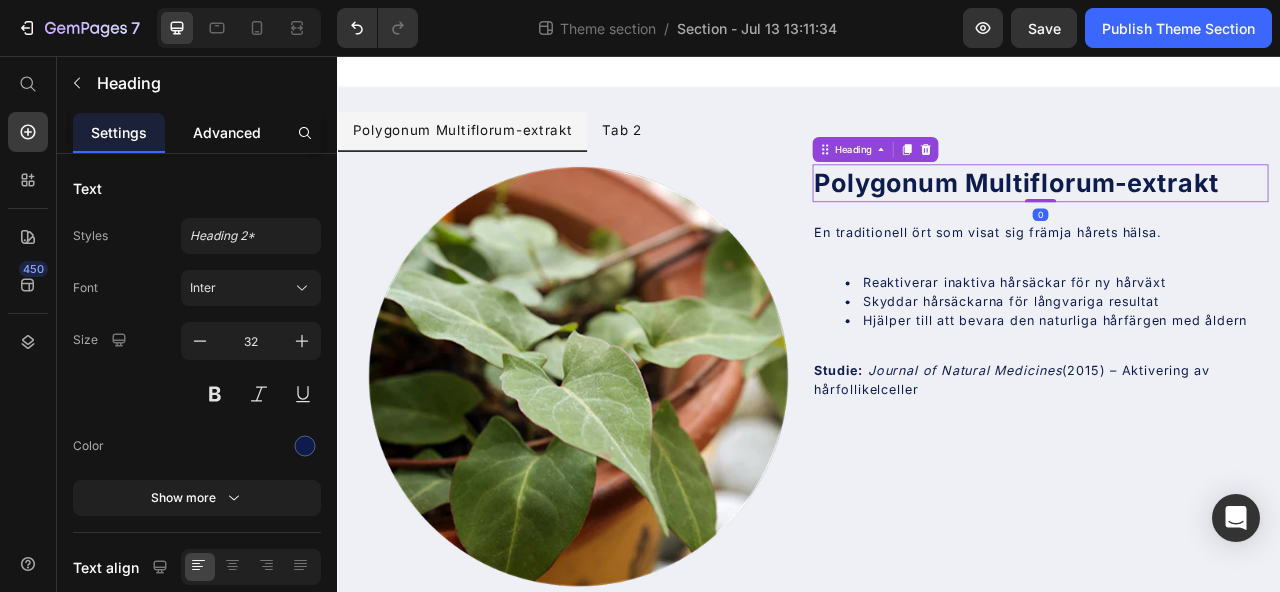click on "Advanced" at bounding box center (227, 132) 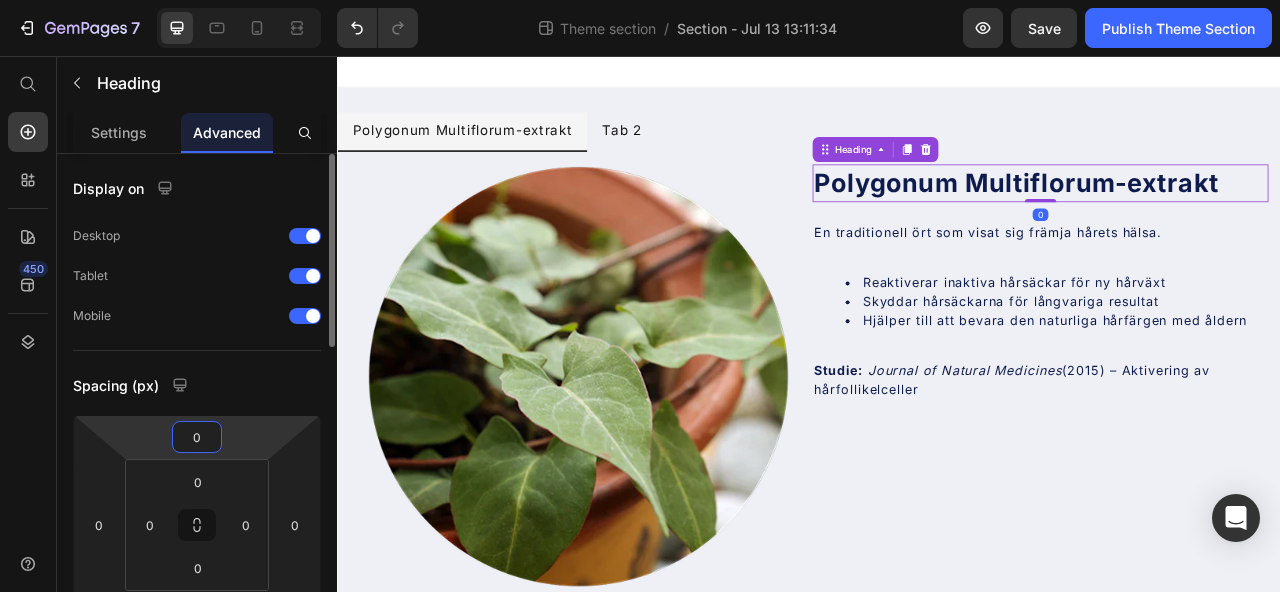 click on "0" at bounding box center [197, 437] 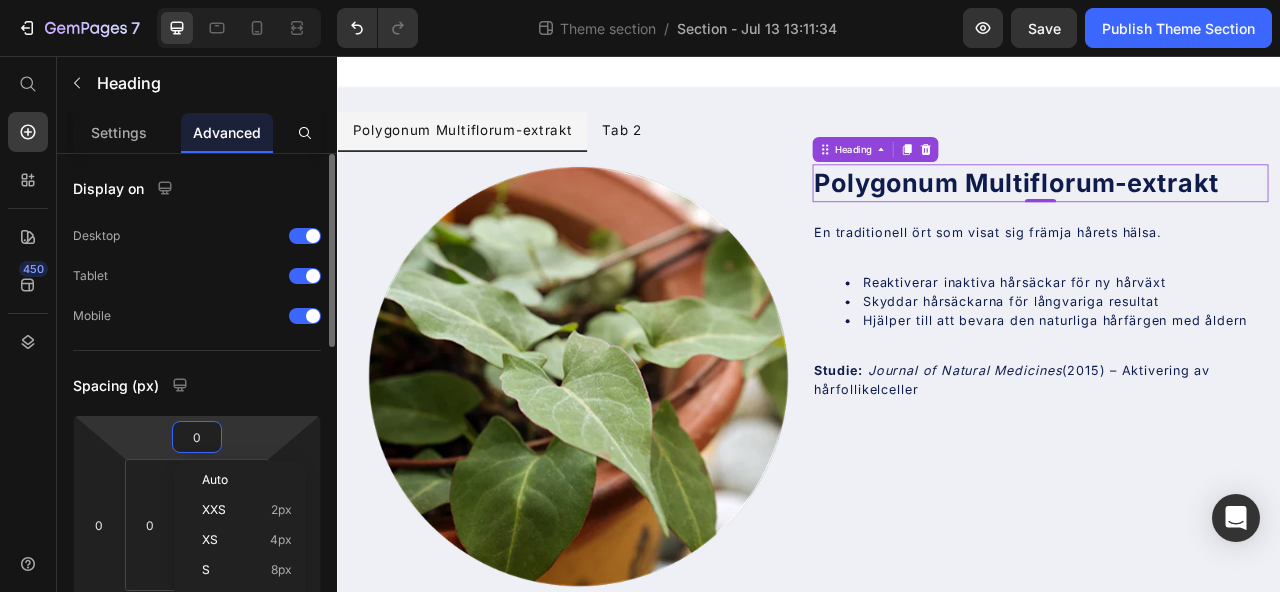 drag, startPoint x: 127, startPoint y: 413, endPoint x: 160, endPoint y: 422, distance: 34.20526 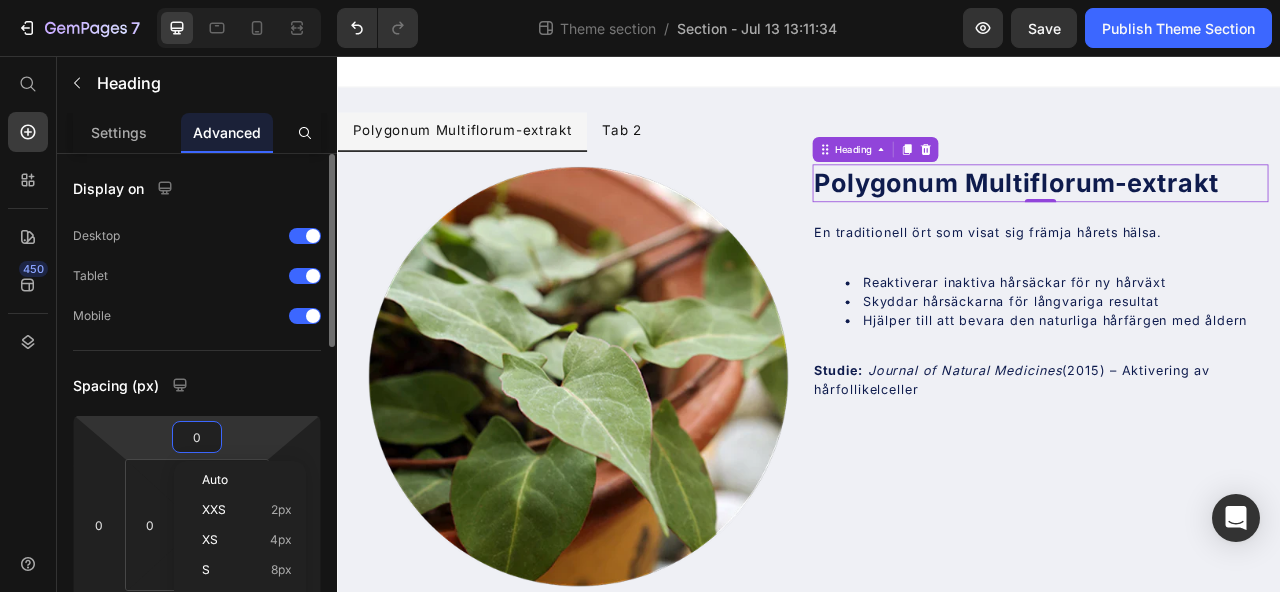 click on "Spacing (px) 0 0 0 0 0 0 0 0" 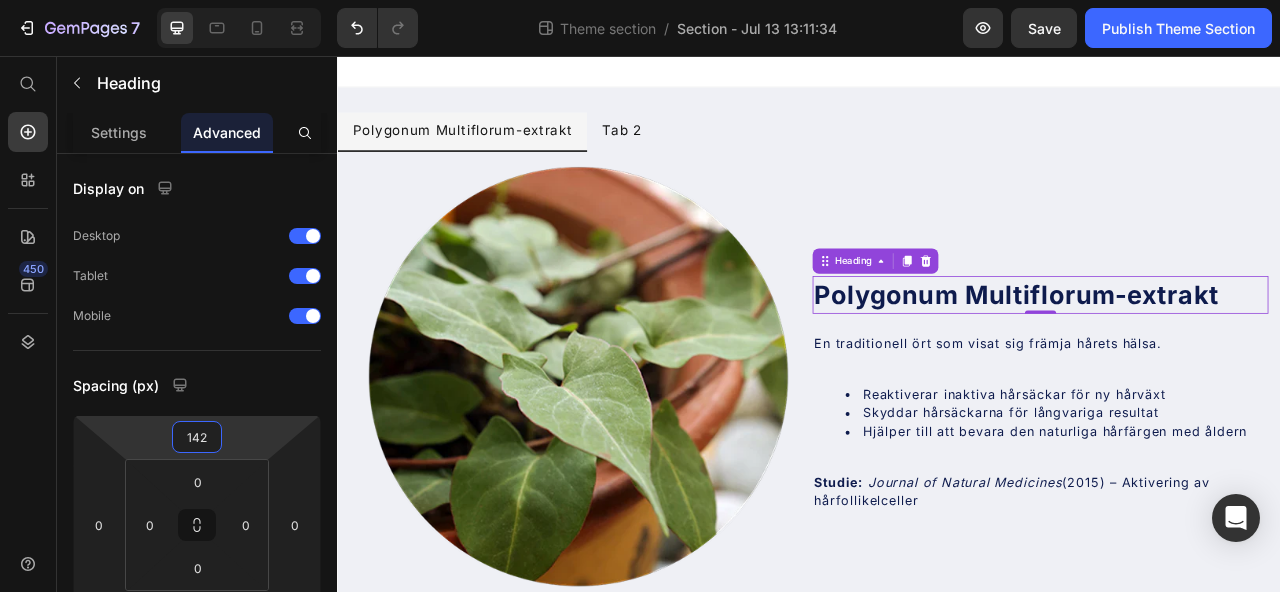 drag, startPoint x: 198, startPoint y: 455, endPoint x: 206, endPoint y: 384, distance: 71.44928 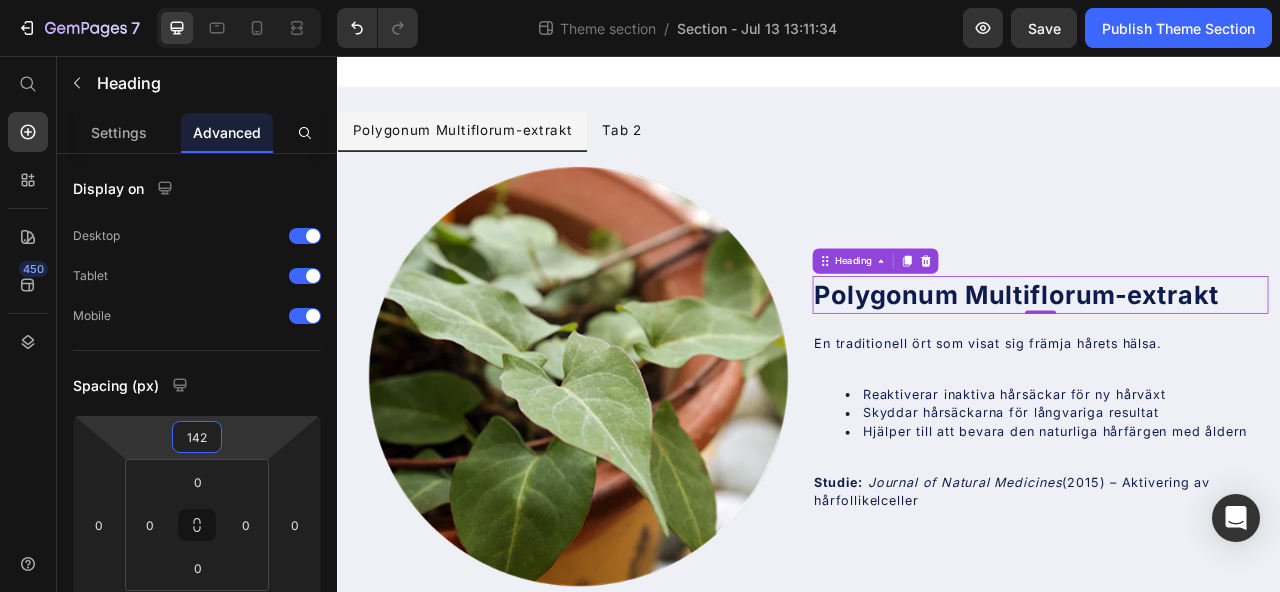 click on "7  Theme section  /  Section - Jul 13 13:11:34 Preview  Save   Publish Theme Section  450 Start with Sections Elements Hero Section Product Detail Brands Trusted Badges Guarantee Product Breakdown How to use Testimonials Compare Bundle FAQs Social Proof Brand Story Product List Collection Blog List Contact Sticky Add to Cart Custom Footer Browse Library 450 Layout
Row
Row
Row
Row Text
Heading
Text Block Button
Button
Button Media
Image
Image Video" at bounding box center [640, 0] 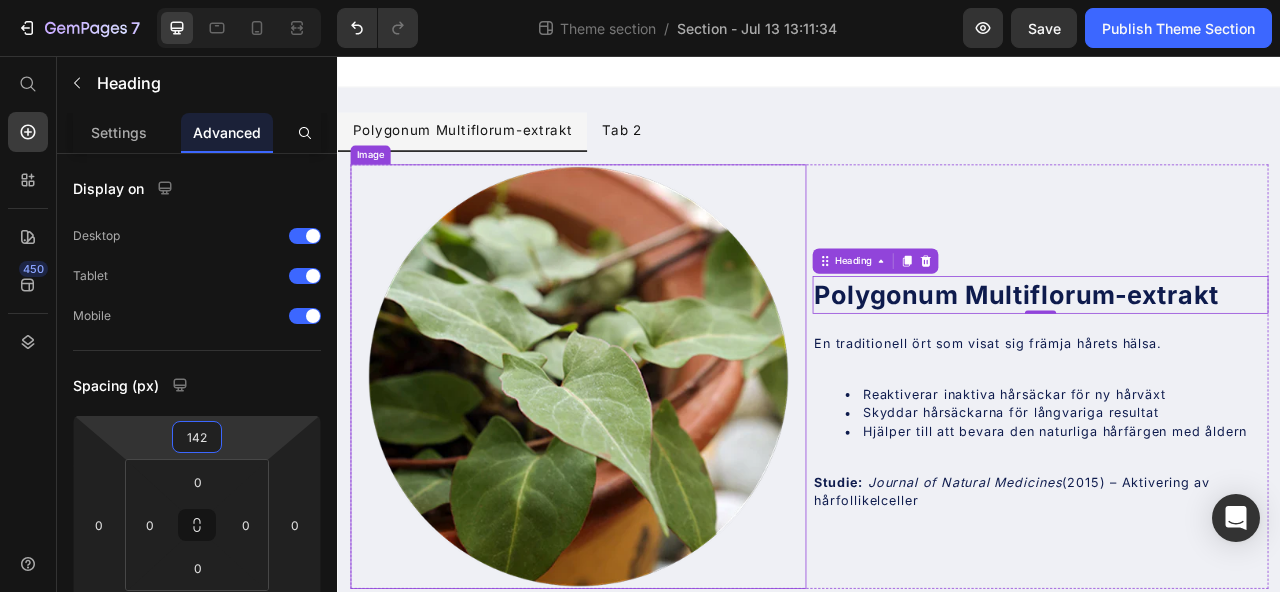 scroll, scrollTop: 43, scrollLeft: 0, axis: vertical 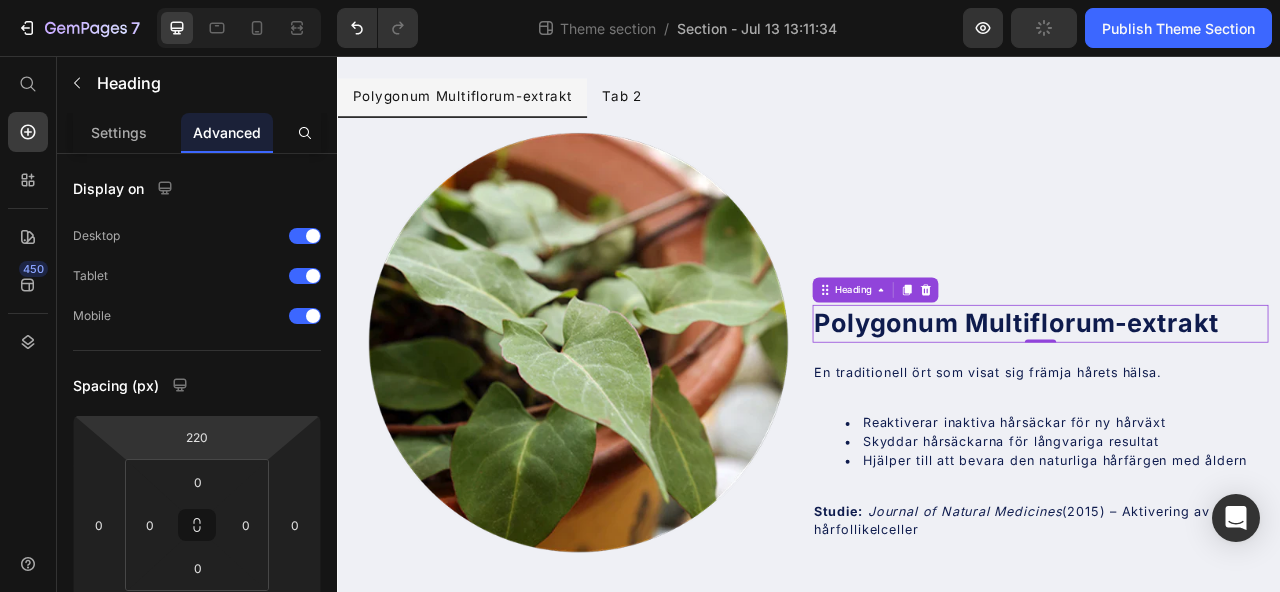 drag, startPoint x: 215, startPoint y: 455, endPoint x: 263, endPoint y: 416, distance: 61.846584 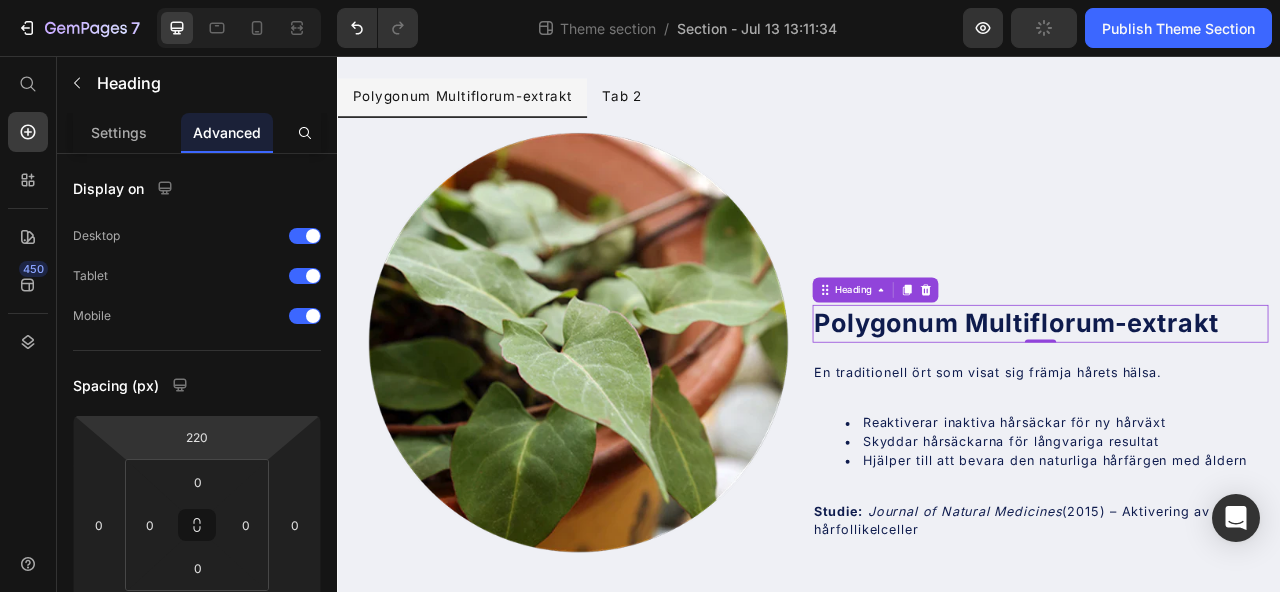 click on "7  Theme section  /  Section - Jul 13 13:11:34 Preview  Publish Theme Section  450 Start with Sections Elements Hero Section Product Detail Brands Trusted Badges Guarantee Product Breakdown How to use Testimonials Compare Bundle FAQs Social Proof Brand Story Product List Collection Blog List Contact Sticky Add to Cart Custom Footer Browse Library 450 Layout
Row
Row
Row
Row Text
Heading
Text Block Button
Button
Button Media
Image
Image
Video" 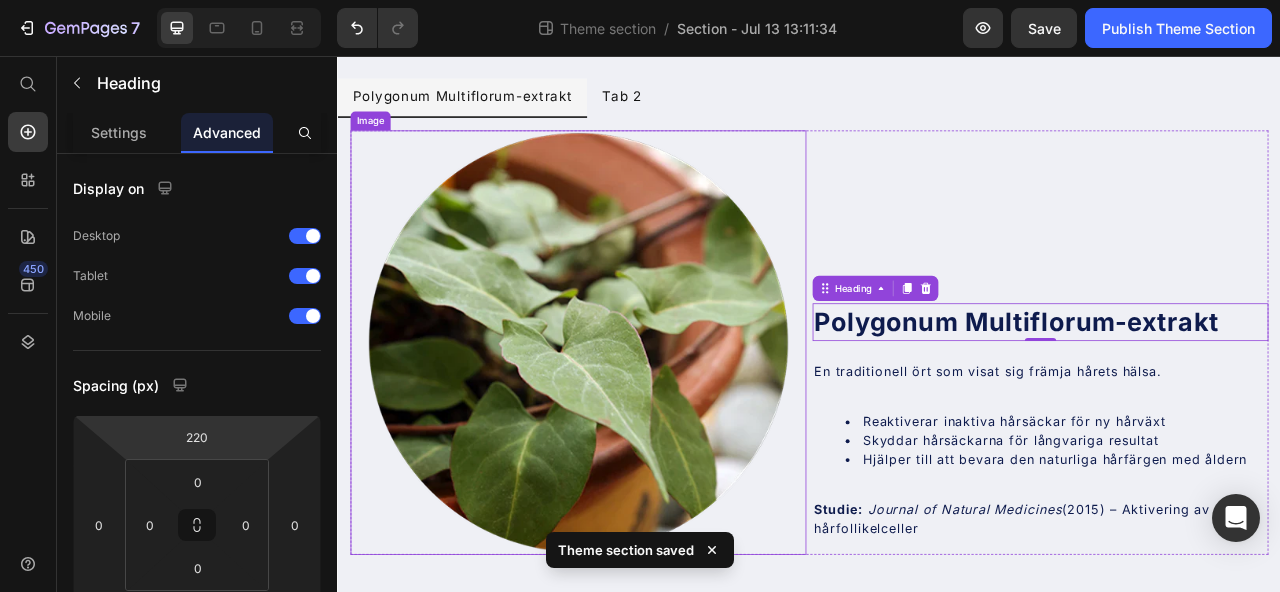 scroll, scrollTop: 41, scrollLeft: 0, axis: vertical 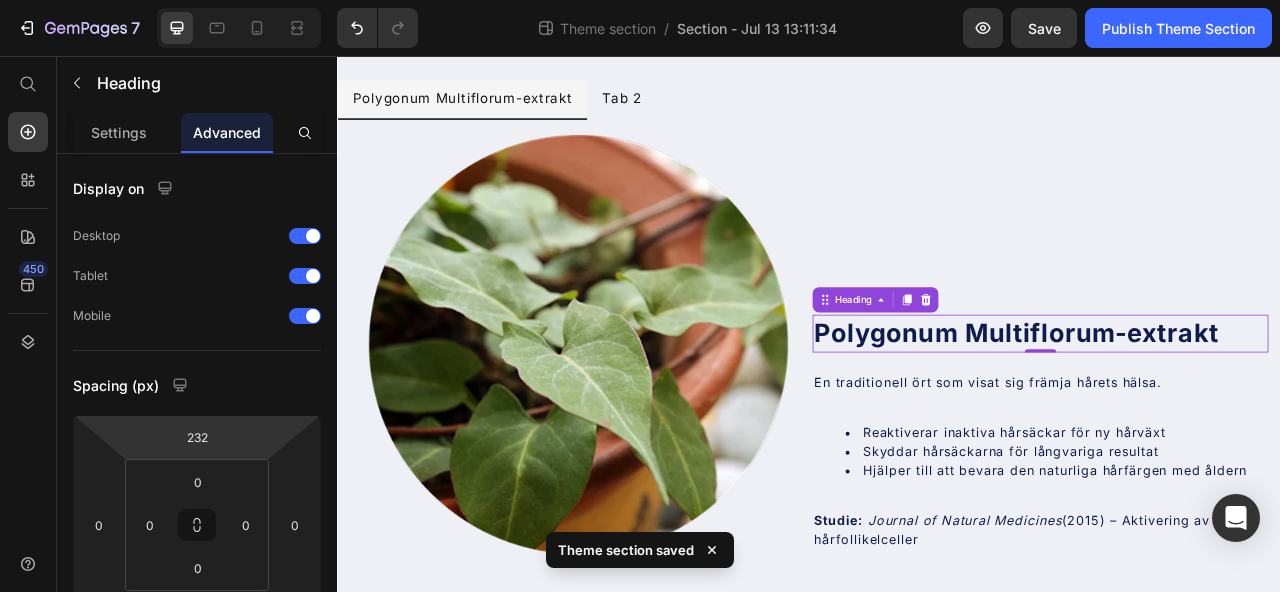 click on "7  Theme section  /  Section - Jul 13 13:11:34 Preview  Save   Publish Theme Section  450 Start with Sections Elements Hero Section Product Detail Brands Trusted Badges Guarantee Product Breakdown How to use Testimonials Compare Bundle FAQs Social Proof Brand Story Product List Collection Blog List Contact Sticky Add to Cart Custom Footer Browse Library 450 Layout
Row
Row
Row
Row Text
Heading
Text Block Button
Button
Button Media
Image
Image Video" at bounding box center (640, 0) 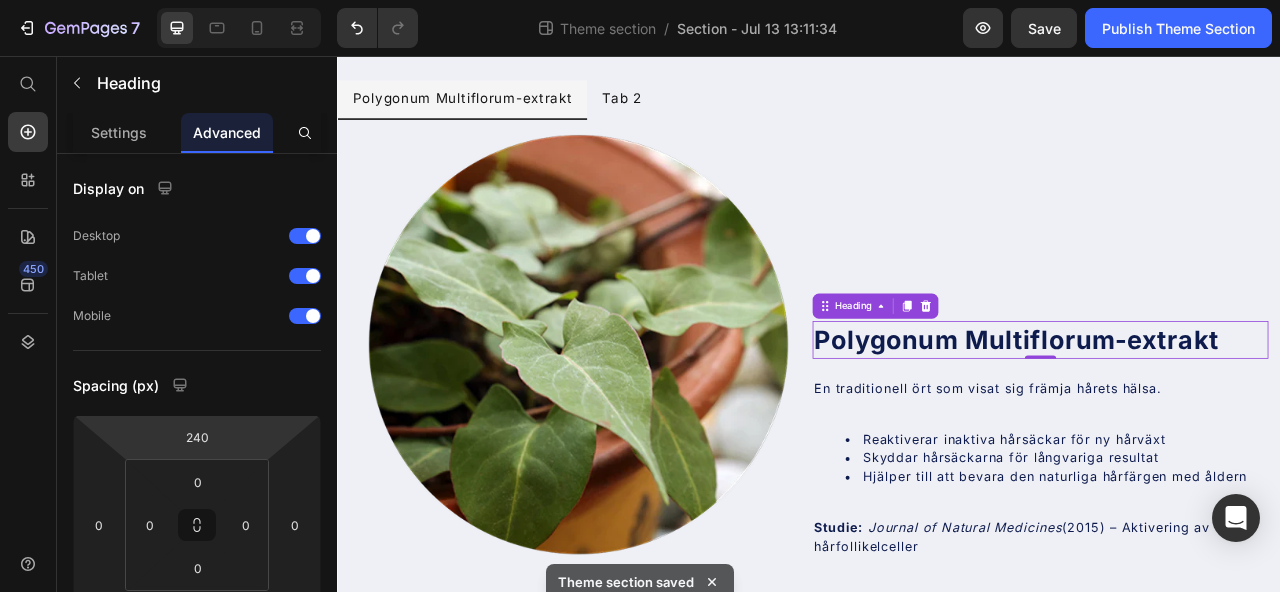 click on "7  Theme section  /  Section - Jul 13 13:11:34 Preview  Save   Publish Theme Section  450 Start with Sections Elements Hero Section Product Detail Brands Trusted Badges Guarantee Product Breakdown How to use Testimonials Compare Bundle FAQs Social Proof Brand Story Product List Collection Blog List Contact Sticky Add to Cart Custom Footer Browse Library 450 Layout
Row
Row
Row
Row Text
Heading
Text Block Button
Button
Button Media
Image
Image Video" at bounding box center (640, 0) 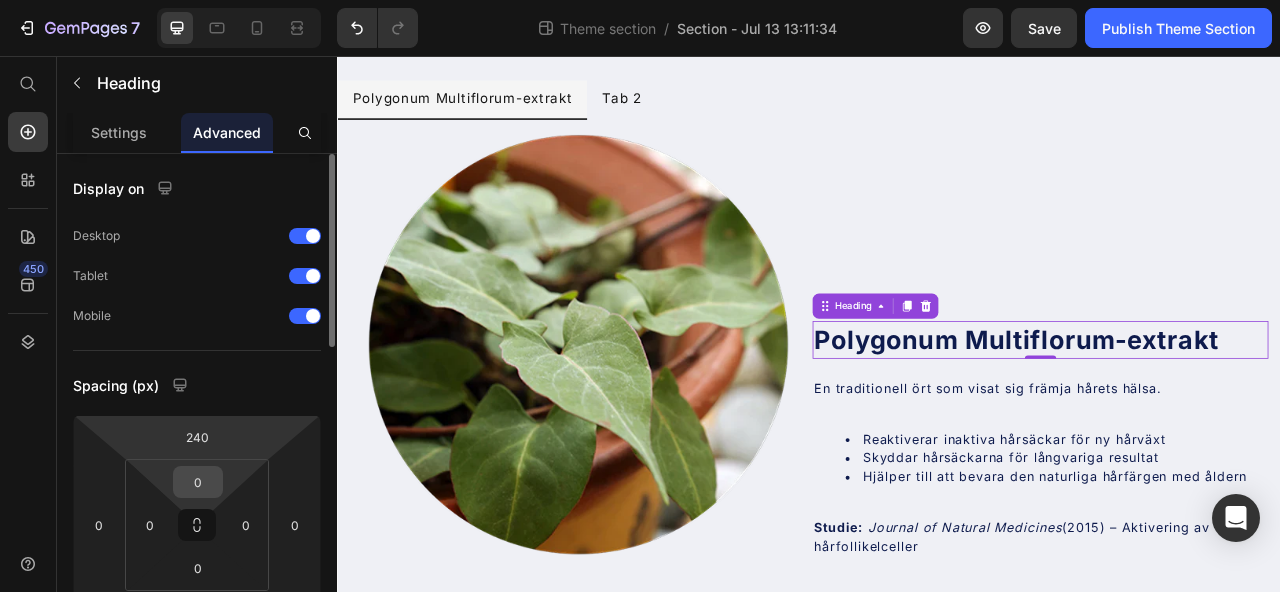 drag, startPoint x: 214, startPoint y: 452, endPoint x: 213, endPoint y: 466, distance: 14.035668 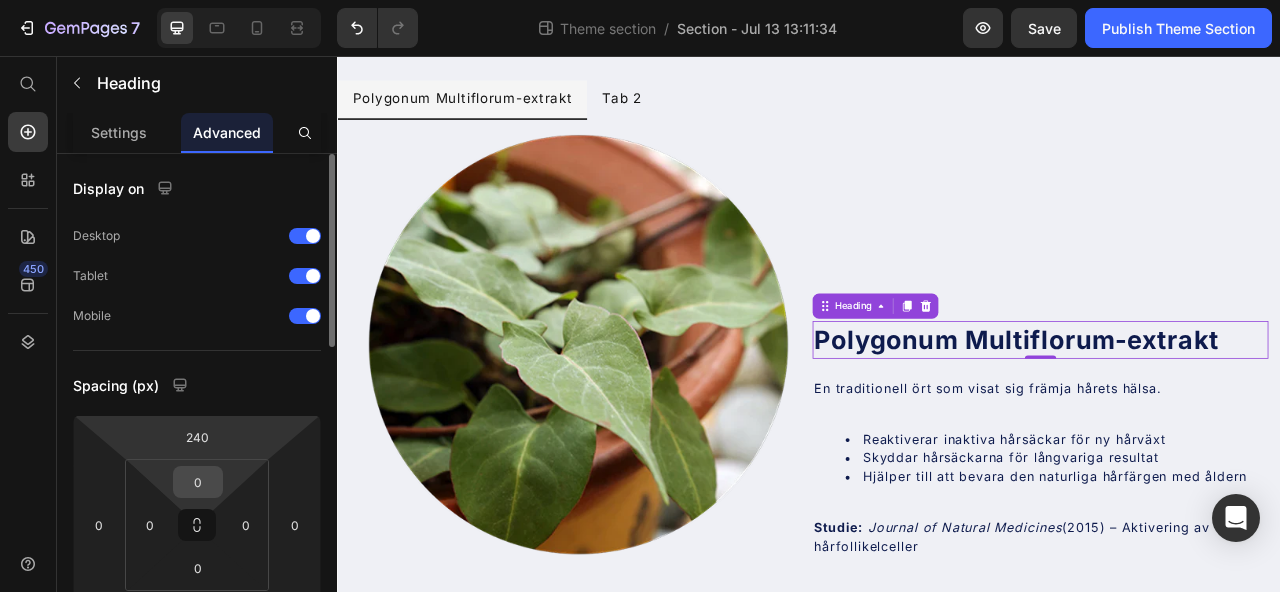 click on "240 0 0 0 0 0 0 0" 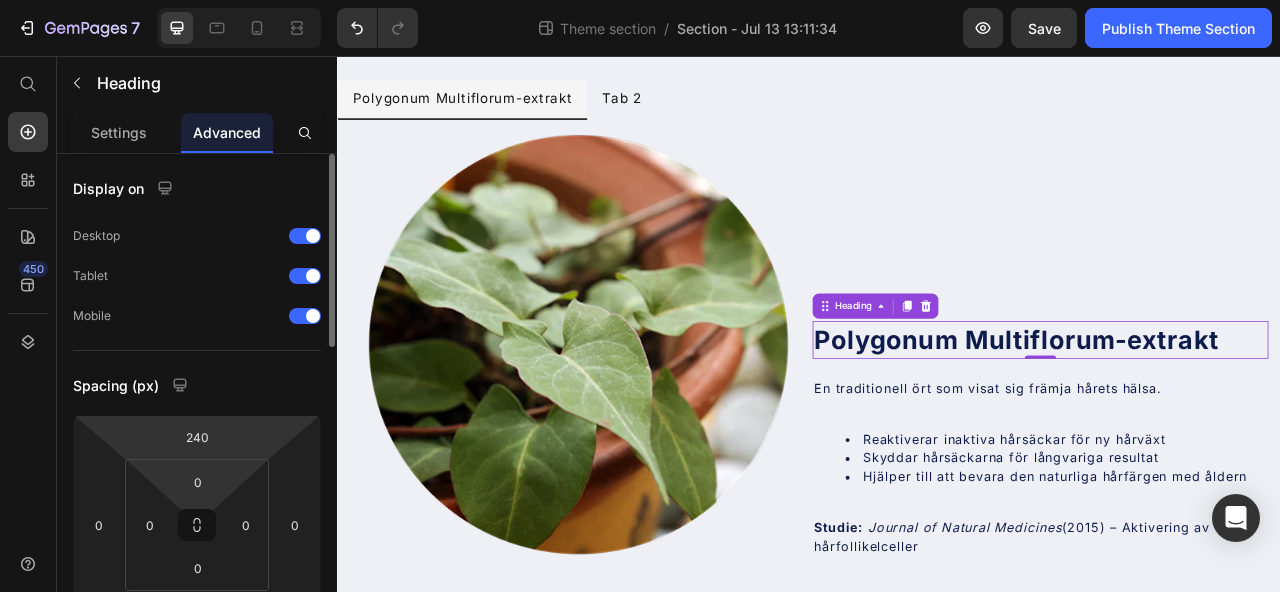 click on "240 0 0 0" at bounding box center (197, 525) 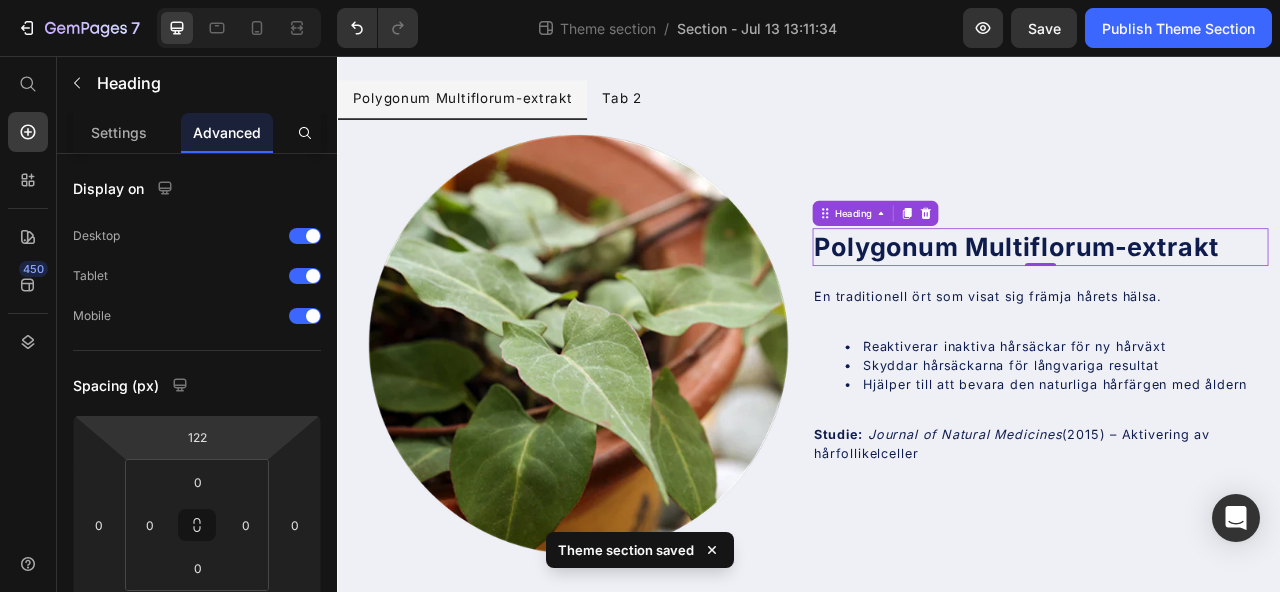 type on "120" 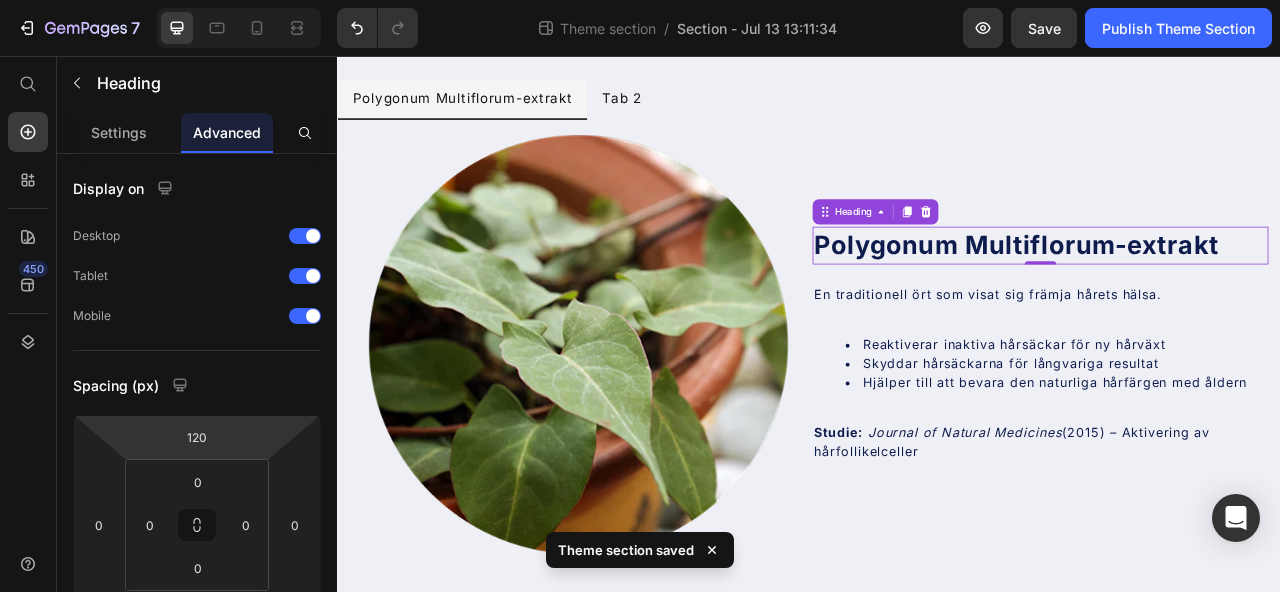 drag, startPoint x: 222, startPoint y: 450, endPoint x: 223, endPoint y: 510, distance: 60.00833 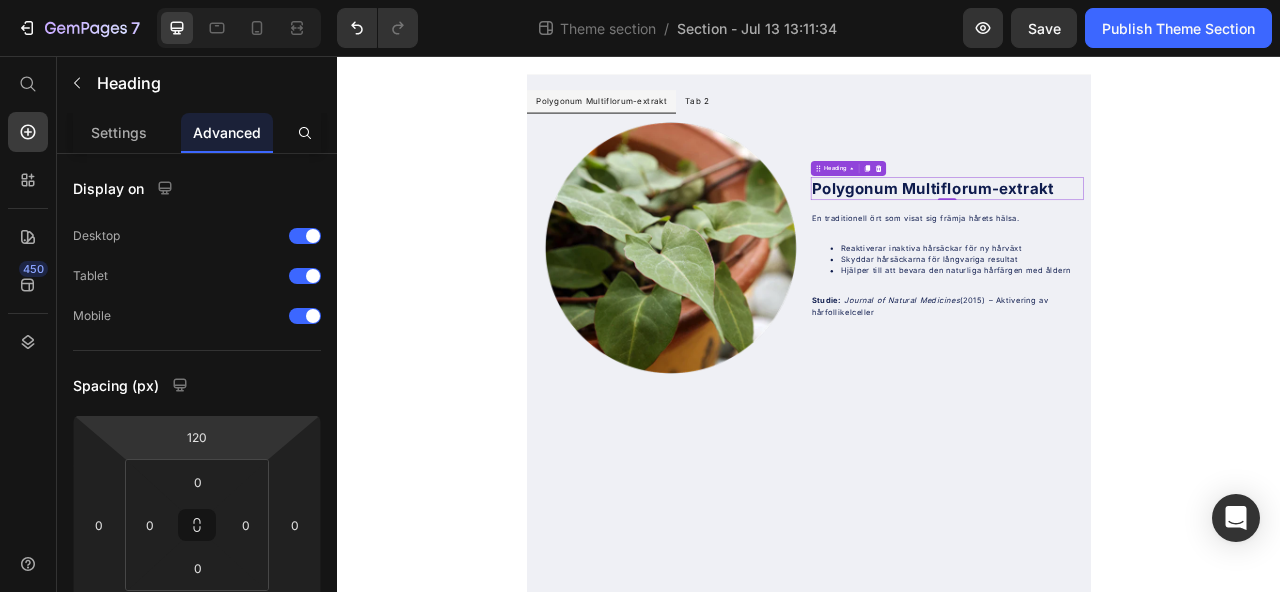 scroll, scrollTop: 0, scrollLeft: 0, axis: both 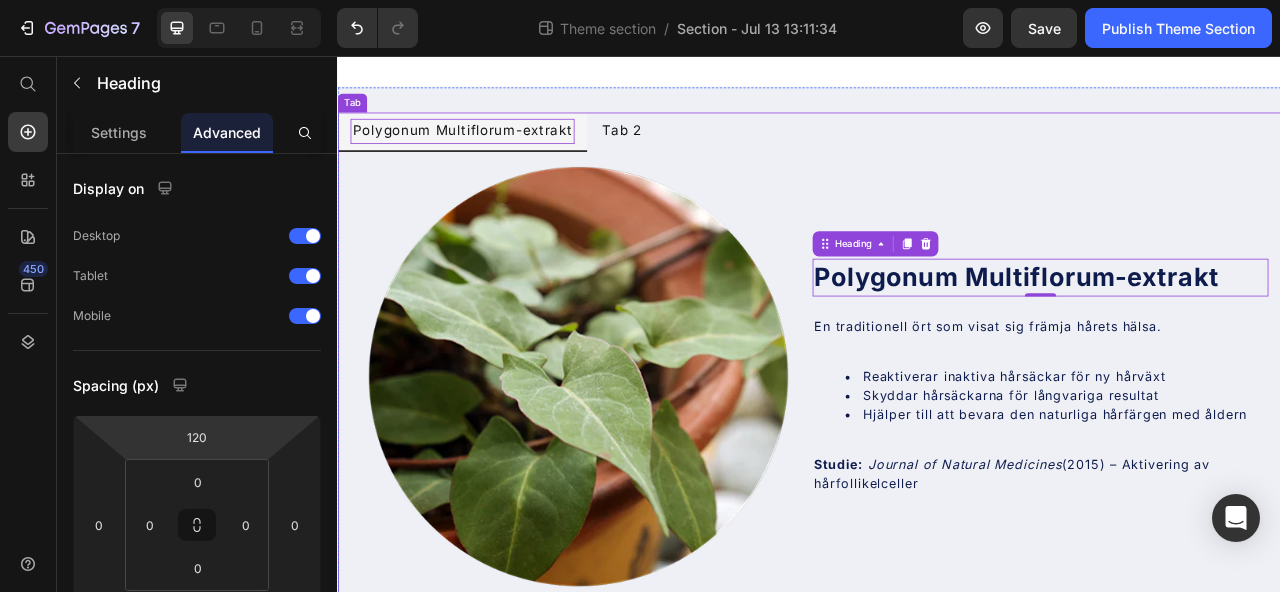 click on "Polygonum Multiflorum-extrakt" at bounding box center [495, 152] 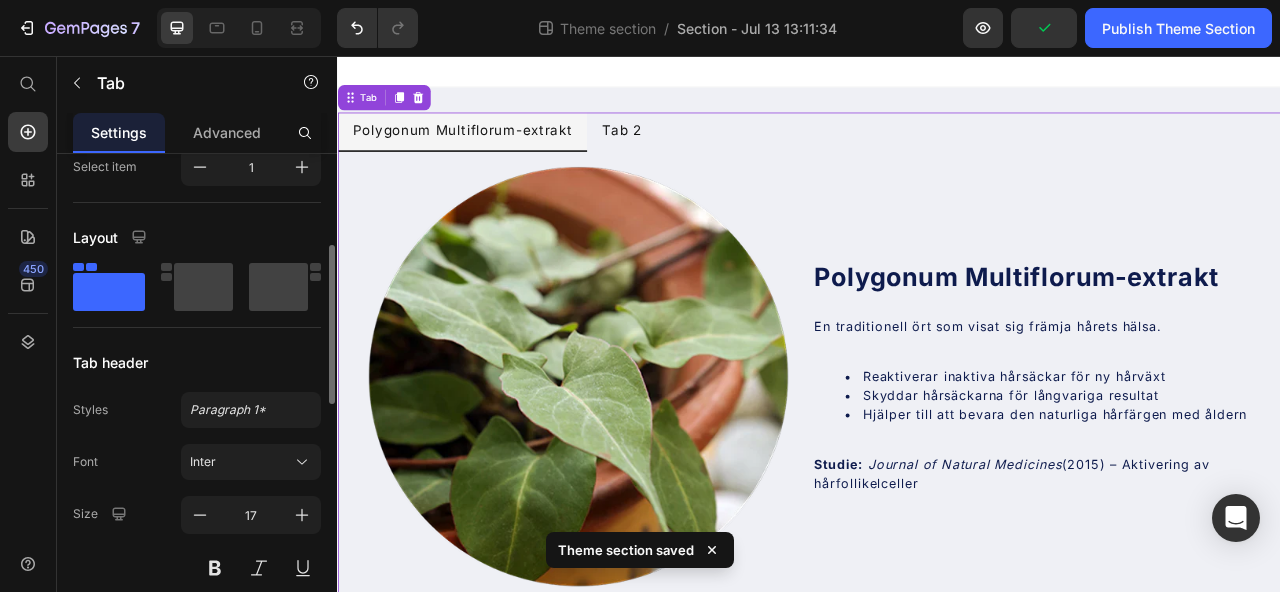 scroll, scrollTop: 250, scrollLeft: 0, axis: vertical 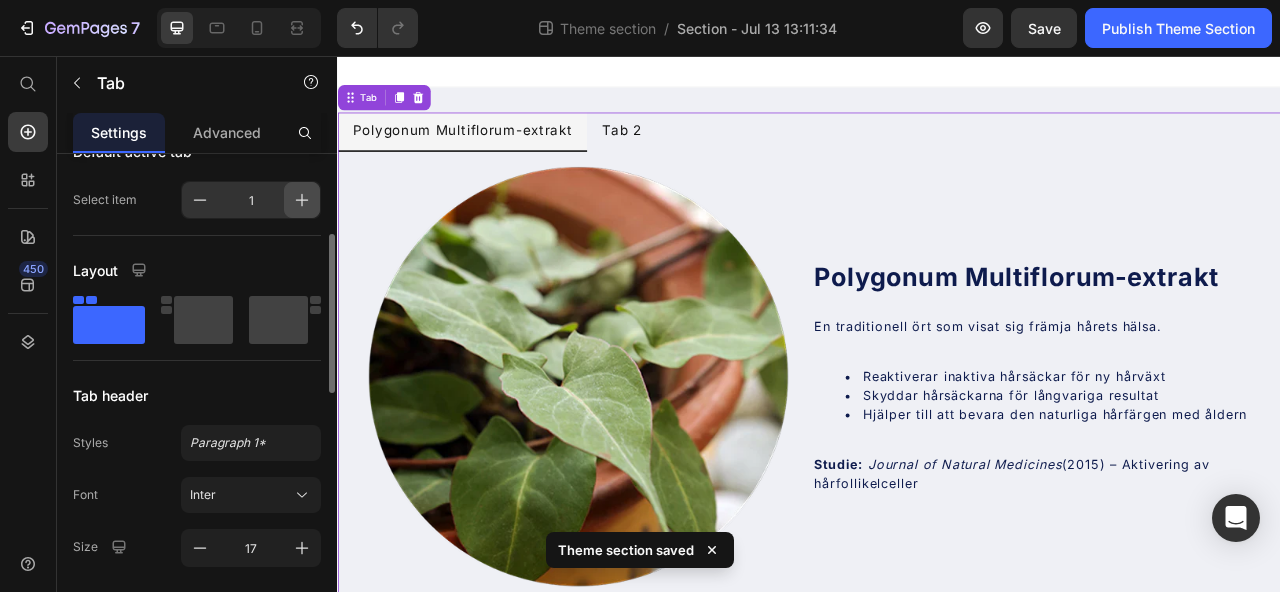 click 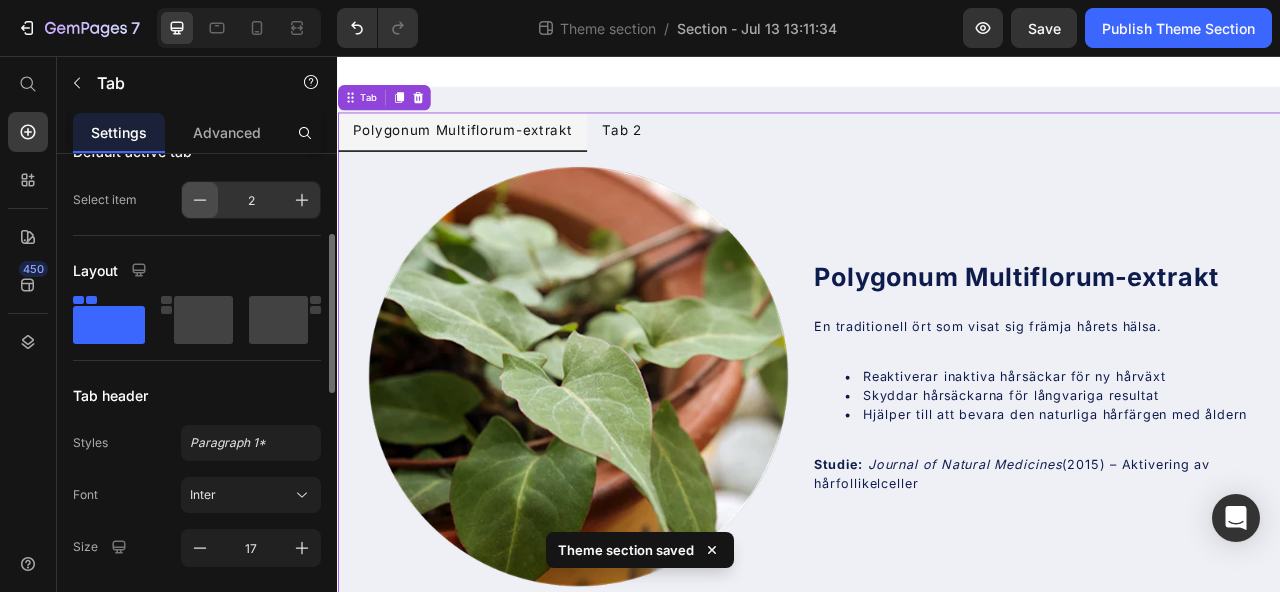 click at bounding box center (200, 200) 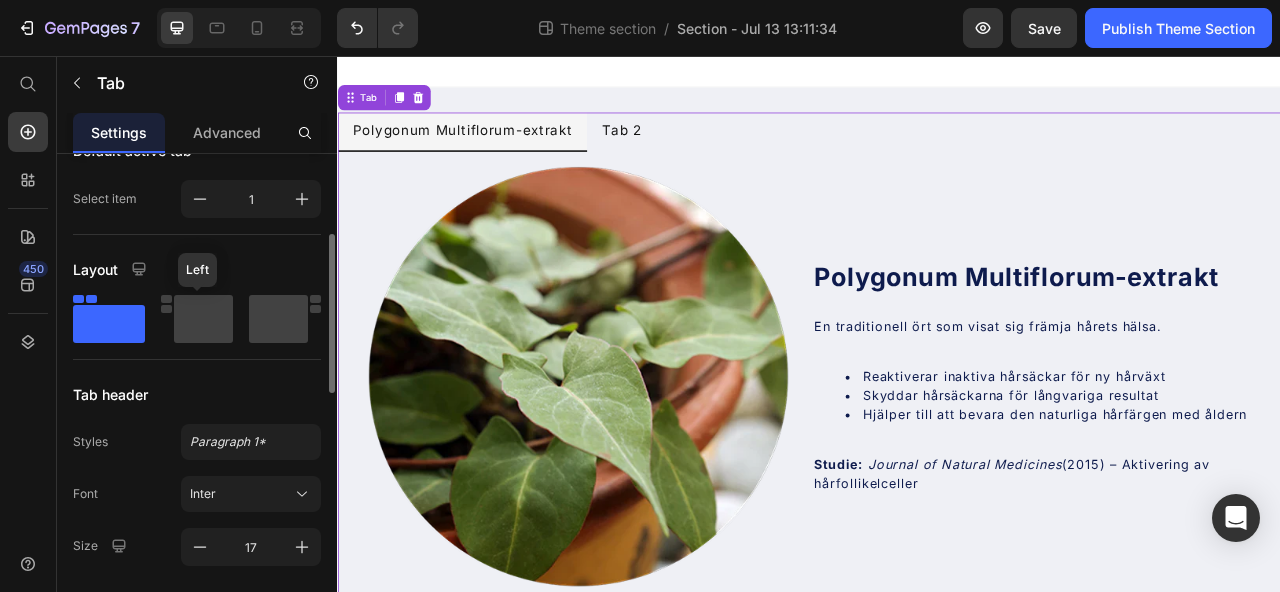 scroll, scrollTop: 266, scrollLeft: 0, axis: vertical 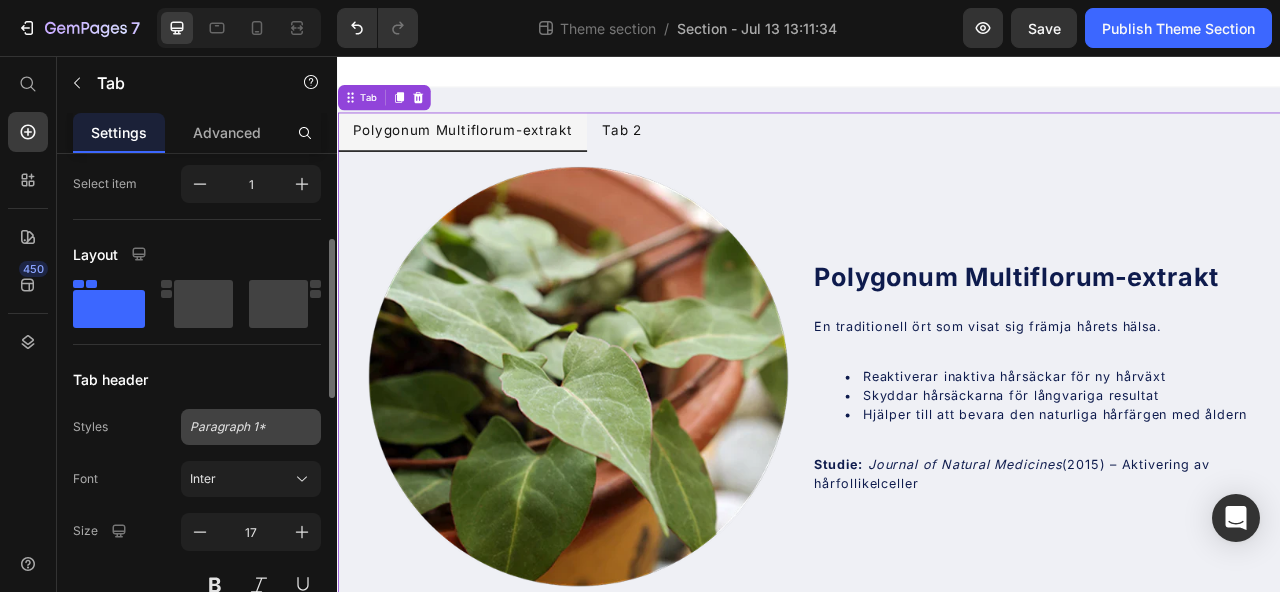click on "Paragraph 1*" 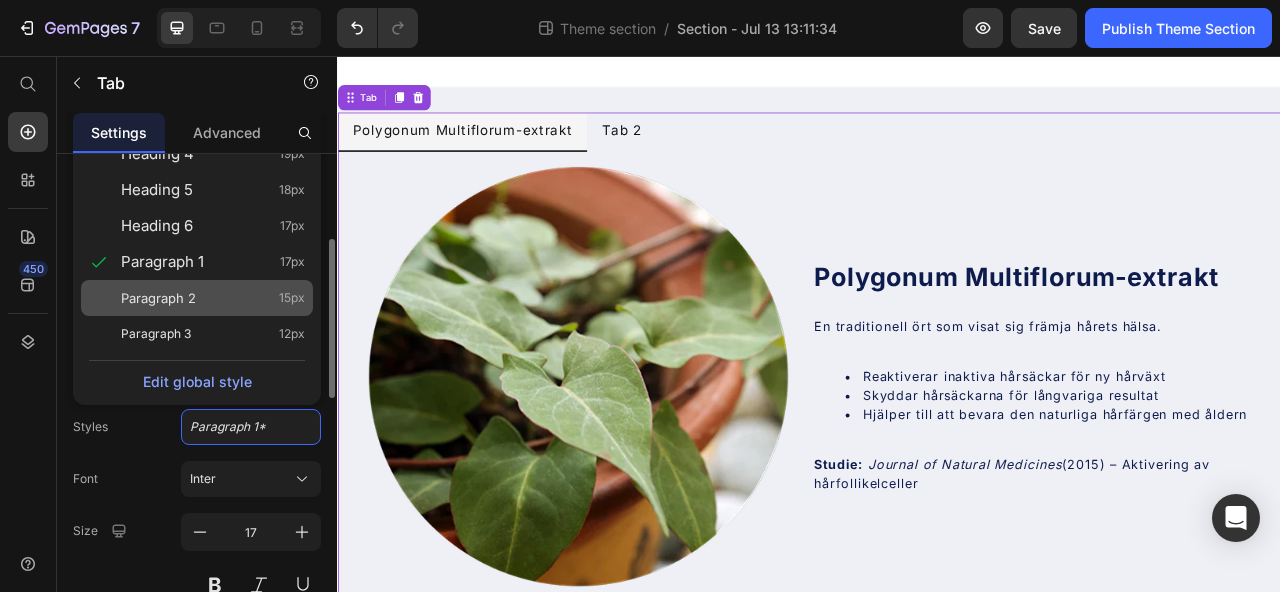 click on "Paragraph 2 15px" 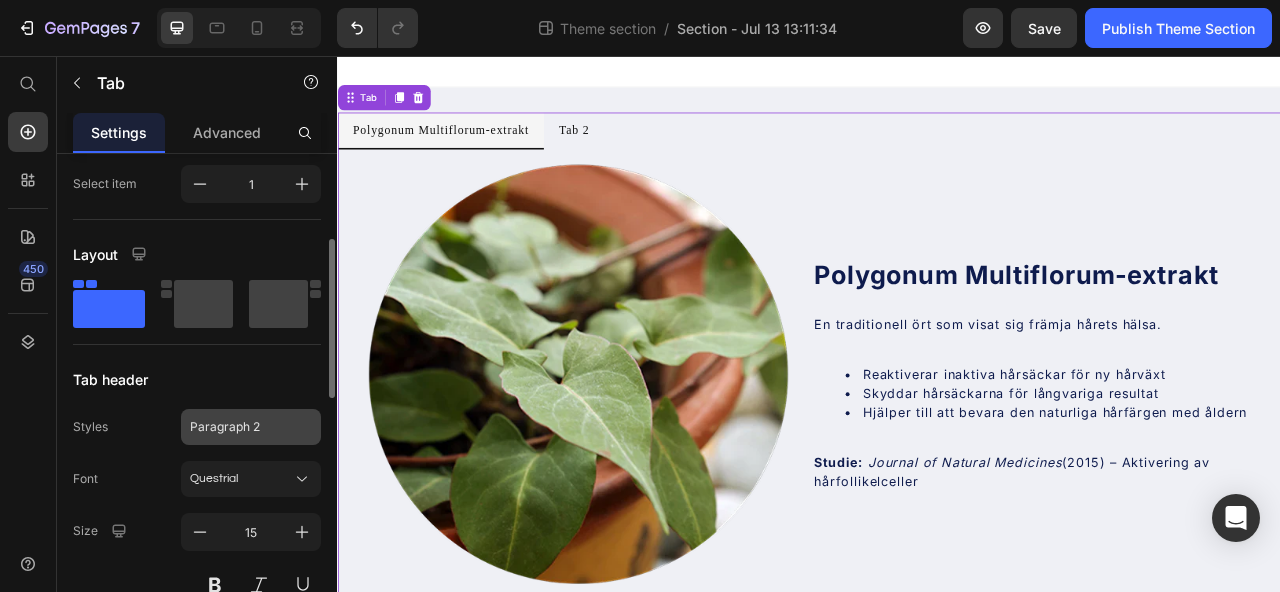 click on "Paragraph 2" 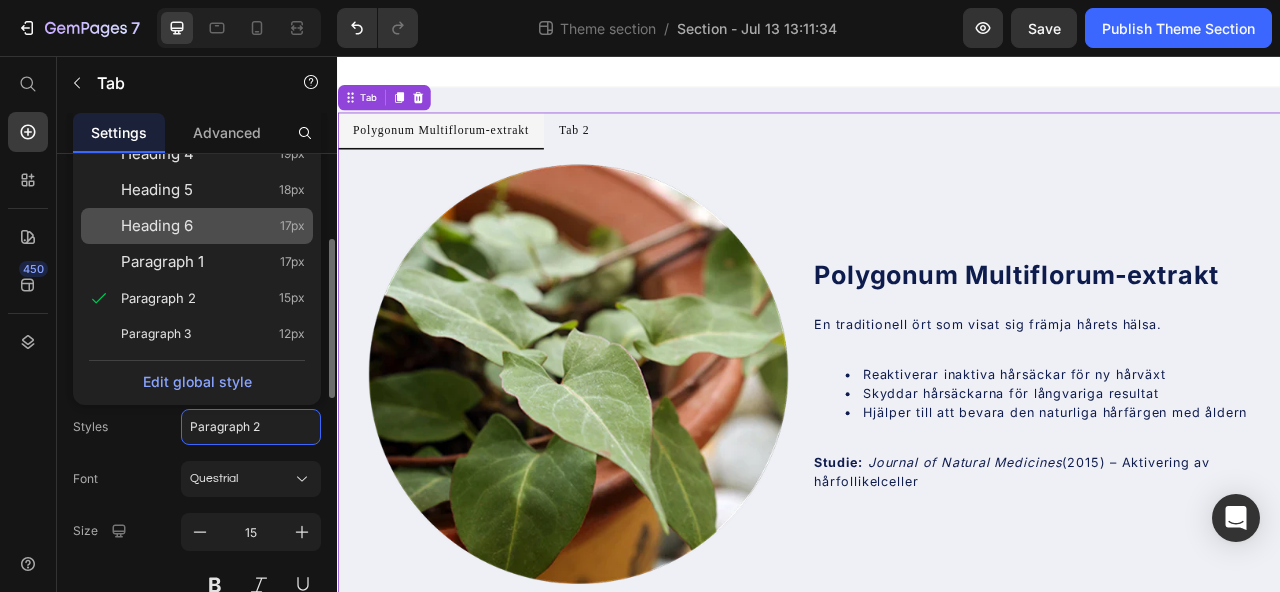 click on "Heading 6" at bounding box center (157, 226) 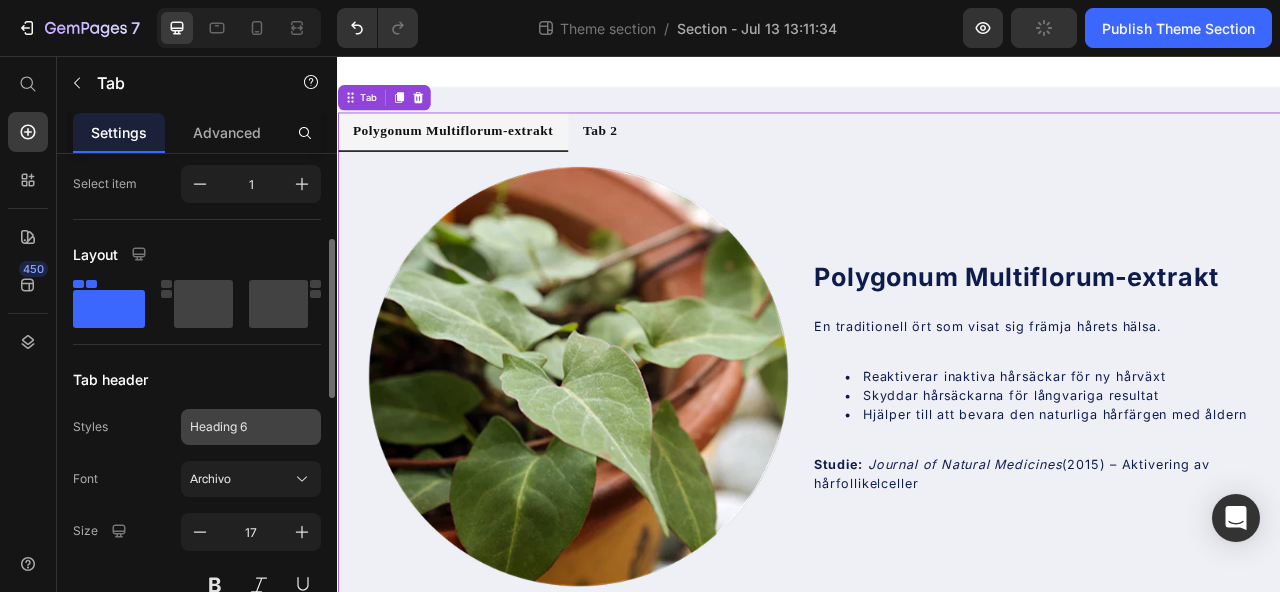 click on "Heading 6" at bounding box center [239, 427] 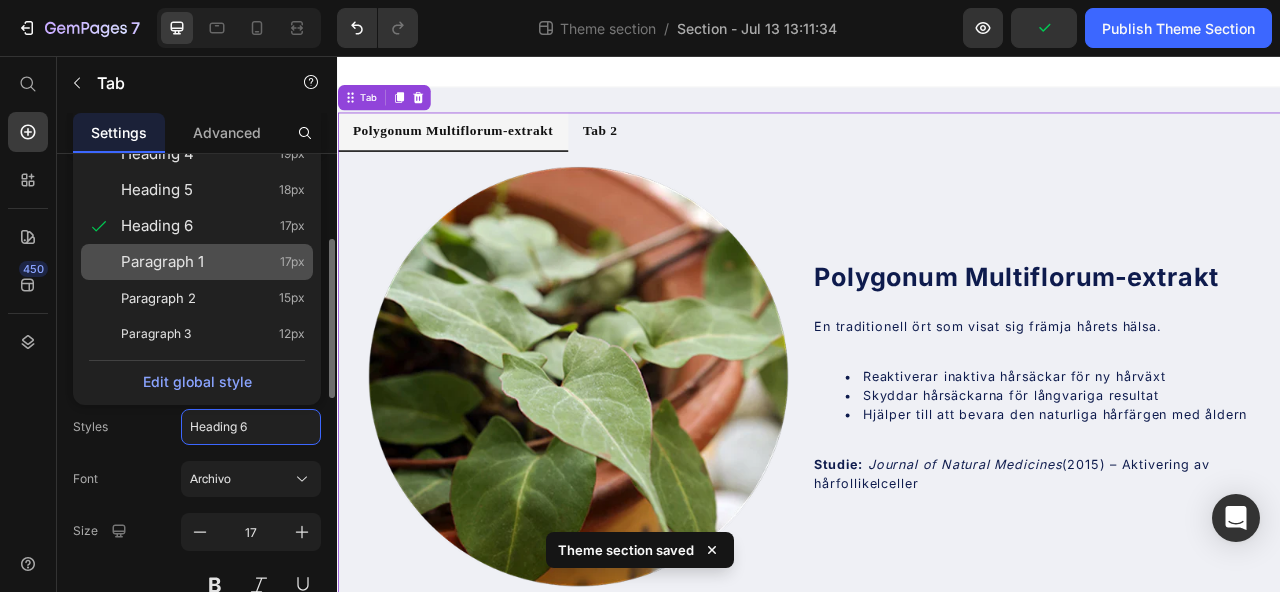 click on "Paragraph 1" at bounding box center [162, 262] 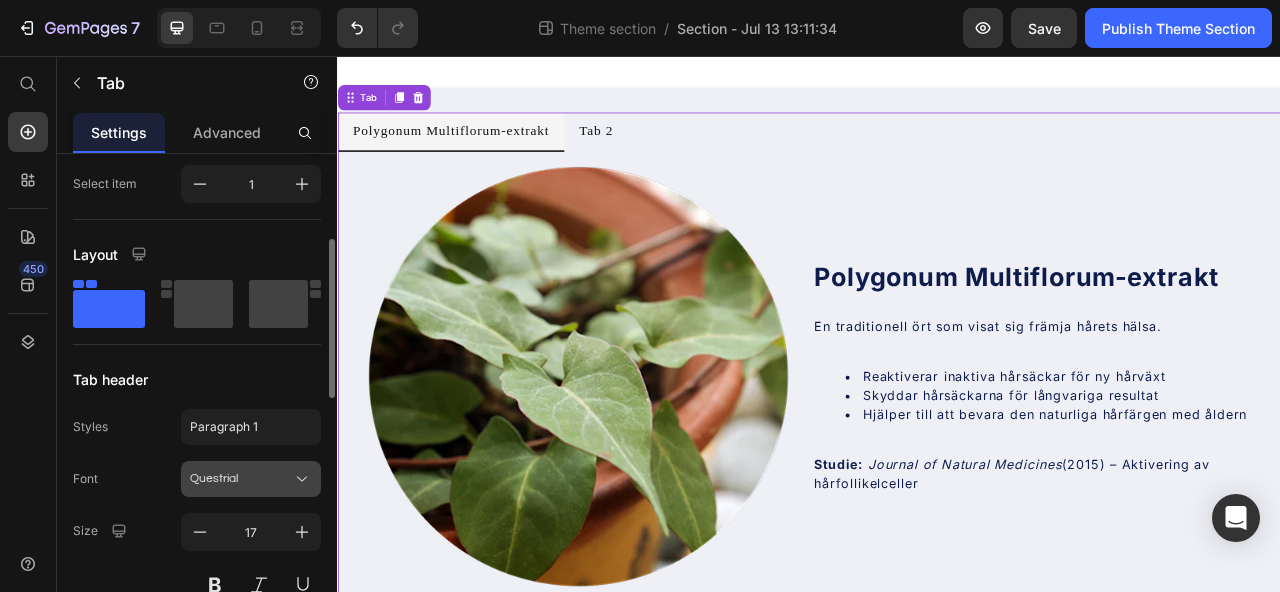 click on "Questrial" at bounding box center [241, 479] 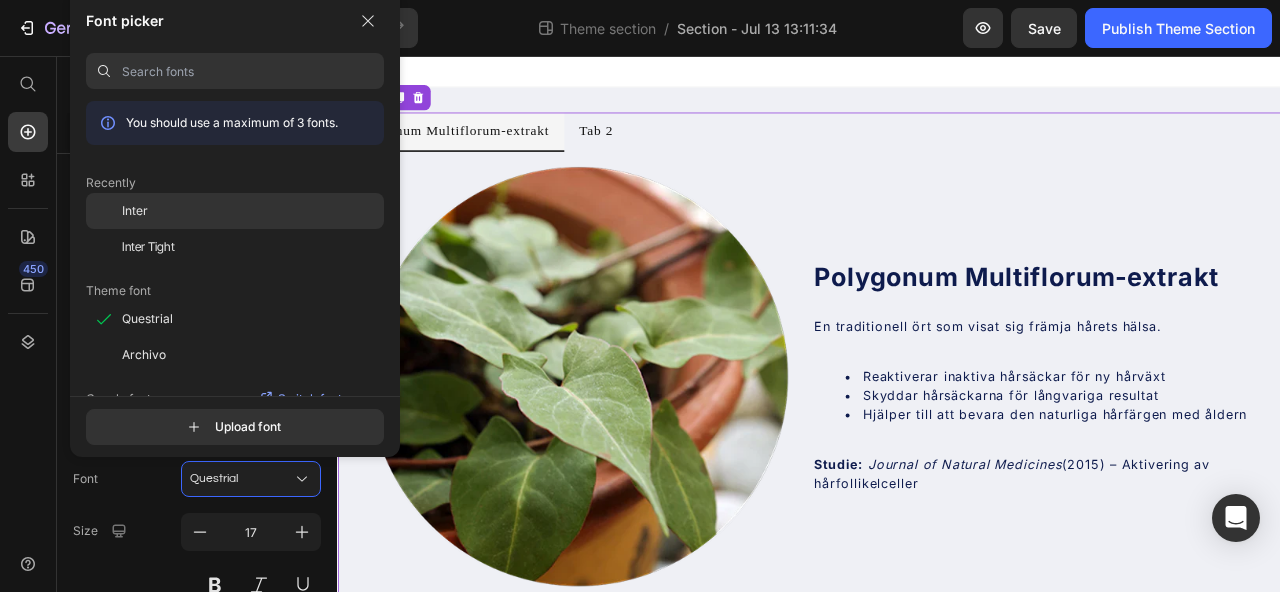 click on "Inter" 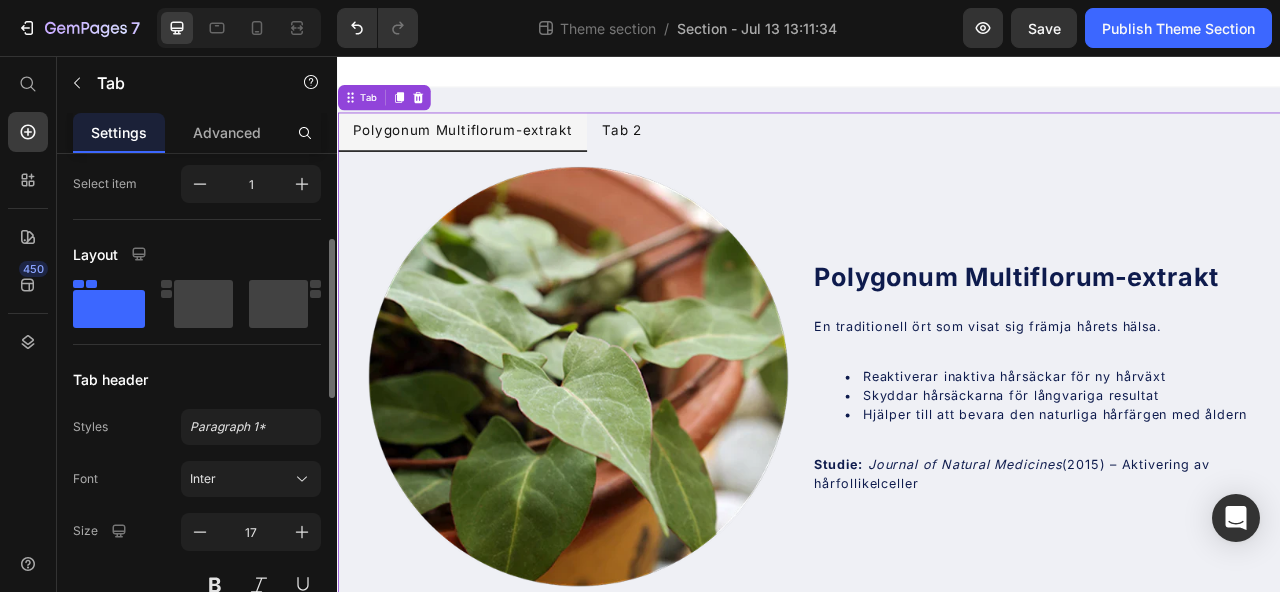 scroll, scrollTop: 326, scrollLeft: 0, axis: vertical 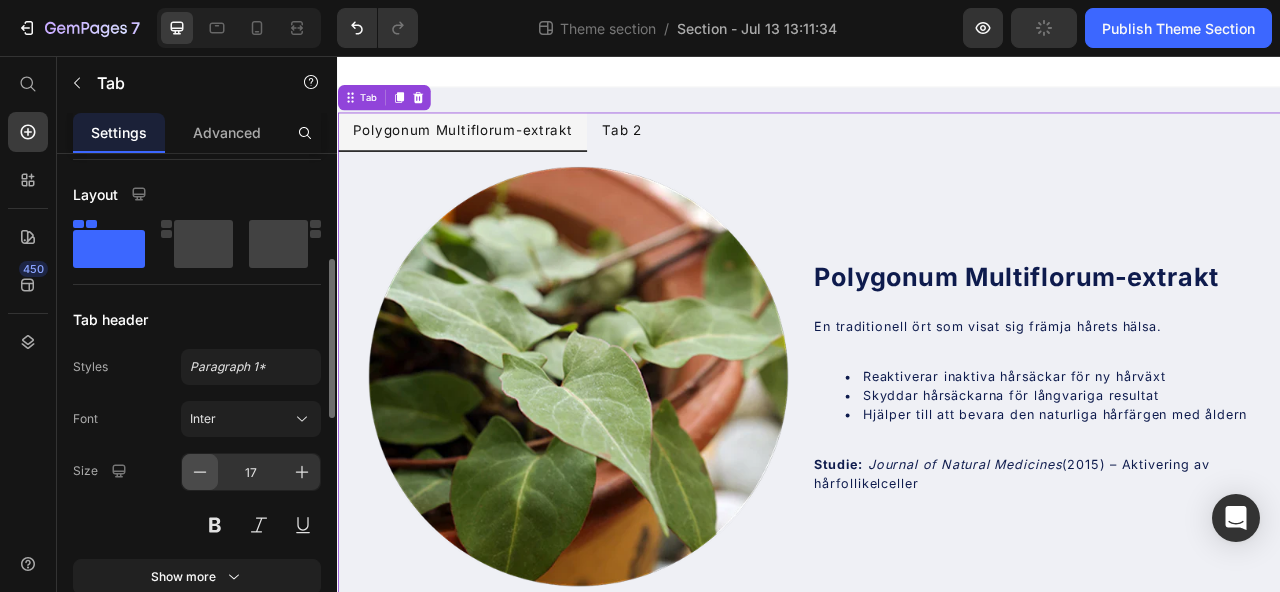 click 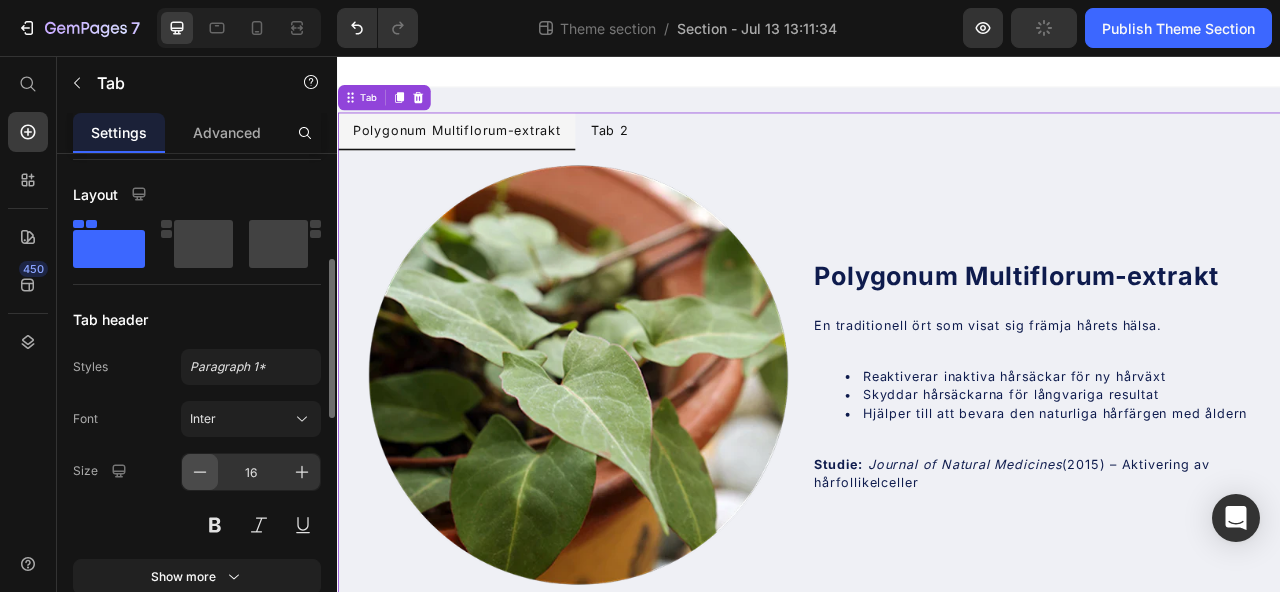 click 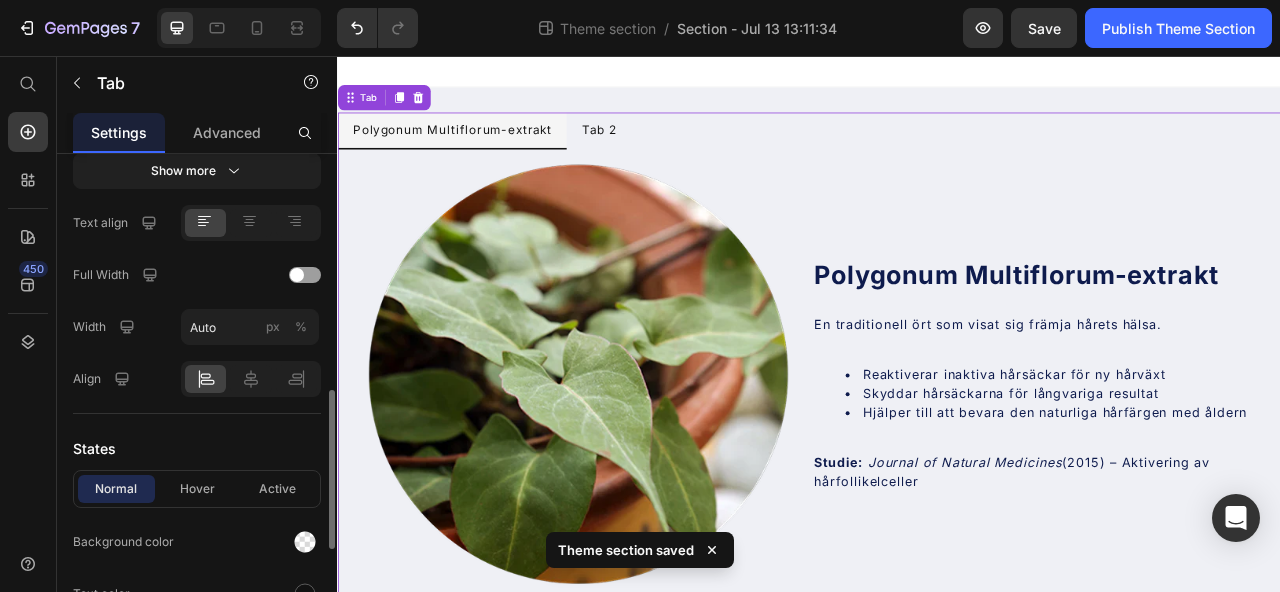 scroll, scrollTop: 800, scrollLeft: 0, axis: vertical 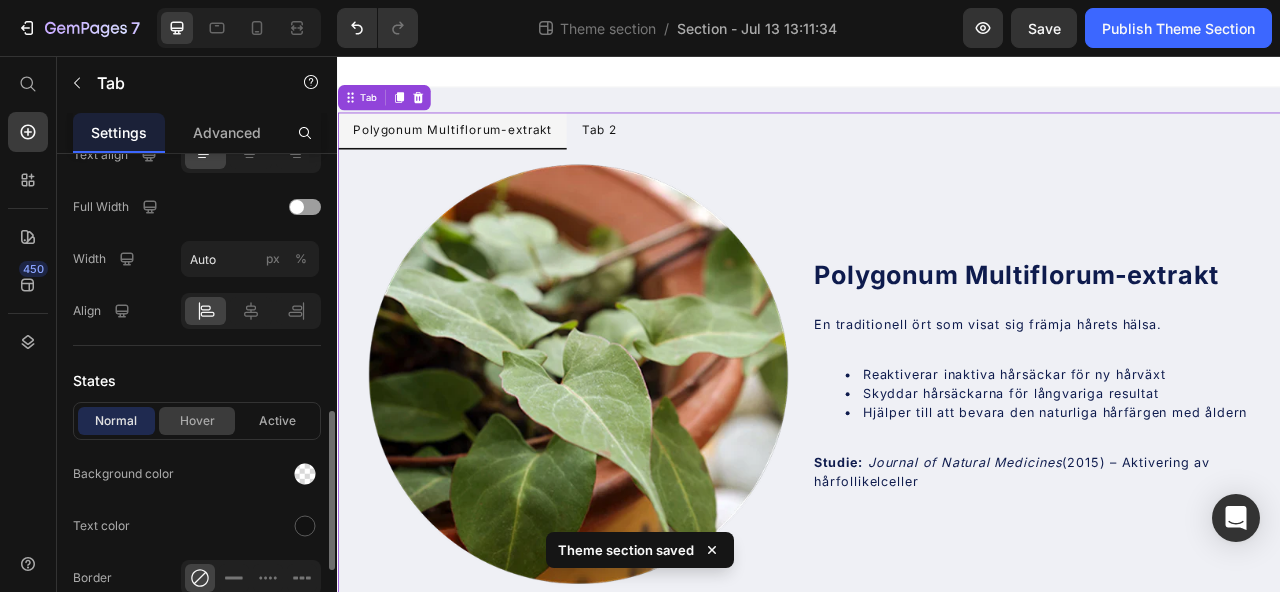 click on "Hover" at bounding box center [197, 421] 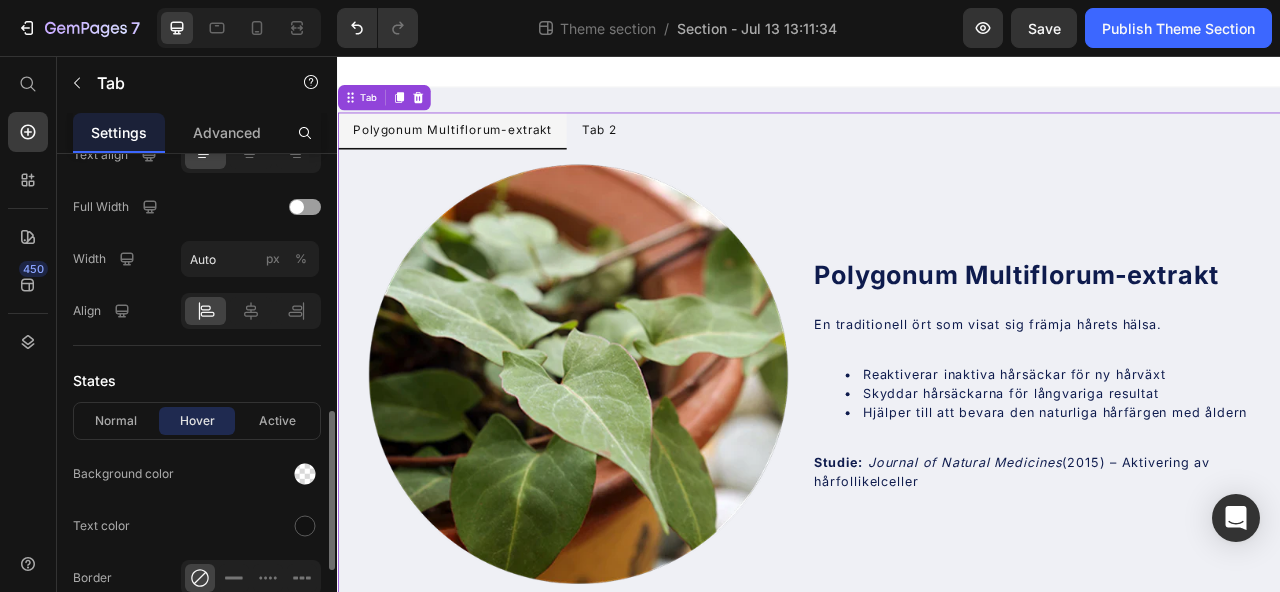 scroll, scrollTop: 824, scrollLeft: 0, axis: vertical 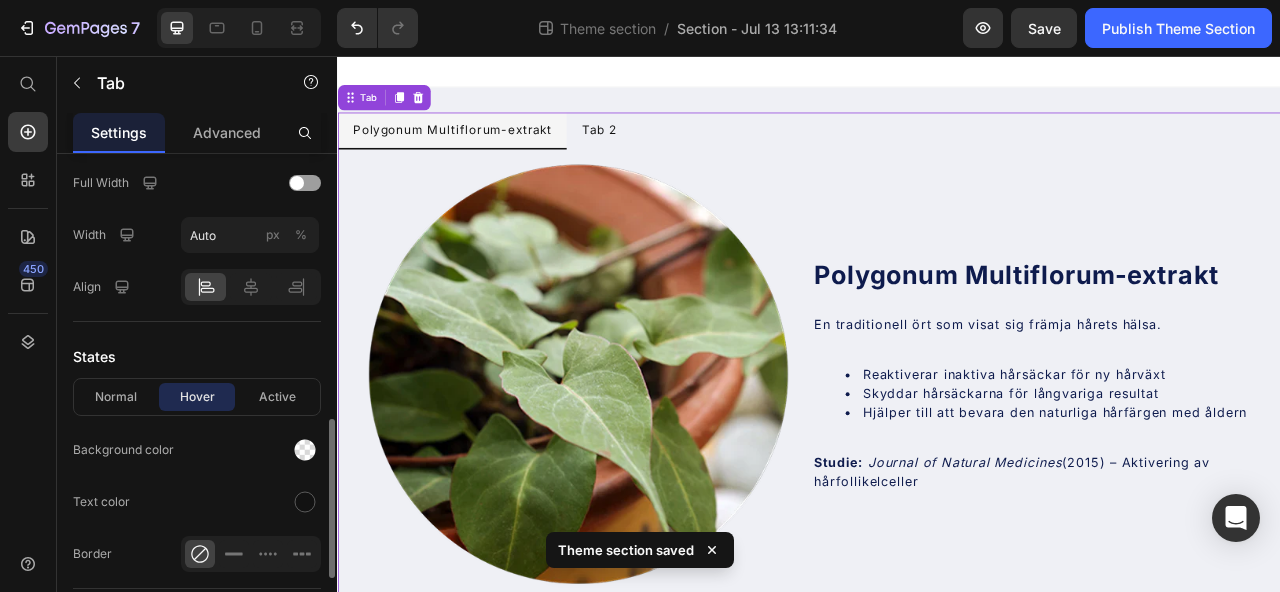 drag, startPoint x: 290, startPoint y: 506, endPoint x: 249, endPoint y: 480, distance: 48.548943 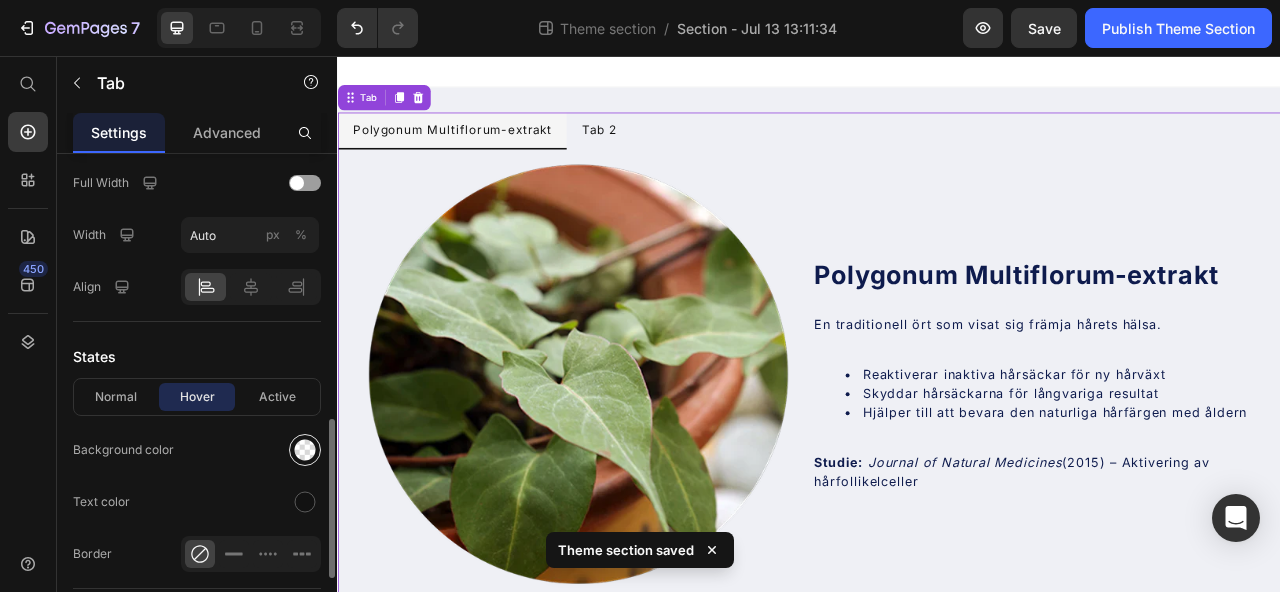 click at bounding box center (305, 450) 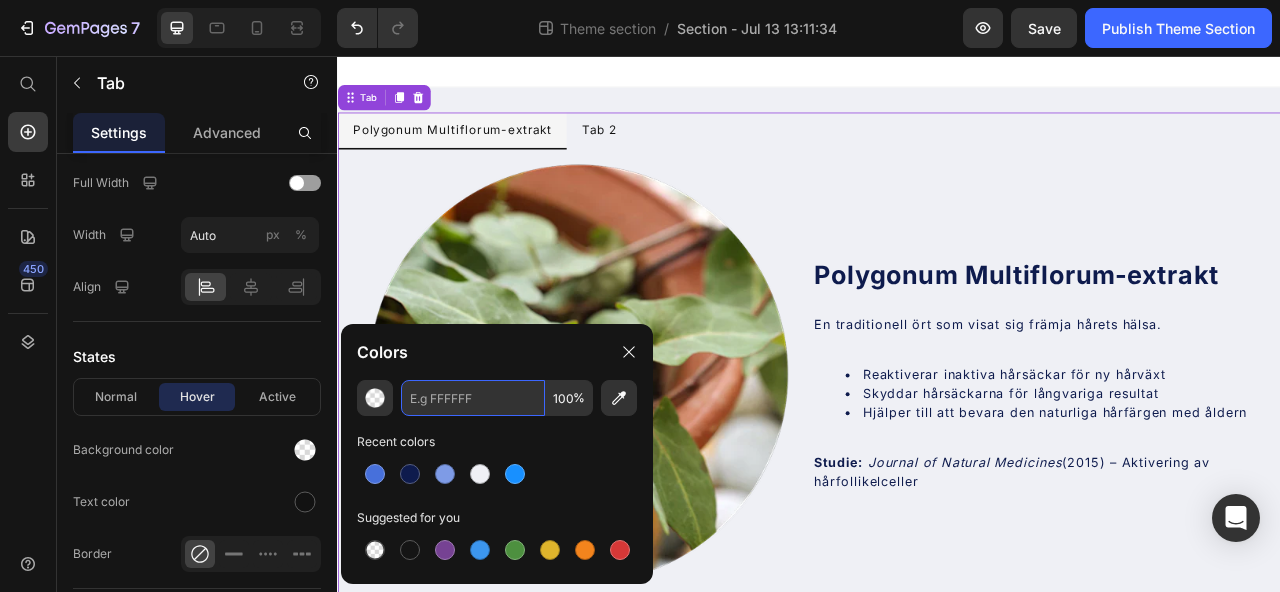 click at bounding box center (473, 398) 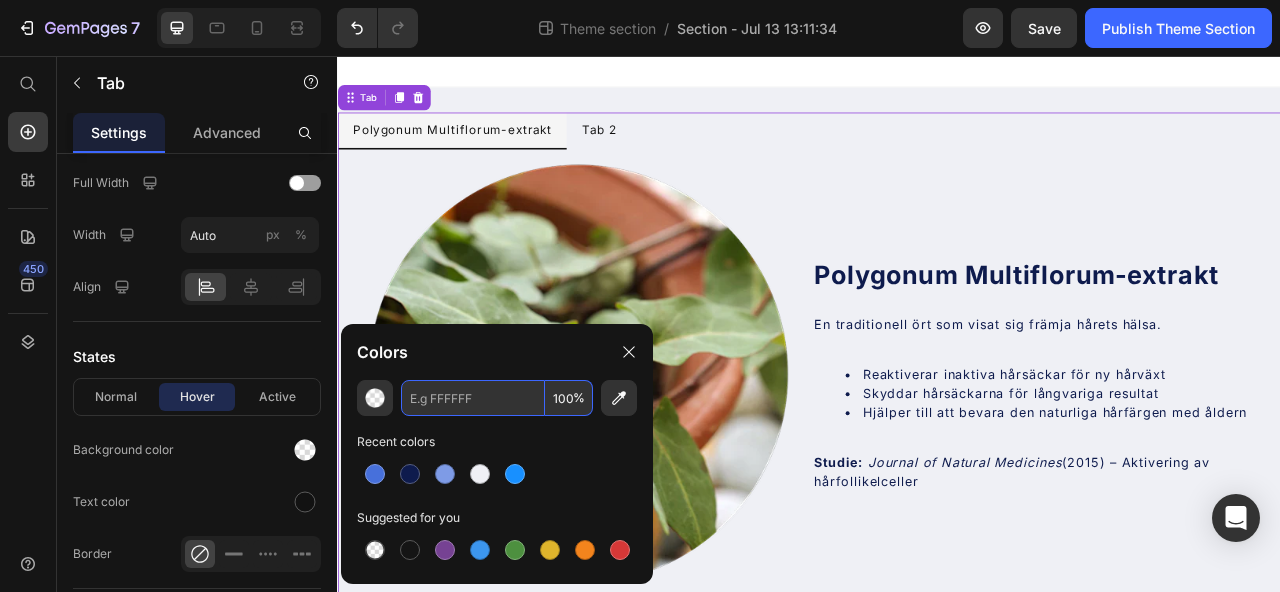 paste on "#15103C" 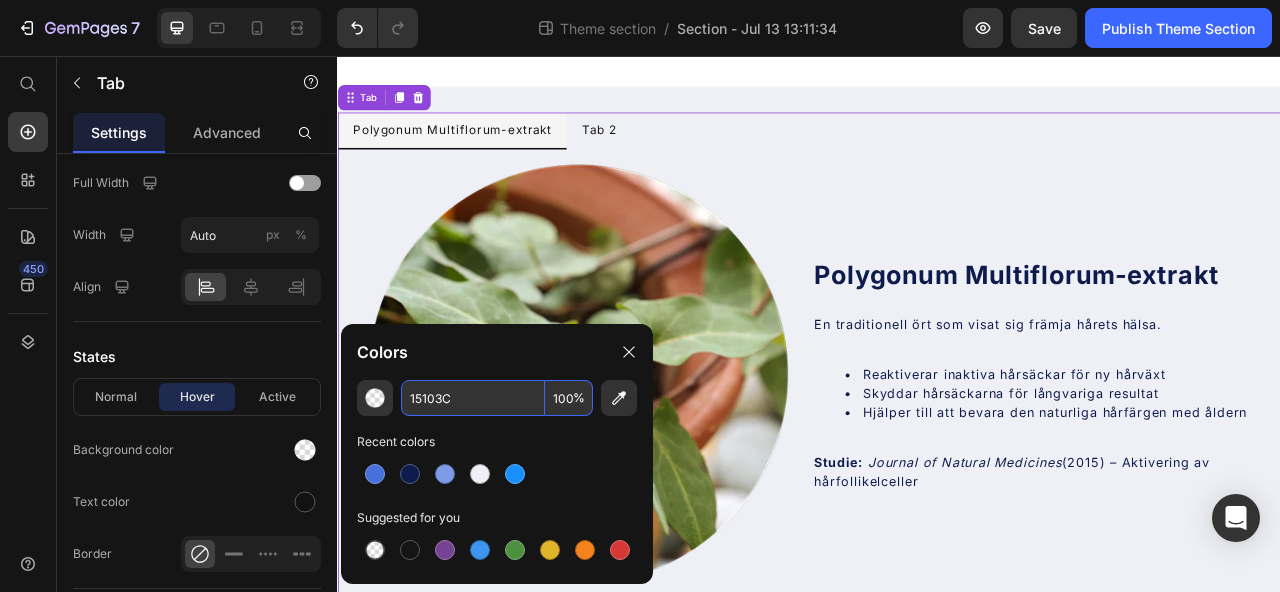 type on "15103C" 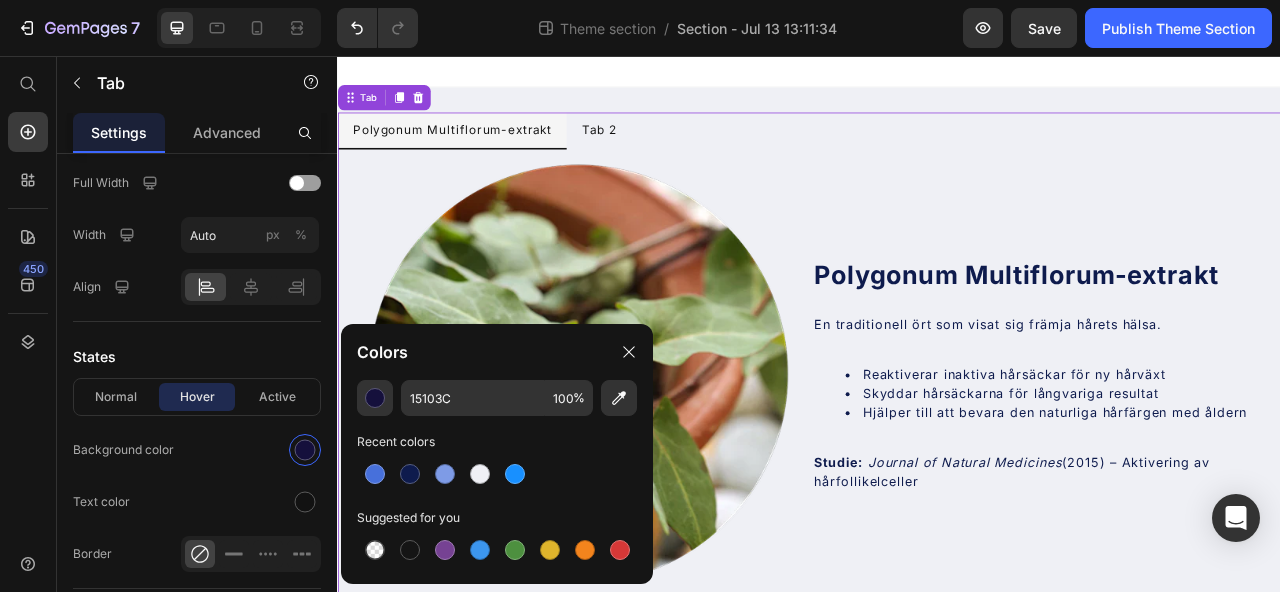 click on "Colors" 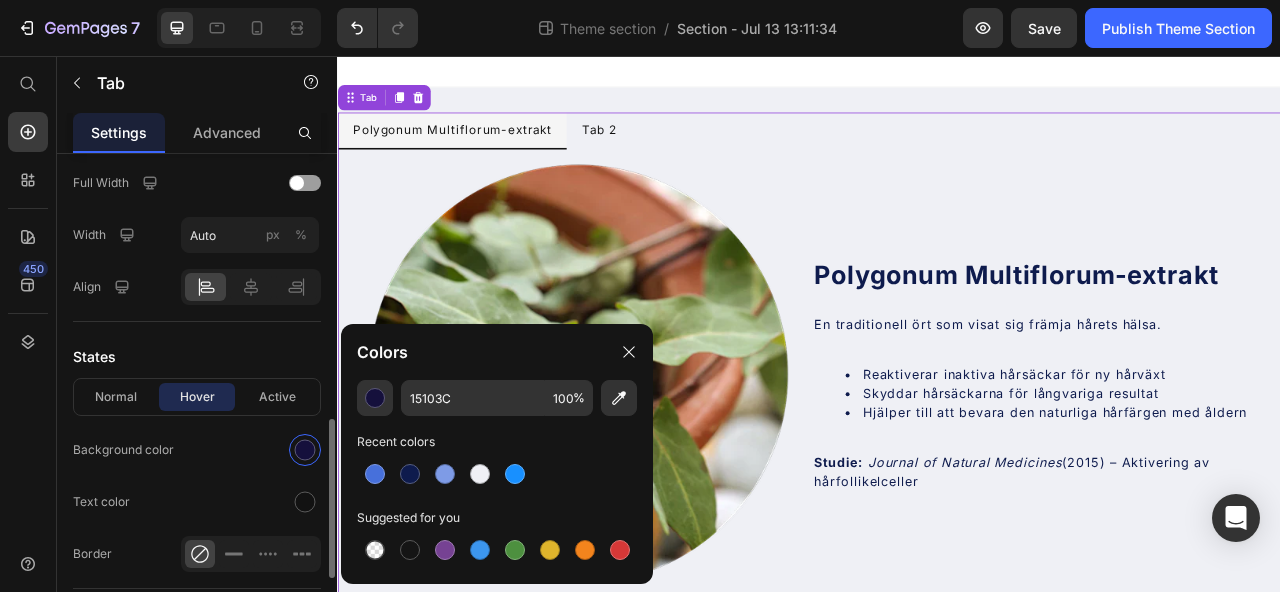 click on "States" at bounding box center (197, 356) 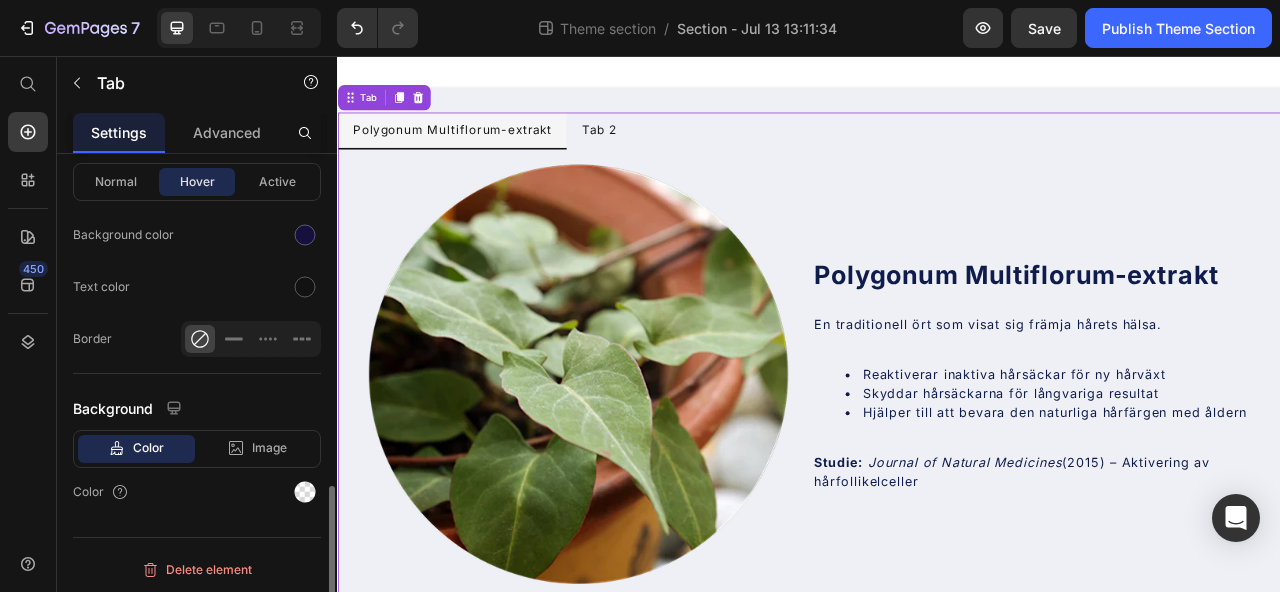 scroll, scrollTop: 1026, scrollLeft: 0, axis: vertical 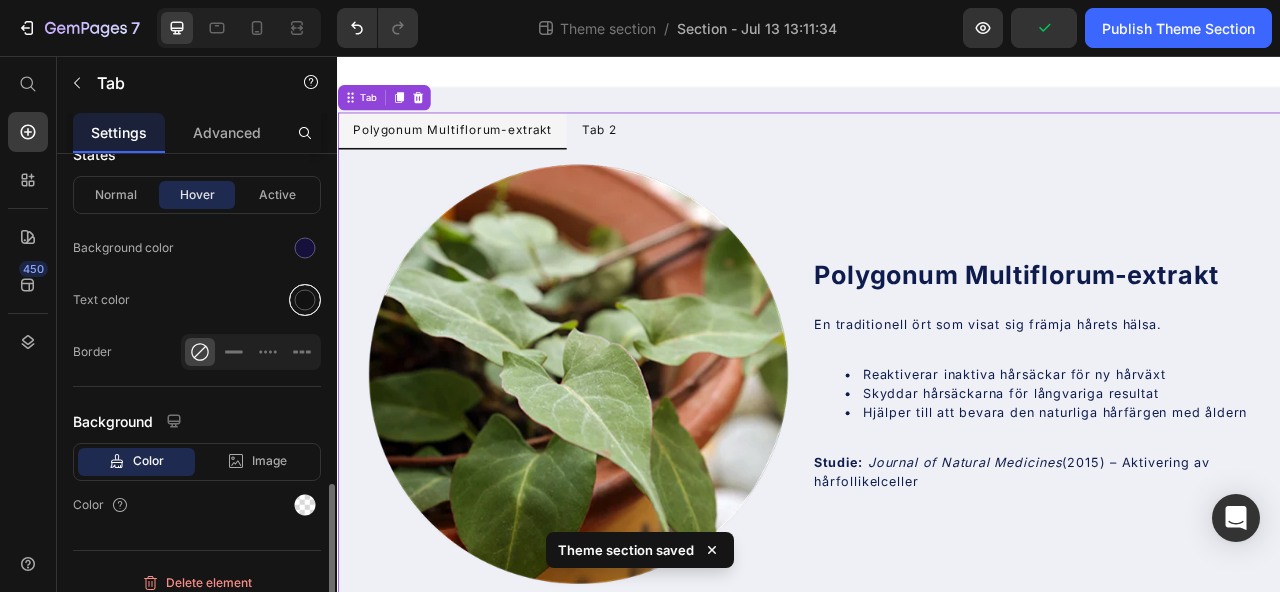 click at bounding box center [305, 300] 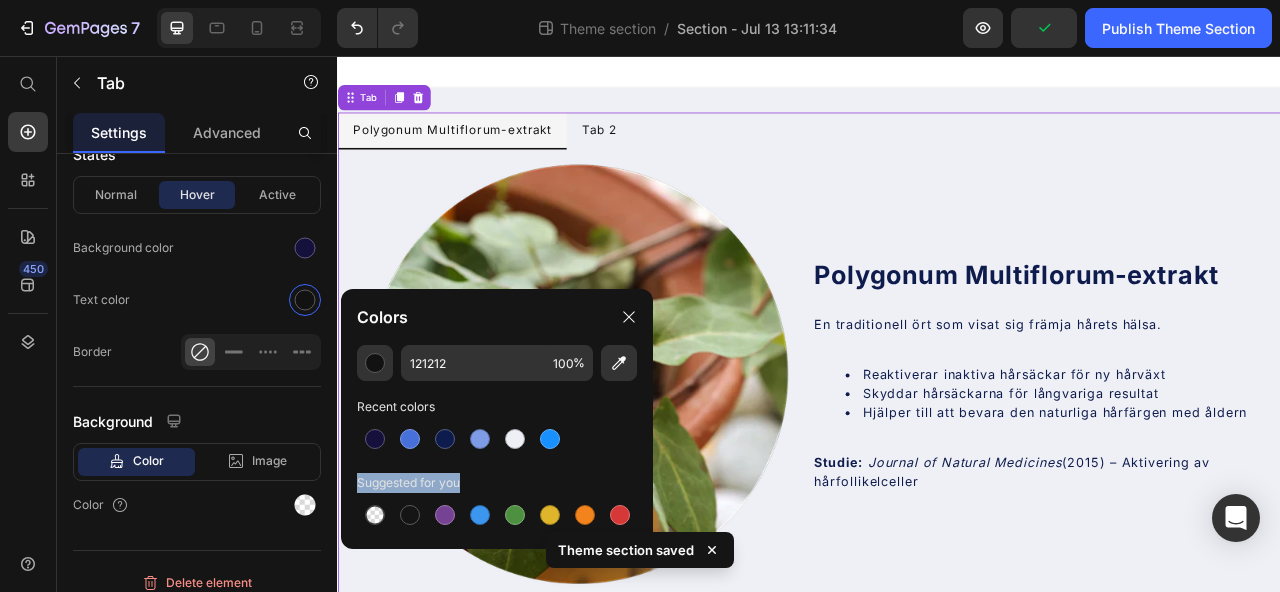 drag, startPoint x: 378, startPoint y: 520, endPoint x: 488, endPoint y: 376, distance: 181.20706 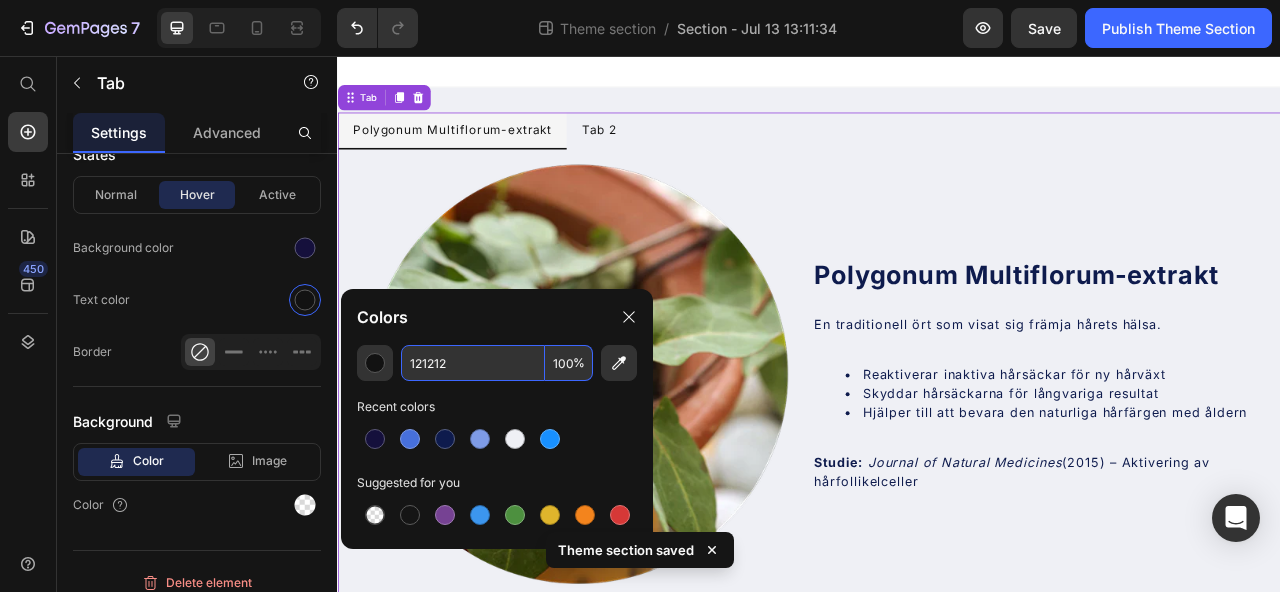 click on "121212" at bounding box center (473, 363) 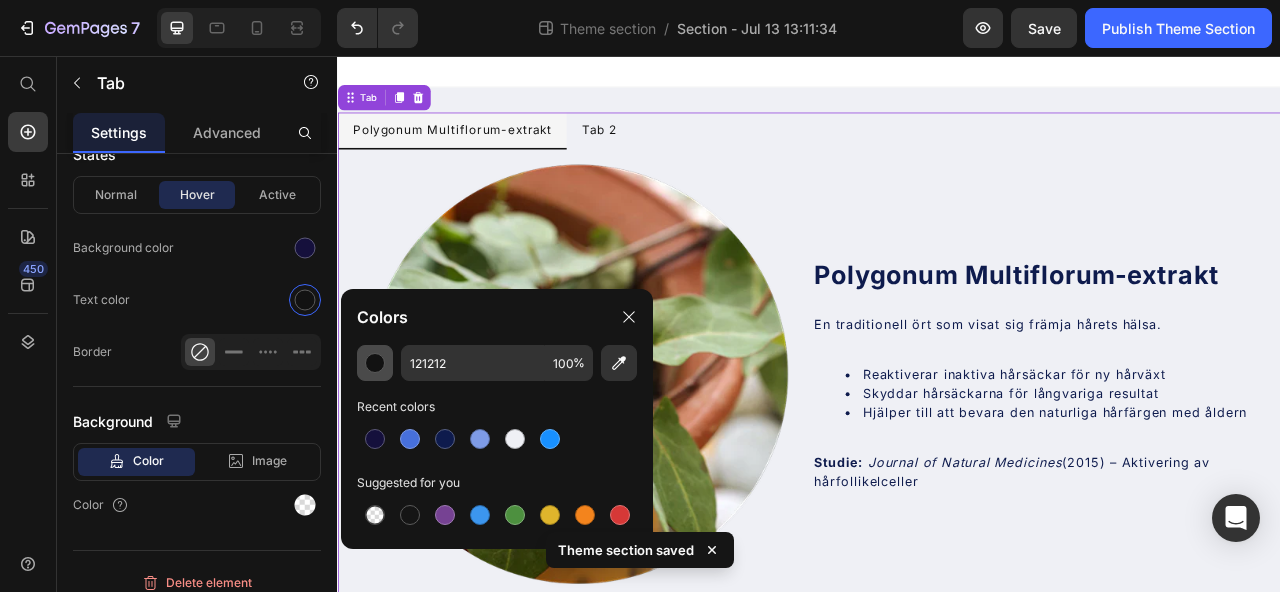 click at bounding box center [375, 363] 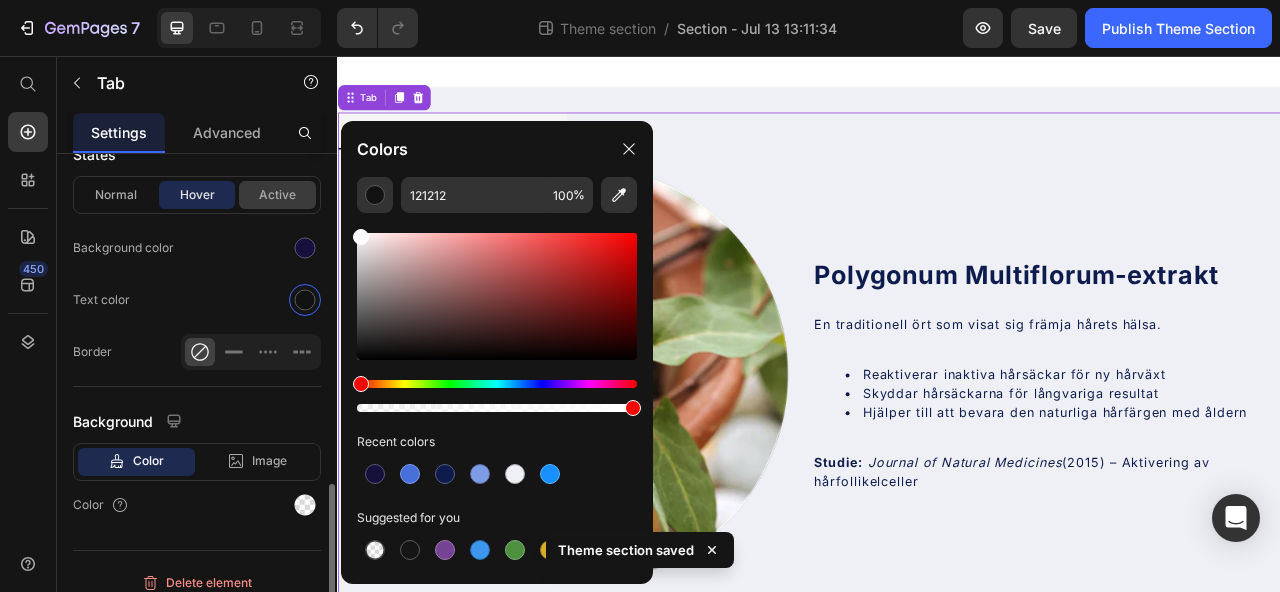 drag, startPoint x: 400, startPoint y: 283, endPoint x: 299, endPoint y: 180, distance: 144.25671 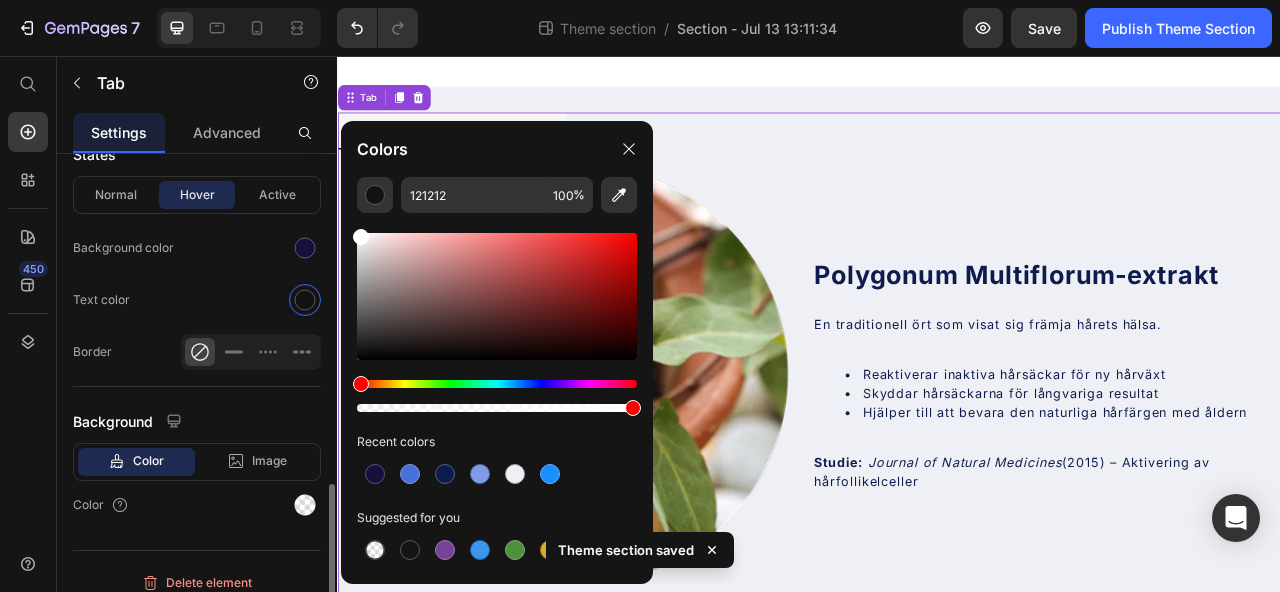 type on "FFFFFF" 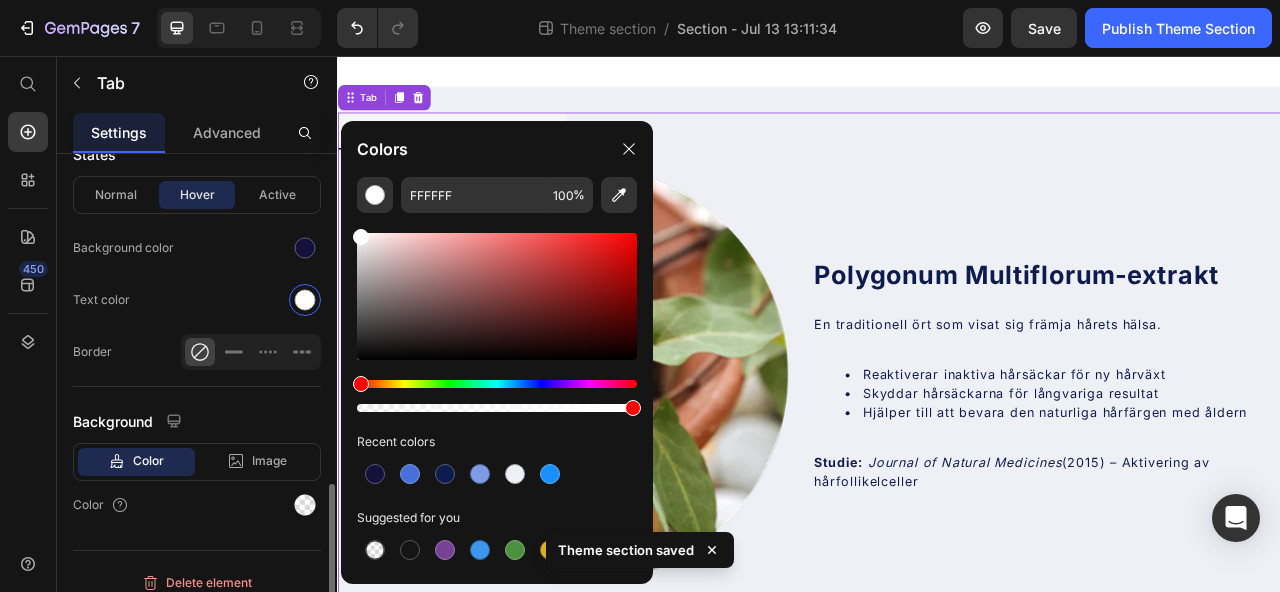 click on "Background color" 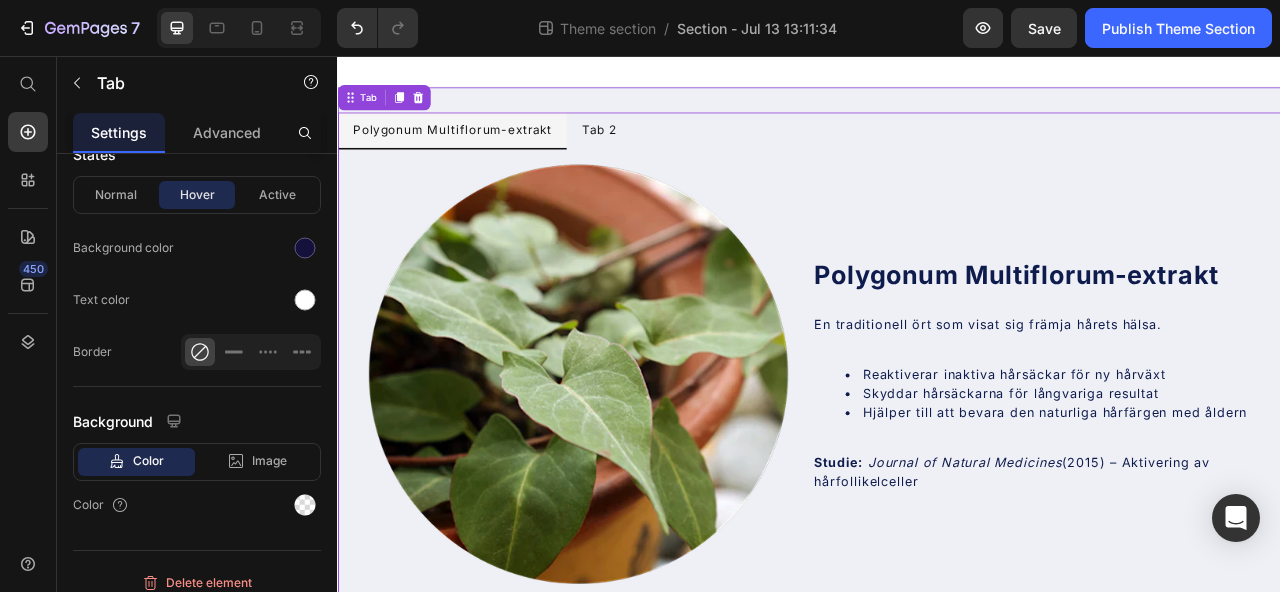 scroll, scrollTop: 1, scrollLeft: 0, axis: vertical 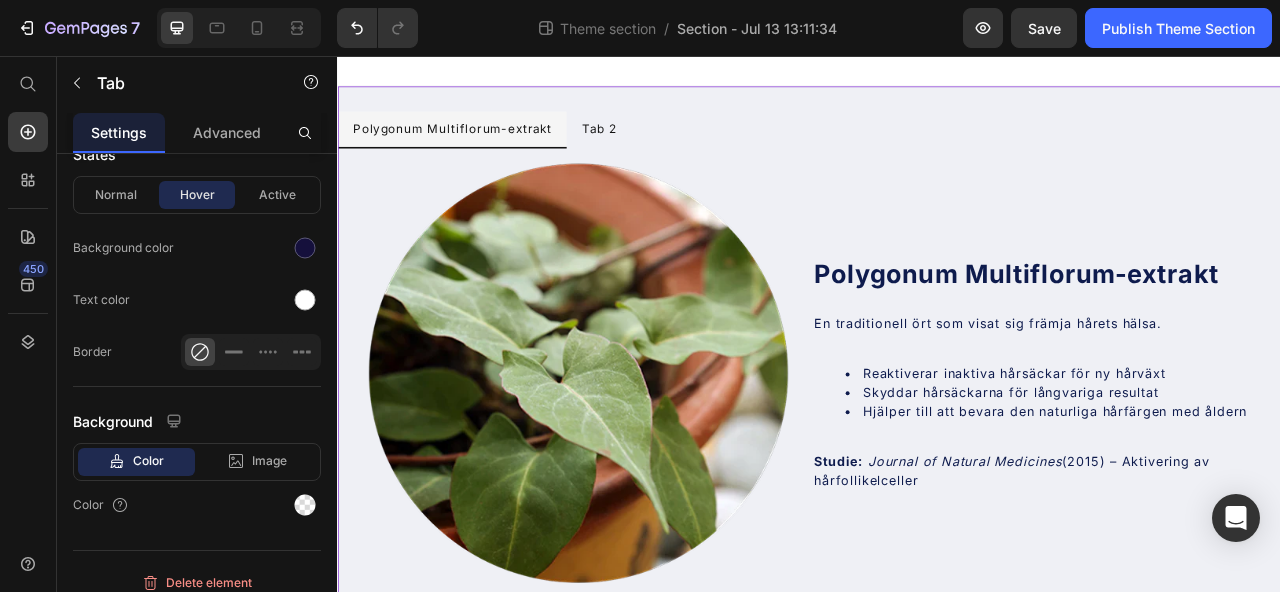 click on "Polygonum Multiflorum-extrakt Tab 2 Image ⁠⁠⁠⁠⁠⁠⁠ Polygonum Multiflorum-extrakt Heading En traditionell ört som visat sig främja hårets hälsa. Reaktiverar inaktiva hårsäckar för ny hårväxt Skyddar hårsäckarna för långvariga resultat Hjälper till att bevara den naturliga hårfärgen med åldern Studie:   Journal of Natural Medicines  (2015) – Aktivering av hårfollikelceller Text Block Row
Tab" at bounding box center (937, 436) 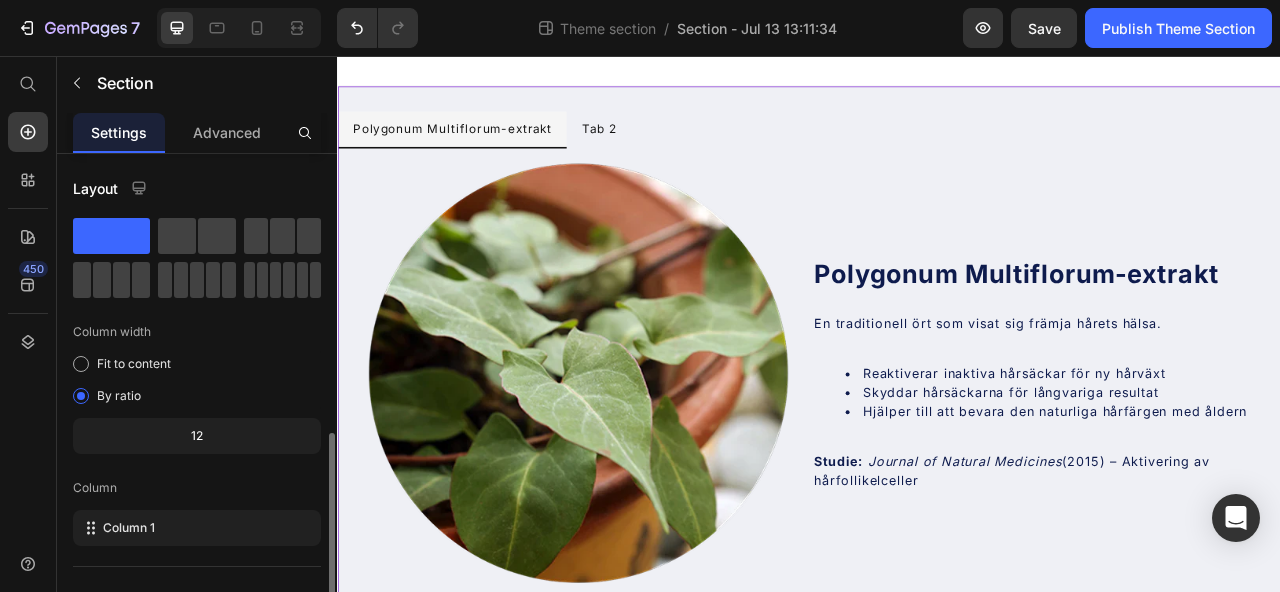 scroll, scrollTop: 313, scrollLeft: 0, axis: vertical 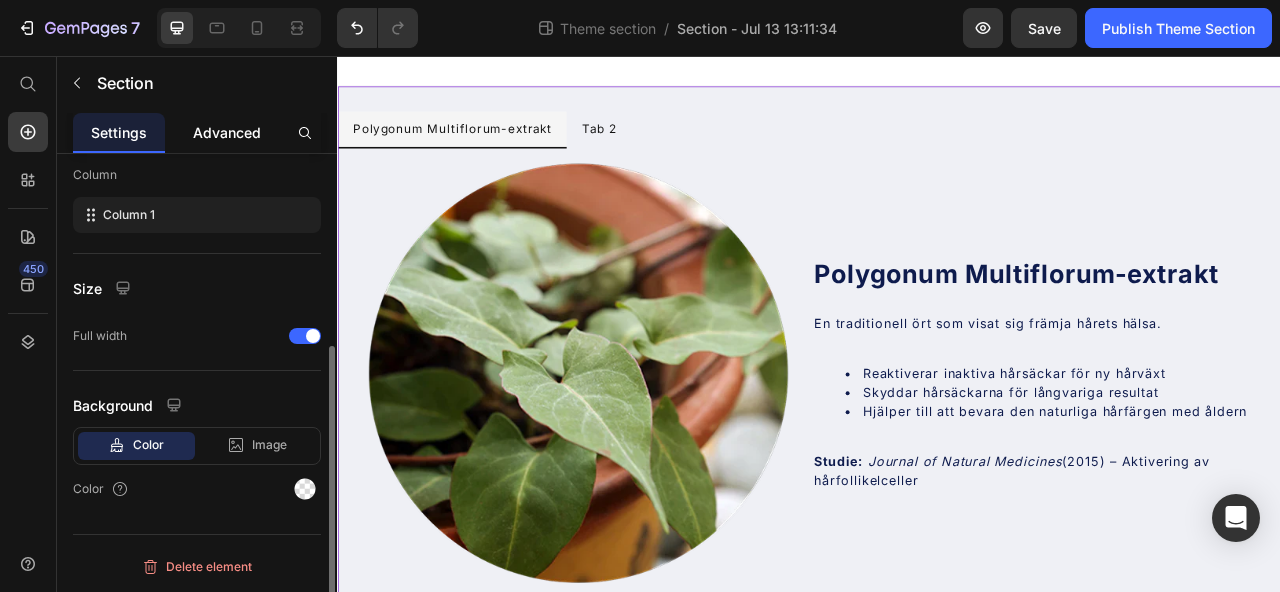 click on "Advanced" at bounding box center (227, 132) 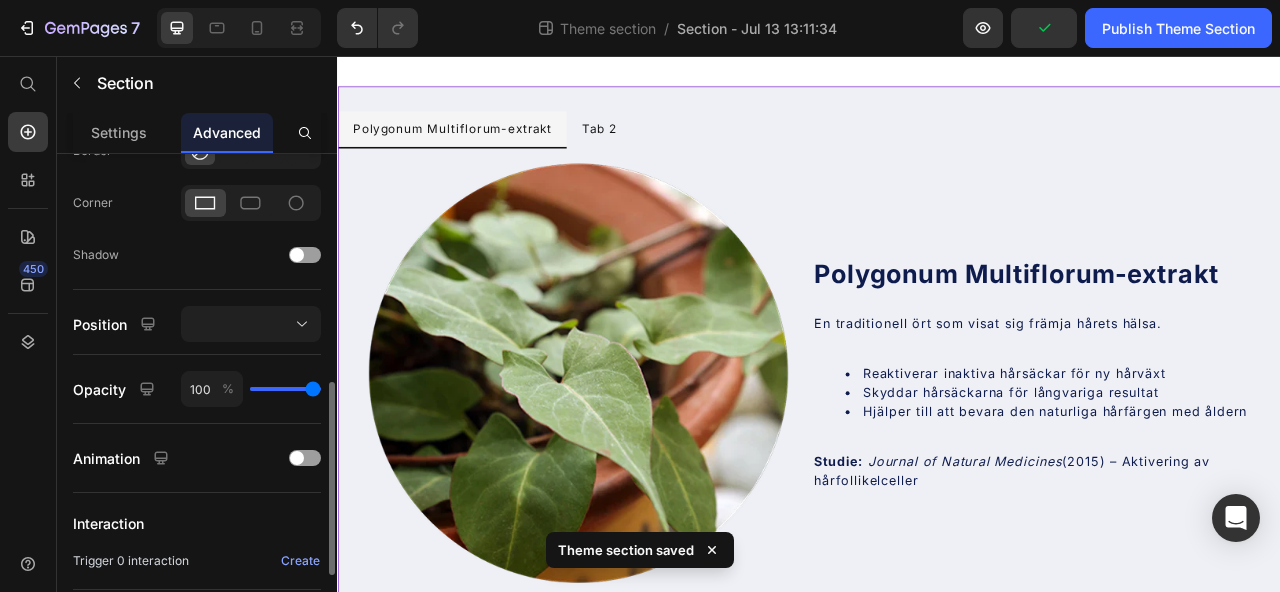 scroll, scrollTop: 537, scrollLeft: 0, axis: vertical 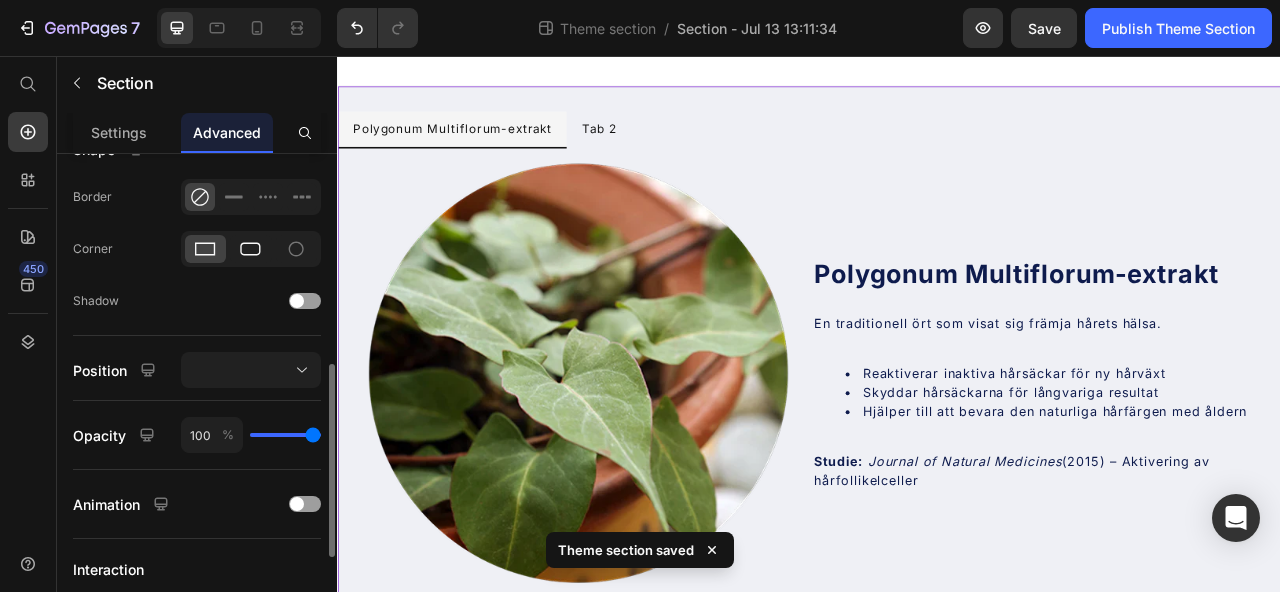 click 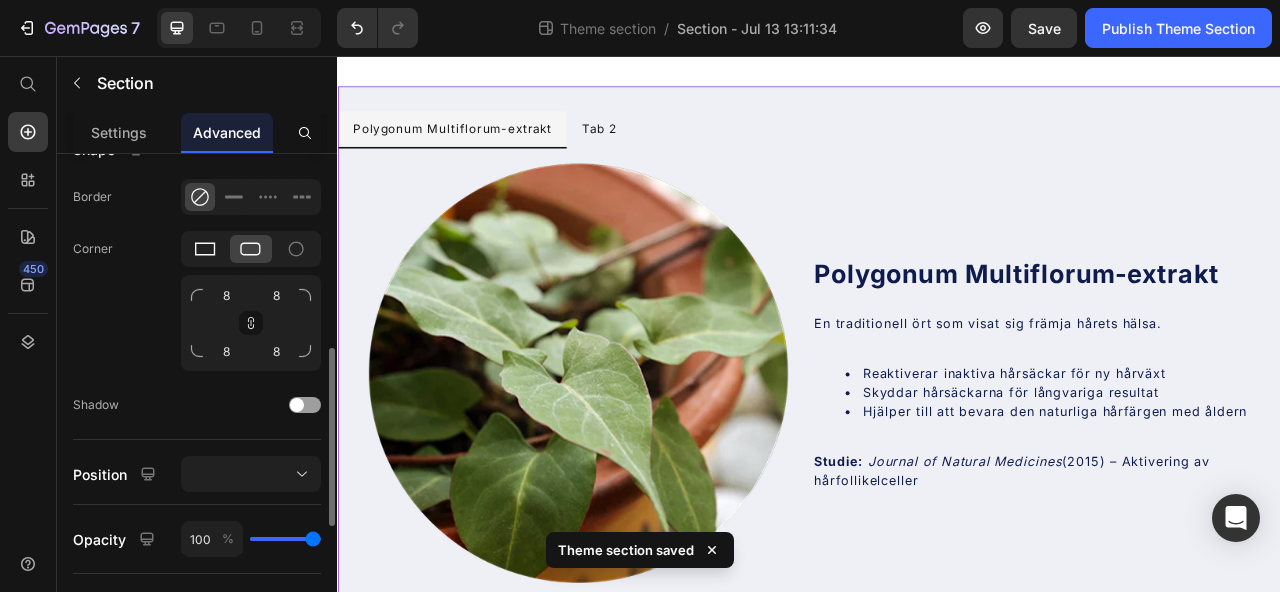 click 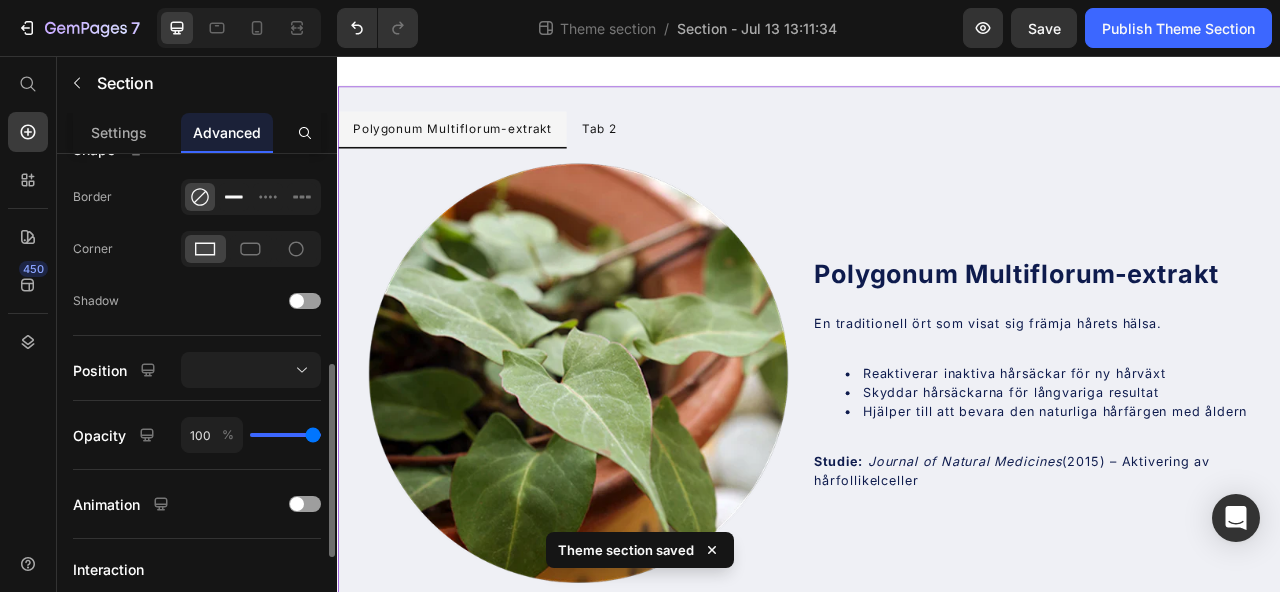 click 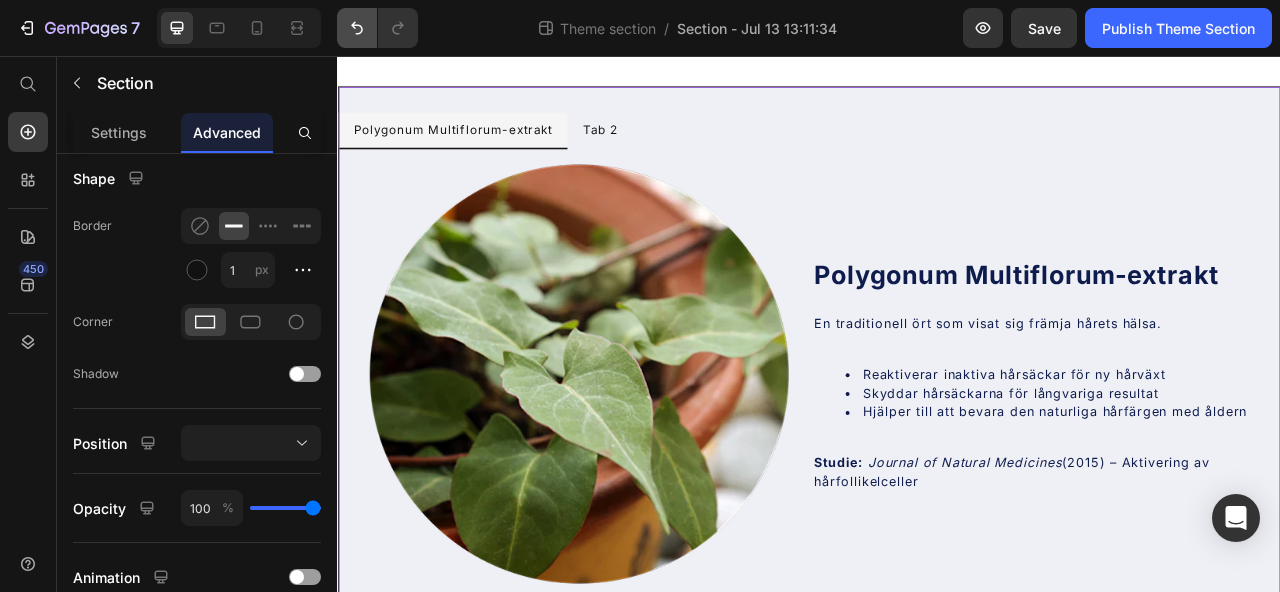 scroll, scrollTop: 505, scrollLeft: 0, axis: vertical 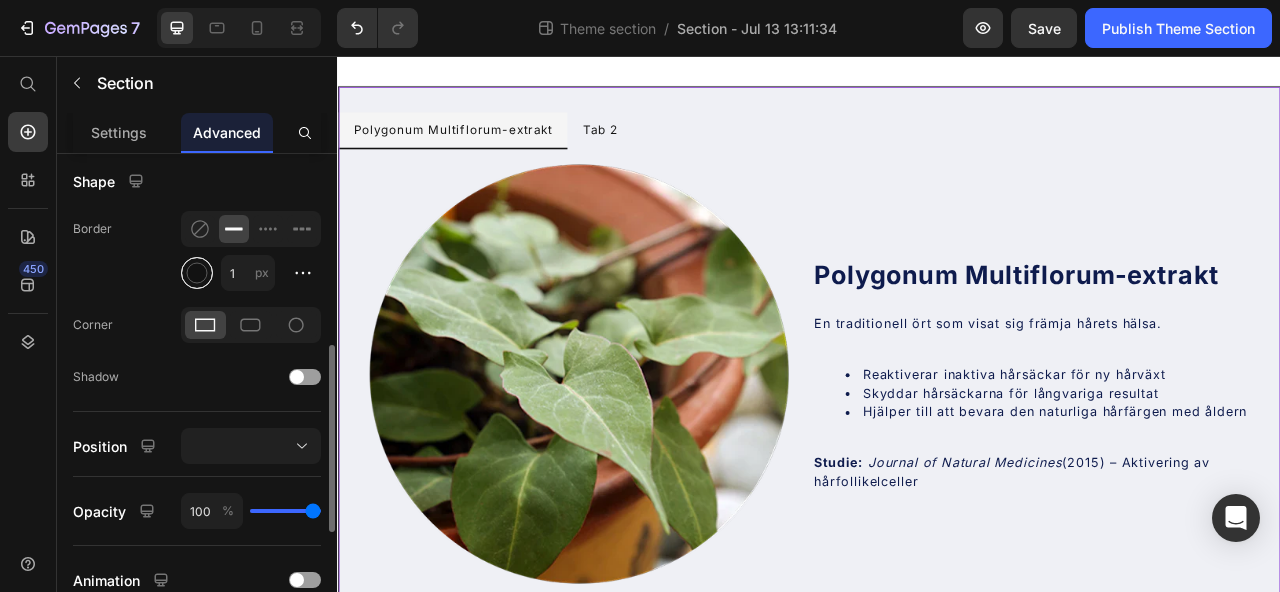 click at bounding box center [197, 273] 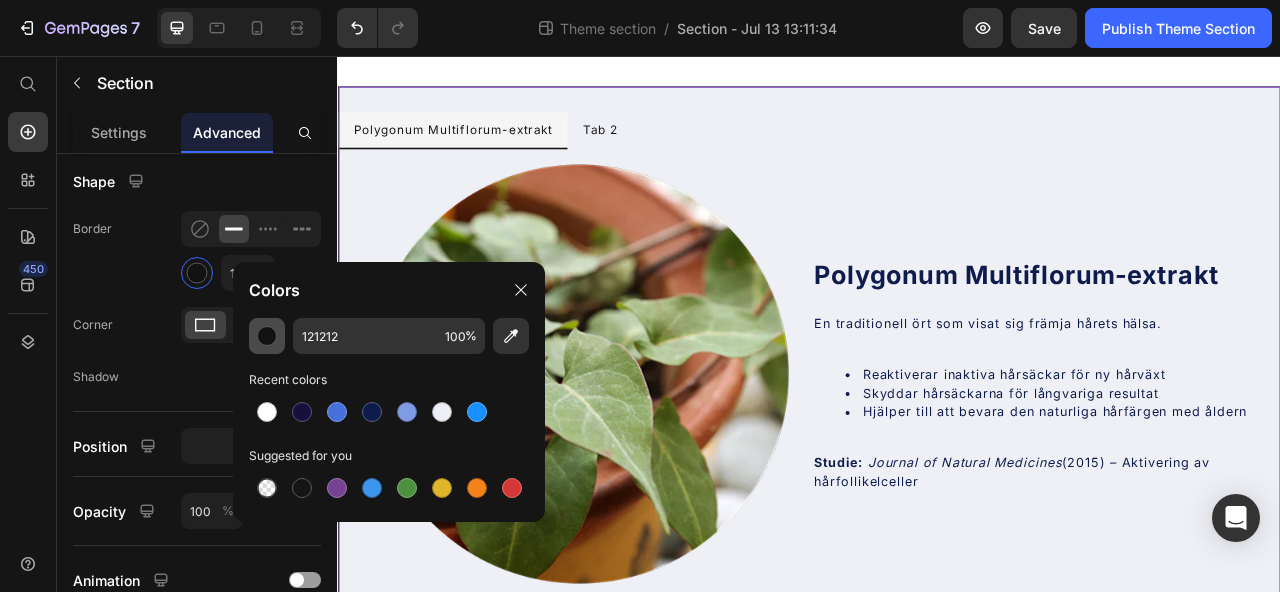 click at bounding box center (267, 336) 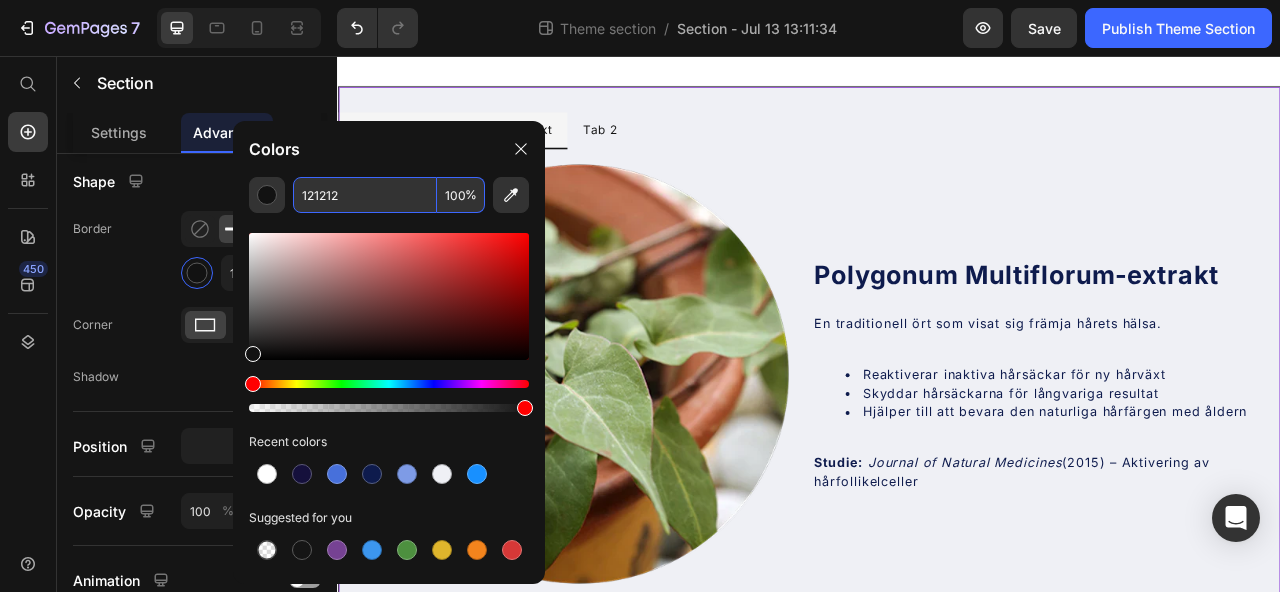 click on "121212" at bounding box center [365, 195] 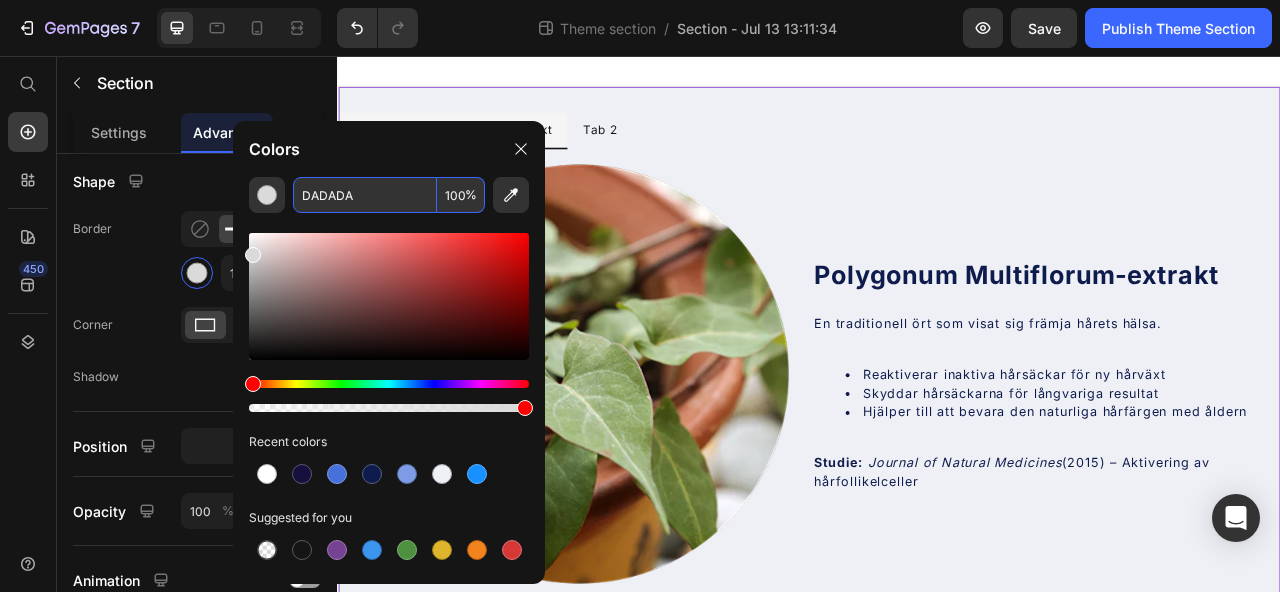 type on "DADADA" 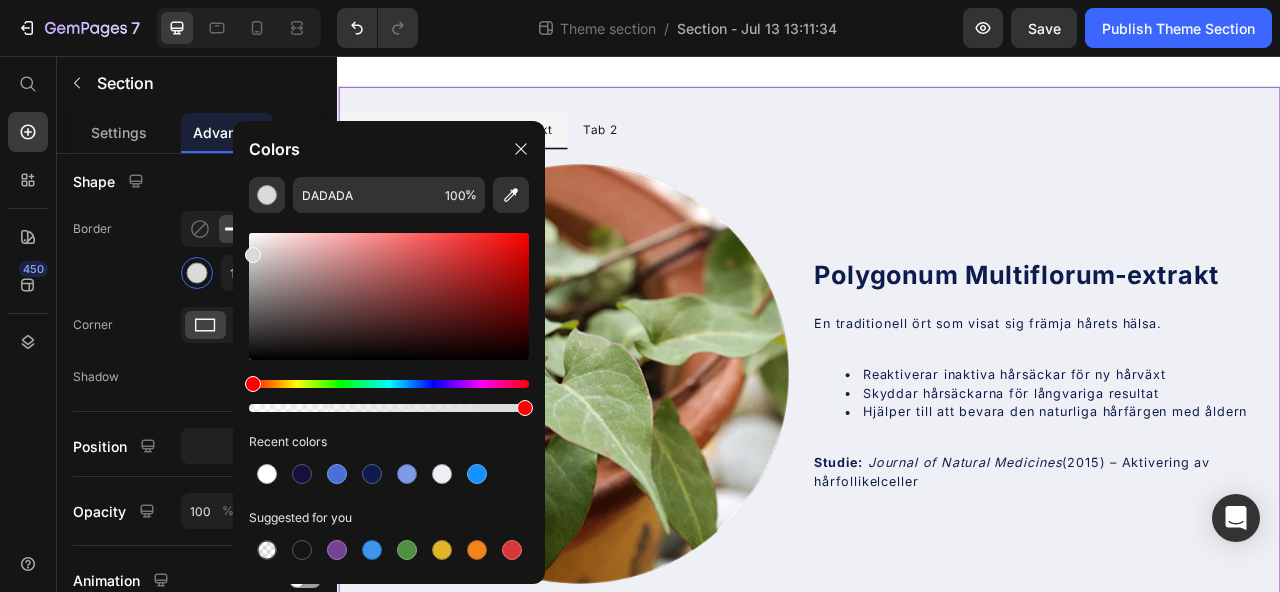 click on "Border 1 px" 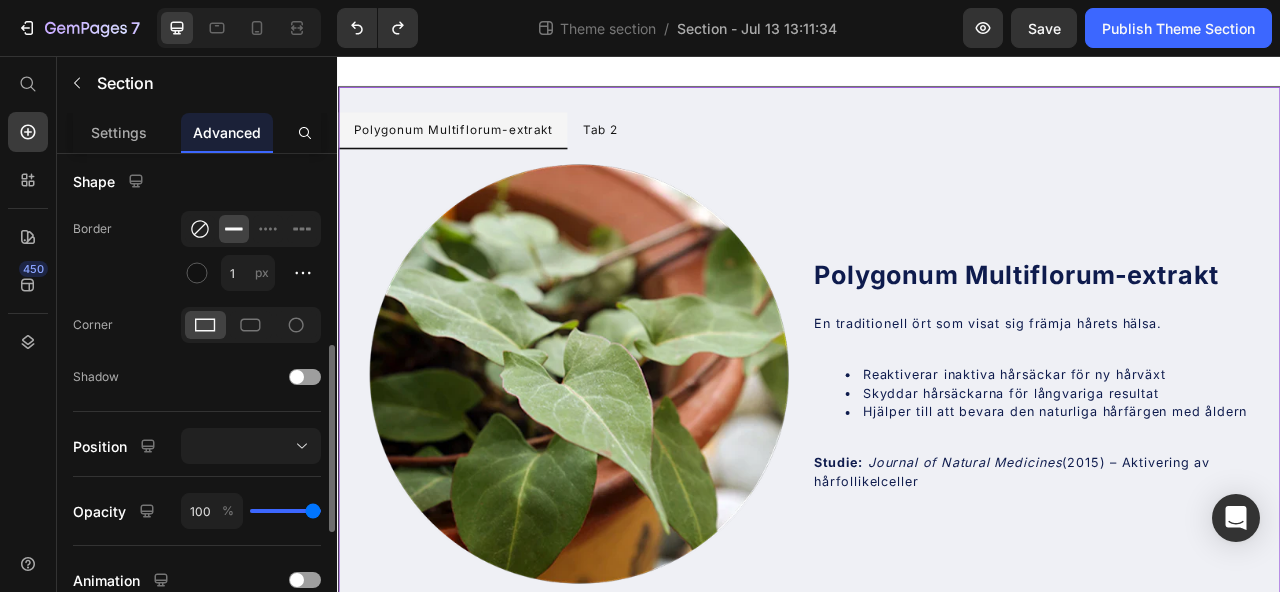 click 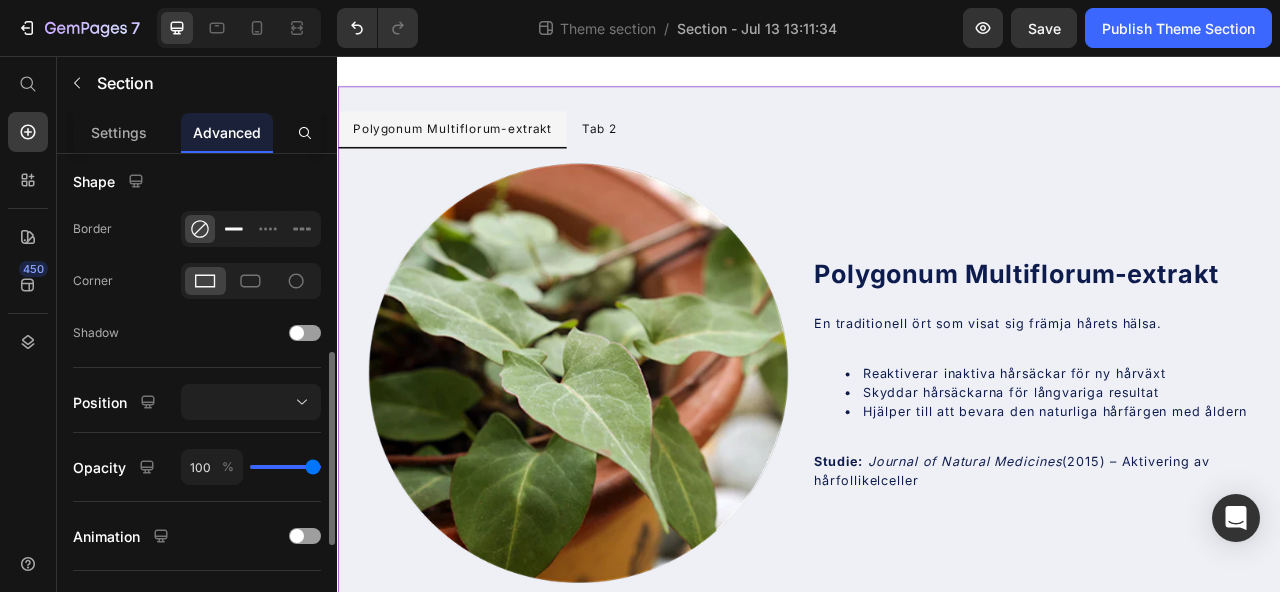 click 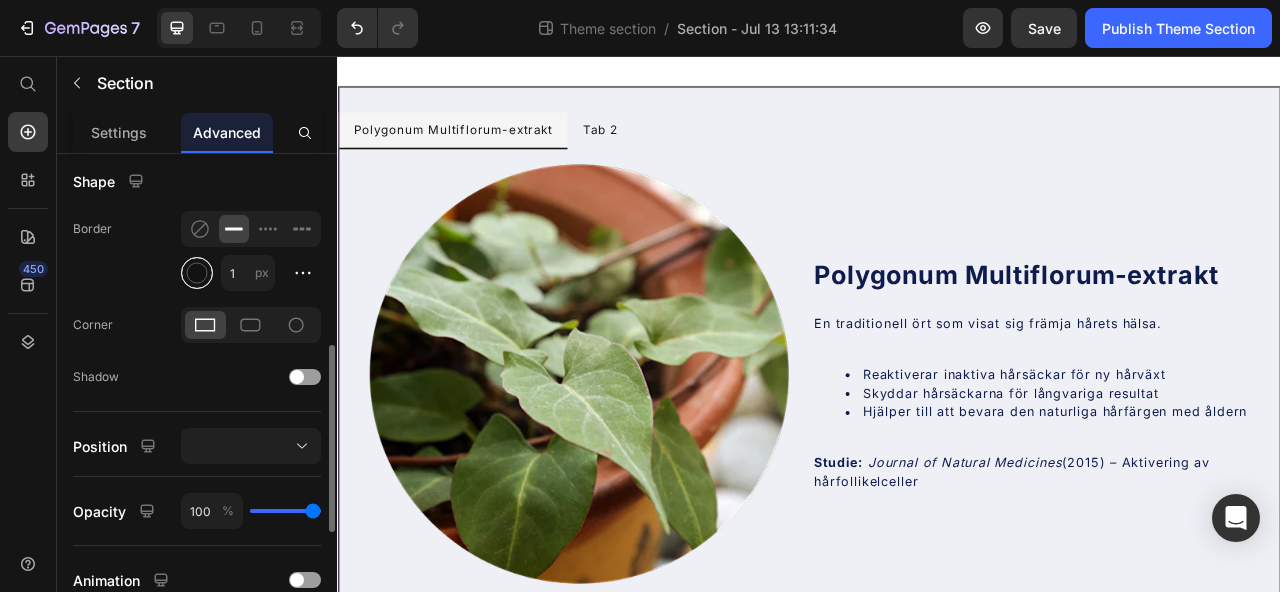 click at bounding box center [197, 273] 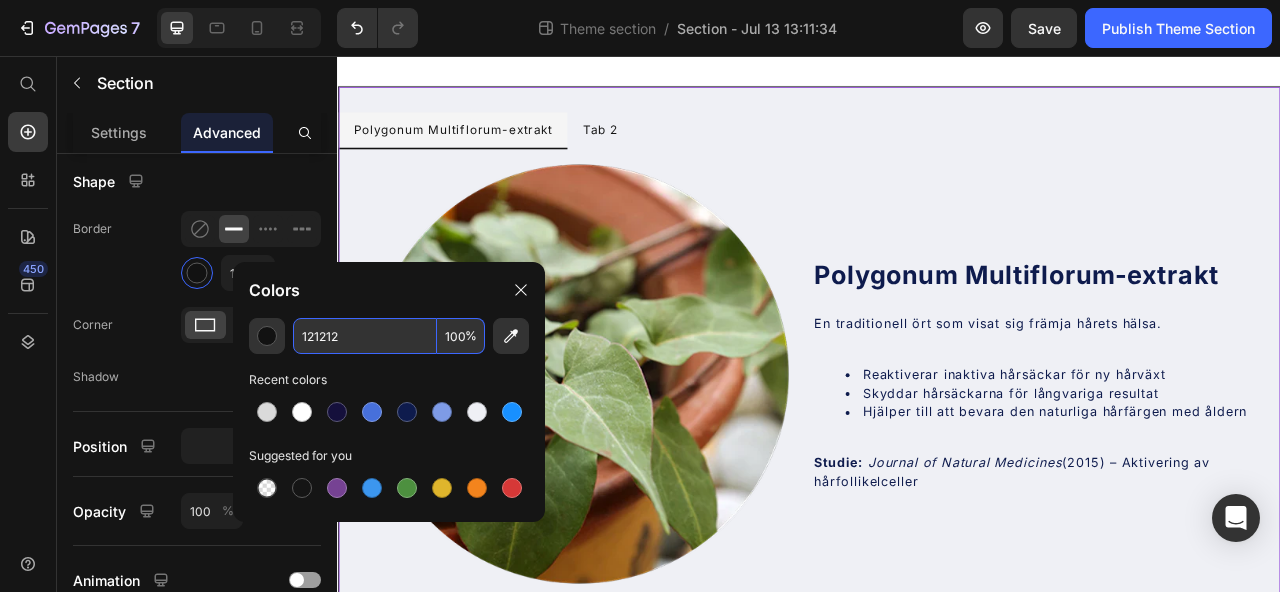 click on "121212" at bounding box center (365, 336) 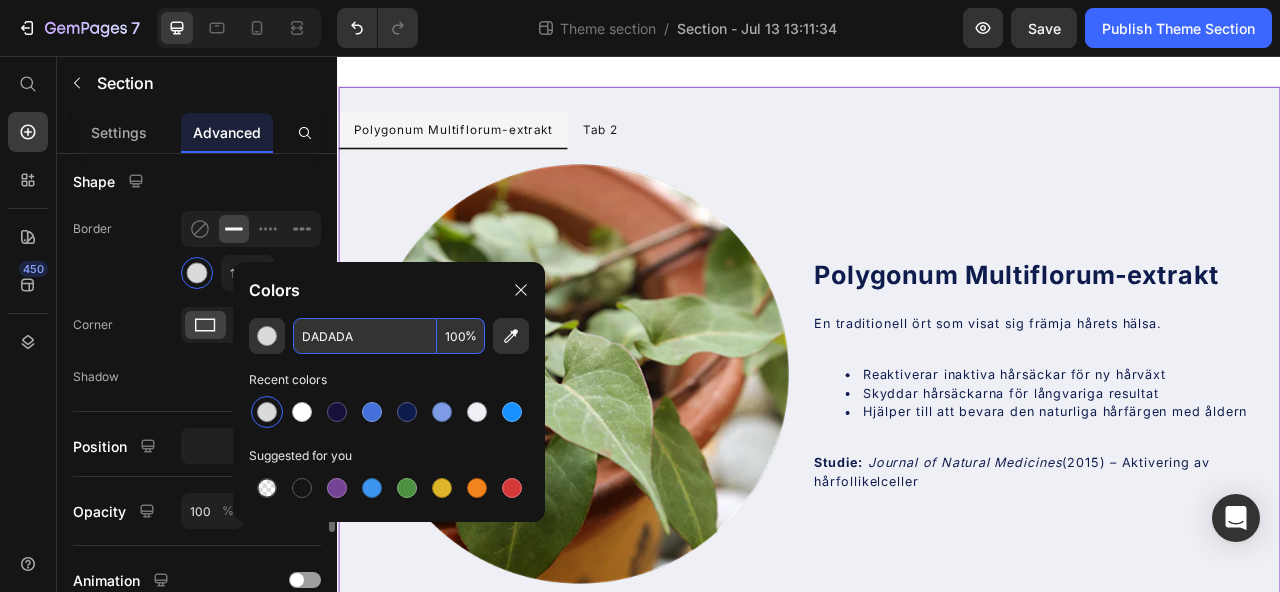 type on "DADADA" 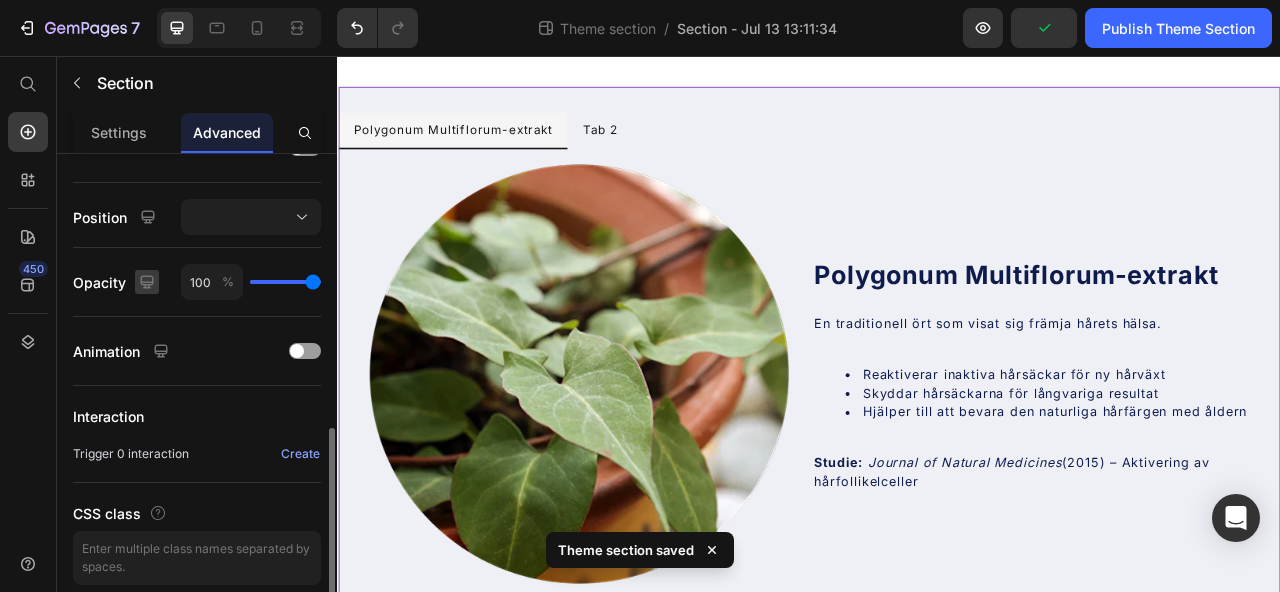 scroll, scrollTop: 814, scrollLeft: 0, axis: vertical 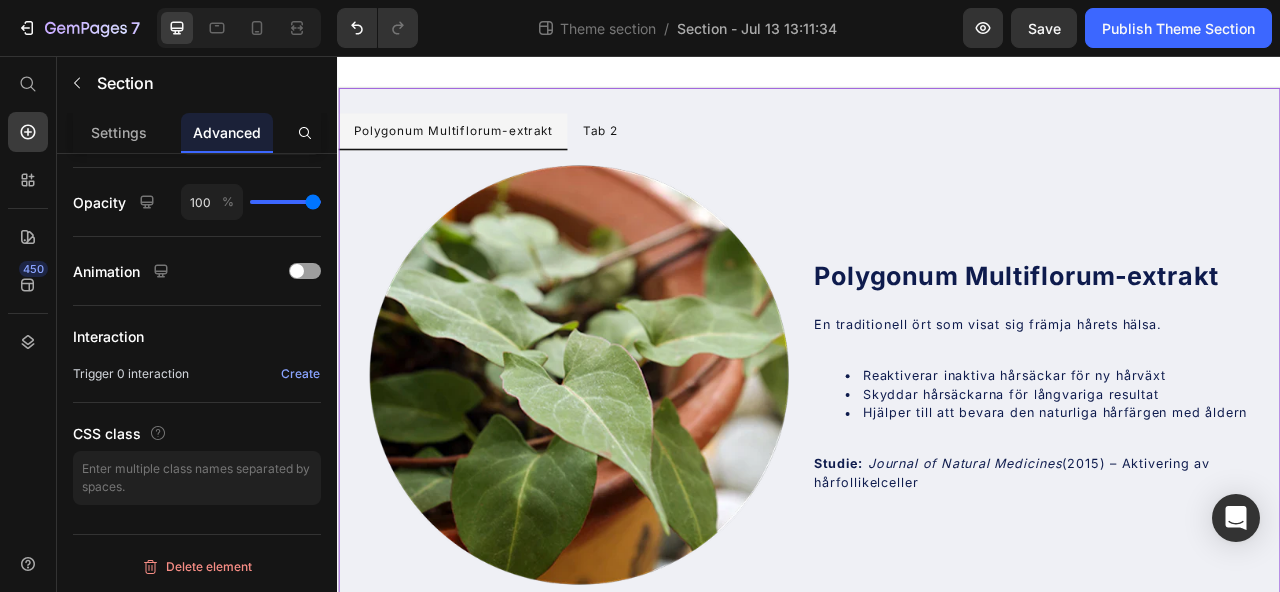 click on "Polygonum Multiflorum-extrakt Tab 2 Image ⁠⁠⁠⁠⁠⁠⁠ Polygonum Multiflorum-extrakt Heading En traditionell ört som visat sig främja hårets hälsa. Reaktiverar inaktiva hårsäckar för ny hårväxt Skyddar hårsäckarna för långvariga resultat Hjälper till att bevara den naturliga hårfärgen med åldern Studie:   Journal of Natural Medicines  (2015) – Aktivering av hårfollikelceller Text Block Row
Tab" at bounding box center (937, 438) 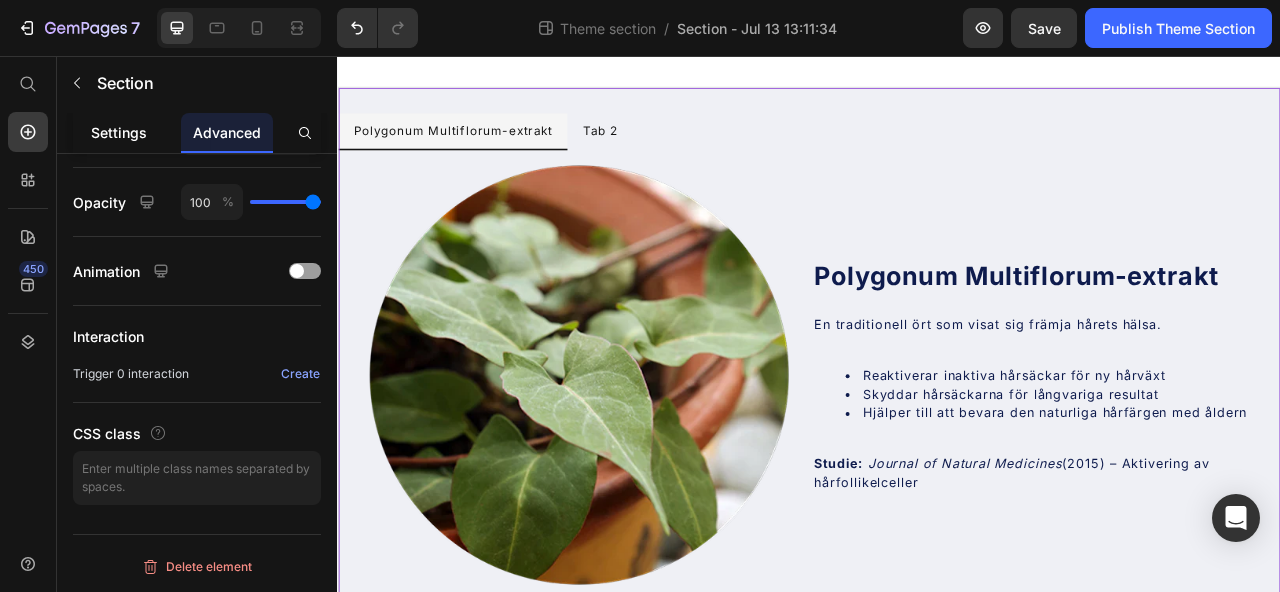 click on "Settings" at bounding box center [119, 132] 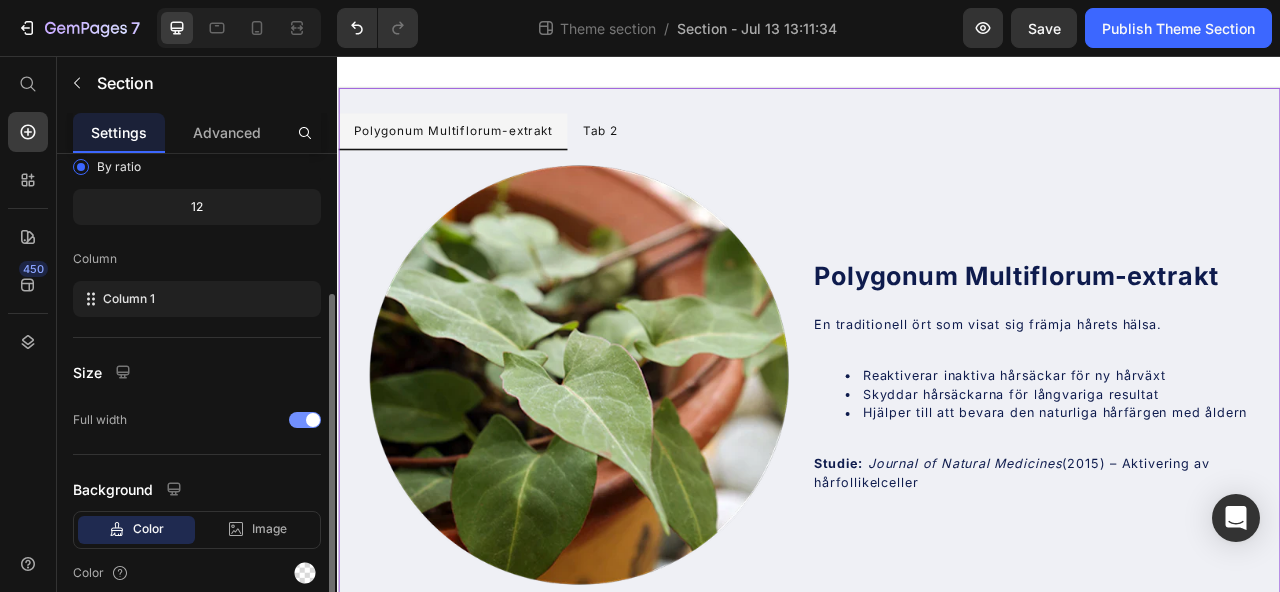 scroll, scrollTop: 313, scrollLeft: 0, axis: vertical 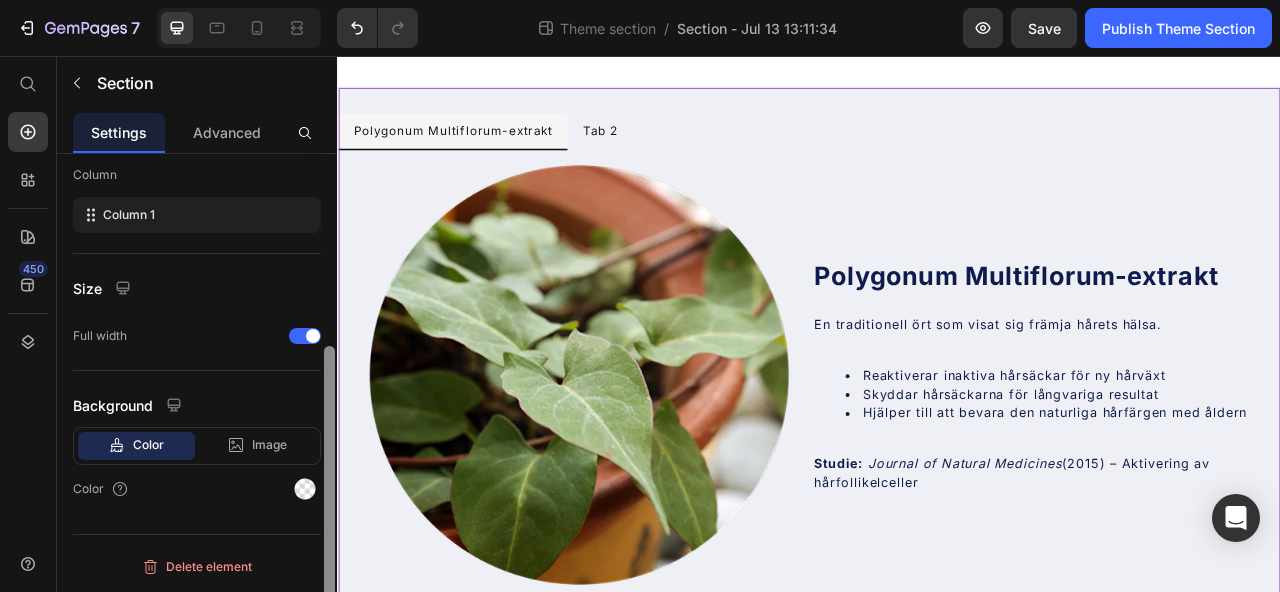 click at bounding box center [329, 497] 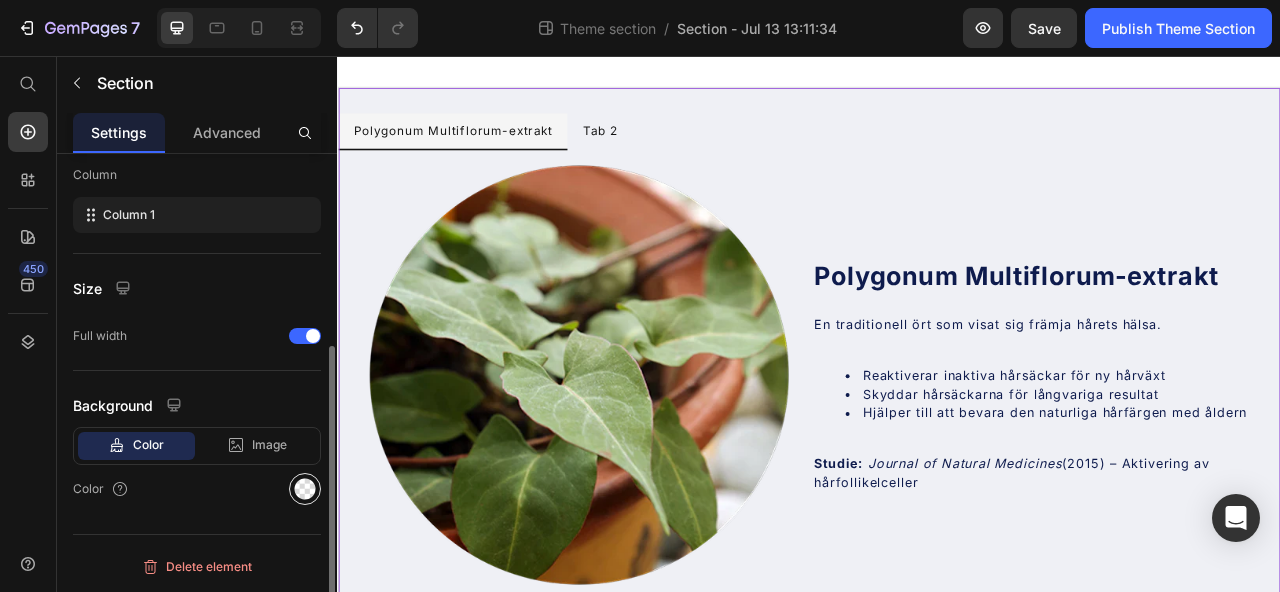 click at bounding box center (305, 489) 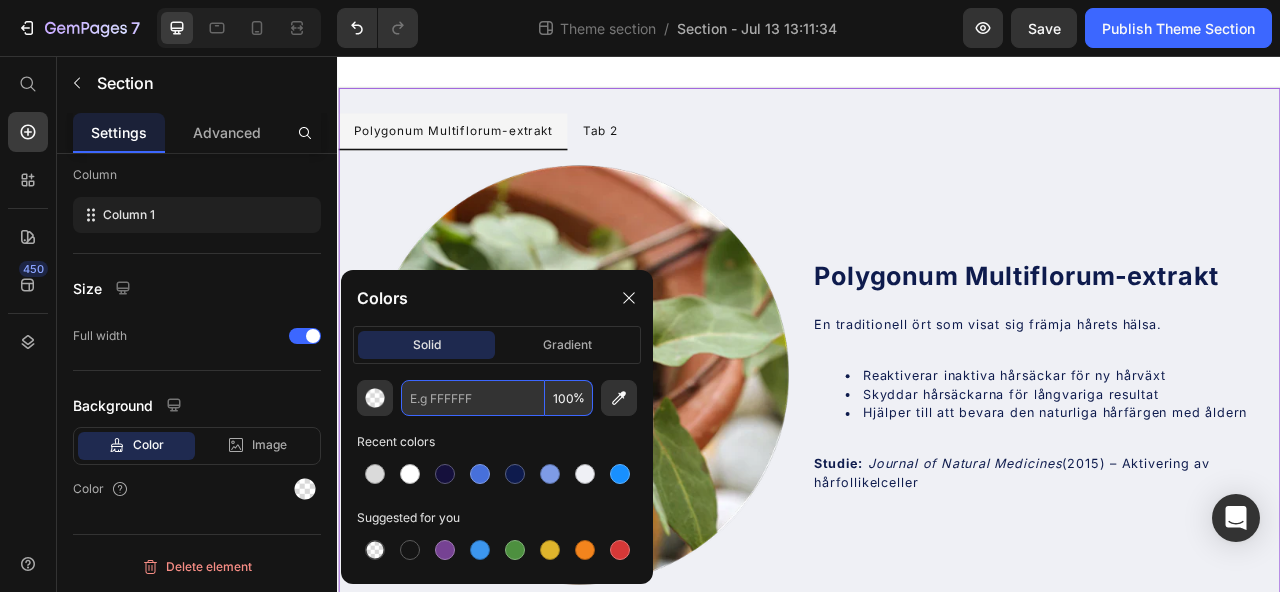 click at bounding box center [473, 398] 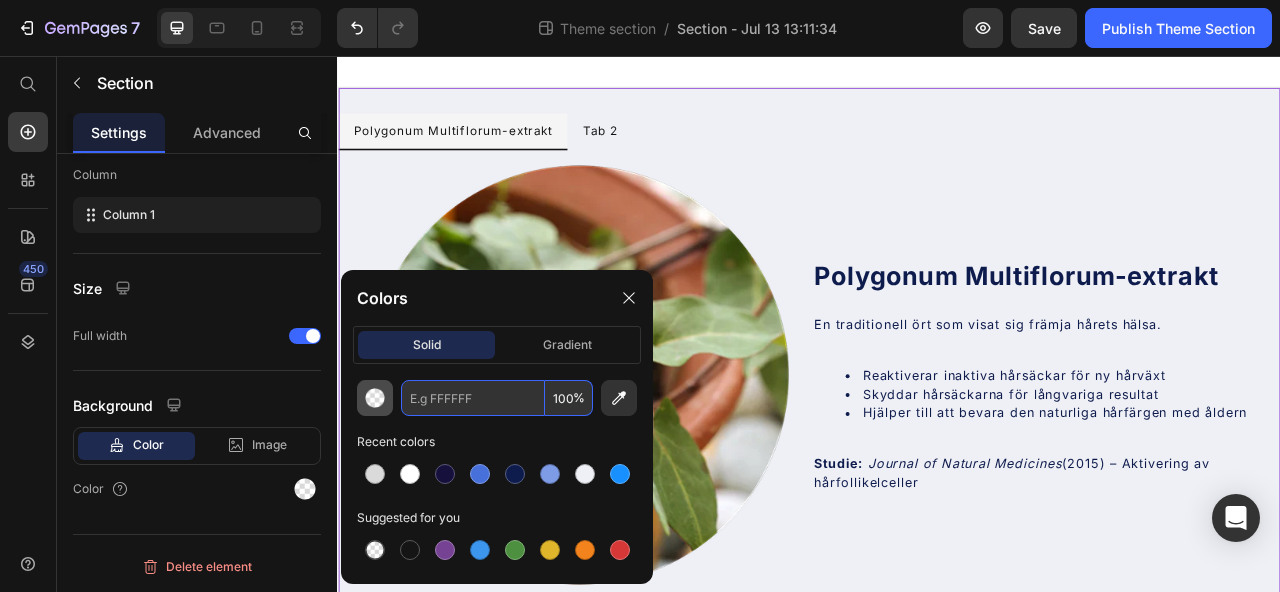 click at bounding box center (375, 398) 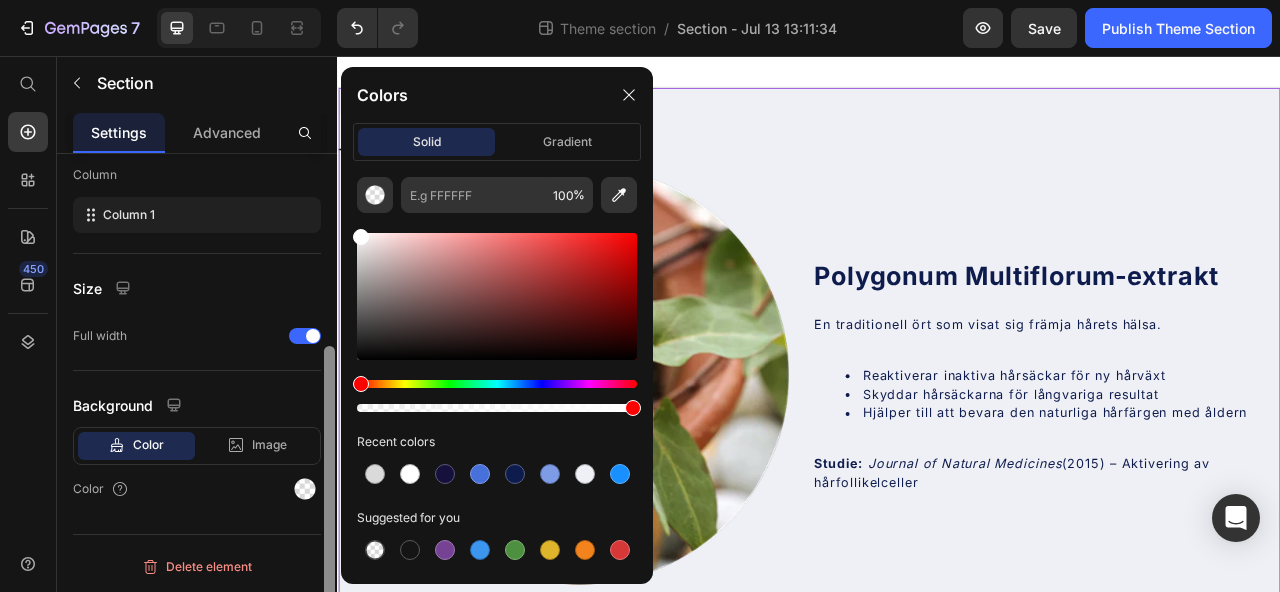 drag, startPoint x: 399, startPoint y: 272, endPoint x: 325, endPoint y: 192, distance: 108.97706 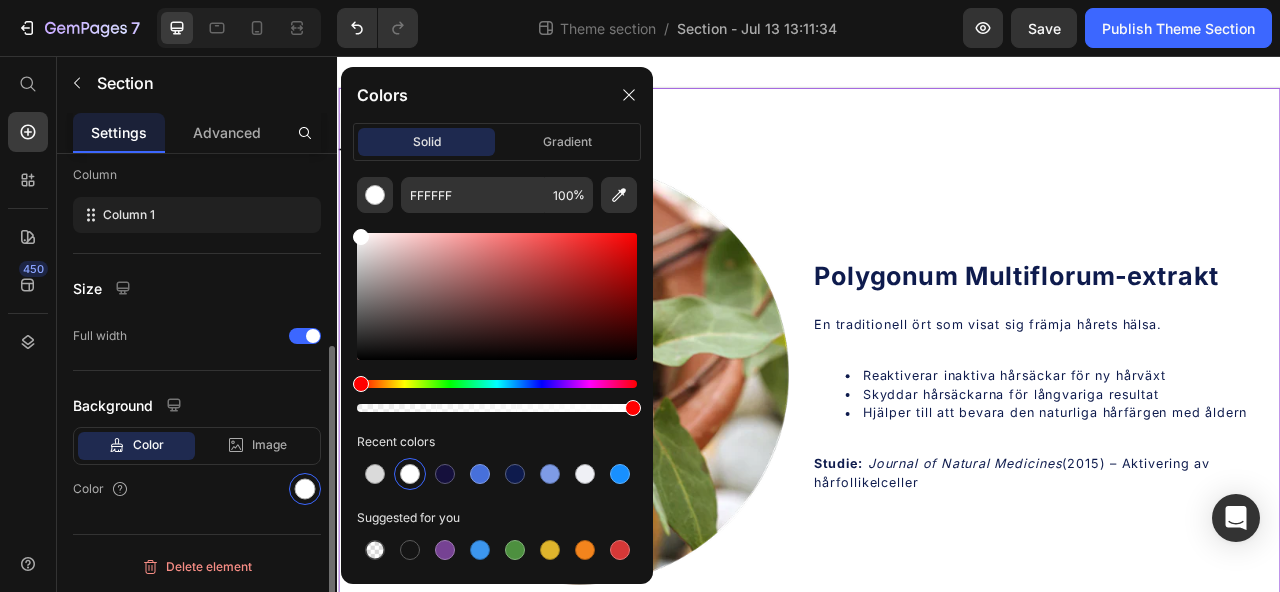 click on "Layout Column width Fit to content By ratio 12 Column Column 1 Size Full width Background Color Image Video  Color" at bounding box center (197, 195) 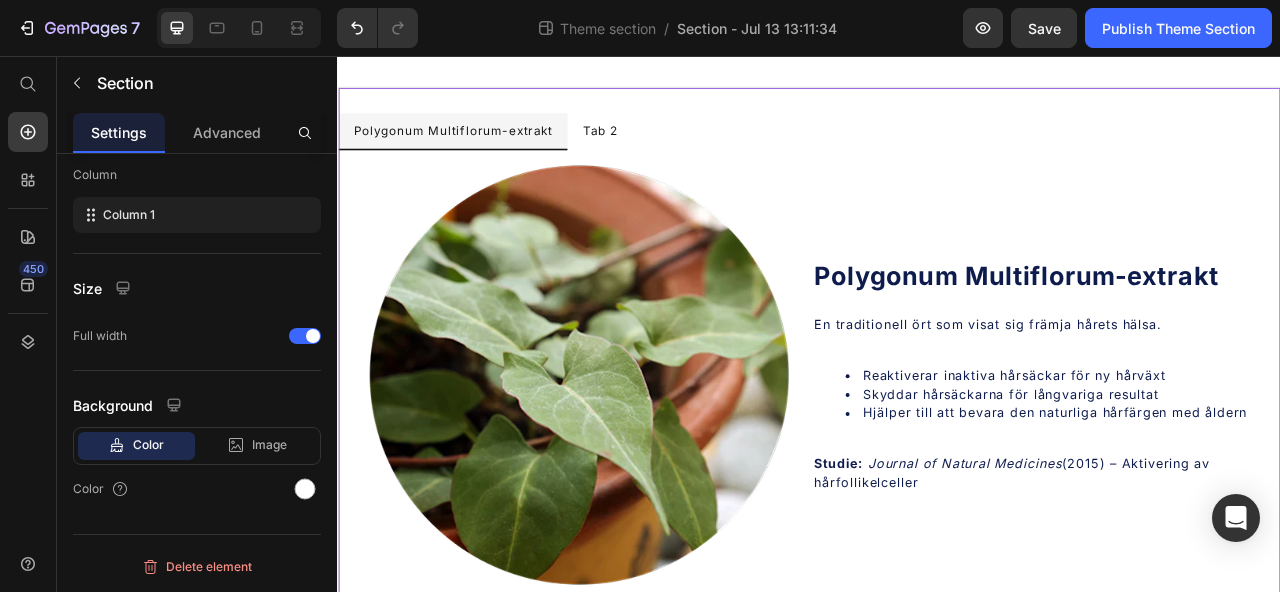 click at bounding box center (937, 76) 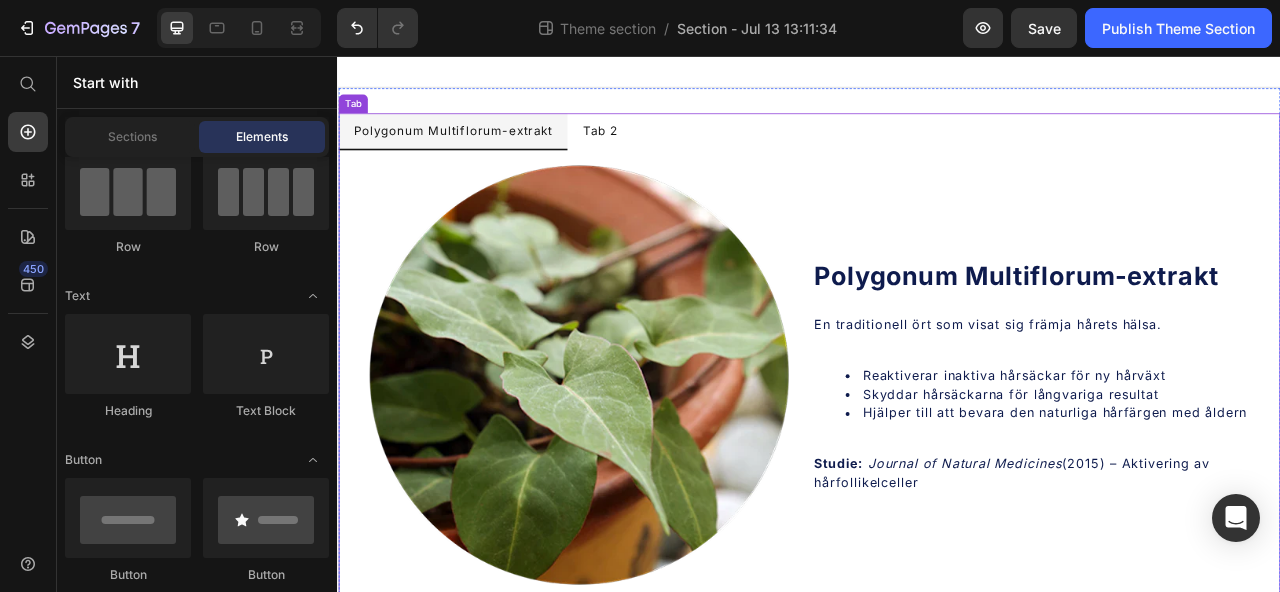 scroll, scrollTop: 42, scrollLeft: 0, axis: vertical 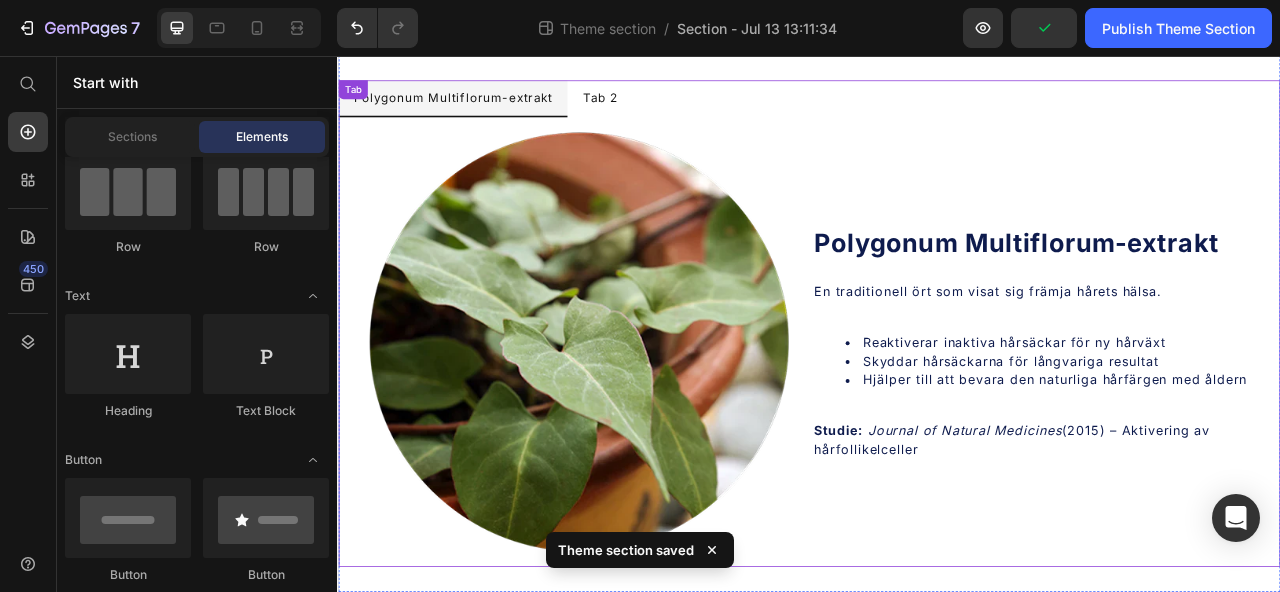click on "Polygonum Multiflorum-extrakt" at bounding box center [483, 110] 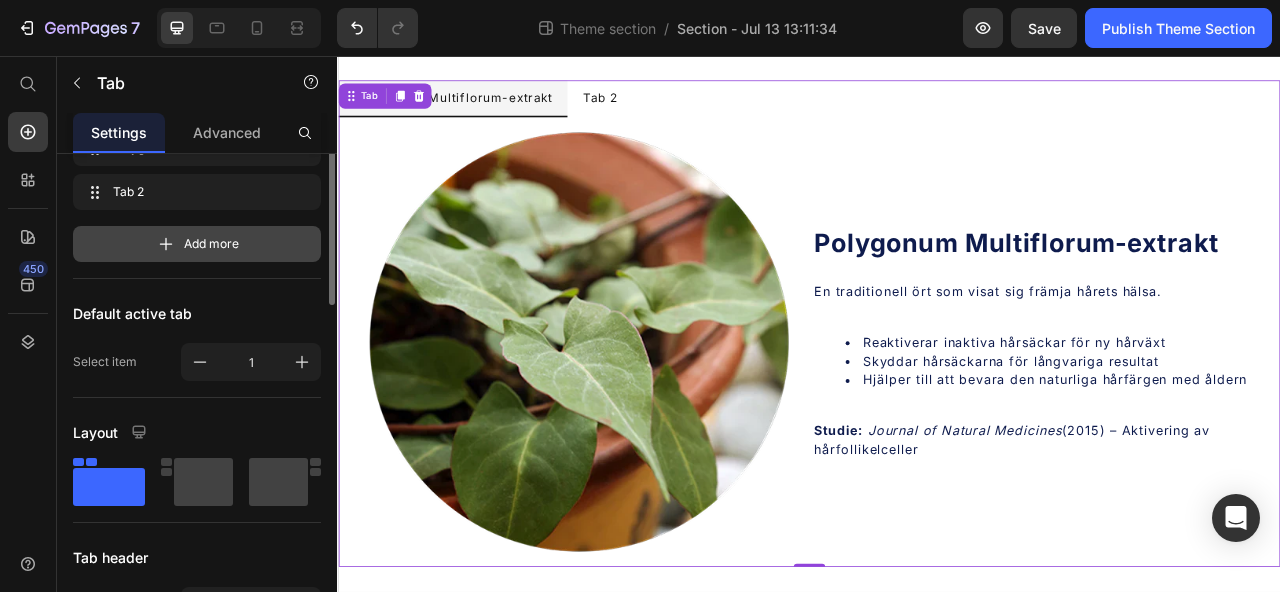scroll, scrollTop: 34, scrollLeft: 0, axis: vertical 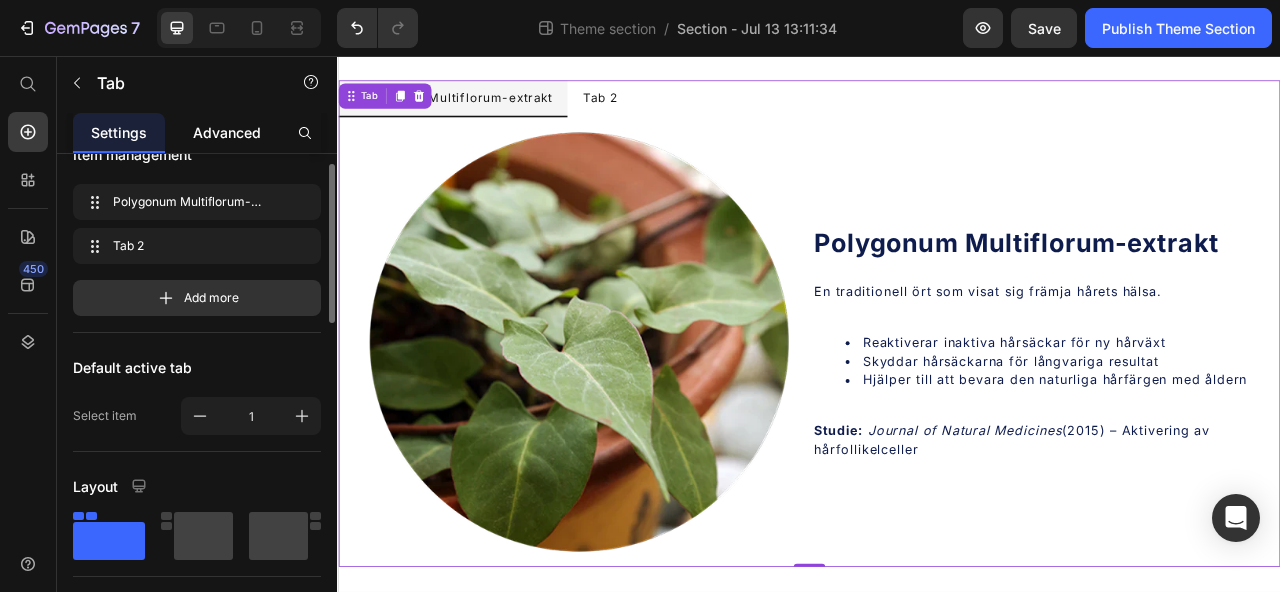 click on "Advanced" 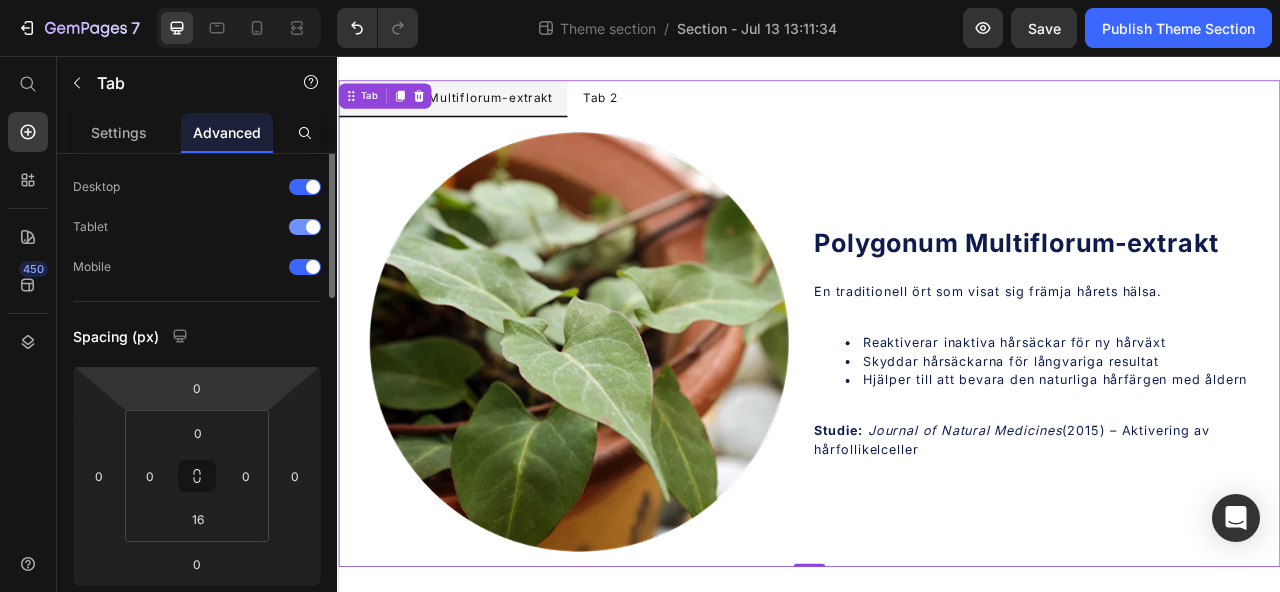 scroll, scrollTop: 0, scrollLeft: 0, axis: both 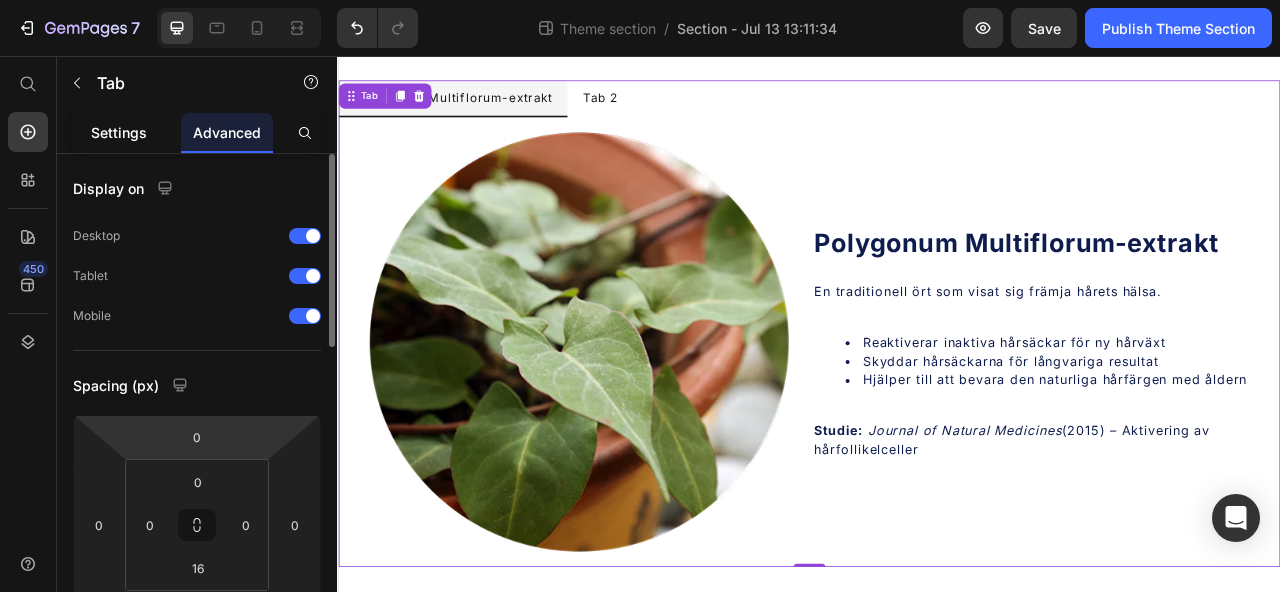 click on "Settings" 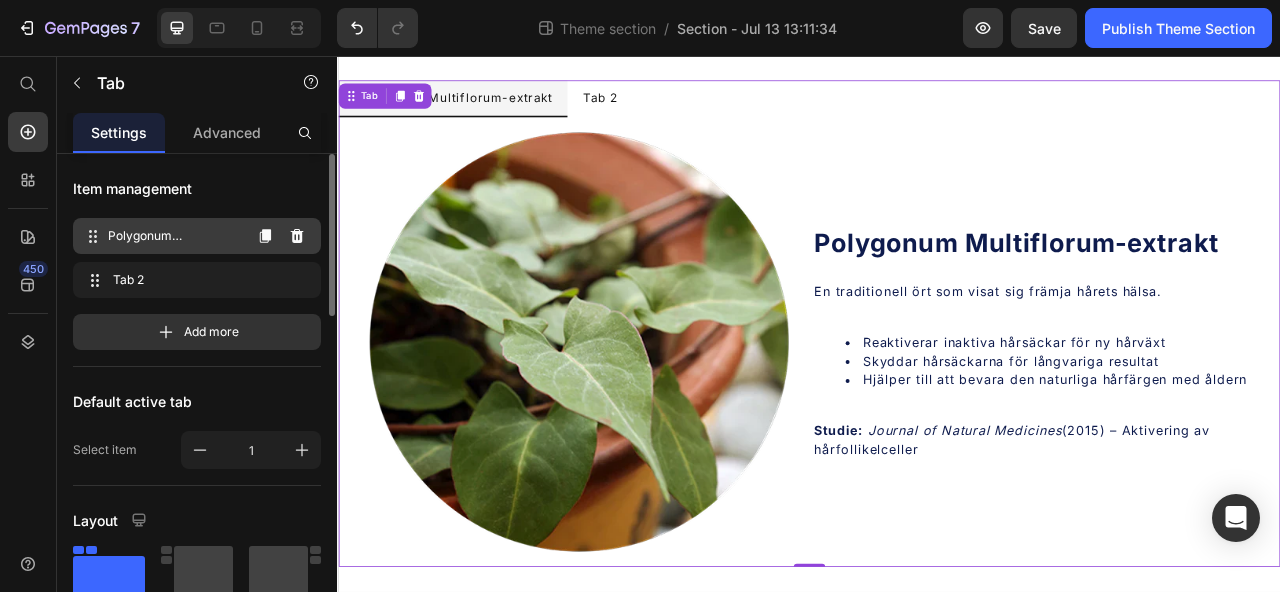 click on "Polygonum Multiflorum-extrakt" at bounding box center [174, 236] 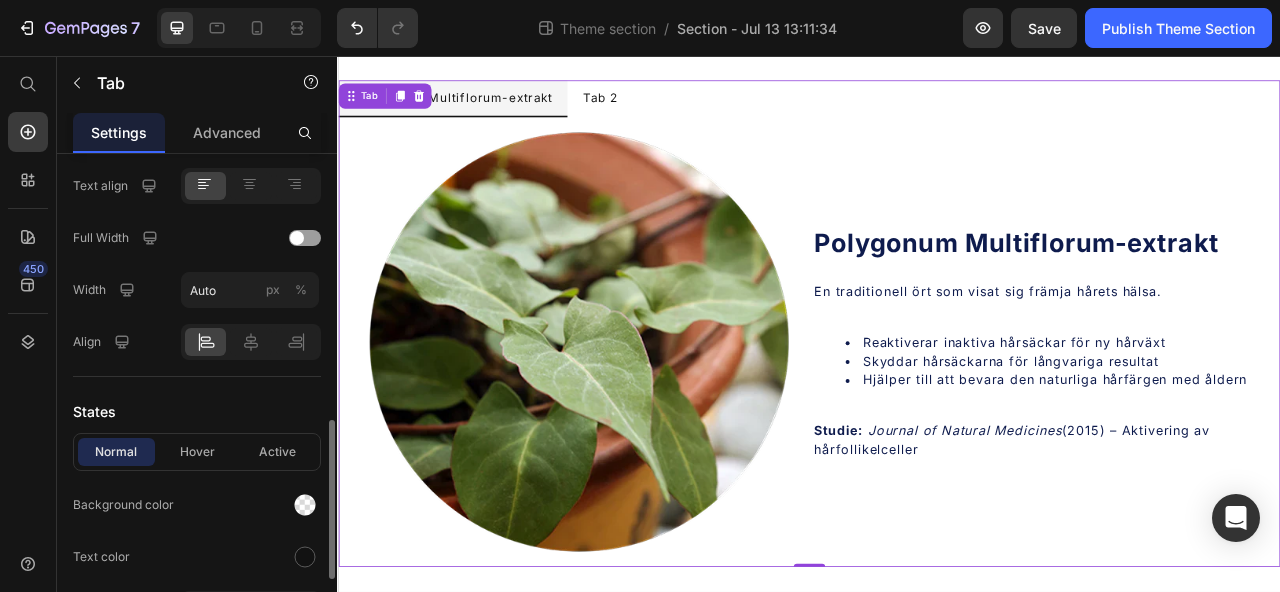 scroll, scrollTop: 973, scrollLeft: 0, axis: vertical 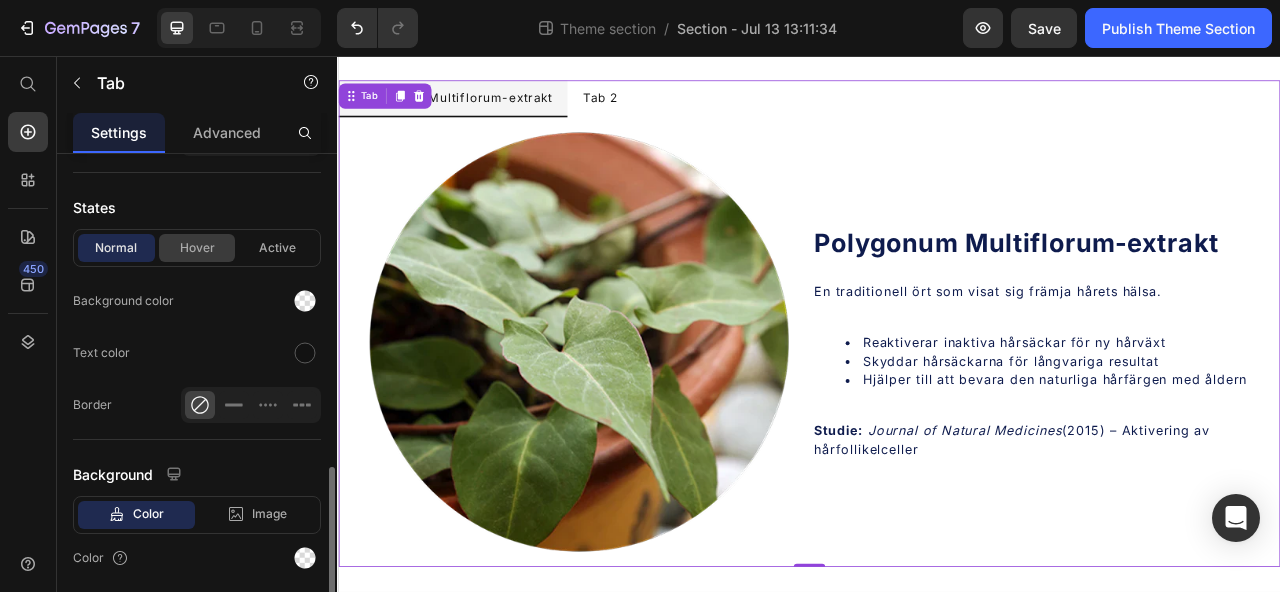 click on "Hover" at bounding box center [197, 248] 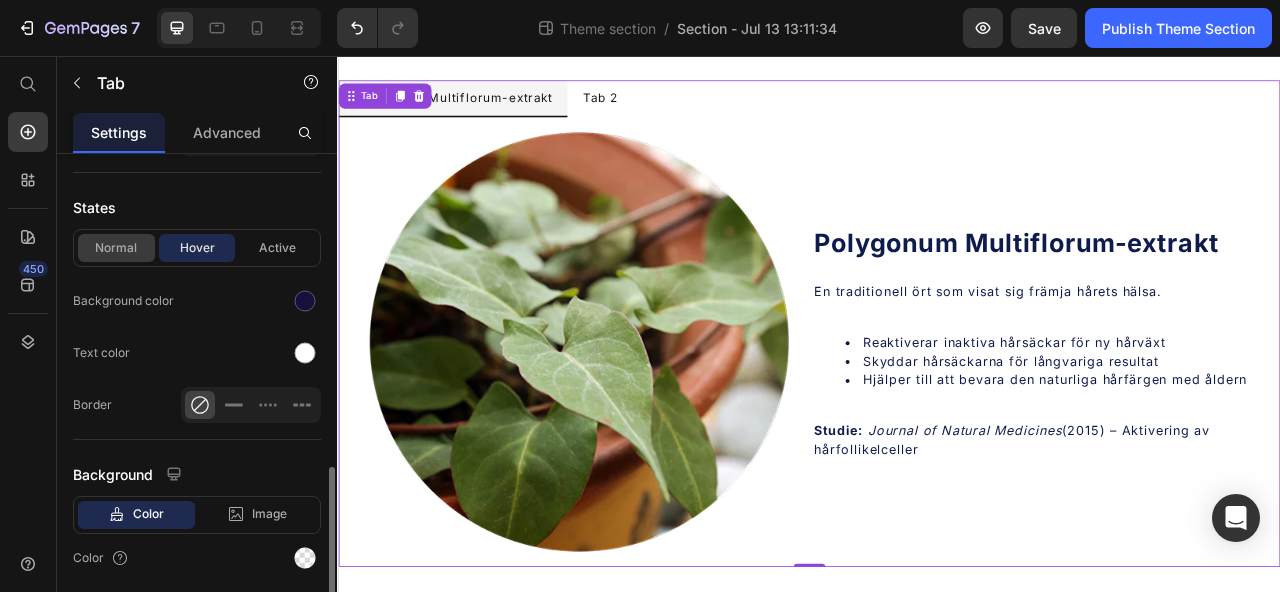 click on "Normal" at bounding box center (116, 248) 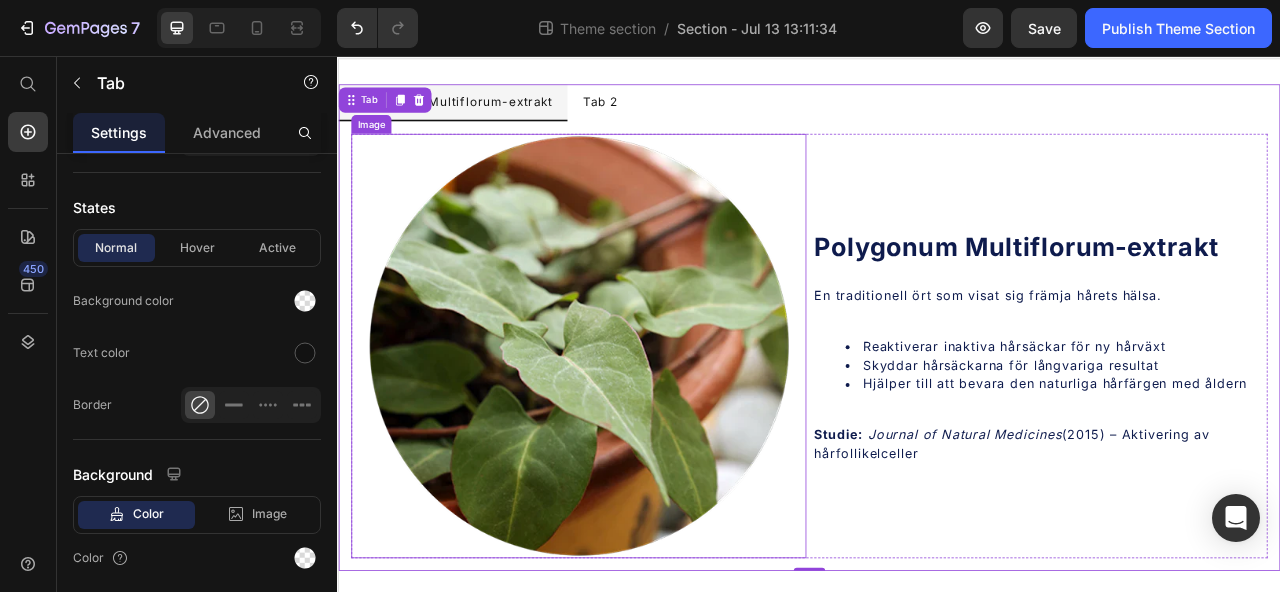 scroll, scrollTop: 0, scrollLeft: 0, axis: both 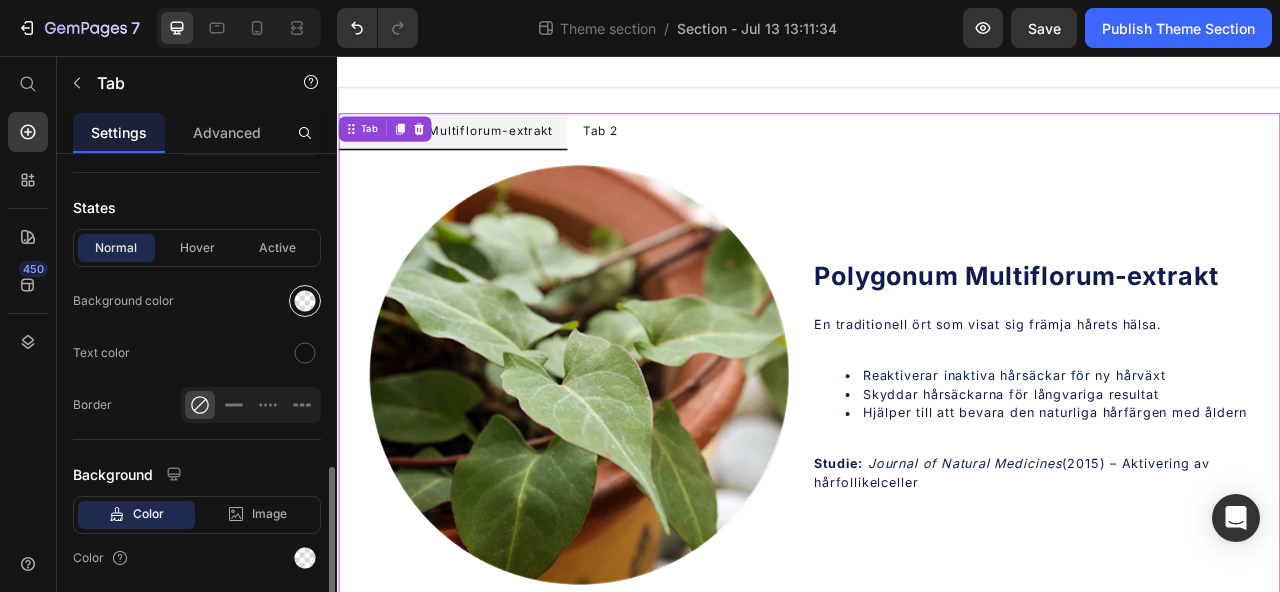 click at bounding box center [305, 301] 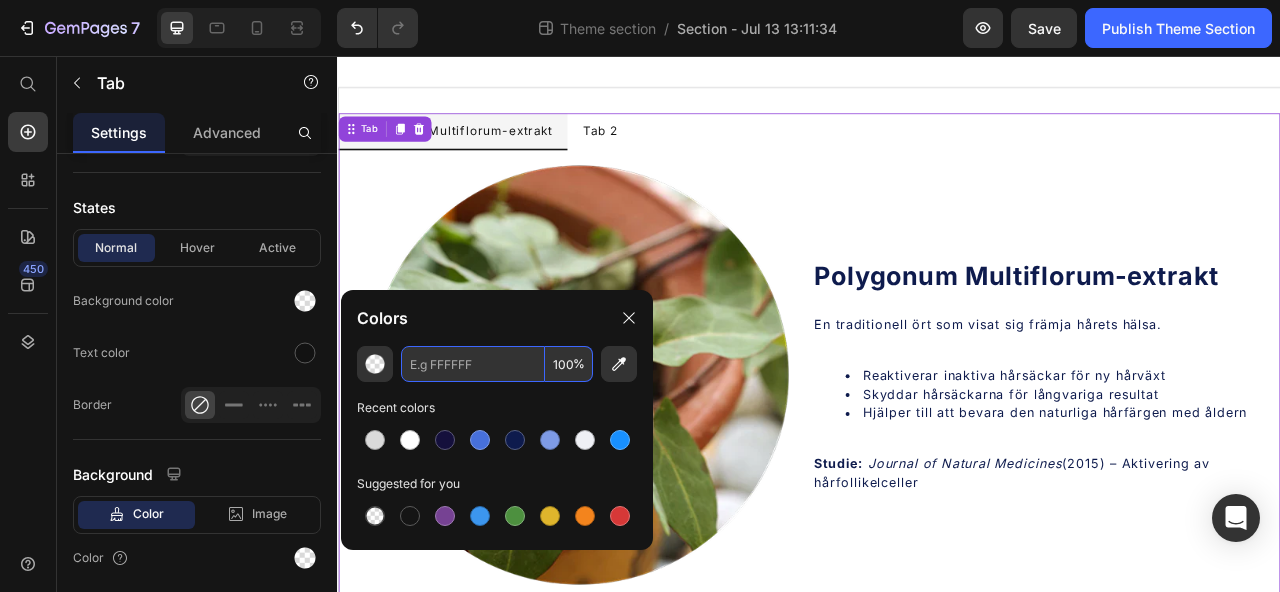 click at bounding box center (473, 364) 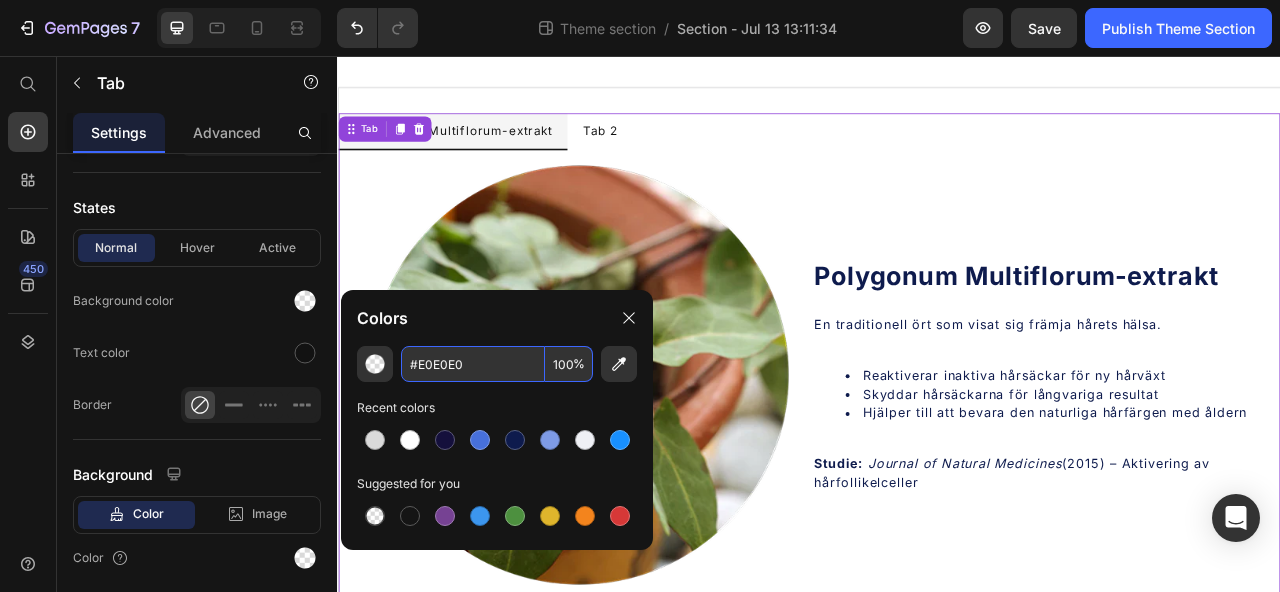 type on "#E0E0E0" 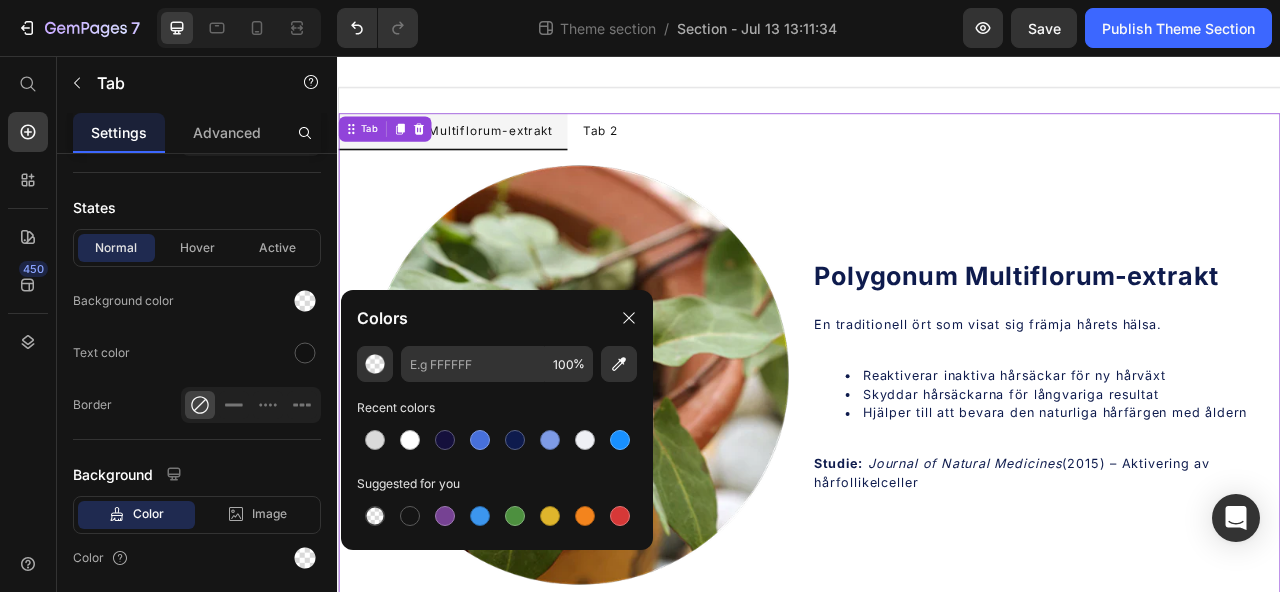 click on "Colors" 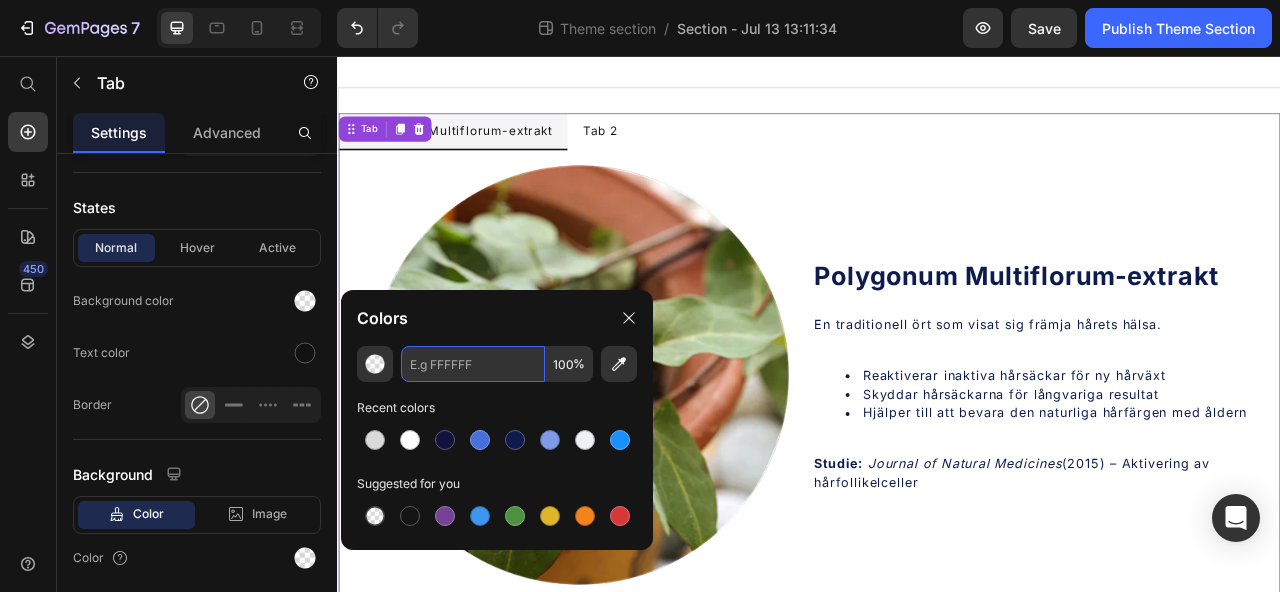 click at bounding box center (473, 364) 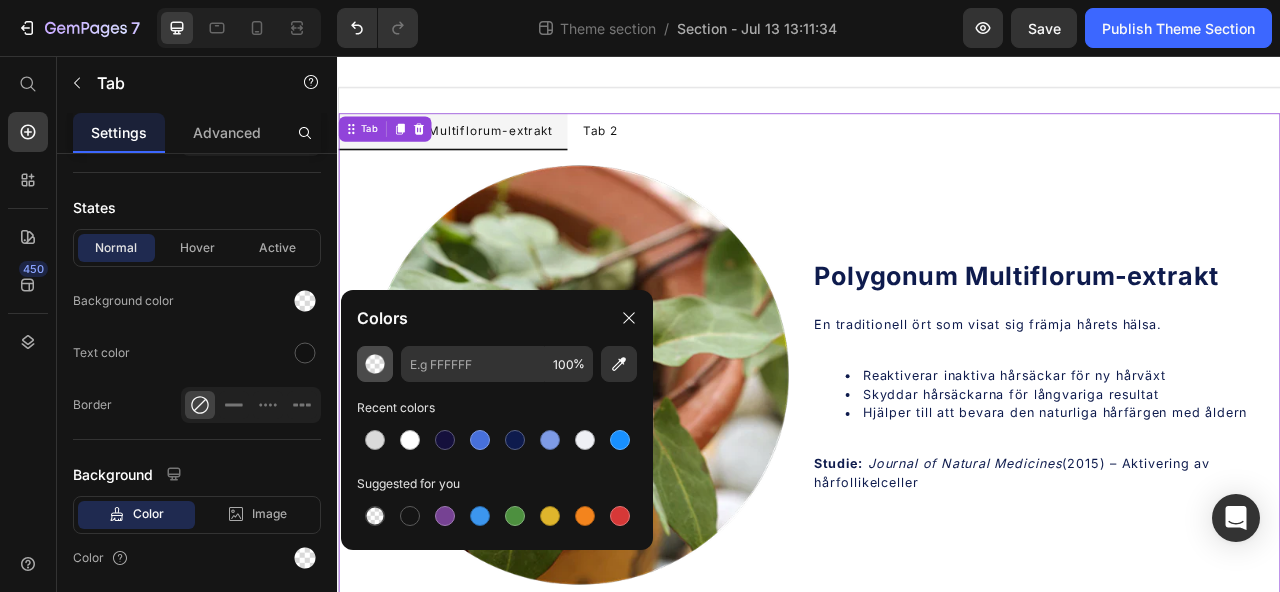 click at bounding box center (375, 364) 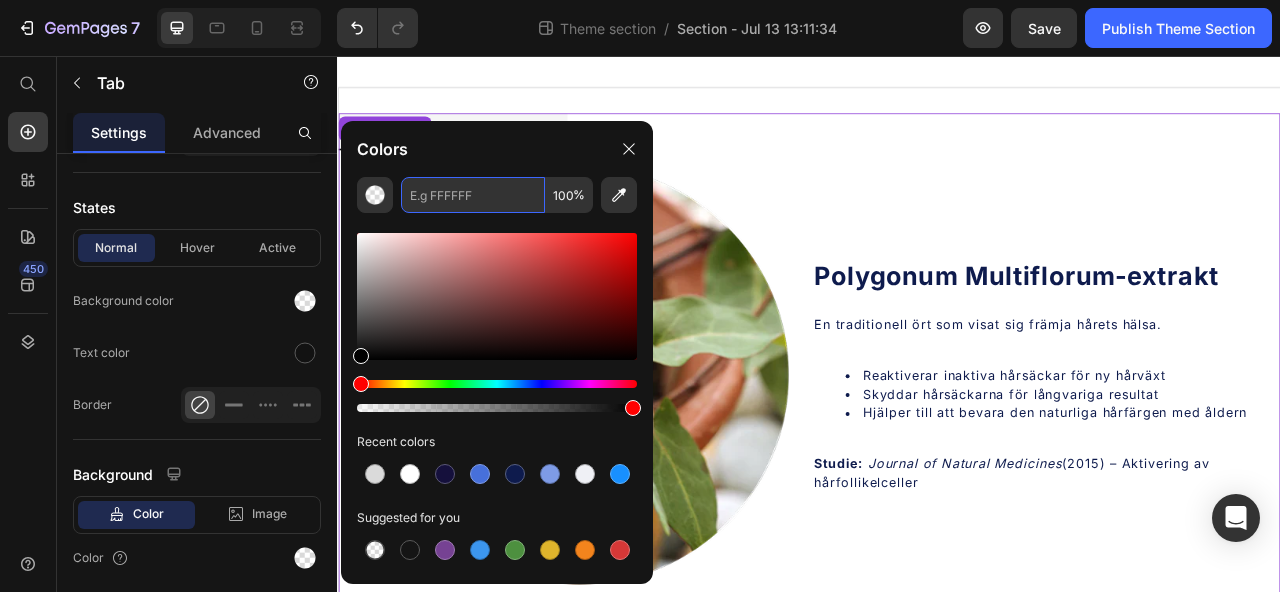 click at bounding box center [473, 195] 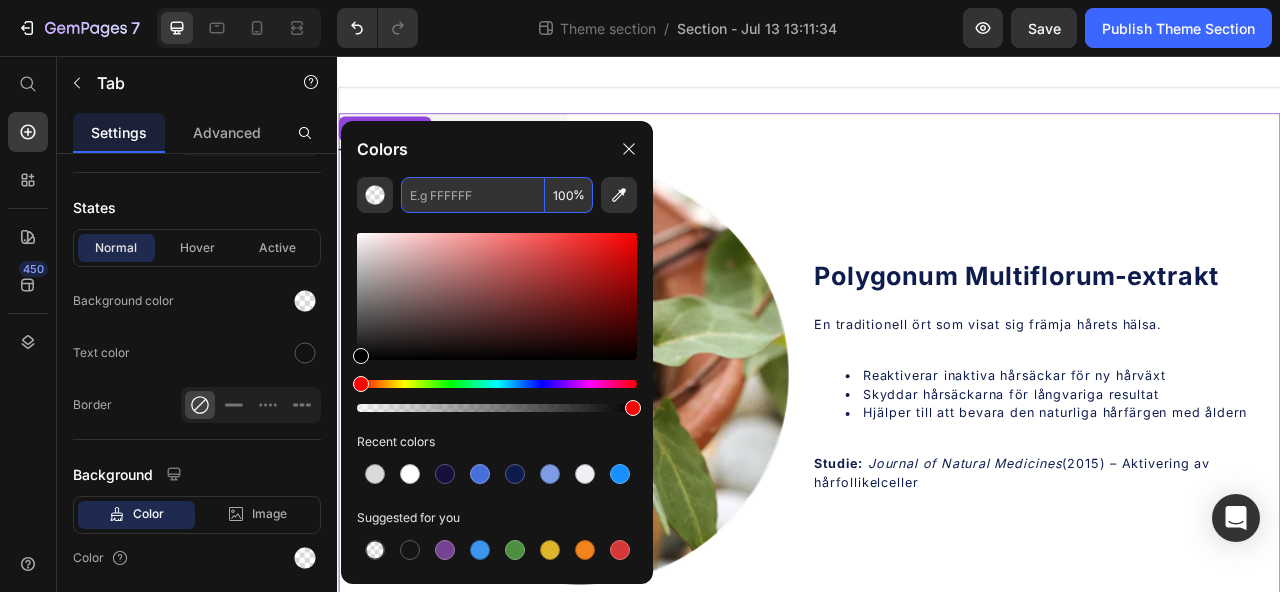 paste on "#E0E0E0" 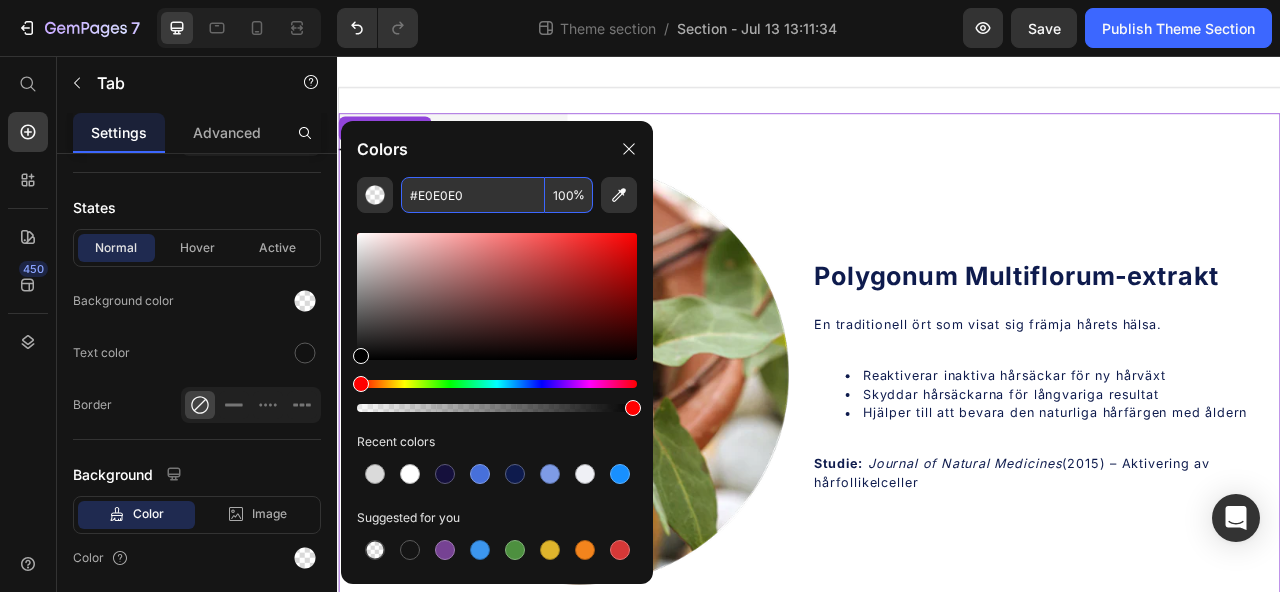 type on "#E0E0E0" 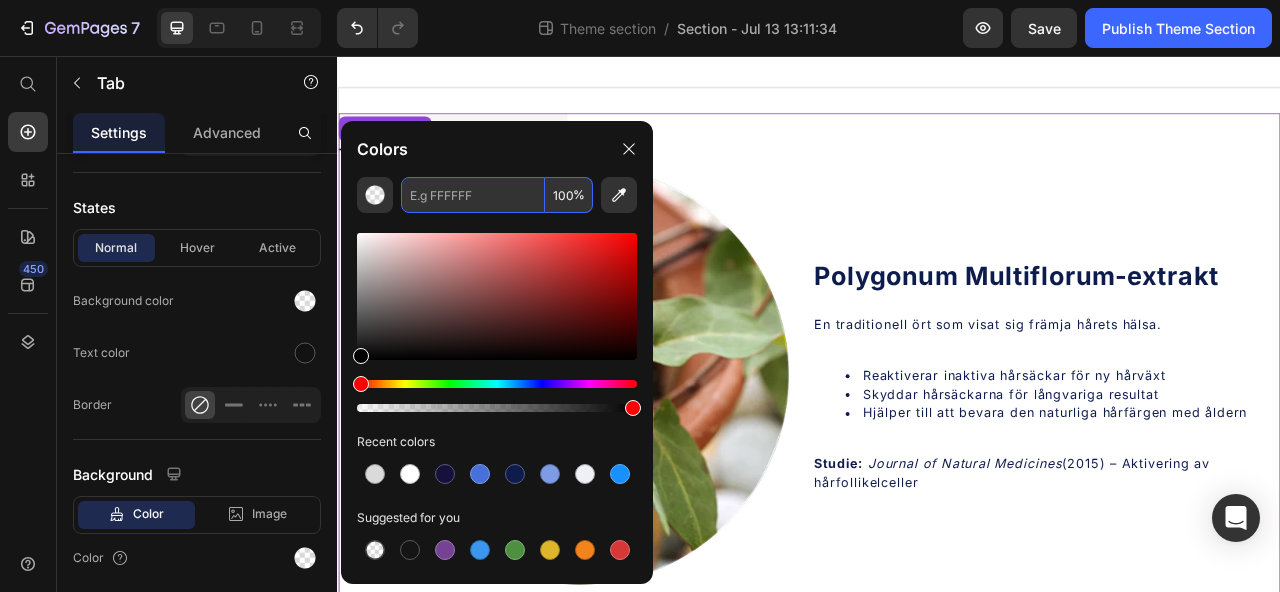 click on "Colors" 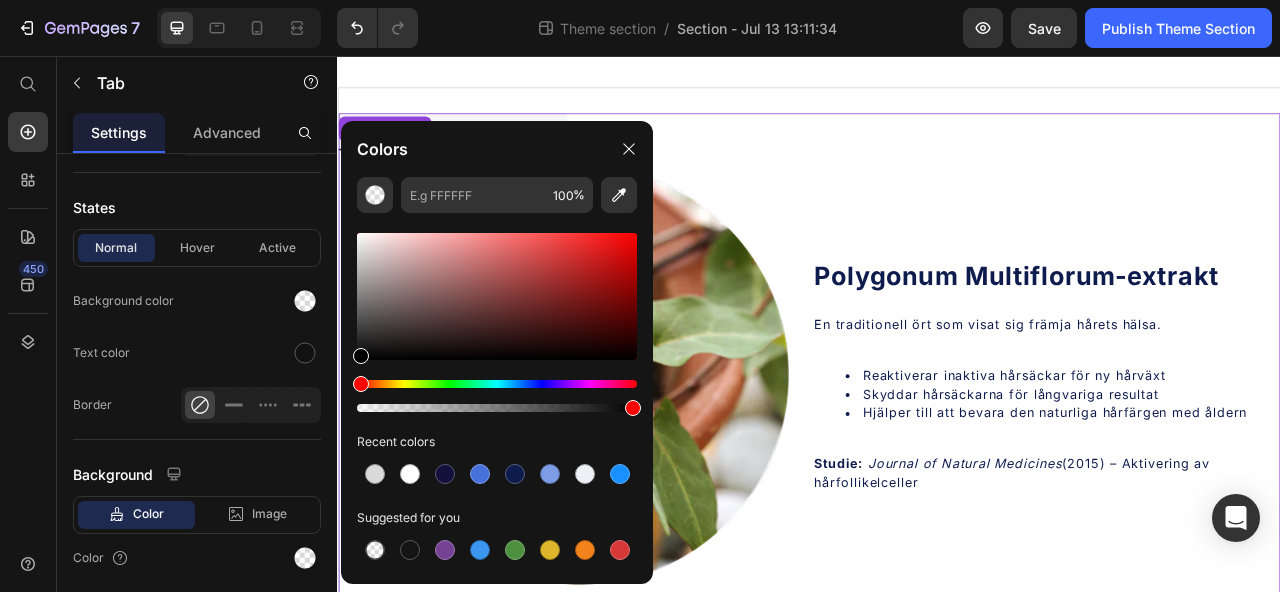 click on "100 %" 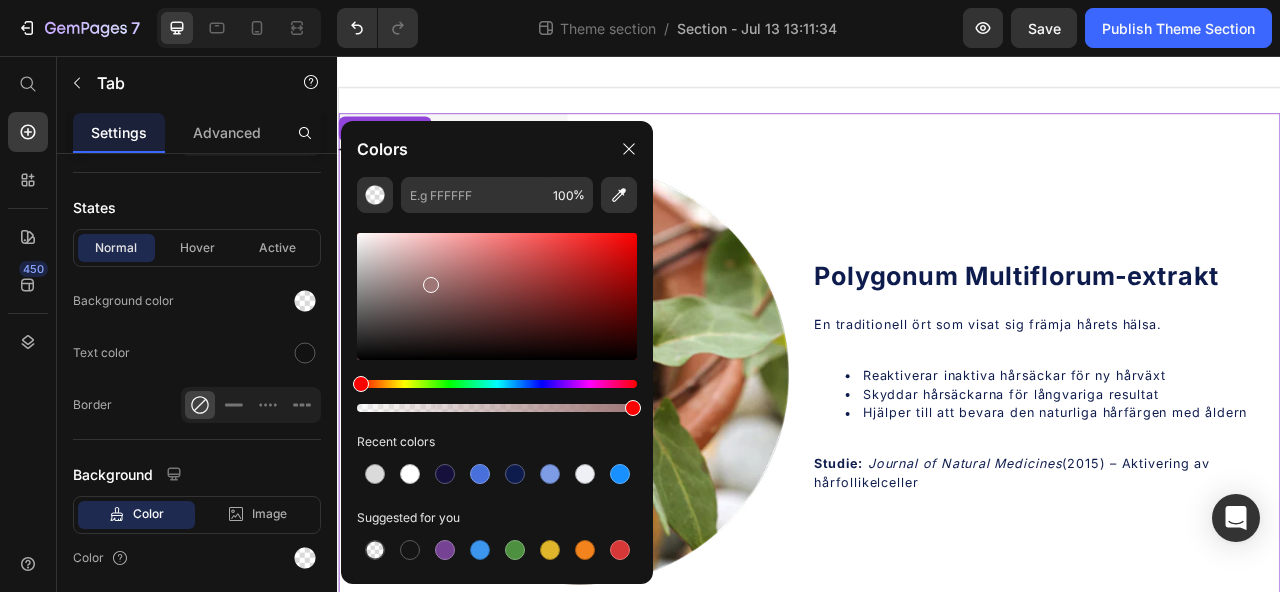 click at bounding box center (497, 296) 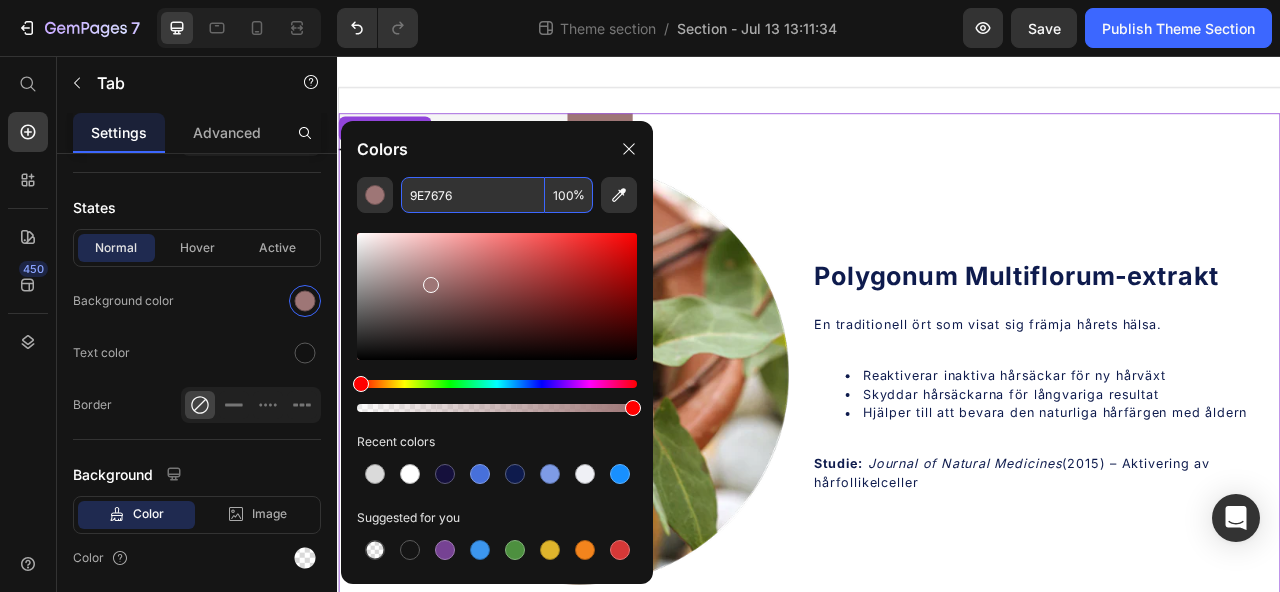 click on "9E7676" at bounding box center (473, 195) 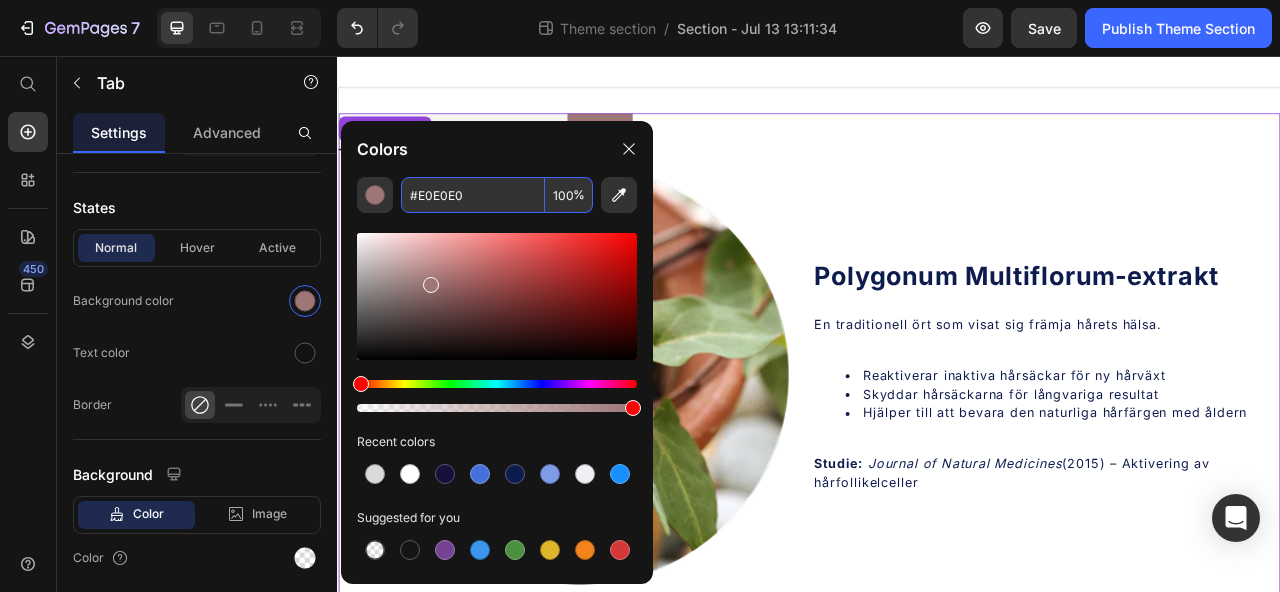 type on "E0E0E0" 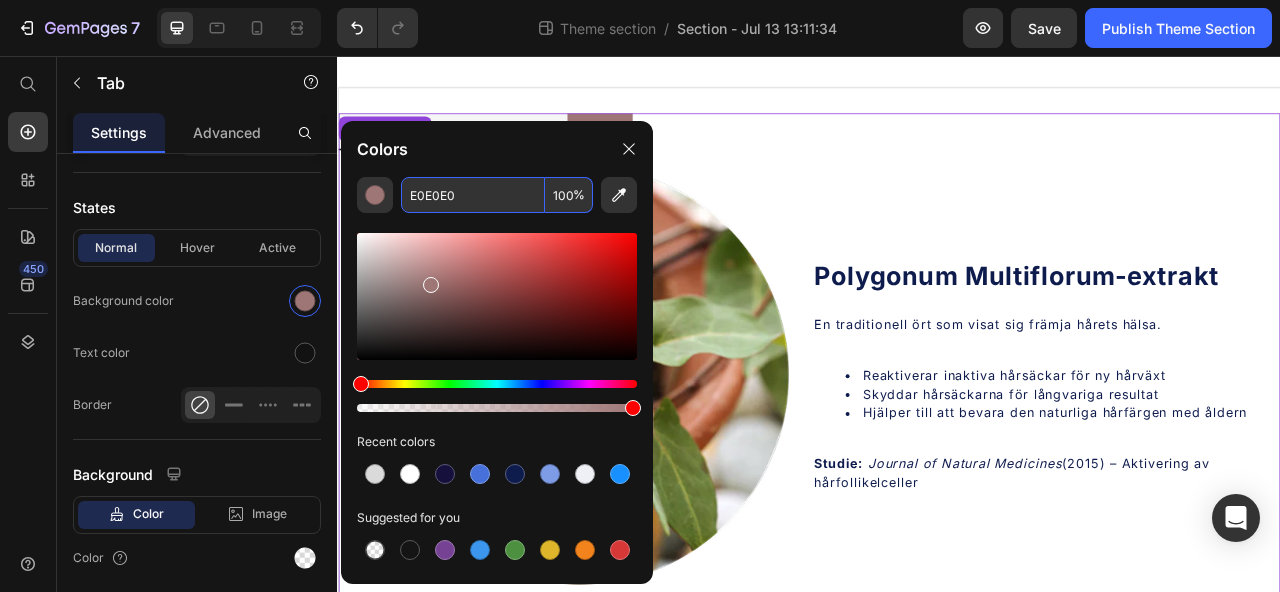 click on "Colors" 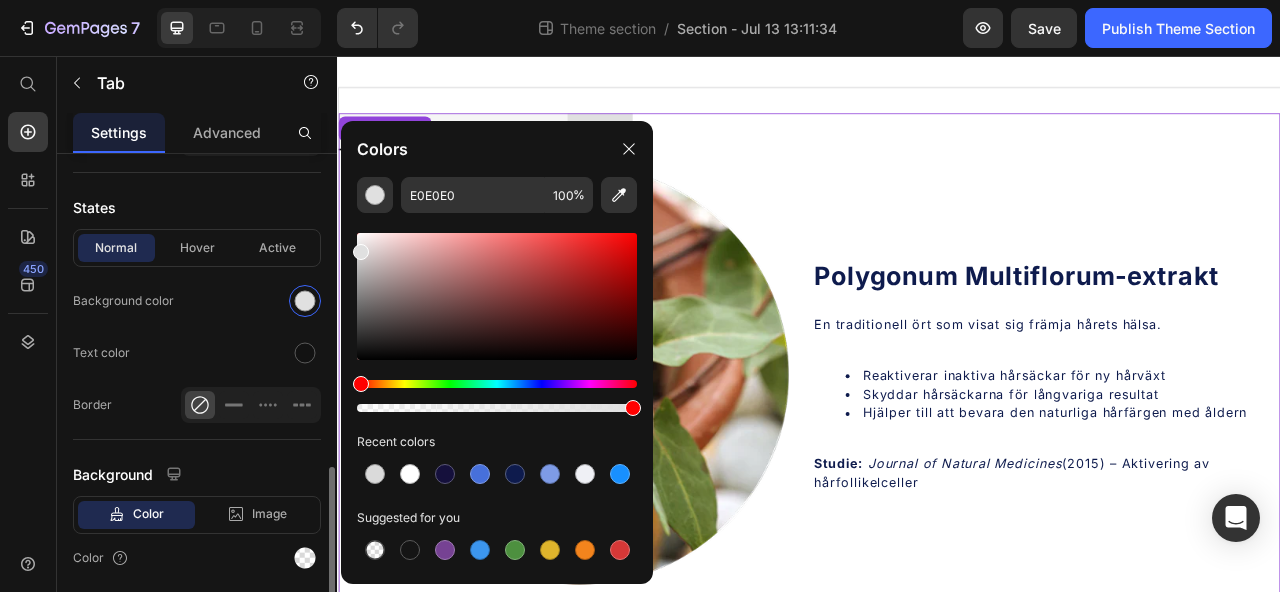 click on "Background color" 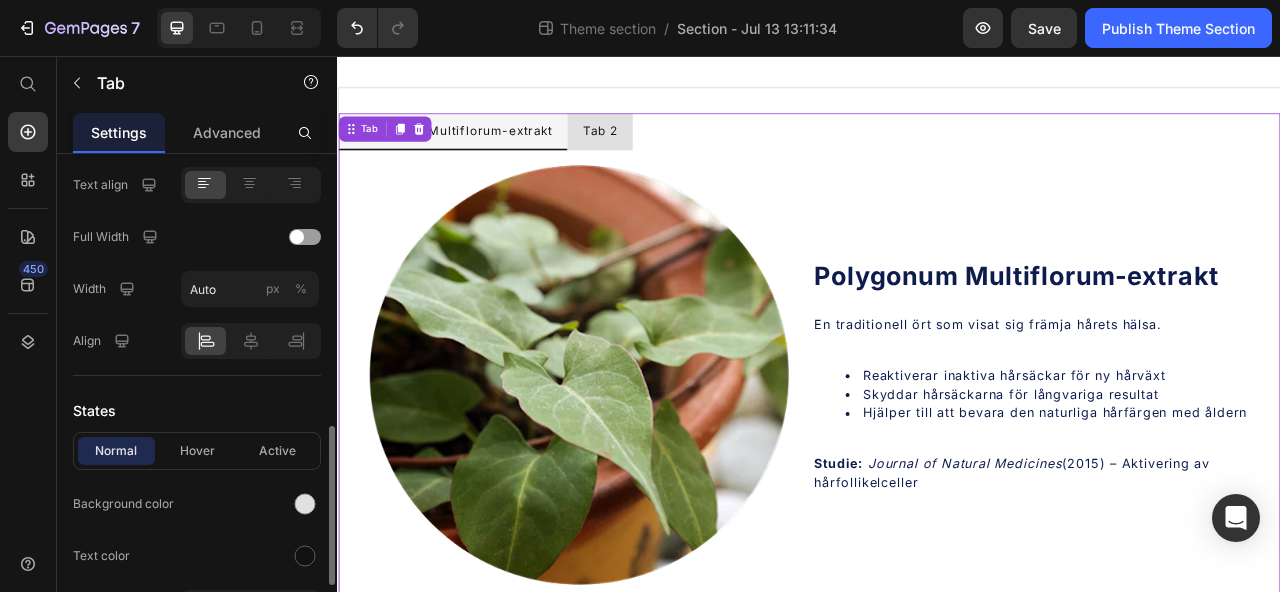 scroll, scrollTop: 788, scrollLeft: 0, axis: vertical 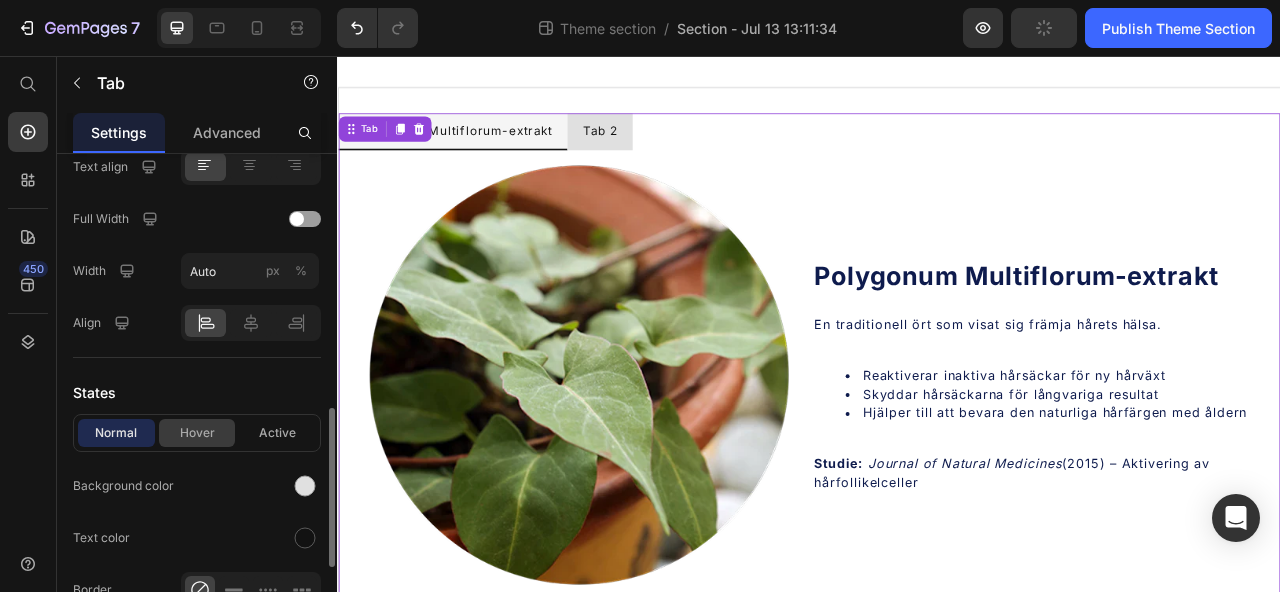 click on "Hover" at bounding box center [197, 433] 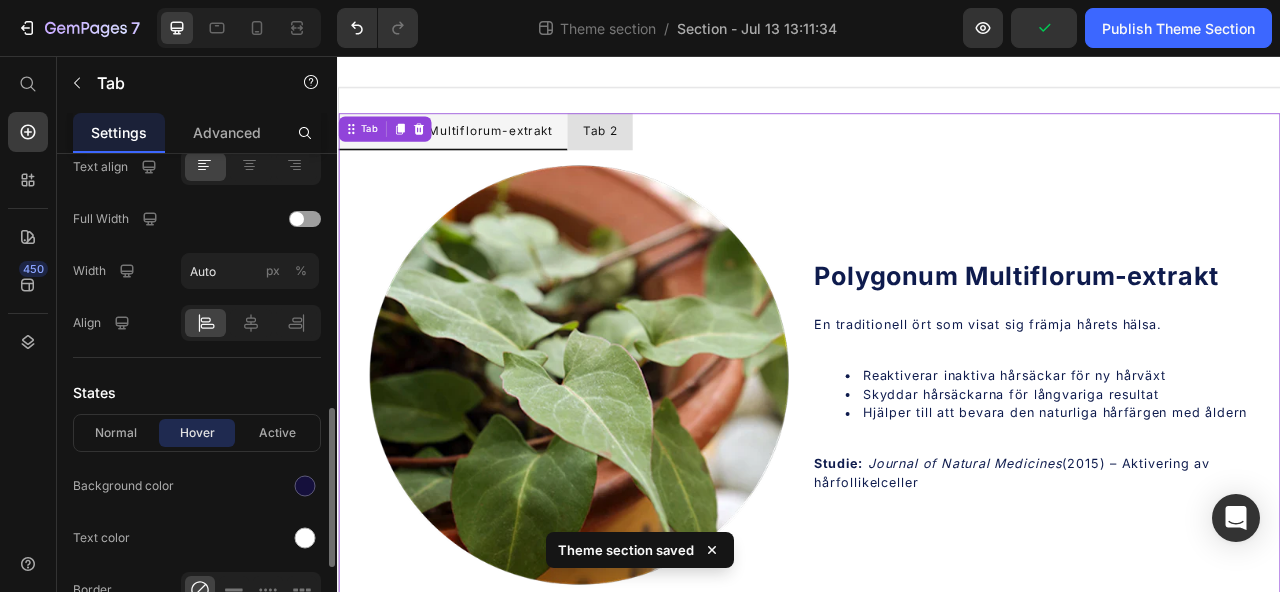 scroll, scrollTop: 833, scrollLeft: 0, axis: vertical 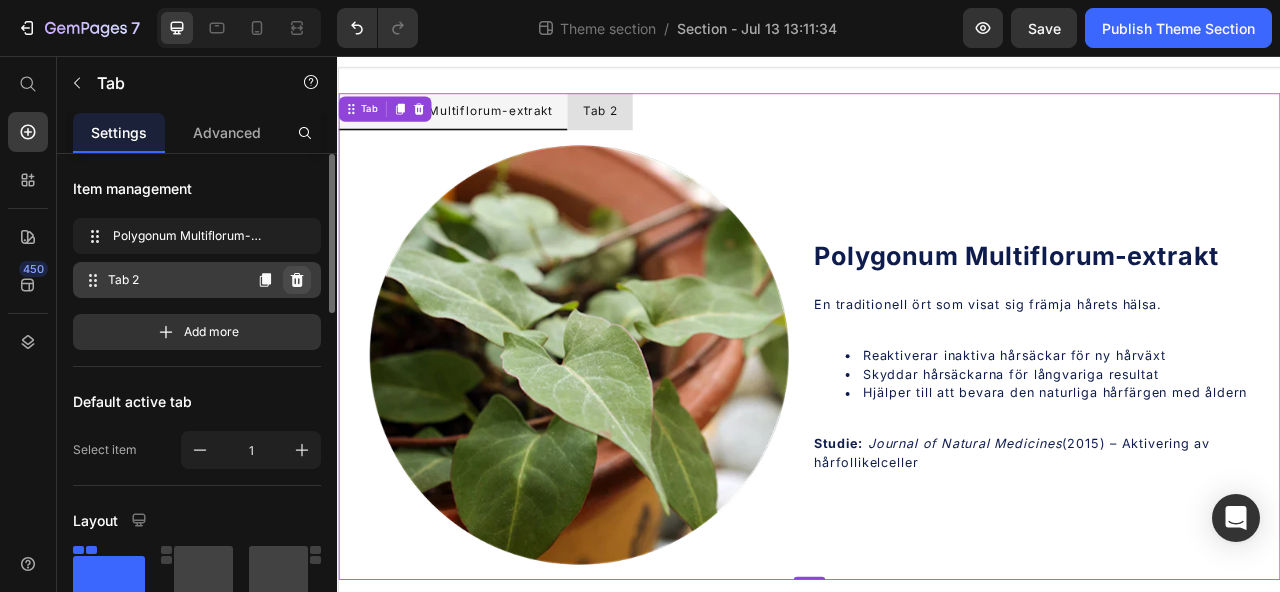 click 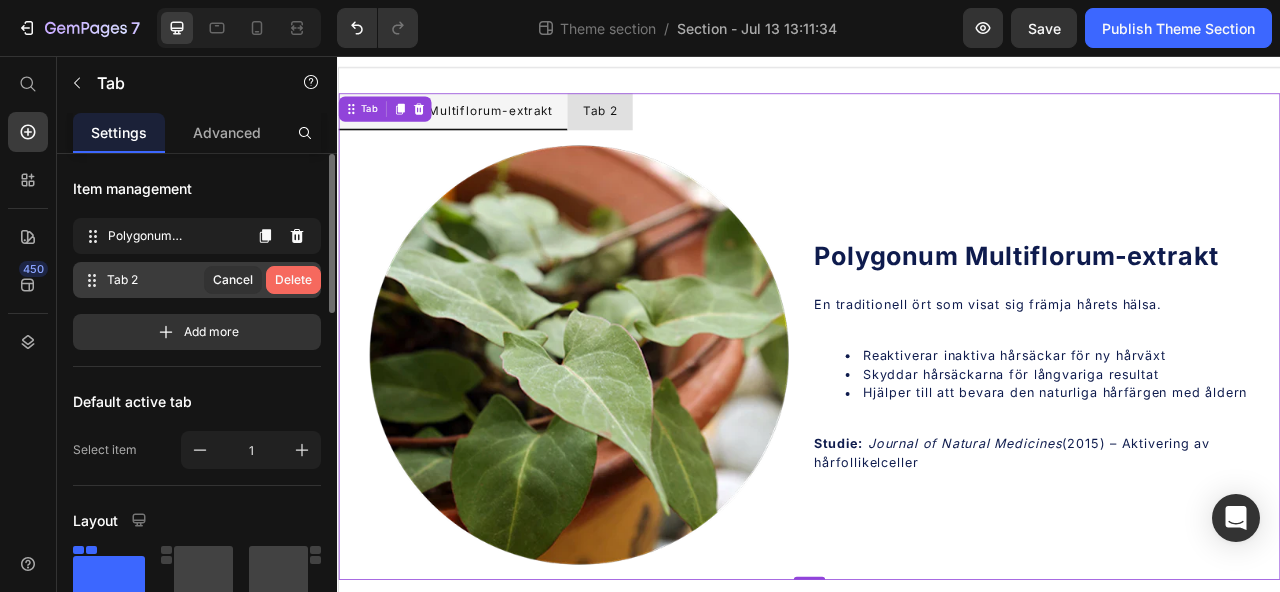 click on "Delete" at bounding box center (293, 280) 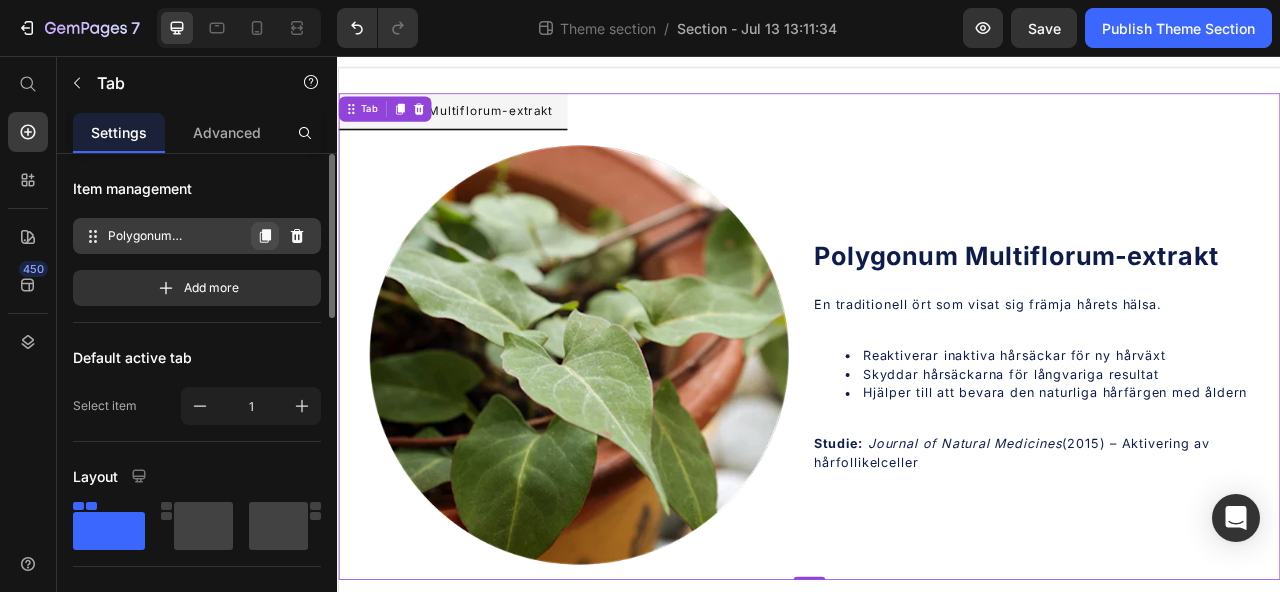 click 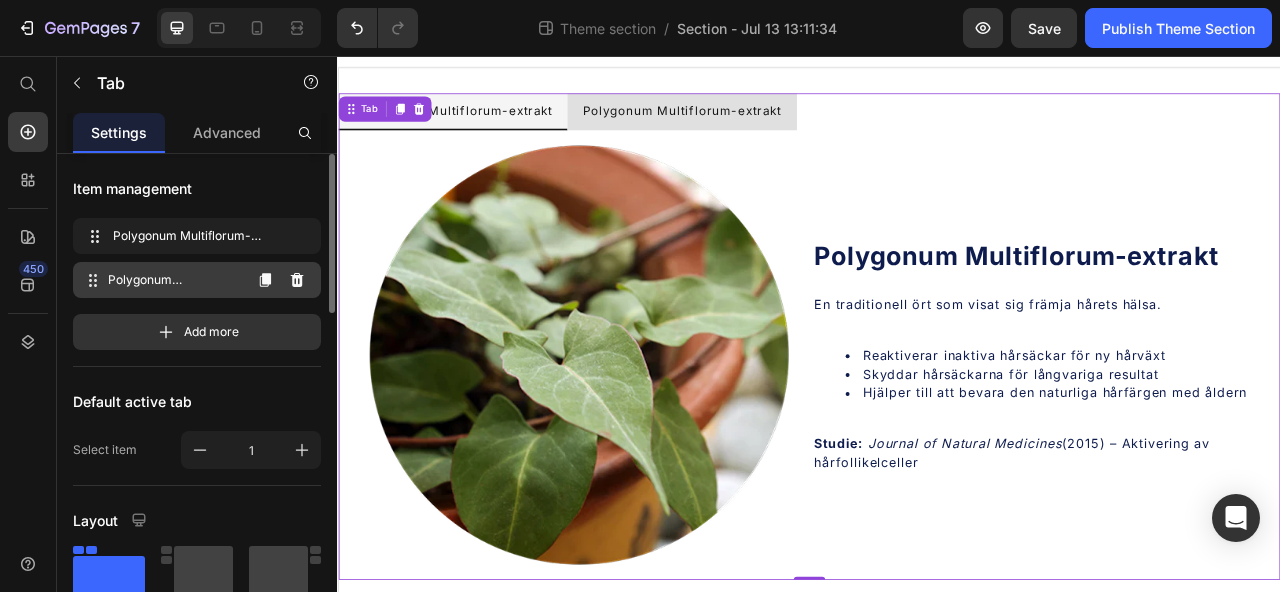 click on "Polygonum Multiflorum-extrakt" at bounding box center [174, 280] 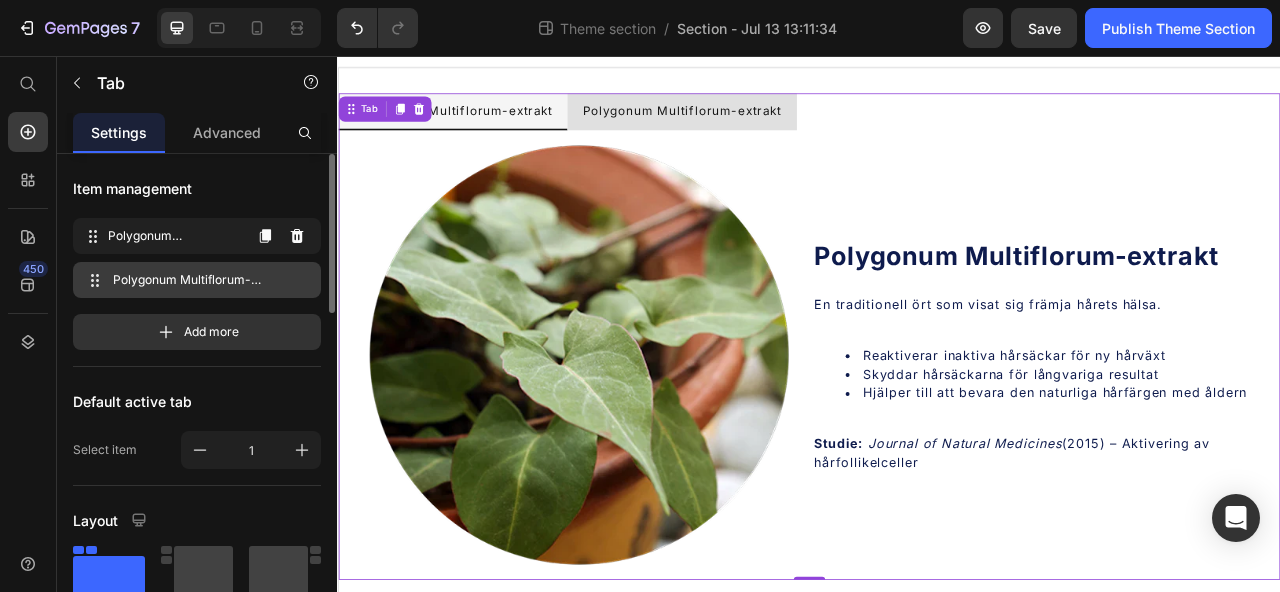 click on "Polygonum Multiflorum-extrakt" at bounding box center [193, 280] 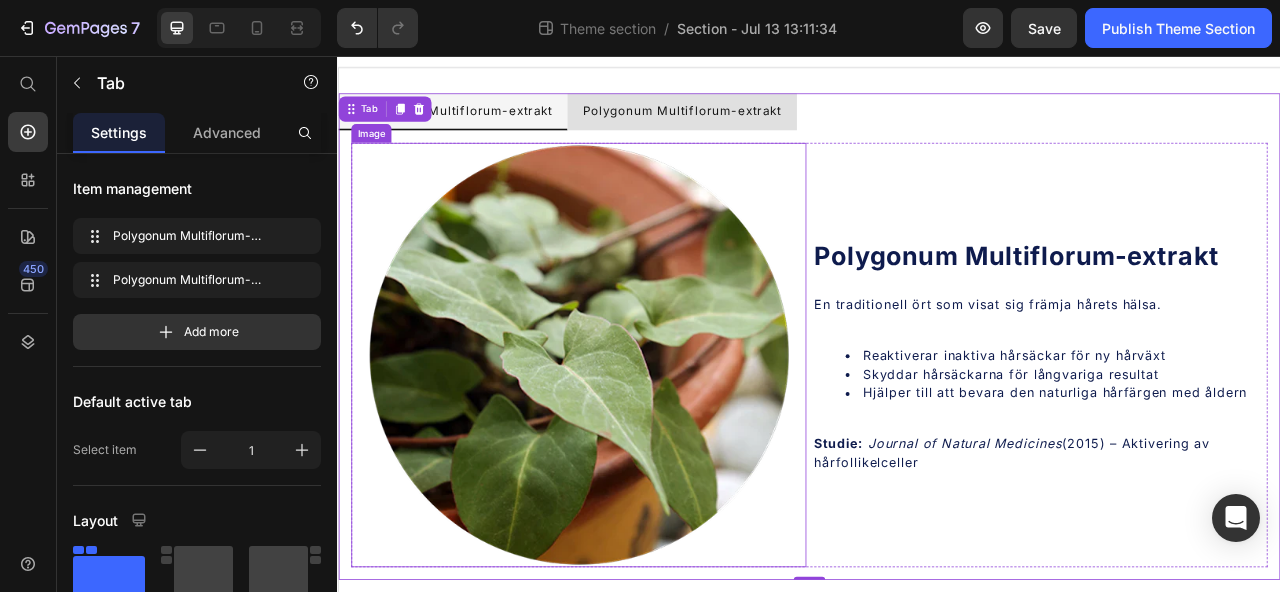 scroll, scrollTop: 0, scrollLeft: 0, axis: both 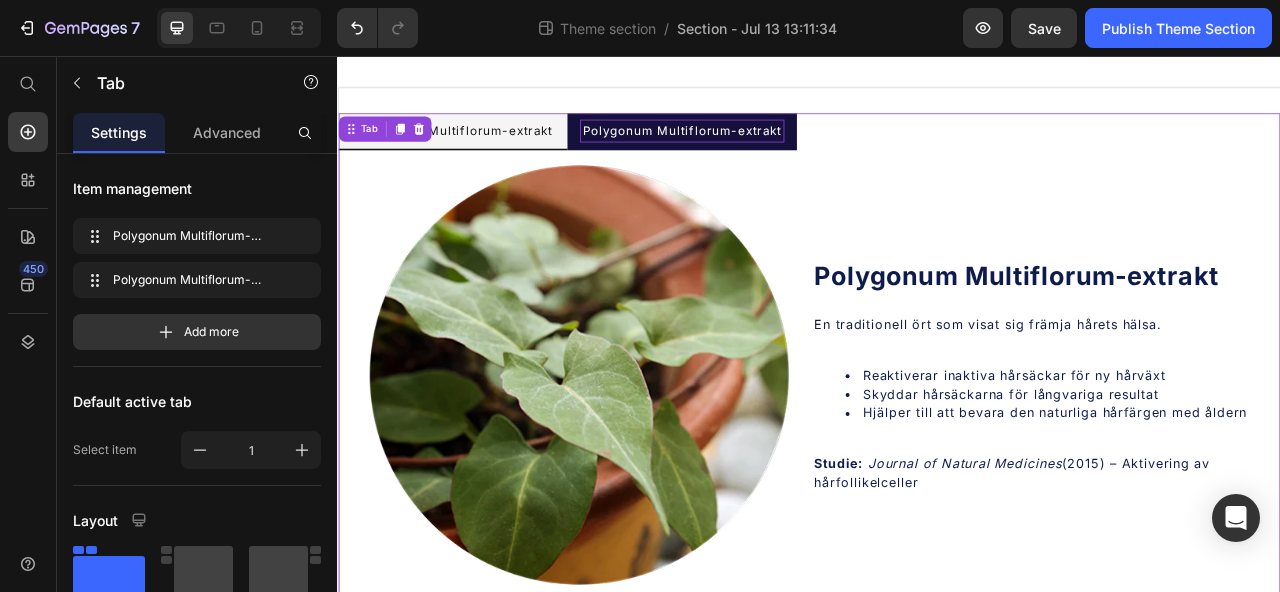 click on "Polygonum Multiflorum-extrakt" at bounding box center (774, 151) 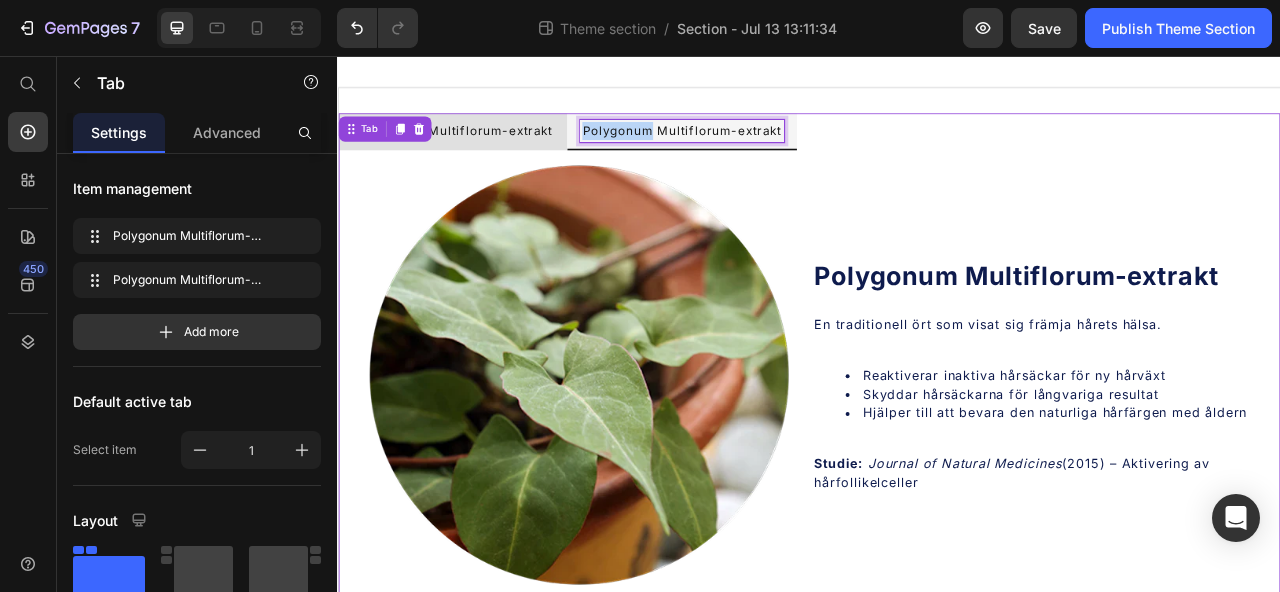 click on "Polygonum Multiflorum-extrakt" at bounding box center (774, 151) 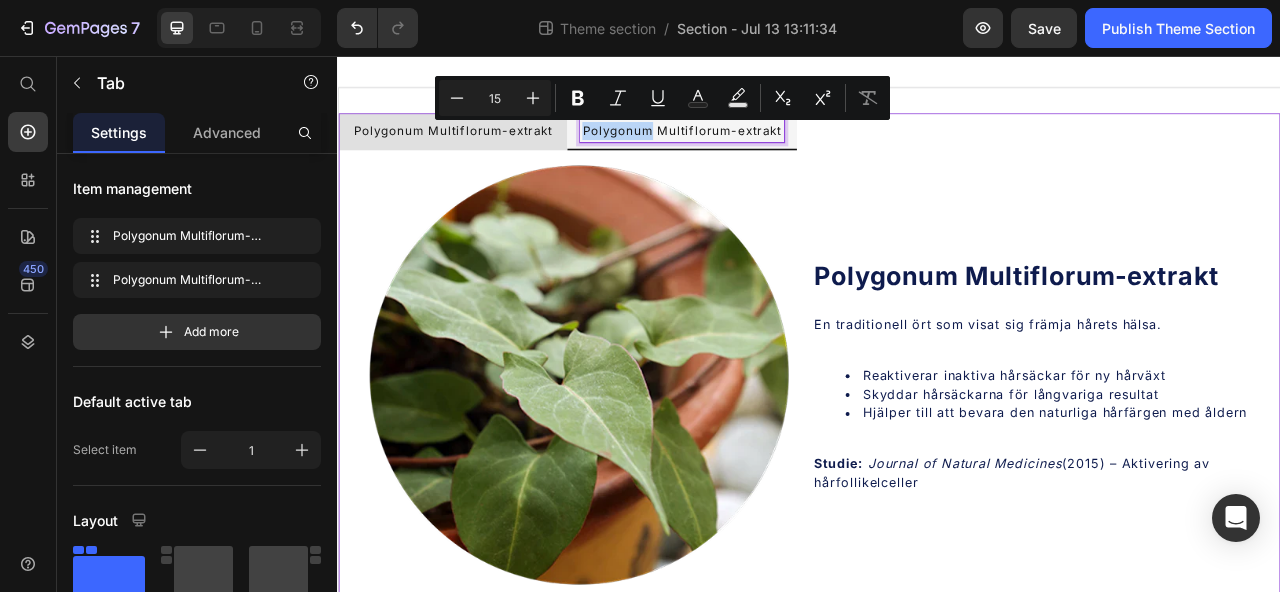 click on "Polygonum Multiflorum-extrakt" at bounding box center (774, 151) 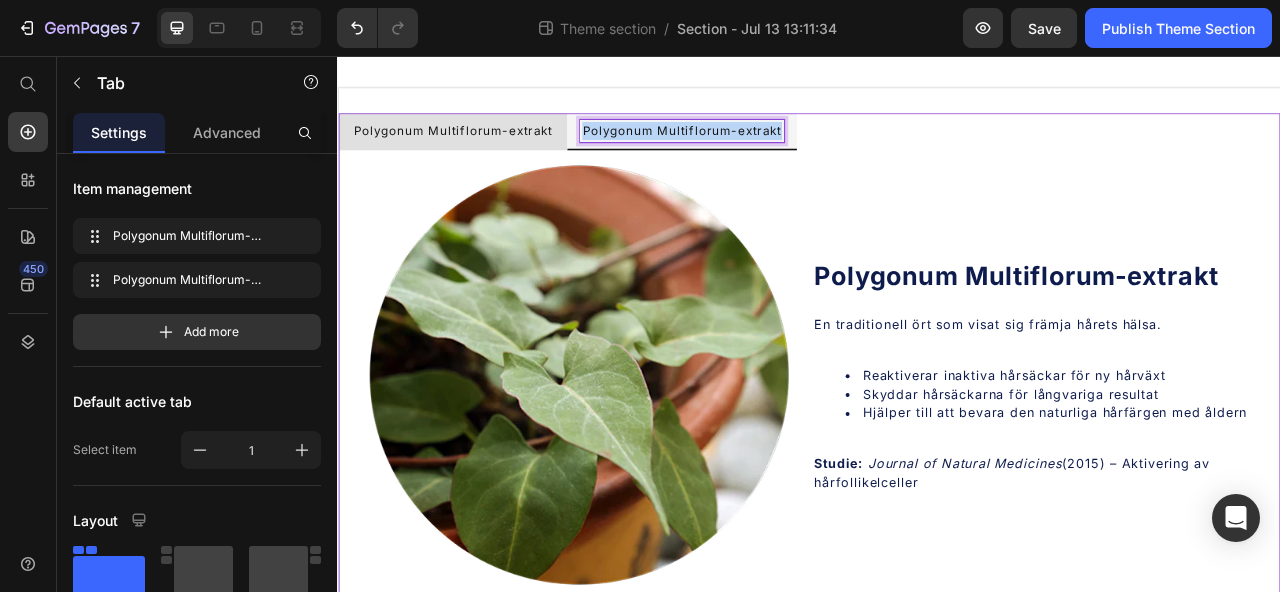 click on "Polygonum Multiflorum-extrakt" at bounding box center [774, 151] 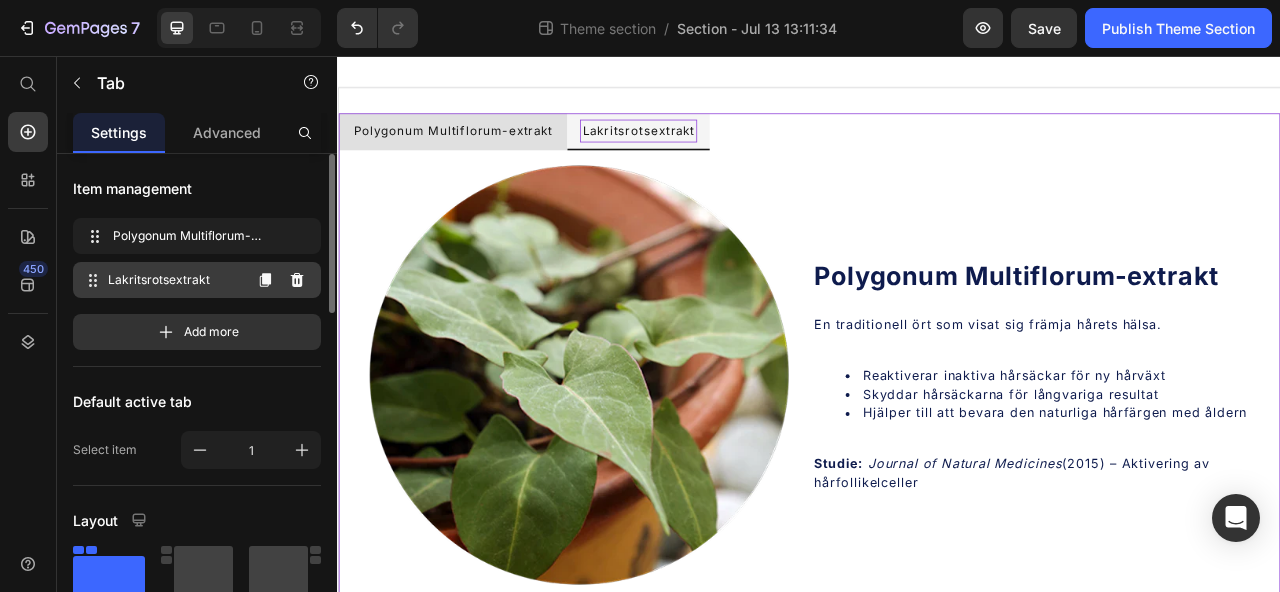 click on "Lakritsrotsextrakt Lakritsrotsextrakt" at bounding box center (161, 280) 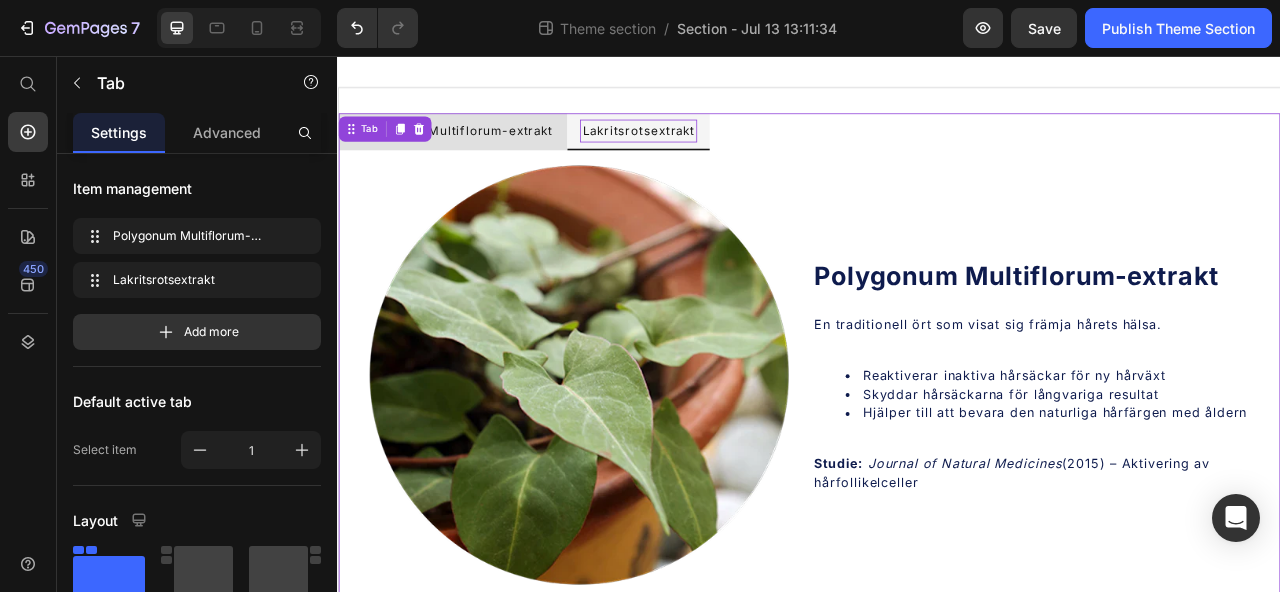 click on "Lakritsrotsextrakt" at bounding box center (719, 151) 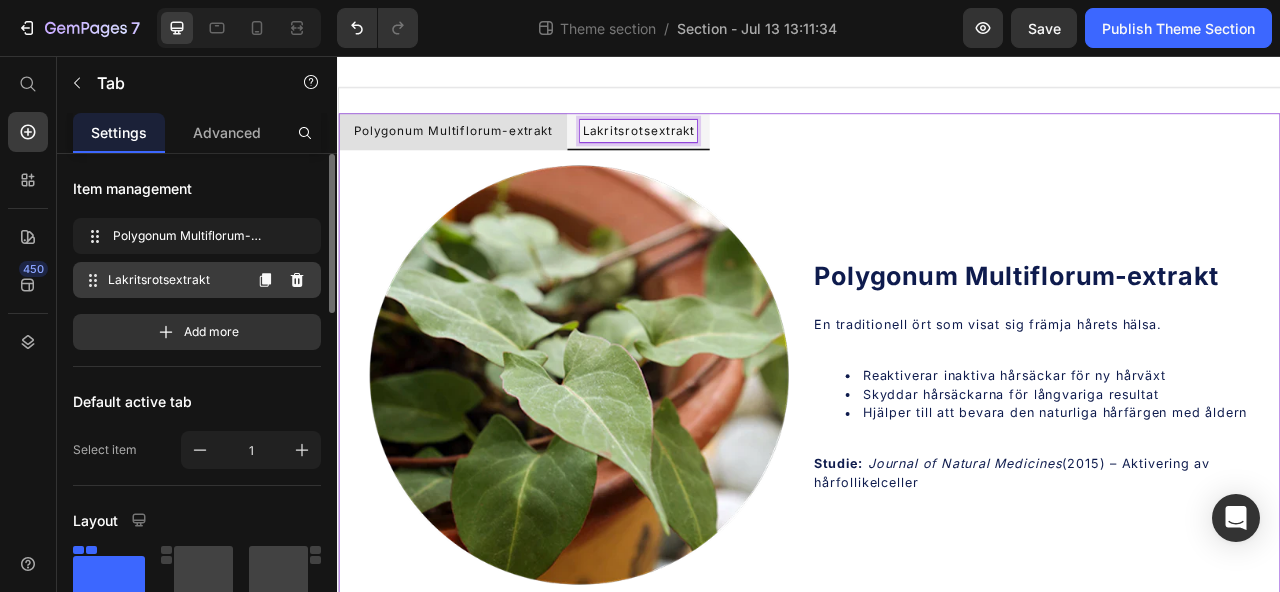 click on "Lakritsrotsextrakt" at bounding box center (174, 280) 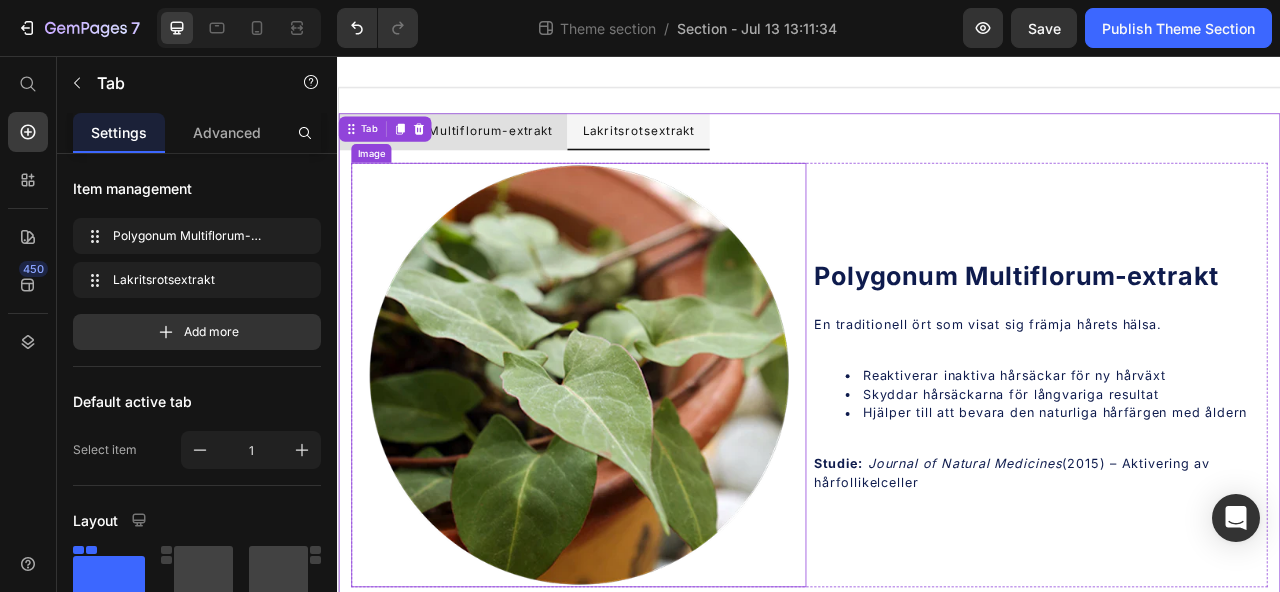 click at bounding box center (643, 462) 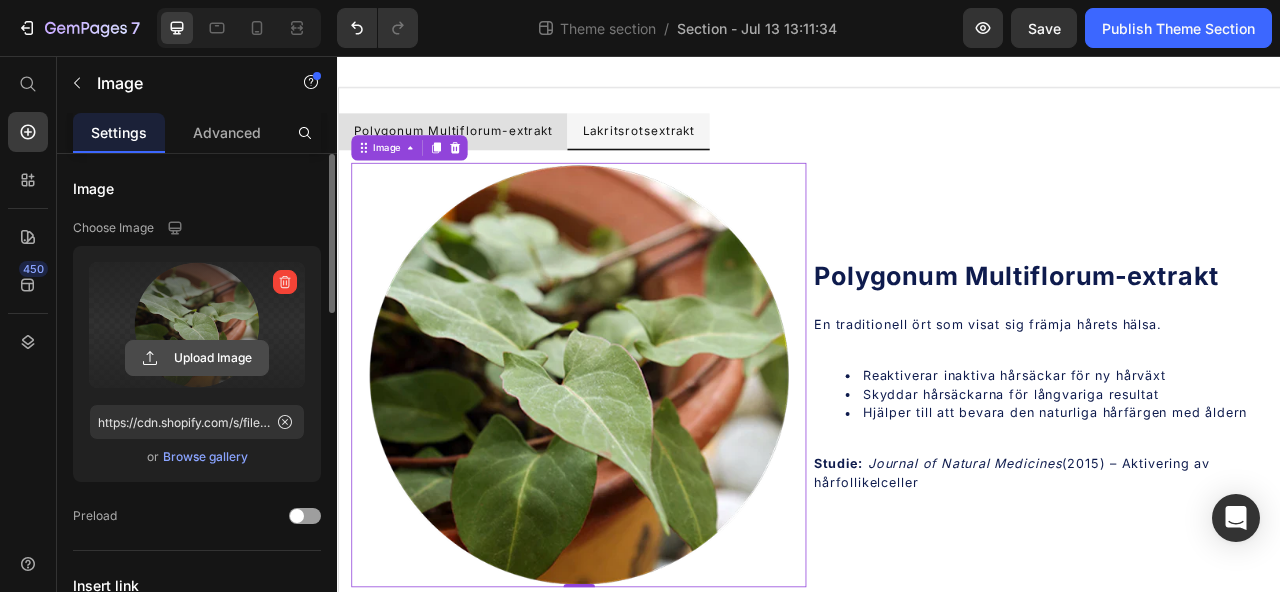 click on "Upload Image" at bounding box center (197, 358) 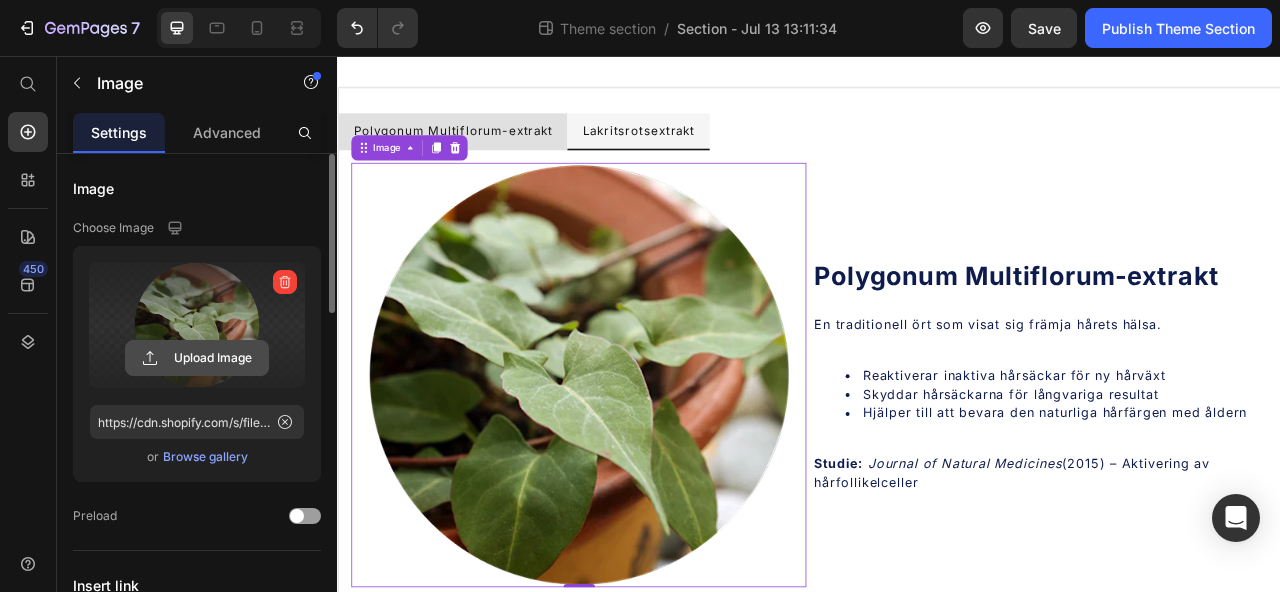 click 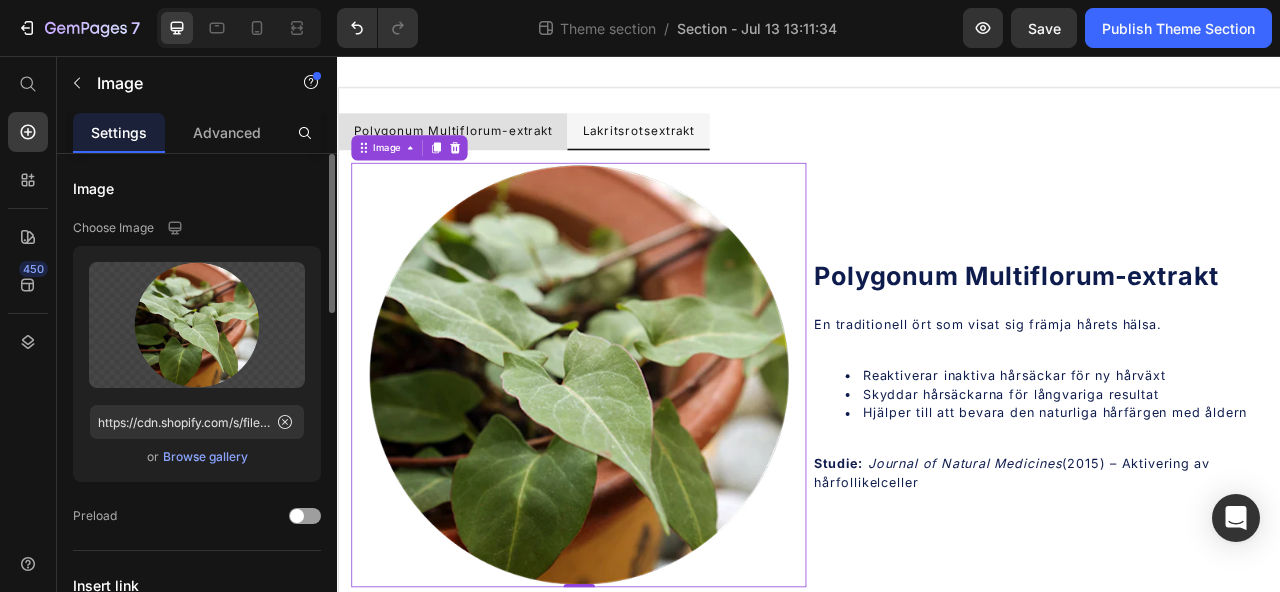 click on "Upload Image https://cdn.shopify.com/s/files/1/0649/7517/5878/files/gempages_575117985555940464-ed0cecb1-36e4-4a25-93ac-906069d6be65.webp  or   Browse gallery" 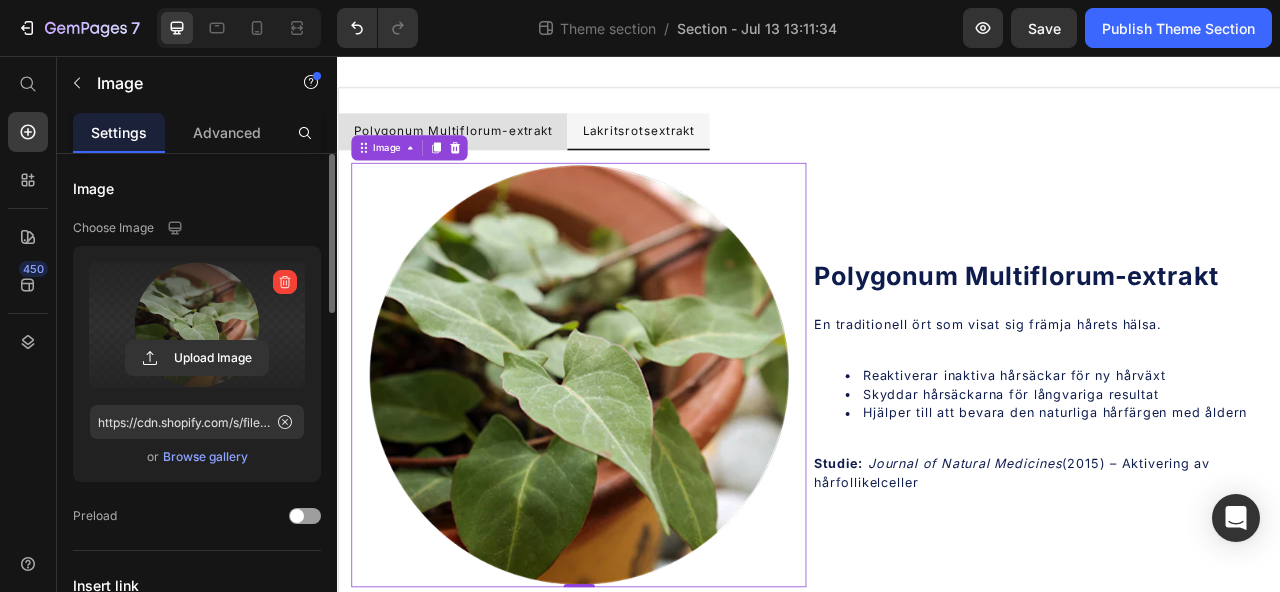 click at bounding box center (197, 325) 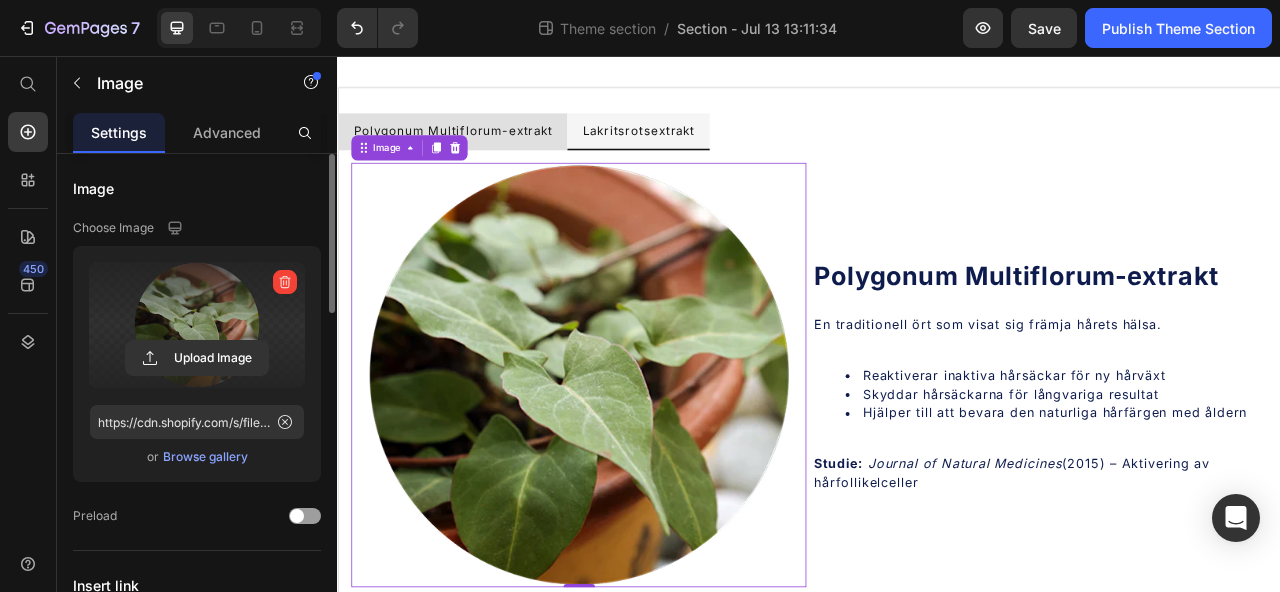 click at bounding box center [197, 325] 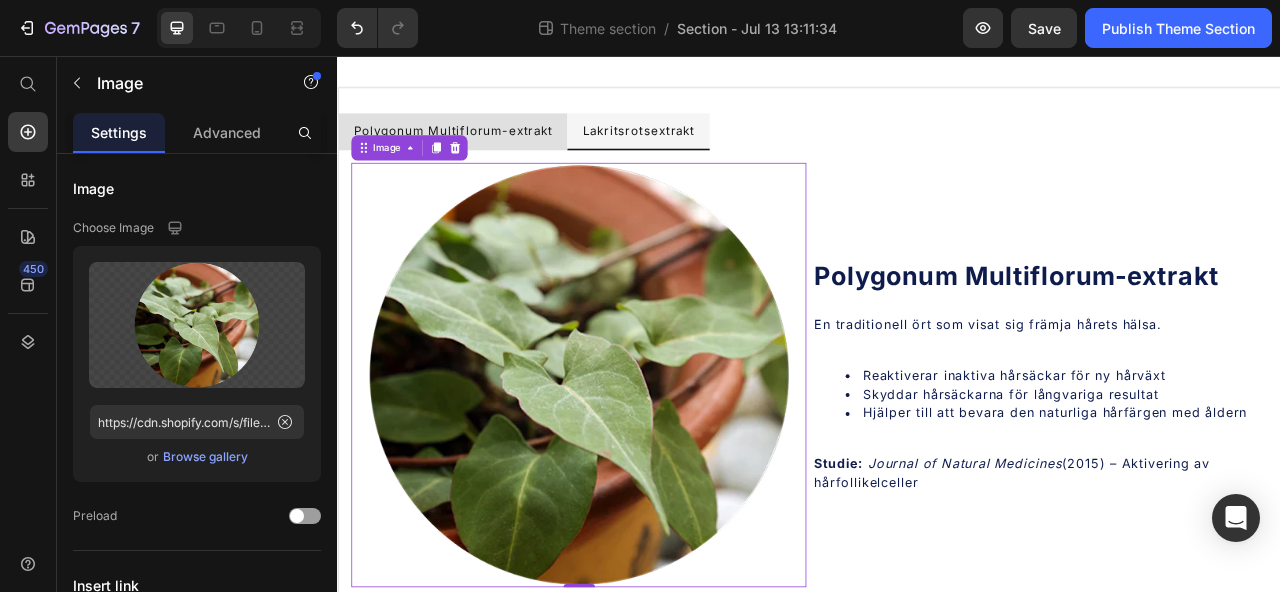 click on "Browse gallery" at bounding box center [205, 457] 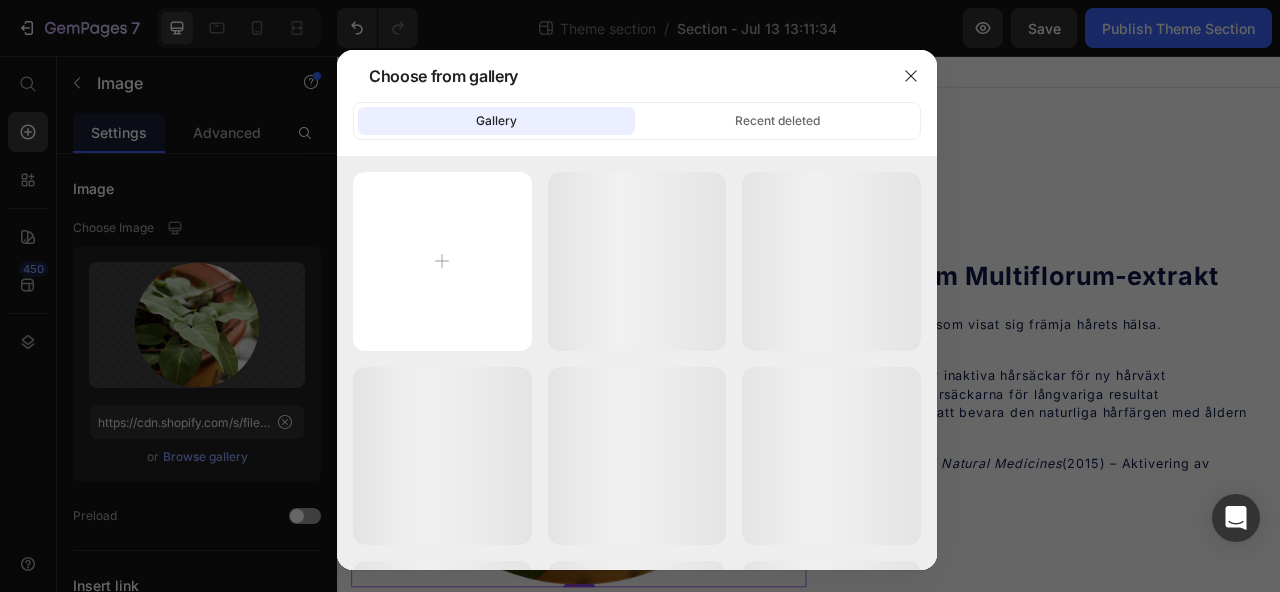 click at bounding box center (640, 296) 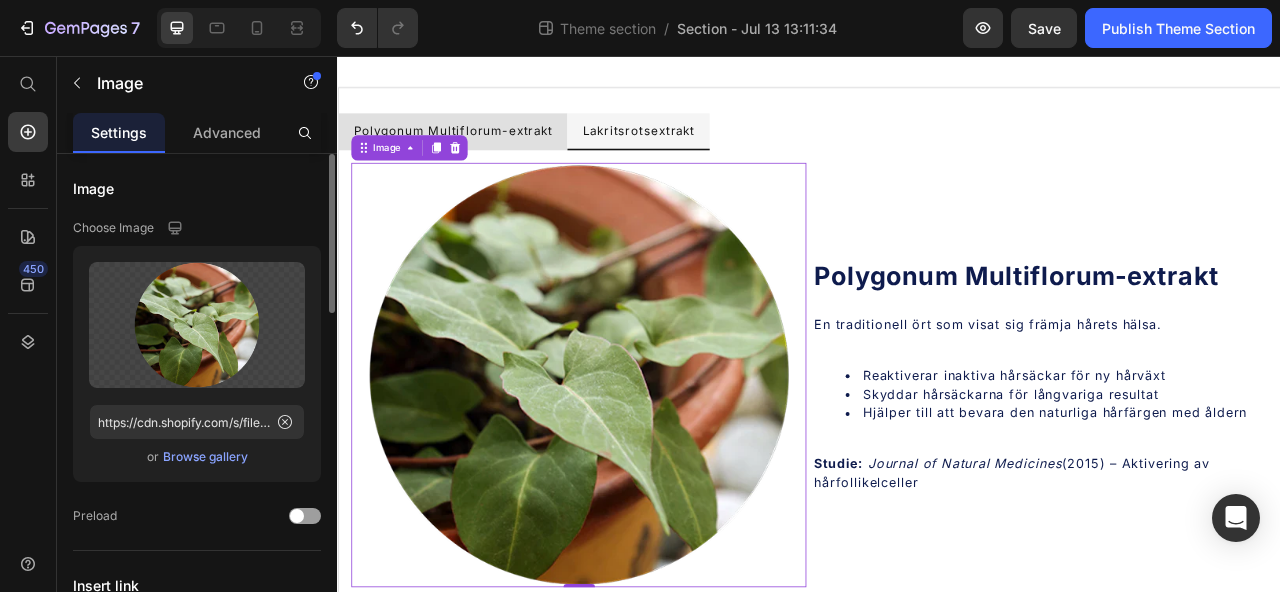 click on "Browse gallery" at bounding box center (205, 457) 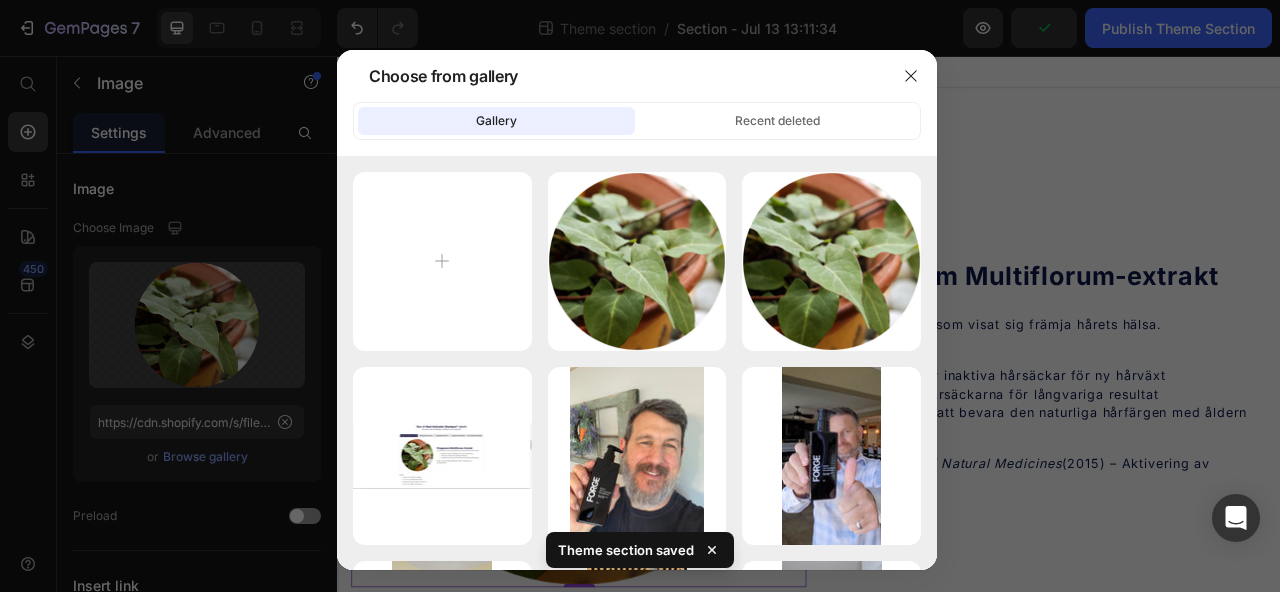 type on "C:\fakepath\imgi_23_gempages_514750875818787655-d667c5d9-a08a-45a0-82d5-79b80a9dab0c.webp" 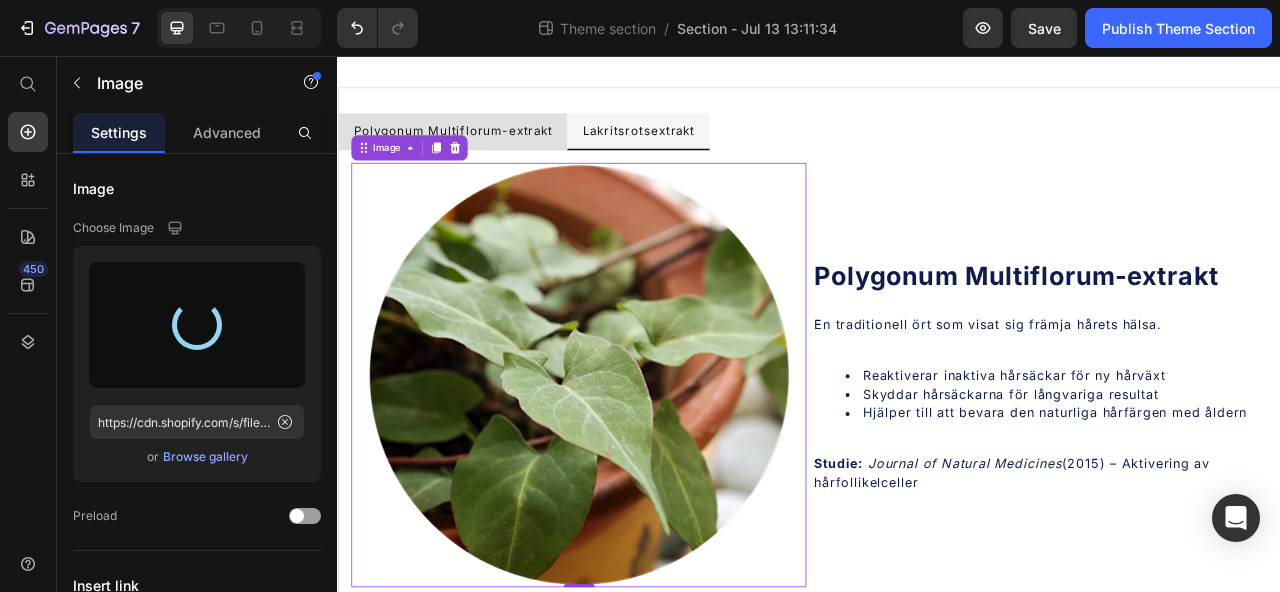 type on "https://cdn.shopify.com/s/files/1/0649/7517/5878/files/gempages_575117985555940464-3f8a0996-ed3b-4d9a-9064-18c769c85ca4.webp" 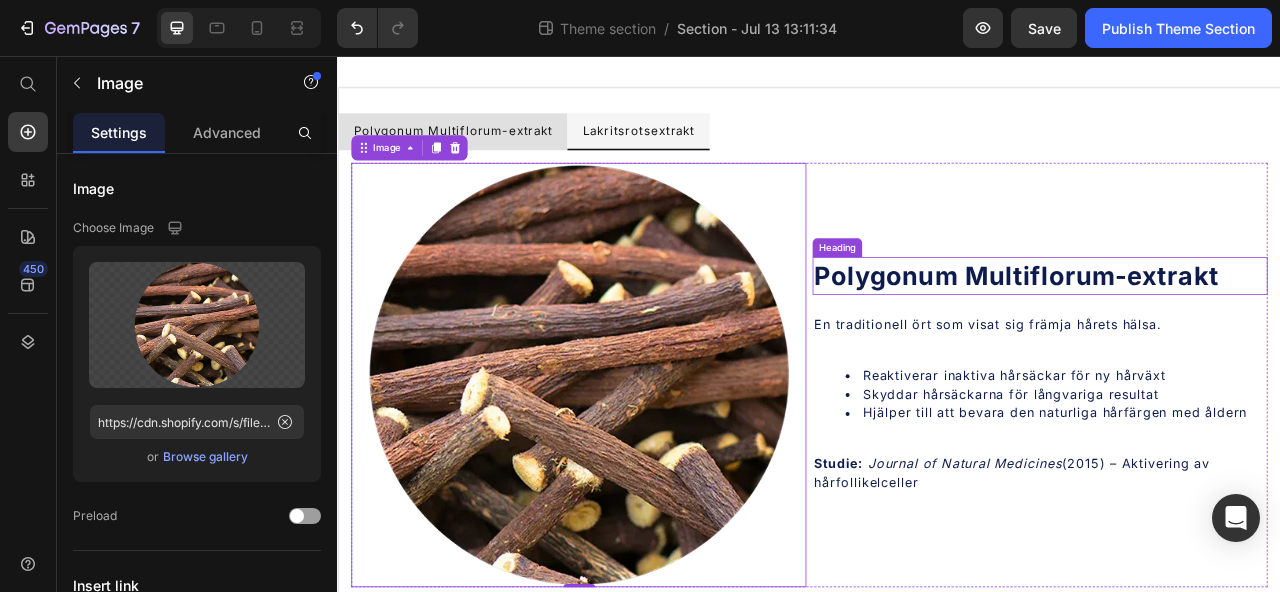 click on "En traditionell ört som visat sig främja hårets hälsa.   Reaktiverar inaktiva hårsäckar för ny hårväxt Skyddar hårsäckarna för långvariga resultat Hjälper till att bevara den naturliga hårfärgen med åldern   Studie:   Journal of Natural Medicines  (2015) – Aktivering av hårfollikelceller" at bounding box center [1230, 486] 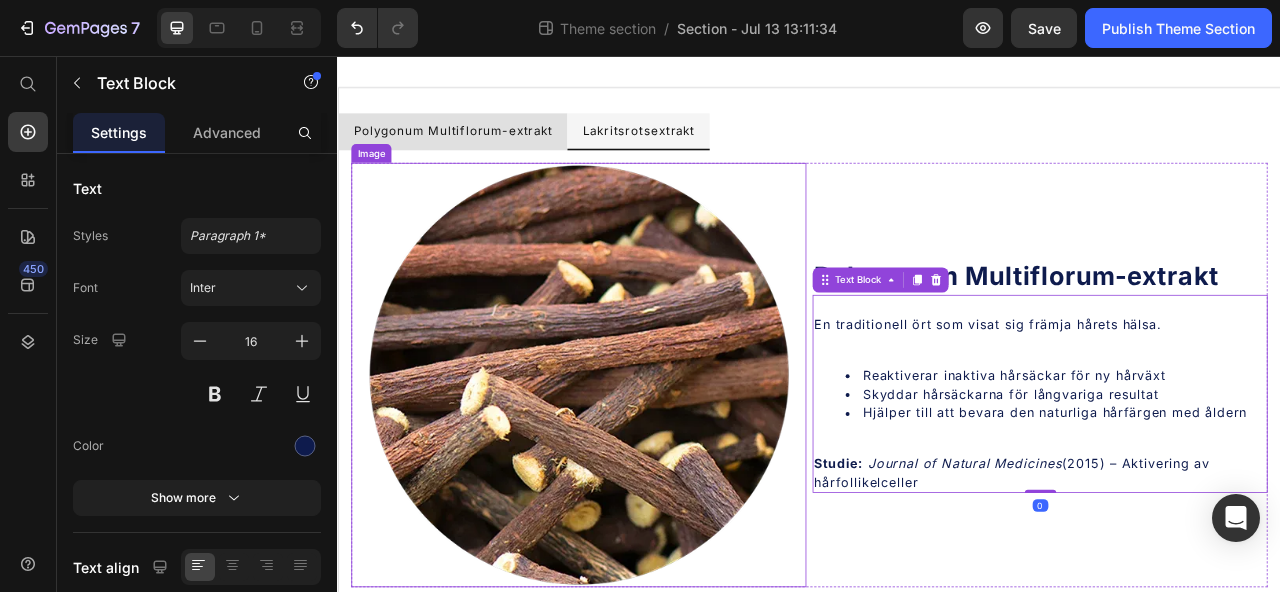 click on "En traditionell ört som visat sig främja hårets hälsa.   Reaktiverar inaktiva hårsäckar för ny hårväxt Skyddar hårsäckarna för långvariga resultat Hjälper till att bevara den naturliga hårfärgen med åldern   Studie:   Journal of Natural Medicines  (2015) – Aktivering av hårfollikelceller" at bounding box center [1230, 486] 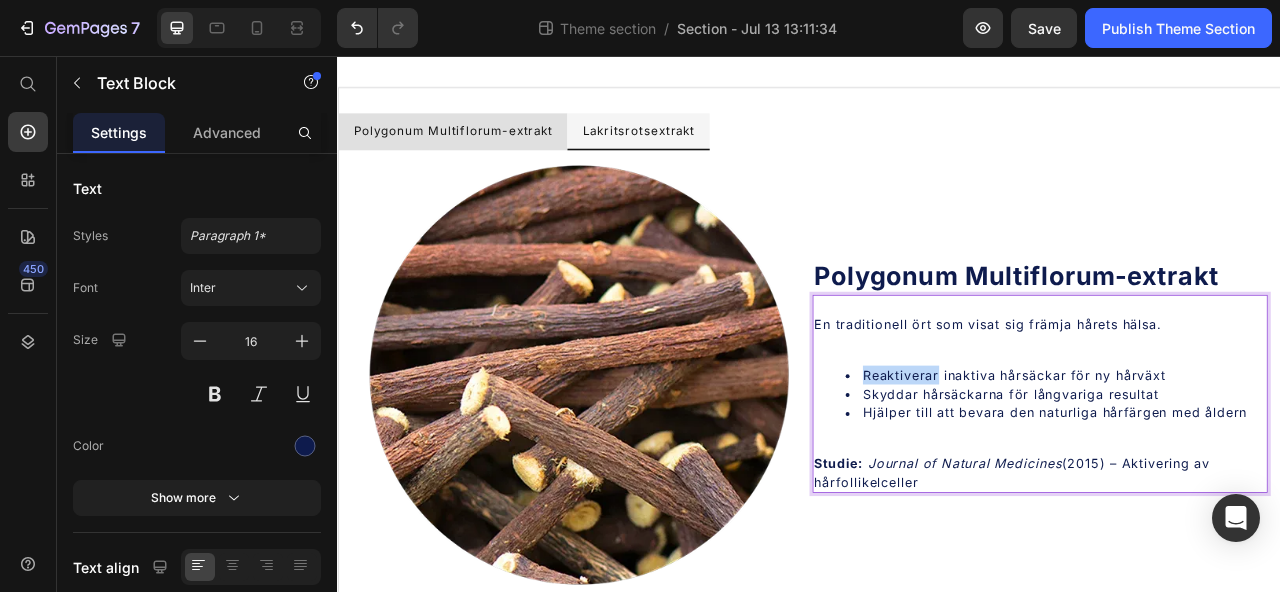 click on "En traditionell ört som visat sig främja hårets hälsa. Reaktiverar inaktiva hårsäckar för ny hårväxt Skyddar hårsäckarna för långvariga resultat Hjälper till att bevara den naturliga hårfärgen med åldern Studie:   Journal of Natural Medicines  (2015) – Aktivering av hårfollikelceller" at bounding box center (1230, 486) 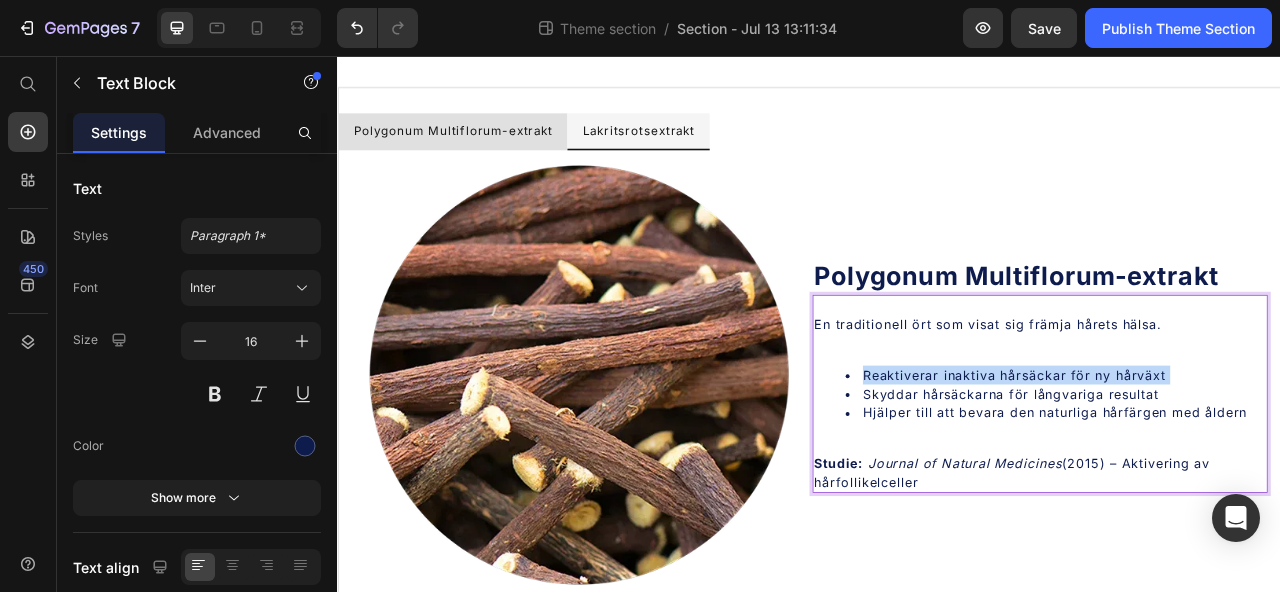 click on "En traditionell ört som visat sig främja hårets hälsa. Reaktiverar inaktiva hårsäckar för ny hårväxt Skyddar hårsäckarna för långvariga resultat Hjälper till att bevara den naturliga hårfärgen med åldern Studie:   Journal of Natural Medicines  (2015) – Aktivering av hårfollikelceller" at bounding box center [1230, 486] 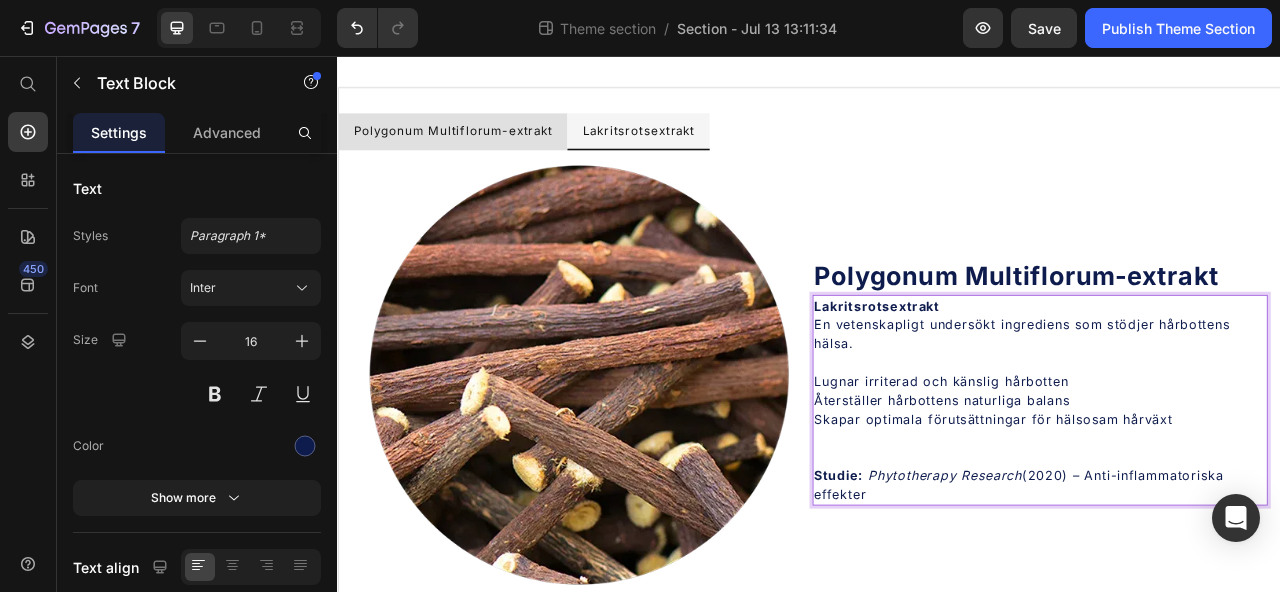 scroll, scrollTop: 52, scrollLeft: 0, axis: vertical 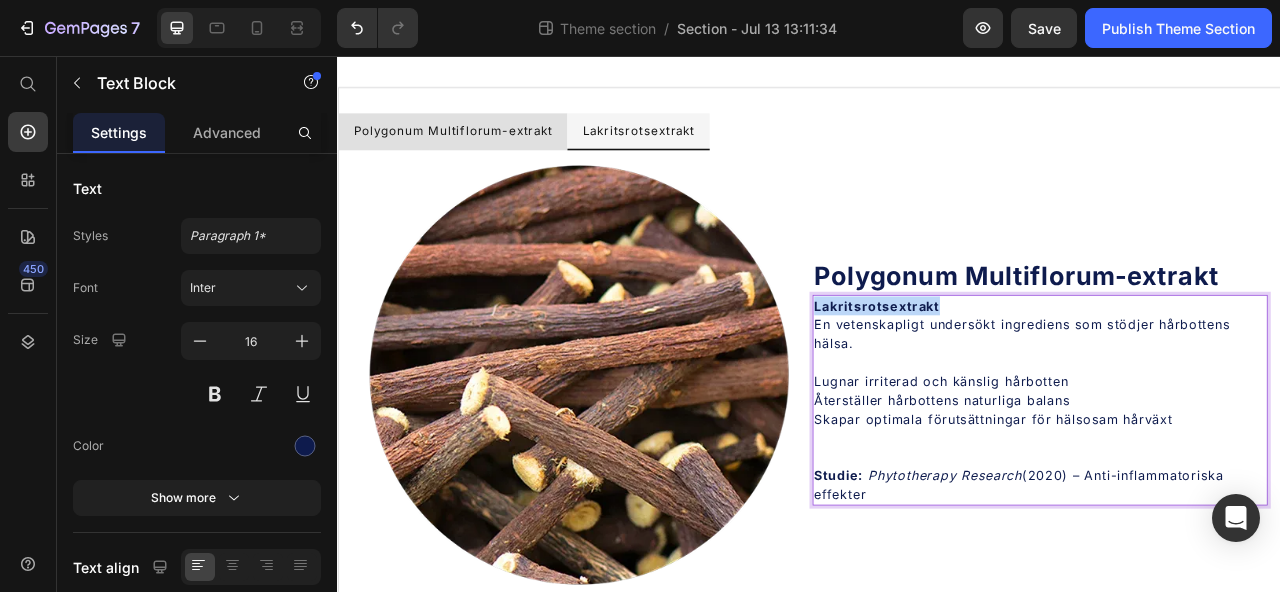 click on "Lakritsrotsextrakt" at bounding box center [1023, 374] 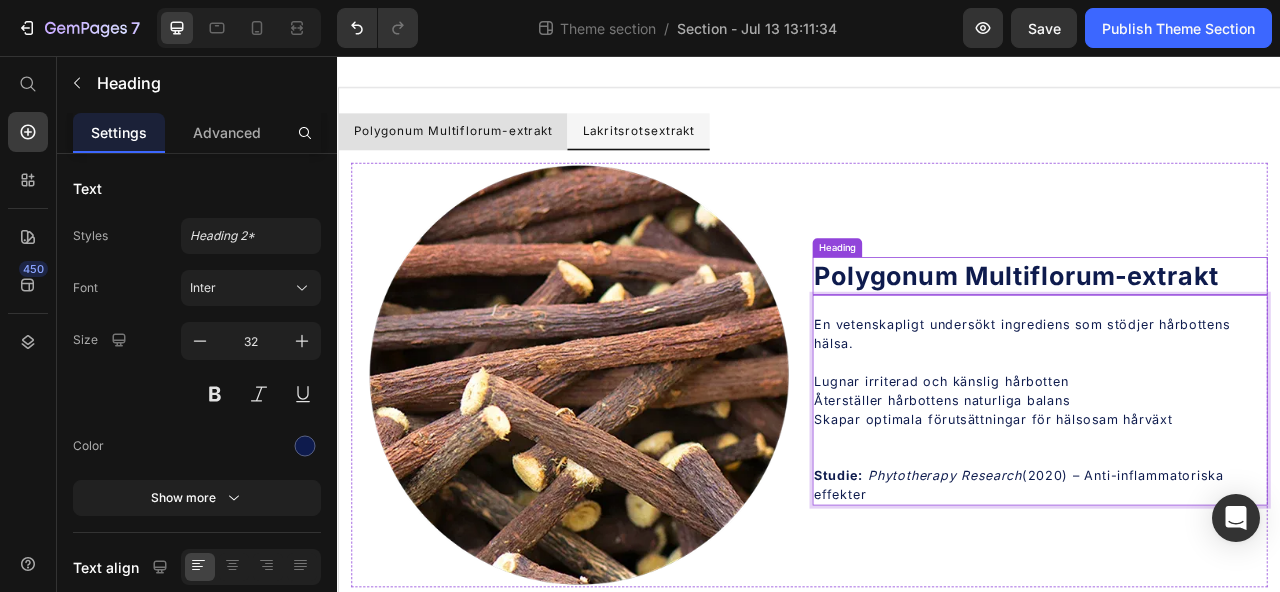 click on "Polygonum Multiflorum-extrakt" at bounding box center [1200, 335] 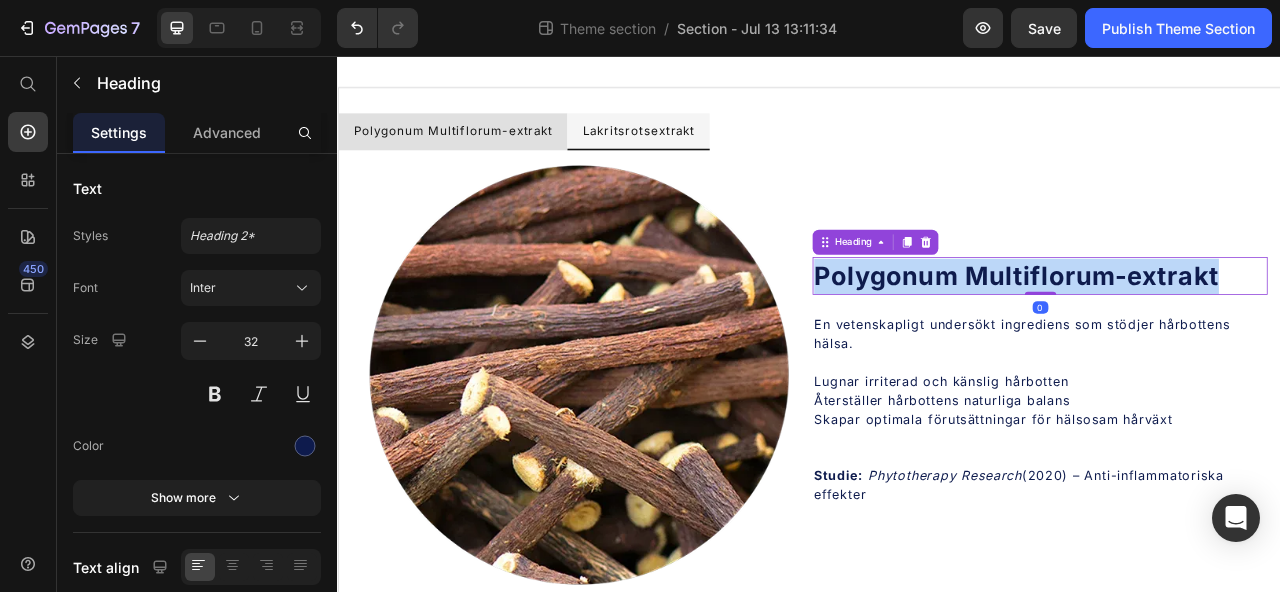 click on "Polygonum Multiflorum-extrakt" at bounding box center [1200, 335] 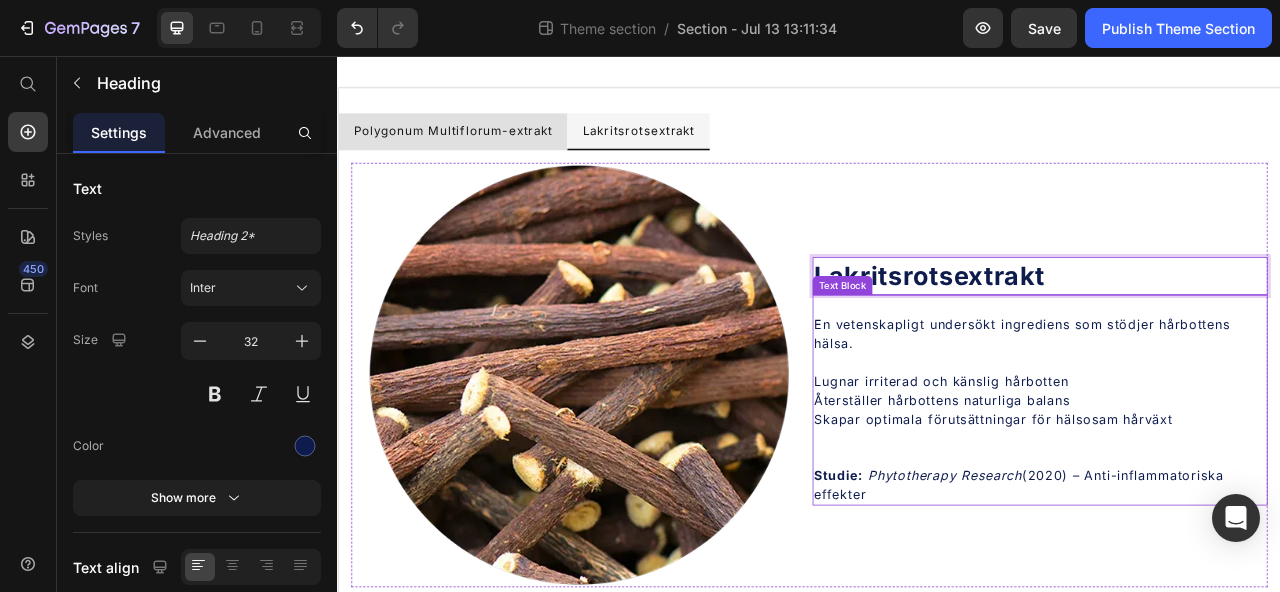 click on "En vetenskapligt undersökt ingrediens som stödjer hårbottens hälsa." at bounding box center (1230, 410) 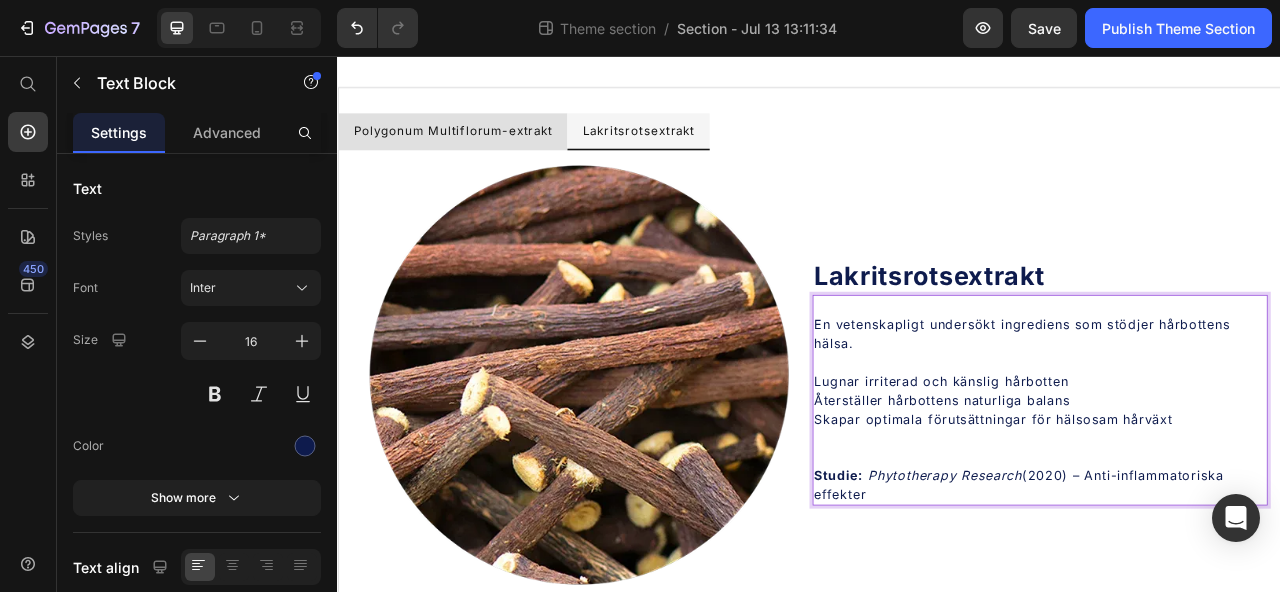click on "Lugnar irriterad och känslig hårbotten" at bounding box center [1230, 470] 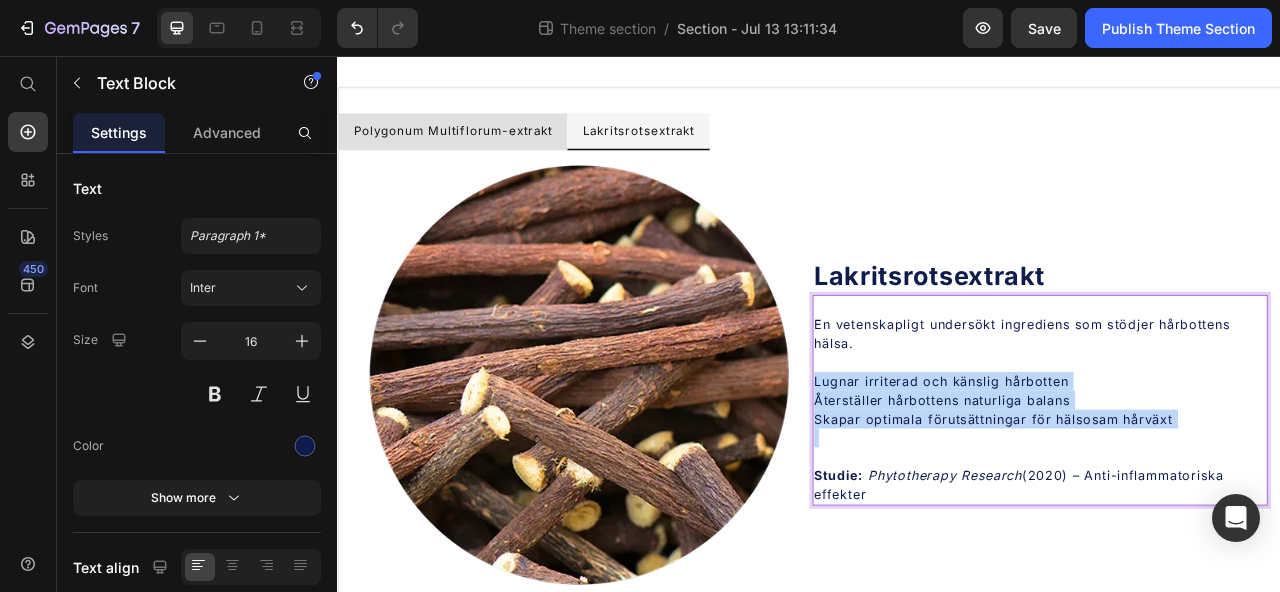drag, startPoint x: 936, startPoint y: 474, endPoint x: 1417, endPoint y: 515, distance: 482.74423 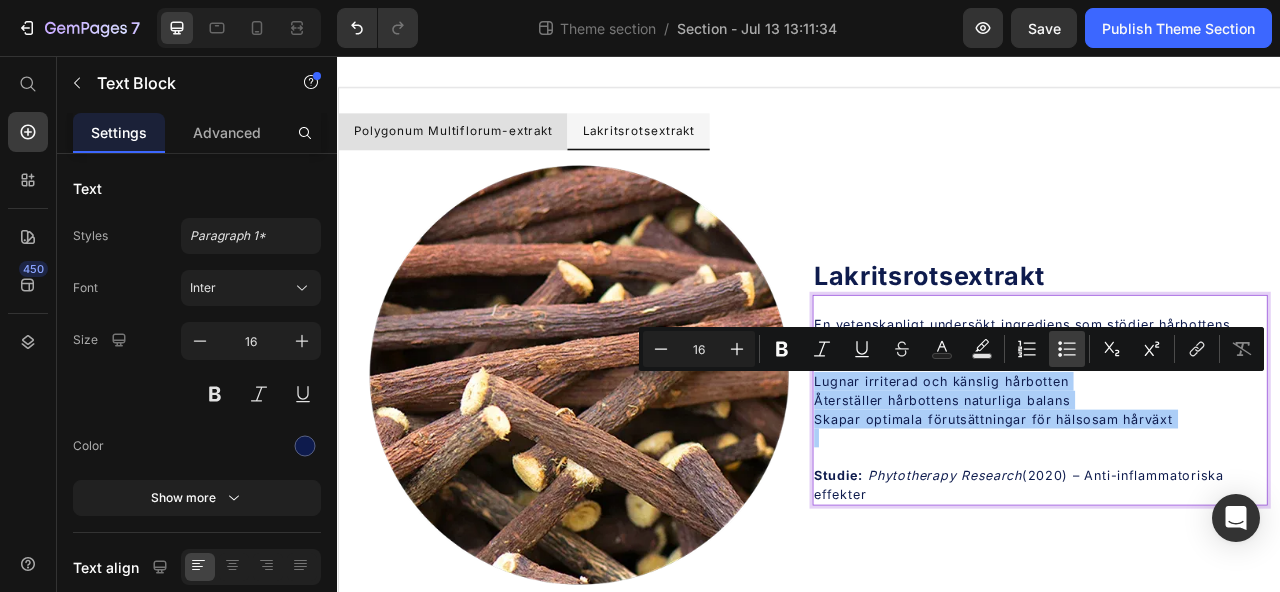 click on "Bulleted List" at bounding box center [1067, 349] 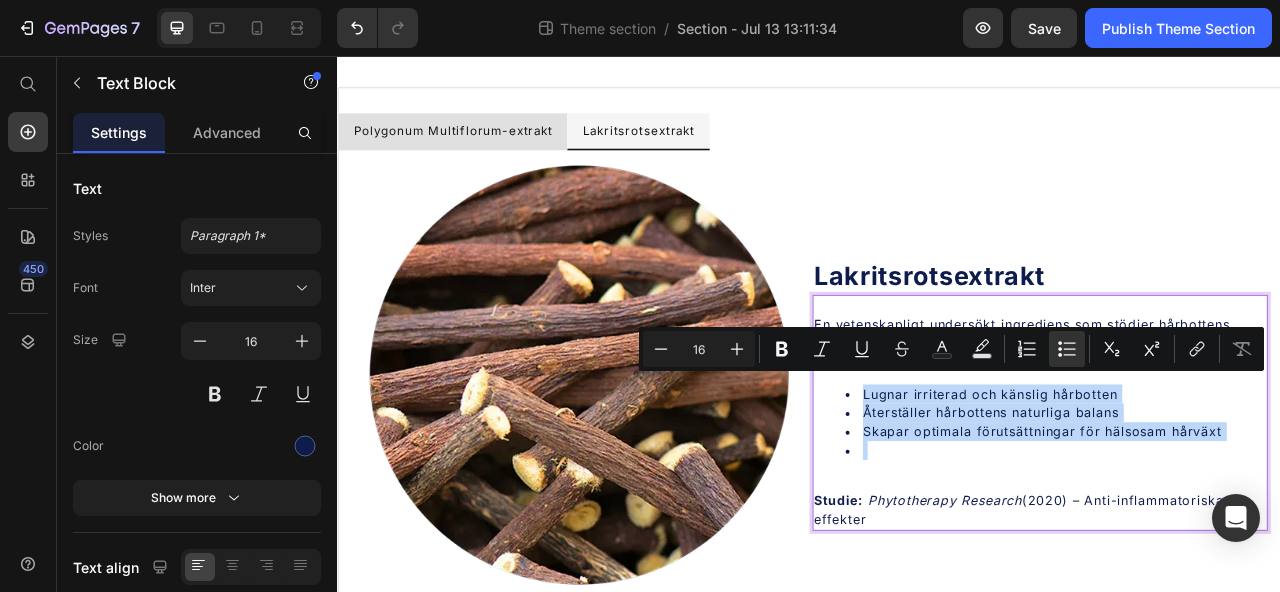 click on "Återställer hårbottens naturliga balans" at bounding box center [1250, 510] 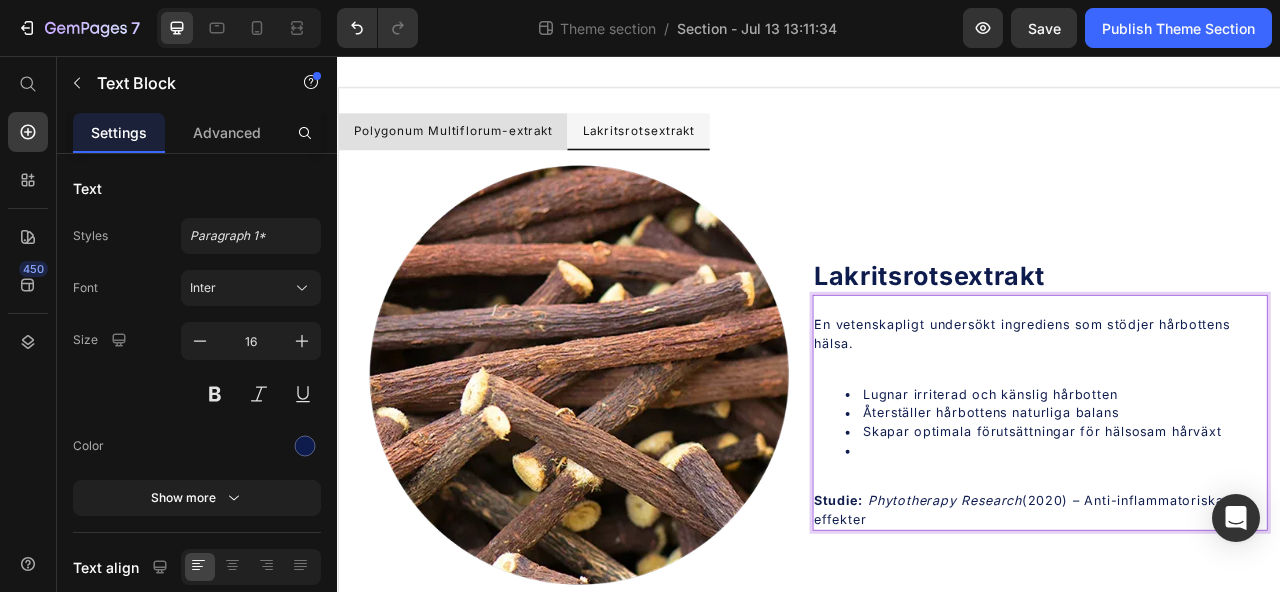 click at bounding box center [1250, 558] 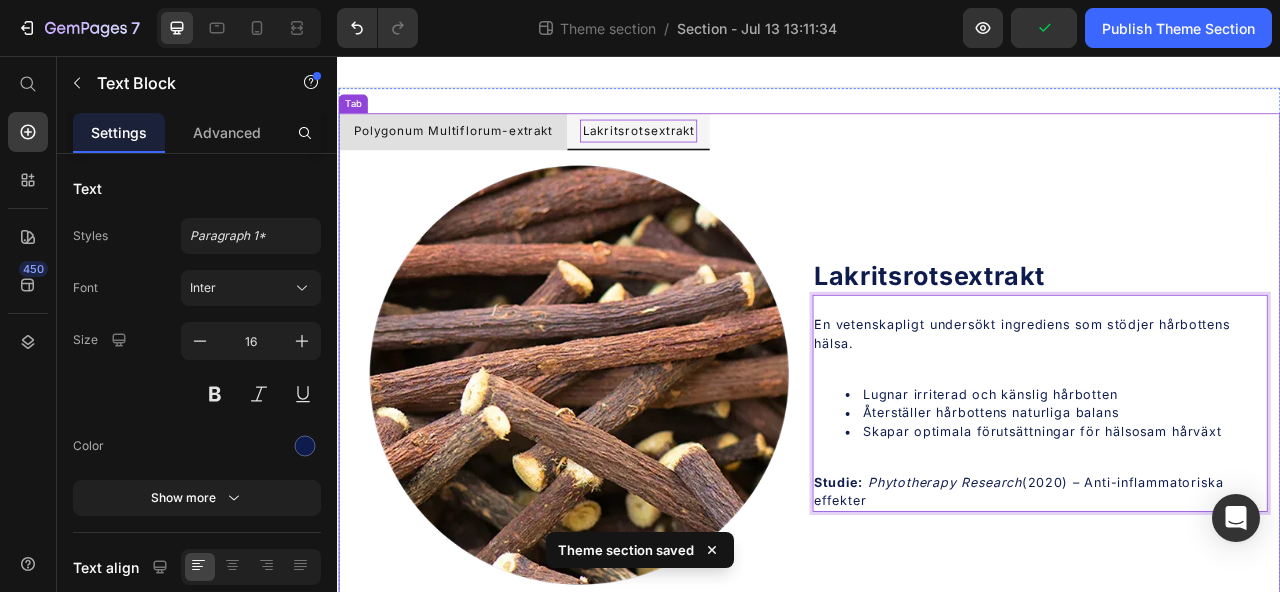 click on "Lakritsrotsextrakt" at bounding box center [719, 151] 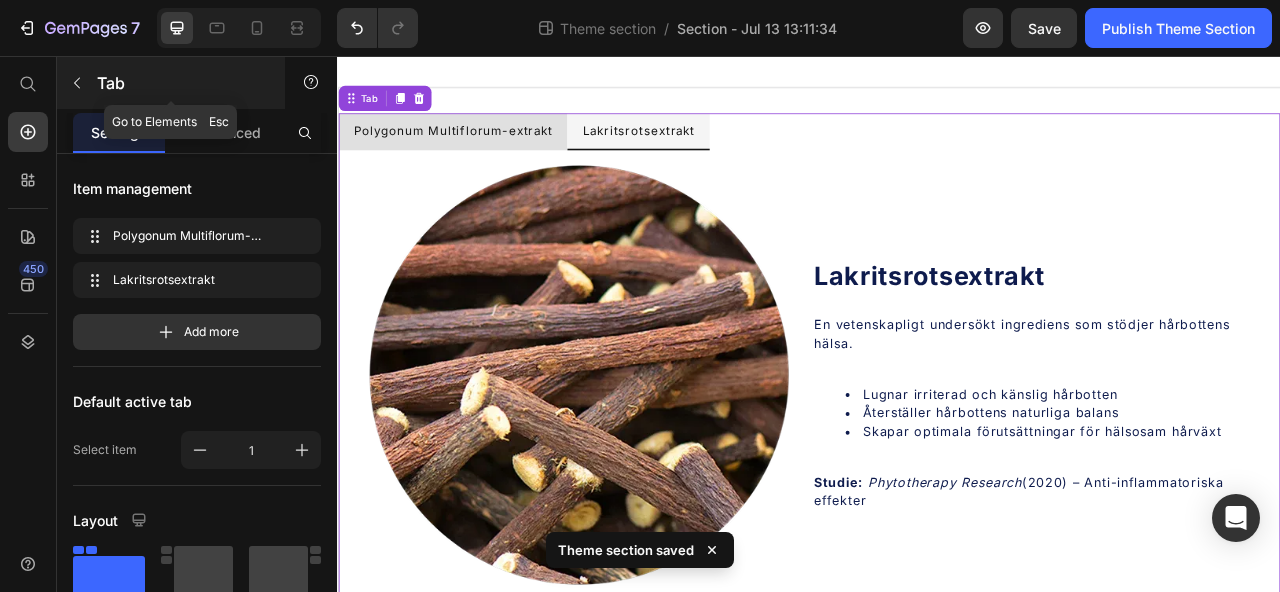 click on "Tab" at bounding box center (182, 83) 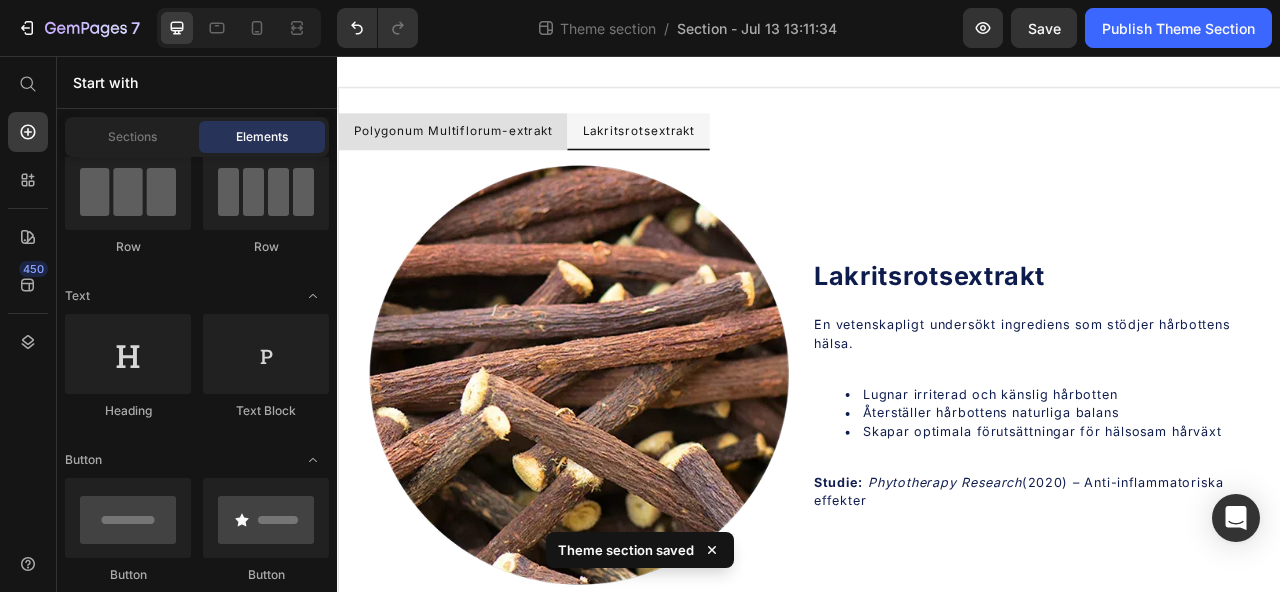 click on "Start with" at bounding box center [197, 82] 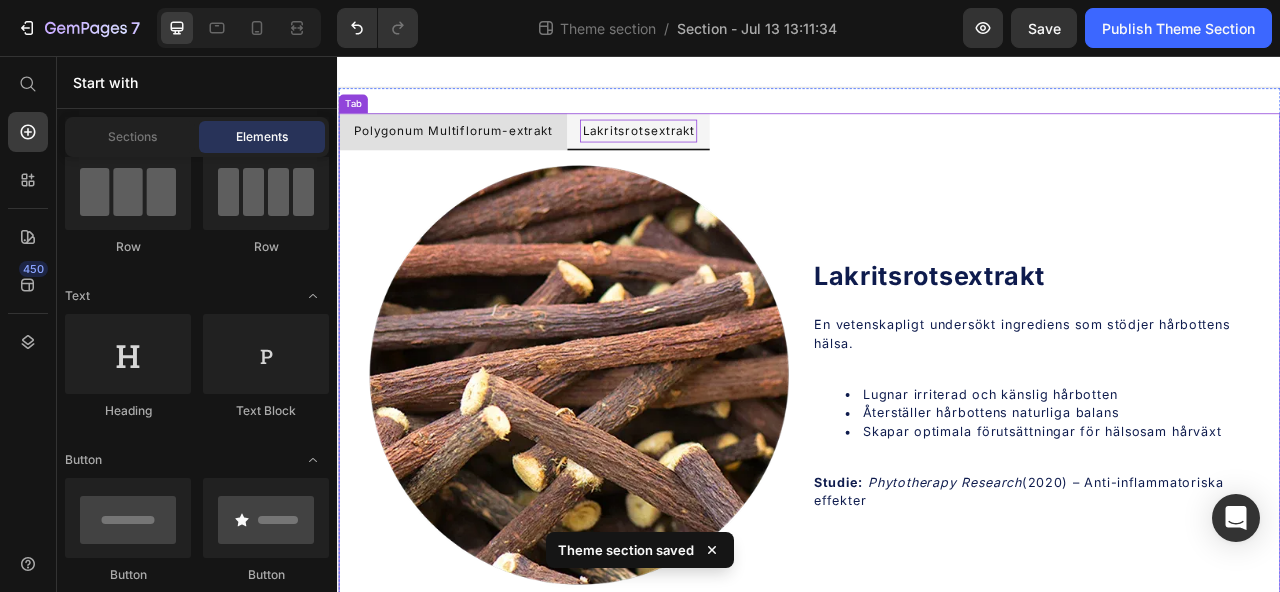click on "Lakritsrotsextrakt" at bounding box center [719, 151] 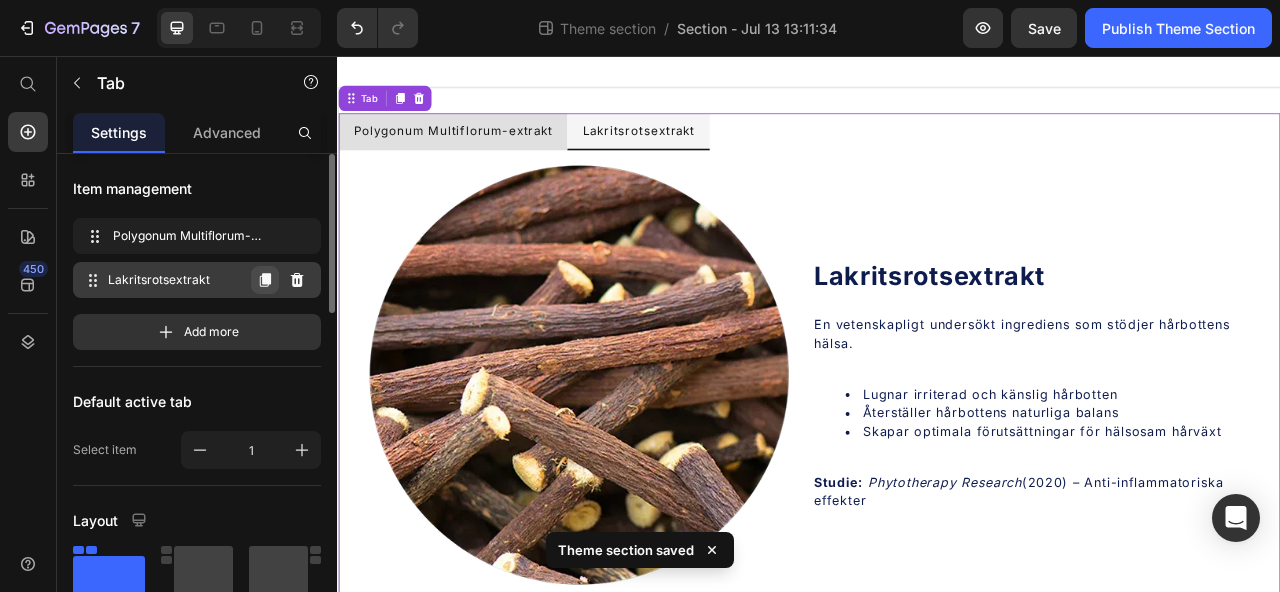 click 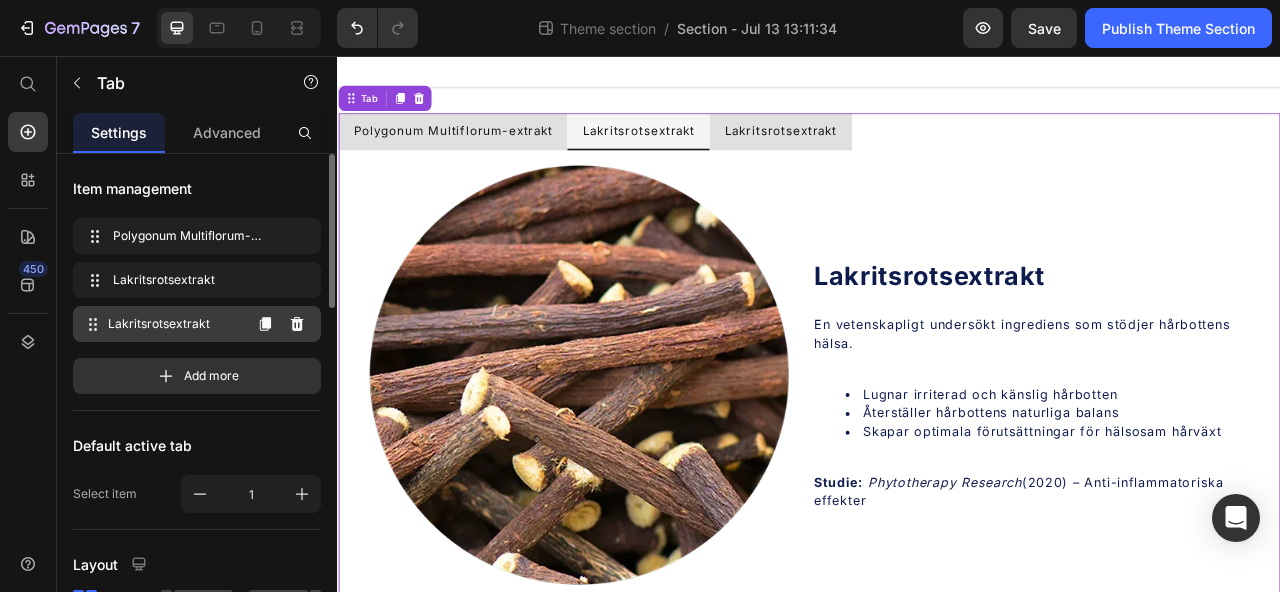 click on "Lakritsrotsextrakt Lakritsrotsextrakt" at bounding box center (161, 324) 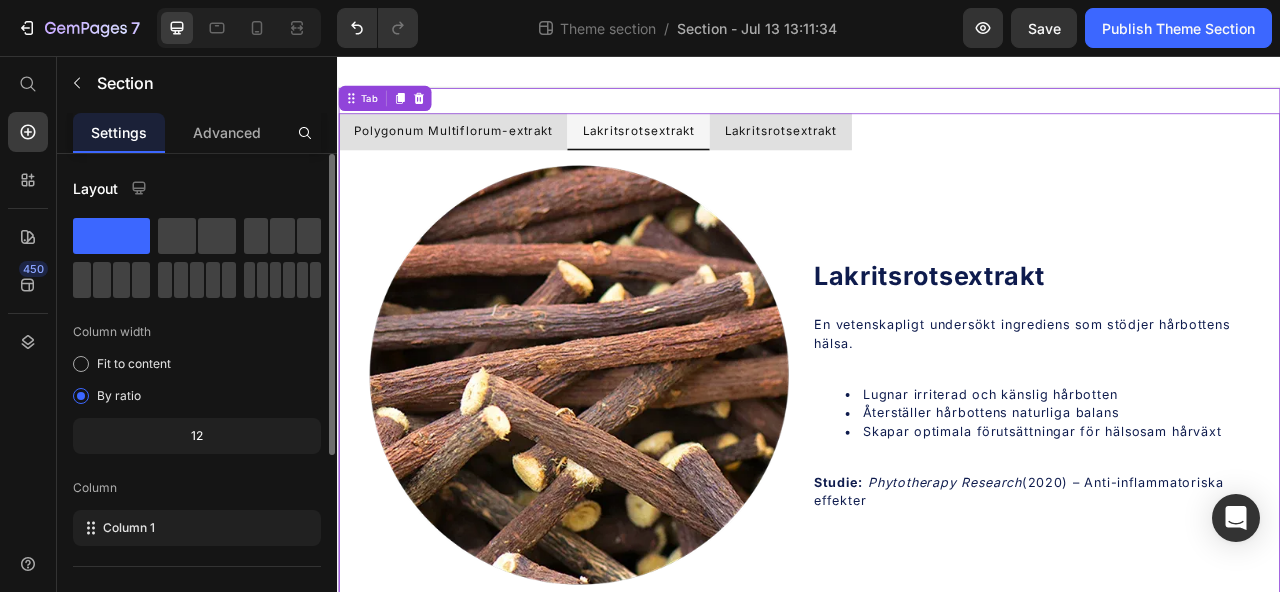 click on "Polygonum Multiflorum-extrakt Lakritsrotsextrakt Lakritsrotsextrakt Image ⁠⁠⁠⁠⁠⁠⁠ Polygonum Multiflorum-extrakt Heading En traditionell ört som visat sig främja hårets hälsa. Reaktiverar inaktiva hårsäckar för ny hårväxt Skyddar hårsäckarna för långvariga resultat Hjälper till att bevara den naturliga hårfärgen med åldern Studie:   Journal of Natural Medicines  (2015) – Aktivering av hårfollikelceller Text Block Row Image ⁠⁠⁠⁠⁠⁠⁠ Lakritsrotsextrakt Heading En vetenskapligt undersökt ingrediens som stödjer hårbottens hälsa. Lugnar irriterad och känslig hårbotten Återställer hårbottens naturliga balans Skapar optimala förutsättningar för hälsosam hårväxt Studie:   Phytotherapy Research  (2020) – Anti-inflammatoriska effekter Text Block Row Image Lakritsrotsextrakt Heading   En vetenskapligt undersökt ingrediens som stödjer hårbottens hälsa.   Lugnar irriterad och känslig hårbotten Återställer hårbottens naturliga balans   Studie:   Row" at bounding box center (937, 438) 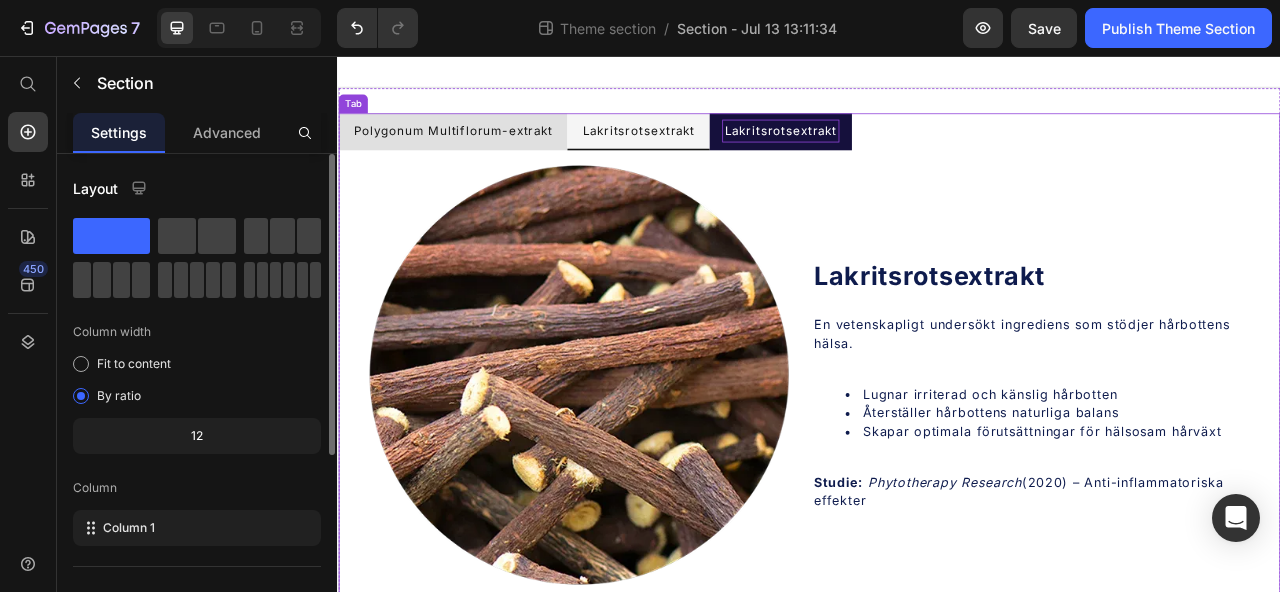 click on "Lakritsrotsextrakt" at bounding box center (900, 151) 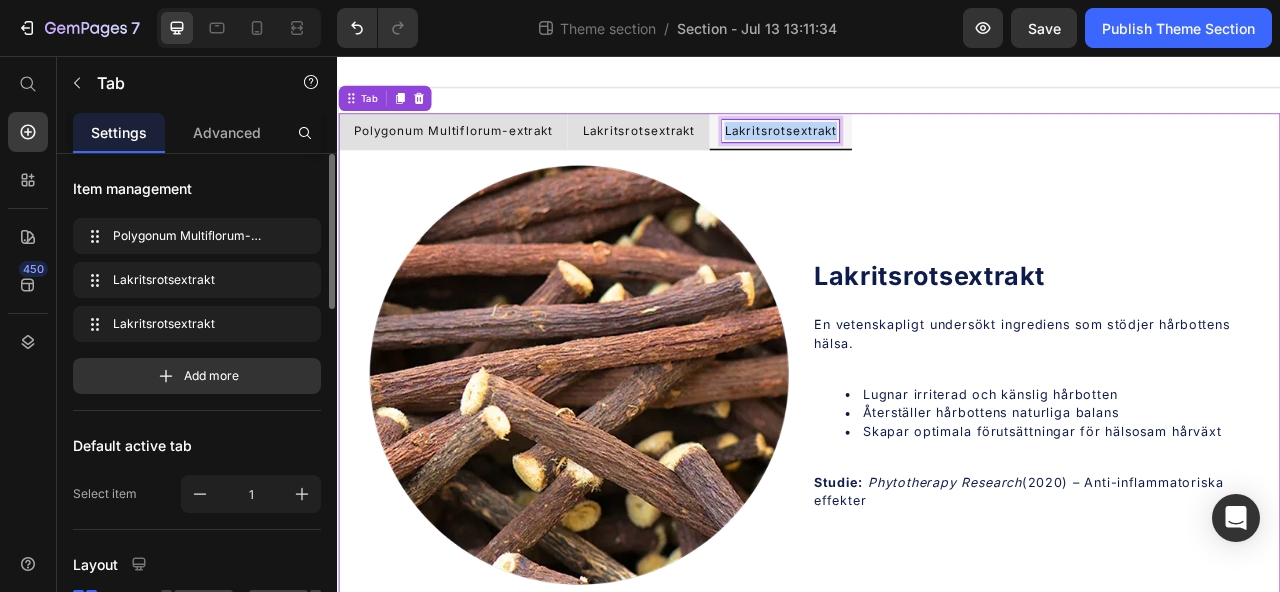 click on "Lakritsrotsextrakt" at bounding box center [900, 151] 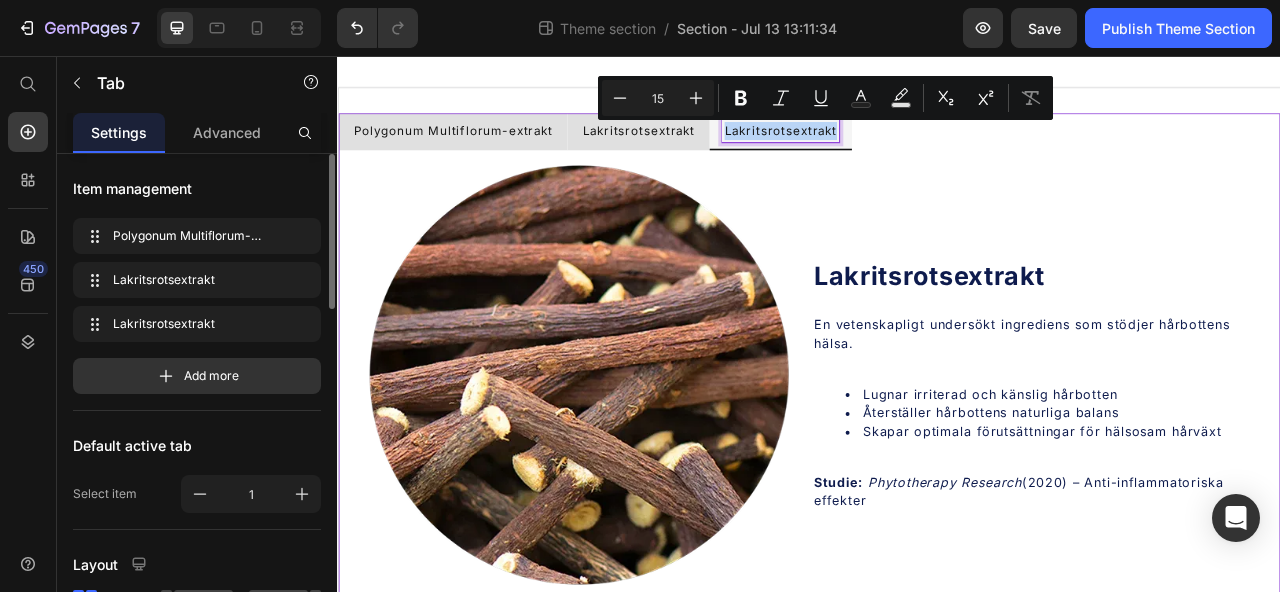 click on "Lakritsrotsextrakt" at bounding box center [900, 151] 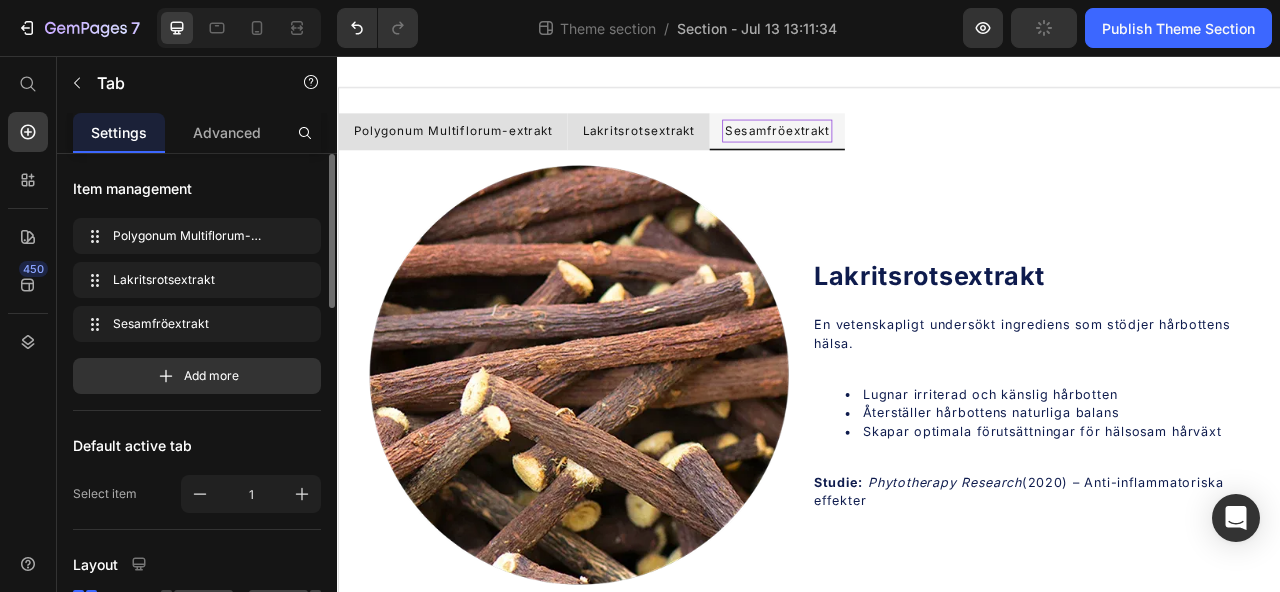 click at bounding box center (937, 76) 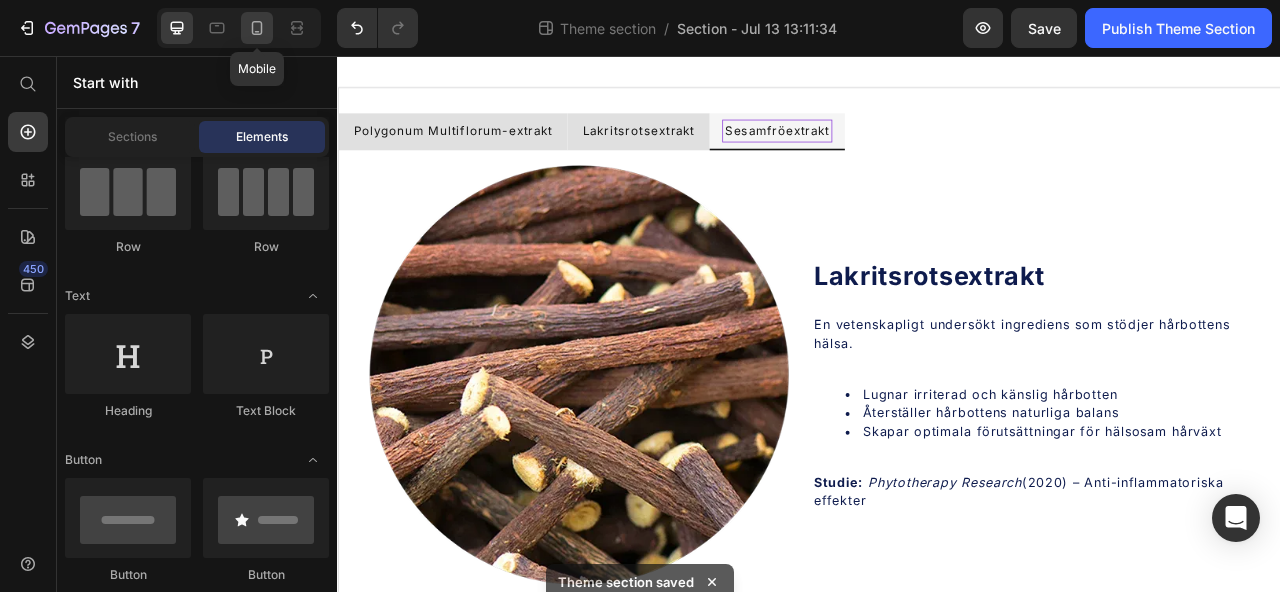 click 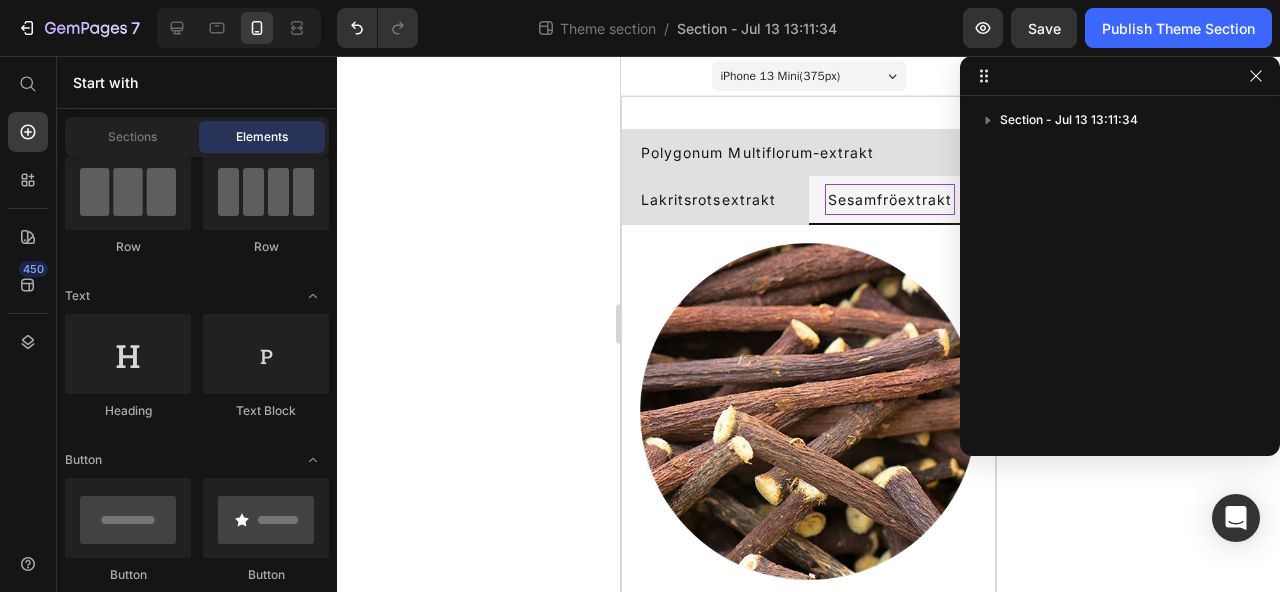 drag, startPoint x: 937, startPoint y: 75, endPoint x: 1203, endPoint y: 61, distance: 266.36816 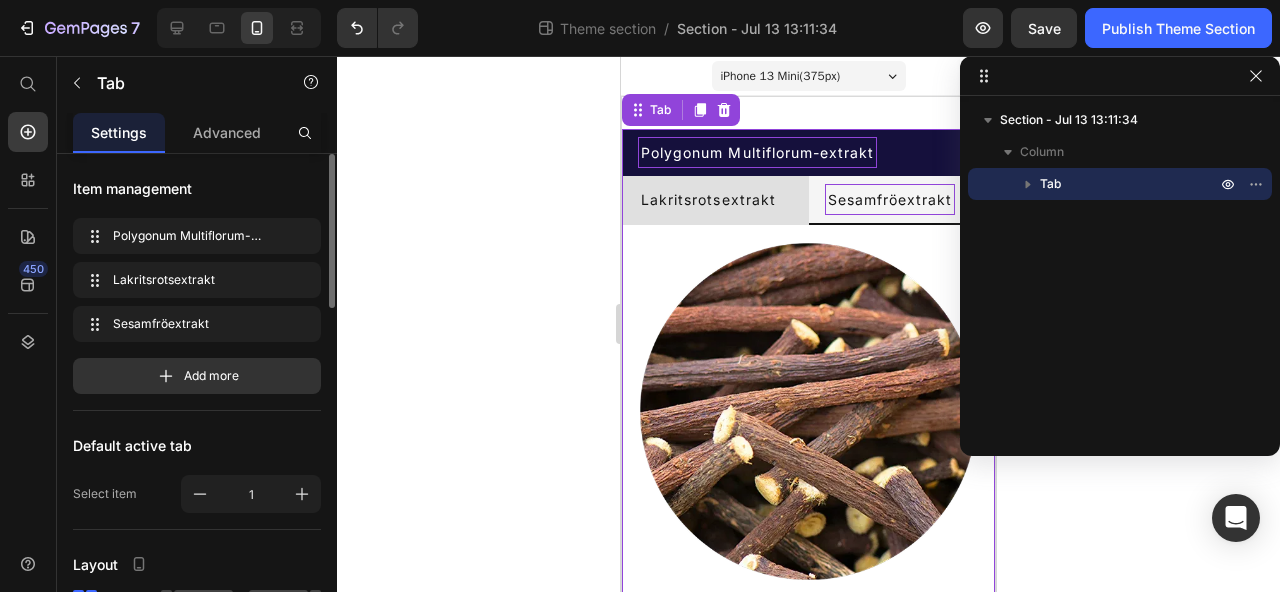 click on "Polygonum Multiflorum-extrakt" at bounding box center (757, 152) 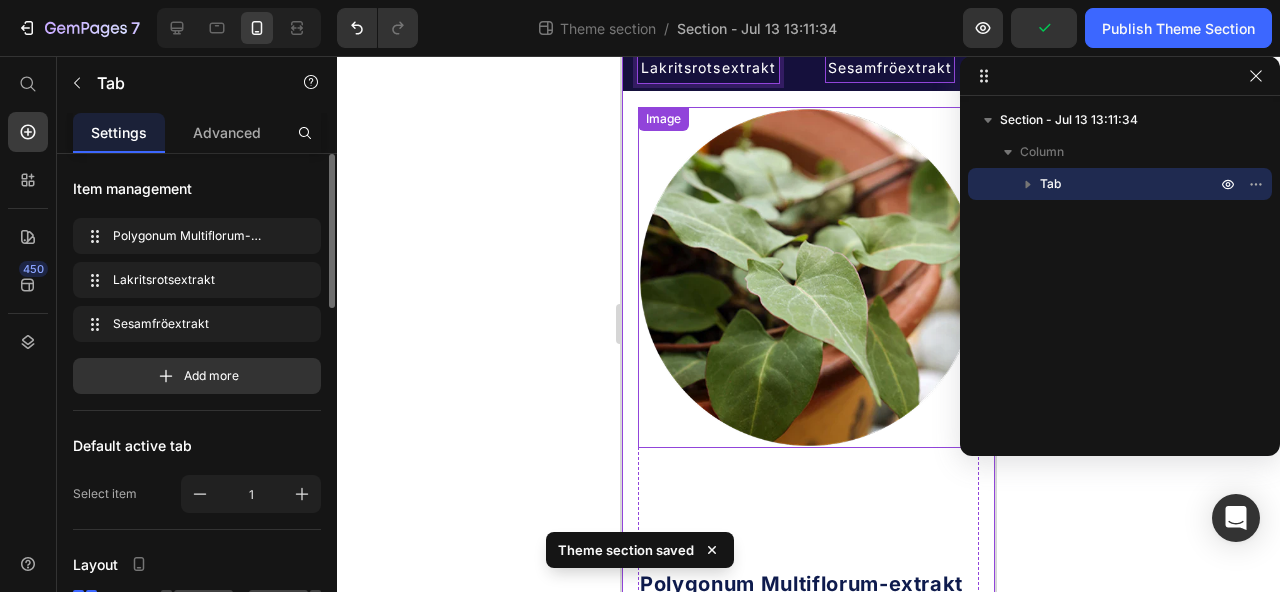 scroll, scrollTop: 17, scrollLeft: 0, axis: vertical 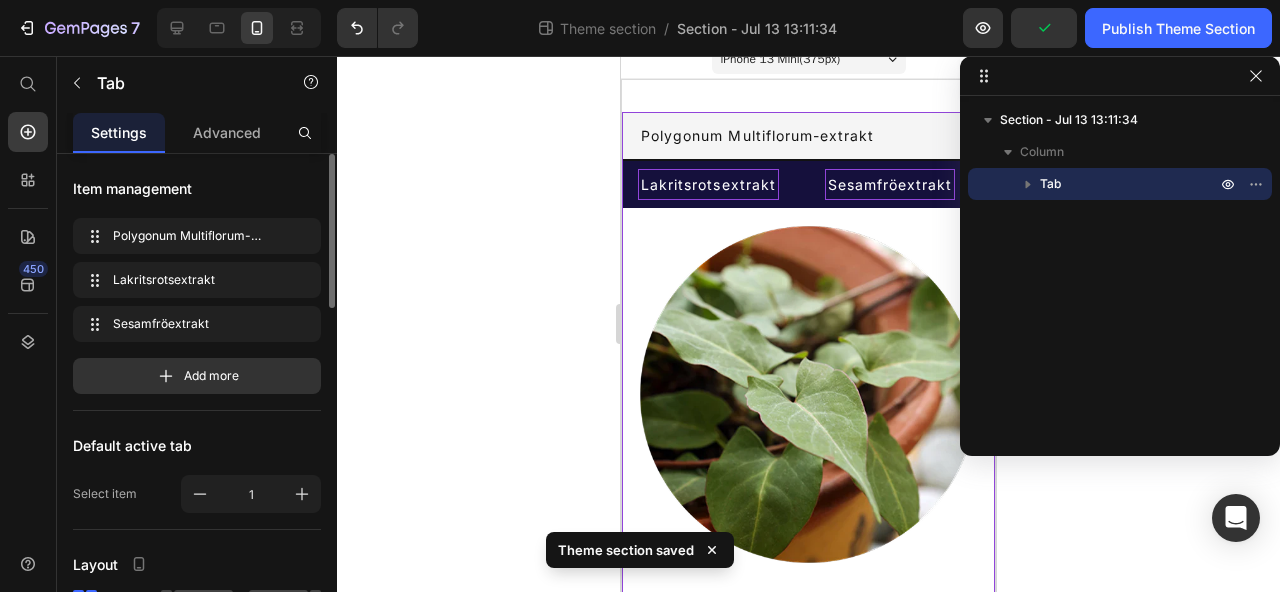 click on "Image ⁠⁠⁠⁠⁠⁠⁠ Polygonum Multiflorum-extrakt Heading En traditionell ört som visat sig främja hårets hälsa. Reaktiverar inaktiva hårsäckar för ny hårväxt Skyddar hårsäckarna för långvariga resultat Hjälper till att bevara den naturliga hårfärgen med åldern Studie:   Journal of Natural Medicines  (2015) – Aktivering av hårfollikelceller Text Block Row Image ⁠⁠⁠⁠⁠⁠⁠ Lakritsrotsextrakt Heading En vetenskapligt undersökt ingrediens som stödjer hårbottens hälsa. Lugnar irriterad och känslig hårbotten Återställer hårbottens naturliga balans Skapar optimala förutsättningar för hälsosam hårväxt Studie:   Phytotherapy Research  (2020) – Anti-inflammatoriska effekter Text Block Row Image Lakritsrotsextrakt Heading   En vetenskapligt undersökt ingrediens som stödjer hårbottens hälsa.   Lugnar irriterad och känslig hårbotten Återställer hårbottens naturliga balans Skapar optimala förutsättningar för hälsosam hårväxt   Studie:   Text Block" at bounding box center [808, 642] 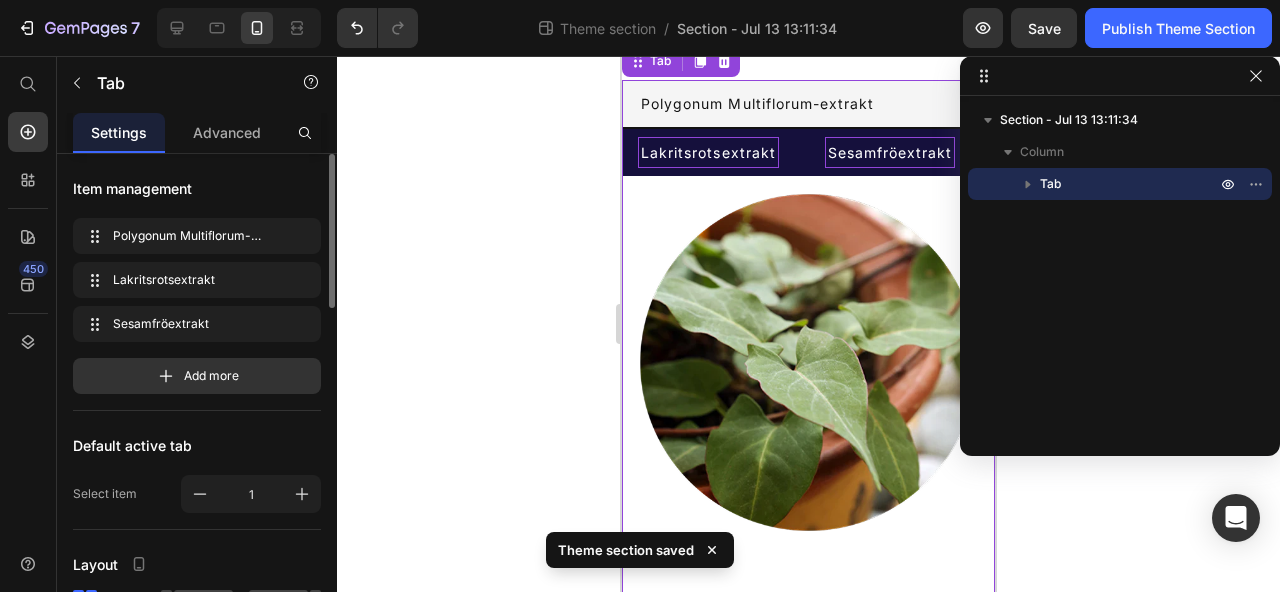 click on "Lakritsrotsextrakt" at bounding box center (708, 152) 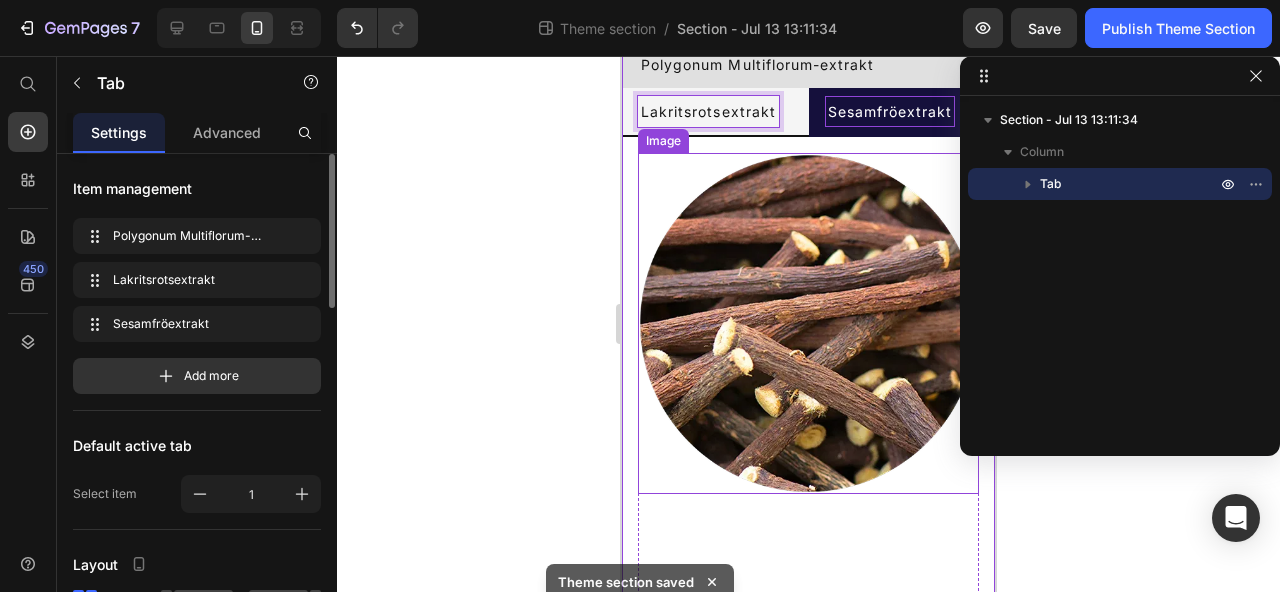 scroll, scrollTop: 48, scrollLeft: 0, axis: vertical 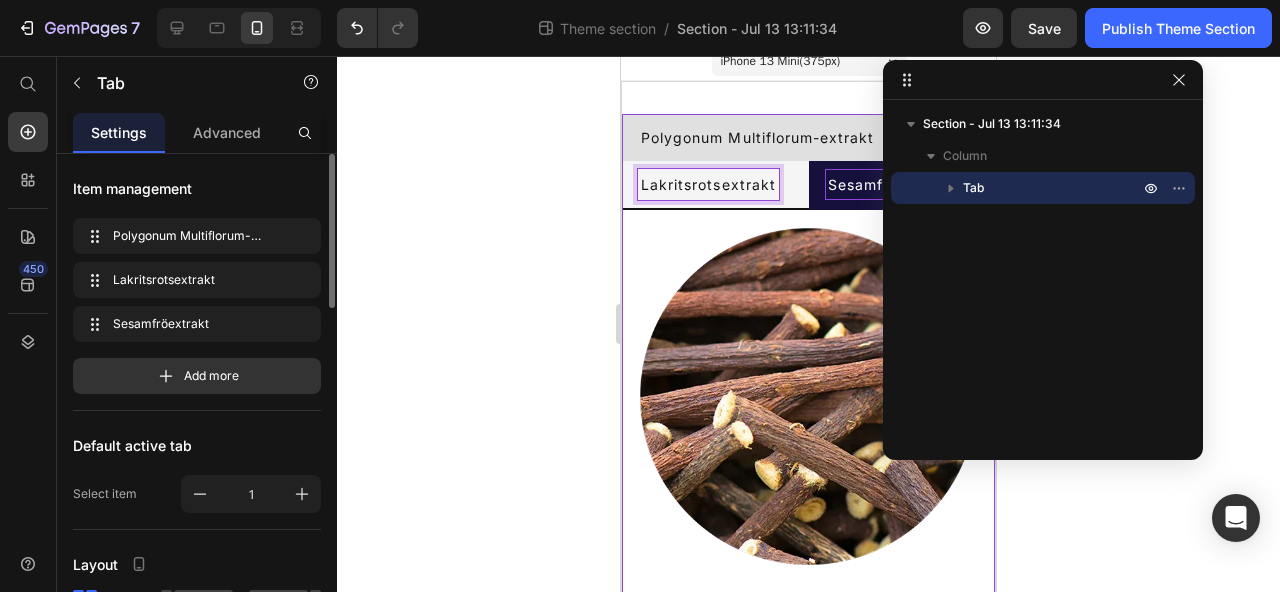 drag, startPoint x: 795, startPoint y: 87, endPoint x: 1104, endPoint y: 64, distance: 309.8548 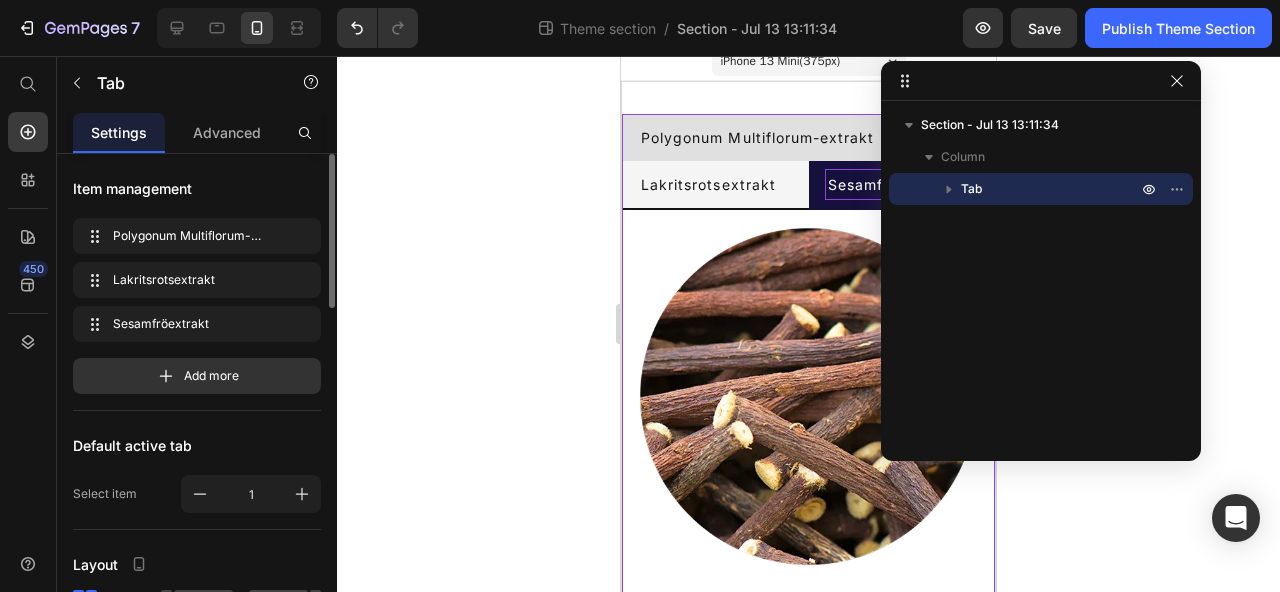 click 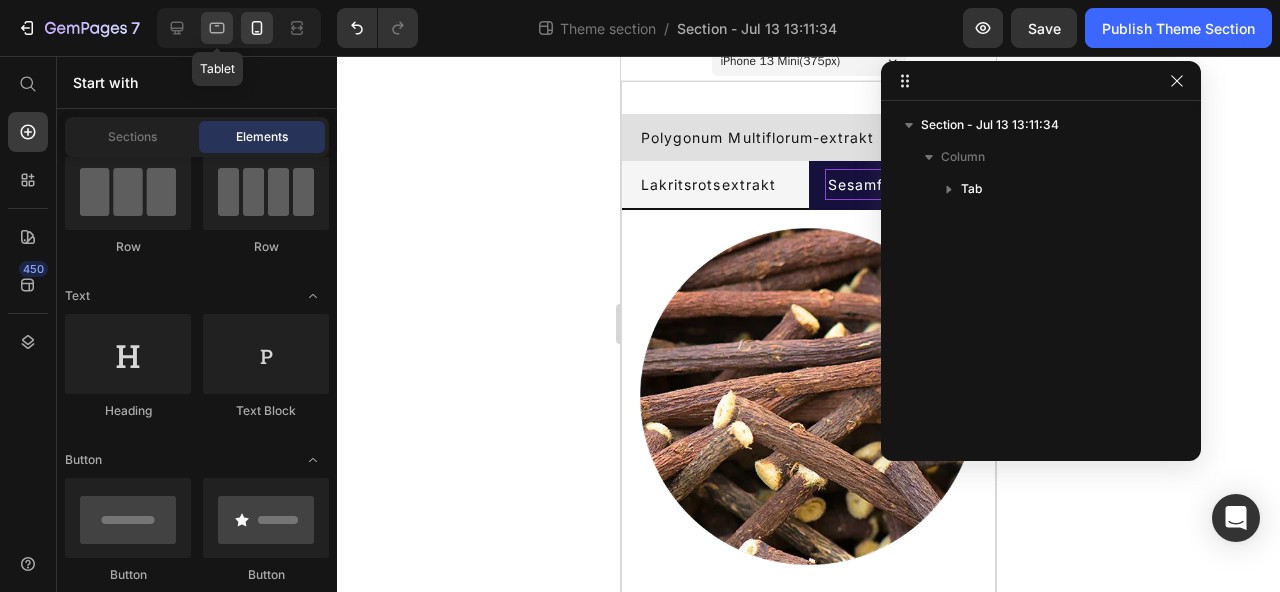 click 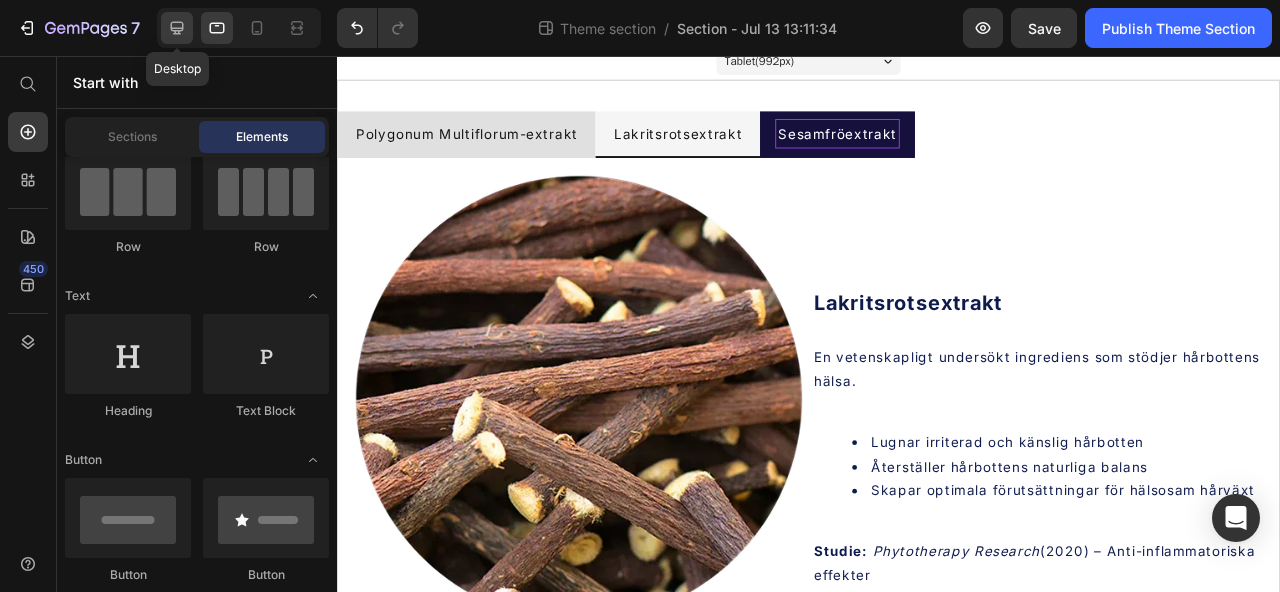 click 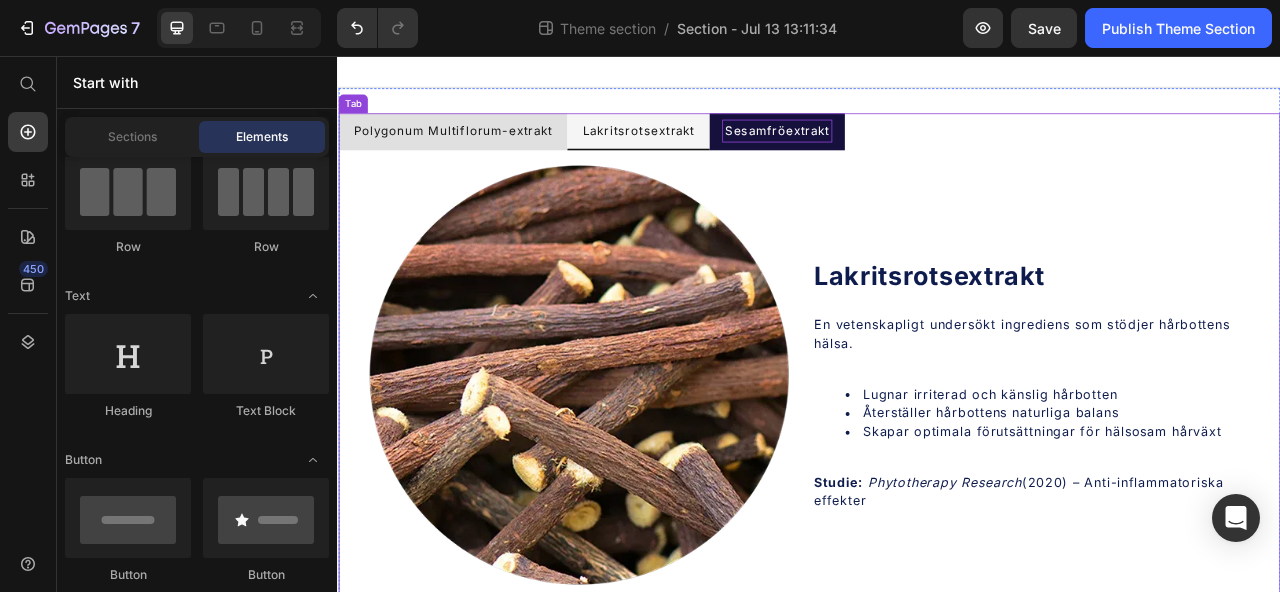 click on "Sesamfröextrakt" at bounding box center (896, 151) 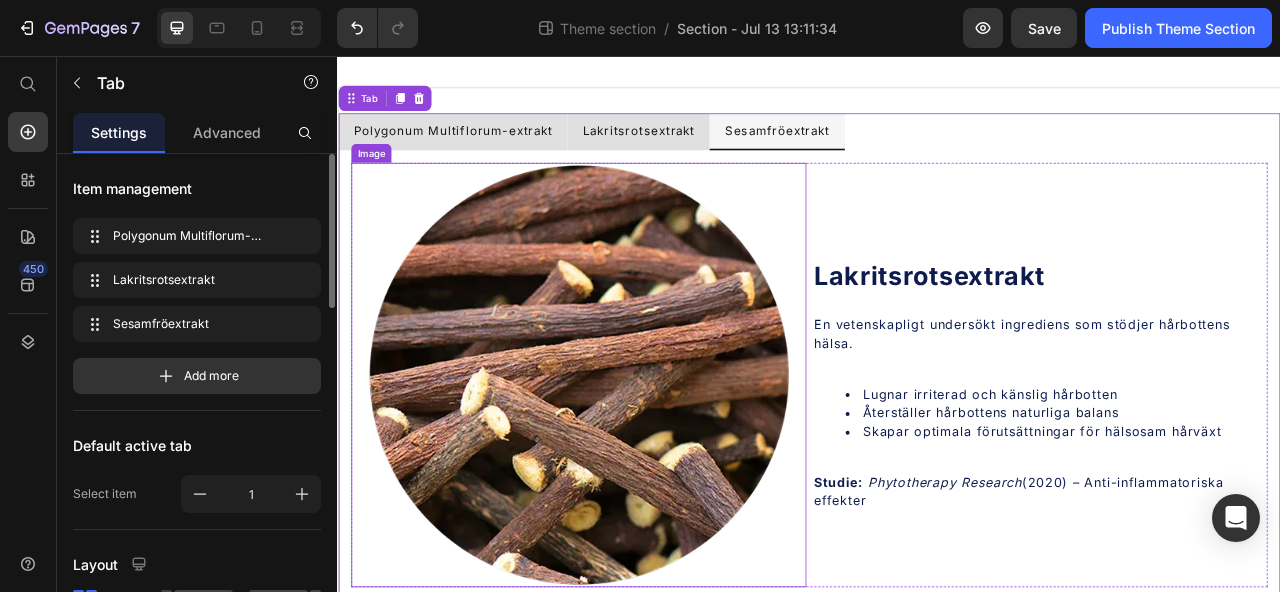click at bounding box center (643, 462) 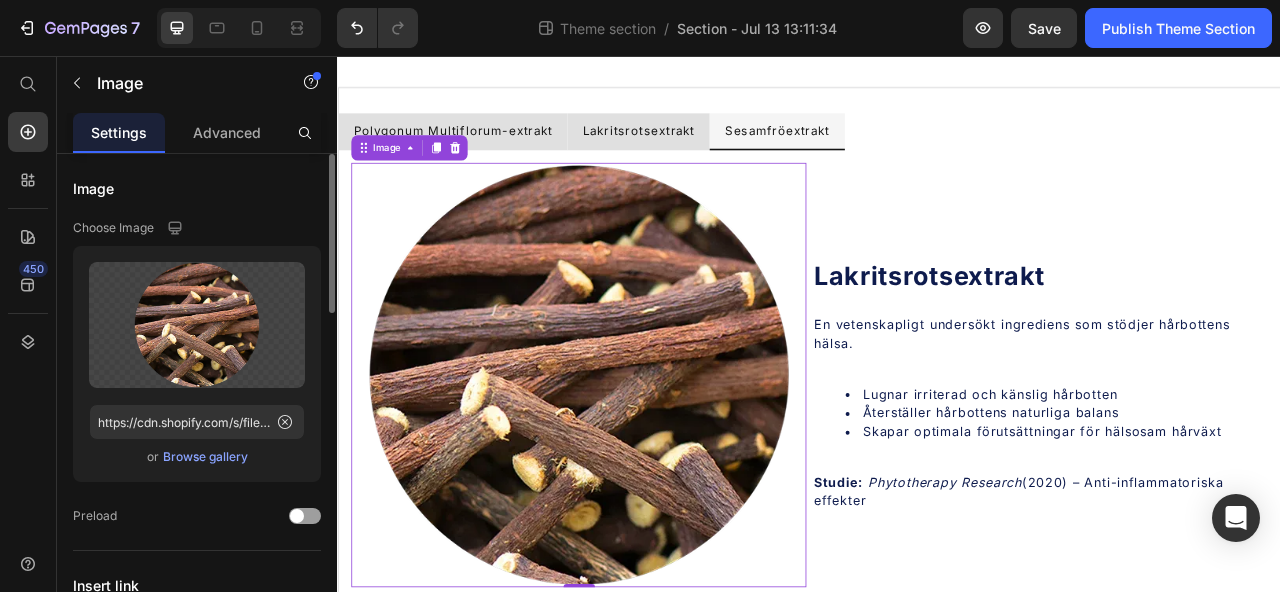 click on "Browse gallery" at bounding box center (205, 457) 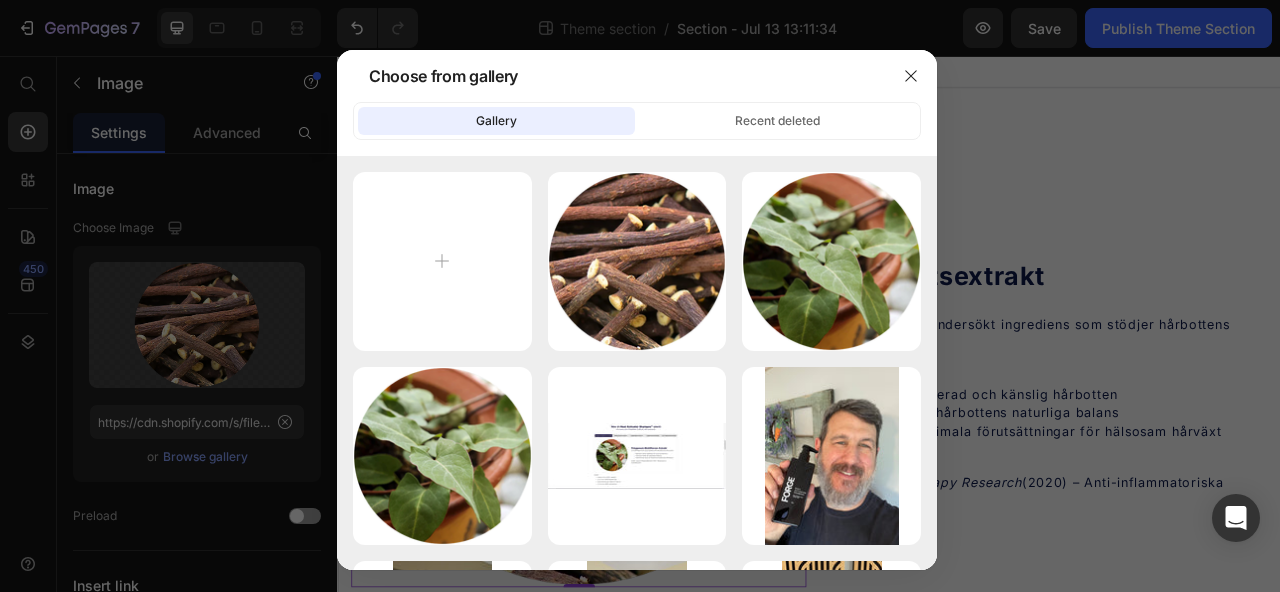 type on "C:\fakepath\imgi_24_gempages_514750875818787655-3c64baa0-c137-4a9f-8e98-74be2055612f.webp" 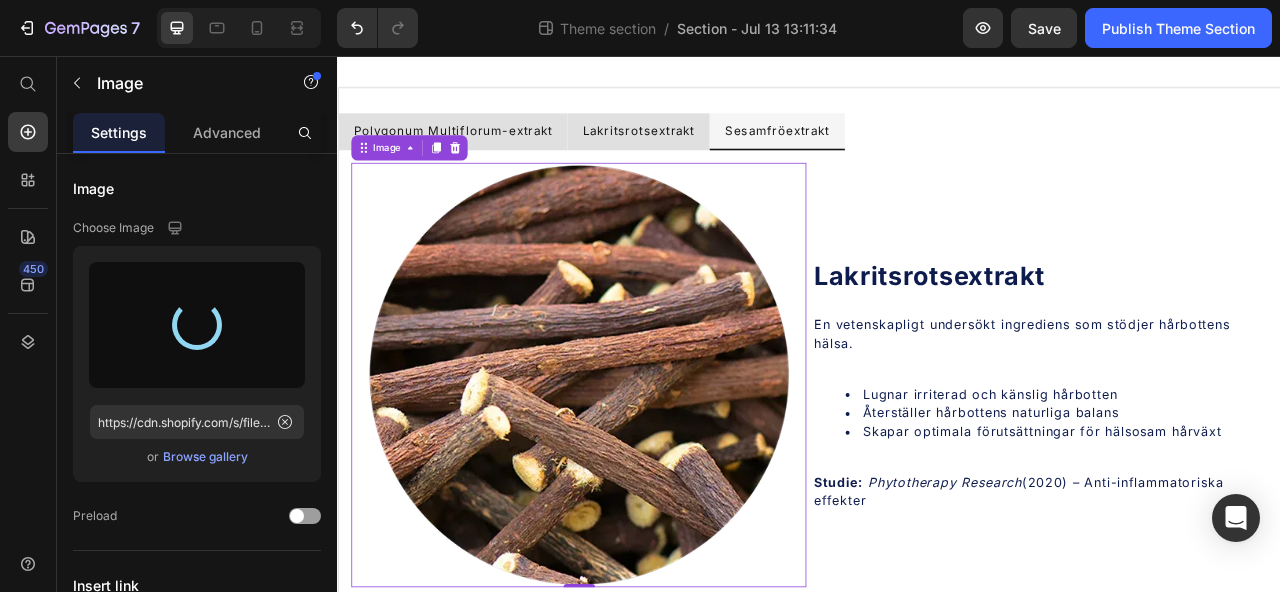 type on "https://cdn.shopify.com/s/files/1/0649/7517/5878/files/gempages_575117985555940464-90df8ce2-acf1-4b8c-b063-d0814f1b86b3.webp" 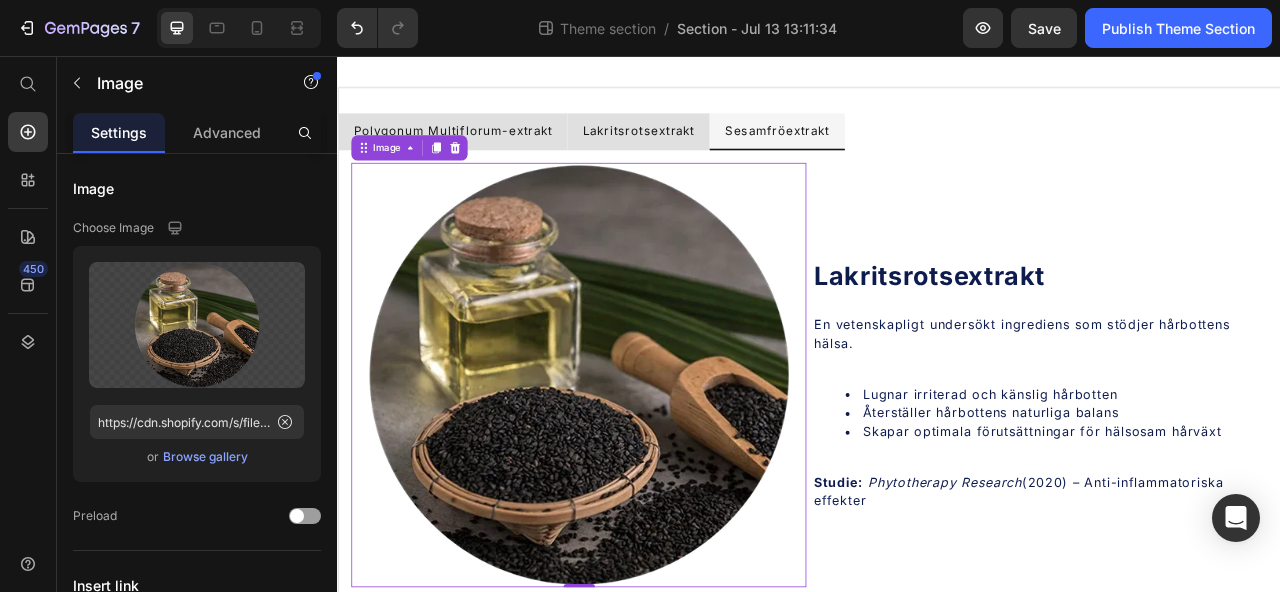 click on "Lakritsrotsextrakt" at bounding box center (1090, 335) 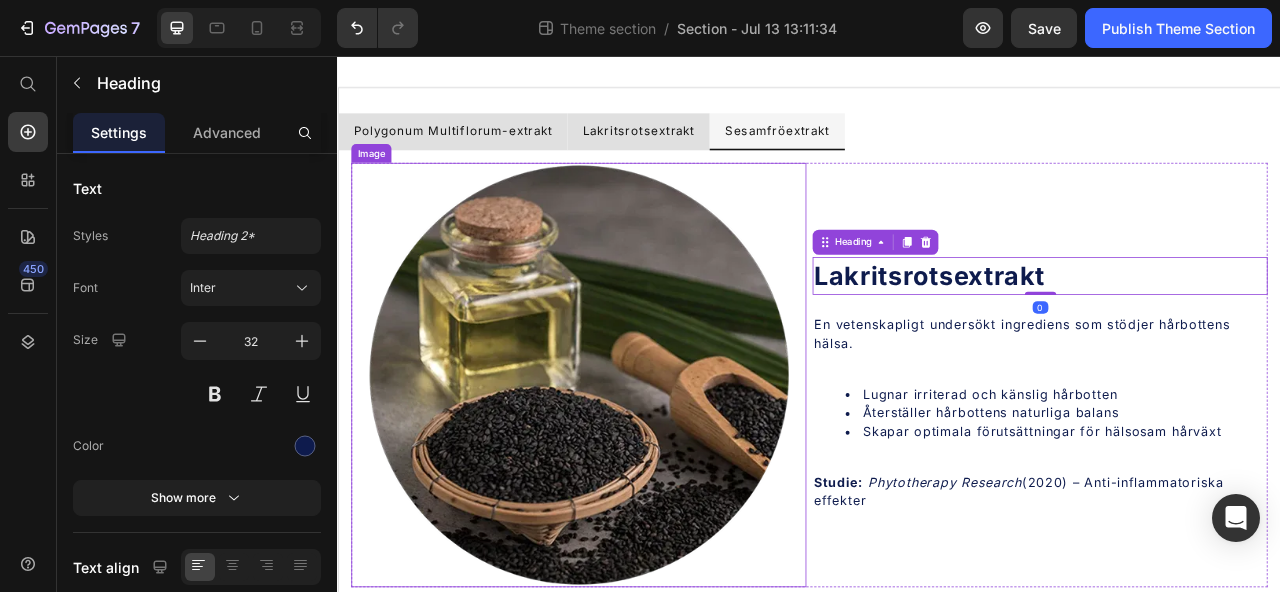 click on "En vetenskapligt undersökt ingrediens som stödjer hårbottens hälsa." at bounding box center [1230, 410] 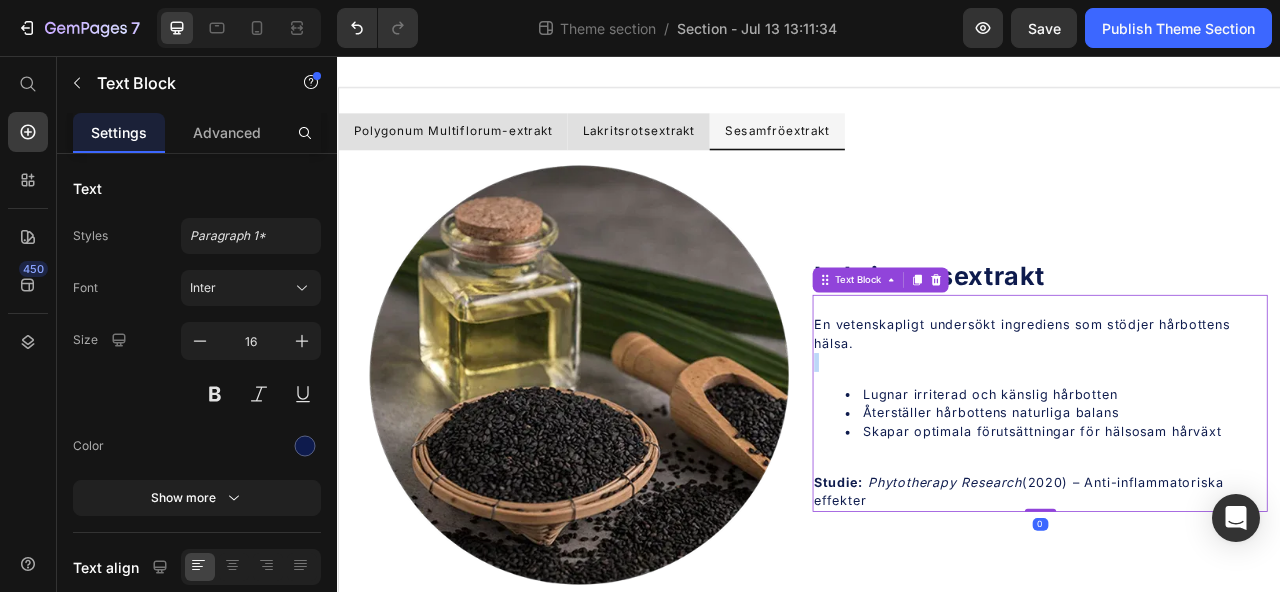 click on "En vetenskapligt undersökt ingrediens som stödjer hårbottens hälsa." at bounding box center (1230, 410) 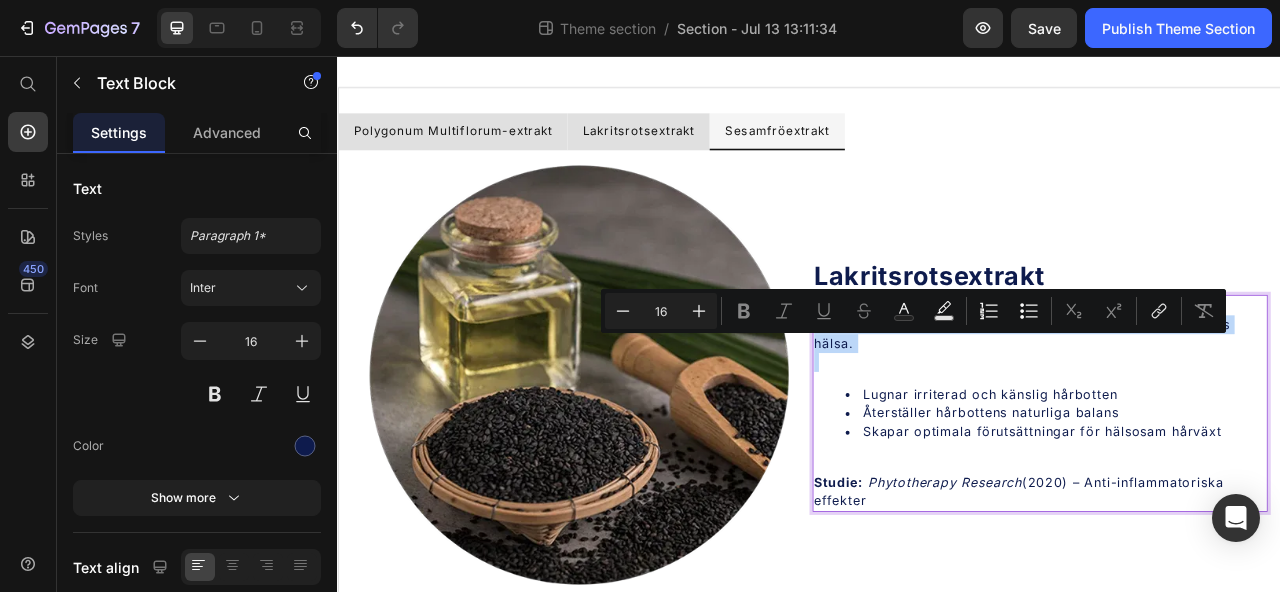 click on "En vetenskapligt undersökt ingrediens som stödjer hårbottens hälsa." at bounding box center [1230, 410] 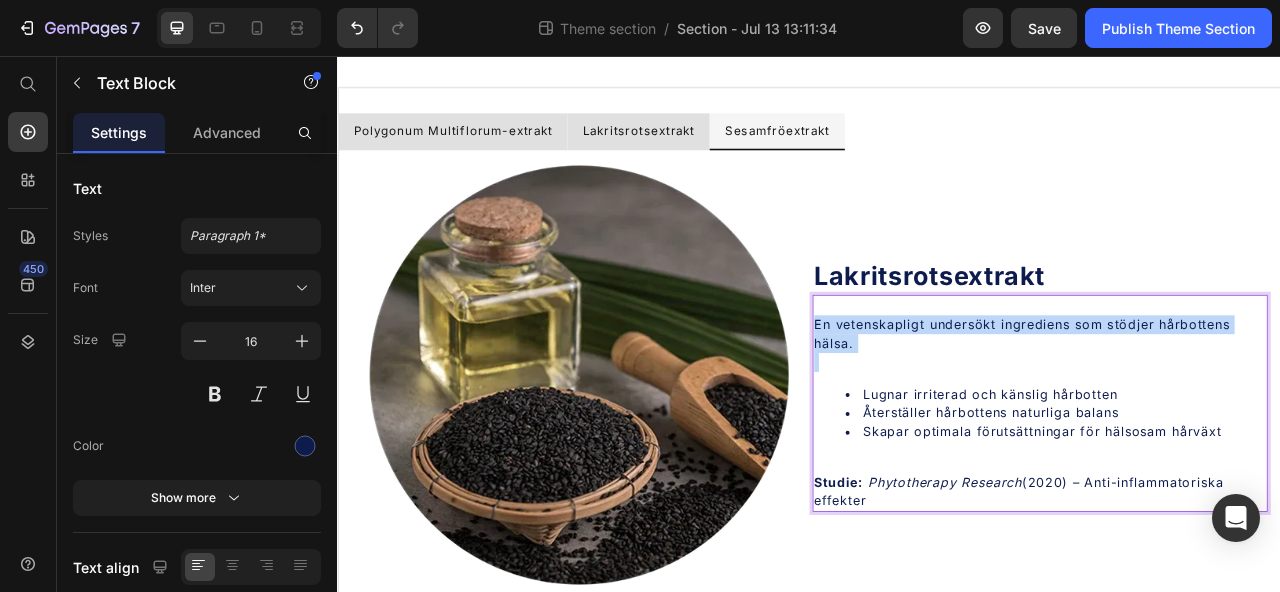 scroll, scrollTop: 52, scrollLeft: 0, axis: vertical 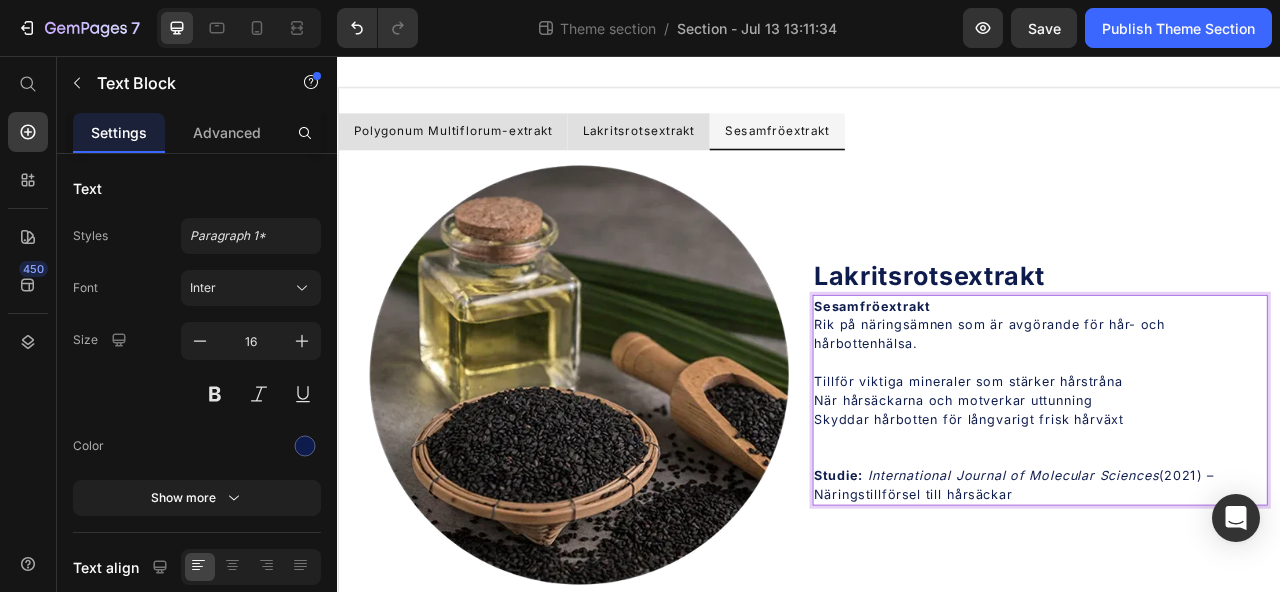 click on "Sesamfröextrakt" at bounding box center [1017, 374] 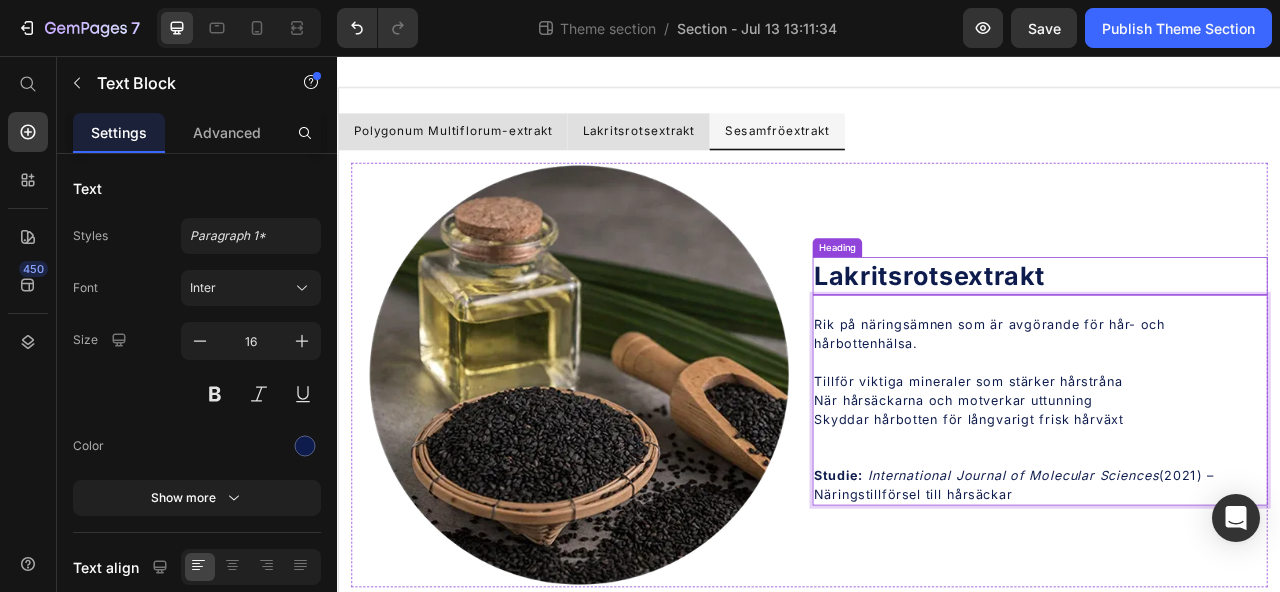 click on "Lakritsrotsextrakt" at bounding box center (1090, 335) 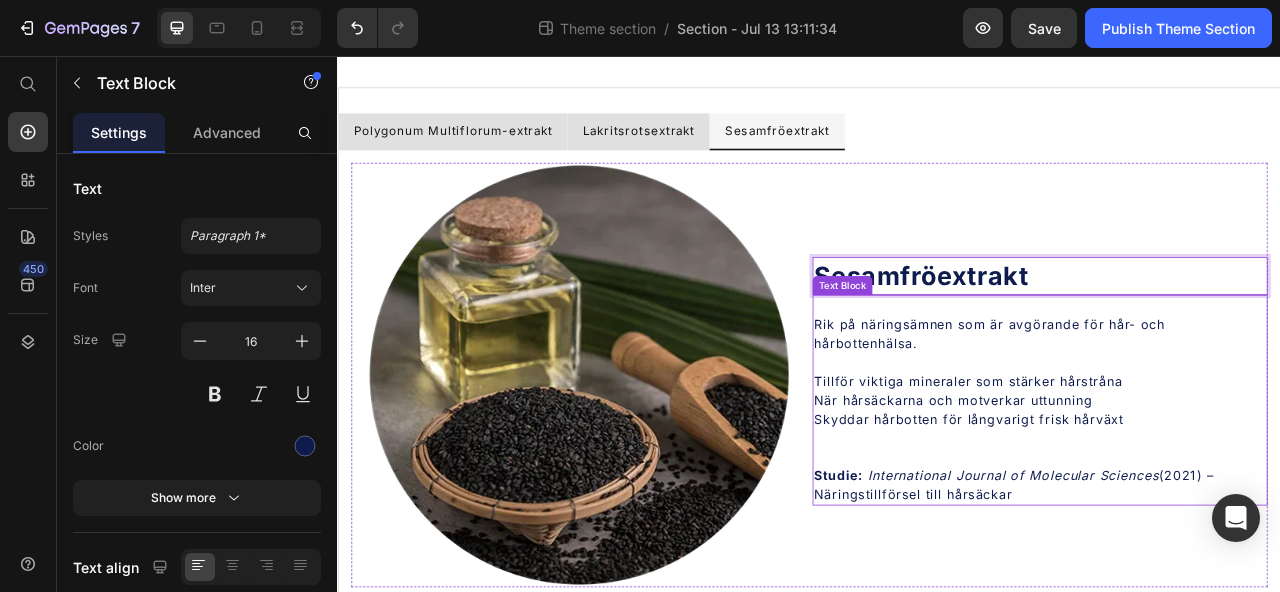 click on "Rik på näringsämnen som är avgörande för hår- och hårbottenhälsa." at bounding box center (1230, 410) 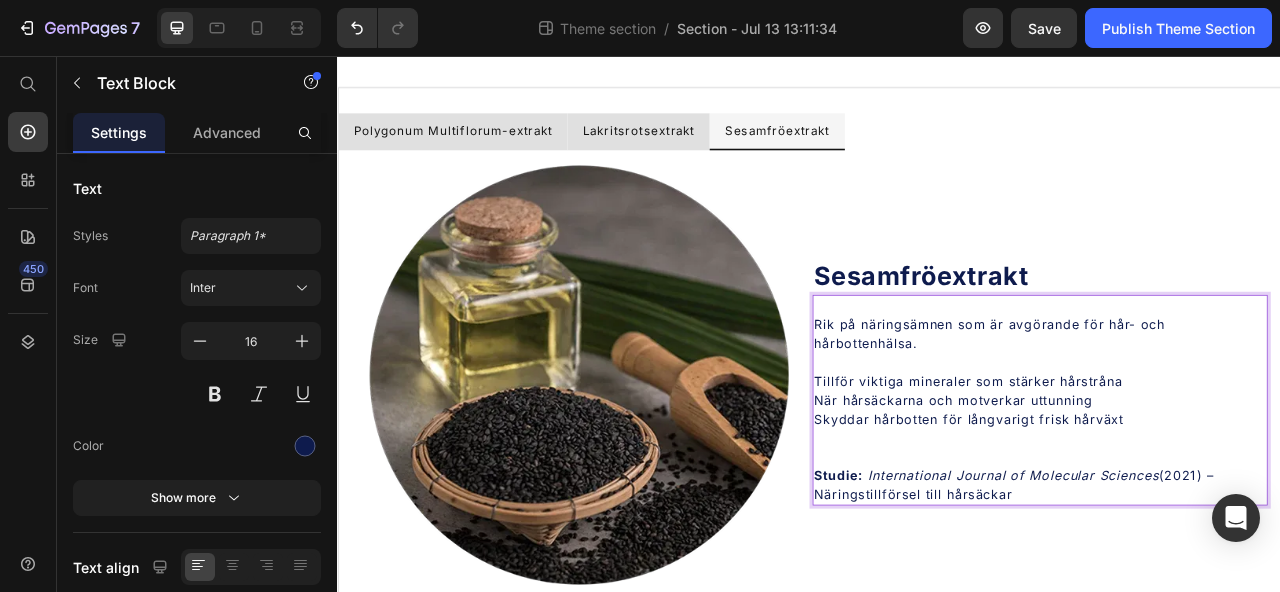 click on "Rik på näringsämnen som är avgörande för hår- och hårbottenhälsa." at bounding box center (1230, 410) 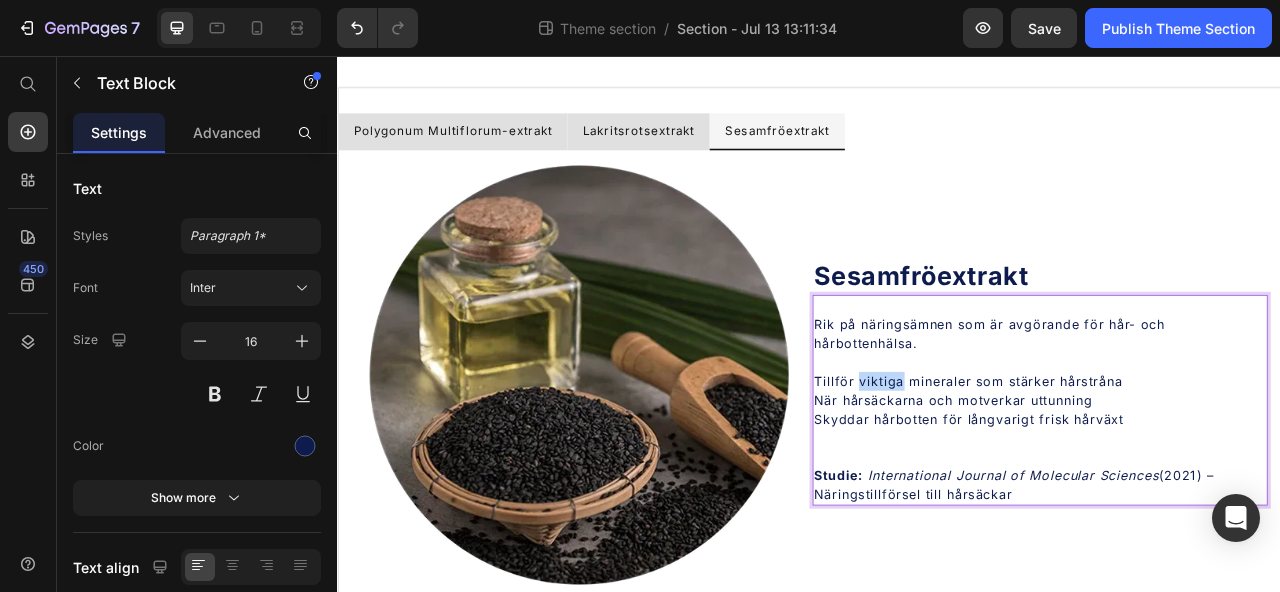 click on "Tillför viktiga mineraler som stärker hårstråna" at bounding box center [1230, 470] 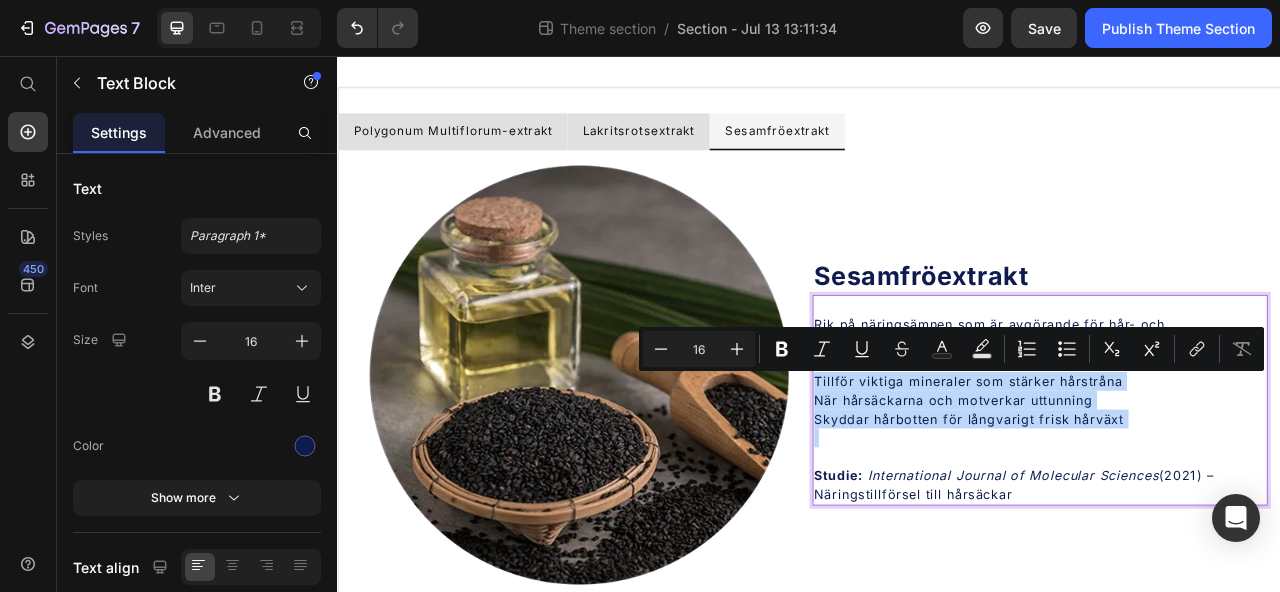 drag, startPoint x: 995, startPoint y: 474, endPoint x: 1330, endPoint y: 523, distance: 338.5646 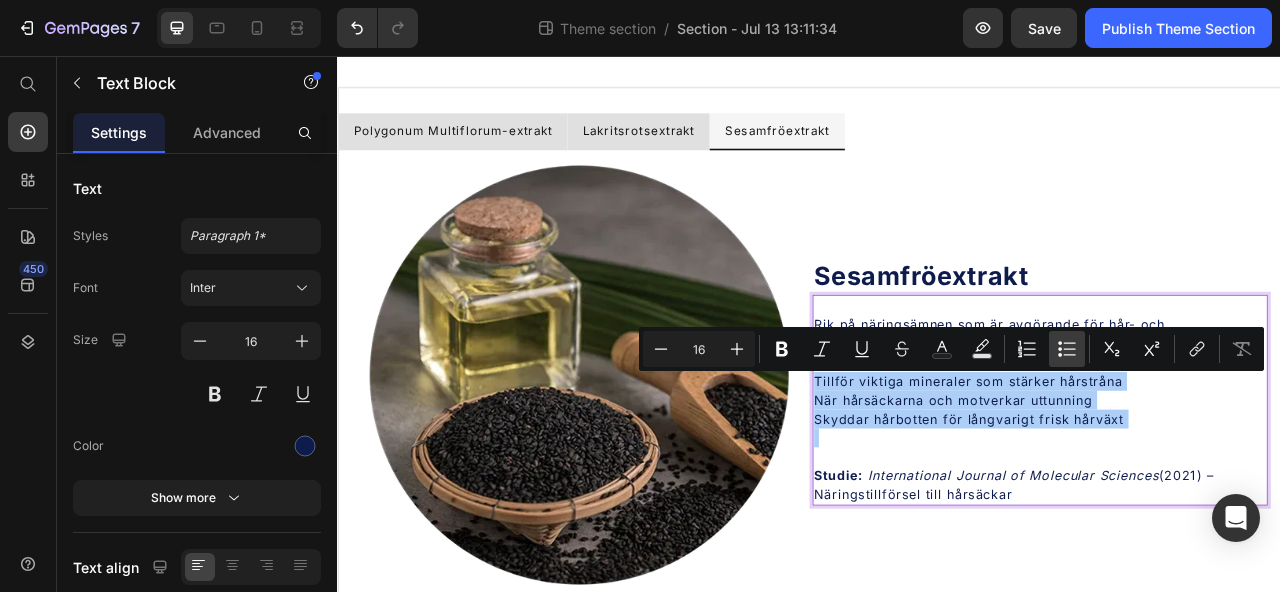 click on "Bulleted List" at bounding box center (1067, 349) 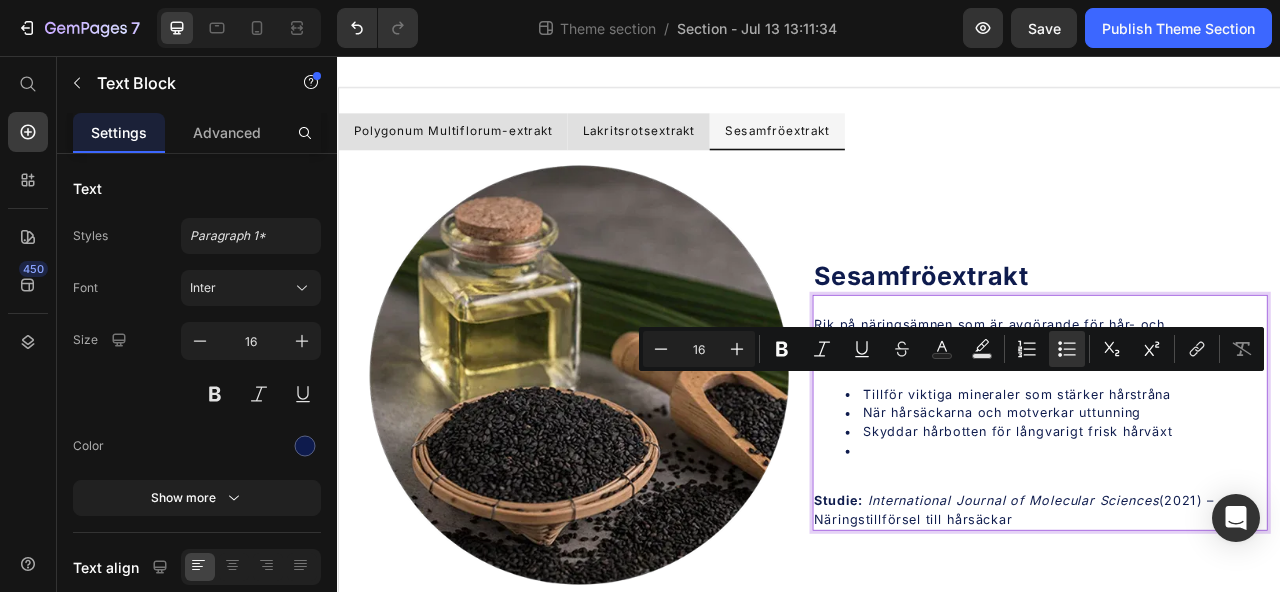 click on "Skyddar hårbotten för långvarigt frisk hårväxt" at bounding box center [1250, 534] 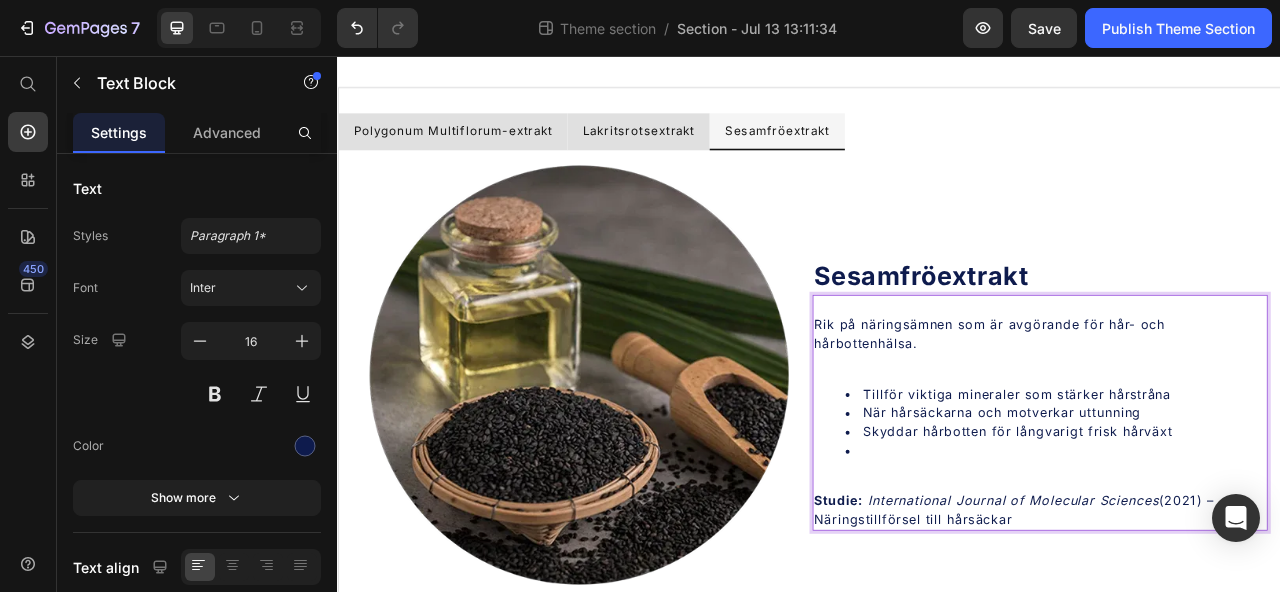 click at bounding box center (1250, 558) 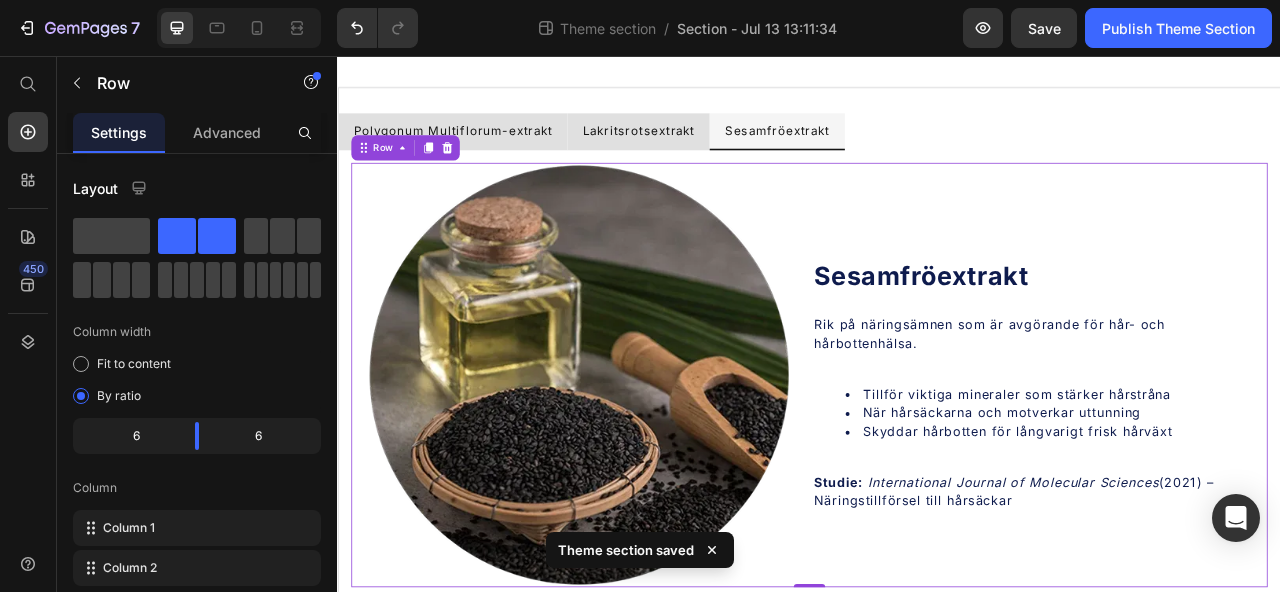 click on "⁠⁠⁠⁠⁠⁠⁠ Sesamfröextrakt Heading Rik på näringsämnen som är avgörande för hår- och hårbottenhälsa. Tillför viktiga mineraler som stärker hårstråna När hårsäckarna och motverkar uttunning Skyddar hårbotten för långvarigt frisk hårväxt Studie:   International Journal of Molecular Sciences  (2021) – Näringstillförsel till hårsäckar Text Block" at bounding box center (1230, 462) 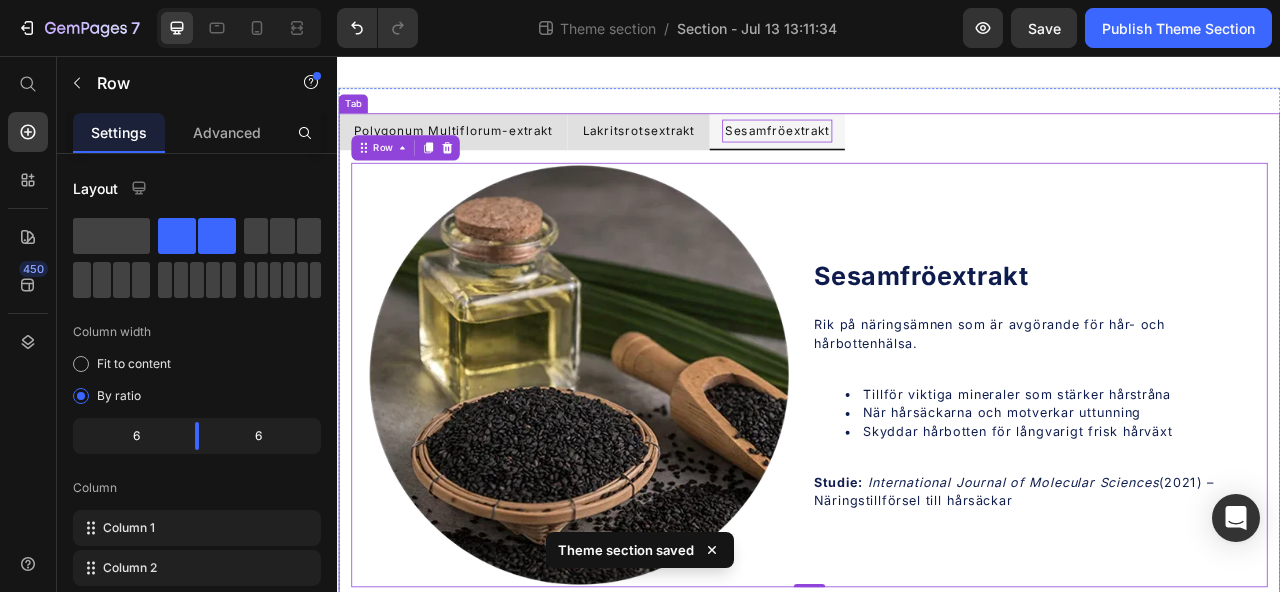 click on "Sesamfröextrakt" at bounding box center (896, 151) 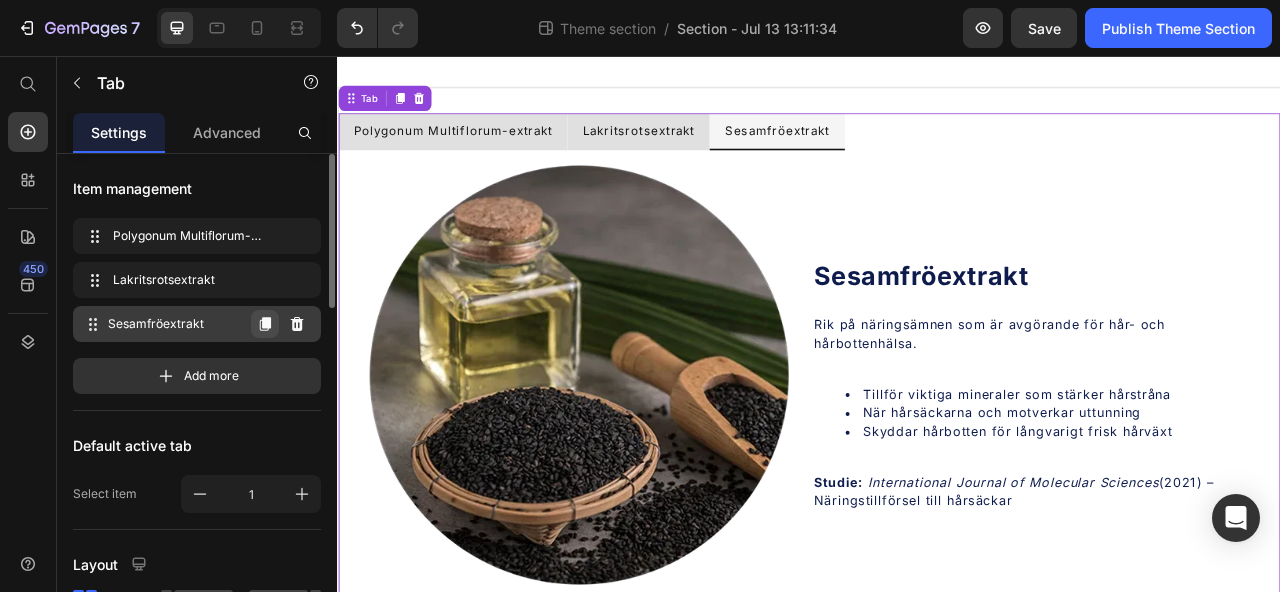 click 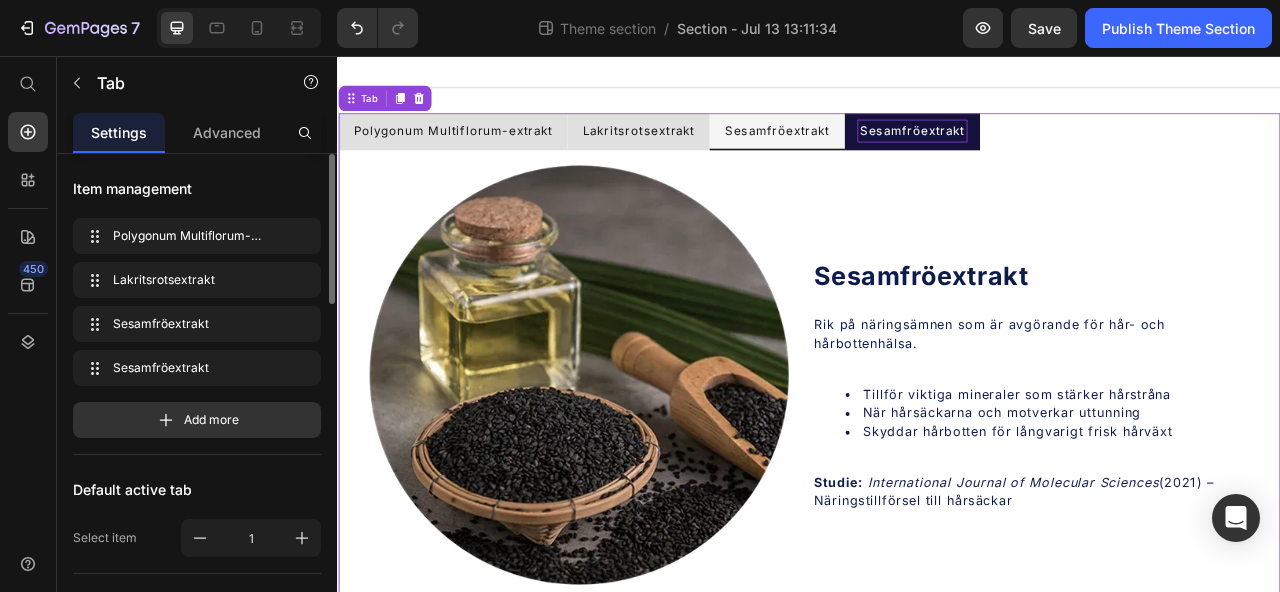 click on "Sesamfröextrakt" at bounding box center [1068, 151] 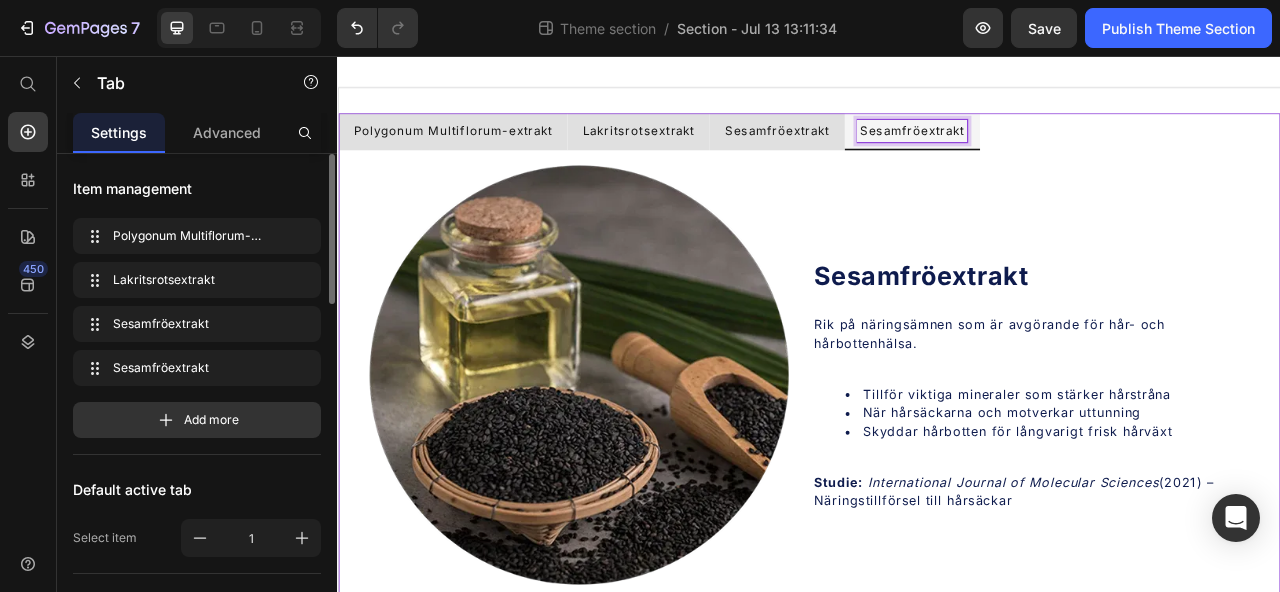 click on "Sesamfröextrakt" at bounding box center [1068, 151] 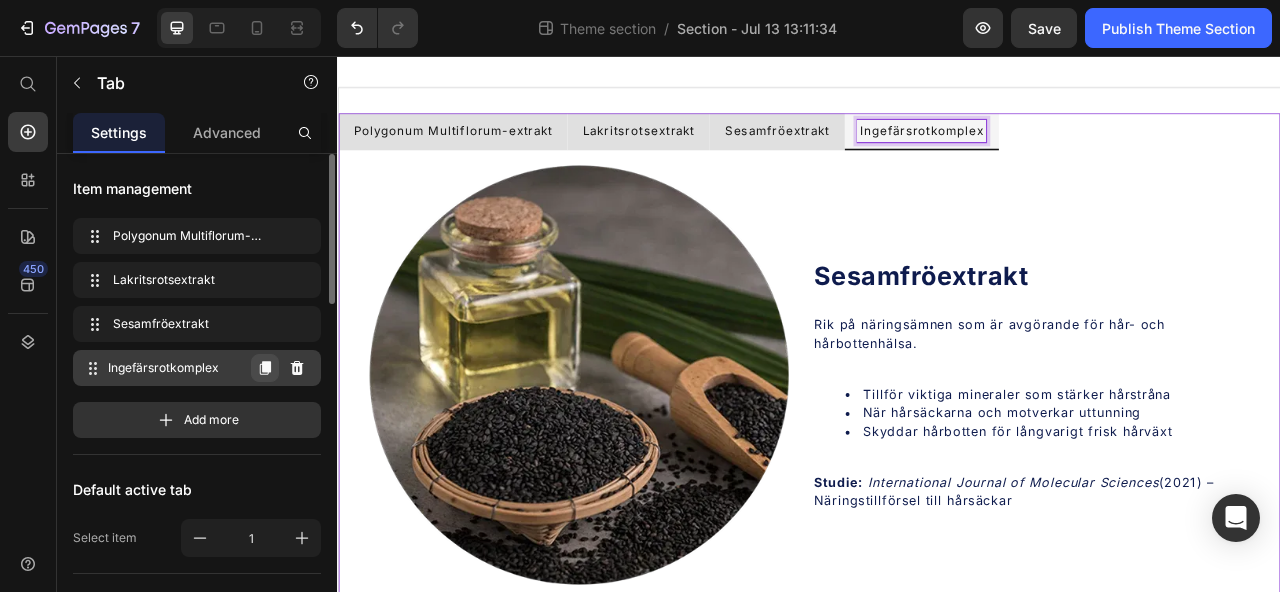 click 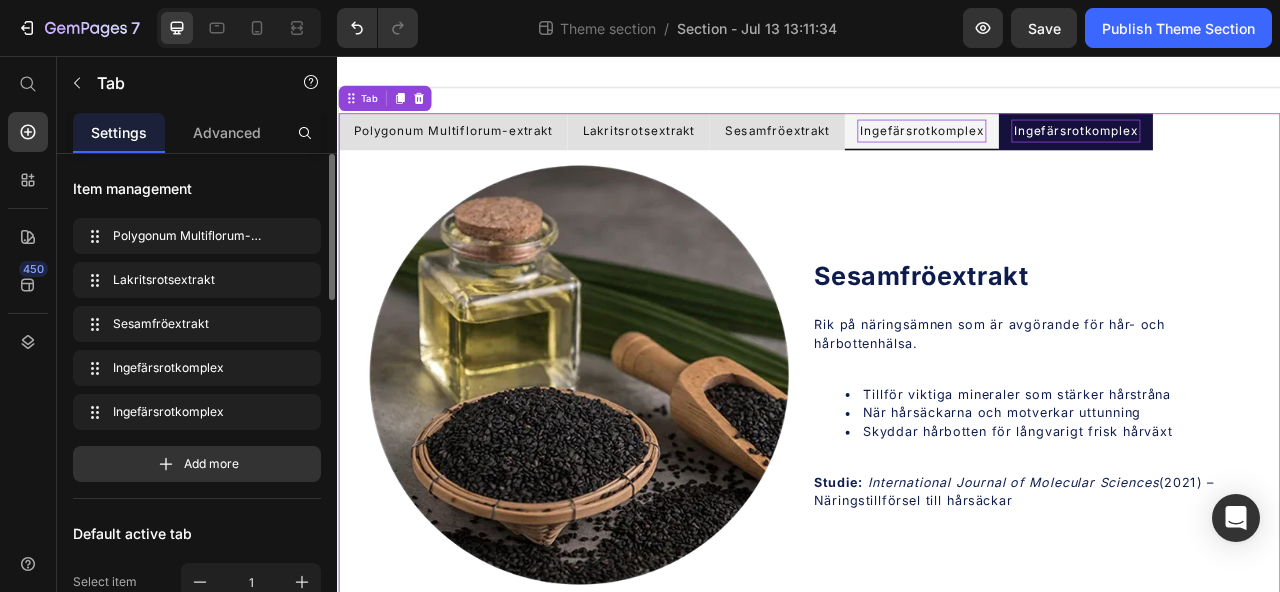 click on "Ingefärsrotkomplex" at bounding box center (1276, 151) 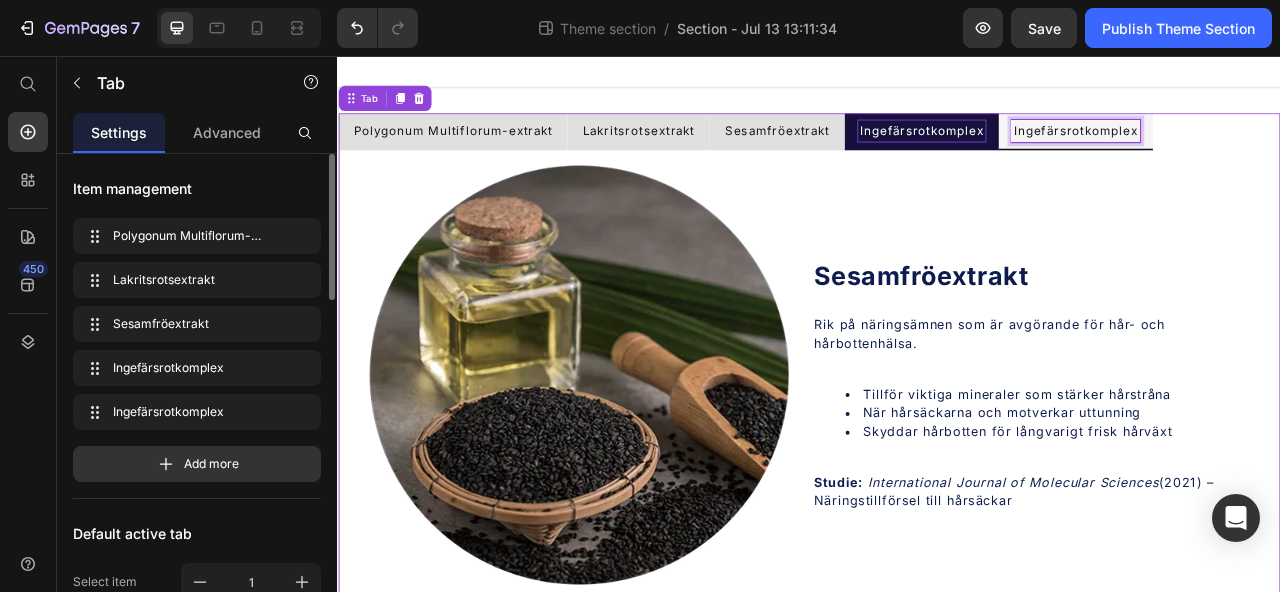 click on "Ingefärsrotkomplex" at bounding box center (1276, 151) 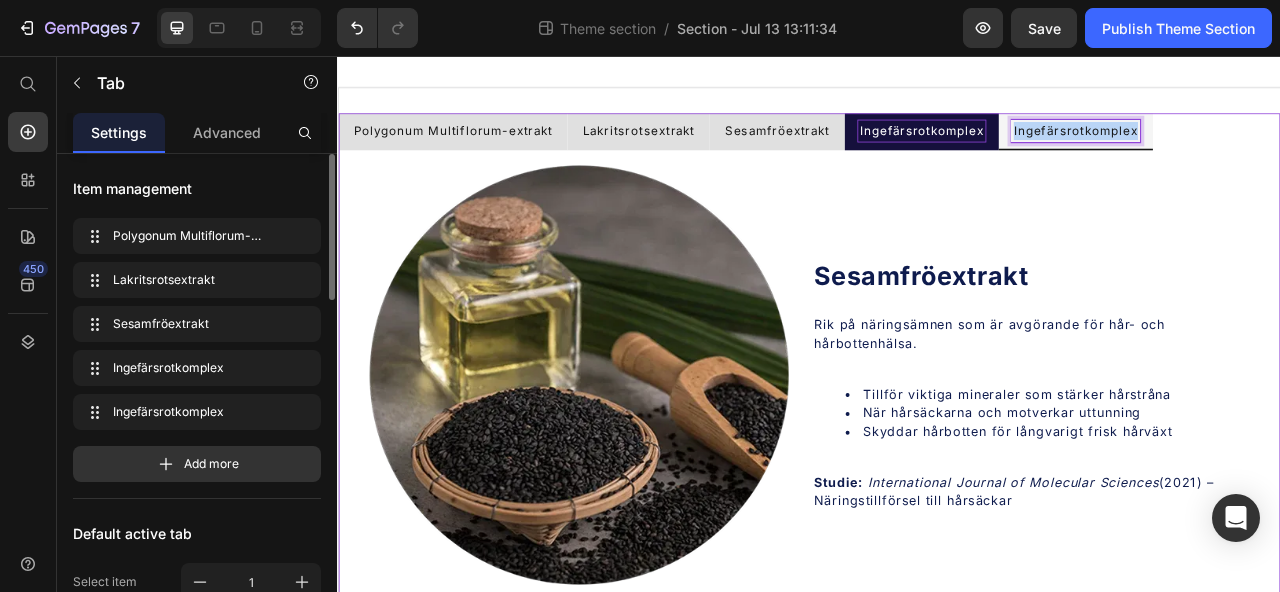 click on "Ingefärsrotkomplex" at bounding box center [1276, 151] 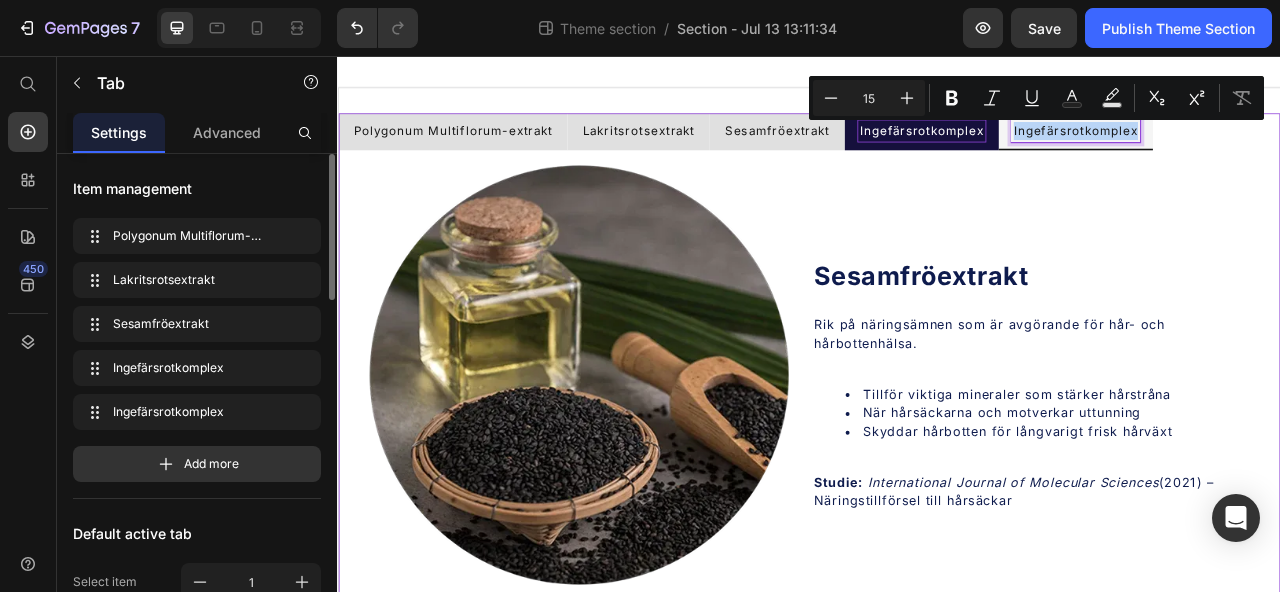 click on "Ingefärsrotkomplex" at bounding box center (1276, 151) 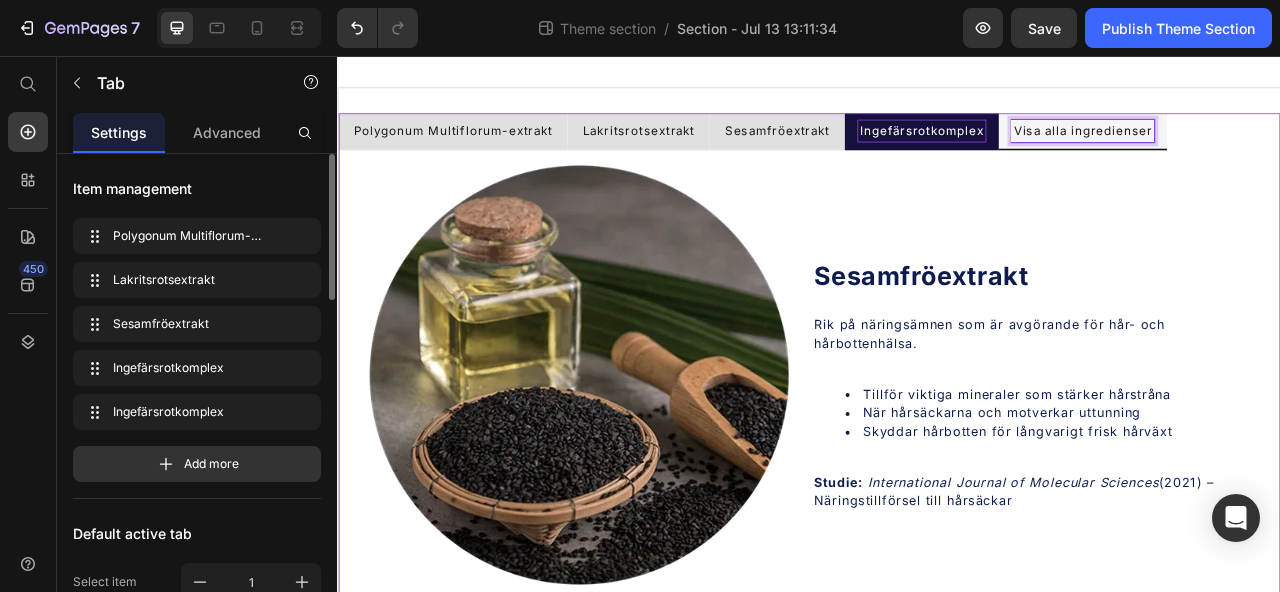 click on "Ingefärsrotkomplex" at bounding box center (1080, 151) 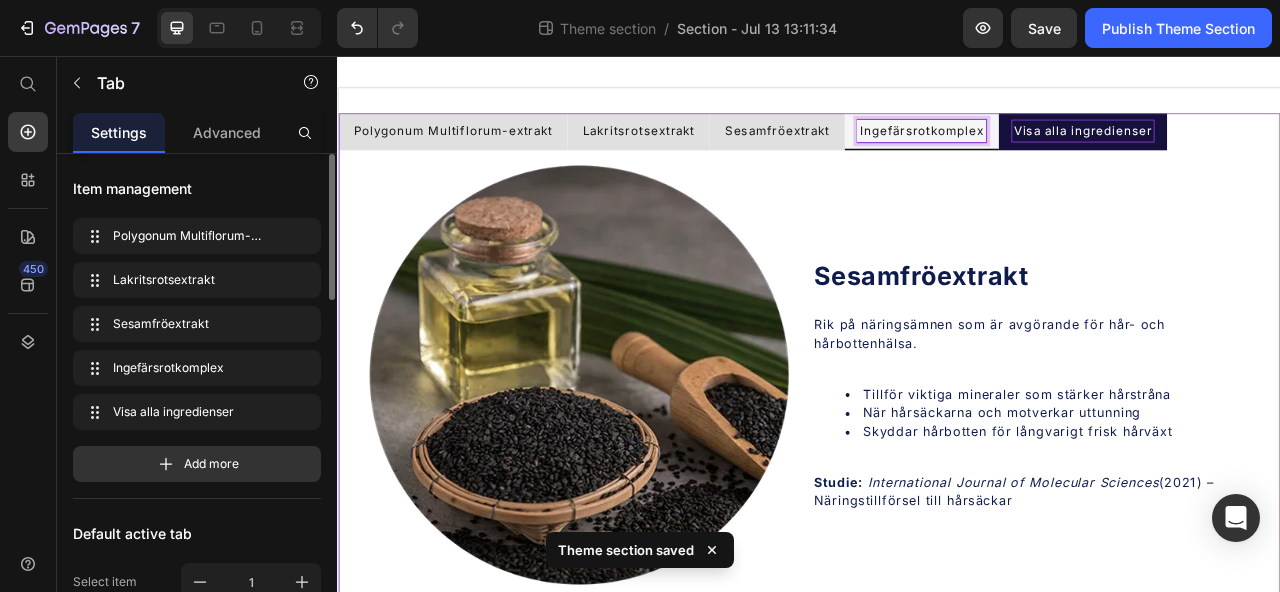 click on "Visa alla ingredienser" at bounding box center [1285, 151] 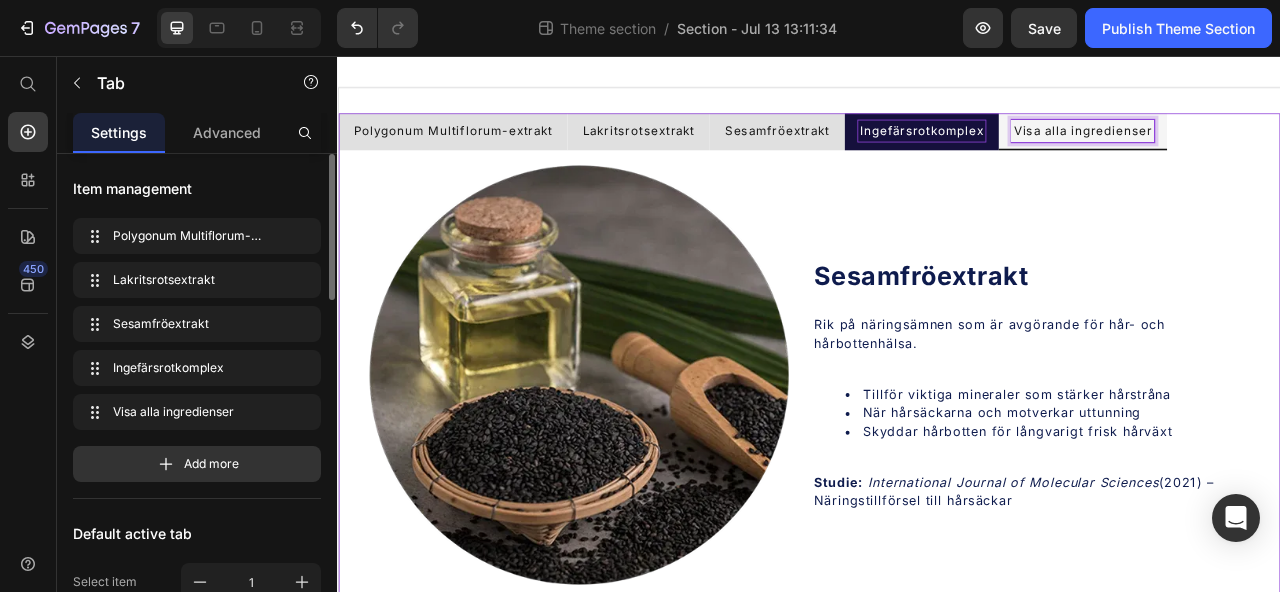 click on "Ingefärsrotkomplex" at bounding box center [1080, 151] 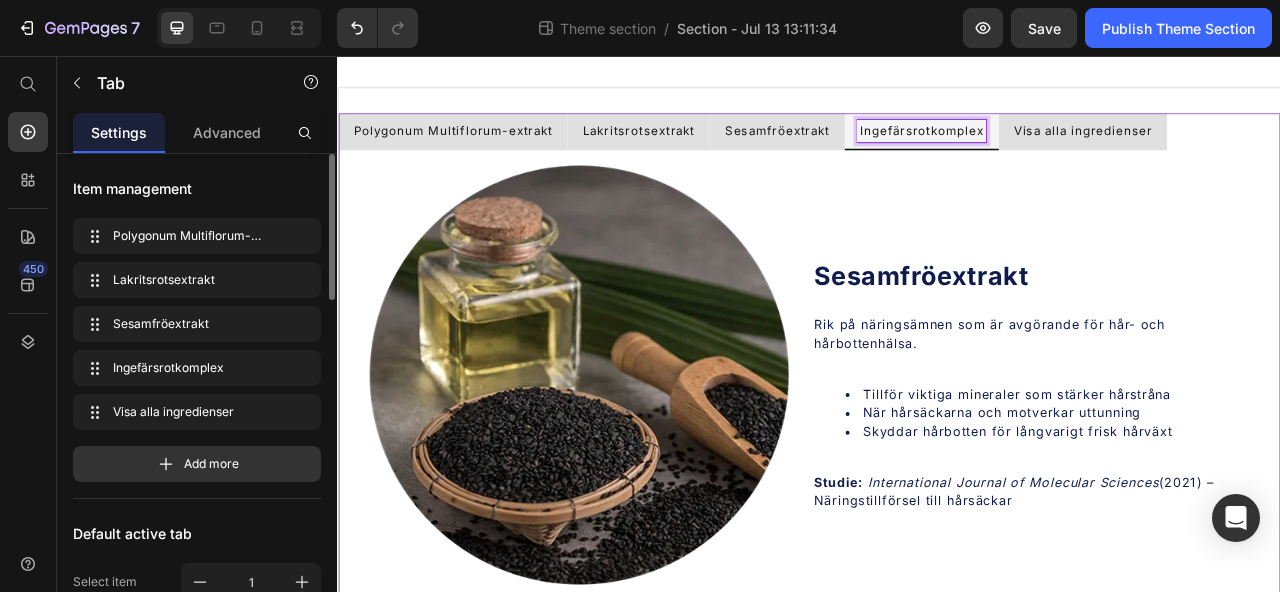 click at bounding box center (643, 462) 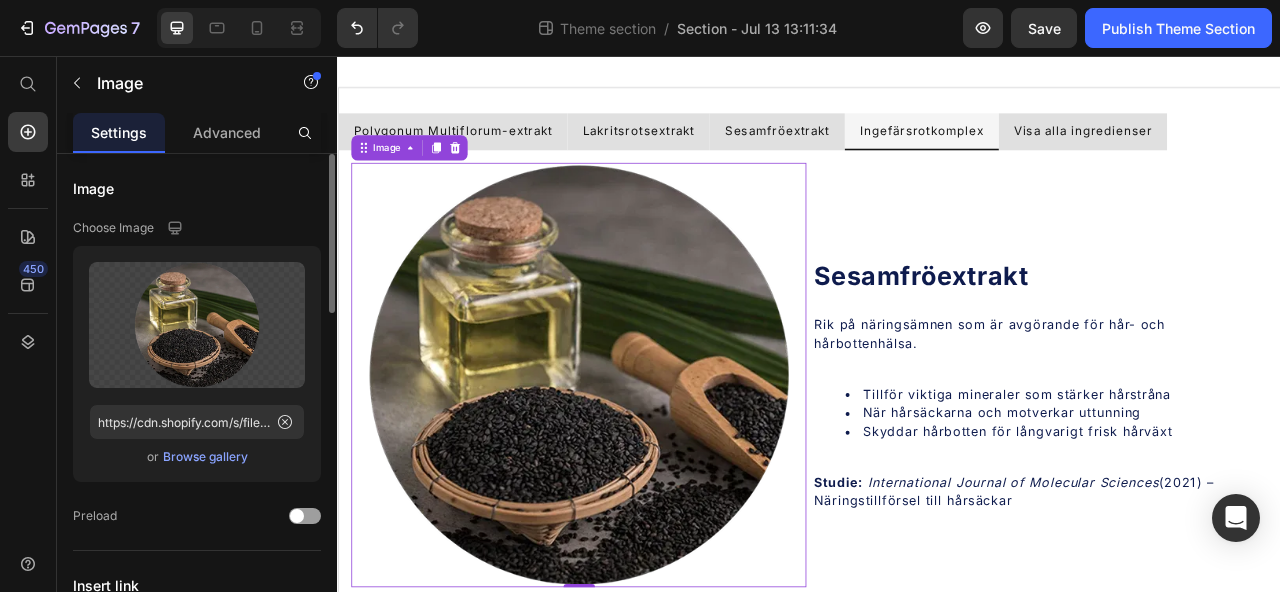 click on "Browse gallery" at bounding box center (205, 457) 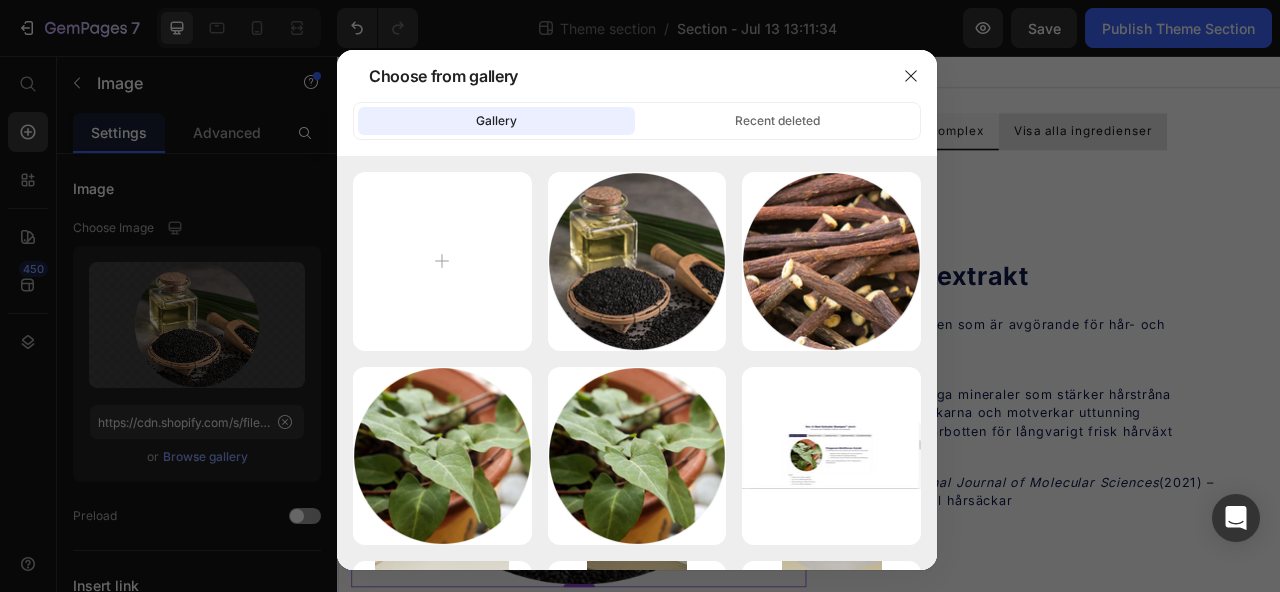 type on "C:\fakepath\imgi_25_gempages_514750875818787655-b5cf0139-3a81-4ee9-be7d-133d90fda523.webp" 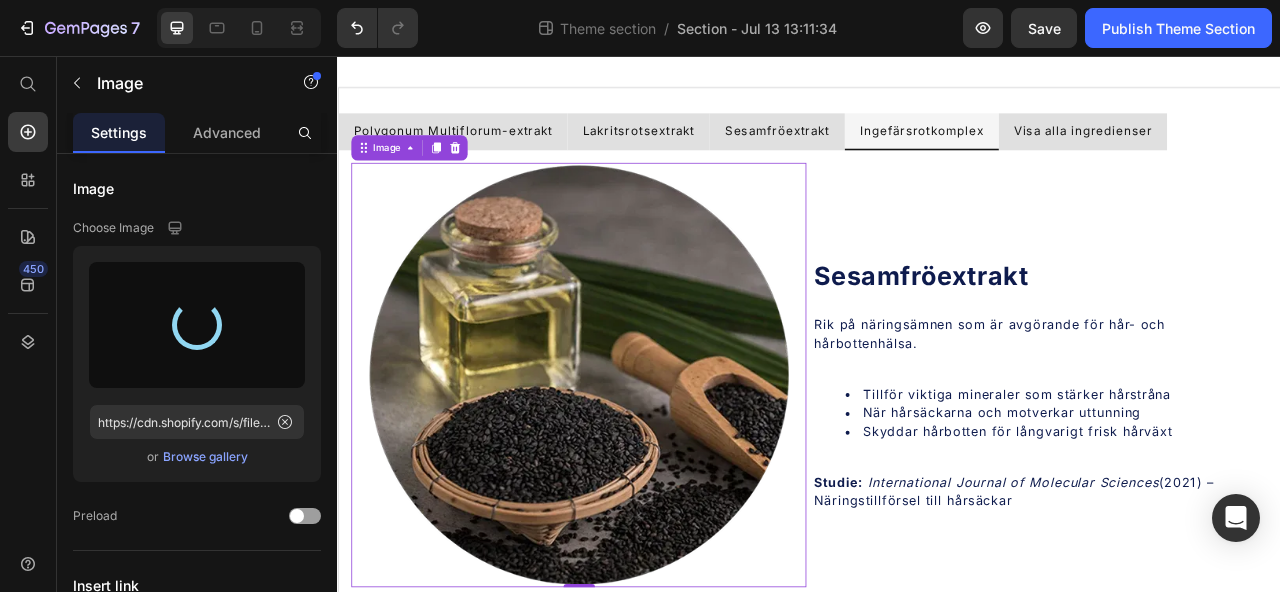 type on "https://cdn.shopify.com/s/files/1/0649/7517/5878/files/gempages_575117985555940464-7ef8a9d1-999d-439f-823c-91ceb22972ac.webp" 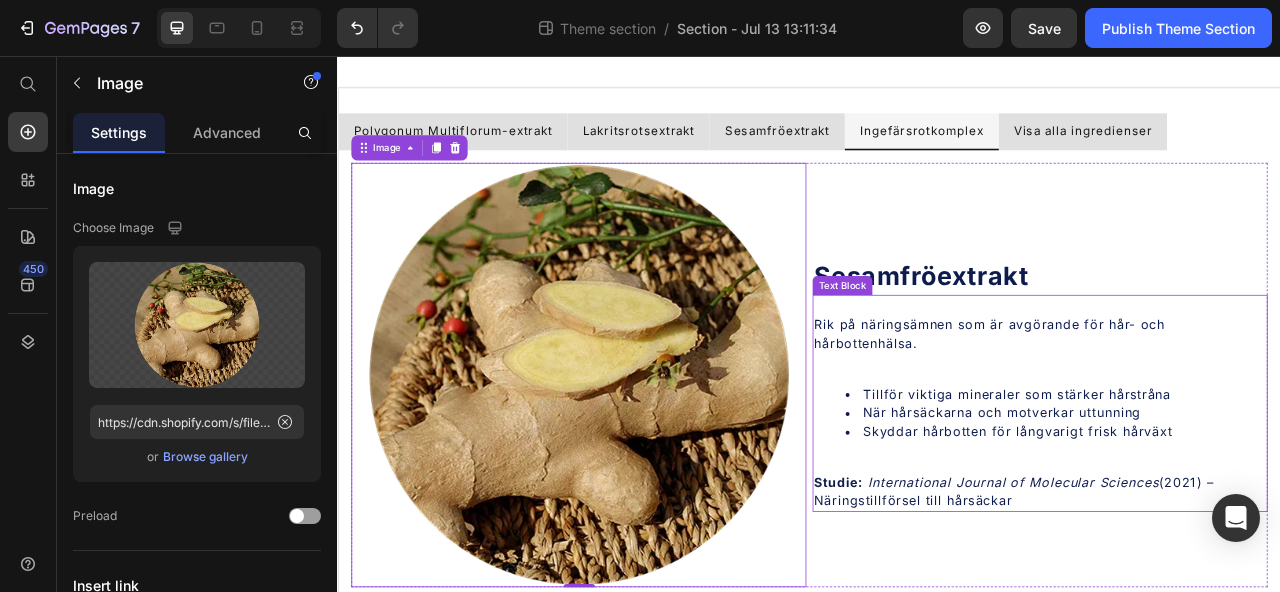 click on "Rik på näringsämnen som är avgörande för hår- och hårbottenhälsa." at bounding box center (1230, 410) 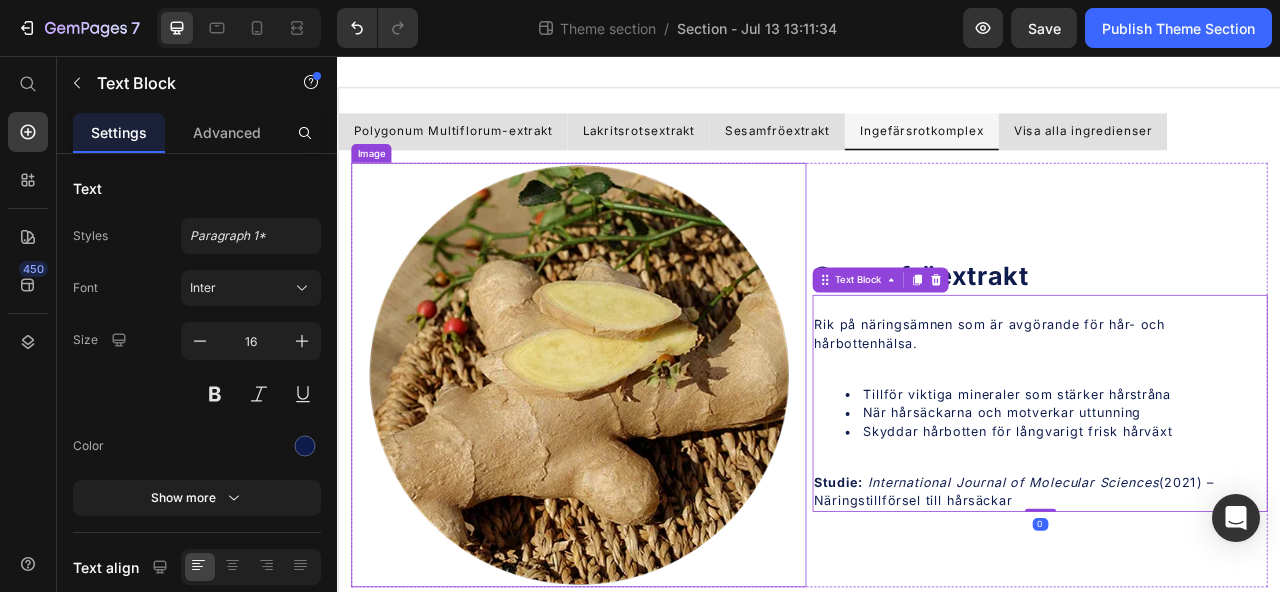 click at bounding box center [1230, 446] 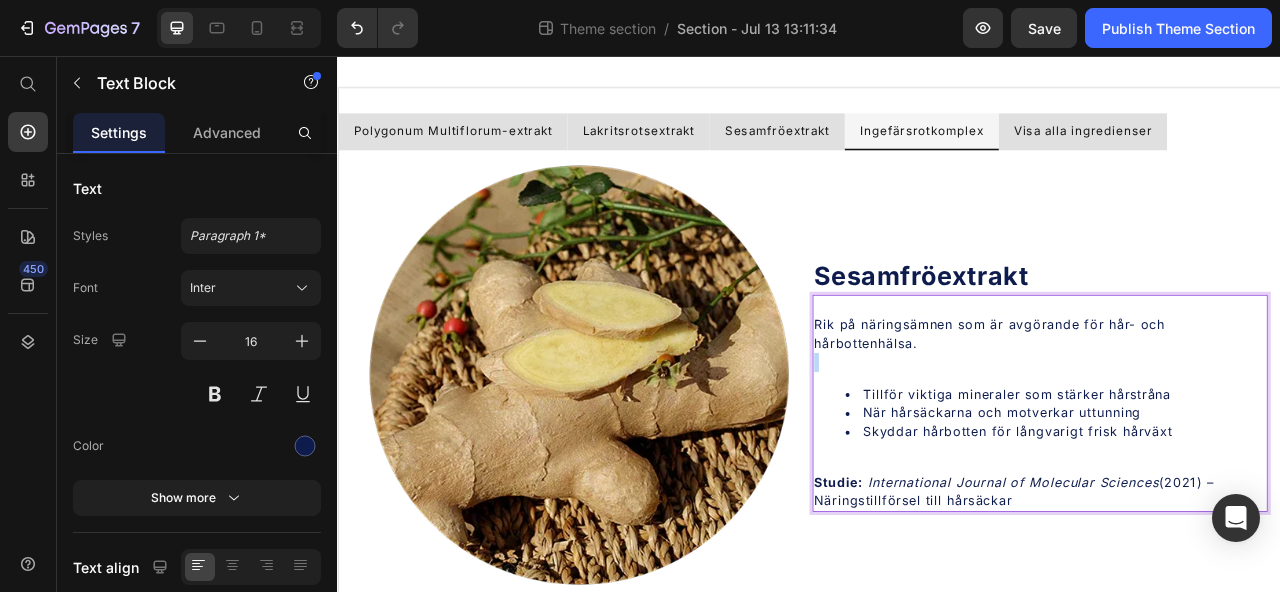 click at bounding box center [1230, 446] 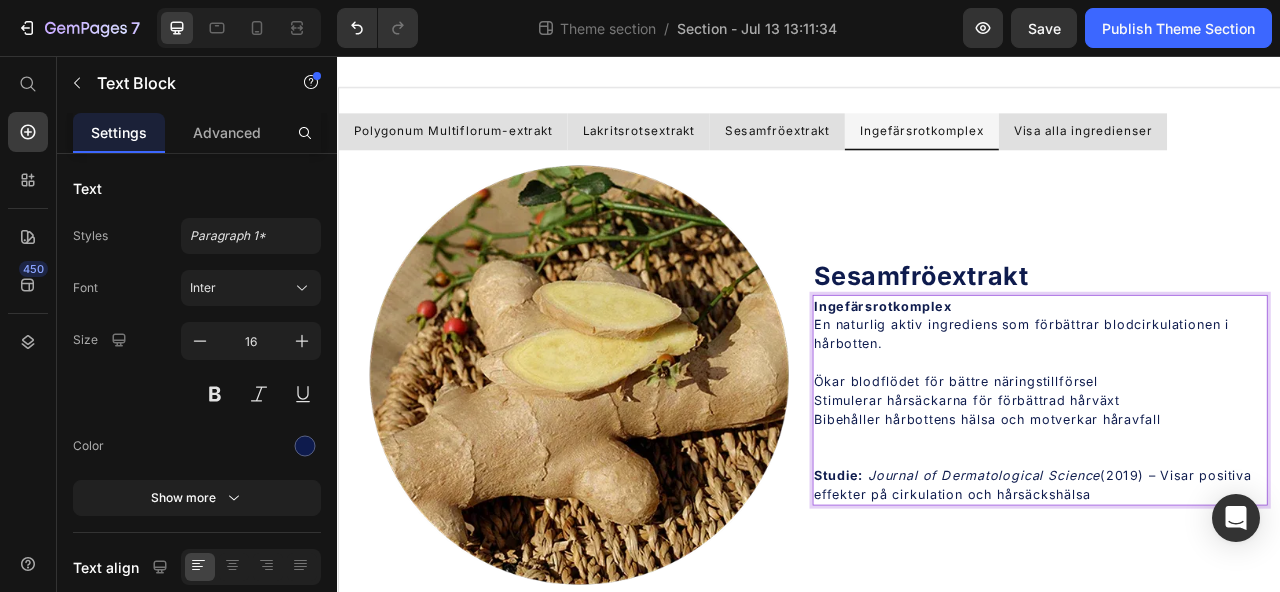 click on "Ingefärsrotkomplex" at bounding box center [1030, 374] 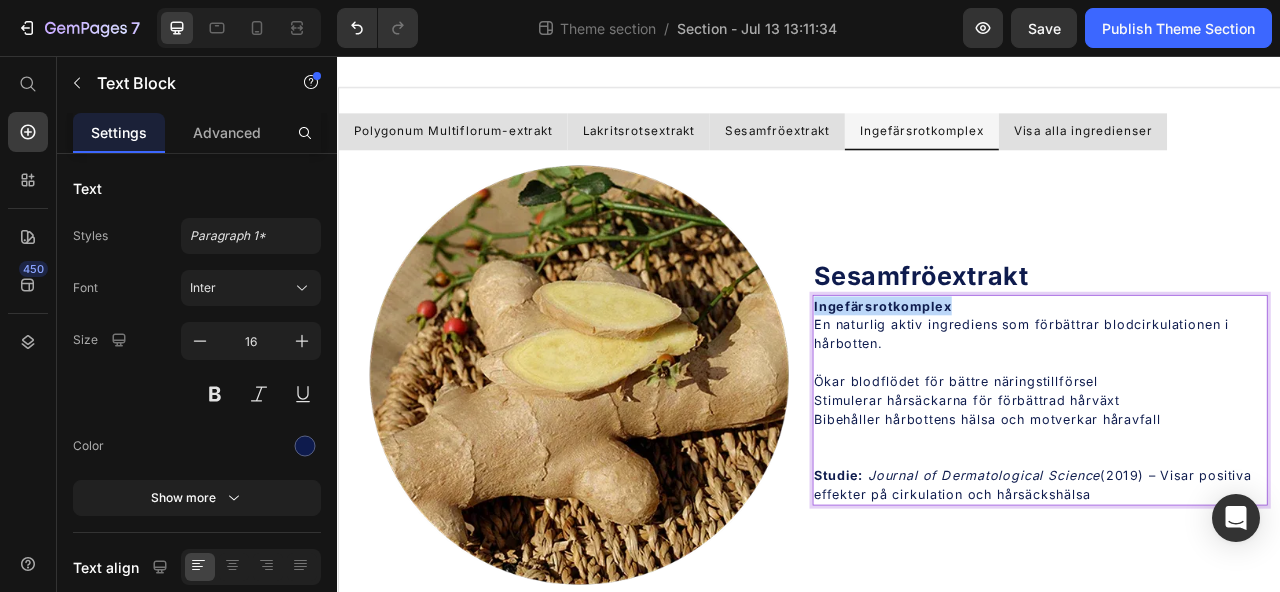 click on "Ingefärsrotkomplex" at bounding box center (1030, 374) 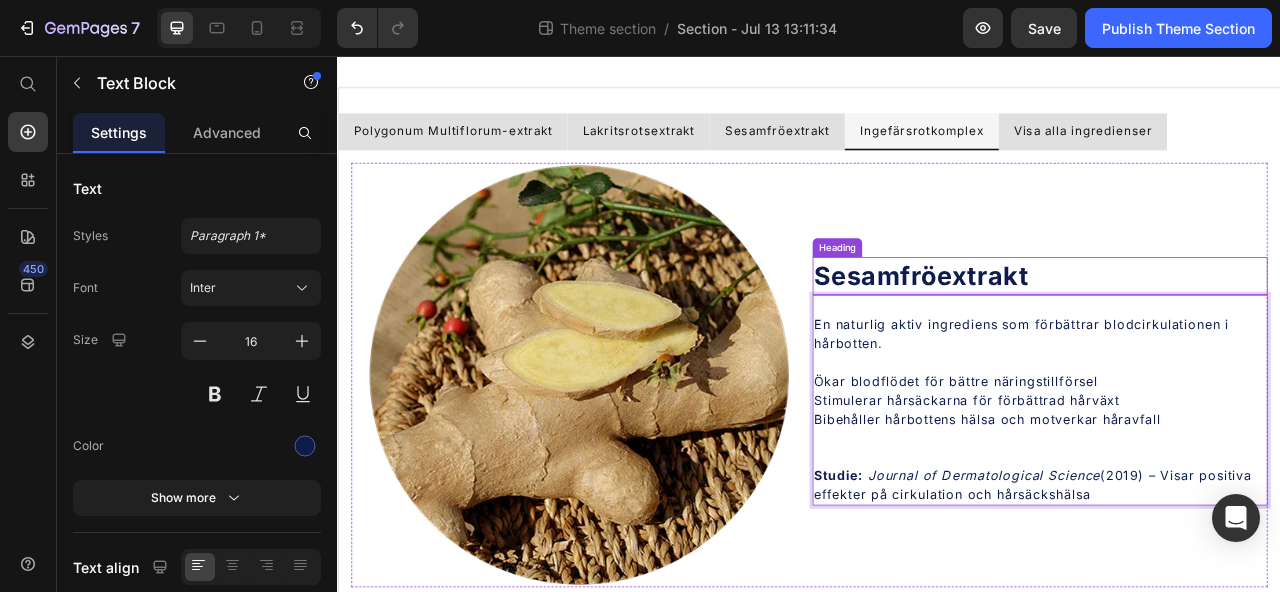 click on "Sesamfröextrakt" at bounding box center (1079, 335) 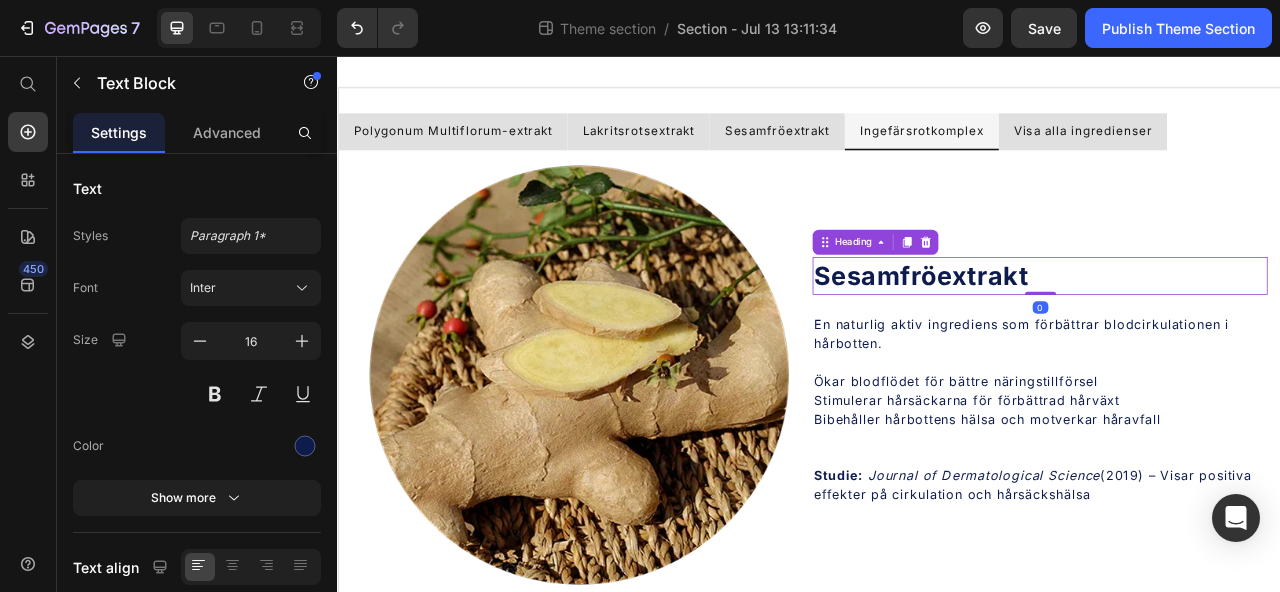 scroll, scrollTop: 0, scrollLeft: 0, axis: both 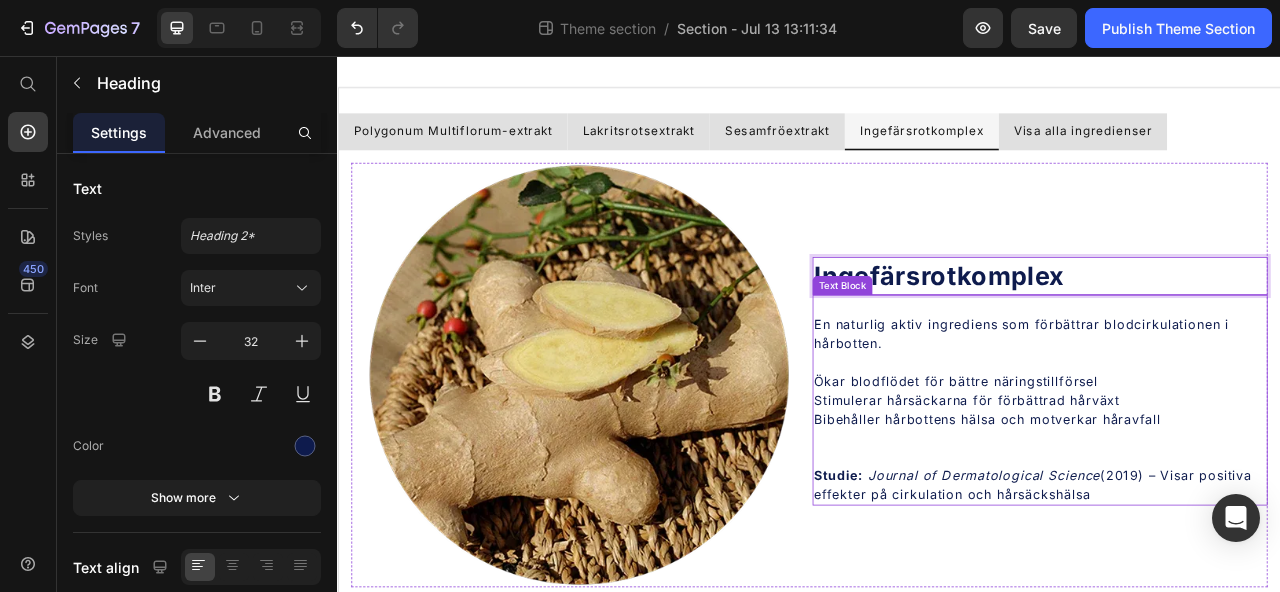 click on "En naturlig aktiv ingrediens som förbättrar blodcirkulationen i hårbotten." at bounding box center [1230, 410] 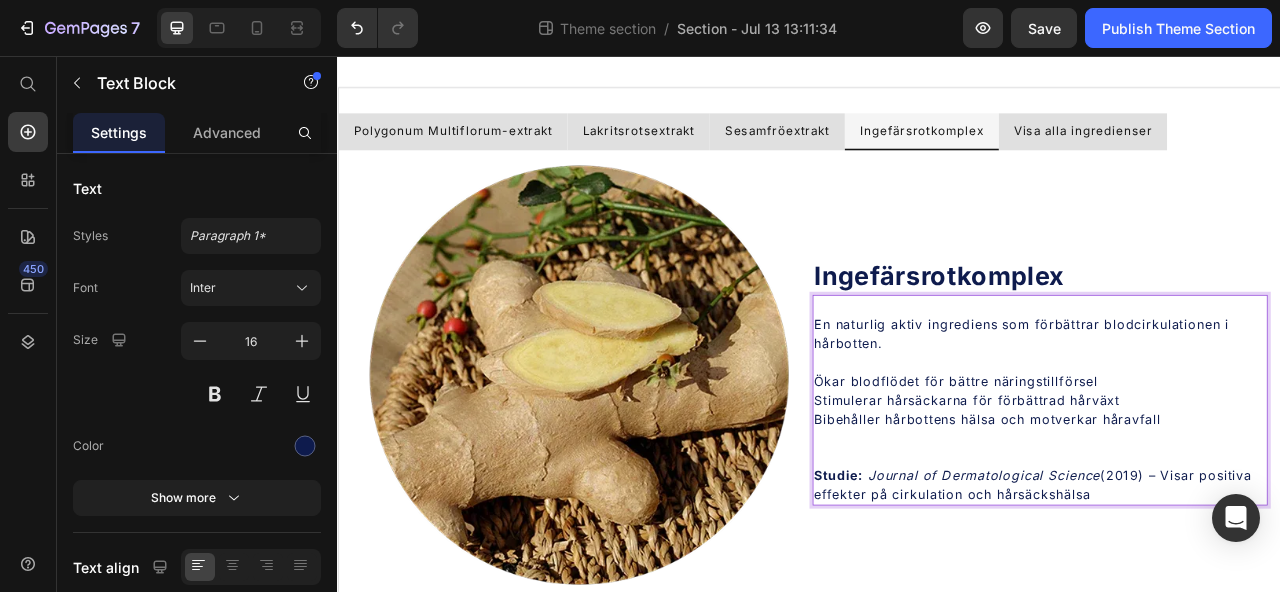 click on "Ökar blodflödet för bättre näringstillförsel" at bounding box center [1230, 470] 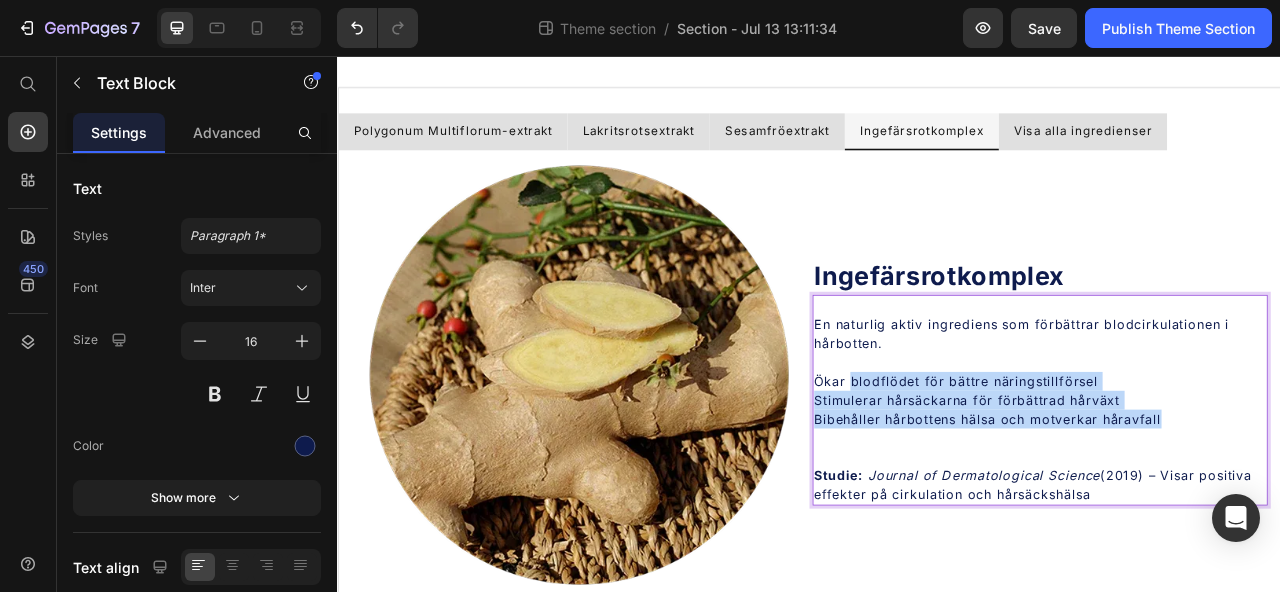 drag, startPoint x: 978, startPoint y: 471, endPoint x: 1327, endPoint y: 512, distance: 351.40005 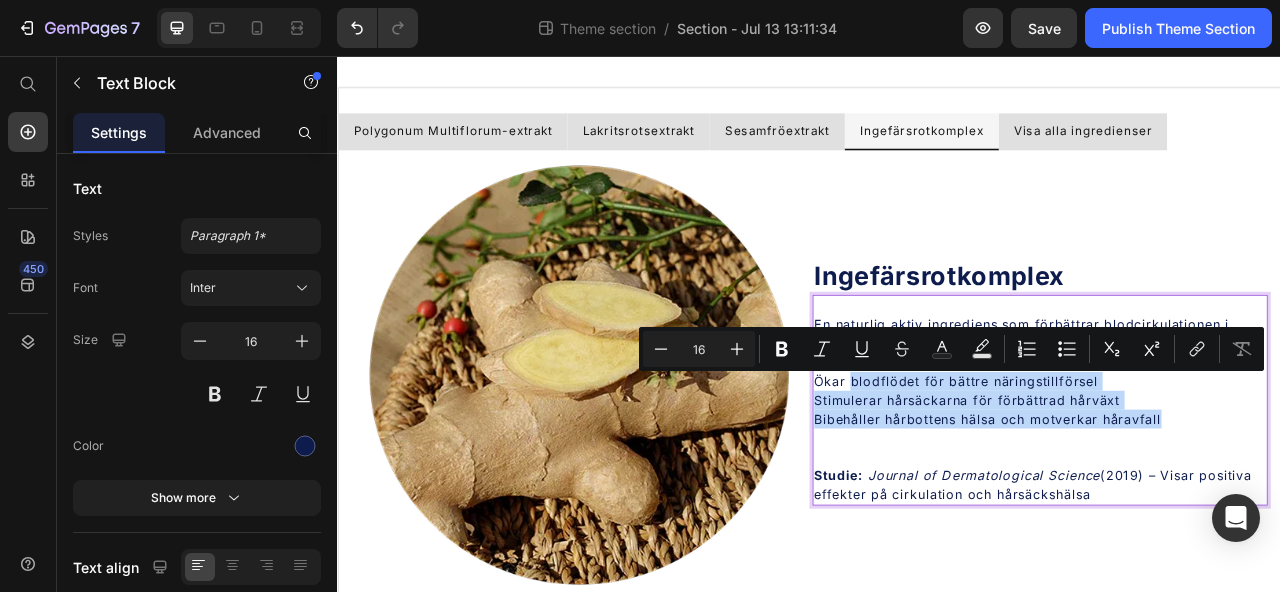 click on "Bibehåller hårbottens hälsa och motverkar håravfall" at bounding box center (1230, 518) 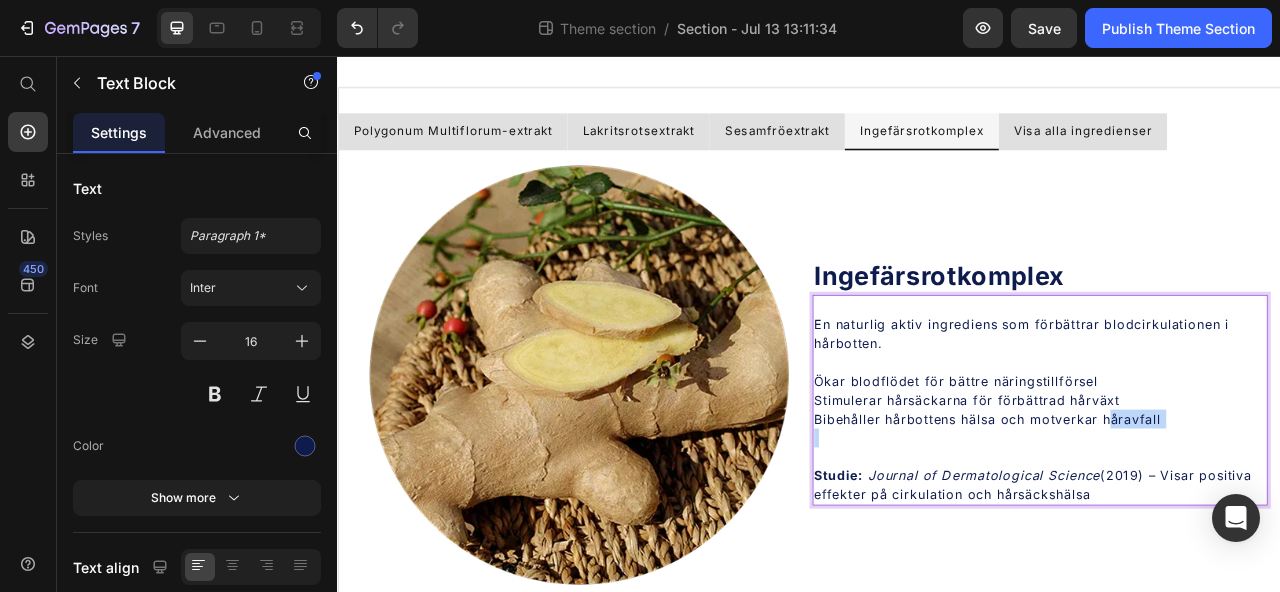 drag, startPoint x: 1421, startPoint y: 536, endPoint x: 1316, endPoint y: 522, distance: 105.92922 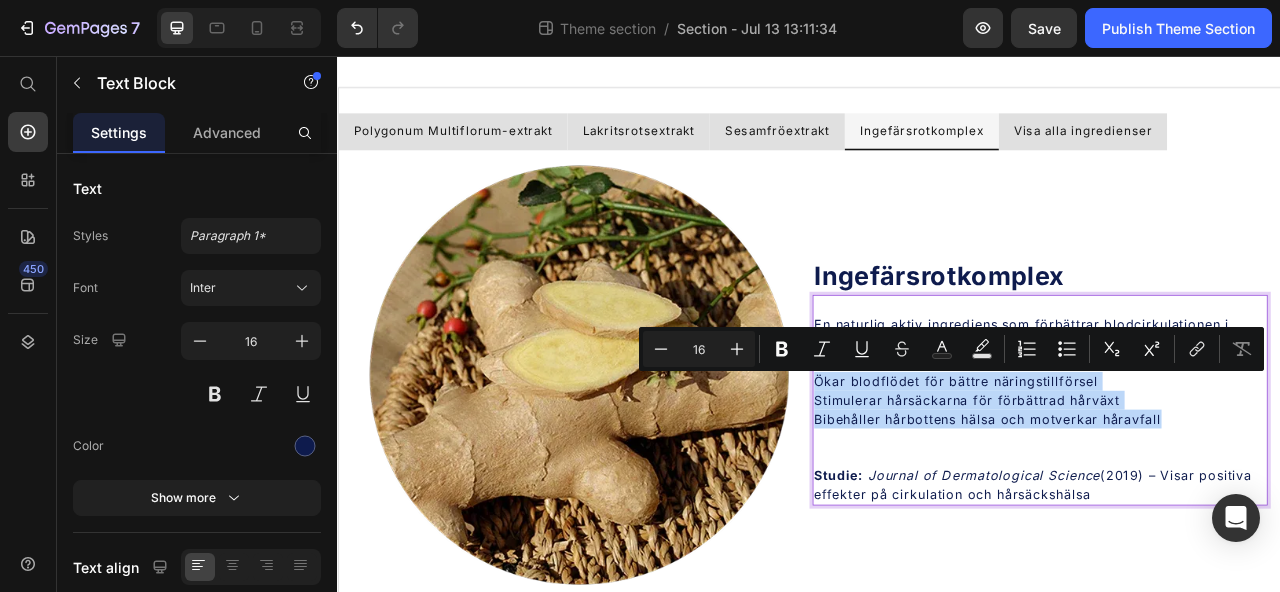 drag, startPoint x: 1423, startPoint y: 522, endPoint x: 937, endPoint y: 467, distance: 489.10223 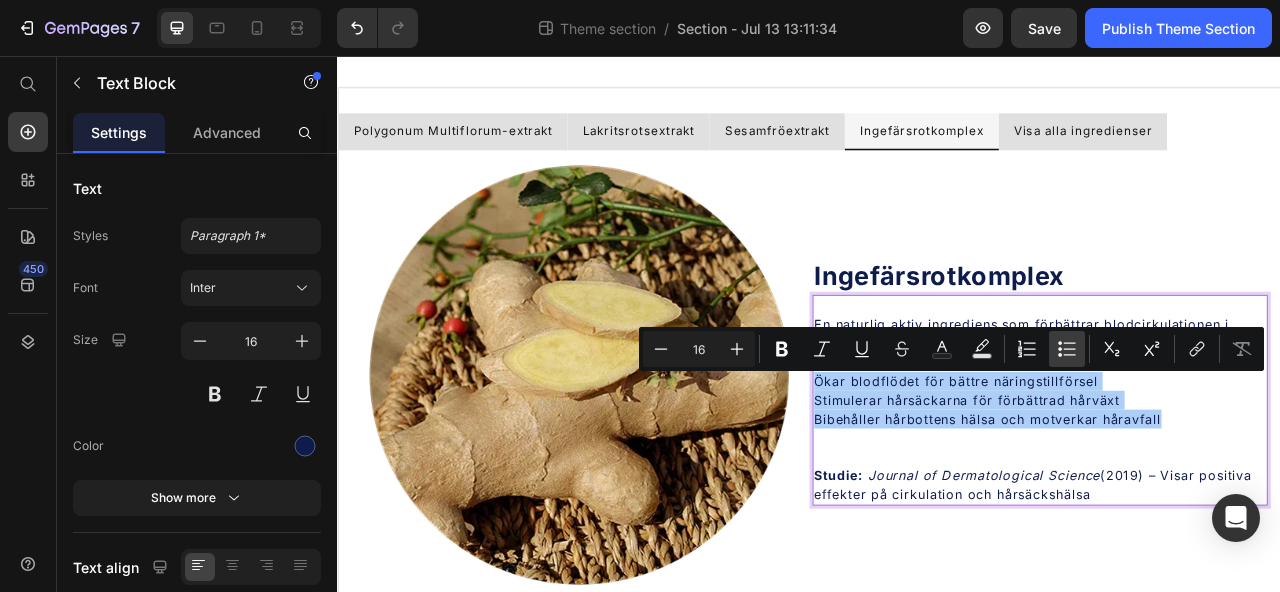 click 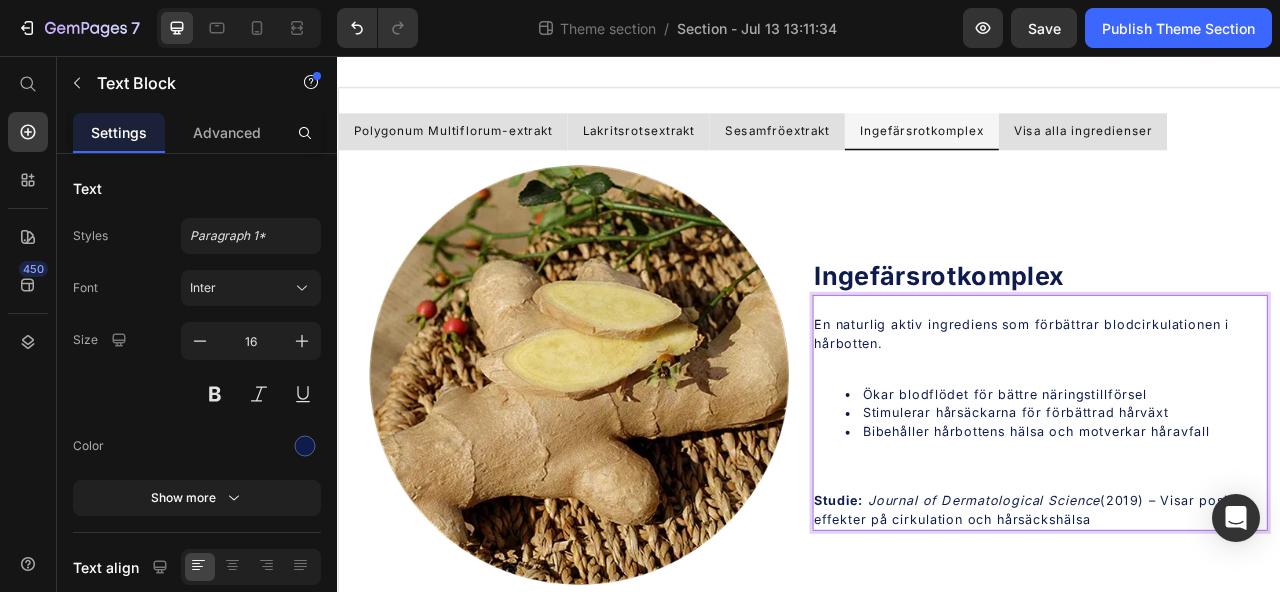 click on "En naturlig aktiv ingrediens som förbättrar blodcirkulationen i hårbotten. Ökar blodflödet för bättre näringstillförsel Stimulerar hårsäckarna för förbättrad hårväxt Bibehåller hårbottens hälsa och motverkar håravfall Studie:   Journal of Dermatological Science  (2019) – Visar positiva effekter på cirkulation och hårsäcks­hälsa" at bounding box center [1230, 510] 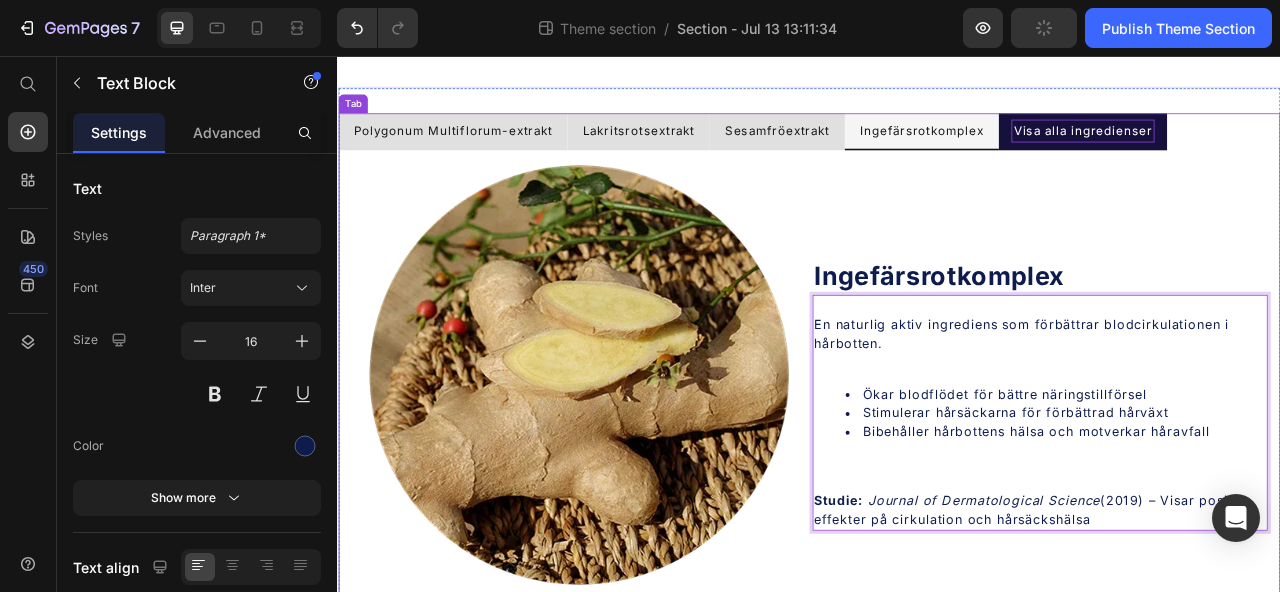 click on "Visa alla ingredienser" at bounding box center (1285, 151) 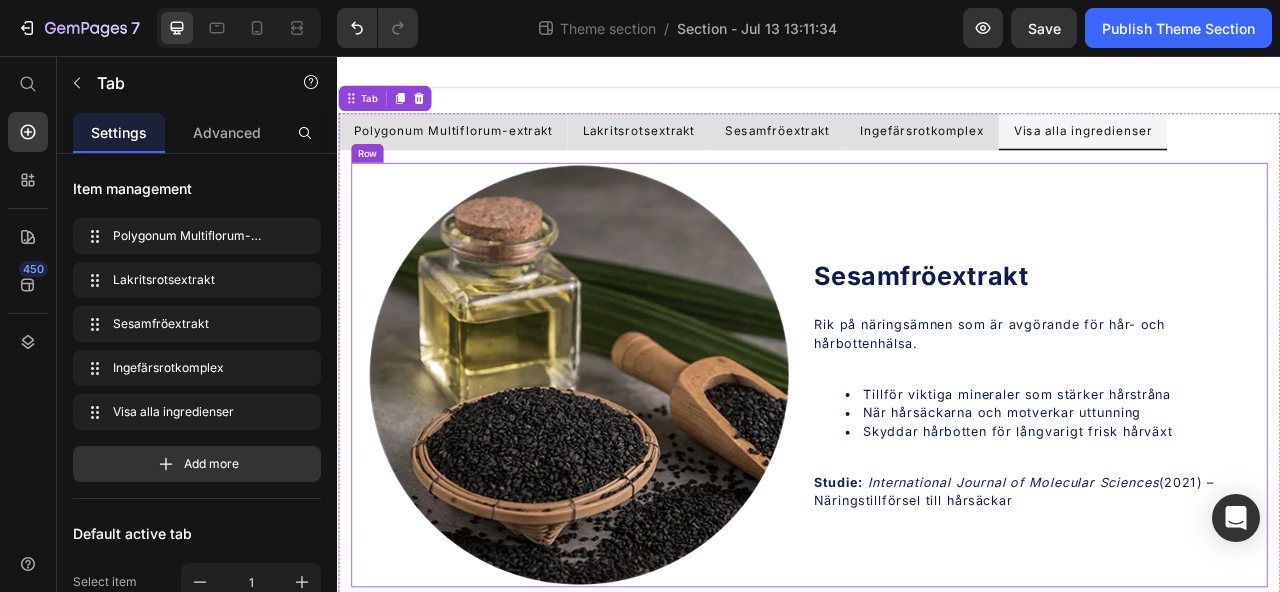 scroll, scrollTop: 42, scrollLeft: 0, axis: vertical 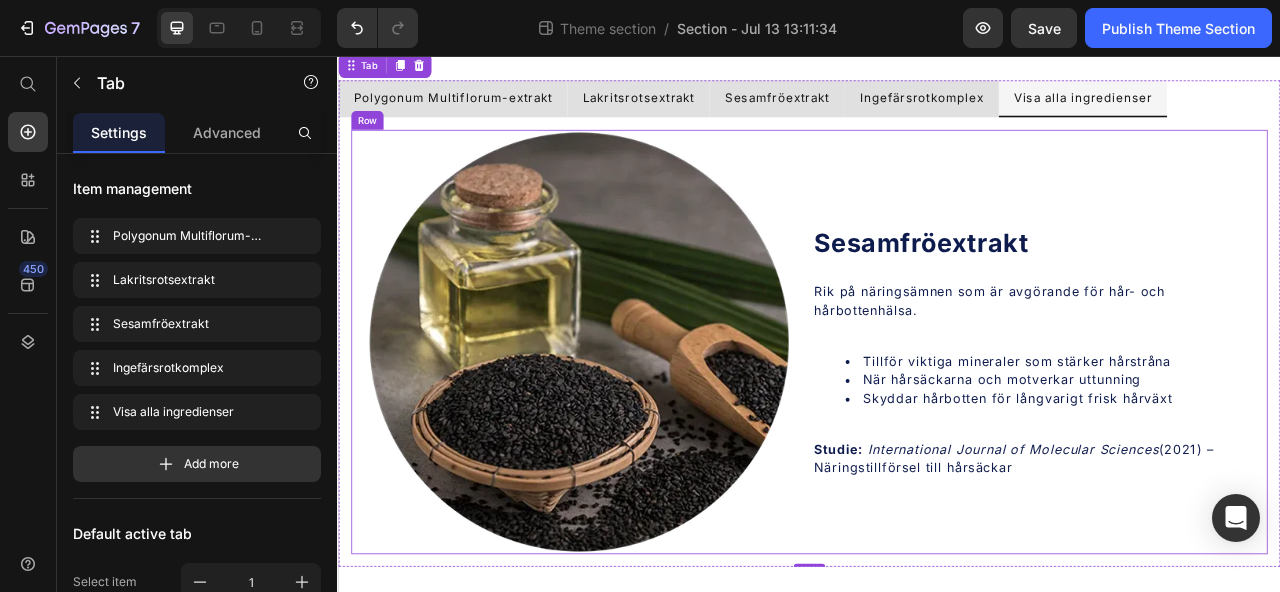 click on "Image Sesamfröextrakt Heading   Rik på näringsämnen som är avgörande för hår- och hårbottenhälsa.   Tillför viktiga mineraler som stärker hårstråna När hårsäckarna och motverkar uttunning Skyddar hårbotten för långvarigt frisk hårväxt   Studie:   International Journal of Molecular Sciences  (2021) – Näringstillförsel till hårsäckar Text Block Row" at bounding box center (937, 420) 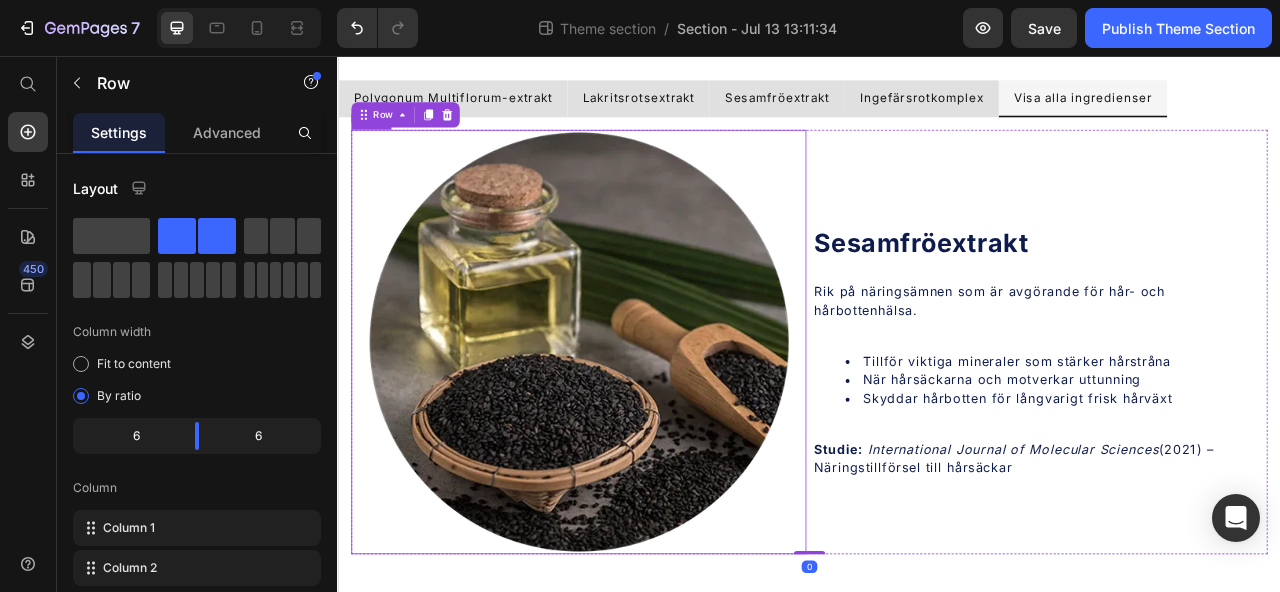 click at bounding box center (643, 420) 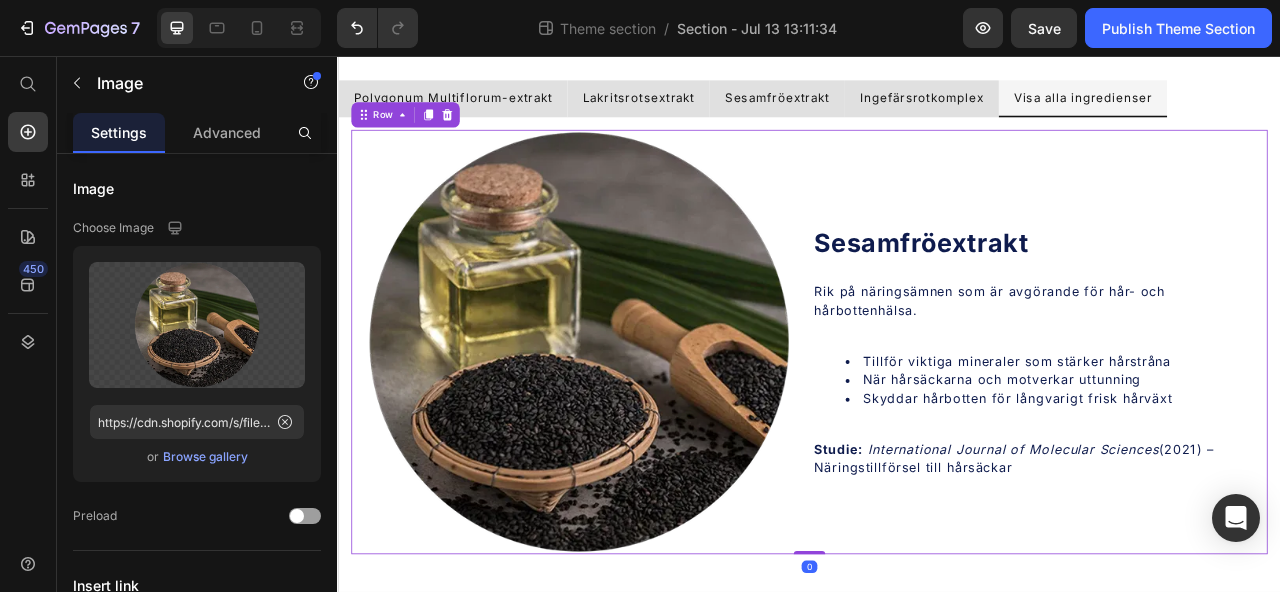 click on "Sesamfröextrakt Heading   Rik på näringsämnen som är avgörande för hår- och hårbottenhälsa.   Tillför viktiga mineraler som stärker hårstråna När hårsäckarna och motverkar uttunning Skyddar hårbotten för långvarigt frisk hårväxt   Studie:   International Journal of Molecular Sciences  (2021) – Näringstillförsel till hårsäckar Text Block" at bounding box center (1230, 420) 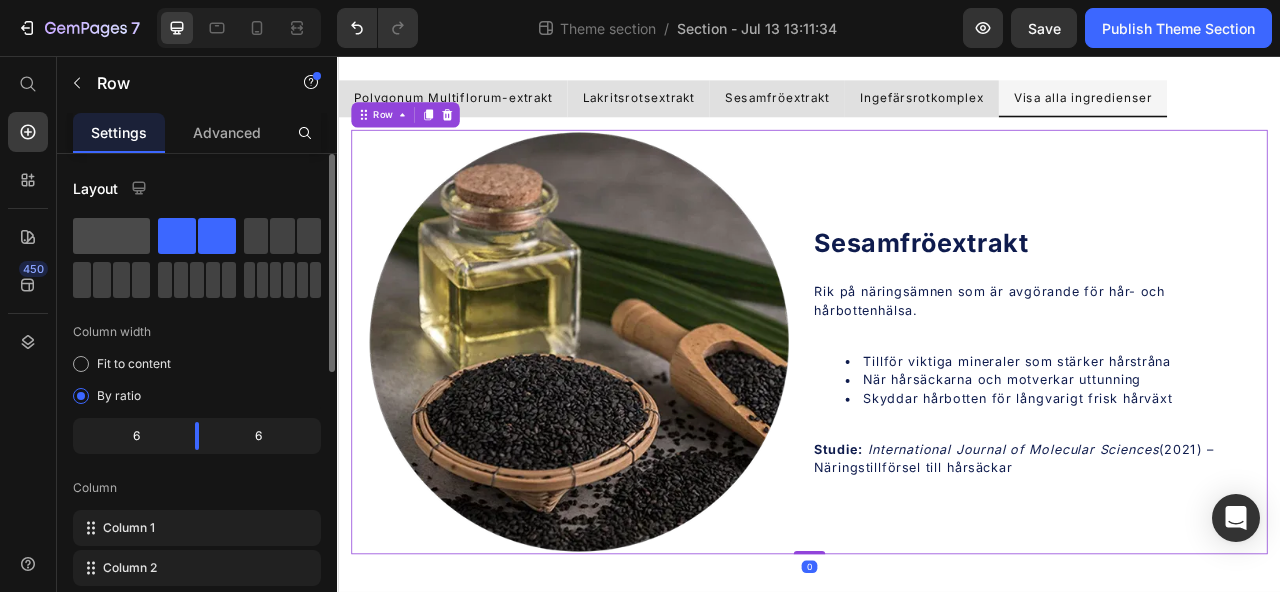 click 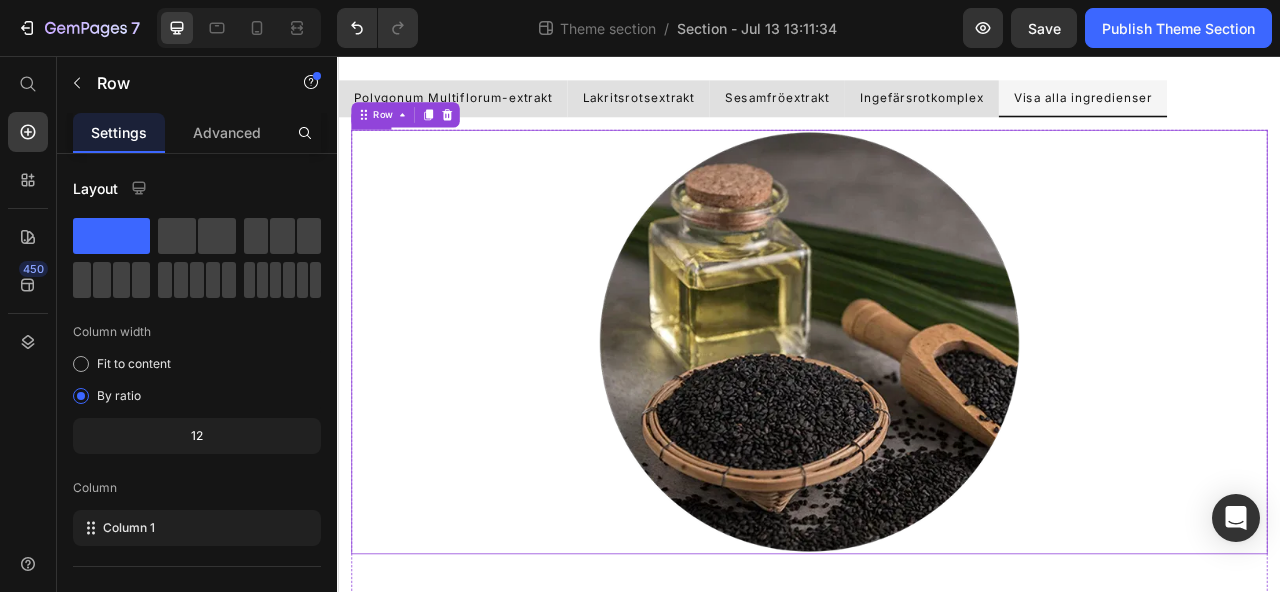 click at bounding box center (937, 420) 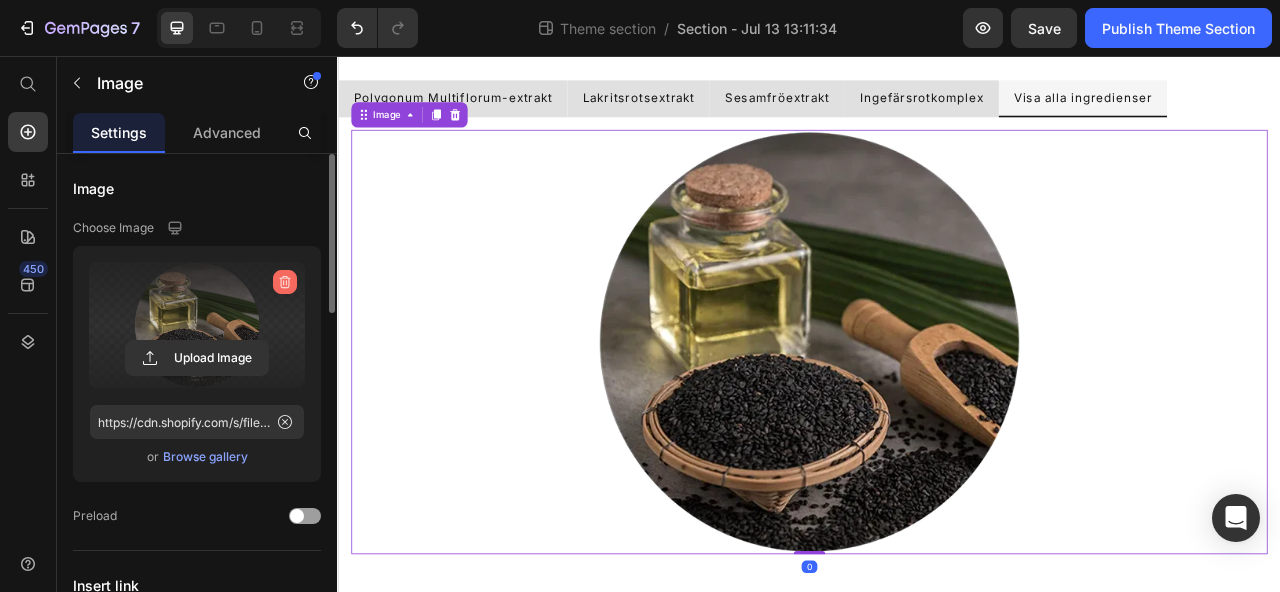 click at bounding box center (285, 282) 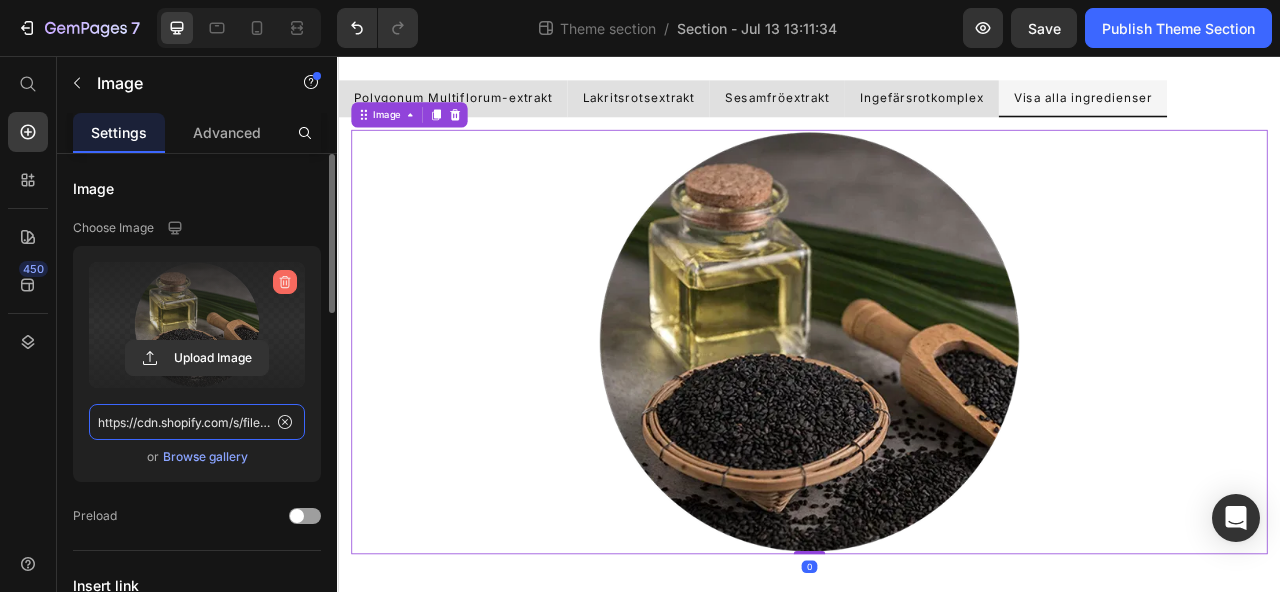 type 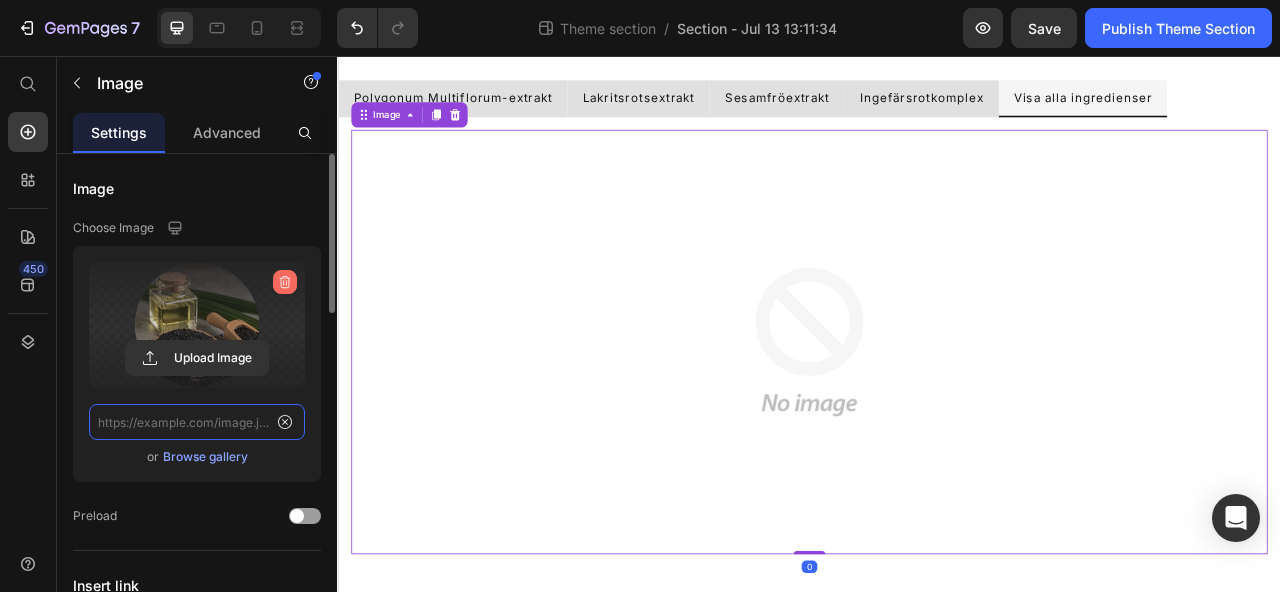scroll, scrollTop: 0, scrollLeft: 0, axis: both 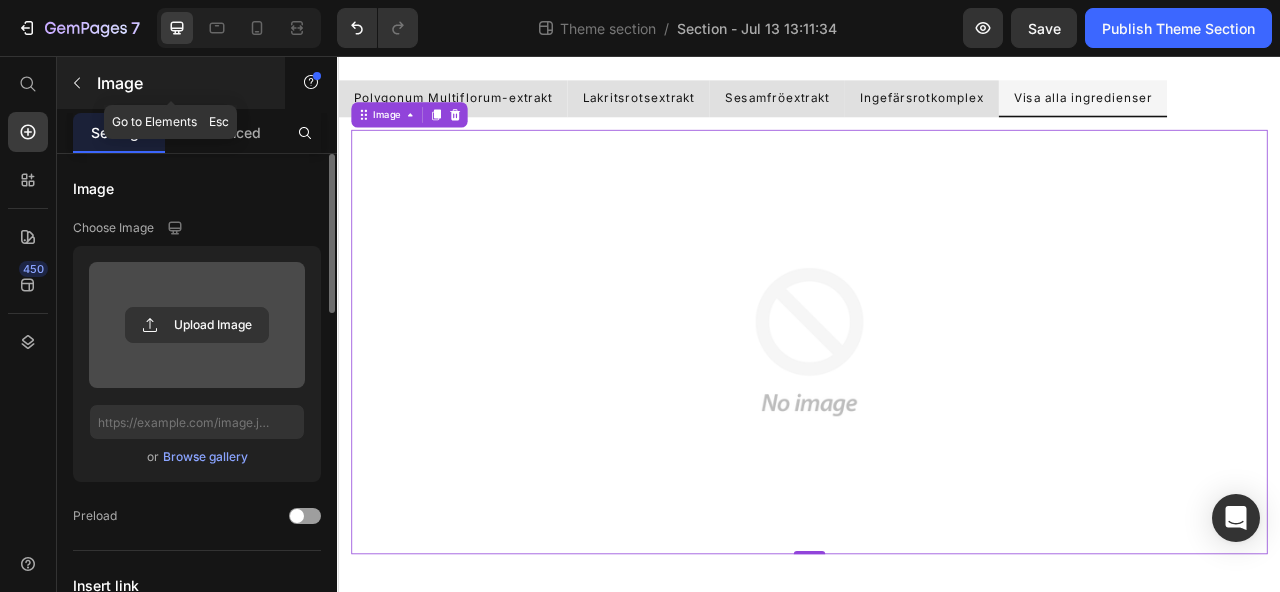 click 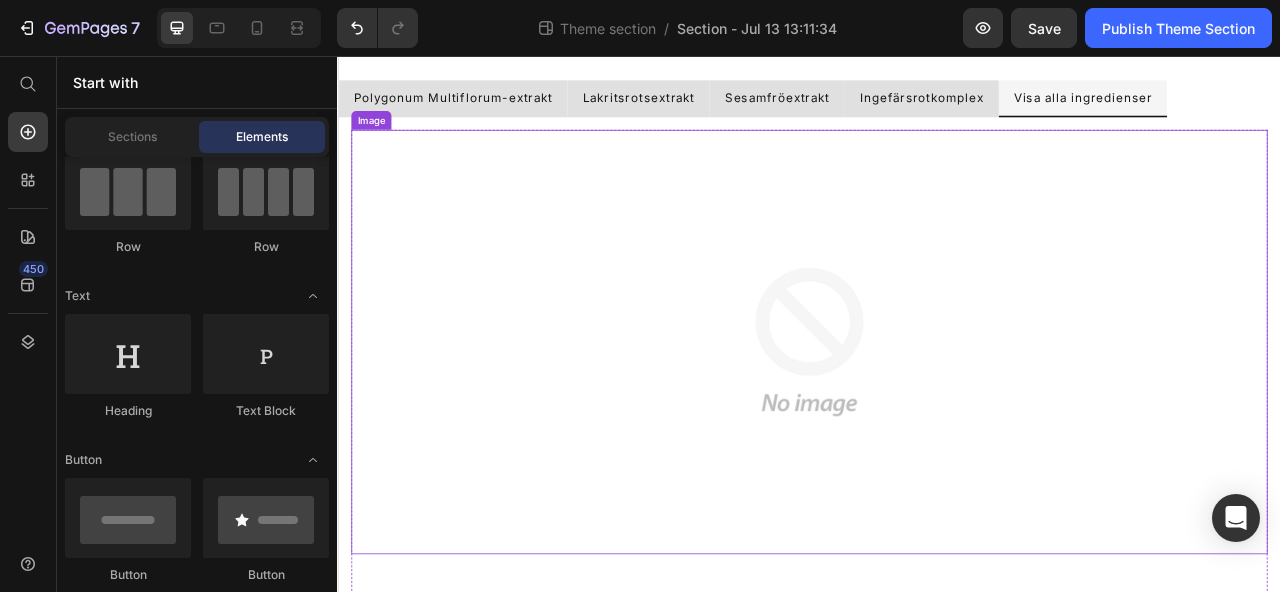 click at bounding box center [937, 420] 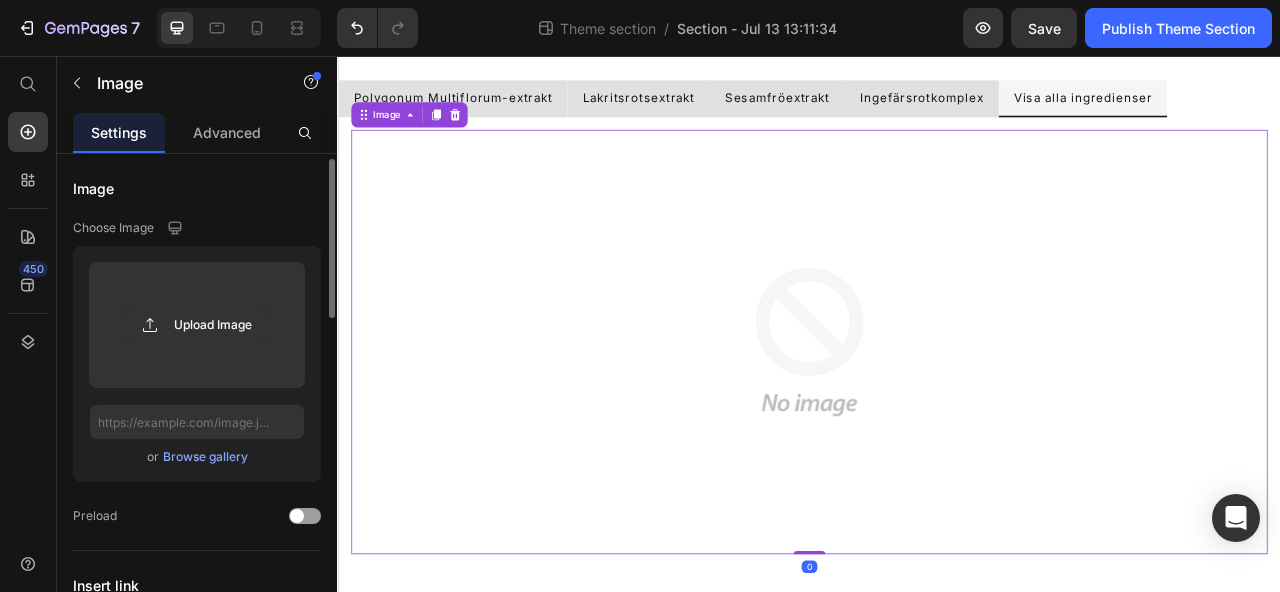 scroll, scrollTop: 1040, scrollLeft: 0, axis: vertical 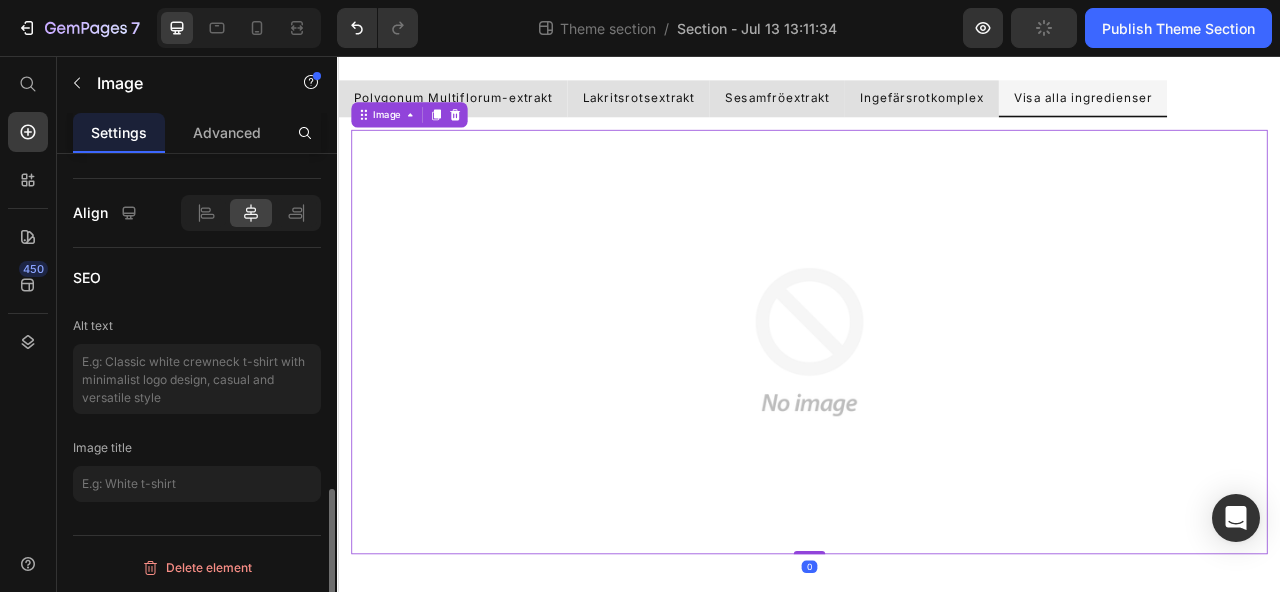 click on "Image Choose Image Upload Image  or   Browse gallery  Preload Insert link Source URL  Insert link  Size Proportion Custom Width 540 px % Height 540 px % Image scale Shape Border Corner Shadow Align SEO Alt text Image title  Delete element" at bounding box center [197, -118] 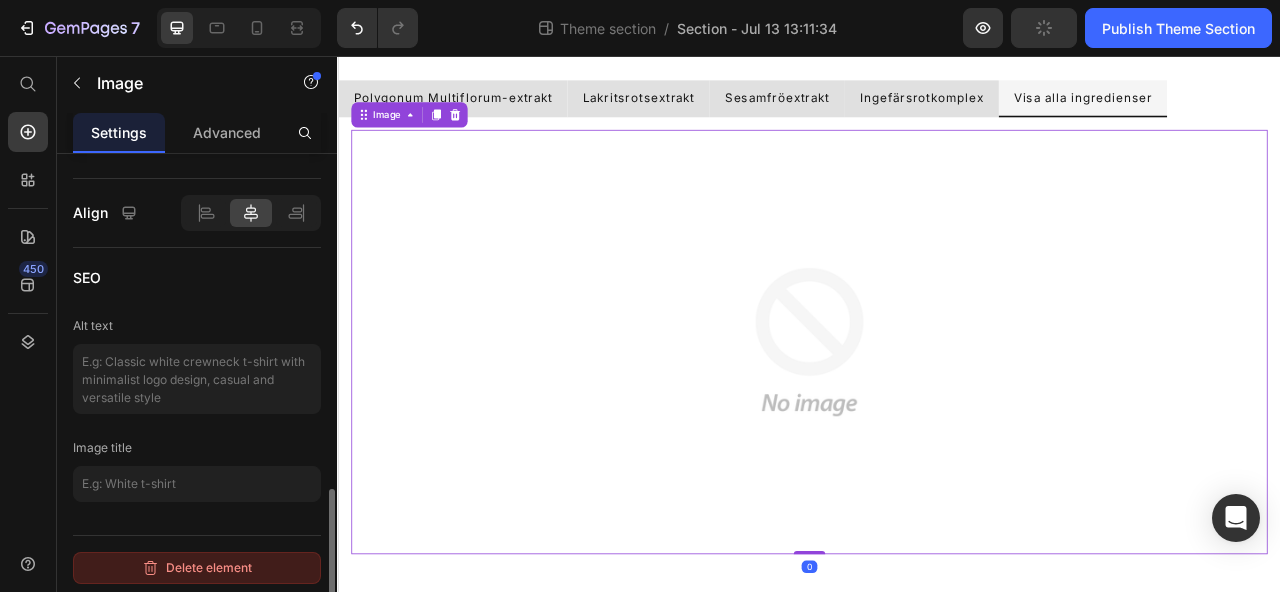 click on "Delete element" at bounding box center (197, 568) 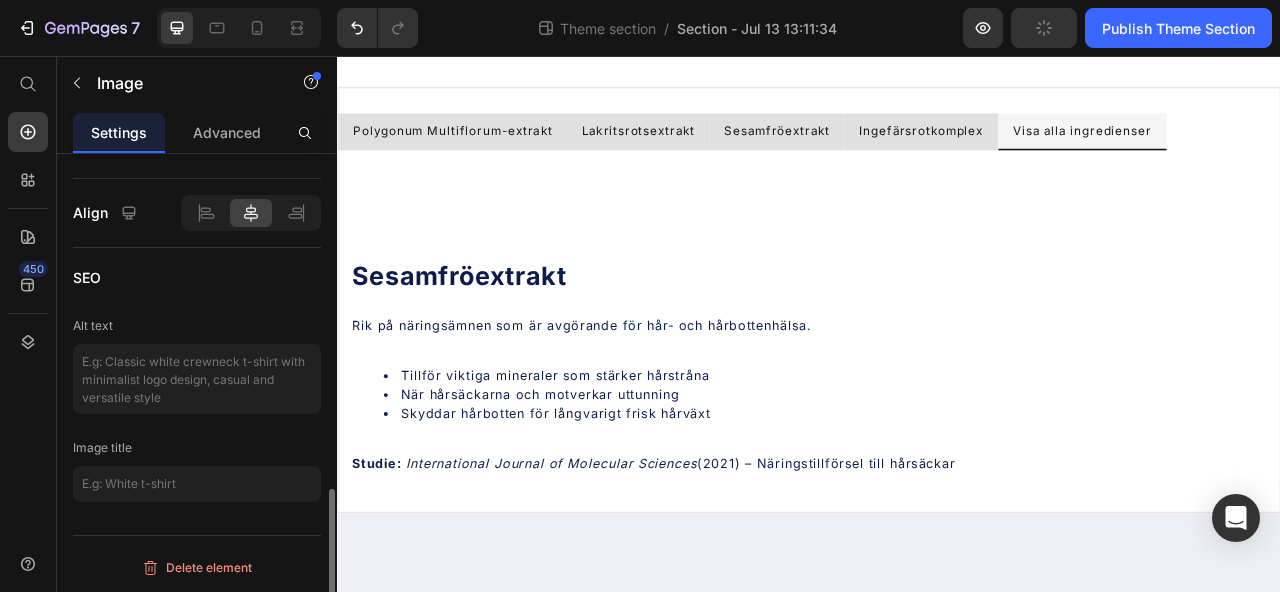 scroll, scrollTop: 0, scrollLeft: 0, axis: both 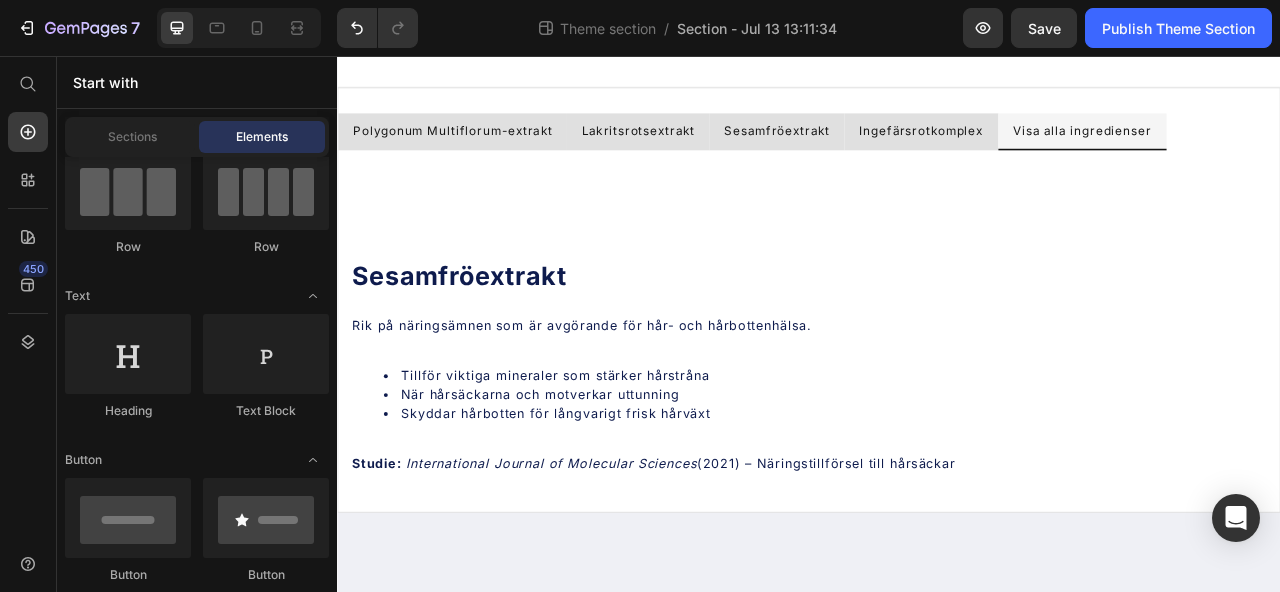 click on "Sesamfröextrakt" at bounding box center (492, 335) 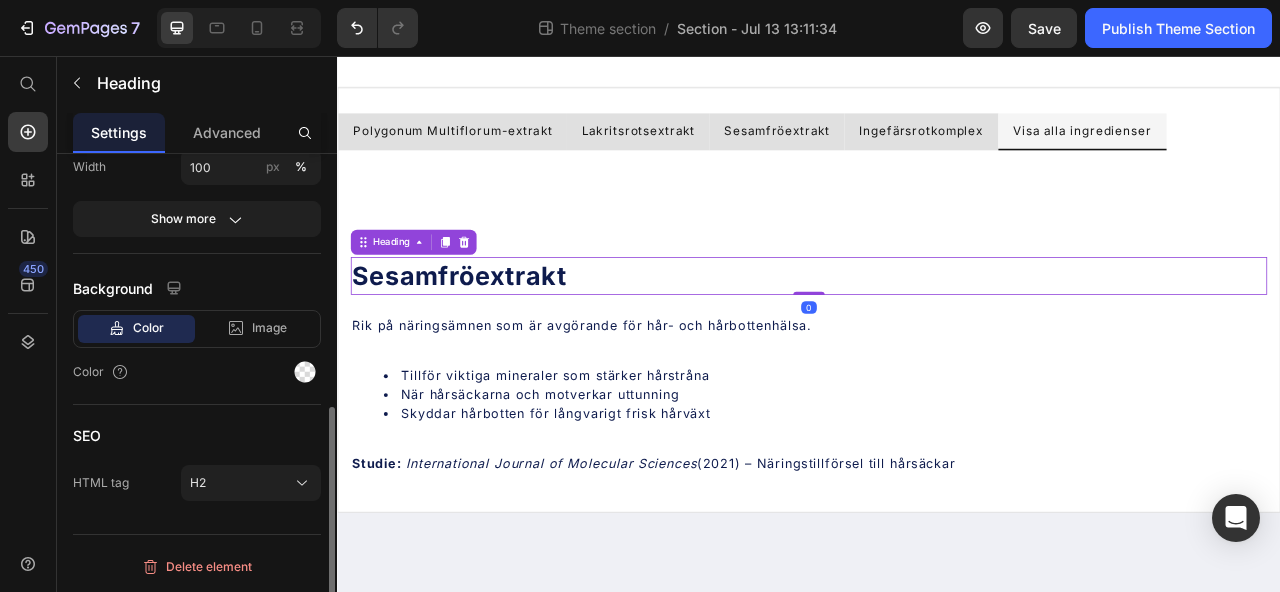 scroll, scrollTop: 0, scrollLeft: 0, axis: both 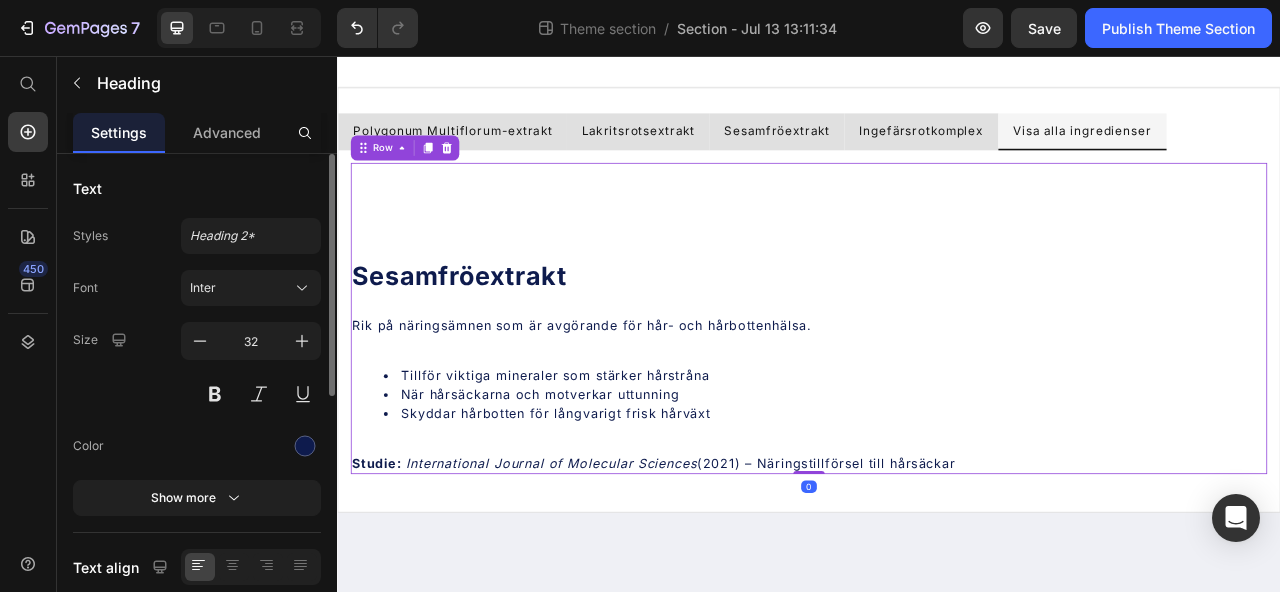 click on "Sesamfröextrakt Heading   Rik på näringsämnen som är avgörande för hår- och hårbottenhälsa.   Tillför viktiga mineraler som stärker hårstråna När hårsäckarna och motverkar uttunning Skyddar hårbotten för långvarigt frisk hårväxt   Studie:   International Journal of Molecular Sciences  (2021) – Näringstillförsel till hårsäckar Text Block" at bounding box center [937, 390] 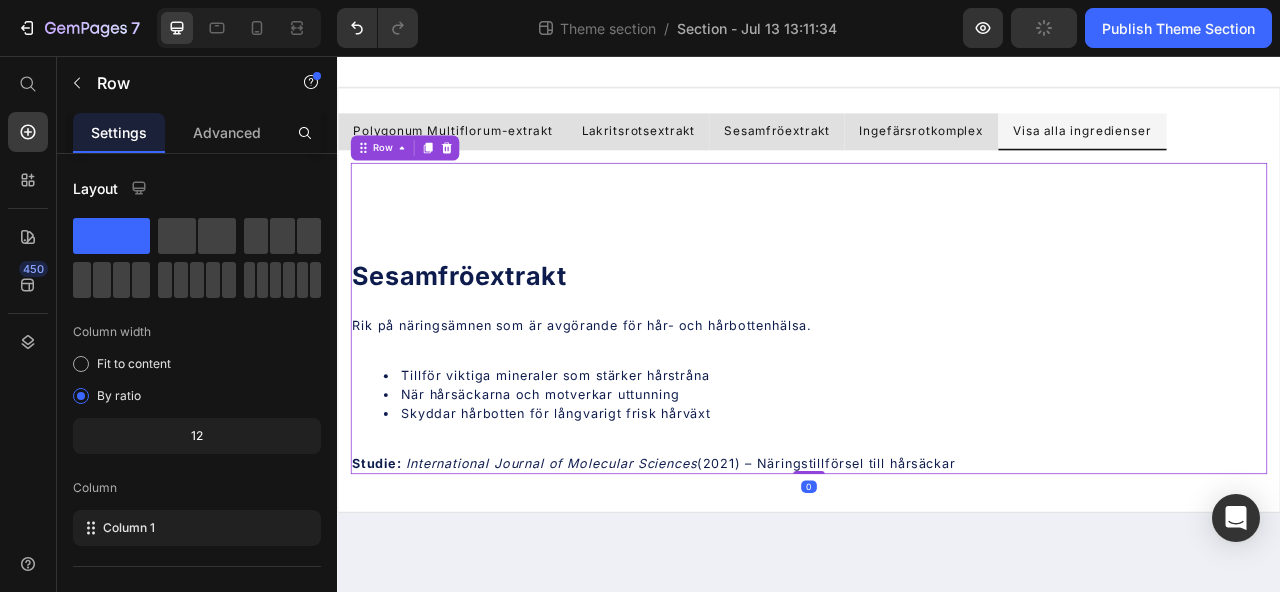 click on "Sesamfröextrakt Heading   Rik på näringsämnen som är avgörande för hår- och hårbottenhälsa.   Tillför viktiga mineraler som stärker hårstråna När hårsäckarna och motverkar uttunning Skyddar hårbotten för långvarigt frisk hårväxt   Studie:   International Journal of Molecular Sciences  (2021) – Näringstillförsel till hårsäckar Text Block" at bounding box center (937, 390) 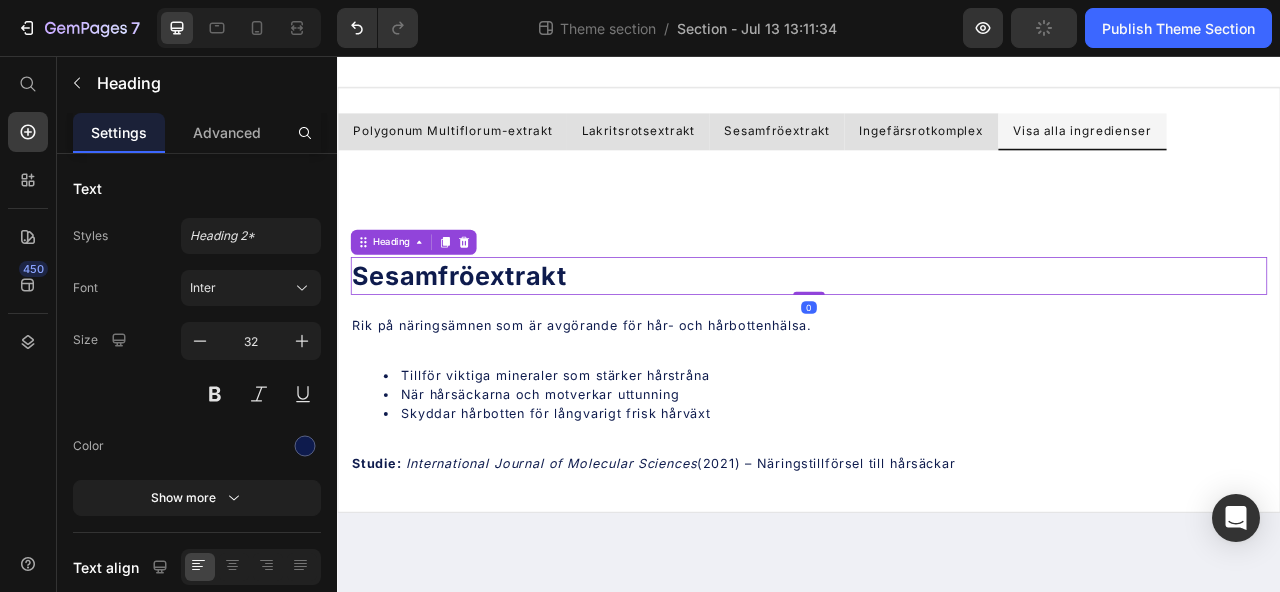 click on "Sesamfröextrakt" at bounding box center (492, 335) 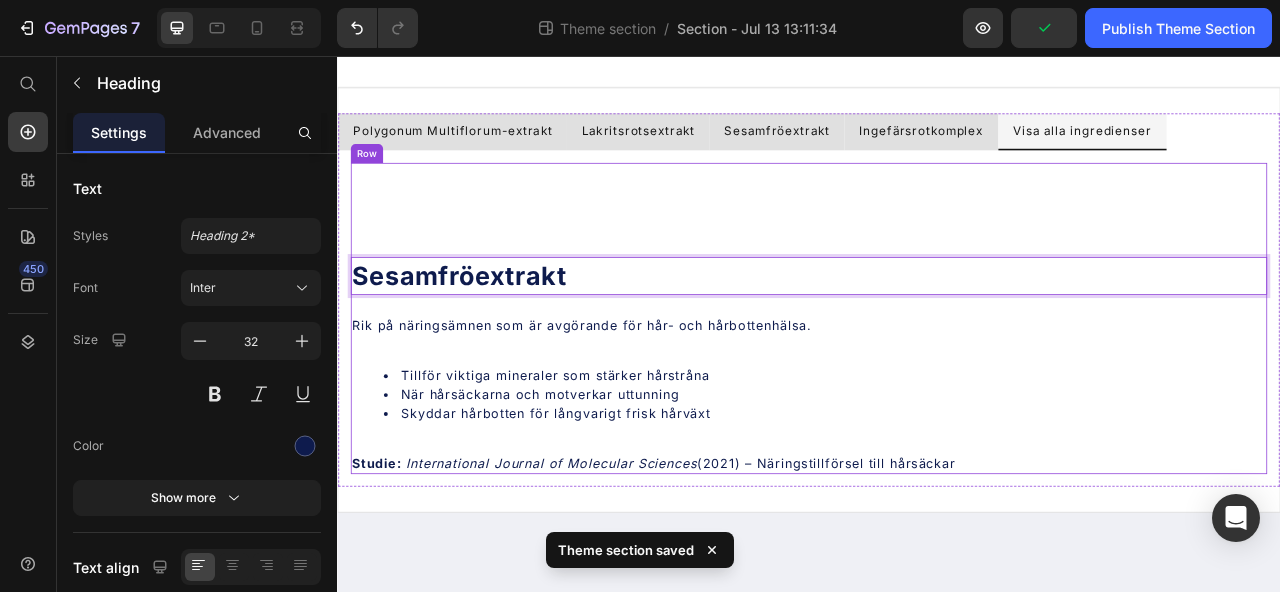 drag, startPoint x: 481, startPoint y: 337, endPoint x: 486, endPoint y: 223, distance: 114.1096 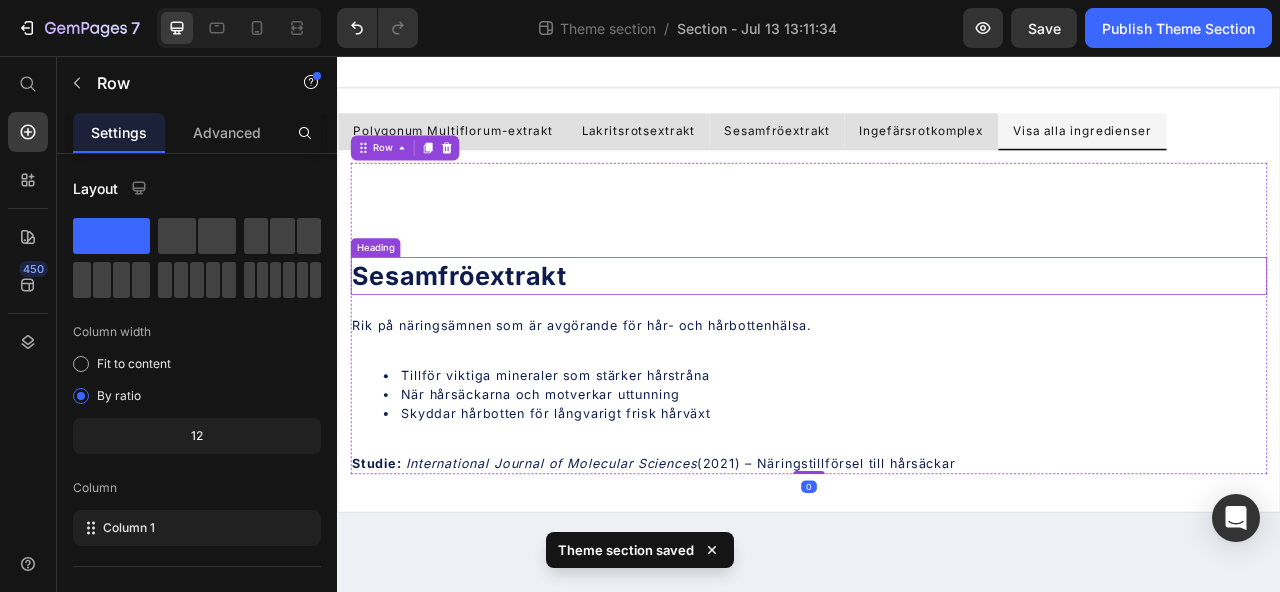 click on "Sesamfröextrakt" at bounding box center (492, 335) 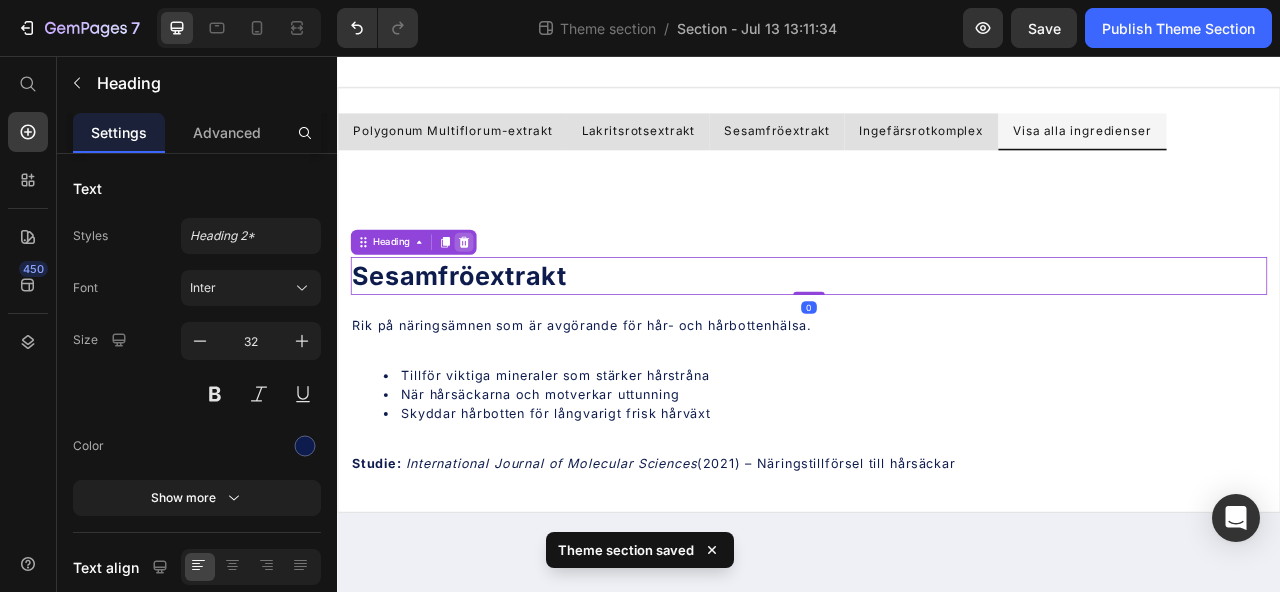 click 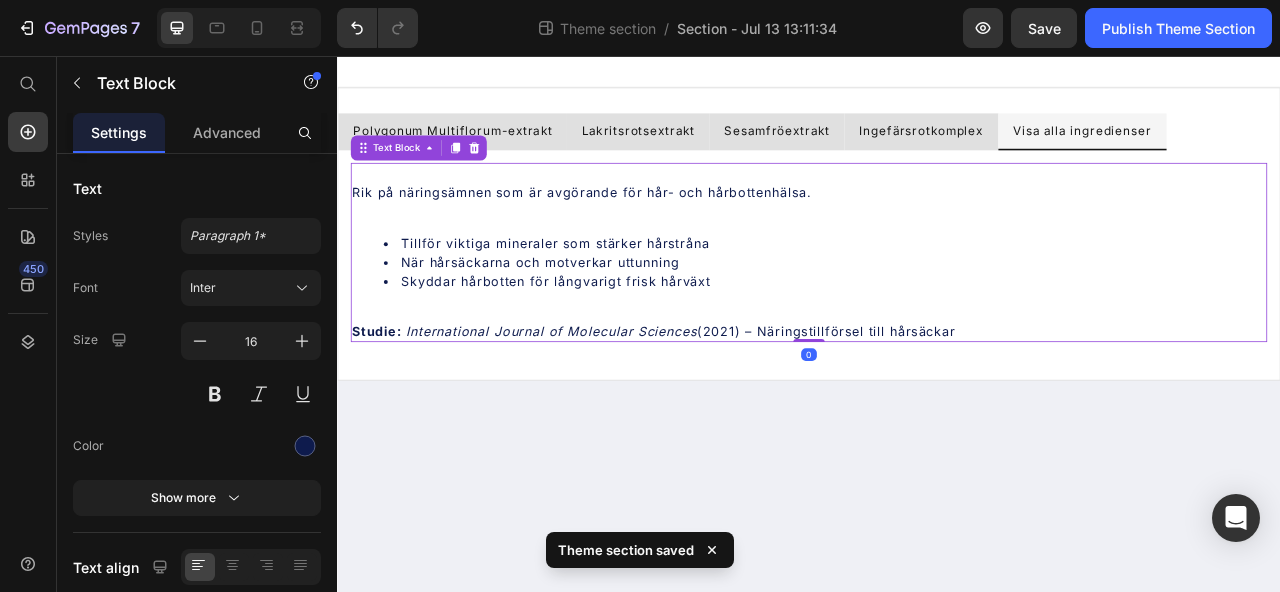 click at bounding box center [937, 206] 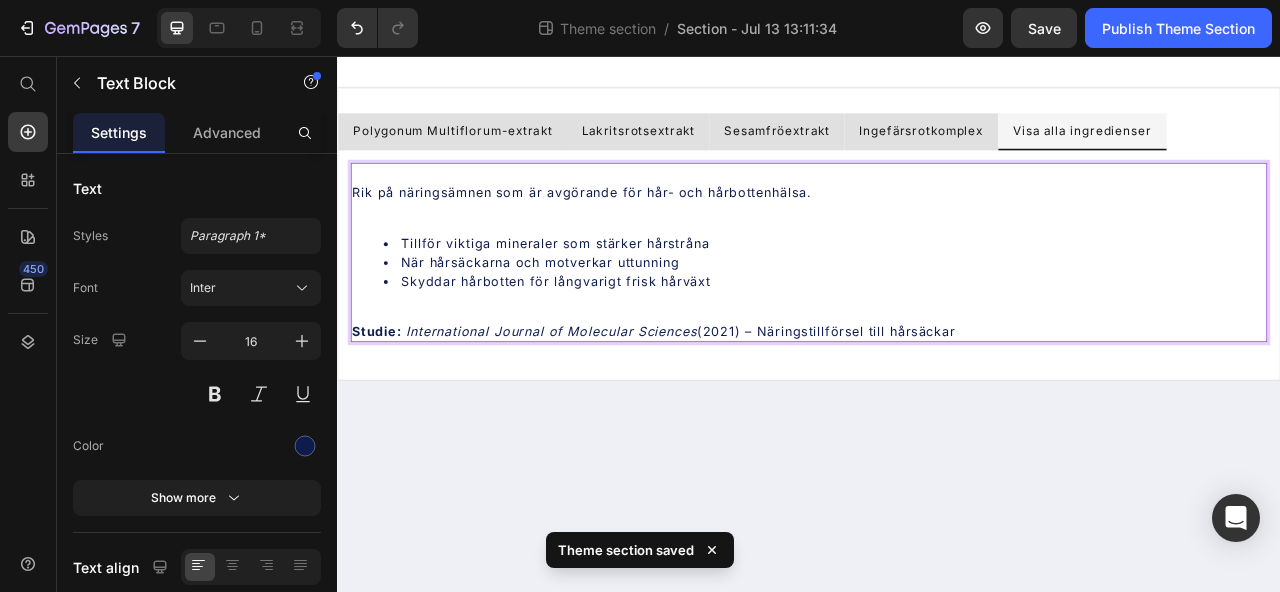 click at bounding box center (937, 254) 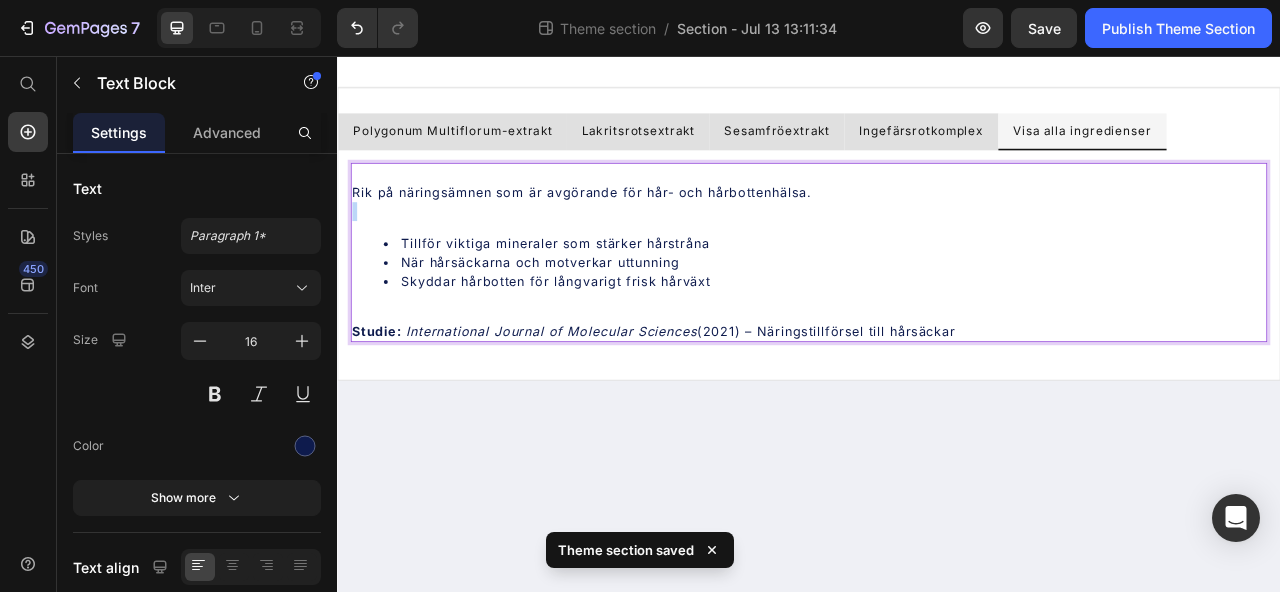 click at bounding box center (937, 254) 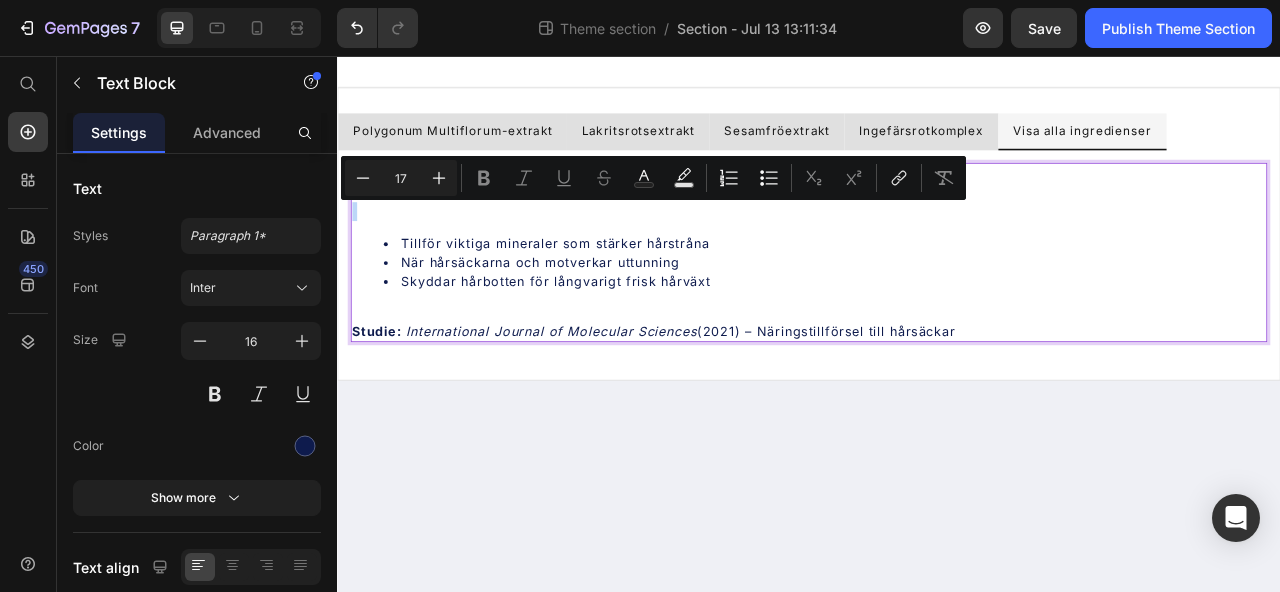 click on "Tillför viktiga mineraler som stärker hårstråna" at bounding box center [957, 294] 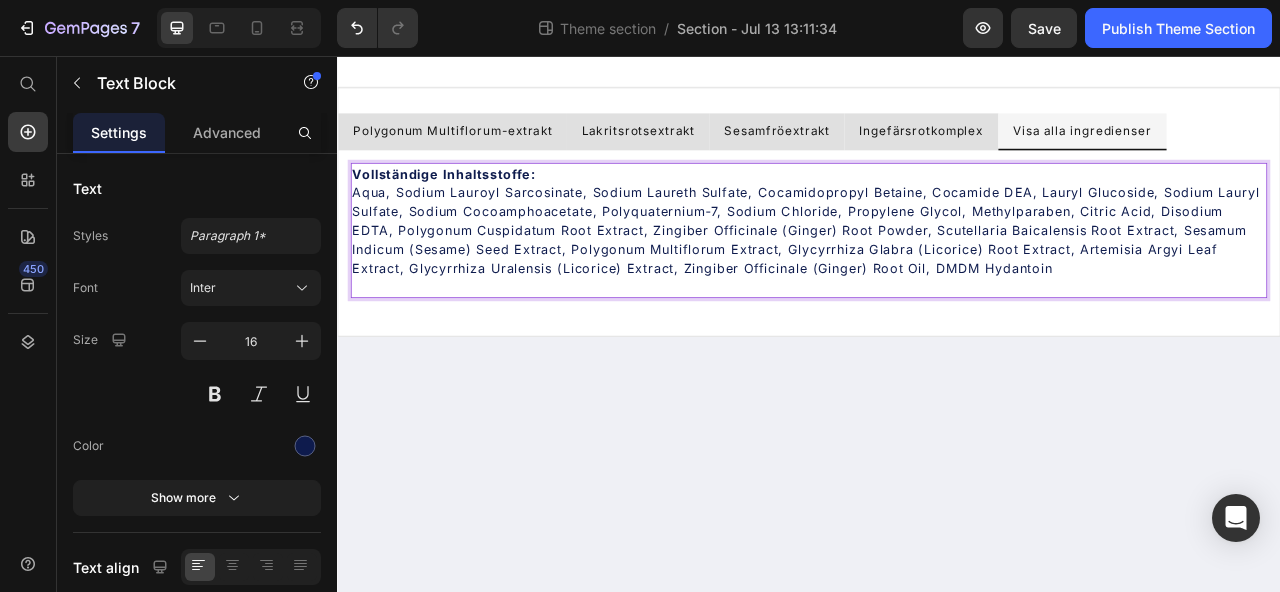 click on "Aqua, Sodium Lauroyl Sarcosinate, Sodium Laureth Sulfate, Cocamidopropyl Betaine, Cocamide DEA, Lauryl Glucoside, Sodium Lauryl Sulfate, Sodium Cocoamphoacetate, Polyquaternium‑7, Sodium Chloride, Propylene Glycol, Methylparaben, Citric Acid, Disodium EDTA, Polygonum Cuspidatum Root Extract, Zingiber Officinale (Ginger) Root Powder, Scutellaria Baicalensis Root Extract, Sesamum Indicum (Sesame) Seed Extract, Polygonum Multiflorum Extract, Glycyrrhiza Glabra (Licorice) Root Extract, Artemisia Argyi Leaf Extract, Glycyrrhiza Uralensis (Licorice) Extract, Zingiber Officinale (Ginger) Root Oil, DMDM Hydantoin" at bounding box center (937, 278) 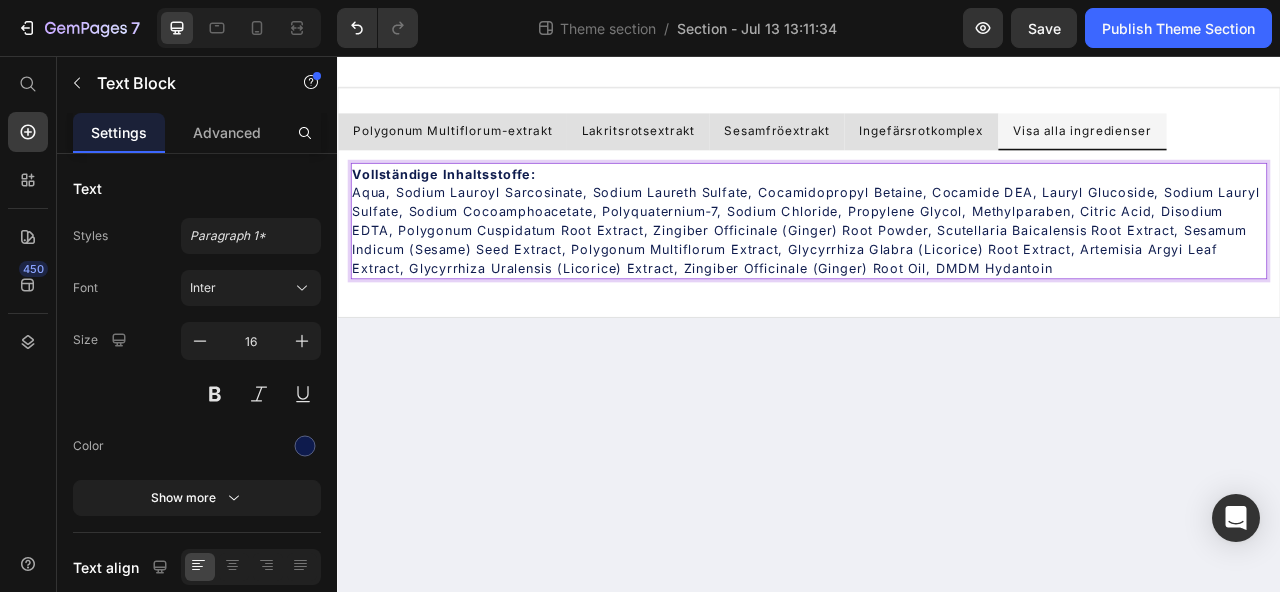 click on "Aqua, Sodium Lauroyl Sarcosinate, Sodium Laureth Sulfate, Cocamidopropyl Betaine, Cocamide DEA, Lauryl Glucoside, Sodium Lauryl Sulfate, Sodium Cocoamphoacetate, Polyquaternium‑7, Sodium Chloride, Propylene Glycol, Methylparaben, Citric Acid, Disodium EDTA, Polygonum Cuspidatum Root Extract, Zingiber Officinale (Ginger) Root Powder, Scutellaria Baicalensis Root Extract, Sesamum Indicum (Sesame) Seed Extract, Polygonum Multiflorum Extract, Glycyrrhiza Glabra (Licorice) Root Extract, Artemisia Argyi Leaf Extract, Glycyrrhiza Uralensis (Licorice) Extract, Zingiber Officinale (Ginger) Root Oil, DMDM Hydantoin" at bounding box center [937, 278] 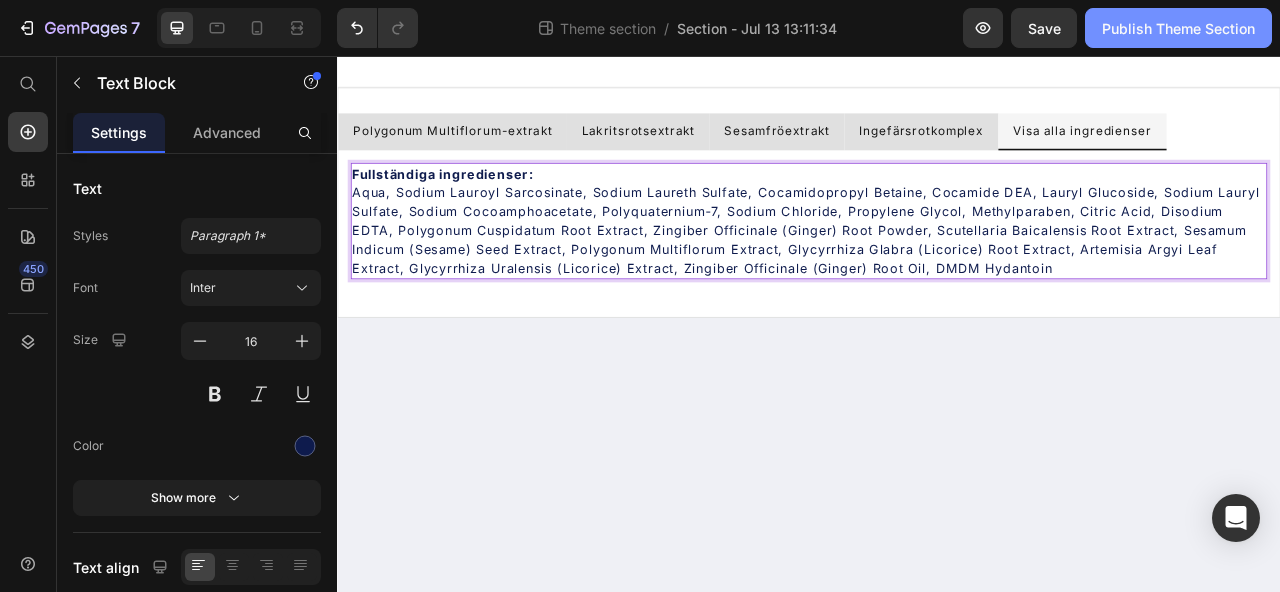 click on "Publish Theme Section" at bounding box center [1178, 28] 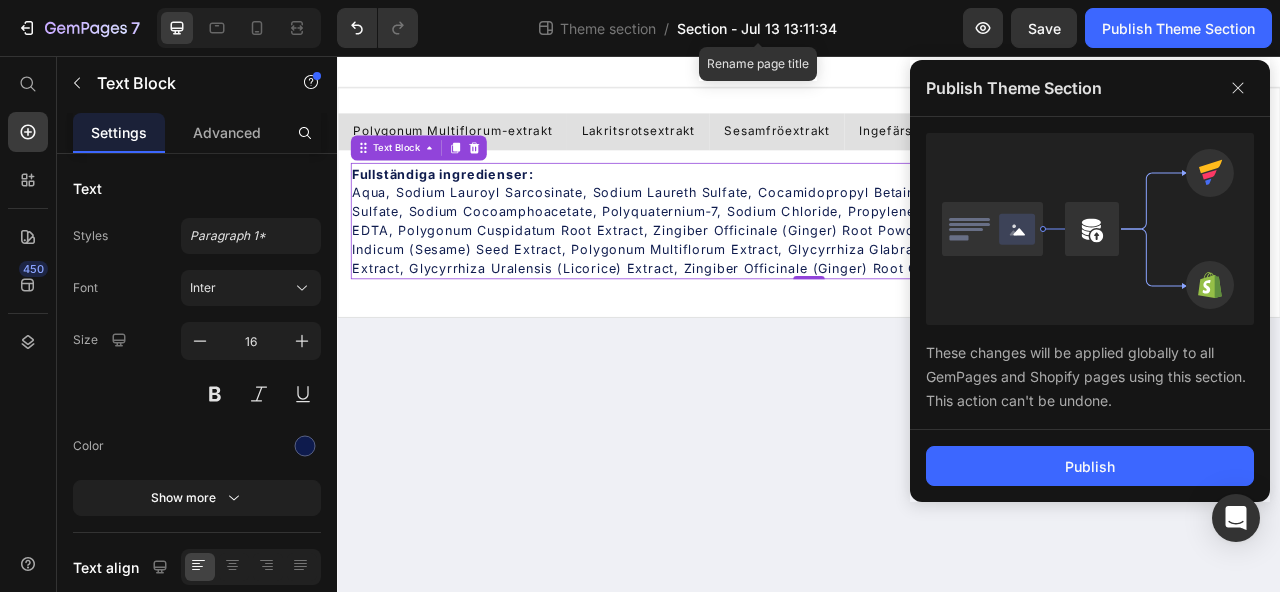 click on "Section - Jul 13 13:11:34" 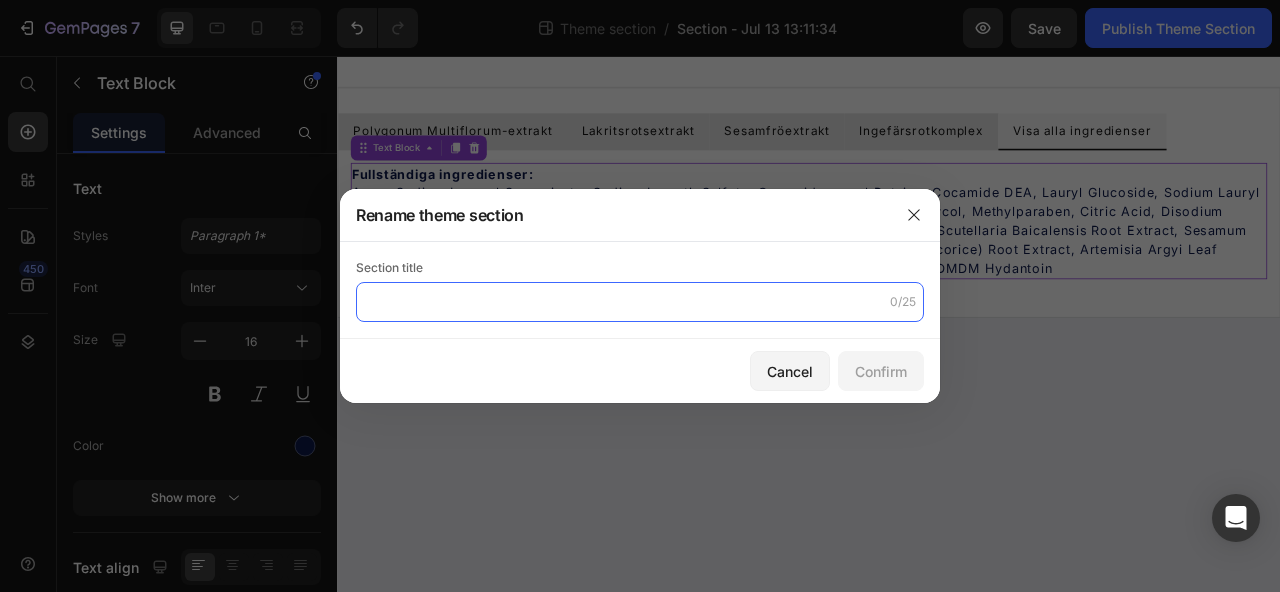 click 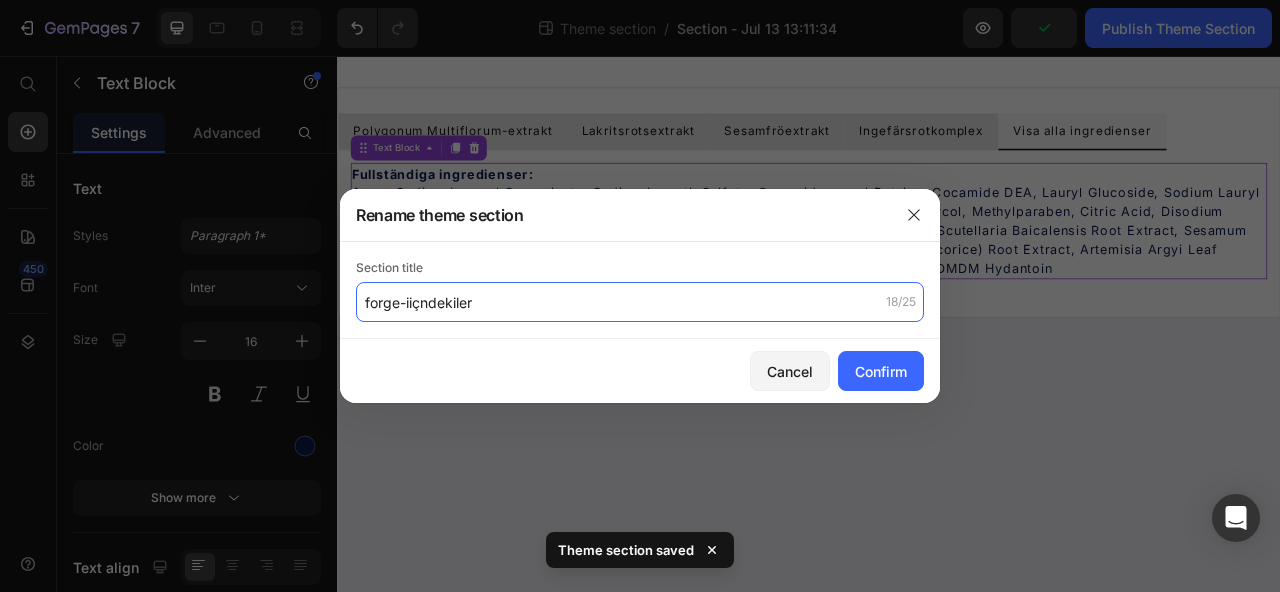 type on "forge-iiçndekiler" 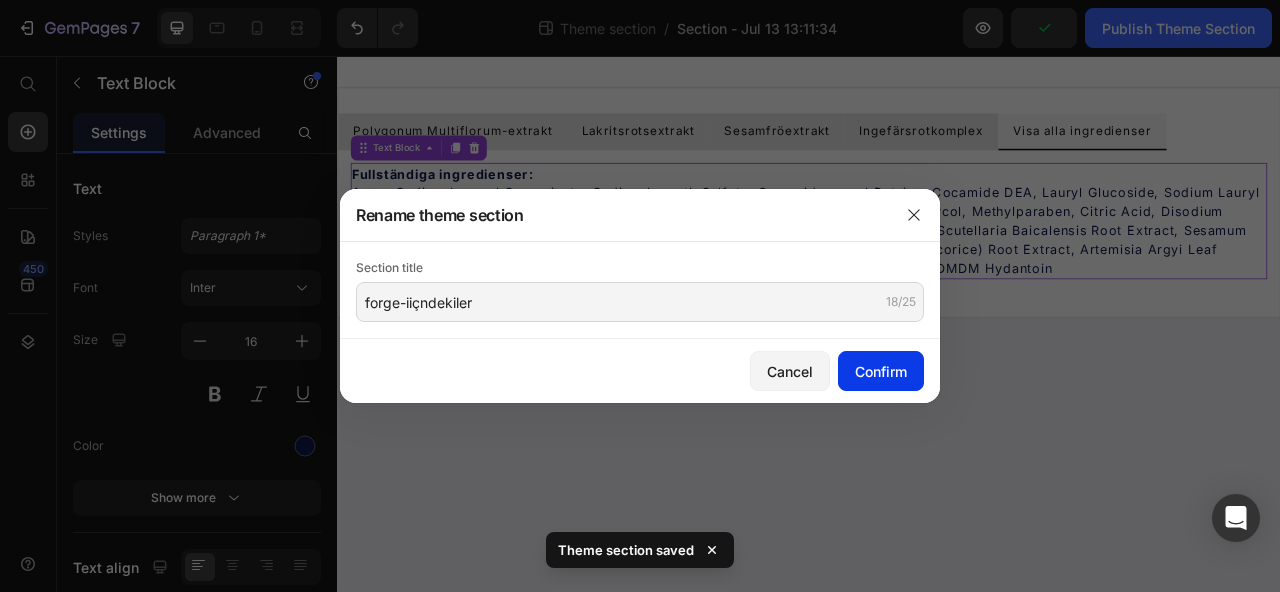 click on "Confirm" 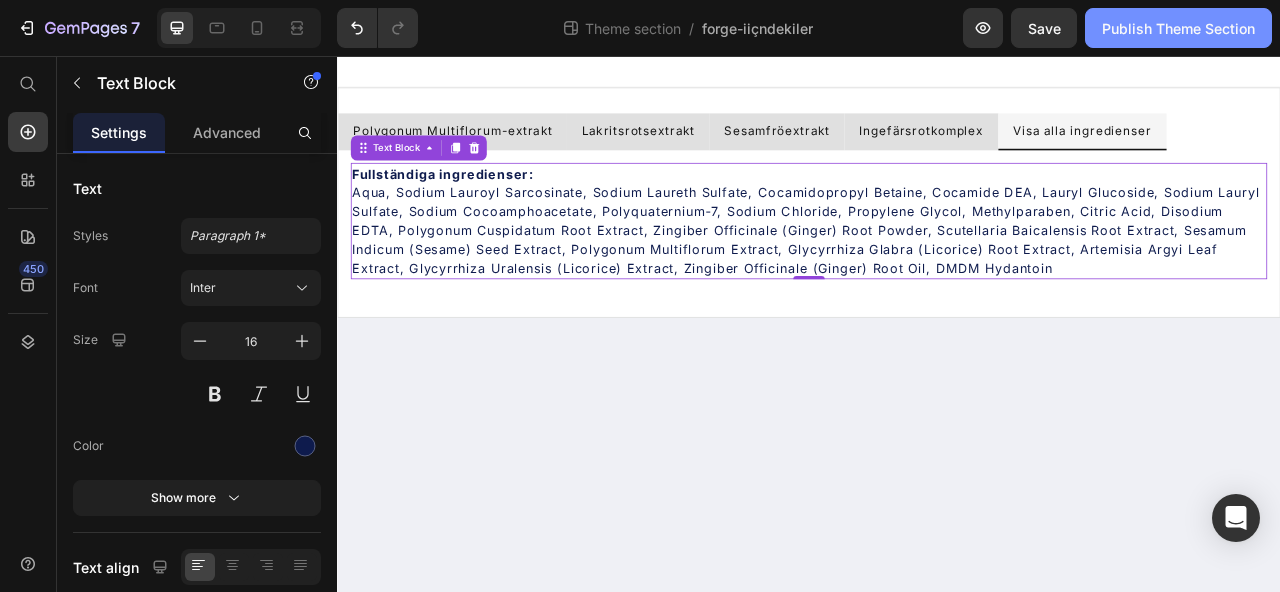 click on "Publish Theme Section" 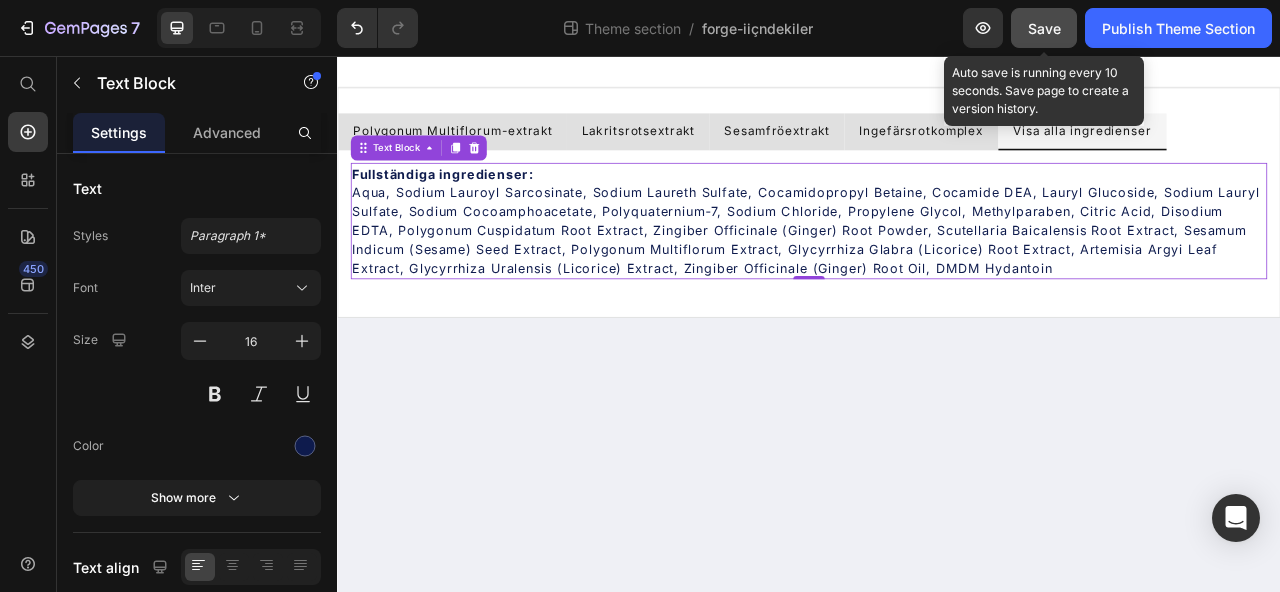 click on "Save" 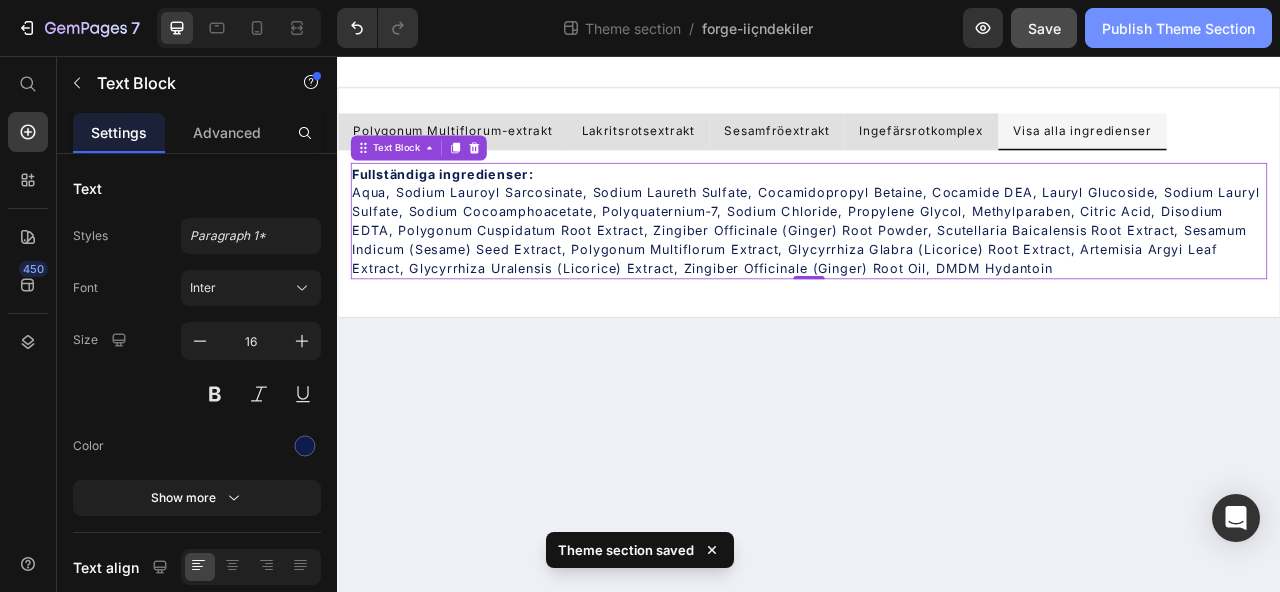 click on "Publish Theme Section" at bounding box center (1178, 28) 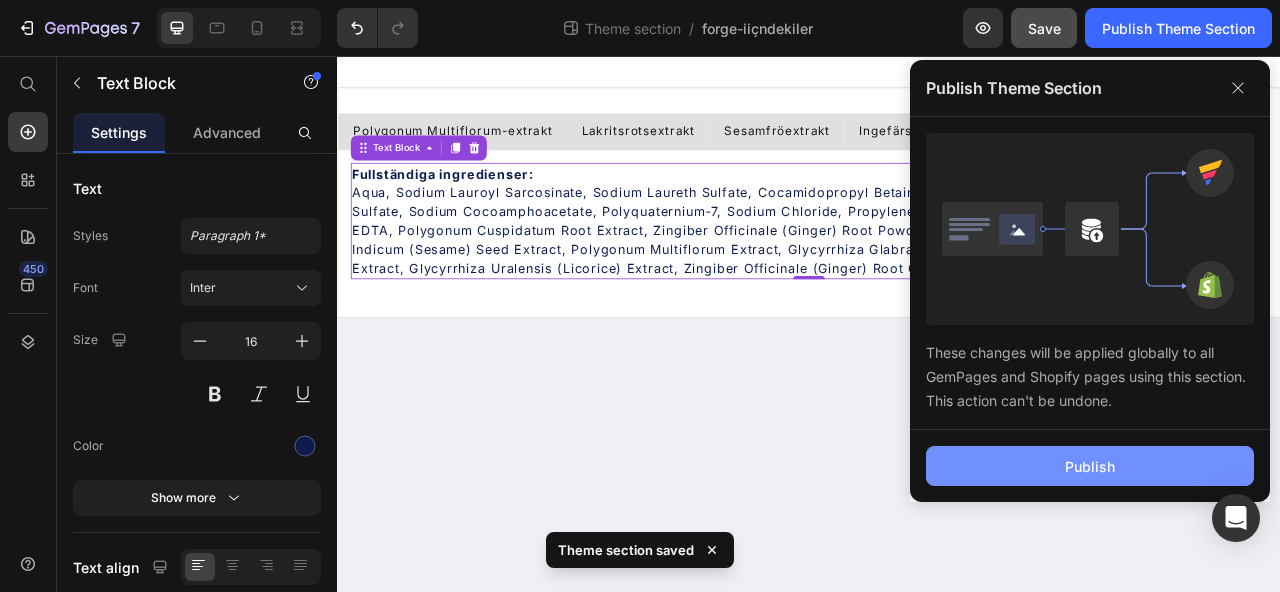 click on "Publish" 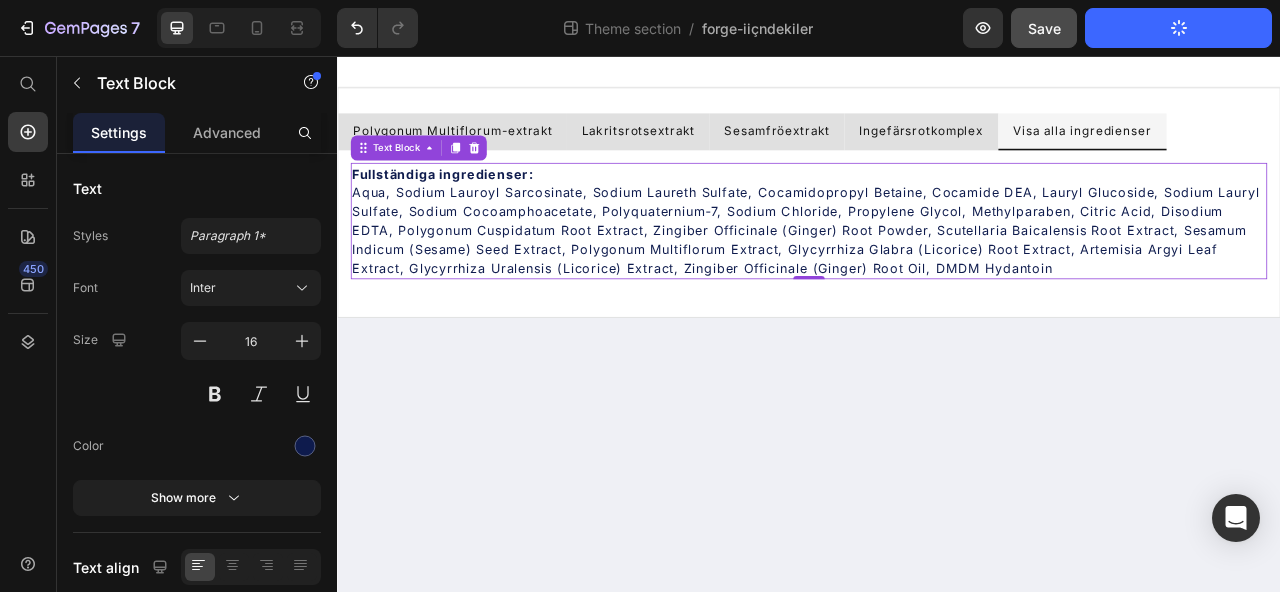 click on "Publish Theme Section" 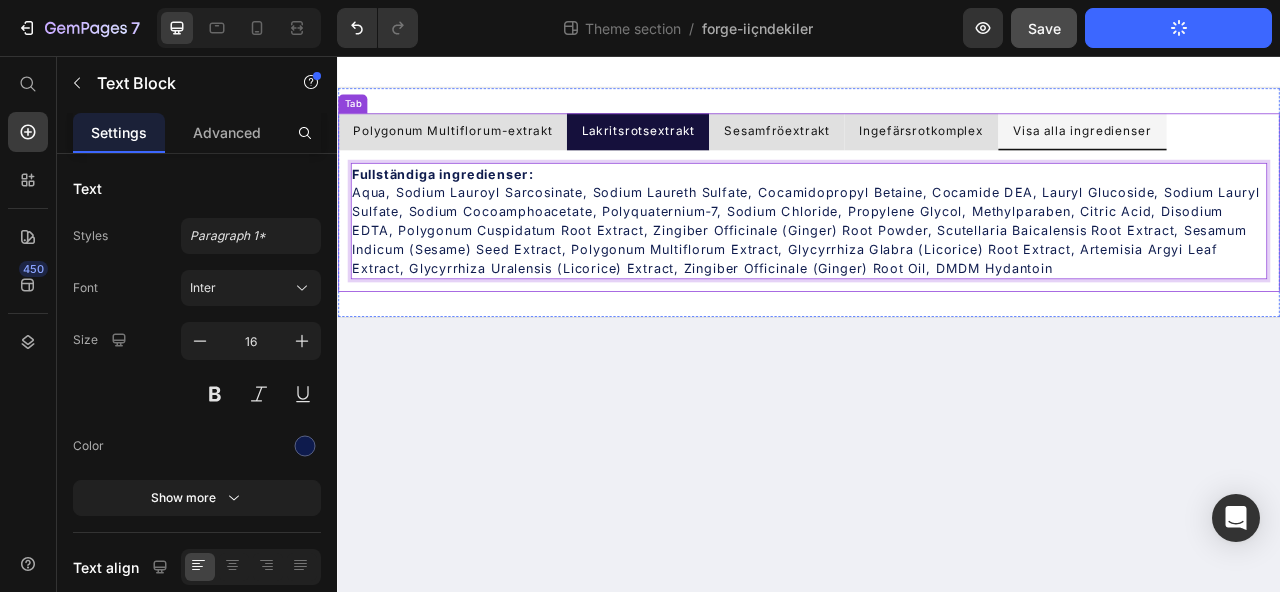 click on "Lakritsrotsextrakt" at bounding box center (719, 152) 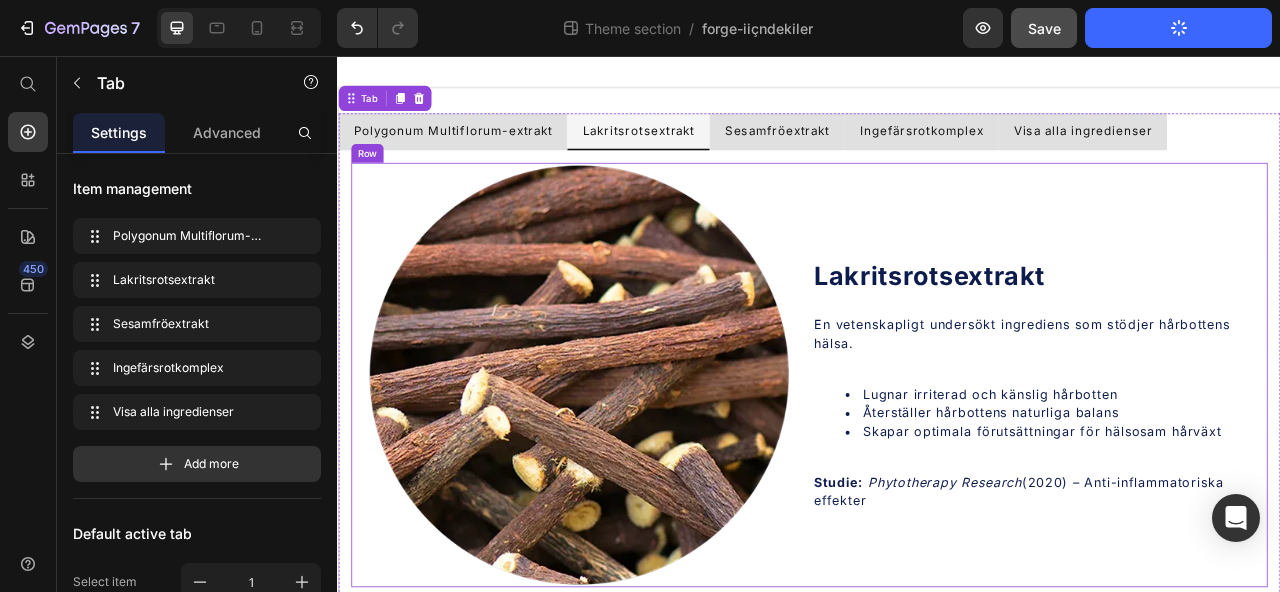 click on "Lakritsrotsextrakt" at bounding box center [1090, 335] 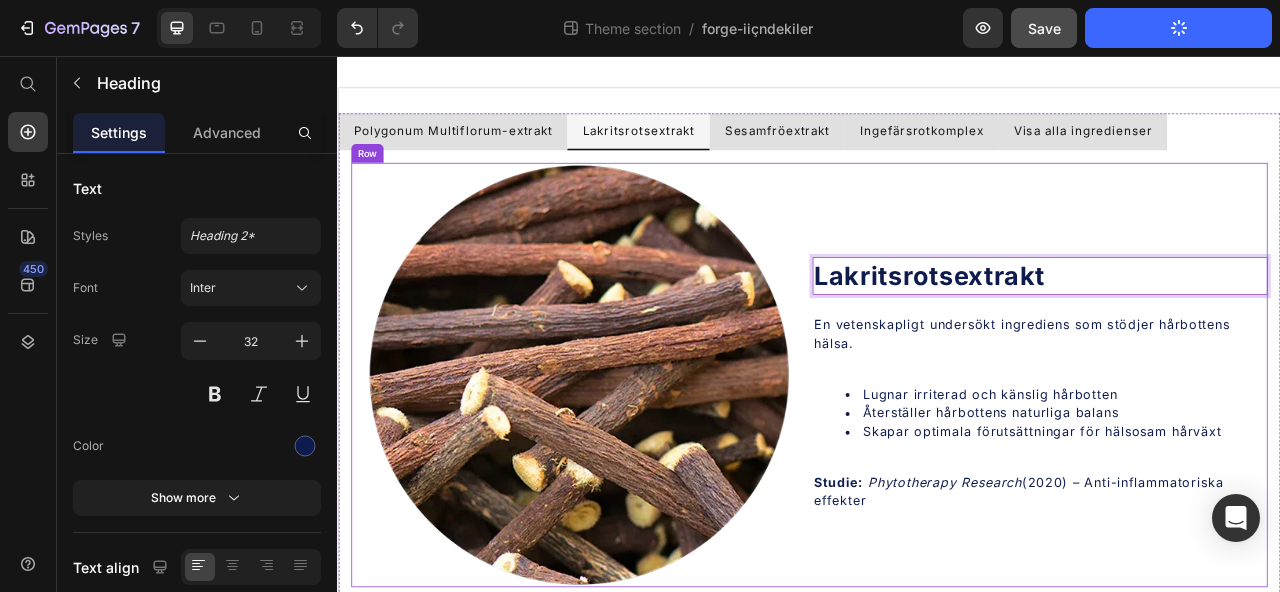click on "Lakritsrotsextrakt  Heading   0 En vetenskapligt undersökt ingrediens som stödjer hårbottens hälsa. Lugnar irriterad och känslig hårbotten Återställer hårbottens naturliga balans Skapar optimala förutsättningar för hälsosam hårväxt Studie:   Phytotherapy Research  (2020) – Anti-inflammatoriska effekter Text Block" at bounding box center (1230, 462) 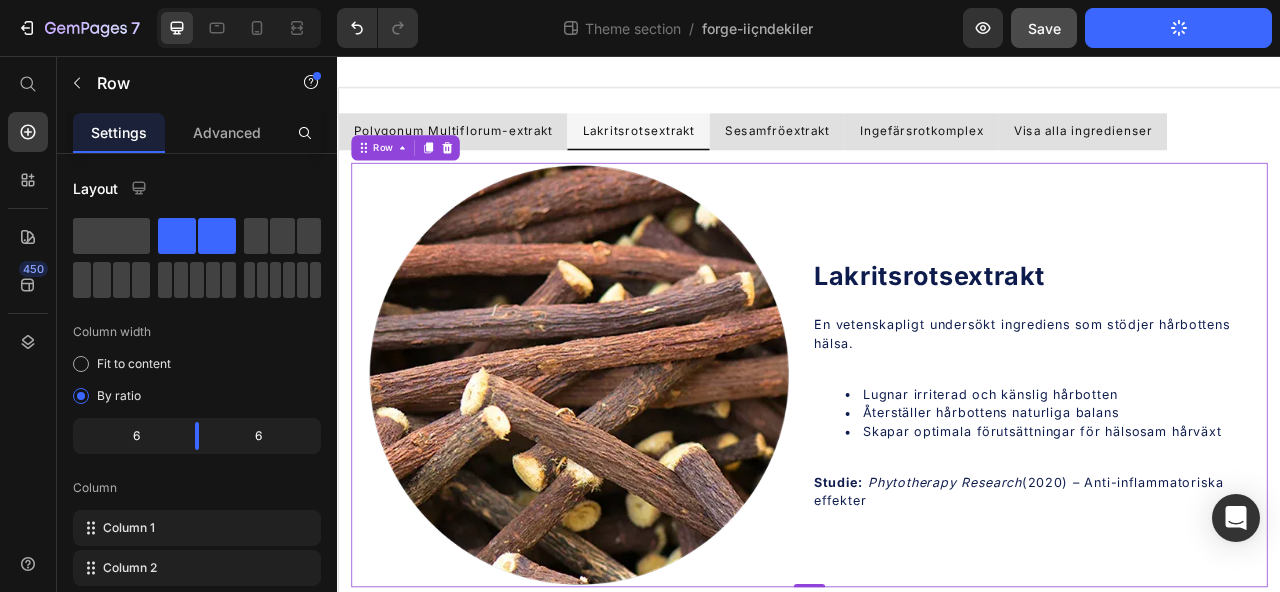 click on "⁠⁠⁠⁠⁠⁠⁠ Lakritsrotsextrakt" at bounding box center (1230, 336) 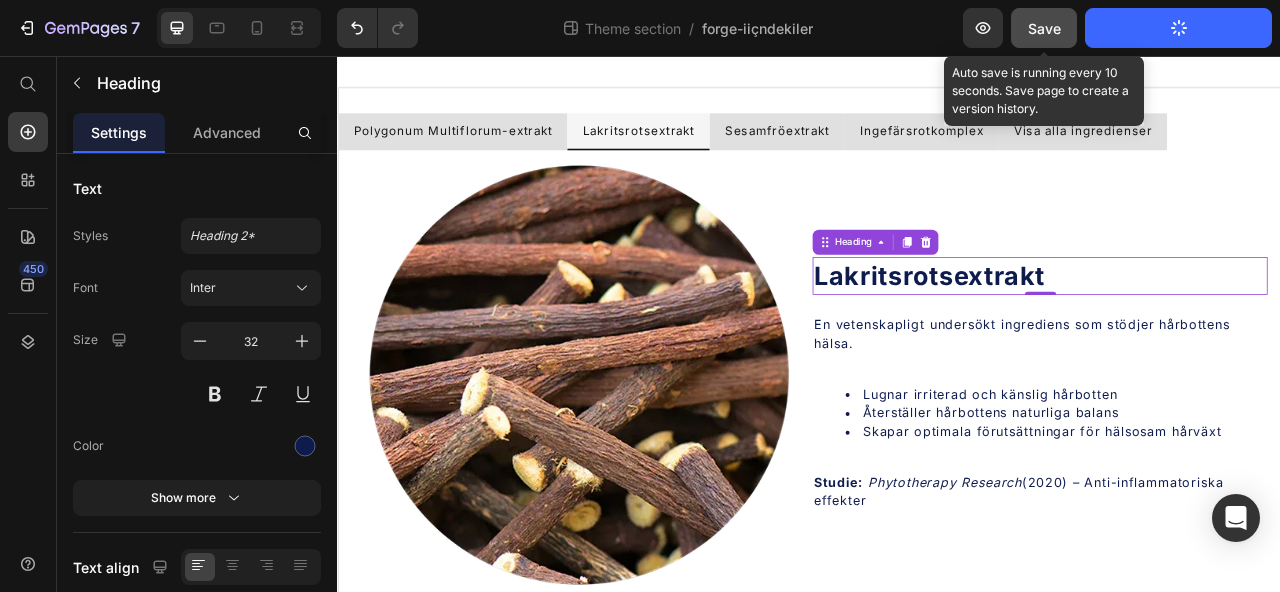 click on "Save" 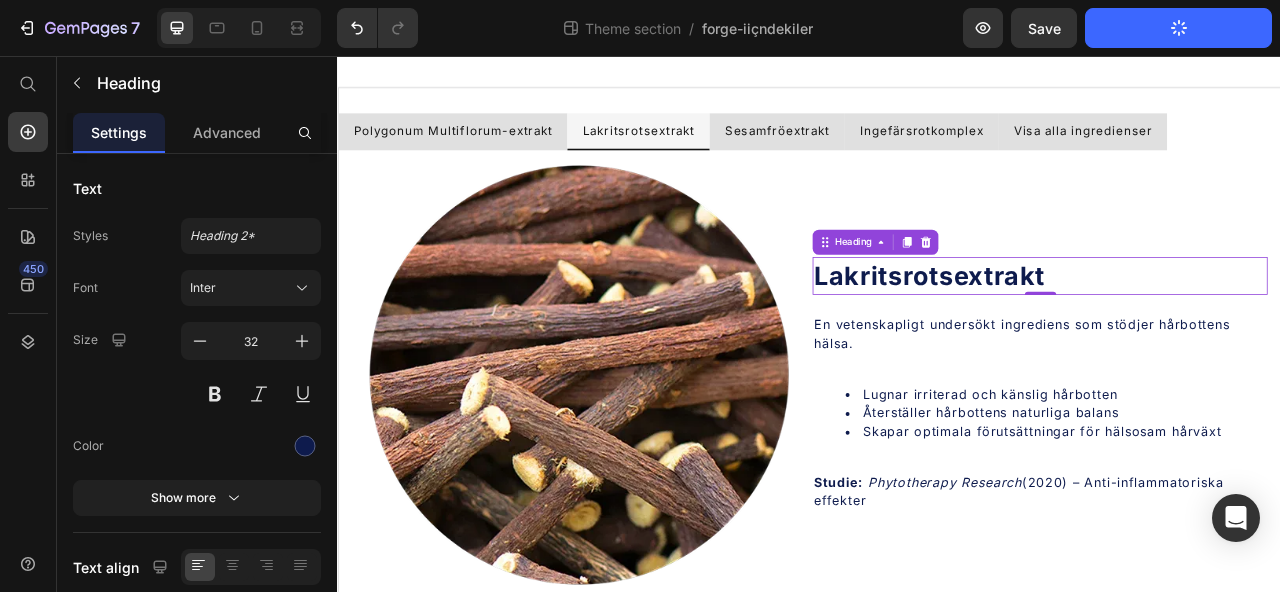 click on "Theme section  /  forge-iiçndekiler" 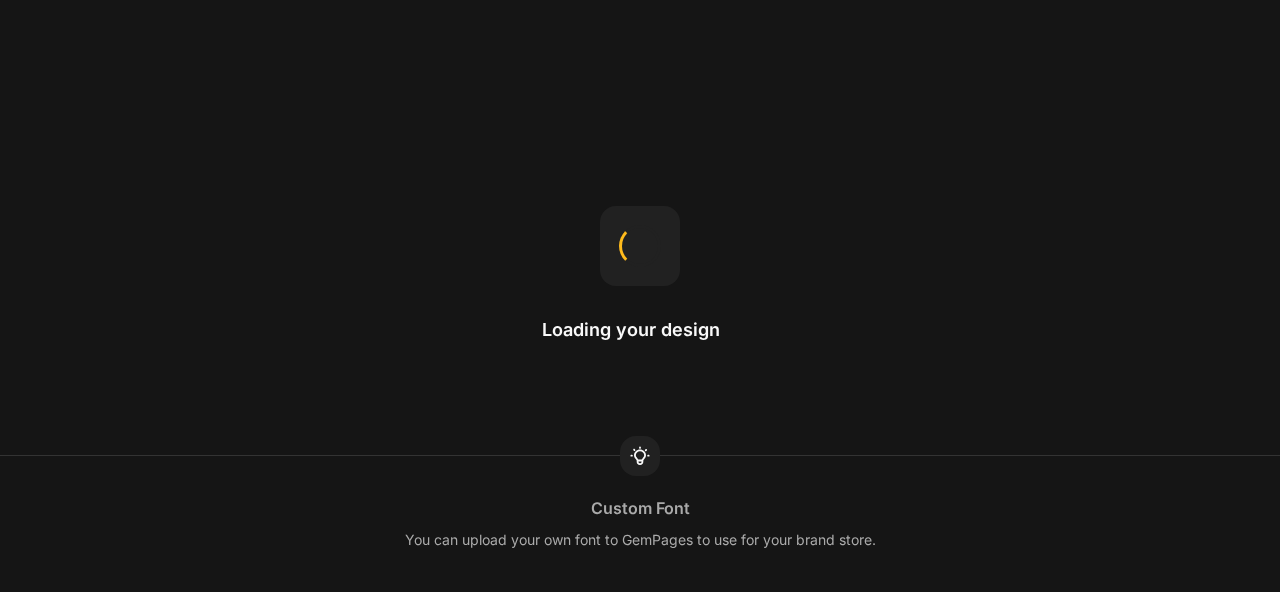 scroll, scrollTop: 0, scrollLeft: 0, axis: both 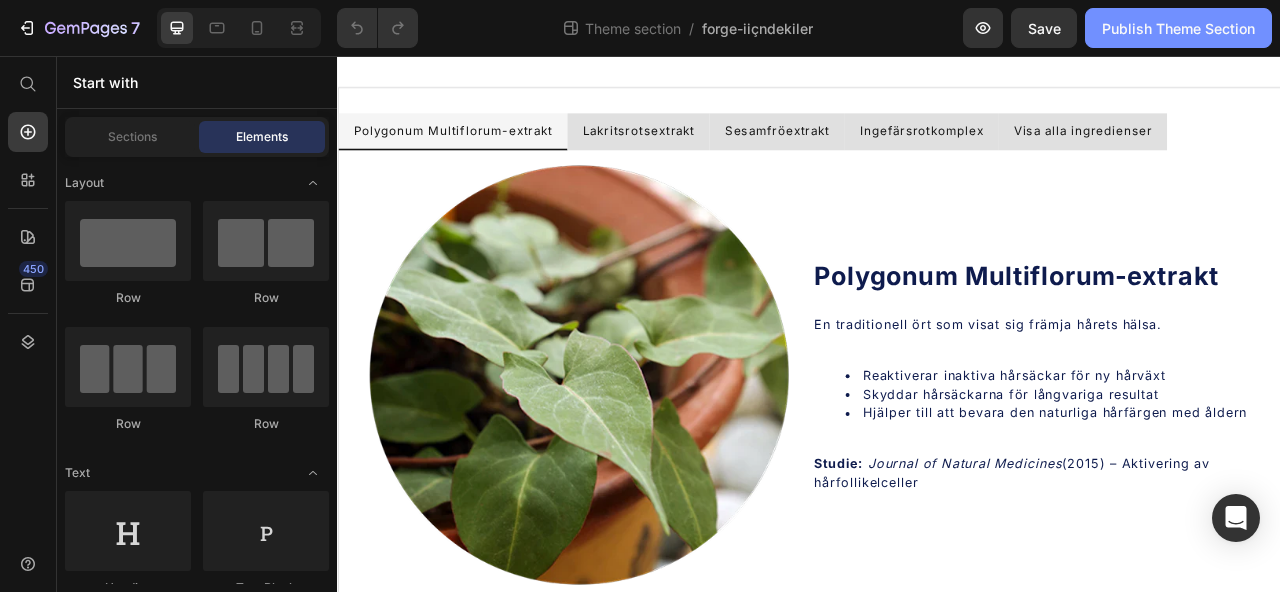 click on "Publish Theme Section" at bounding box center [1178, 28] 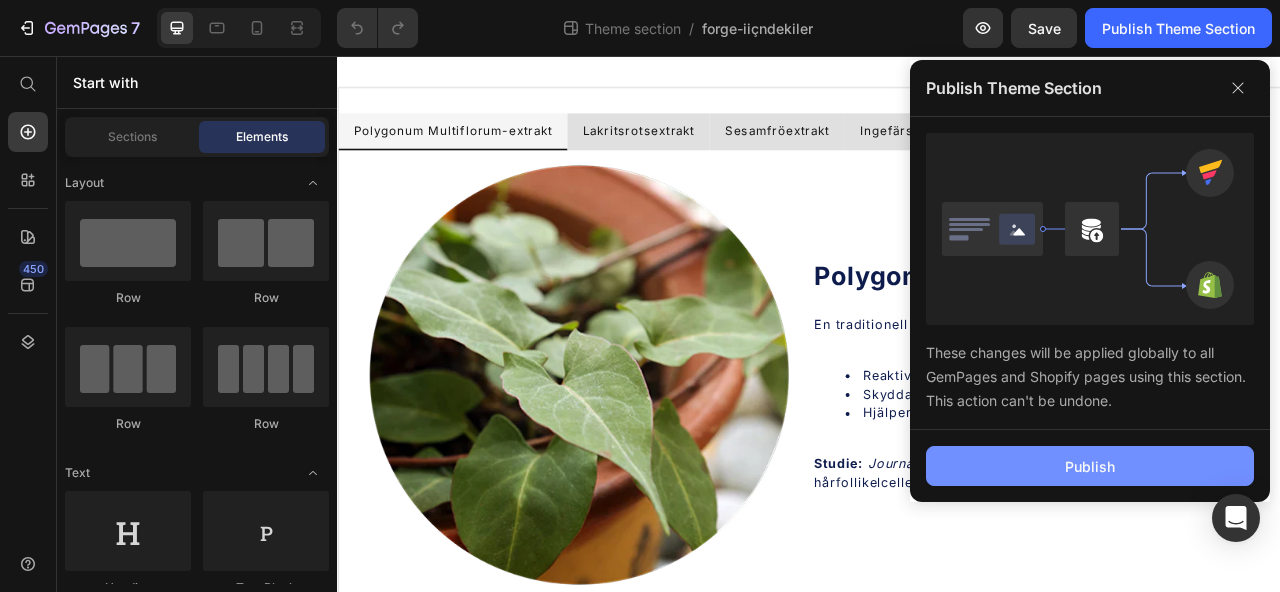 click on "Publish" 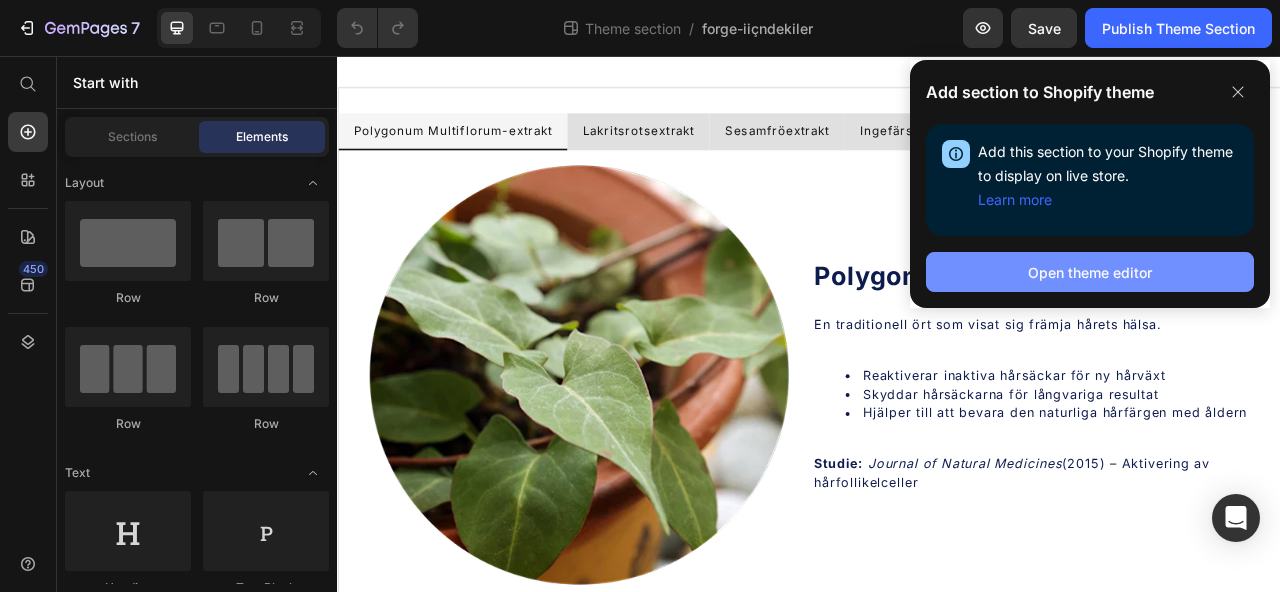 click on "Open theme editor" at bounding box center [1090, 272] 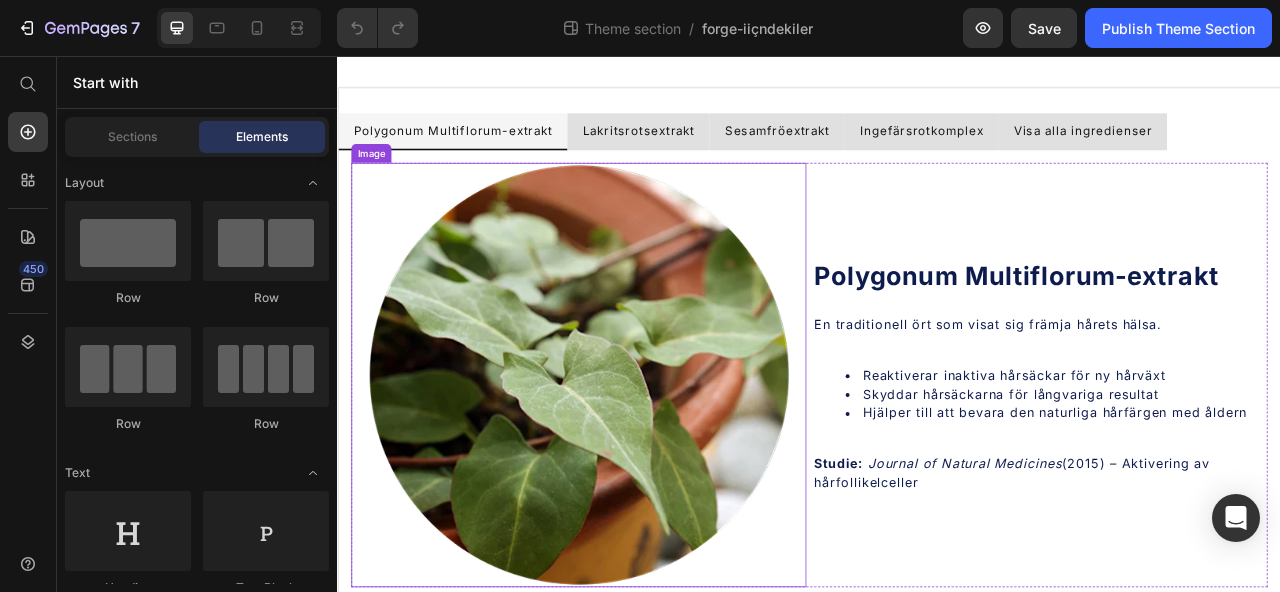 scroll, scrollTop: 42, scrollLeft: 0, axis: vertical 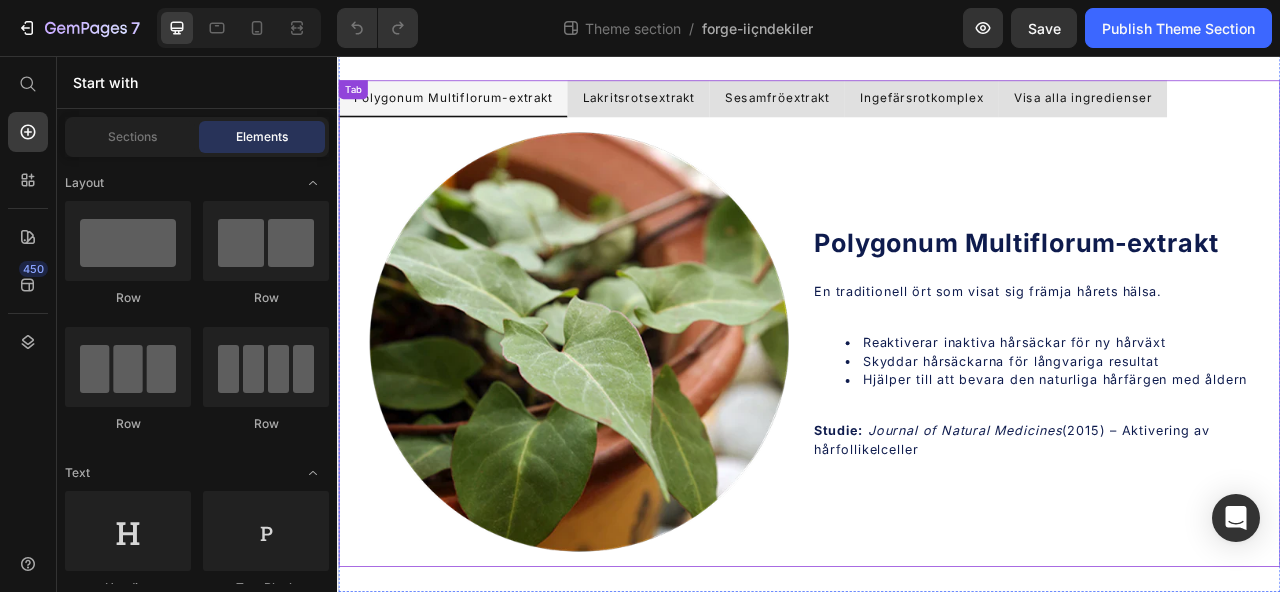 click on "Polygonum Multiflorum-extrakt Lakritsrotsextrakt Sesamfröextrakt Ingefärsrotkomplex Visa alla ingredienser Image Polygonum Multiflorum-extrakt Heading   En traditionell ört som visat sig främja hårets hälsa.   Reaktiverar inaktiva hårsäckar för ny hårväxt Skyddar hårsäckarna för långvariga resultat Hjälper till att bevara den naturliga hårfärgen med åldern   Studie:   Journal of Natural Medicines  (2015) – Aktivering av hårfollikelceller Text Block Row Image Lakritsrotsextrakt  Heading   En vetenskapligt undersökt ingrediens som stödjer hårbottens hälsa.   Lugnar irriterad och känslig hårbotten Återställer hårbottens naturliga balans Skapar optimala förutsättningar för hälsosam hårväxt   Studie:   Phytotherapy Research  (2020) – Anti-inflammatoriska effekter Text Block Row Image Sesamfröextrakt Heading   Rik på näringsämnen som är avgörande för hår- och hårbottenhälsa.   Tillför viktiga mineraler som stärker hårstråna   Studie:   Text Block Row" at bounding box center (937, 396) 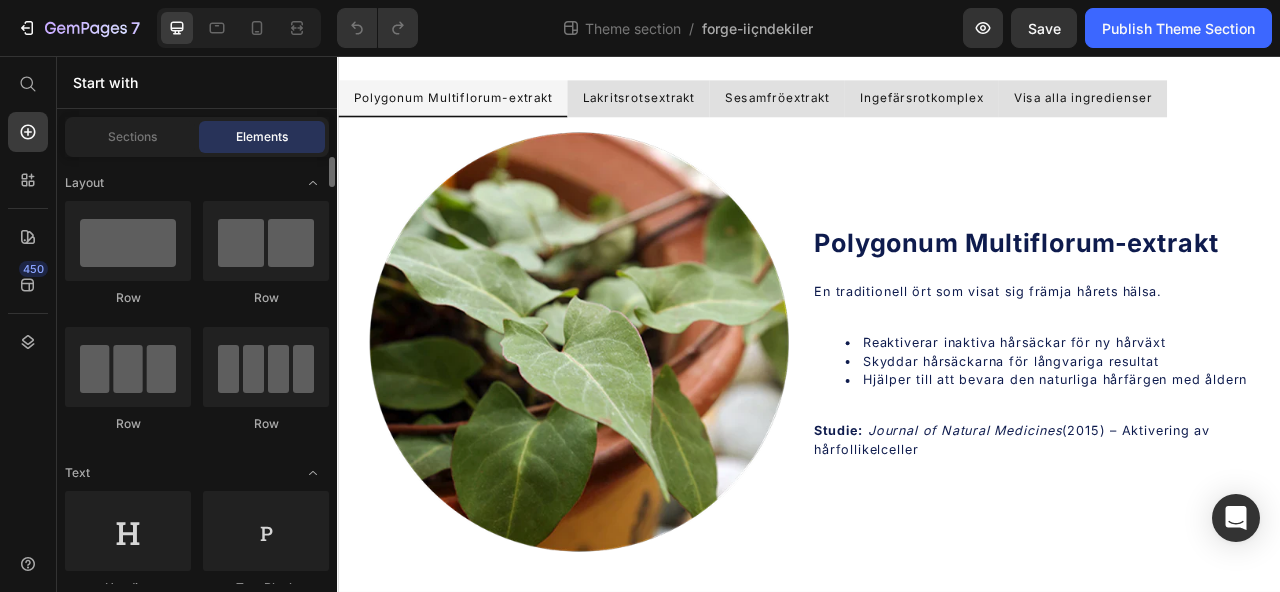 scroll, scrollTop: 357, scrollLeft: 0, axis: vertical 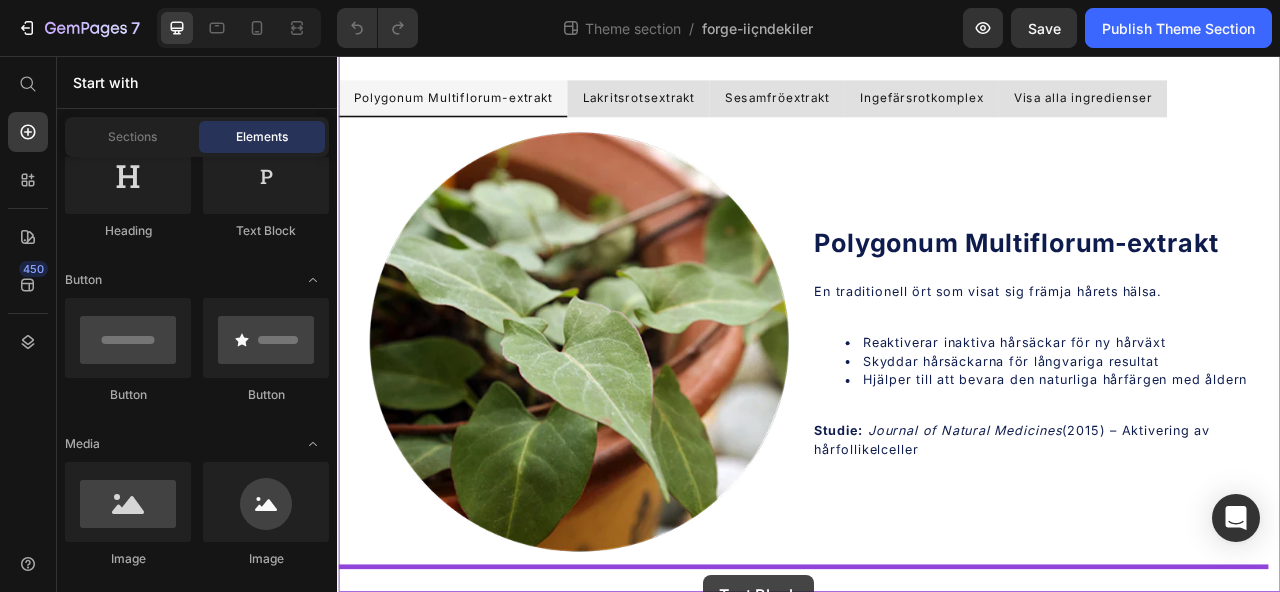 drag, startPoint x: 574, startPoint y: 259, endPoint x: 803, endPoint y: 717, distance: 512.0596 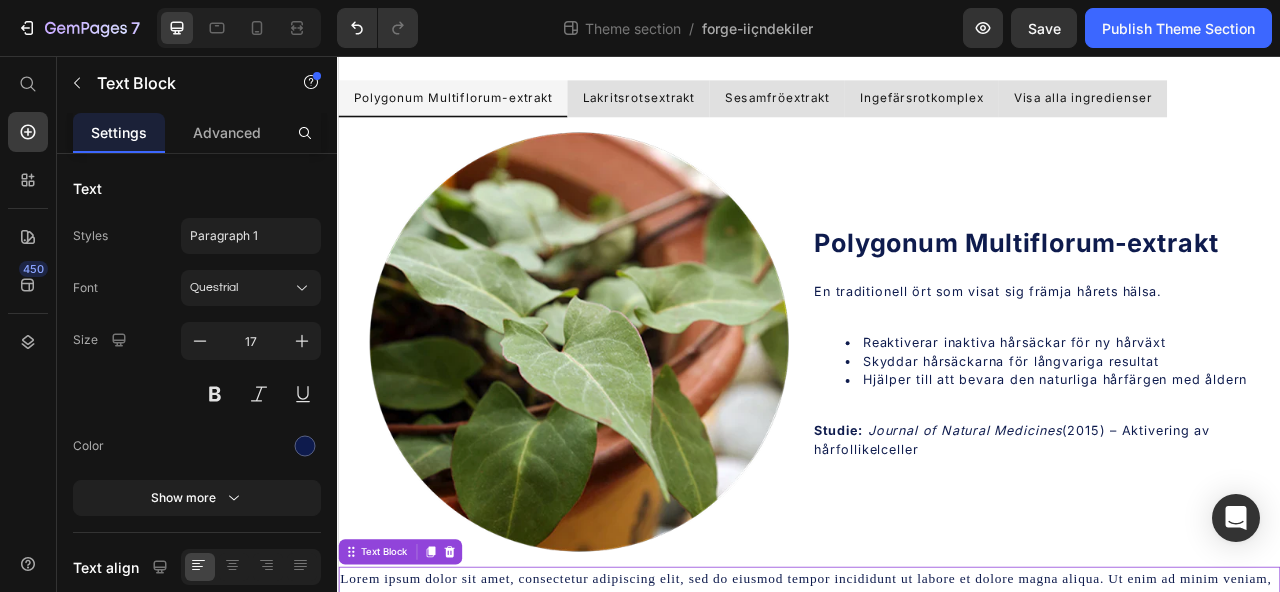scroll, scrollTop: 97, scrollLeft: 0, axis: vertical 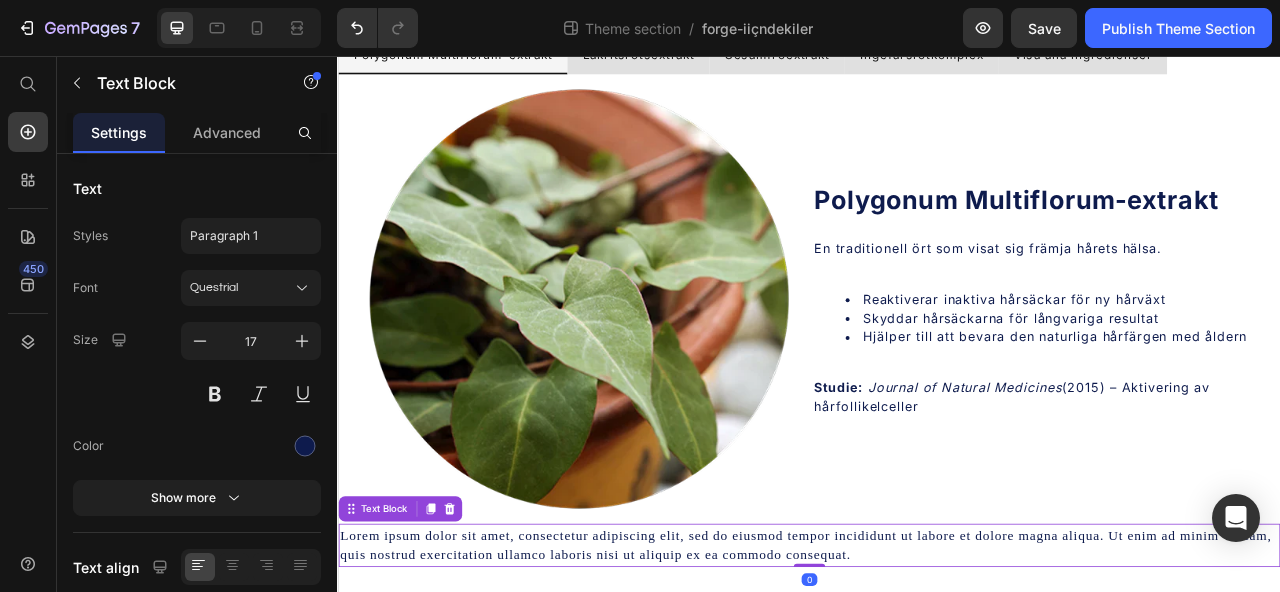 click on "Lorem ipsum dolor sit amet, consectetur adipiscing elit, sed do eiusmod tempor incididunt ut labore et dolore magna aliqua. Ut enim ad minim veniam, quis nostrud exercitation ullamco laboris nisi ut aliquip ex ea commodo consequat." at bounding box center [937, 678] 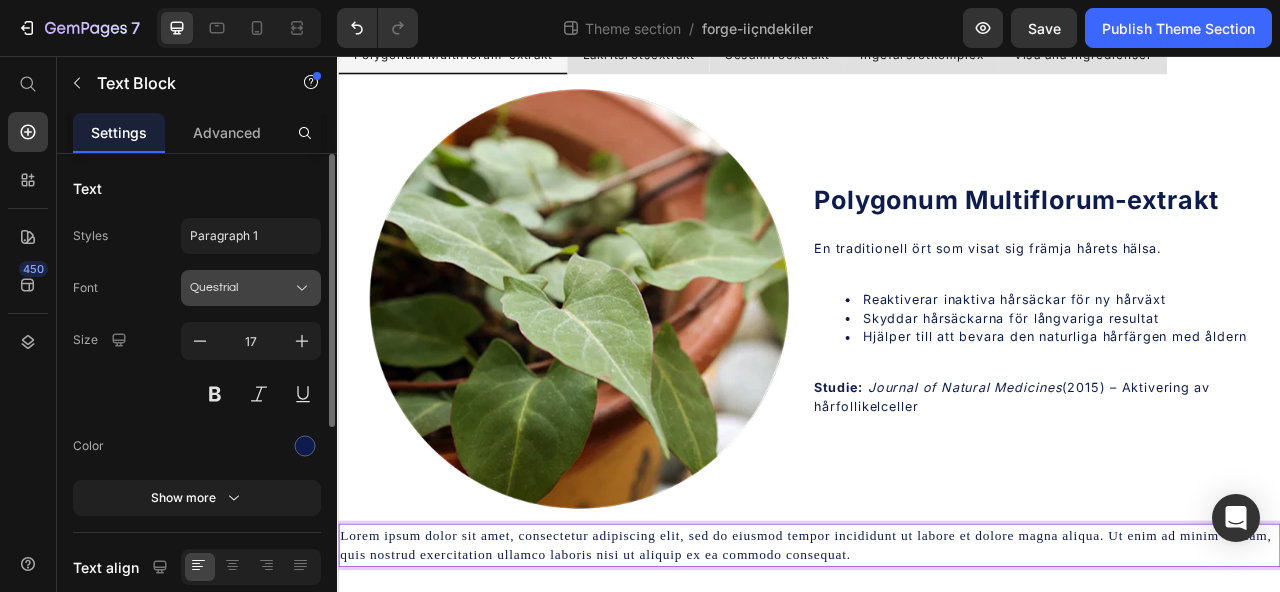 click on "Questrial" at bounding box center (241, 288) 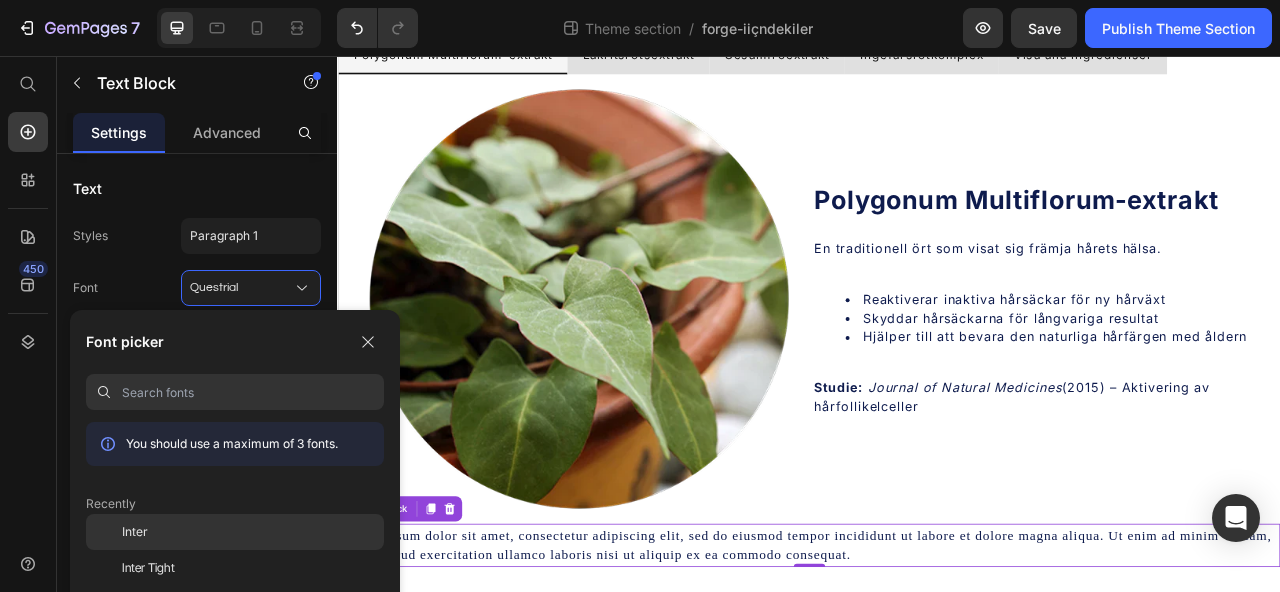 click on "Inter" 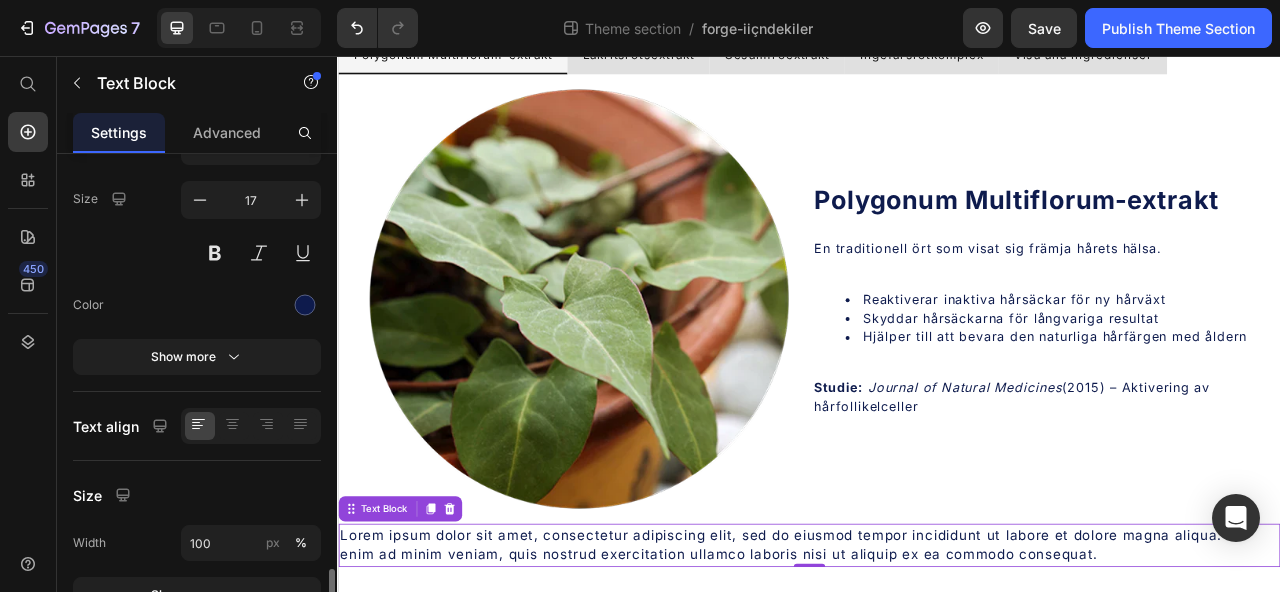 scroll, scrollTop: 392, scrollLeft: 0, axis: vertical 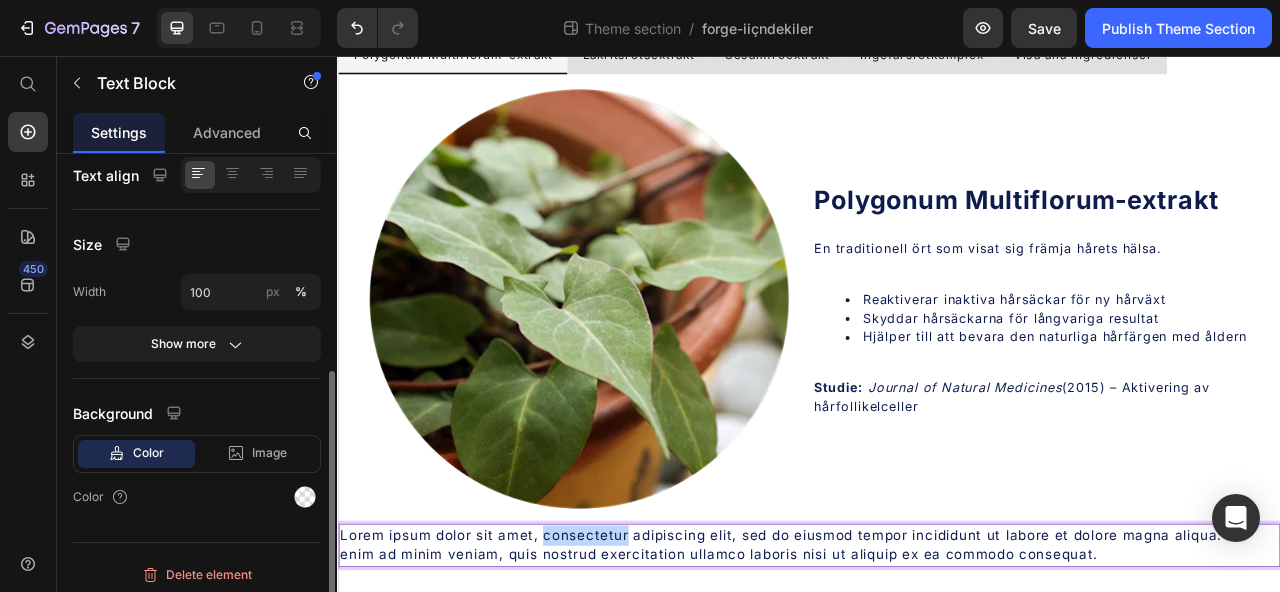 click on "Lorem ipsum dolor sit amet, consectetur adipiscing elit, sed do eiusmod tempor incididunt ut labore et dolore magna aliqua. Ut enim ad minim veniam, quis nostrud exercitation ullamco laboris nisi ut aliquip ex ea commodo consequat." at bounding box center (937, 678) 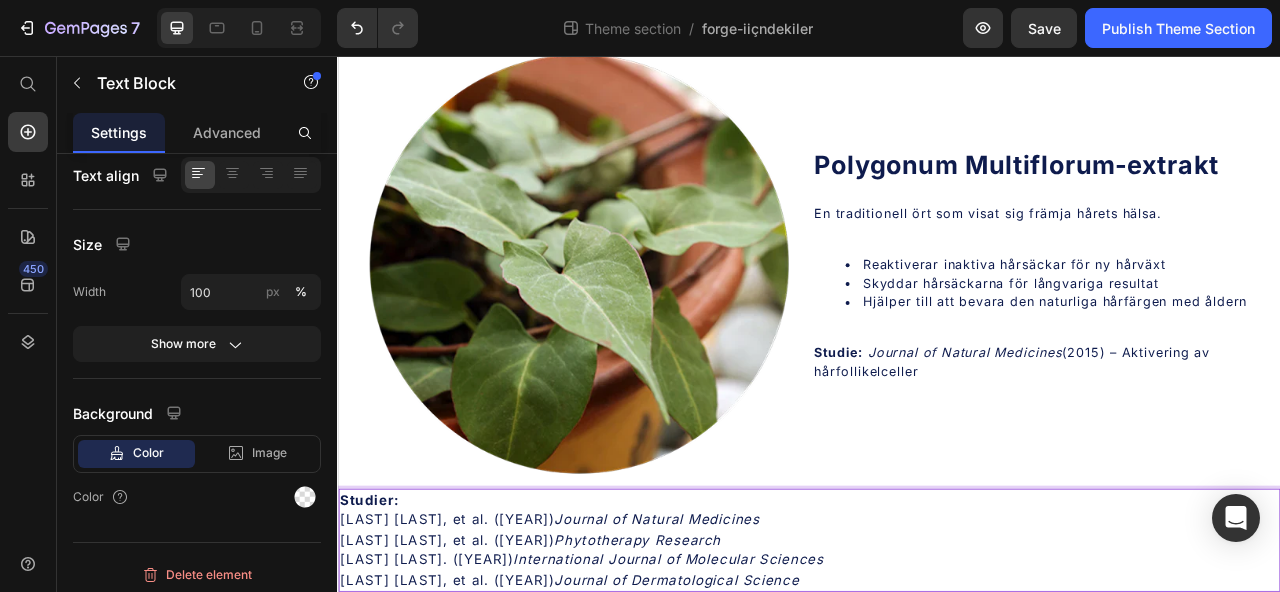 scroll, scrollTop: 156, scrollLeft: 0, axis: vertical 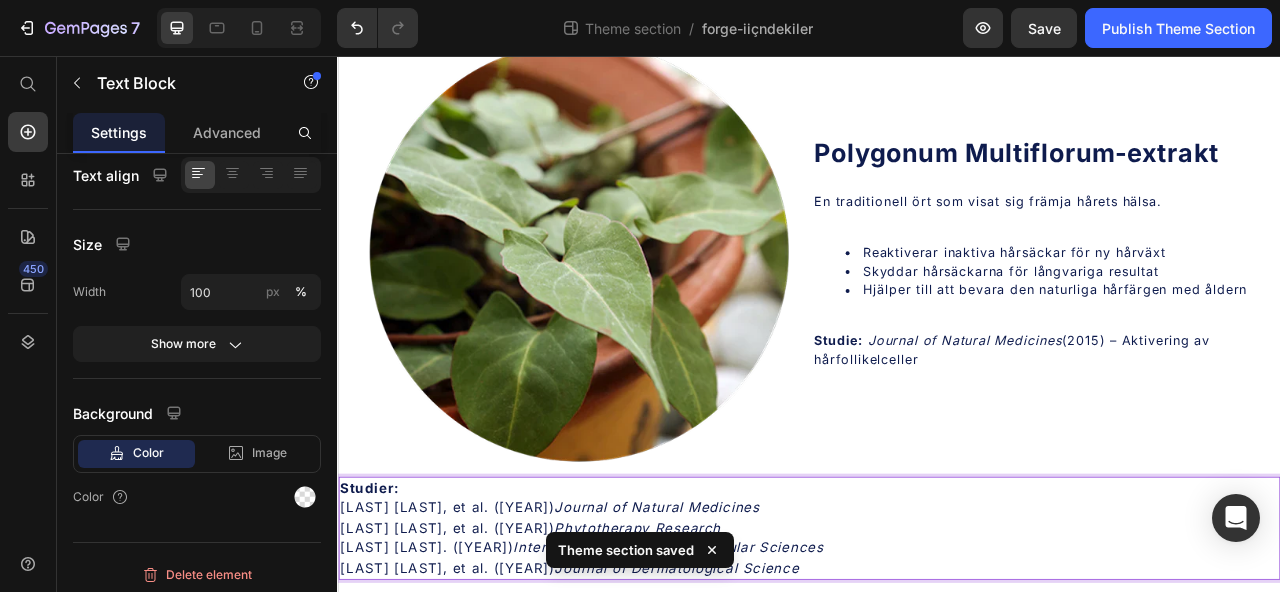 click on "Suzuki S, et al. (2015)  Journal of Natural Medicines" at bounding box center (937, 632) 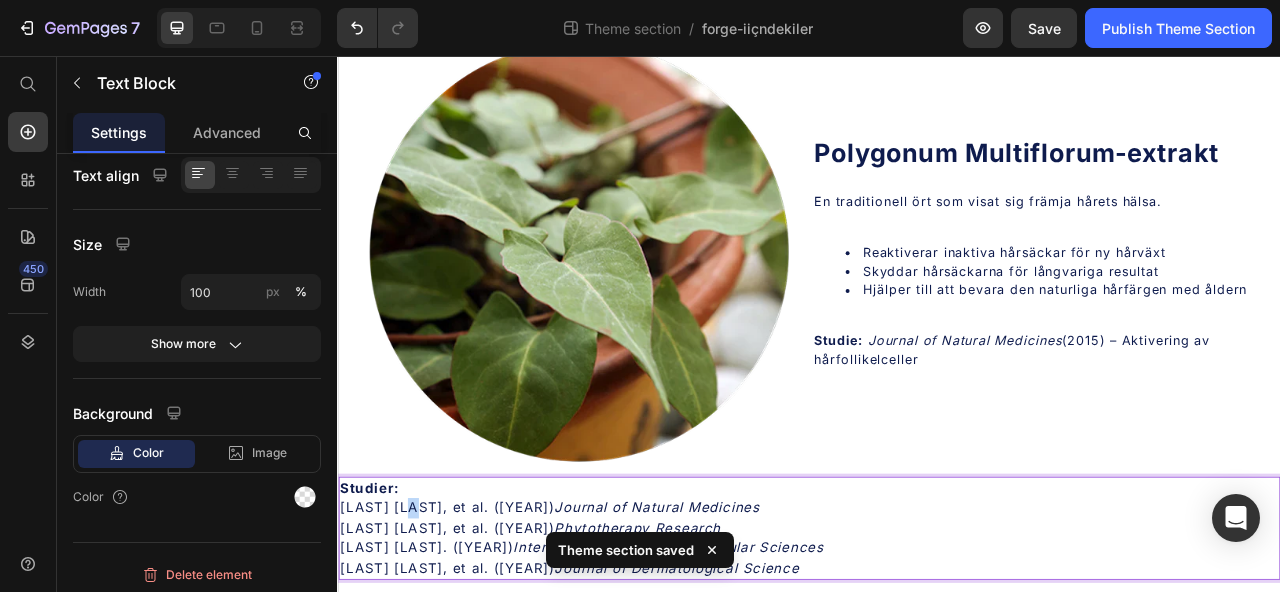 click on "Suzuki S, et al. (2015)  Journal of Natural Medicines" at bounding box center [937, 632] 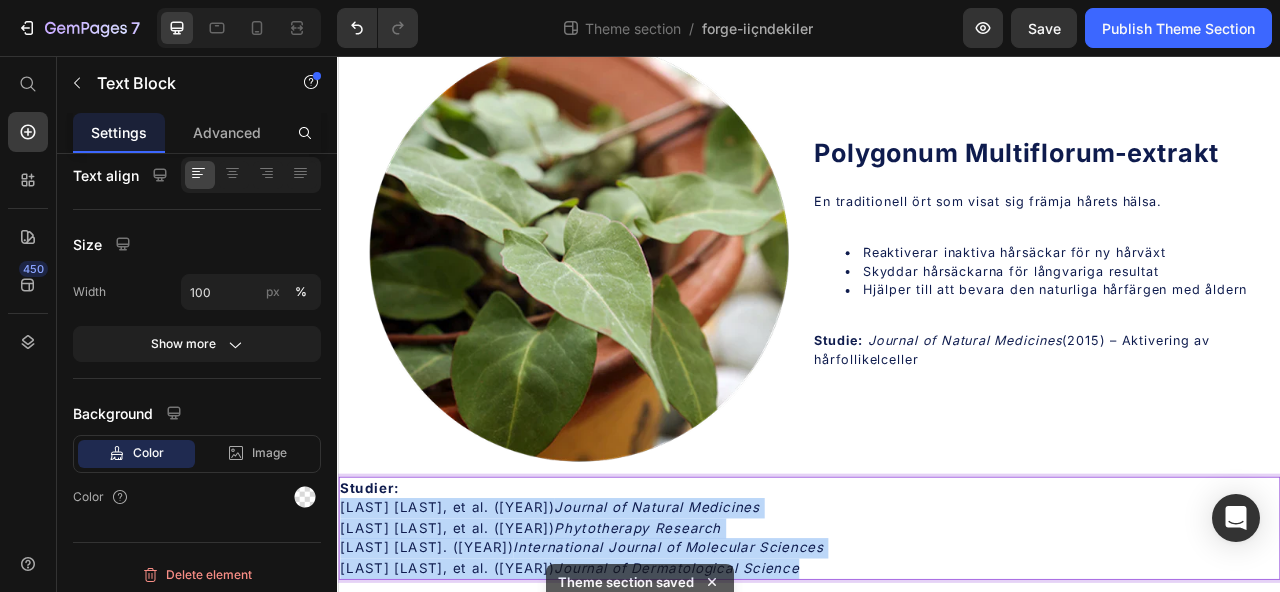 drag, startPoint x: 425, startPoint y: 635, endPoint x: 833, endPoint y: 710, distance: 414.83612 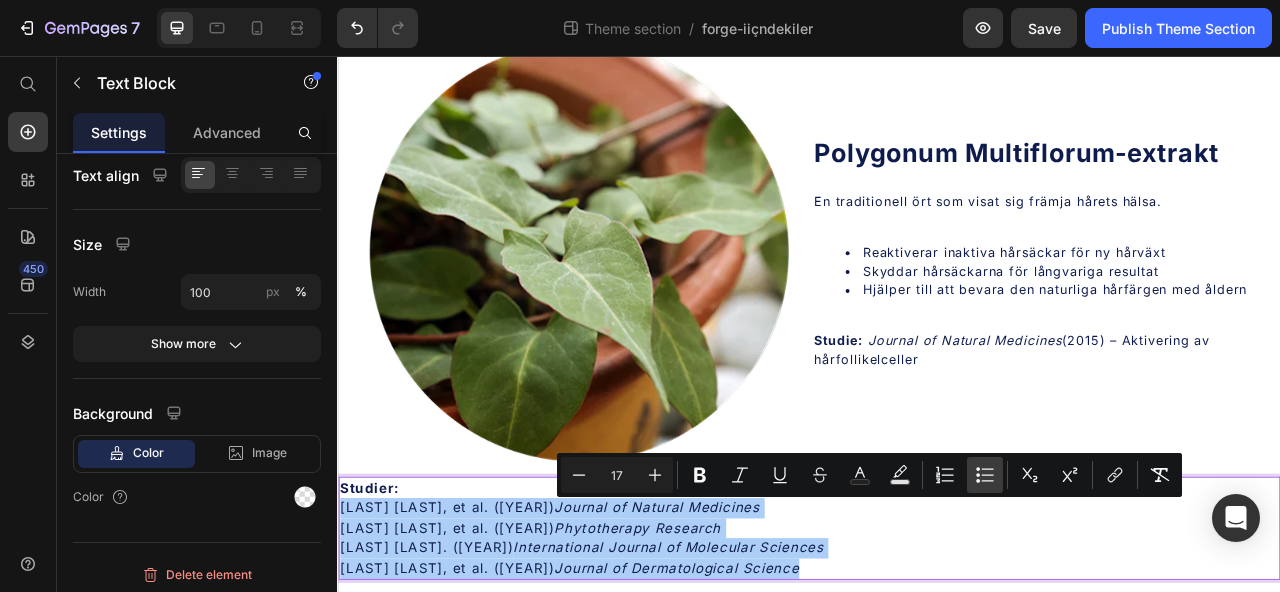 click on "Bulleted List" at bounding box center (985, 475) 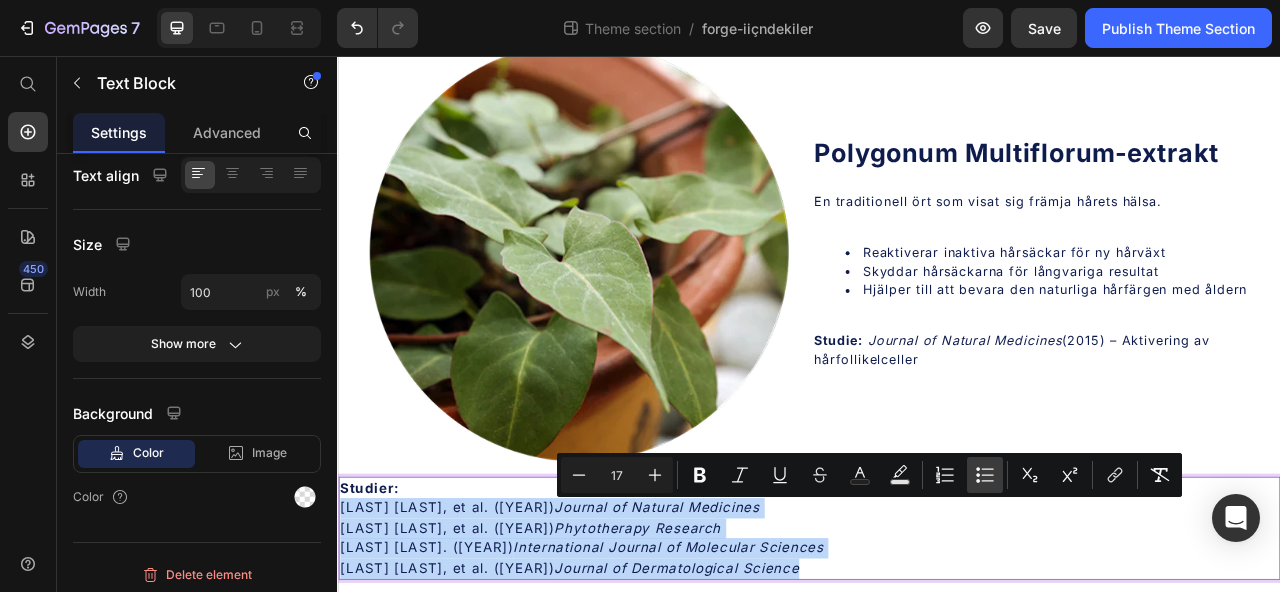 type on "17" 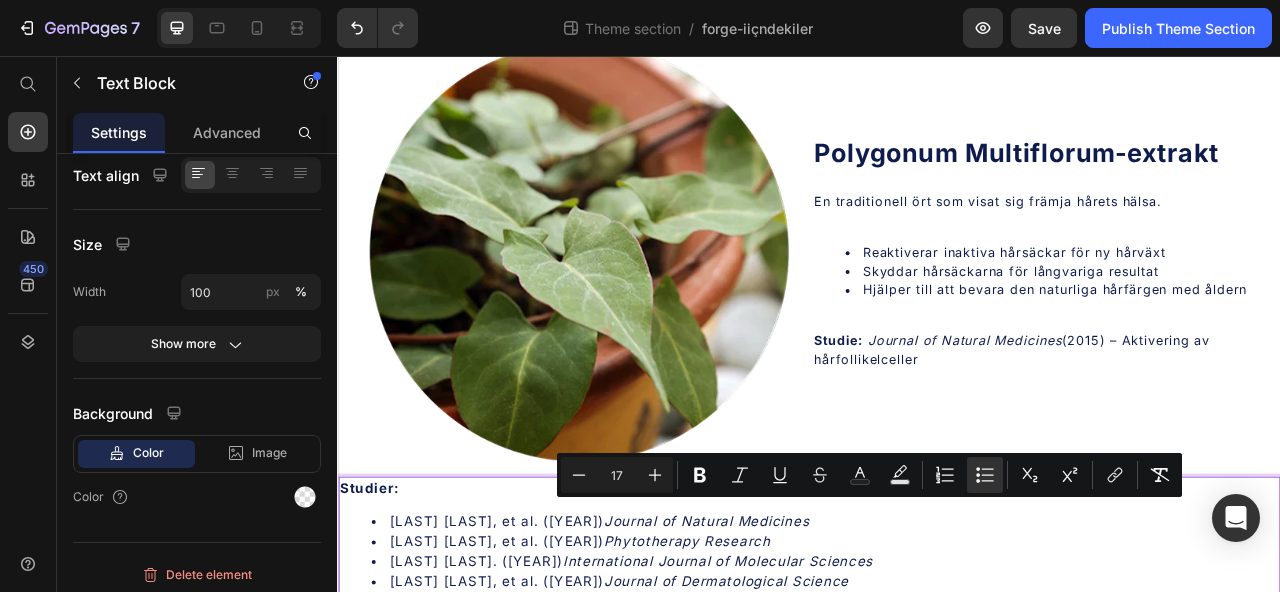 click on "Studier: Suzuki S, et al. (2015)  Journal of Natural Medicines Yu JY, et al. (2020)  Phytotherapy Research Goluch-Koniuszy ZS. (2021)  International Journal of Molecular Sciences Lin TK, et al. (2019)  Journal of Dermatological Science" at bounding box center (937, 675) 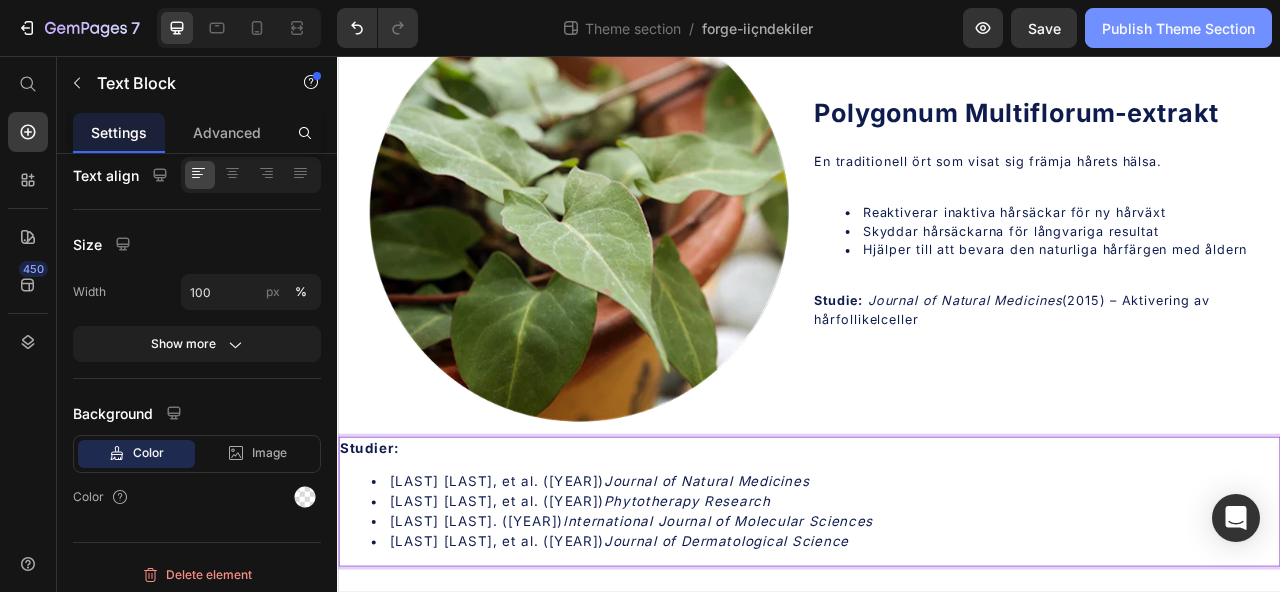 click on "Publish Theme Section" at bounding box center [1178, 28] 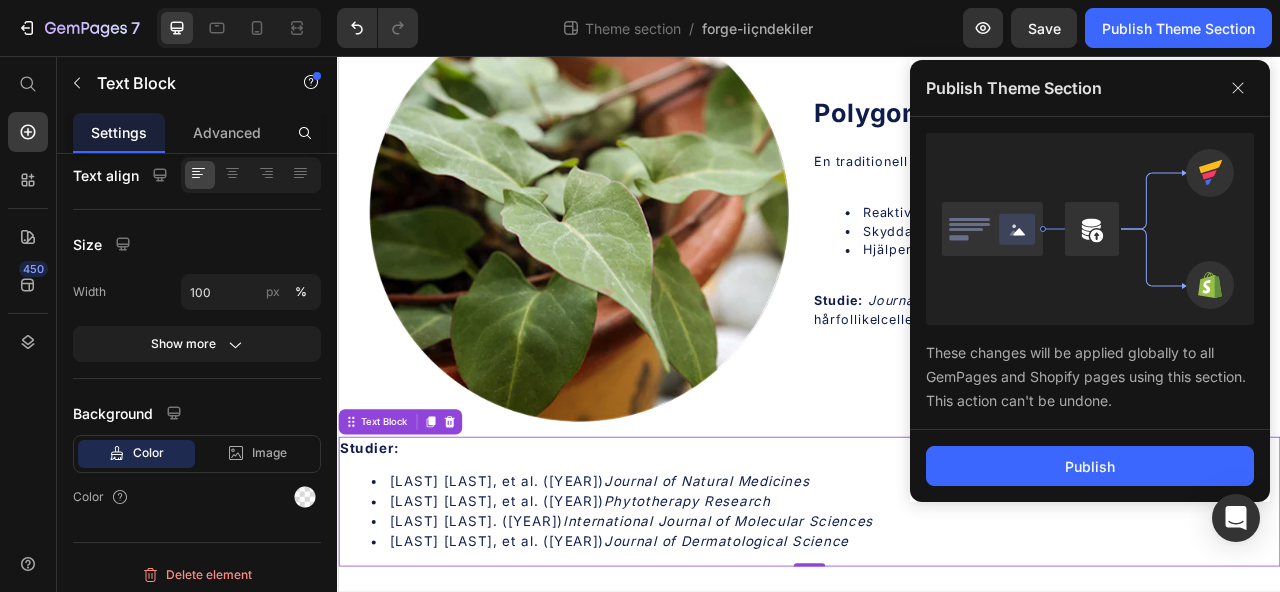 click on "Publish" 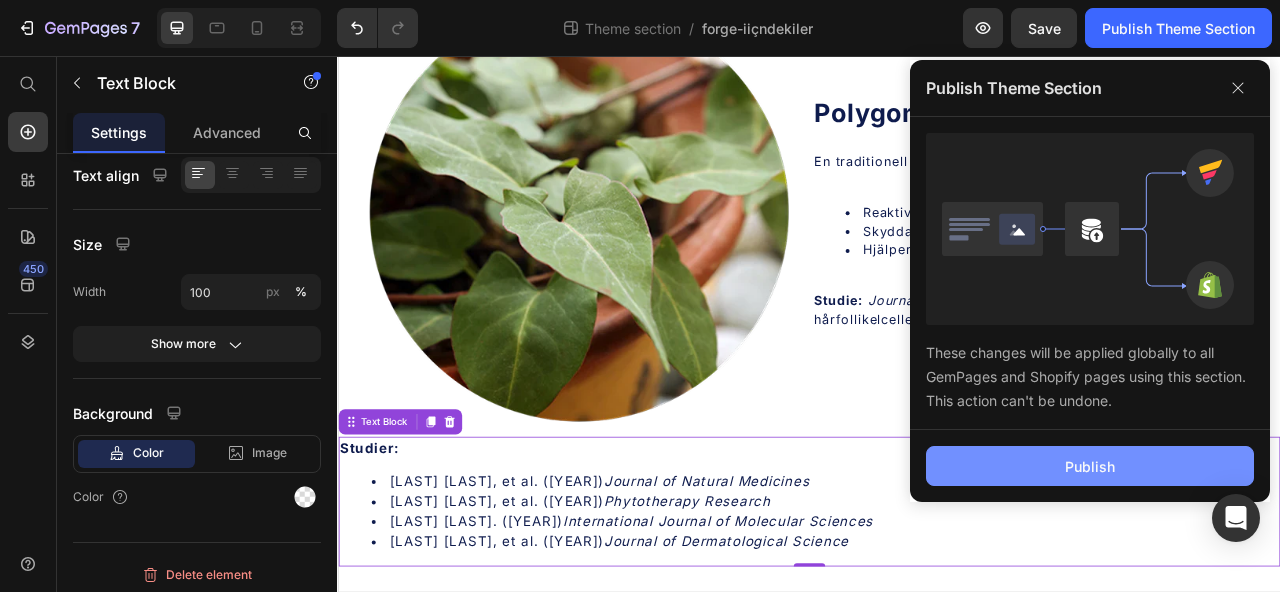 click on "Publish" 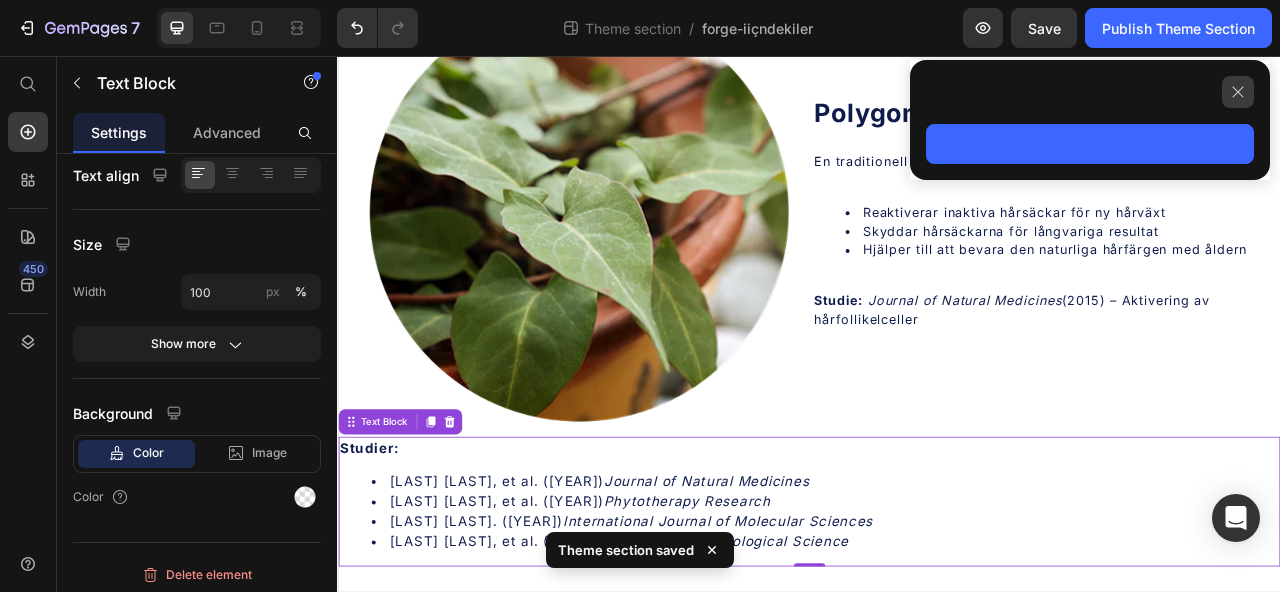 click 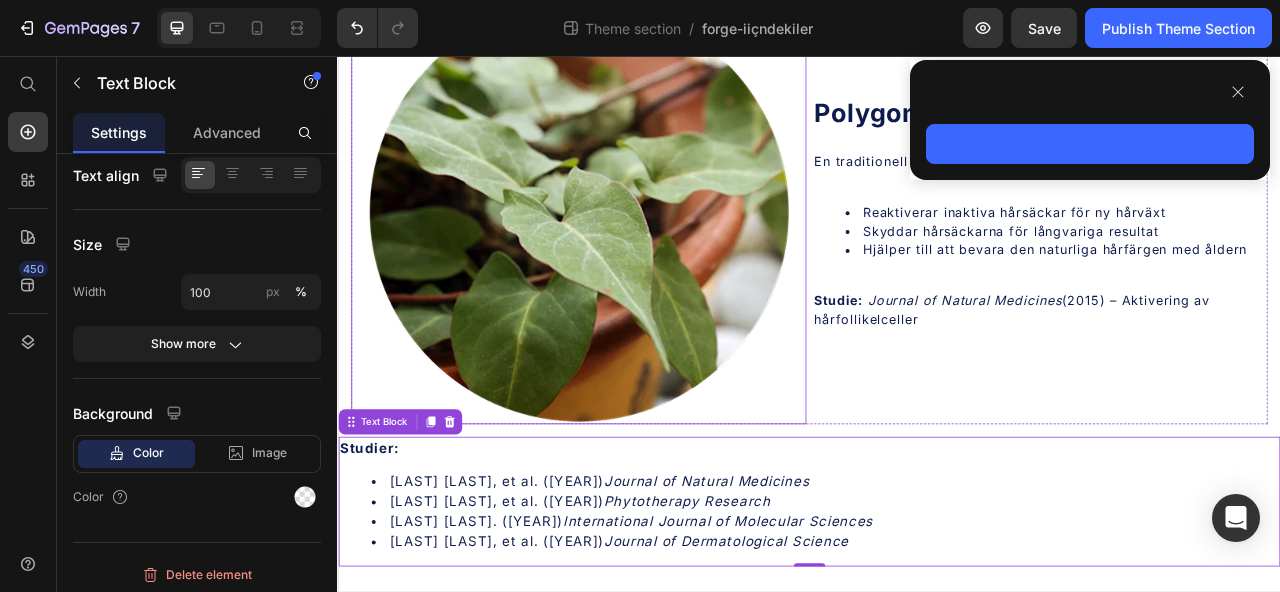 scroll, scrollTop: 206, scrollLeft: 0, axis: vertical 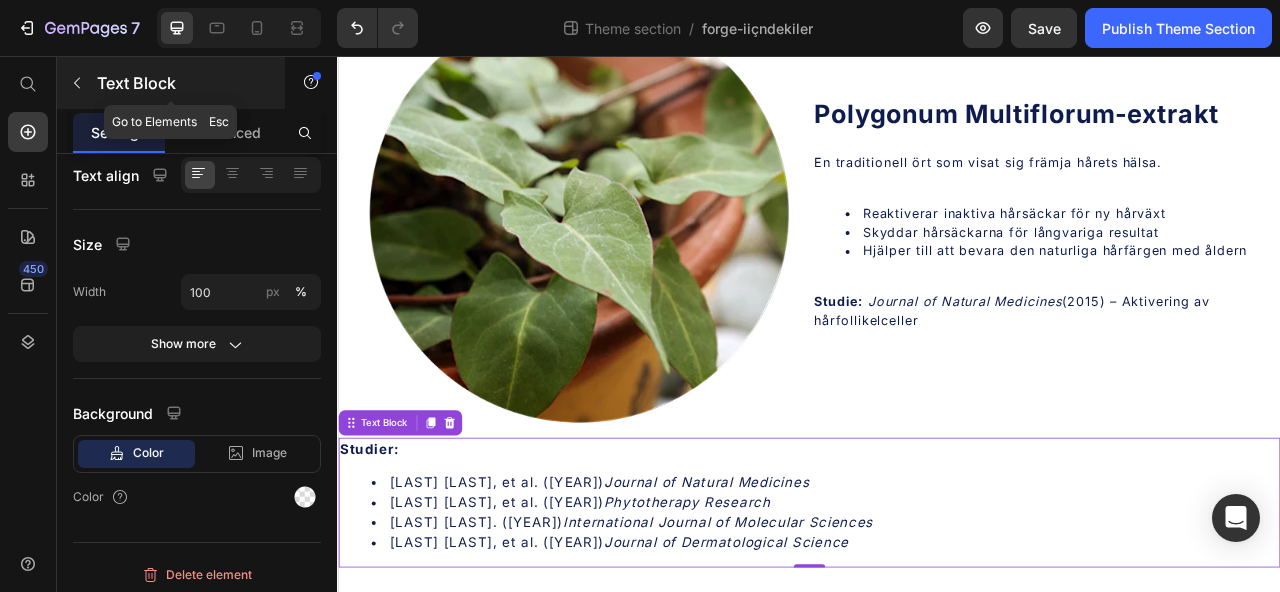 click 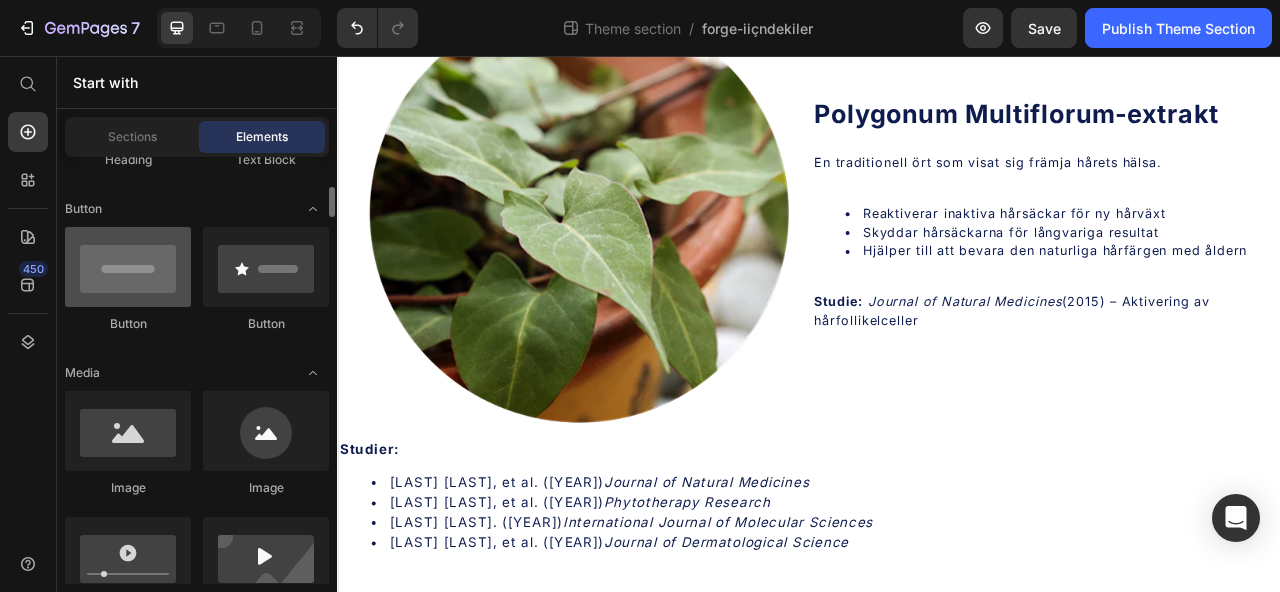 scroll, scrollTop: 426, scrollLeft: 0, axis: vertical 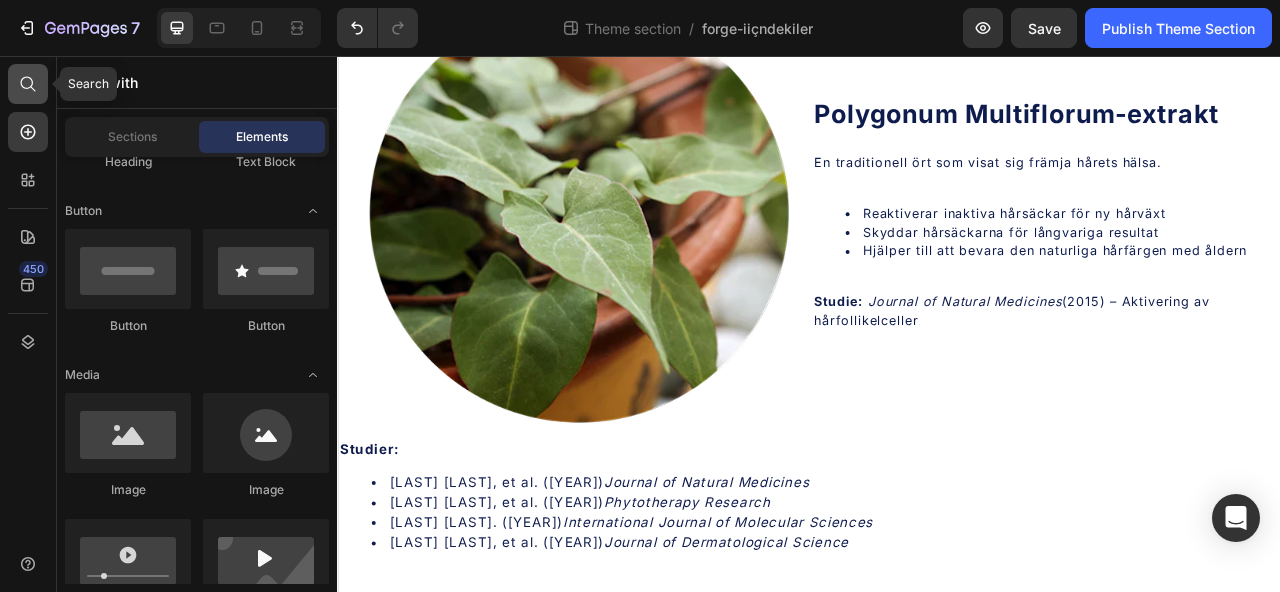click 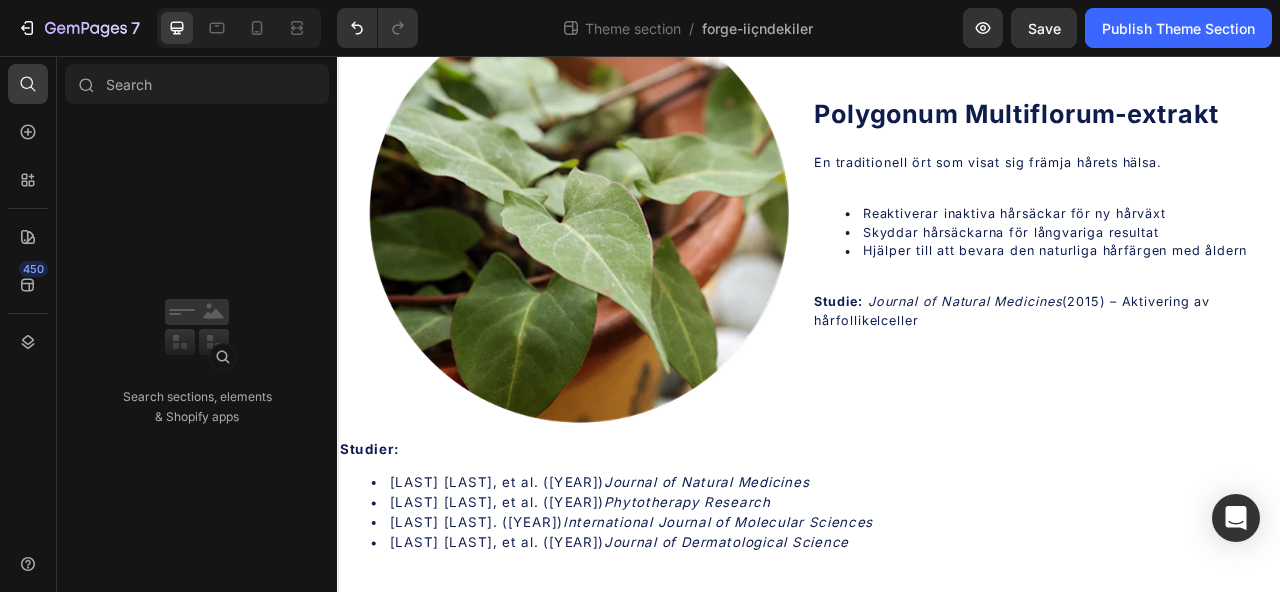 click on "Sections(30) Elements(82) Apps(113) Search sections, elements & Shopify apps" at bounding box center (197, 324) 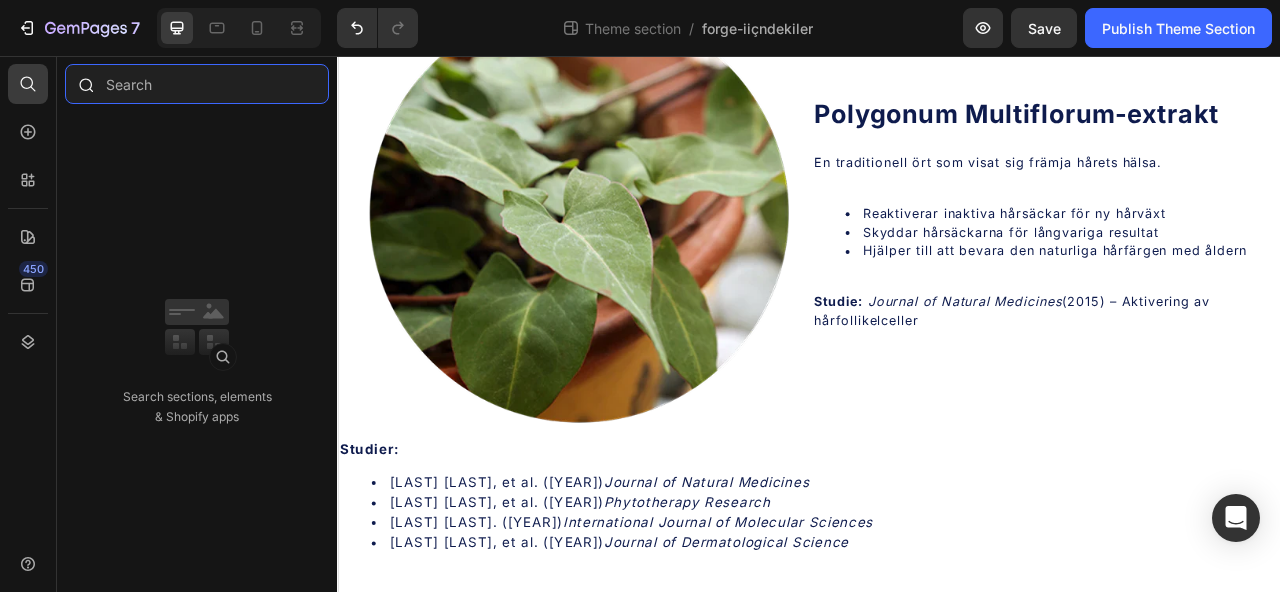 click at bounding box center [197, 84] 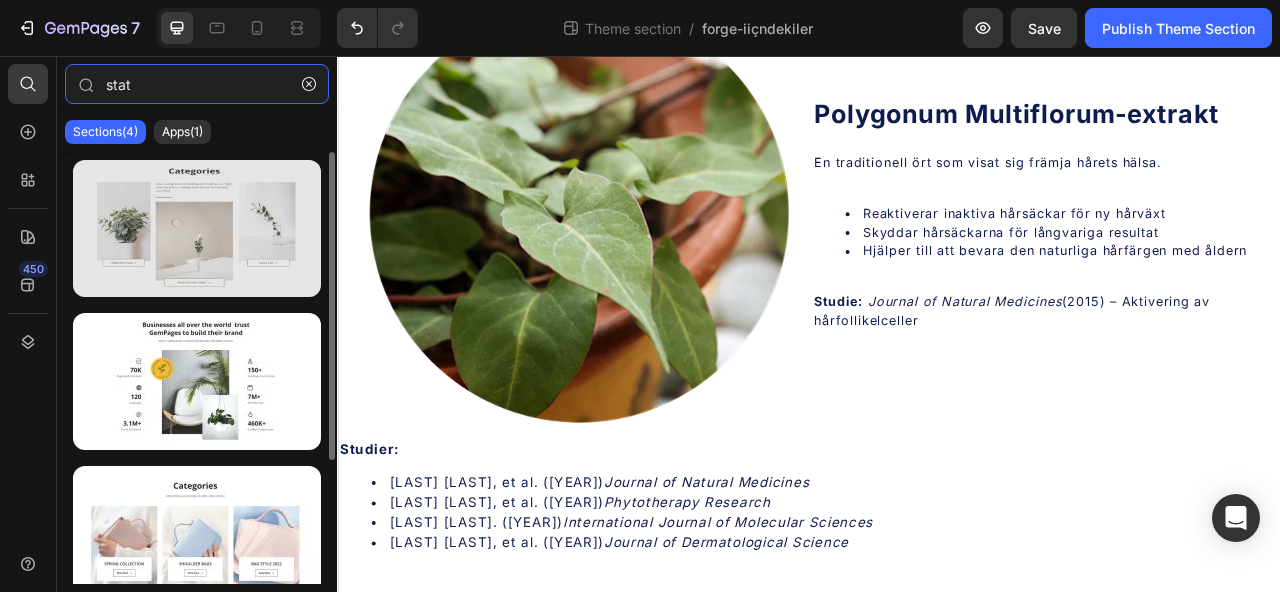type on "stats" 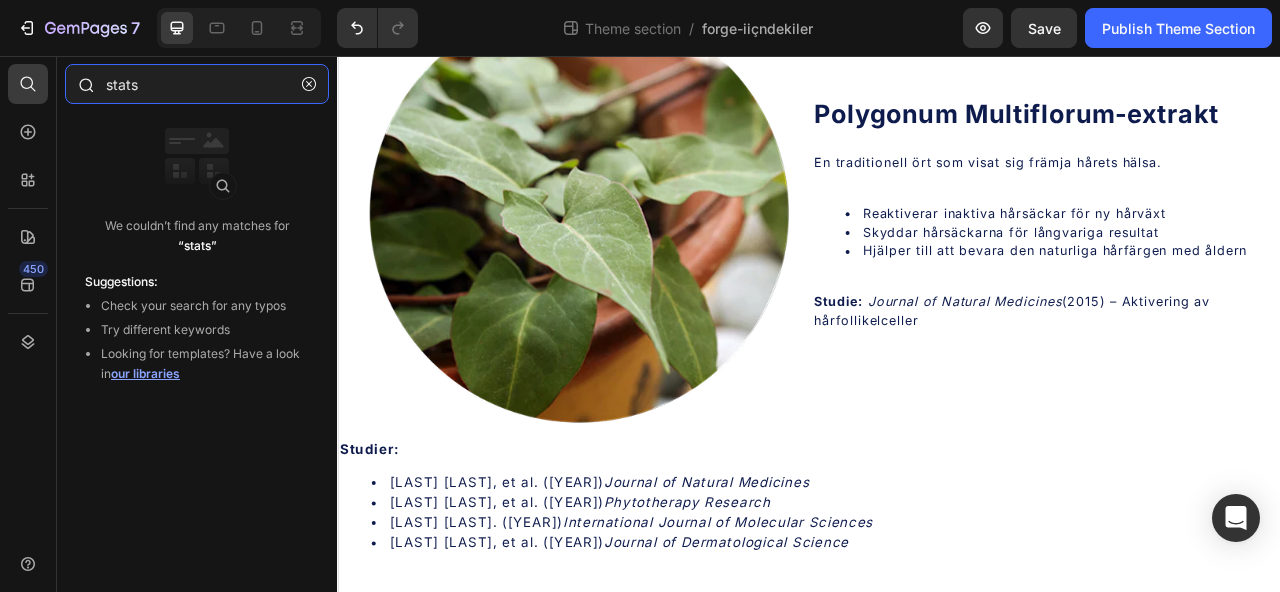 type 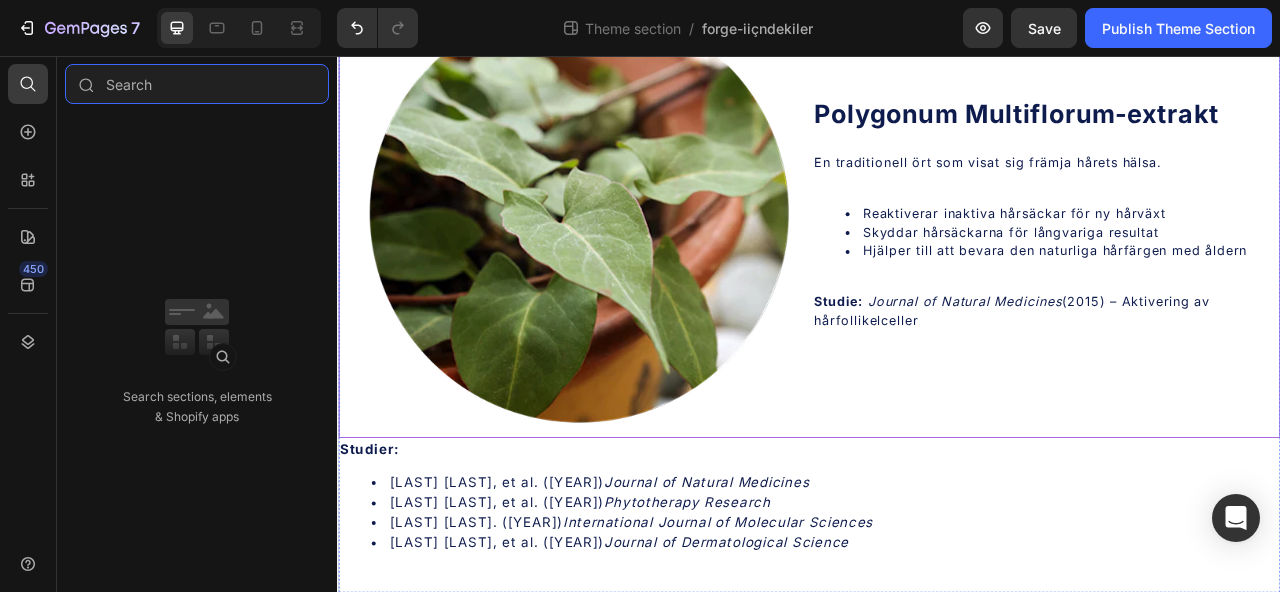 scroll, scrollTop: 208, scrollLeft: 0, axis: vertical 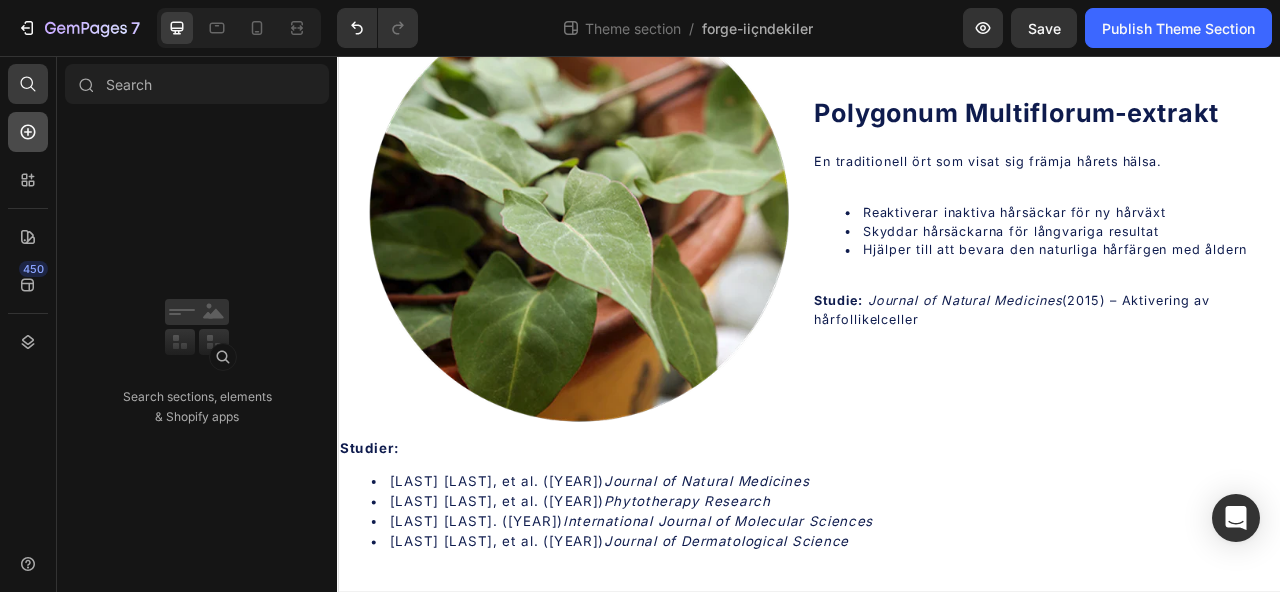click 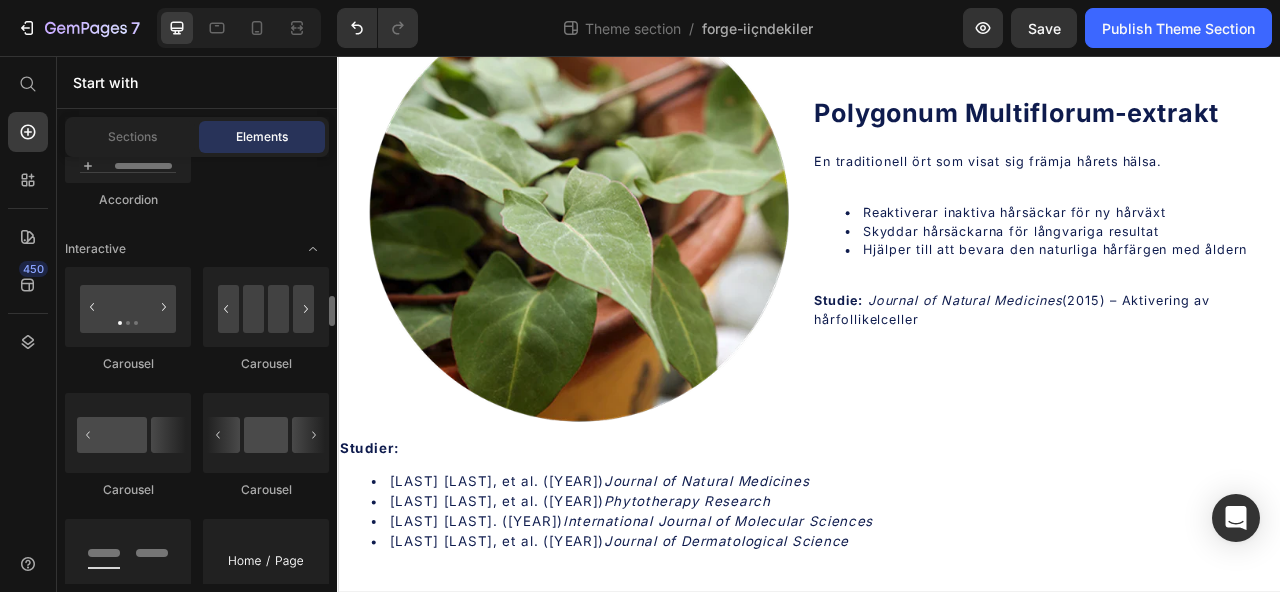 scroll, scrollTop: 1723, scrollLeft: 0, axis: vertical 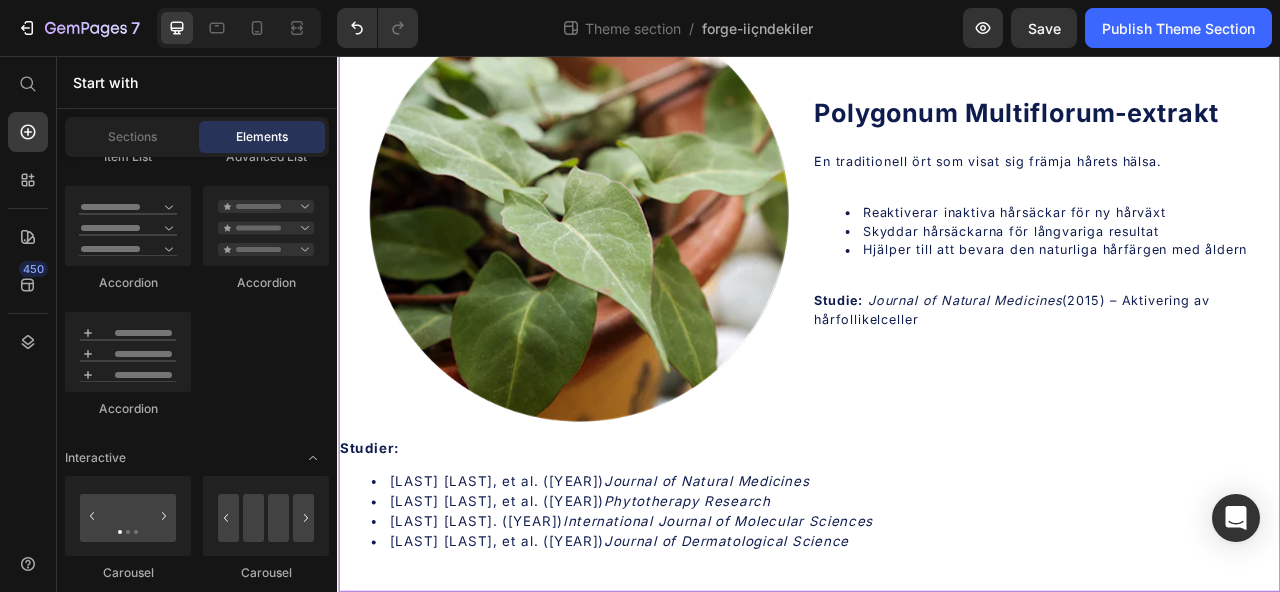 click on "Polygonum Multiflorum-extrakt Lakritsrotsextrakt Sesamfröextrakt Ingefärsrotkomplex Visa alla ingredienser Image Polygonum Multiflorum-extrakt Heading   En traditionell ört som visat sig främja hårets hälsa.   Reaktiverar inaktiva hårsäckar för ny hårväxt Skyddar hårsäckarna för långvariga resultat Hjälper till att bevara den naturliga hårfärgen med åldern   Studie:   Journal of Natural Medicines  (2015) – Aktivering av hårfollikelceller Text Block Row Image Lakritsrotsextrakt  Heading   En vetenskapligt undersökt ingrediens som stödjer hårbottens hälsa.   Lugnar irriterad och känslig hårbotten Återställer hårbottens naturliga balans Skapar optimala förutsättningar för hälsosam hårväxt   Studie:   Phytotherapy Research  (2020) – Anti-inflammatoriska effekter Text Block Row Image Sesamfröextrakt Heading   Rik på näringsämnen som är avgörande för hår- och hårbottenhälsa.   Tillför viktiga mineraler som stärker hårstråna   Studie:   Text Block Row" at bounding box center (937, 313) 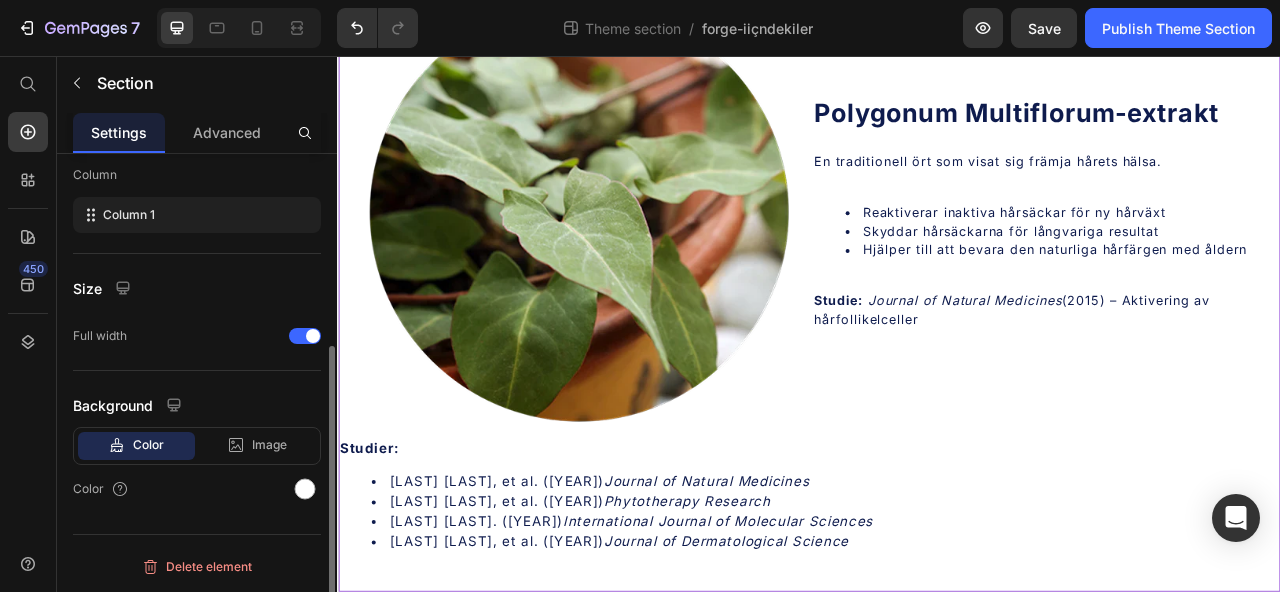 scroll, scrollTop: 0, scrollLeft: 0, axis: both 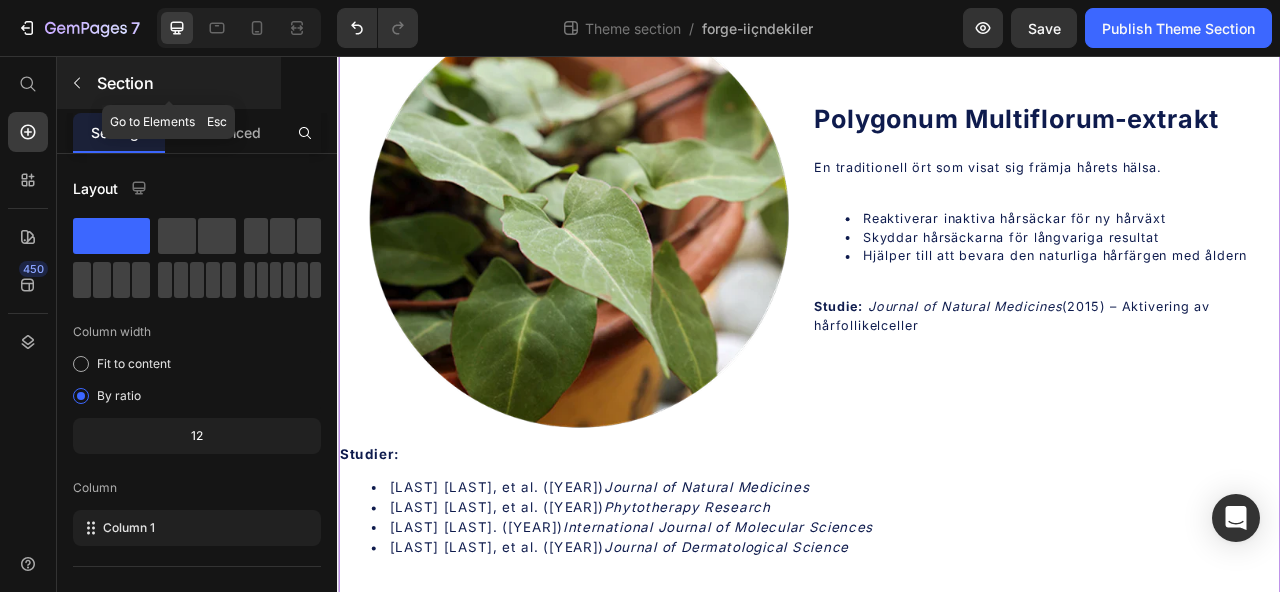 click 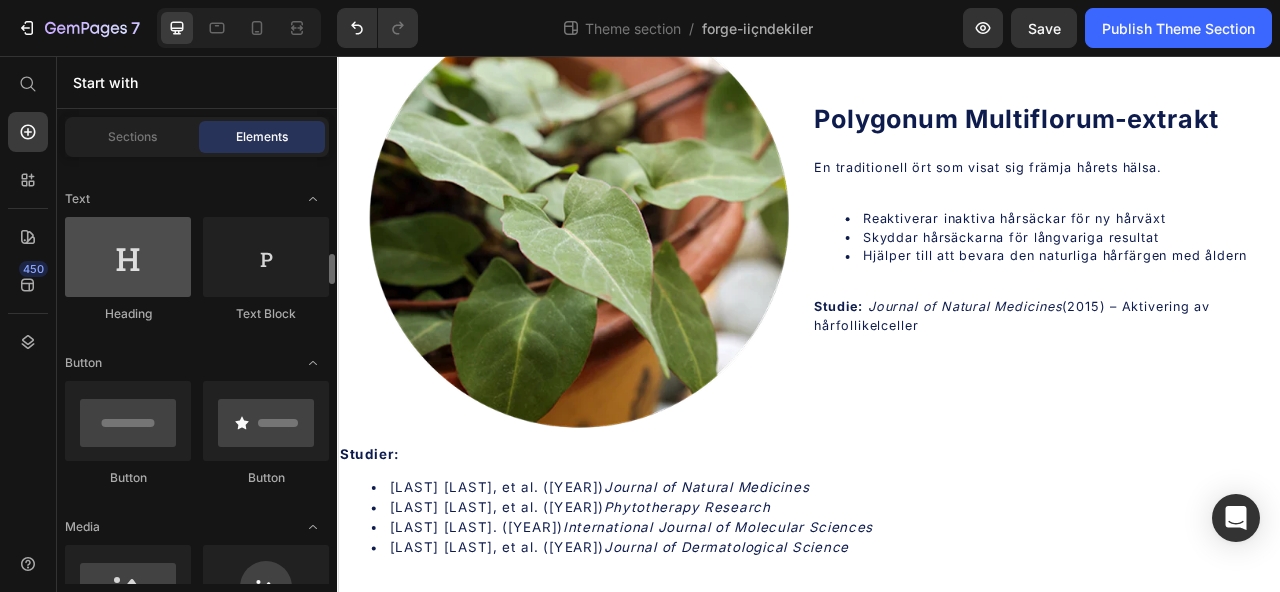 scroll, scrollTop: 346, scrollLeft: 0, axis: vertical 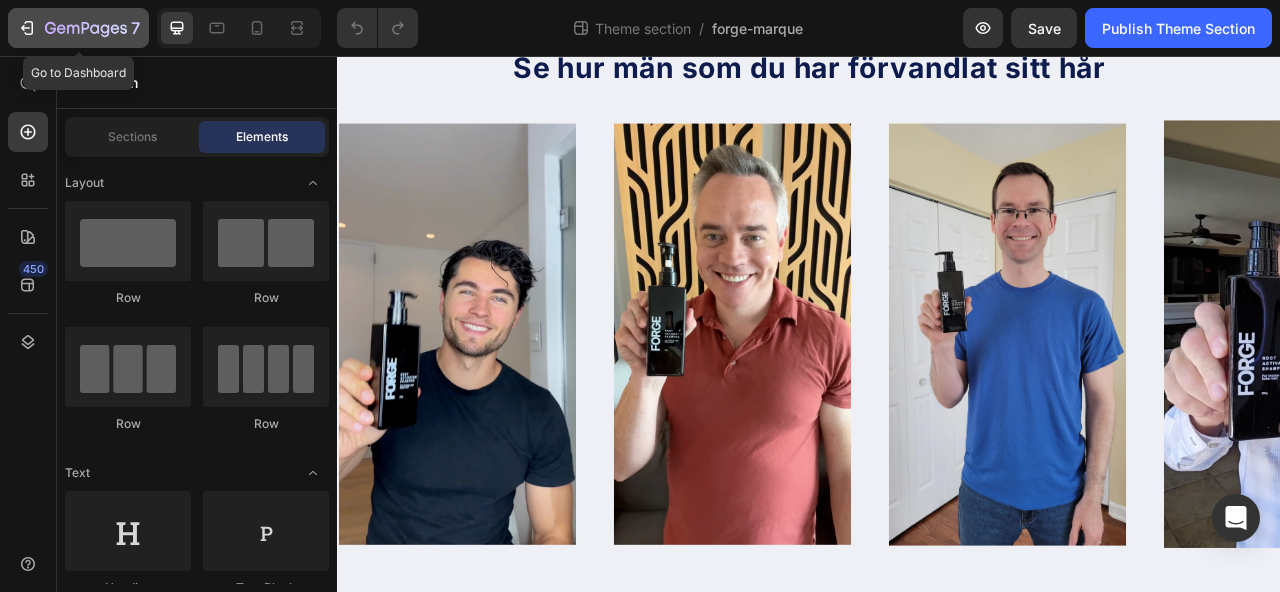 click on "7" 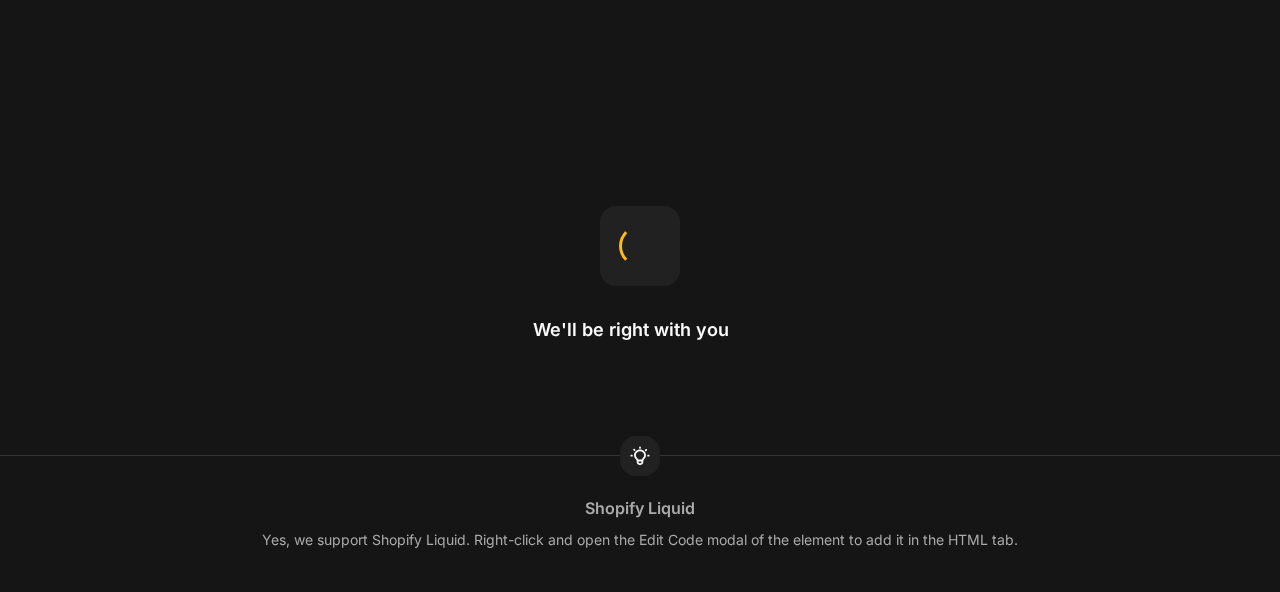 scroll, scrollTop: 0, scrollLeft: 0, axis: both 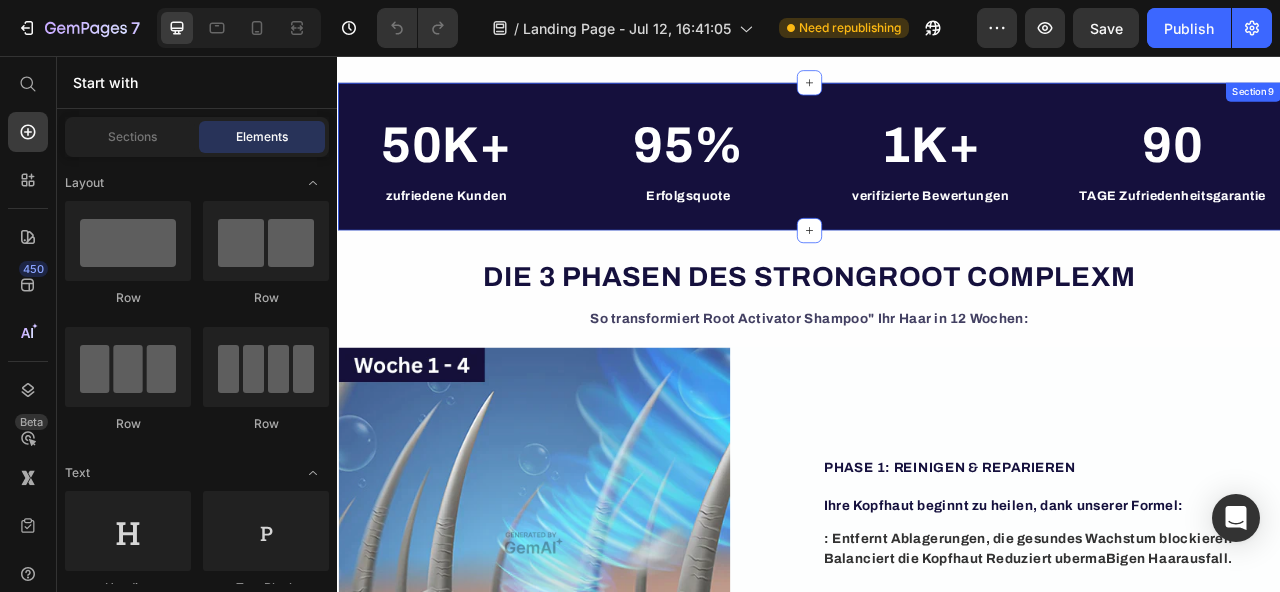click on "50K+ Heading zufriedene Kunden Text Block 95% Heading Erfolgsquote Text Block Row 1K+ Heading verifizierte Bewertungen Text Block 90 Heading TAGE Zufriedenheitsgarantie Text Block Row Row Section 9" at bounding box center [937, 184] 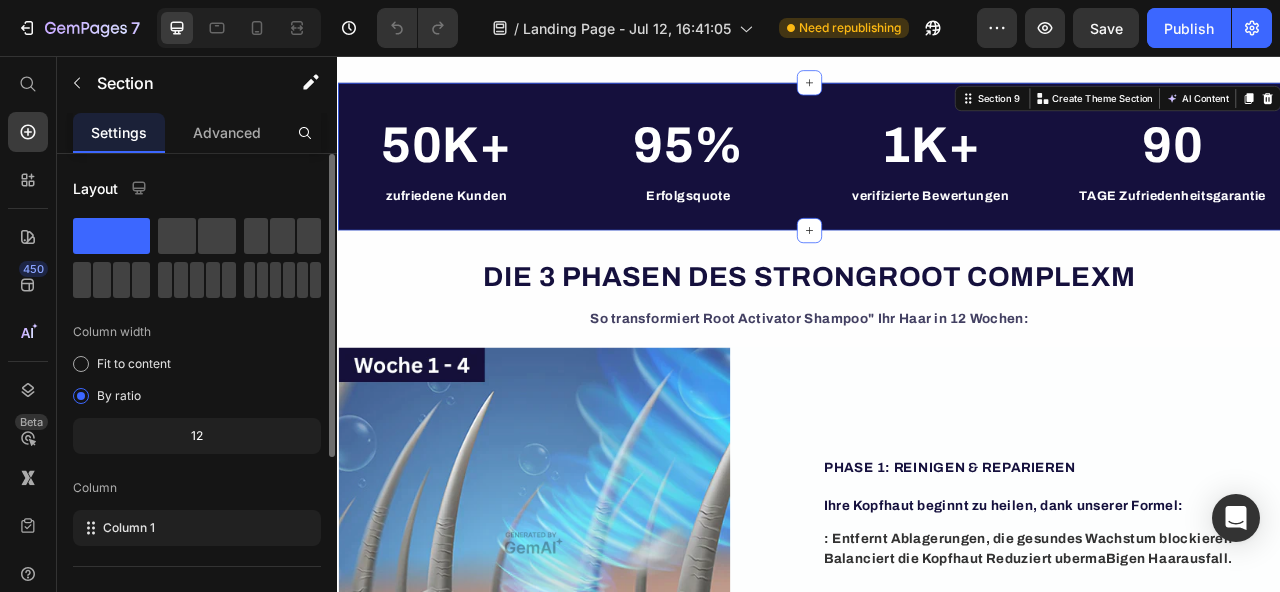 scroll, scrollTop: 104, scrollLeft: 0, axis: vertical 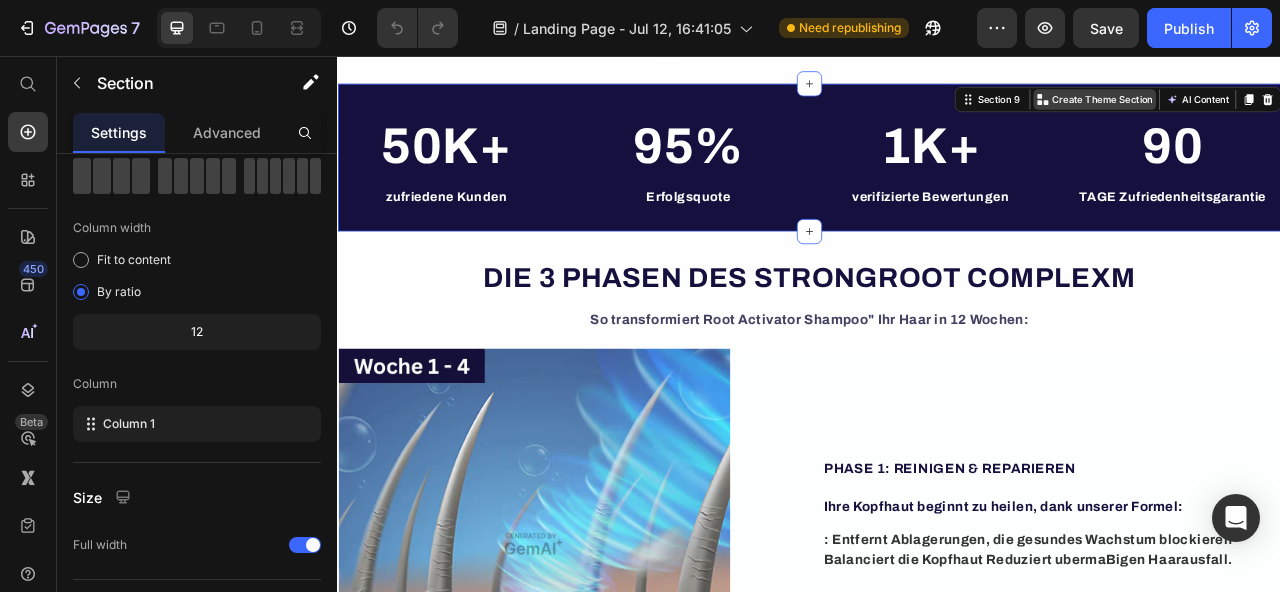 click on "Create Theme Section" at bounding box center [1310, 111] 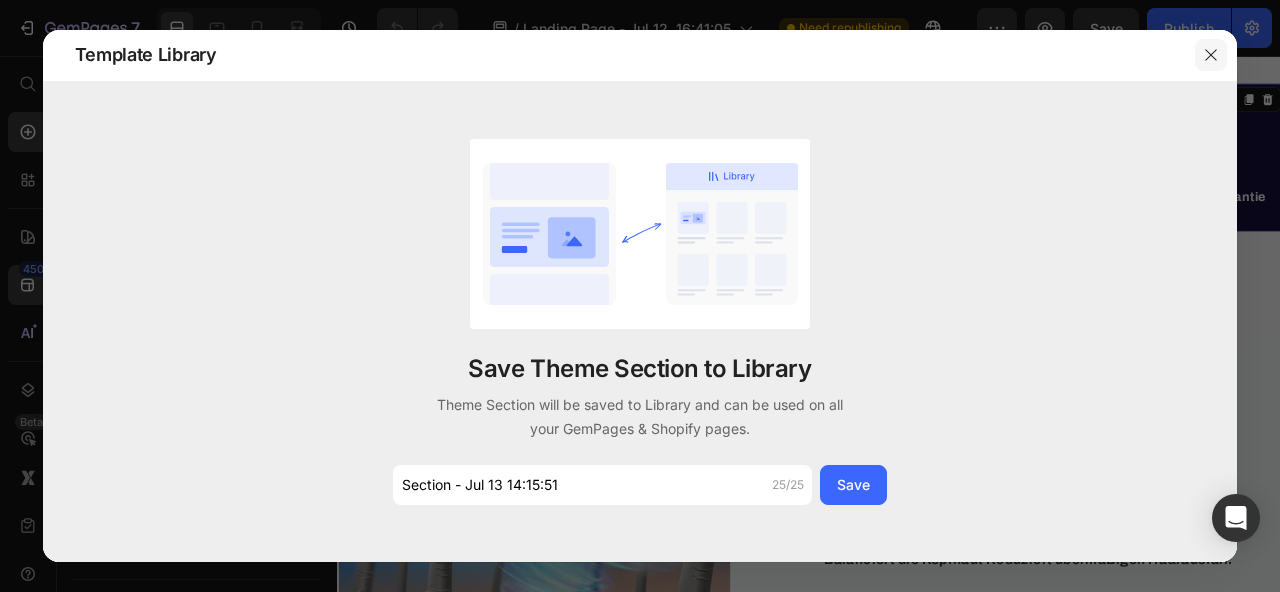 drag, startPoint x: 1202, startPoint y: 57, endPoint x: 1016, endPoint y: 13, distance: 191.13347 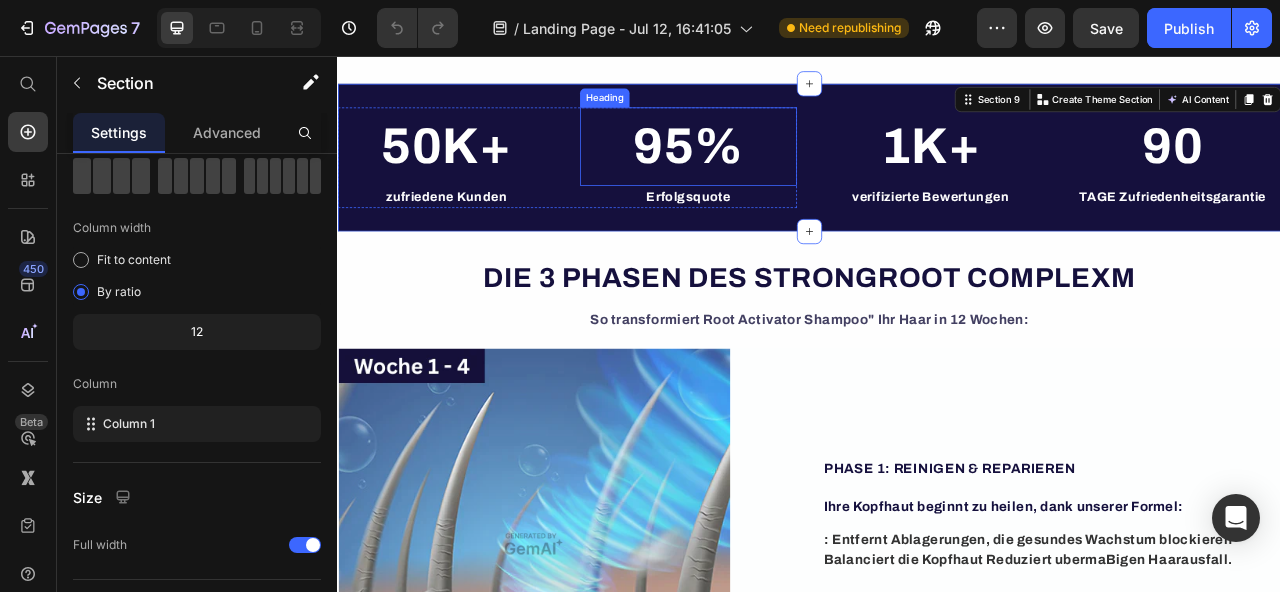 scroll, scrollTop: 4337, scrollLeft: 0, axis: vertical 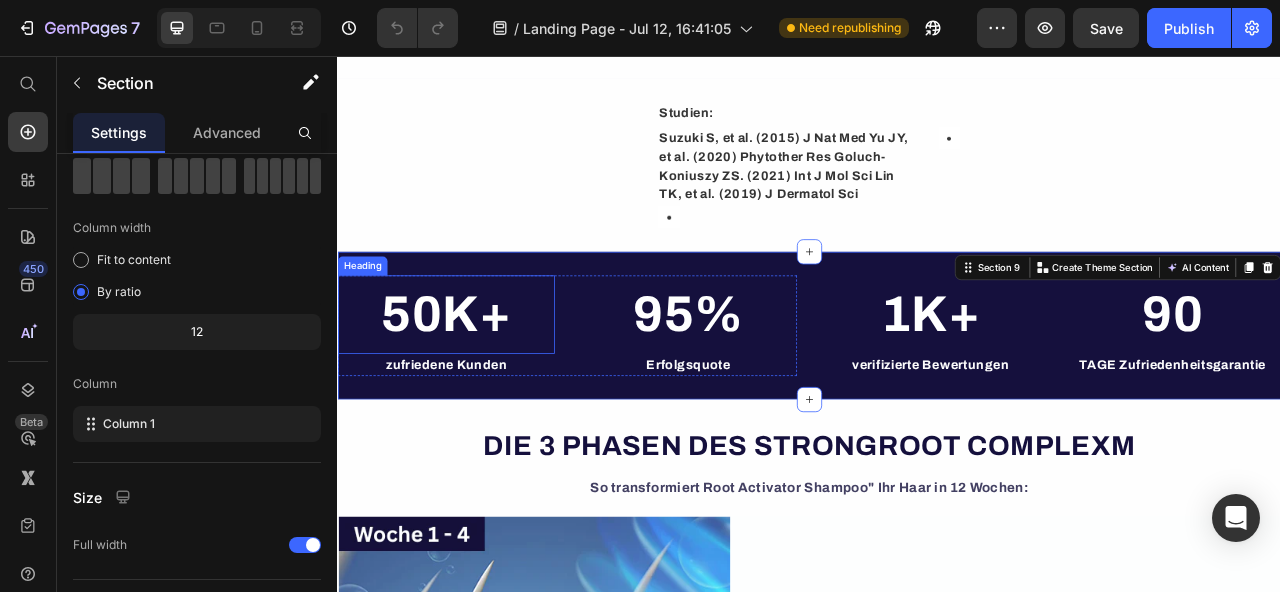 click on "50K+" at bounding box center (475, 385) 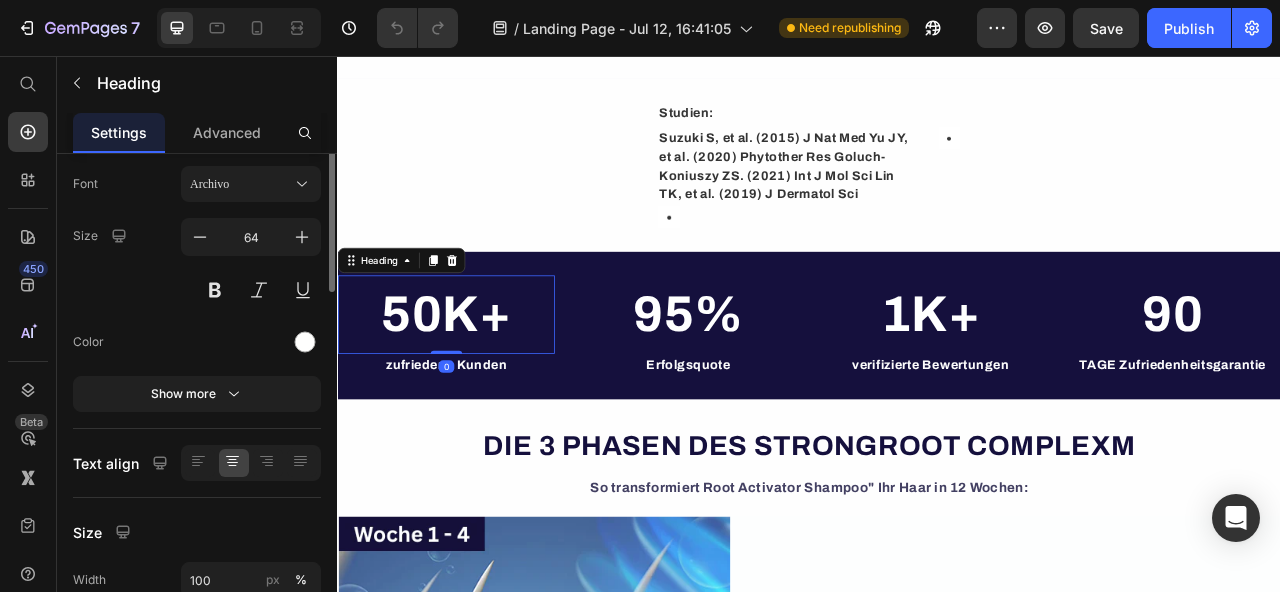scroll, scrollTop: 0, scrollLeft: 0, axis: both 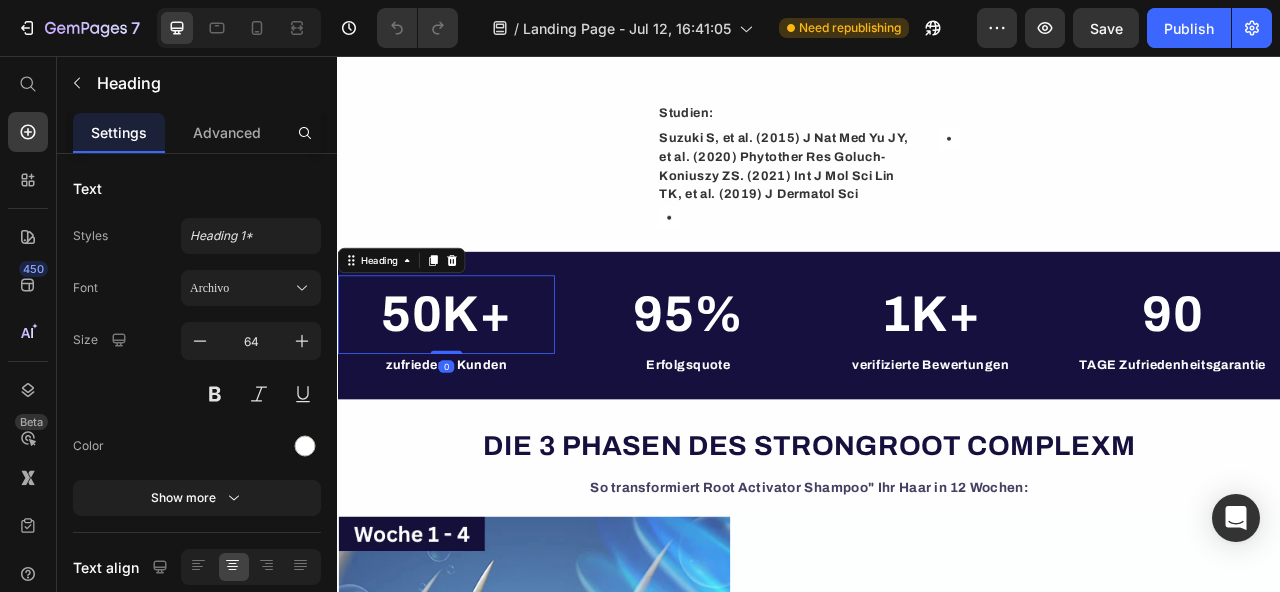 click on "50K+" at bounding box center [475, 385] 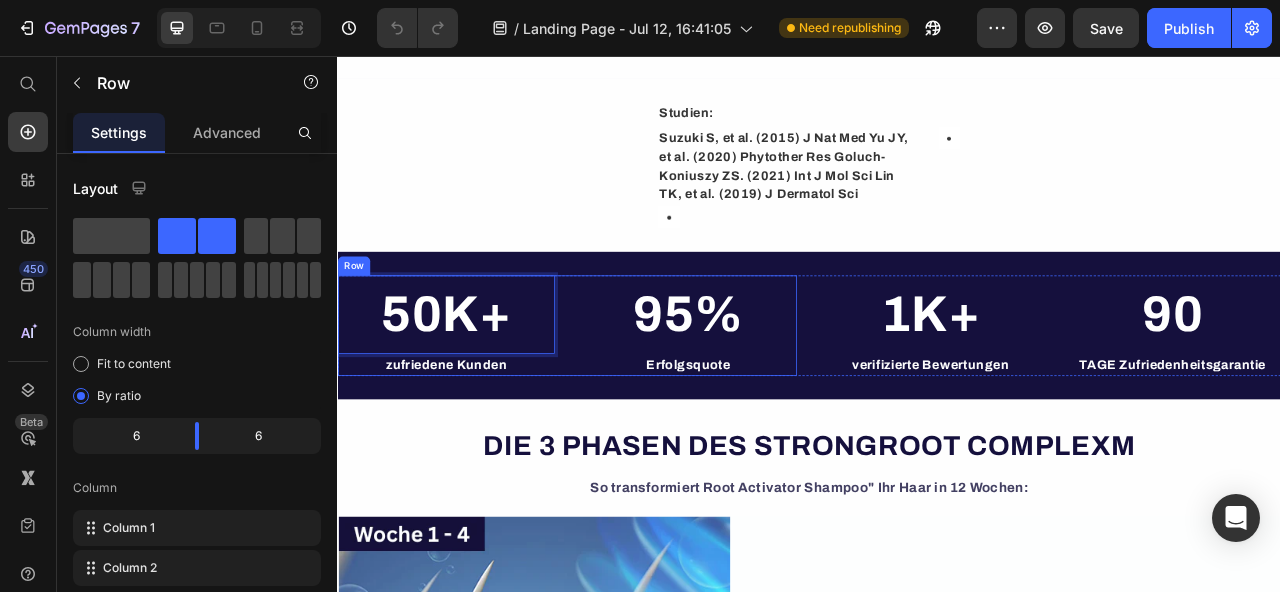 click on "50K+ Heading   0 zufriedene Kunden Text Block 95% Heading Erfolgsquote Text Block Row" at bounding box center [629, 399] 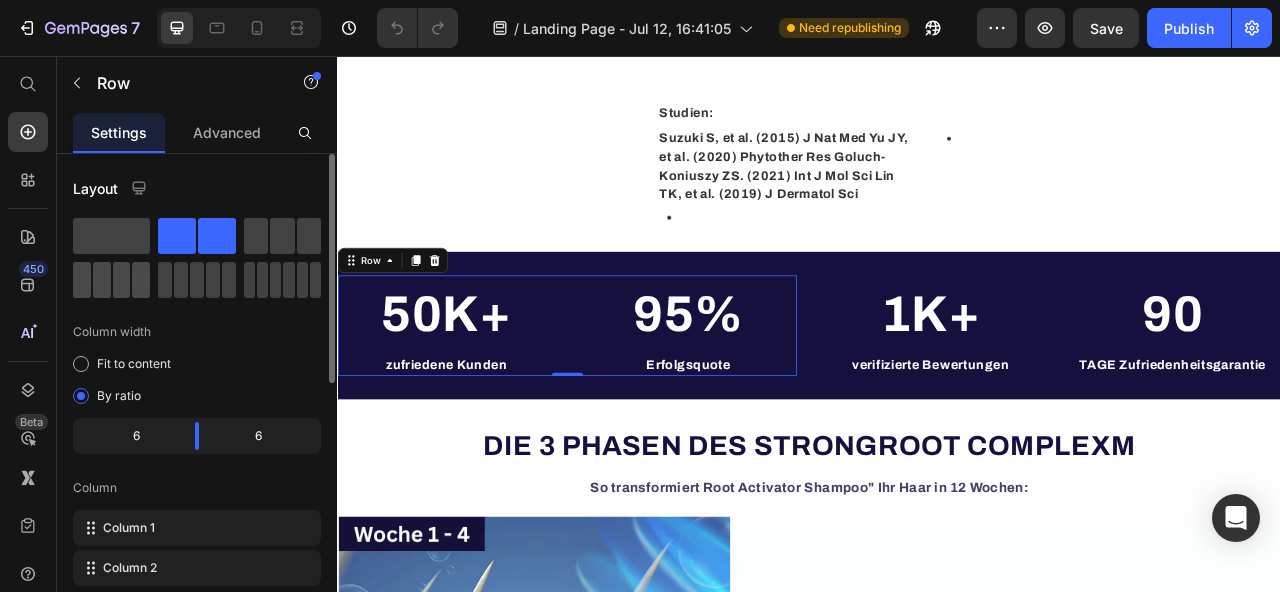 click 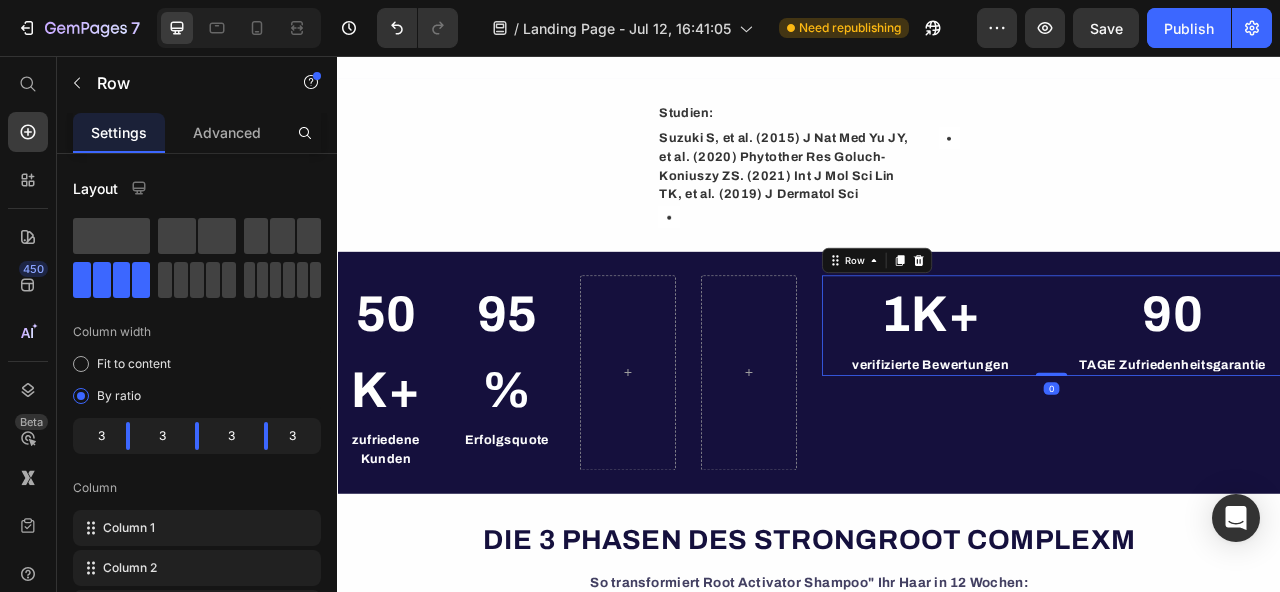 click on "1K+ Heading verifizierte Bewertungen Text Block 90 Heading TAGE Zufriedenheitsgarantie Text Block Row   0" at bounding box center (1245, 399) 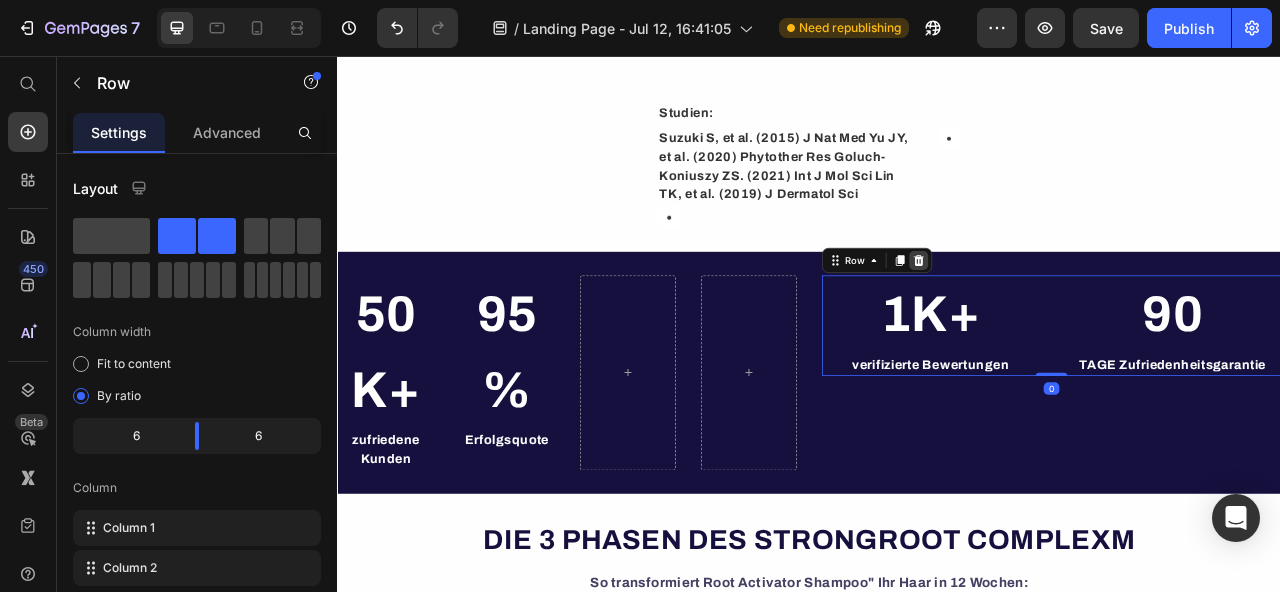 click 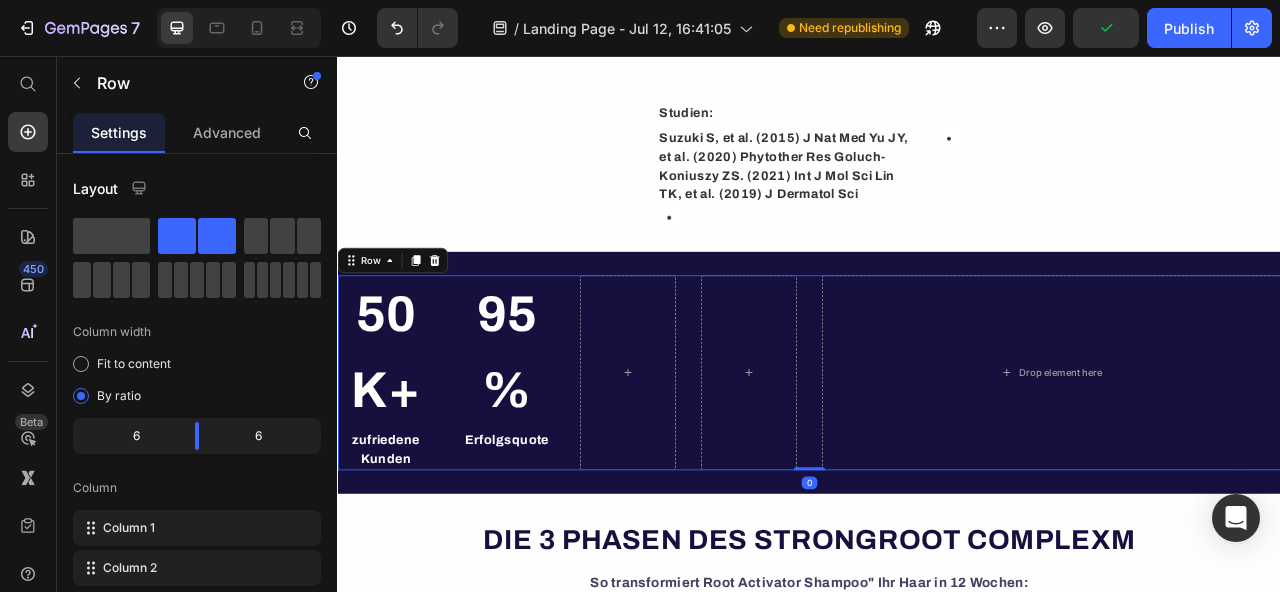 click on "50K+ Heading zufriedene Kunden Text Block 95% Heading Erfolgsquote Text Block
Row
Drop element here Row   0" at bounding box center [937, 459] 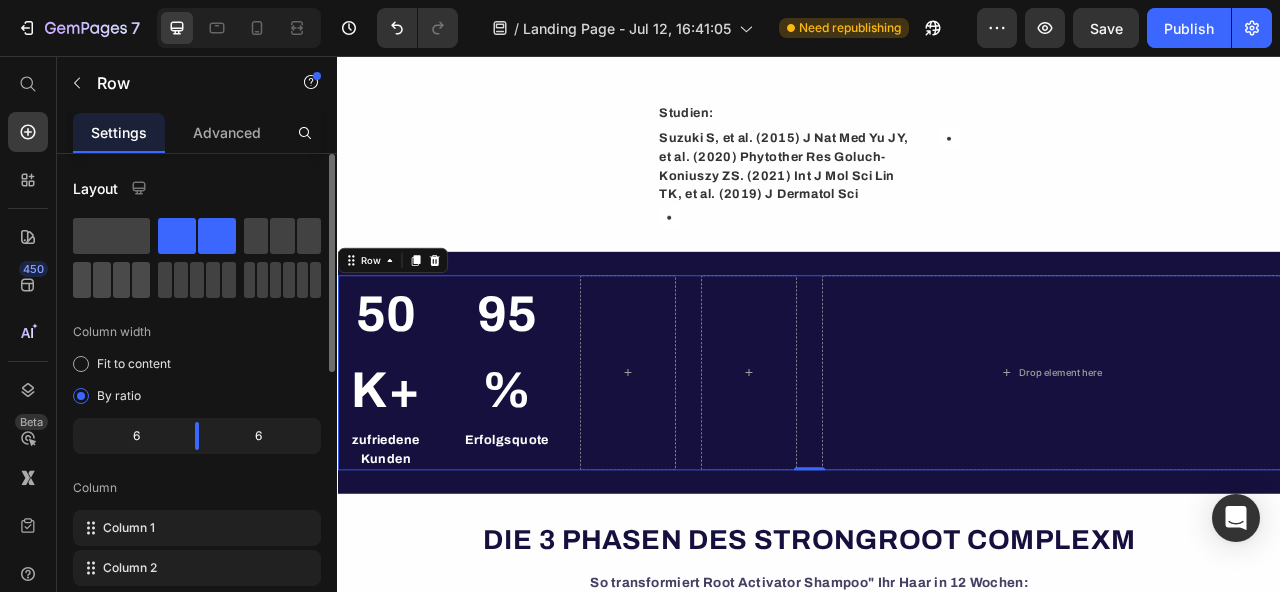 click 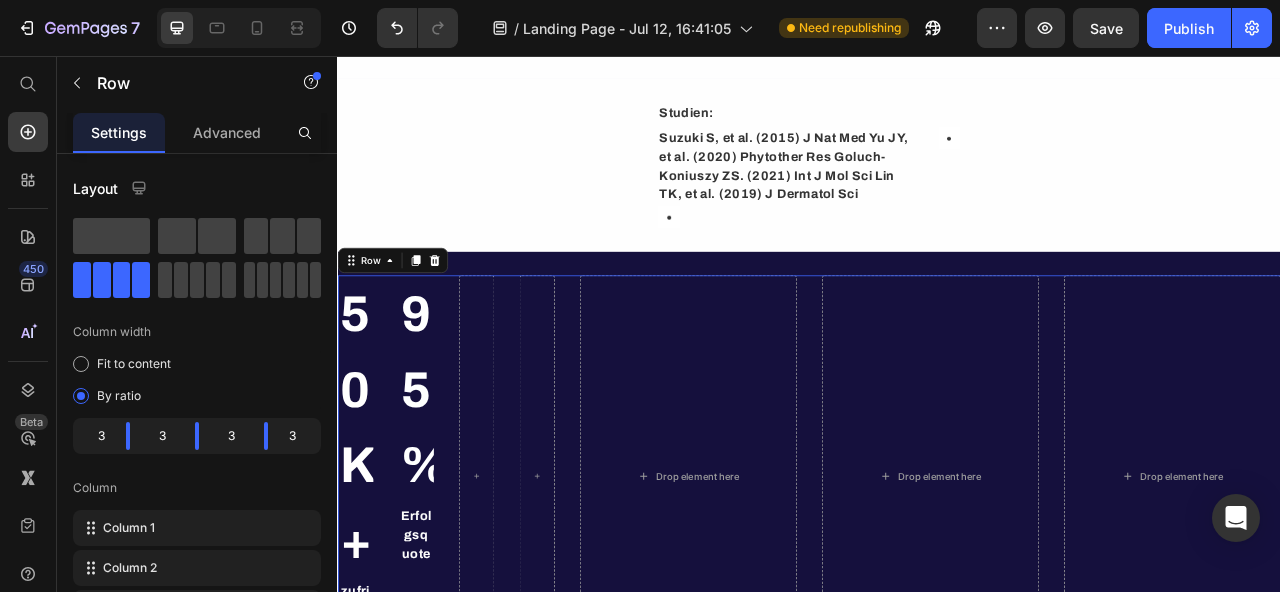 click on "50K+ Heading zufriedene Kunden Text Block 95% Heading Erfolgsquote Text Block
Row
Drop element here
Drop element here
Drop element here Row   0" at bounding box center (937, 591) 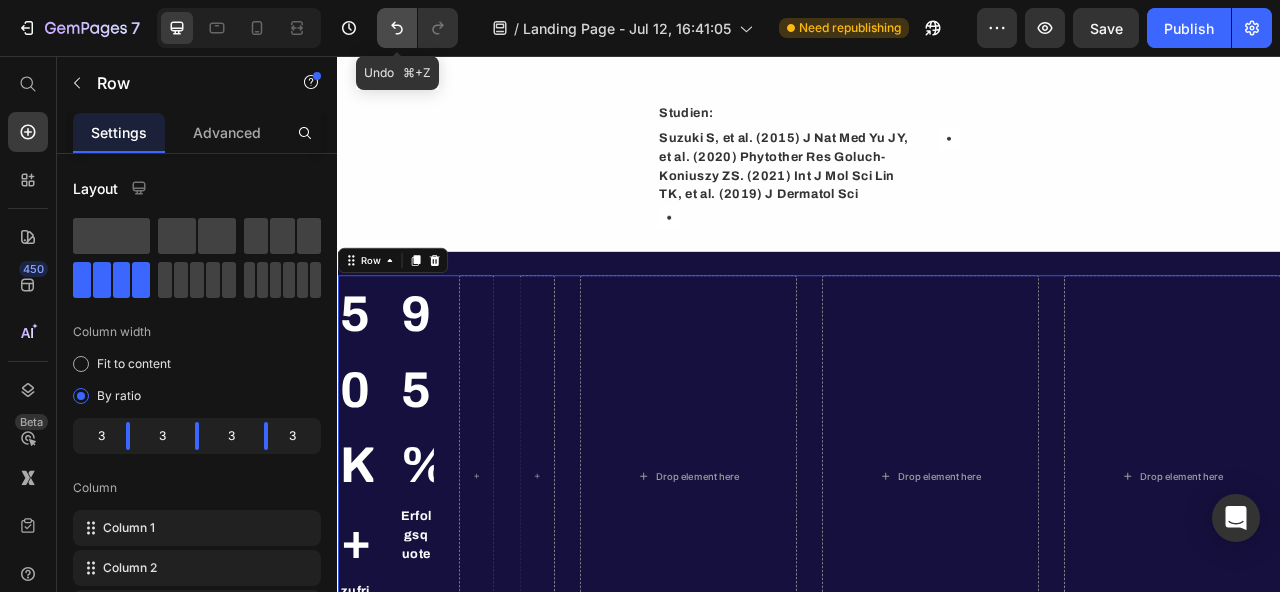 click 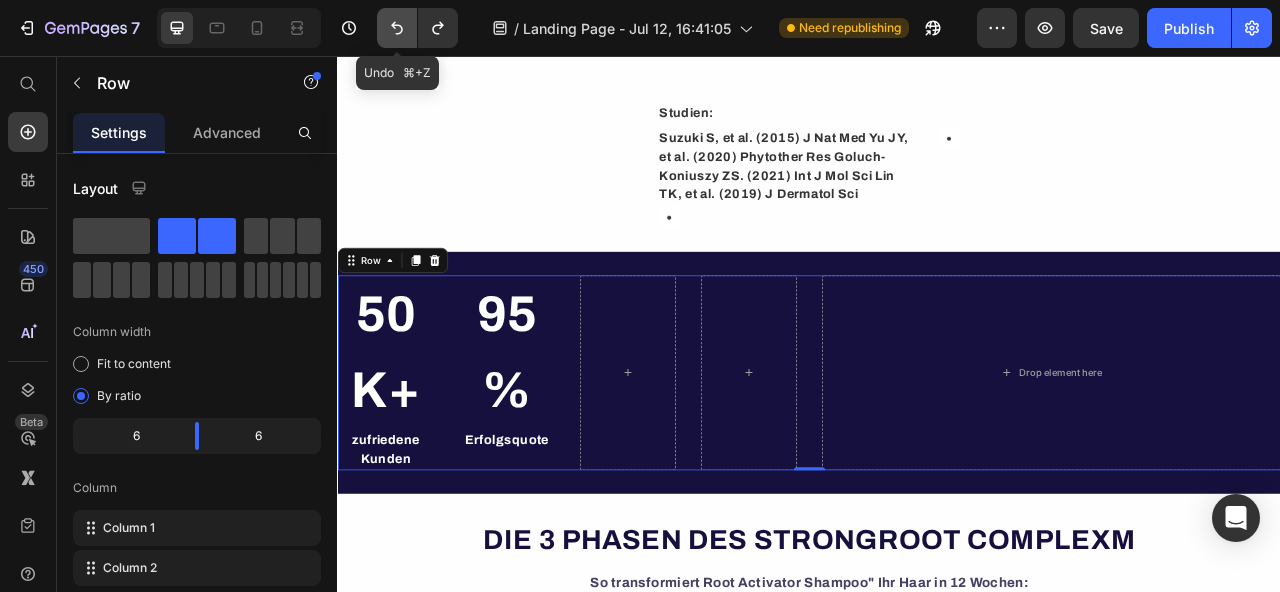 click 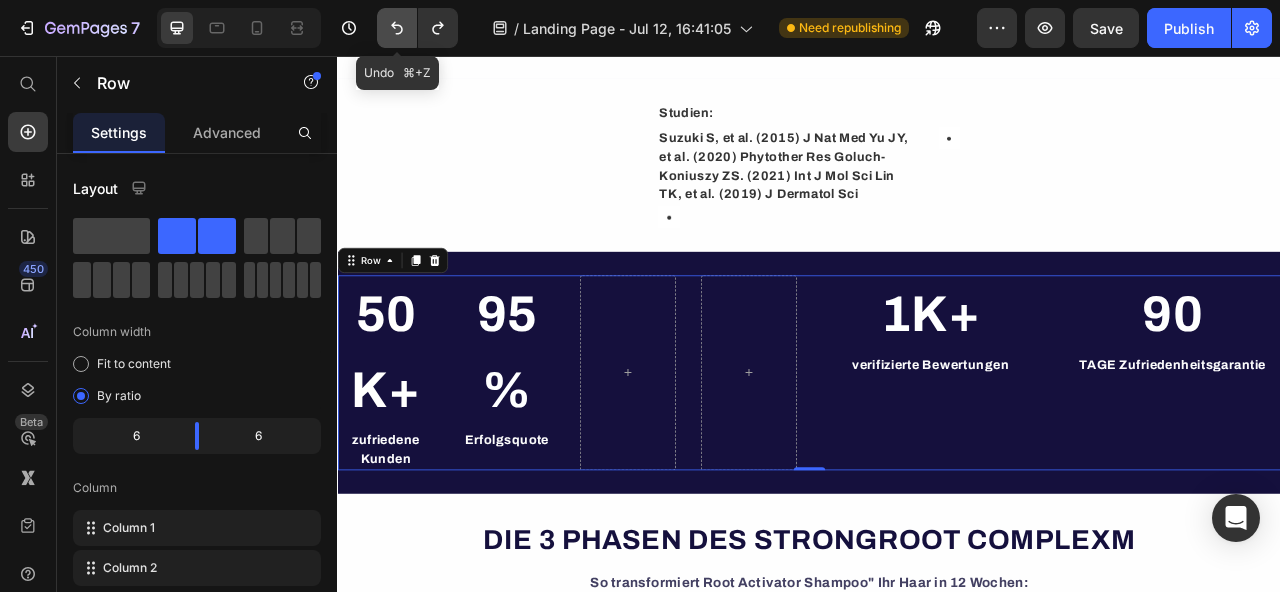 click 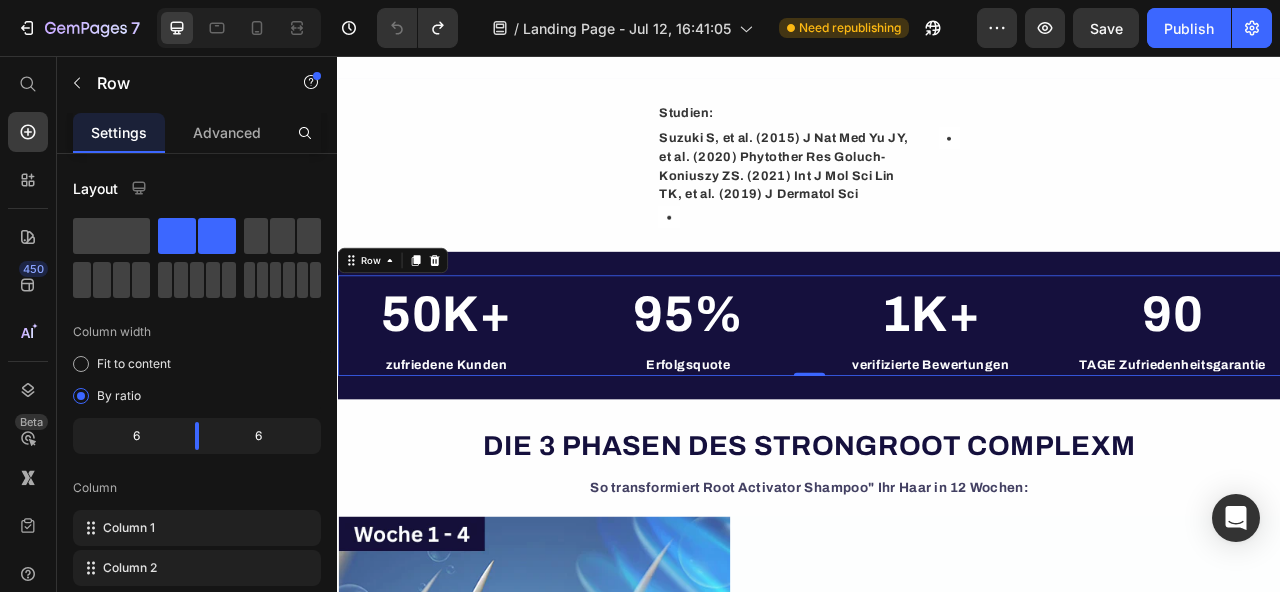 click on "95%" at bounding box center (783, 385) 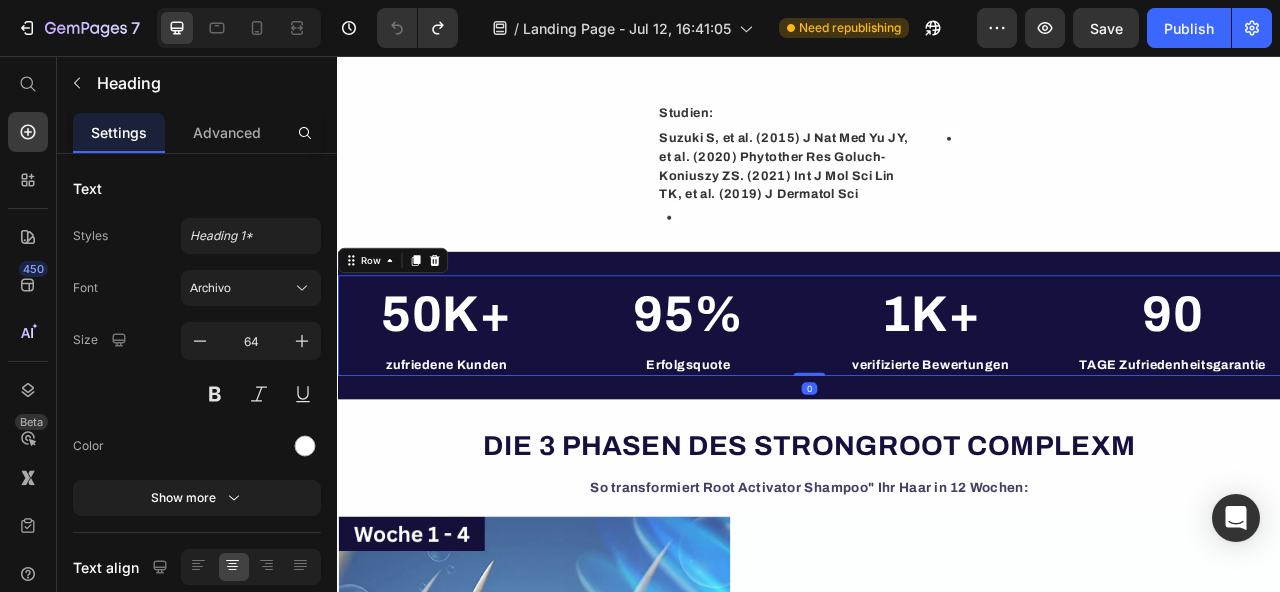 click on "50K+ Heading zufriedene Kunden Text Block 95% Heading Erfolgsquote Text Block Row 1K+ Heading verifizierte Bewertungen Text Block 90 Heading TAGE Zufriedenheitsgarantie Text Block Row Row   0" at bounding box center (937, 399) 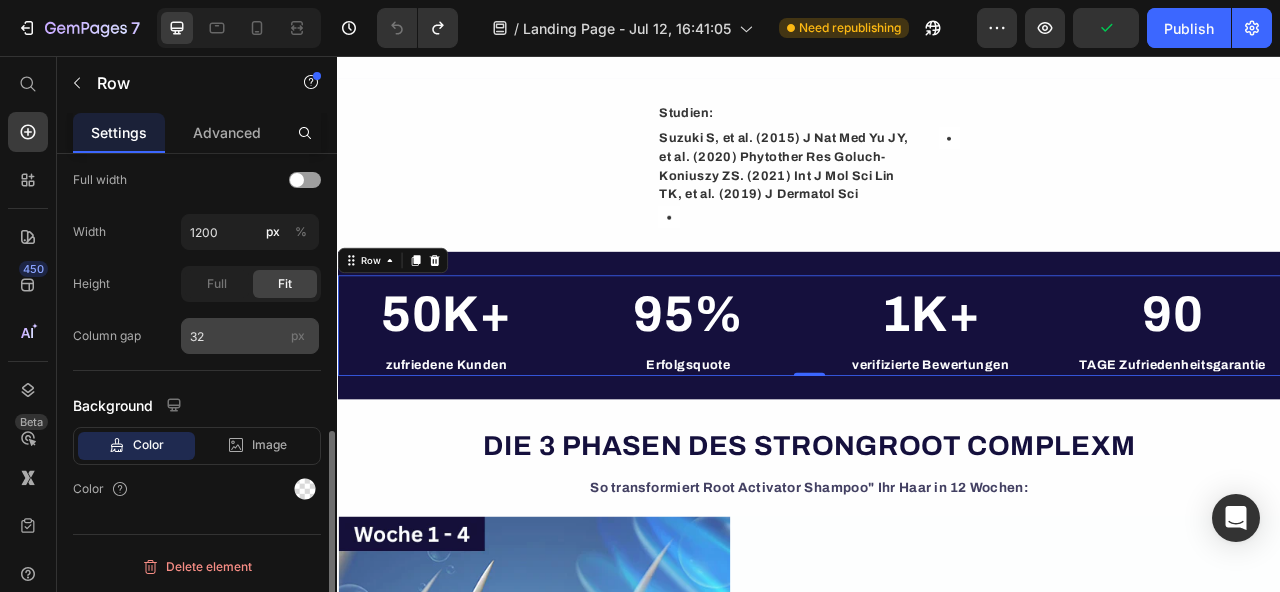 scroll, scrollTop: 618, scrollLeft: 0, axis: vertical 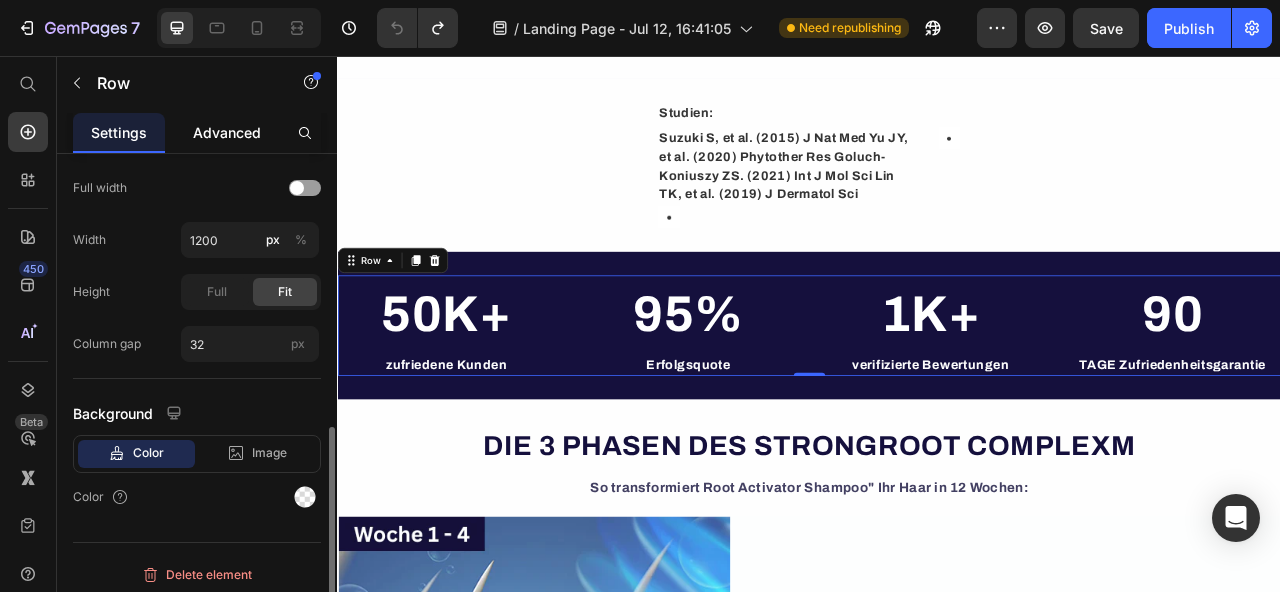 click on "Advanced" 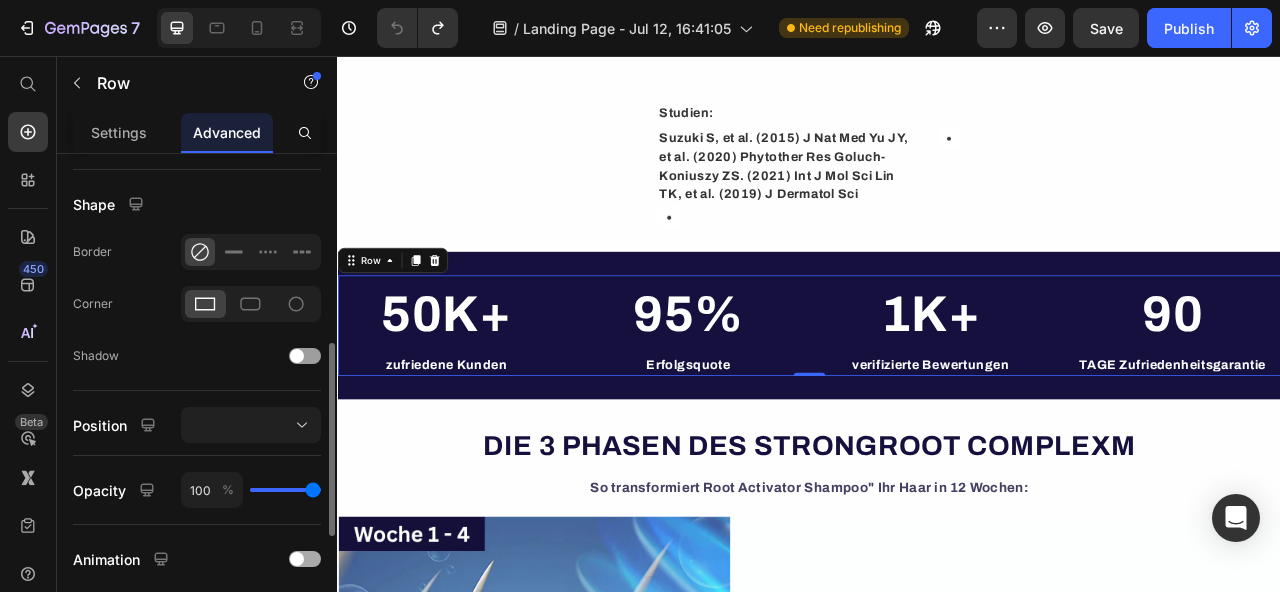 scroll, scrollTop: 480, scrollLeft: 0, axis: vertical 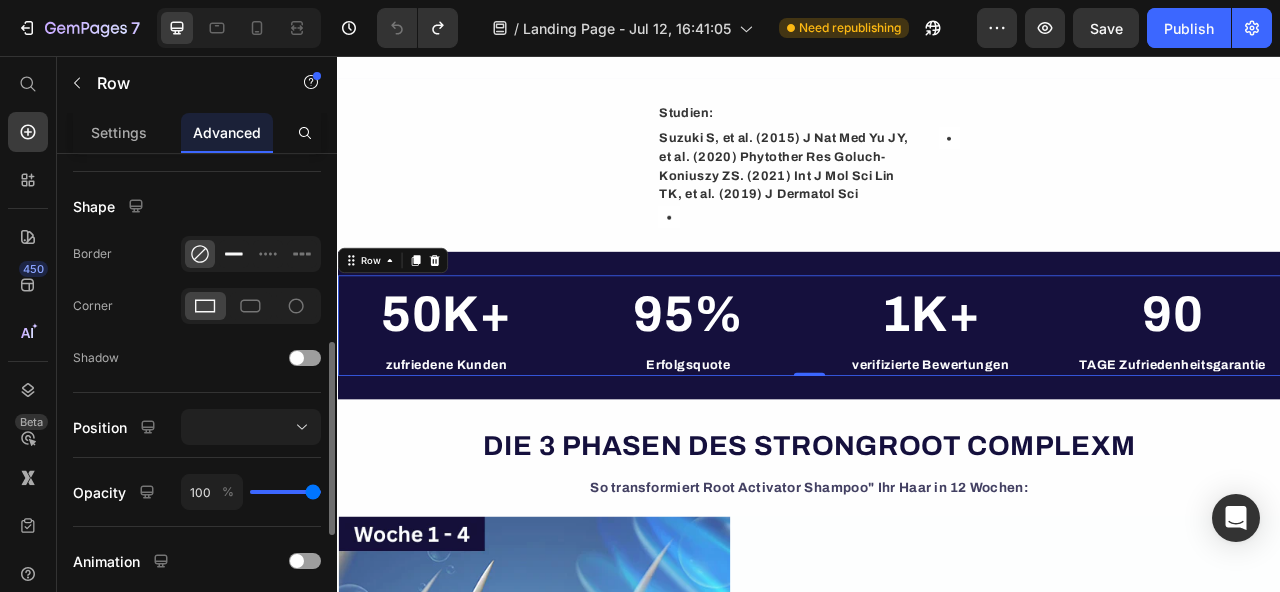 click 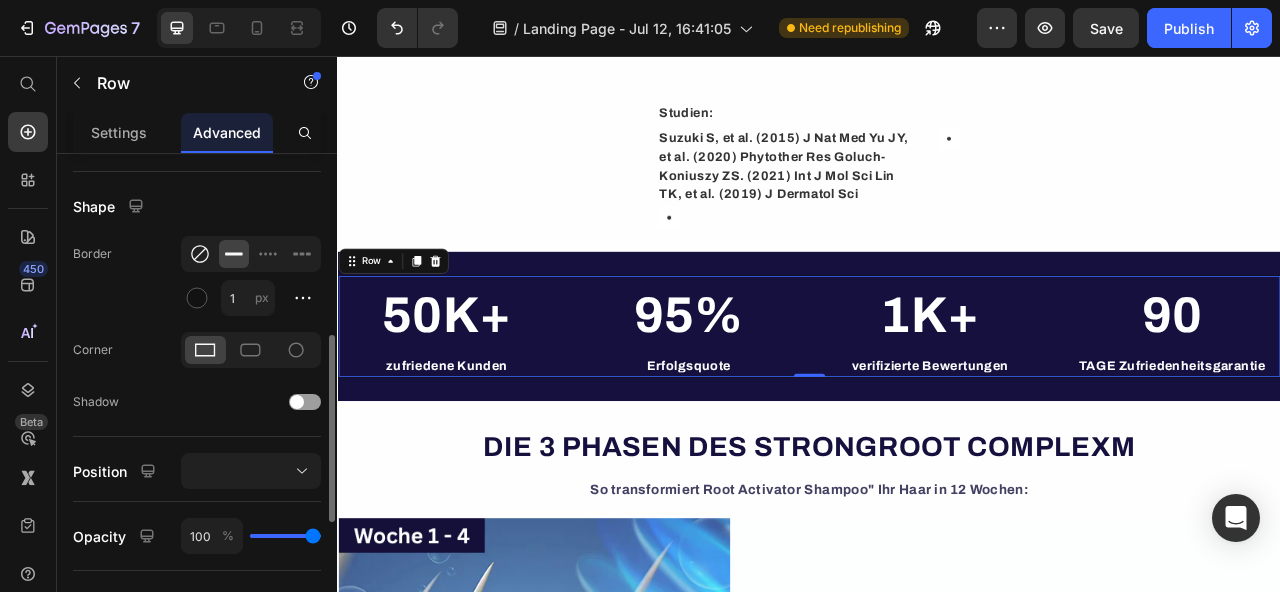 click 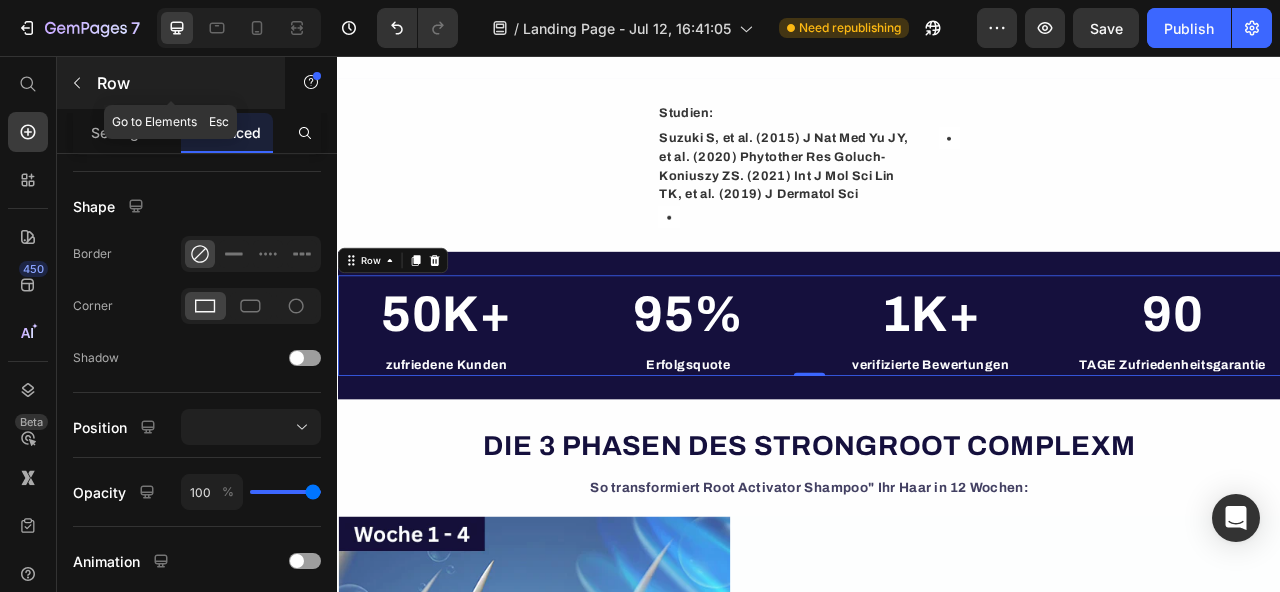 click at bounding box center (77, 83) 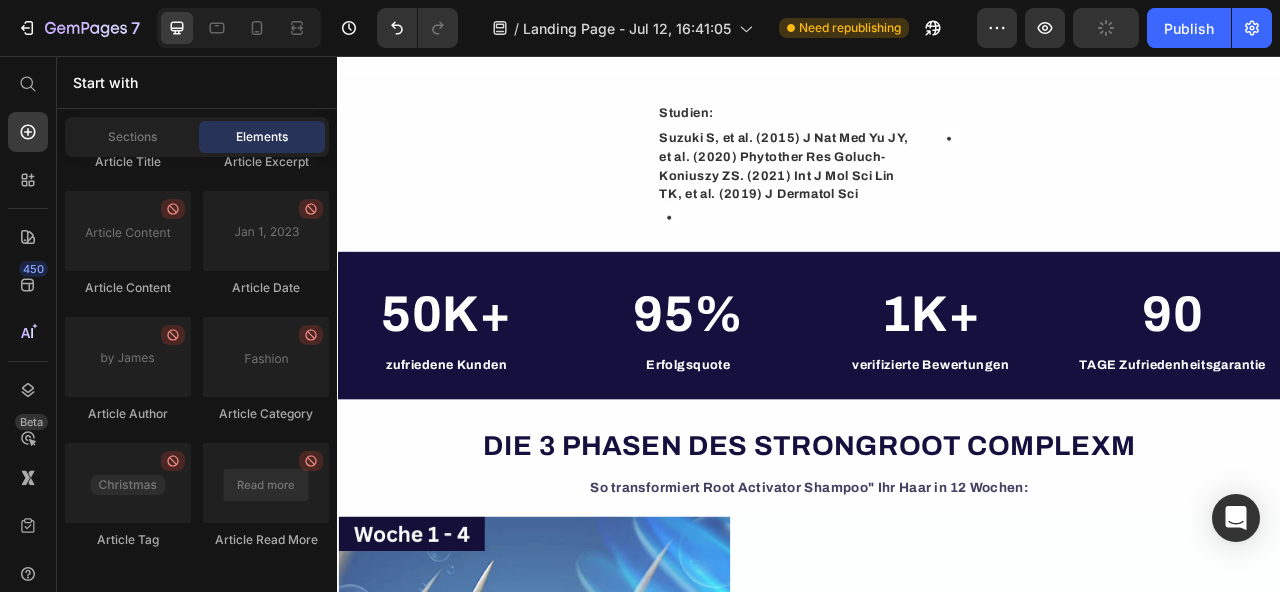 scroll, scrollTop: 5752, scrollLeft: 0, axis: vertical 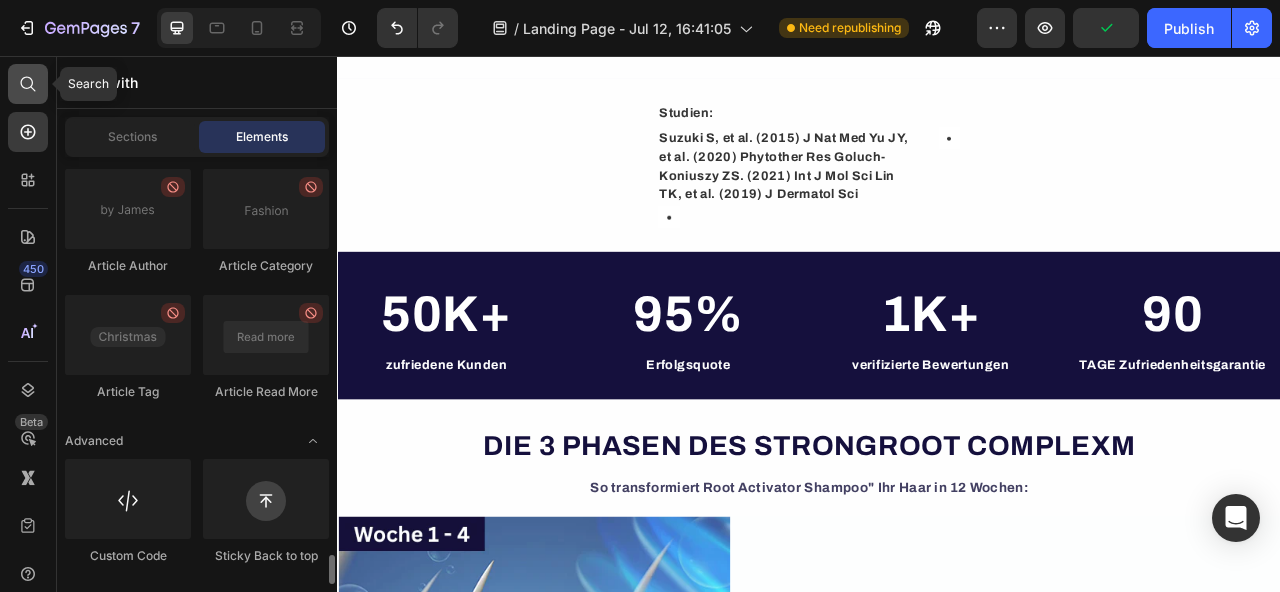 click 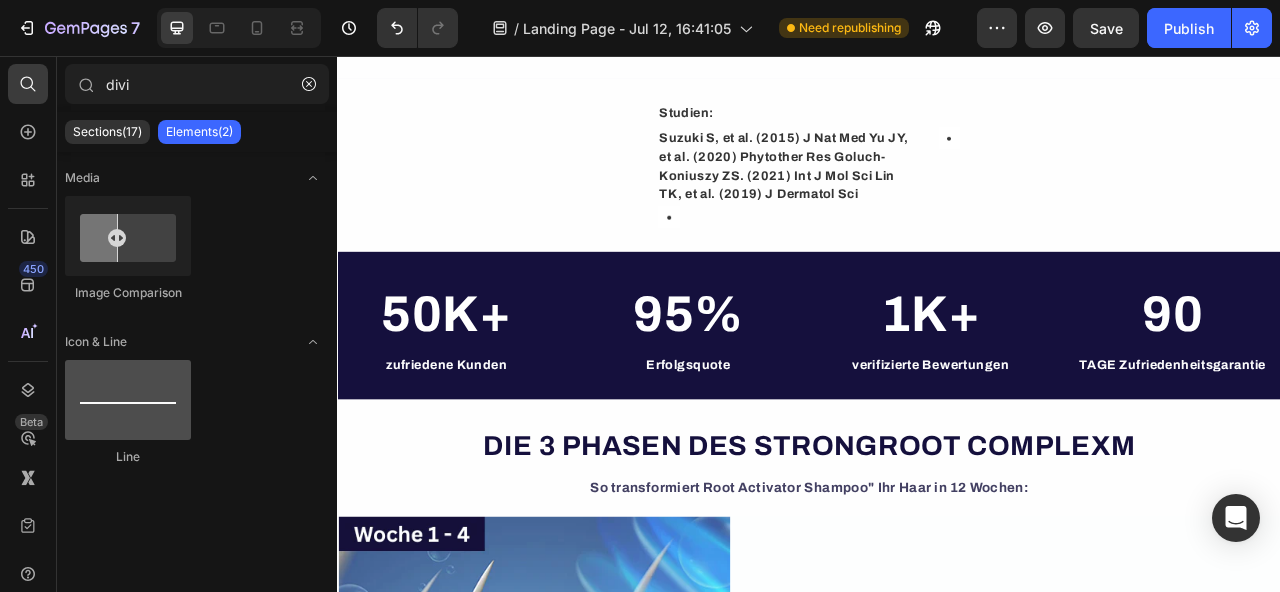 type on "divi" 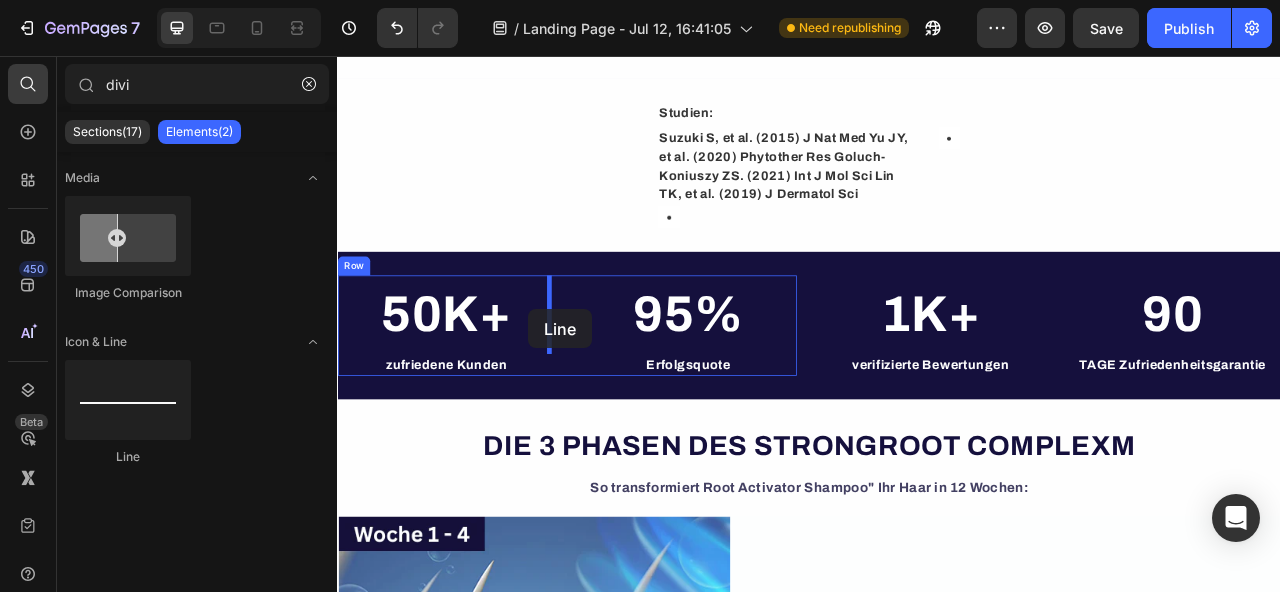 drag, startPoint x: 488, startPoint y: 469, endPoint x: 580, endPoint y: 378, distance: 129.40247 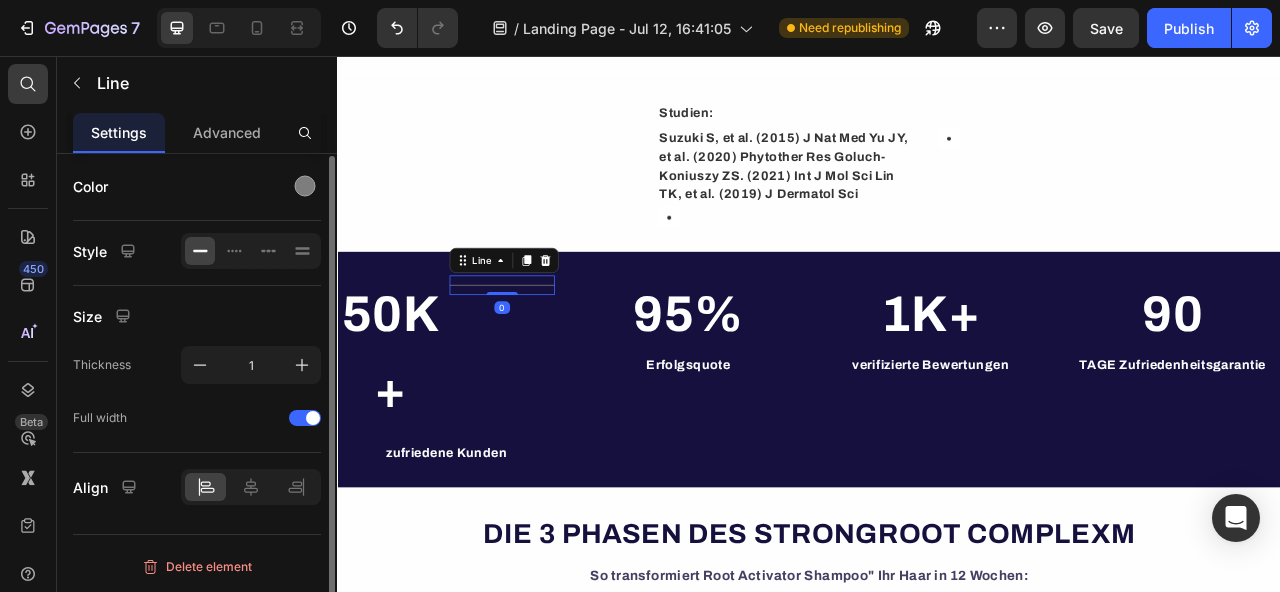 scroll, scrollTop: 0, scrollLeft: 0, axis: both 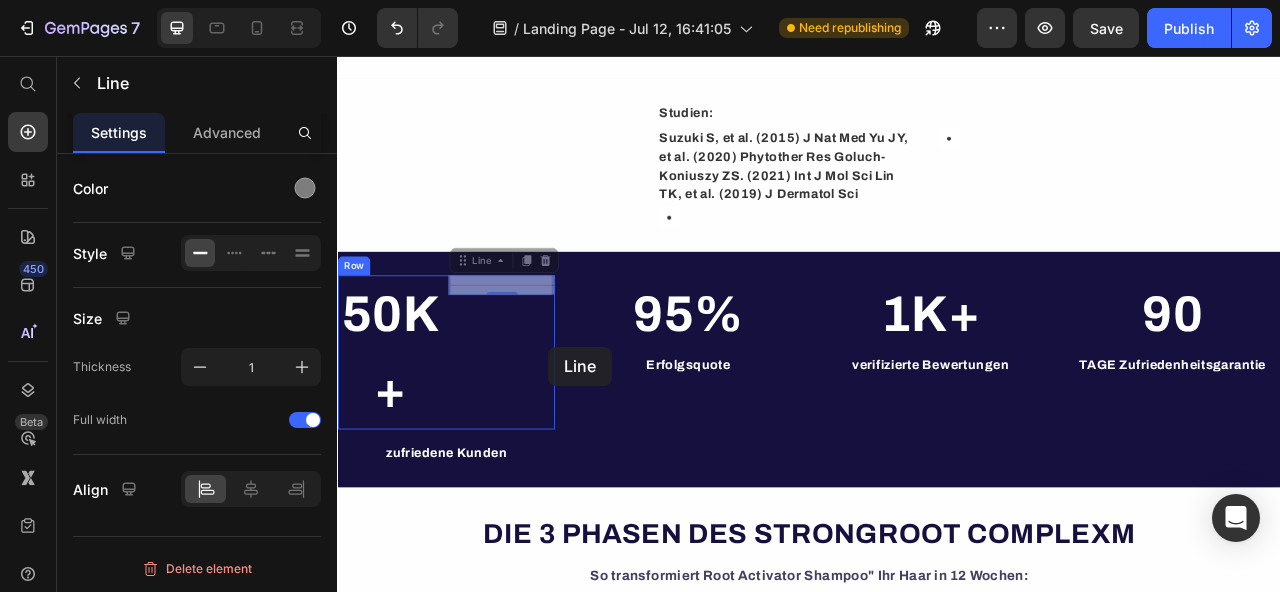 drag, startPoint x: 562, startPoint y: 352, endPoint x: 606, endPoint y: 427, distance: 86.95401 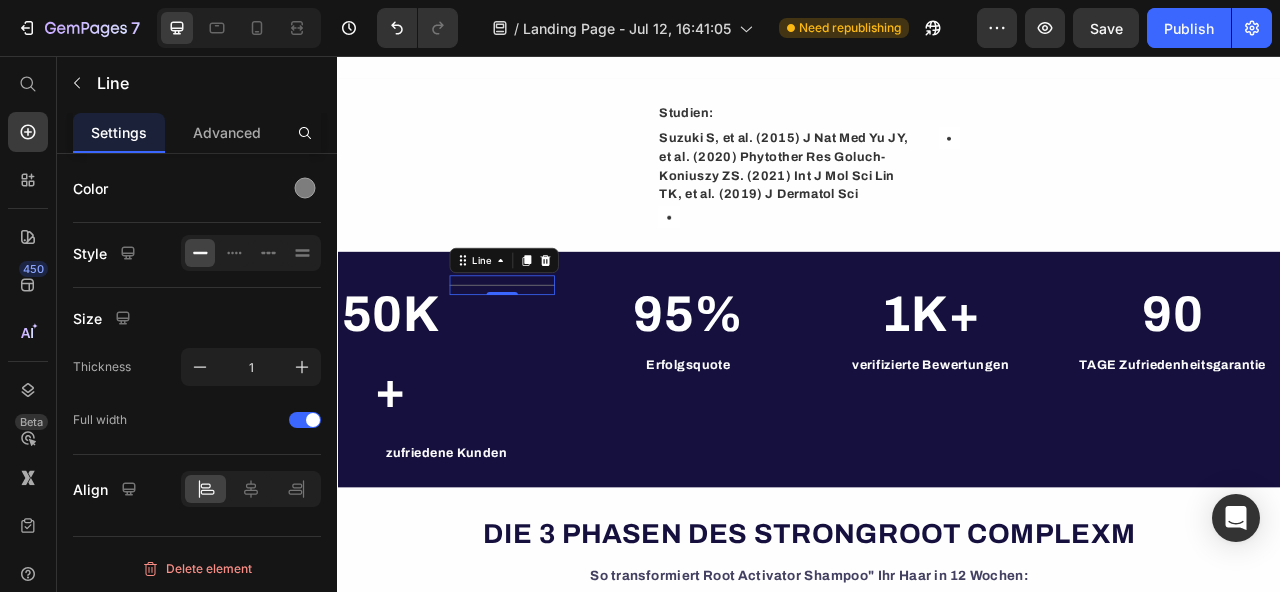 click on "Title Line   0" at bounding box center [546, 347] 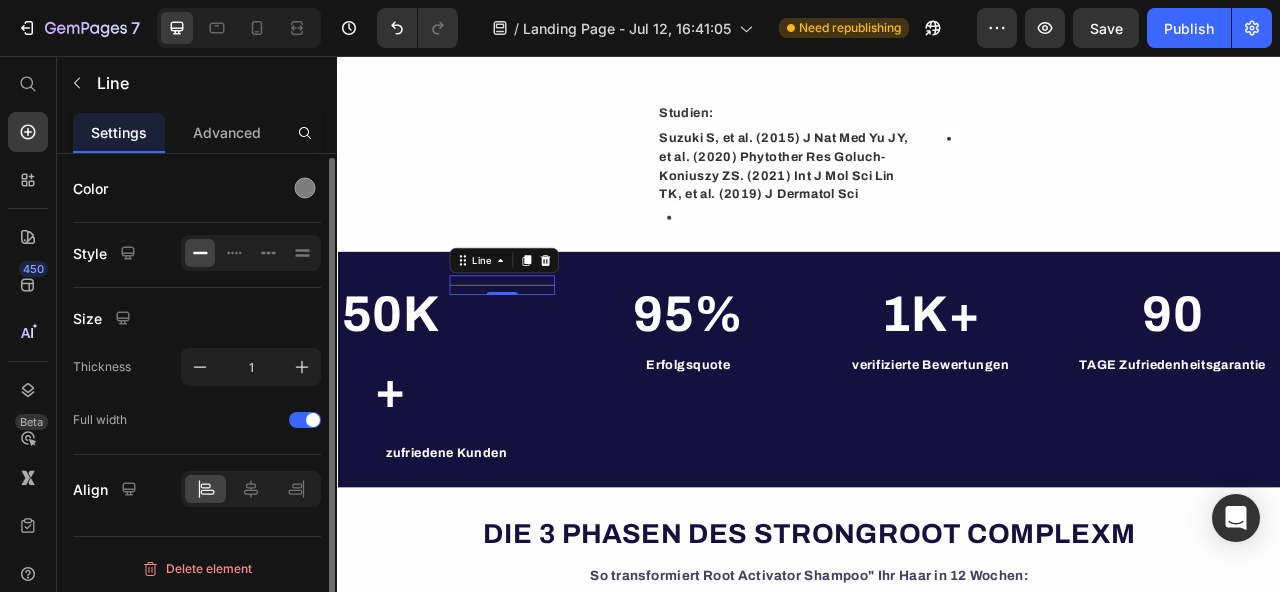 scroll, scrollTop: 2, scrollLeft: 0, axis: vertical 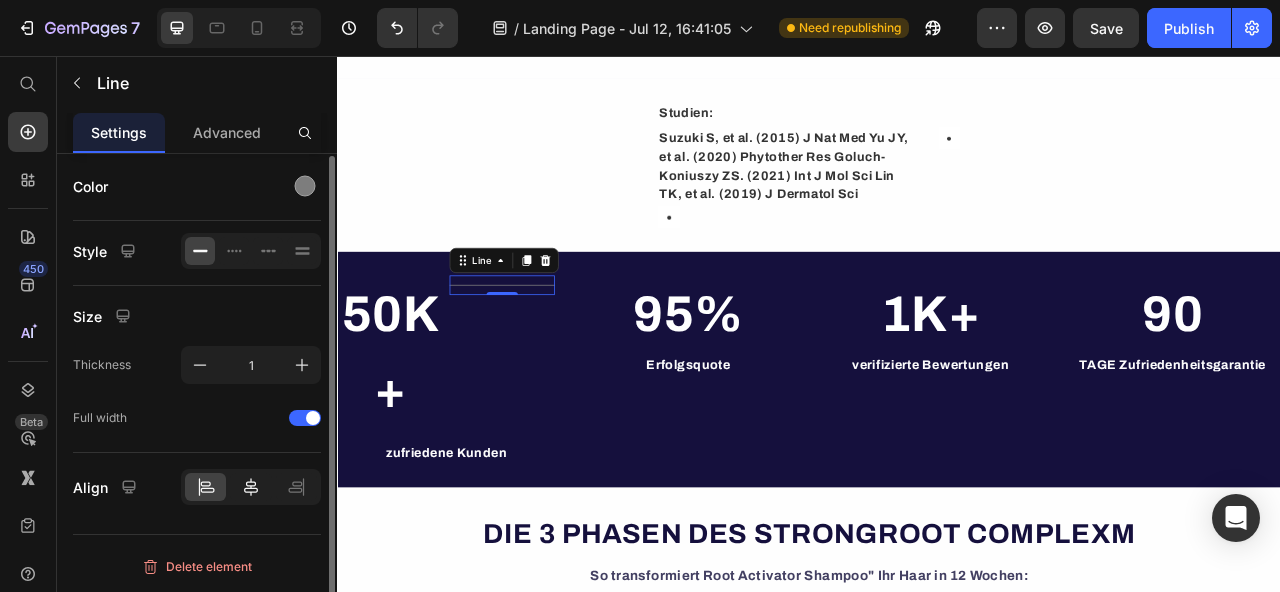 click 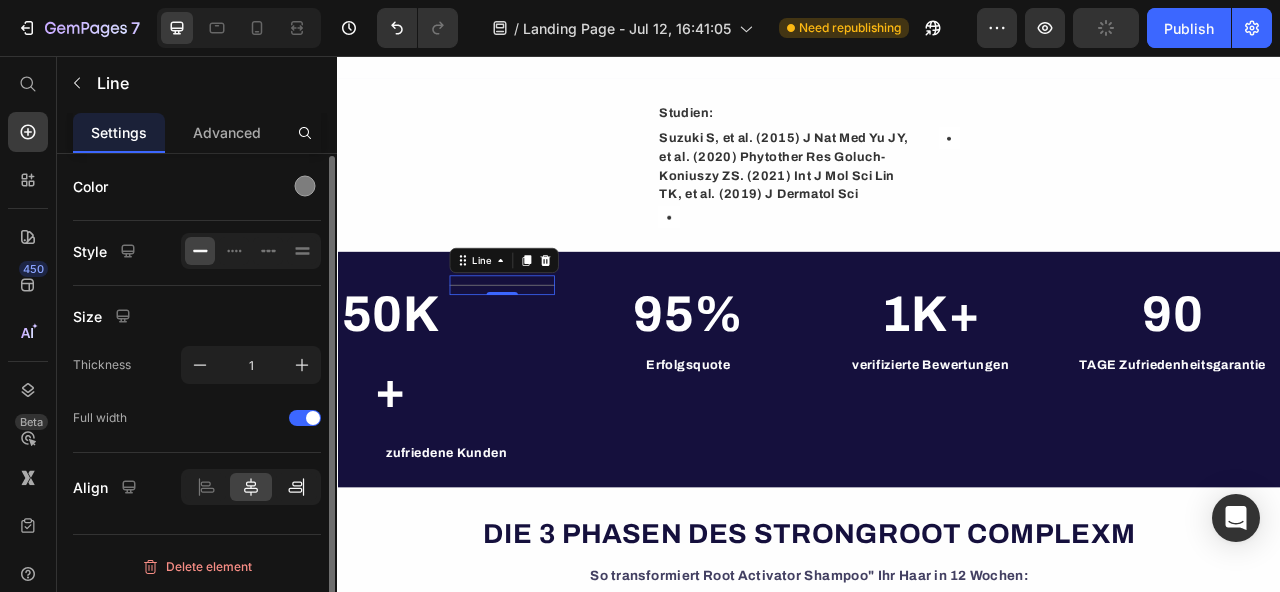 click 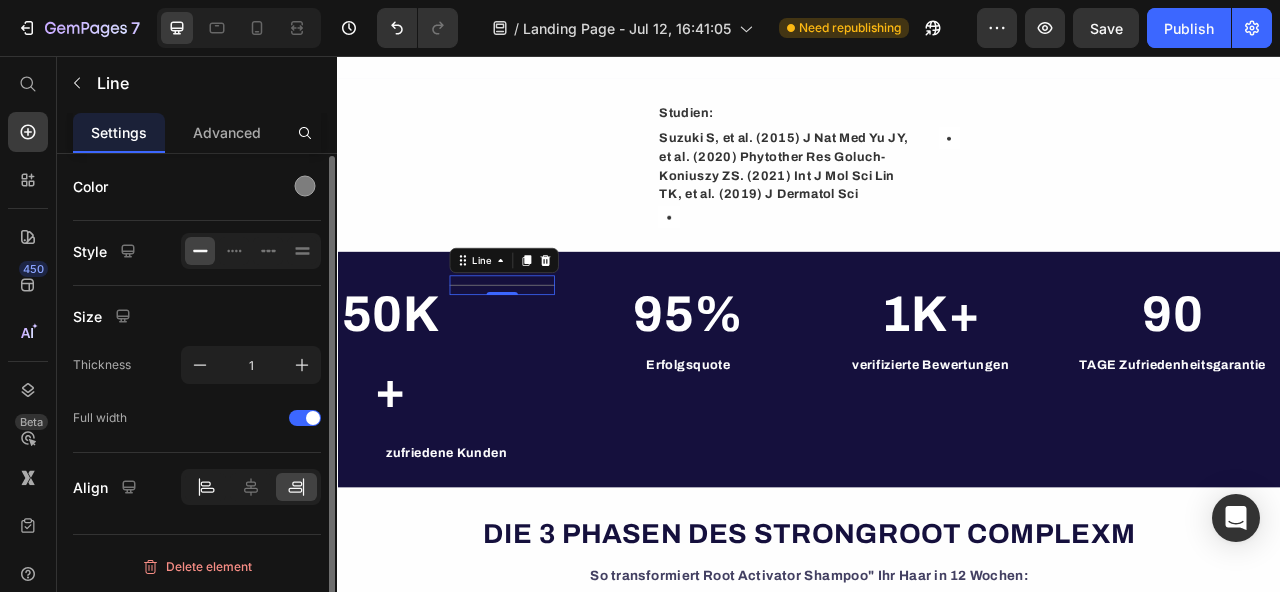 click 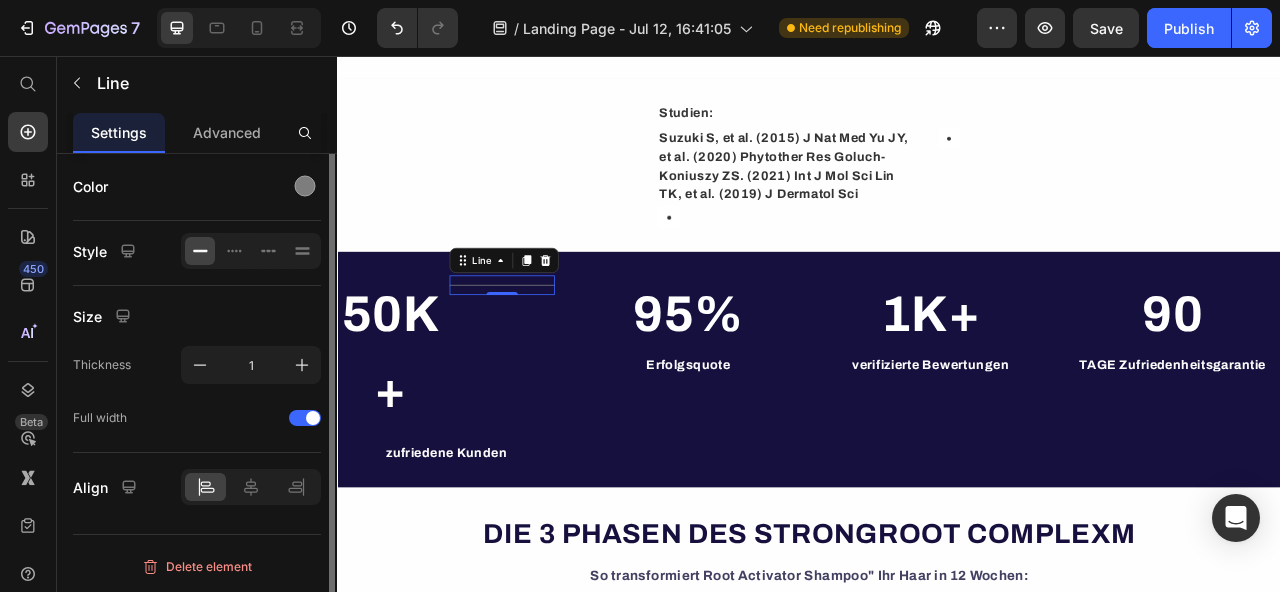 scroll, scrollTop: 0, scrollLeft: 0, axis: both 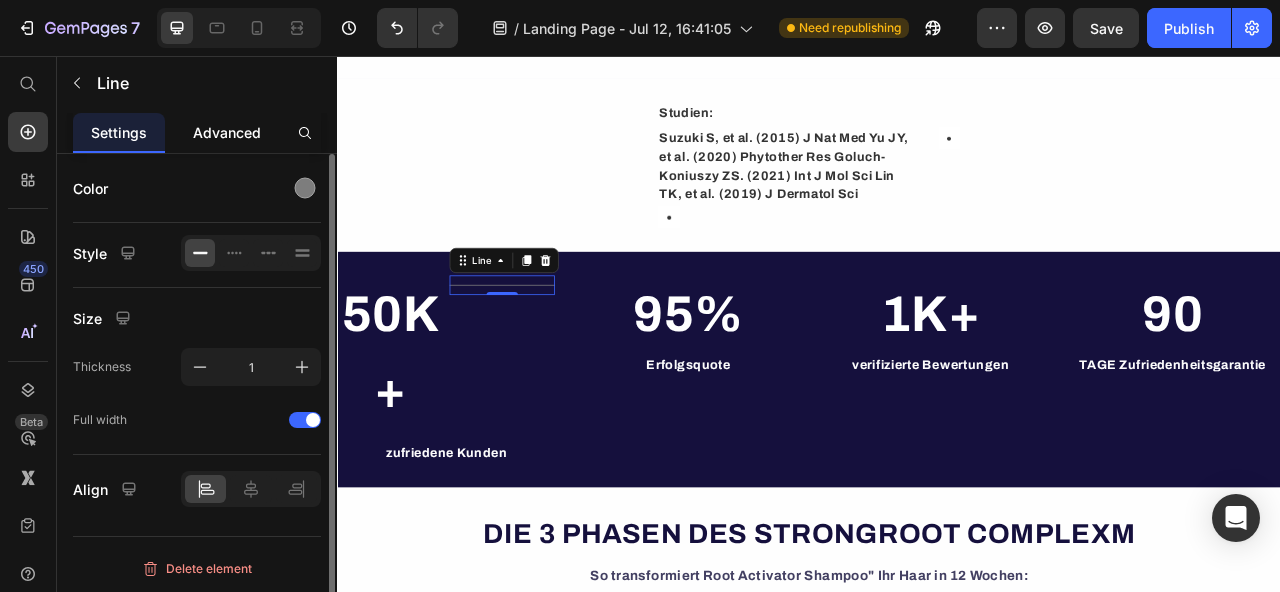 click on "Advanced" 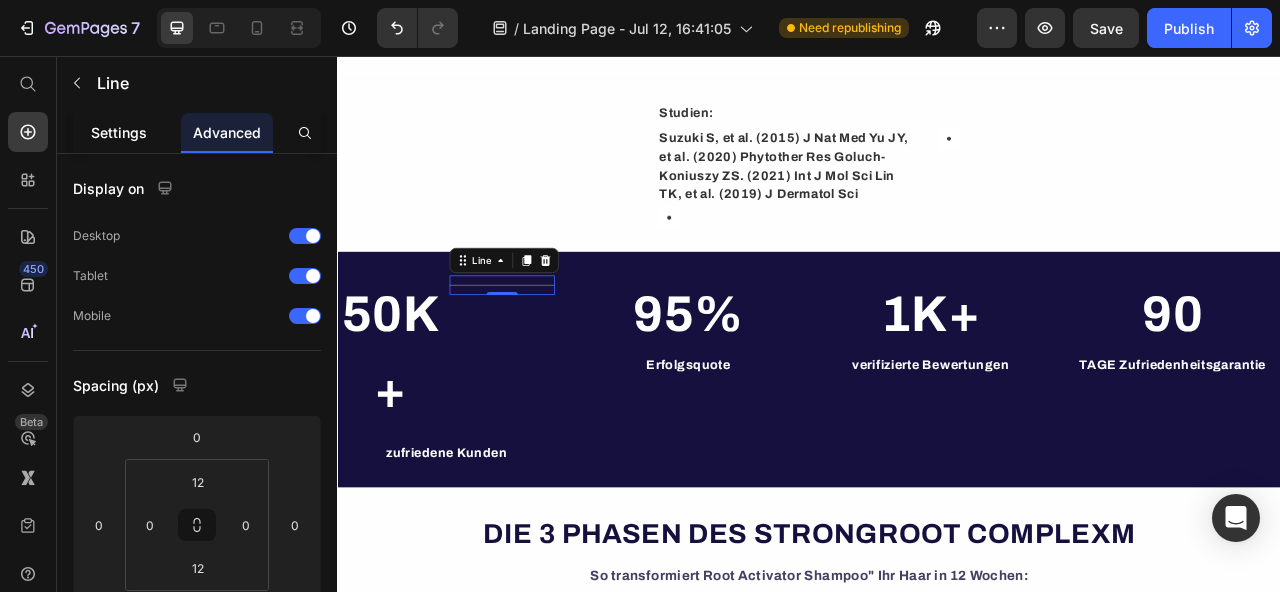 click on "Settings" at bounding box center [119, 132] 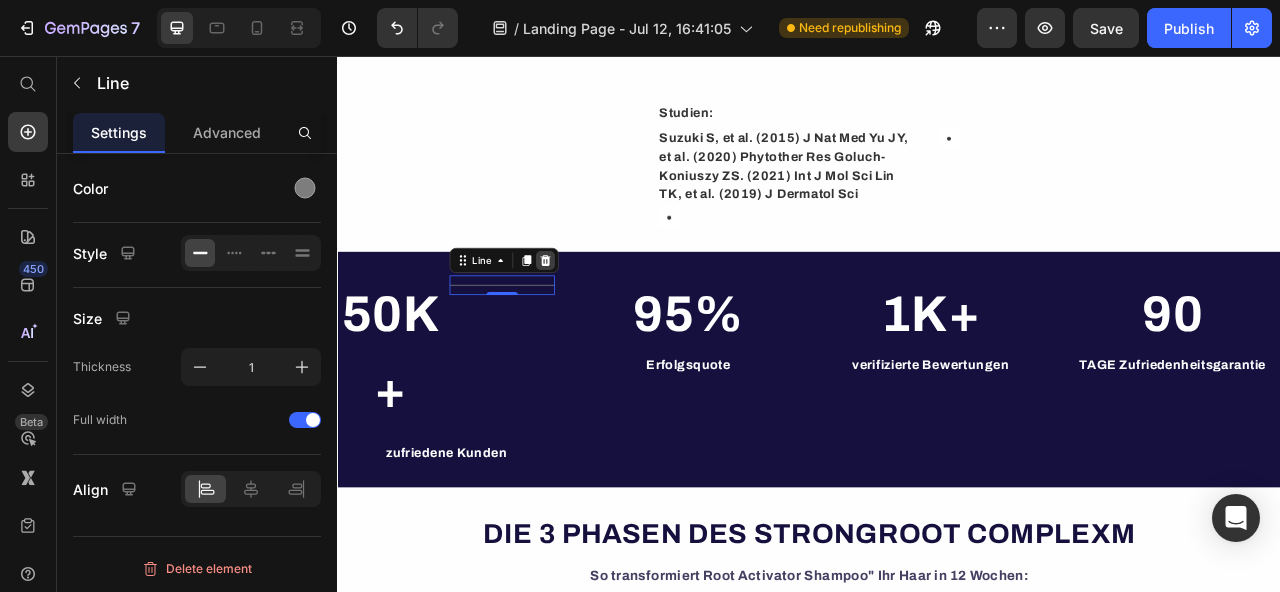 click 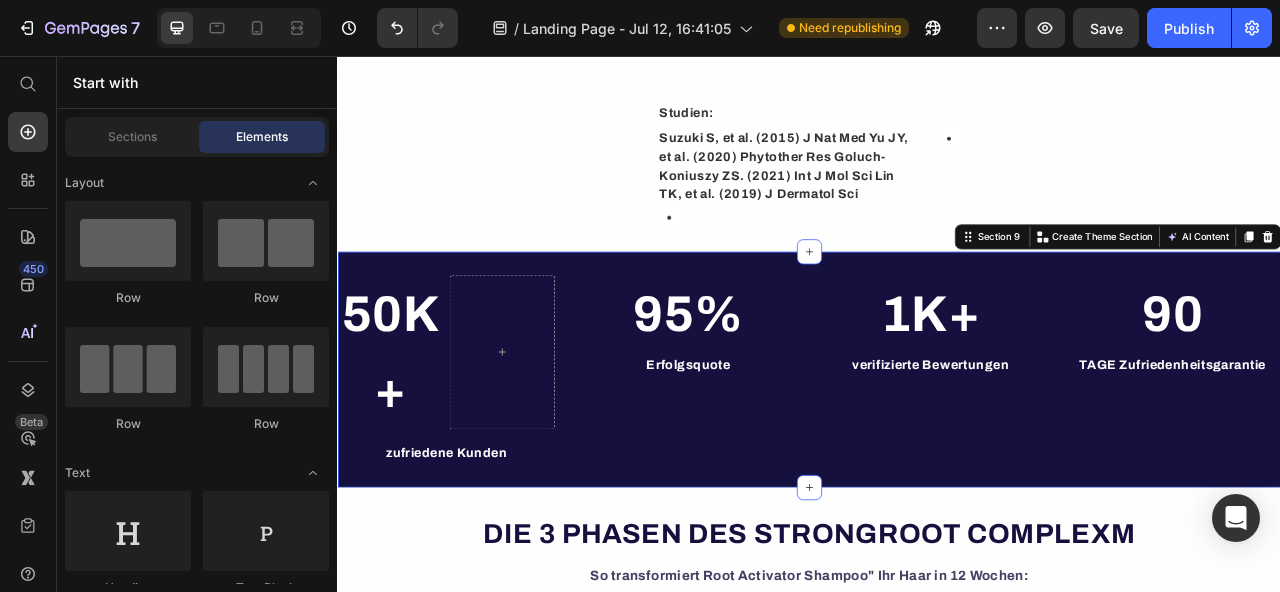 click on "50K+ Heading
Row zufriedene Kunden Text Block 95% Heading Erfolgsquote Text Block Row 1K+ Heading verifizierte Bewertungen Text Block 90 Heading TAGE Zufriedenheitsgarantie Text Block Row Row Section 9   You can create reusable sections Create Theme Section AI Content Write with GemAI What would you like to describe here? Tone and Voice Persuasive Product Forge™ Root Activator Shampoo Show more Generate" at bounding box center [937, 455] 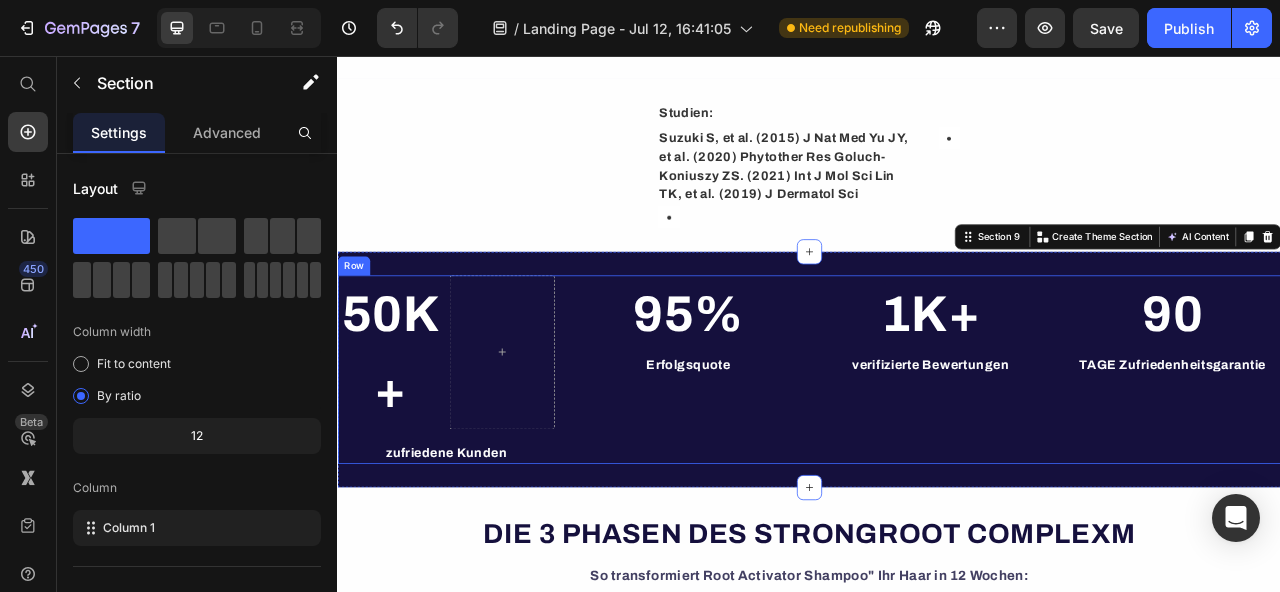 click on "50K+ Heading
Row zufriedene Kunden Text Block 95% Heading Erfolgsquote Text Block Row 1K+ Heading verifizierte Bewertungen Text Block 90 Heading TAGE Zufriedenheitsgarantie Text Block Row Row" at bounding box center (937, 455) 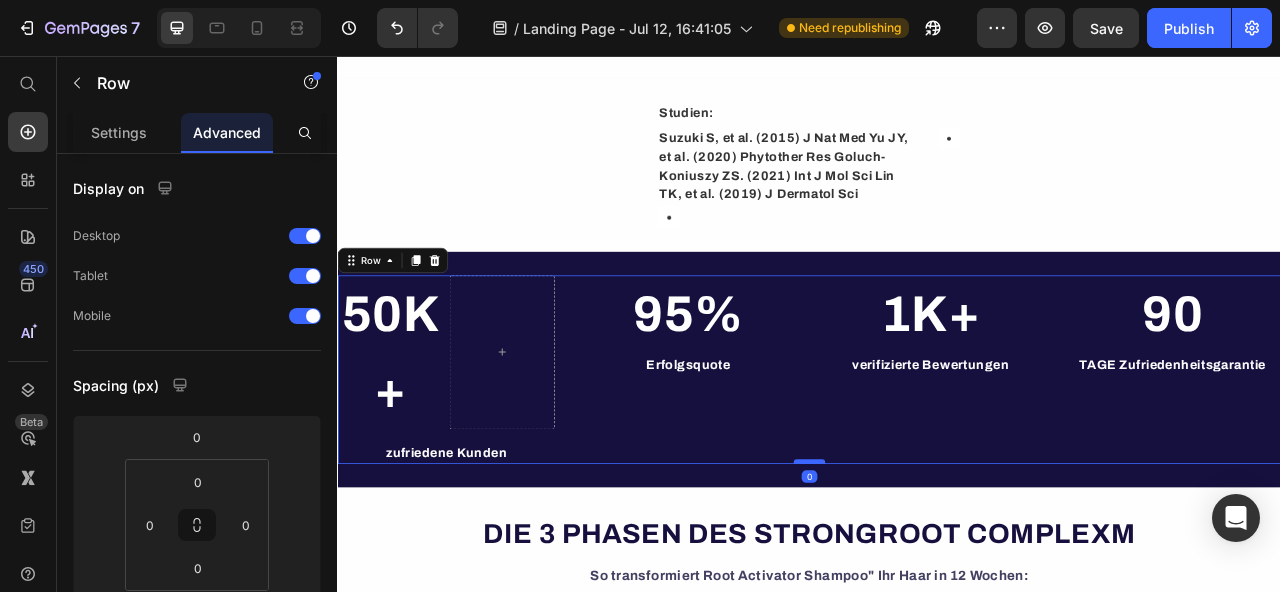 click at bounding box center [937, 572] 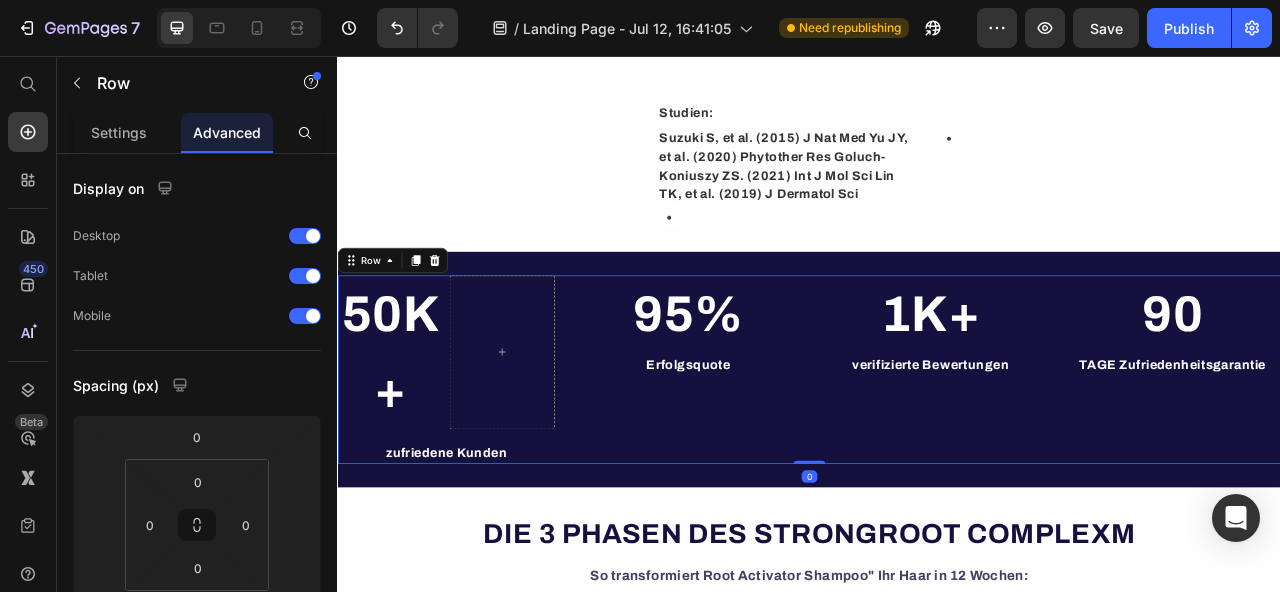 drag, startPoint x: 920, startPoint y: 573, endPoint x: 921, endPoint y: 544, distance: 29.017237 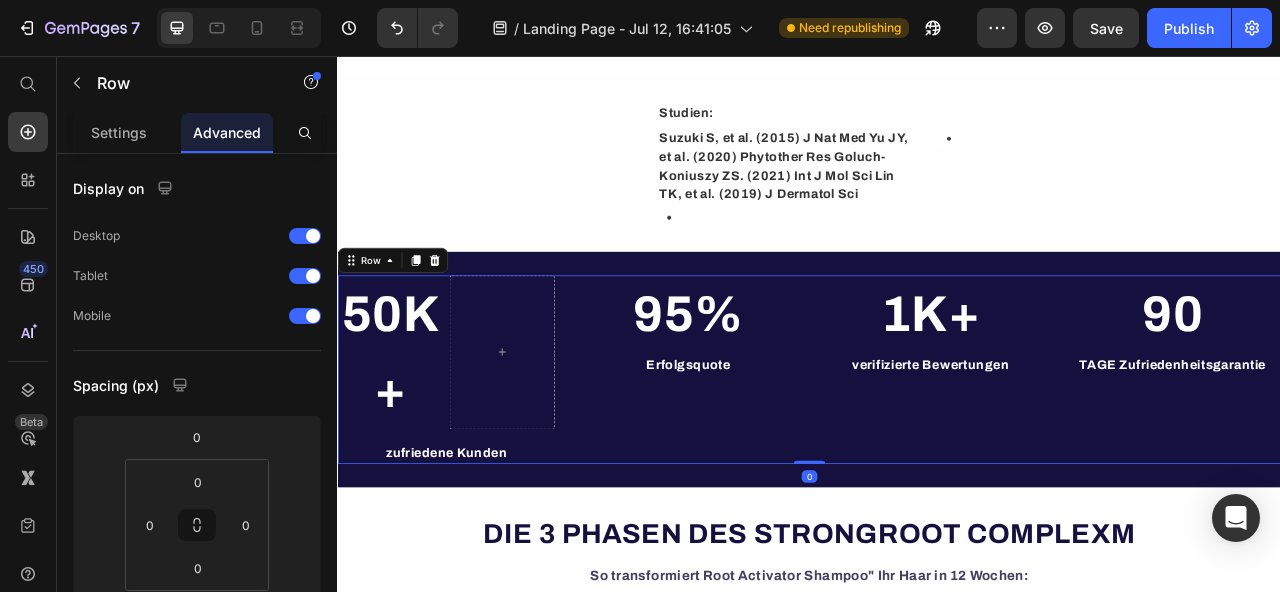 click on "50K+ Heading
Row zufriedene Kunden Text Block 95% Heading Erfolgsquote Text Block Row 1K+ Heading verifizierte Bewertungen Text Block 90 Heading TAGE Zufriedenheitsgarantie Text Block Row Row   0" at bounding box center [937, 455] 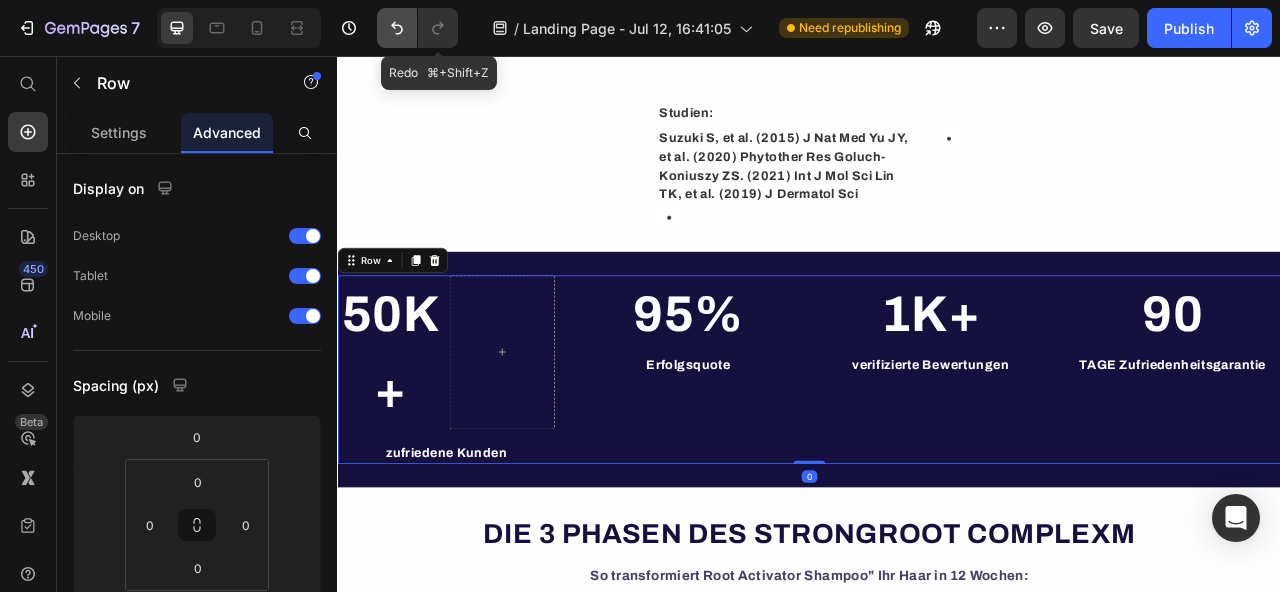 click 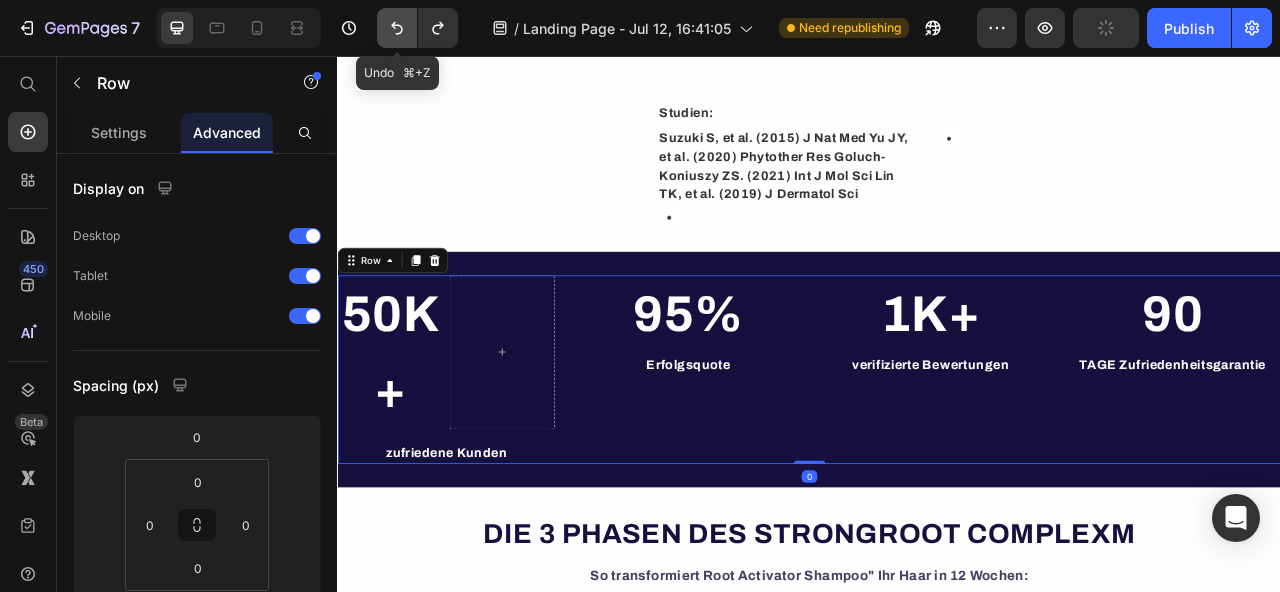 click 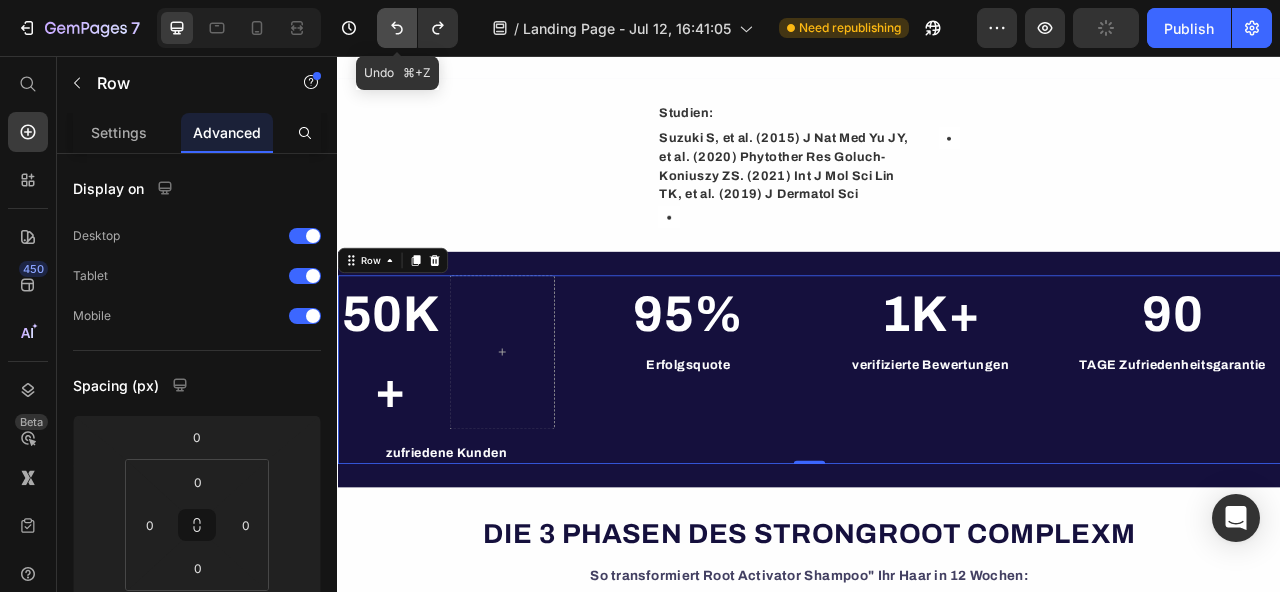click 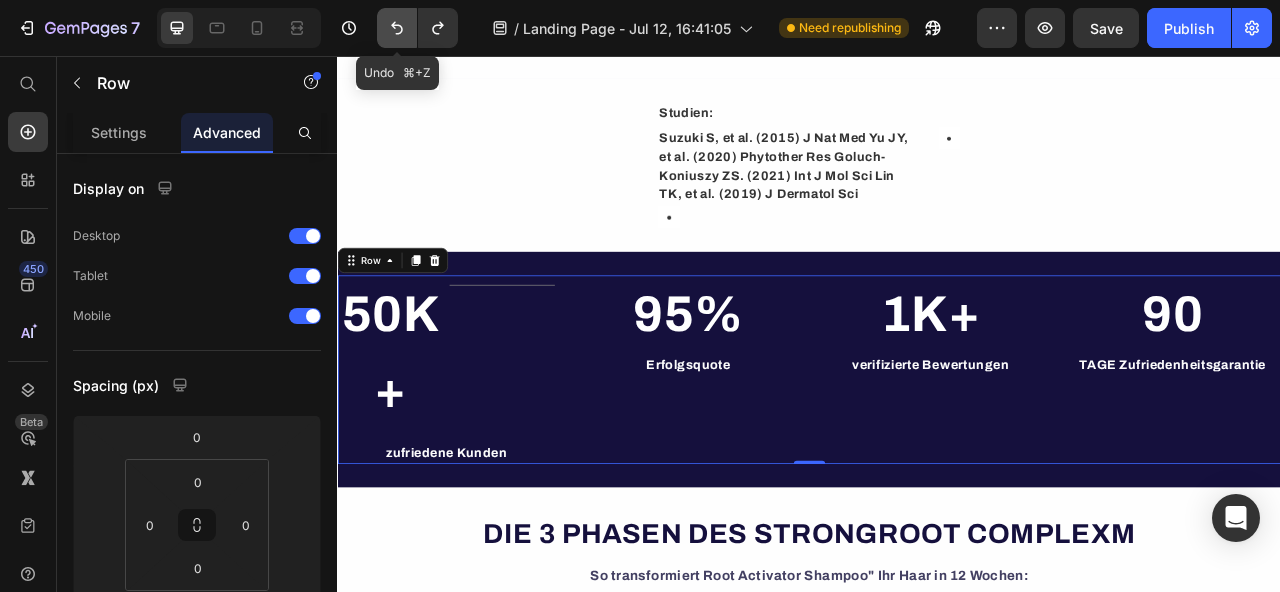 click 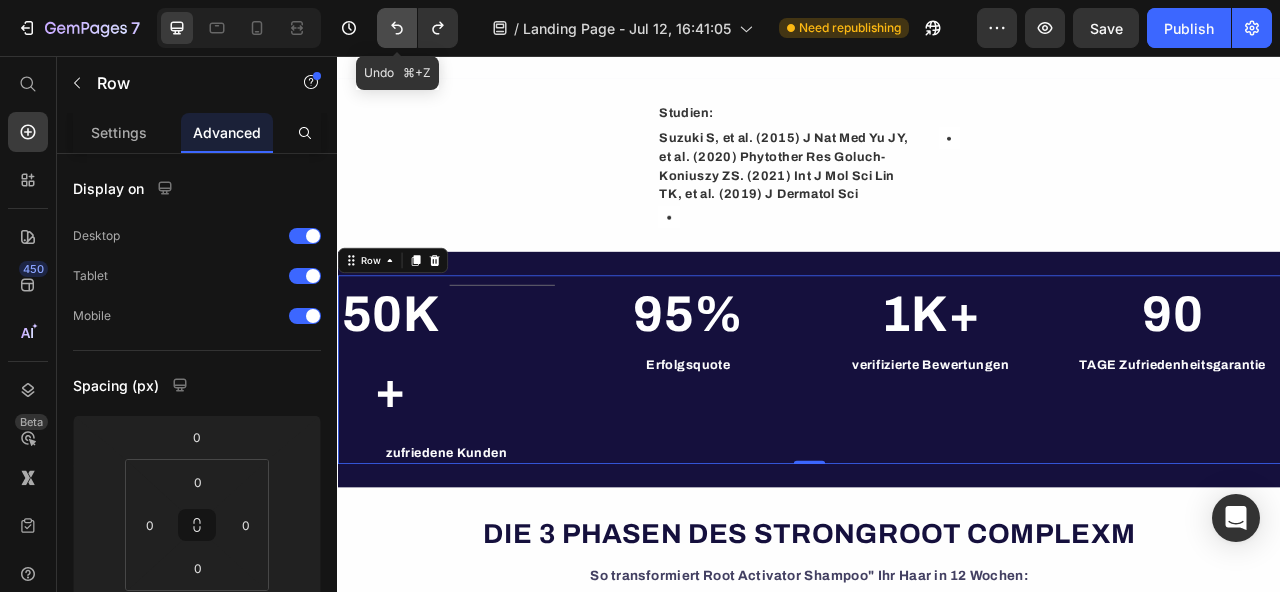click 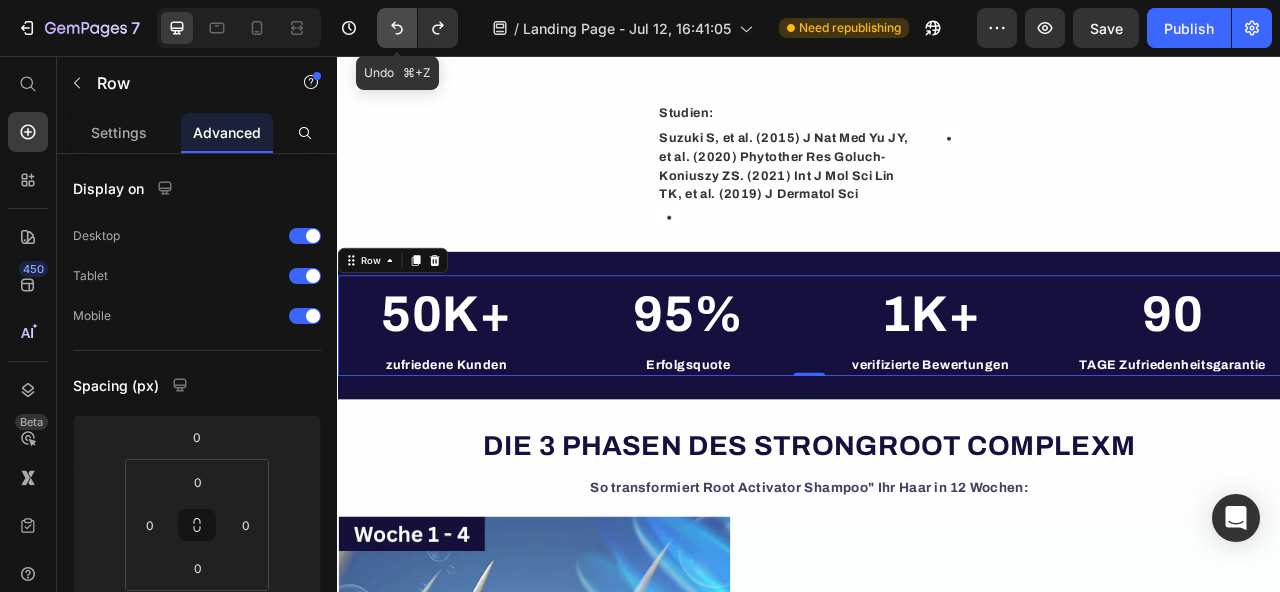 click 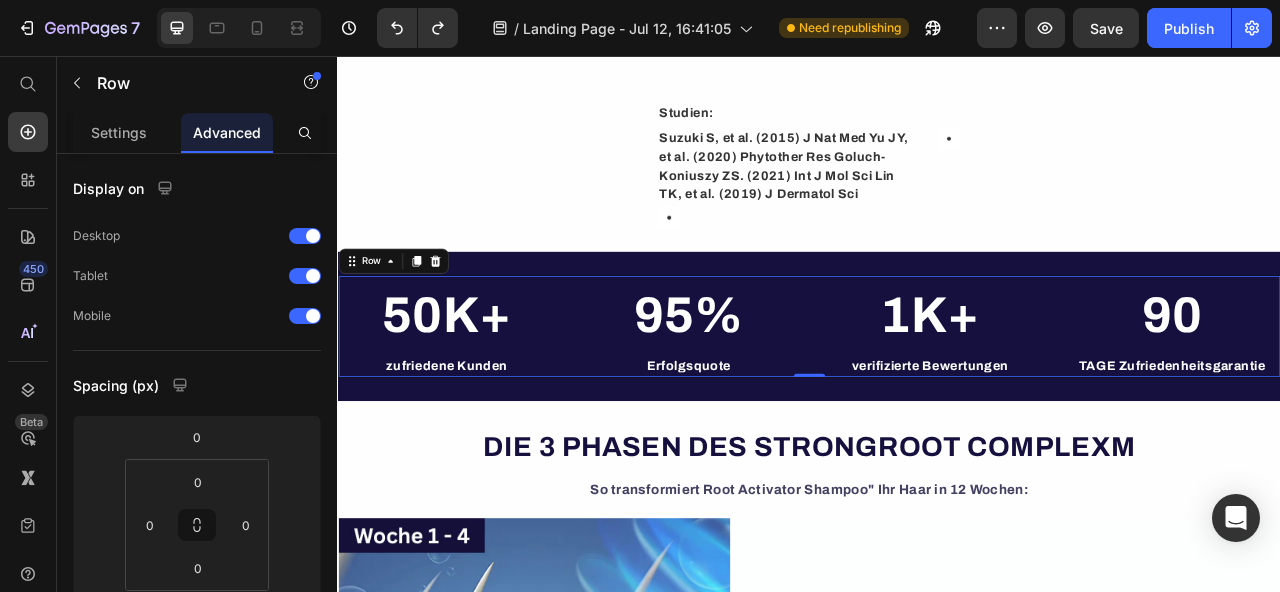click on "50K+ Heading zufriedene Kunden Text Block 95% Heading Erfolgsquote Text Block Row 1K+ Heading verifizierte Bewertungen Text Block 90 Heading TAGE Zufriedenheitsgarantie Text Block Row Row   0" at bounding box center [937, 400] 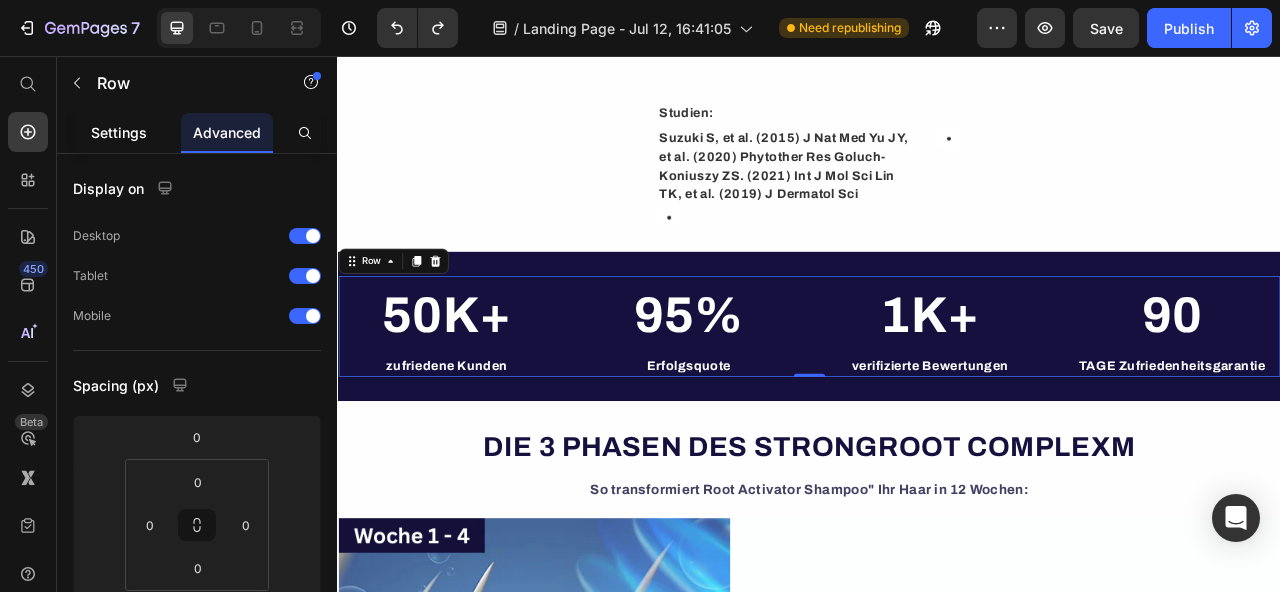 click on "Settings" at bounding box center (119, 132) 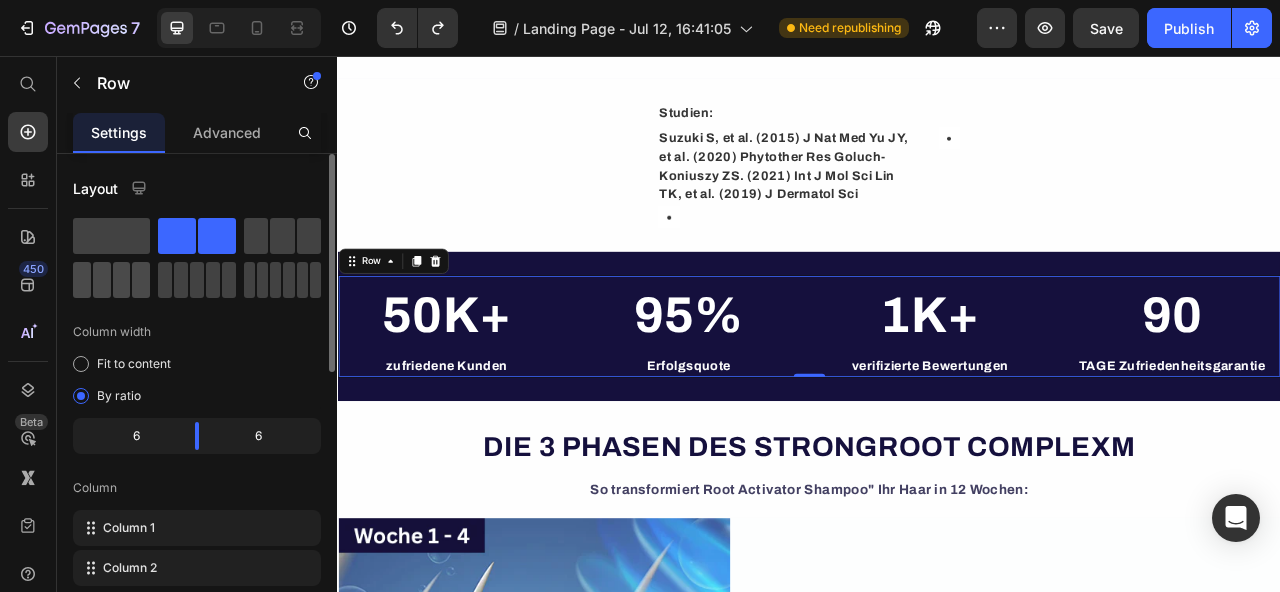 click 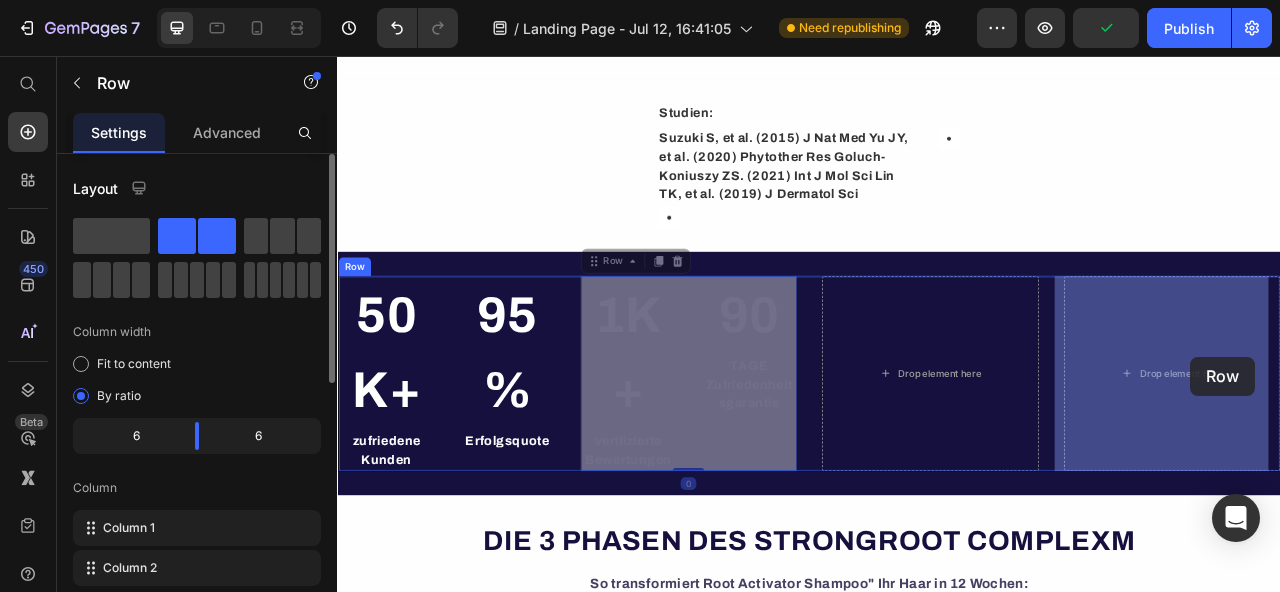 drag, startPoint x: 762, startPoint y: 456, endPoint x: 1422, endPoint y: 439, distance: 660.21893 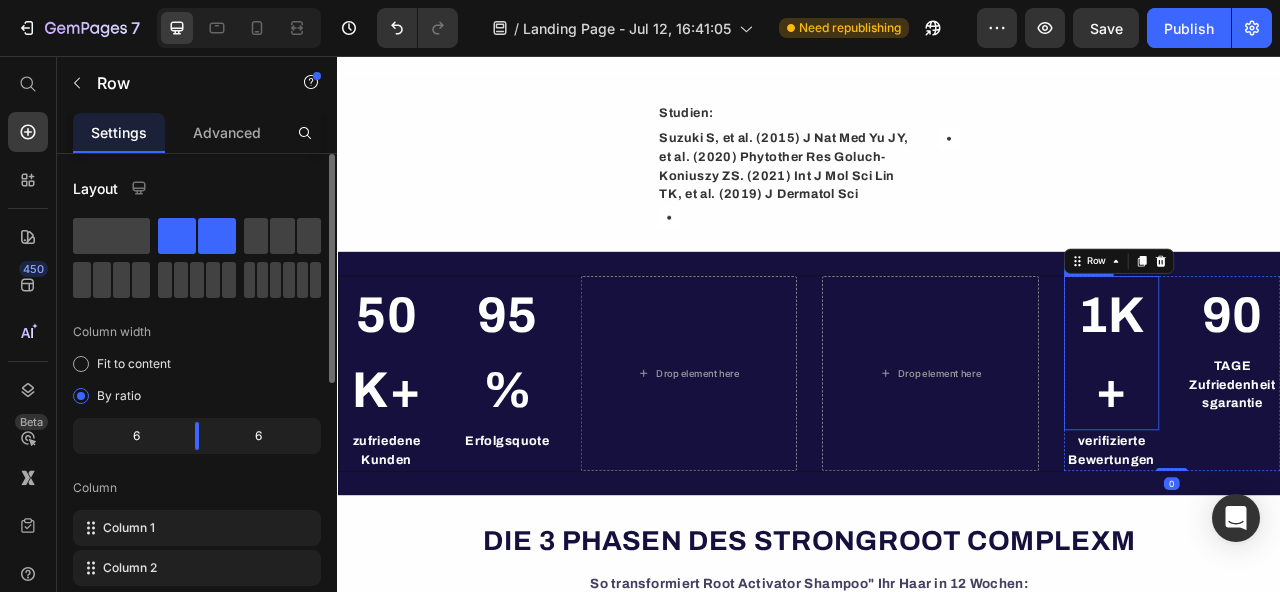 click on "1K+" at bounding box center [1322, 434] 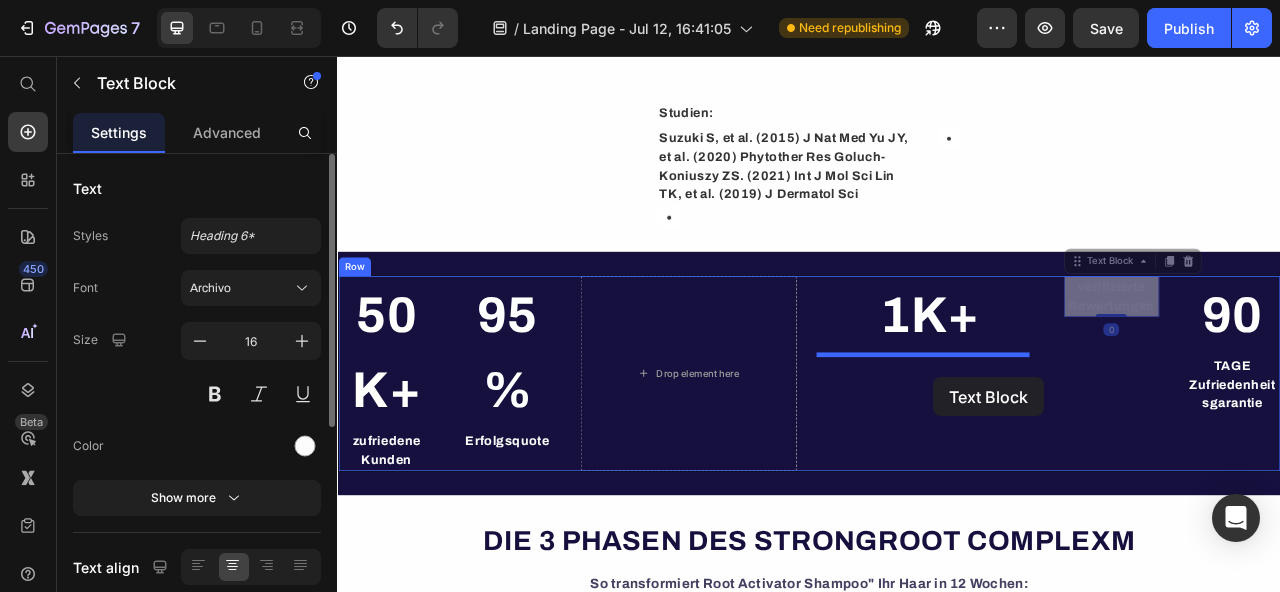 drag, startPoint x: 1265, startPoint y: 388, endPoint x: 1096, endPoint y: 465, distance: 185.71483 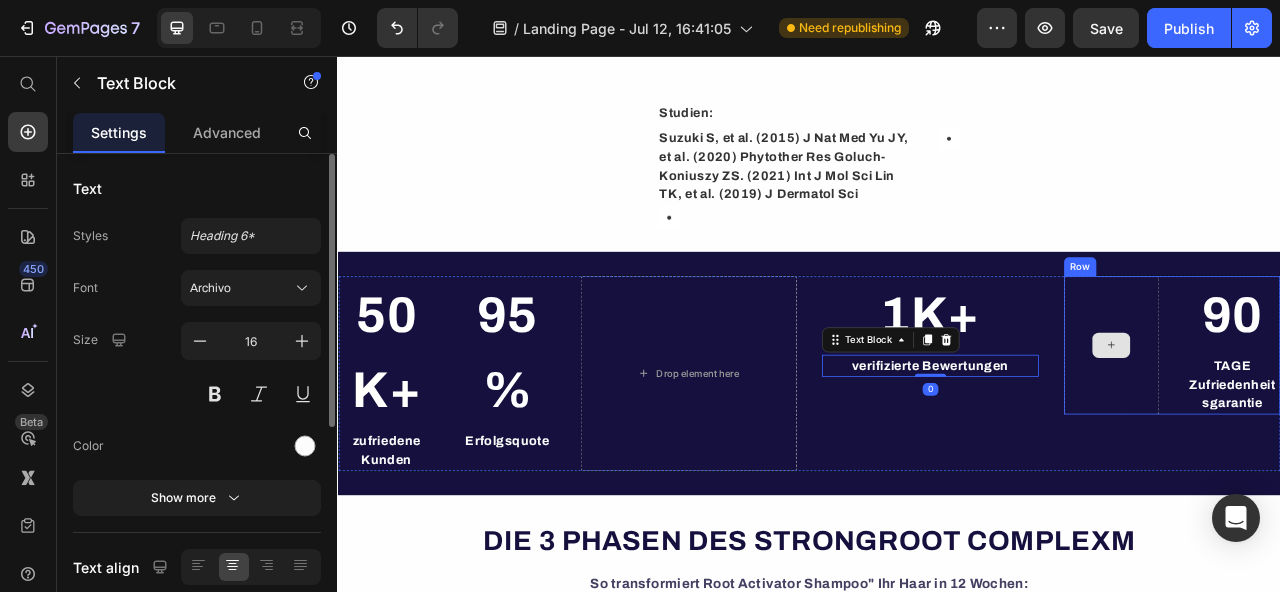 click at bounding box center (1322, 424) 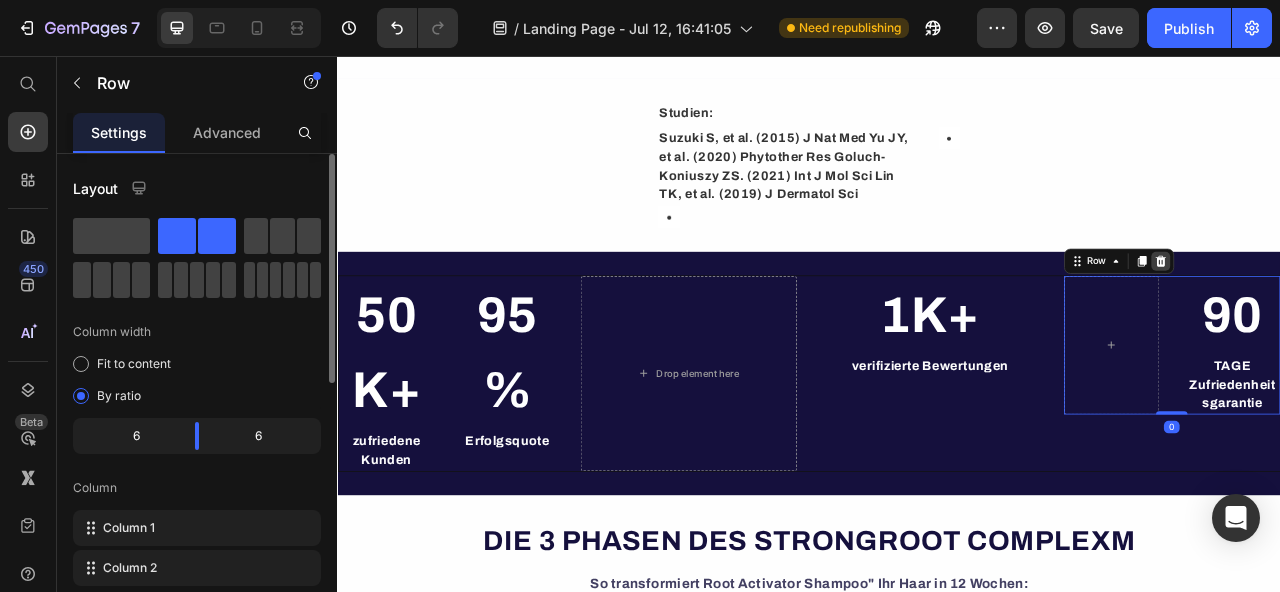 click at bounding box center (1384, 317) 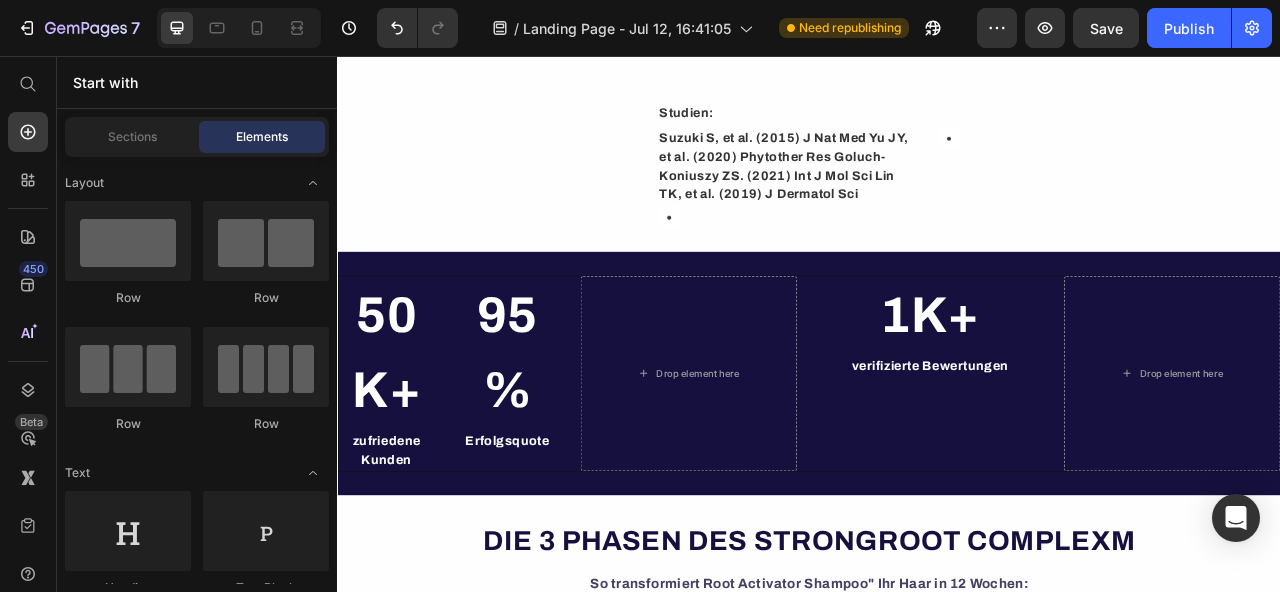 click at bounding box center (413, 28) 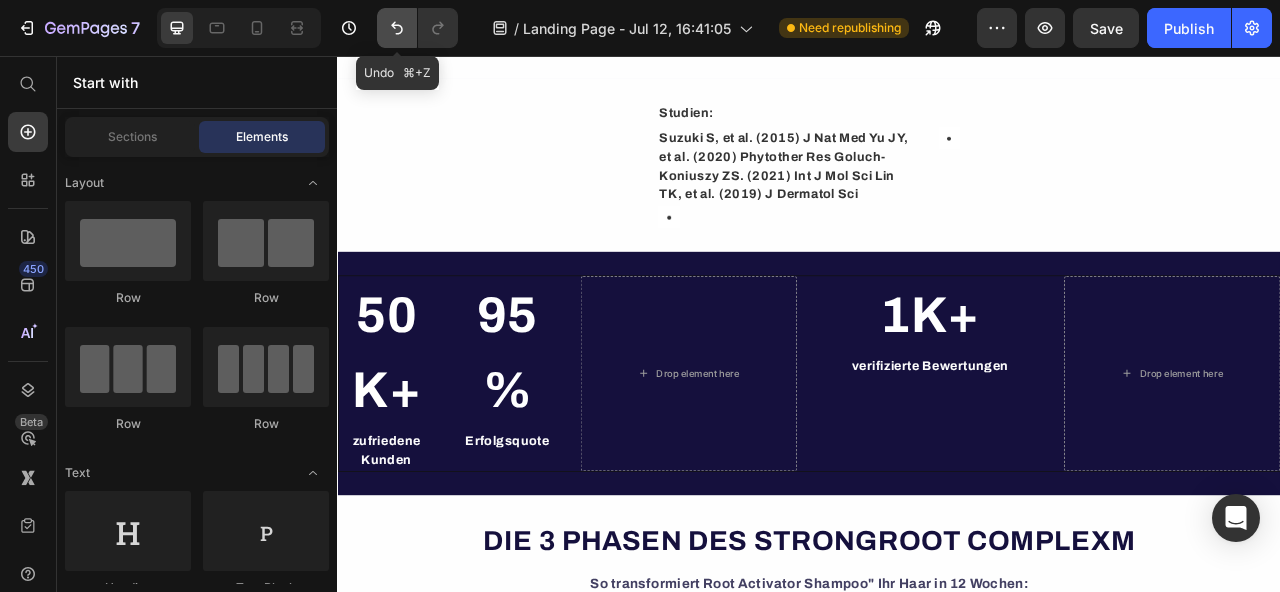 drag, startPoint x: 389, startPoint y: 24, endPoint x: 382, endPoint y: 93, distance: 69.354164 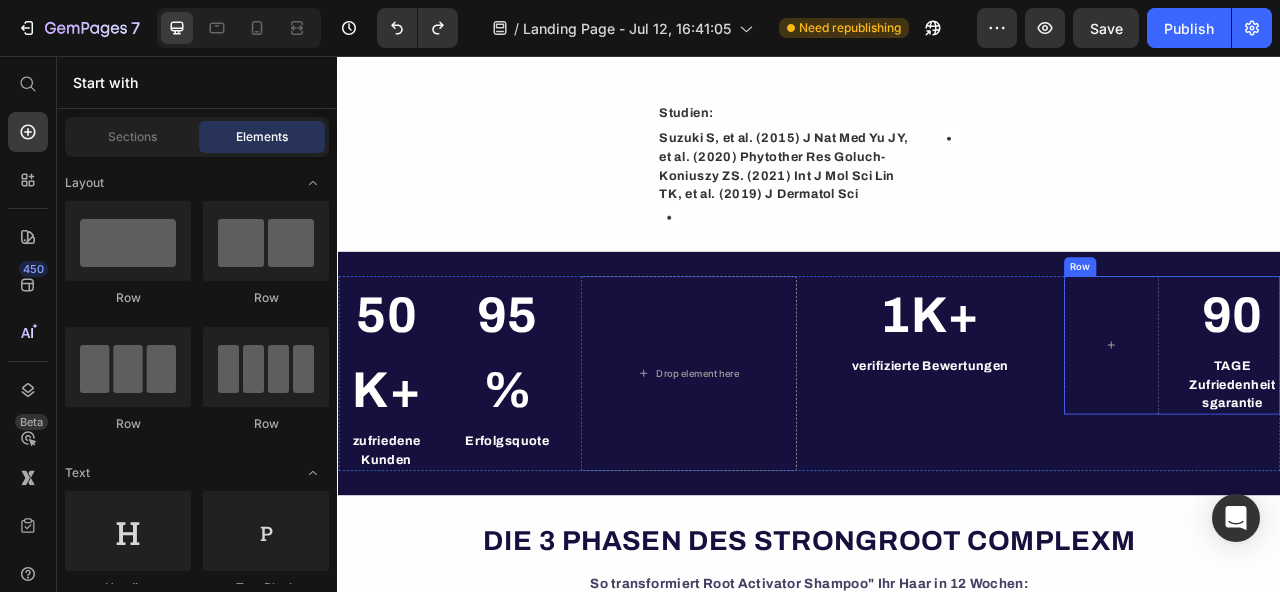 click on "90 Heading TAGE Zufriedenheitsgarantie Text Block Row" at bounding box center (1399, 424) 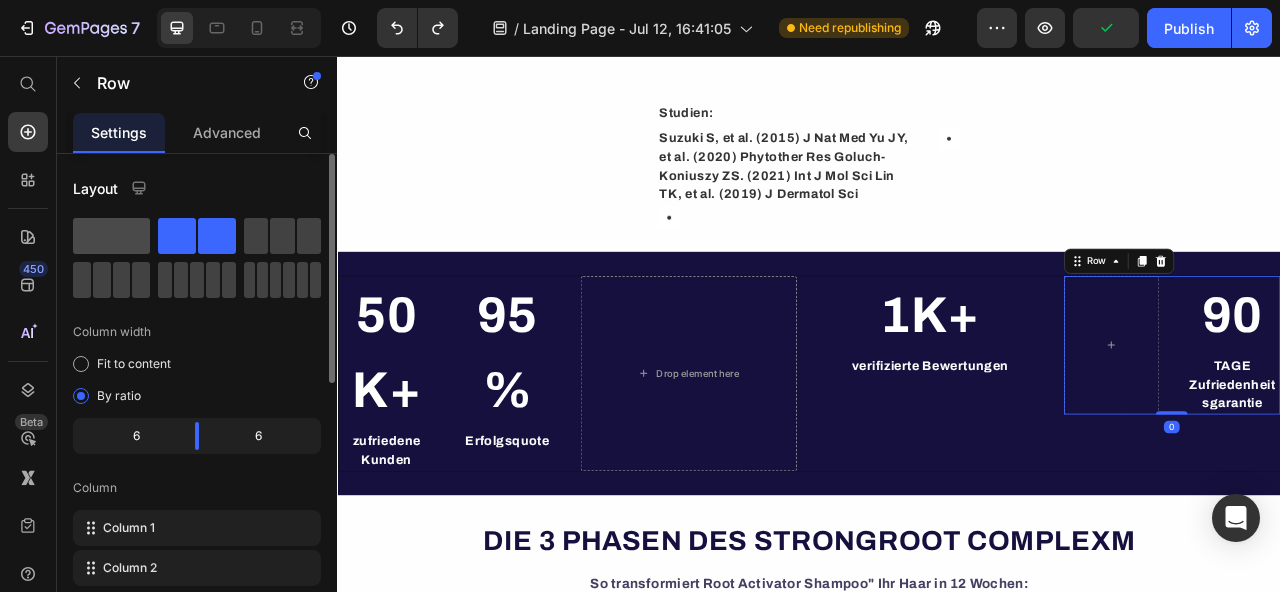 click 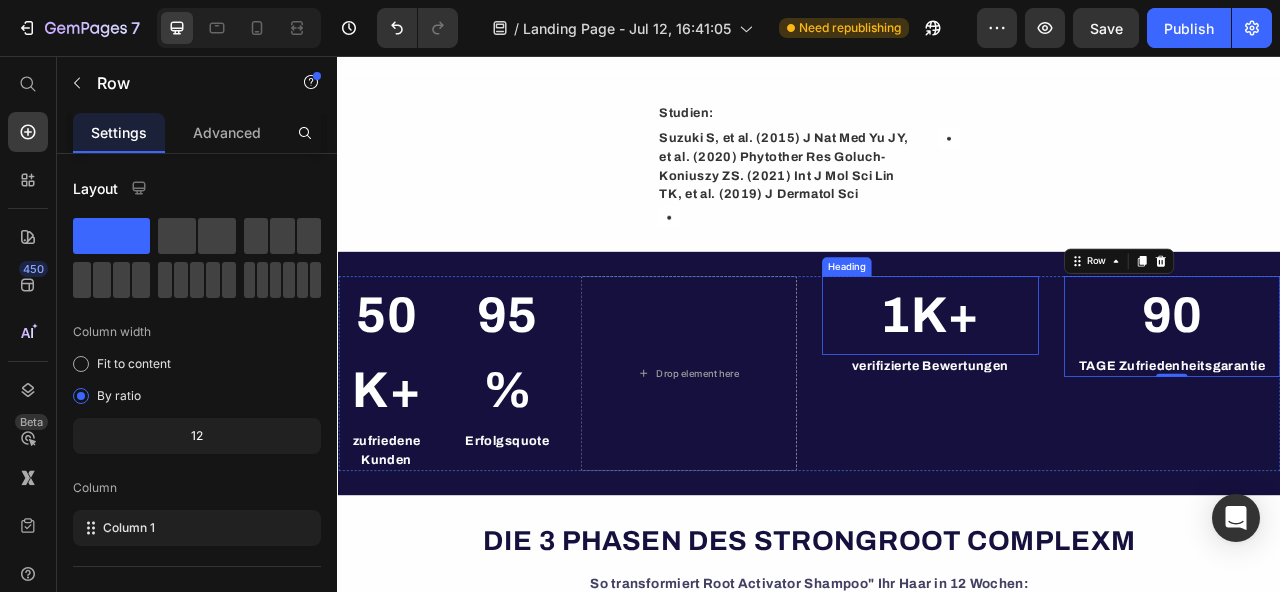 click on "1K+" at bounding box center [1091, 386] 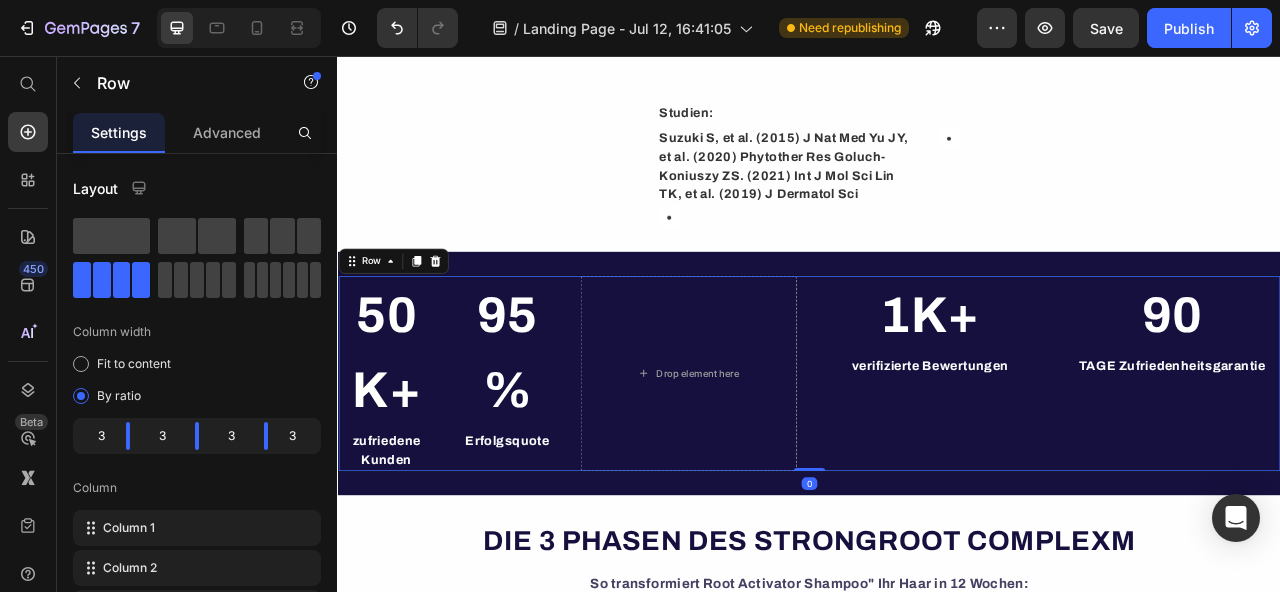 click on "1K+ Heading verifizierte Bewertungen Text Block" at bounding box center [1091, 460] 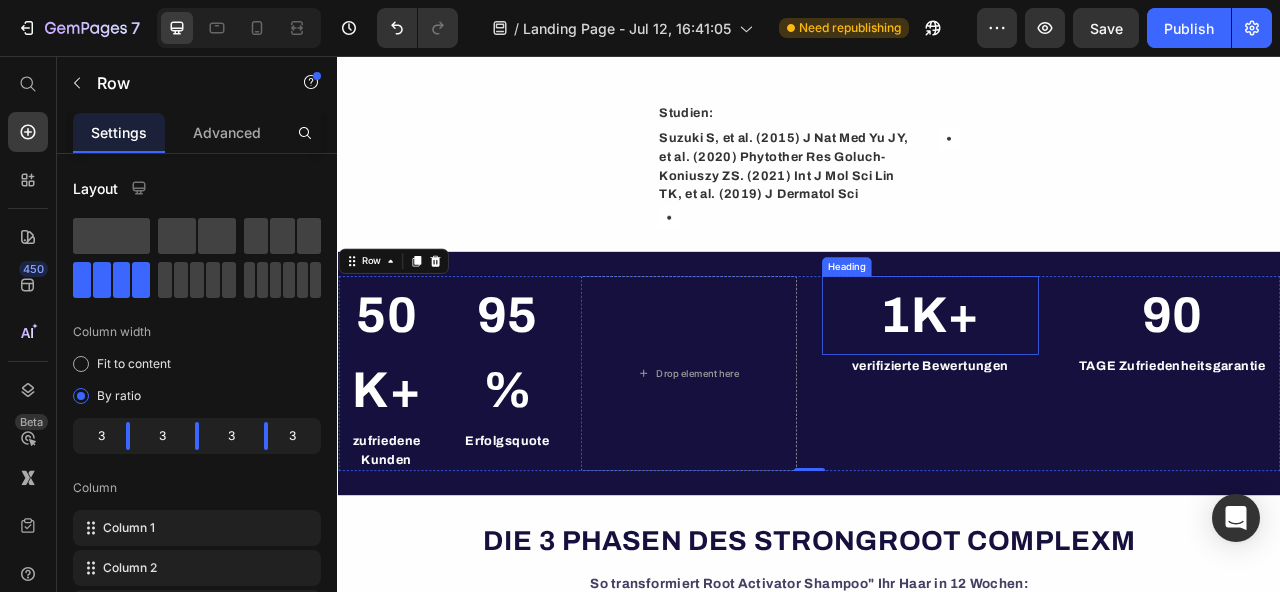 click on "1K+" at bounding box center (1091, 386) 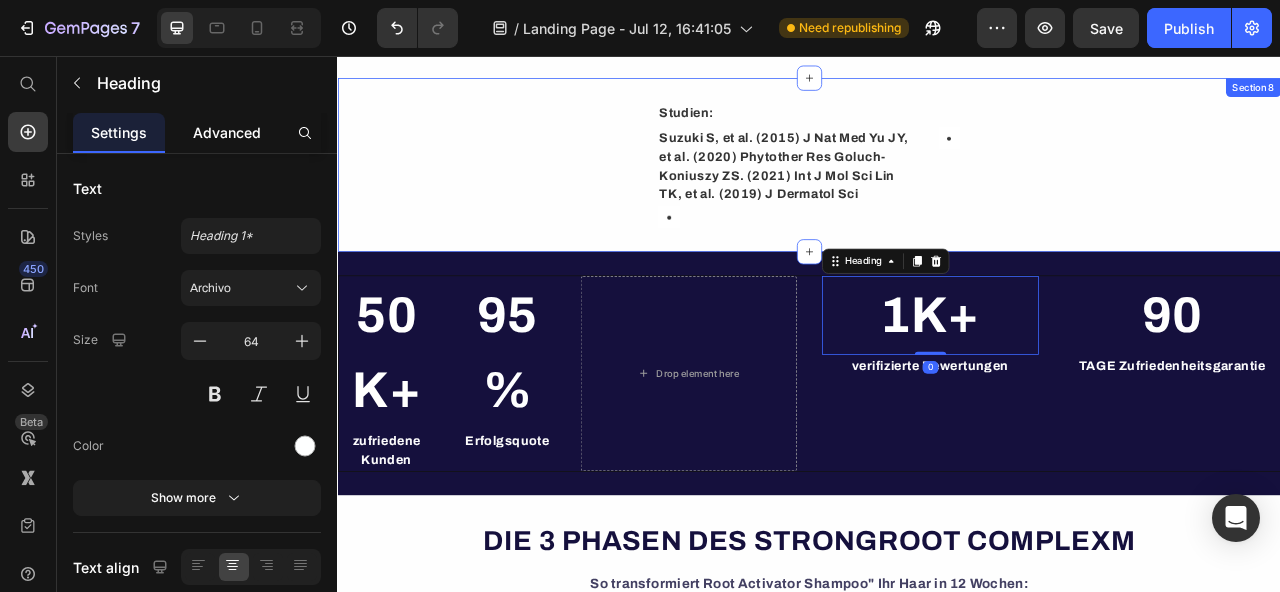 click on "Advanced" at bounding box center [227, 132] 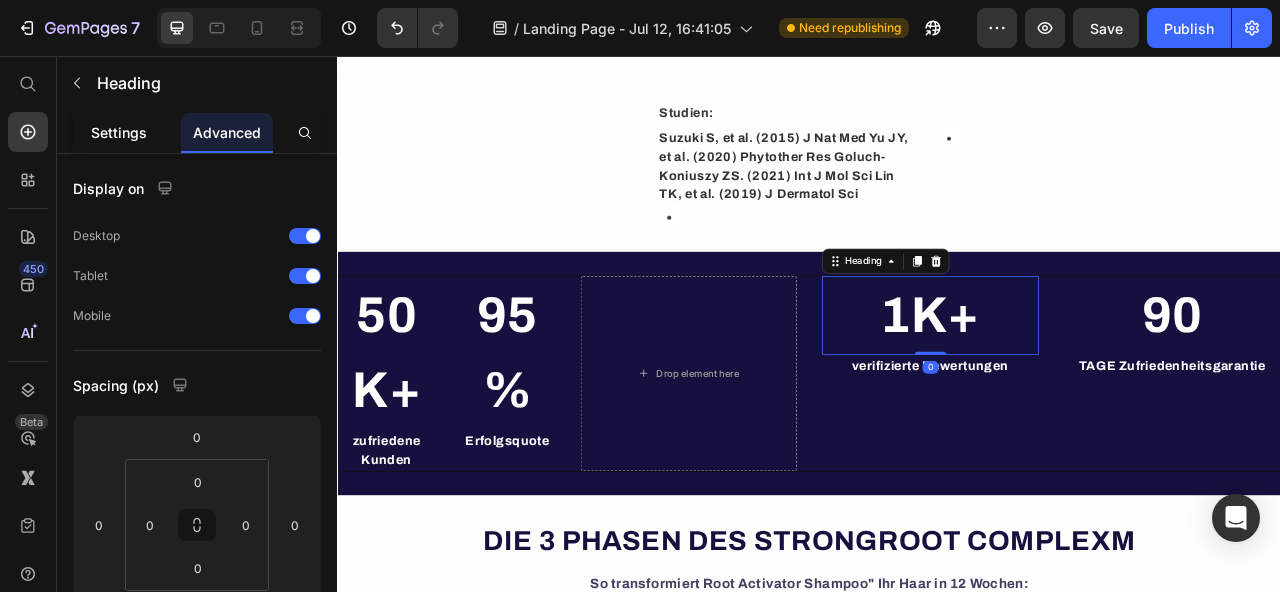 click on "Settings" 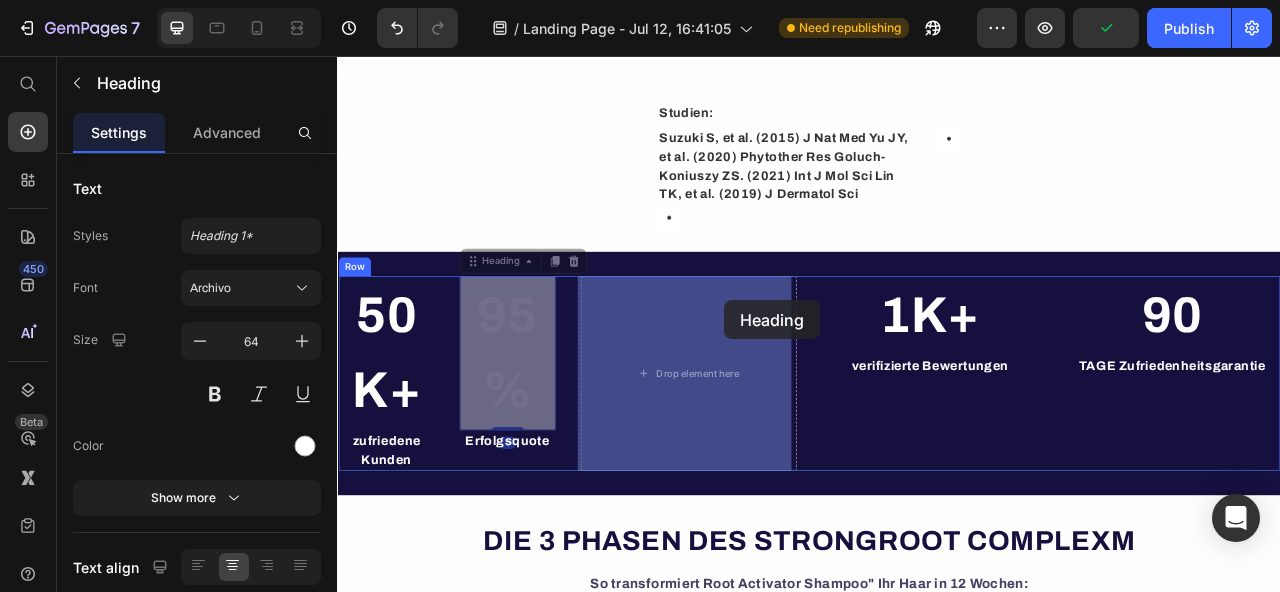 drag, startPoint x: 558, startPoint y: 376, endPoint x: 830, endPoint y: 367, distance: 272.14886 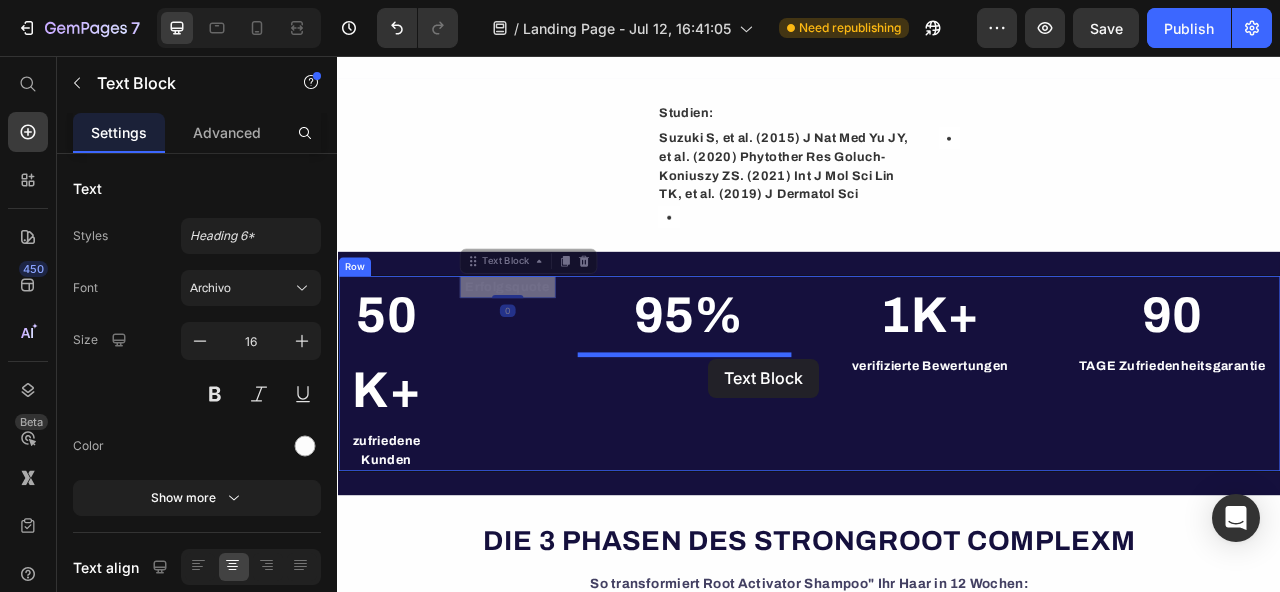 drag, startPoint x: 562, startPoint y: 356, endPoint x: 808, endPoint y: 439, distance: 259.62473 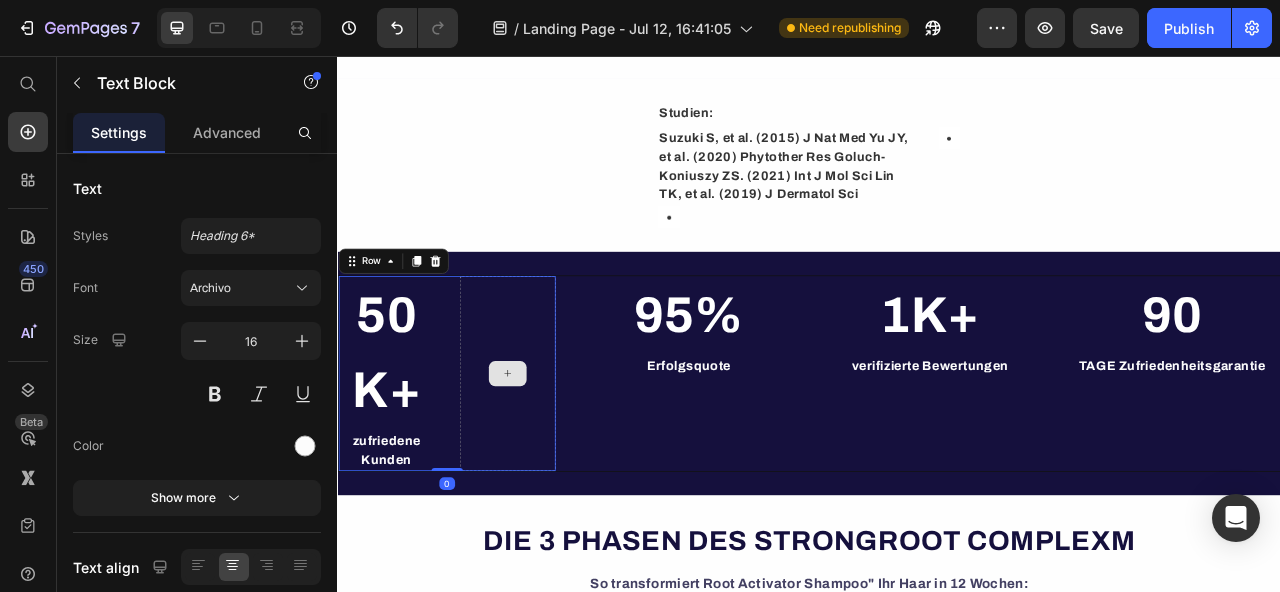 click at bounding box center [553, 460] 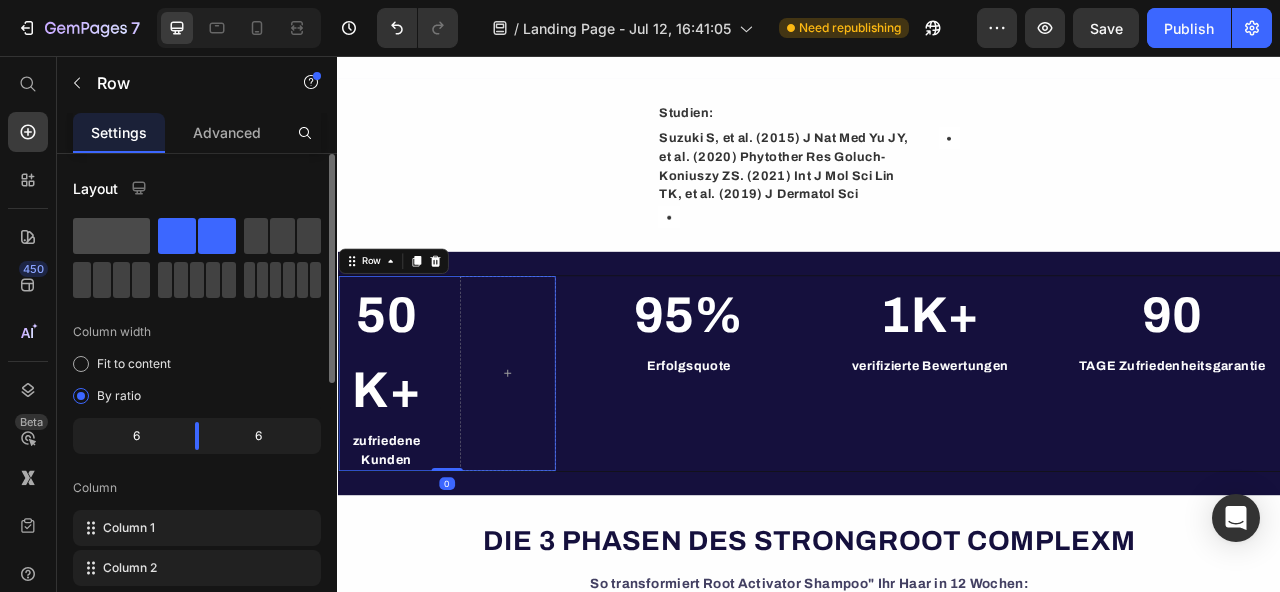 click 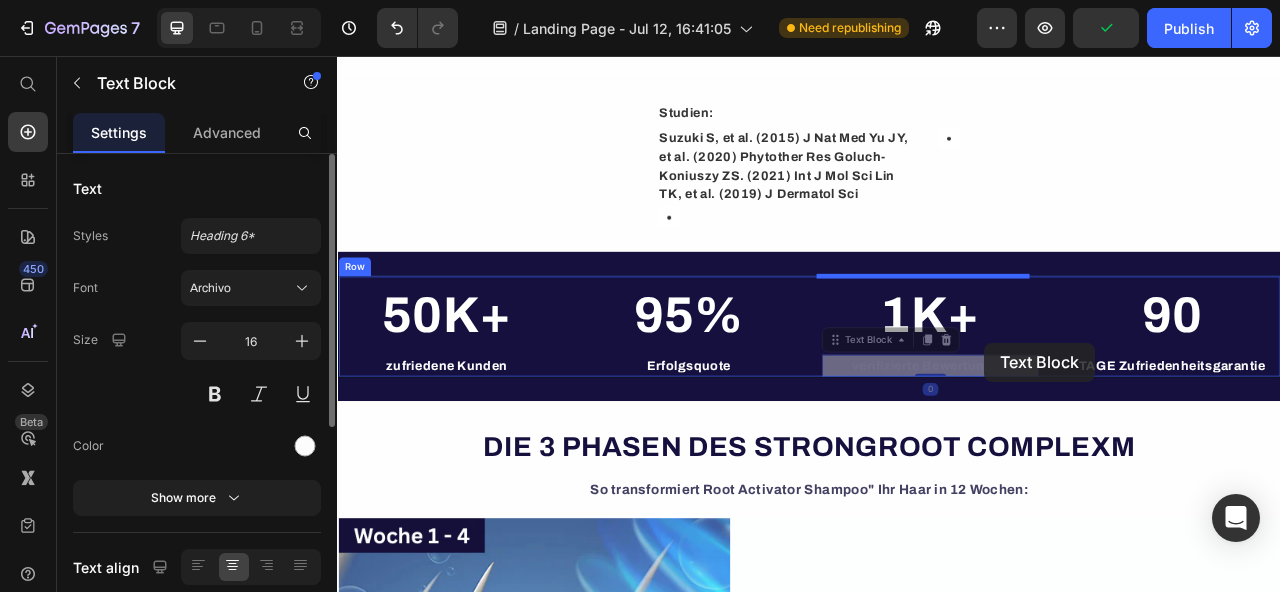 drag, startPoint x: 1100, startPoint y: 440, endPoint x: 1160, endPoint y: 420, distance: 63.245552 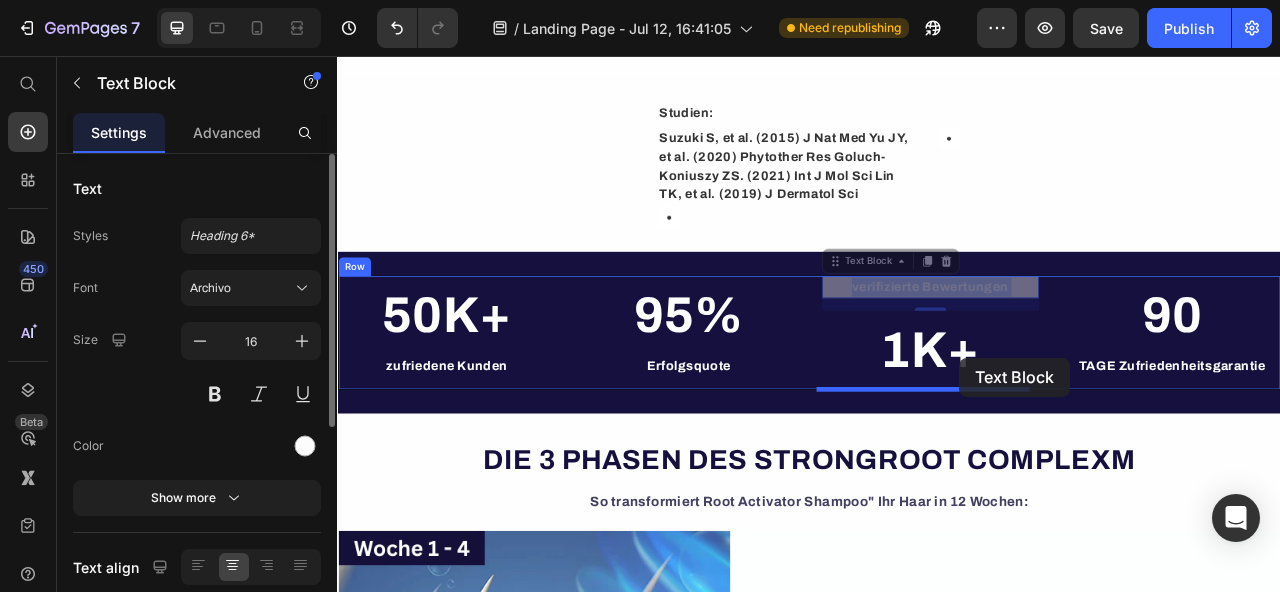 drag, startPoint x: 1128, startPoint y: 355, endPoint x: 1127, endPoint y: 439, distance: 84.00595 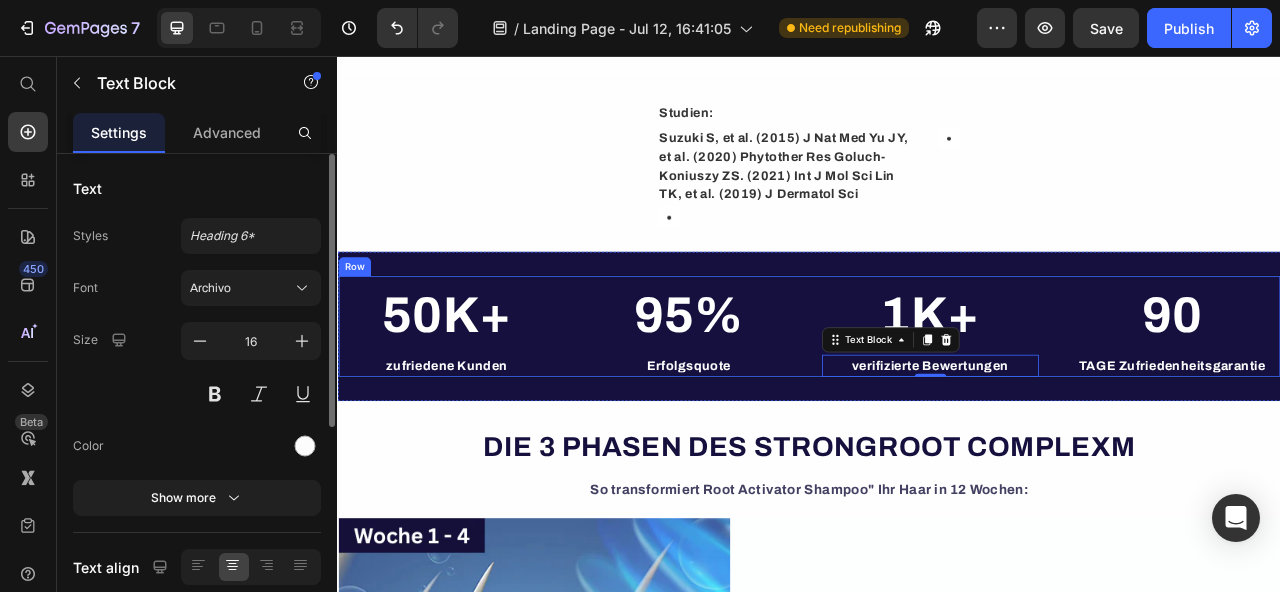 click on "50K+ Heading zufriedene Kunden Text Block Row 95% Heading Erfolgsquote Text Block 1K+ Heading verifizierte Bewertungen Text Block   0 90 Heading TAGE Zufriedenheitsgarantie Text Block Row Row" at bounding box center [937, 400] 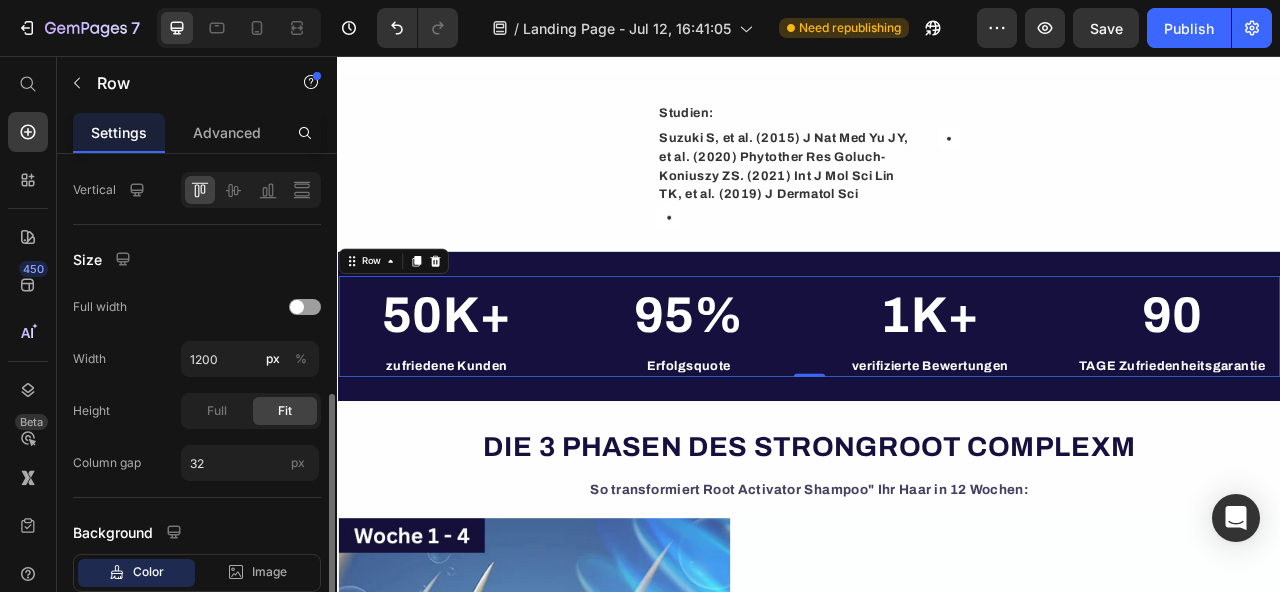 scroll, scrollTop: 706, scrollLeft: 0, axis: vertical 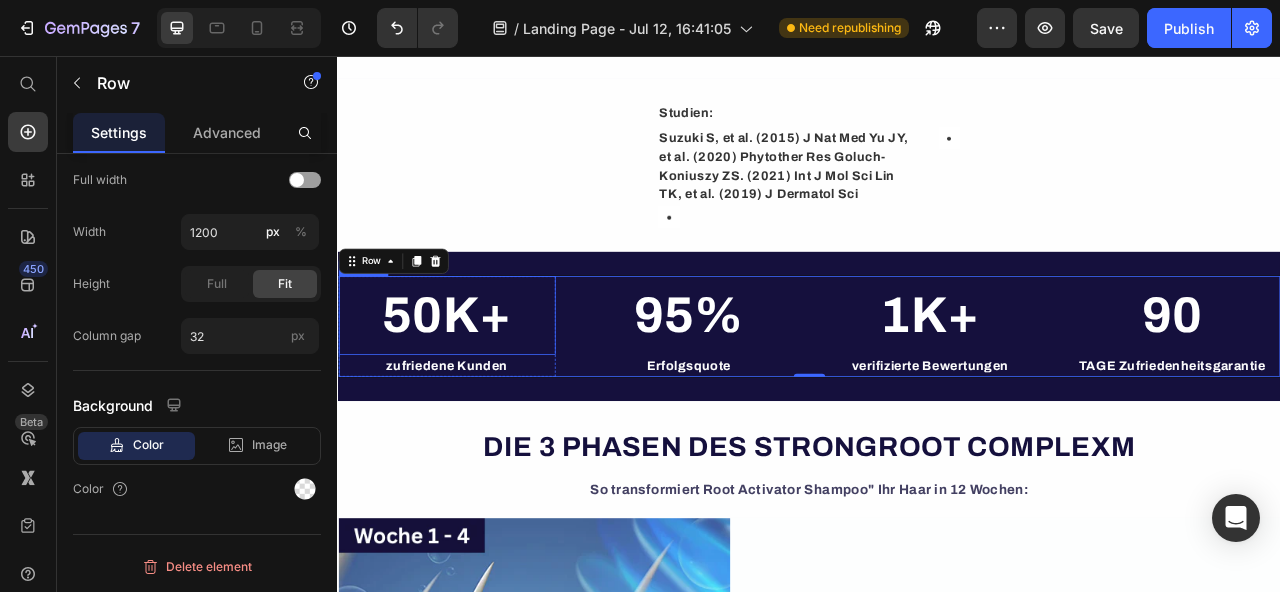 click on "50K+" at bounding box center [476, 386] 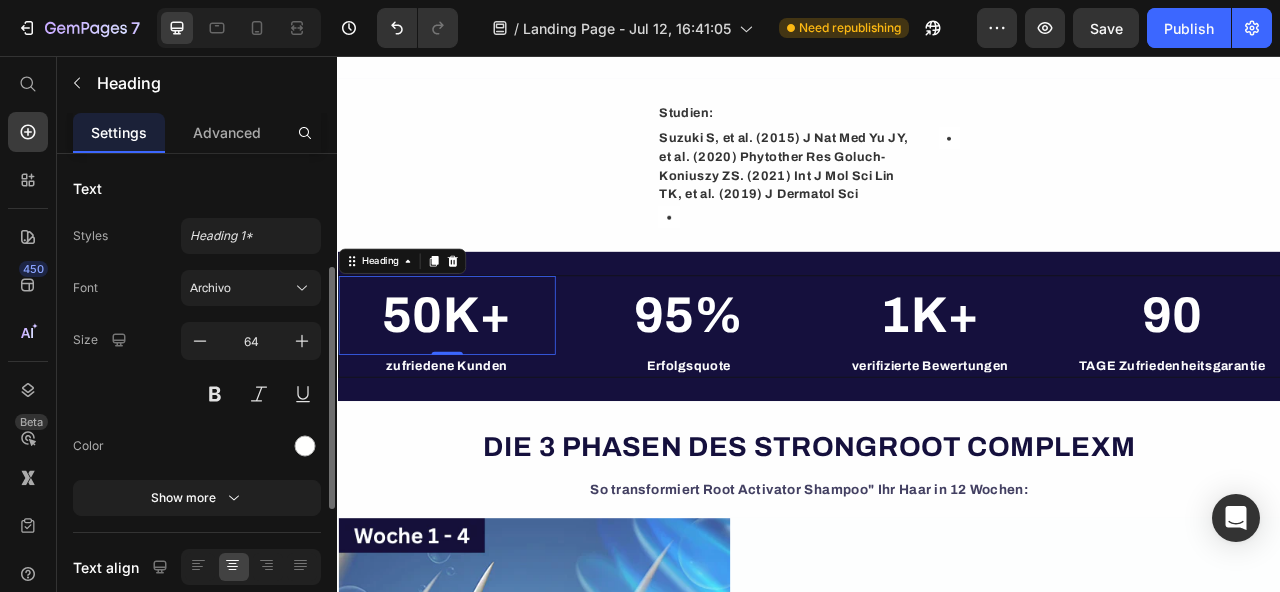 scroll, scrollTop: 167, scrollLeft: 0, axis: vertical 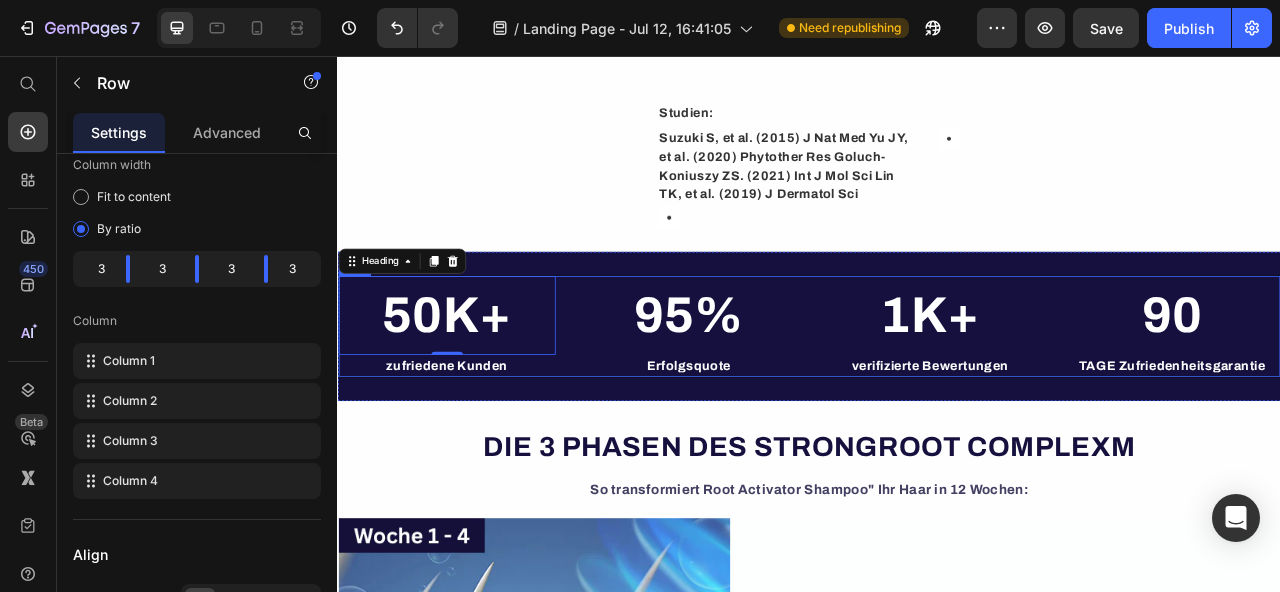 click on "50K+ Heading   0 zufriedene Kunden Text Block Row 95% Heading Erfolgsquote Text Block 1K+ Heading verifizierte Bewertungen Text Block 90 Heading TAGE Zufriedenheitsgarantie Text Block Row Row" at bounding box center [937, 400] 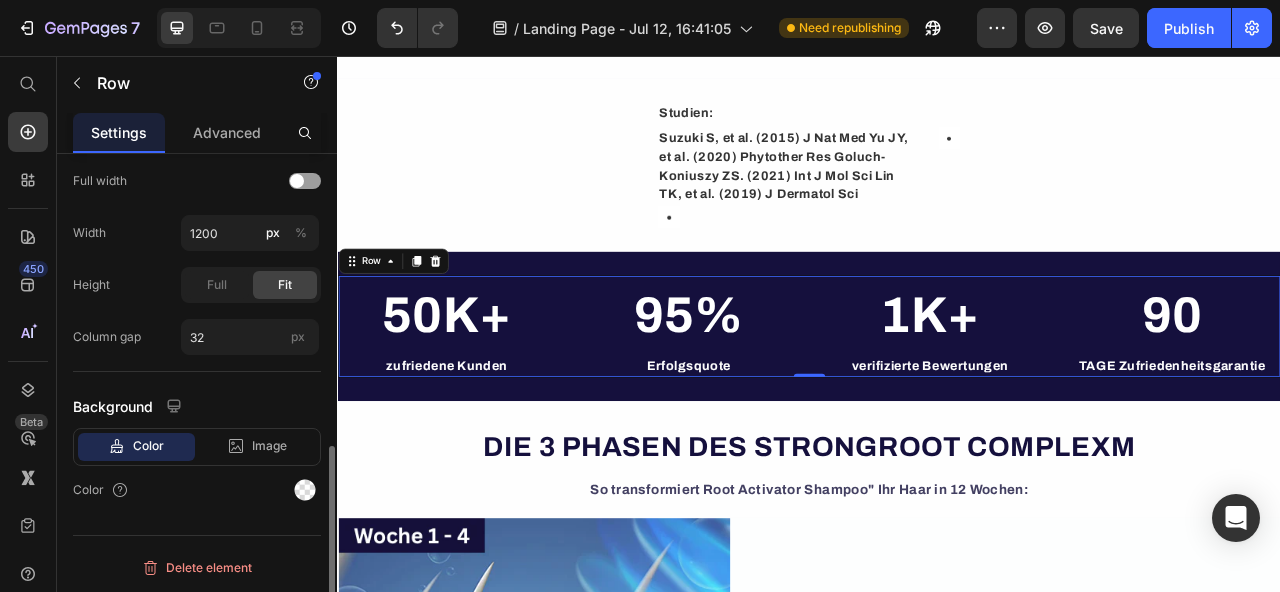 scroll, scrollTop: 706, scrollLeft: 0, axis: vertical 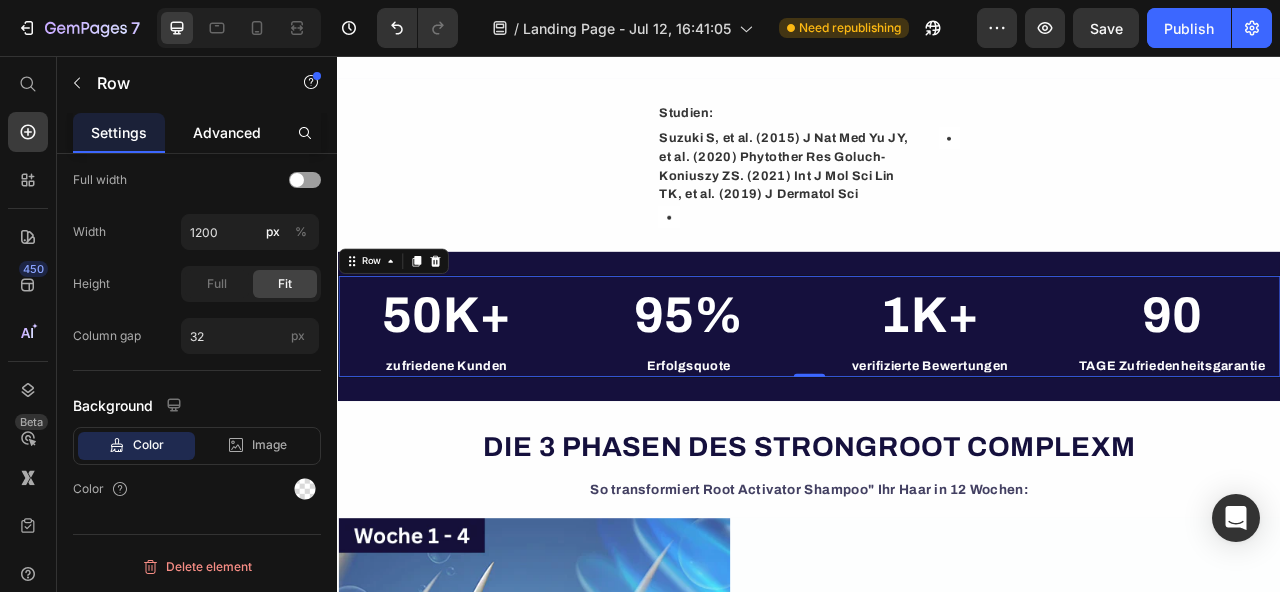 click on "Advanced" 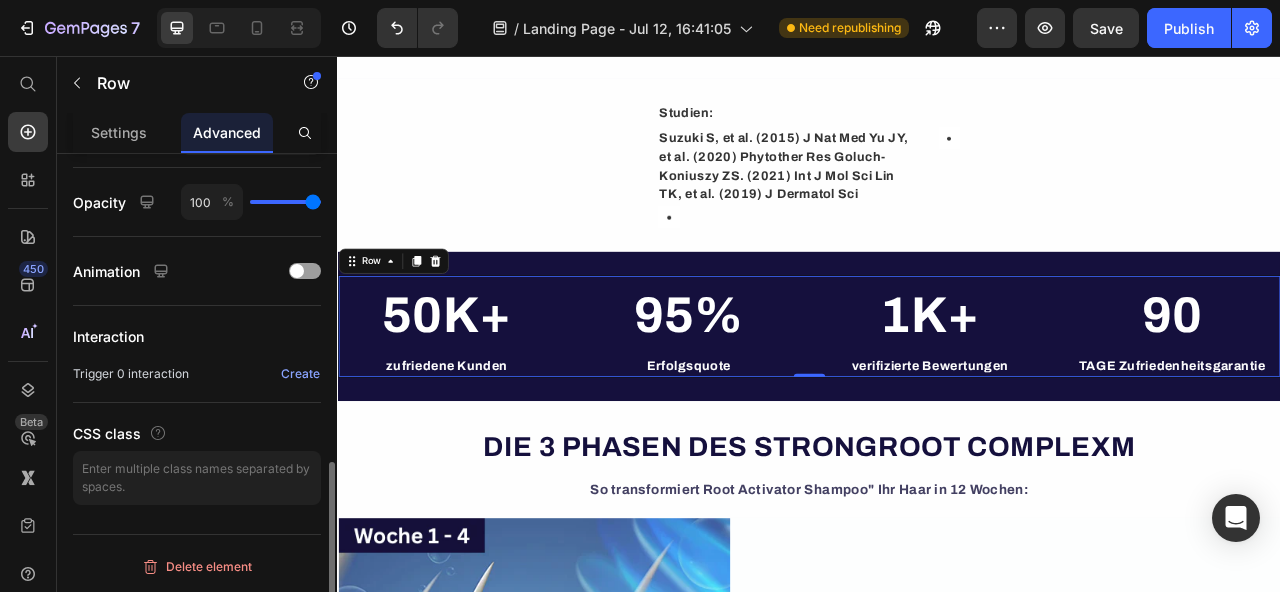 scroll, scrollTop: 75, scrollLeft: 0, axis: vertical 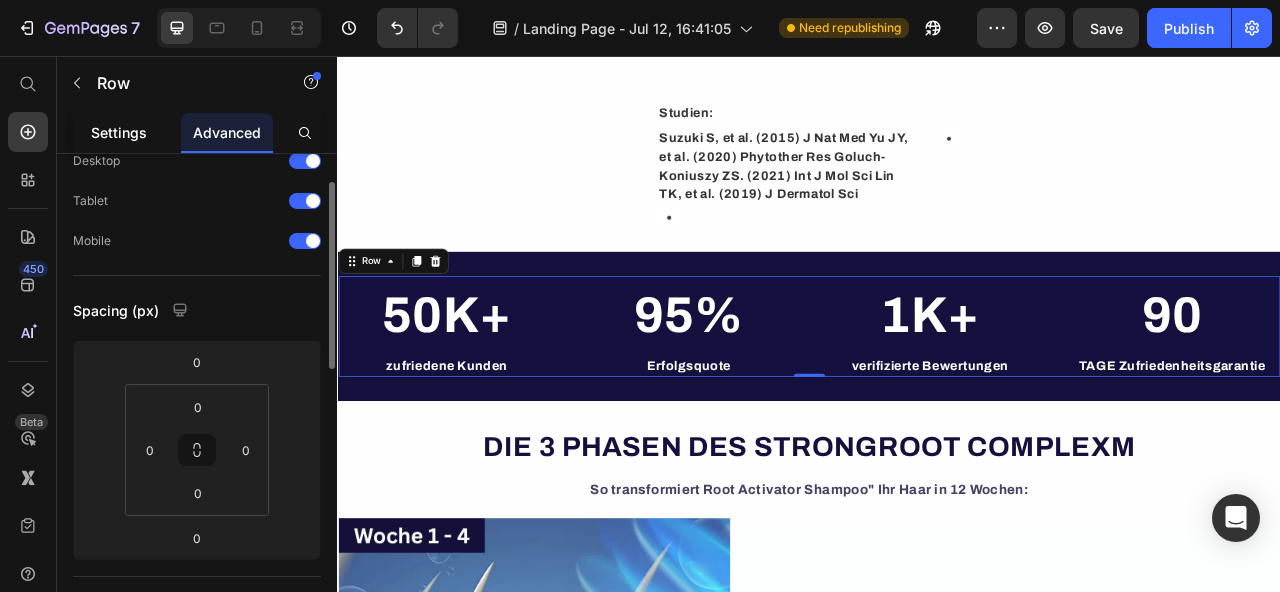 click on "Settings" 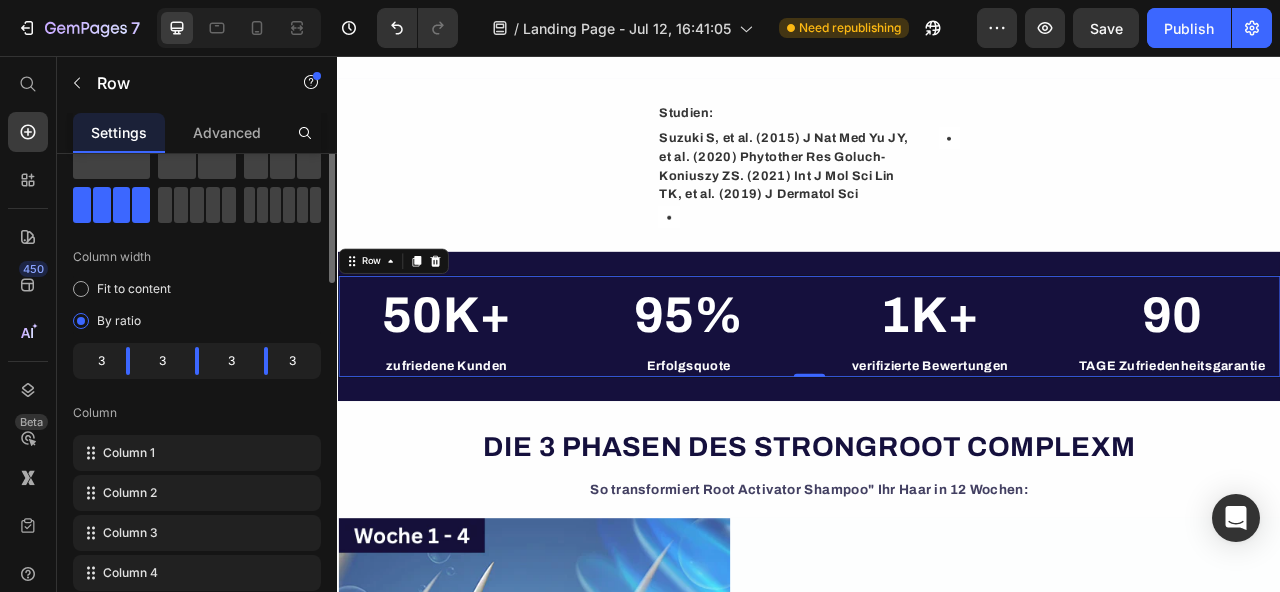 scroll, scrollTop: 0, scrollLeft: 0, axis: both 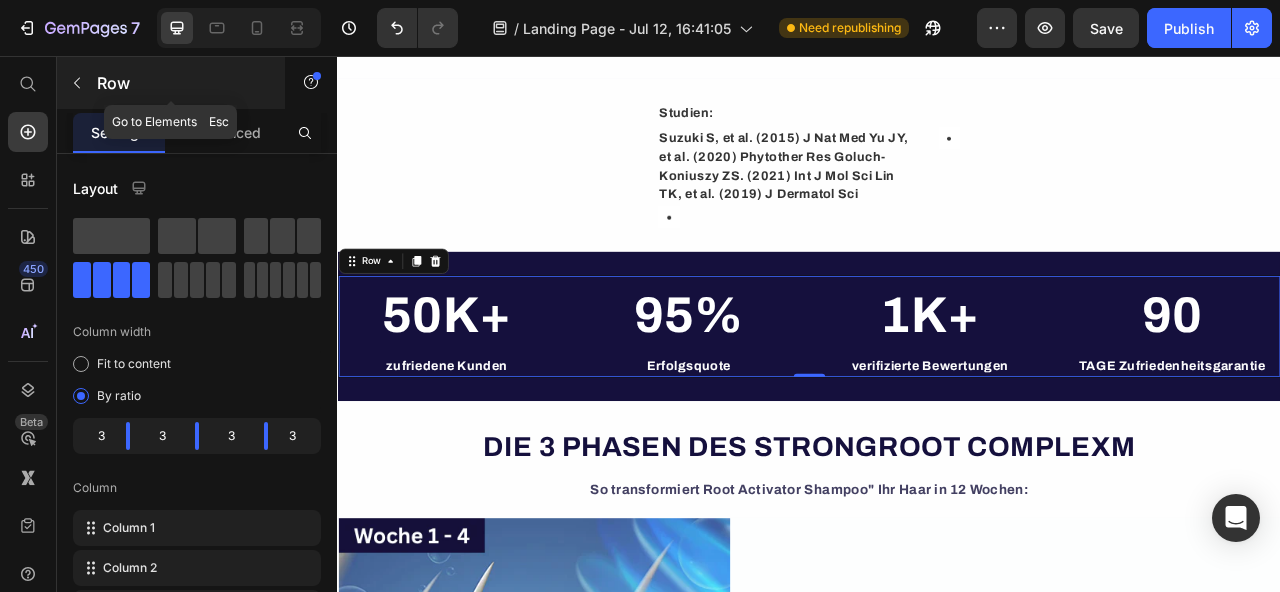 click on "Row" at bounding box center (171, 83) 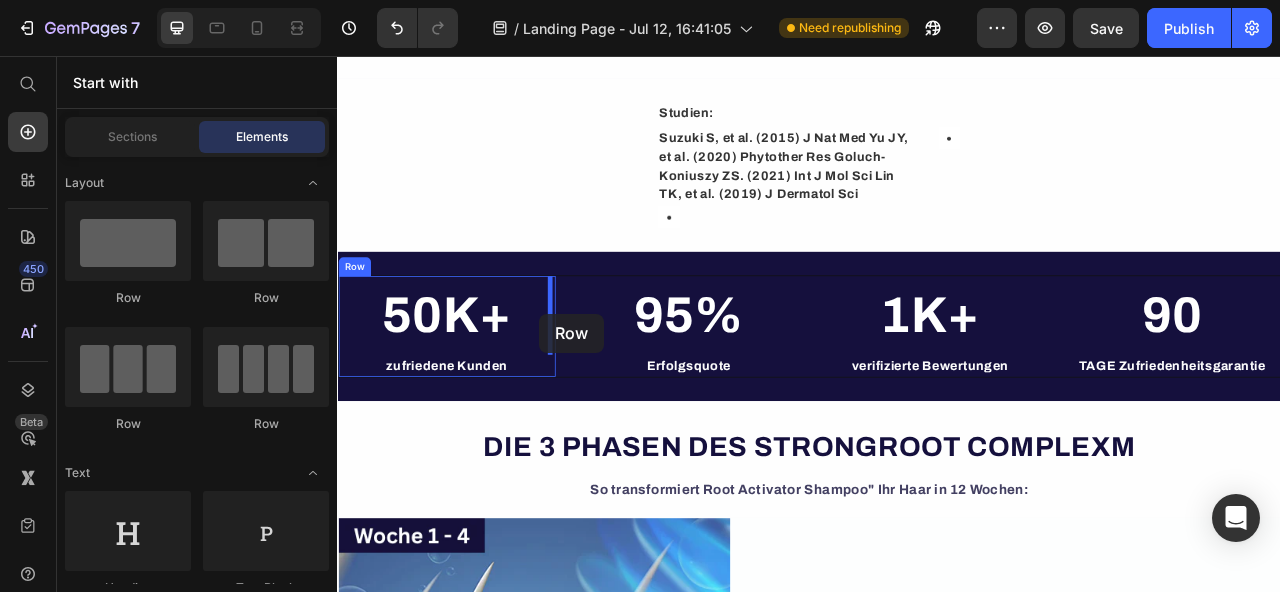 drag, startPoint x: 499, startPoint y: 302, endPoint x: 594, endPoint y: 384, distance: 125.49502 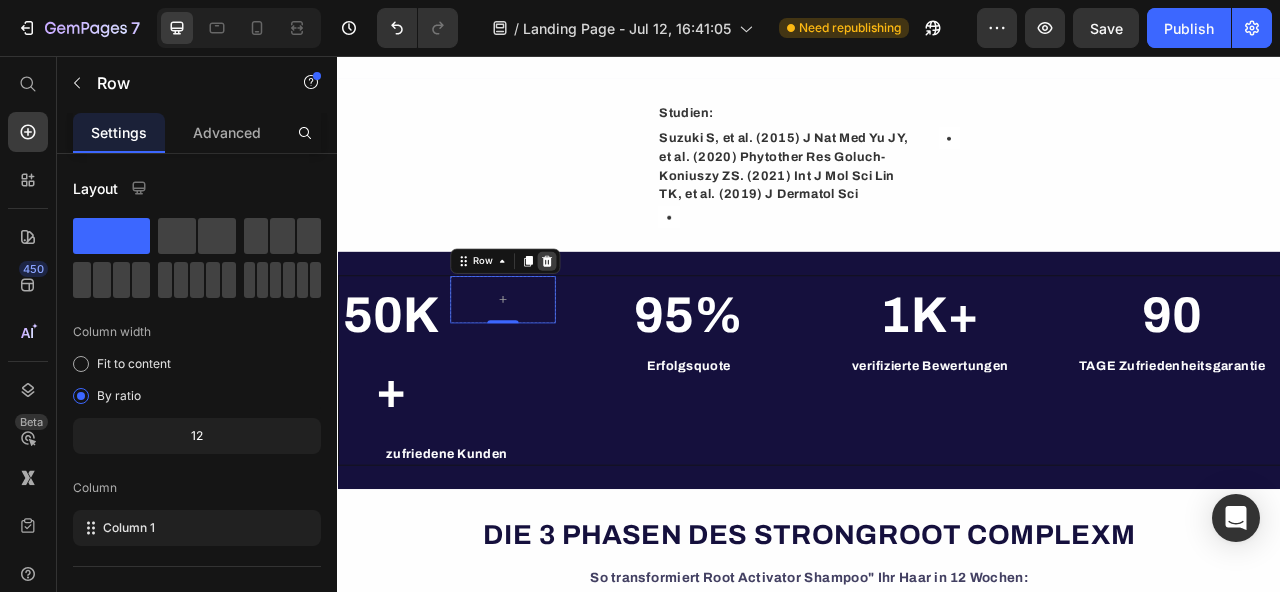 click 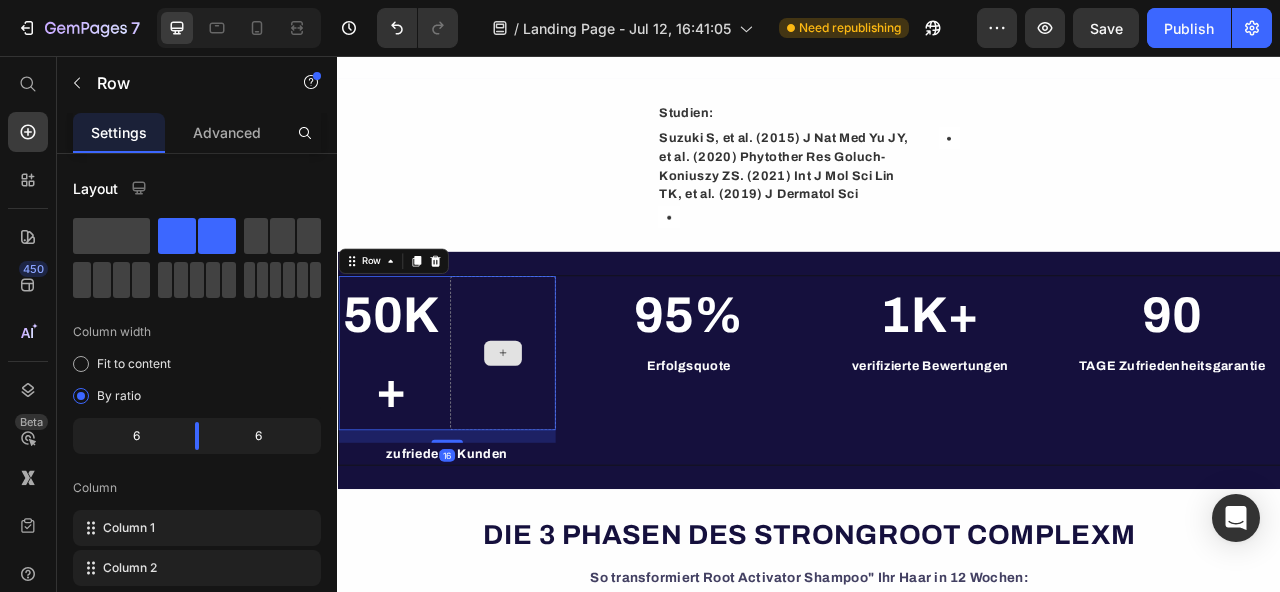 click at bounding box center (547, 434) 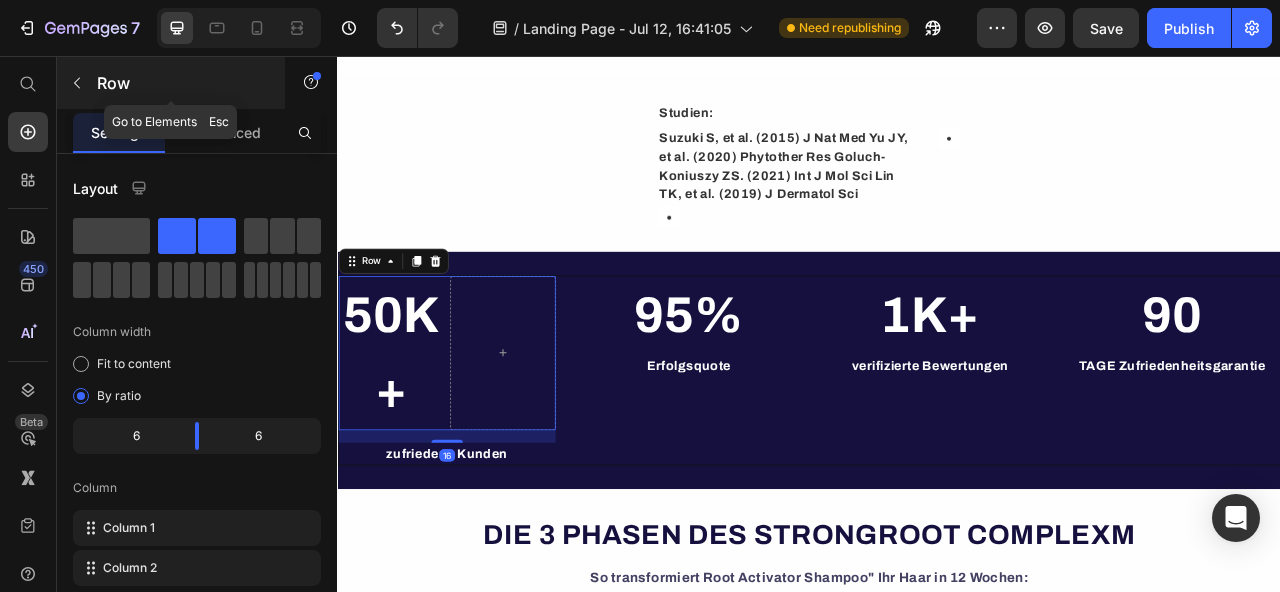 click 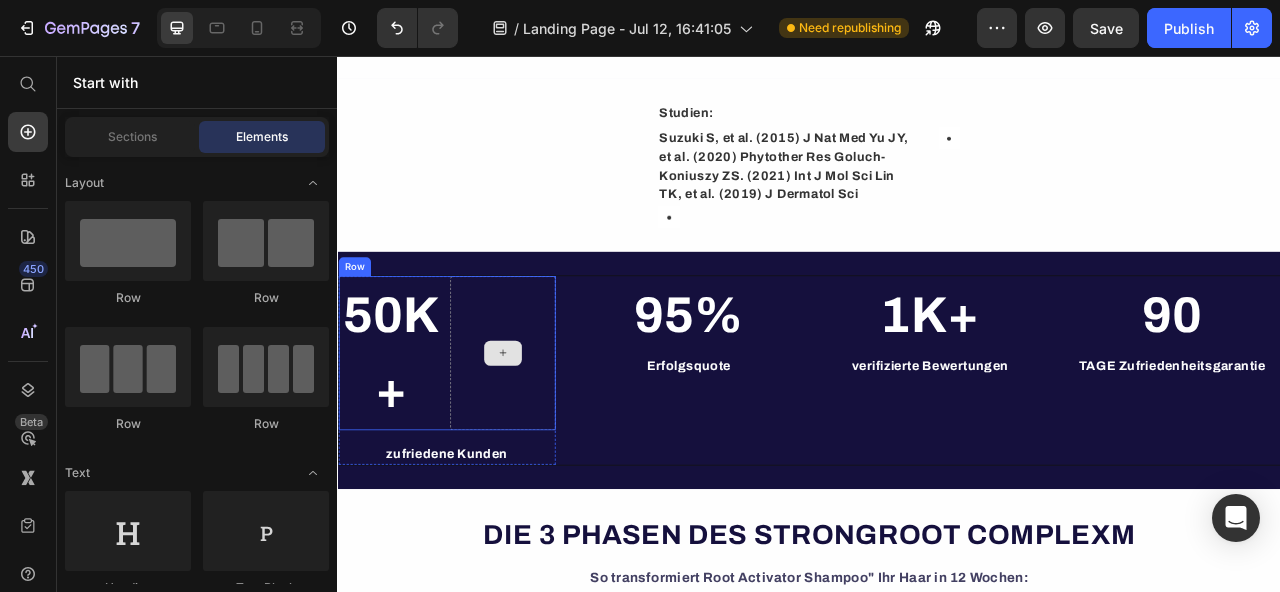 click at bounding box center (547, 434) 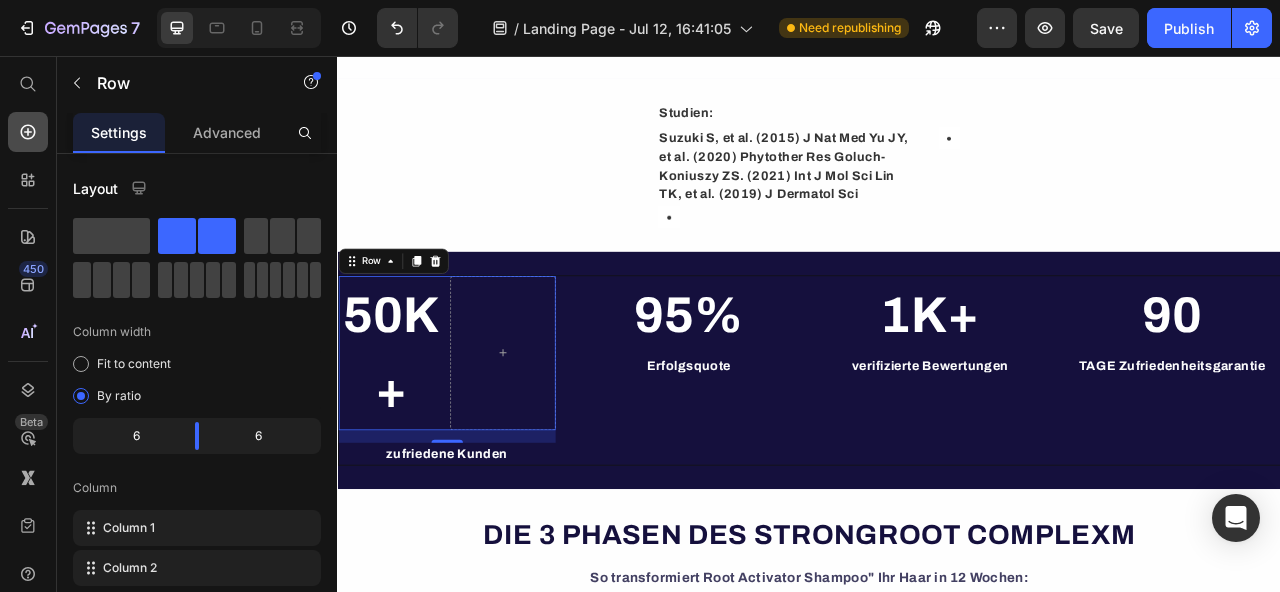 click 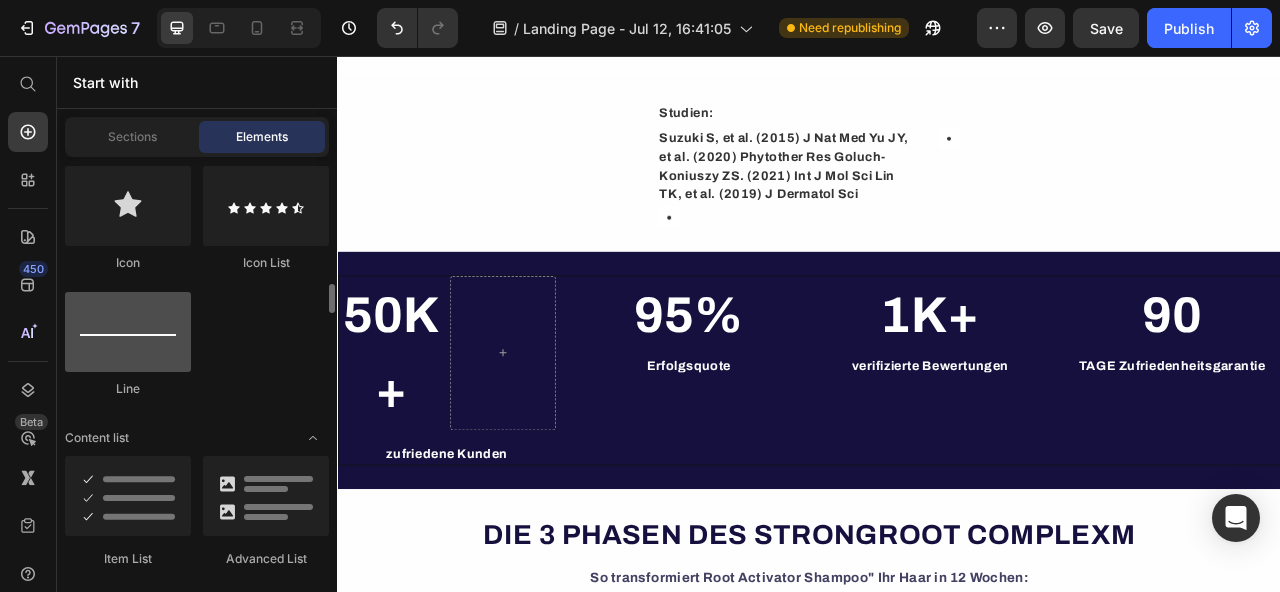 scroll, scrollTop: 1473, scrollLeft: 0, axis: vertical 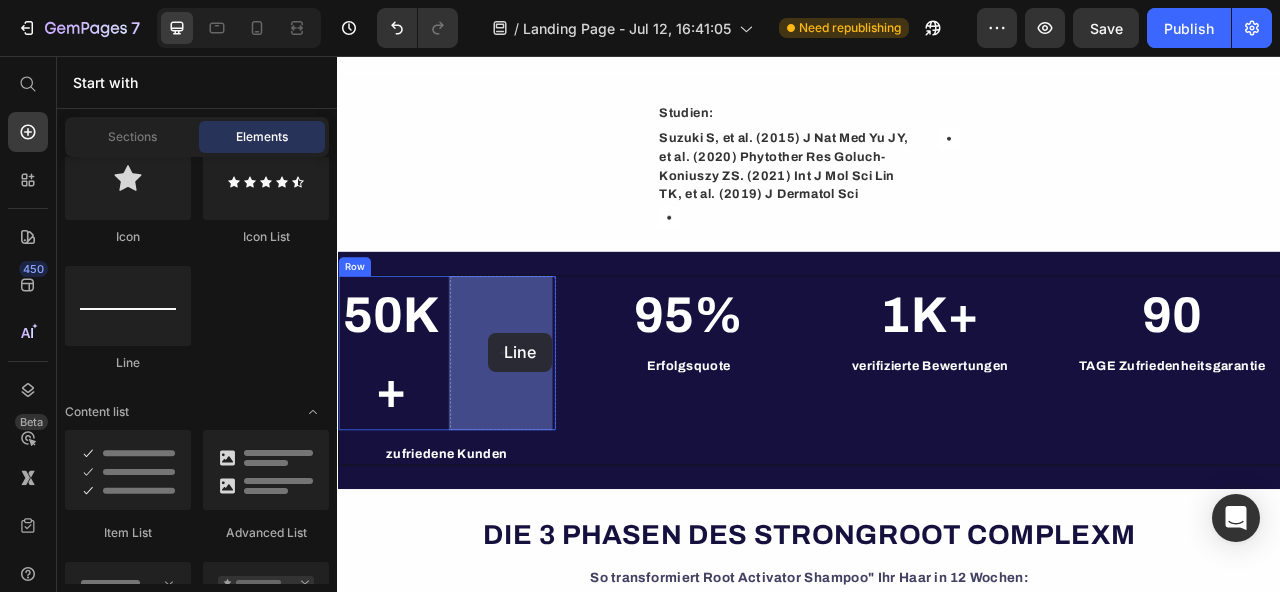 drag, startPoint x: 487, startPoint y: 360, endPoint x: 529, endPoint y: 408, distance: 63.780876 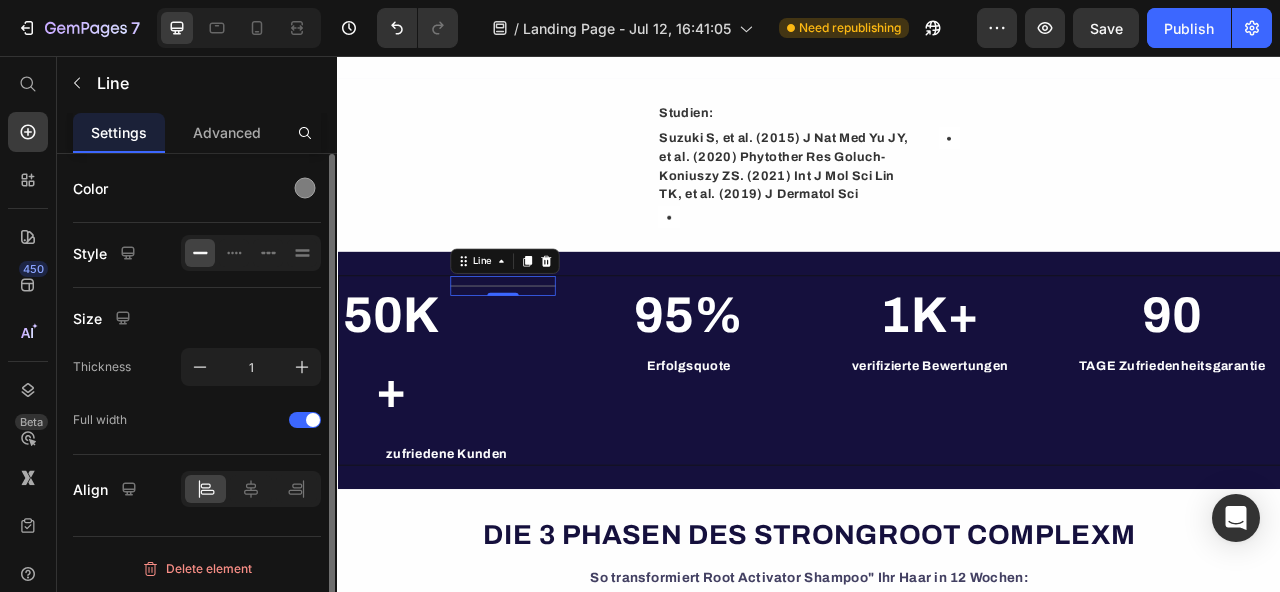 scroll, scrollTop: 2, scrollLeft: 0, axis: vertical 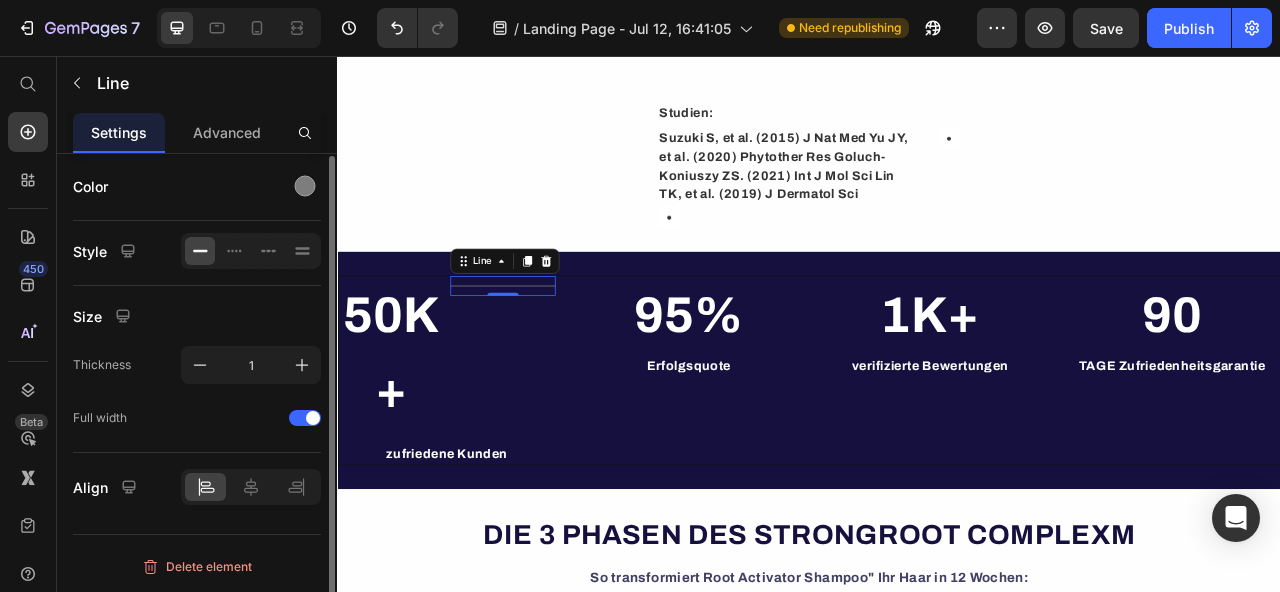 click on "Color Style                             Size Thickness 1 Full width Align  Delete element" at bounding box center (197, 400) 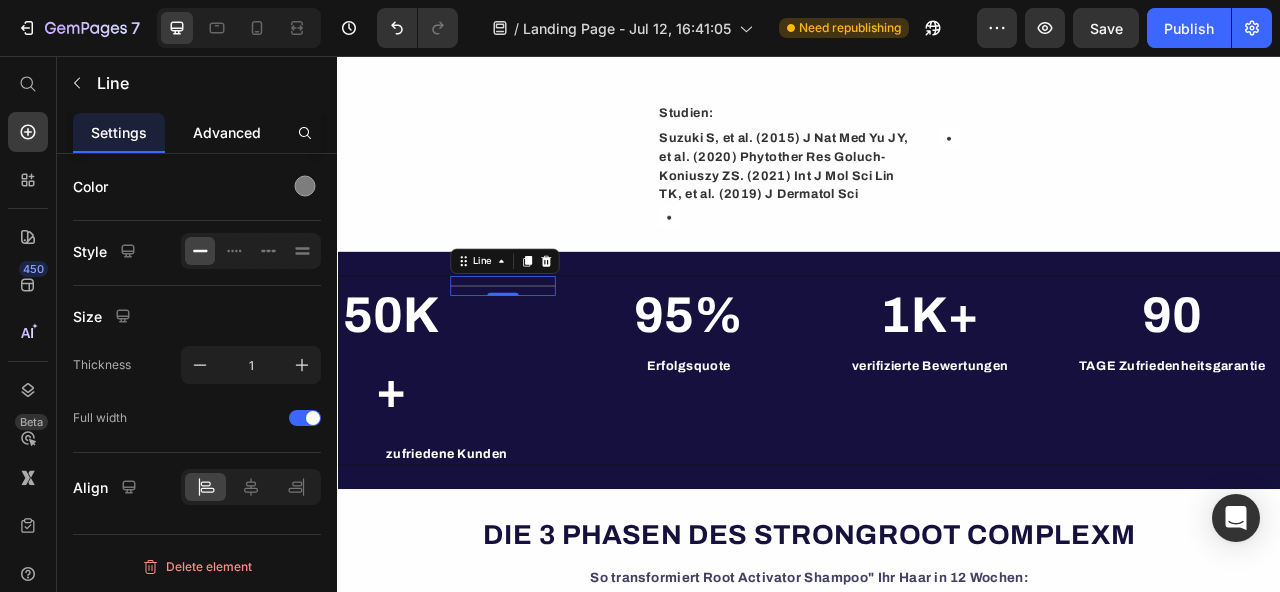 click on "Advanced" 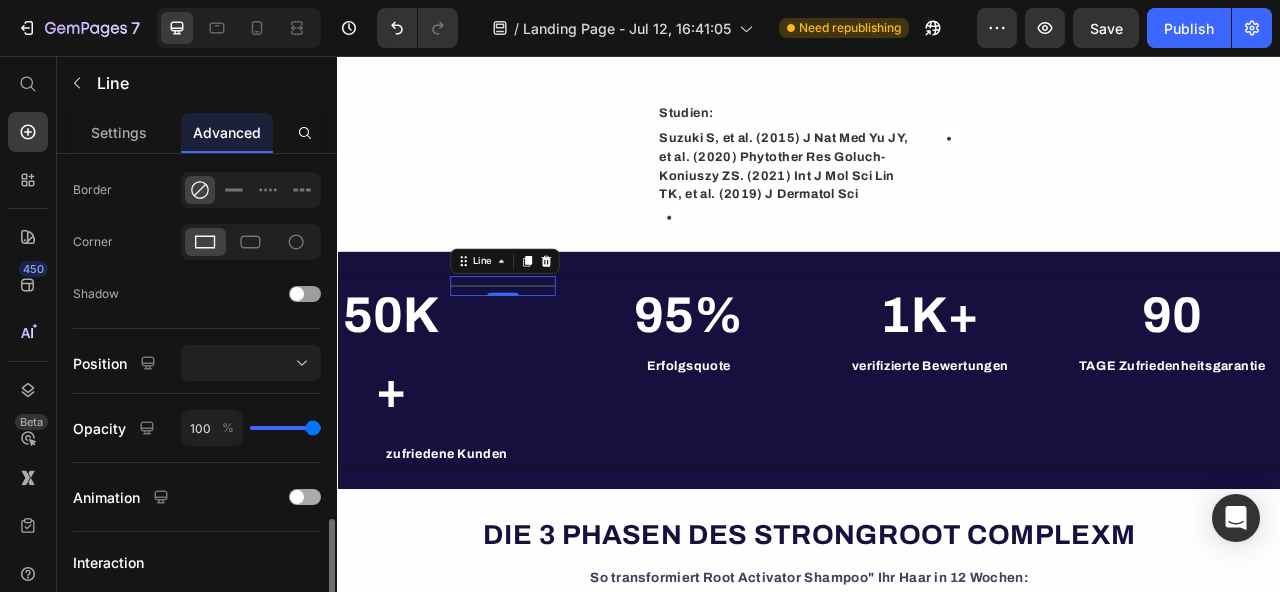 scroll, scrollTop: 653, scrollLeft: 0, axis: vertical 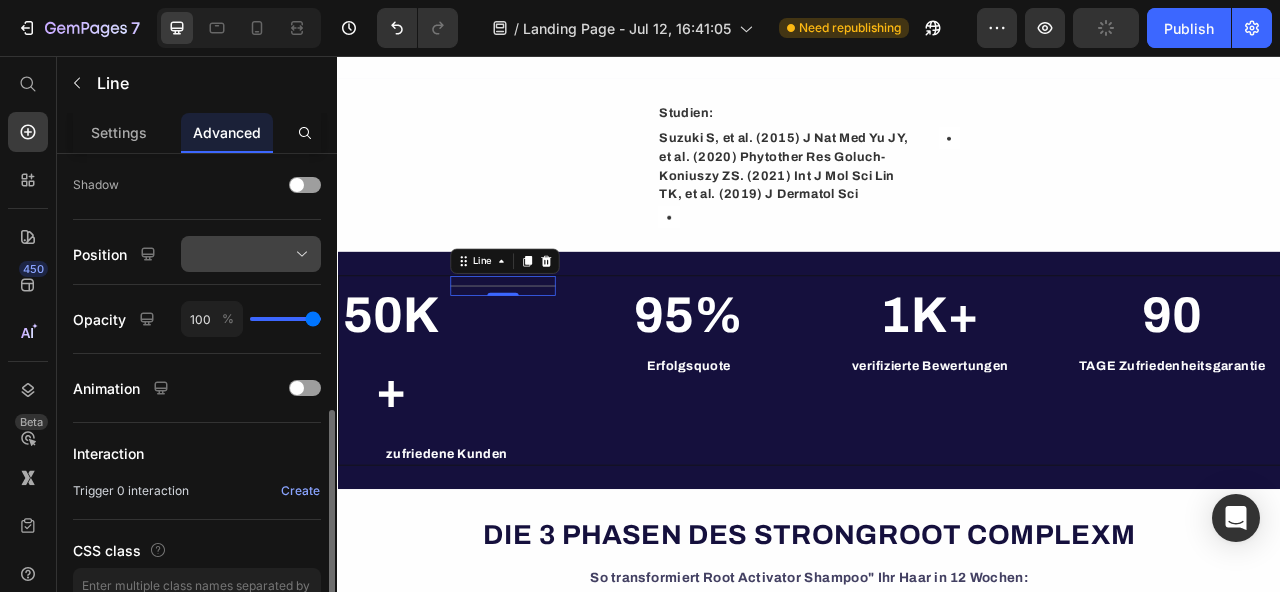 click at bounding box center (251, 254) 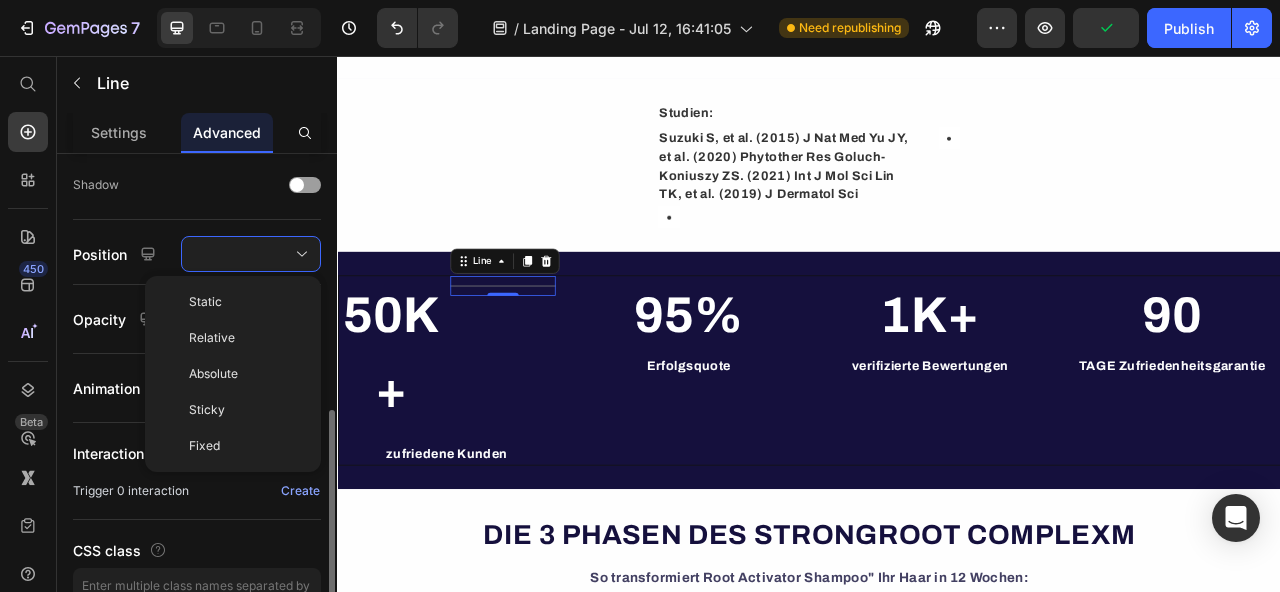 click on "Display on Desktop Tablet Mobile Spacing (px) 0 0 0 0 12 0 12 0 Shape Border Corner Shadow Position Static Relative Absolute Sticky Fixed Opacity 100 % Animation Interaction Trigger 0 interaction Create CSS class" at bounding box center [197, 84] 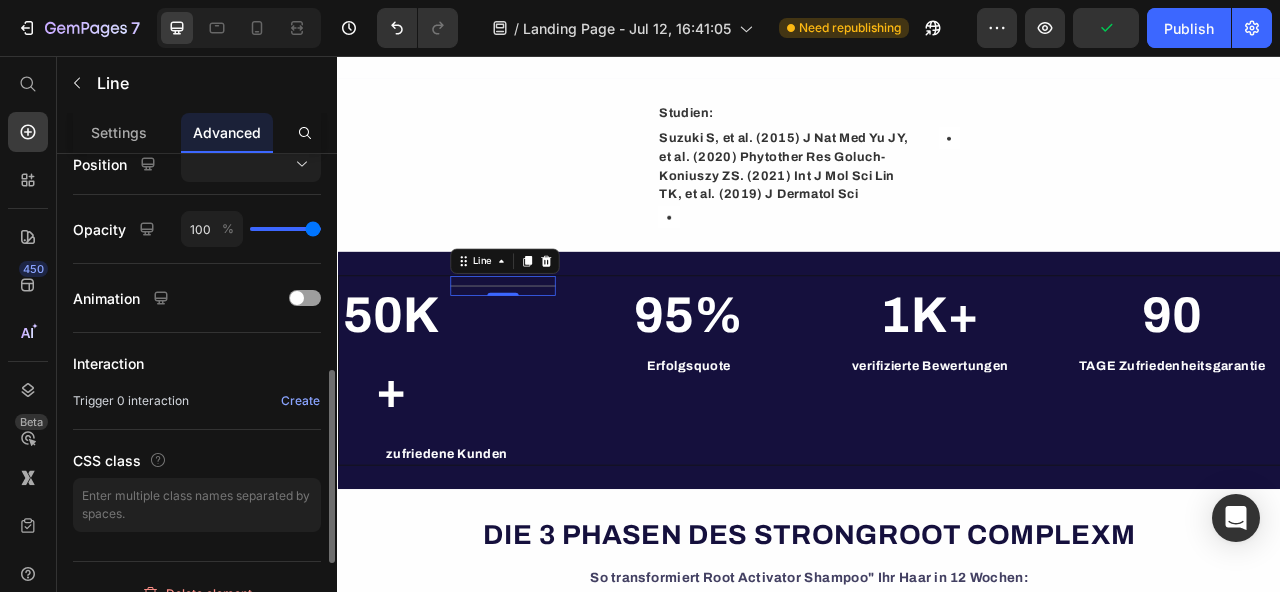 scroll, scrollTop: 770, scrollLeft: 0, axis: vertical 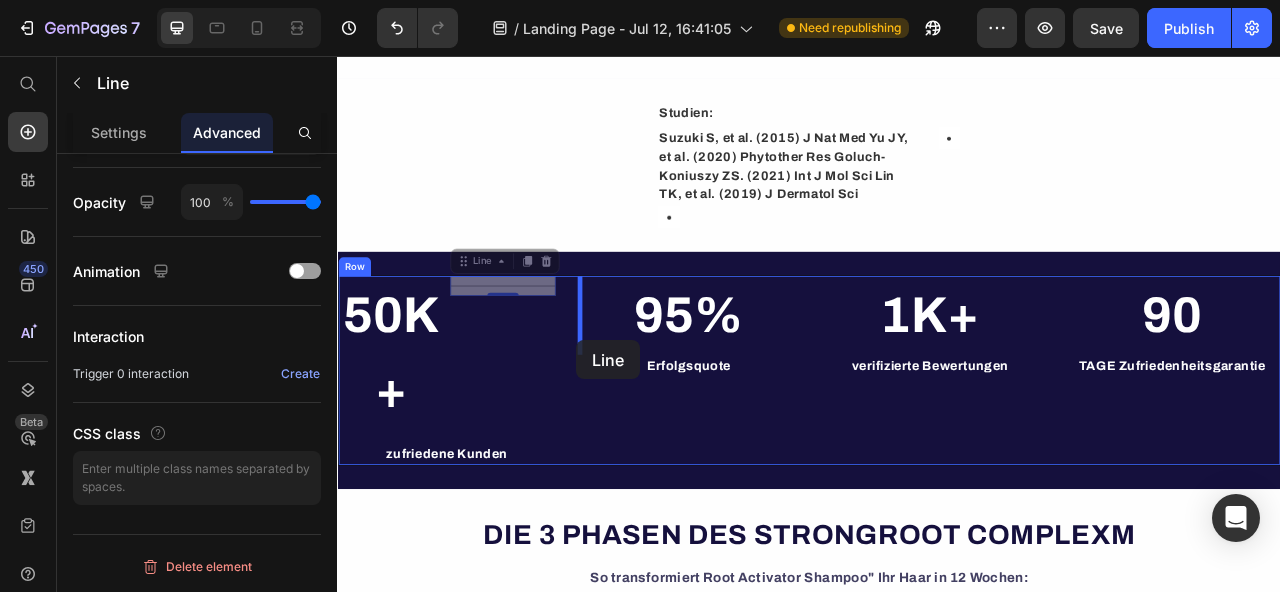 drag, startPoint x: 546, startPoint y: 355, endPoint x: 642, endPoint y: 418, distance: 114.82596 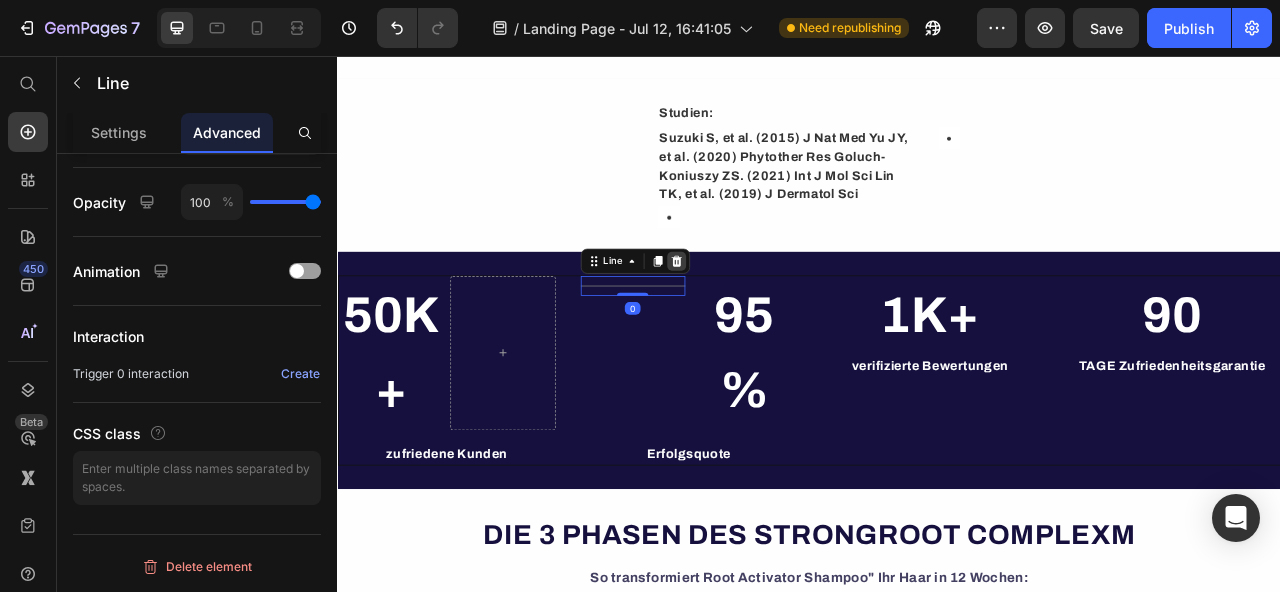 click 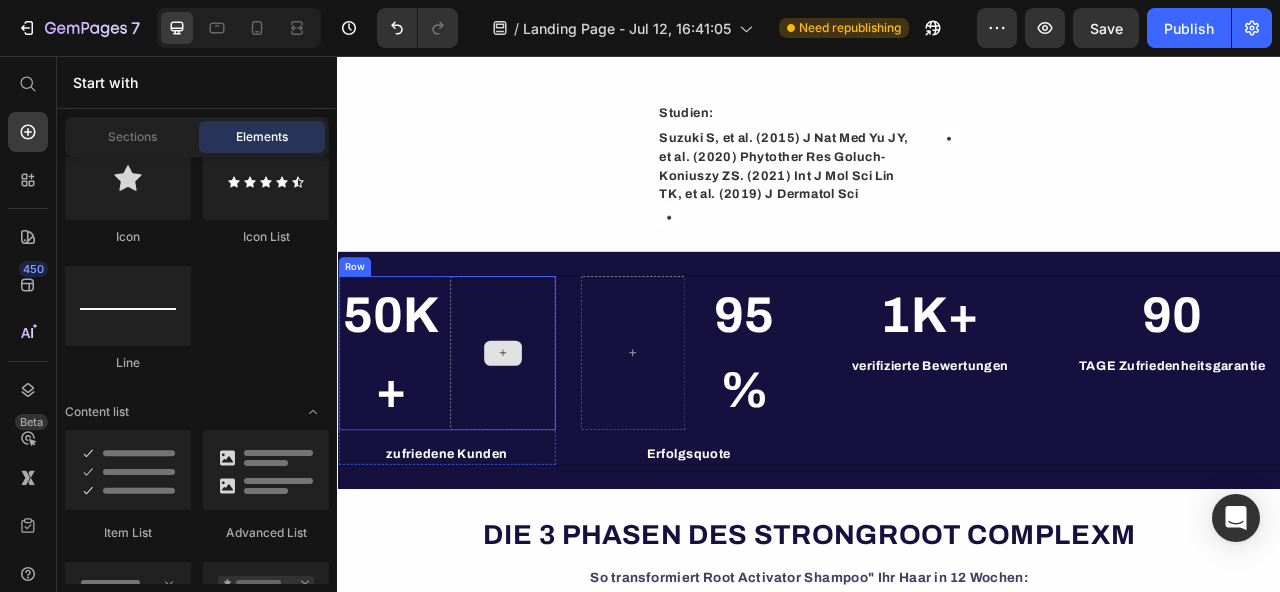 click at bounding box center (547, 434) 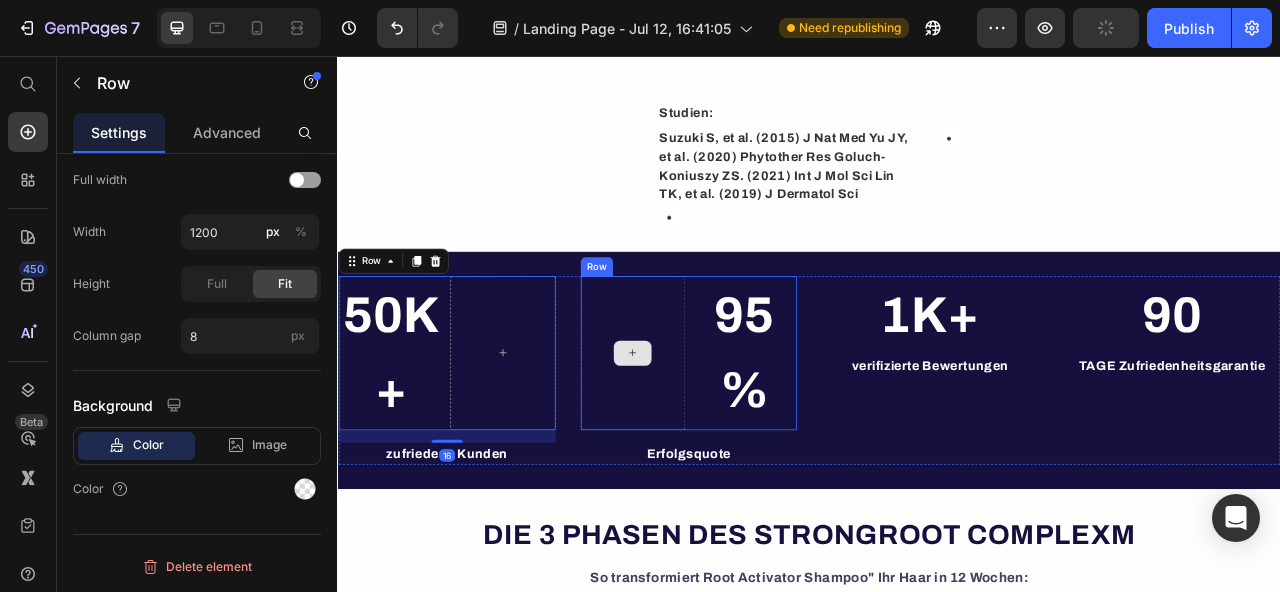 scroll, scrollTop: 0, scrollLeft: 0, axis: both 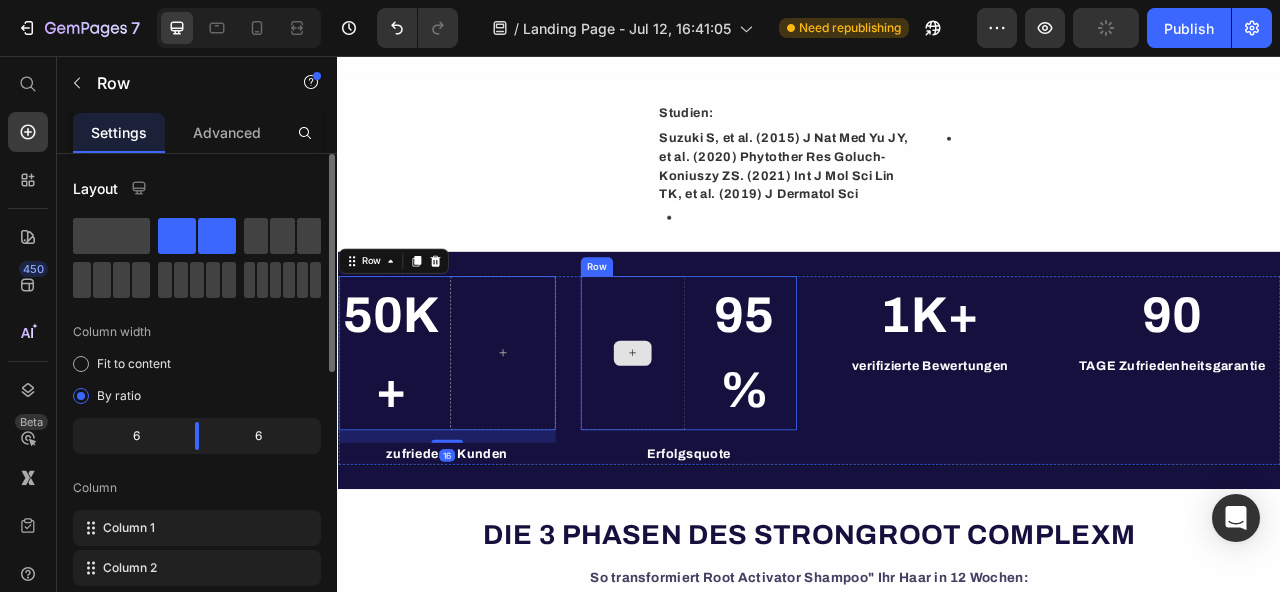 click at bounding box center (713, 434) 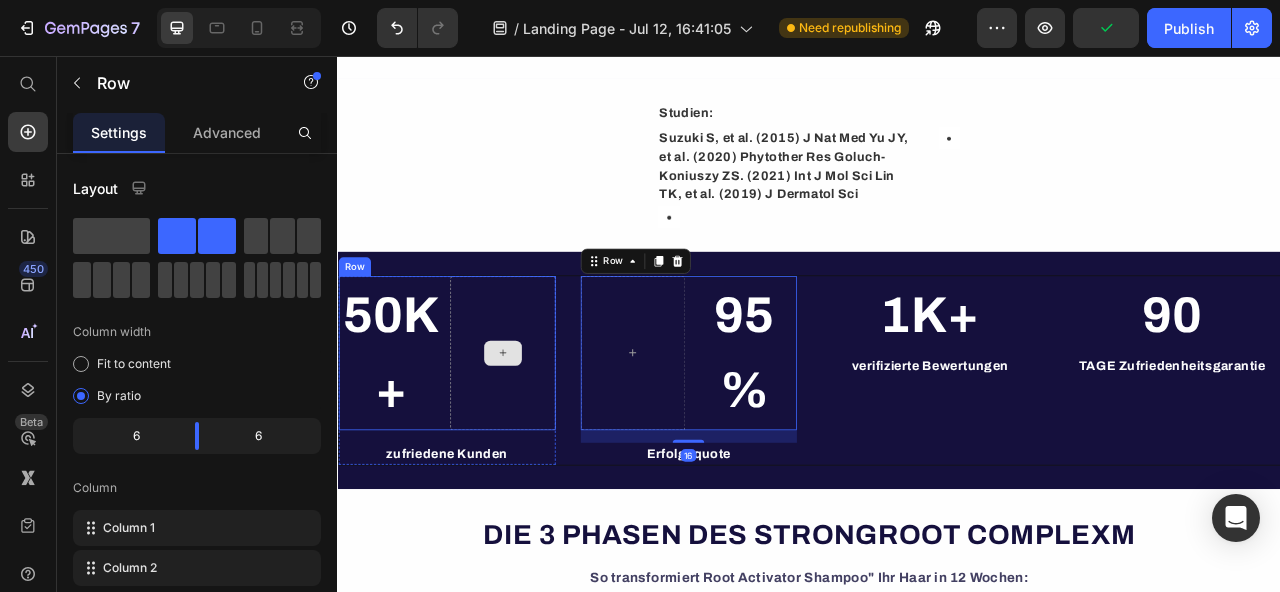 click at bounding box center (547, 434) 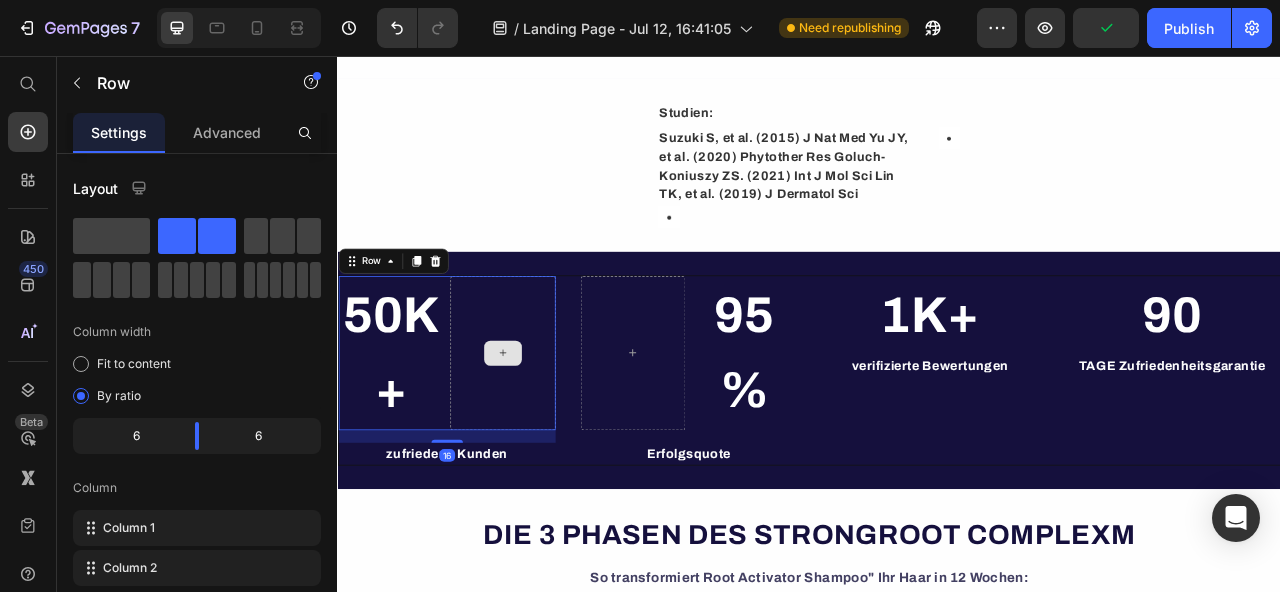 click at bounding box center (547, 434) 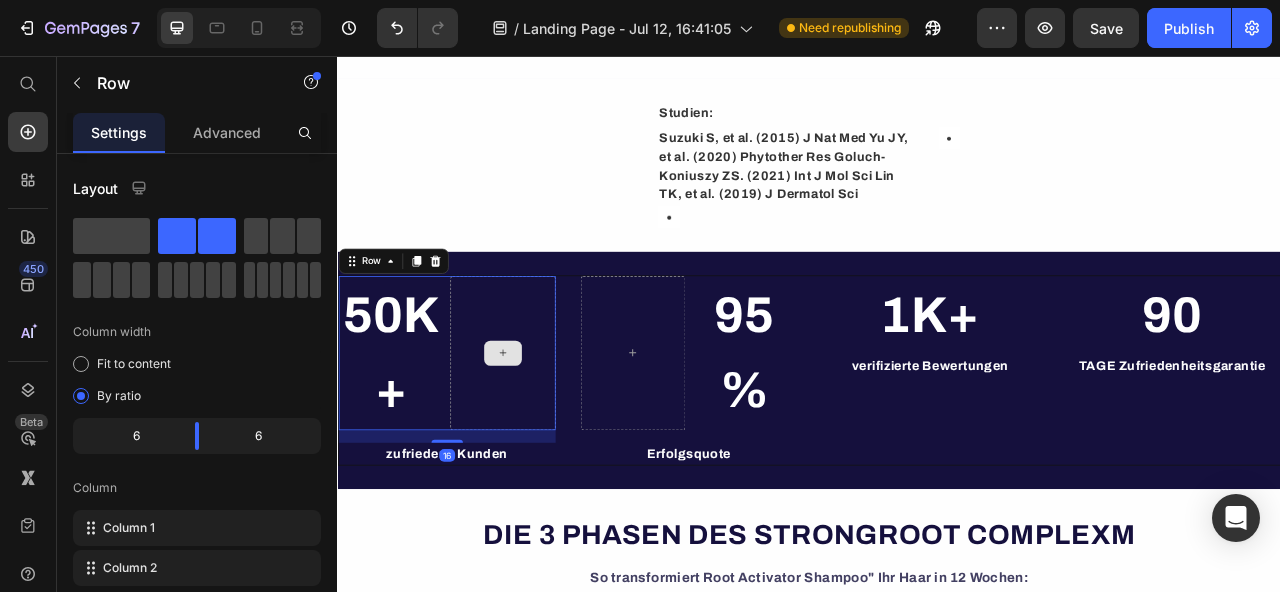 click at bounding box center [547, 434] 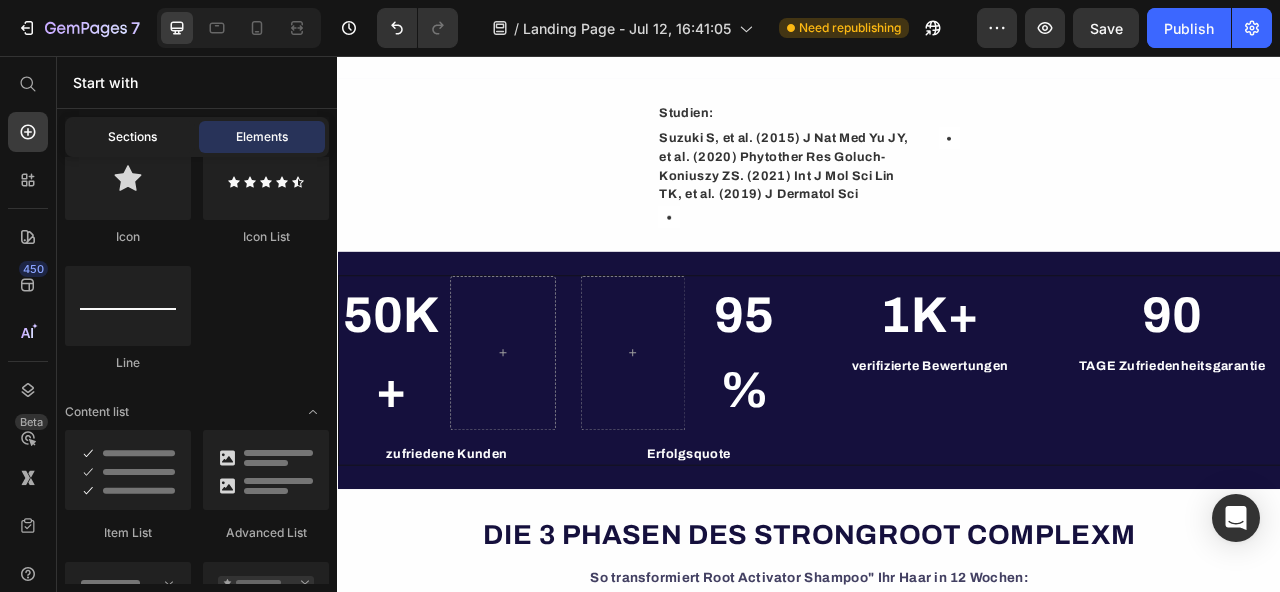 click on "Sections" at bounding box center [132, 137] 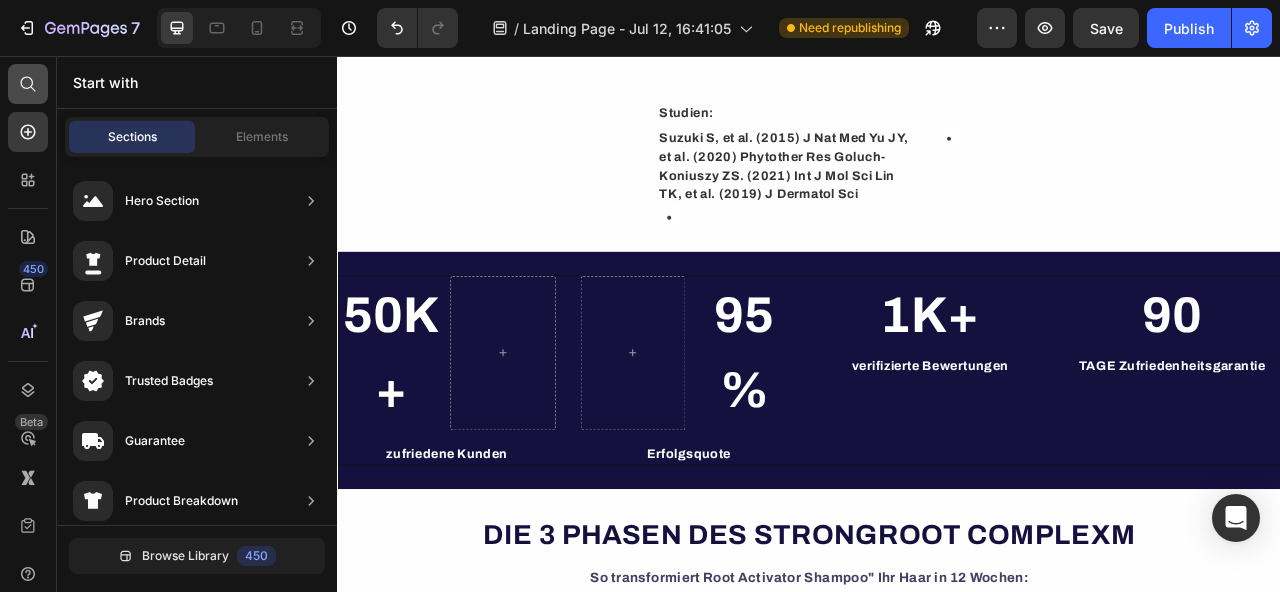 click 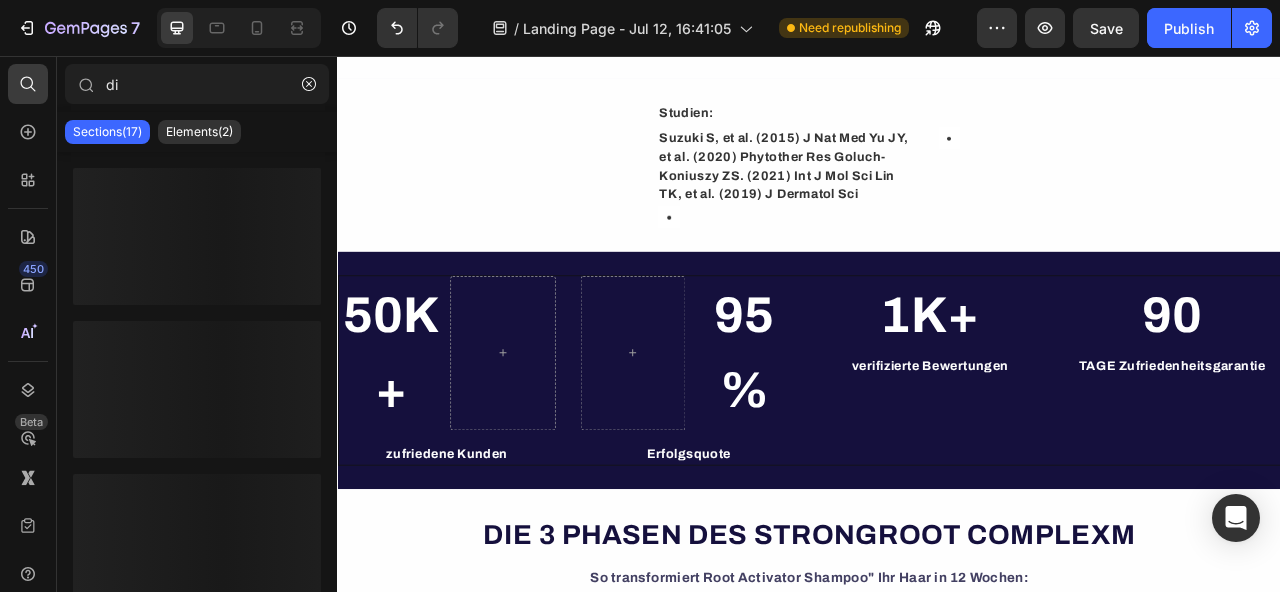 type on "d" 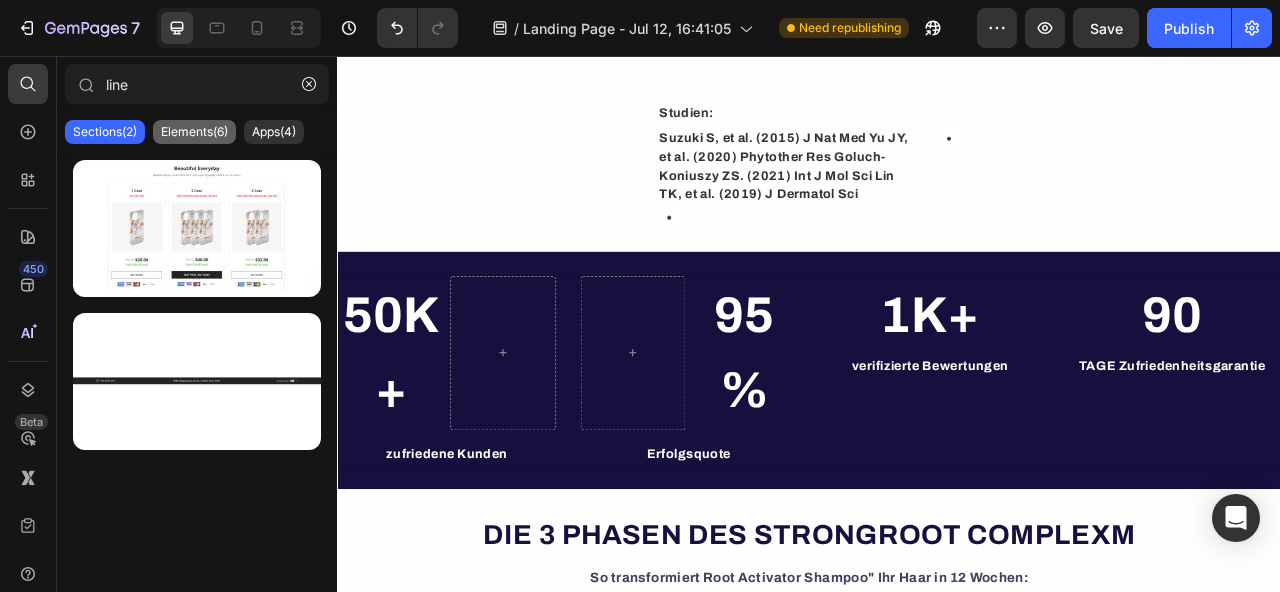 type on "line" 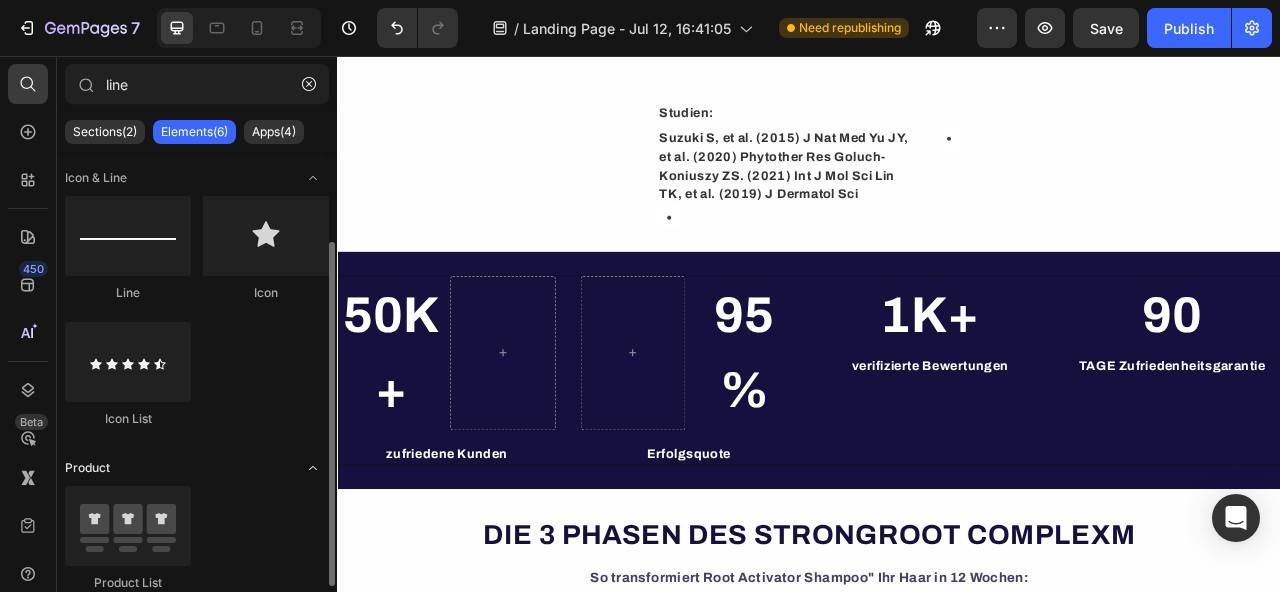scroll, scrollTop: 174, scrollLeft: 0, axis: vertical 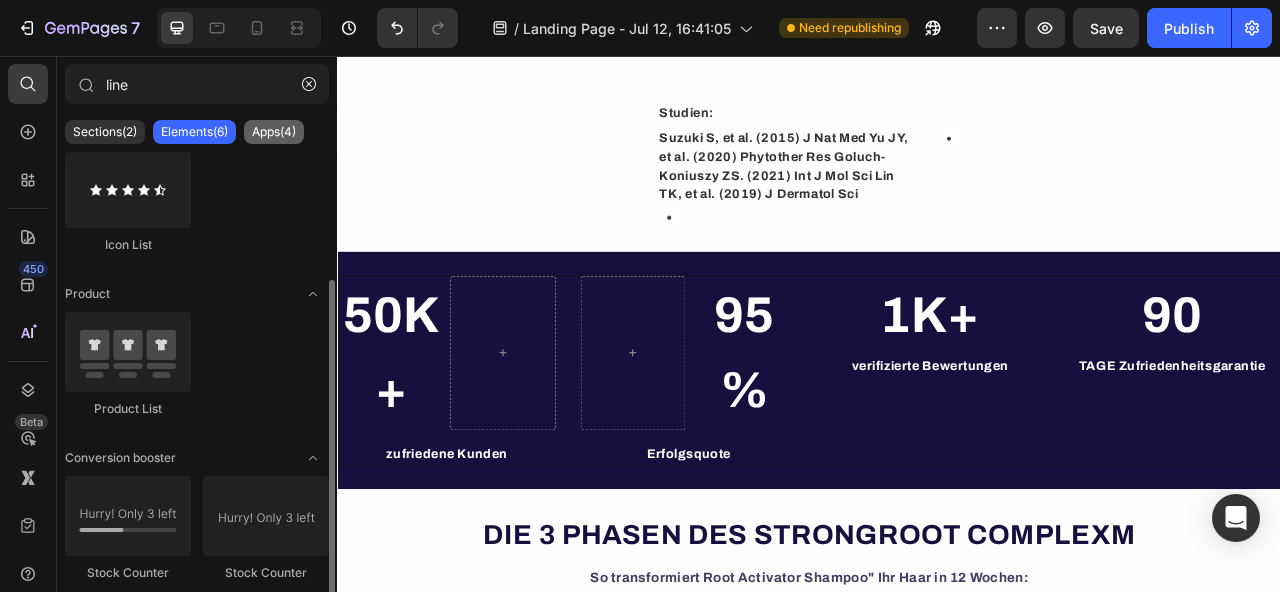 click on "Sections(2) Elements(6) Apps(4)" 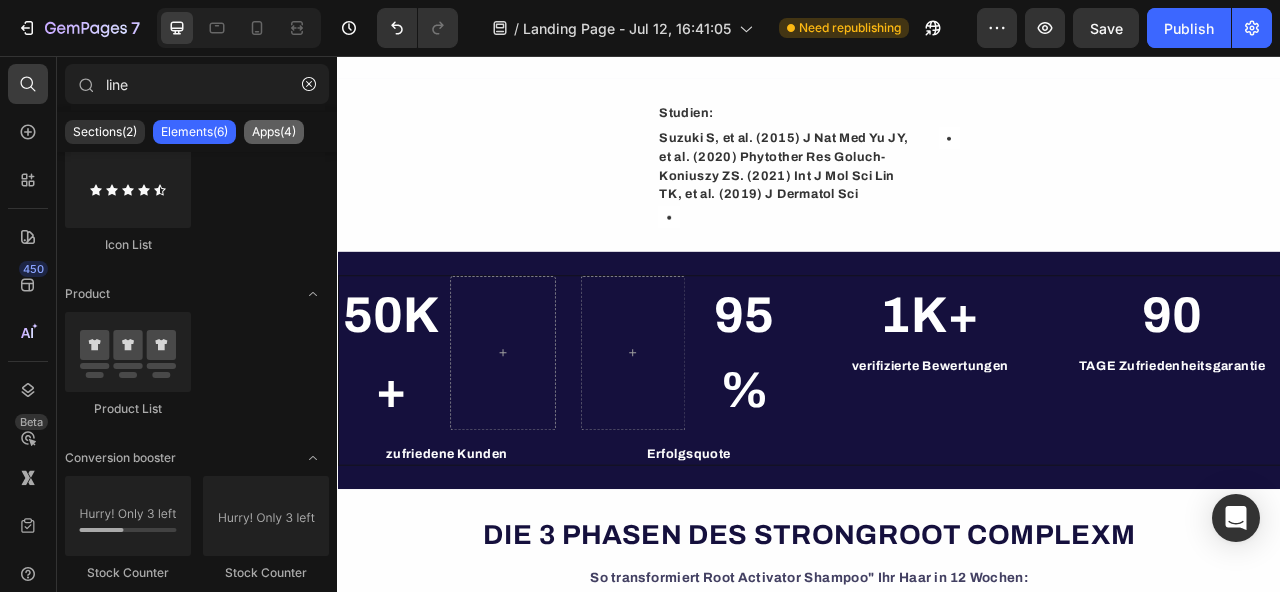 click on "Apps(4)" at bounding box center [274, 132] 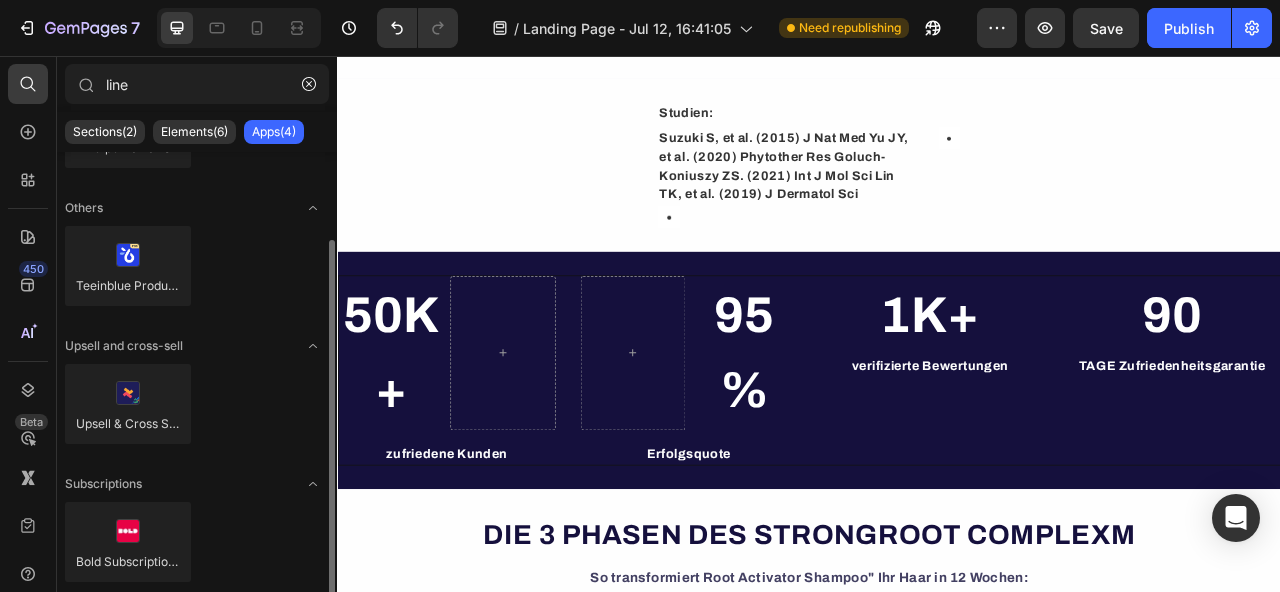 scroll, scrollTop: 108, scrollLeft: 0, axis: vertical 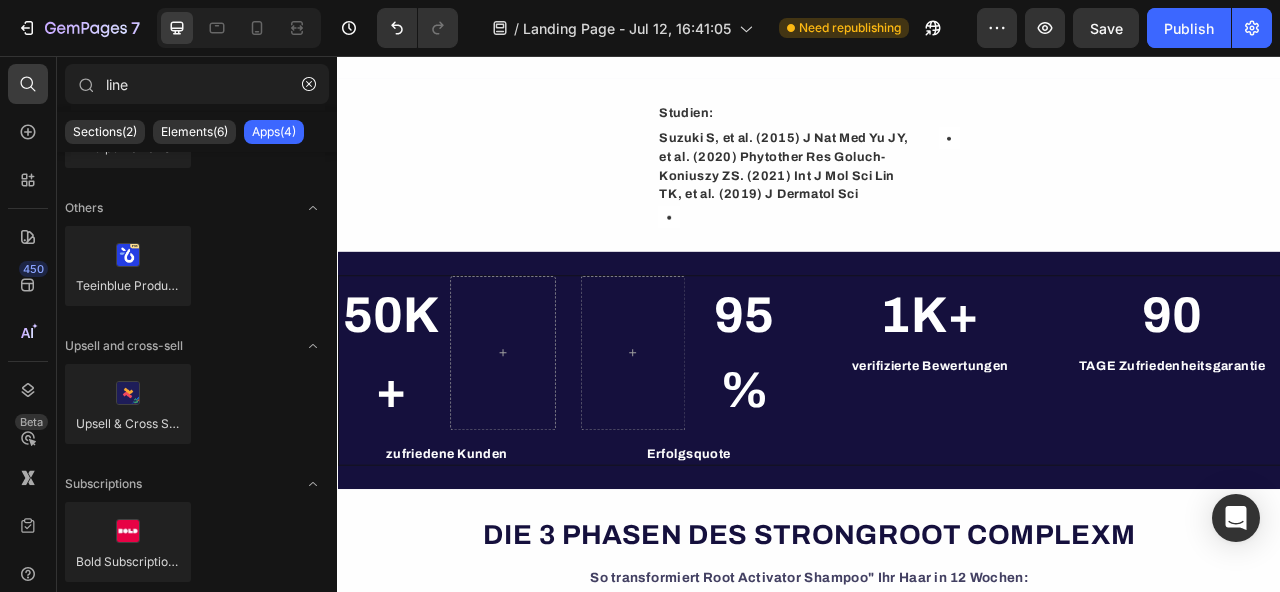 click on "7  Version history  /  Landing Page - Jul 12, 16:41:05 Need republishing Preview  Save   Publish" 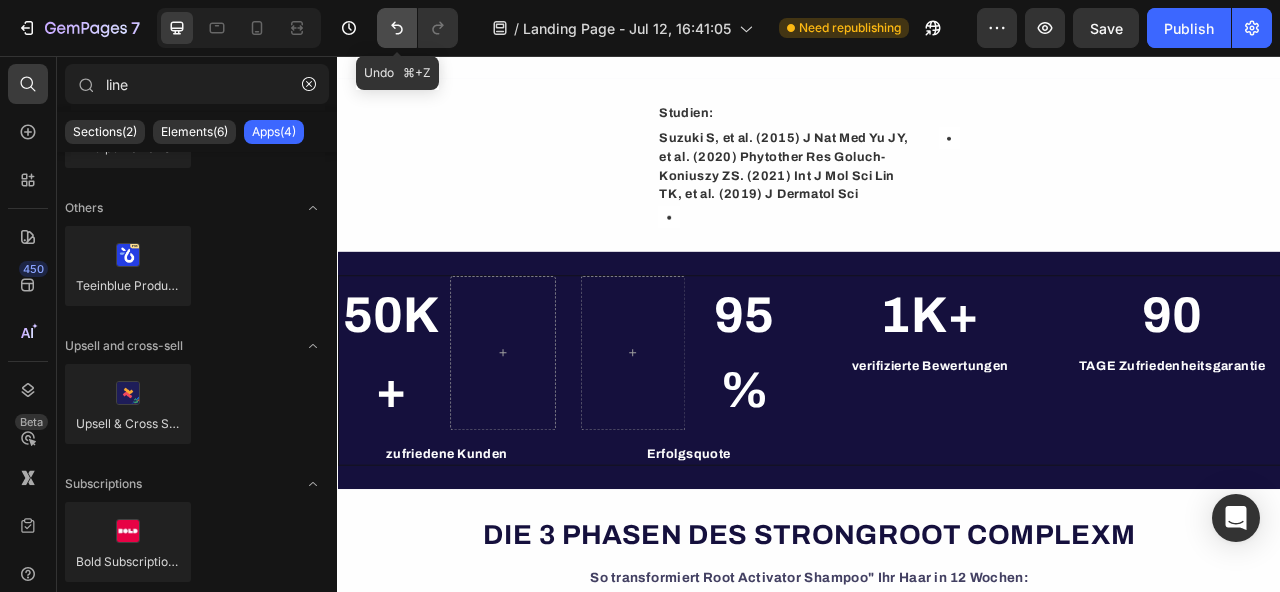 click 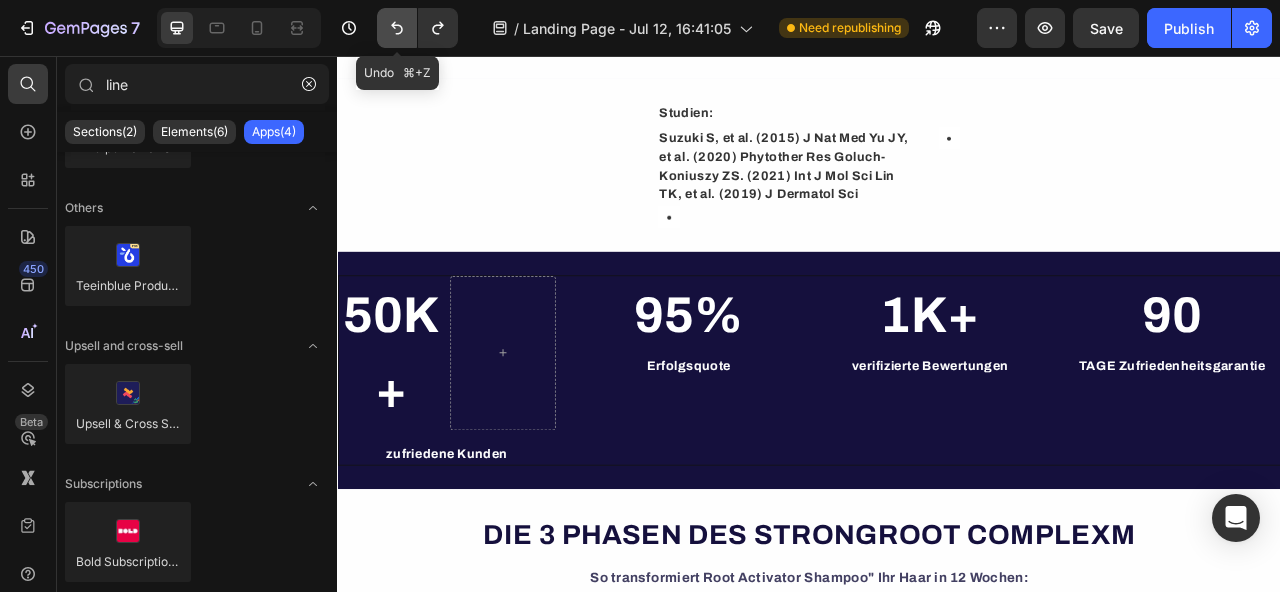 click 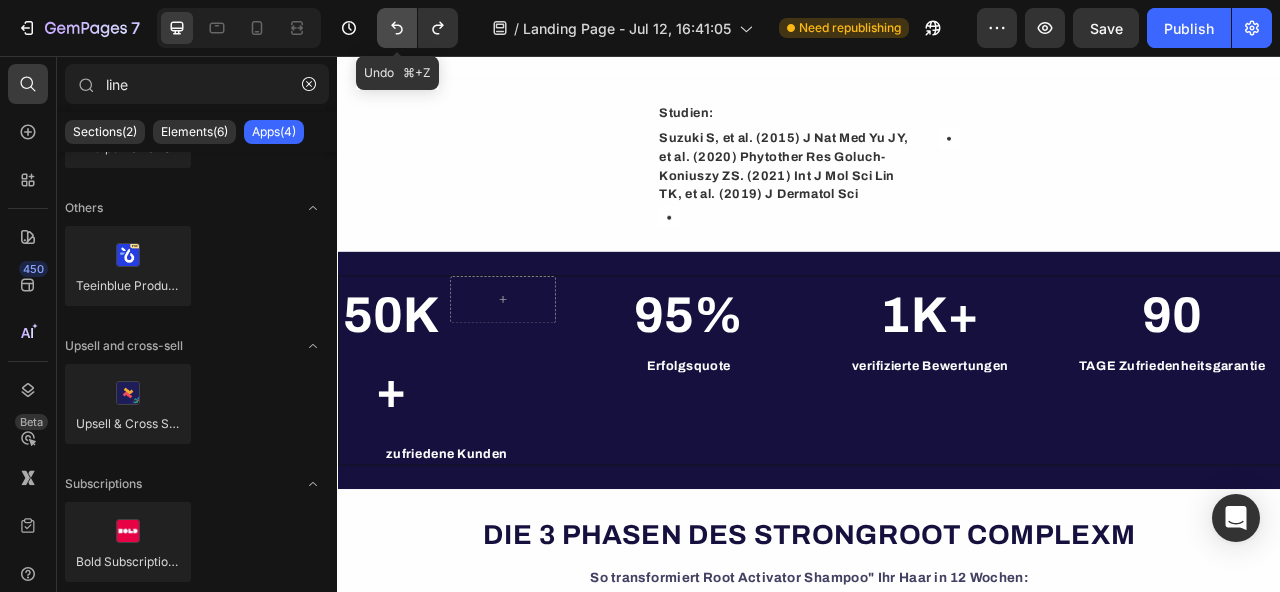 click 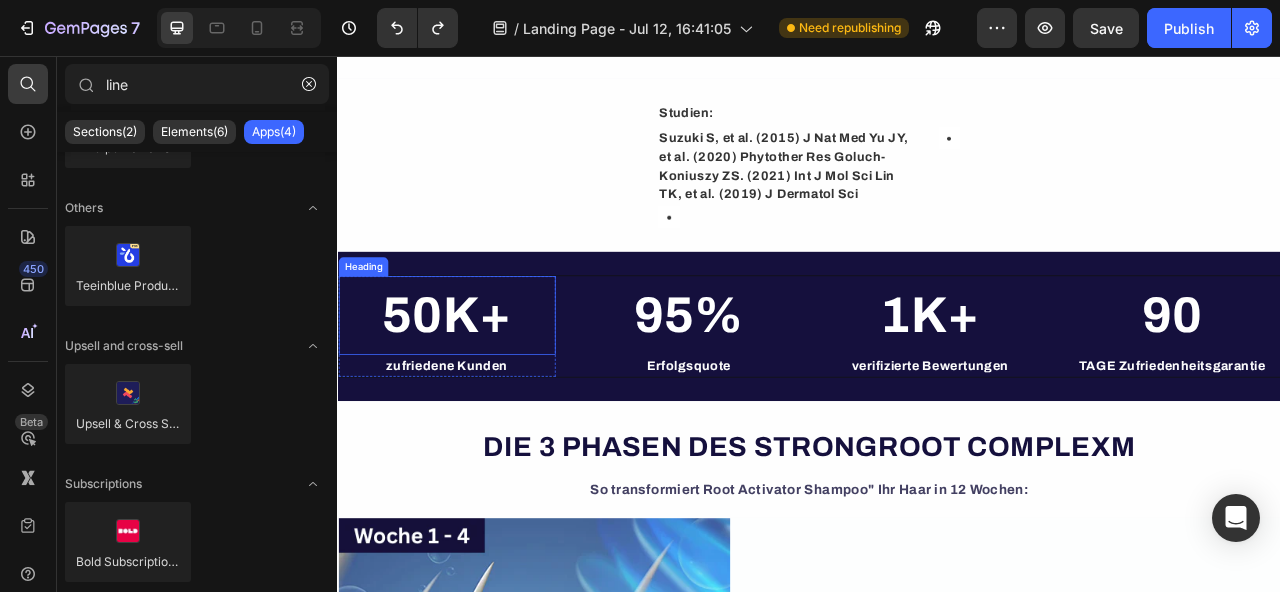 click on "50K+" at bounding box center [476, 386] 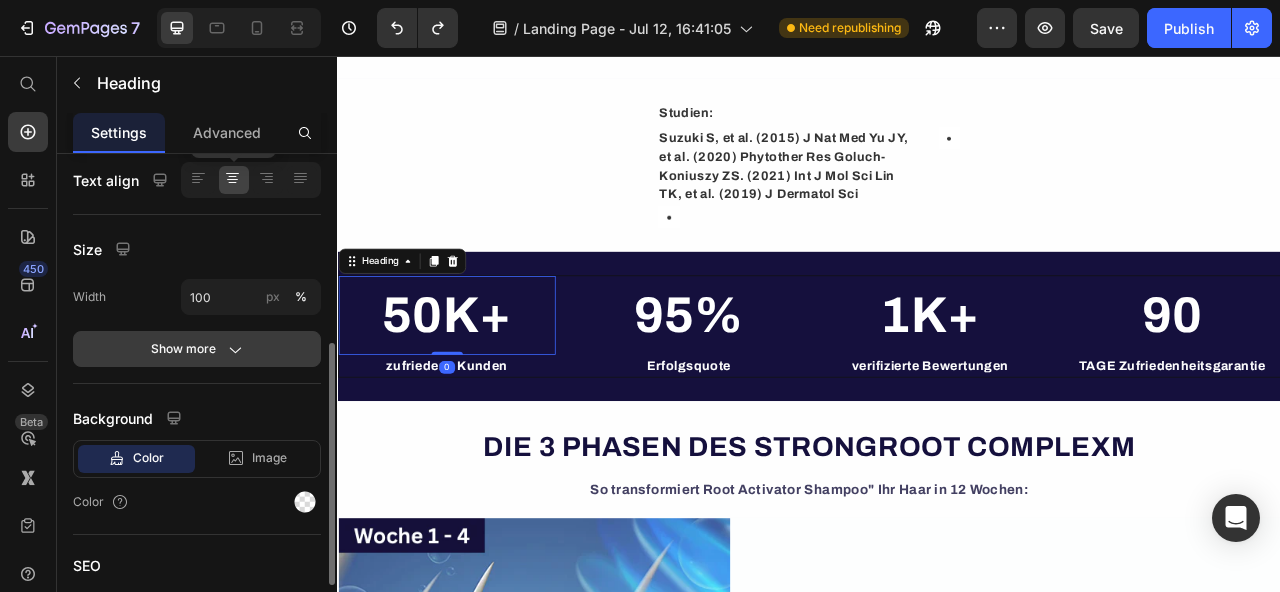 scroll, scrollTop: 517, scrollLeft: 0, axis: vertical 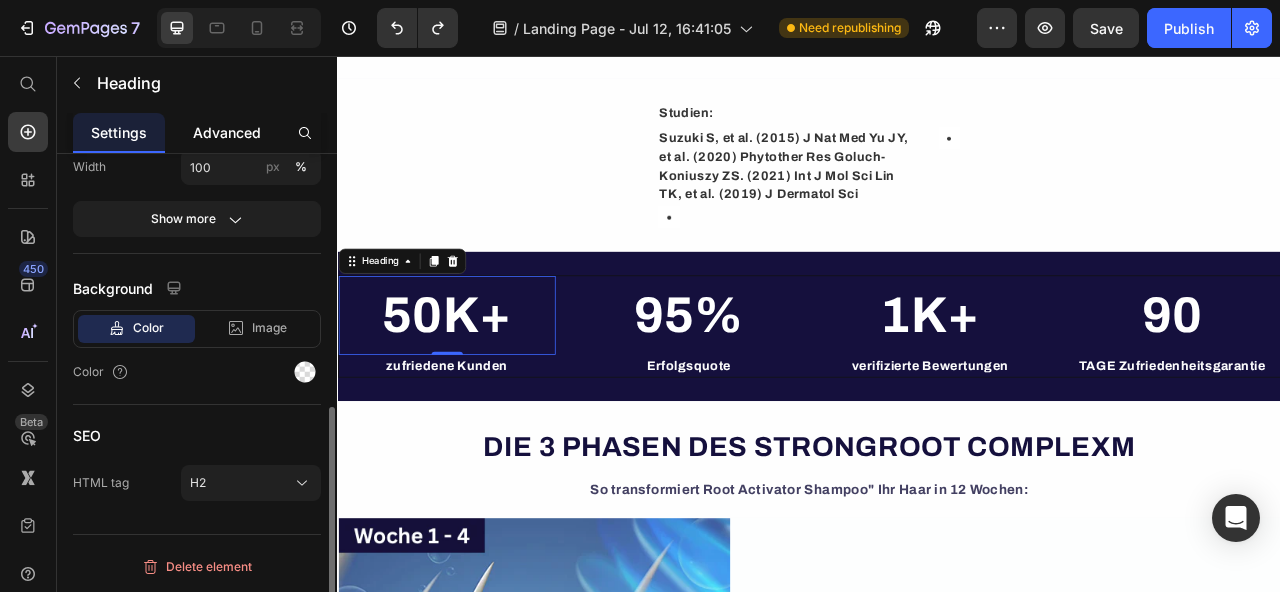 click on "Advanced" at bounding box center (227, 132) 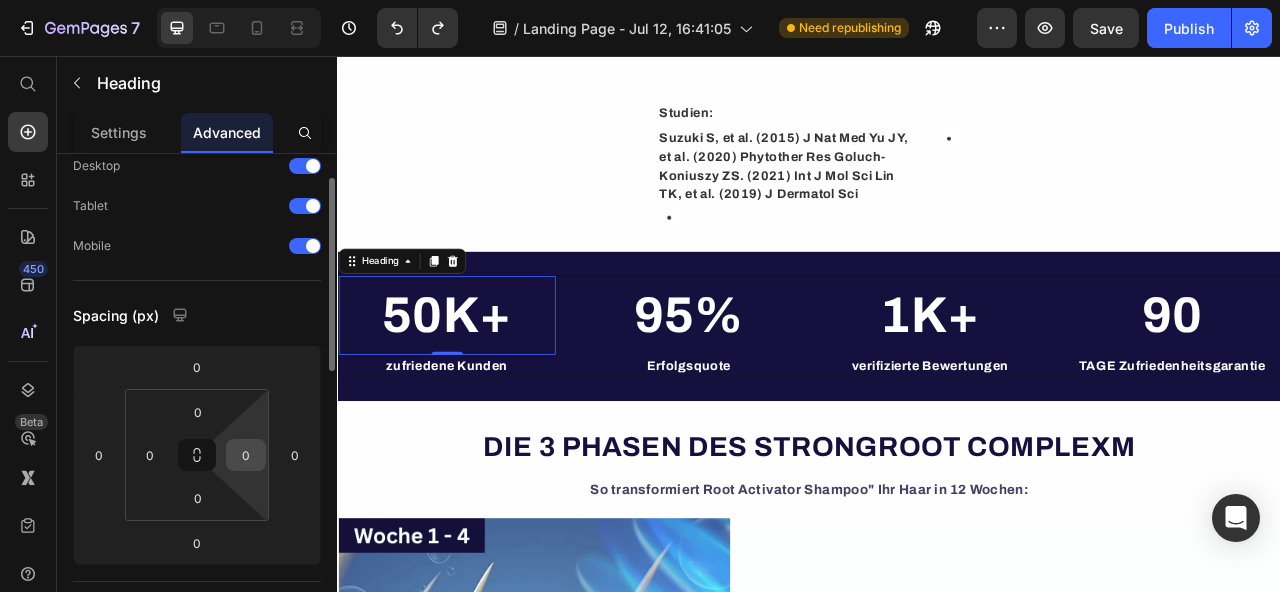 scroll, scrollTop: 68, scrollLeft: 0, axis: vertical 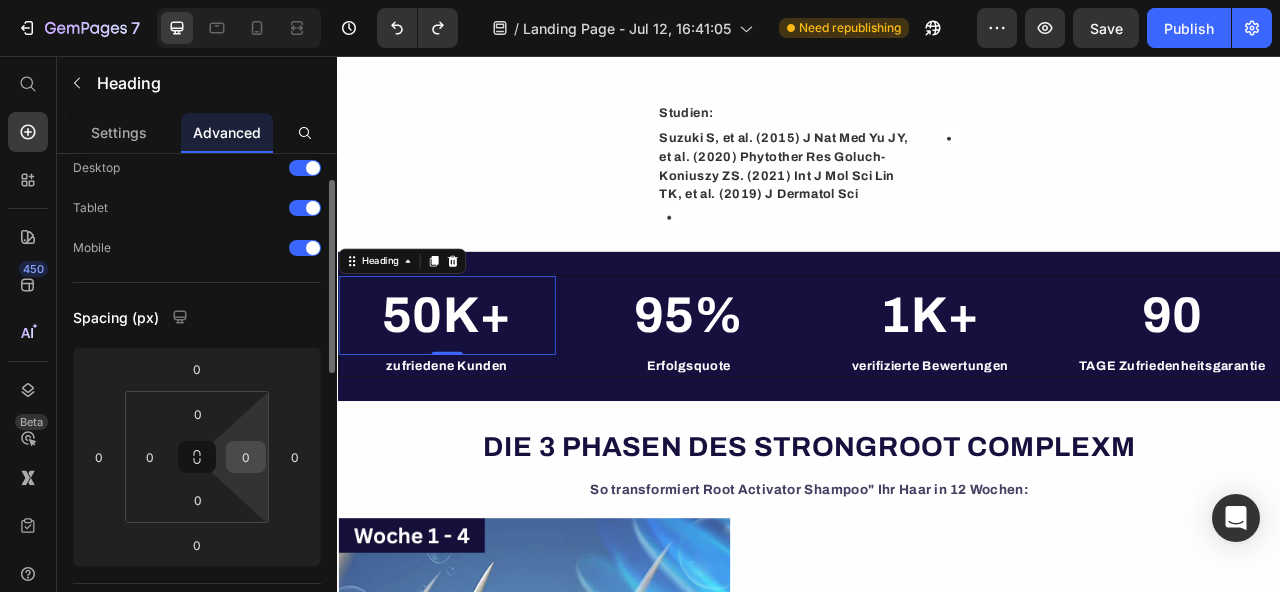click on "0" at bounding box center (246, 457) 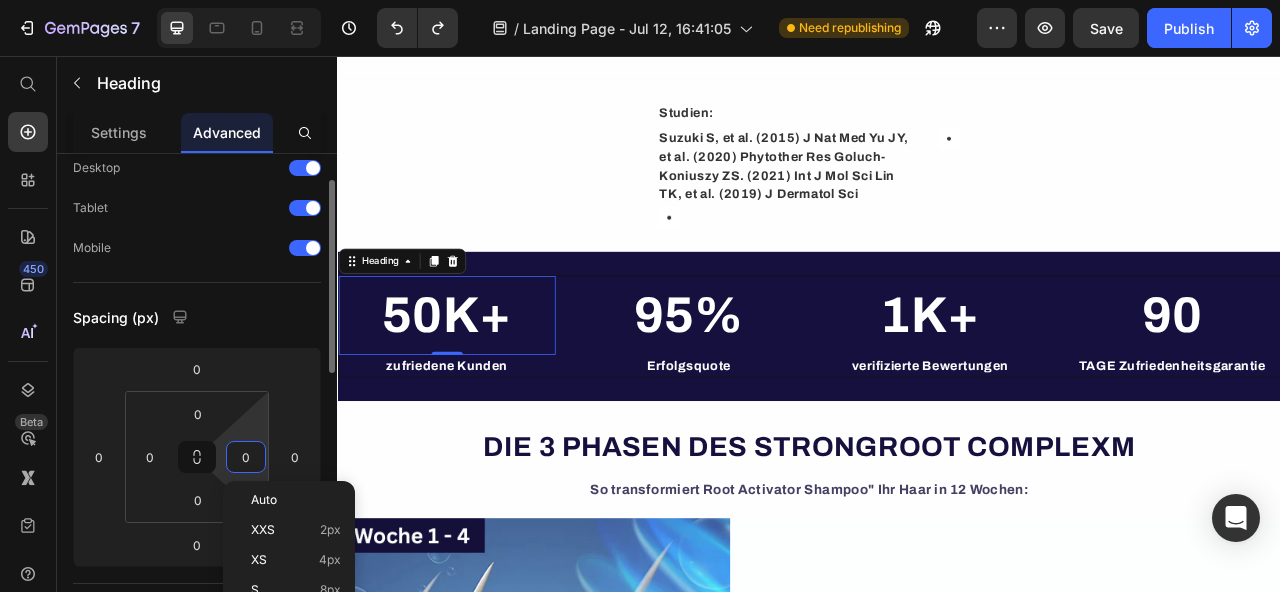 click on "Spacing (px)" at bounding box center [197, 317] 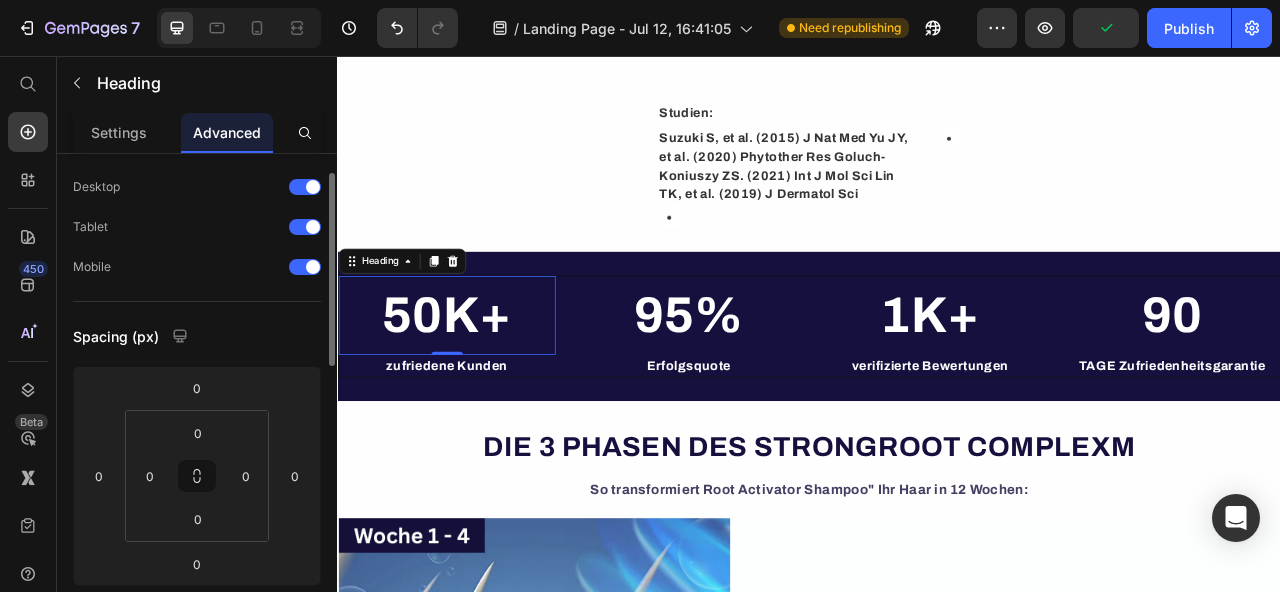 scroll, scrollTop: 33, scrollLeft: 0, axis: vertical 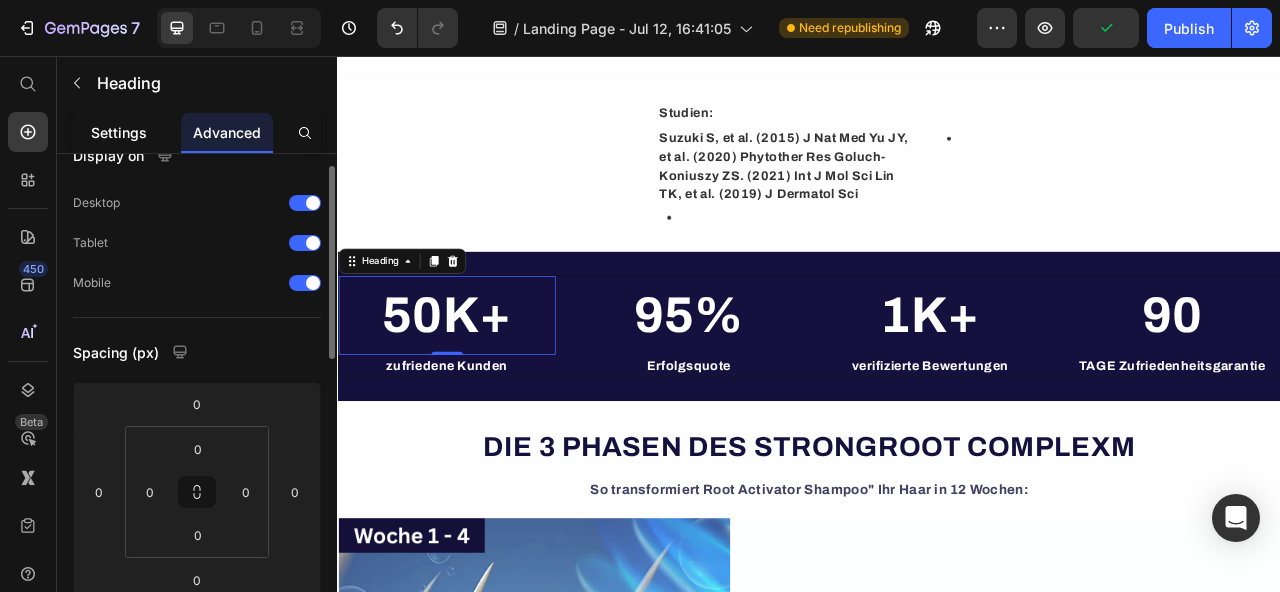 click on "Settings" at bounding box center [119, 132] 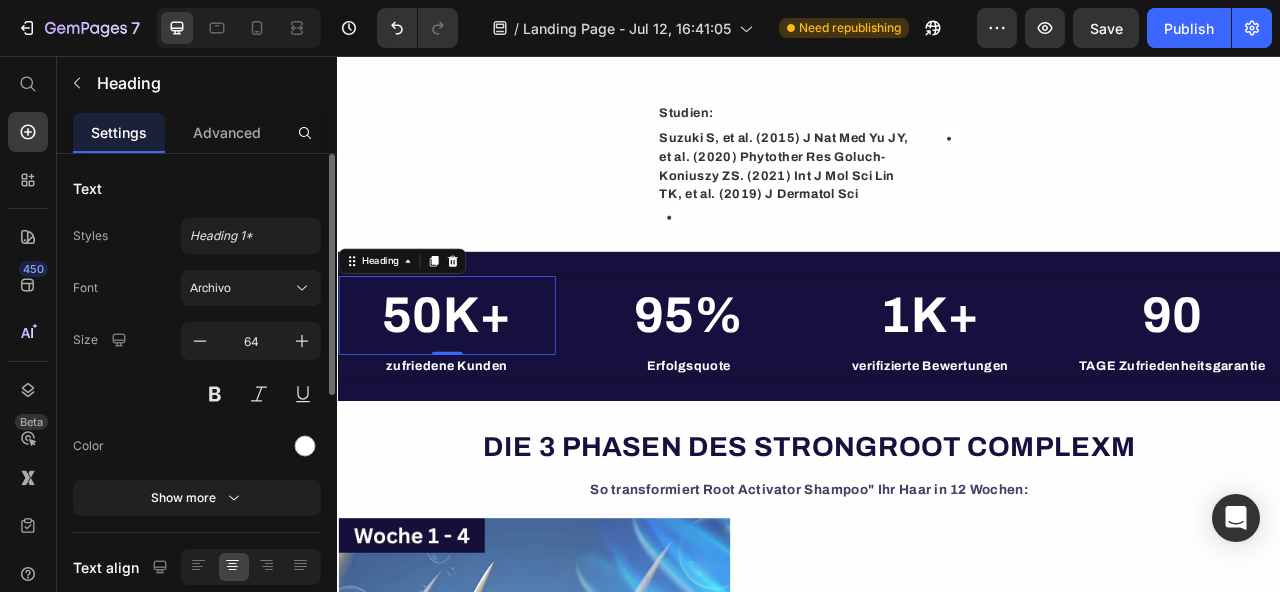 scroll, scrollTop: 183, scrollLeft: 0, axis: vertical 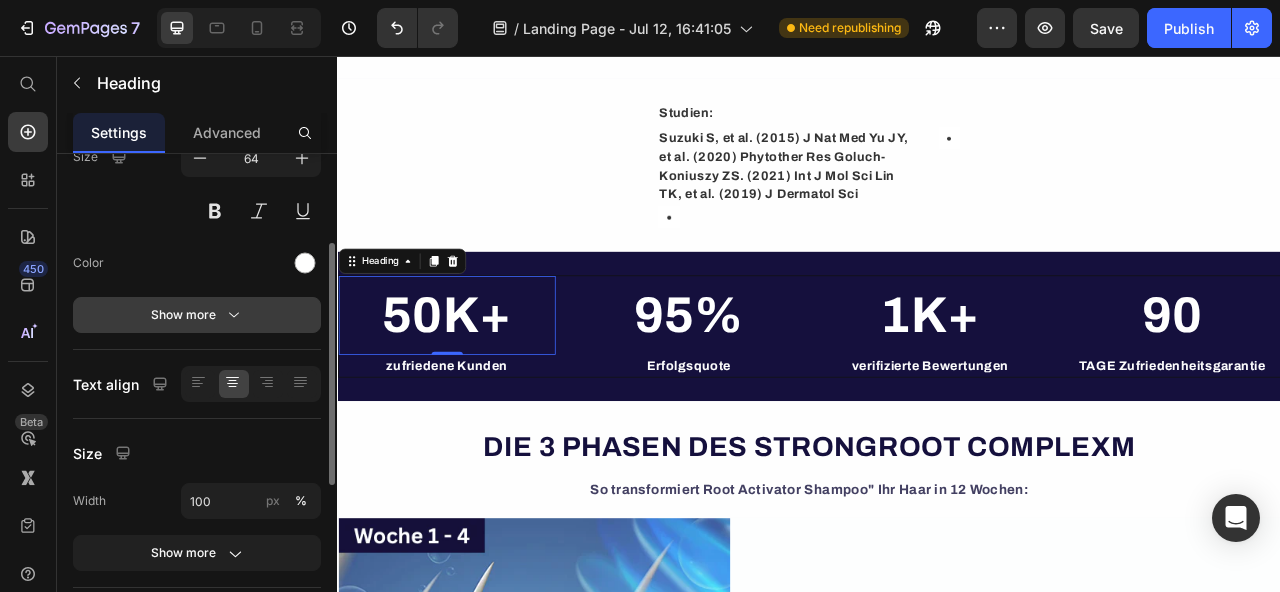 click on "Show more" at bounding box center (197, 315) 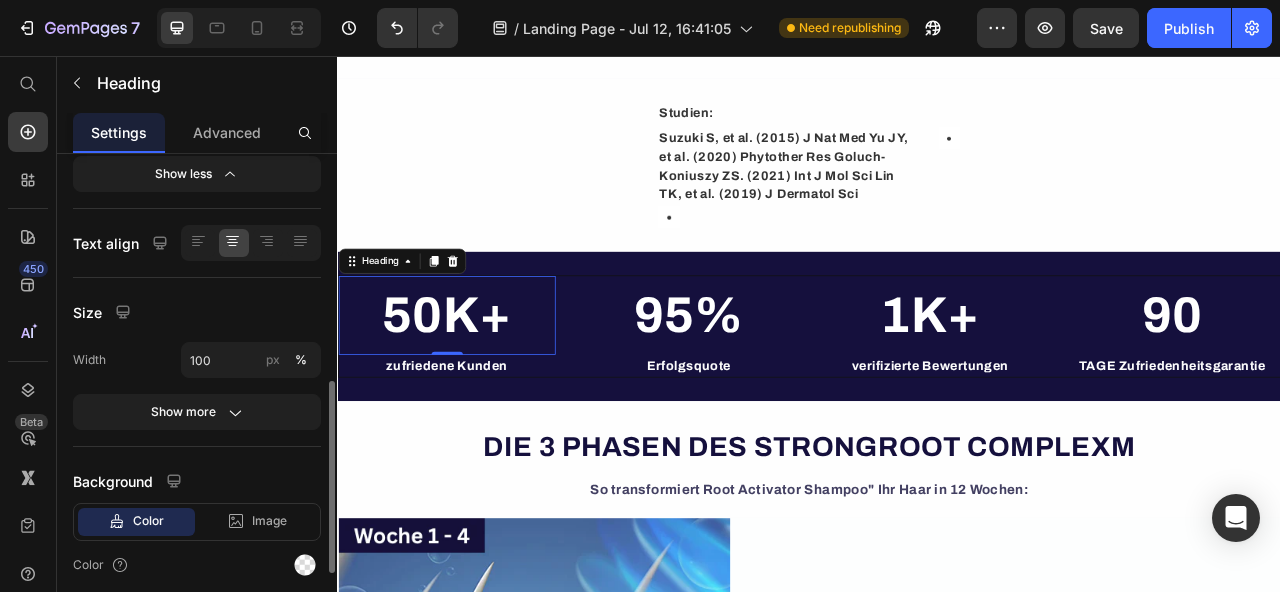 scroll, scrollTop: 769, scrollLeft: 0, axis: vertical 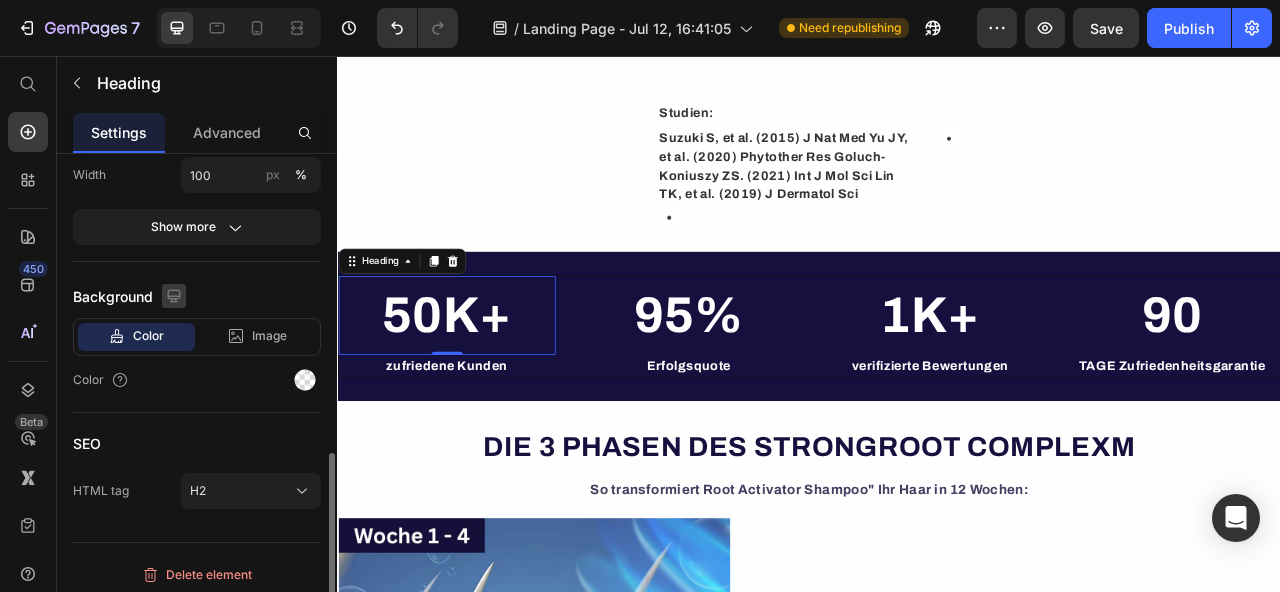 type 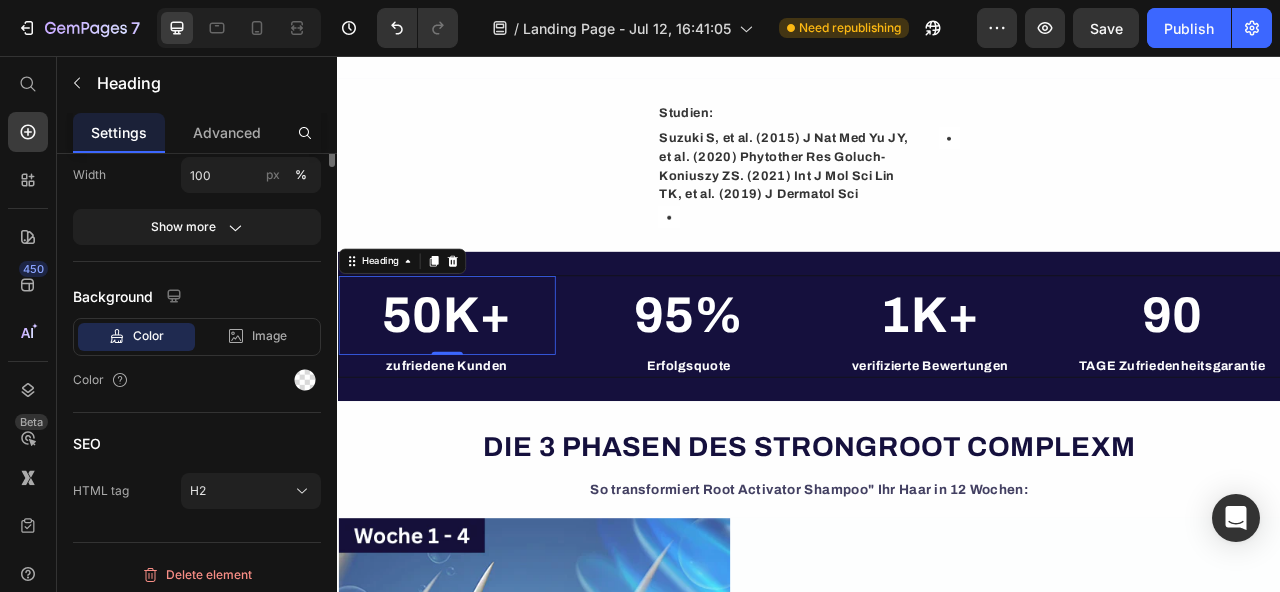 type 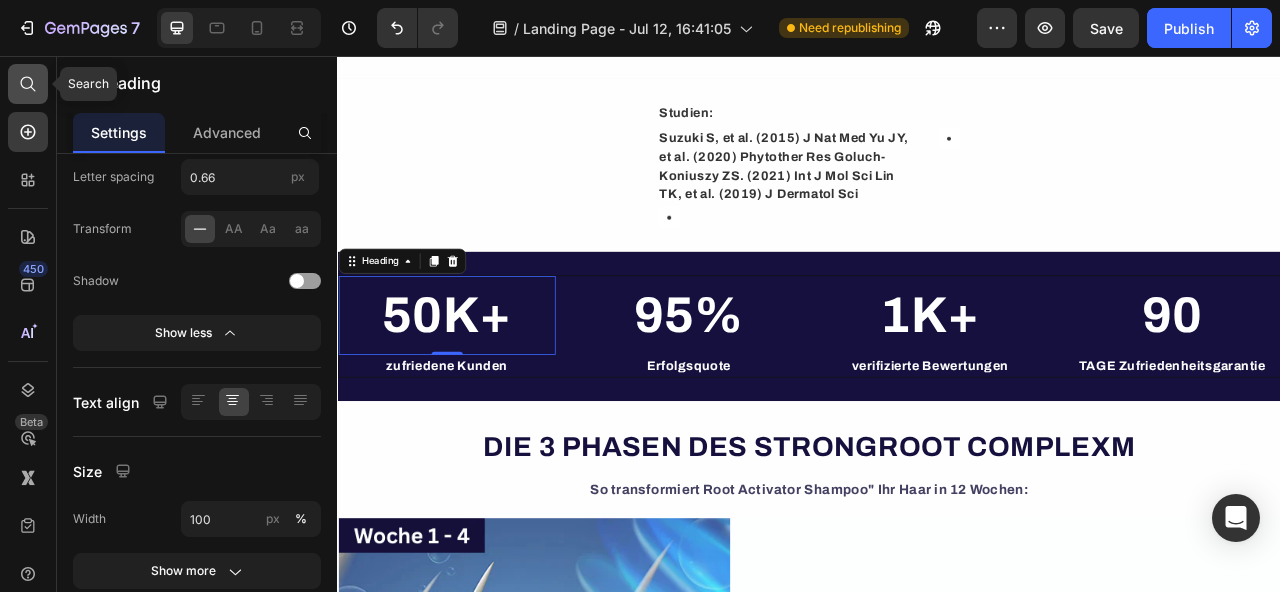 click 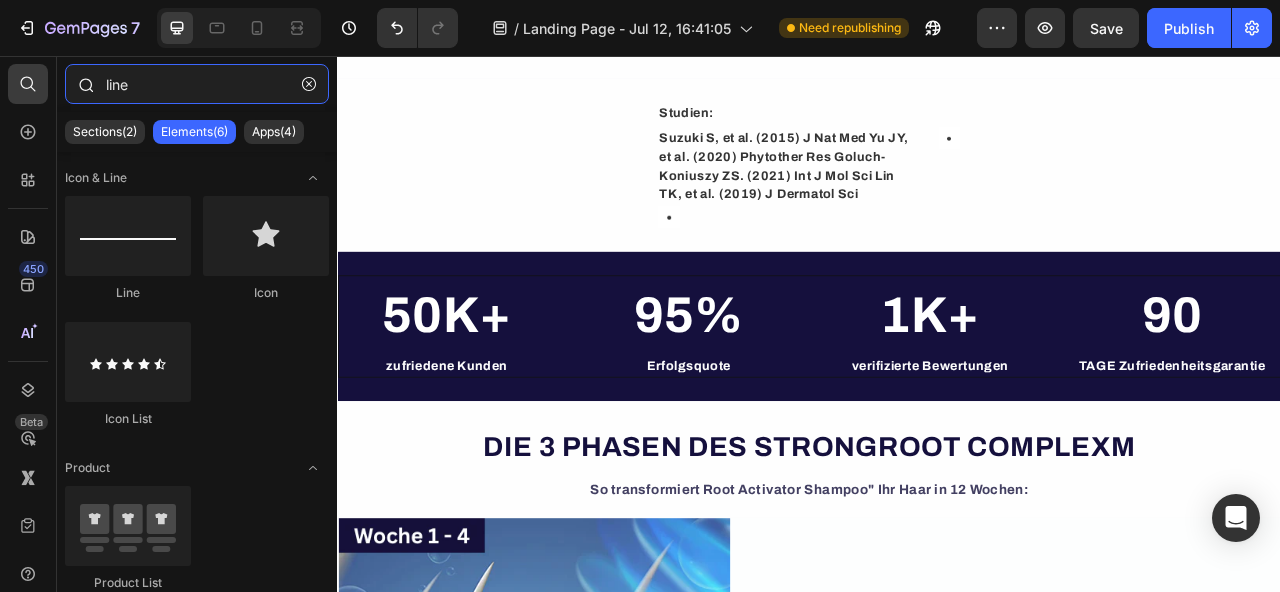 click on "line" at bounding box center (197, 84) 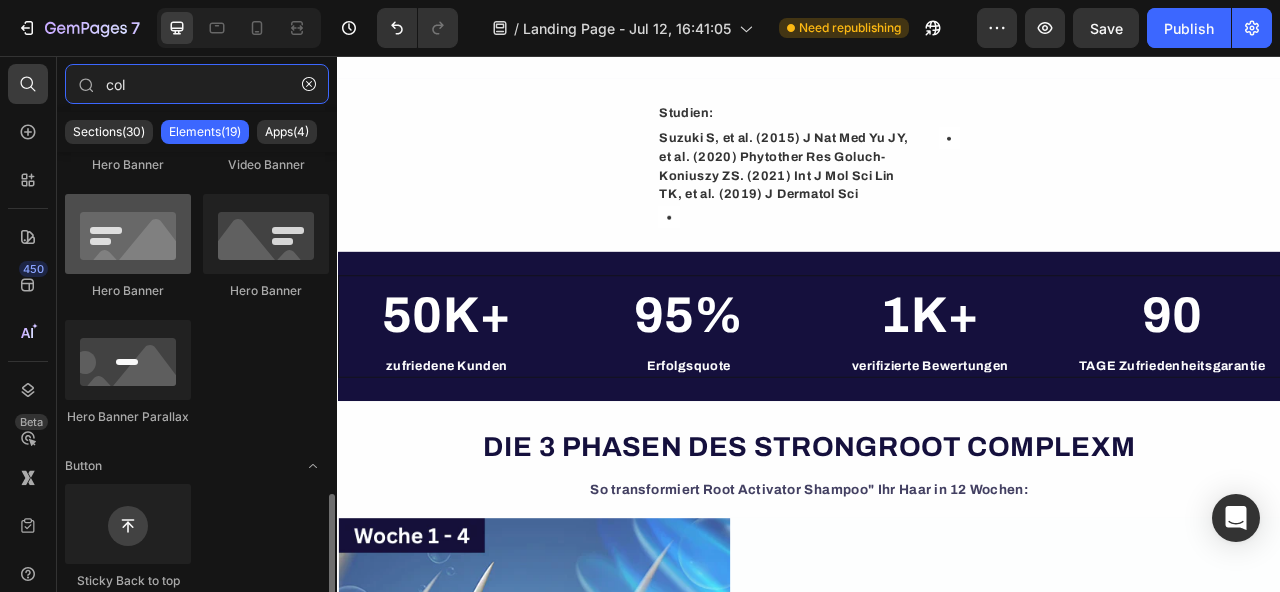 scroll, scrollTop: 1132, scrollLeft: 0, axis: vertical 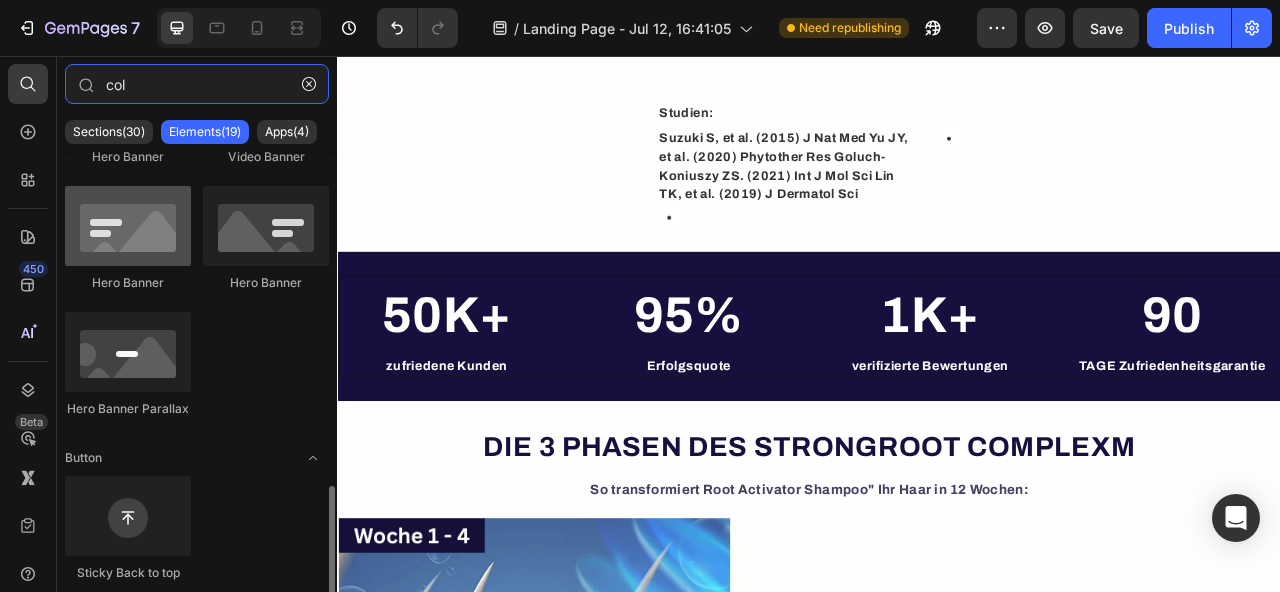 type on "col" 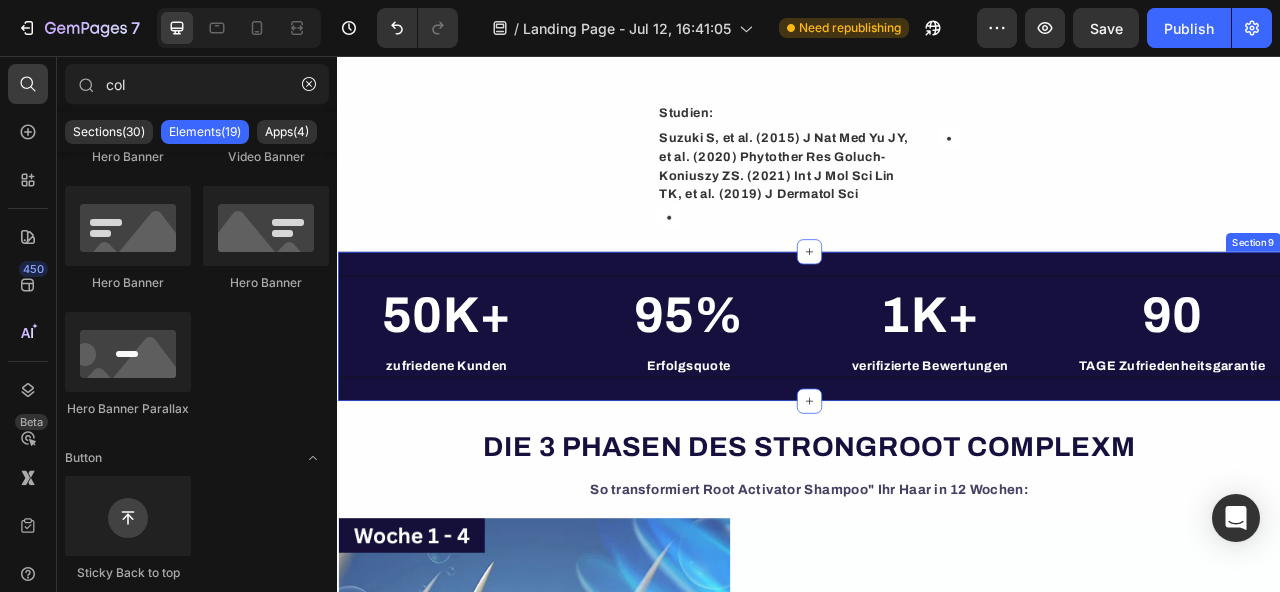 click on "50K+ Heading zufriedene Kunden Text Block Row 95% Heading Erfolgsquote Text Block 1K+ Heading verifizierte Bewertungen Text Block 90 Heading TAGE Zufriedenheitsgarantie Text Block Row Row Section 9" at bounding box center (937, 400) 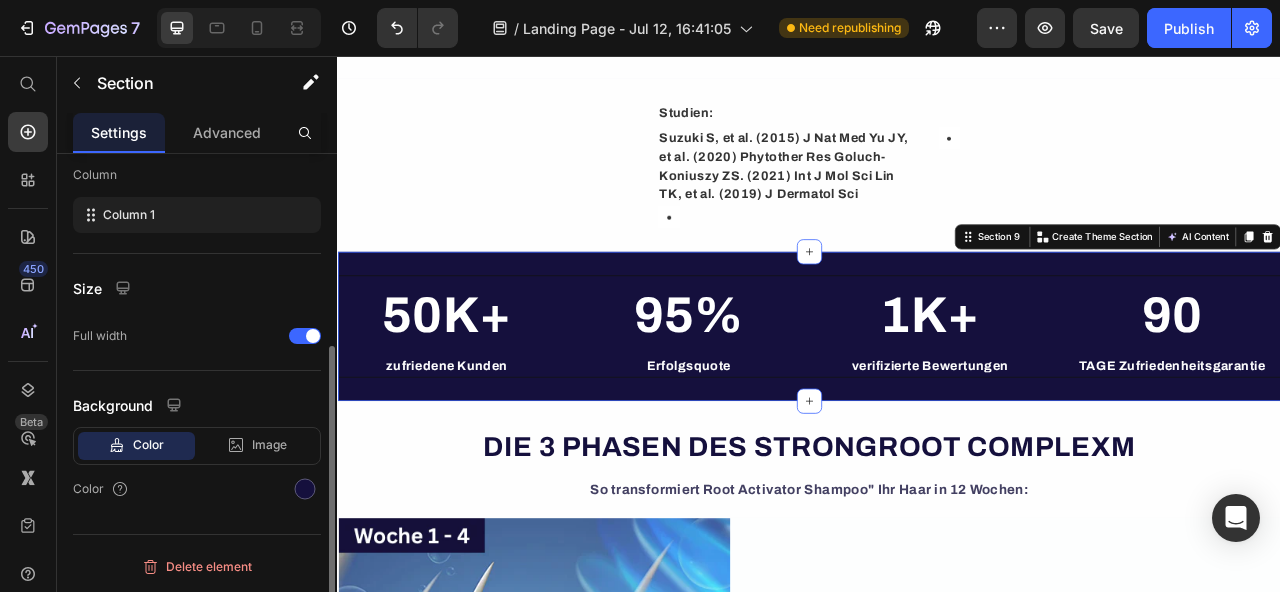 scroll, scrollTop: 0, scrollLeft: 0, axis: both 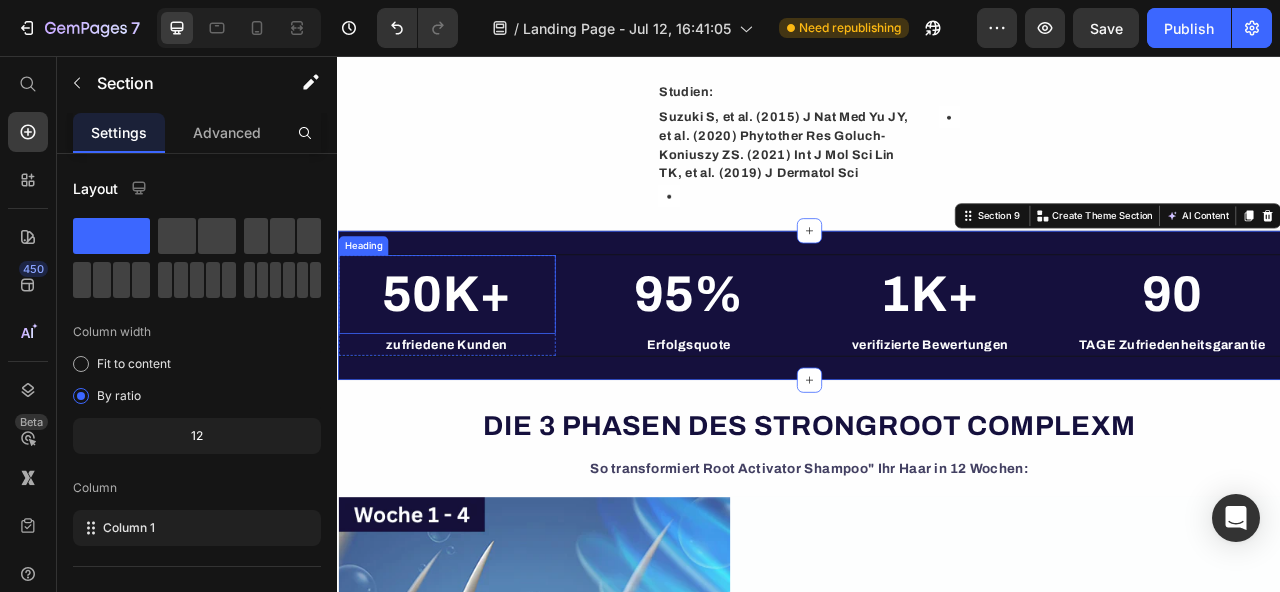 click on "50K+" at bounding box center [476, 359] 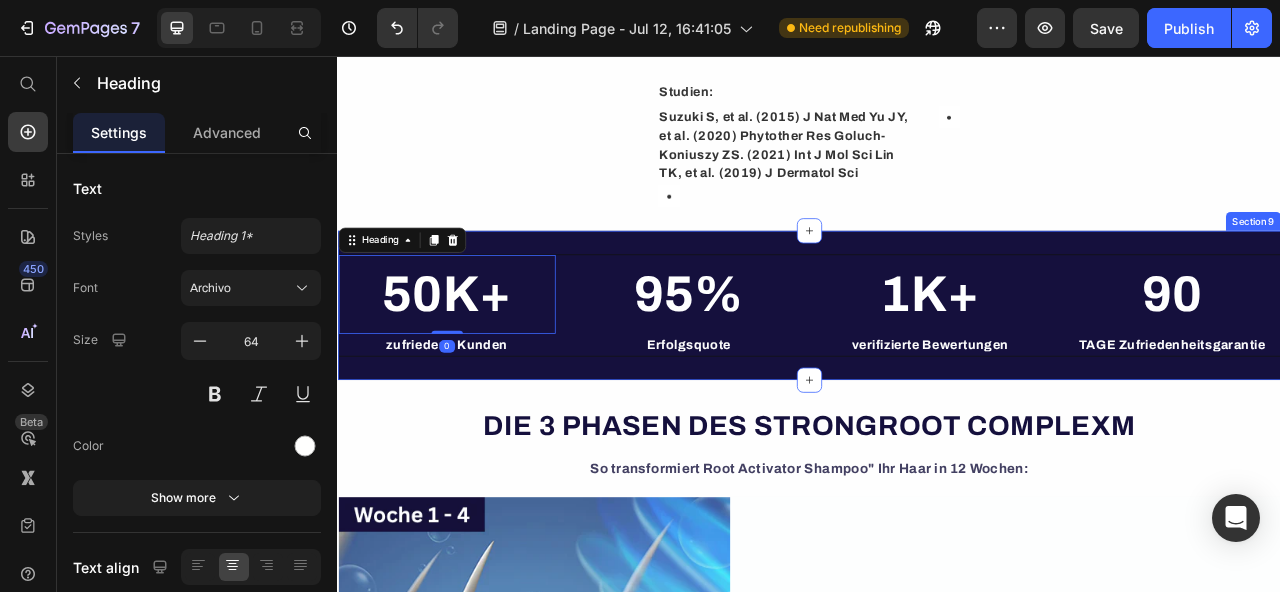 click on "50K+ Heading   0 zufriedene Kunden Text Block Row 95% Heading Erfolgsquote Text Block 1K+ Heading verifizierte Bewertungen Text Block 90 Heading TAGE Zufriedenheitsgarantie Text Block Row Row Section 9" at bounding box center [937, 373] 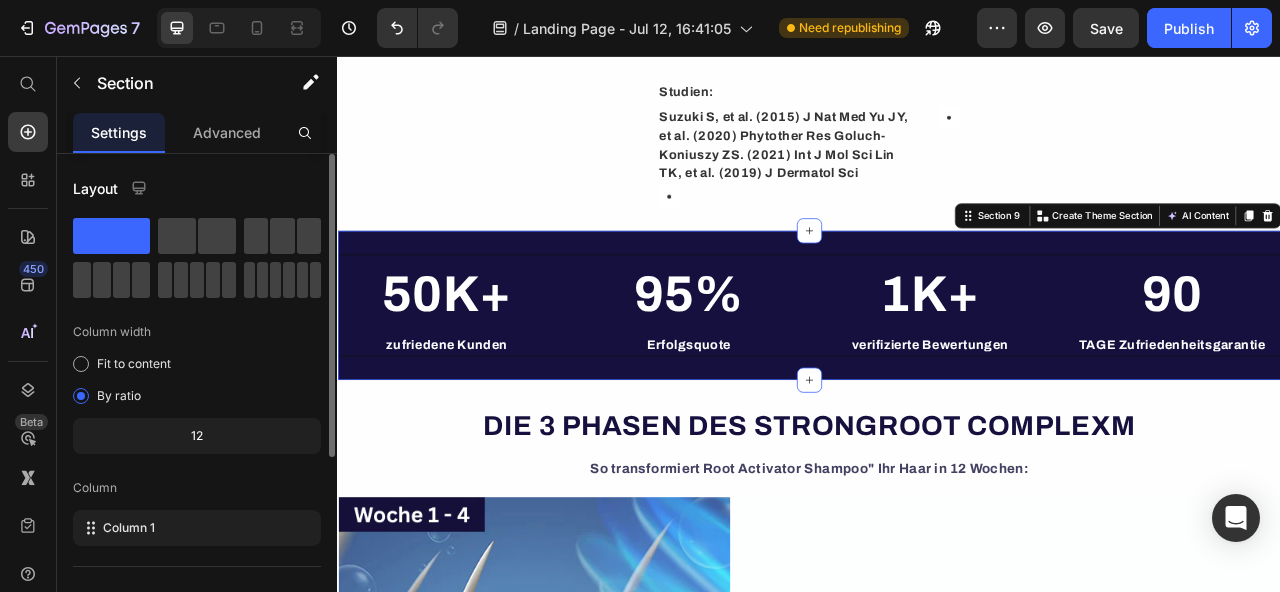 scroll, scrollTop: 313, scrollLeft: 0, axis: vertical 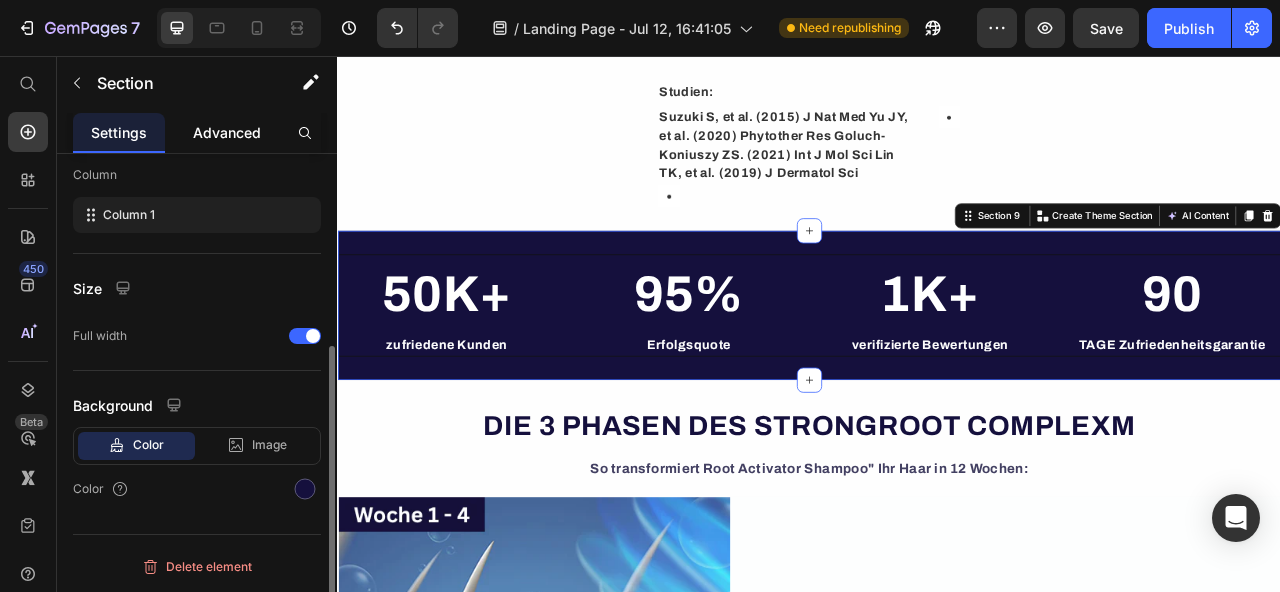 click on "Advanced" at bounding box center (227, 132) 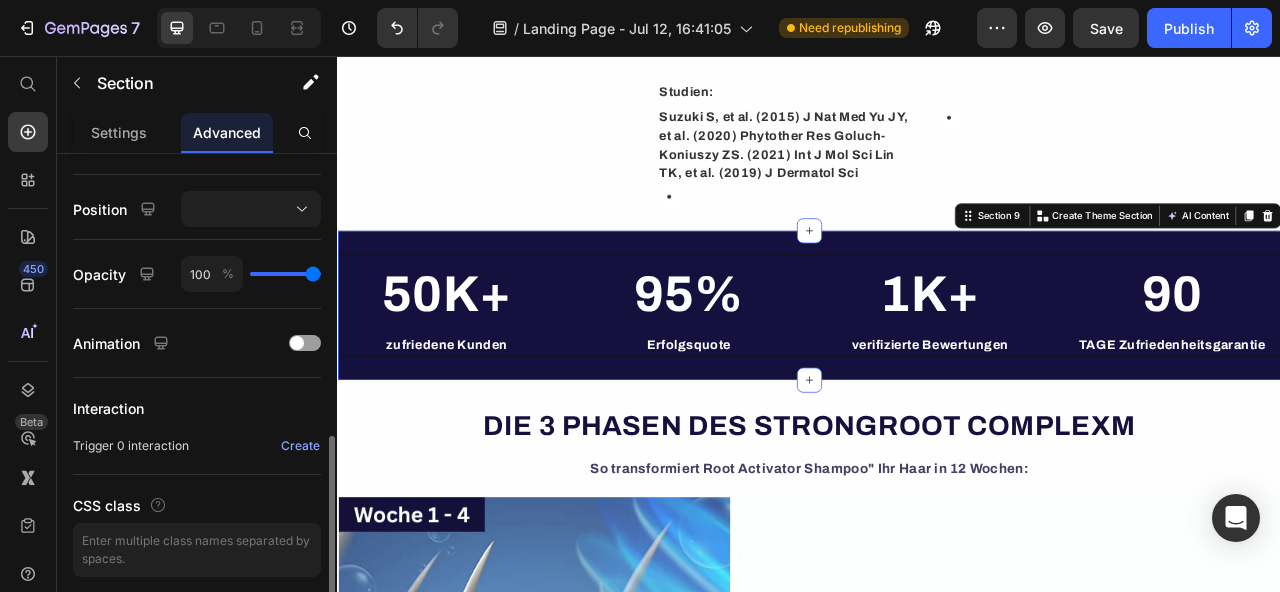 scroll, scrollTop: 770, scrollLeft: 0, axis: vertical 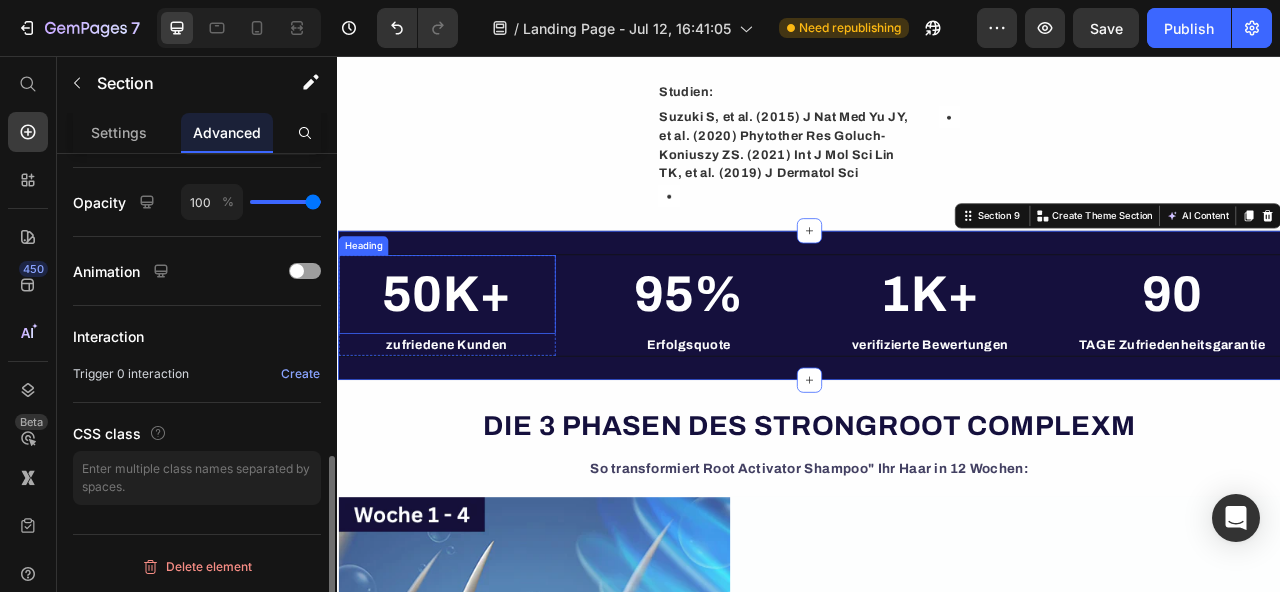 click on "50K+ Heading zufriedene Kunden Text Block Row 95% Heading Erfolgsquote Text Block 1K+ Heading verifizierte Bewertungen Text Block 90 Heading TAGE Zufriedenheitsgarantie Text Block Row Row Section 9   You can create reusable sections Create Theme Section AI Content Write with GemAI What would you like to describe here? Tone and Voice Persuasive Product Forge™ Root Activator Shampoo Show more Generate" at bounding box center (937, 373) 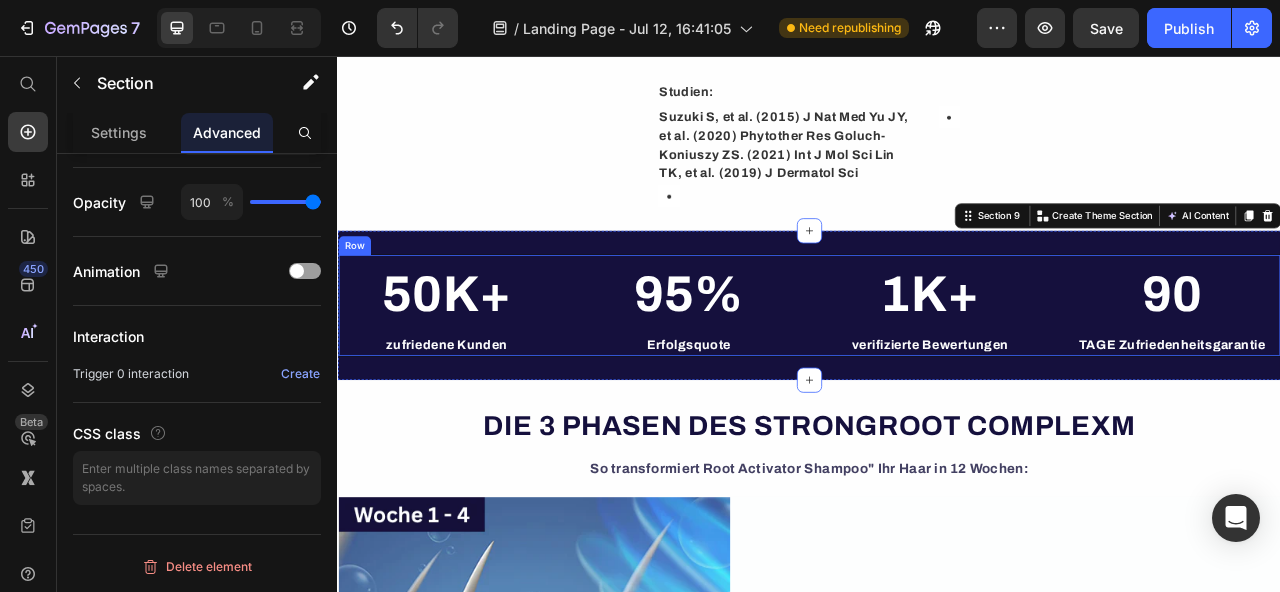 click on "50K+ Heading zufriedene Kunden Text Block Row 95% Heading Erfolgsquote Text Block 1K+ Heading verifizierte Bewertungen Text Block 90 Heading TAGE Zufriedenheitsgarantie Text Block Row Row" at bounding box center [937, 373] 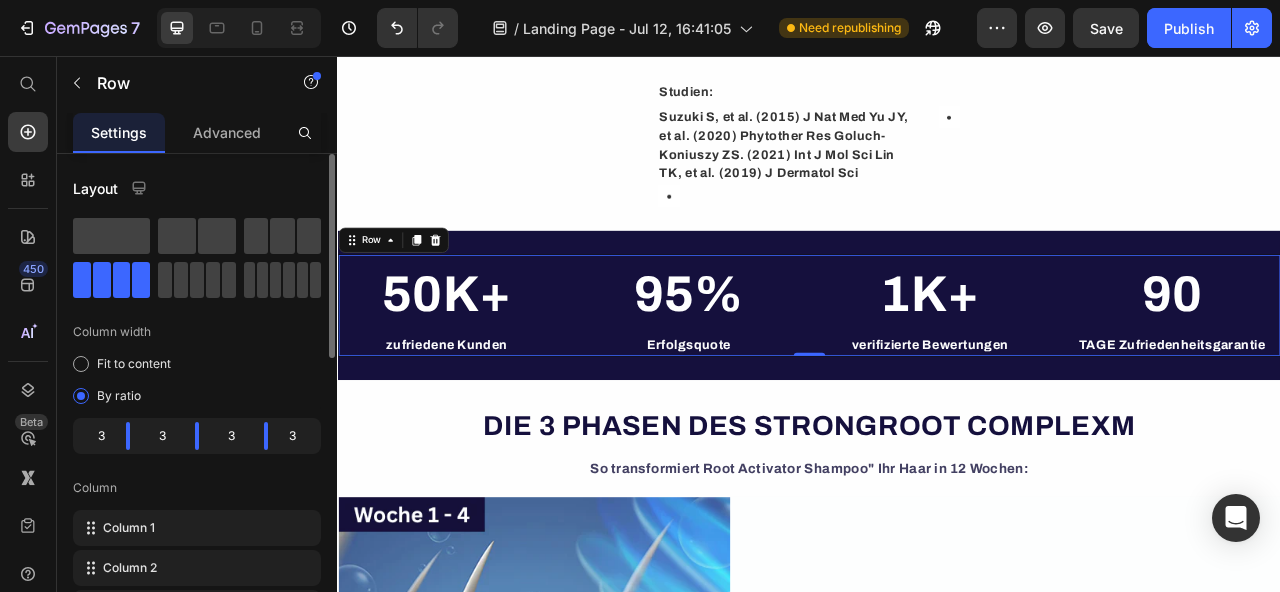 drag, startPoint x: 123, startPoint y: 433, endPoint x: 143, endPoint y: 421, distance: 23.323807 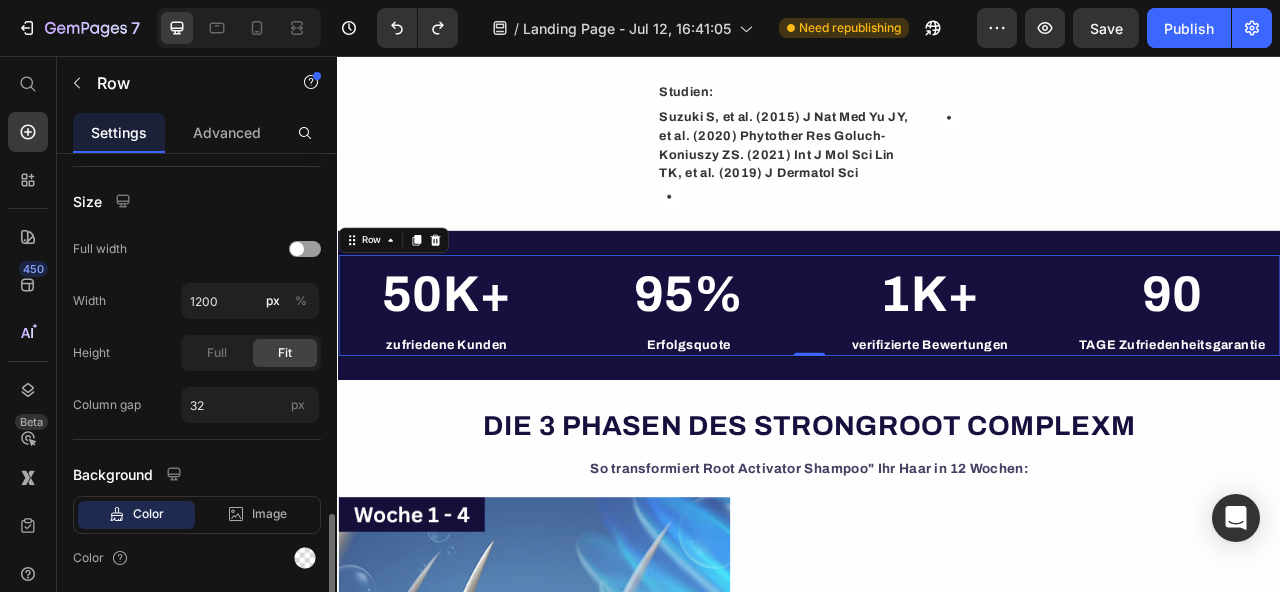 scroll, scrollTop: 706, scrollLeft: 0, axis: vertical 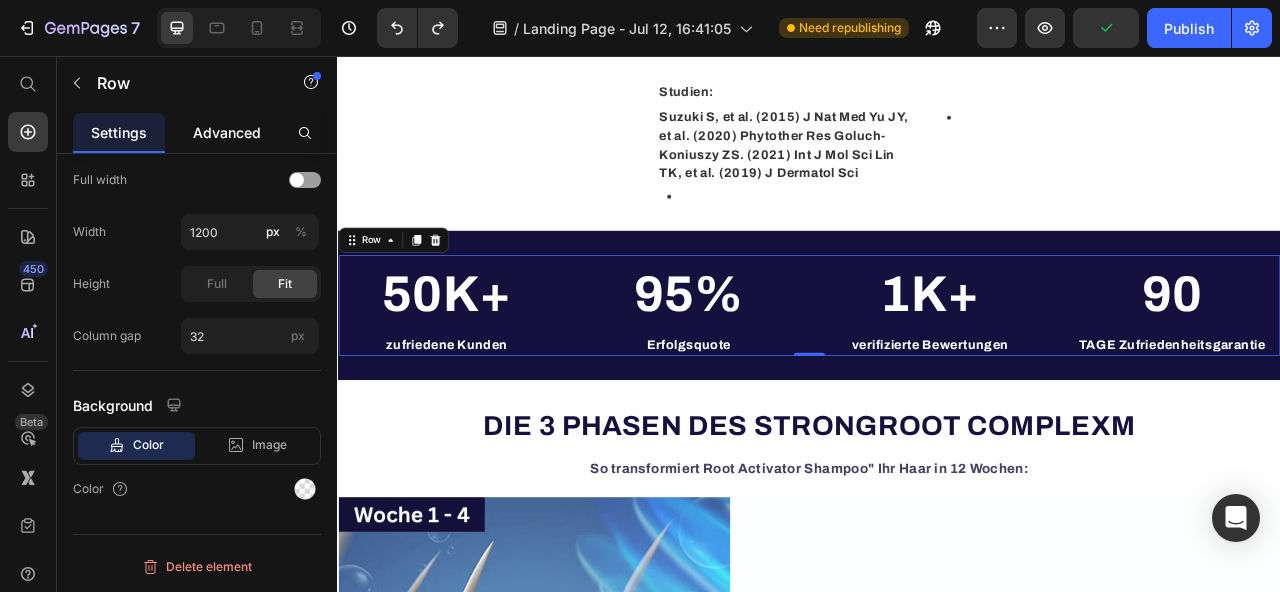 click on "Advanced" 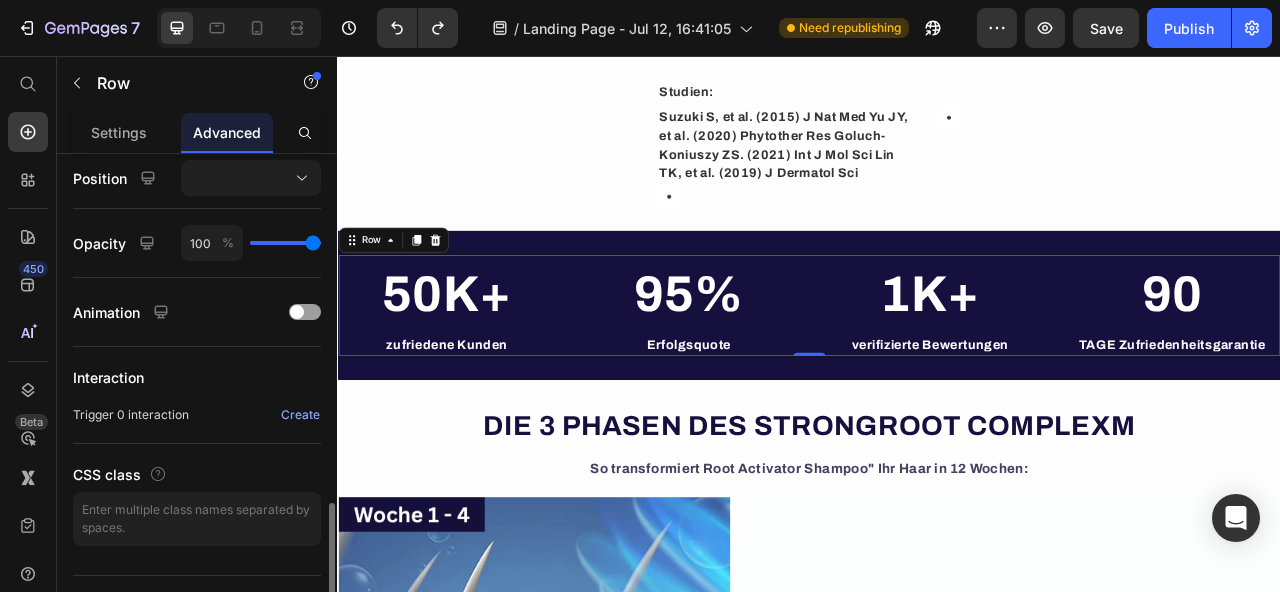 scroll, scrollTop: 814, scrollLeft: 0, axis: vertical 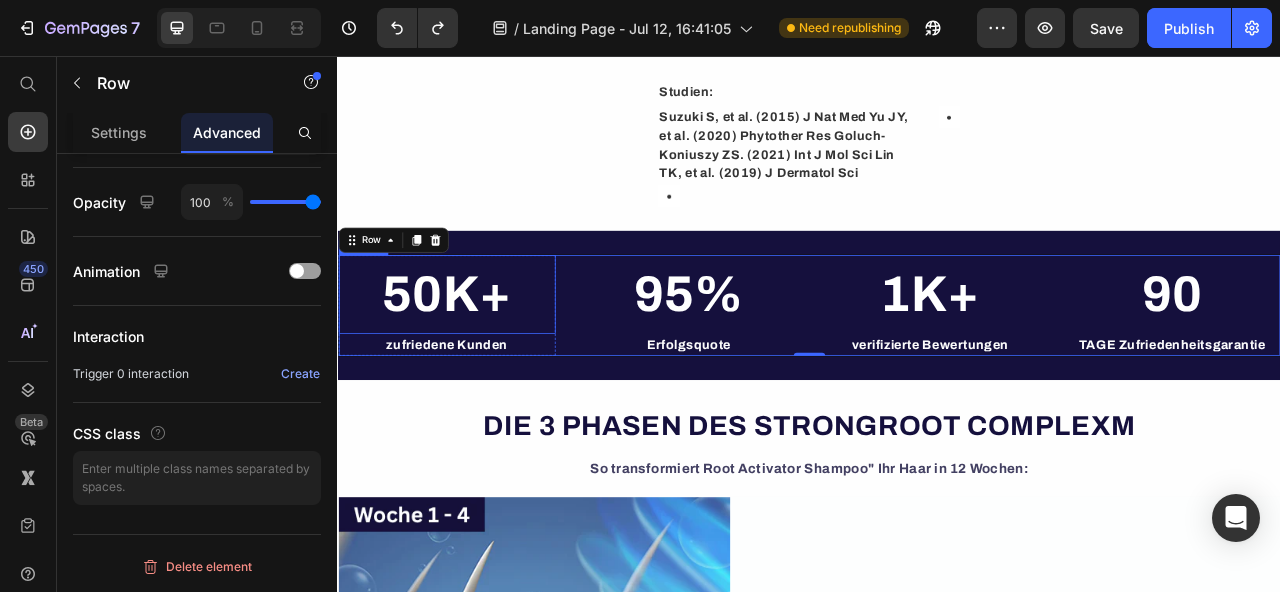 click on "50K+" at bounding box center (476, 359) 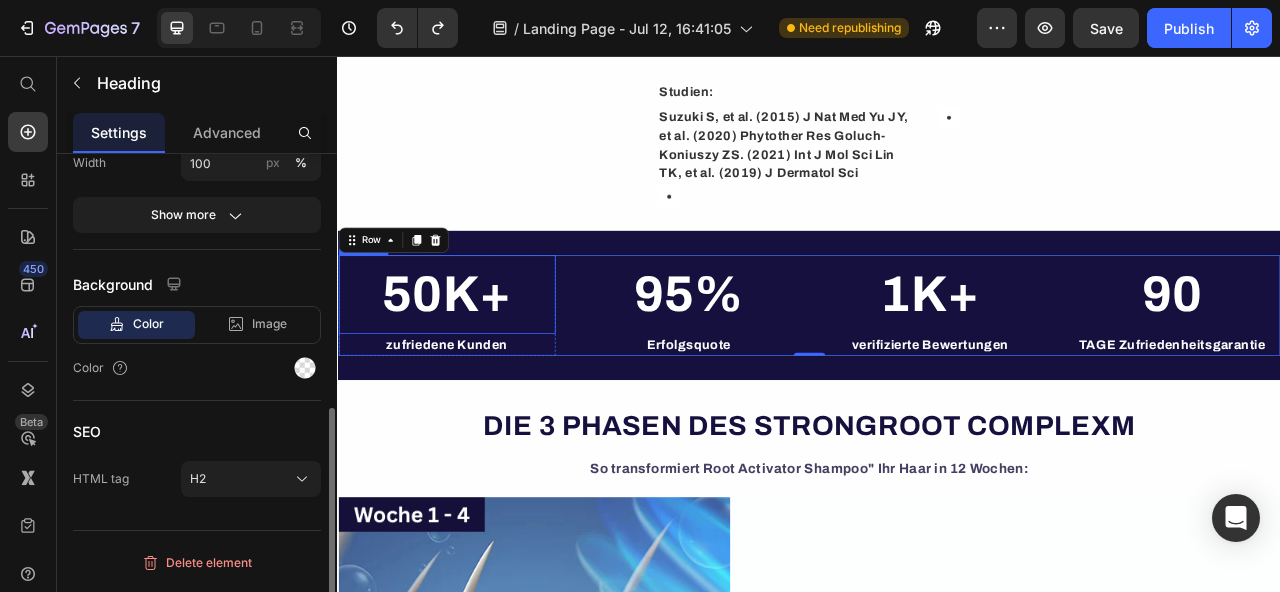 scroll, scrollTop: 0, scrollLeft: 0, axis: both 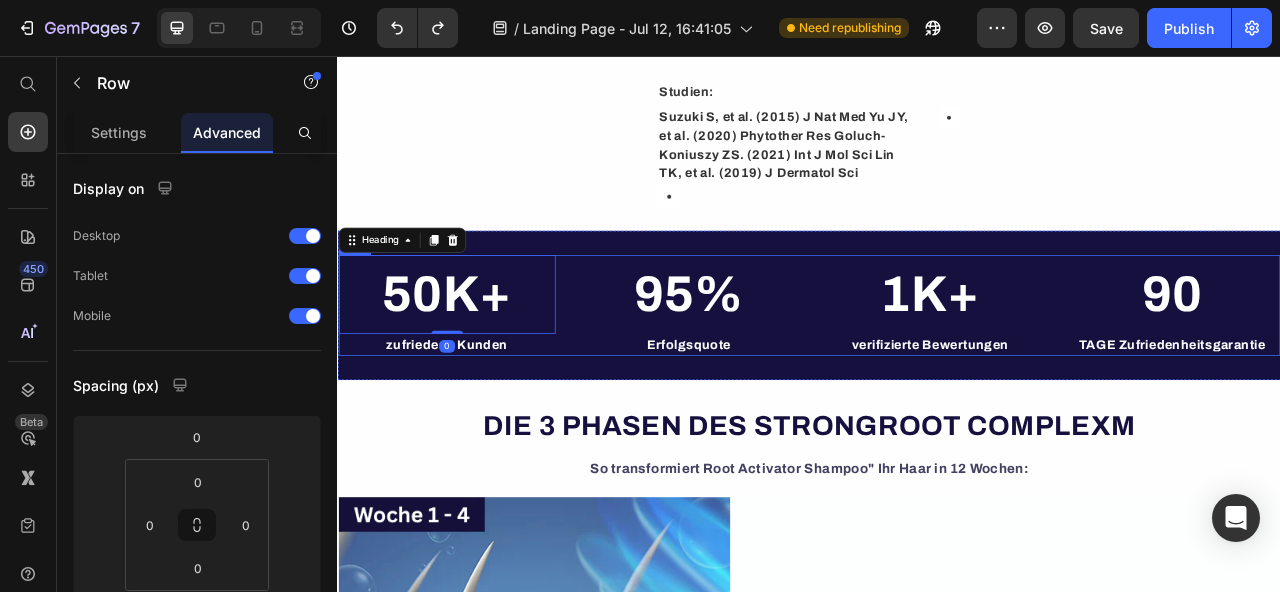 click on "50K+ Heading   0 zufriedene Kunden Text Block Row 95% Heading Erfolgsquote Text Block 1K+ Heading verifizierte Bewertungen Text Block 90 Heading TAGE Zufriedenheitsgarantie Text Block Row Row" at bounding box center (937, 373) 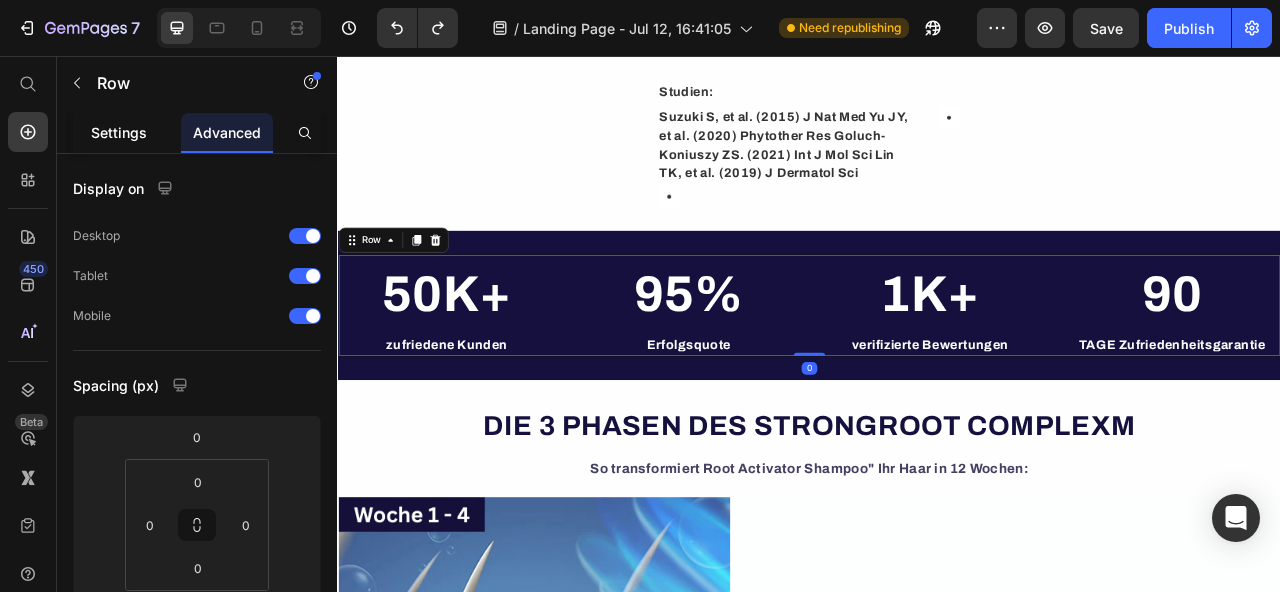 click on "Settings" at bounding box center [119, 132] 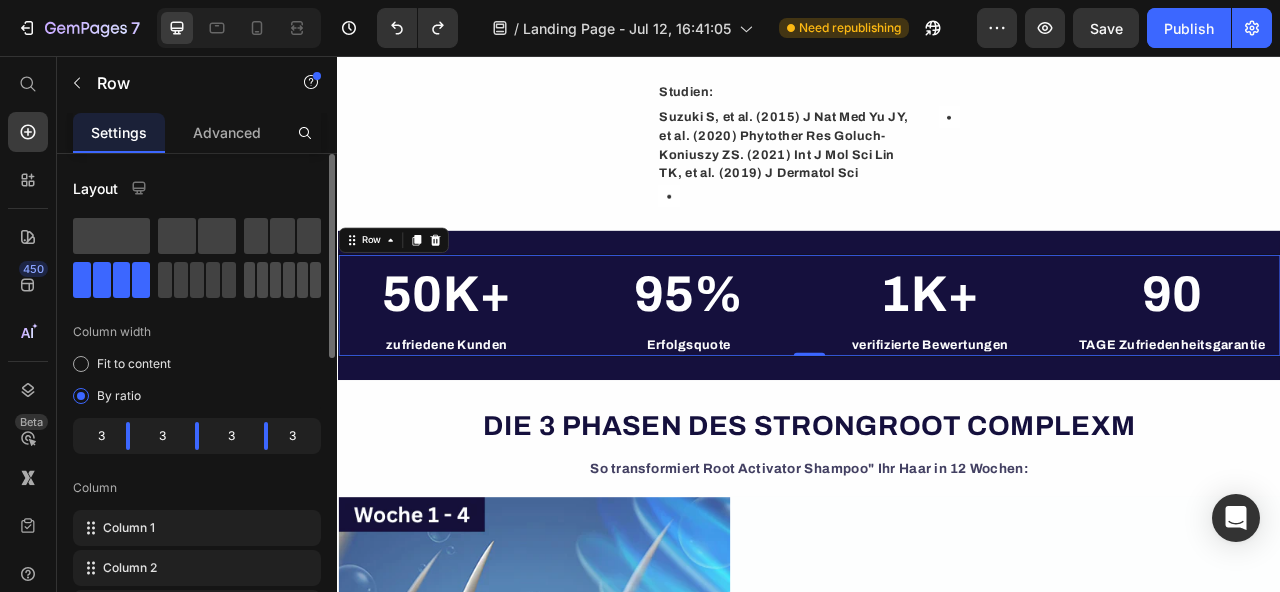 click 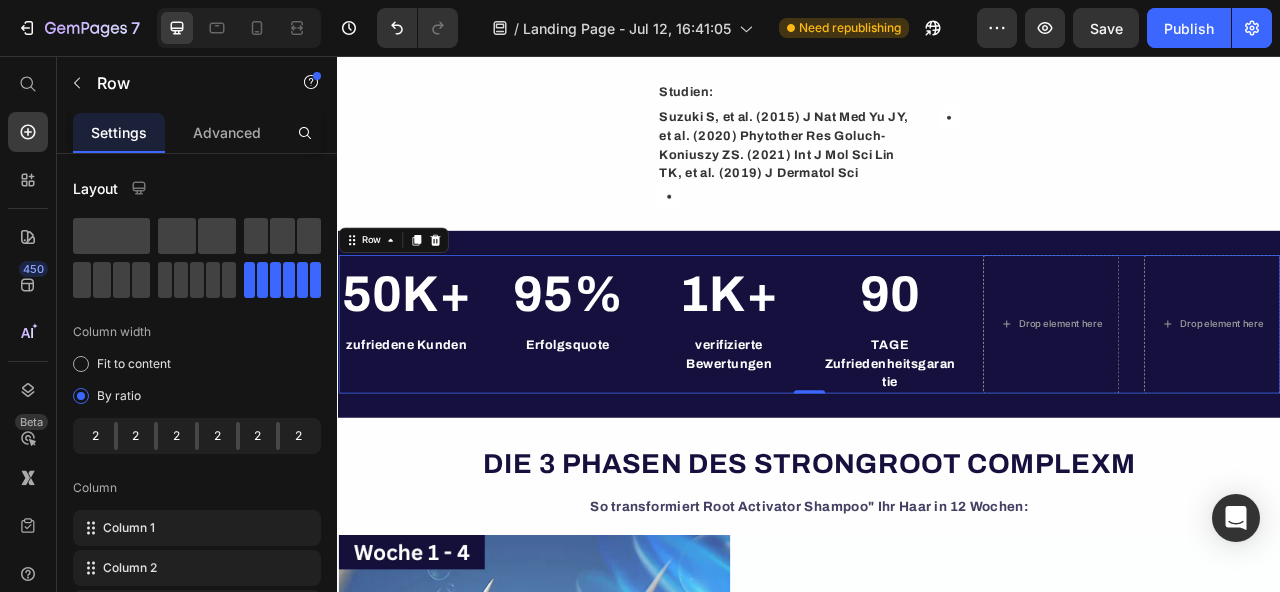 click on "50K+ Heading zufriedene Kunden Text Block Row 95% Heading Erfolgsquote Text Block 1K+ Heading verifizierte Bewertungen Text Block 90 Heading TAGE Zufriedenheitsgarantie Text Block Row
Drop element here
Drop element here Row   0" at bounding box center [937, 397] 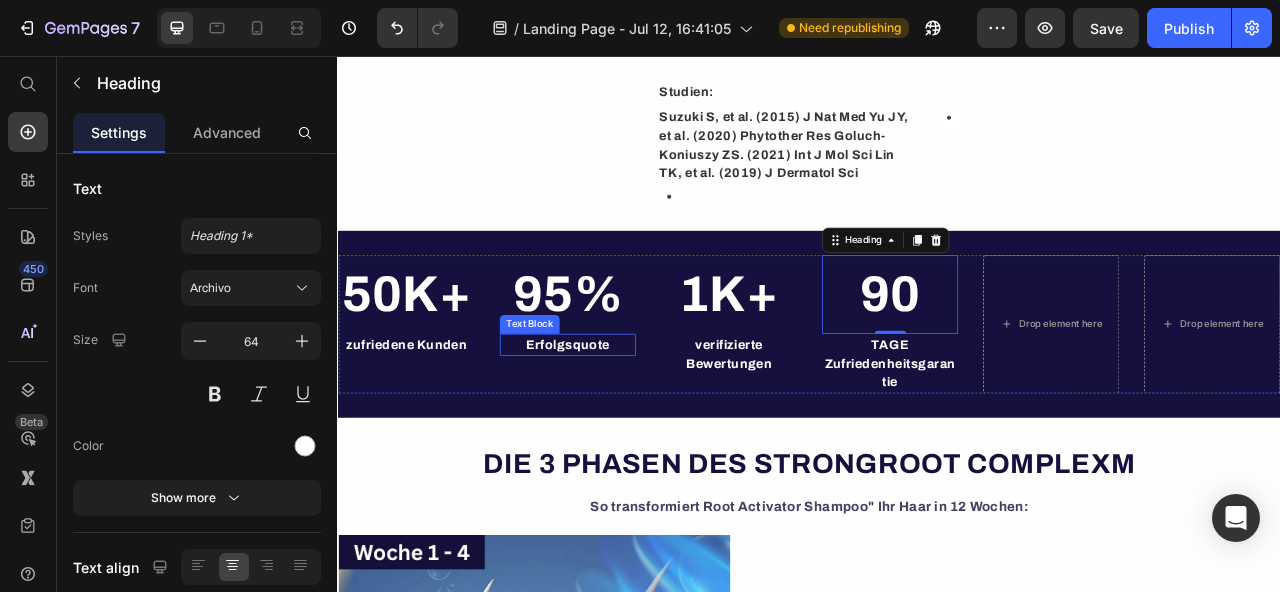 scroll, scrollTop: 4365, scrollLeft: 0, axis: vertical 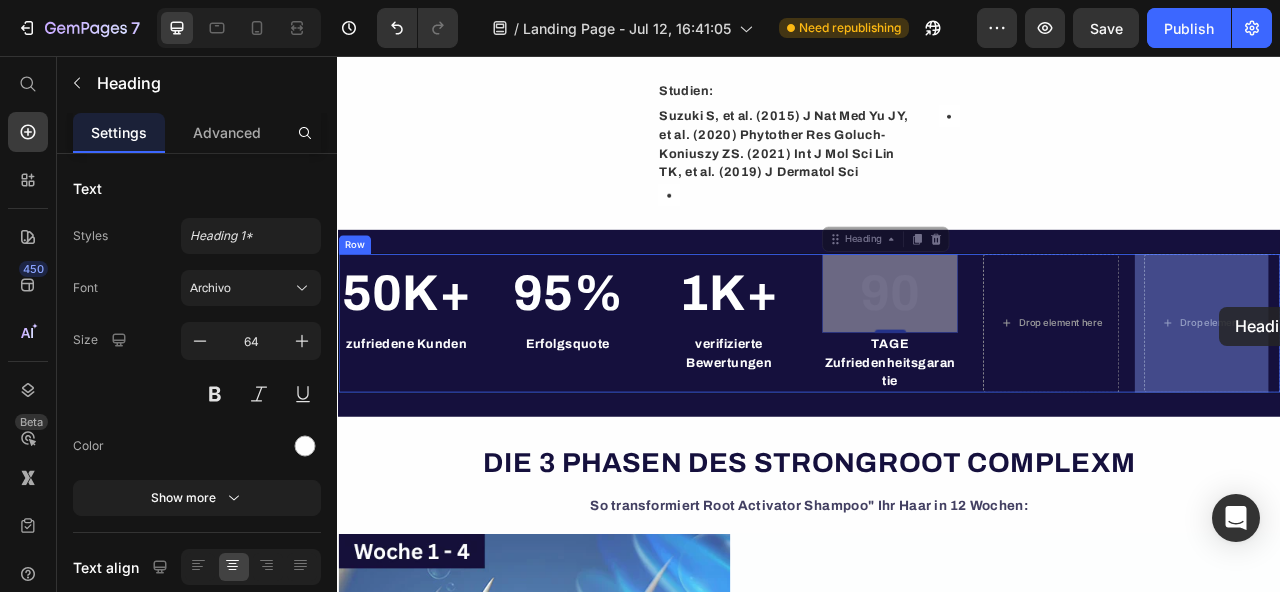 drag, startPoint x: 1101, startPoint y: 383, endPoint x: 1460, endPoint y: 375, distance: 359.0891 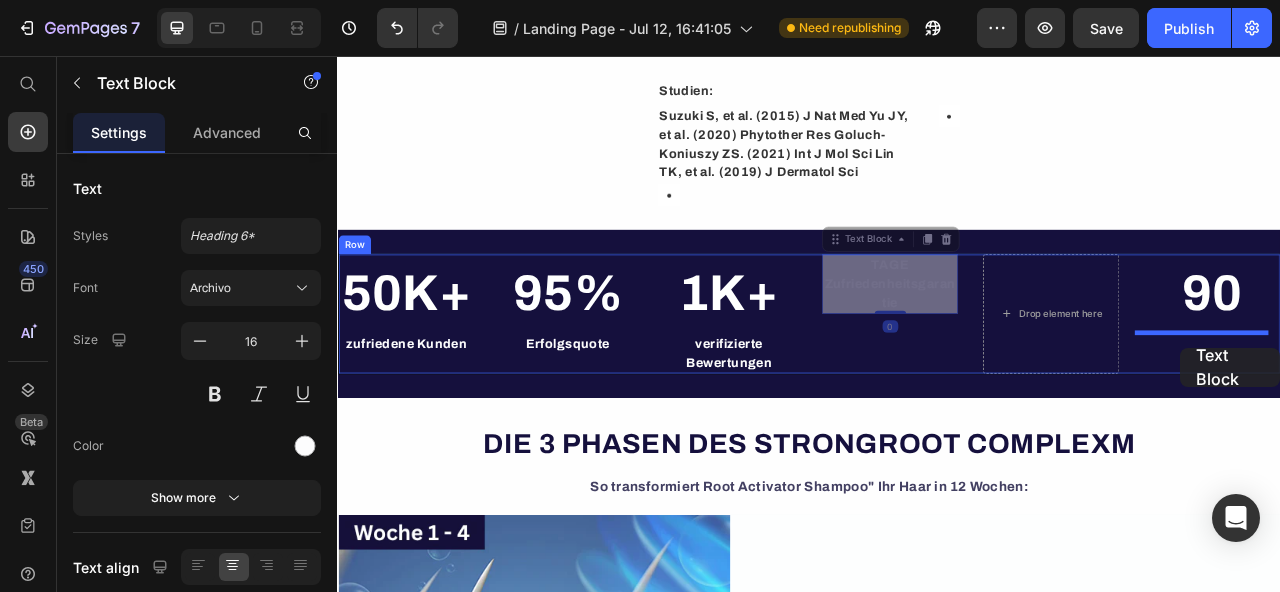 drag, startPoint x: 1038, startPoint y: 356, endPoint x: 1411, endPoint y: 419, distance: 378.28296 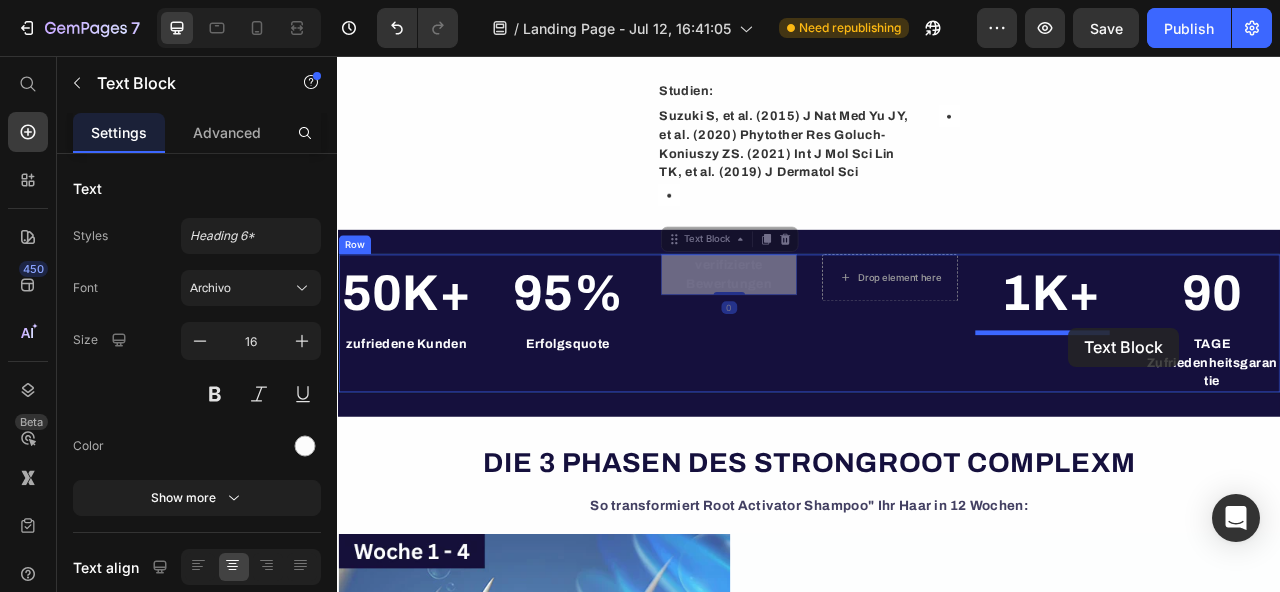 drag, startPoint x: 870, startPoint y: 347, endPoint x: 1259, endPoint y: 400, distance: 392.59393 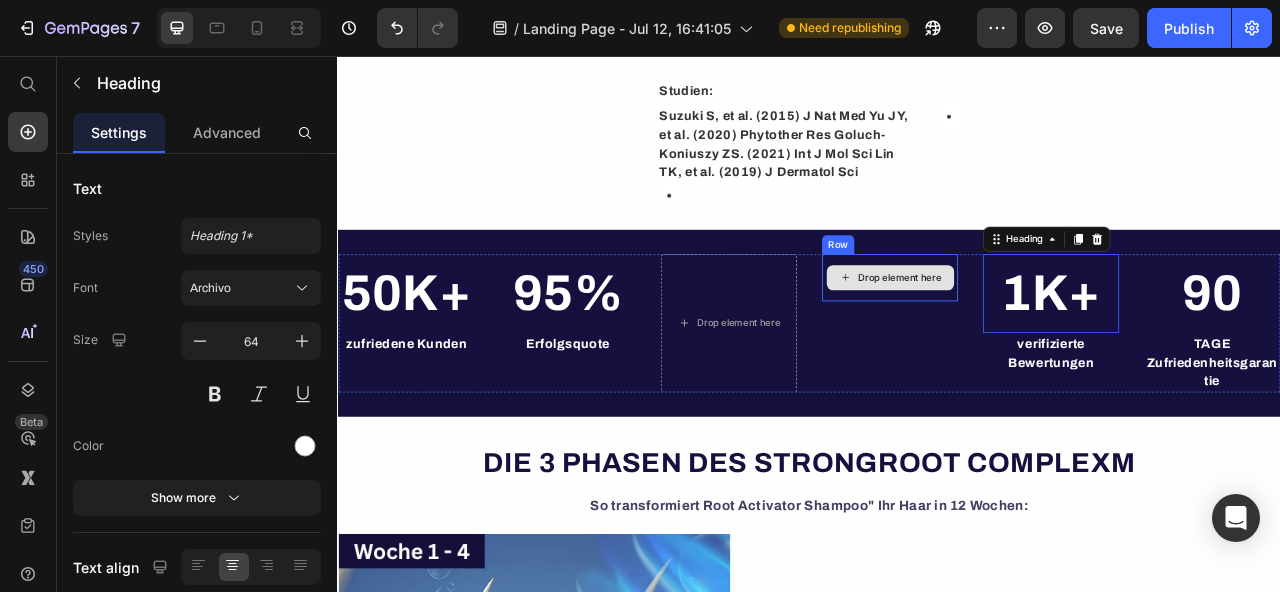 drag, startPoint x: 1263, startPoint y: 363, endPoint x: 980, endPoint y: 352, distance: 283.2137 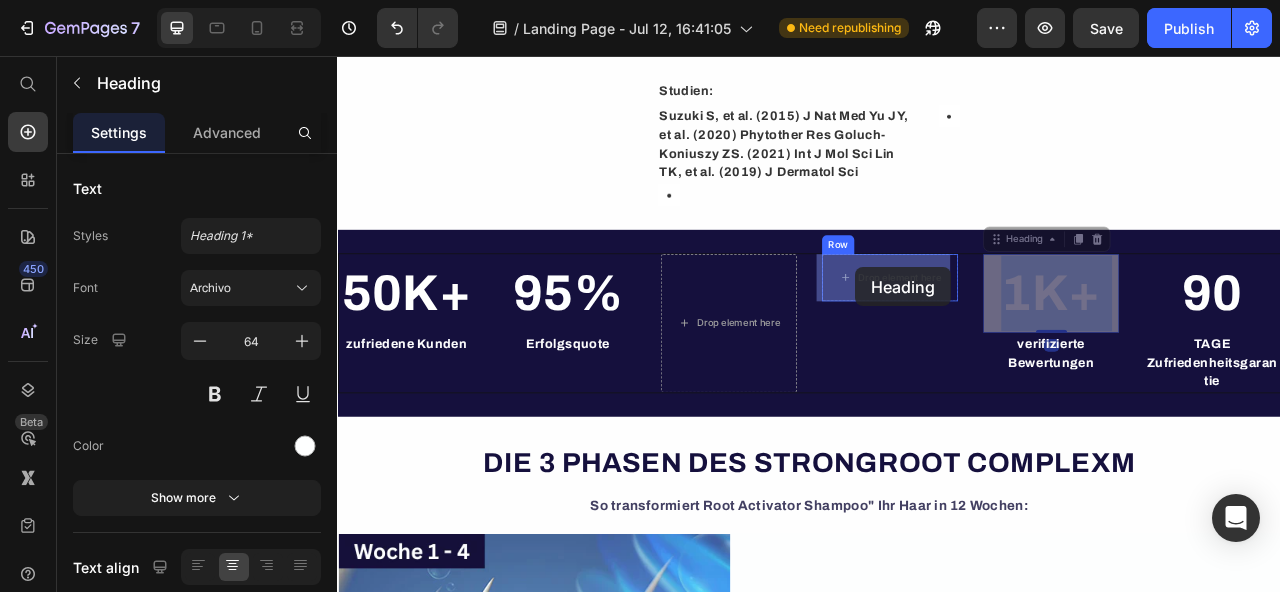 drag, startPoint x: 1232, startPoint y: 368, endPoint x: 996, endPoint y: 325, distance: 239.88539 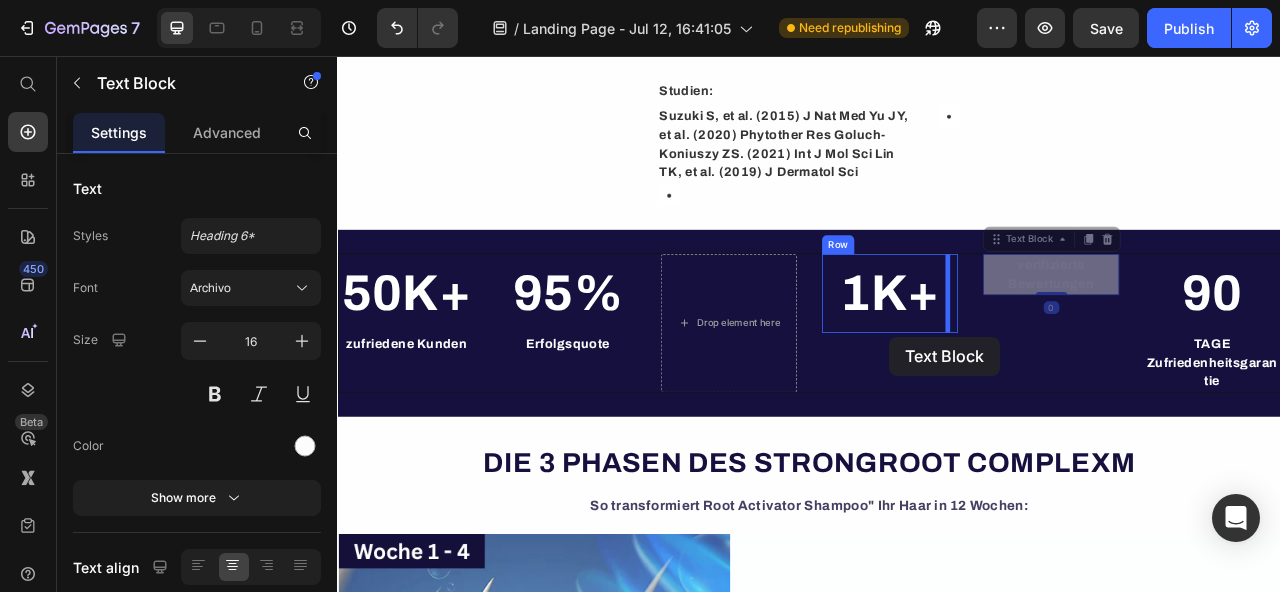 drag, startPoint x: 1153, startPoint y: 369, endPoint x: 1039, endPoint y: 413, distance: 122.19656 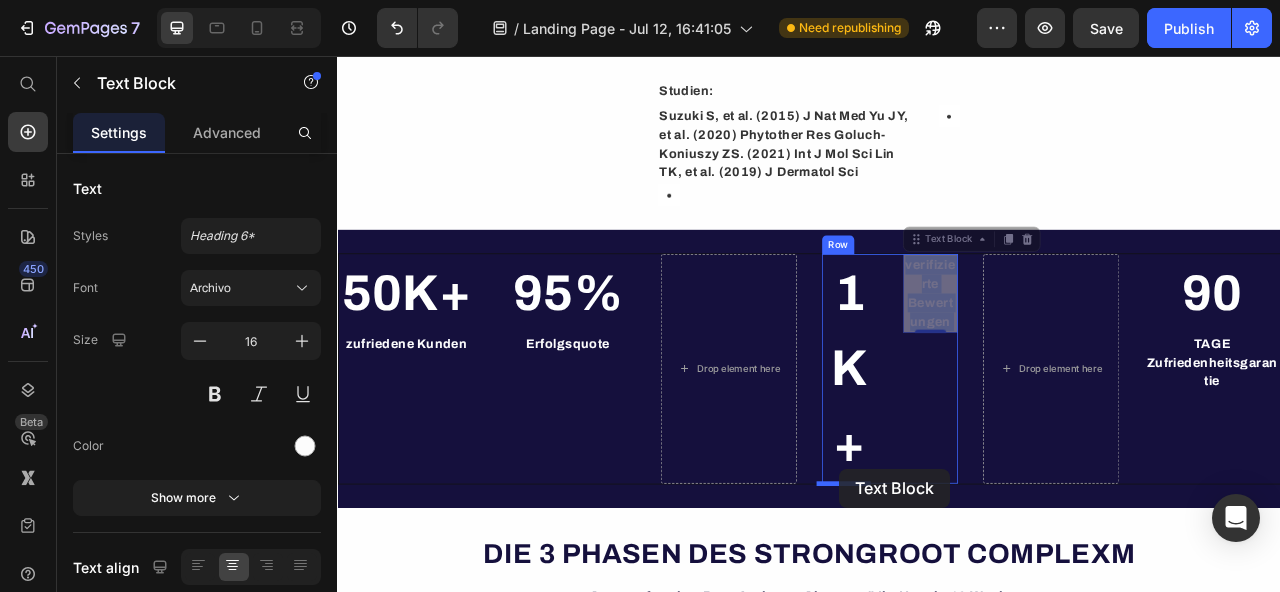 drag, startPoint x: 1097, startPoint y: 350, endPoint x: 976, endPoint y: 581, distance: 260.77194 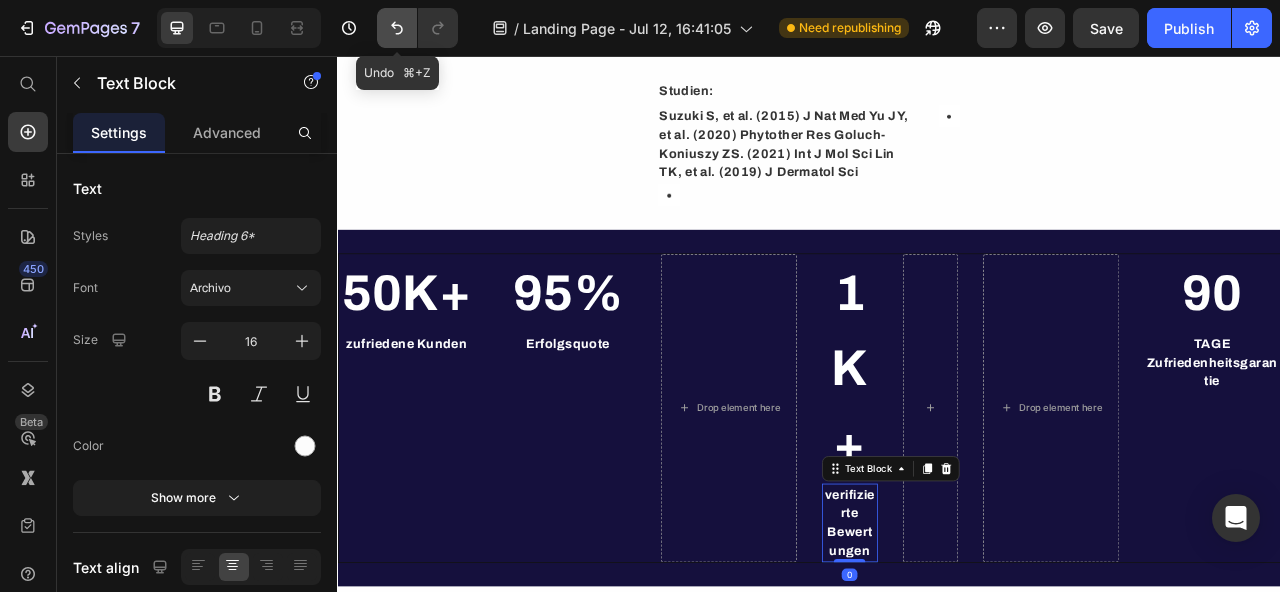 click 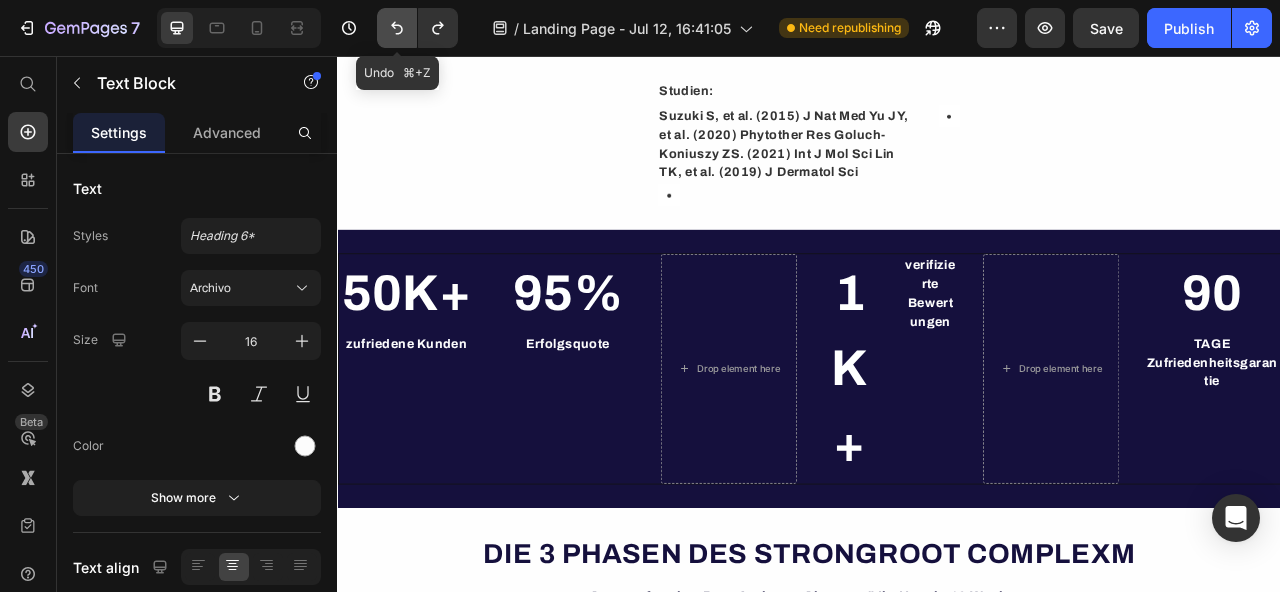 click 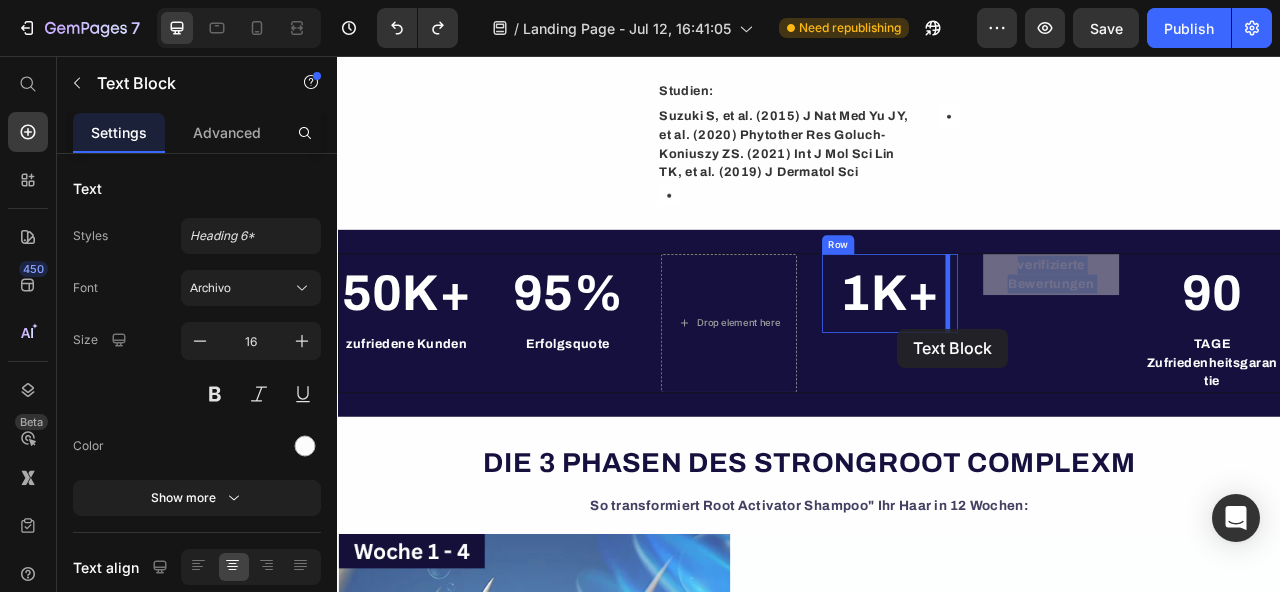 drag, startPoint x: 1231, startPoint y: 339, endPoint x: 1045, endPoint y: 413, distance: 200.17992 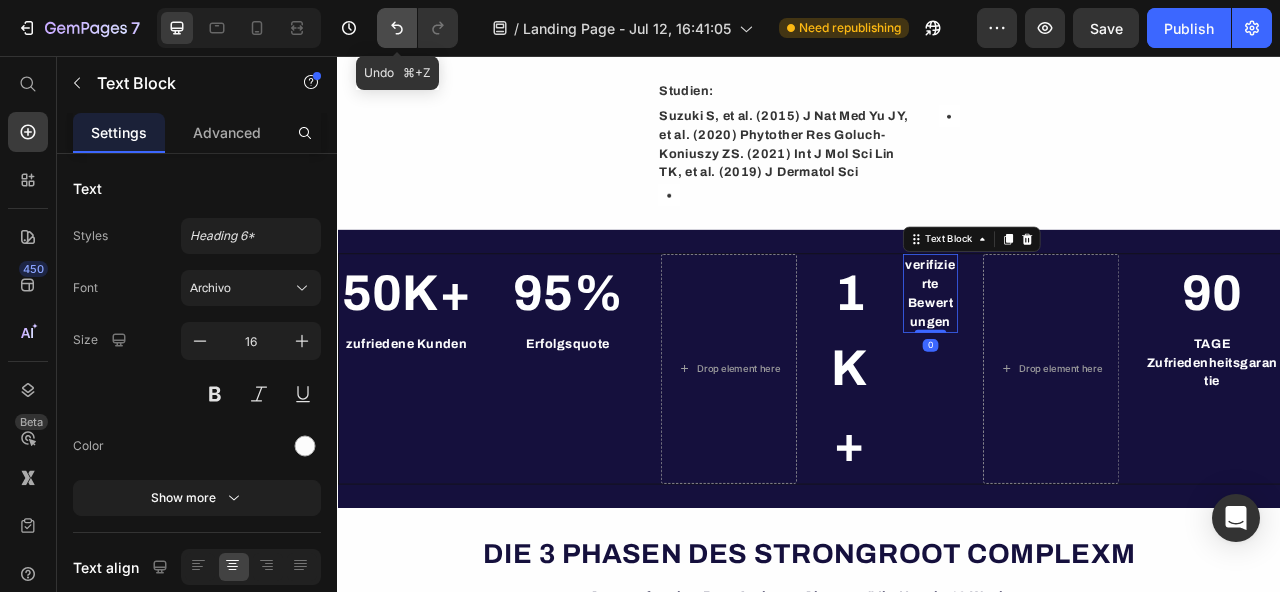 click 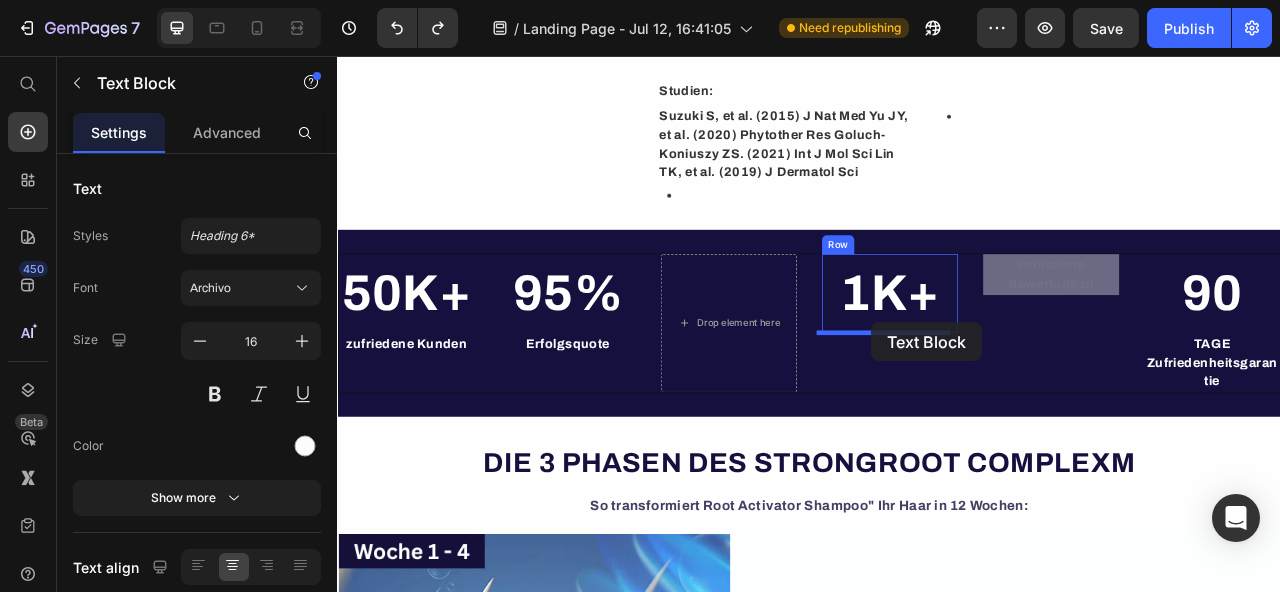 drag, startPoint x: 1222, startPoint y: 334, endPoint x: 1017, endPoint y: 395, distance: 213.88315 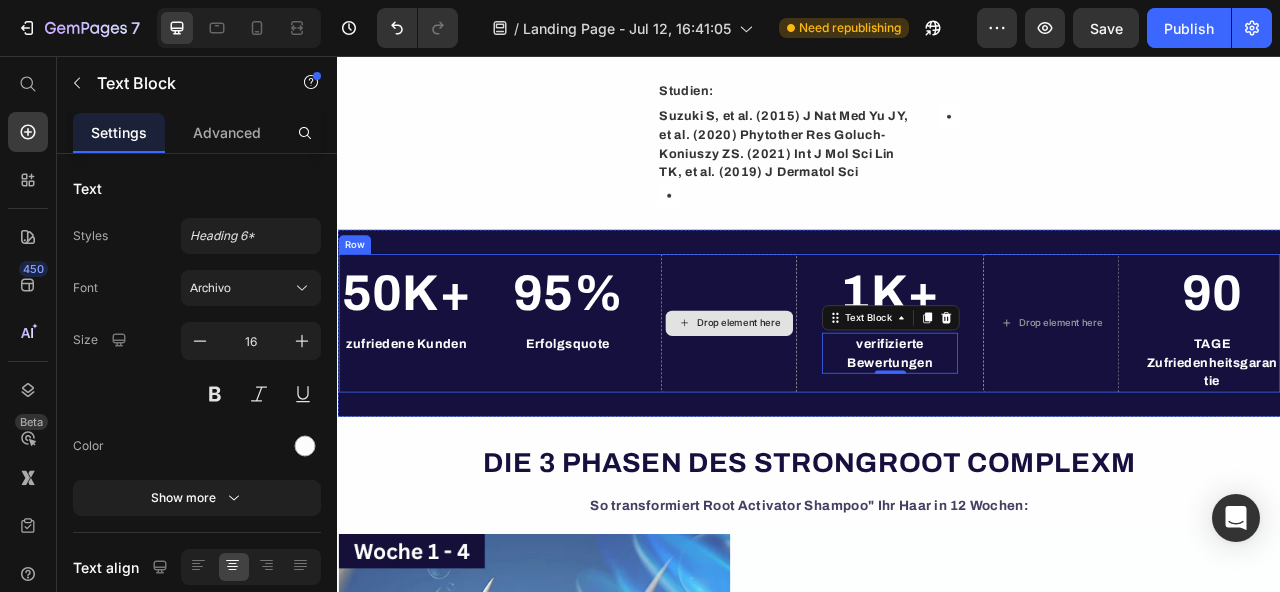 scroll, scrollTop: 4414, scrollLeft: 0, axis: vertical 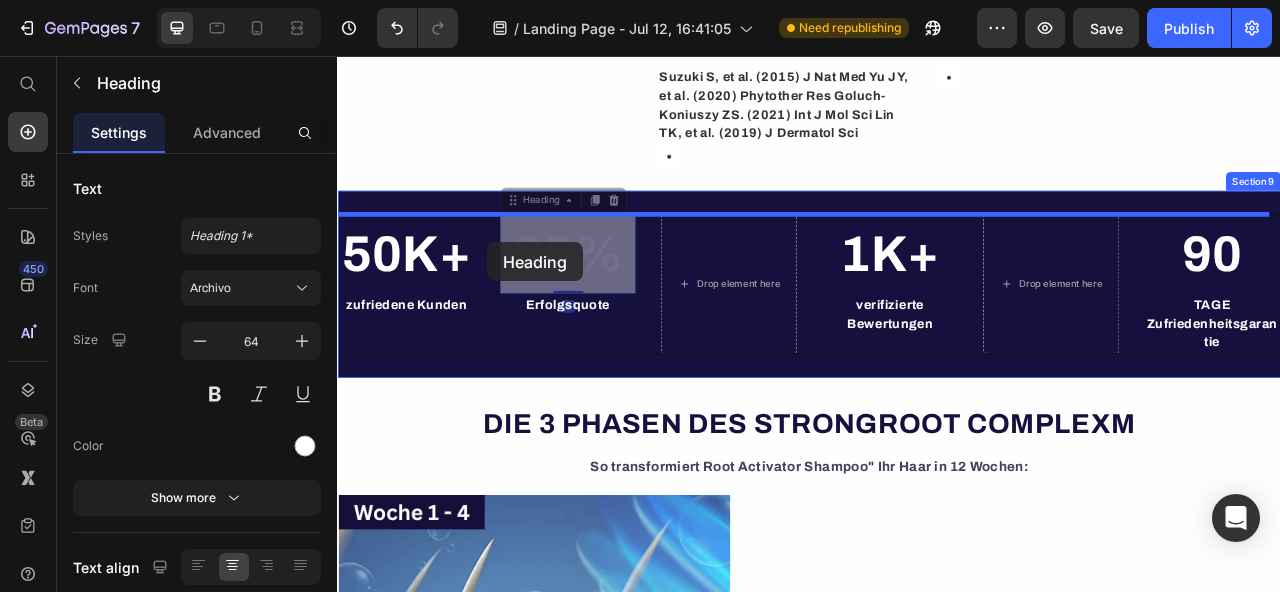 drag, startPoint x: 571, startPoint y: 310, endPoint x: 528, endPoint y: 293, distance: 46.238514 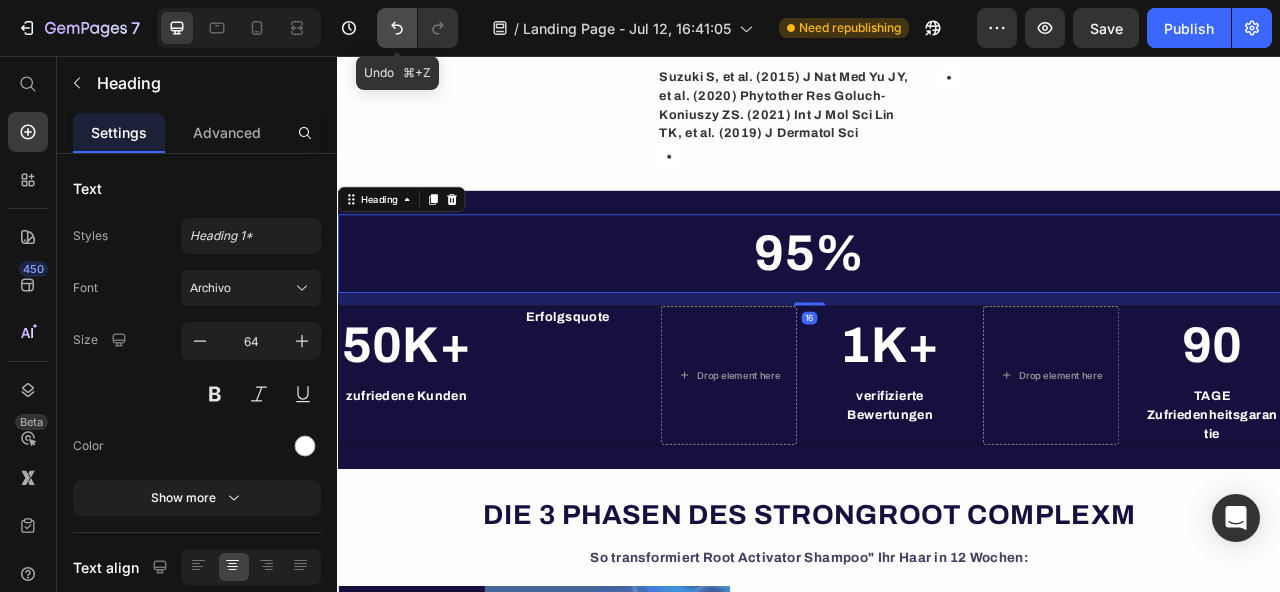 click 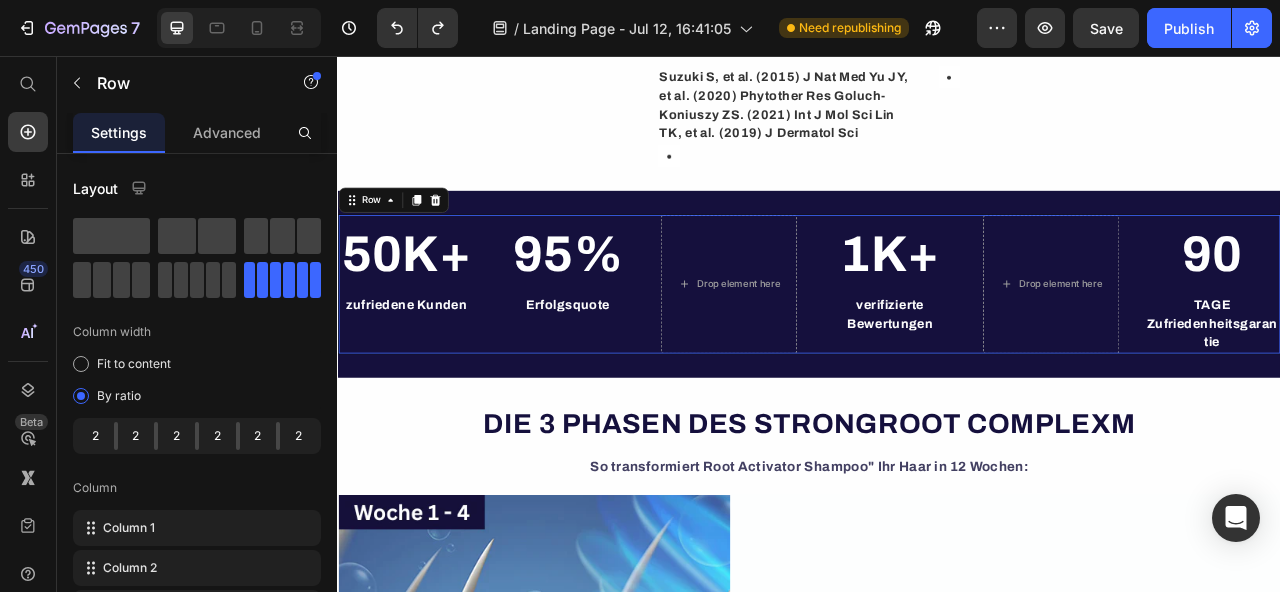click on "50K+ Heading zufriedene Kunden Text Block Row 95% Heading Erfolgsquote Text Block
Drop element here 1K+ Heading verifizierte Bewertungen Text Block Row
Drop element here 90 Heading TAGE Zufriedenheitsgarantie Text Block Row   0" at bounding box center [937, 347] 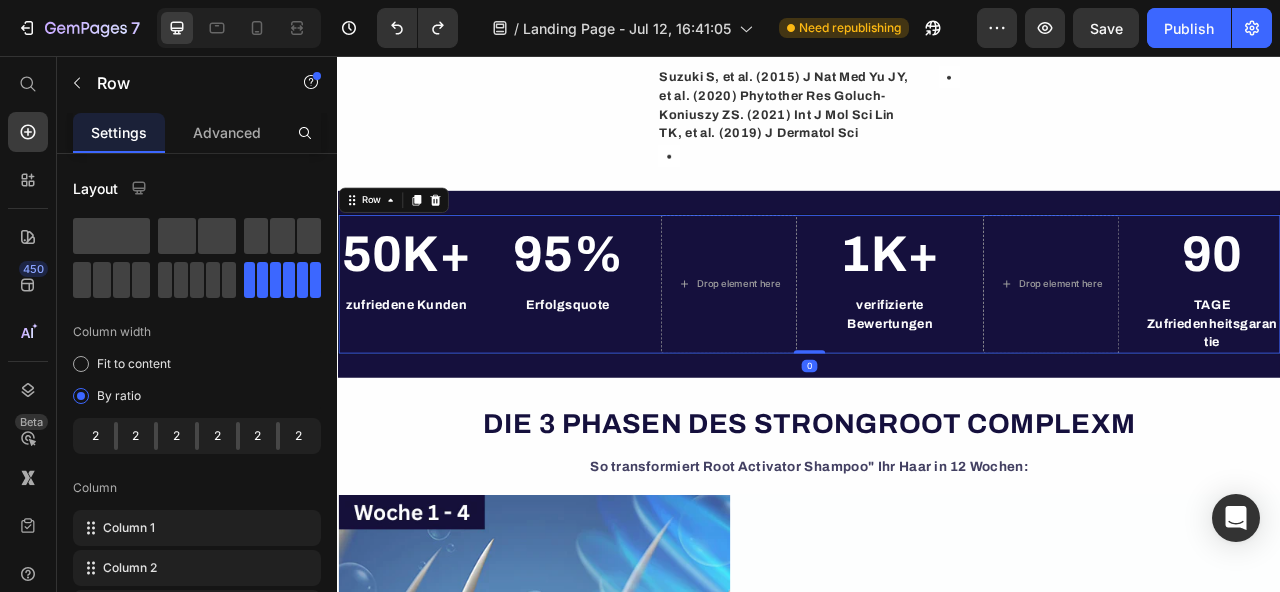 click on "50K+ Heading zufriedene Kunden Text Block Row 95% Heading Erfolgsquote Text Block
Drop element here 1K+ Heading verifizierte Bewertungen Text Block Row
Drop element here 90 Heading TAGE Zufriedenheitsgarantie Text Block Row   0" at bounding box center (937, 347) 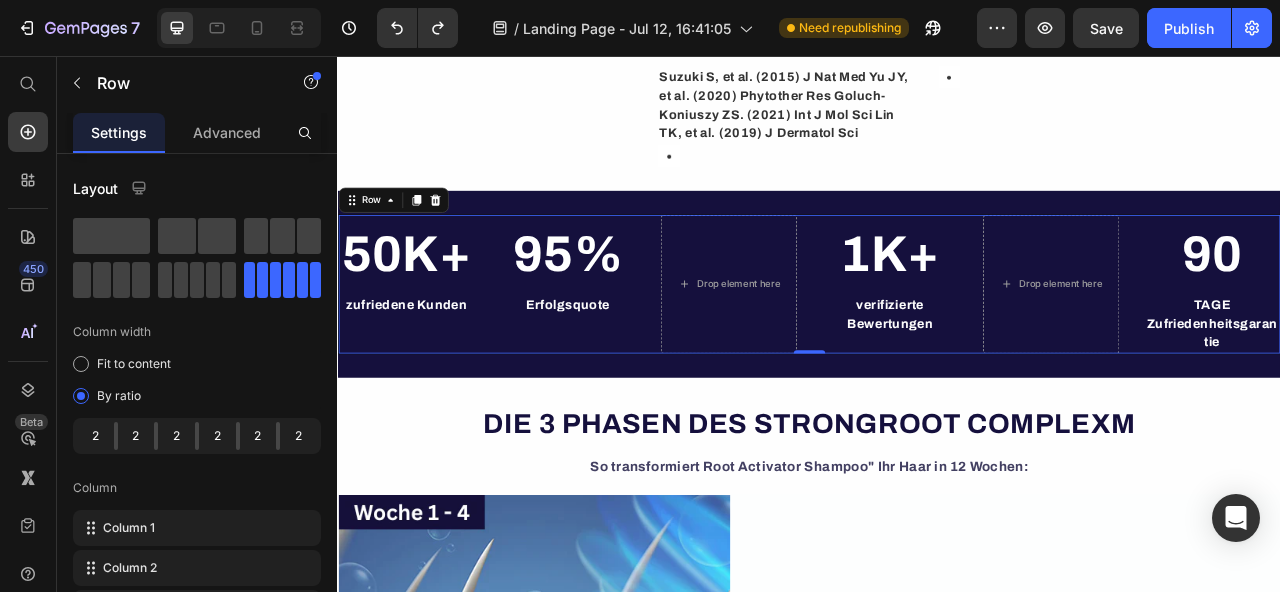 click on "50K+ Heading zufriedene Kunden Text Block Row 95% Heading Erfolgsquote Text Block
Drop element here 1K+ Heading verifizierte Bewertungen Text Block Row
Drop element here 90 Heading TAGE Zufriedenheitsgarantie Text Block Row   0" at bounding box center [937, 347] 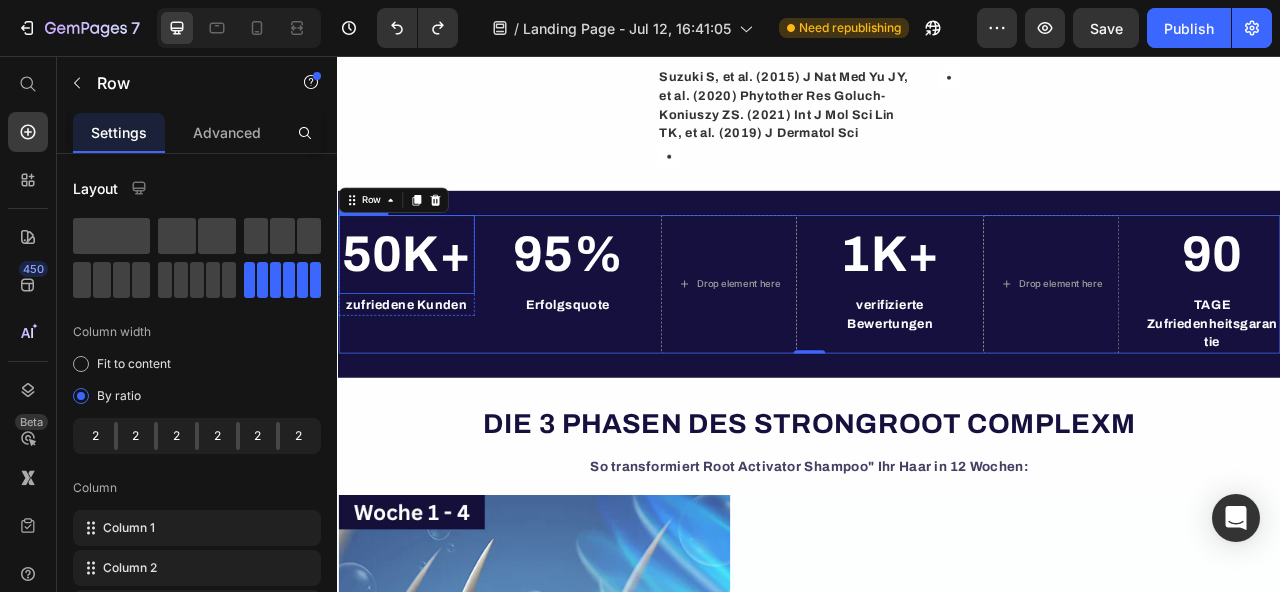 click on "50K+" at bounding box center [424, 309] 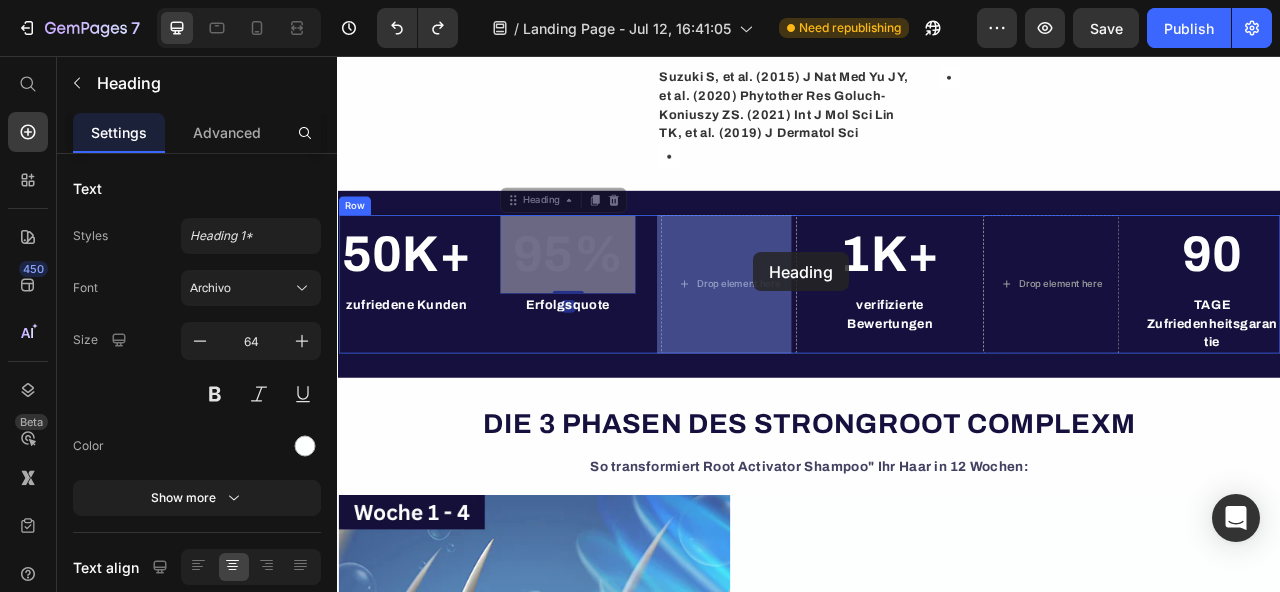 drag, startPoint x: 583, startPoint y: 313, endPoint x: 852, endPoint y: 306, distance: 269.09106 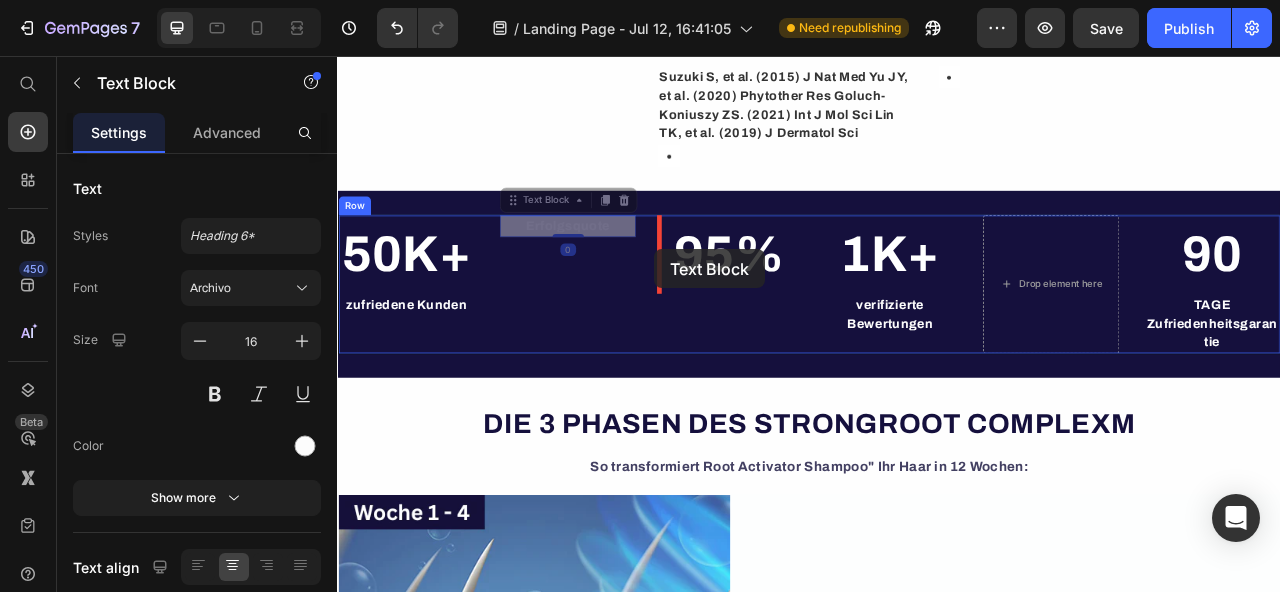 drag, startPoint x: 629, startPoint y: 278, endPoint x: 741, endPoint y: 302, distance: 114.54257 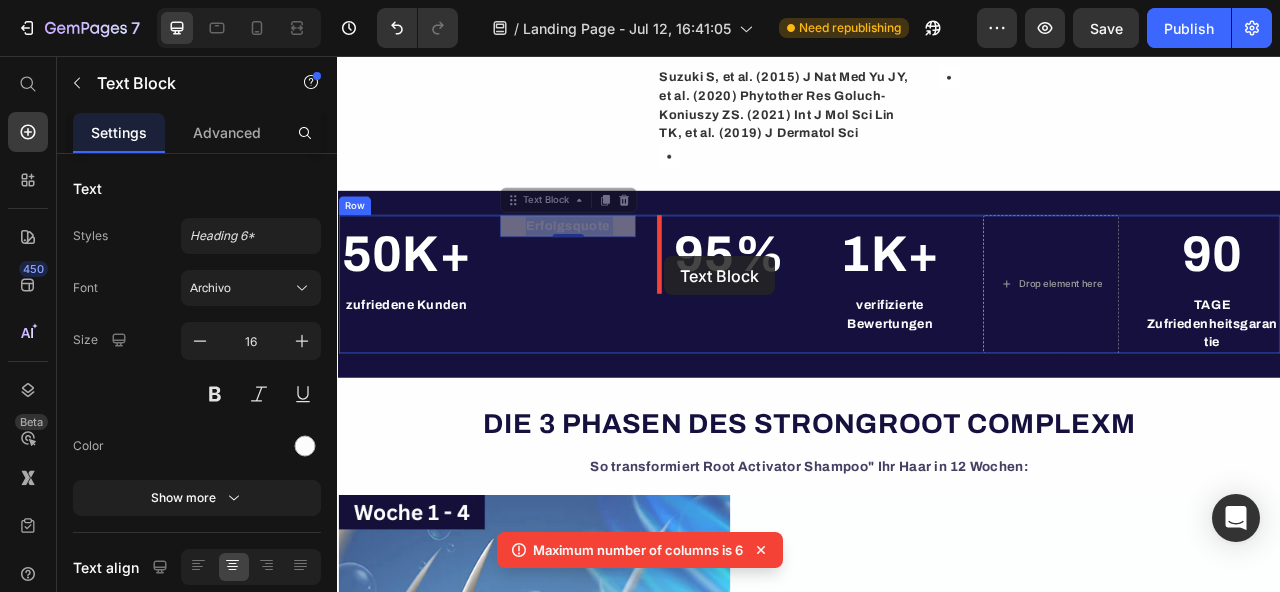 drag, startPoint x: 677, startPoint y: 271, endPoint x: 753, endPoint y: 311, distance: 85.883644 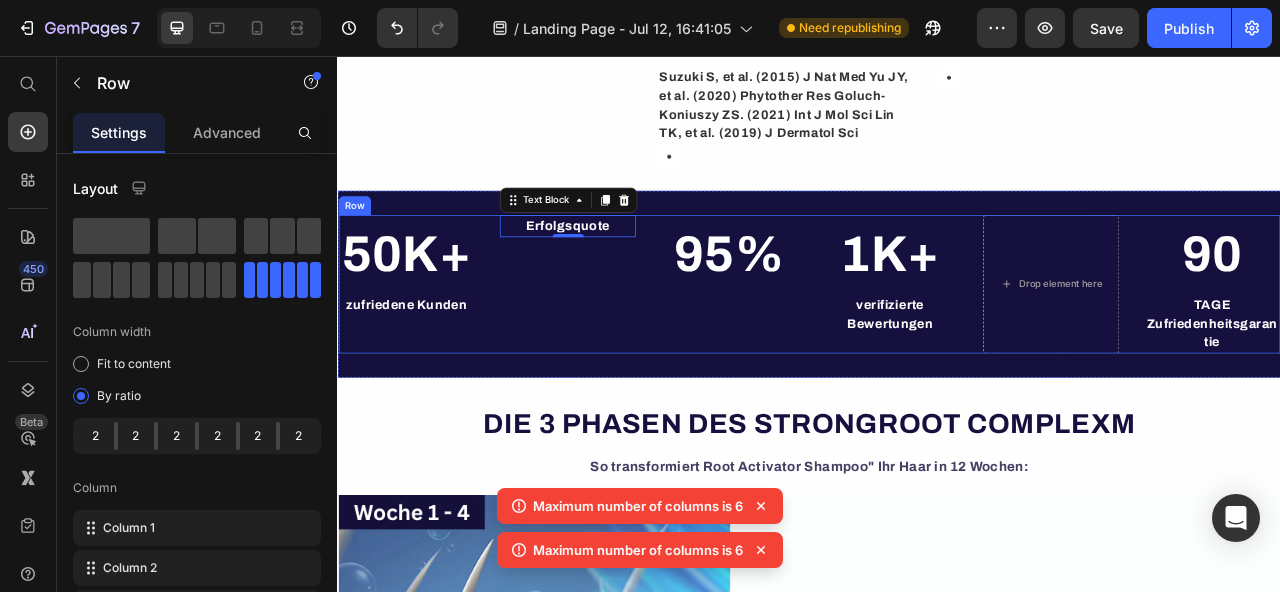 click on "Erfolgsquote Text Block   0" at bounding box center [629, 347] 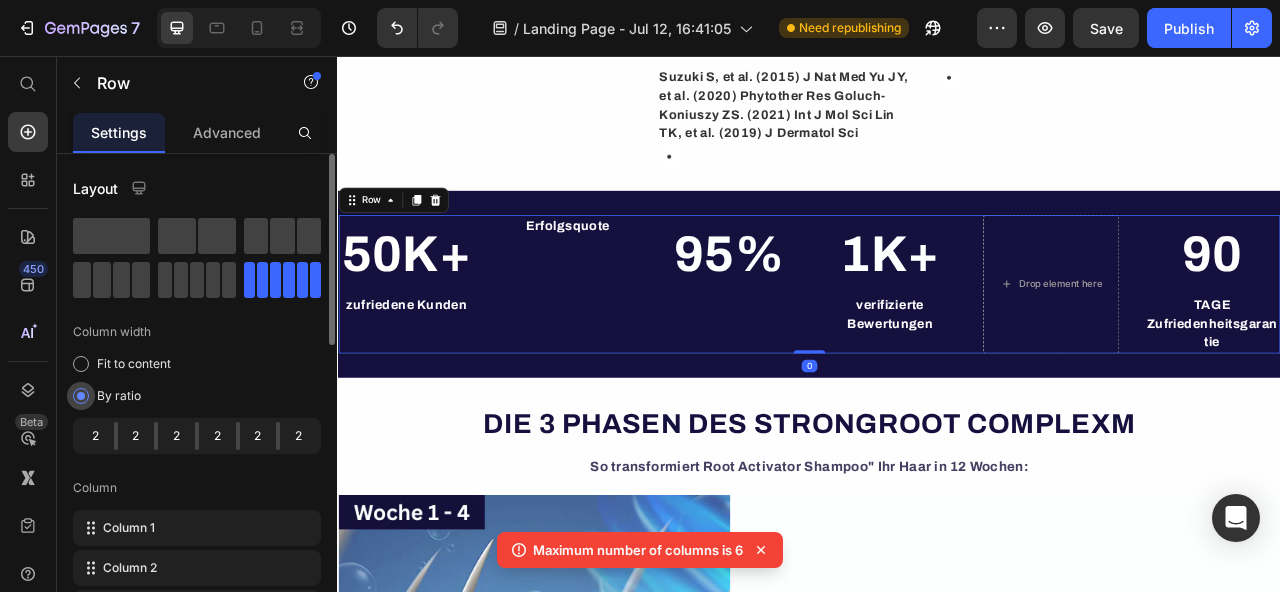 scroll, scrollTop: 60, scrollLeft: 0, axis: vertical 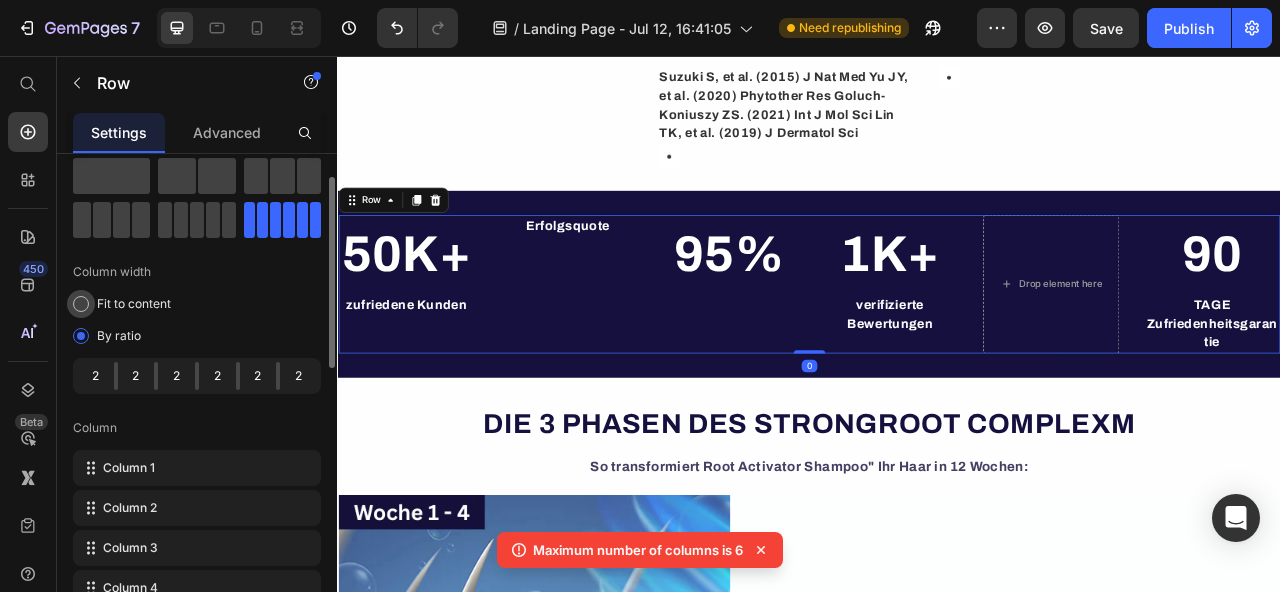 click on "Fit to content" at bounding box center [134, 304] 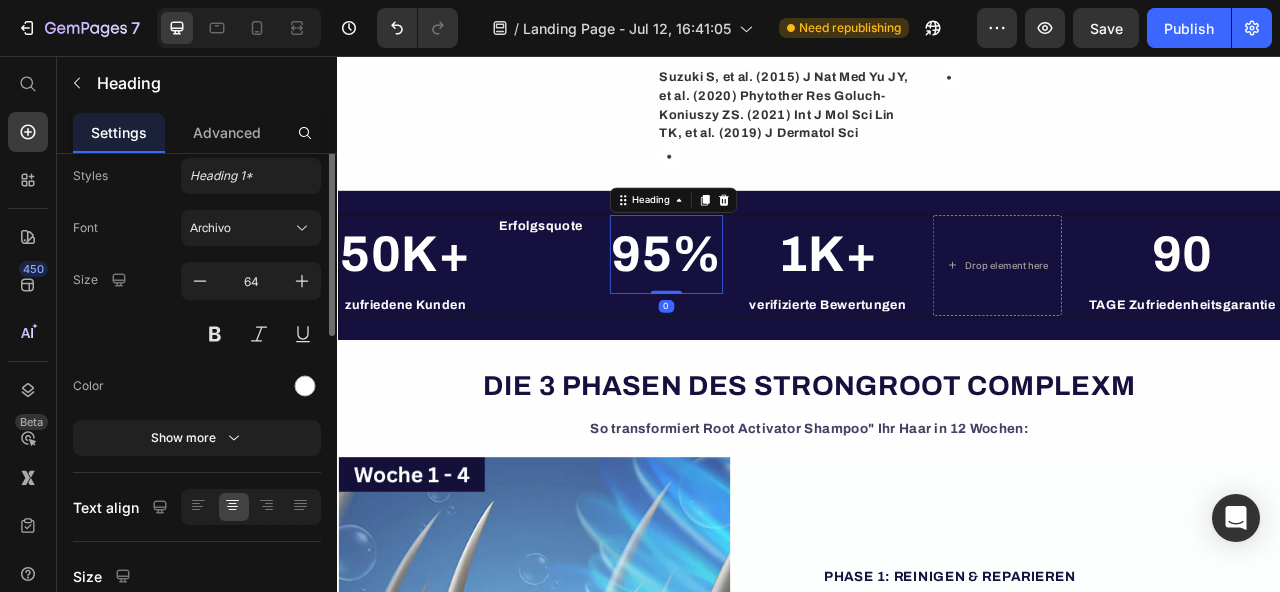 scroll, scrollTop: 0, scrollLeft: 0, axis: both 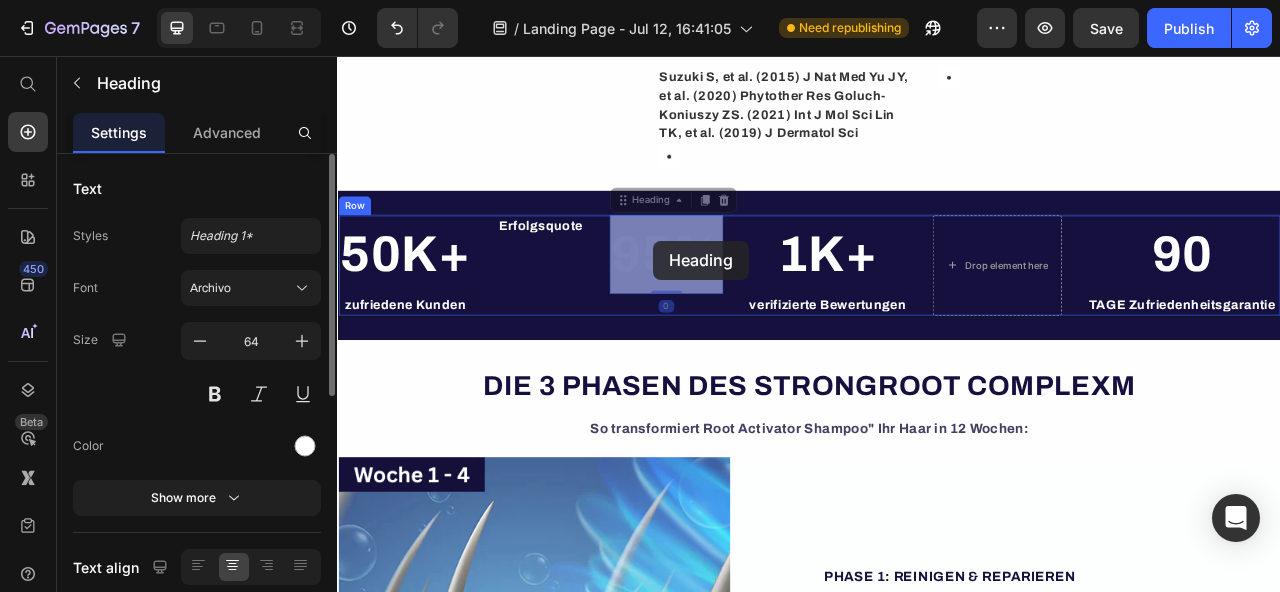 drag, startPoint x: 774, startPoint y: 292, endPoint x: 739, endPoint y: 291, distance: 35.014282 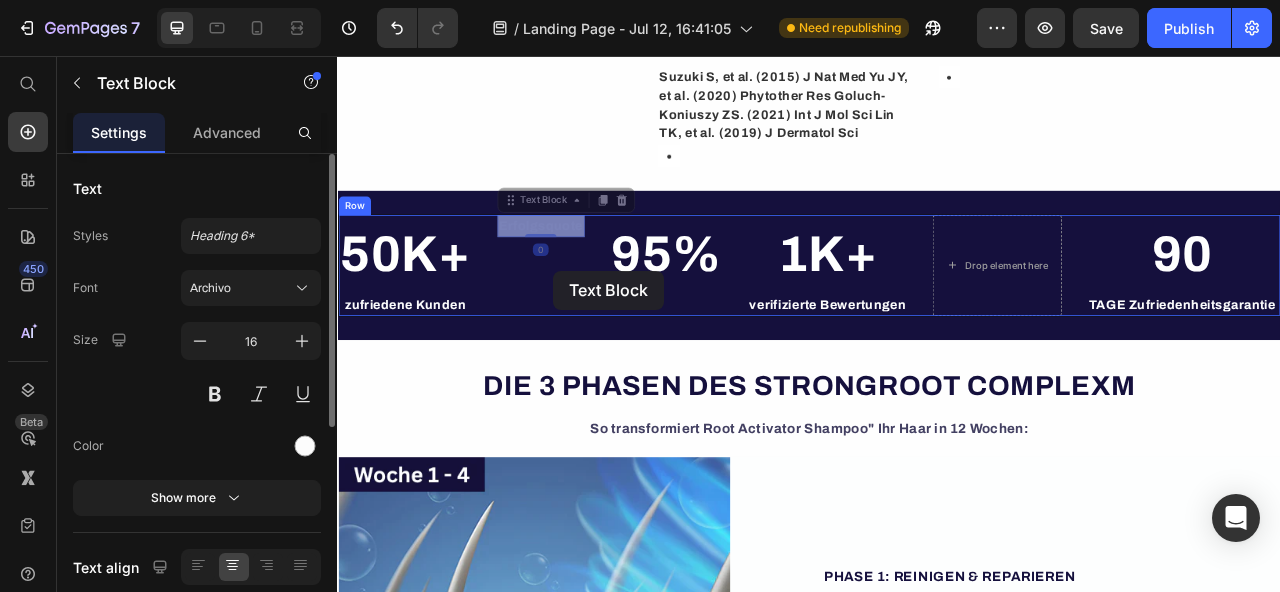 drag, startPoint x: 627, startPoint y: 282, endPoint x: 609, endPoint y: 299, distance: 24.758837 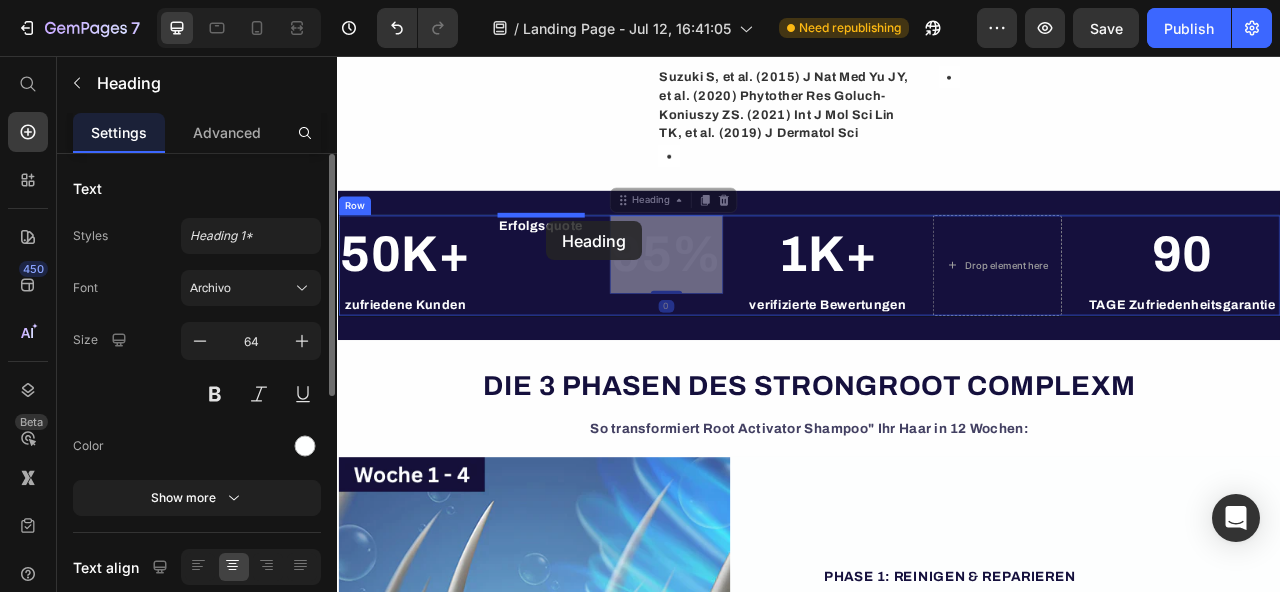 drag, startPoint x: 749, startPoint y: 305, endPoint x: 603, endPoint y: 266, distance: 151.11916 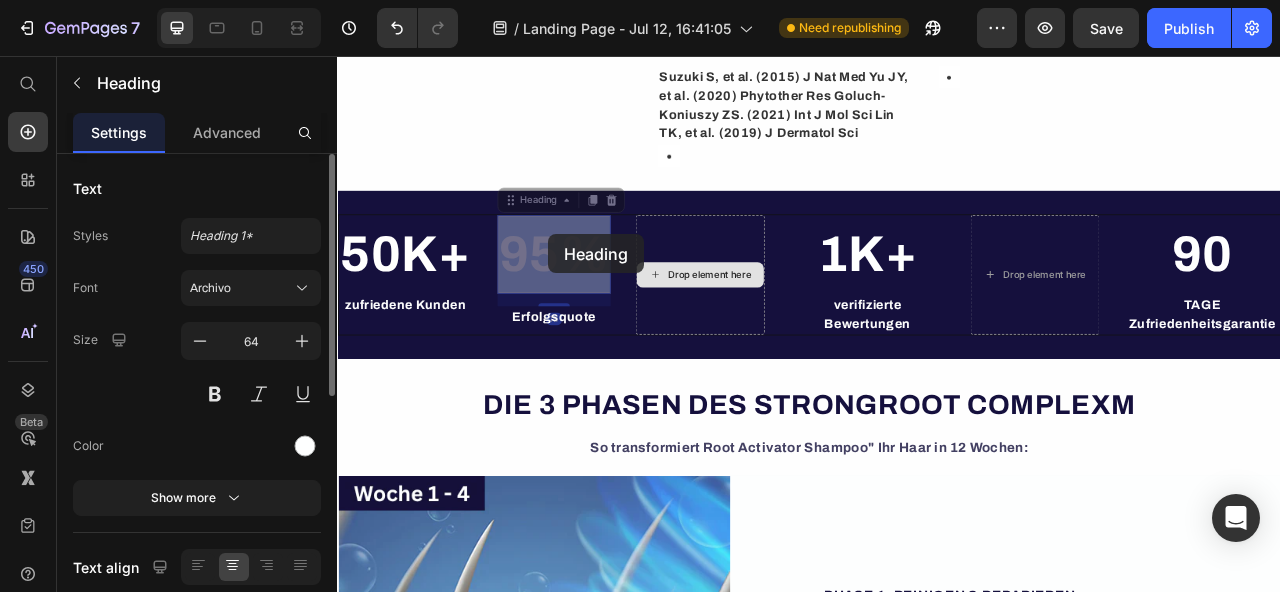 drag, startPoint x: 605, startPoint y: 283, endPoint x: 833, endPoint y: 297, distance: 228.42941 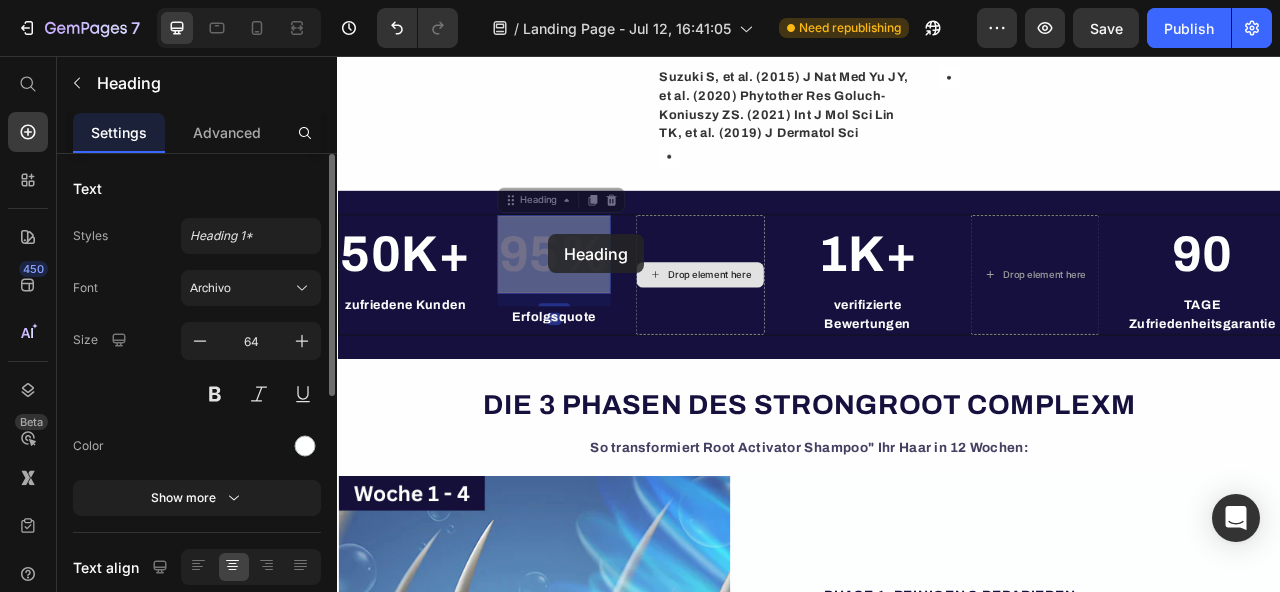 click on "50K+ Heading zufriedene Kunden Text Block Row 95% Heading   16 95% Heading   16 Erfolgsquote Text Block
Drop element here 1K+ Heading verifizierte Bewertungen Text Block Row
Drop element here 90 Heading TAGE Zufriedenheitsgarantie Text Block Row" at bounding box center [937, 335] 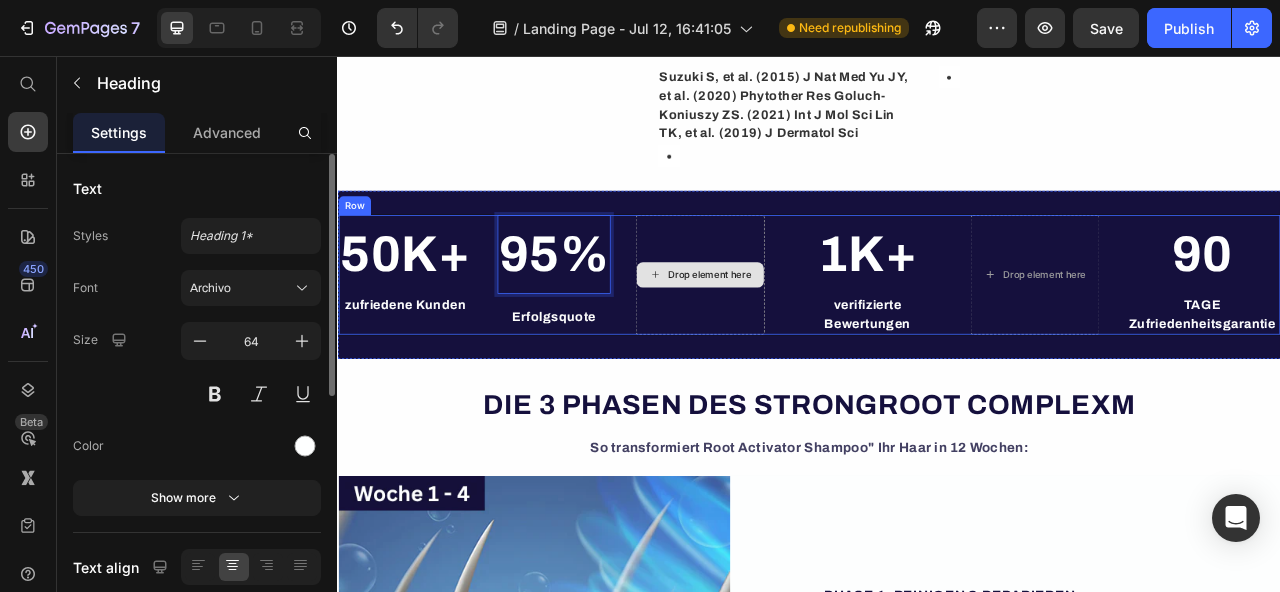drag, startPoint x: 657, startPoint y: 299, endPoint x: 828, endPoint y: 304, distance: 171.07309 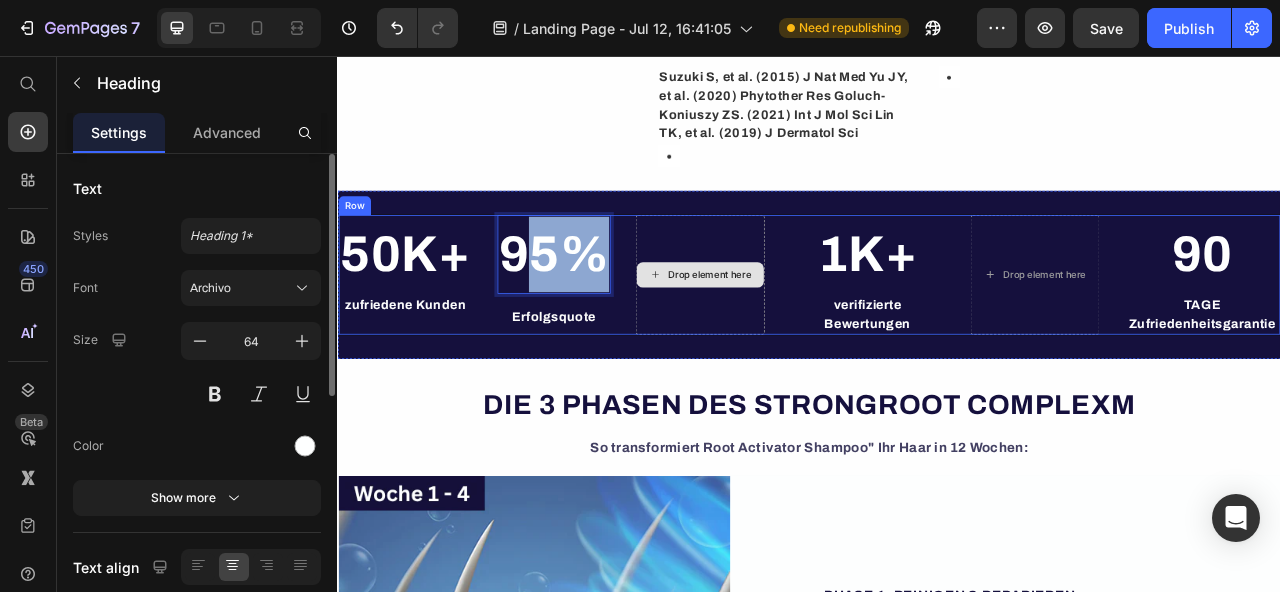 drag, startPoint x: 569, startPoint y: 312, endPoint x: 768, endPoint y: 323, distance: 199.30379 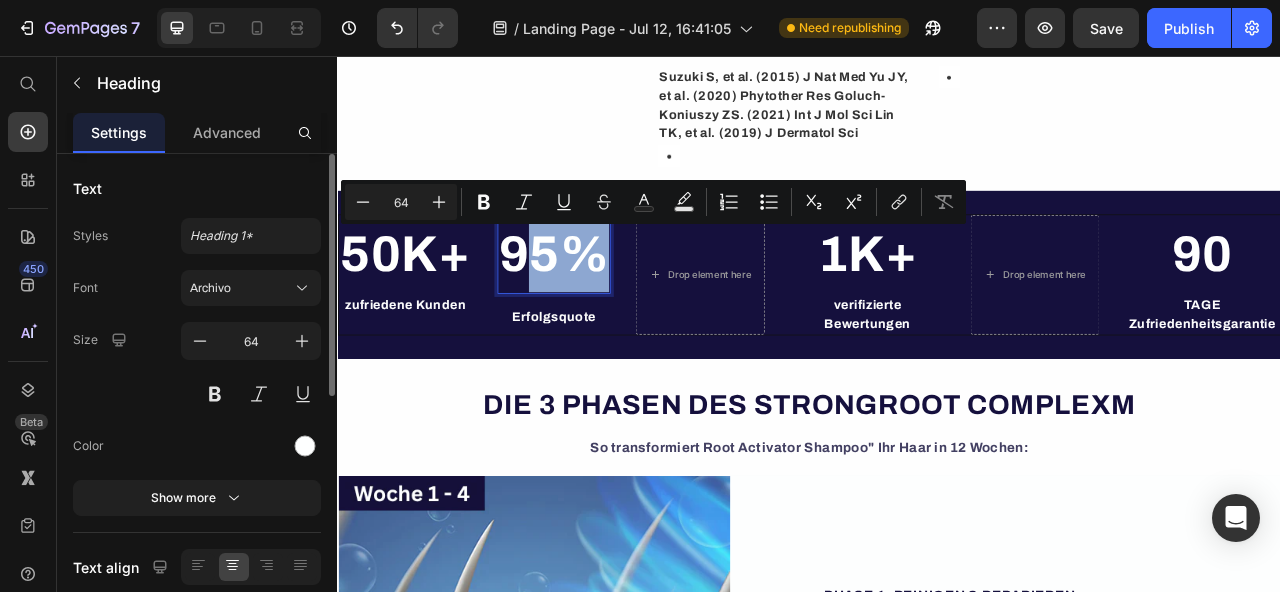 click on "95%" at bounding box center (612, 309) 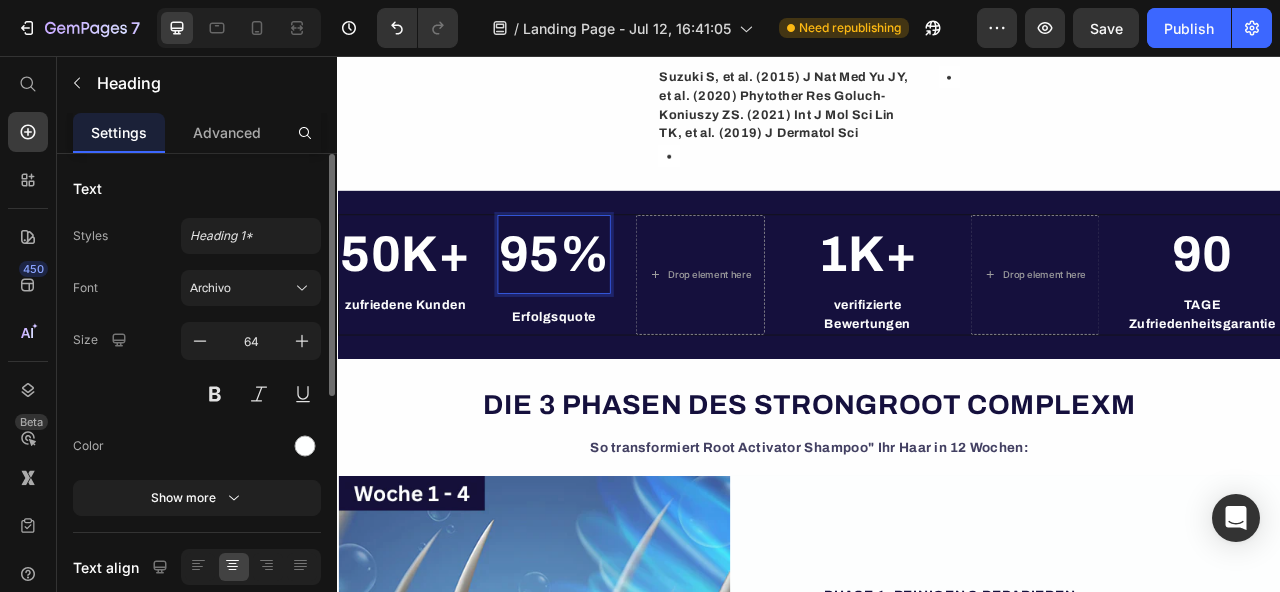 click on "Erfolgsquote" at bounding box center (612, 389) 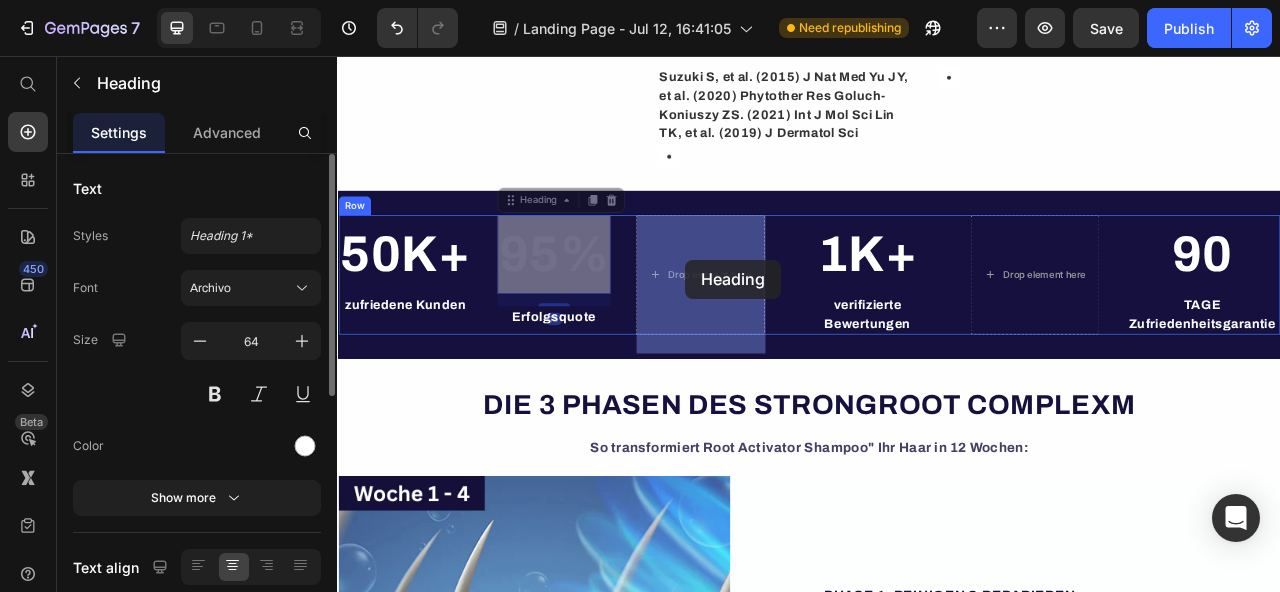 drag, startPoint x: 580, startPoint y: 305, endPoint x: 727, endPoint y: 309, distance: 147.05441 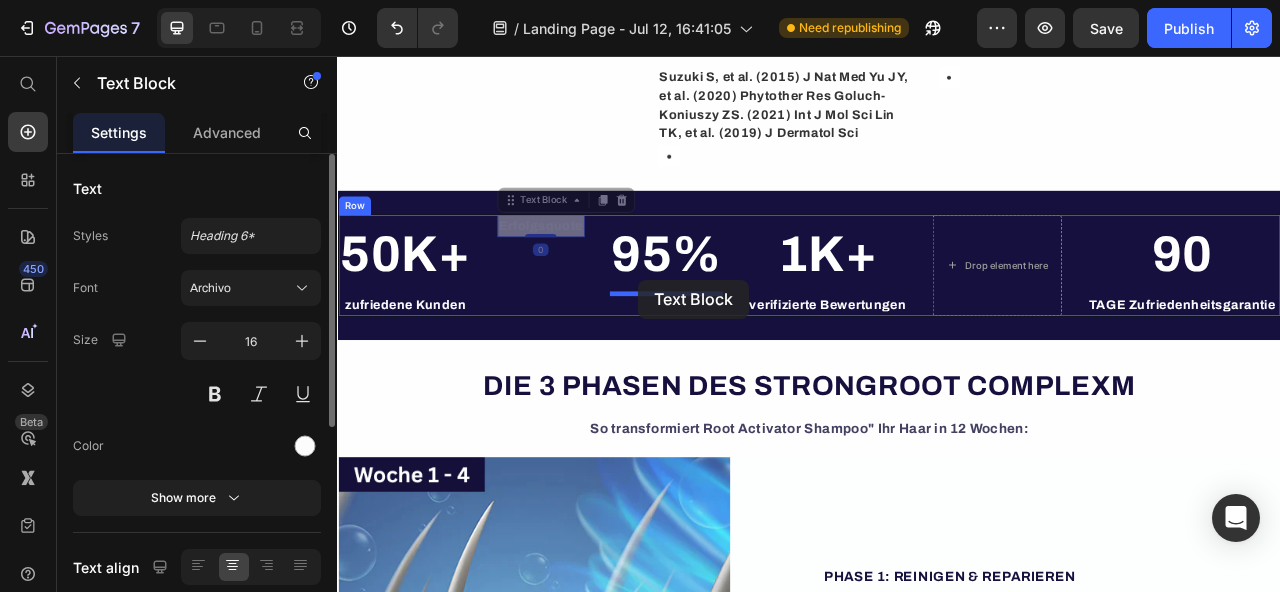 drag, startPoint x: 603, startPoint y: 282, endPoint x: 733, endPoint y: 346, distance: 144.89996 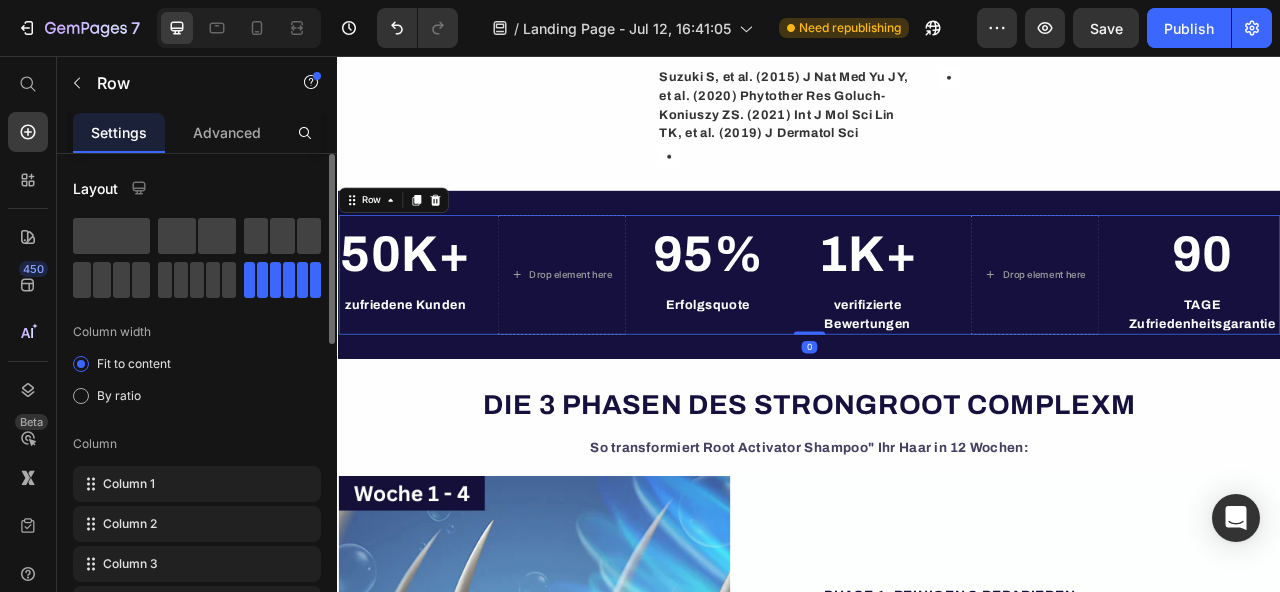 click on "50K+ Heading zufriedene Kunden Text Block Row
Drop element here 95% Heading Erfolgsquote Text Block 1K+ Heading verifizierte Bewertungen Text Block Row
Drop element here 90 Heading TAGE Zufriedenheitsgarantie Text Block Row   0" at bounding box center [937, 335] 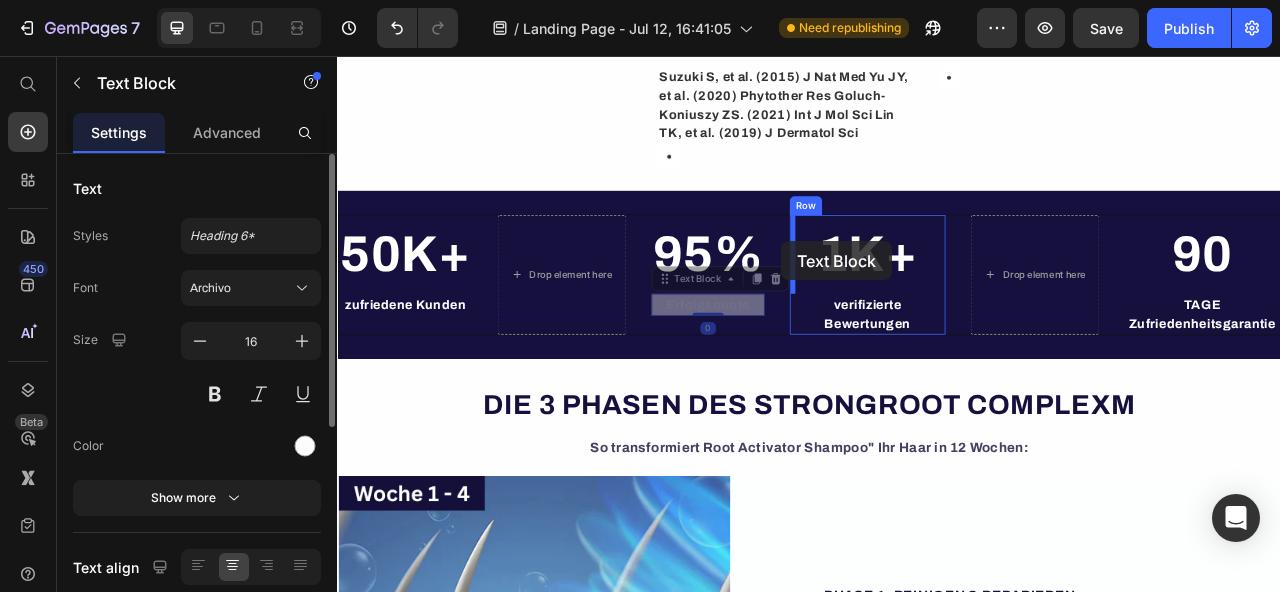drag, startPoint x: 853, startPoint y: 367, endPoint x: 902, endPoint y: 292, distance: 89.587944 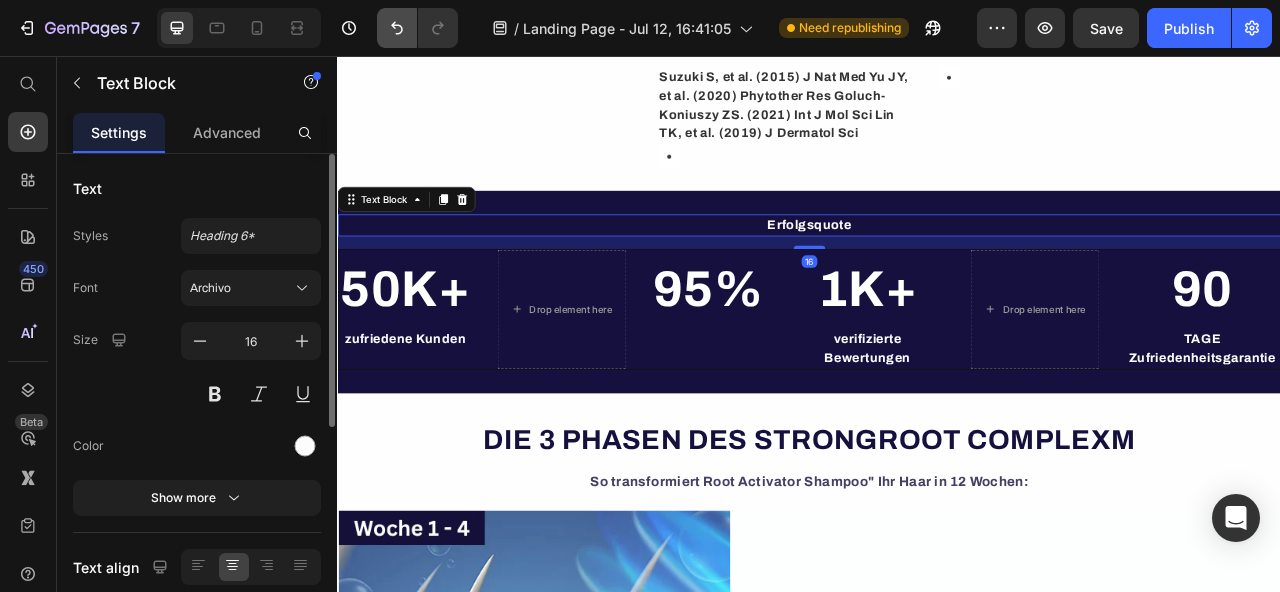 click 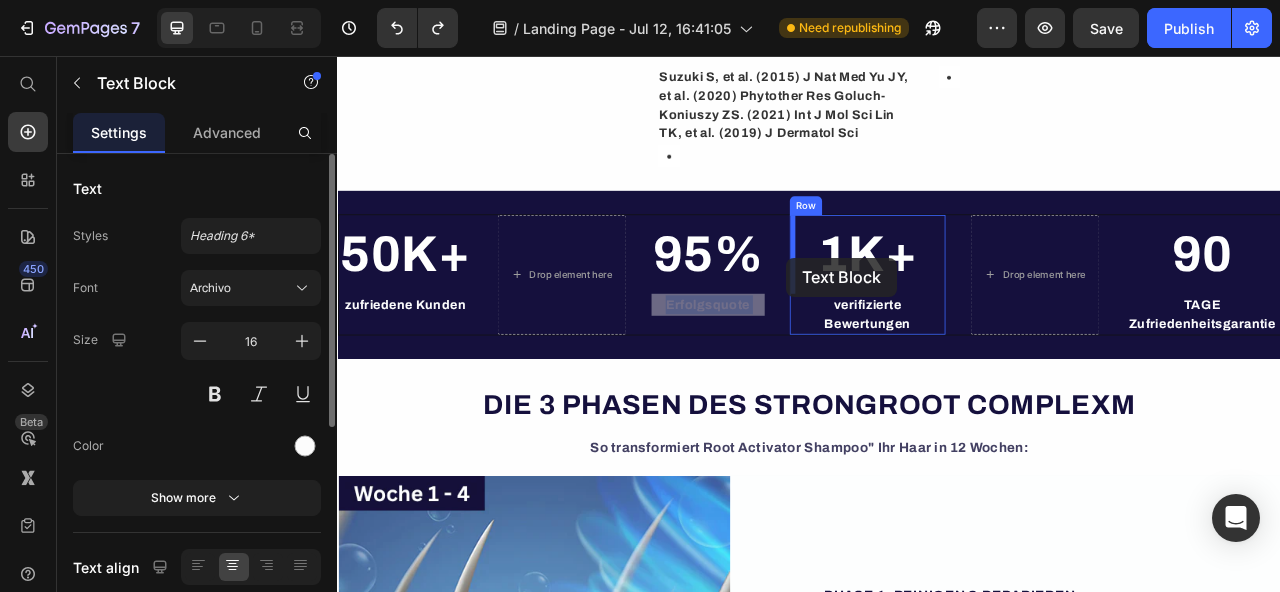 drag, startPoint x: 855, startPoint y: 369, endPoint x: 909, endPoint y: 313, distance: 77.7946 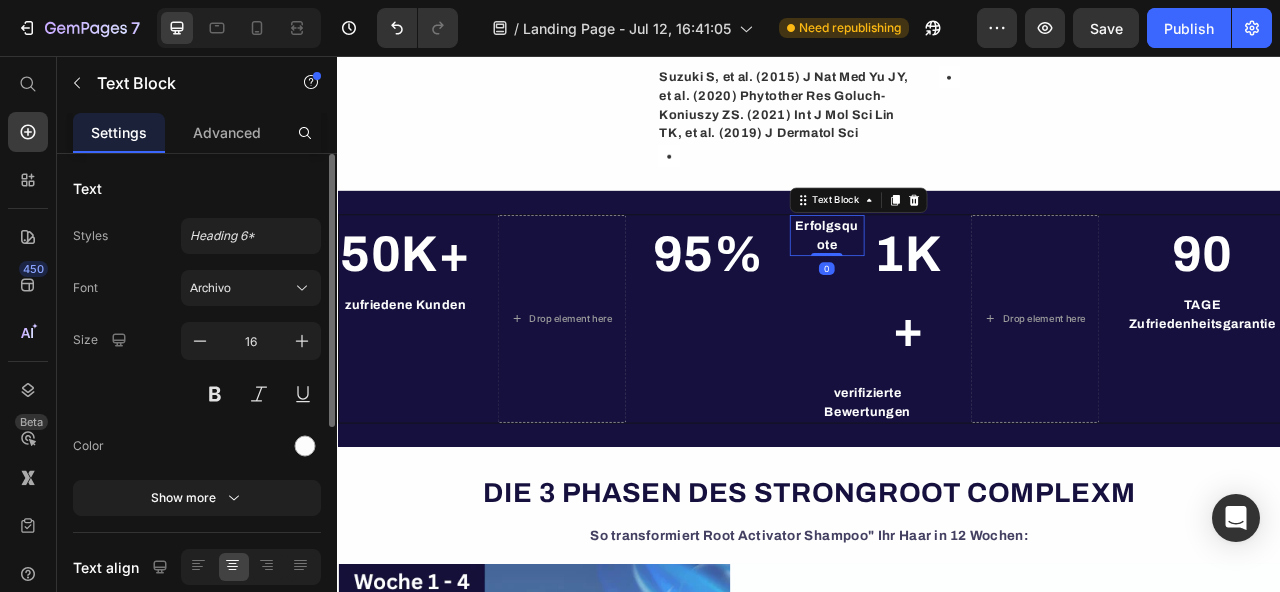 drag, startPoint x: 962, startPoint y: 310, endPoint x: 883, endPoint y: 309, distance: 79.00633 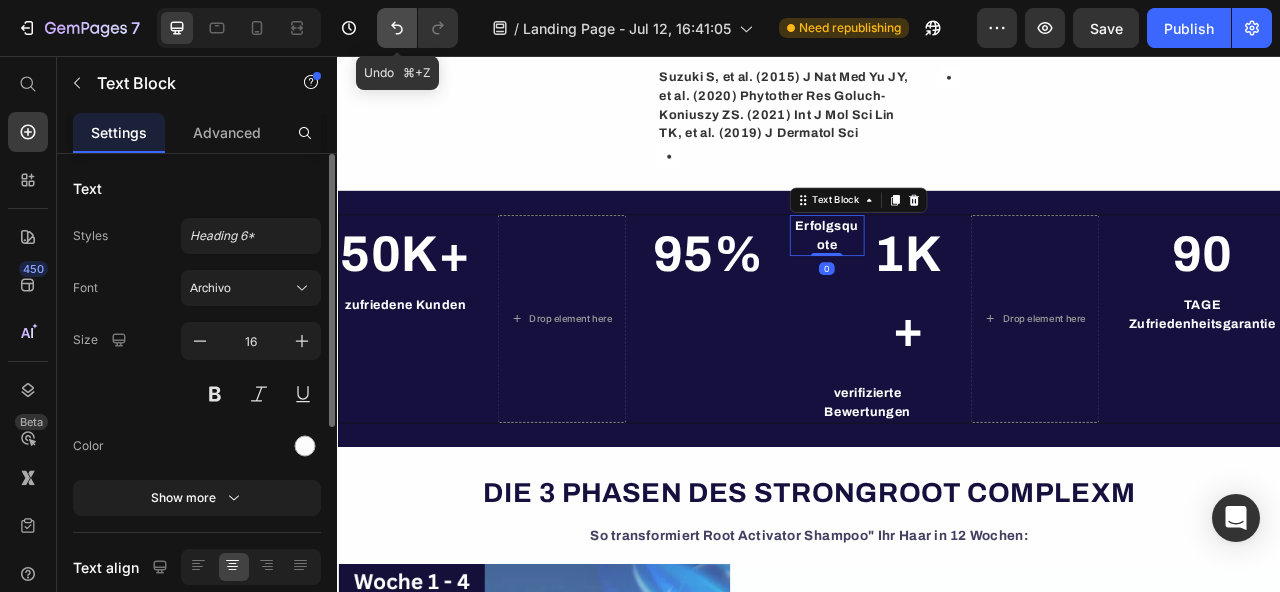click 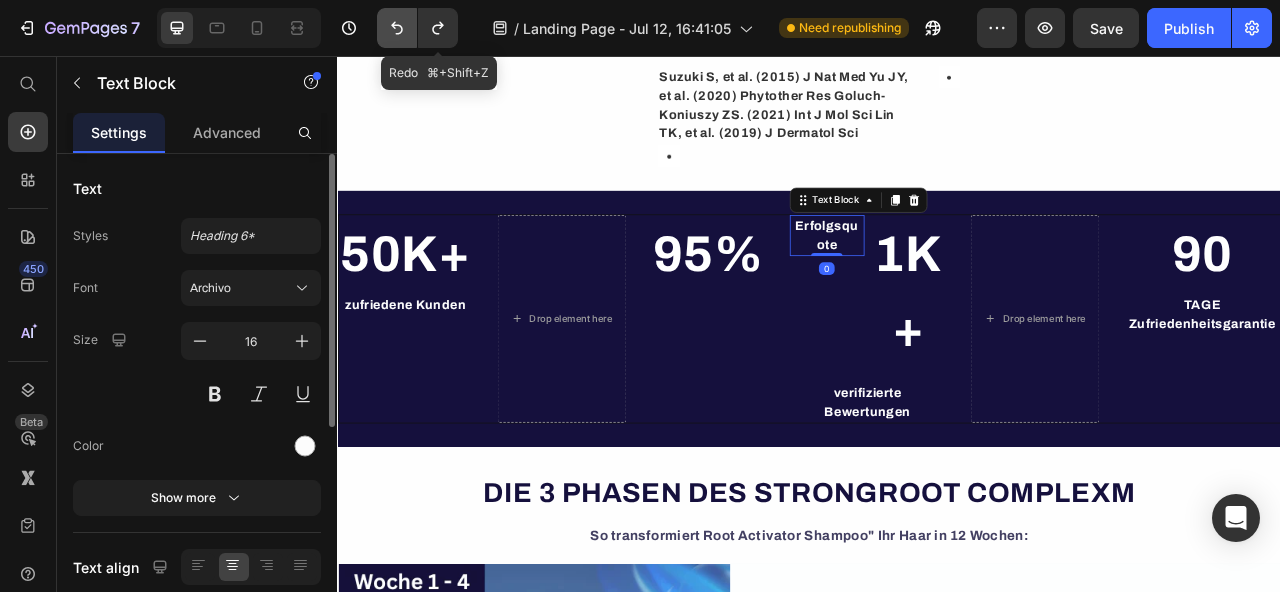 click 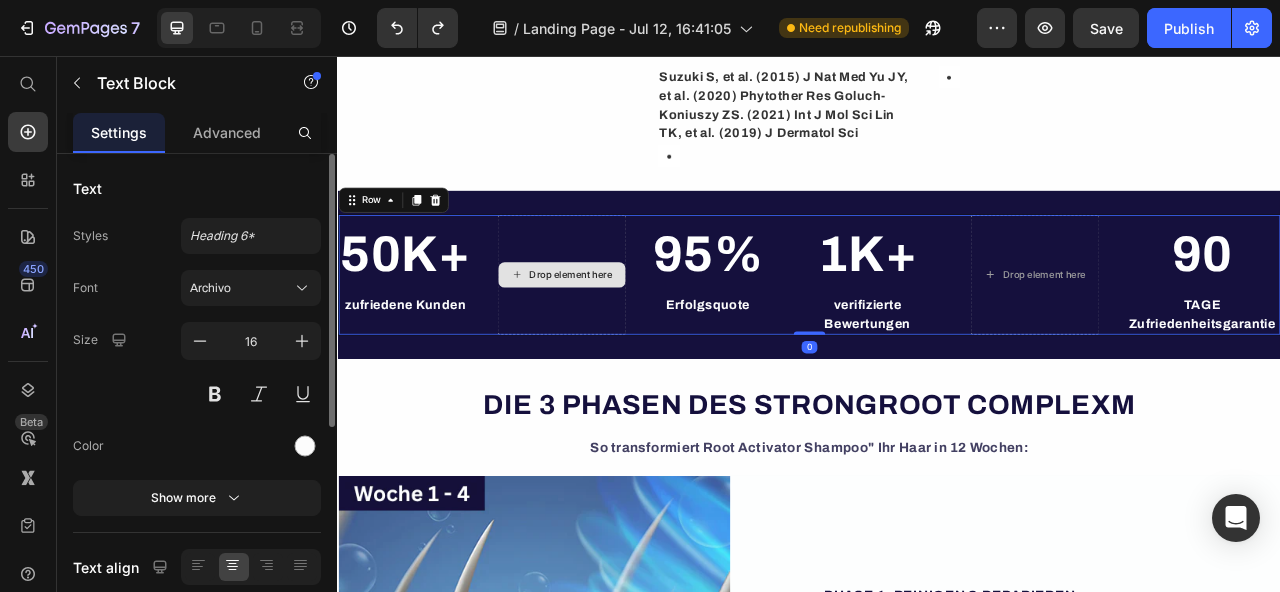 click on "Drop element here" at bounding box center (622, 335) 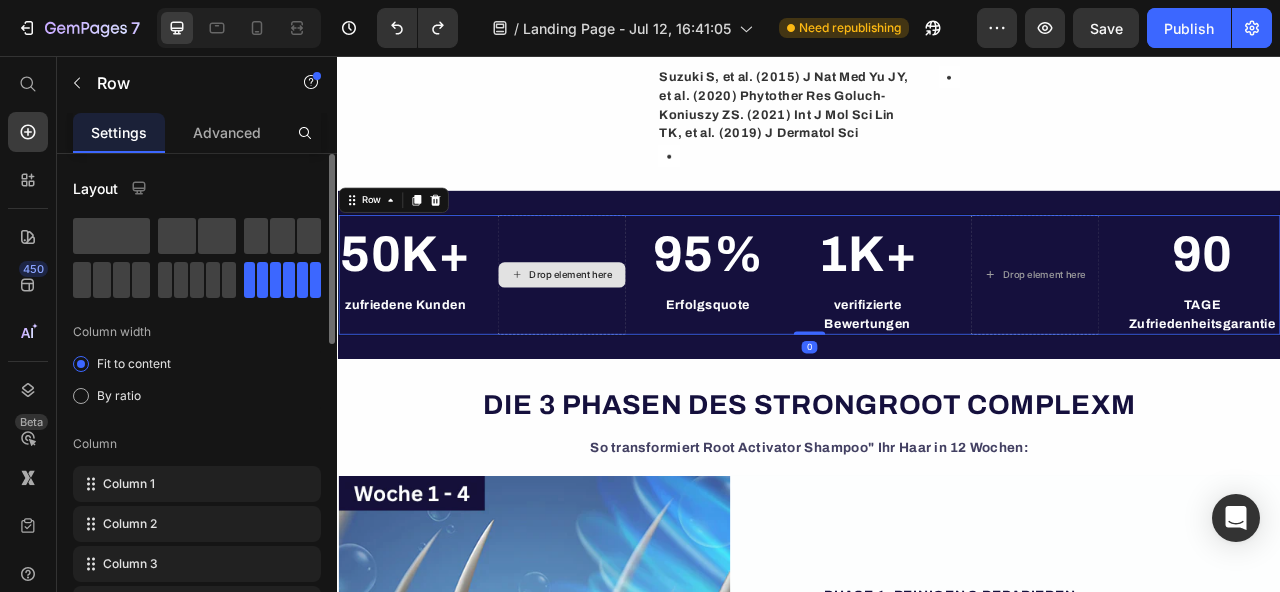 click on "Drop element here" at bounding box center (622, 335) 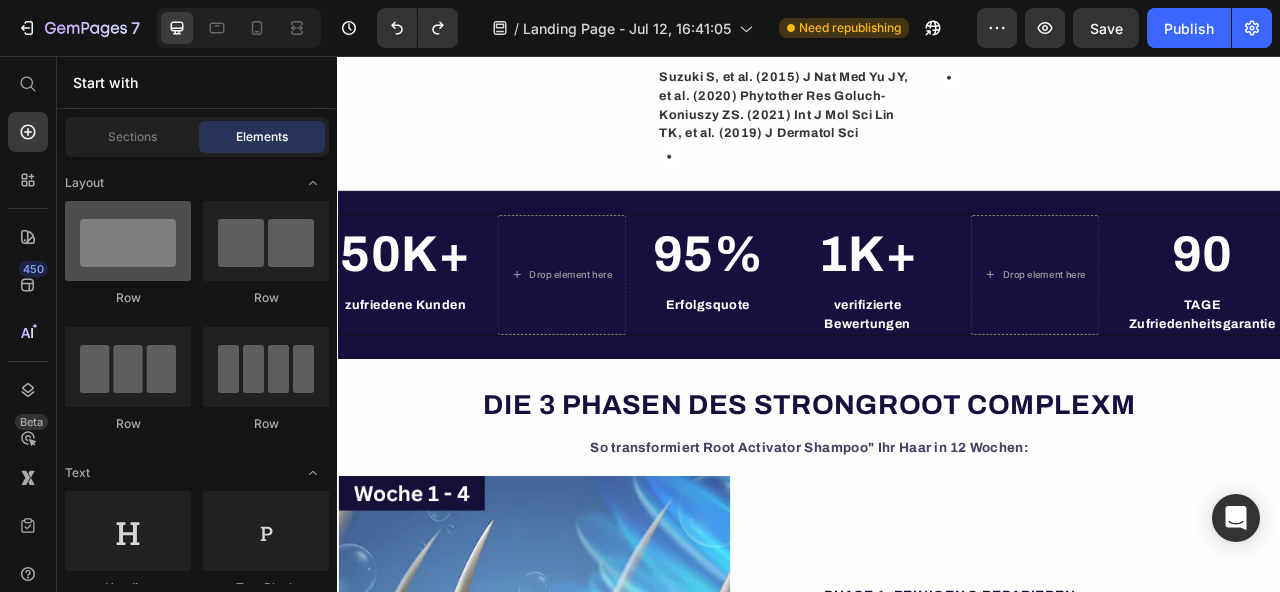 click at bounding box center (128, 241) 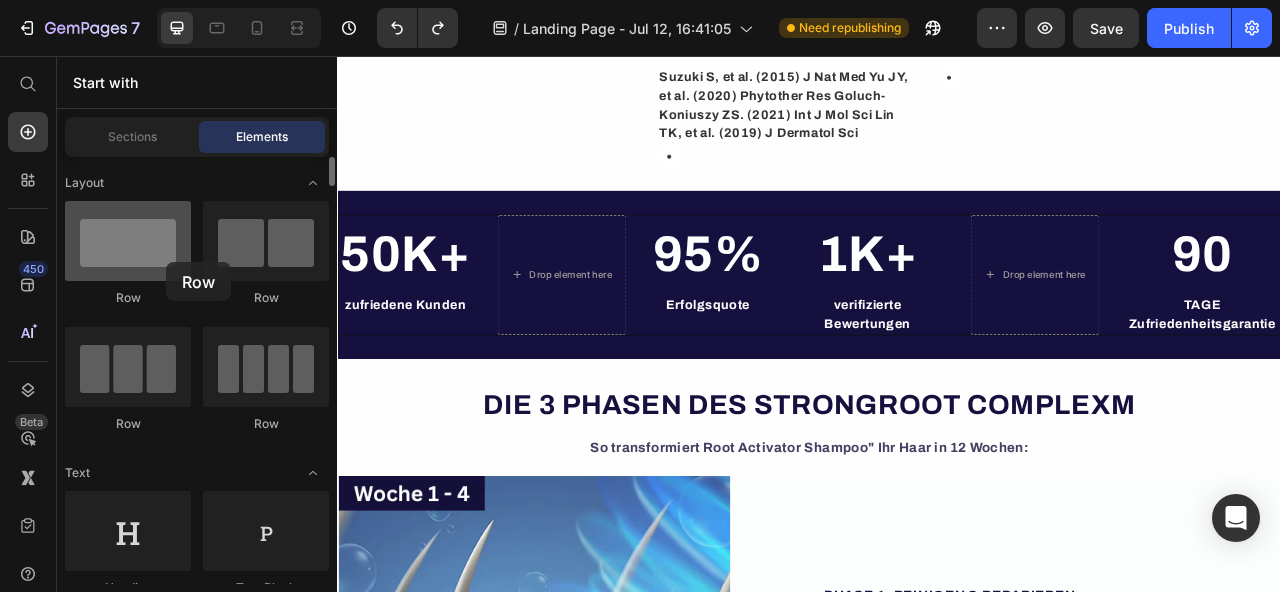 click at bounding box center (128, 241) 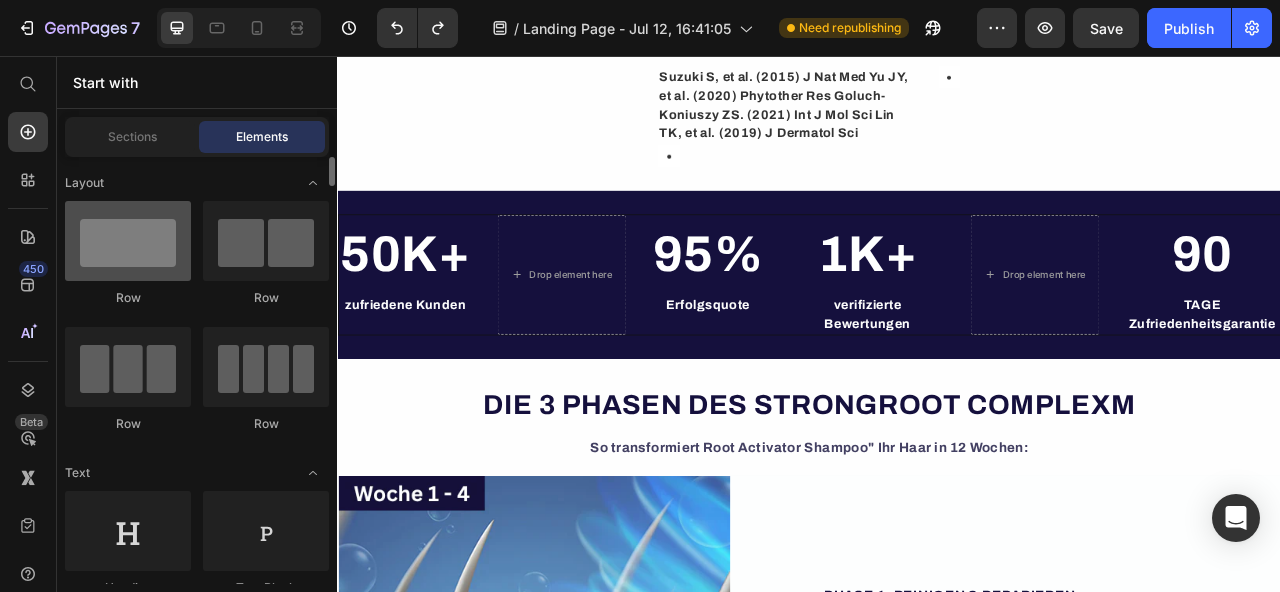 click at bounding box center (128, 241) 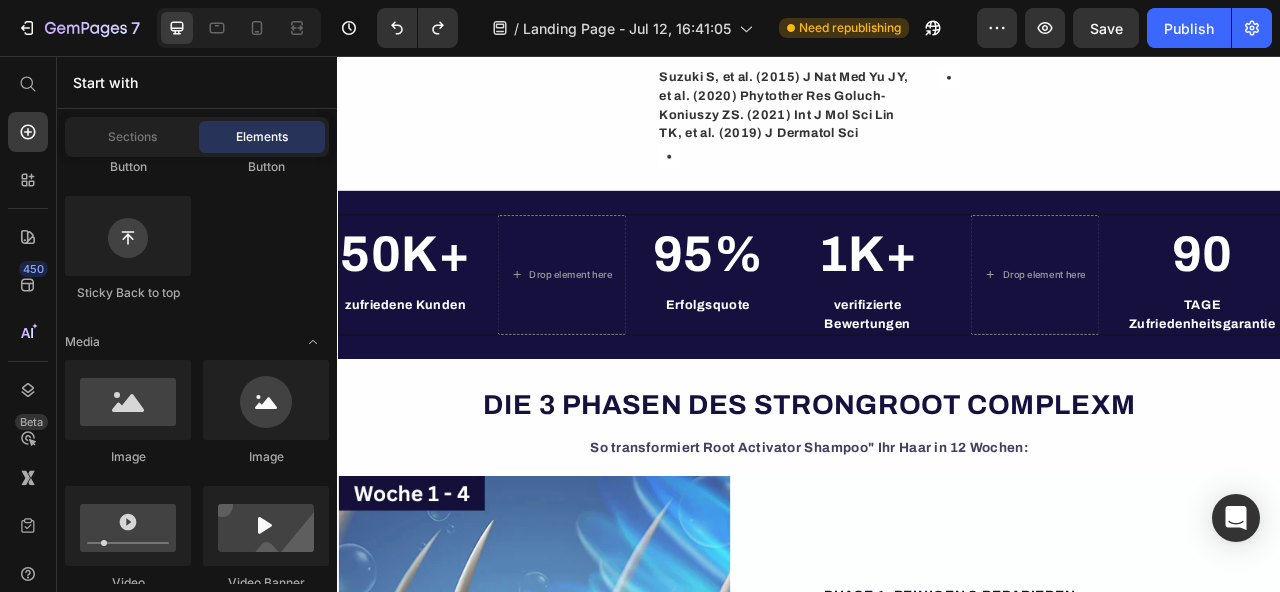scroll, scrollTop: 1027, scrollLeft: 0, axis: vertical 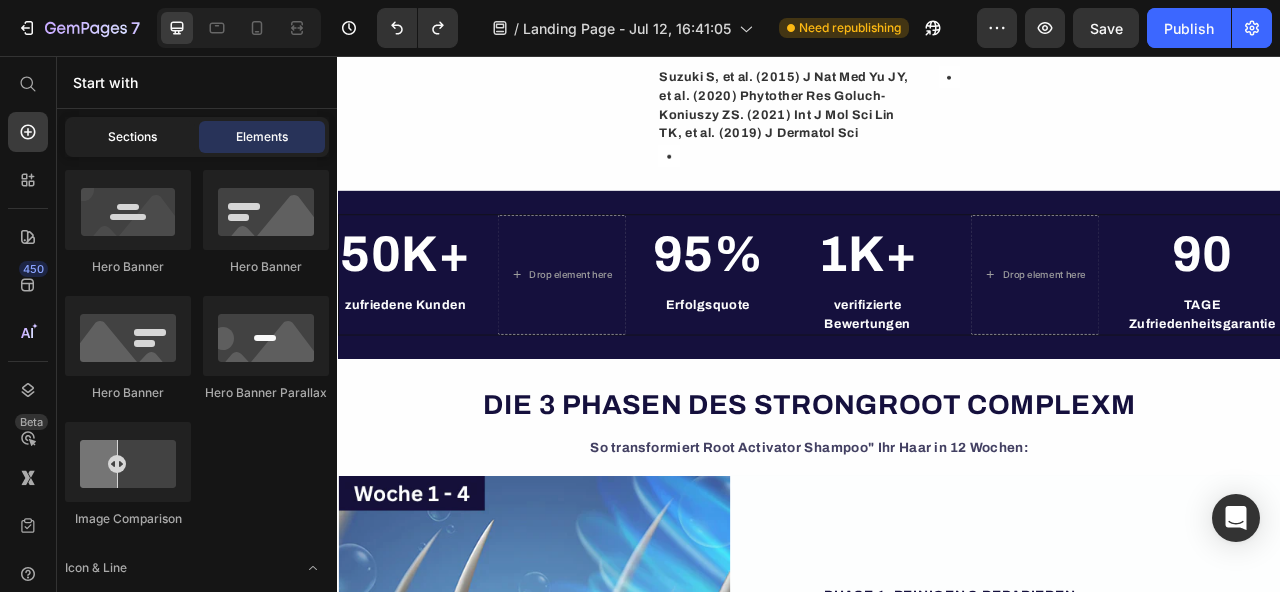 click on "Sections" at bounding box center [132, 137] 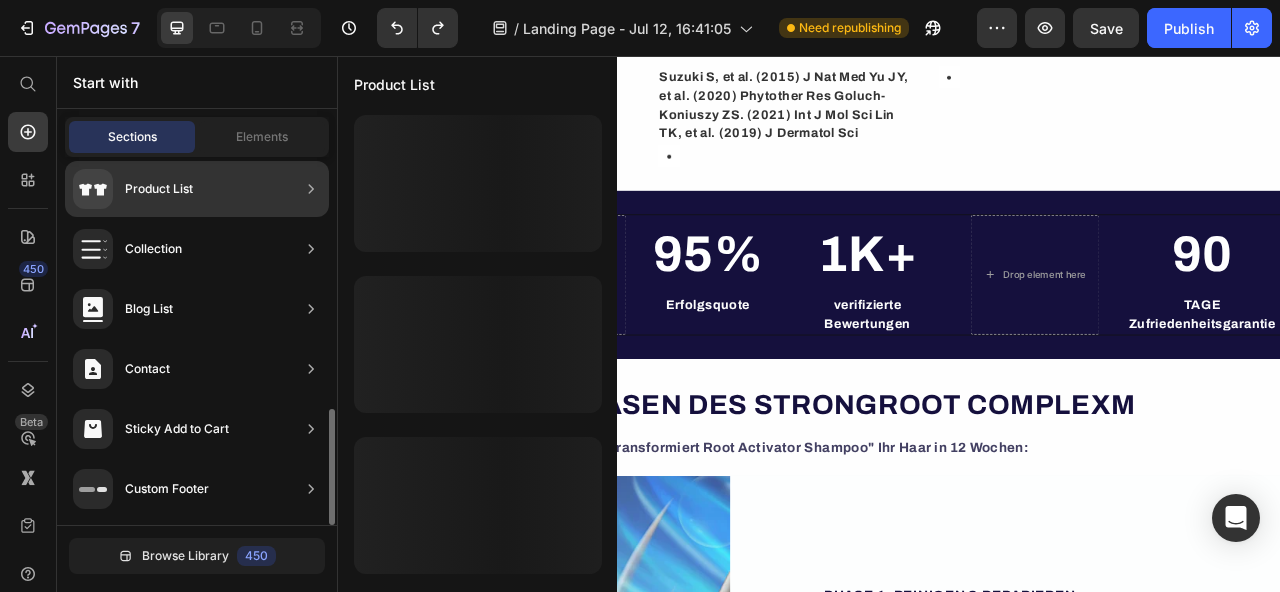 scroll, scrollTop: 0, scrollLeft: 0, axis: both 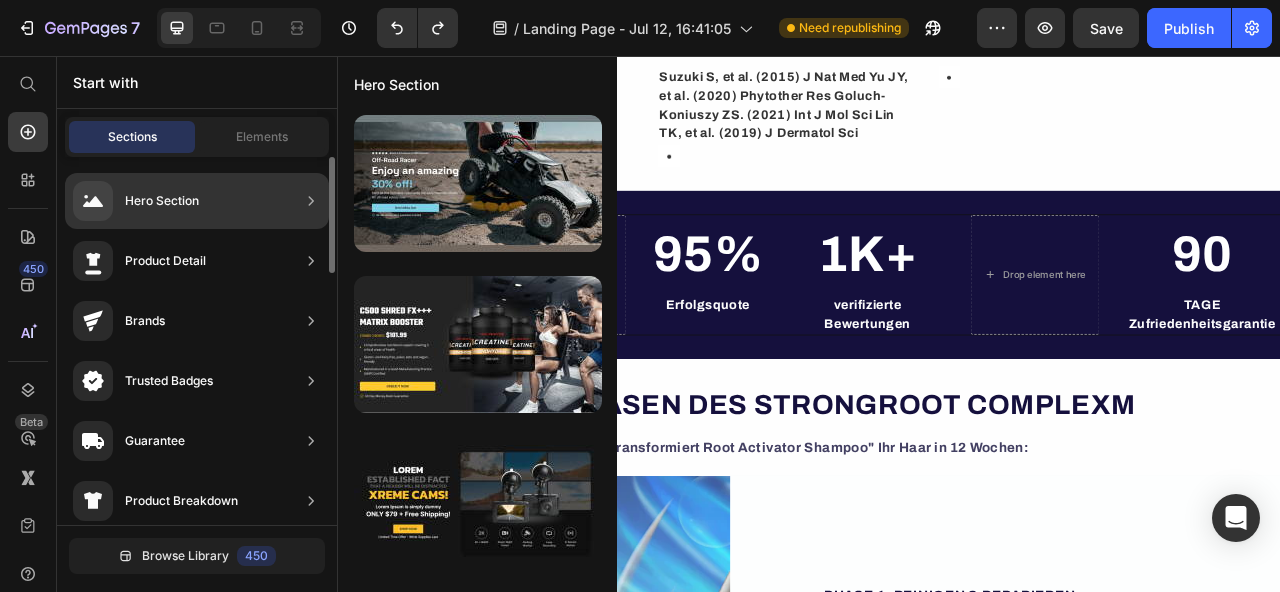 click on "Hero Section Product Detail Brands Trusted Badges Guarantee Product Breakdown How to use Testimonials Compare Bundle FAQs Social Proof Brand Story Product List Collection Blog List Contact Sticky Add to Cart Custom Footer" at bounding box center (197, 737) 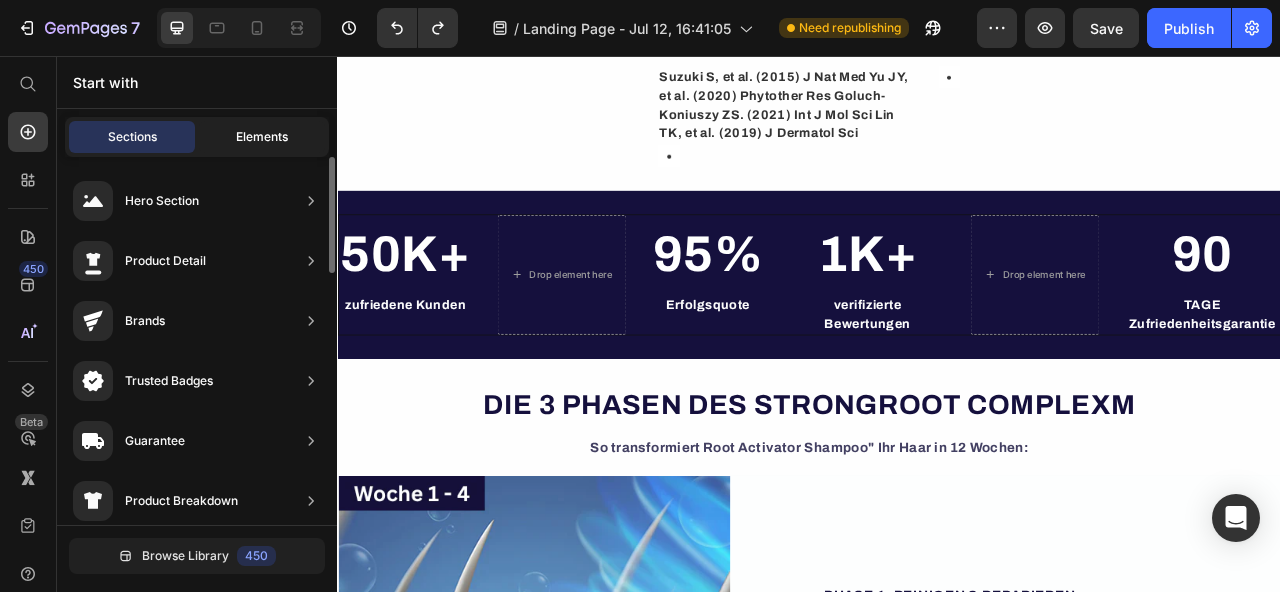 click on "Elements" at bounding box center [262, 137] 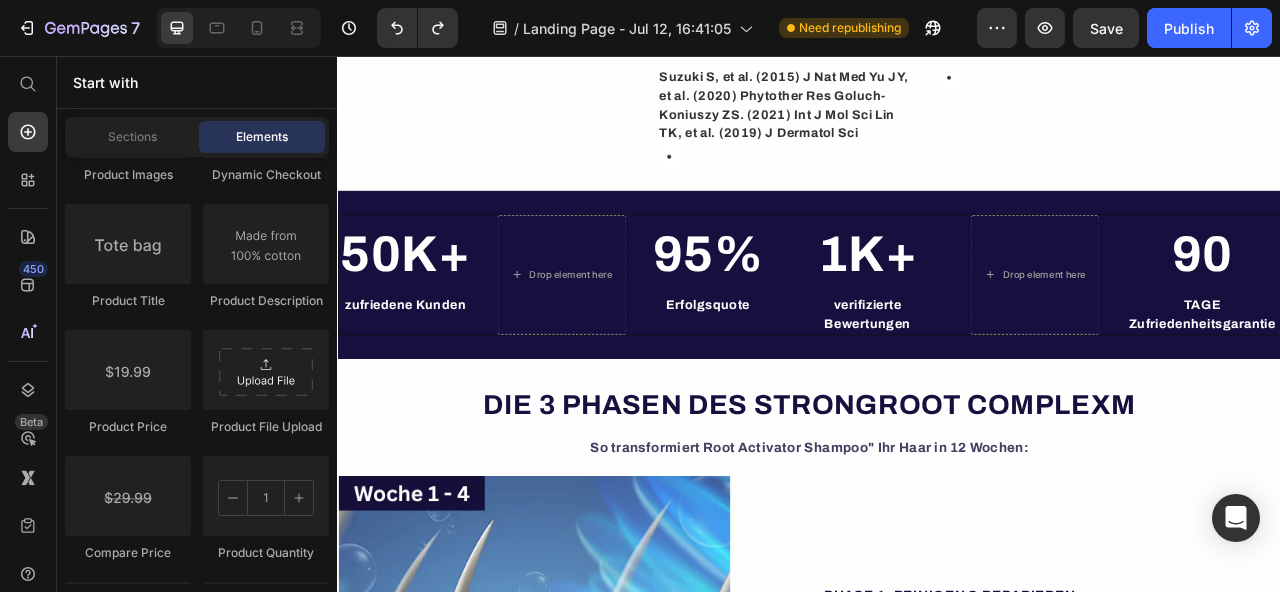 scroll, scrollTop: 3579, scrollLeft: 0, axis: vertical 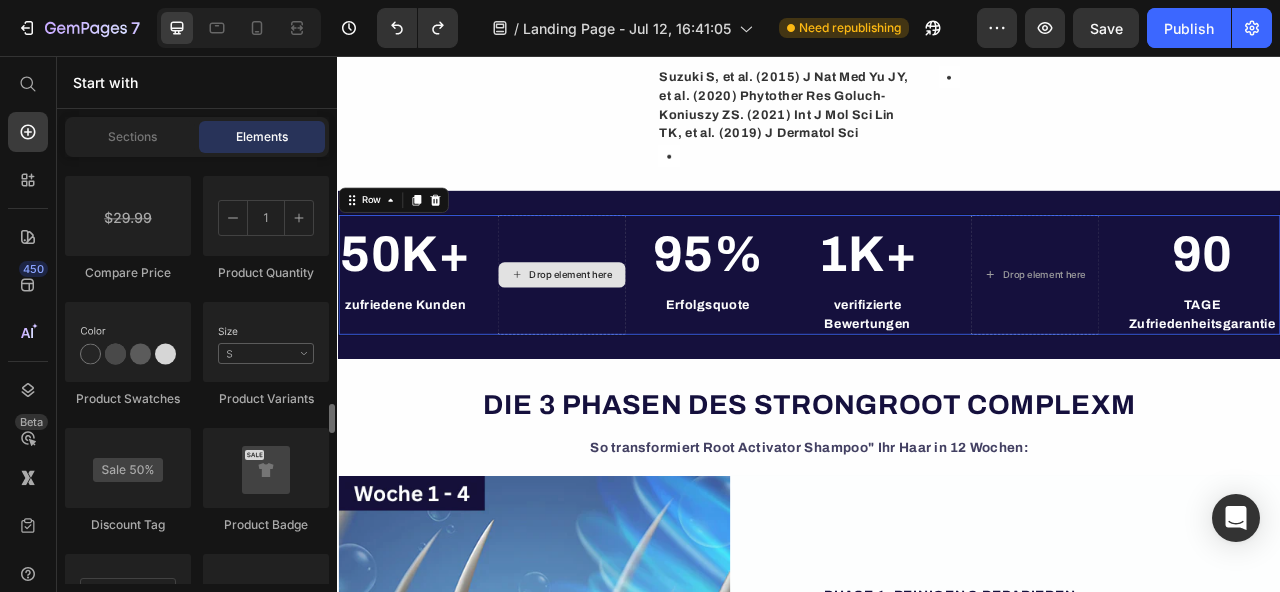click on "Drop element here" at bounding box center (622, 335) 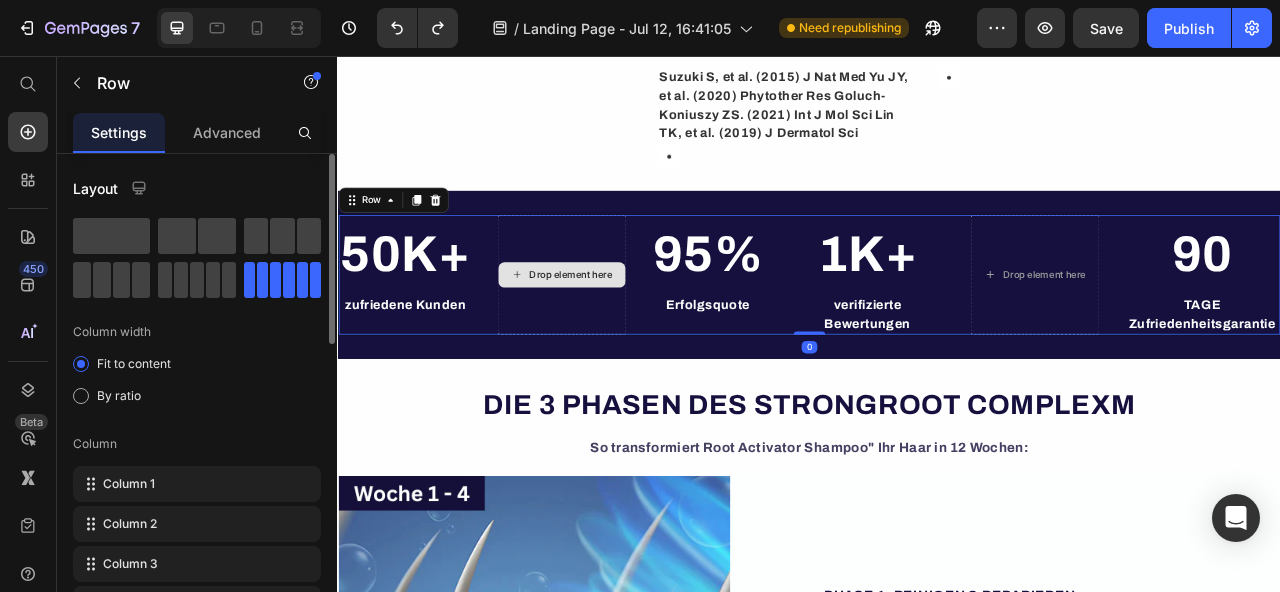 click on "Drop element here" at bounding box center [634, 335] 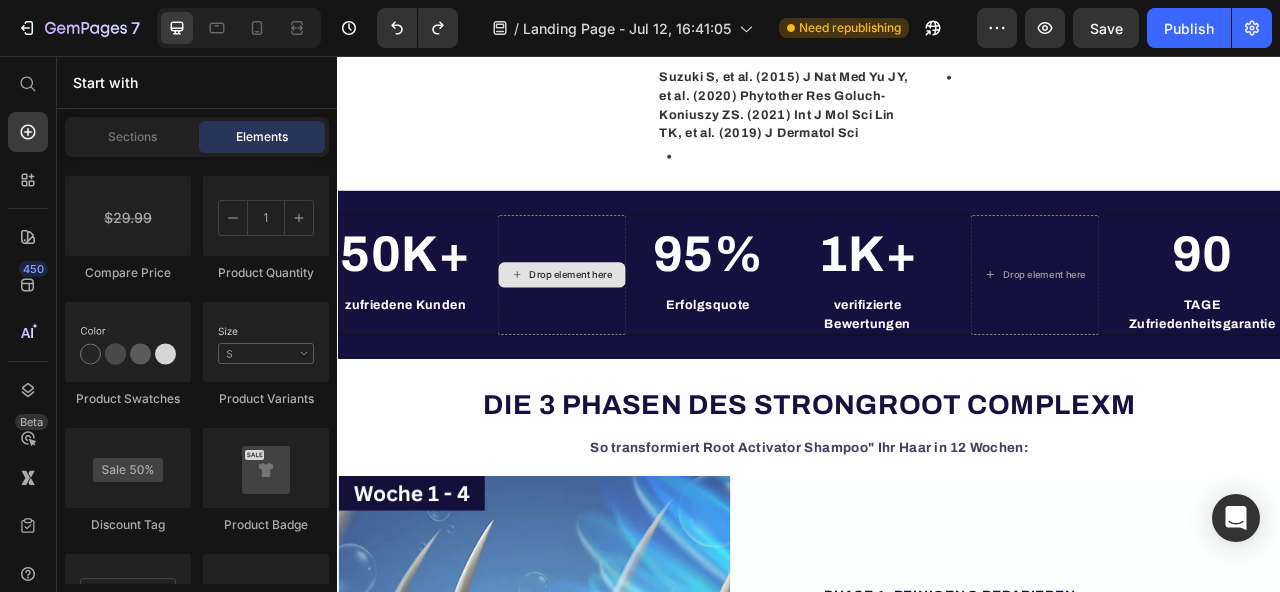 click on "Drop element here" at bounding box center [634, 335] 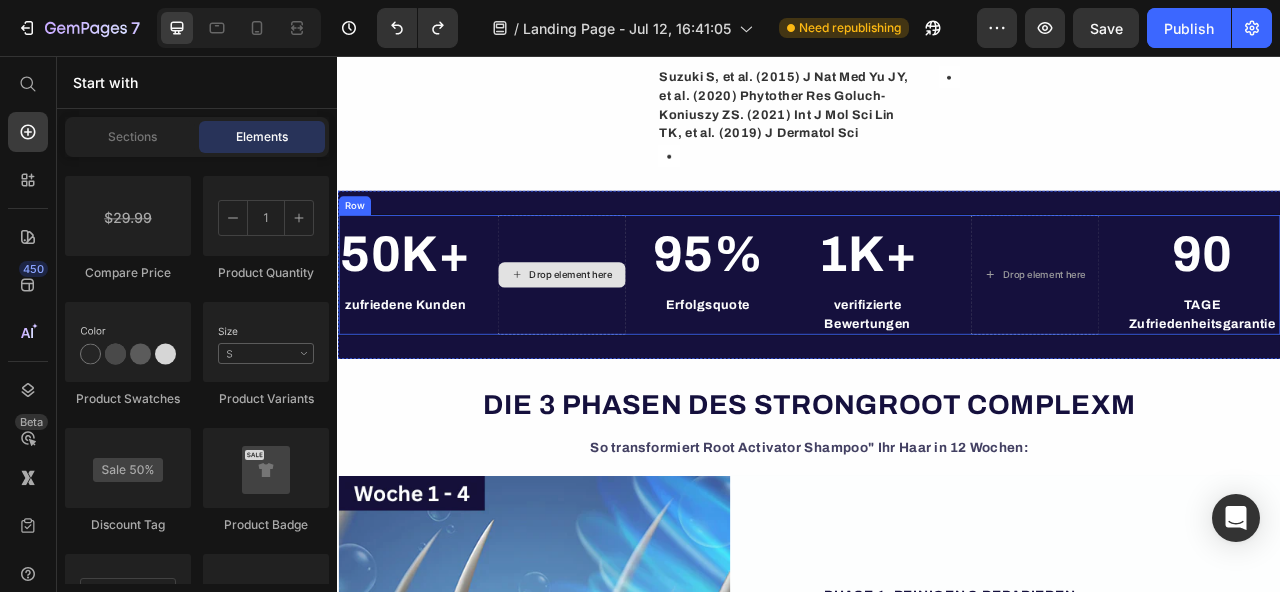 click on "Drop element here" at bounding box center [622, 335] 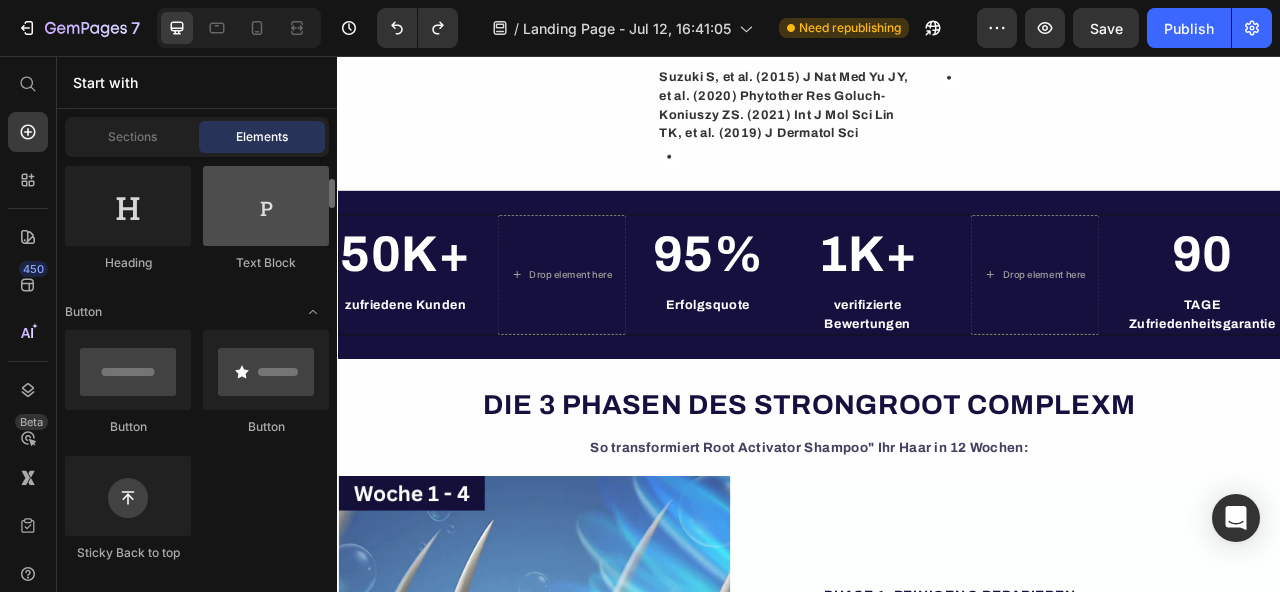 scroll, scrollTop: 138, scrollLeft: 0, axis: vertical 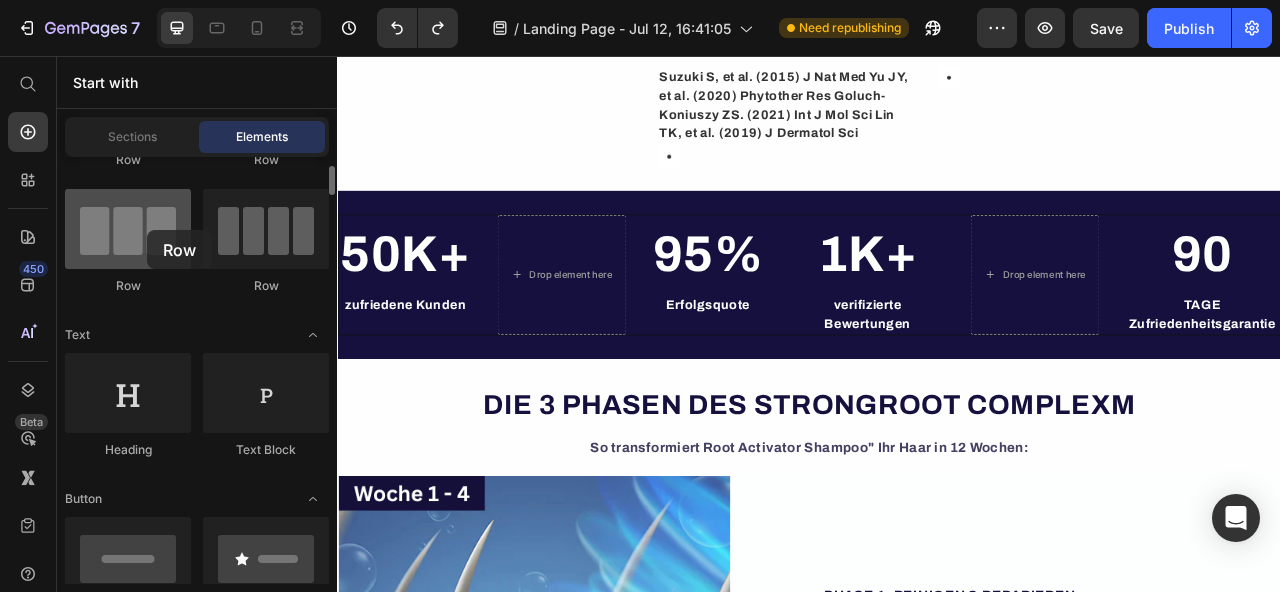 click at bounding box center (128, 229) 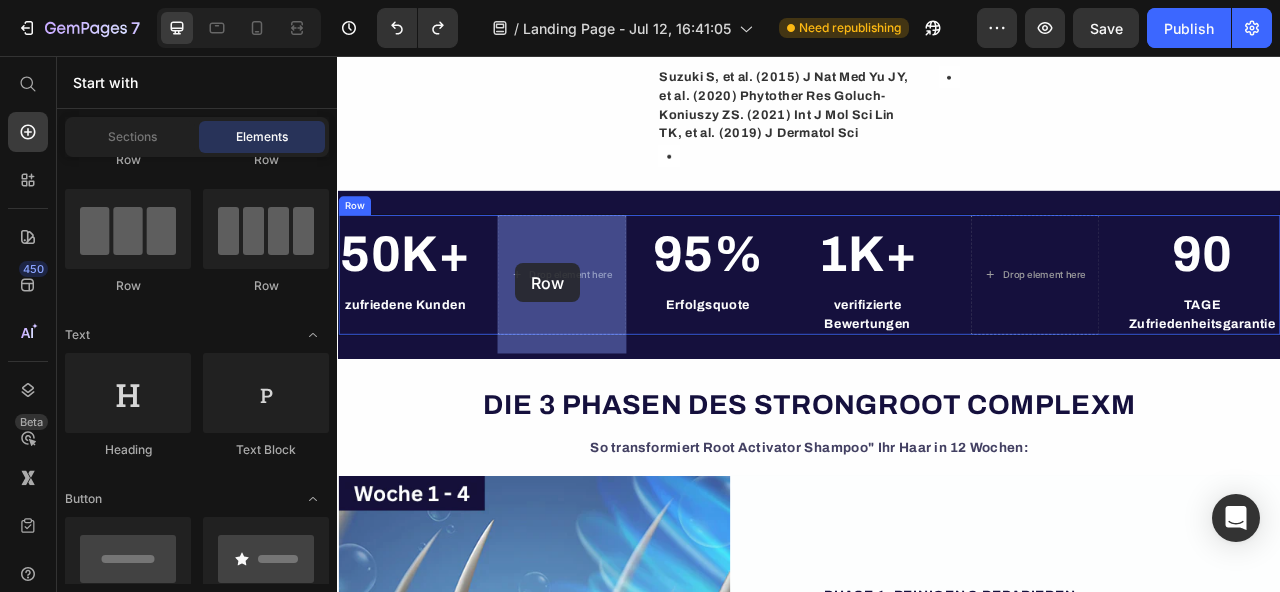 drag, startPoint x: 484, startPoint y: 286, endPoint x: 564, endPoint y: 320, distance: 86.925255 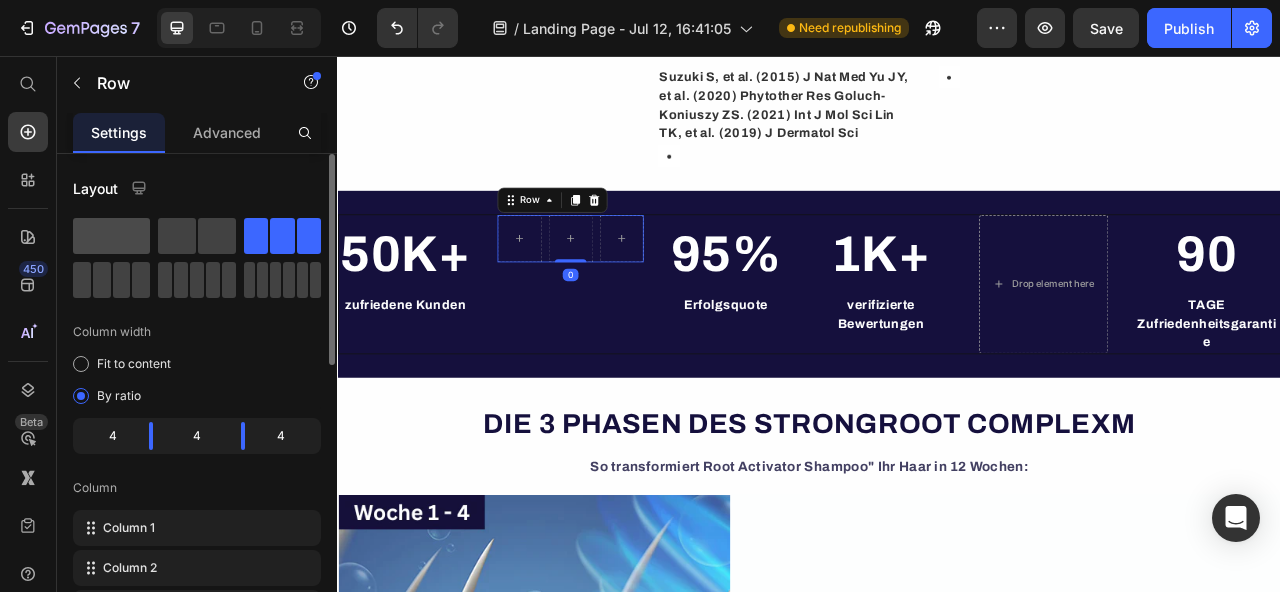 click 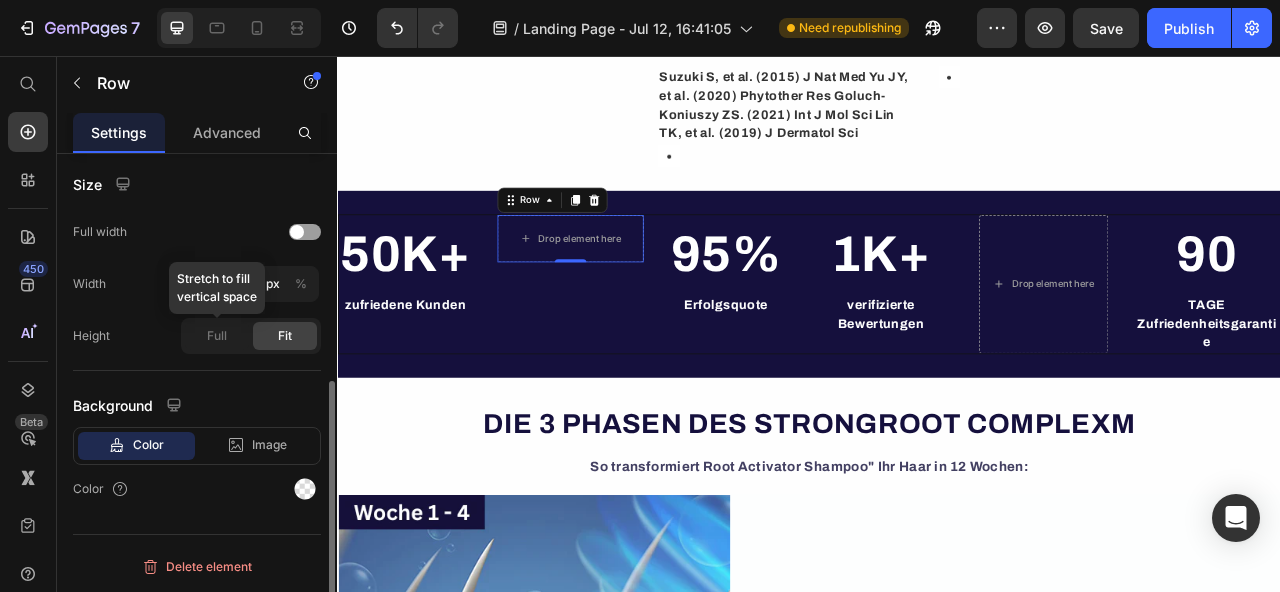 scroll, scrollTop: 416, scrollLeft: 0, axis: vertical 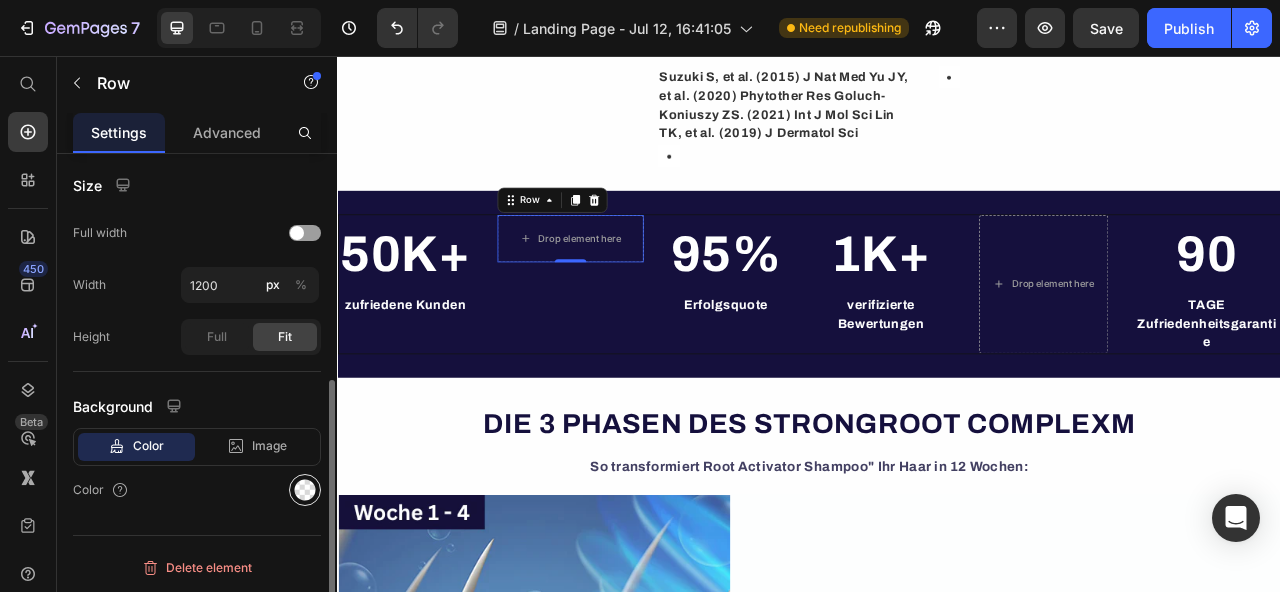 click at bounding box center [305, 490] 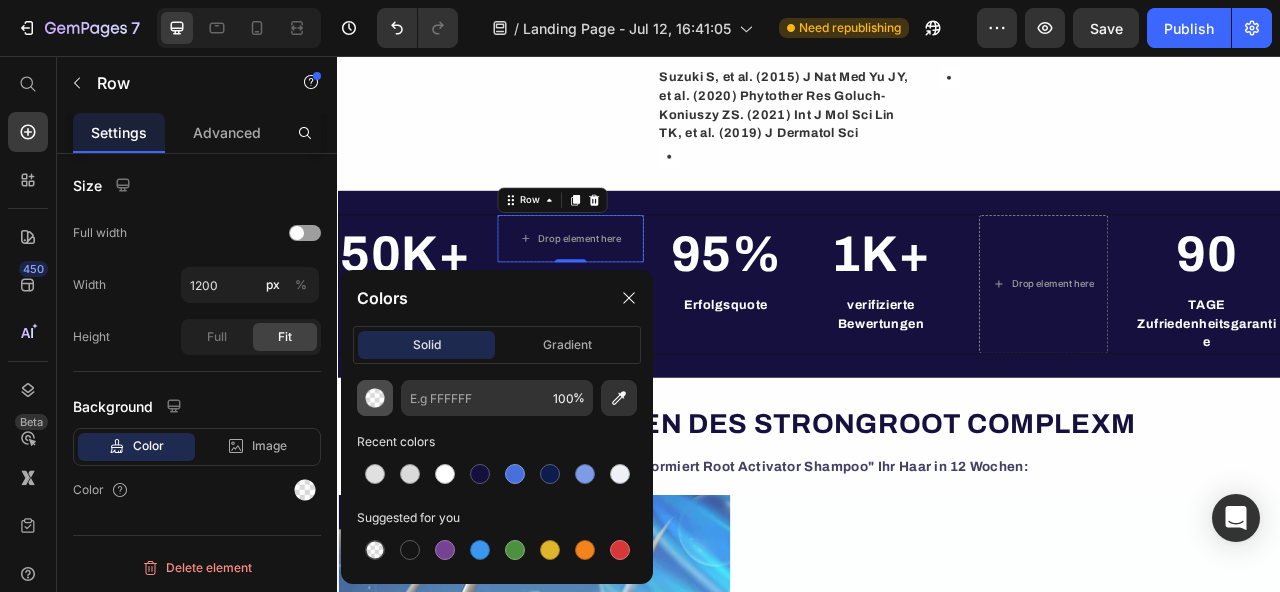 click at bounding box center [375, 398] 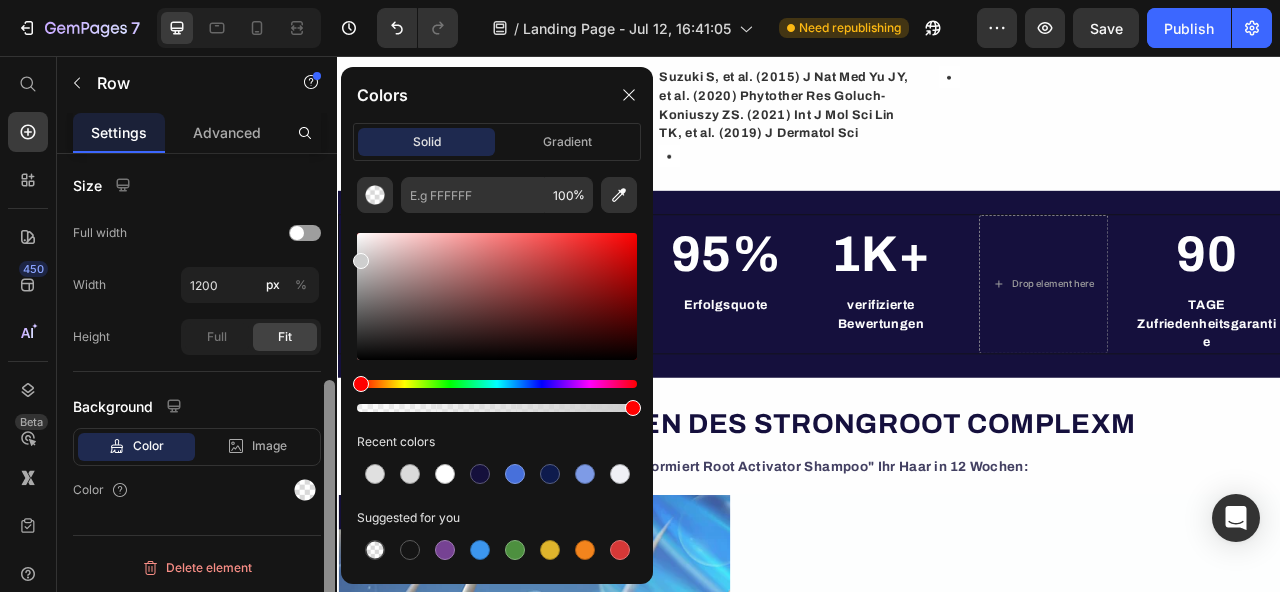 drag, startPoint x: 387, startPoint y: 332, endPoint x: 325, endPoint y: 218, distance: 129.76903 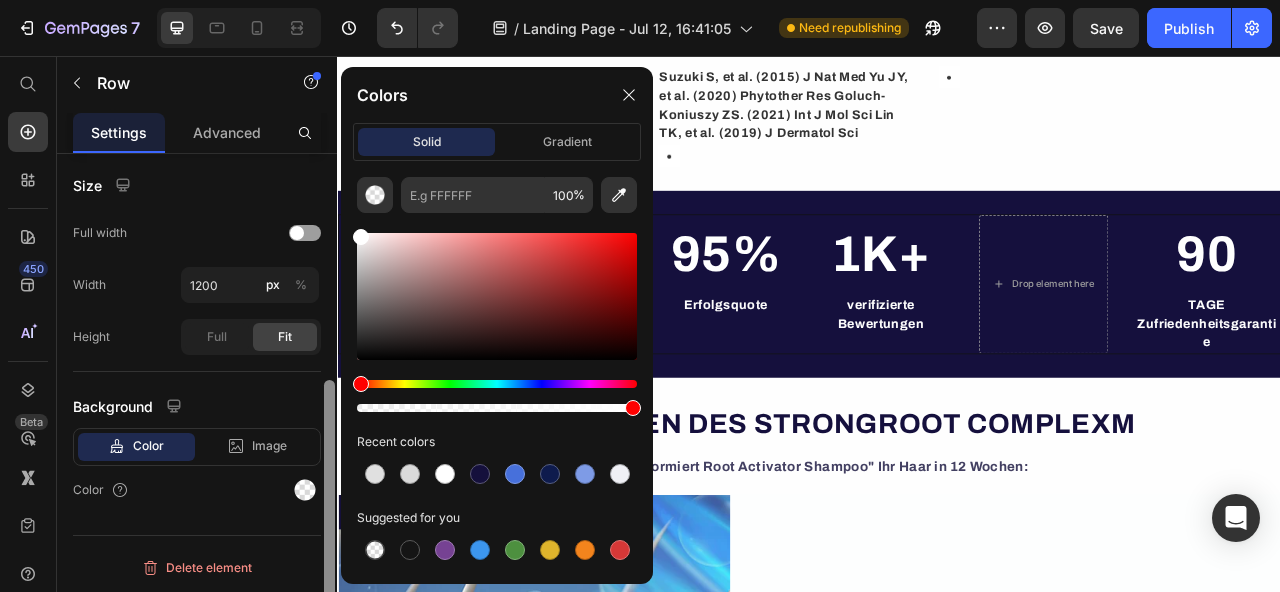 type on "FFFFFF" 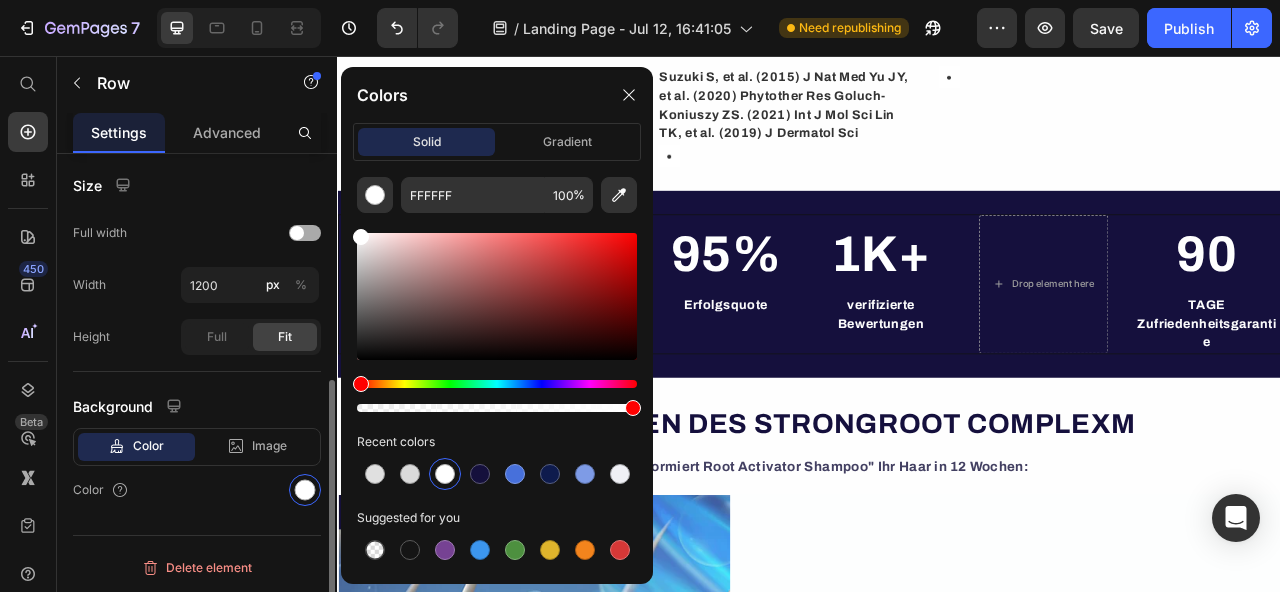 click on "Full width" 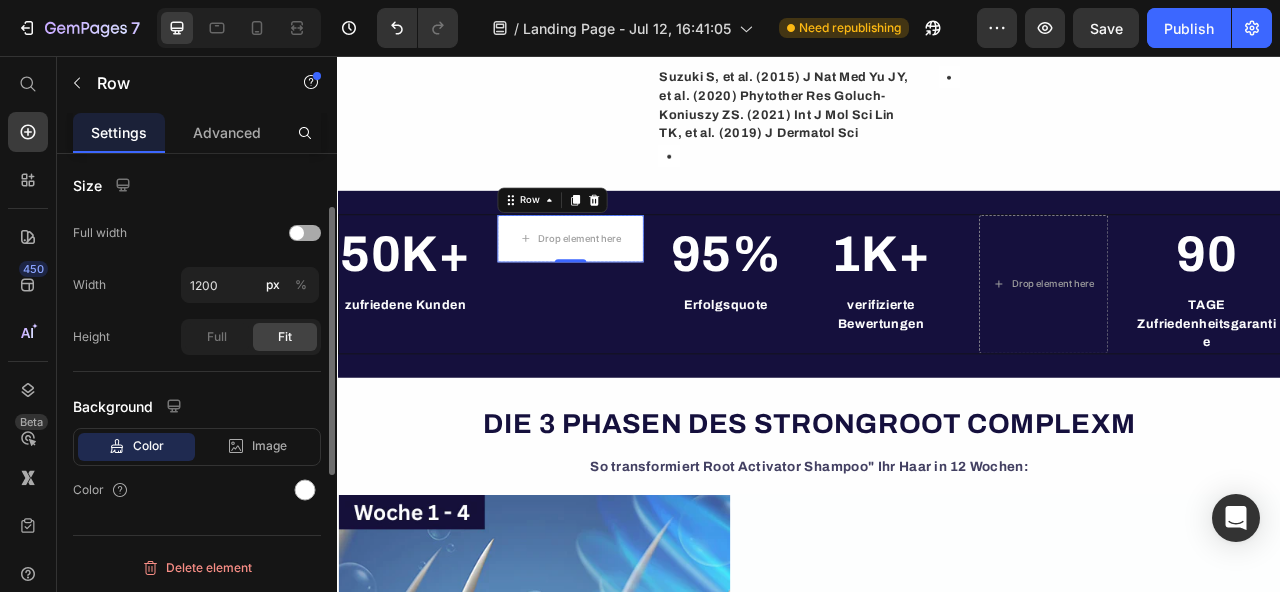 scroll, scrollTop: 304, scrollLeft: 0, axis: vertical 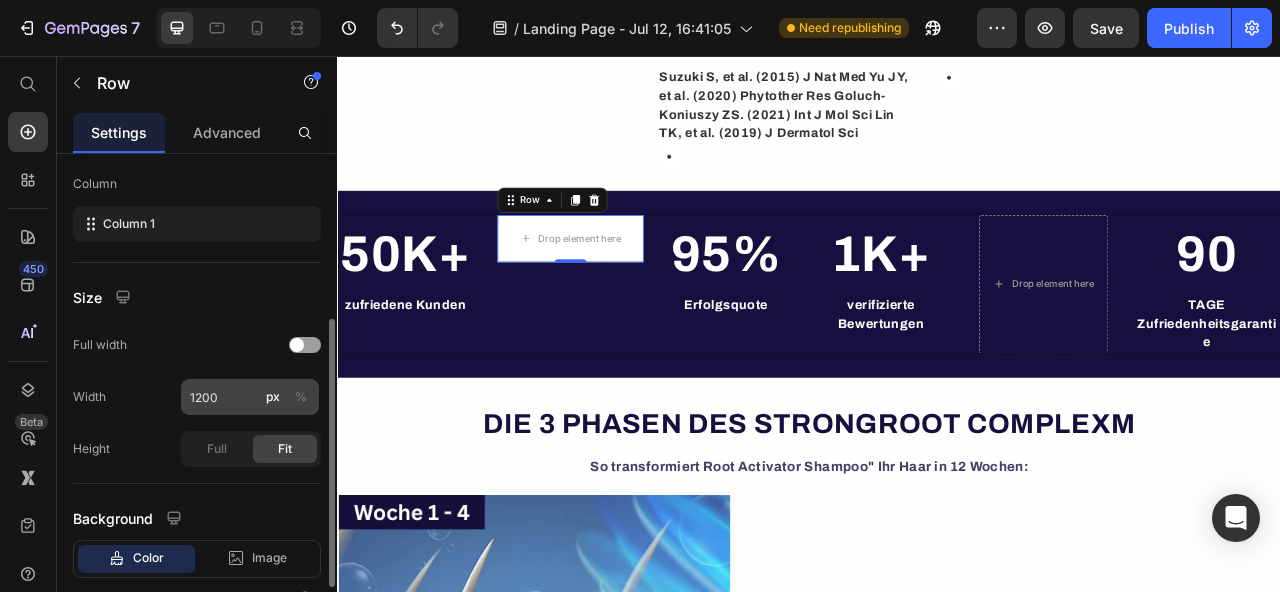 click on "%" at bounding box center [301, 397] 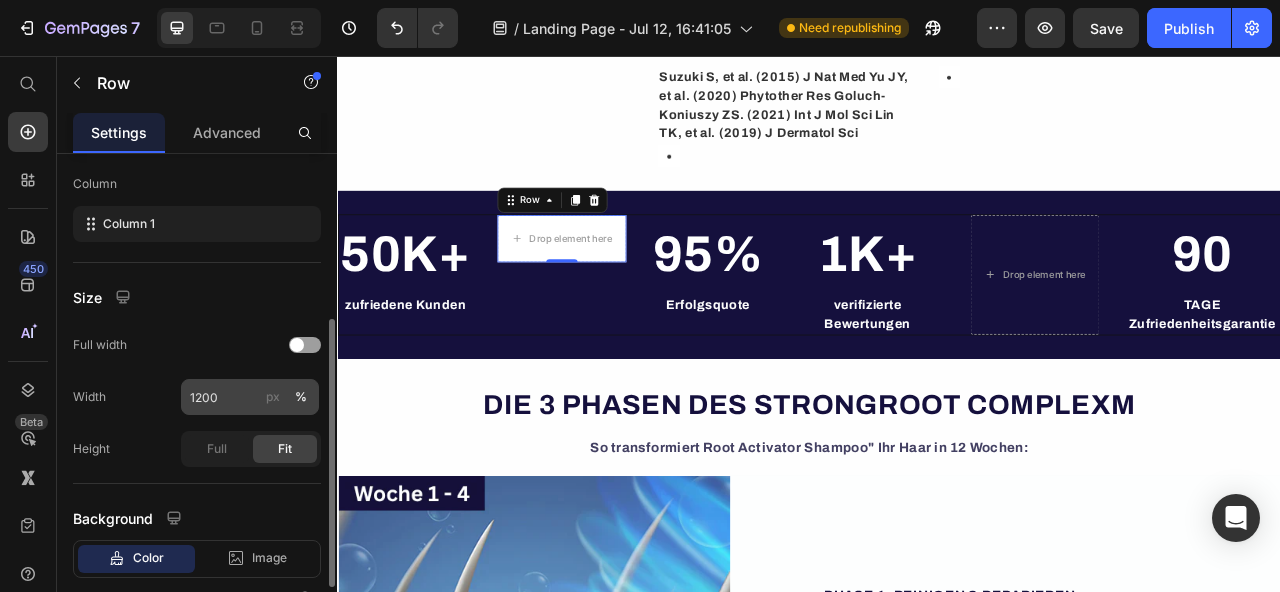click on "px %" at bounding box center [287, 397] 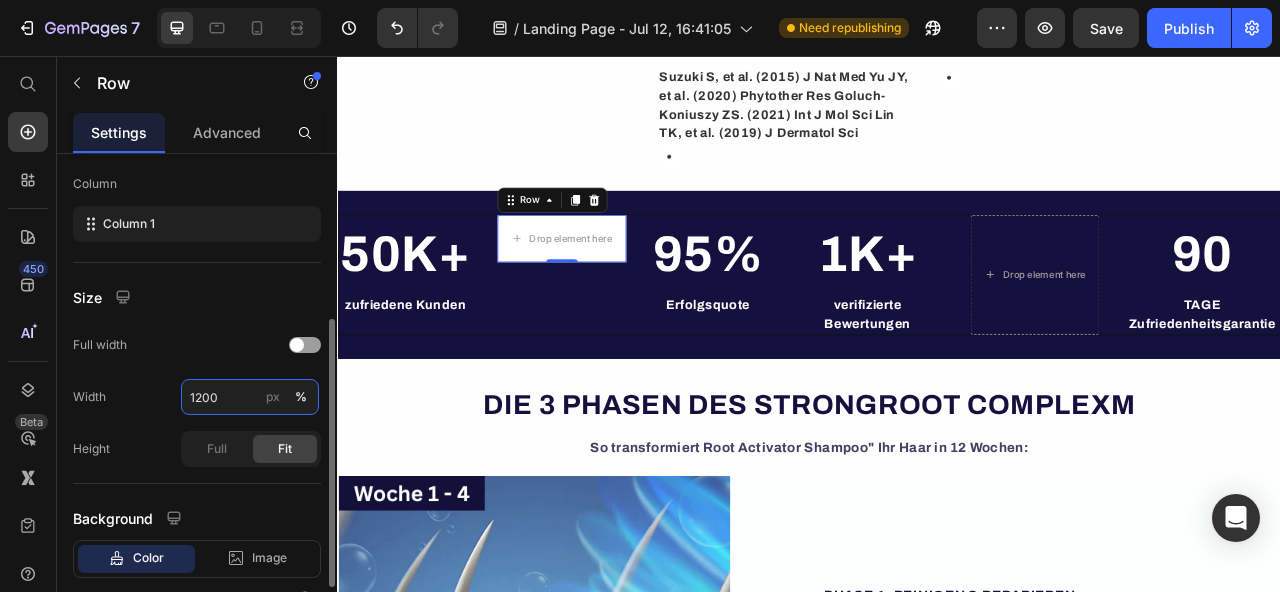 click on "1200" at bounding box center (250, 397) 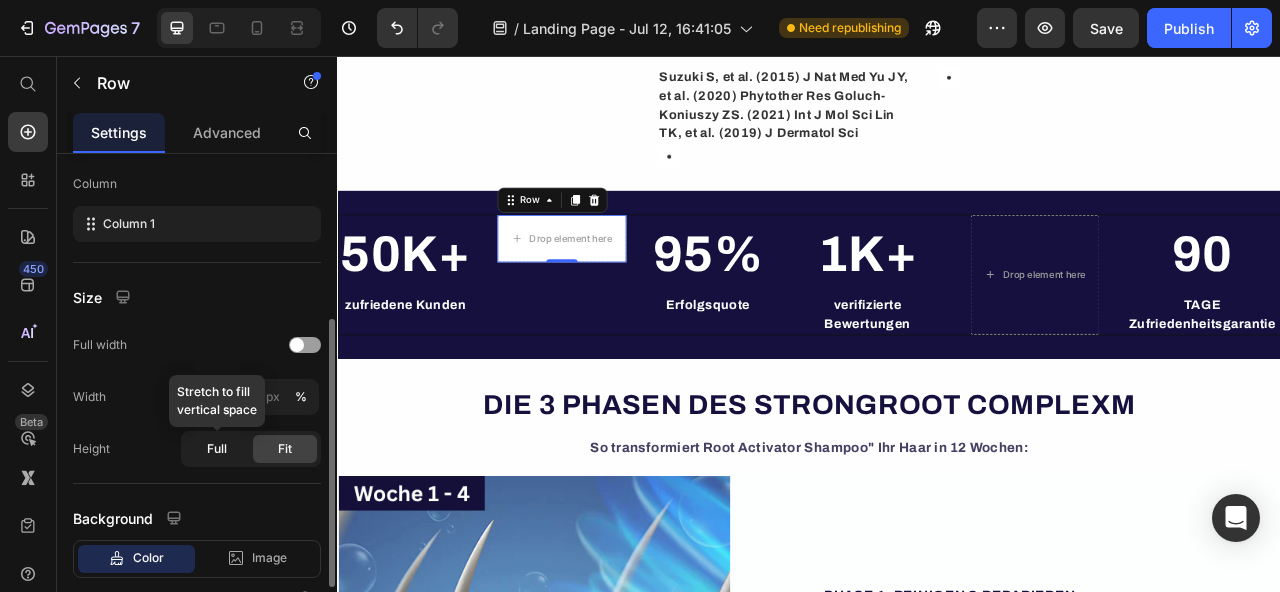 click on "Full" 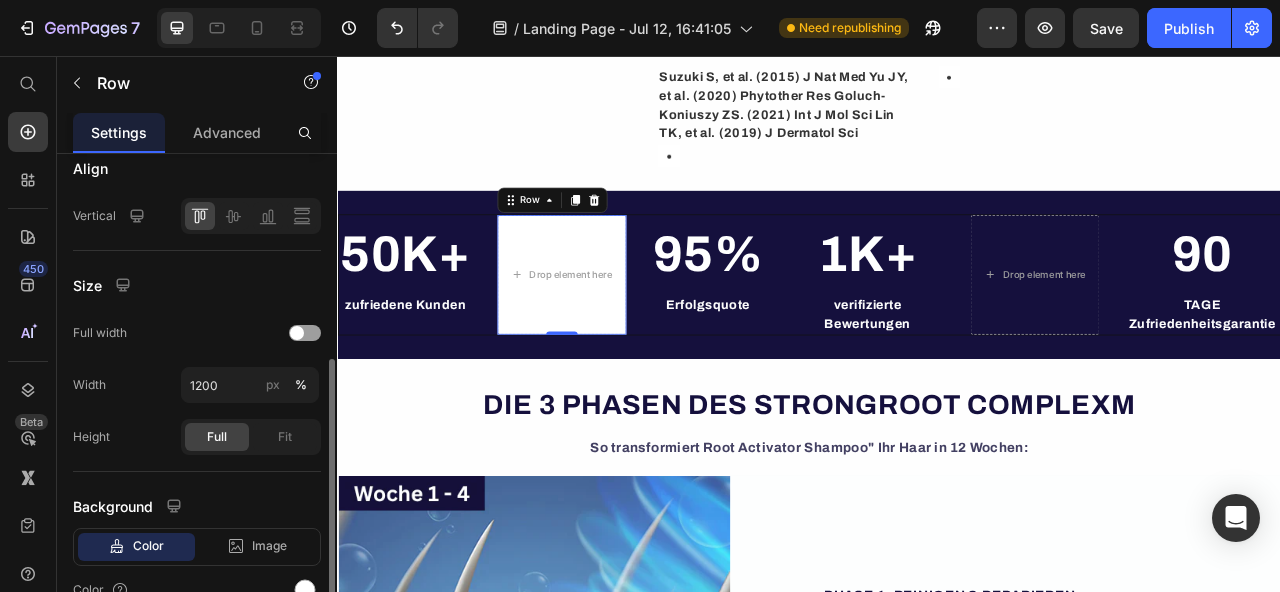 click on "Size Full width Width 1200 px % Height Full Fit" 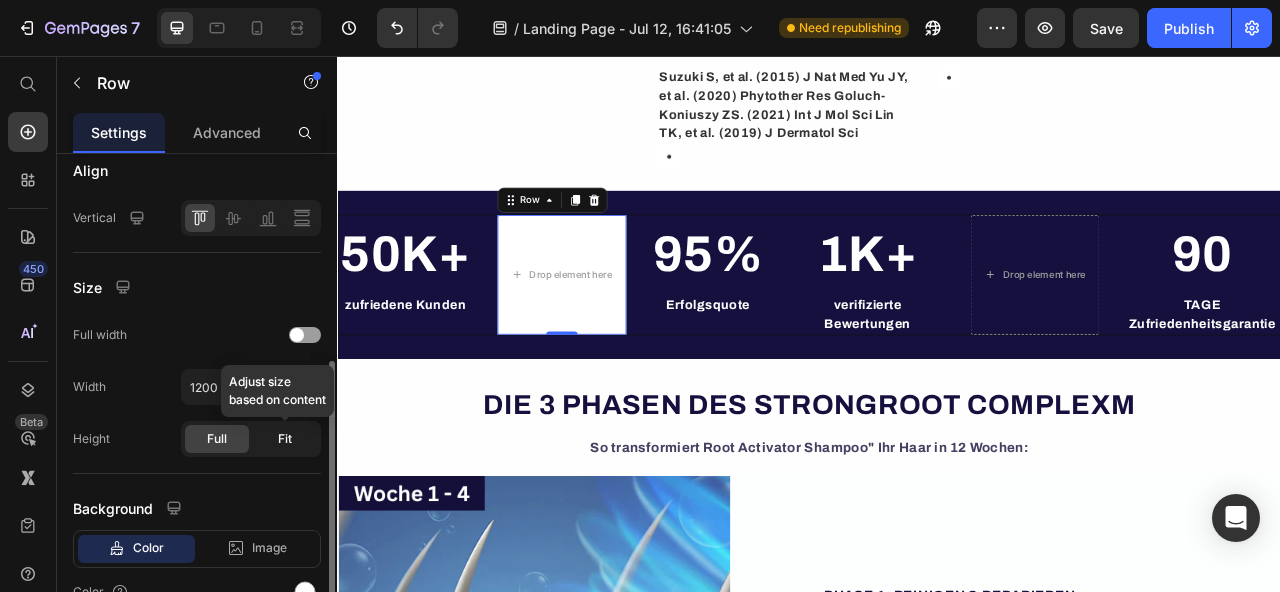 click on "Fit" 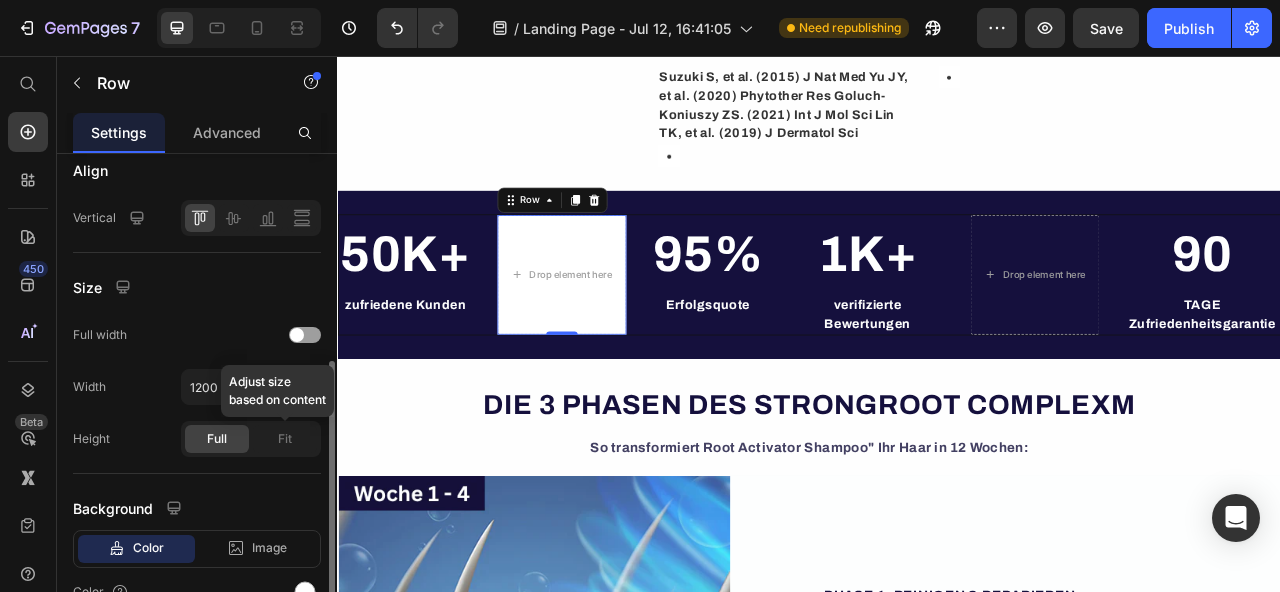 scroll, scrollTop: 417, scrollLeft: 0, axis: vertical 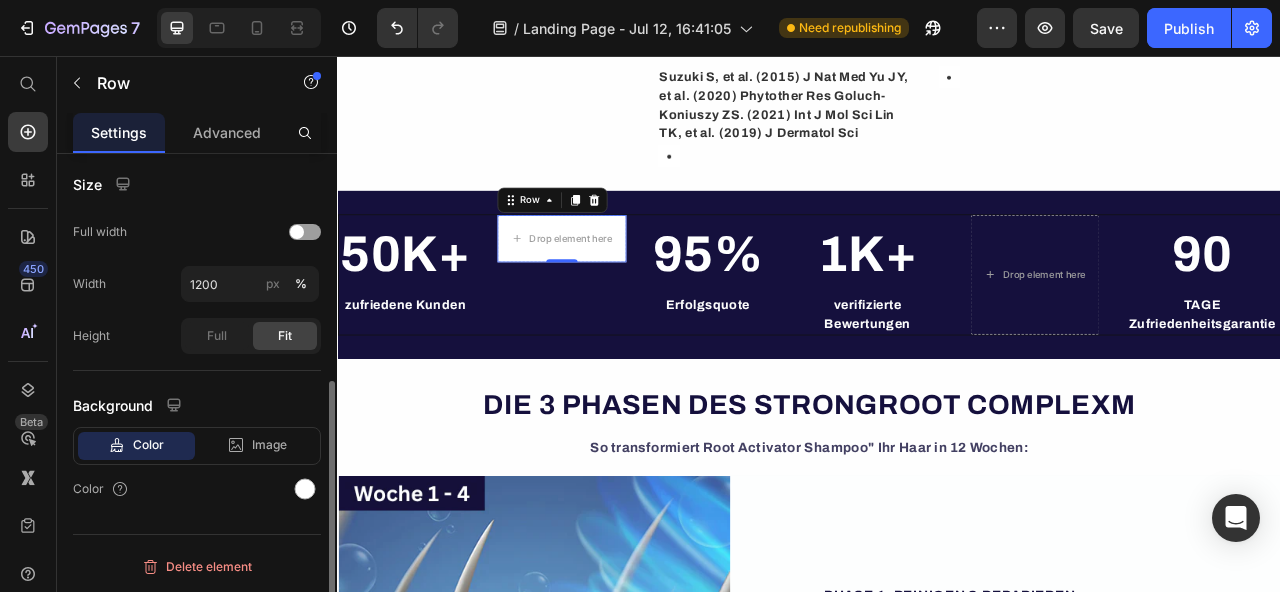 click on "Background" at bounding box center [197, 405] 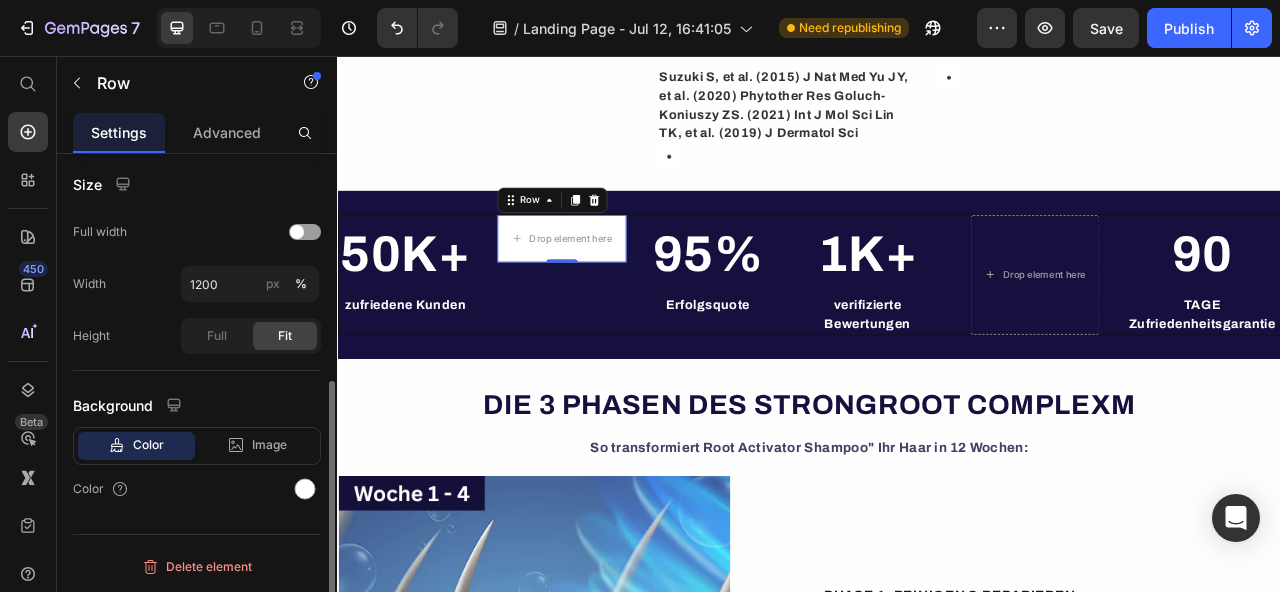 click on "Width 1200 px %" 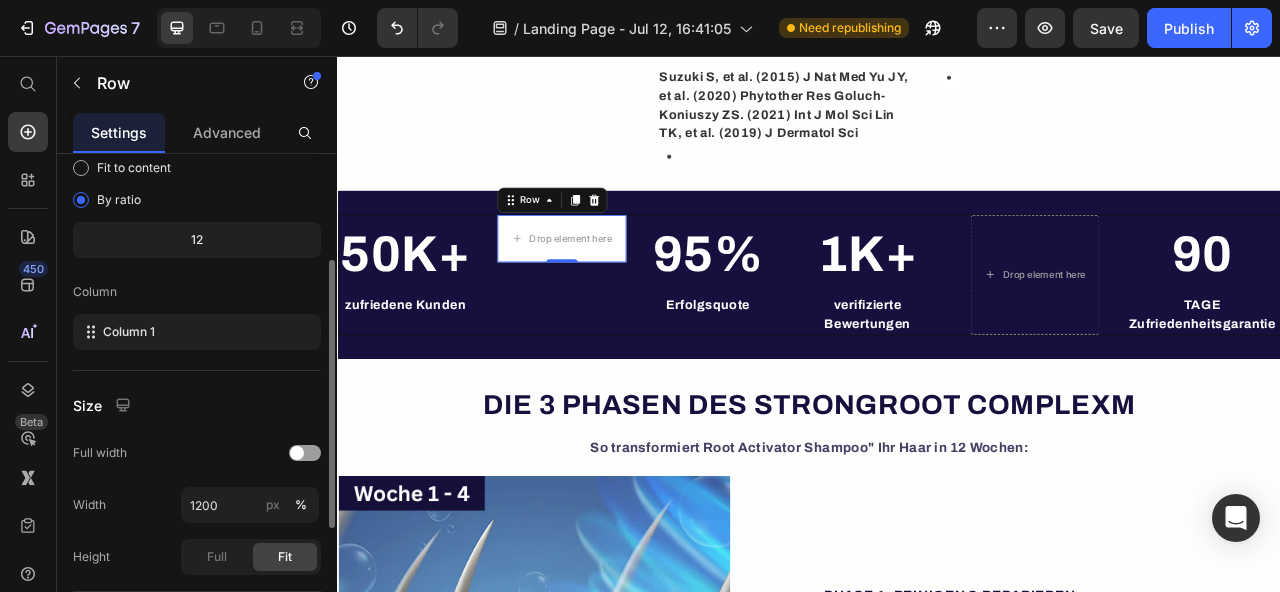 scroll, scrollTop: 213, scrollLeft: 0, axis: vertical 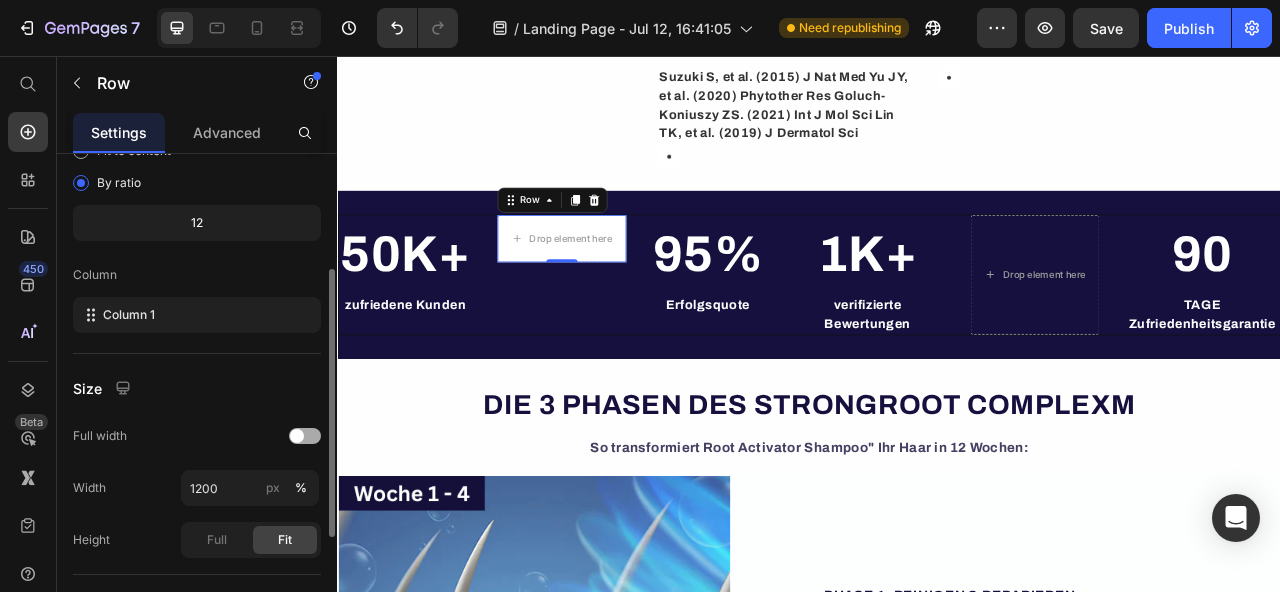 click 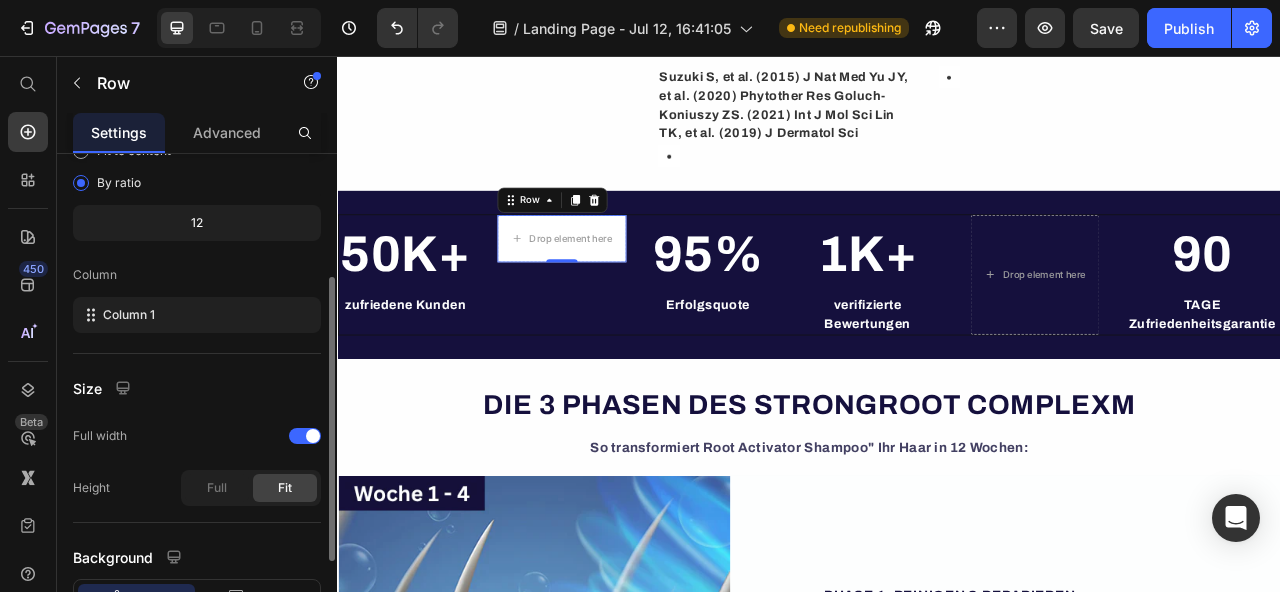 click on "Size Full width Height Full Fit" 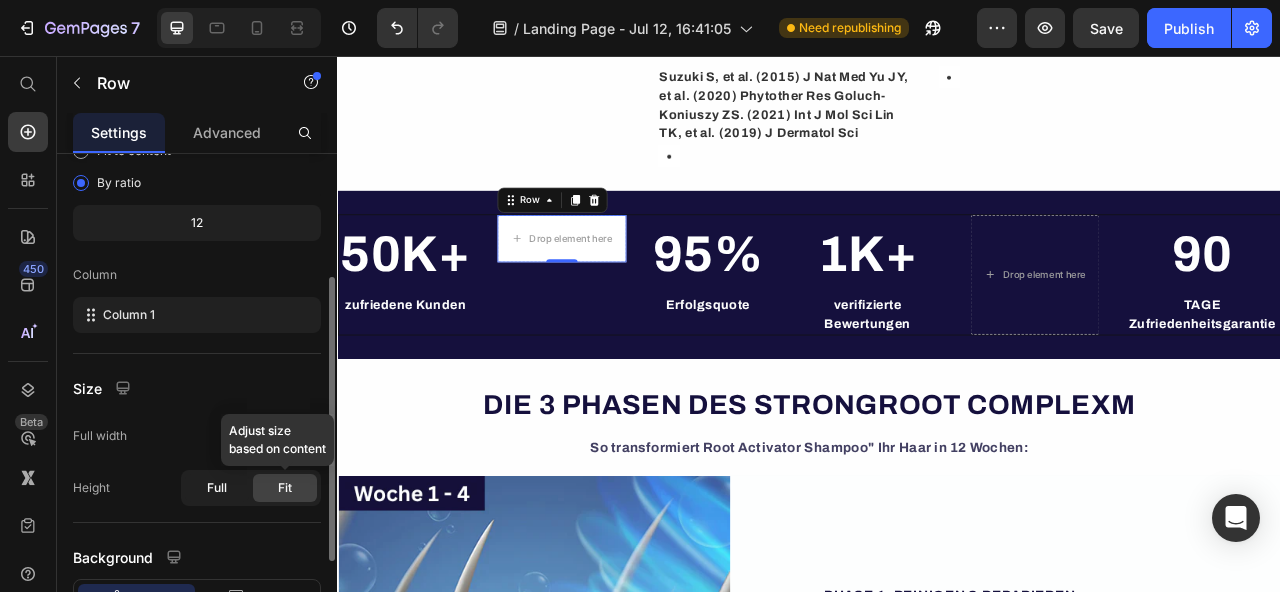 click on "Full" 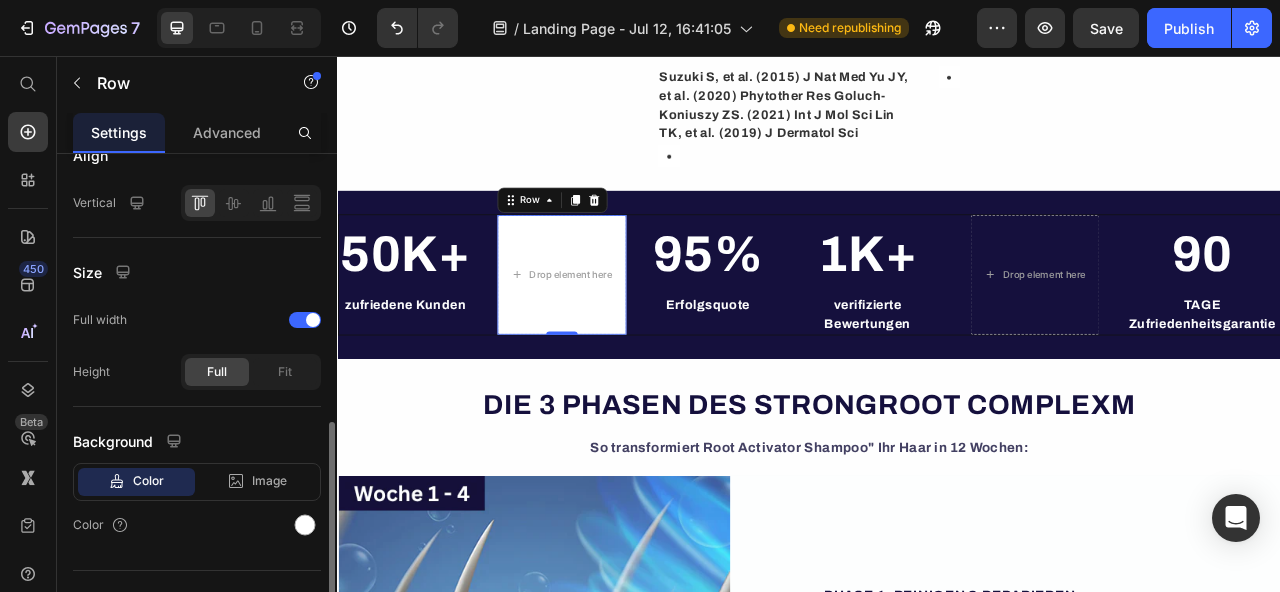 scroll, scrollTop: 474, scrollLeft: 0, axis: vertical 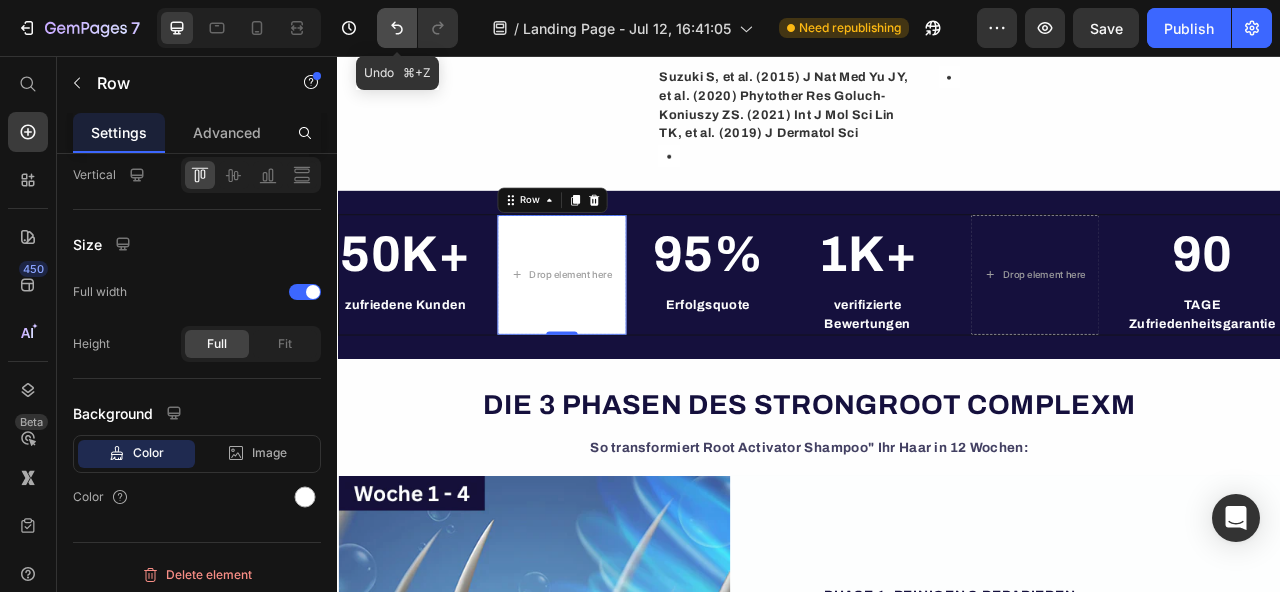 click 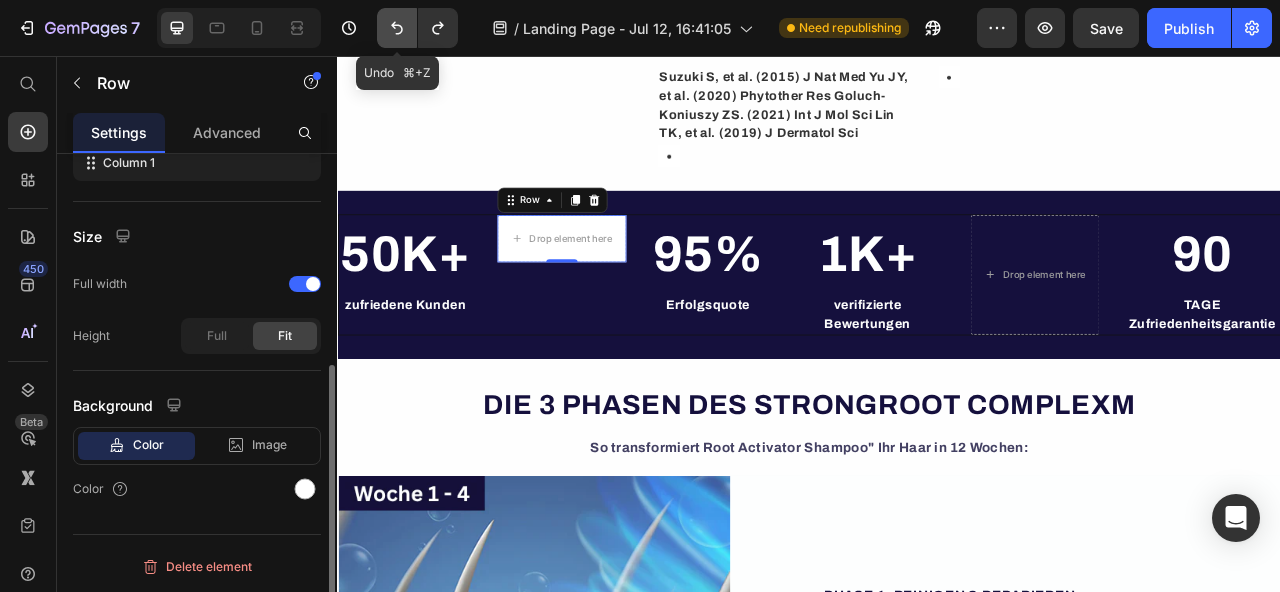 scroll, scrollTop: 365, scrollLeft: 0, axis: vertical 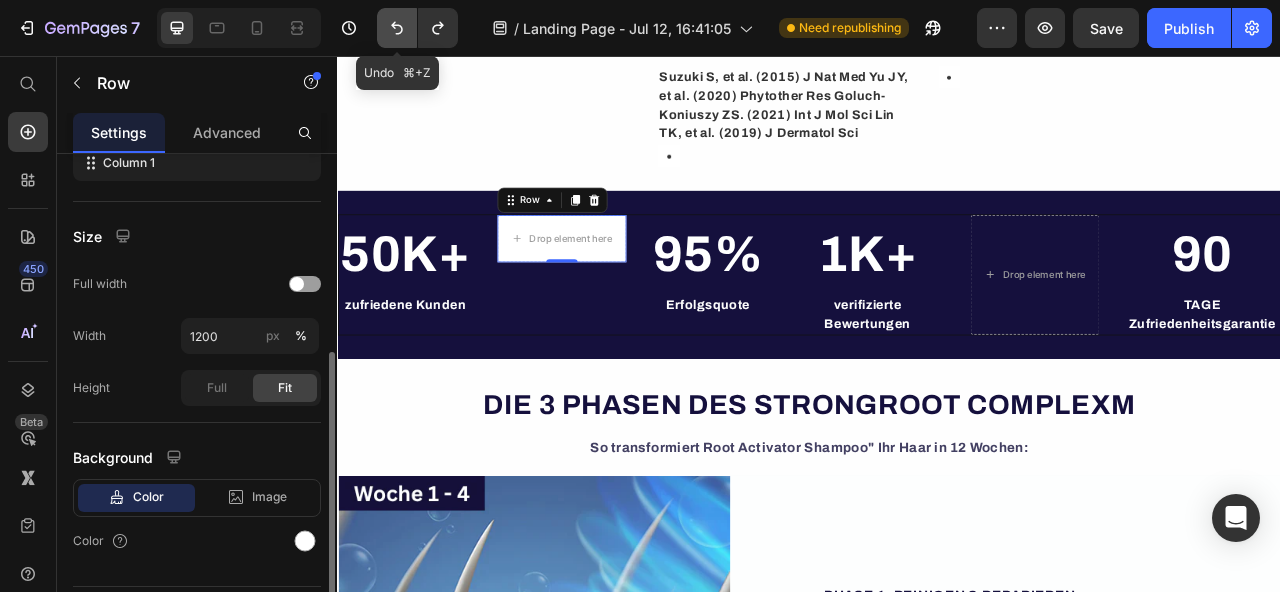 click 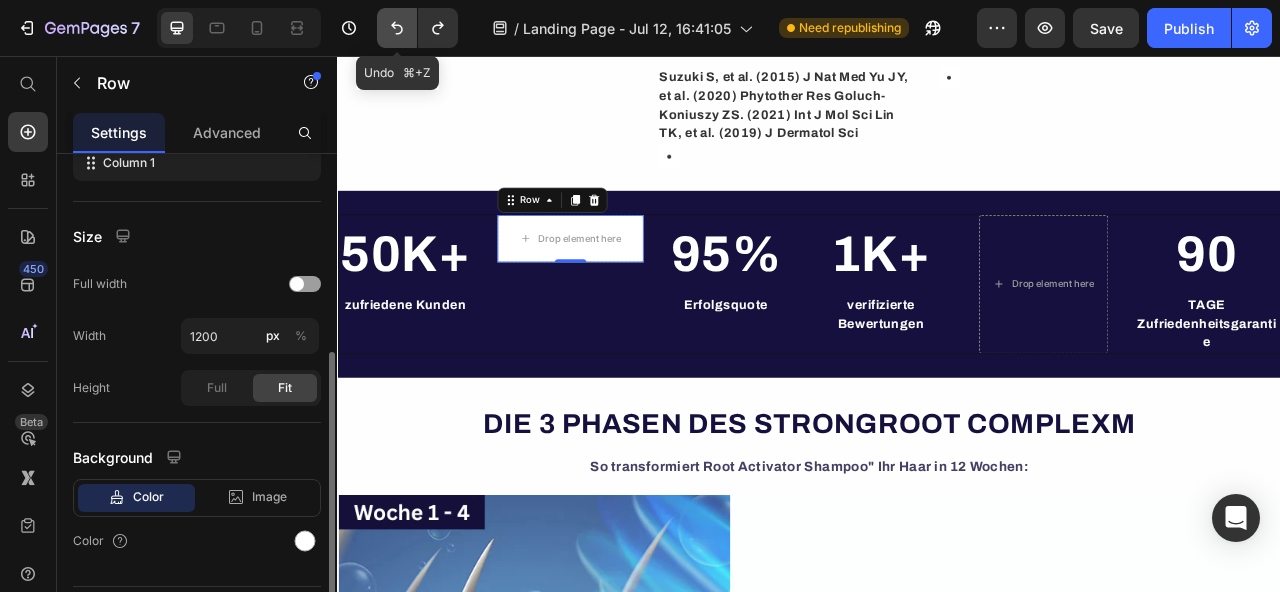 click 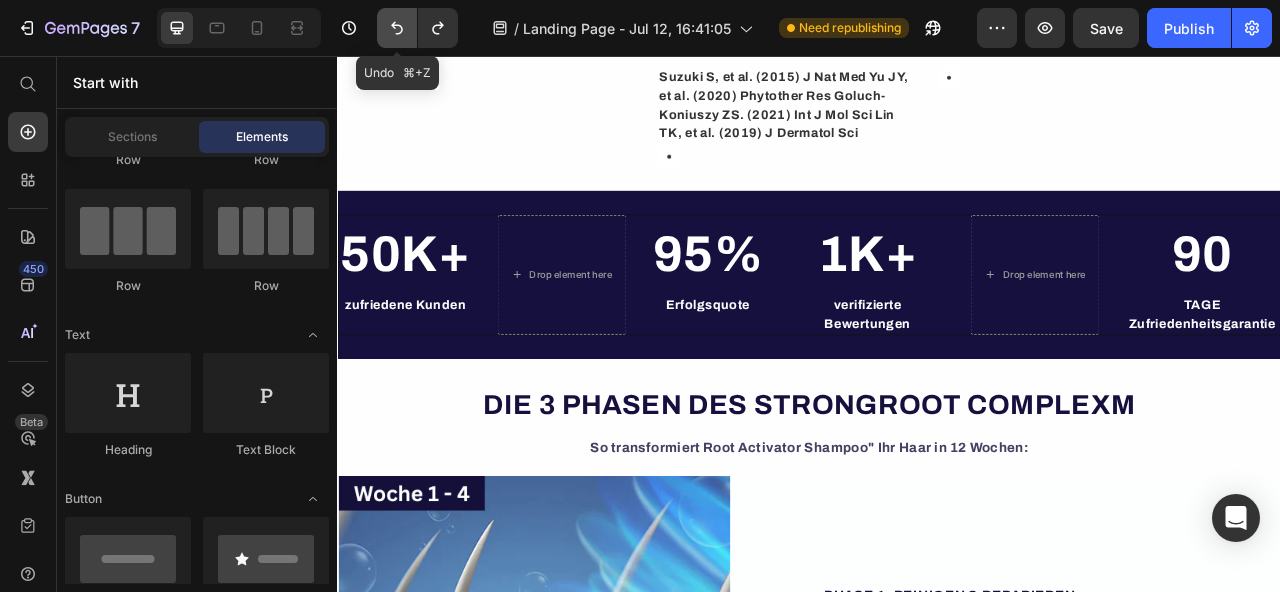 click 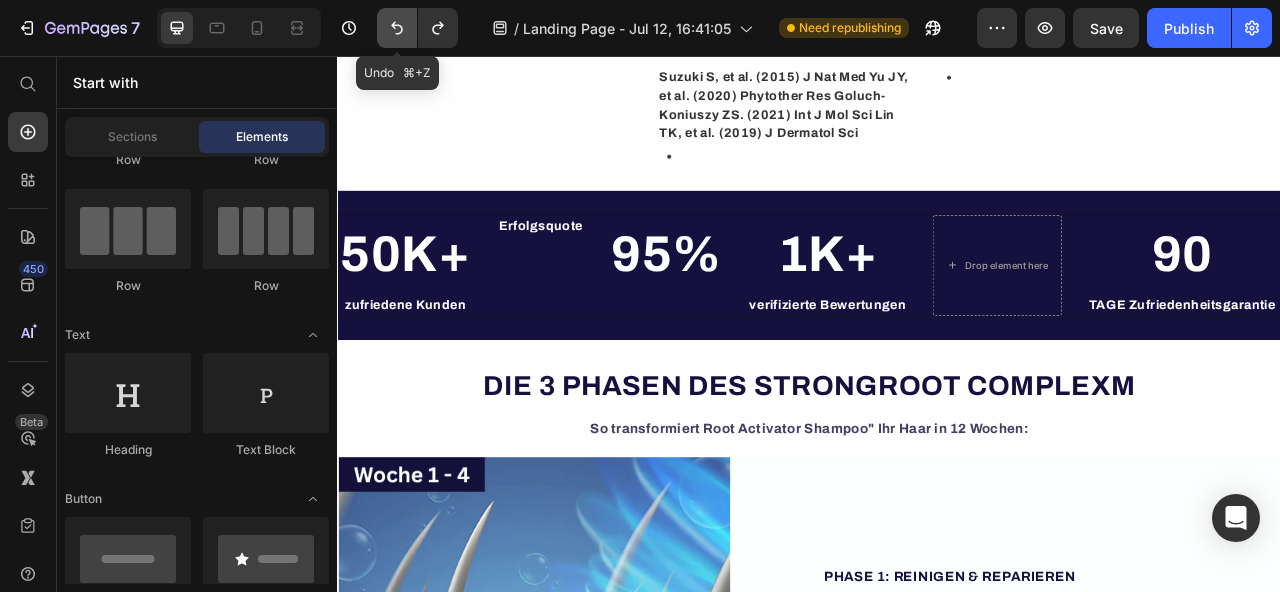 click 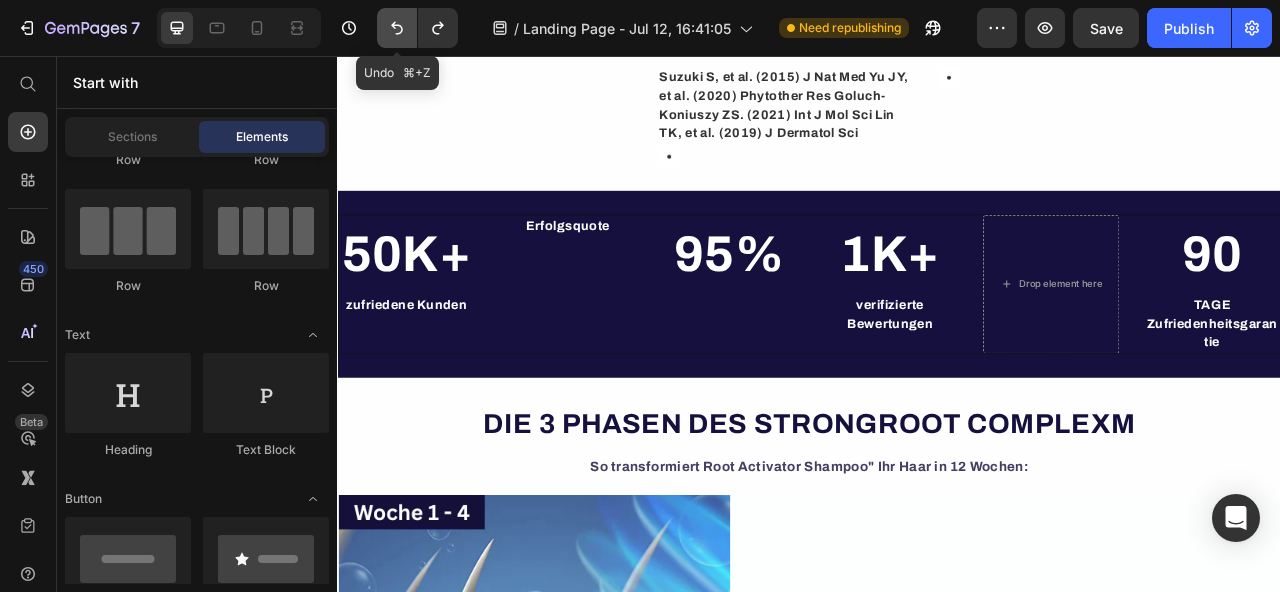 click 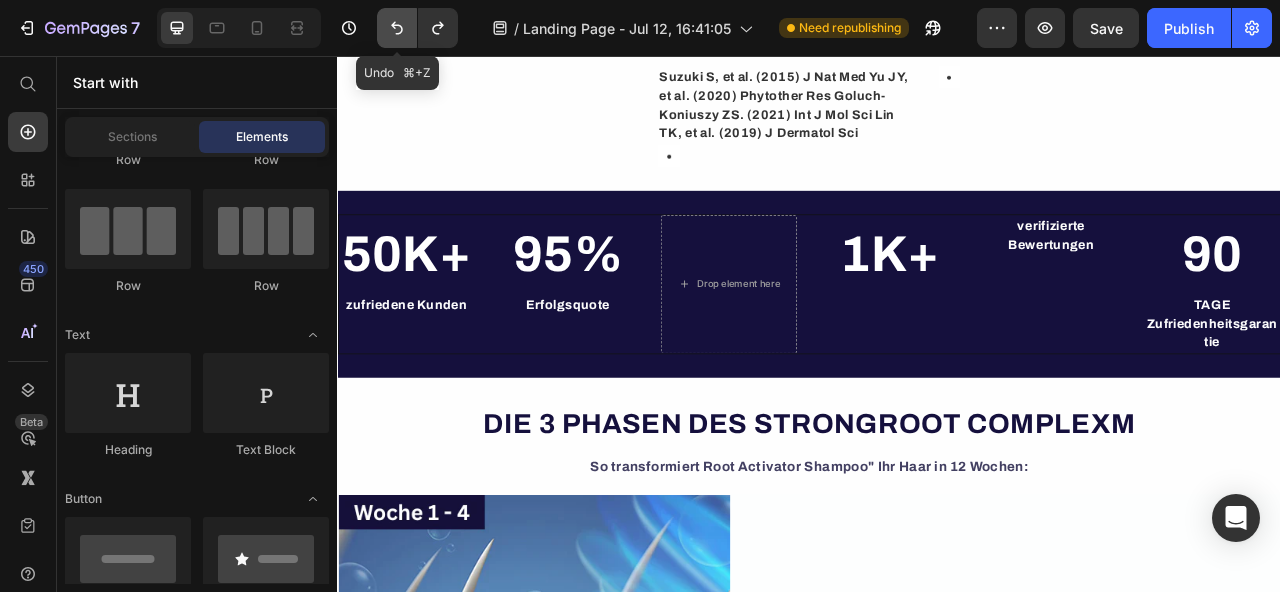 click 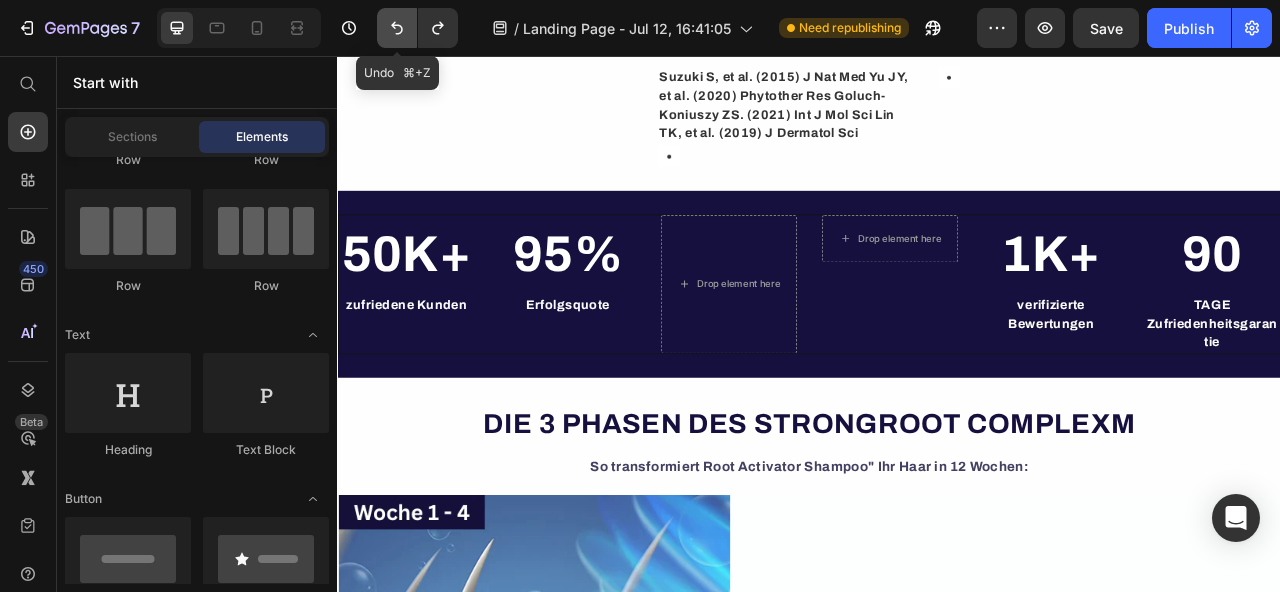 click 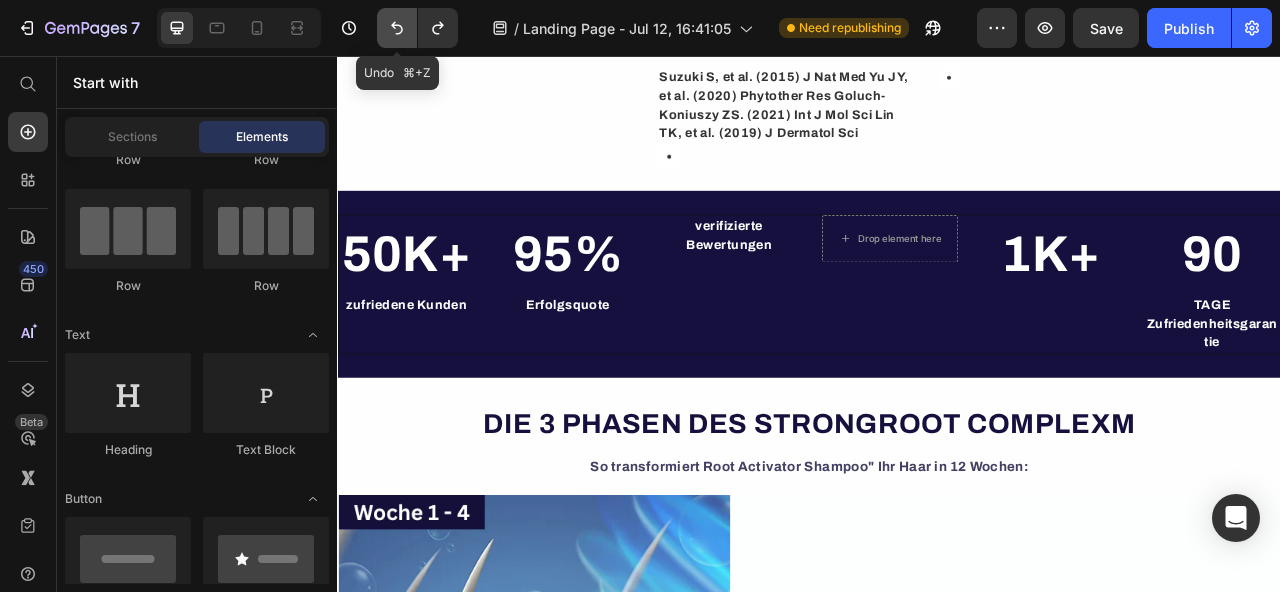 click 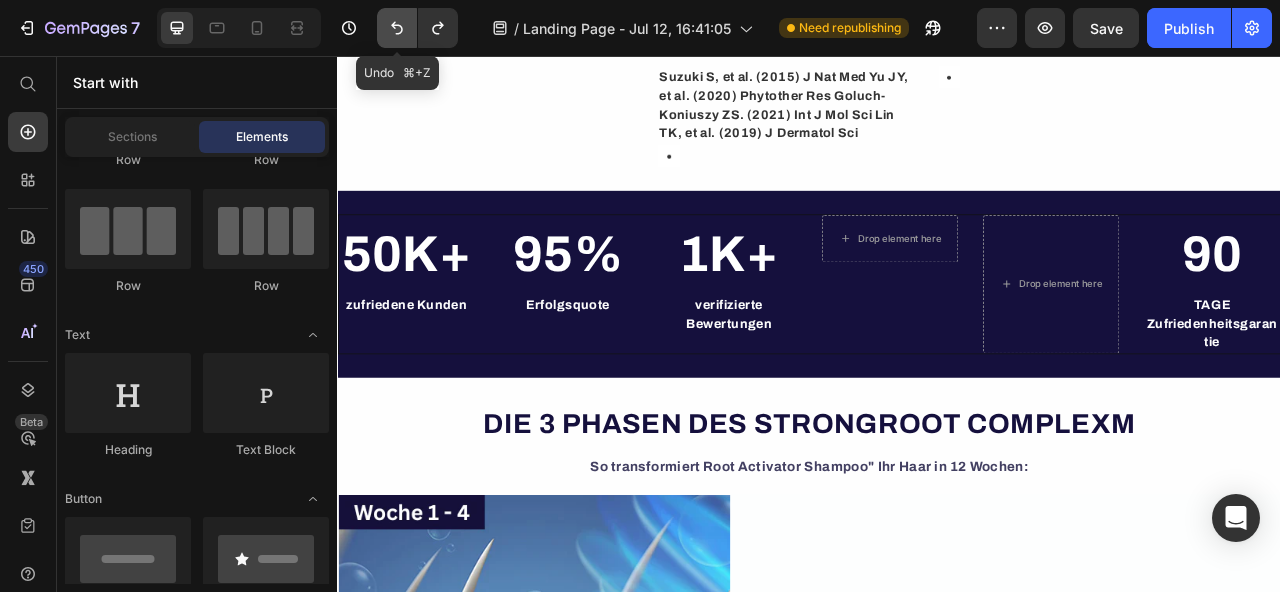 click 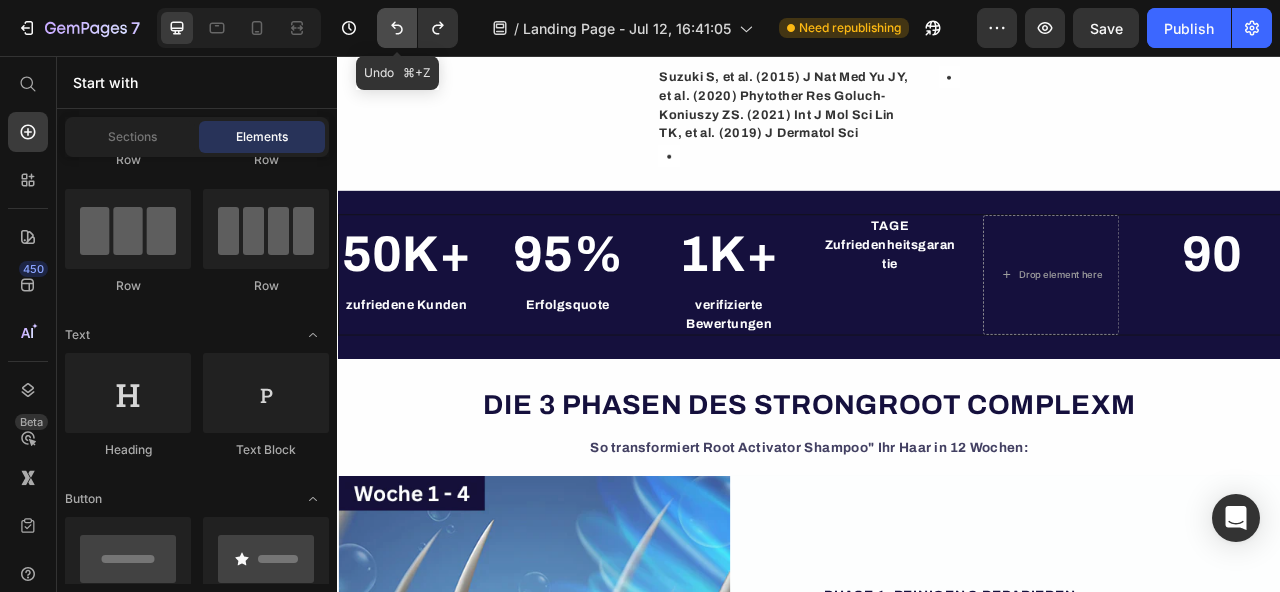 click 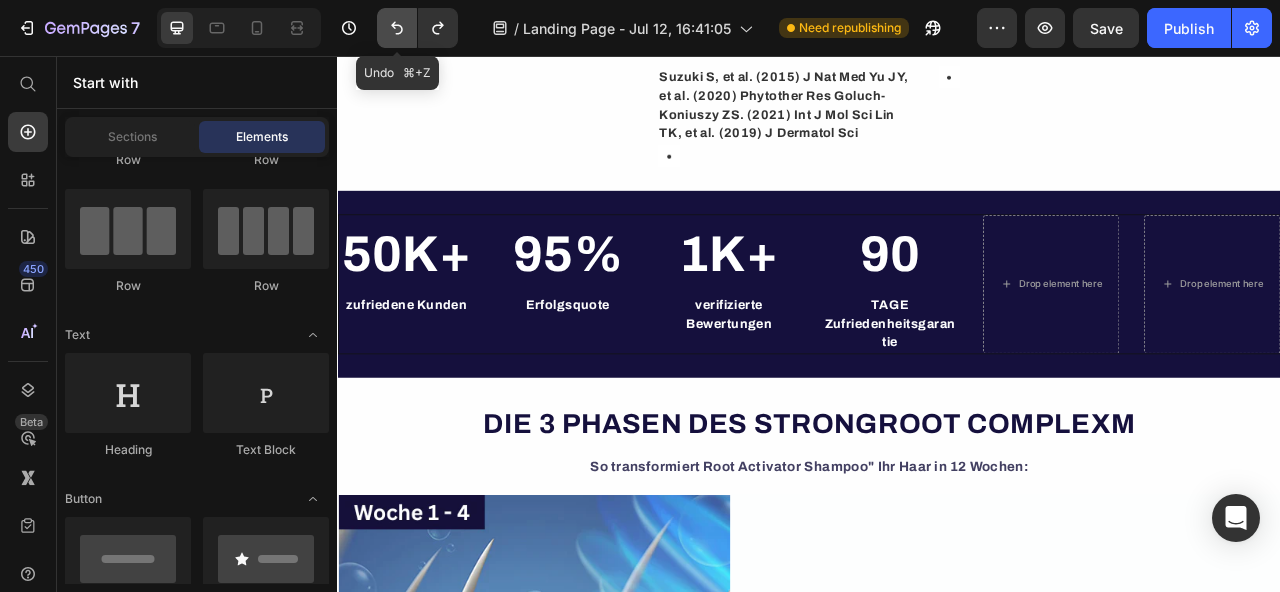 click 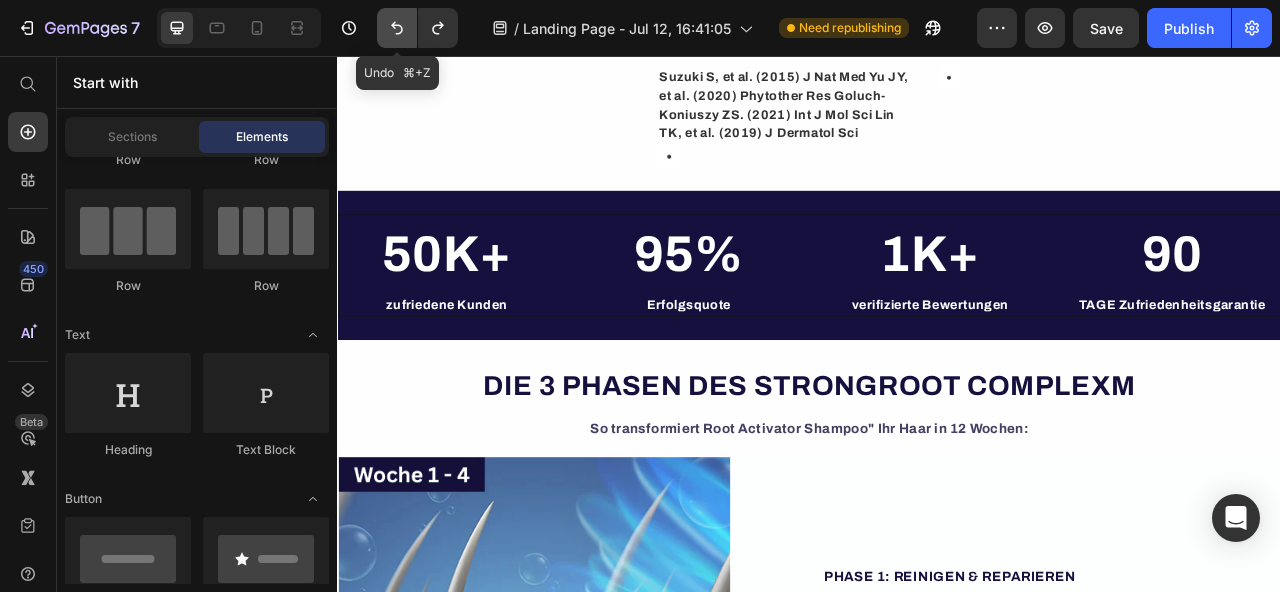 click 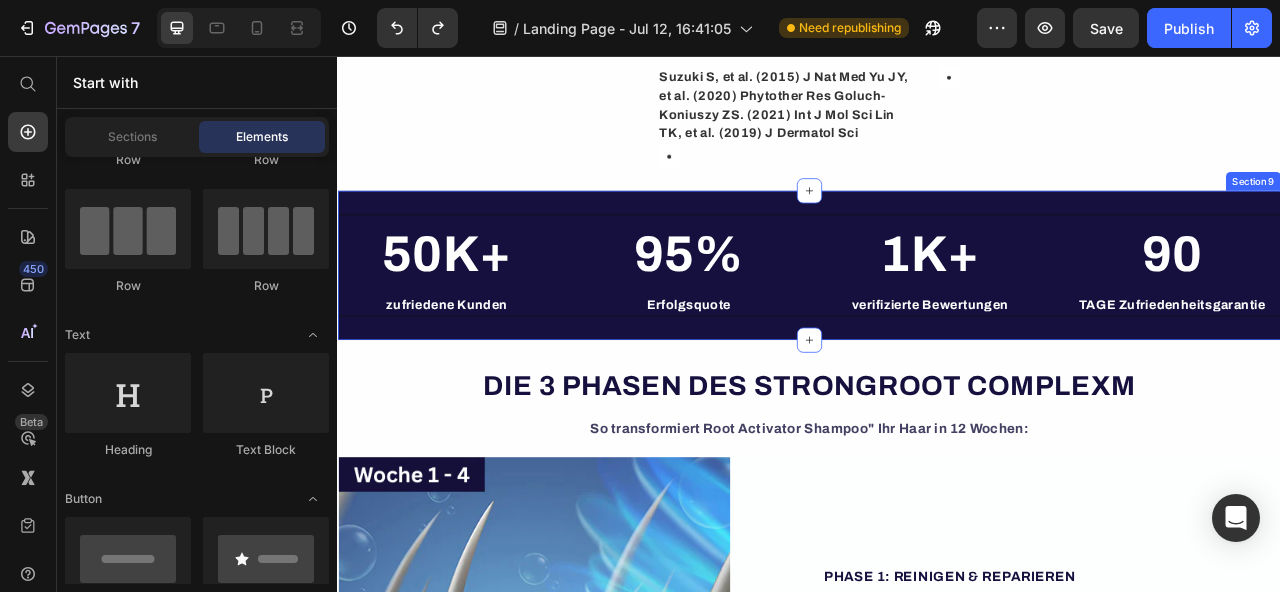 scroll, scrollTop: 4413, scrollLeft: 0, axis: vertical 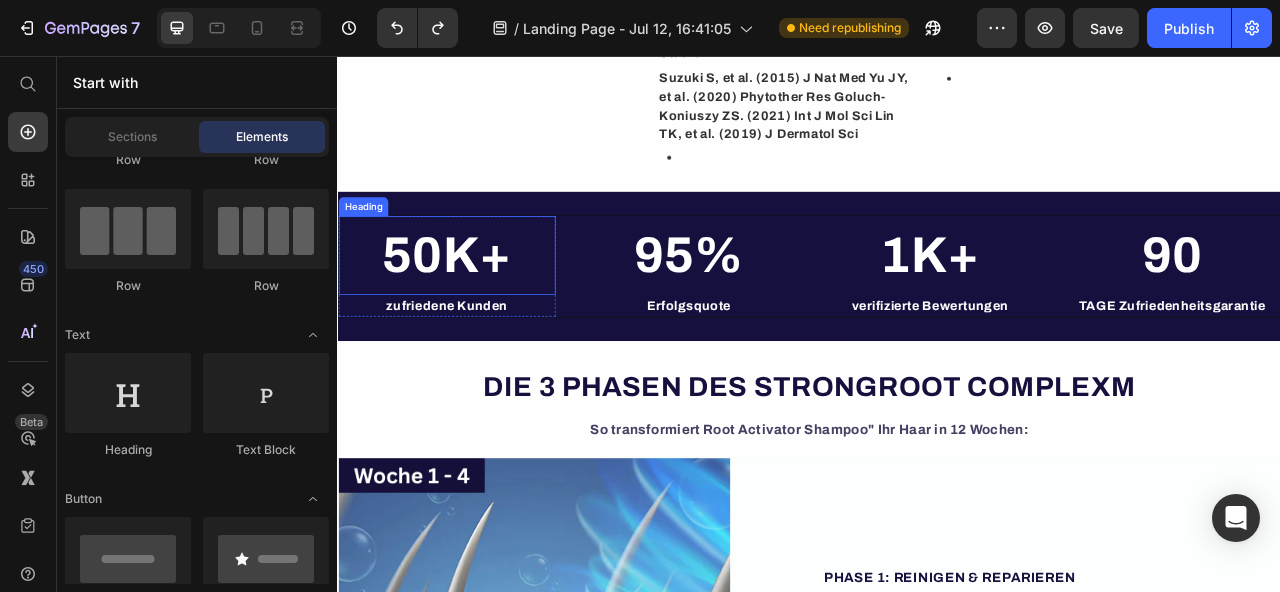 click on "50K+" at bounding box center [476, 310] 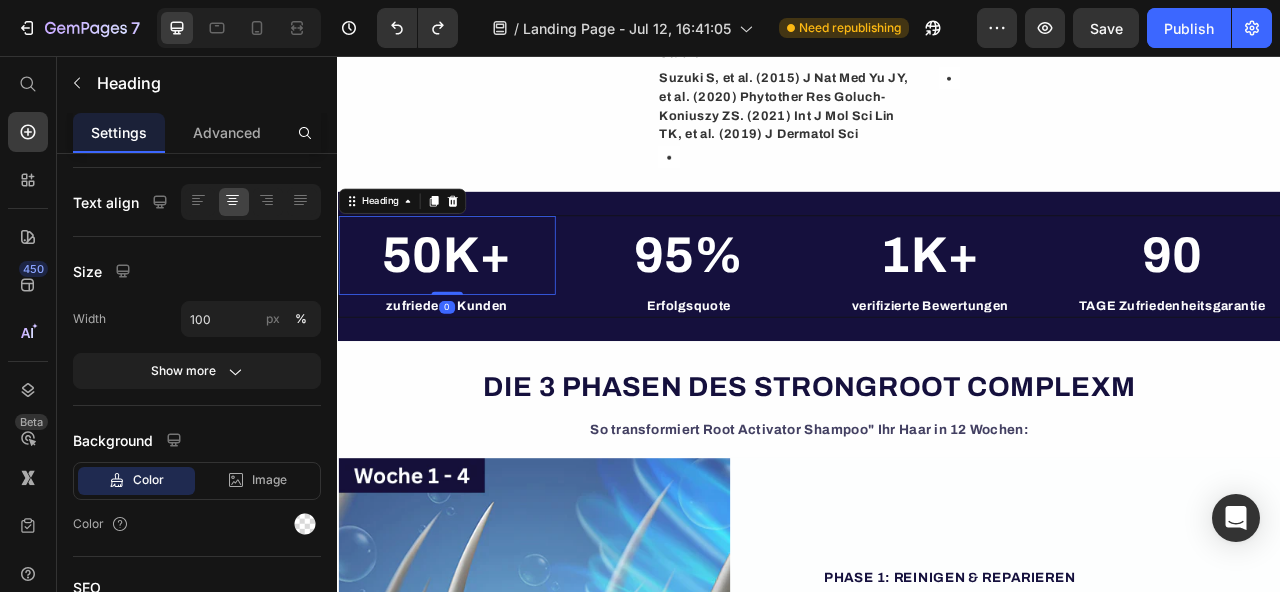 scroll, scrollTop: 0, scrollLeft: 0, axis: both 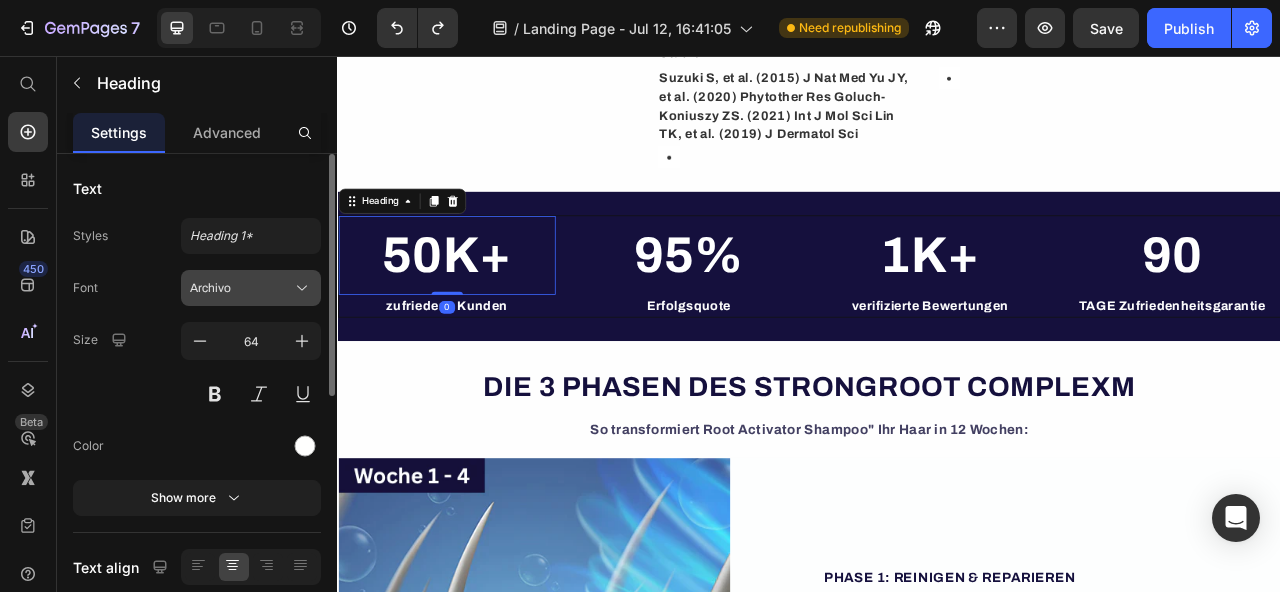 click on "Archivo" at bounding box center [251, 288] 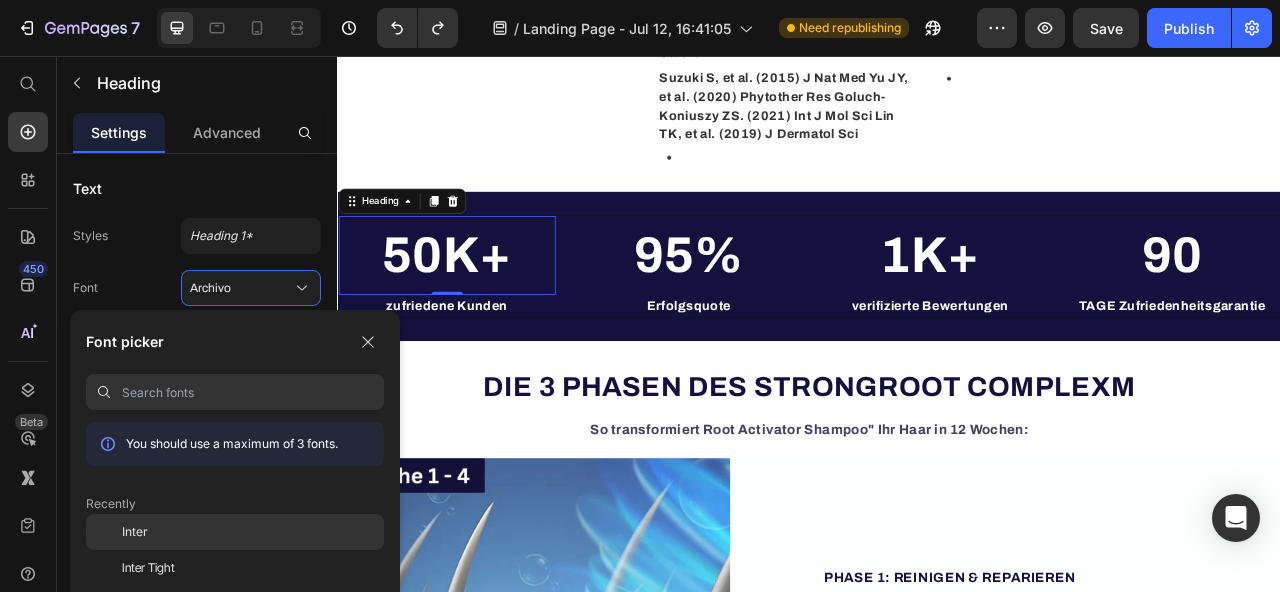 click on "Inter" 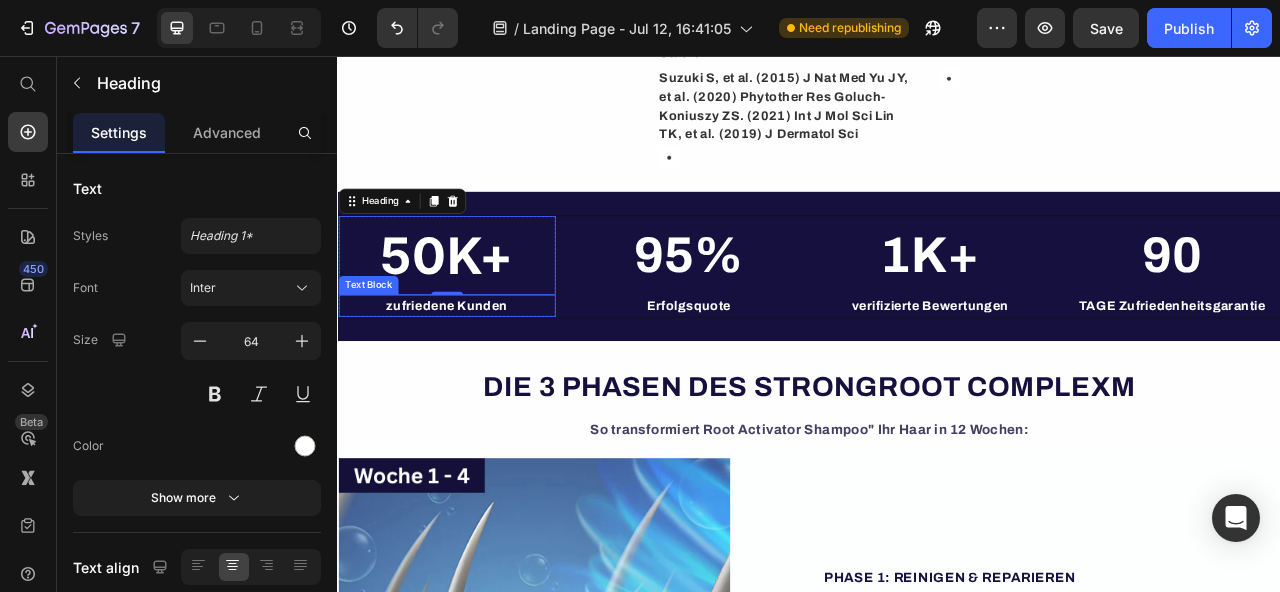 click on "zufriedene Kunden" at bounding box center (476, 374) 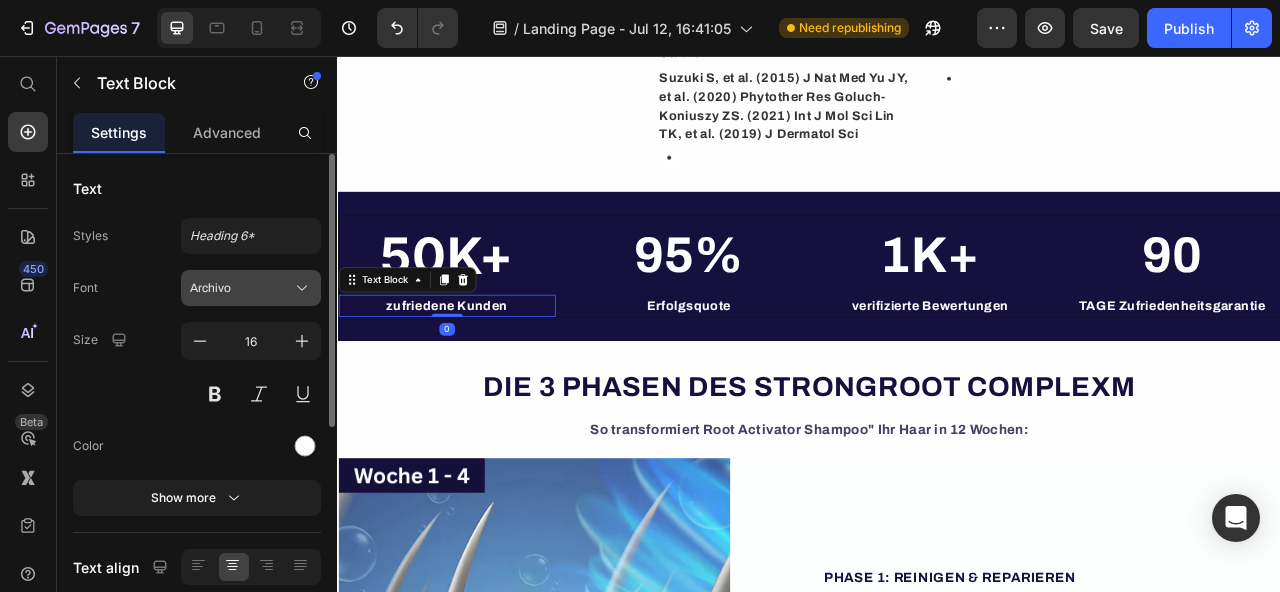 click on "Archivo" at bounding box center [251, 288] 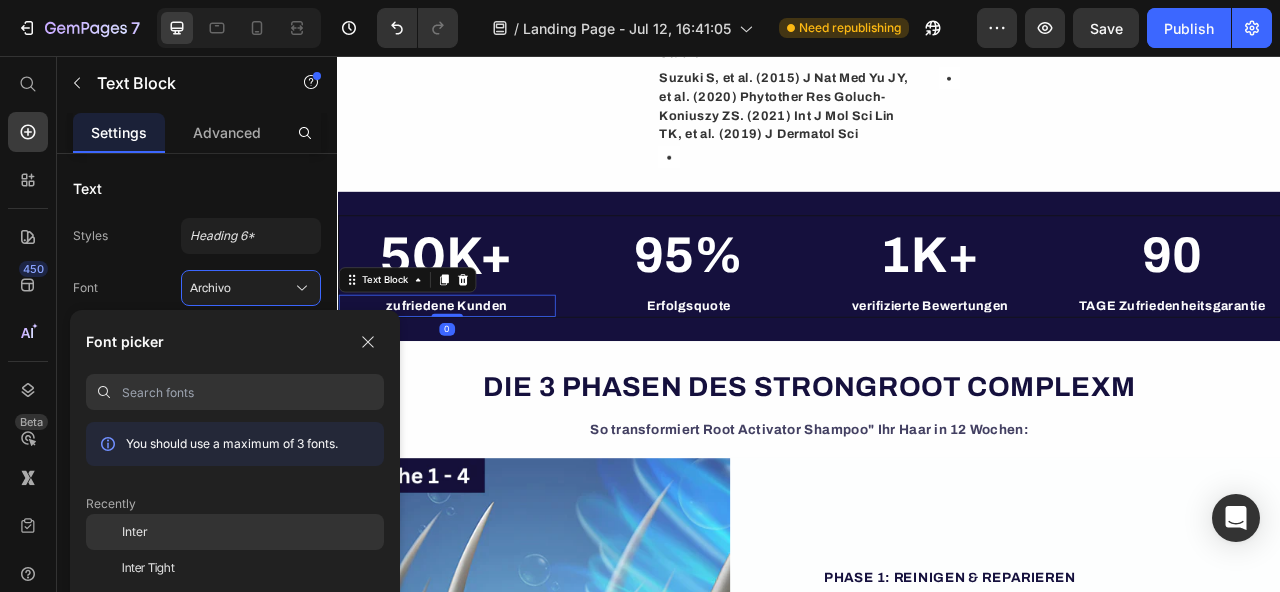 click on "Inter" 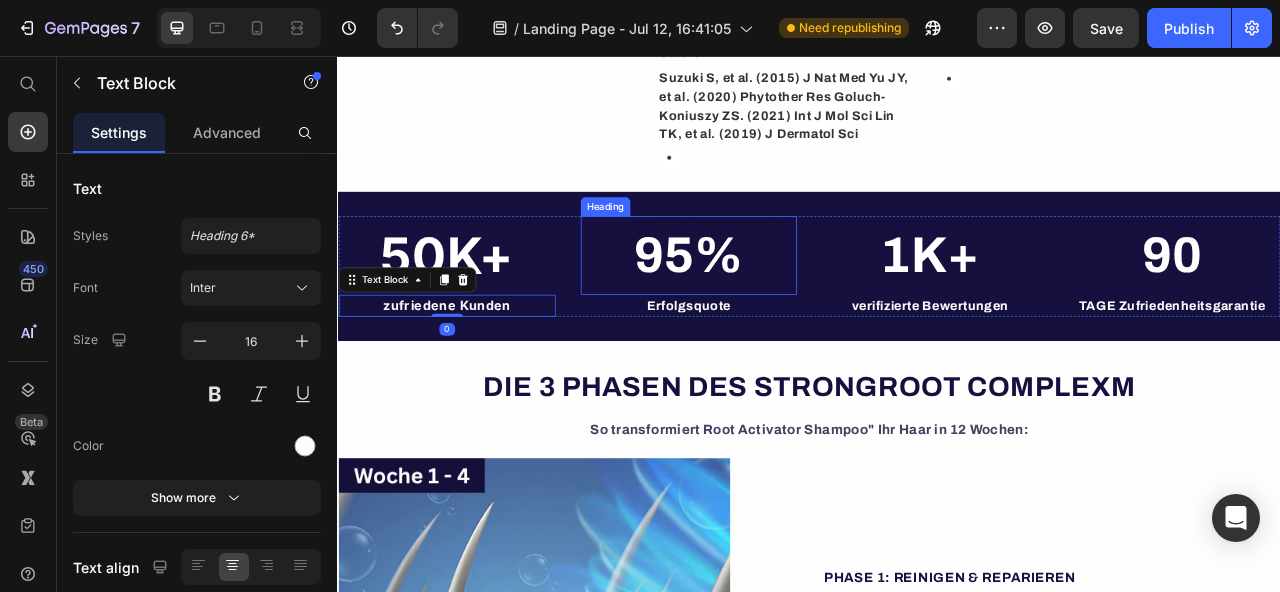click on "95%" at bounding box center (784, 310) 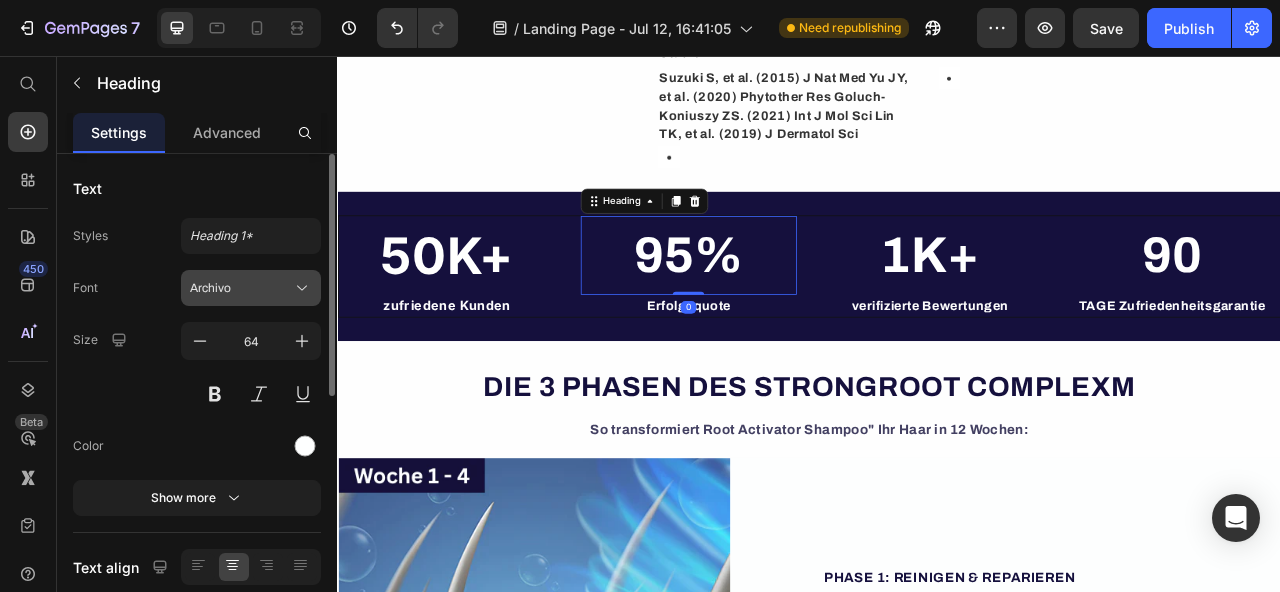 click on "Archivo" at bounding box center (241, 288) 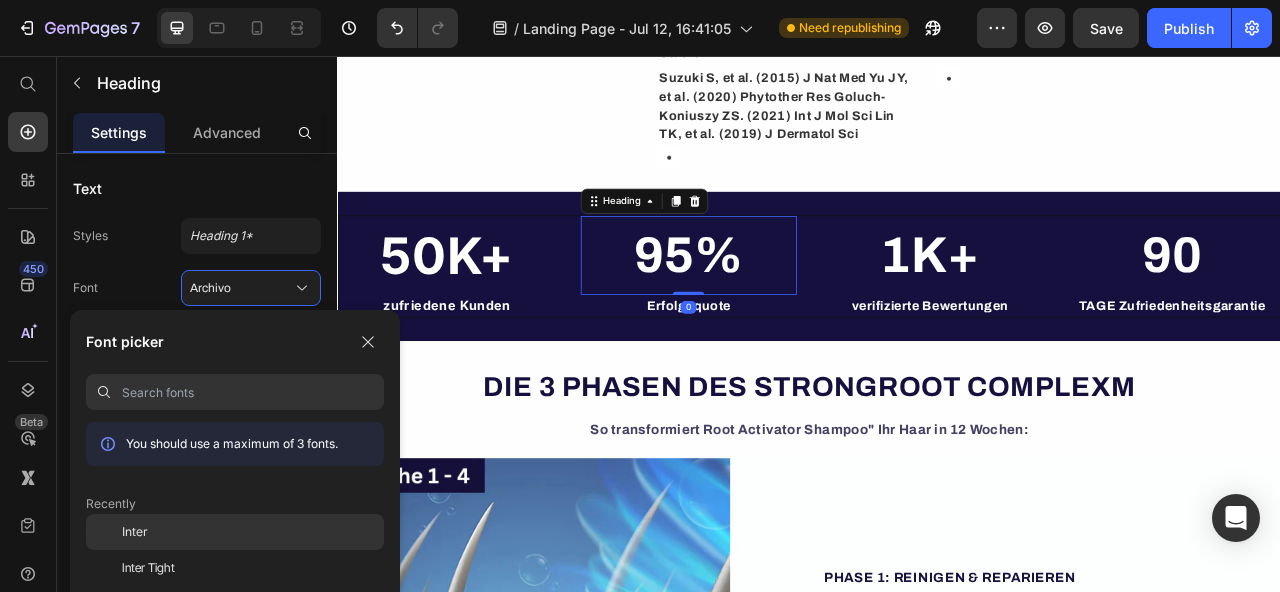 click on "Inter" 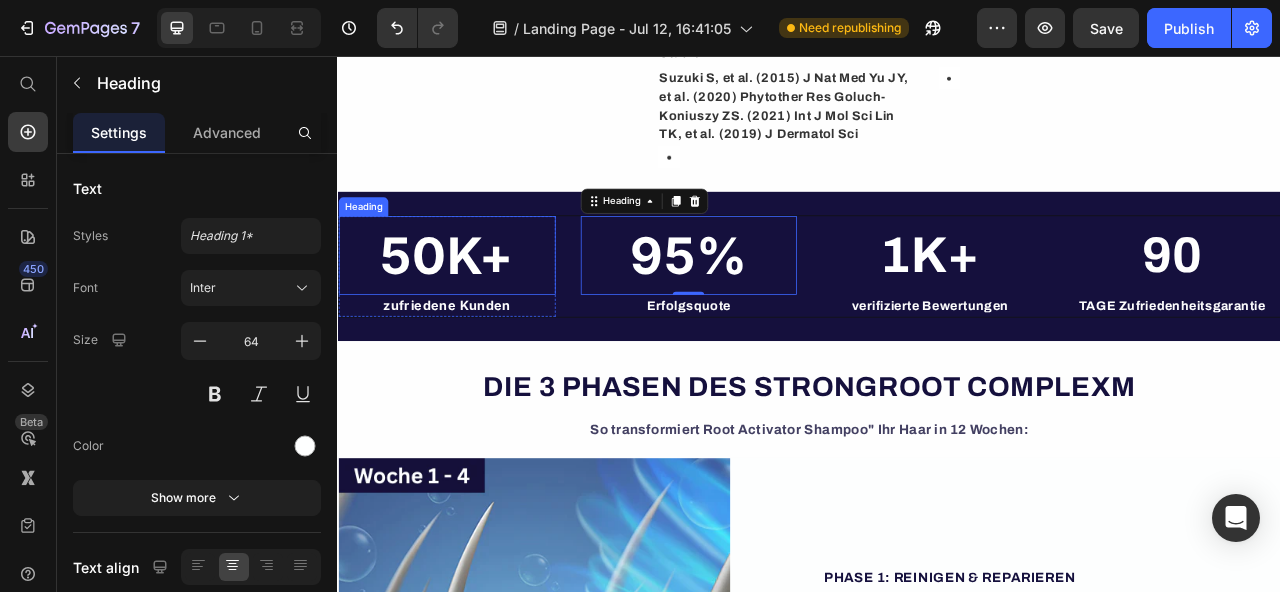 click on "50K+" at bounding box center (476, 310) 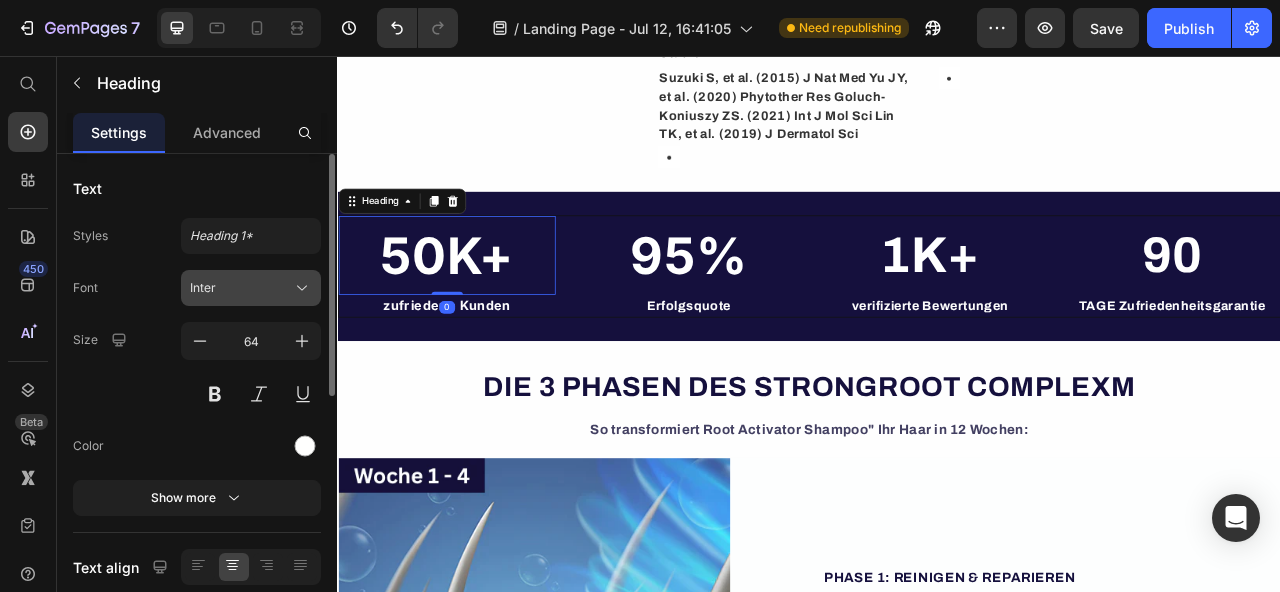 click on "Inter" at bounding box center [241, 288] 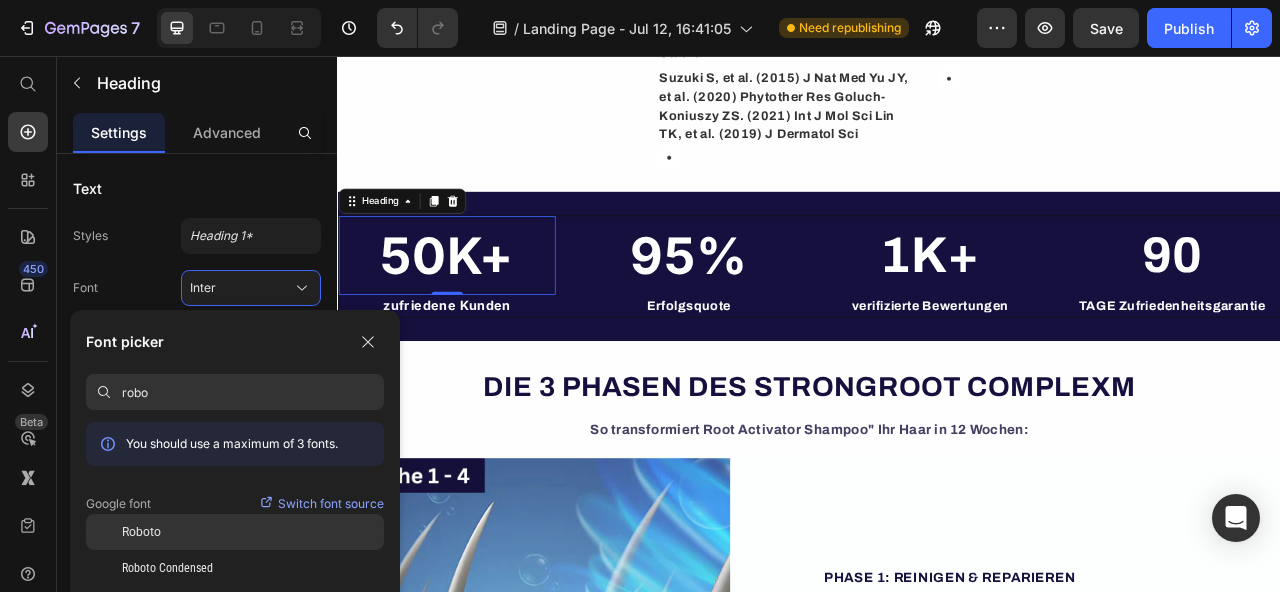 type on "robo" 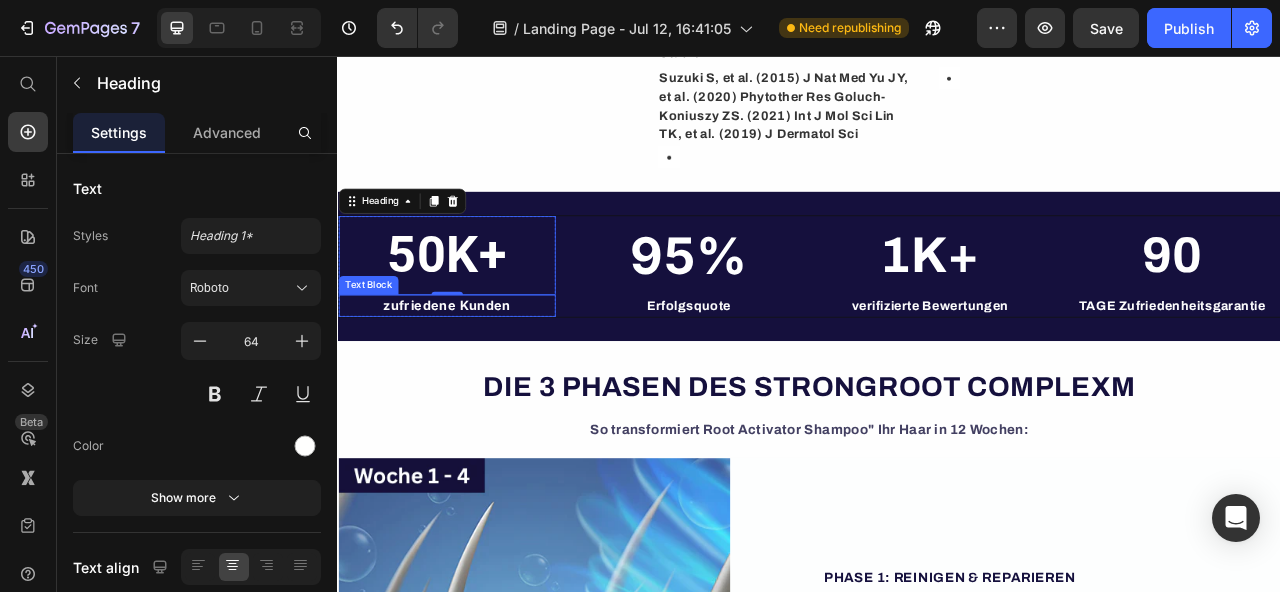 click on "zufriedene Kunden" at bounding box center (476, 374) 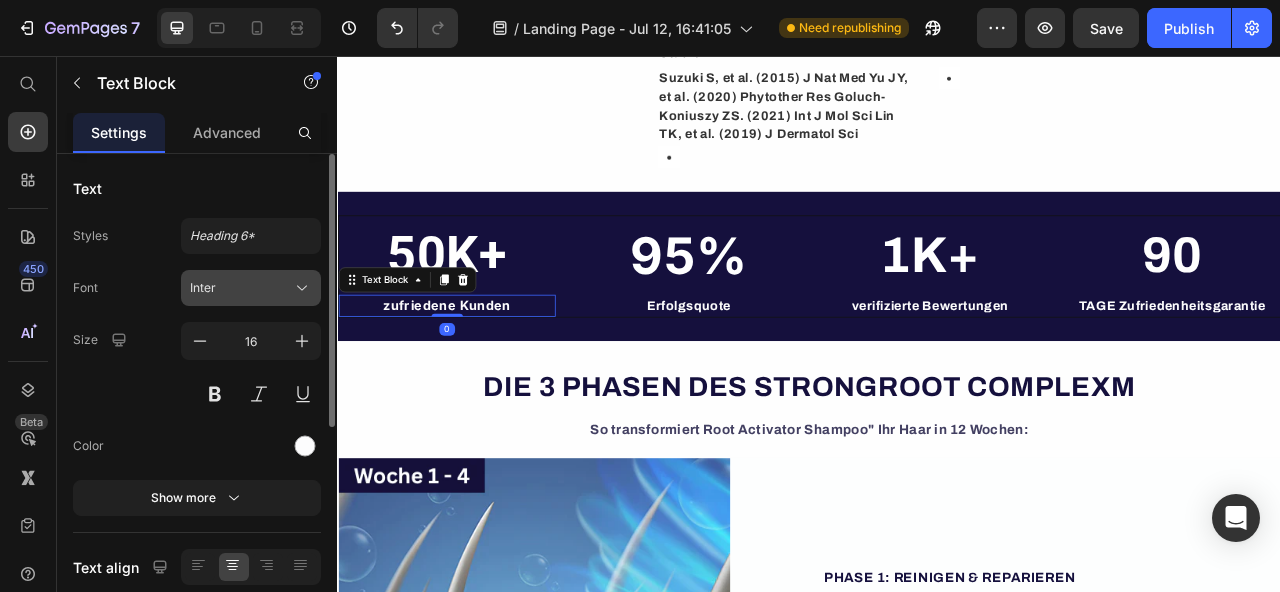 click 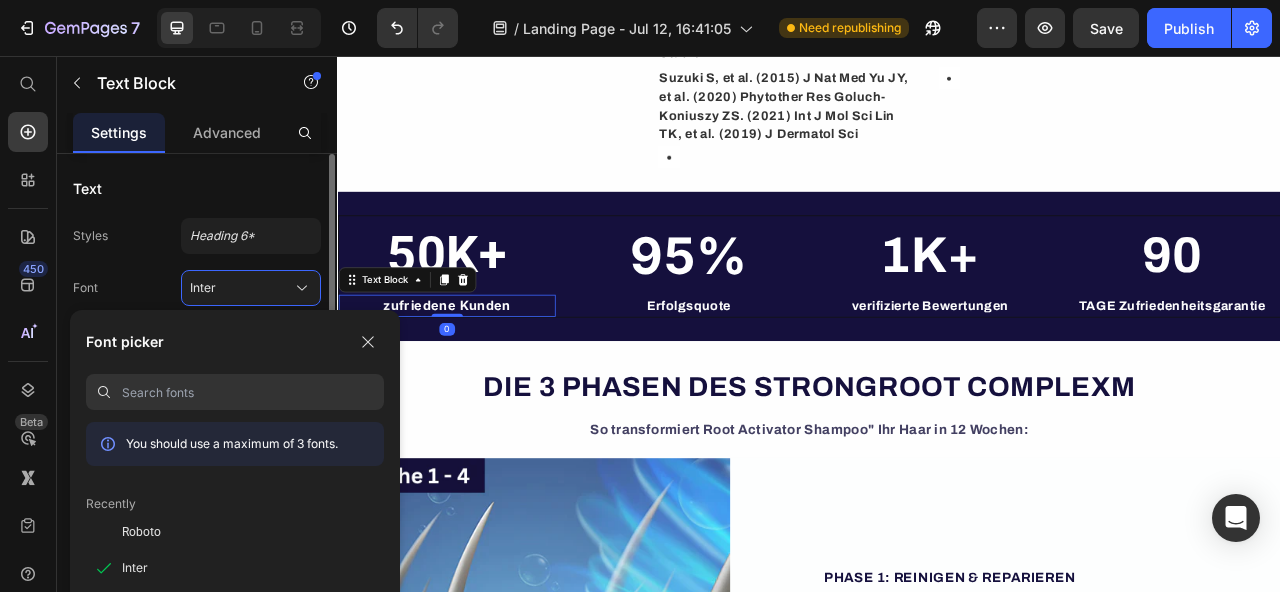 drag, startPoint x: 169, startPoint y: 542, endPoint x: 211, endPoint y: 503, distance: 57.31492 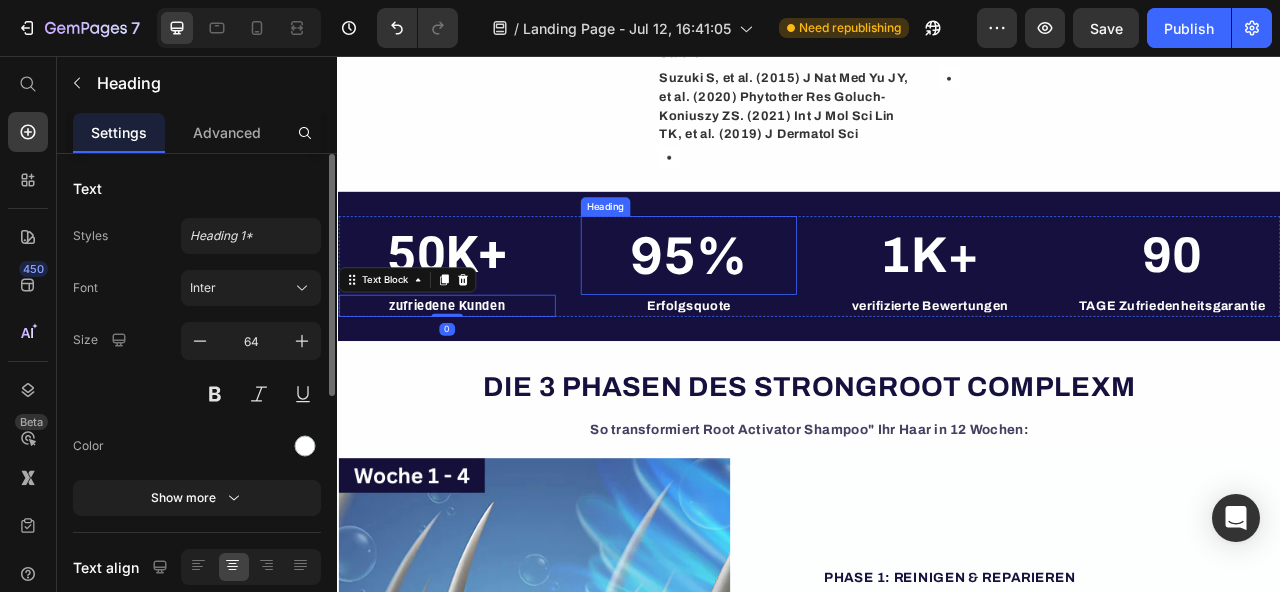 click on "95%" at bounding box center (784, 310) 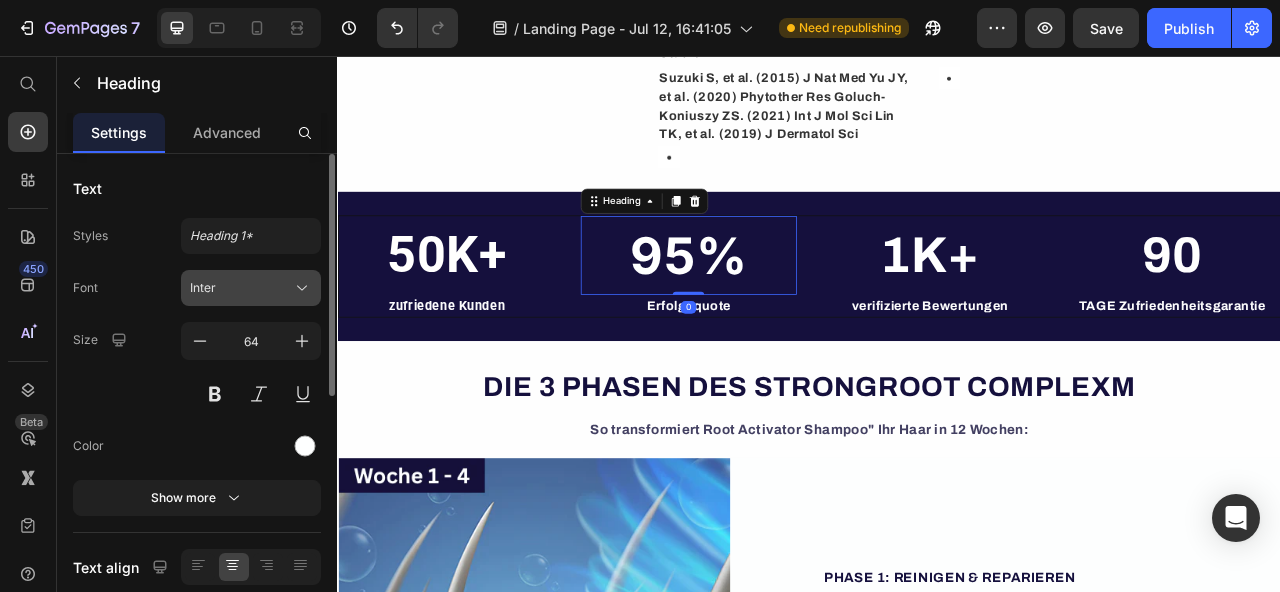 click on "Inter" at bounding box center (251, 288) 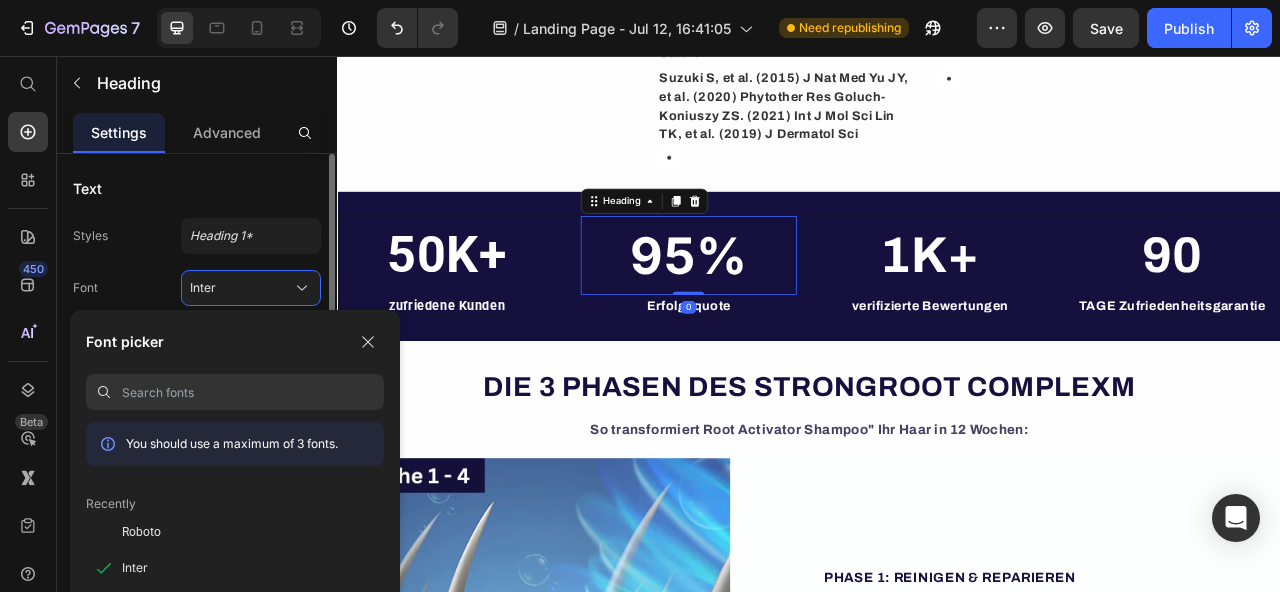 drag, startPoint x: 180, startPoint y: 530, endPoint x: 308, endPoint y: 437, distance: 158.2182 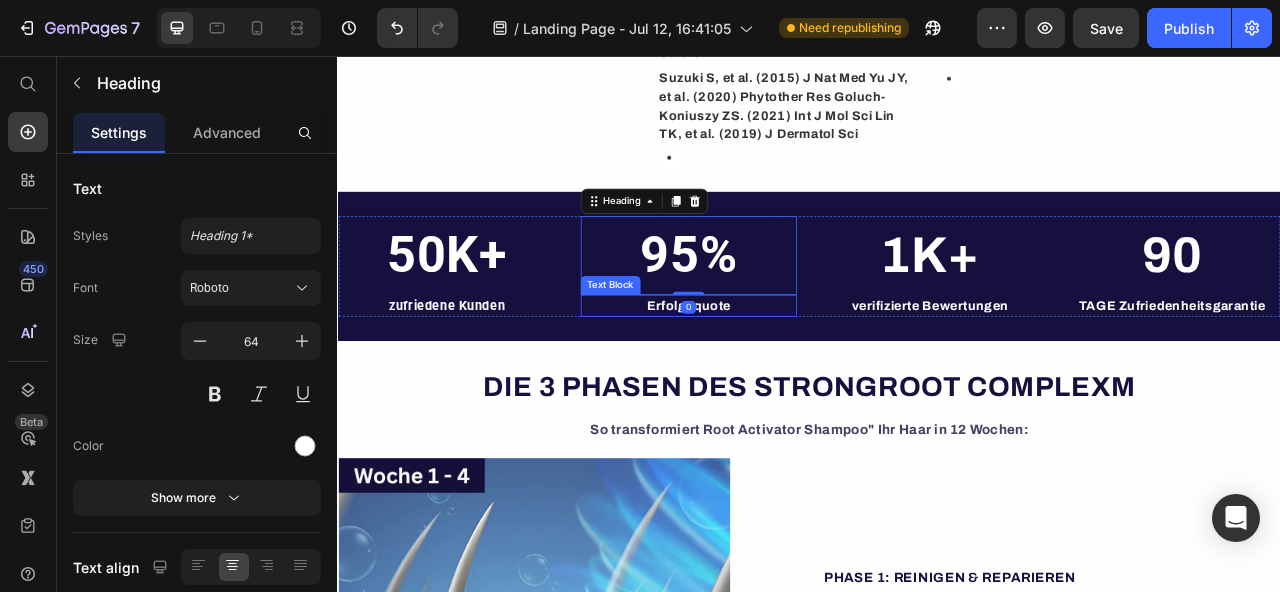 click on "Erfolgsquote" at bounding box center (784, 374) 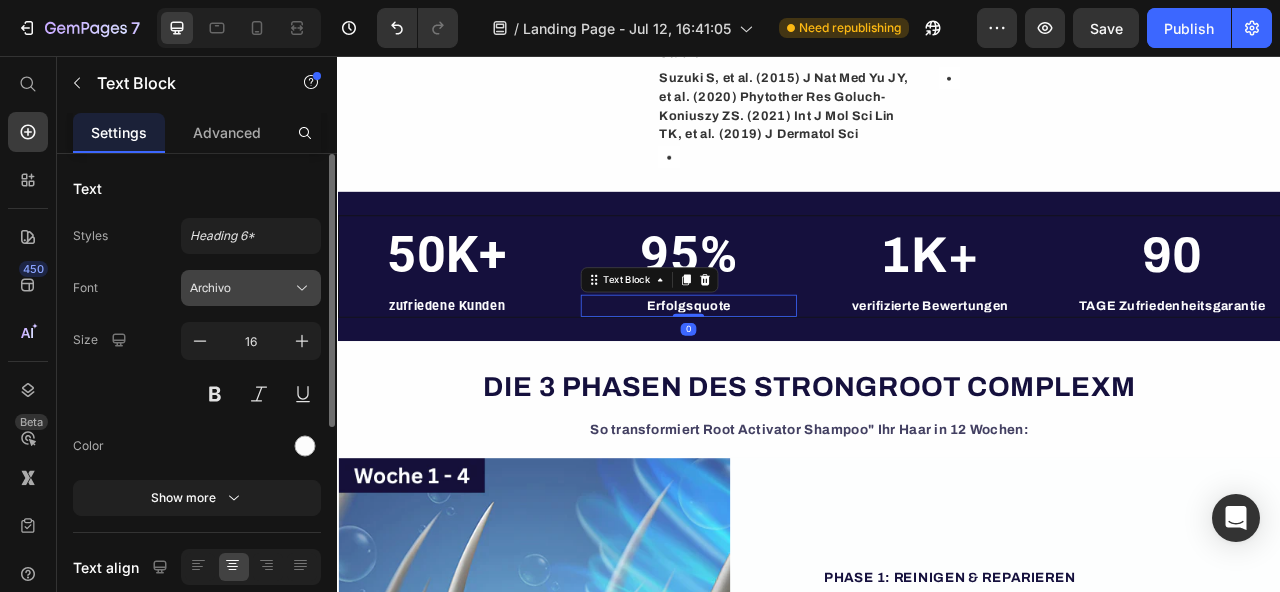 click on "Archivo" at bounding box center (241, 288) 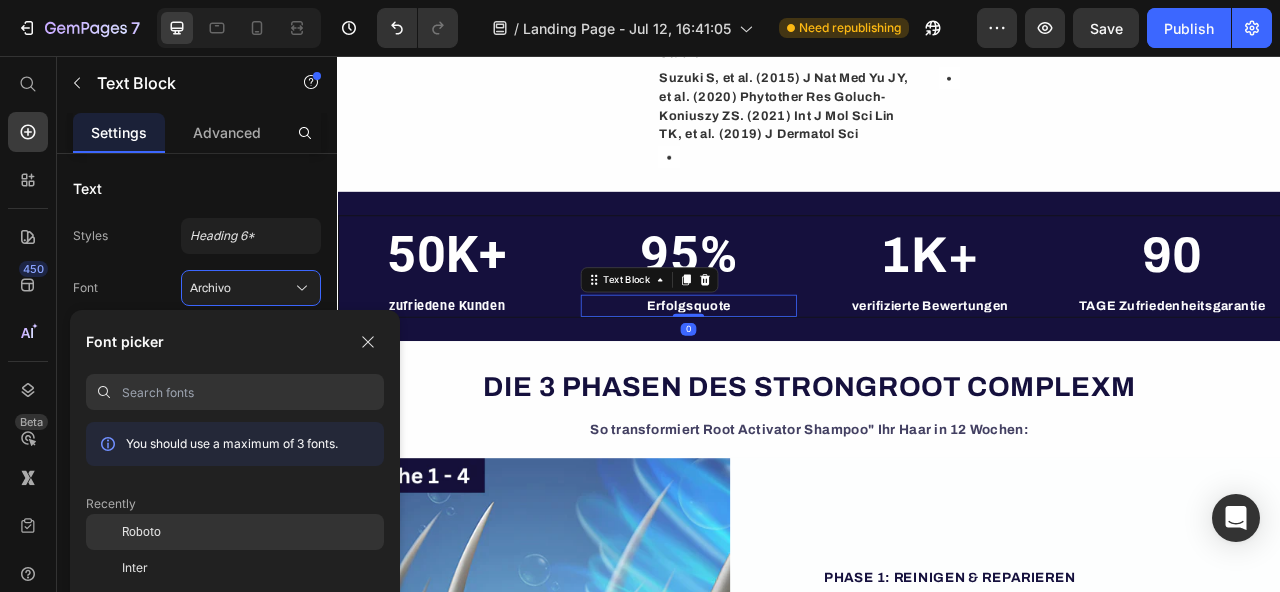 click on "Roboto" at bounding box center (141, 532) 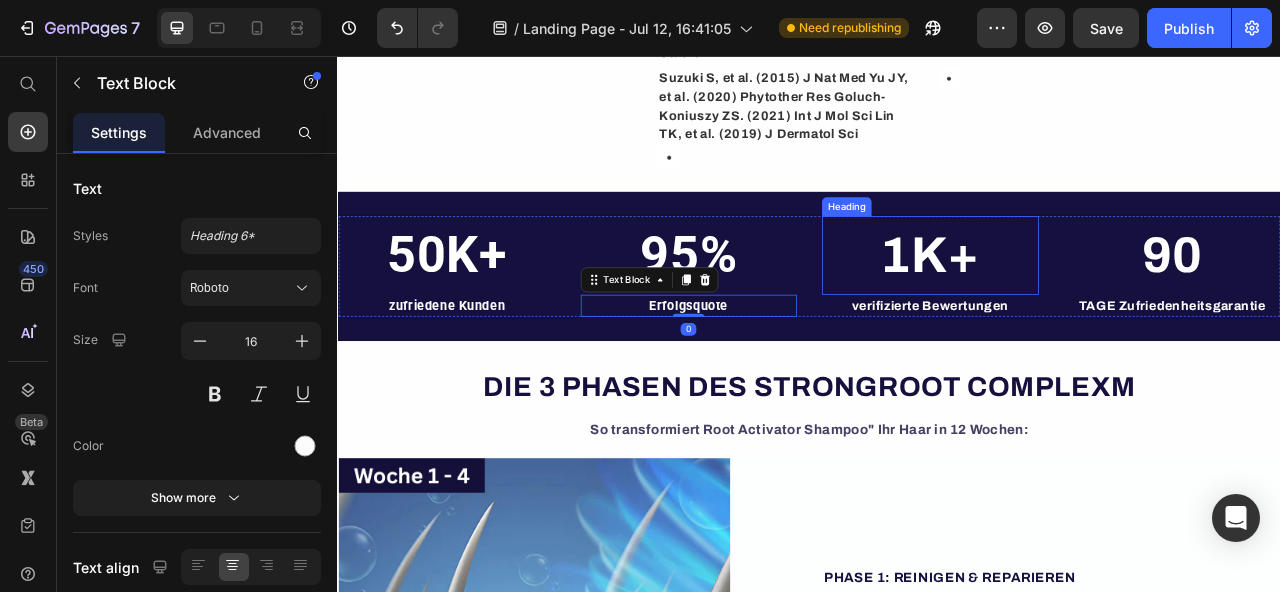click on "1K+" at bounding box center [1091, 310] 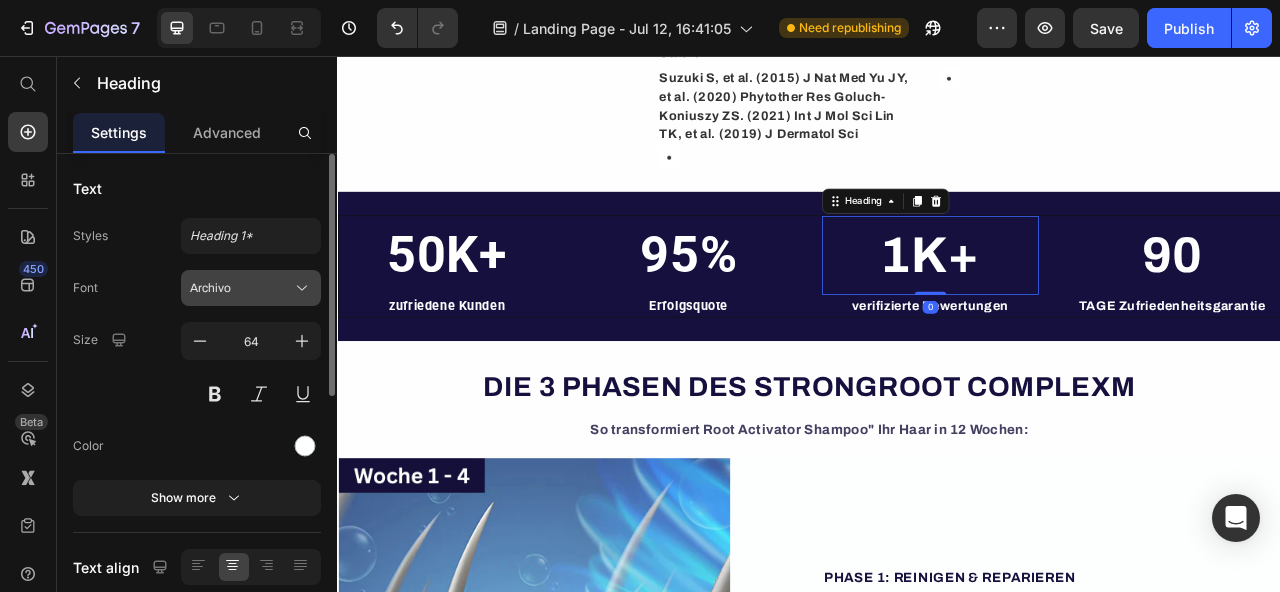 click 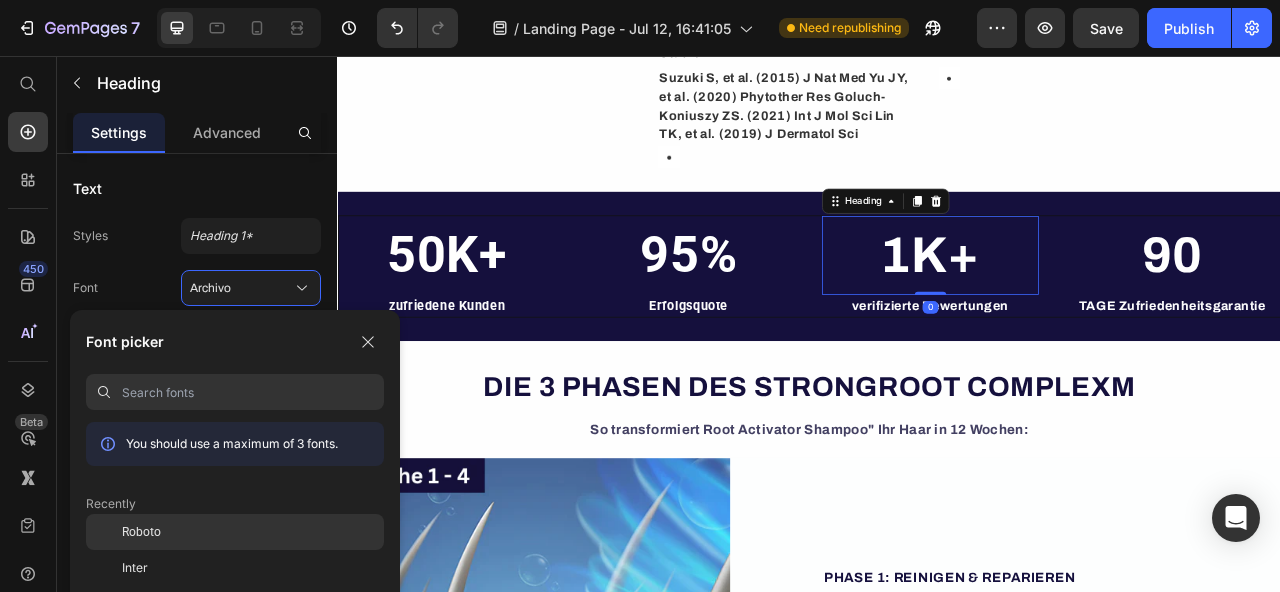 click on "Roboto" at bounding box center (141, 532) 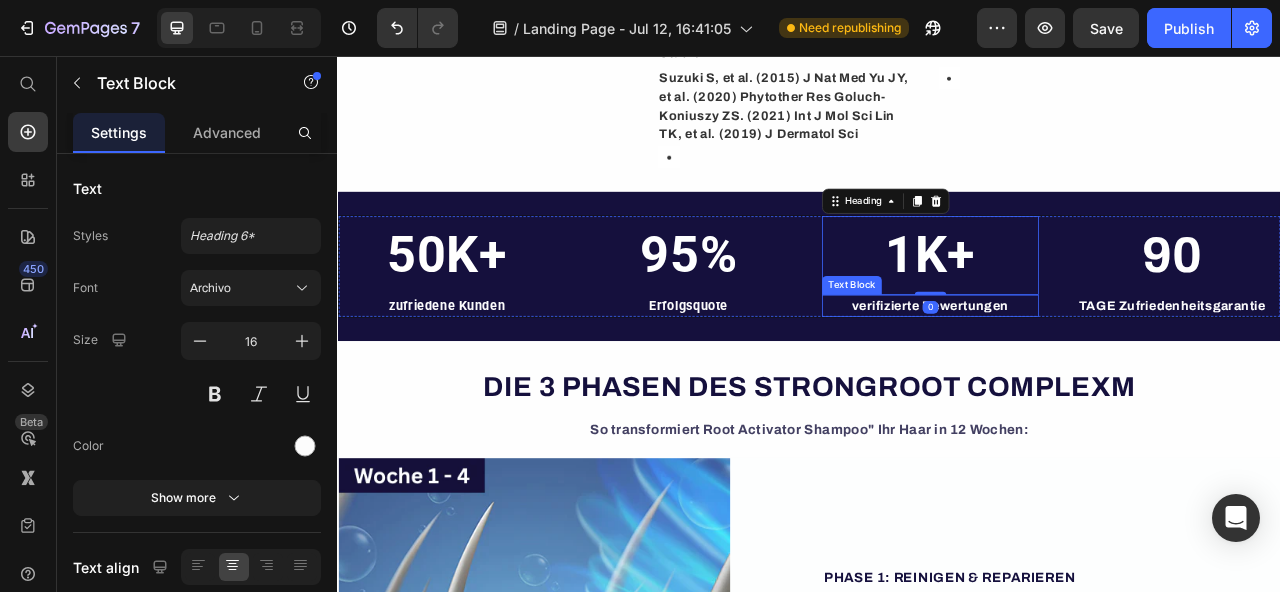 click on "verifizierte Bewertungen" at bounding box center [1091, 374] 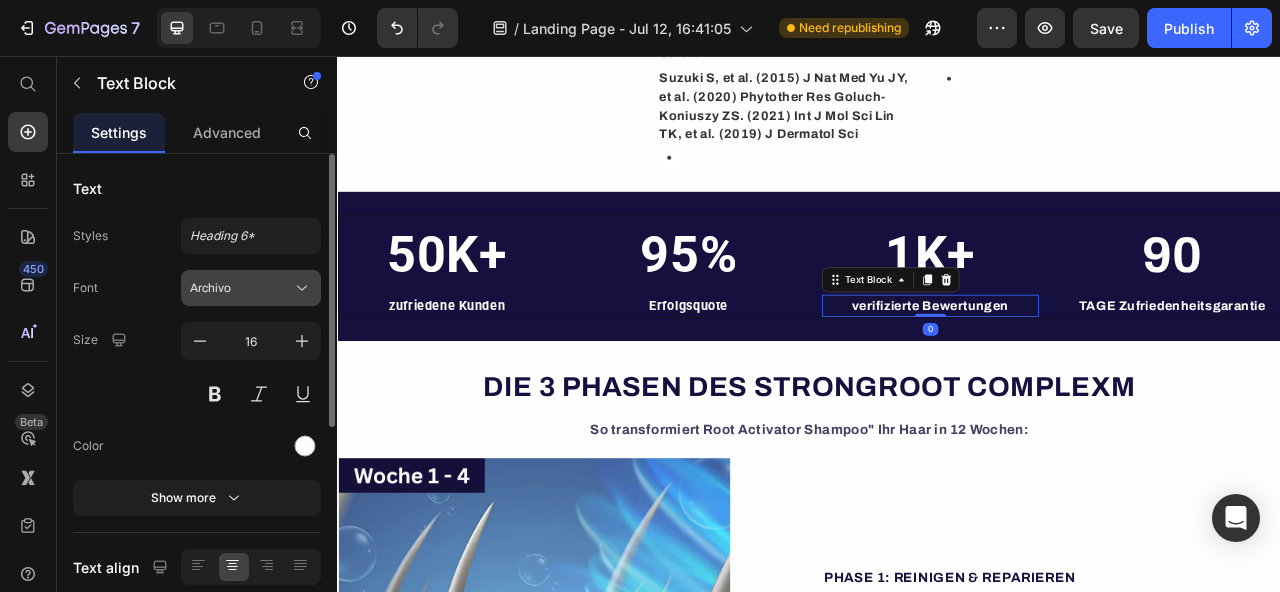 click on "Archivo" at bounding box center [251, 288] 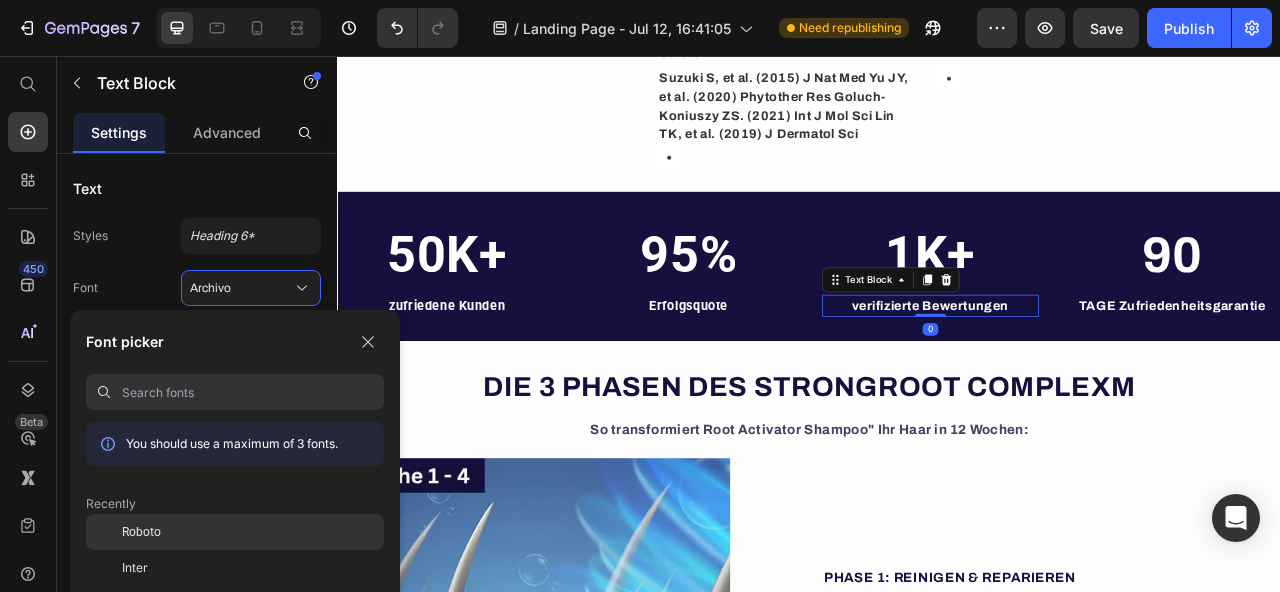 click on "Roboto" at bounding box center (141, 532) 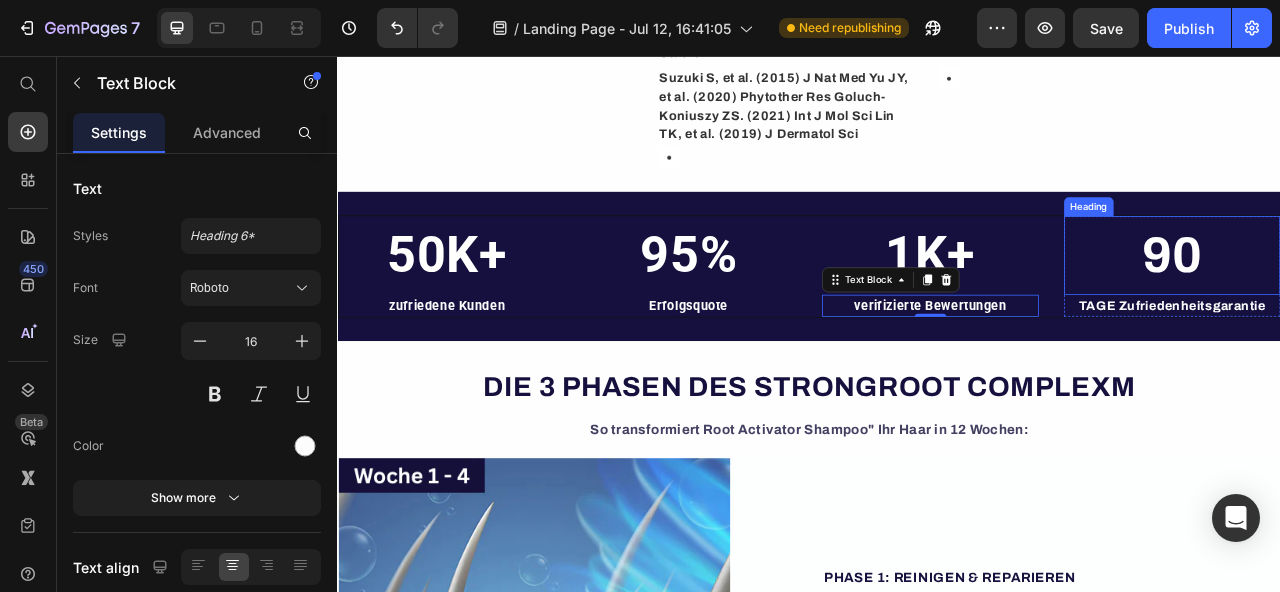 click on "90" at bounding box center [1399, 310] 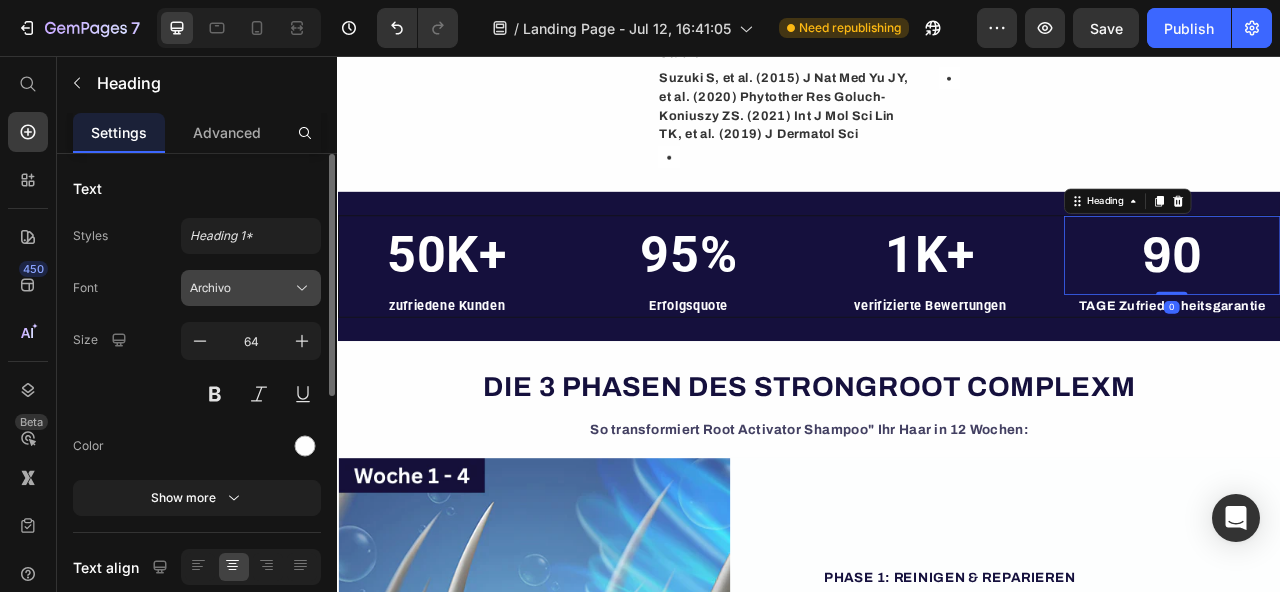 click on "Archivo" at bounding box center (241, 288) 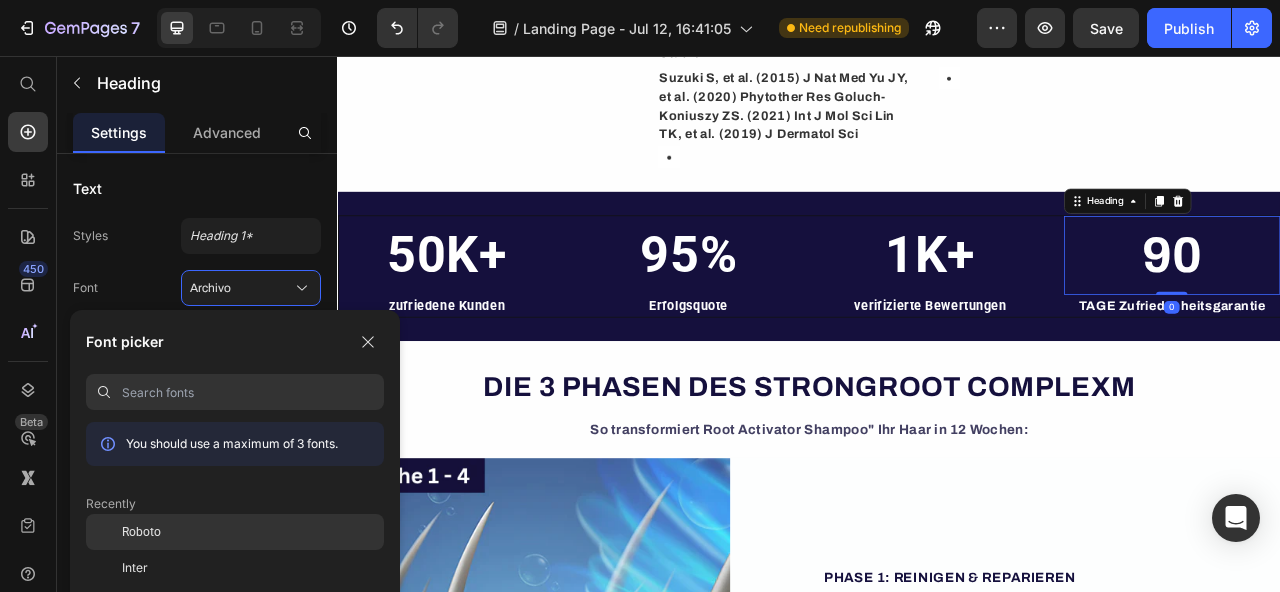 click on "Roboto" 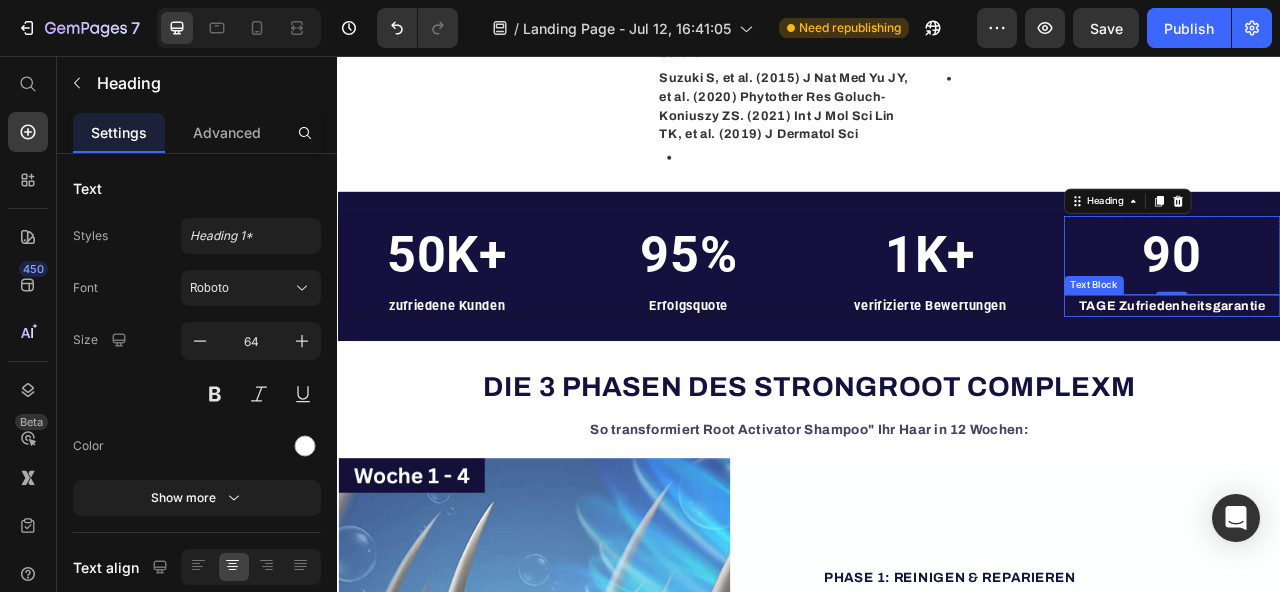 click on "90" at bounding box center (1399, 310) 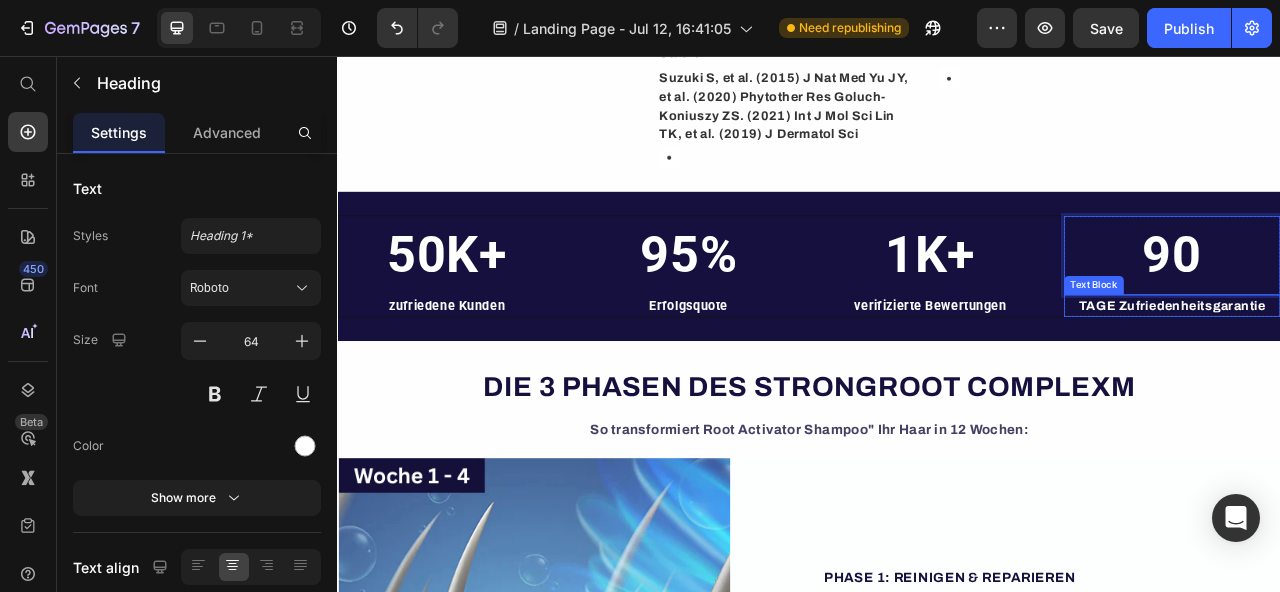 click on "TAGE Zufriedenheitsgarantie" at bounding box center (1399, 374) 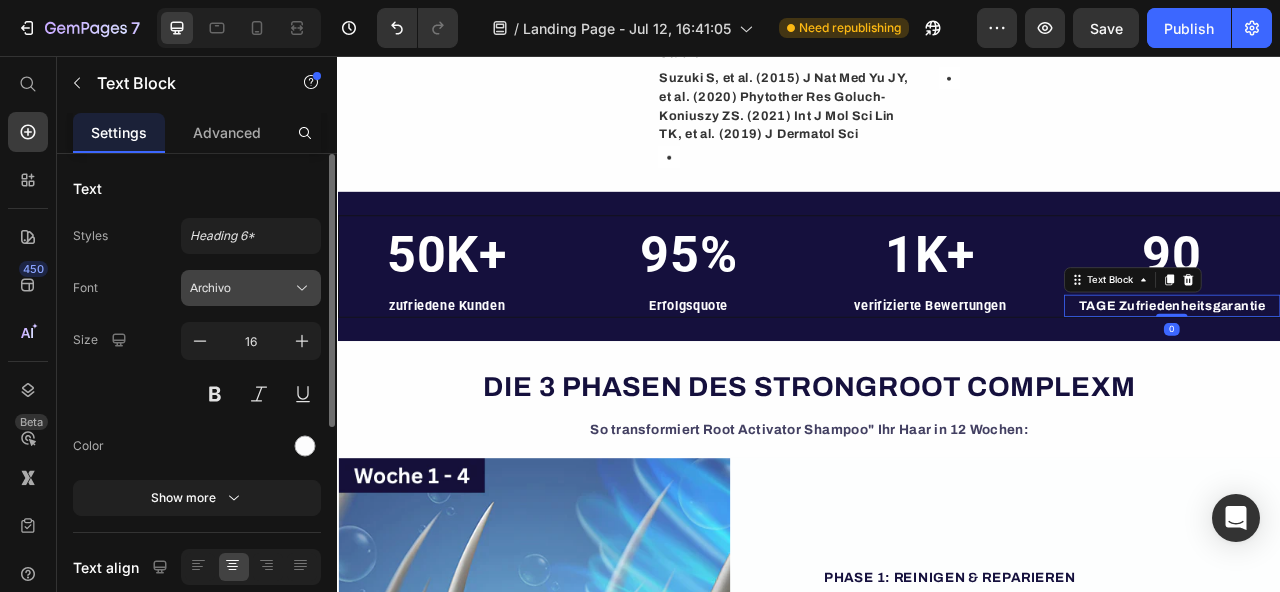 click on "Archivo" at bounding box center (251, 288) 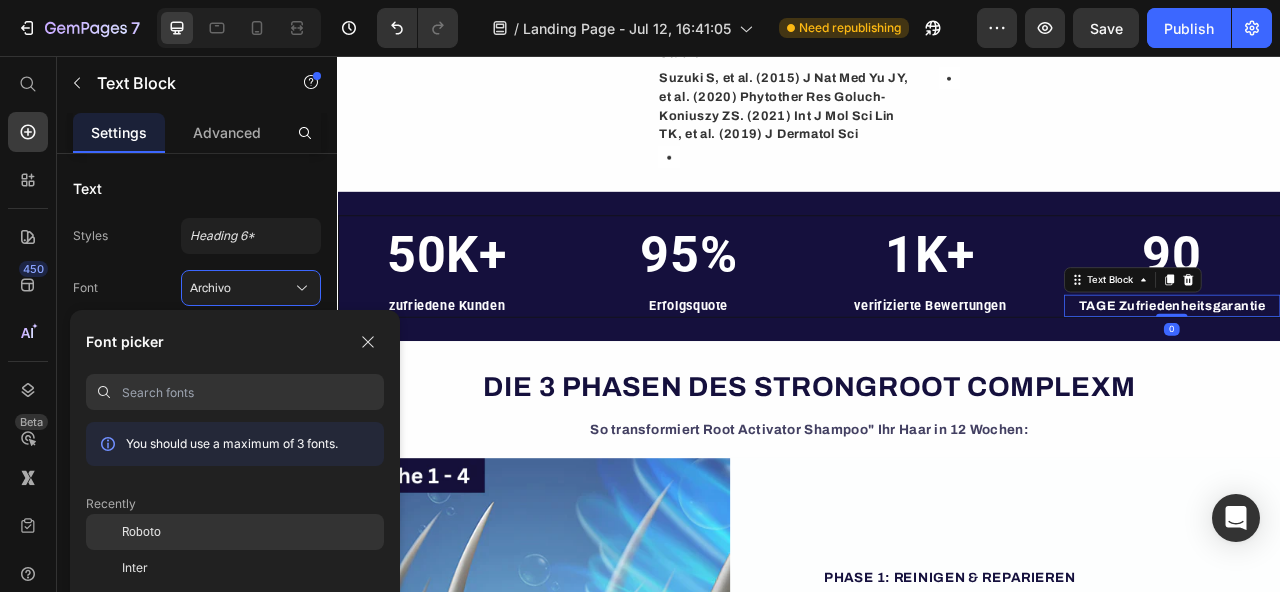 click on "Roboto" at bounding box center (141, 532) 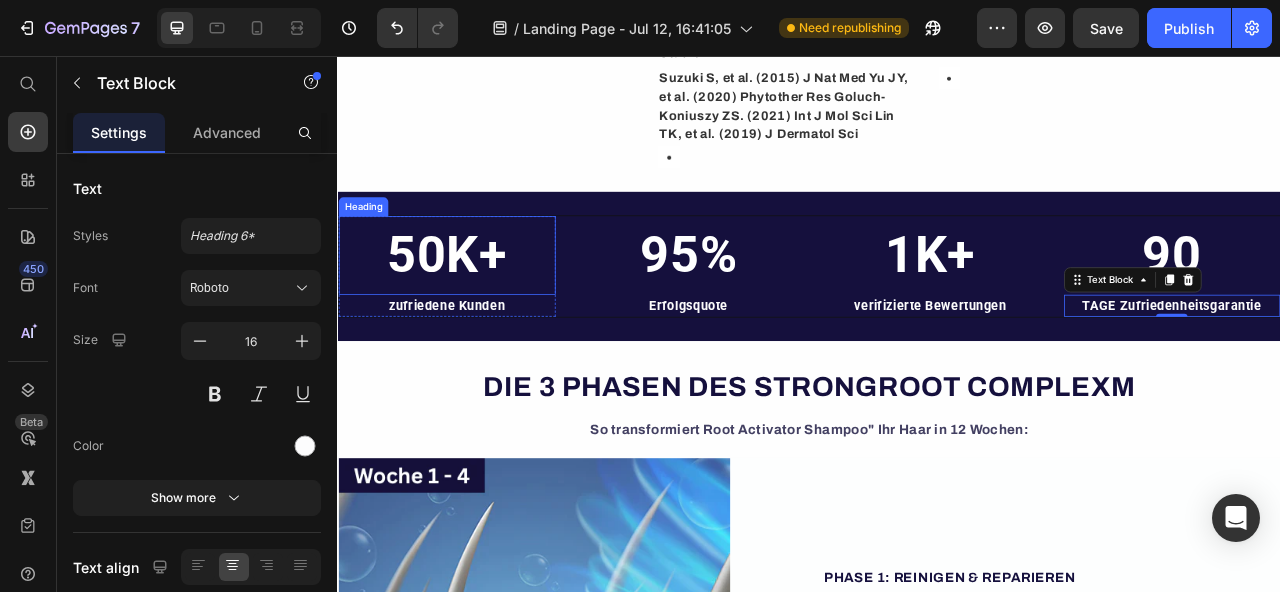 click on "50K+" at bounding box center [476, 310] 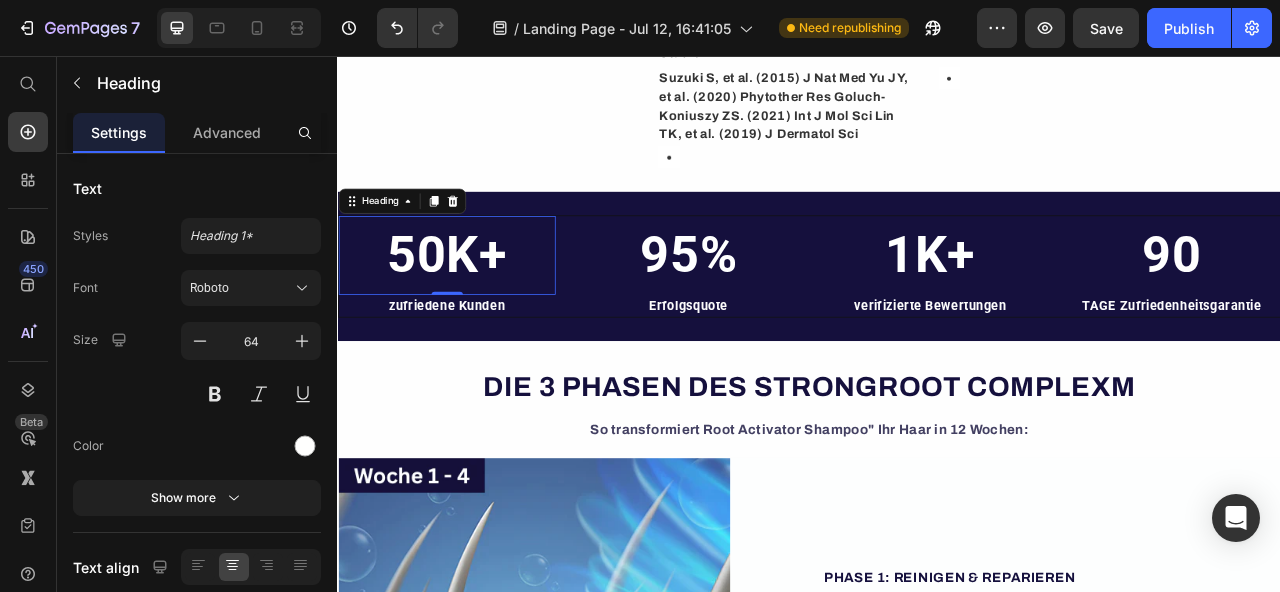 click on "50K+" at bounding box center [476, 310] 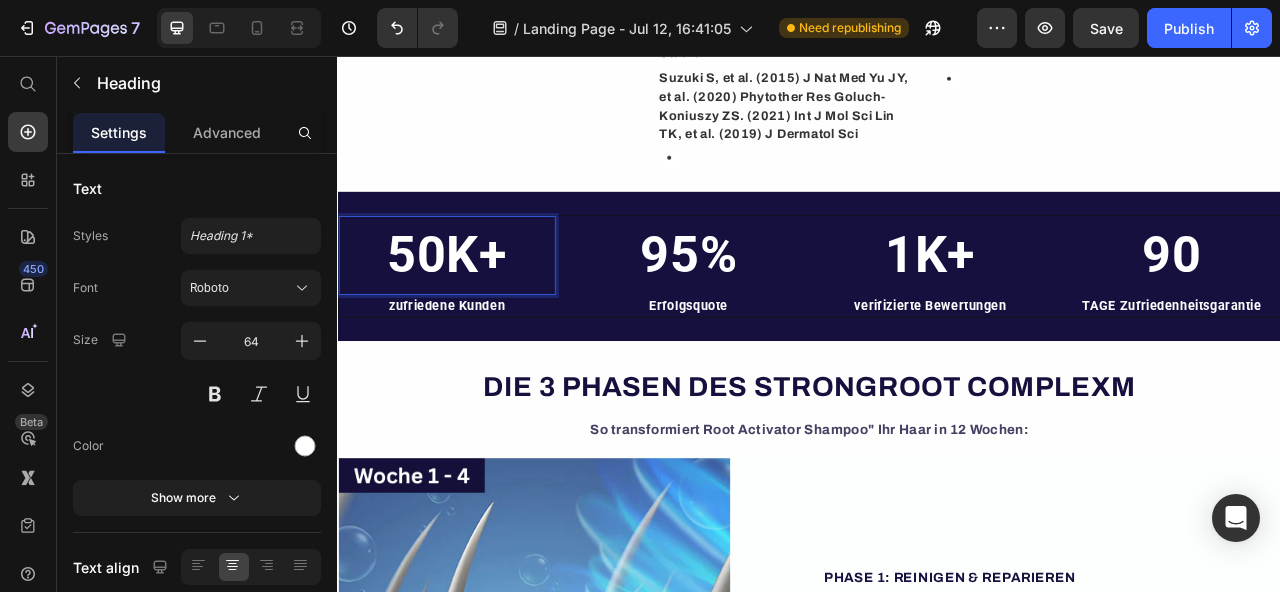 click on "zufriedene Kunden" at bounding box center (476, 374) 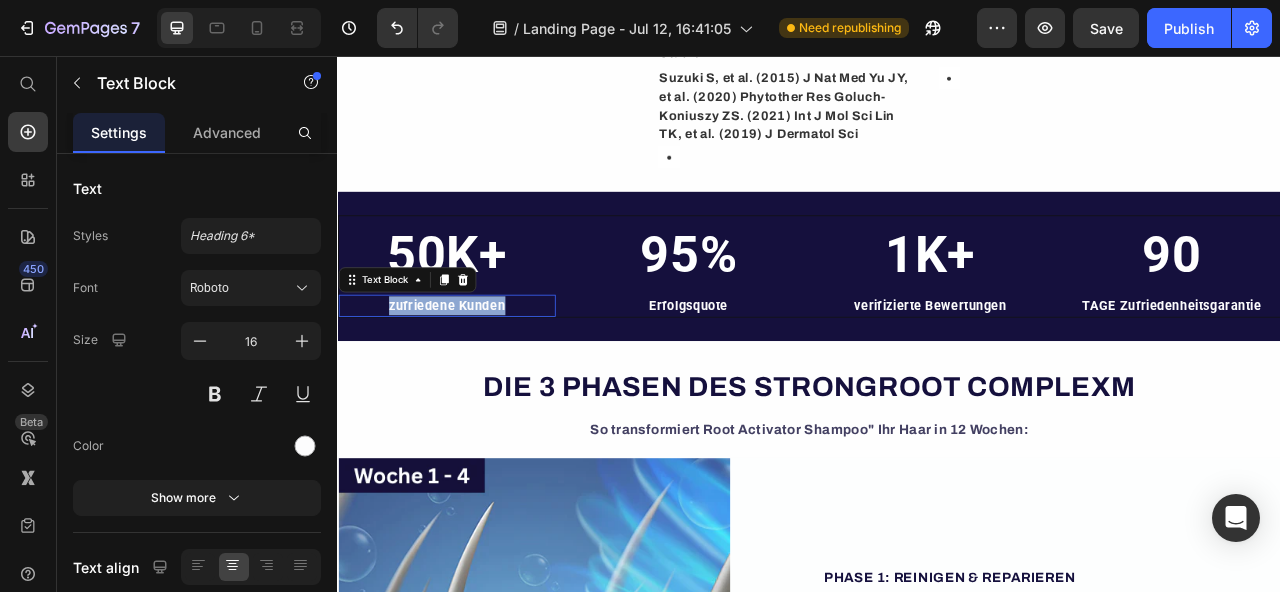 click on "zufriedene Kunden" at bounding box center [476, 374] 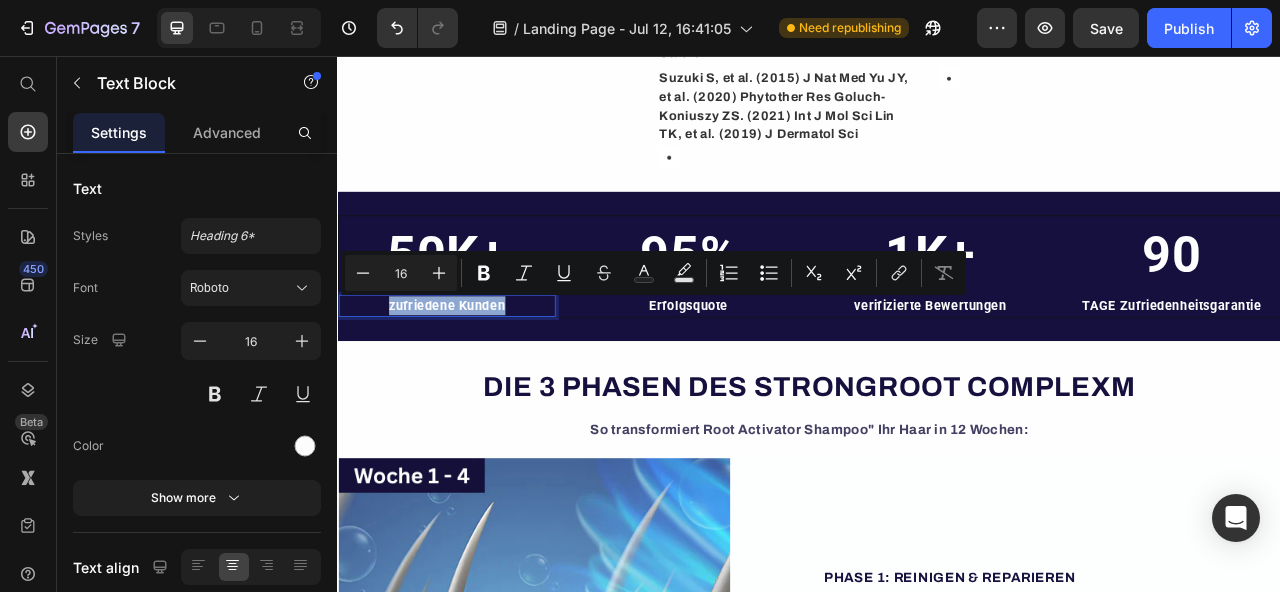 copy on "zufriedene Kunden" 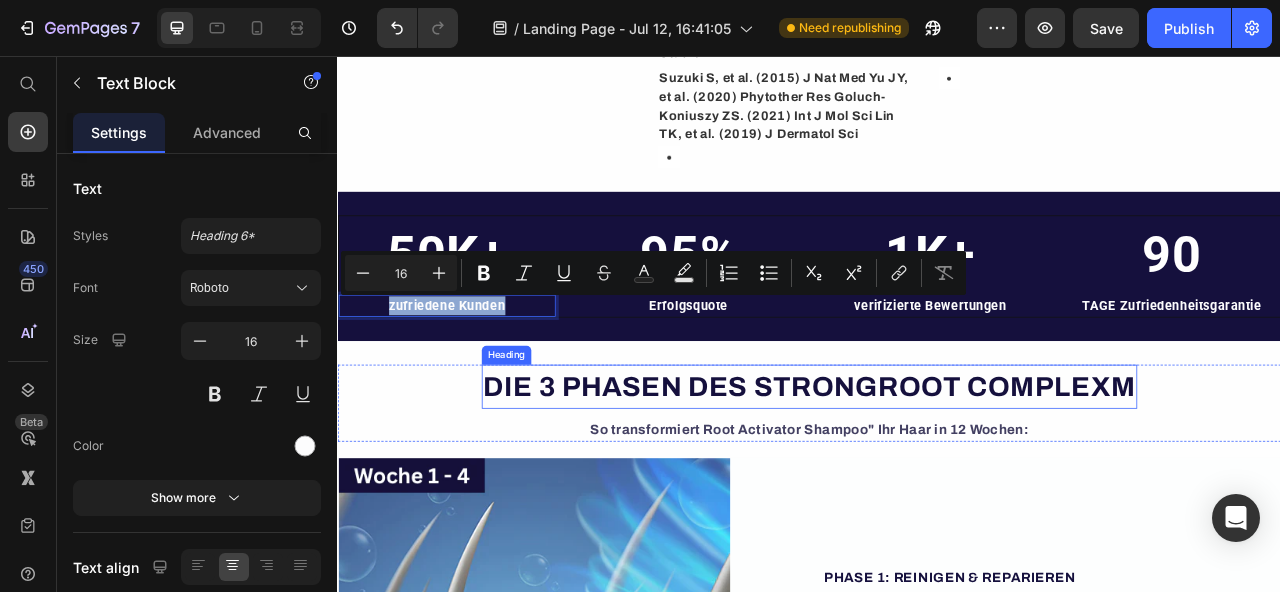 click on "DIE 3 PHASEN DES STRONGROOT COMPLEXM" at bounding box center [937, 477] 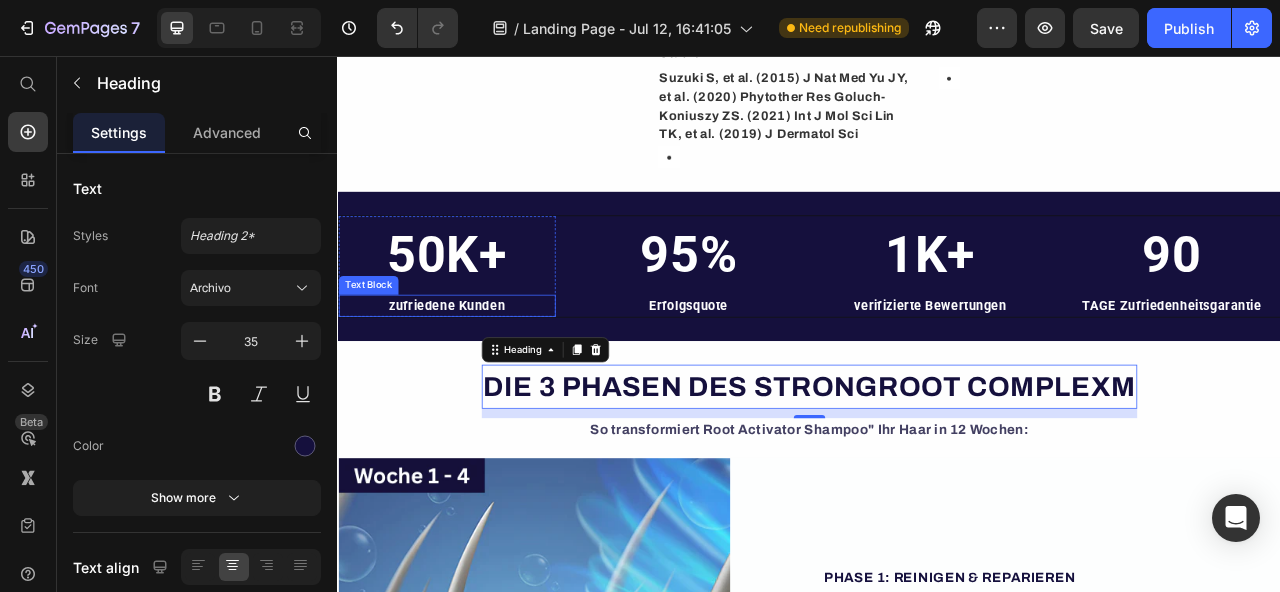 click on "50K+" at bounding box center (476, 310) 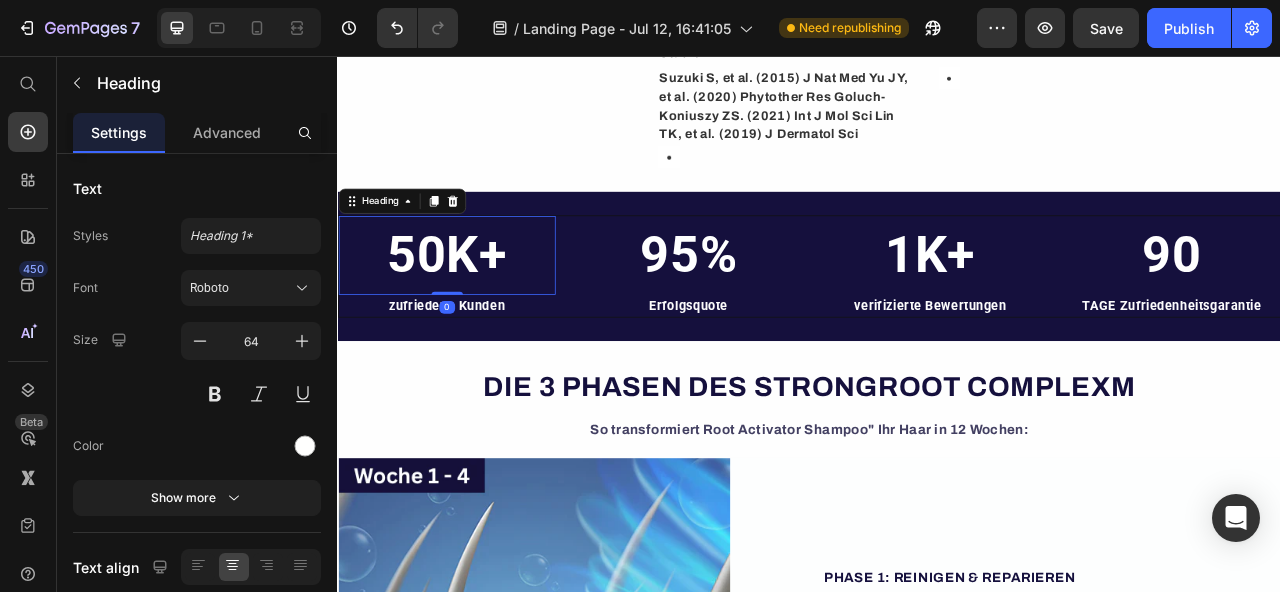 click on "0" at bounding box center (476, 376) 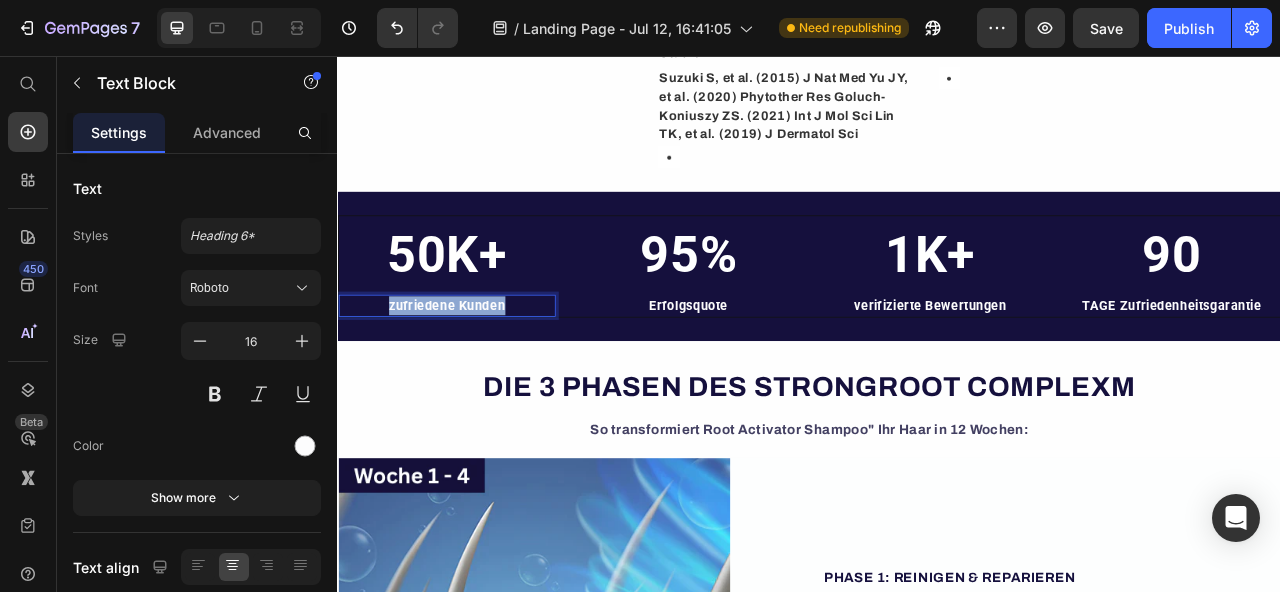 click on "zufriedene Kunden" at bounding box center [476, 374] 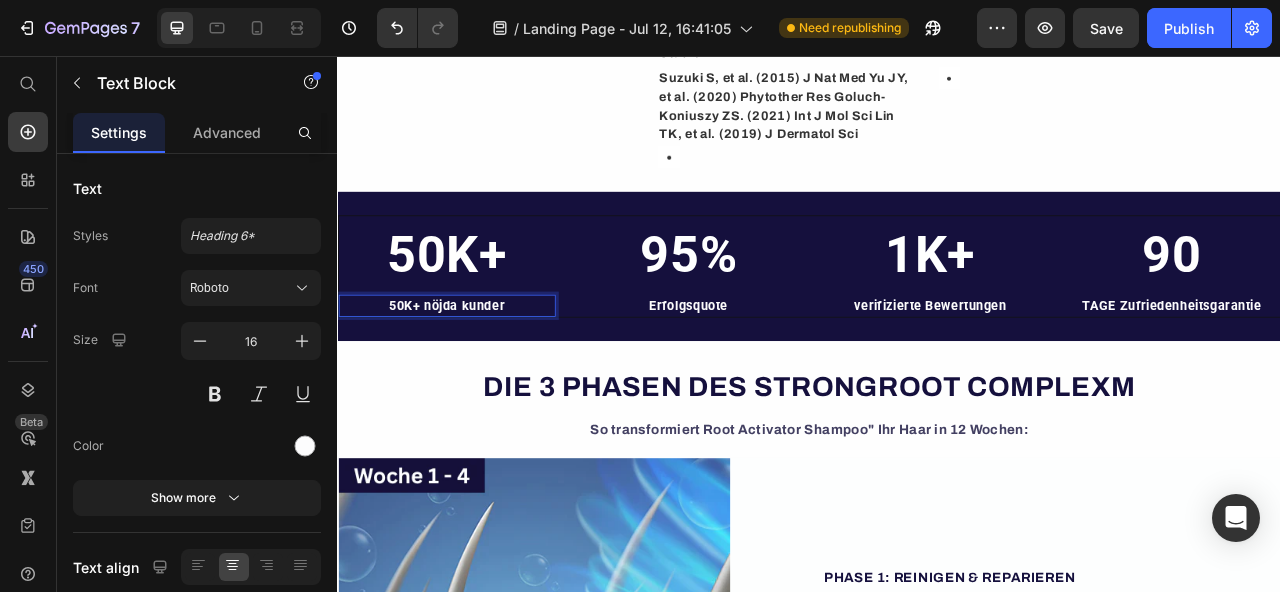 click on "50K+ nöjda kunder" at bounding box center (476, 374) 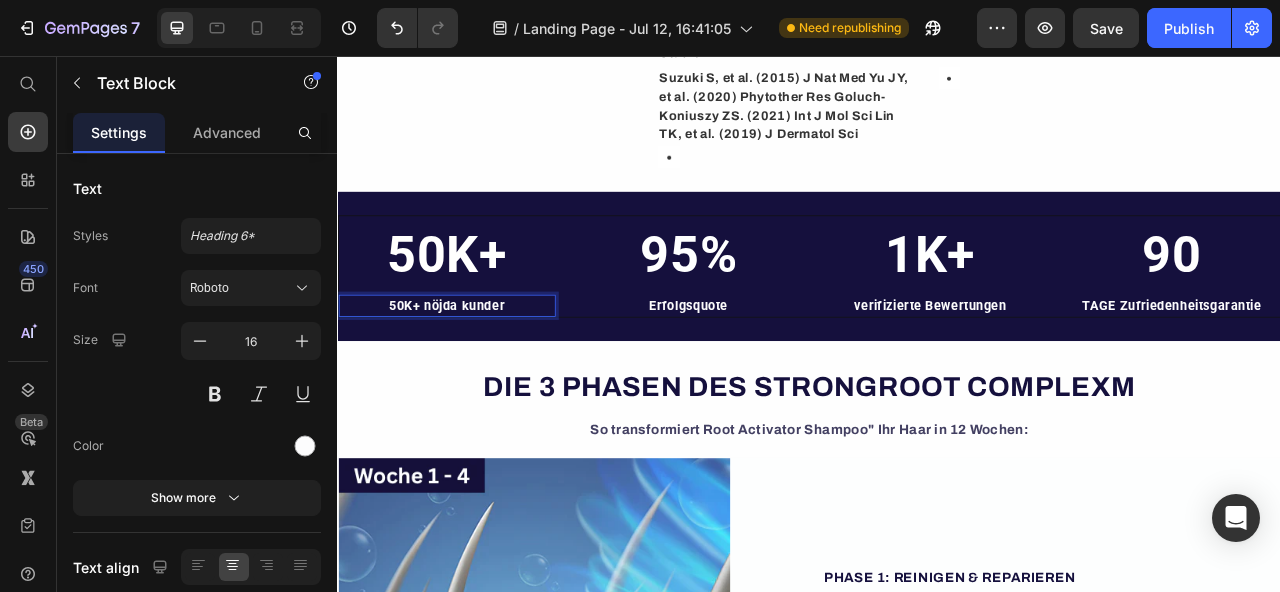 click on "50K+ nöjda kunder" at bounding box center (476, 374) 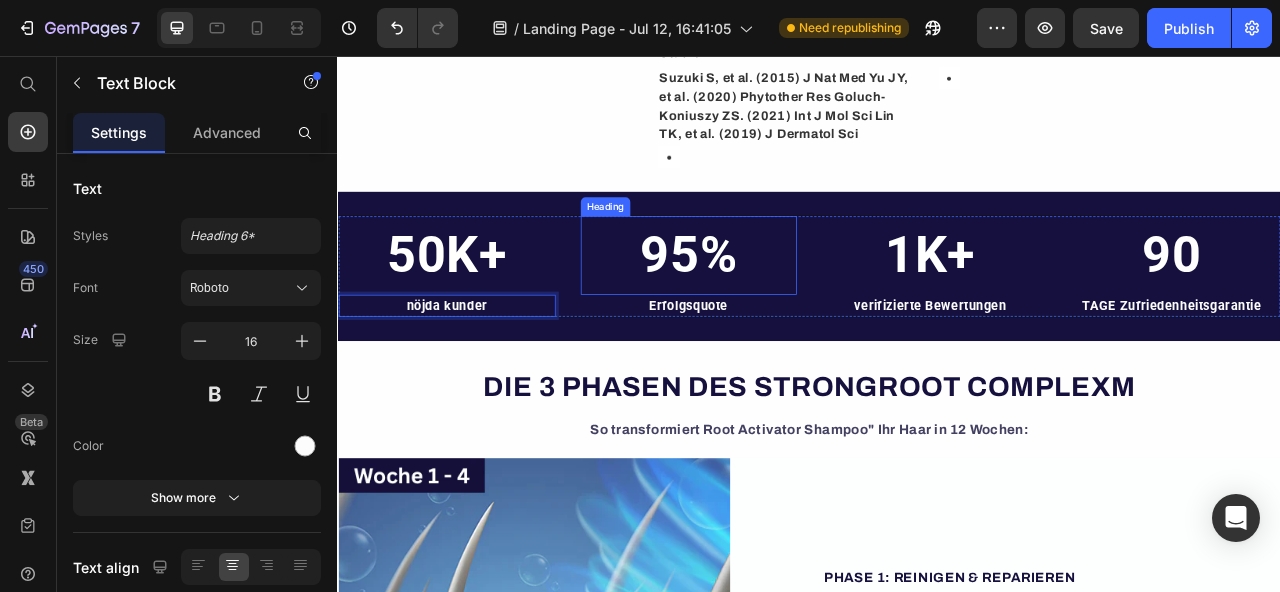 click on "95%" at bounding box center (784, 310) 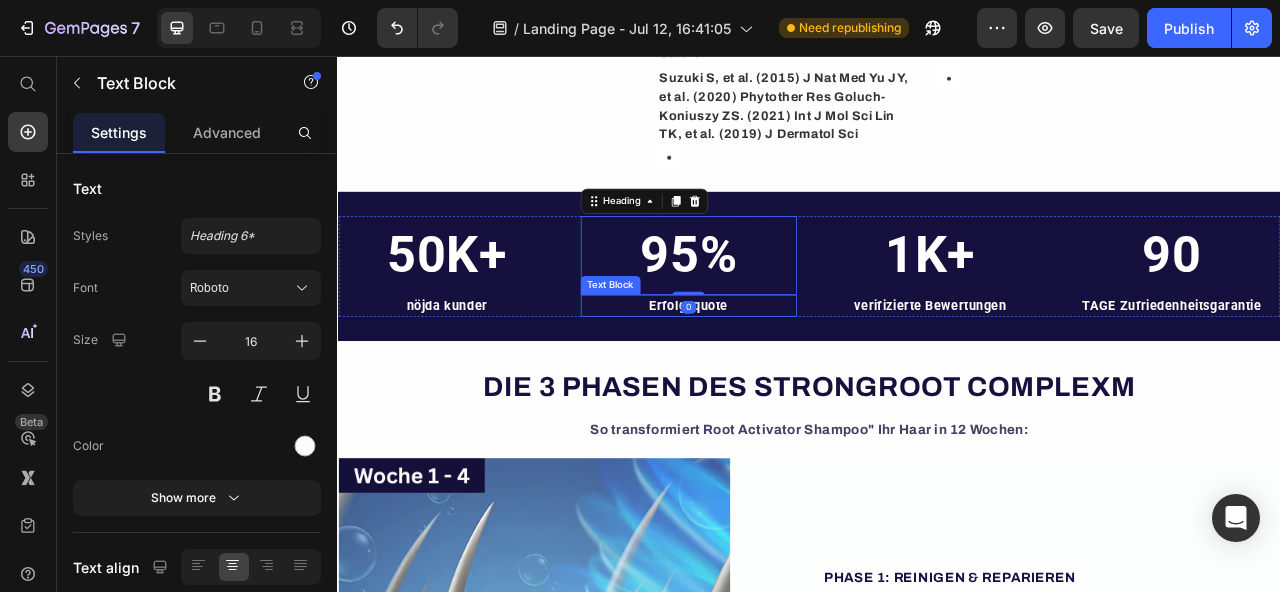 click on "Erfolgsquote" at bounding box center (784, 374) 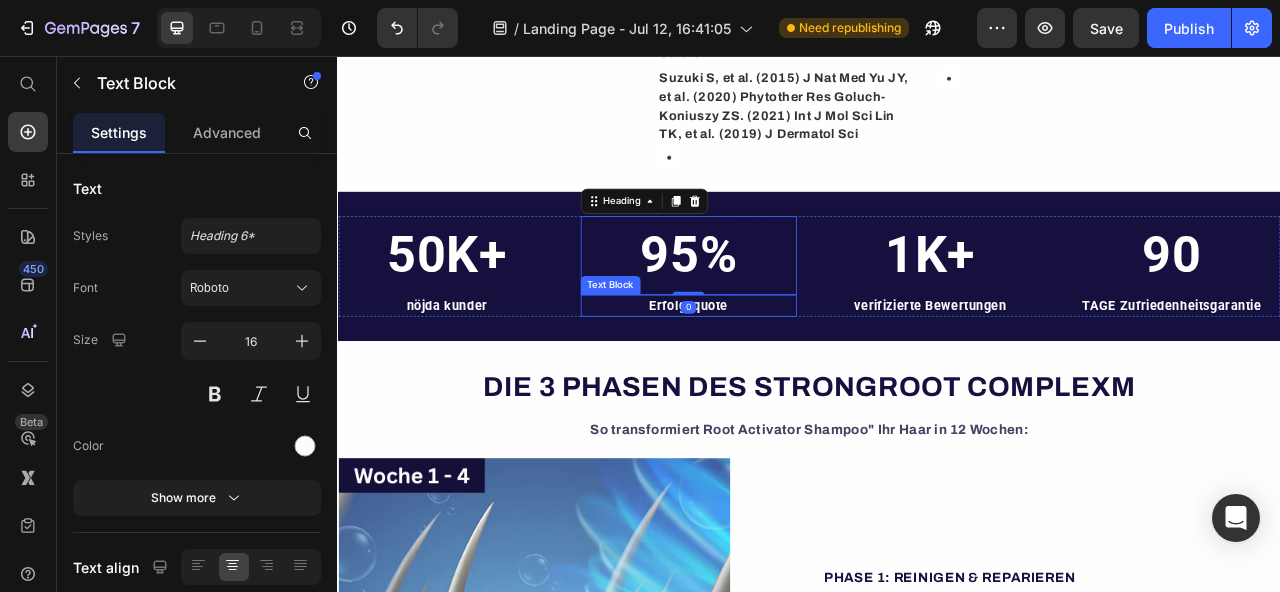 click on "Erfolgsquote" at bounding box center (784, 374) 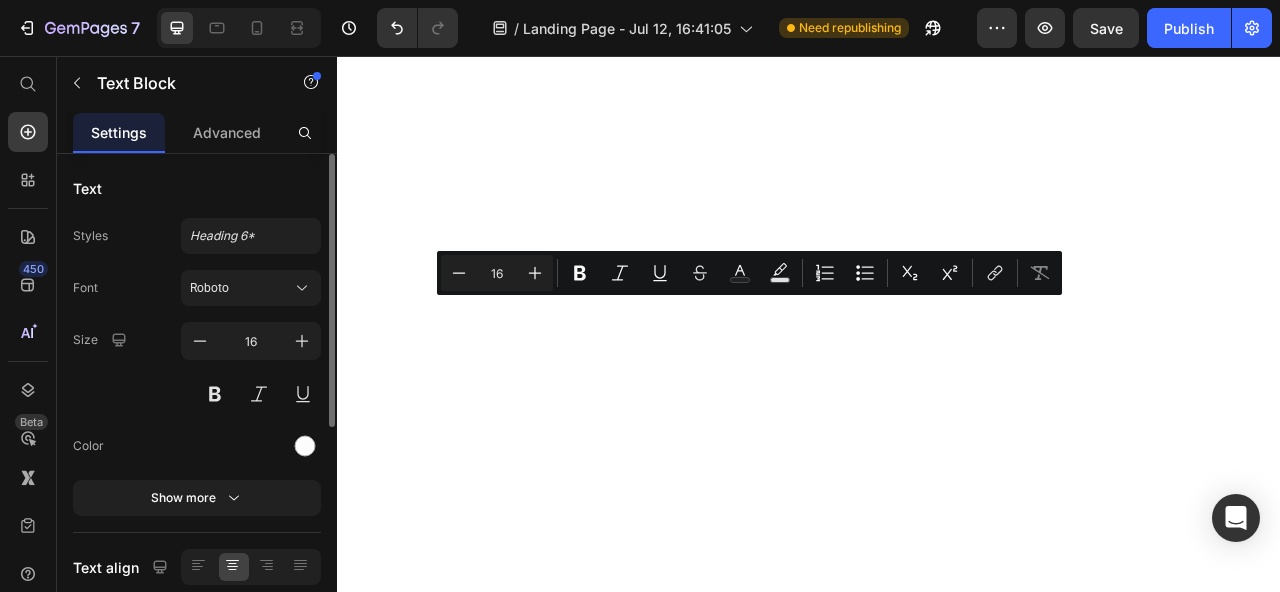 scroll, scrollTop: 0, scrollLeft: 0, axis: both 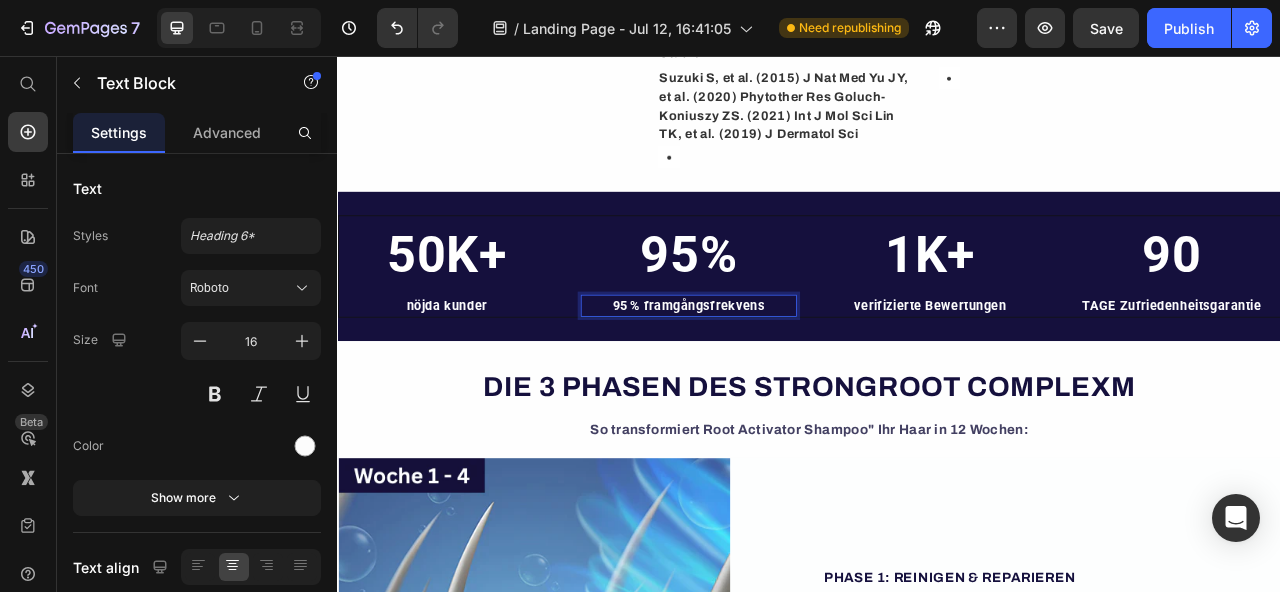 click on "95 % framgångsfrekvens" at bounding box center (784, 374) 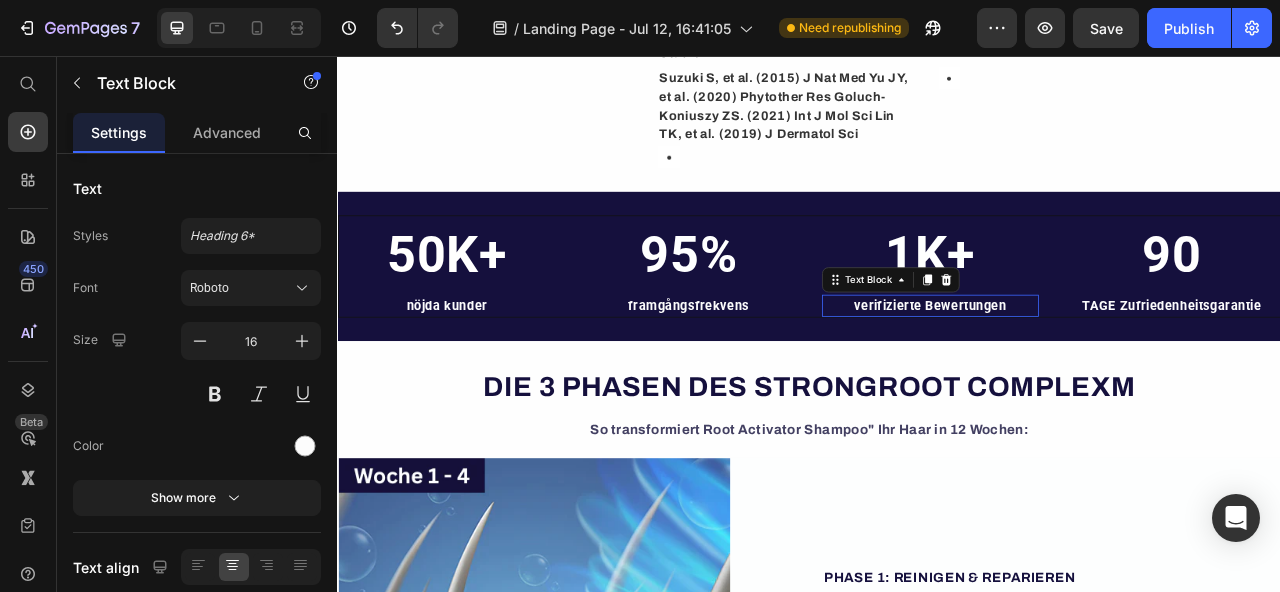 click on "verifizierte Bewertungen" at bounding box center [1091, 374] 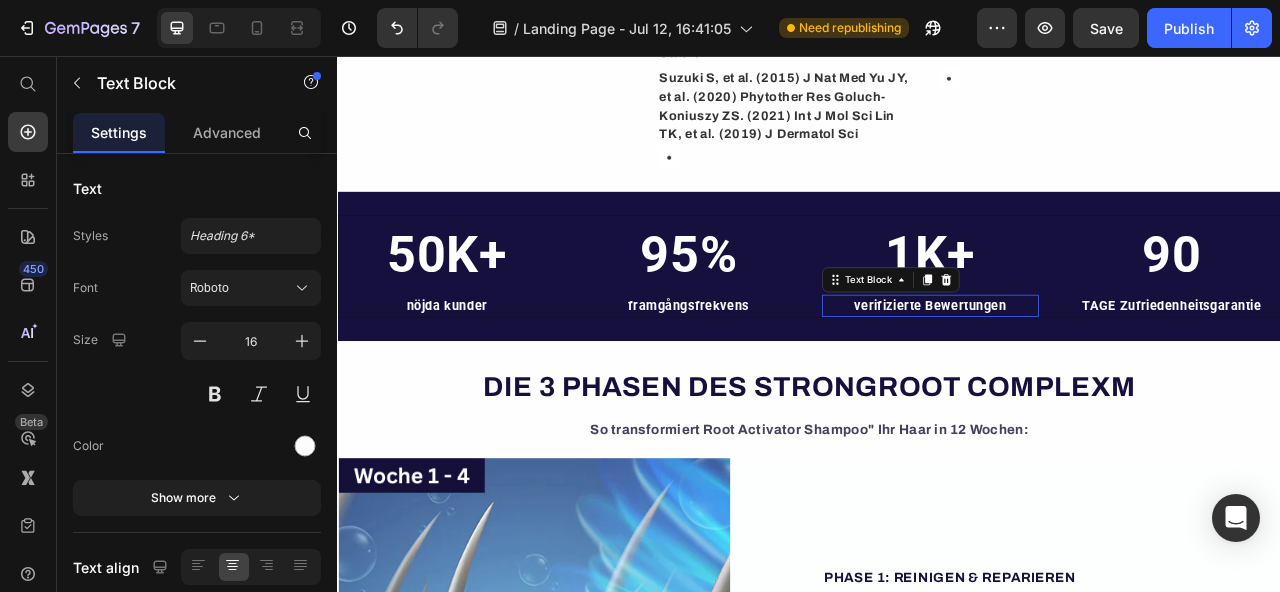 click on "verifizierte Bewertungen" at bounding box center [1091, 374] 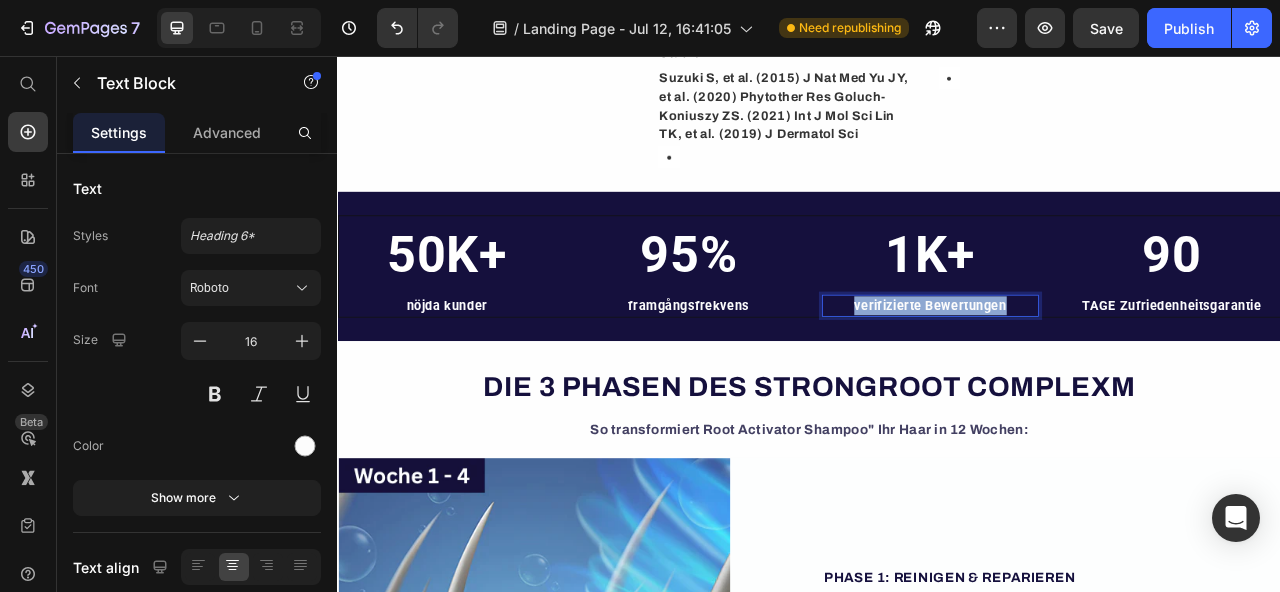 click on "verifizierte Bewertungen" at bounding box center [1091, 374] 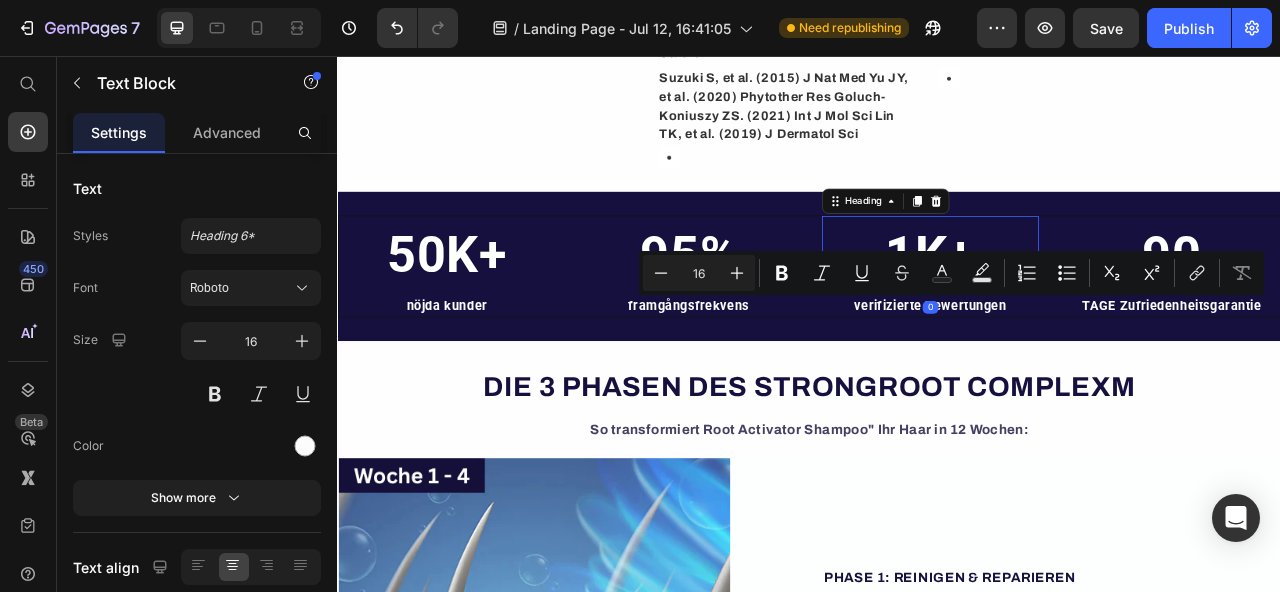 click on "1K+" at bounding box center [1091, 310] 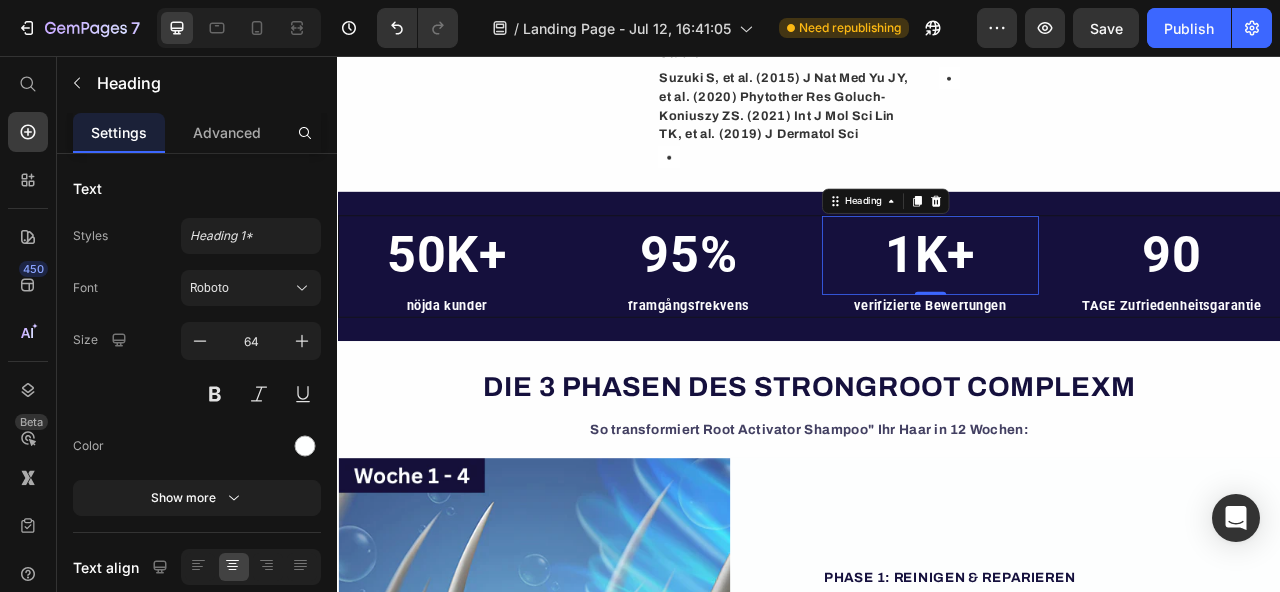 click on "0" at bounding box center [1091, 376] 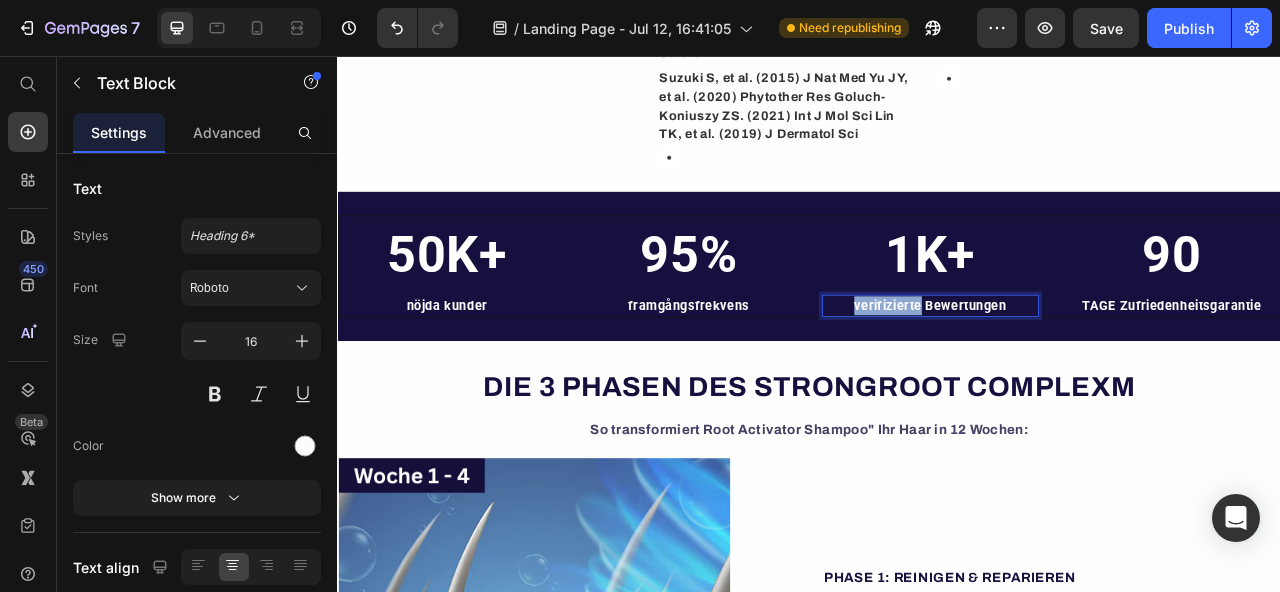 click on "verifizierte Bewertungen" at bounding box center [1091, 374] 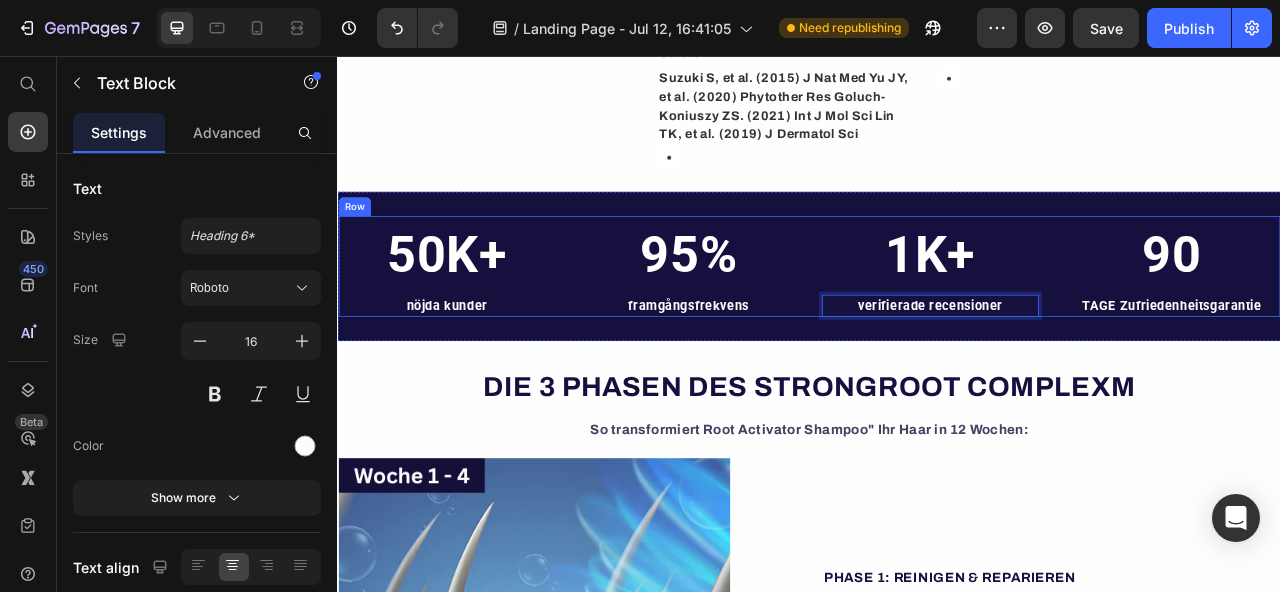 click on "TAGE Zufriedenheitsgarantie" at bounding box center [1399, 374] 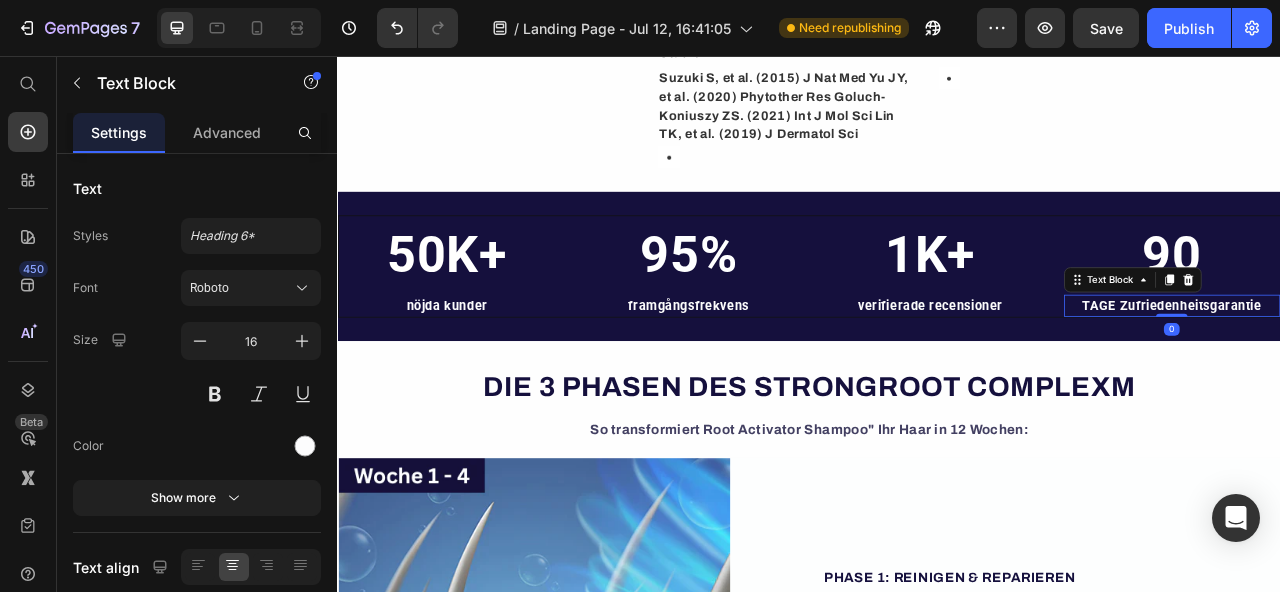 click on "TAGE Zufriedenheitsgarantie" at bounding box center (1399, 374) 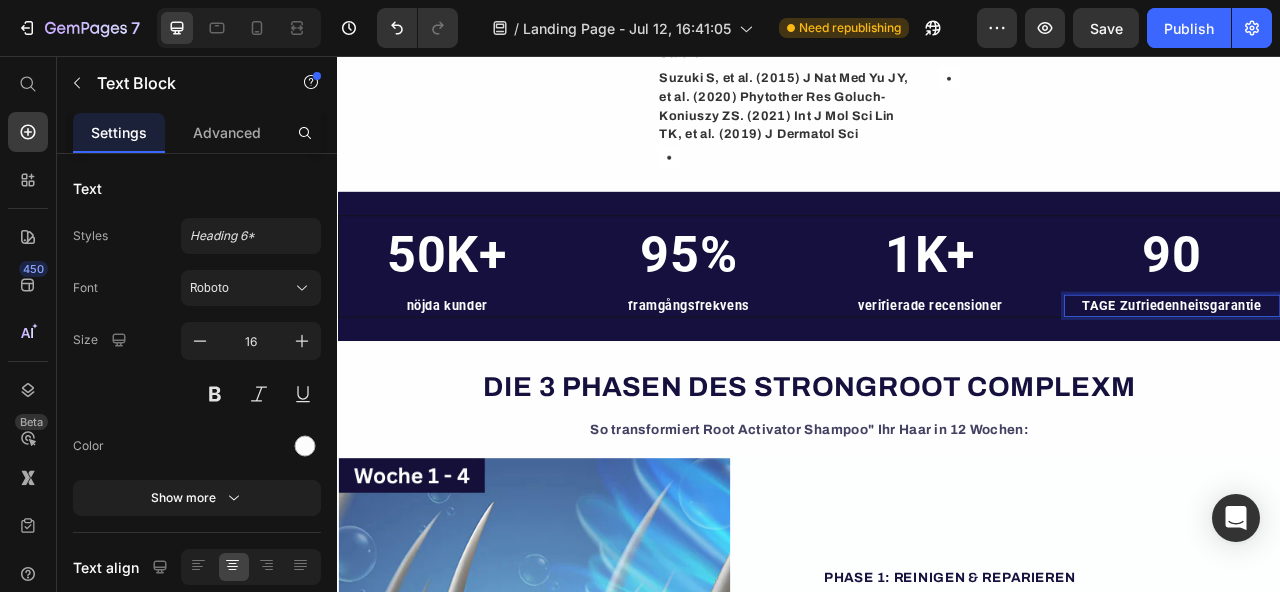 click on "TAGE Zufriedenheitsgarantie" at bounding box center (1399, 374) 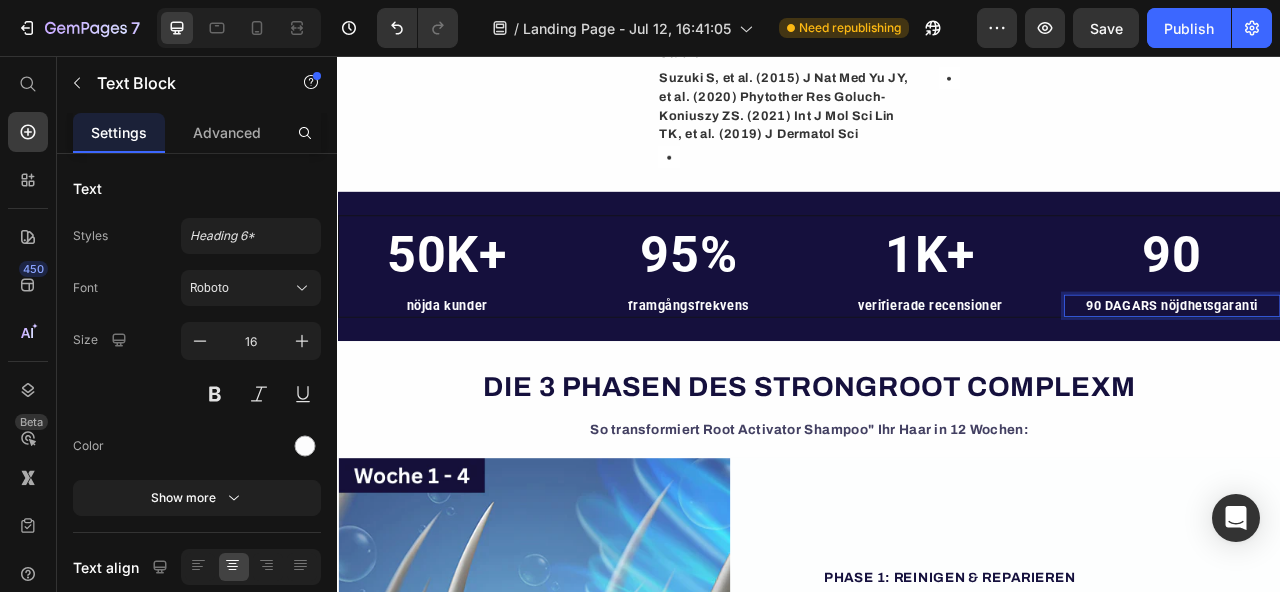 click on "90 DAGARS nöjdhetsgaranti" at bounding box center (1399, 374) 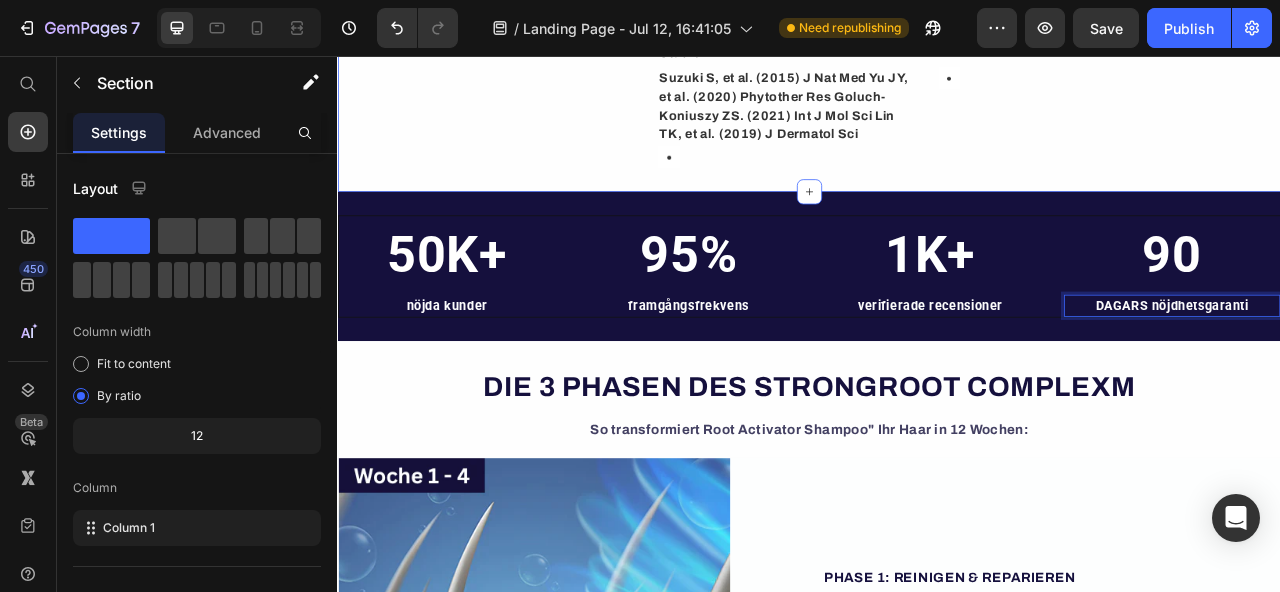 click on "Studien: Text Block Suzuki S, et al. ([YEAR]) J Nat Med Yu JY, et al. ([YEAR]) Phytother Res Goluch-Koniuszy ZS. ([YEAR]) Int J Mol Sci Lin TK, et al. ([YEAR]) J Dermatol Sci Text Block Icon Row Icon Row Row" at bounding box center (937, 118) 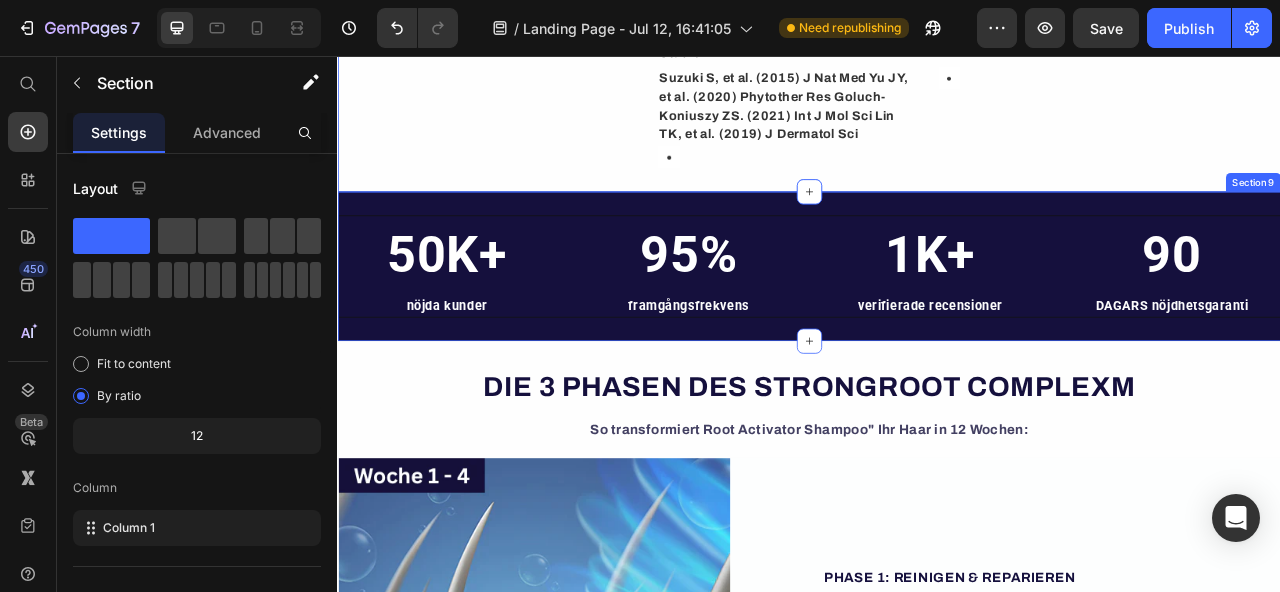 click on "50K+ Heading nöjda kunder Text Block Row 95% Heading framgångsfrekvens Text Block 1K+ Heading verifierade recensioner Text Block 90 Heading DAGARS nöjdhetsgaranti Text Block Row Row Section 9" at bounding box center (937, 324) 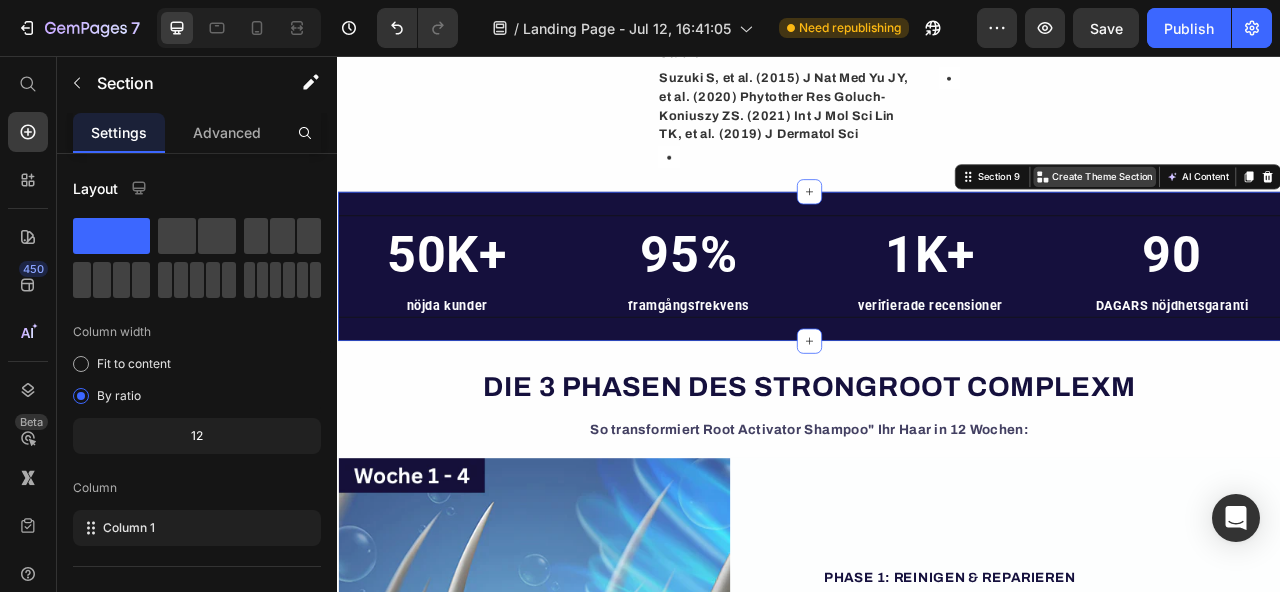 click on "Create Theme Section" at bounding box center (1310, 210) 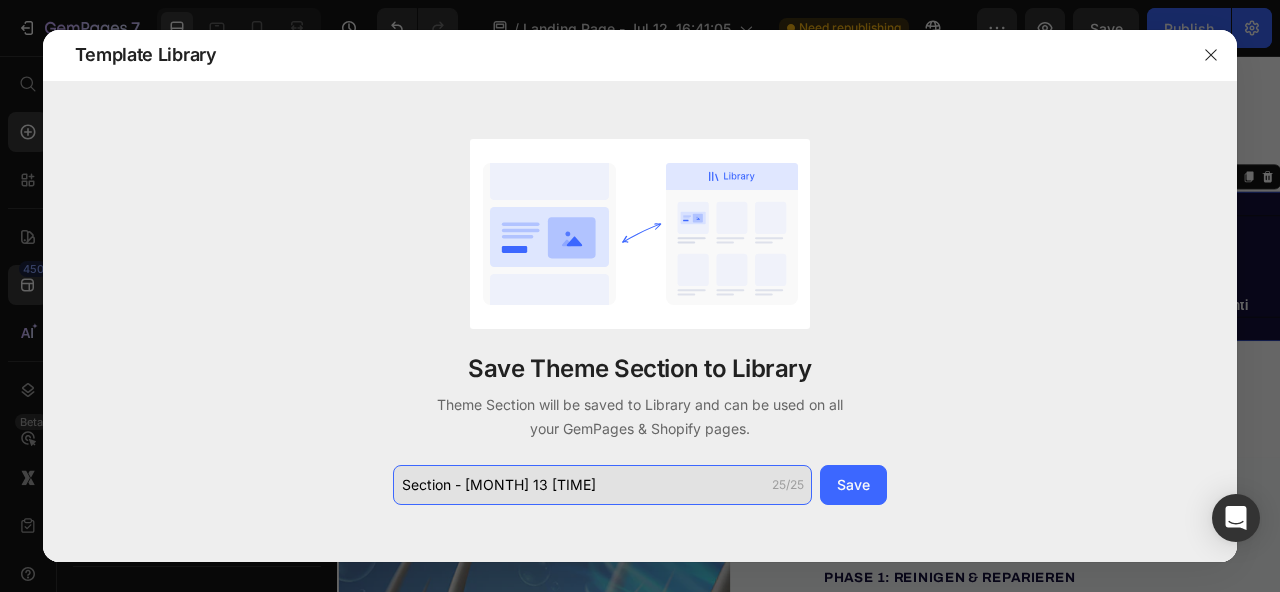 click on "Section - [MONTH] 13 [TIME]" 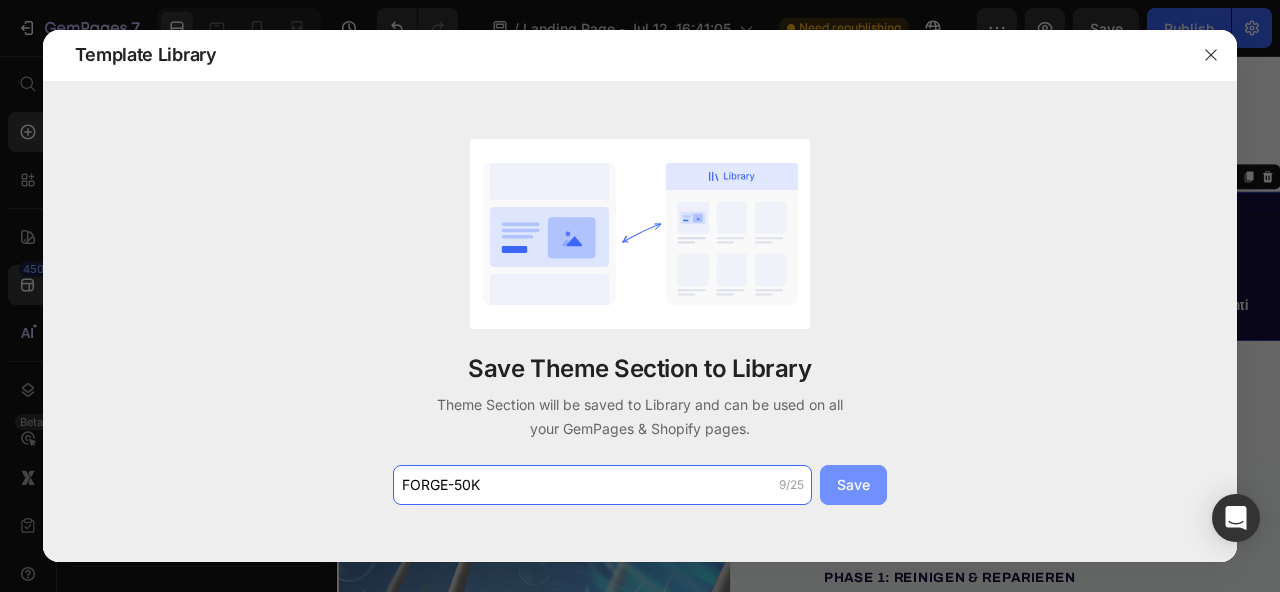 type on "FORGE-50K" 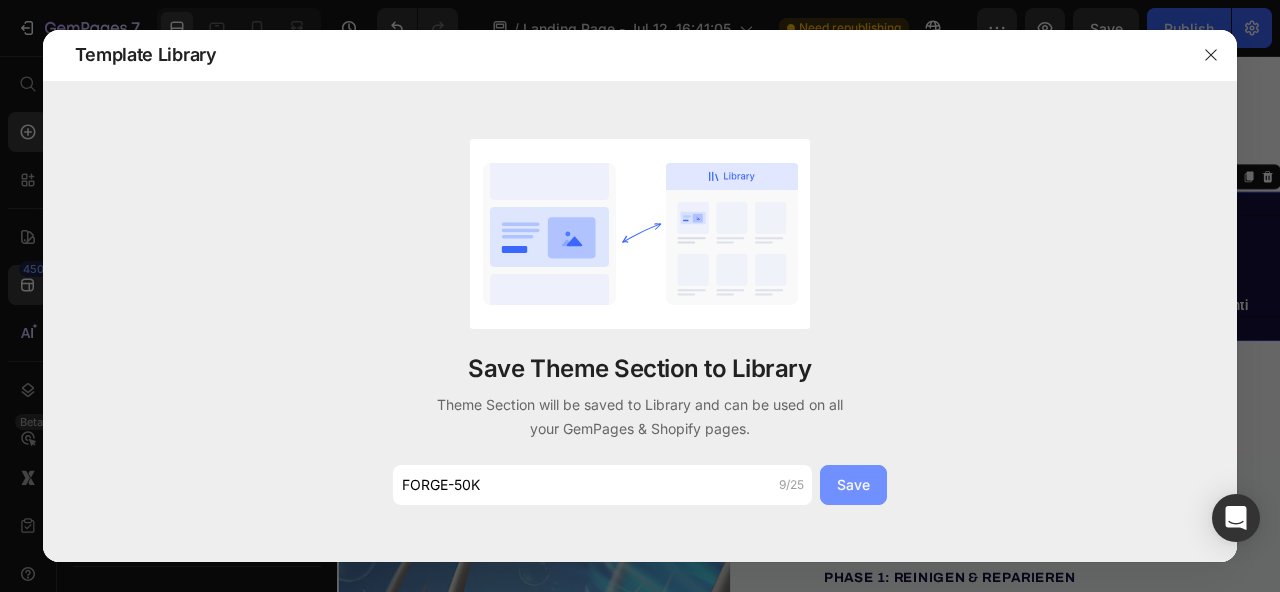 click on "Save" at bounding box center (853, 484) 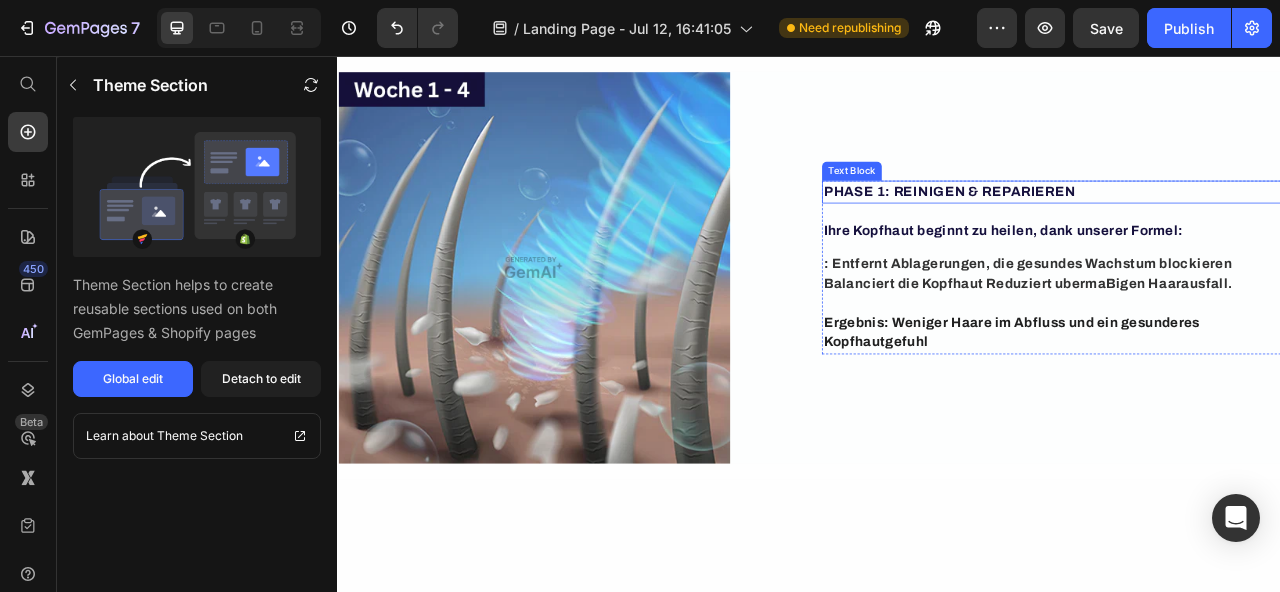 scroll, scrollTop: 4544, scrollLeft: 0, axis: vertical 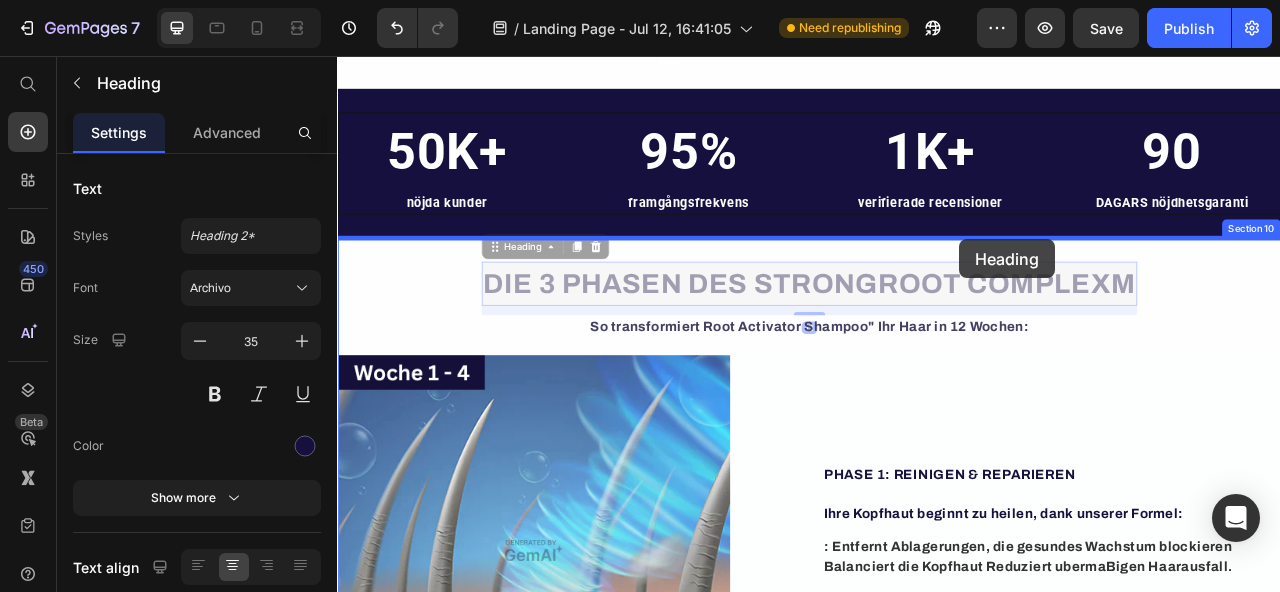 drag, startPoint x: 1232, startPoint y: 304, endPoint x: 1132, endPoint y: 292, distance: 100.71743 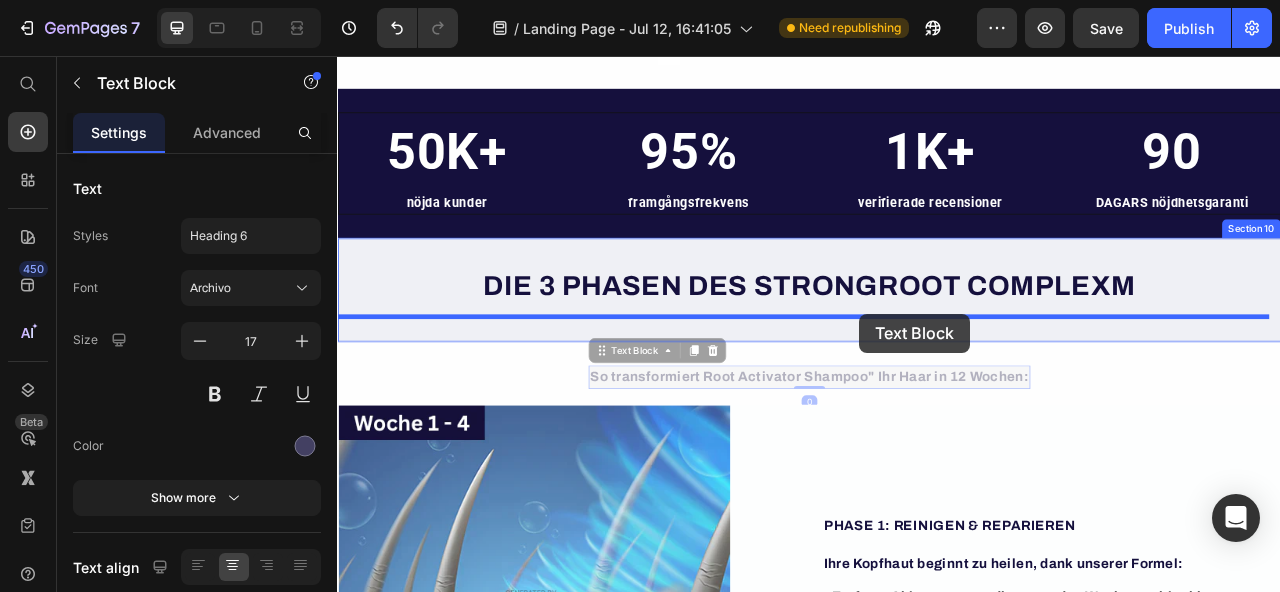 drag, startPoint x: 999, startPoint y: 459, endPoint x: 1001, endPoint y: 382, distance: 77.02597 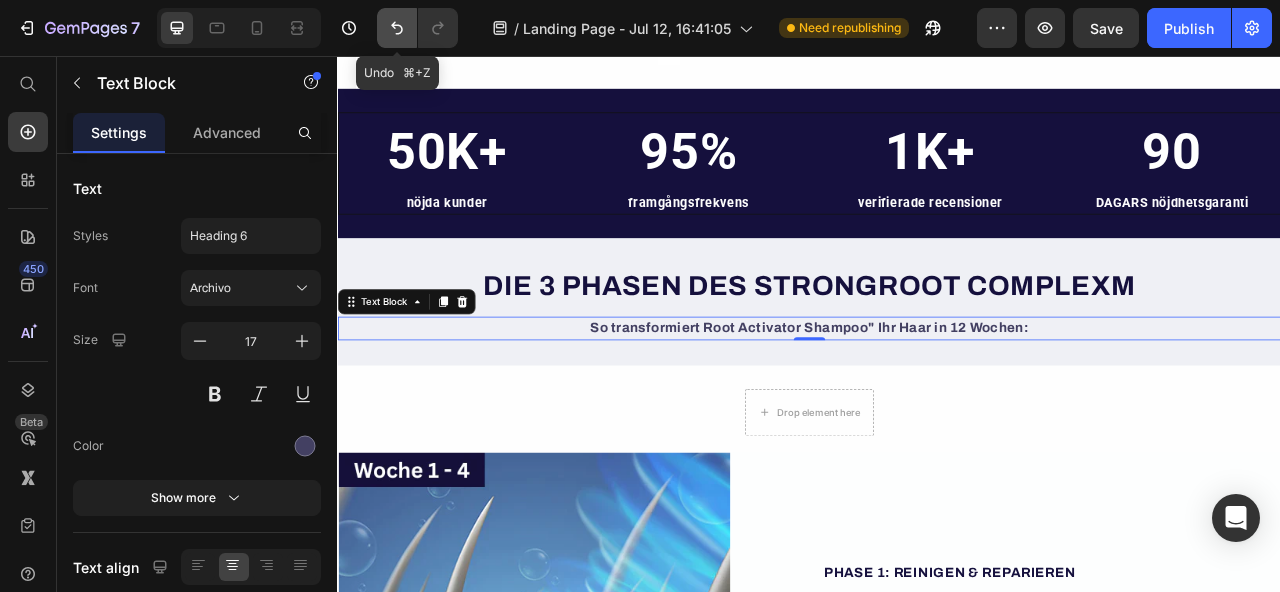 click 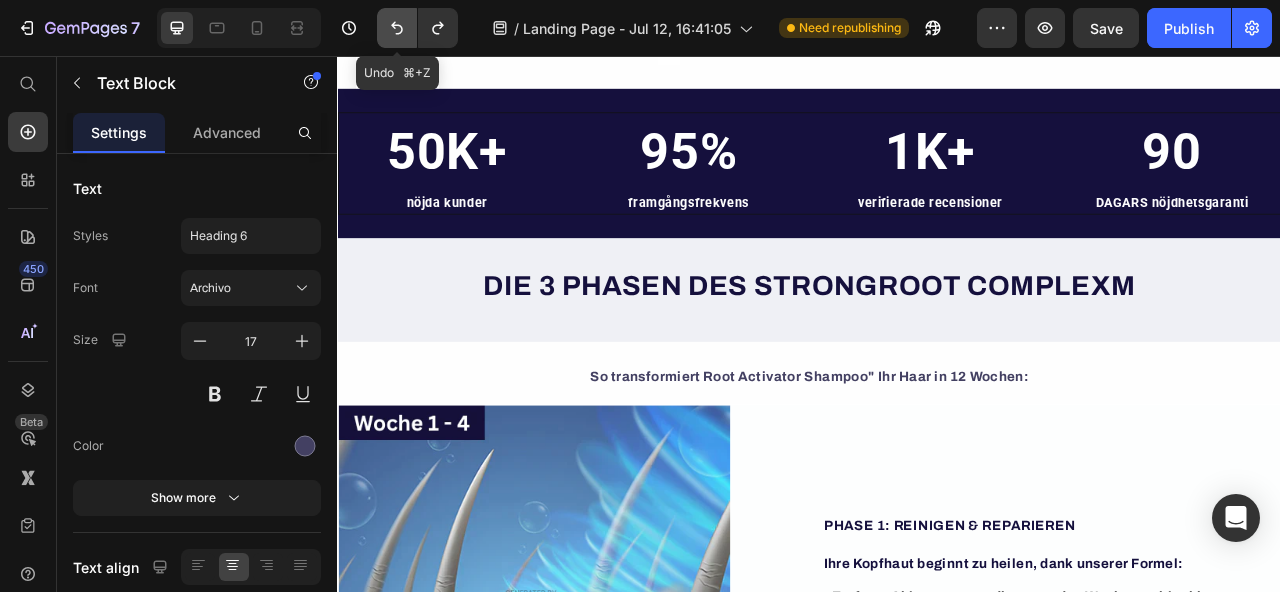 click 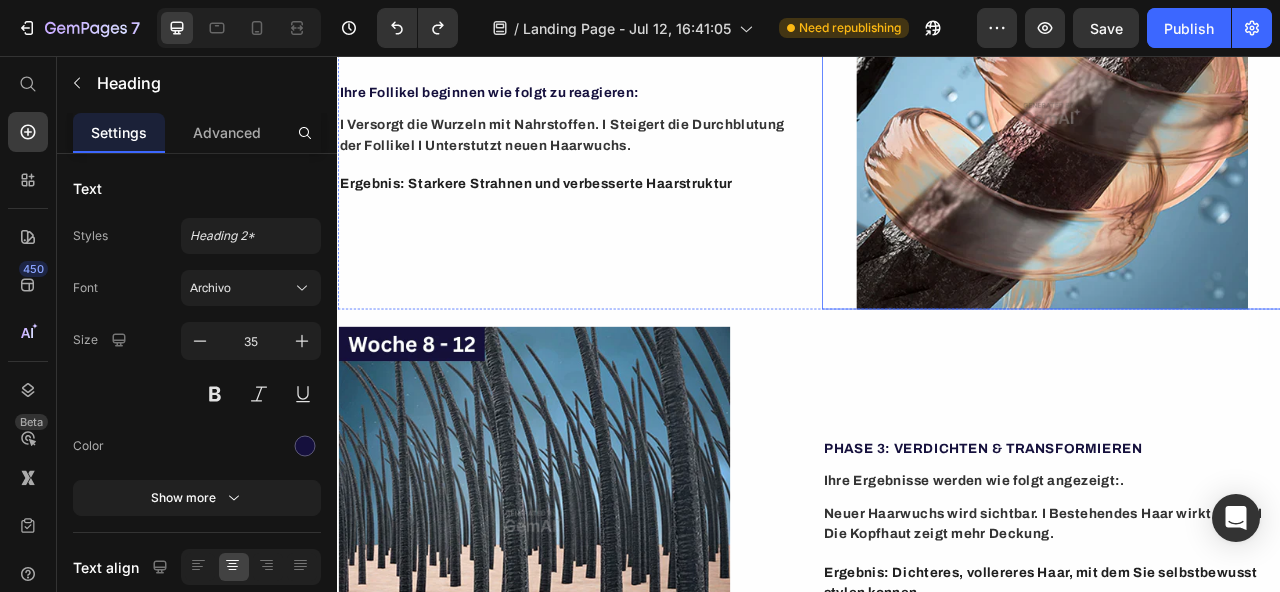 scroll, scrollTop: 5942, scrollLeft: 0, axis: vertical 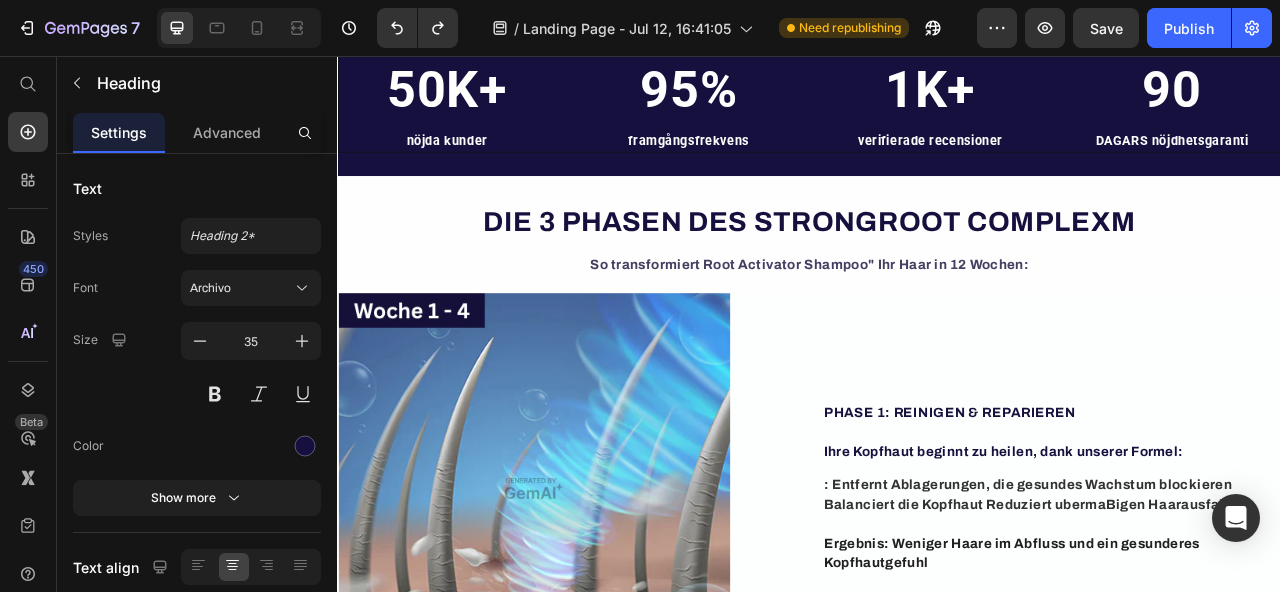 click on "DIE 3 PHASEN DES STRONGROOT COMPLEXM" at bounding box center [937, 267] 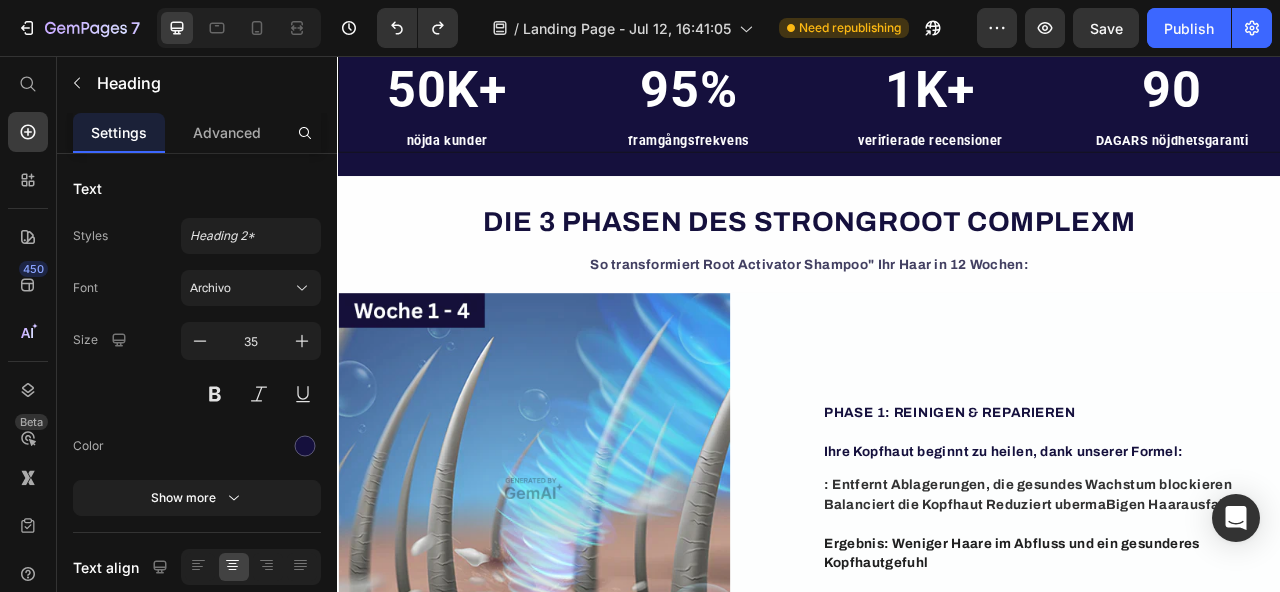 click on "DIE 3 PHASEN DES STRONGROOT COMPLEXM" at bounding box center [937, 267] 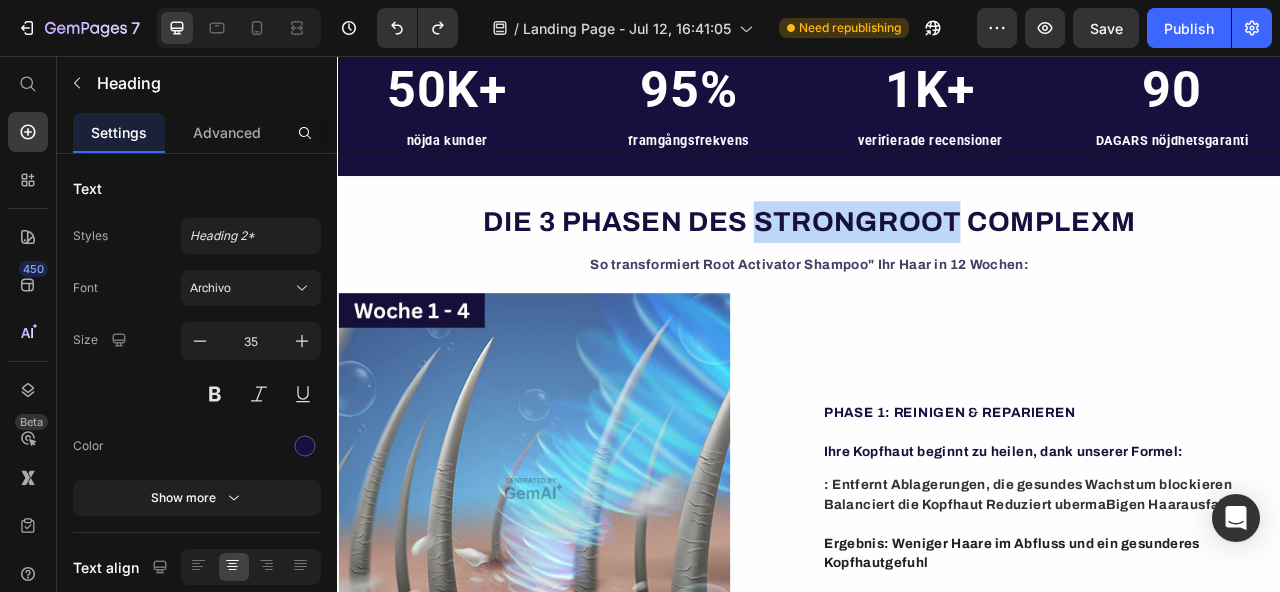 click on "DIE 3 PHASEN DES STRONGROOT COMPLEXM" at bounding box center [937, 267] 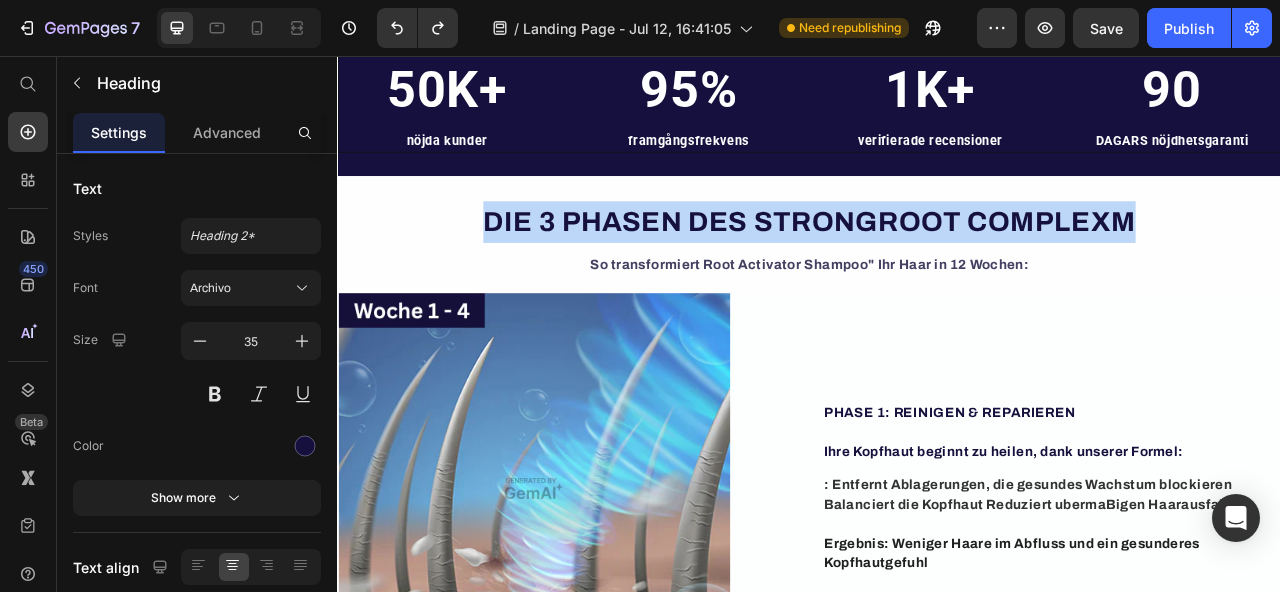 click on "DIE 3 PHASEN DES STRONGROOT COMPLEXM" at bounding box center (937, 267) 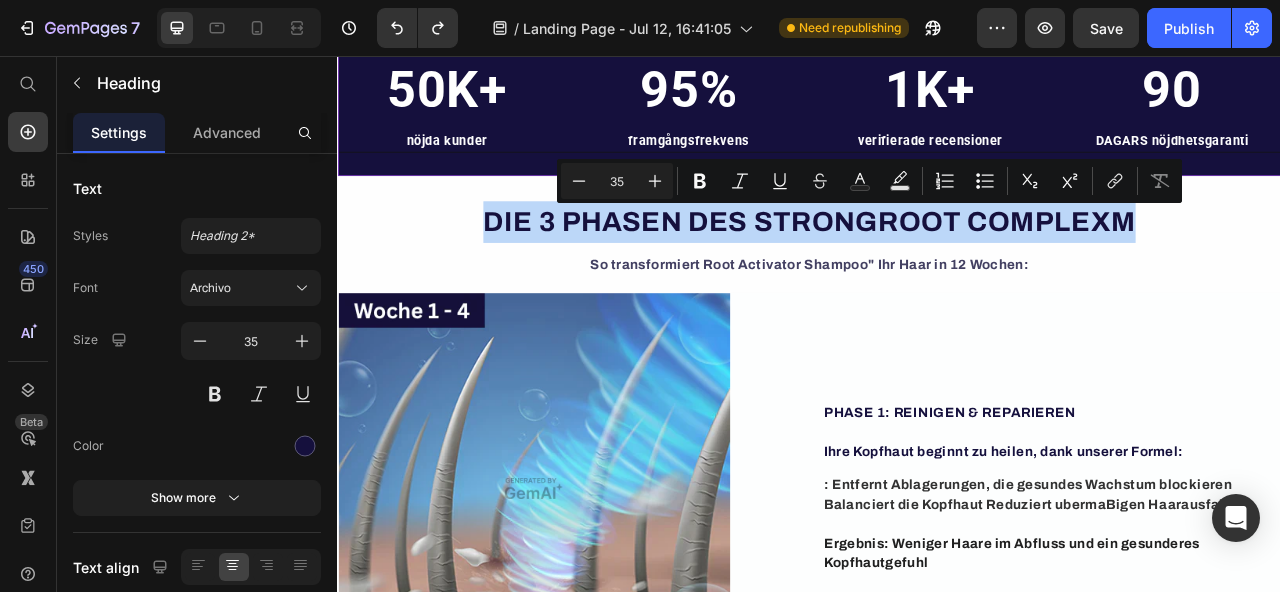 scroll, scrollTop: 4624, scrollLeft: 0, axis: vertical 